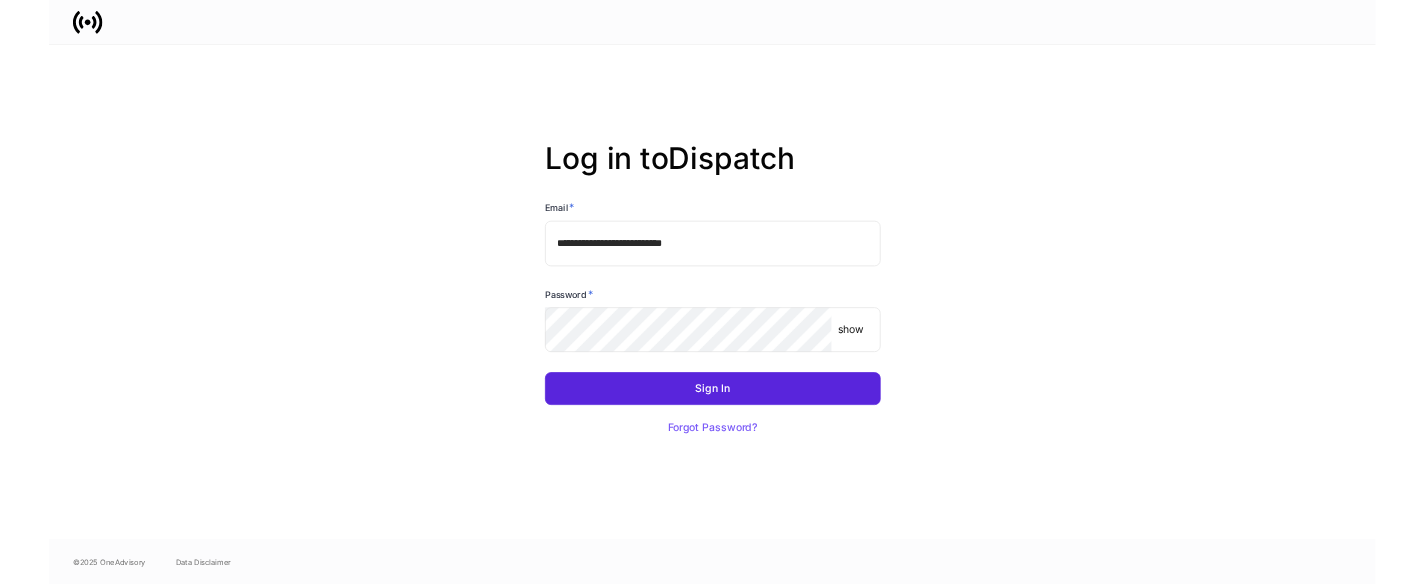 scroll, scrollTop: 0, scrollLeft: 0, axis: both 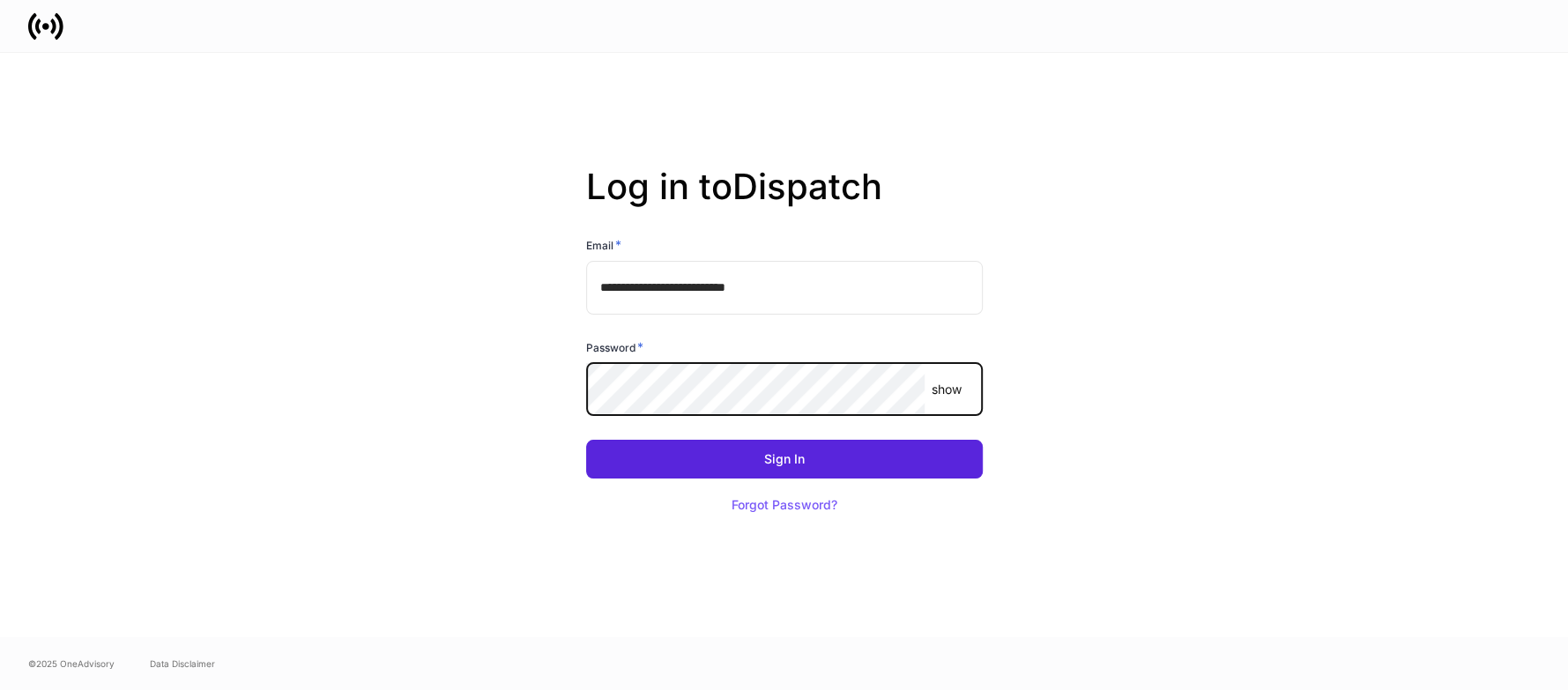click on "Sign In" at bounding box center [784, 459] 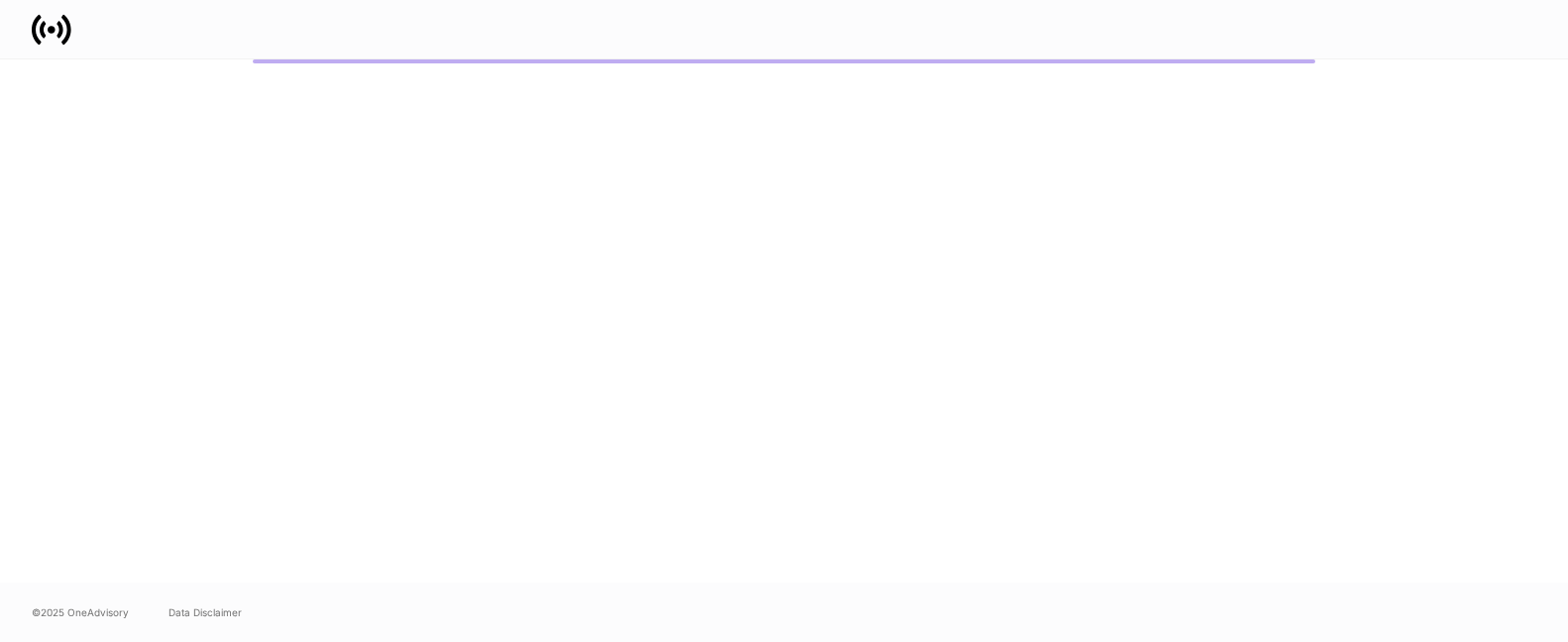 scroll, scrollTop: 0, scrollLeft: 0, axis: both 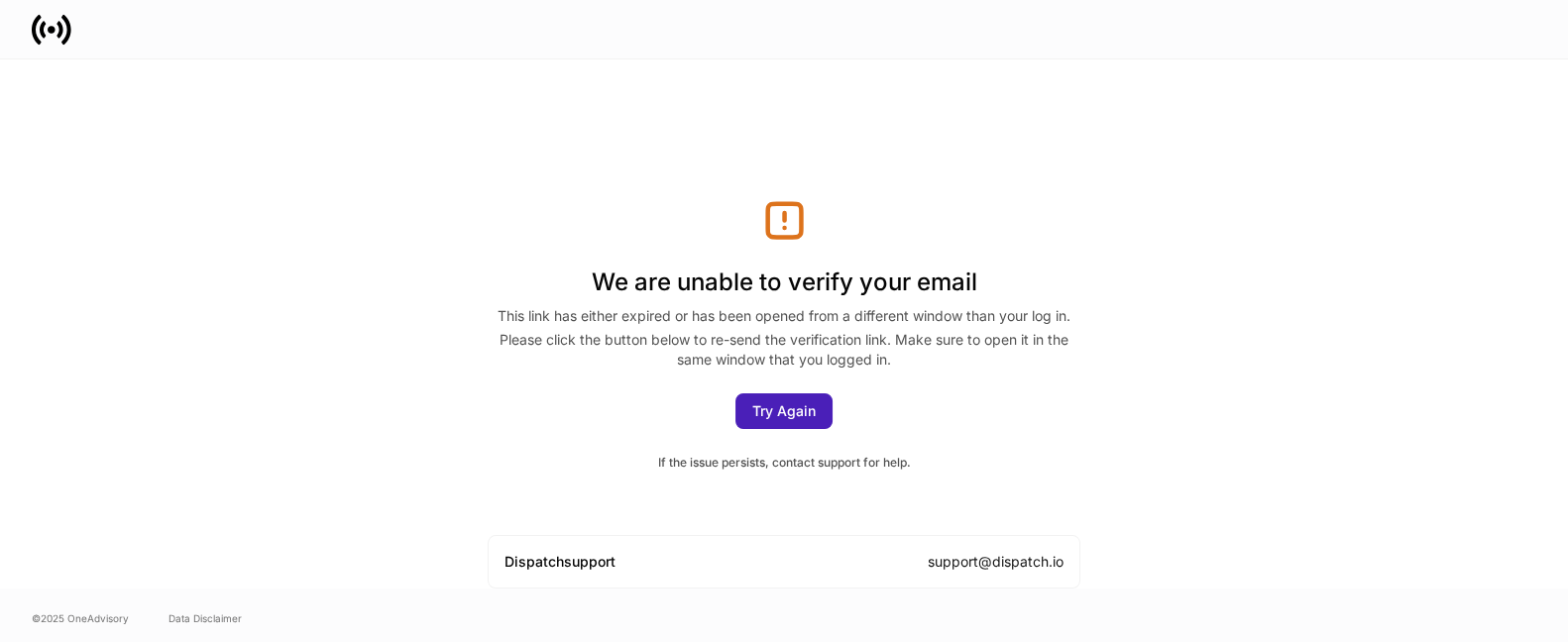 click on "Try Again" at bounding box center (784, 411) 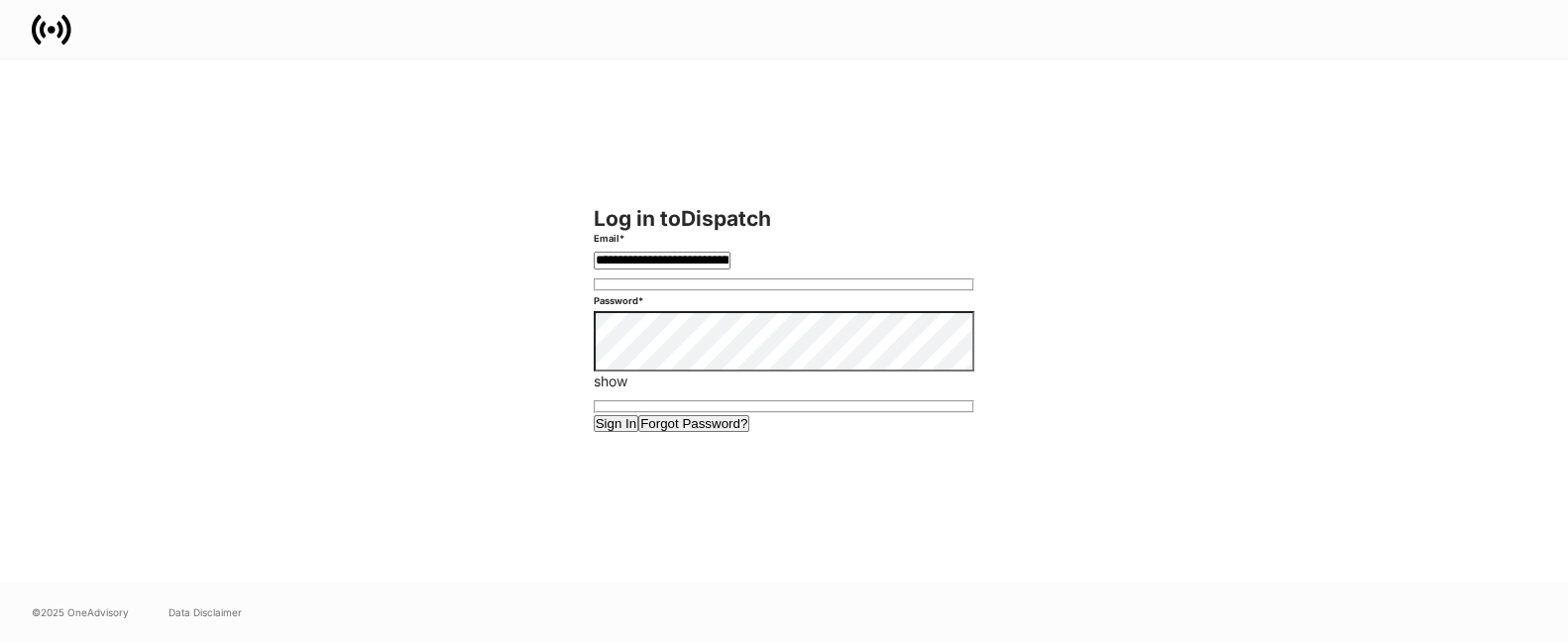 click on "Sign In" at bounding box center [616, 423] 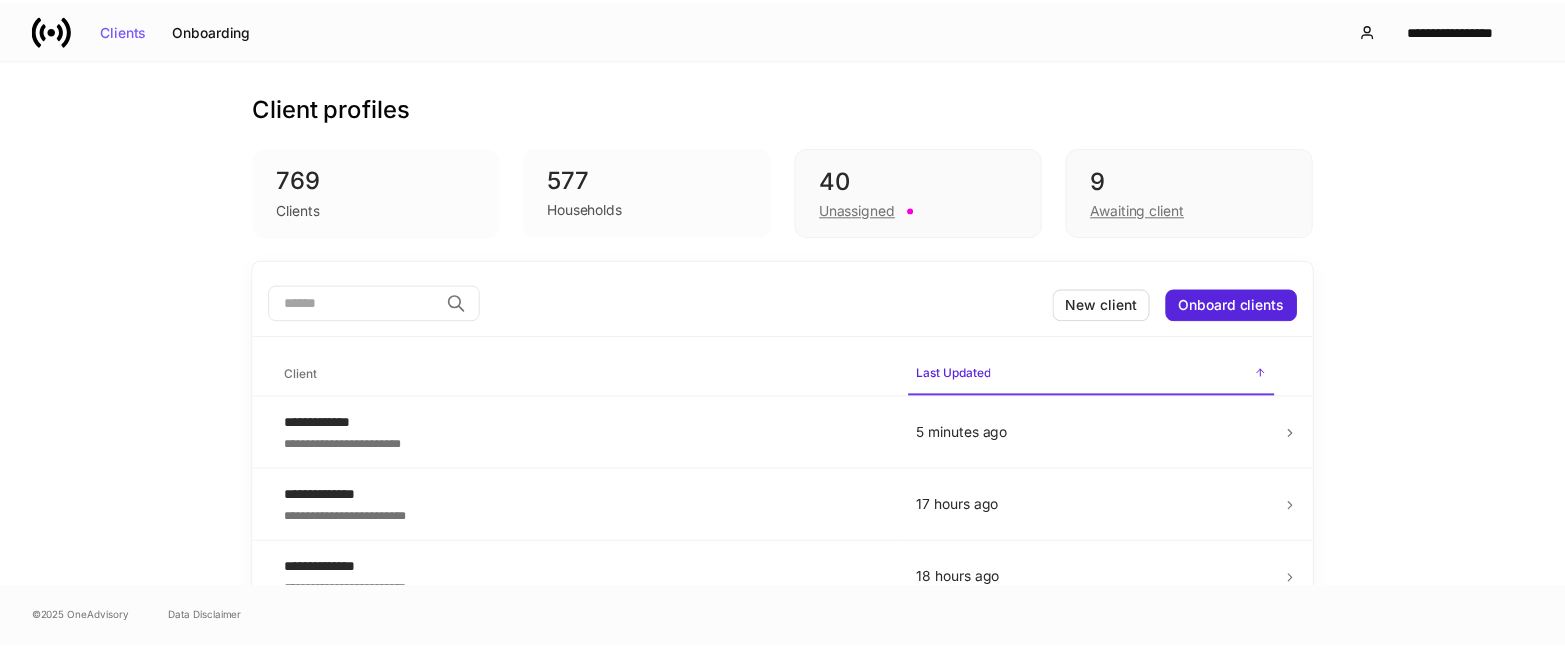 scroll, scrollTop: 0, scrollLeft: 0, axis: both 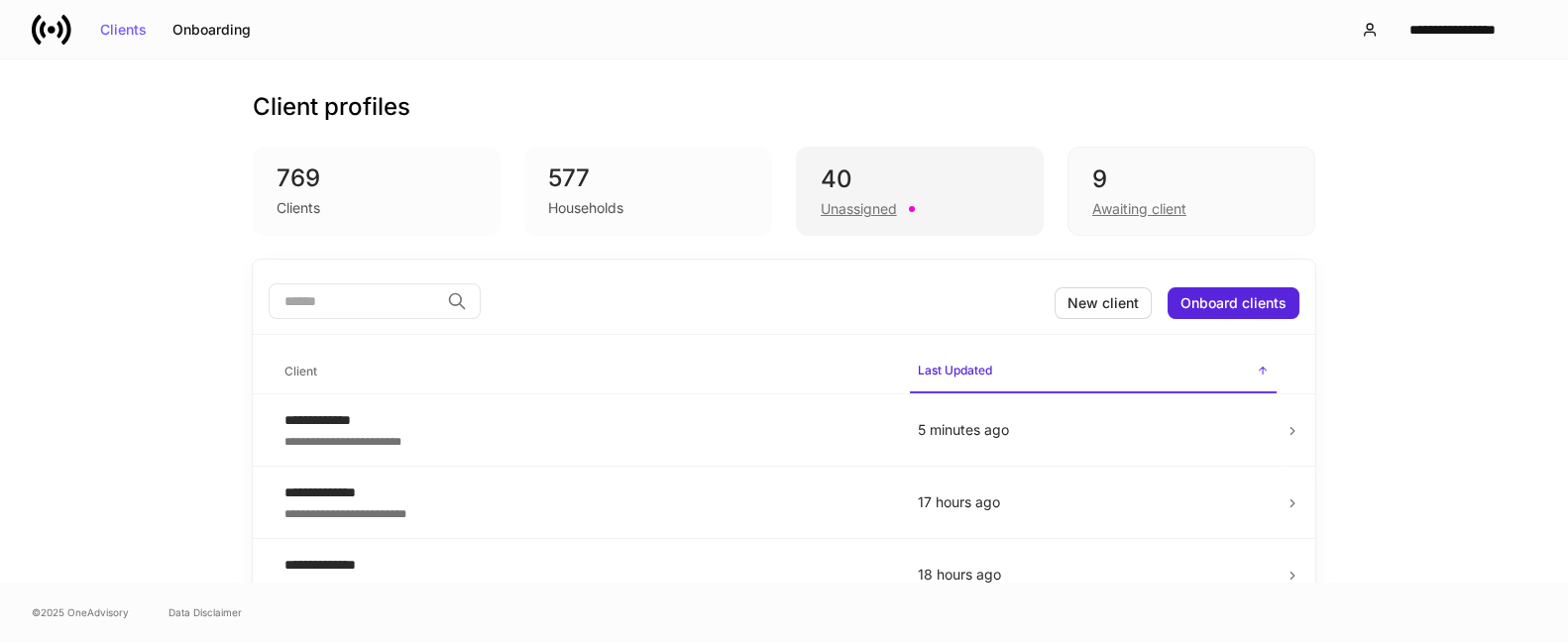 click on "40" at bounding box center [920, 179] 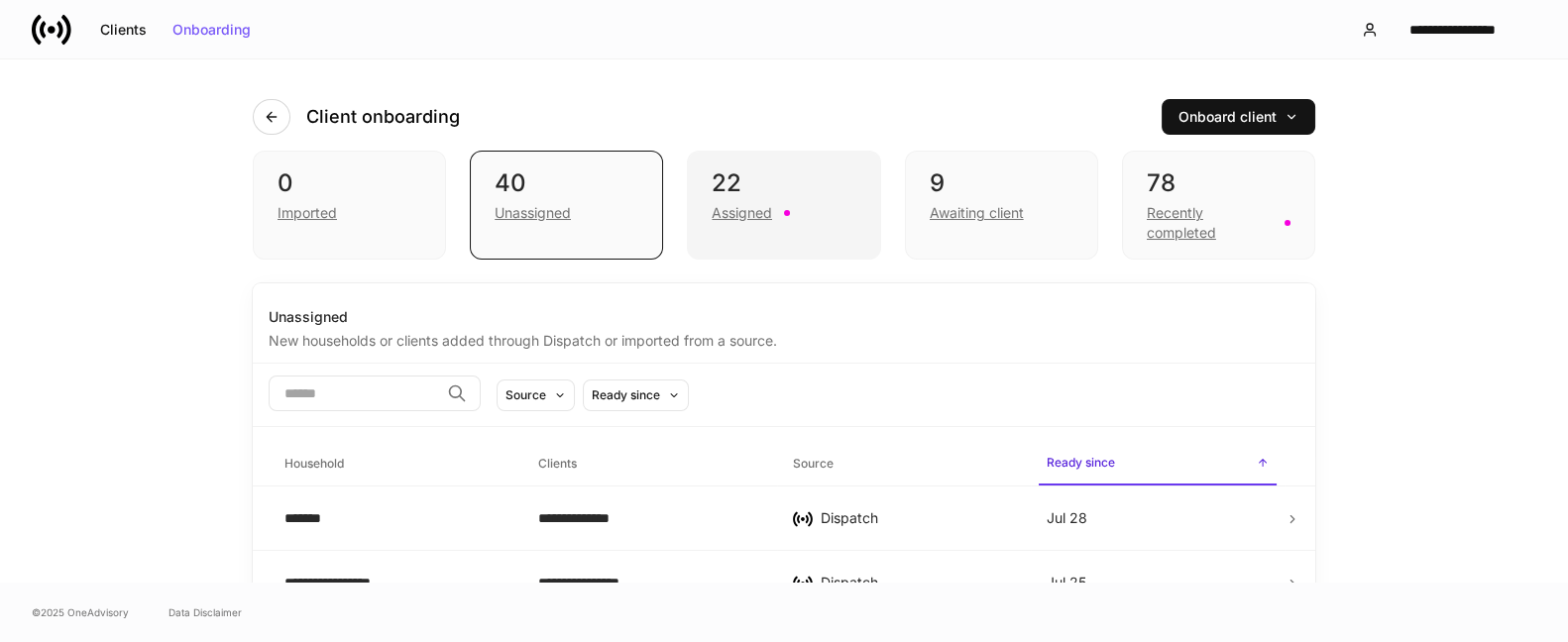 click on "Assigned" at bounding box center [741, 213] 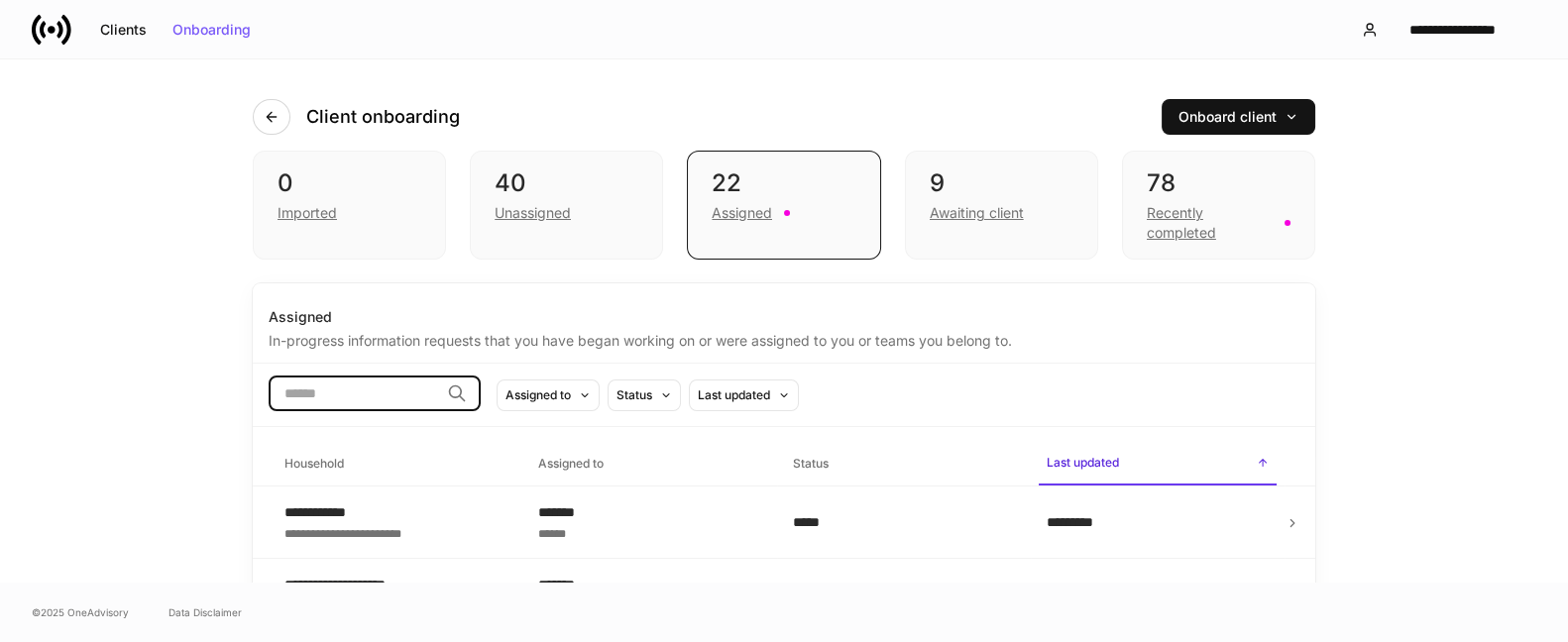 click at bounding box center (354, 393) 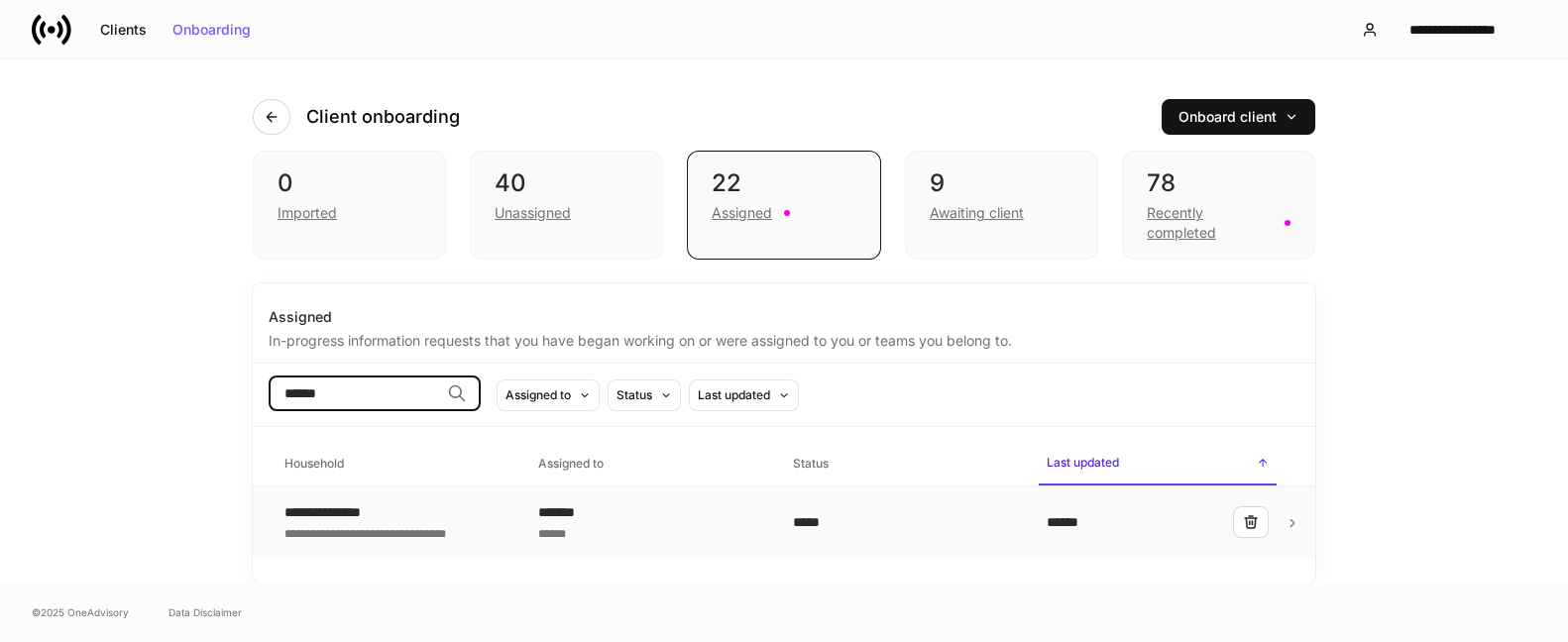 type on "******" 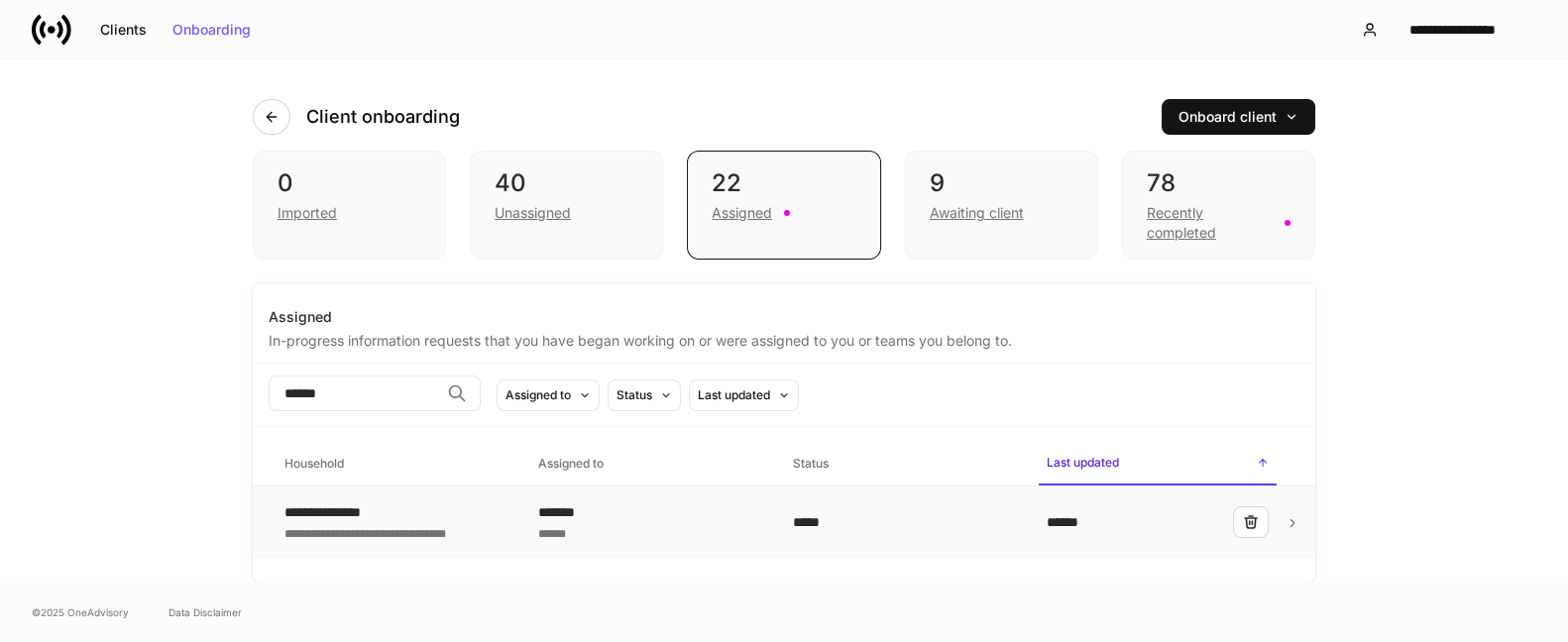 click on "**********" at bounding box center [390, 532] 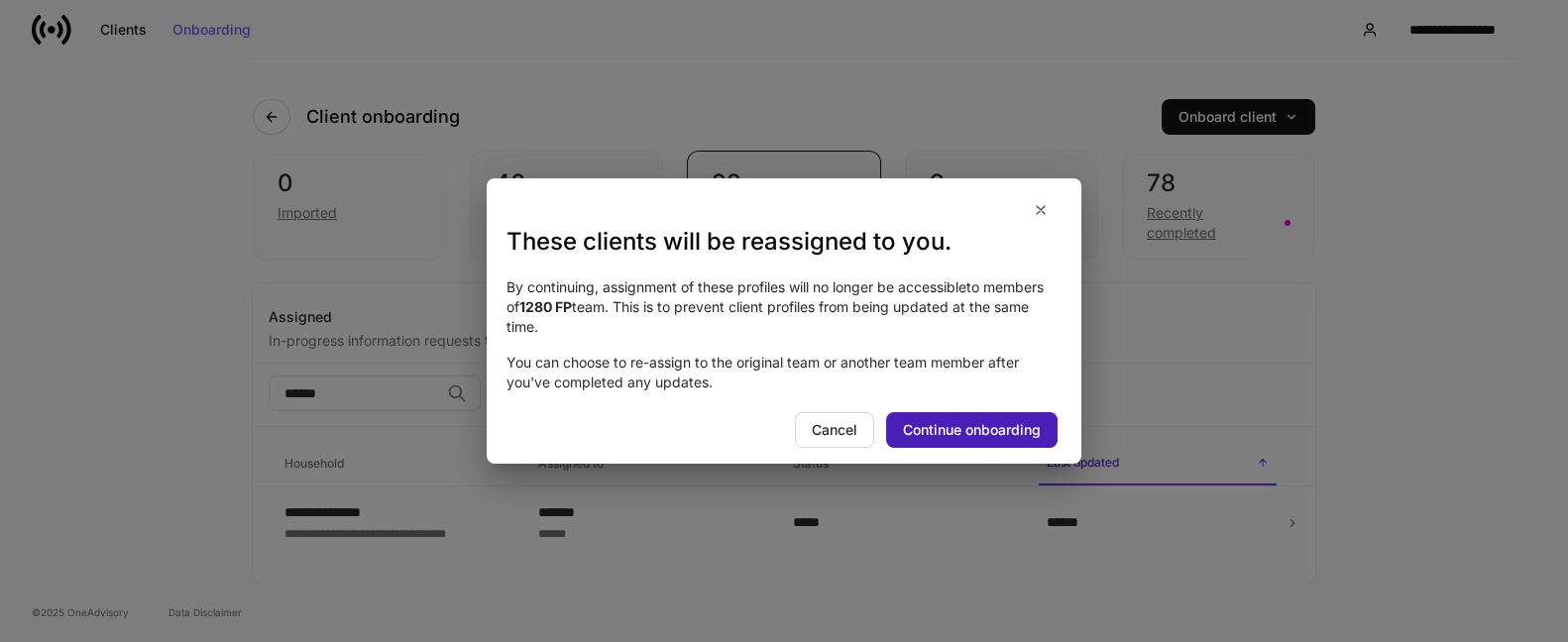 click on "Continue onboarding" at bounding box center [971, 430] 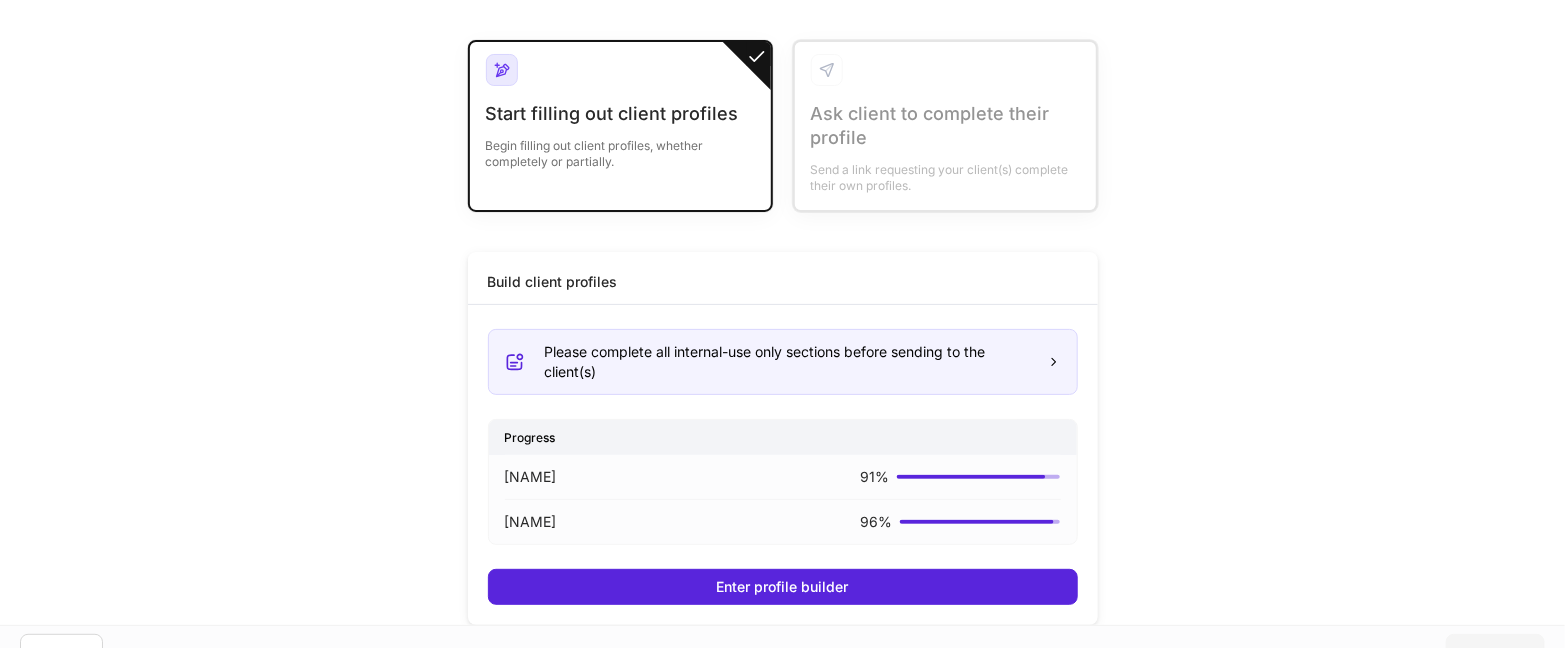 scroll, scrollTop: 139, scrollLeft: 0, axis: vertical 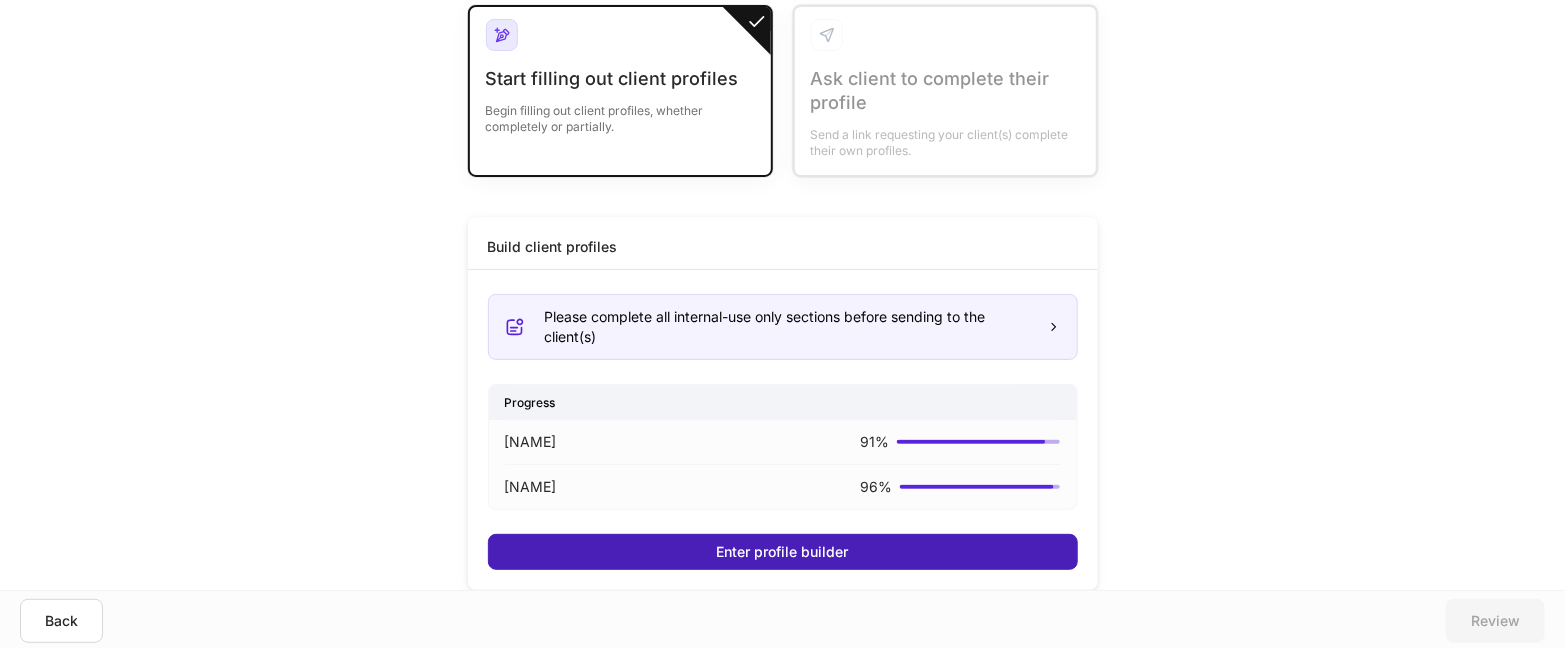 click on "Enter profile builder" at bounding box center [783, 552] 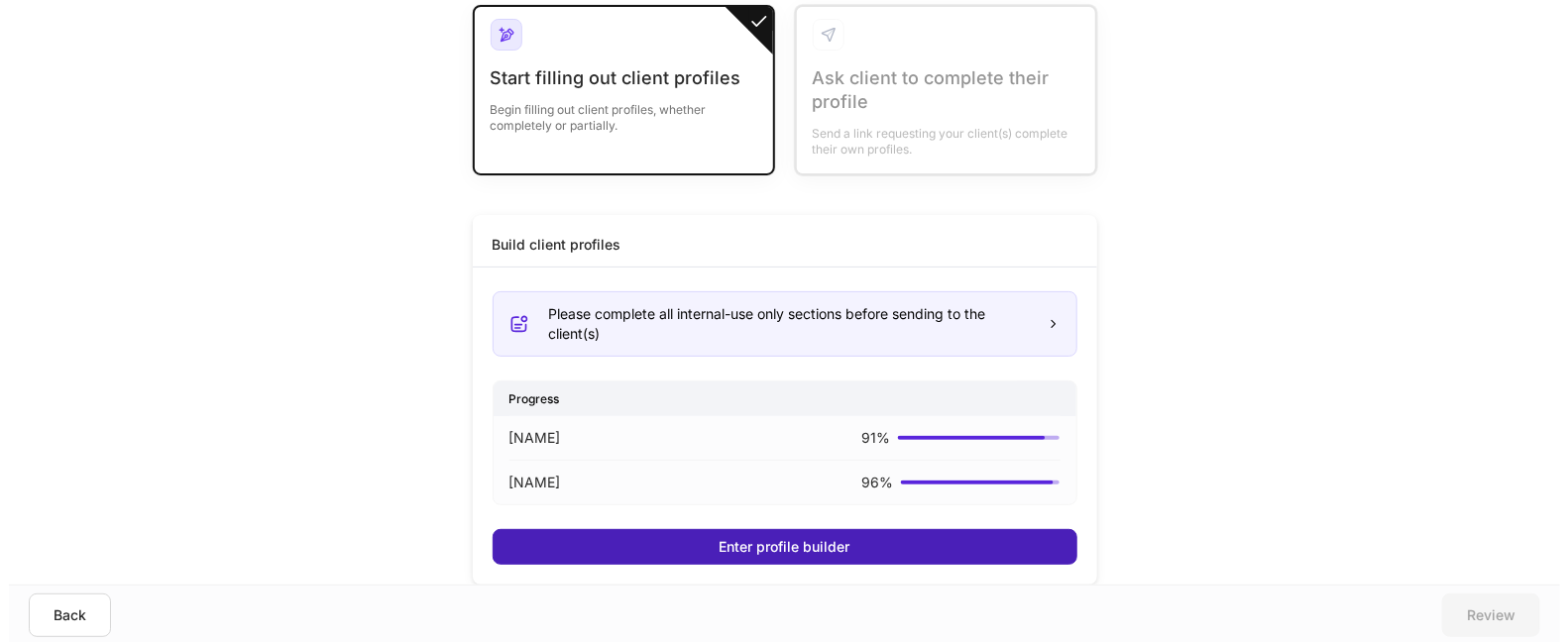 scroll, scrollTop: 0, scrollLeft: 0, axis: both 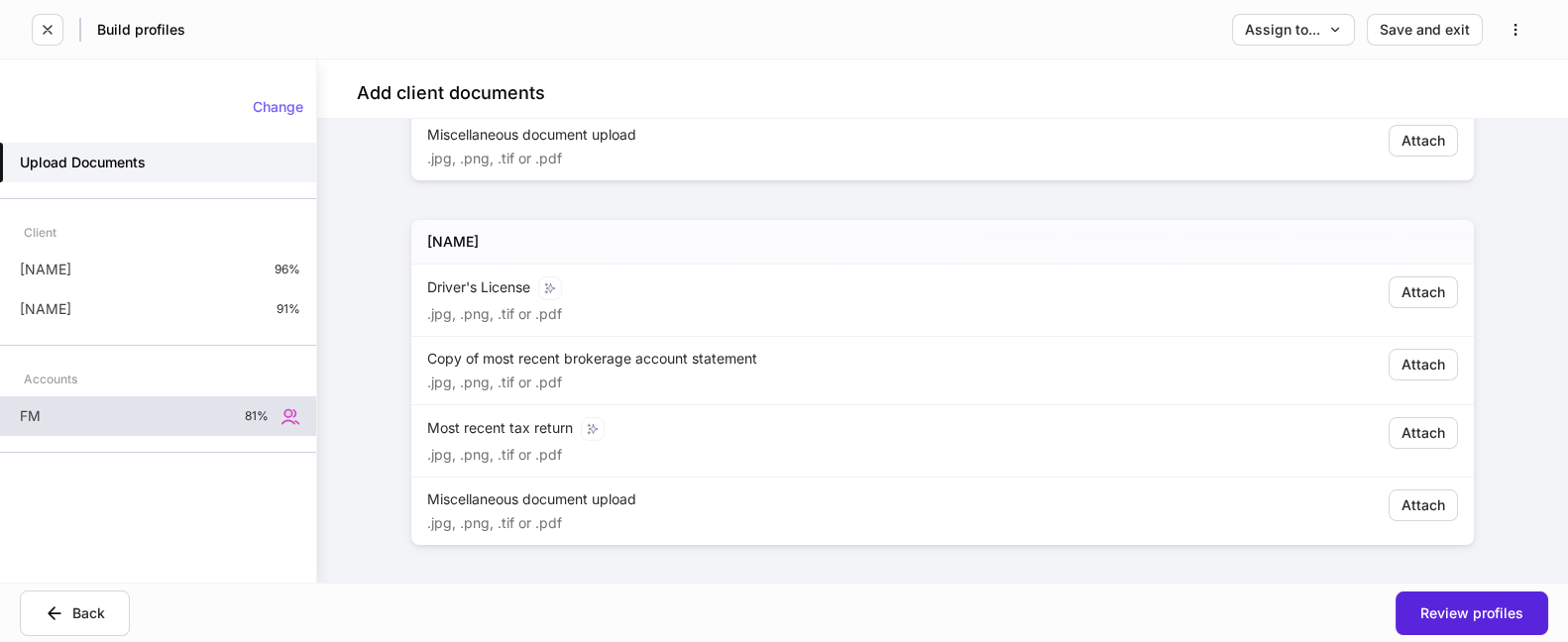 click on "FM 81%" at bounding box center (158, 416) 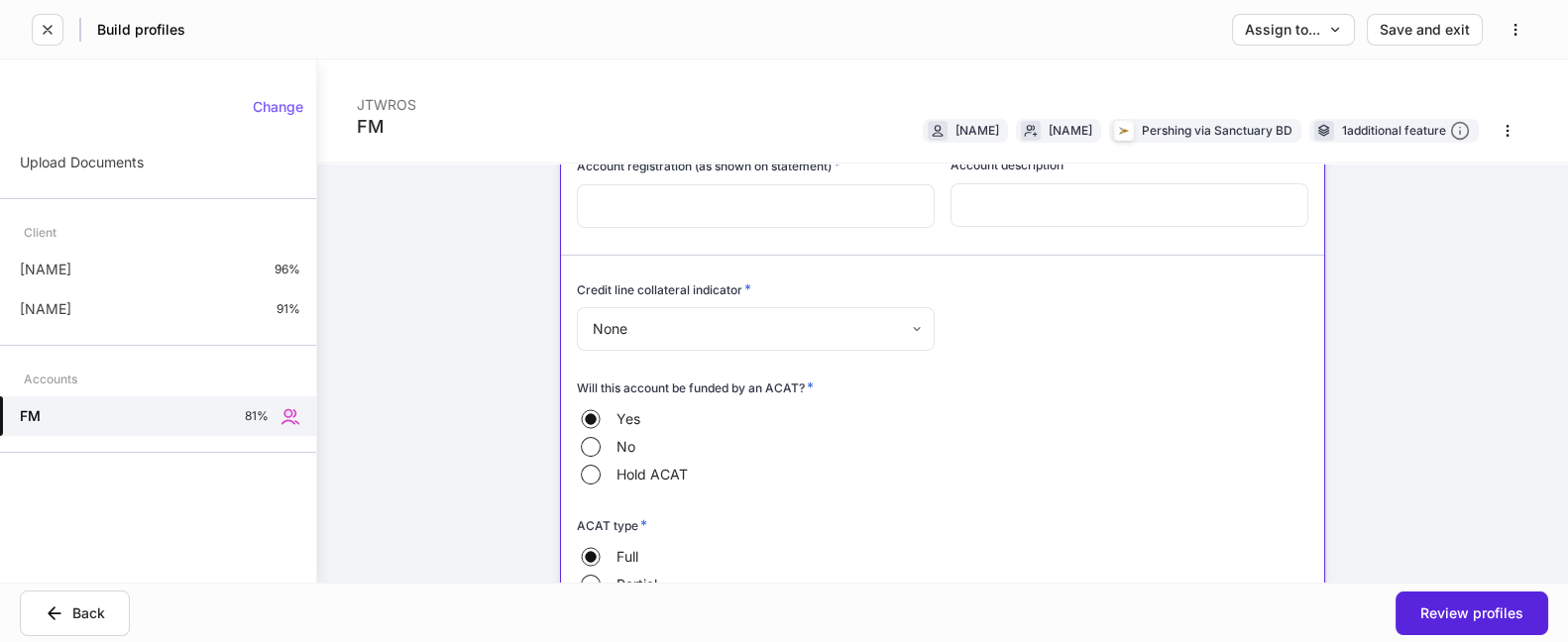 scroll, scrollTop: 0, scrollLeft: 0, axis: both 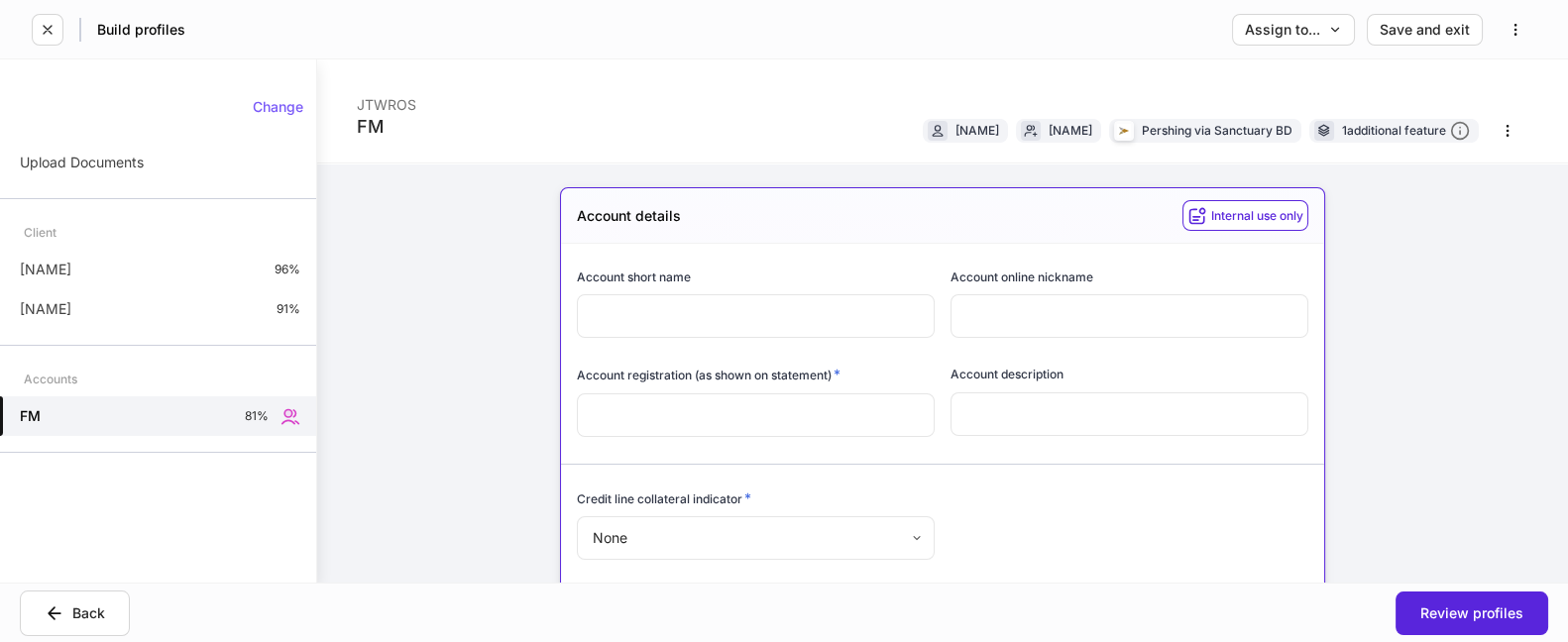 click on "FM JTWROS [NAME] [NAME] Pershing via Sanctuary BD 1  additional   feature Account details Internal use only Account short name ​ Account online nickname ​ Account registration (as shown on statement) * ​ Account description ​ Credit line collateral indicator * None **** ​ Will this account be funded by an ACAT? * Yes No Hold ACAT ACAT type * Full Partial Delivering/contra firm ​ DTC number ​ Contra firm account number * ​ Contra firm account number Consolidate additional account Lead FA/IP # * JWO *** ​ Flipped IP *** ​ Advisory account * Select... ​ Tax lot disposition Mutual funds * First in, first out ** ​ Stocks in Pershing's dividend reinvestment plan * First in, first out ** ​ All other securities * First in, first out ** ​ Joint account details Tenancy state * [STATE] * ​ Tenancy clause * Community property Tenants by entirety Community with rights of survivorship Joint with rights of survivorship Tenants in common Usufruct (LA residents only) * Yes No *" at bounding box center (943, 321) 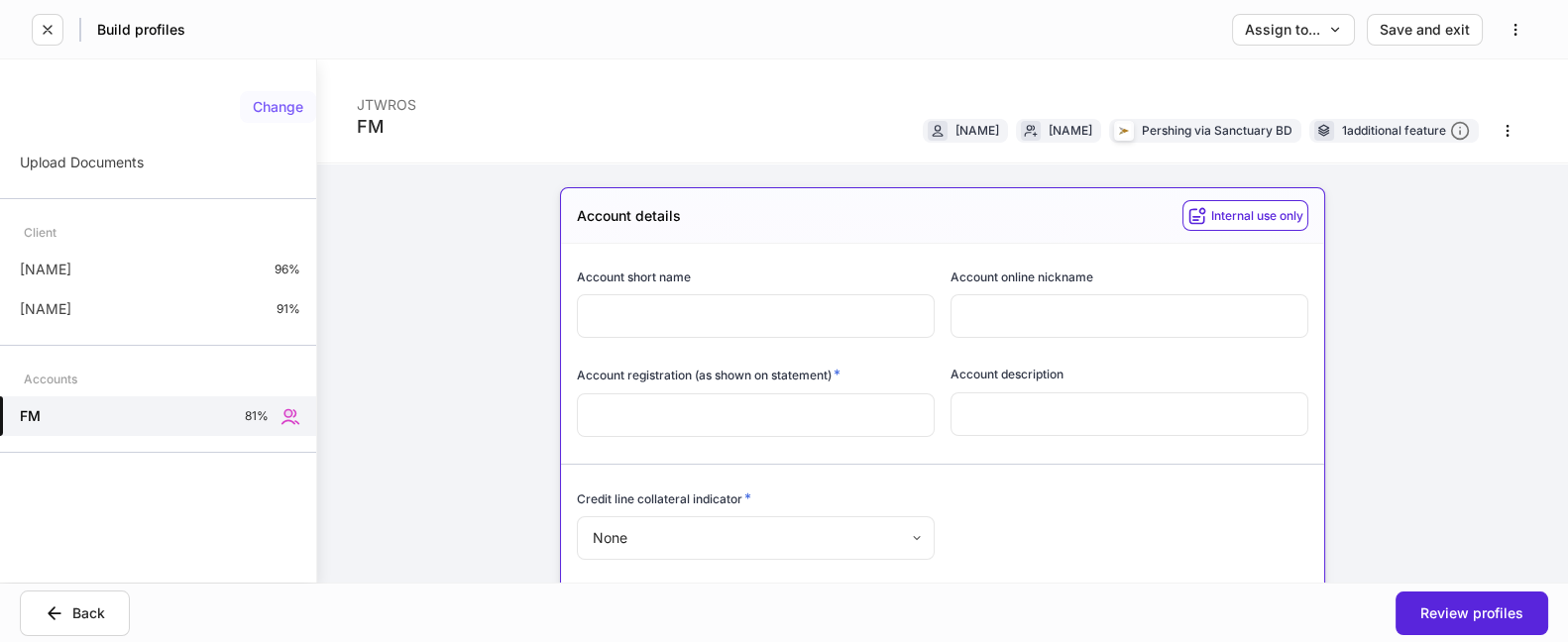 click on "Change" at bounding box center (278, 107) 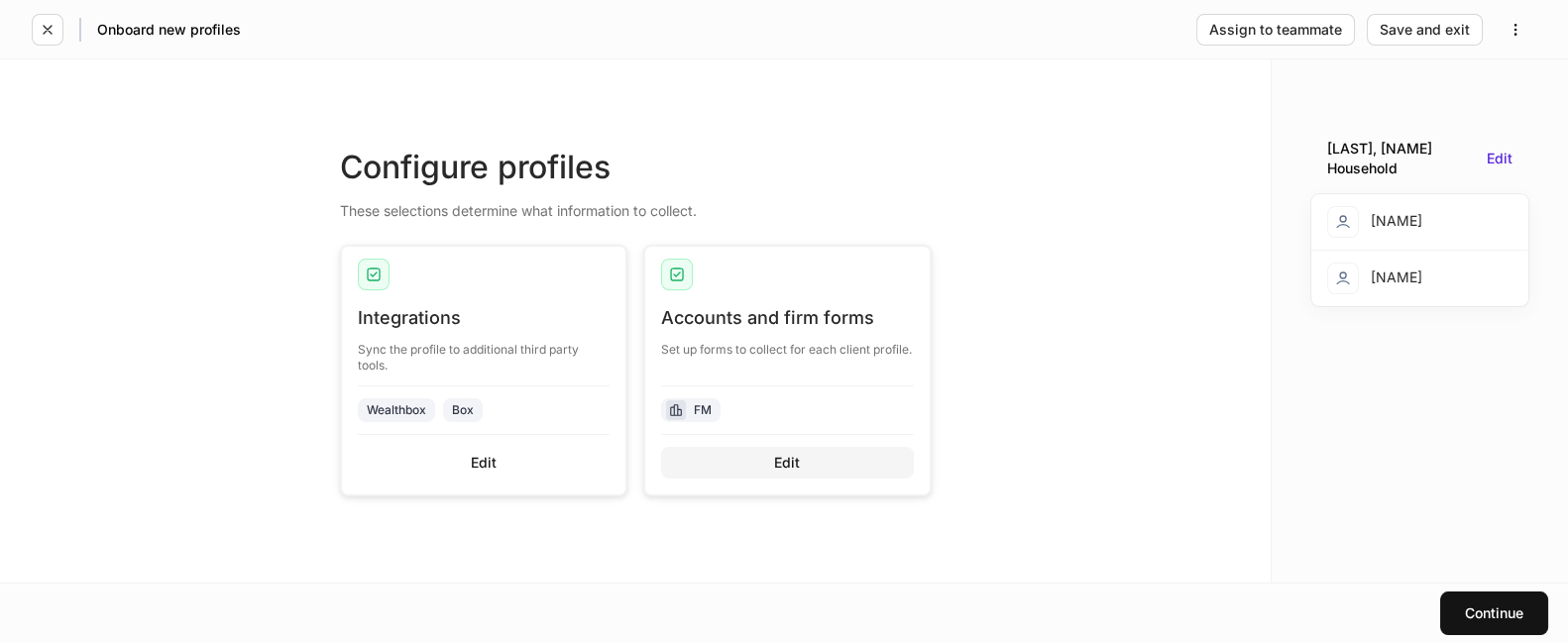 click on "Edit" at bounding box center [787, 463] 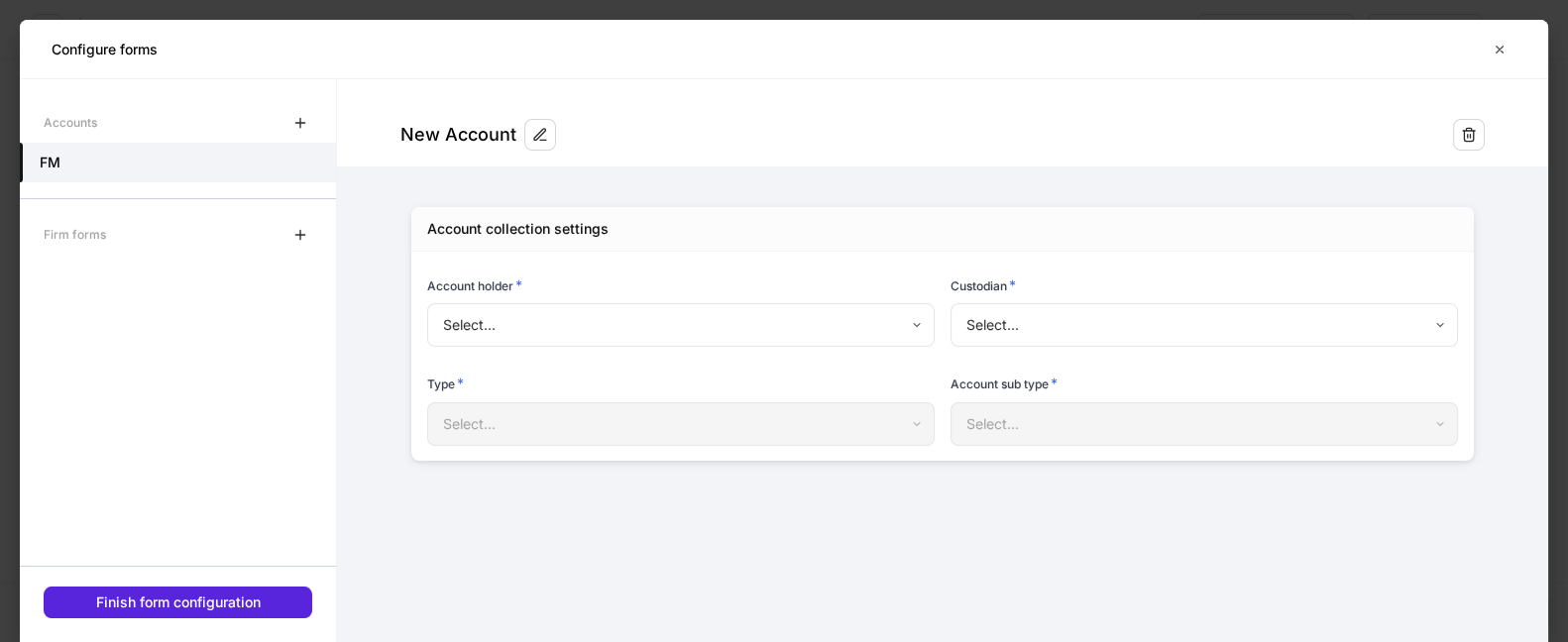type on "**********" 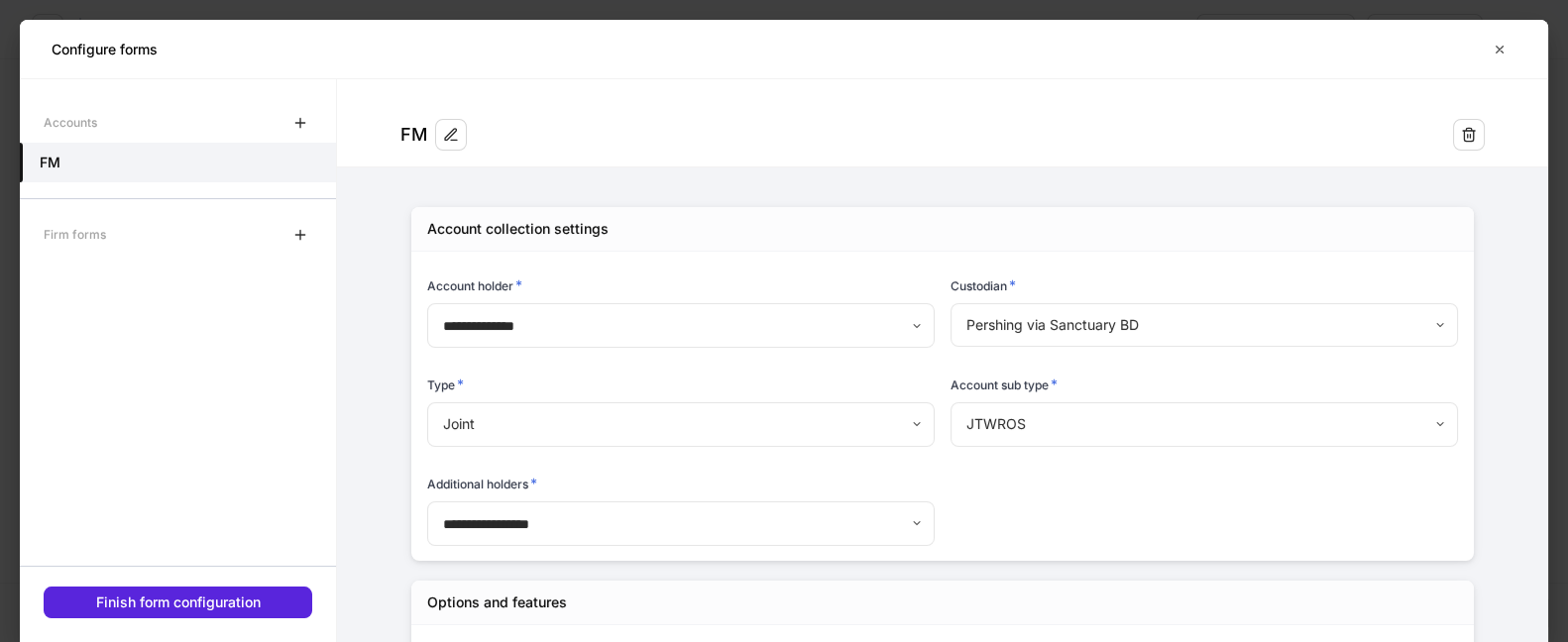 click on "FM" at bounding box center [433, 135] 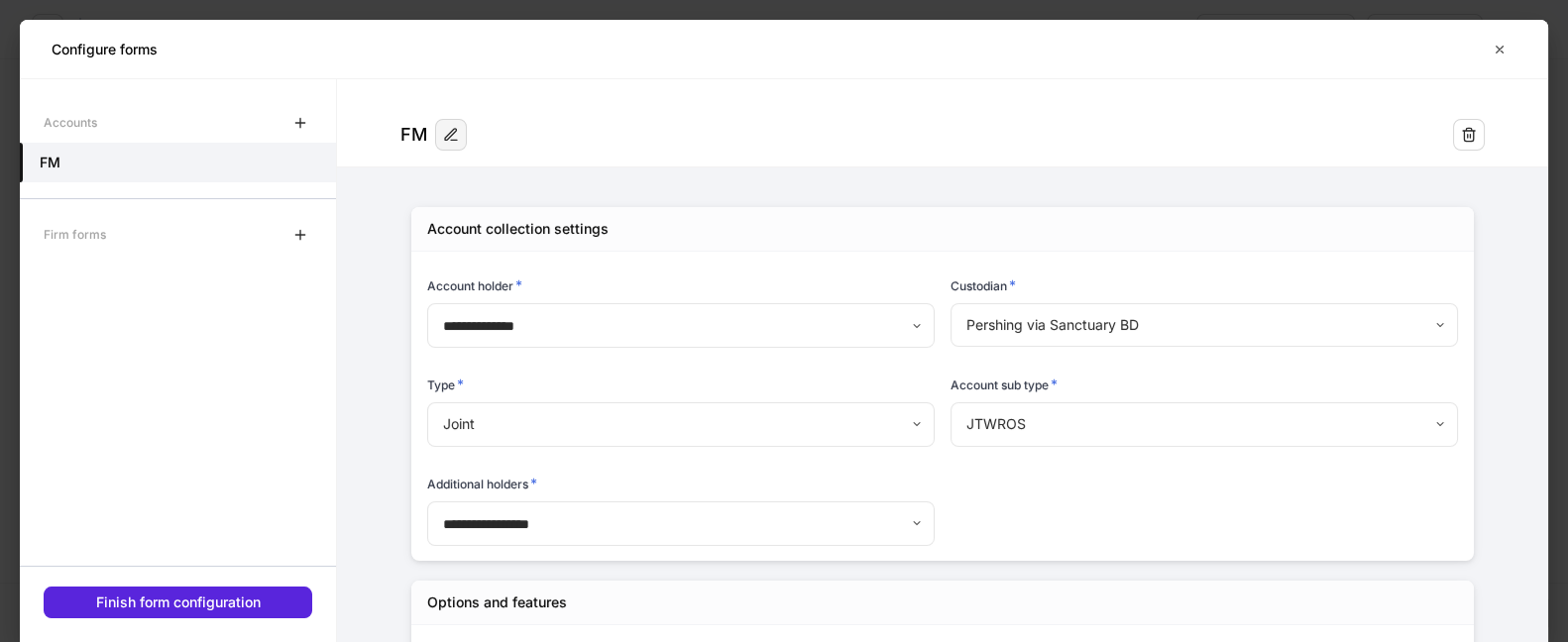 click 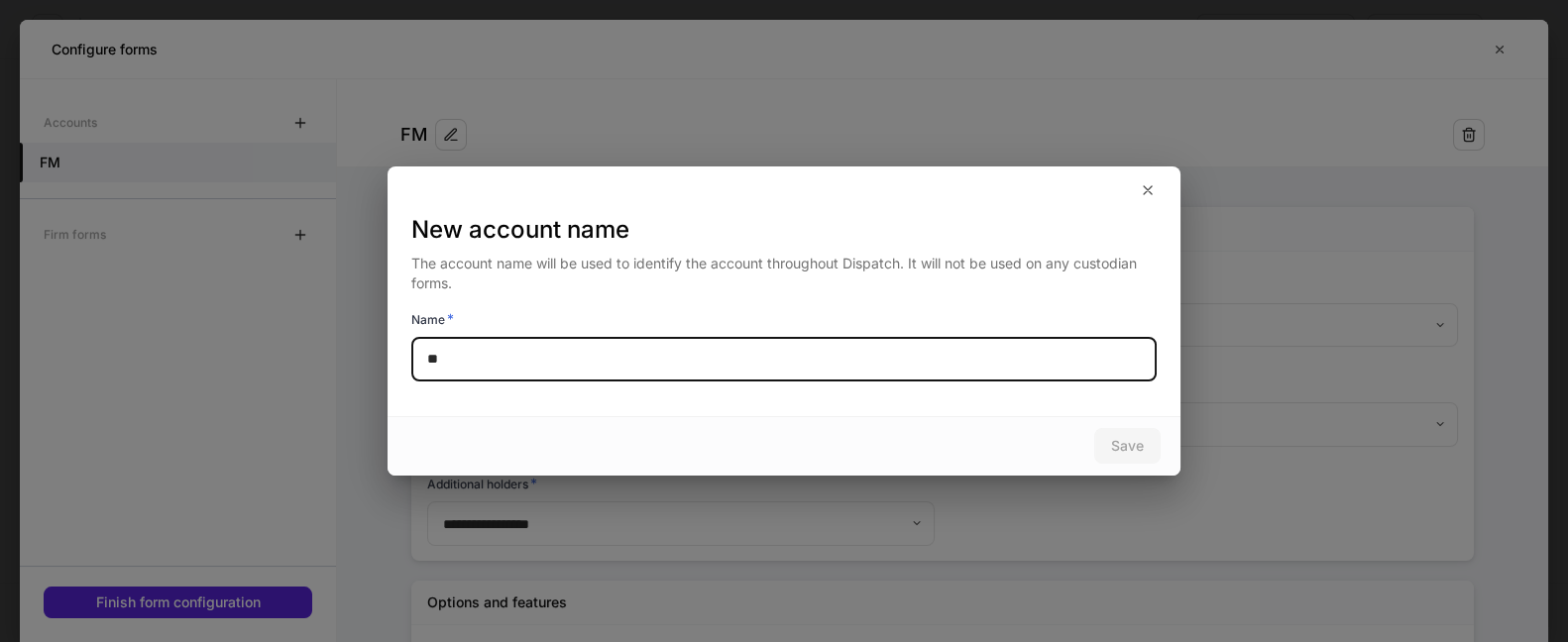 drag, startPoint x: 487, startPoint y: 357, endPoint x: 415, endPoint y: 365, distance: 72.443081 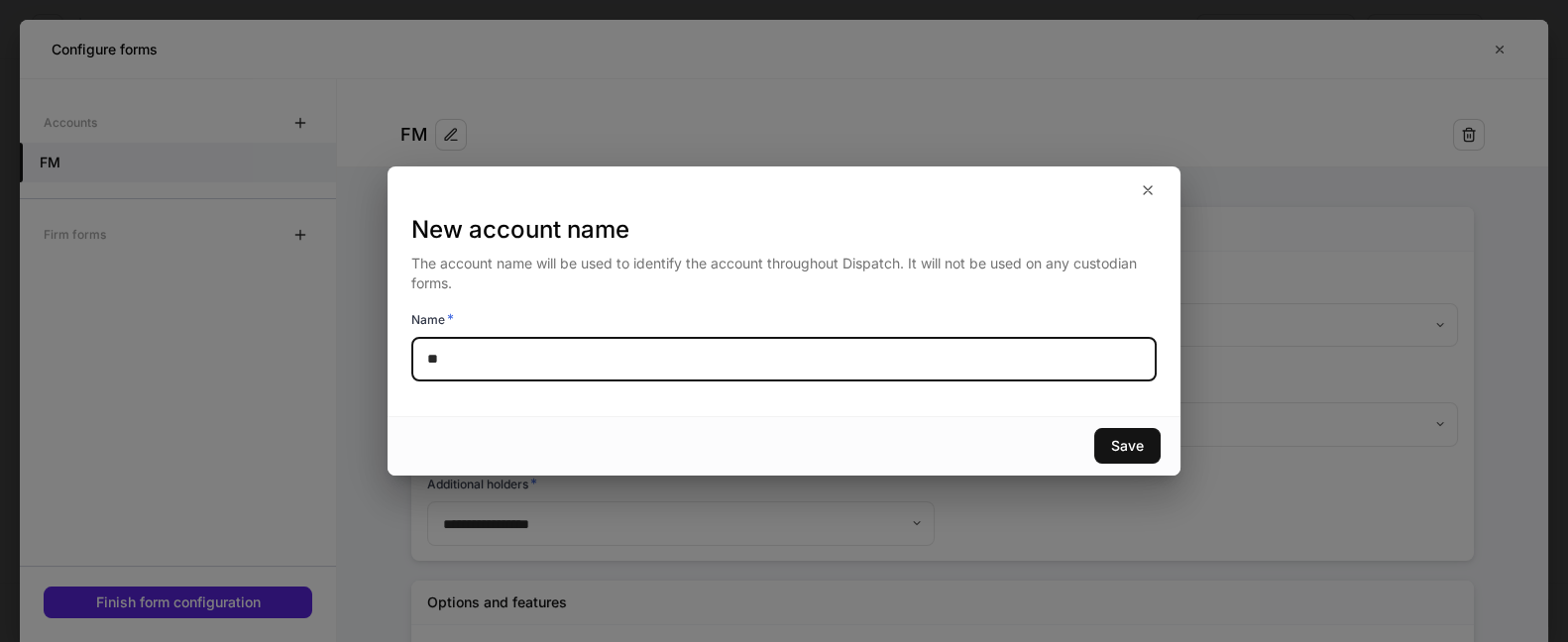 click on "**" at bounding box center (784, 360) 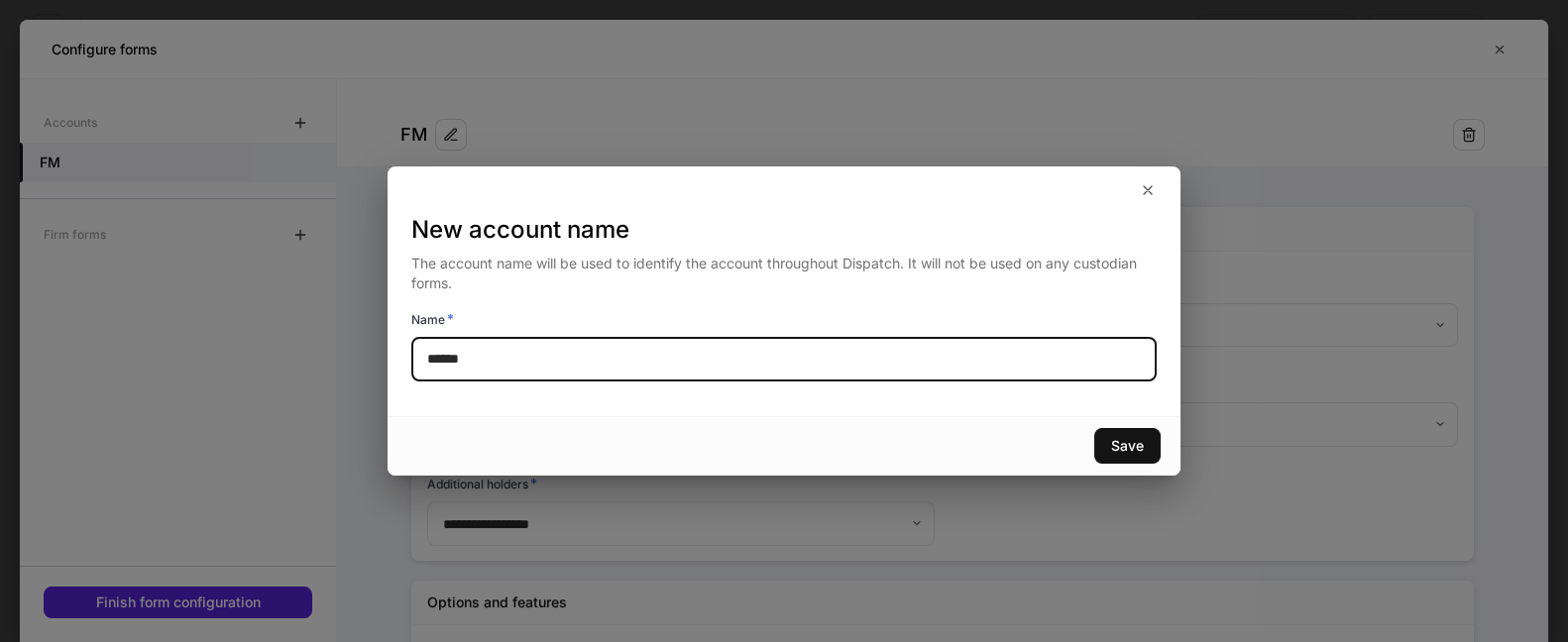 type on "******" 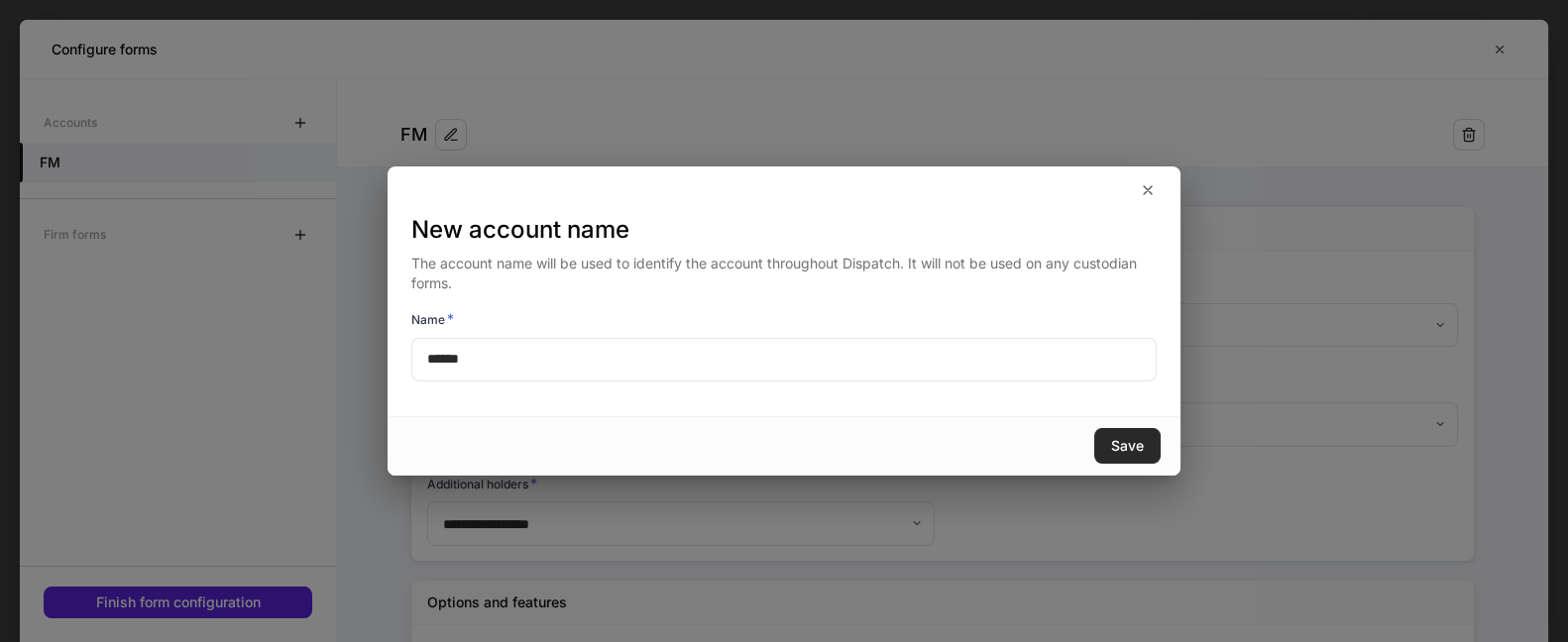 click on "Save" at bounding box center [1127, 446] 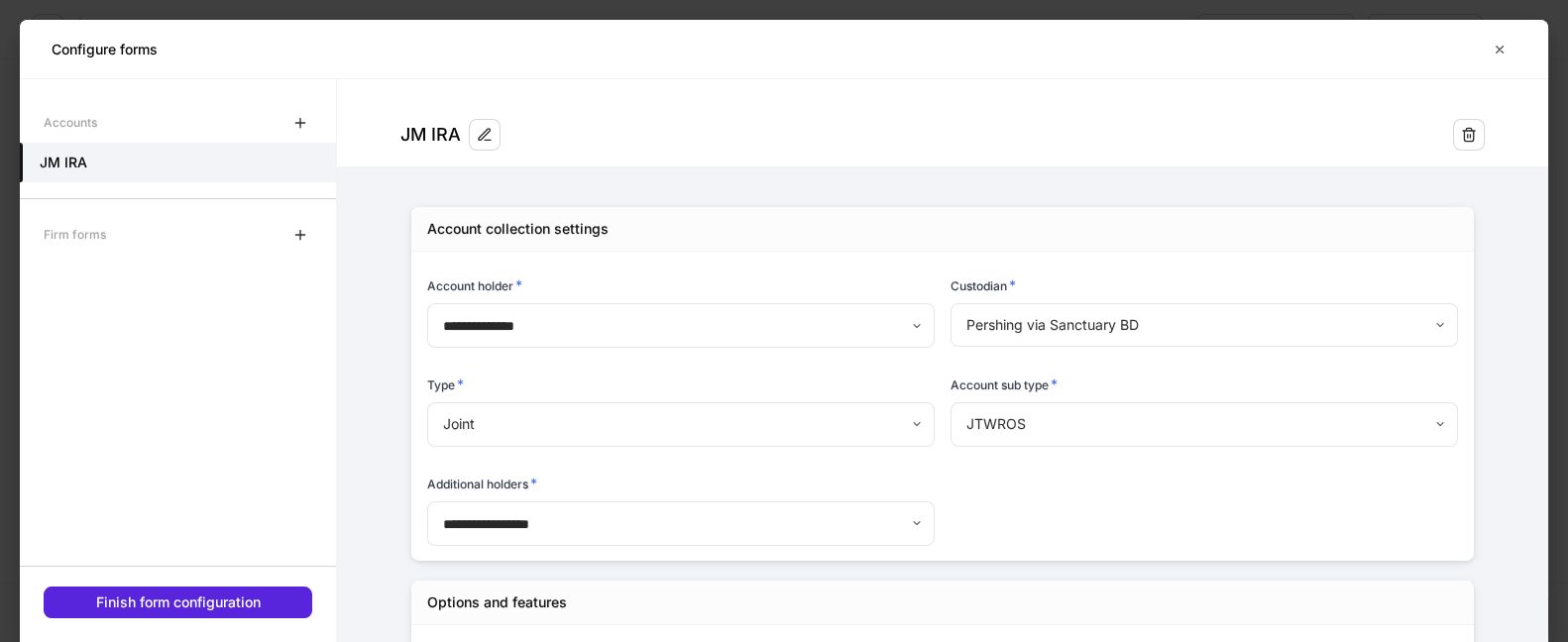 click on "**********" at bounding box center [784, 321] 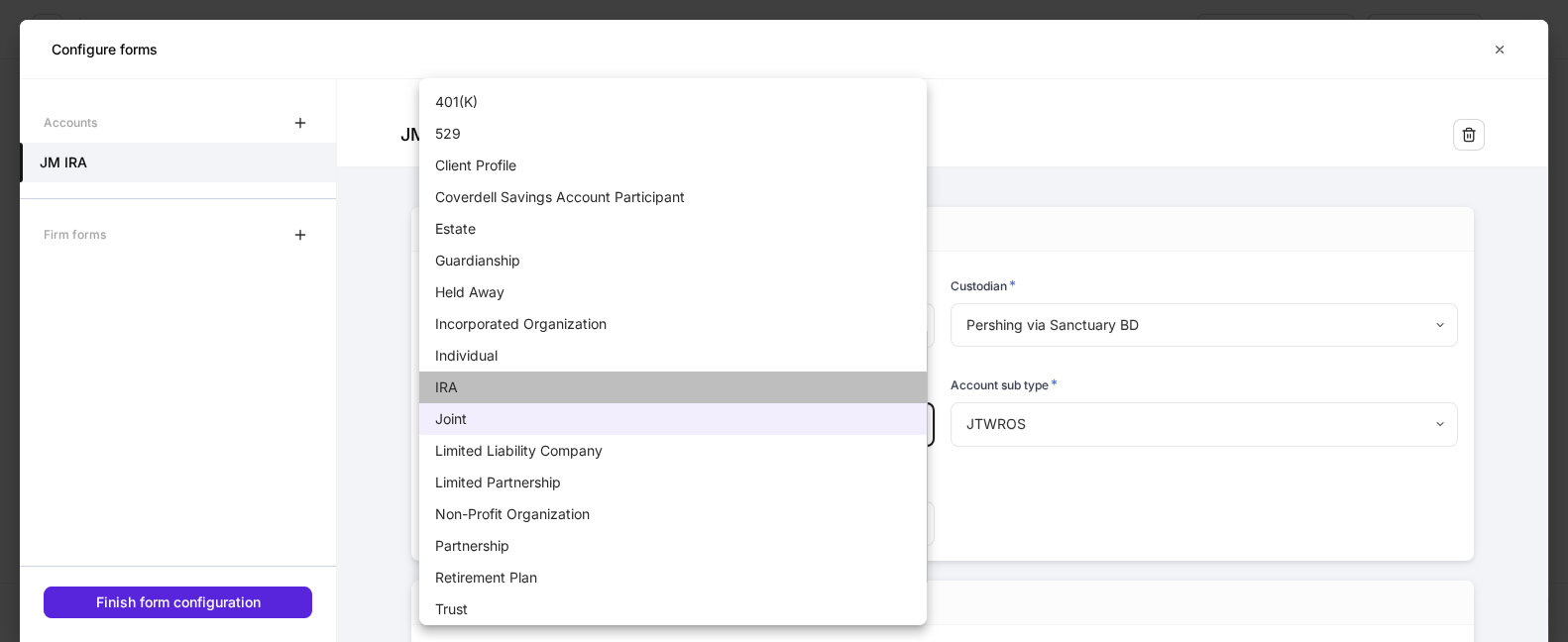 click on "IRA" at bounding box center (673, 387) 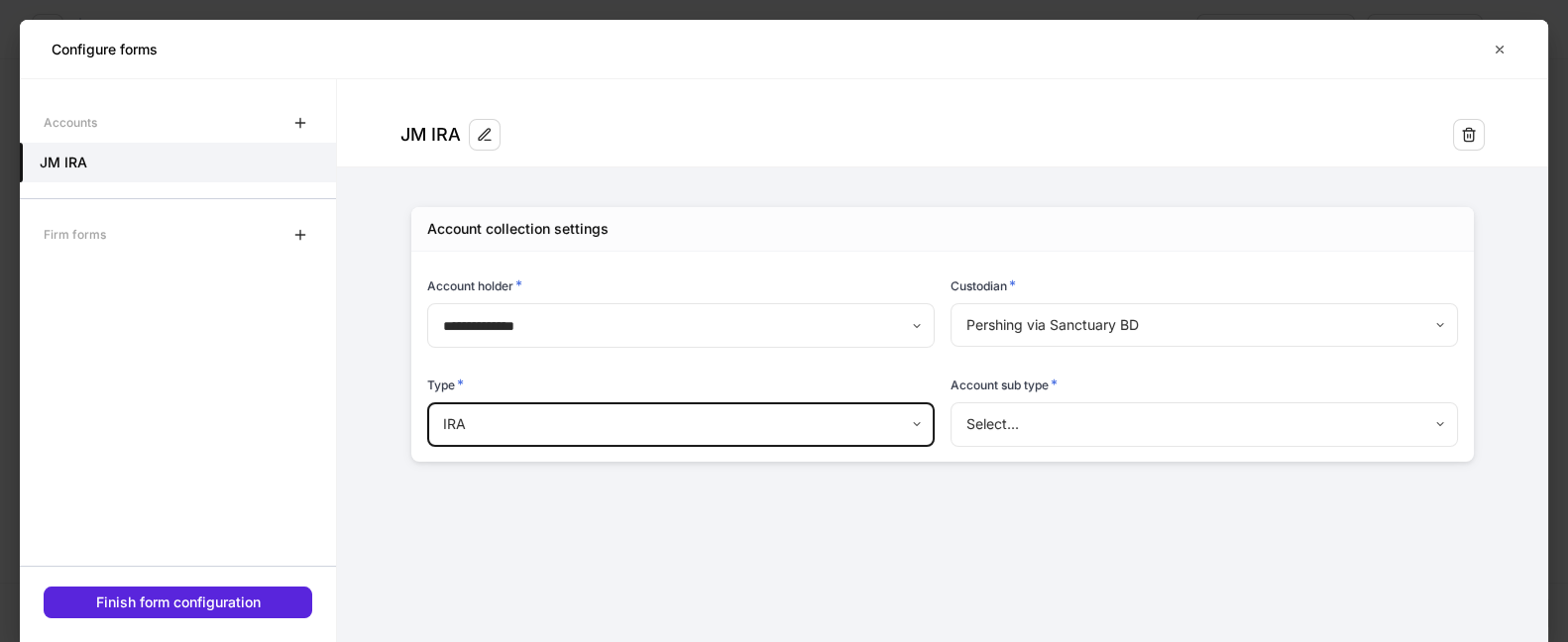 click on "**********" at bounding box center [784, 321] 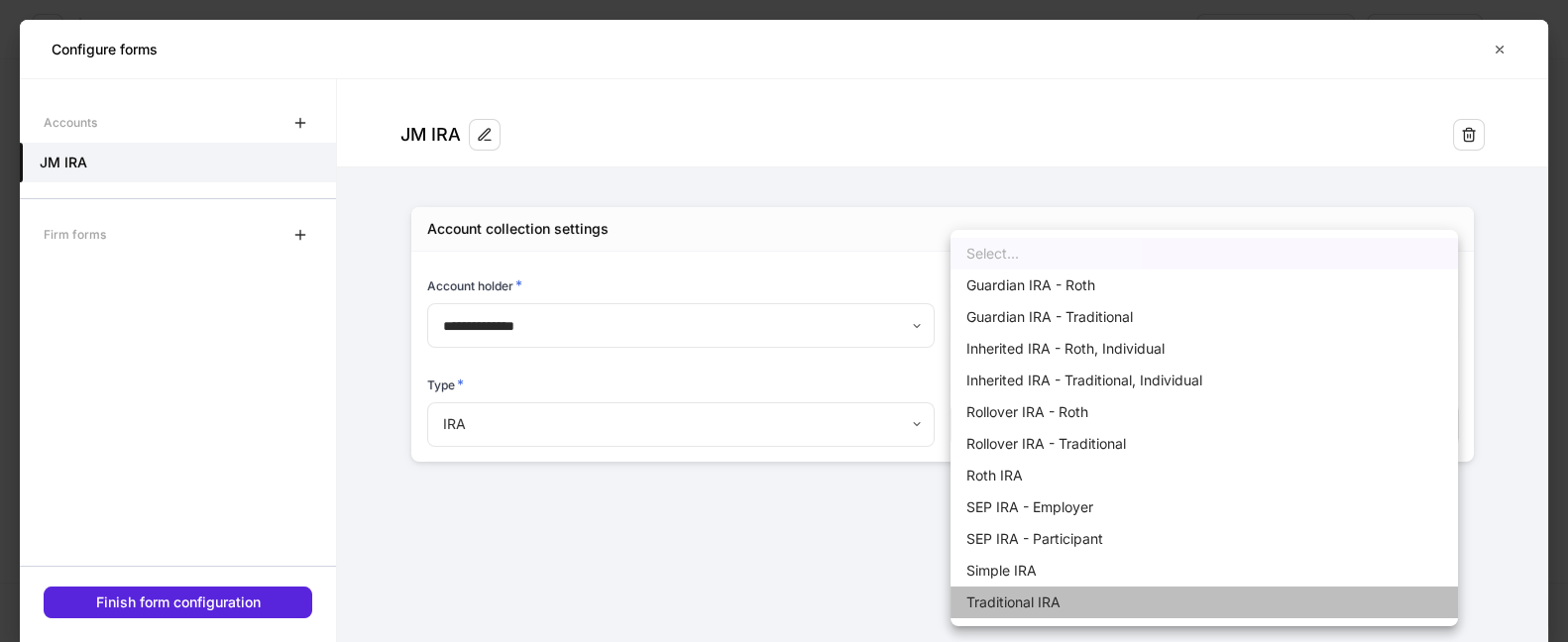 click on "Traditional IRA" at bounding box center (1204, 602) 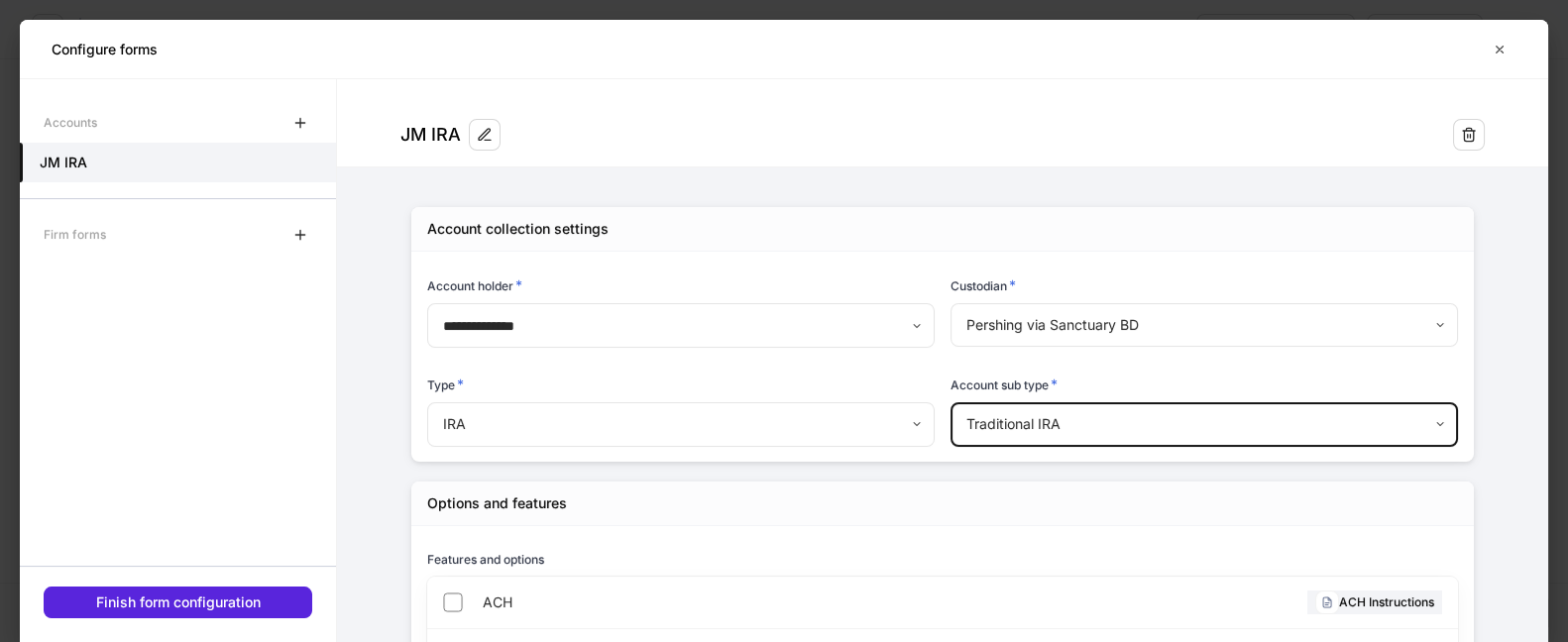 click on "Options and features" at bounding box center [943, 503] 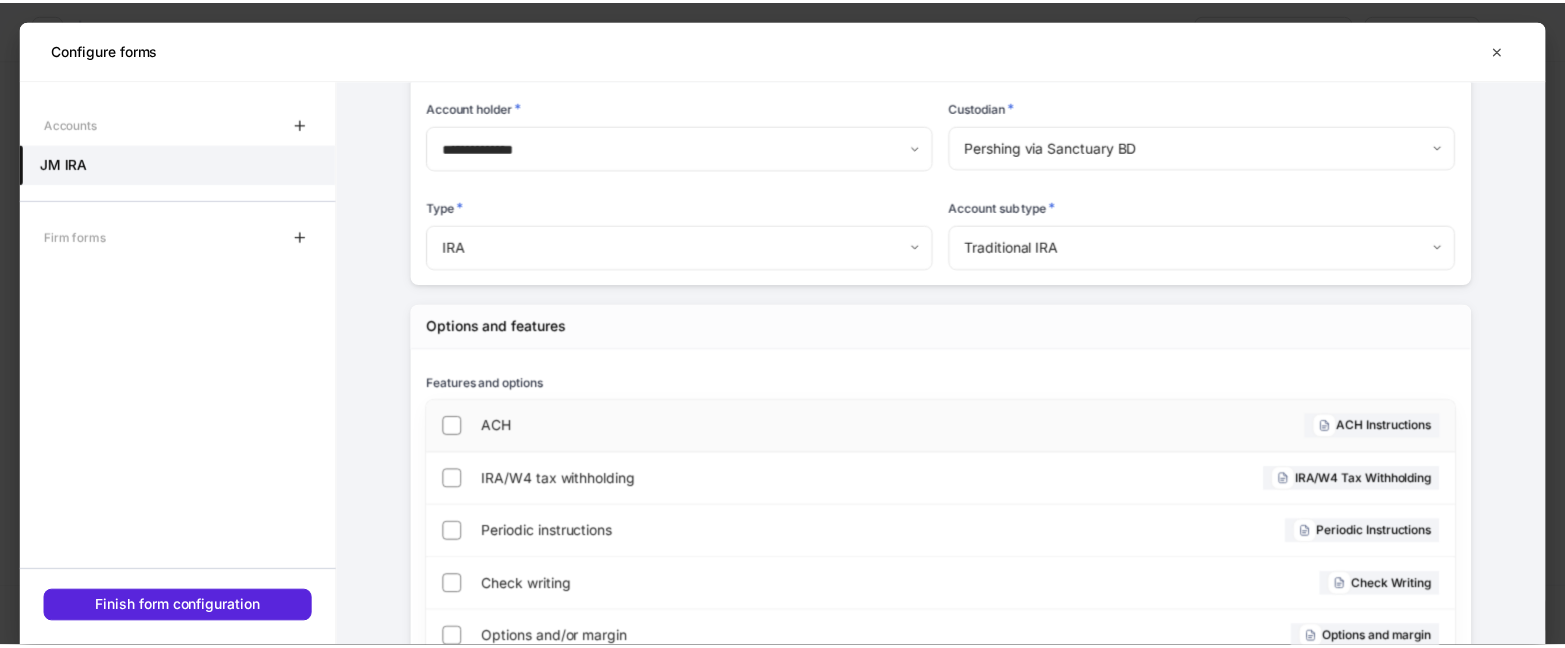 scroll, scrollTop: 0, scrollLeft: 0, axis: both 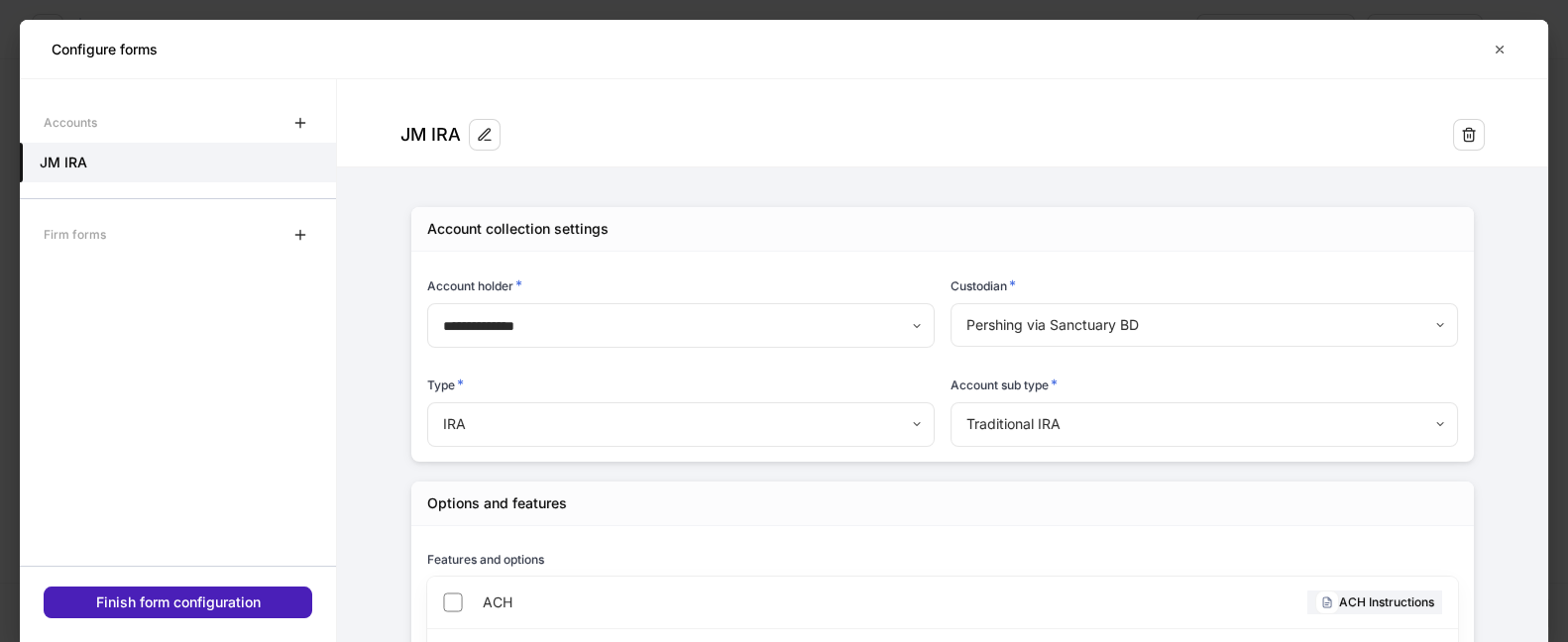 click on "Finish form configuration" at bounding box center (178, 602) 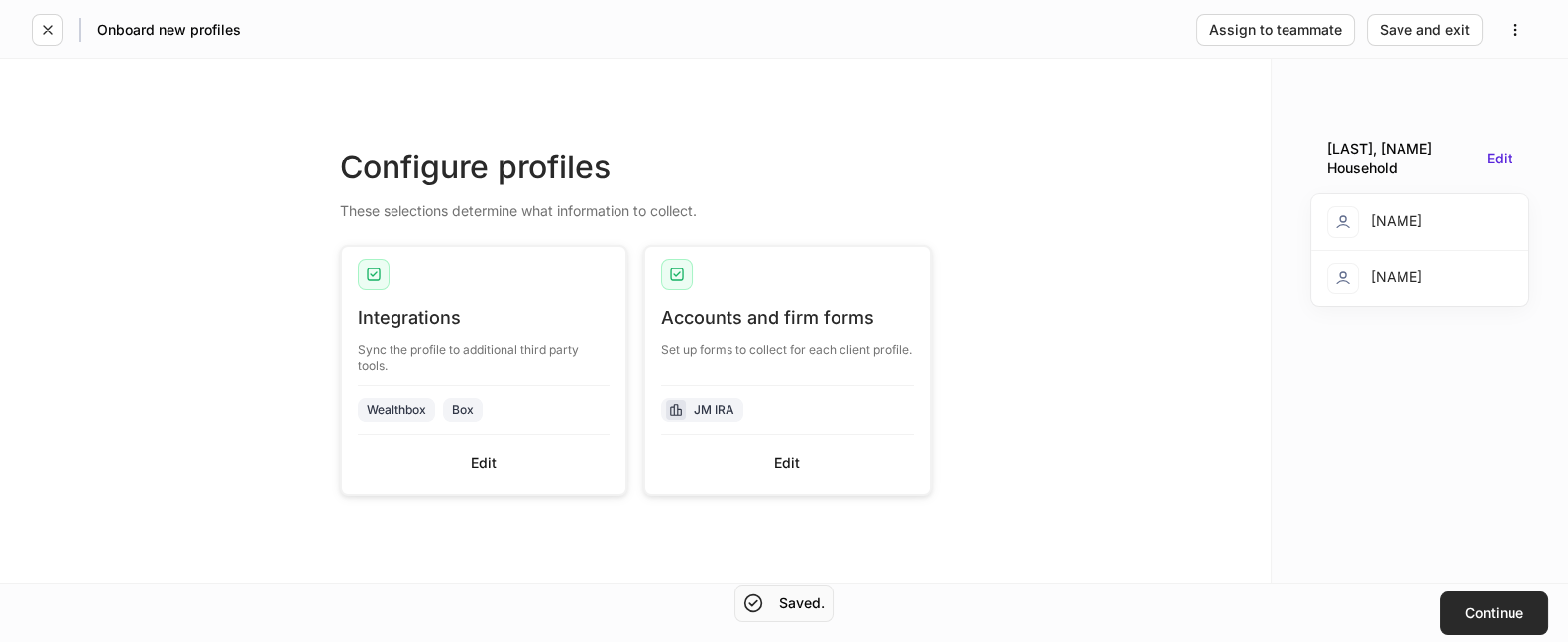 click on "Continue" at bounding box center [1494, 613] 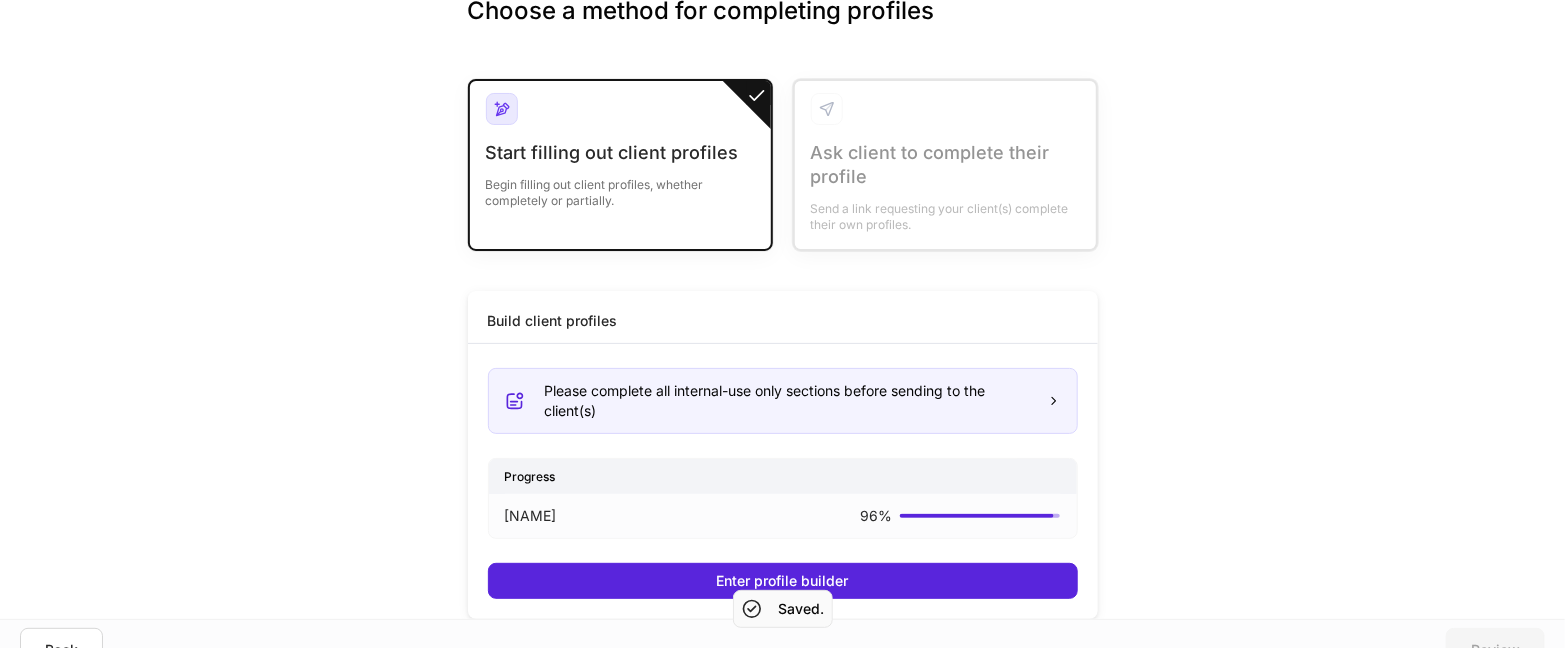 scroll, scrollTop: 93, scrollLeft: 0, axis: vertical 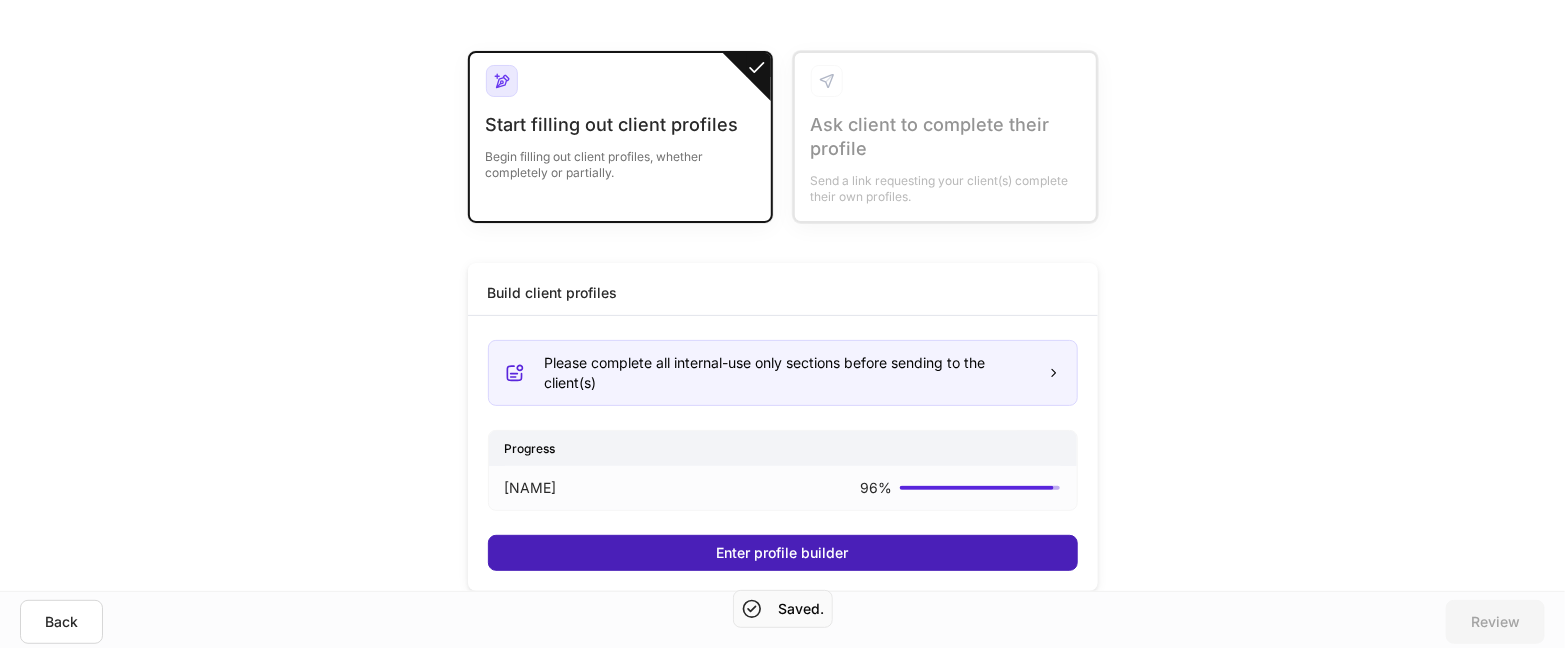 click on "Enter profile builder" at bounding box center (783, 553) 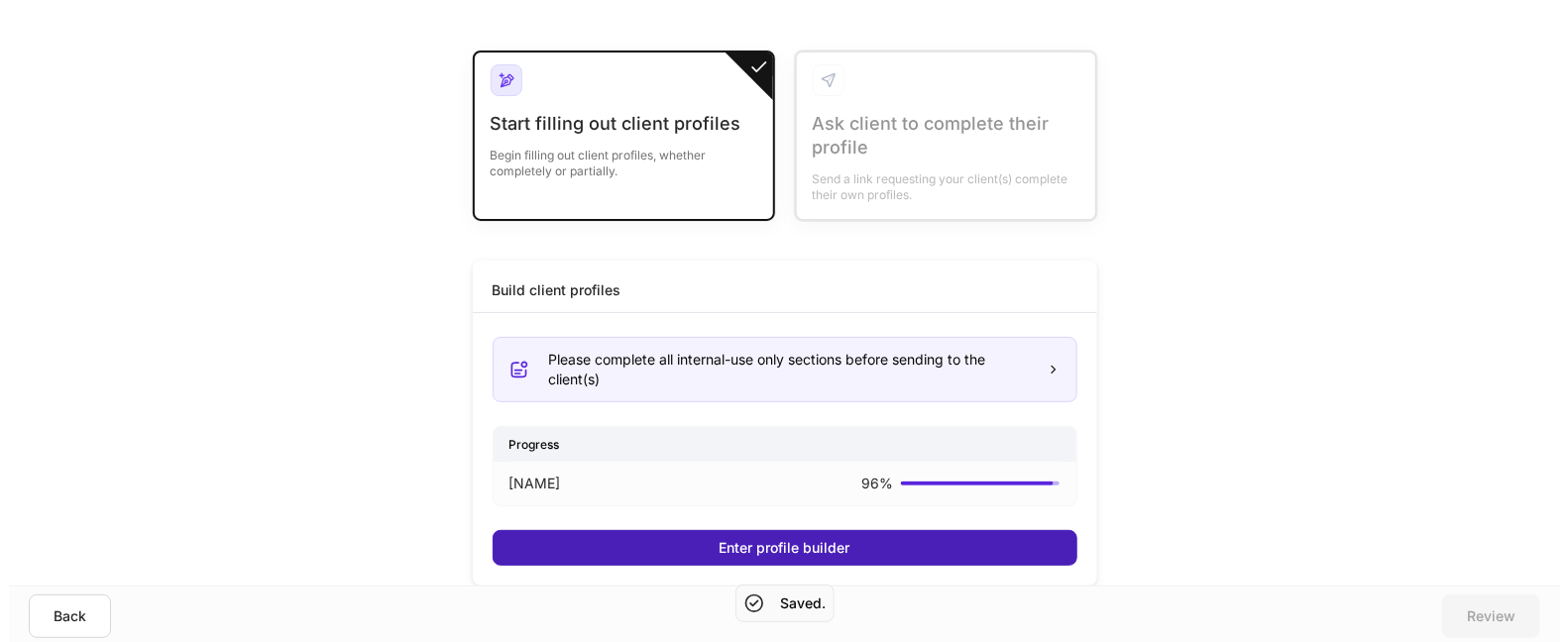 scroll, scrollTop: 0, scrollLeft: 0, axis: both 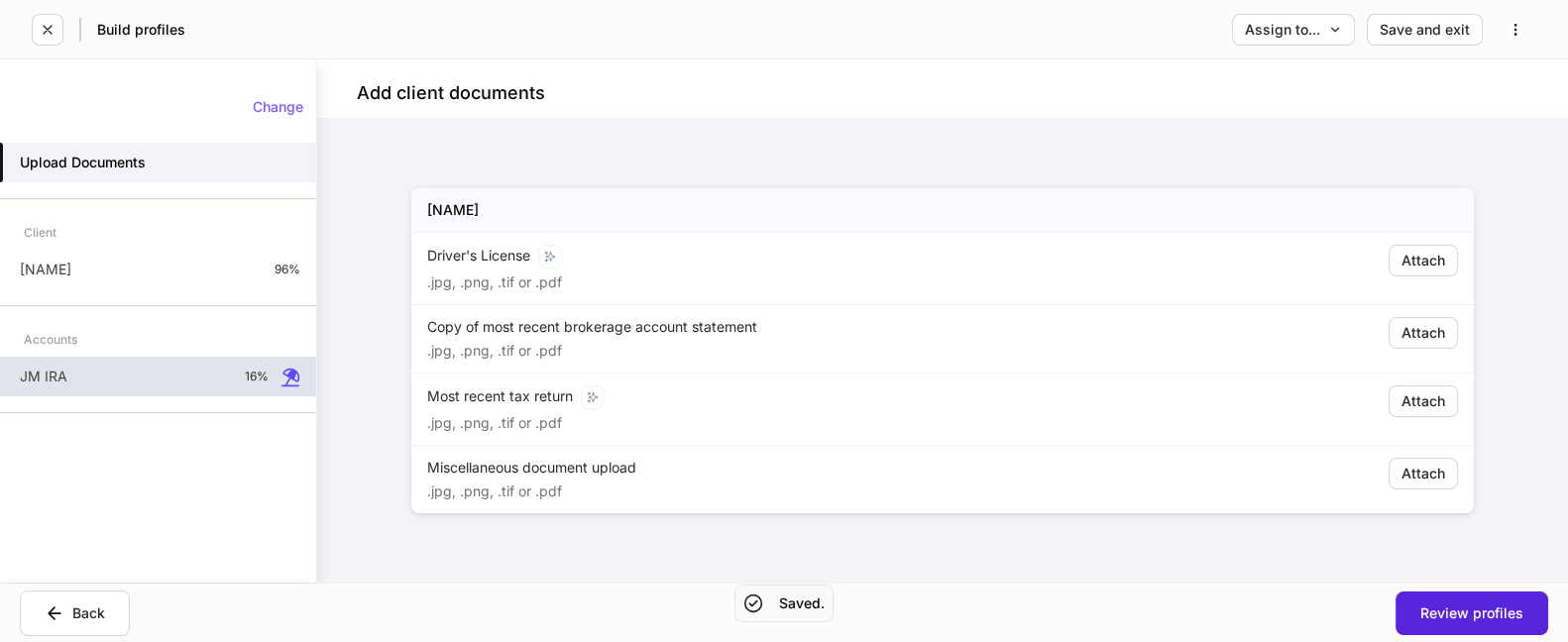 click on "JM IRA 16%" at bounding box center (158, 376) 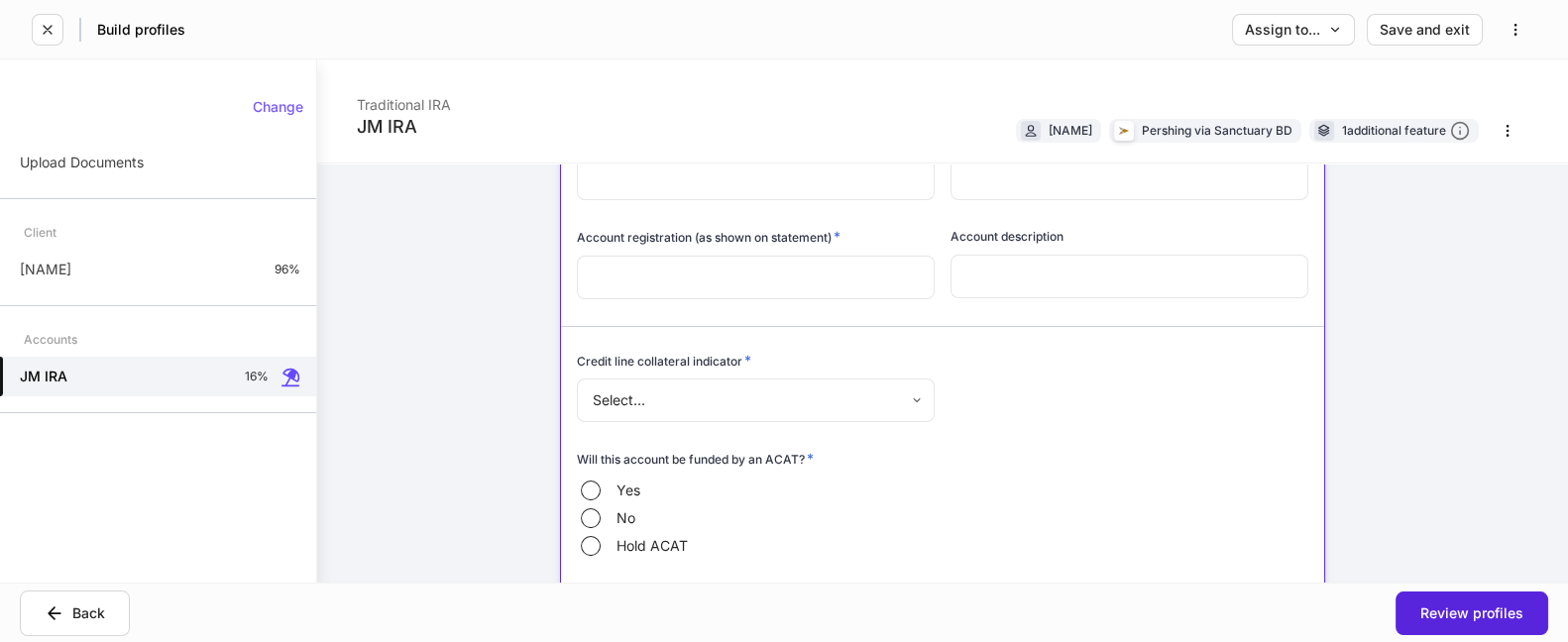 scroll, scrollTop: 0, scrollLeft: 0, axis: both 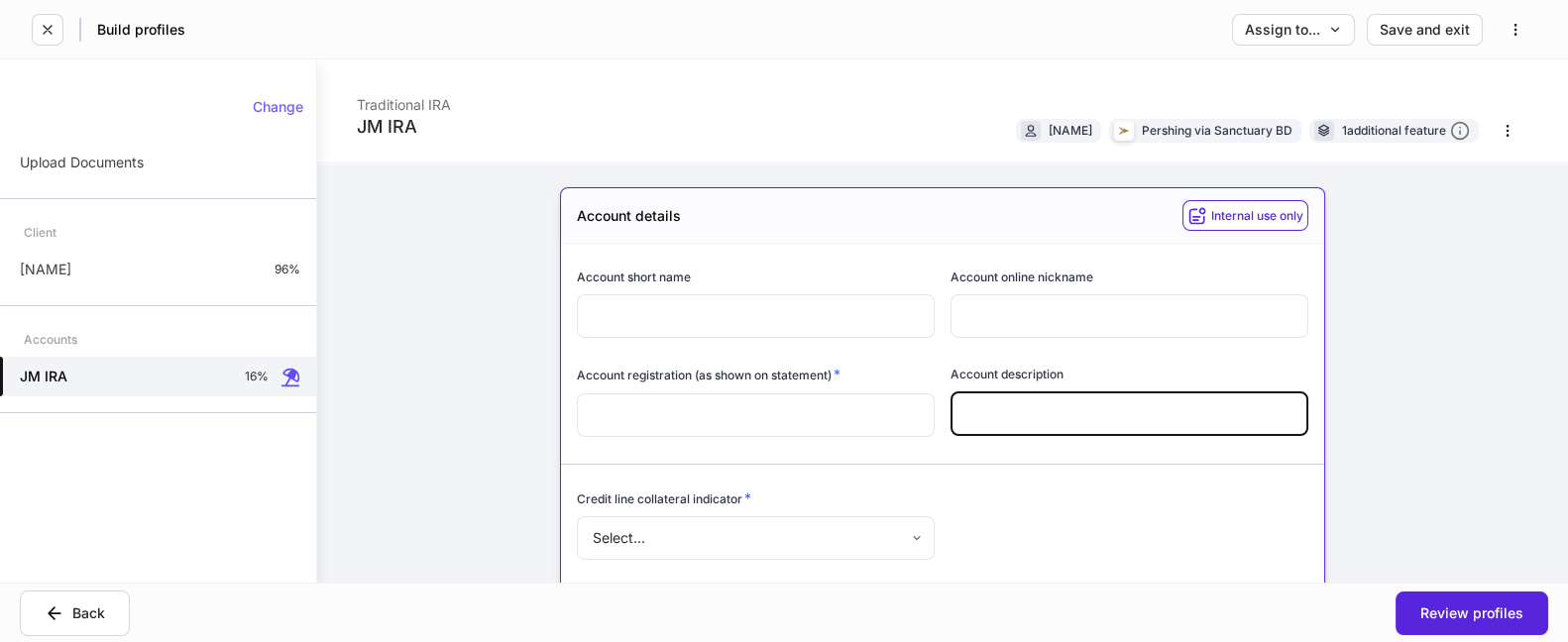 click at bounding box center (1129, 414) 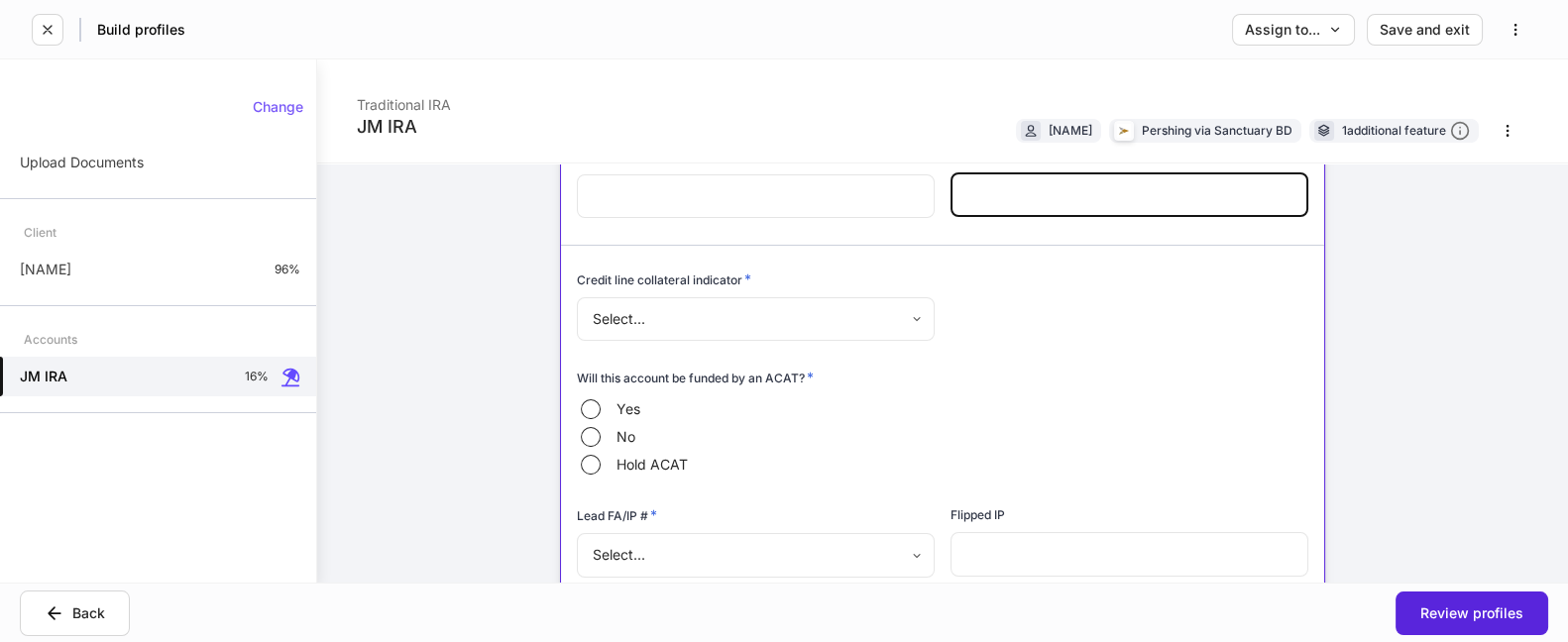 scroll, scrollTop: 220, scrollLeft: 0, axis: vertical 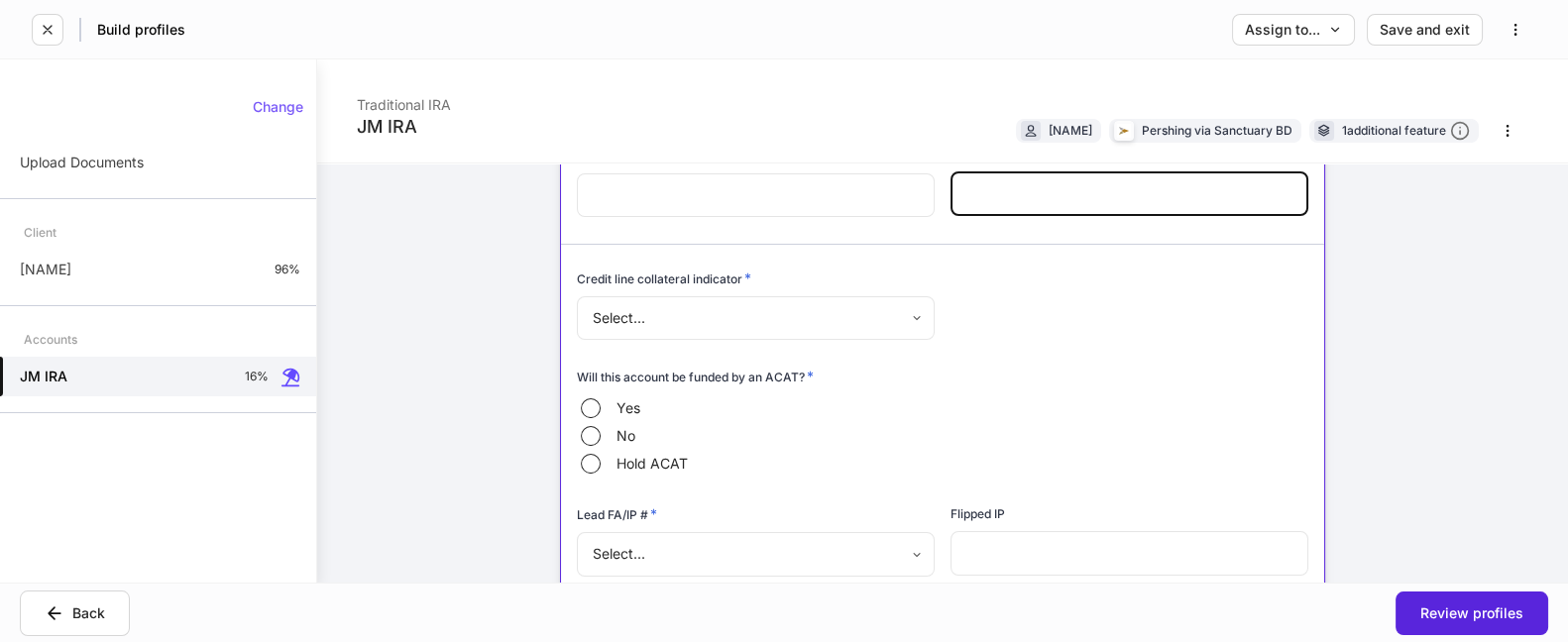 click on "Build profiles Assign to... Save and exit JM IRA Traditional IRA Frances Mendez Pershing via Sanctuary BD 1  additional   feature Account details Internal use only Account short name ​ Account online nickname ​ Account registration (as shown on statement) * ​ Account description ​ Credit line collateral indicator * Select... ​ Will this account be funded by an ACAT? * Yes No Hold ACAT Lead FA/IP # * Select... ​ Flipped IP ​ Advisory account * Select... ​ Tax lot disposition Mutual funds * First in, first out ** ​ Stocks in Pershing's dividend reinvestment plan * First in, first out ** ​ All other securities * First in, first out ** ​ Is this IRA to be funded by a rollover from an ERISA/Employee sponsored retirement plan? * Yes No Does this account have a custom beneficiary? * Yes No Spouse consent * Select... ​ Suitability Risk exposure * Select... ​ Investment objective * Select... ​ Time horizon * ​ Liquidity needs * Select... ​ * Select... ​ * Select... ​ * *" at bounding box center (784, 321) 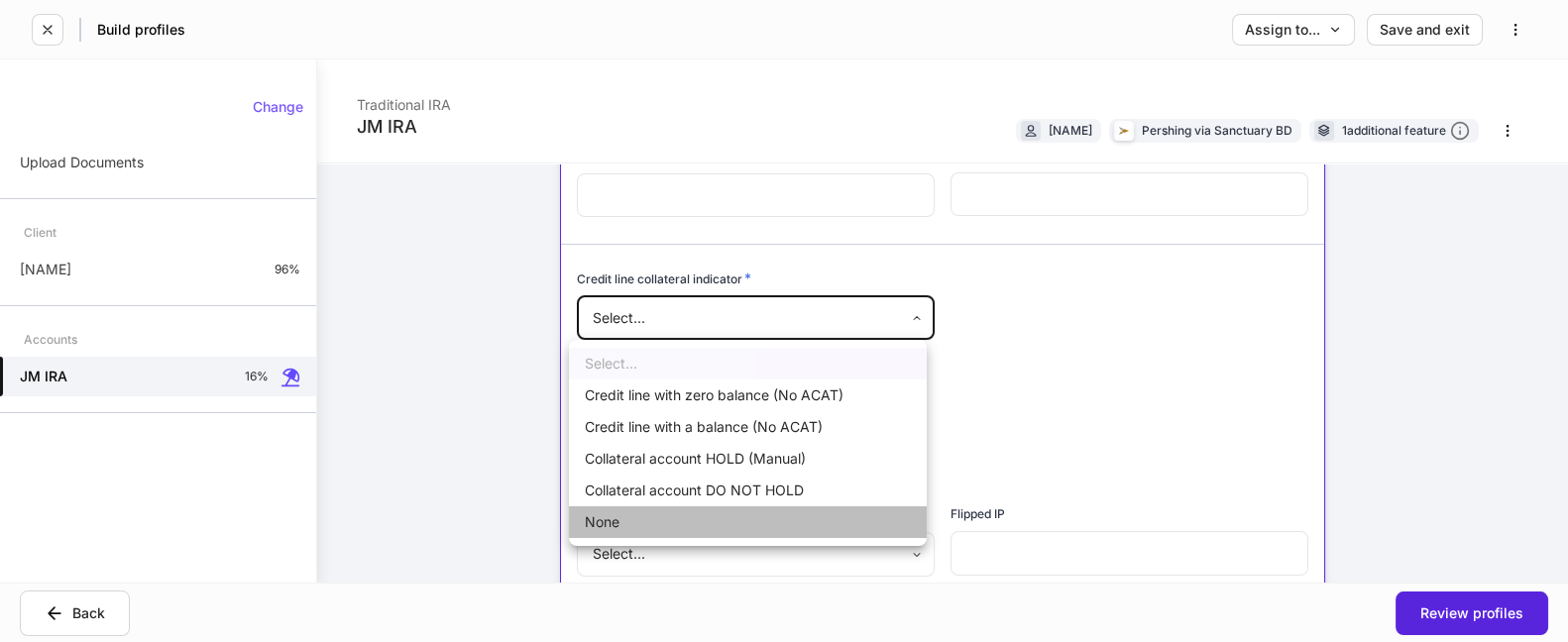 click on "None" at bounding box center [747, 522] 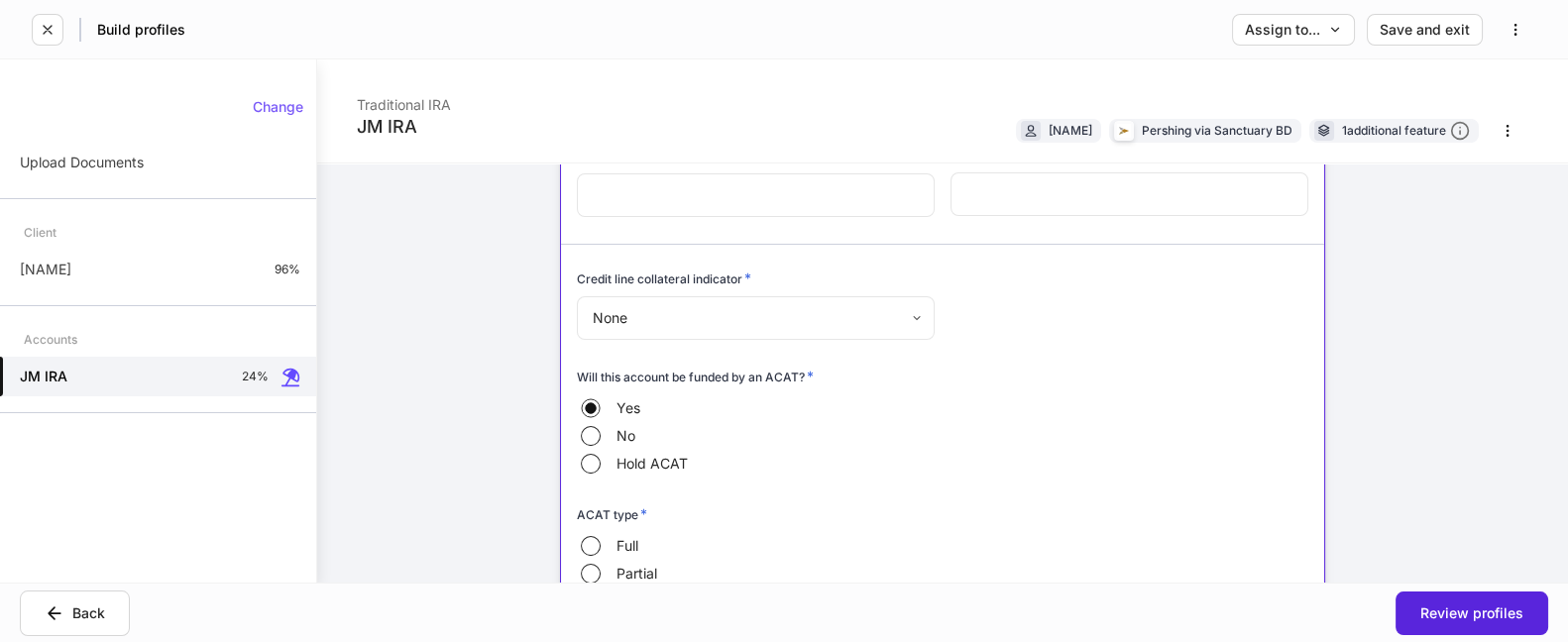 scroll, scrollTop: 440, scrollLeft: 0, axis: vertical 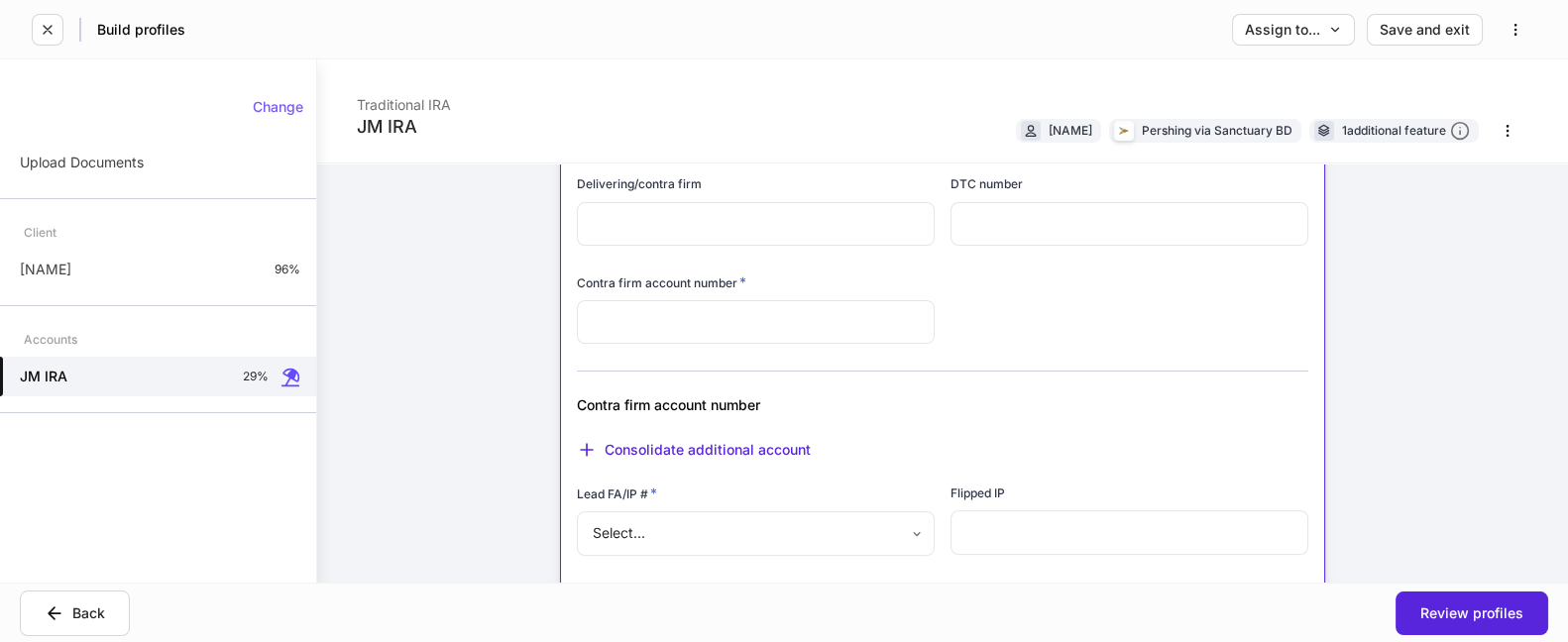 click on "Build profiles Assign to... Save and exit JM IRA Traditional IRA Frances Mendez Pershing via Sanctuary BD 1  additional   feature Account details Internal use only Account short name ​ Account online nickname ​ Account registration (as shown on statement) * ​ Account description ​ Credit line collateral indicator * None **** ​ Will this account be funded by an ACAT? * Yes No Hold ACAT ACAT type * Full Partial Delivering/contra firm ​ DTC number ​ Contra firm account number * ​ Contra firm account number Consolidate additional account Lead FA/IP # * Select... ​ Flipped IP ​ Advisory account * Select... ​ Tax lot disposition Mutual funds * First in, first out ** ​ Stocks in Pershing's dividend reinvestment plan * First in, first out ** ​ All other securities * First in, first out ** ​ Is this IRA to be funded by a rollover from an ERISA/Employee sponsored retirement plan? * Yes No Does this account have a custom beneficiary? * Yes No Spouse consent * Select... ​ * ​ *" at bounding box center (784, 321) 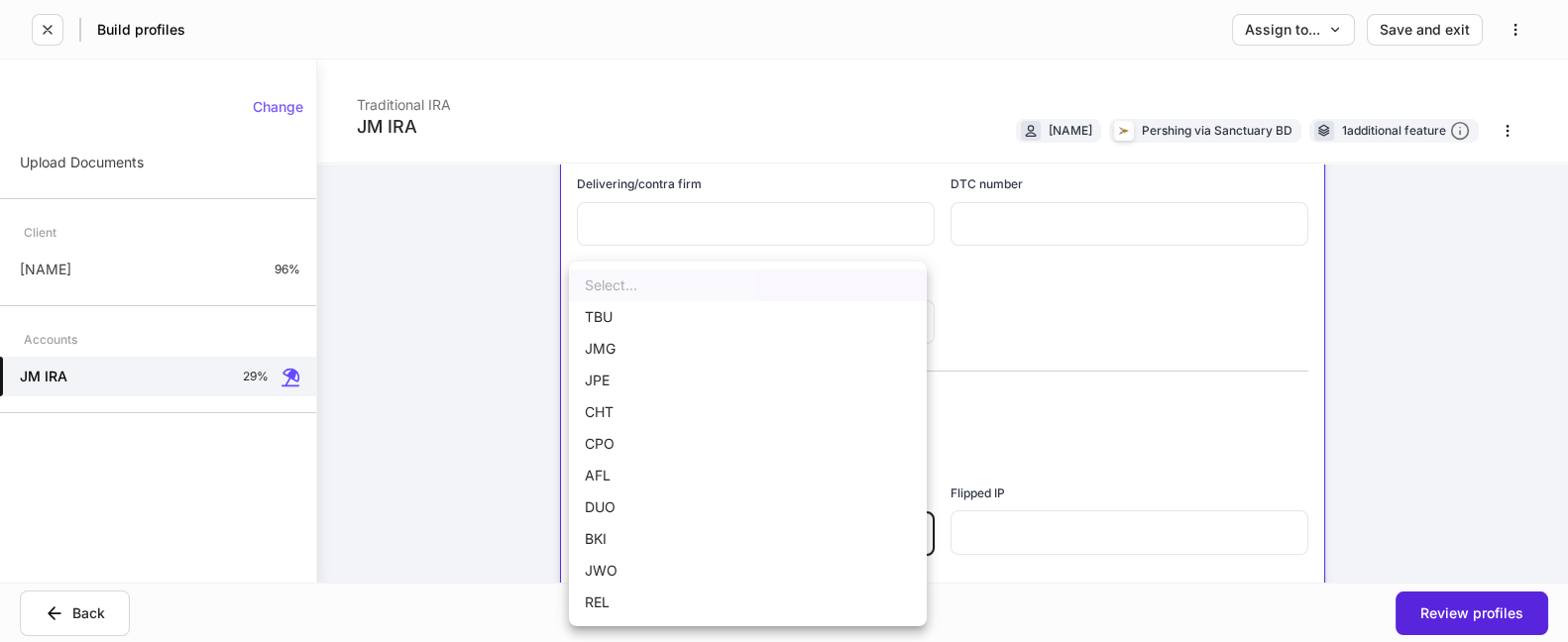 drag, startPoint x: 626, startPoint y: 568, endPoint x: 991, endPoint y: 512, distance: 369.2709 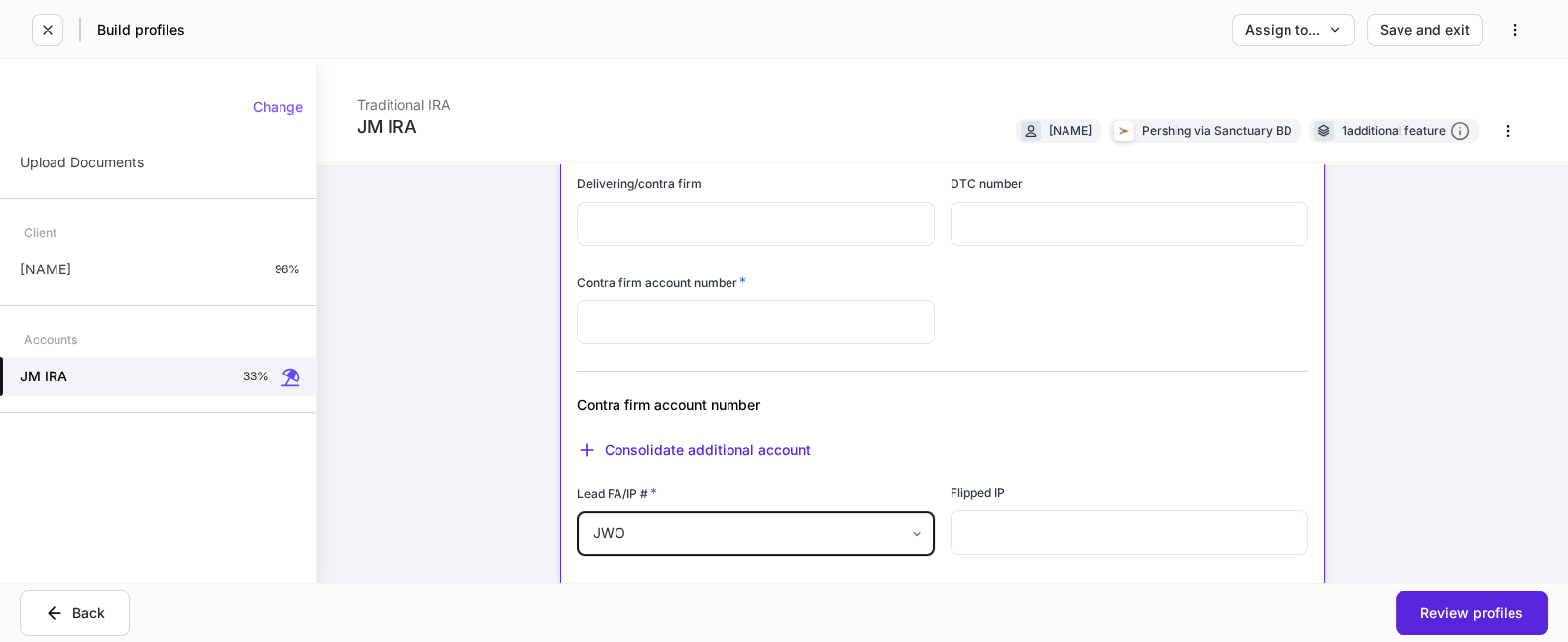 click on "TBU JMG JPE CHT CPO AFL DUO BKI JWO REL" at bounding box center (784, 321) 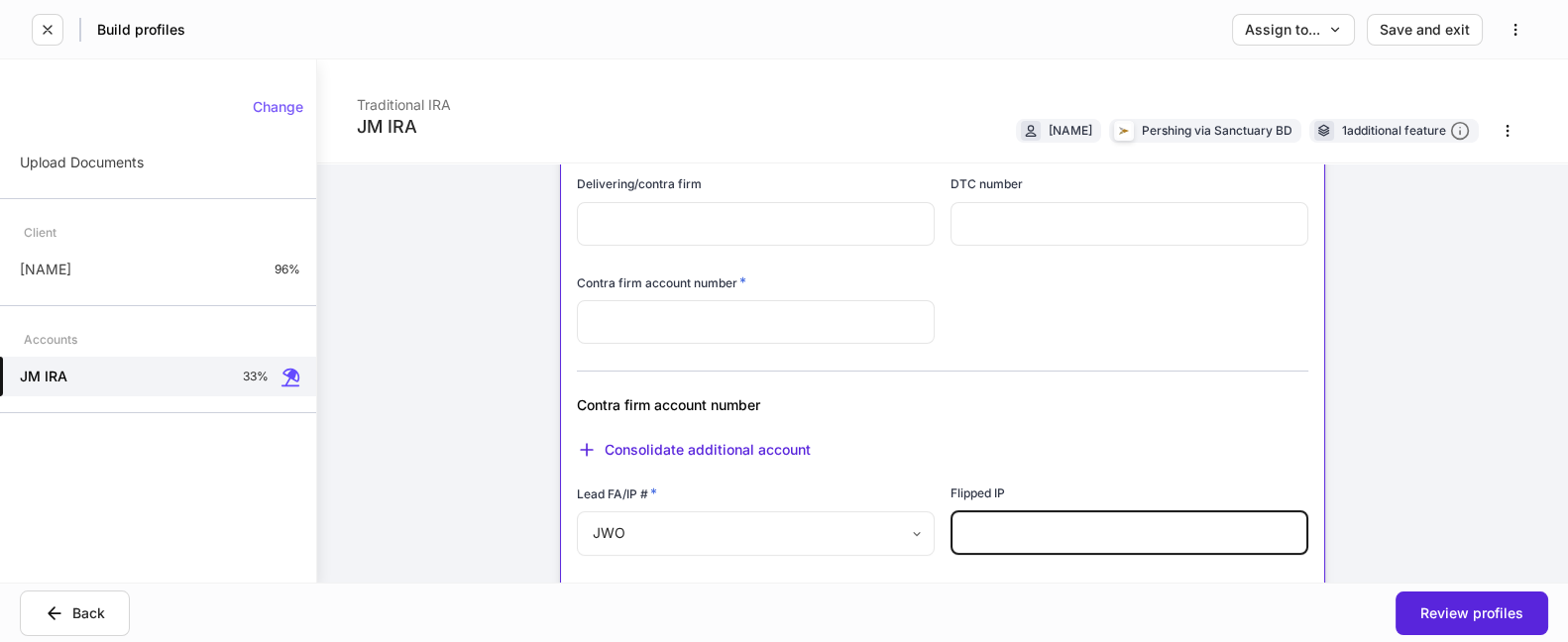 click at bounding box center (1129, 532) 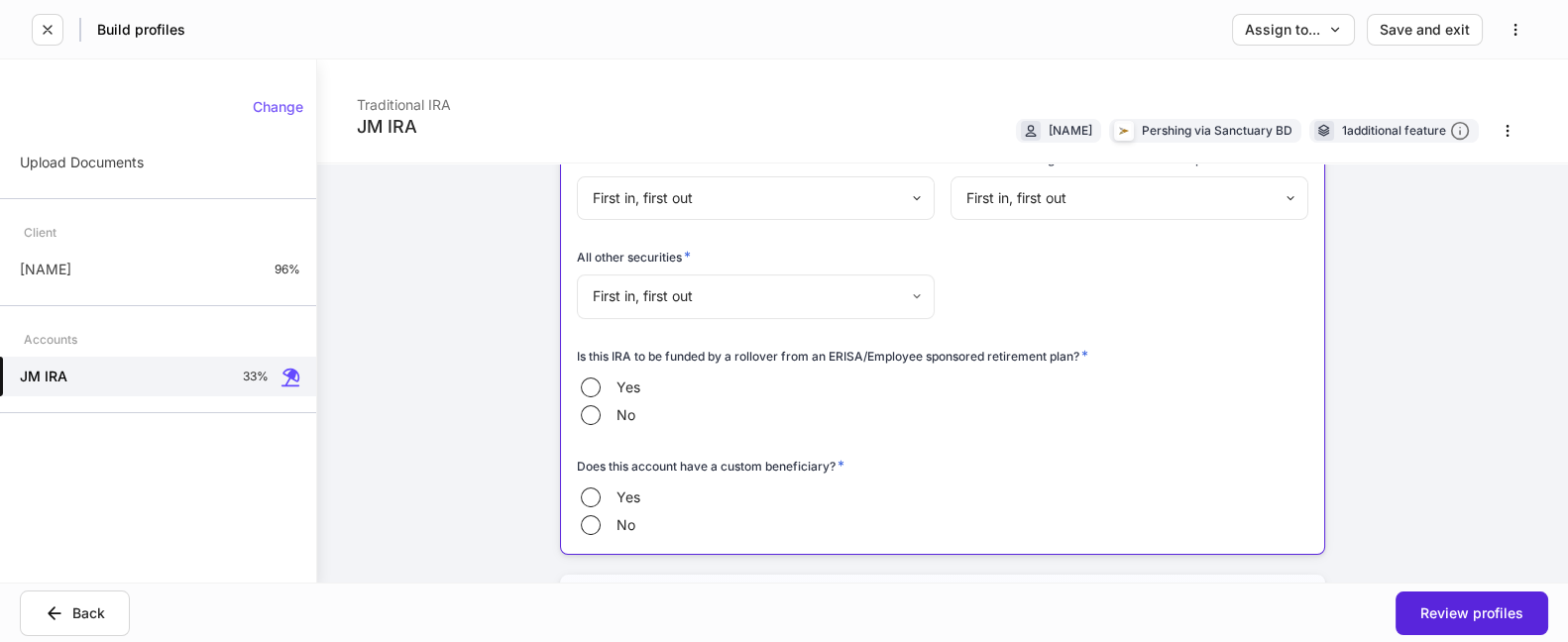 scroll, scrollTop: 1321, scrollLeft: 0, axis: vertical 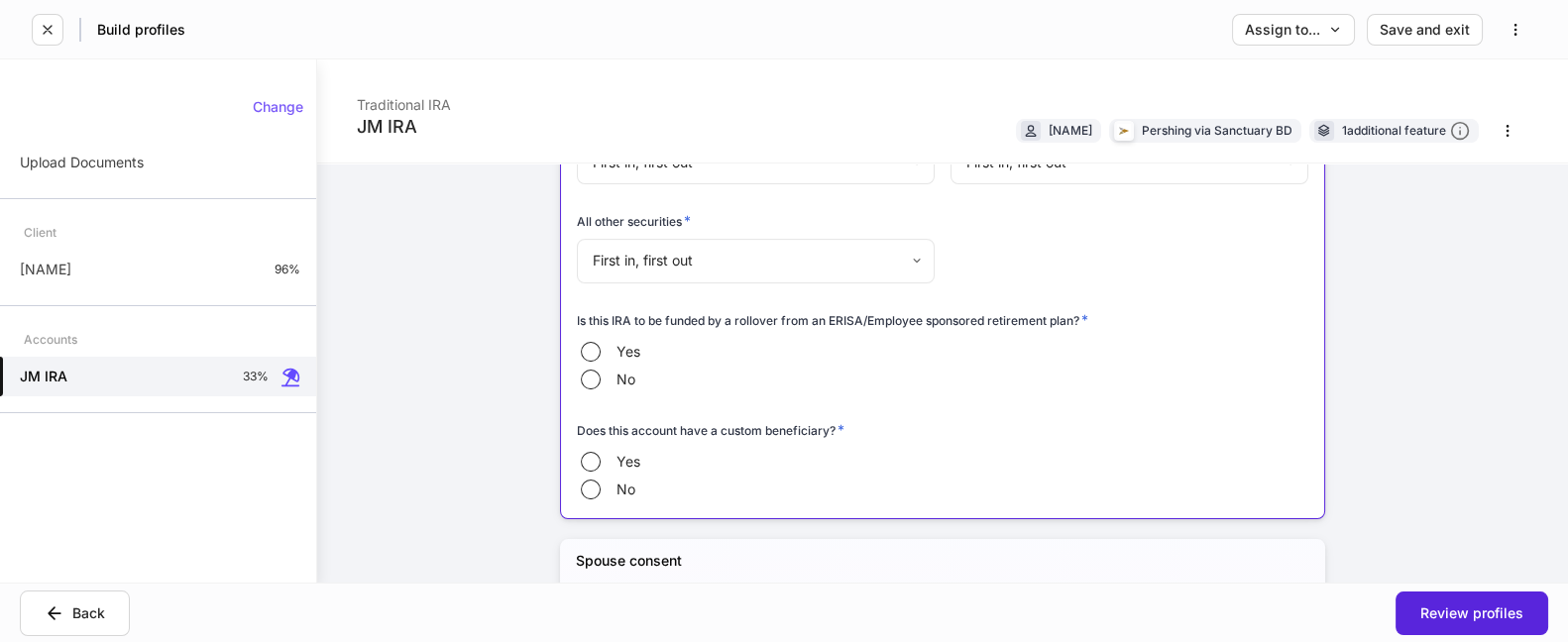 type on "***" 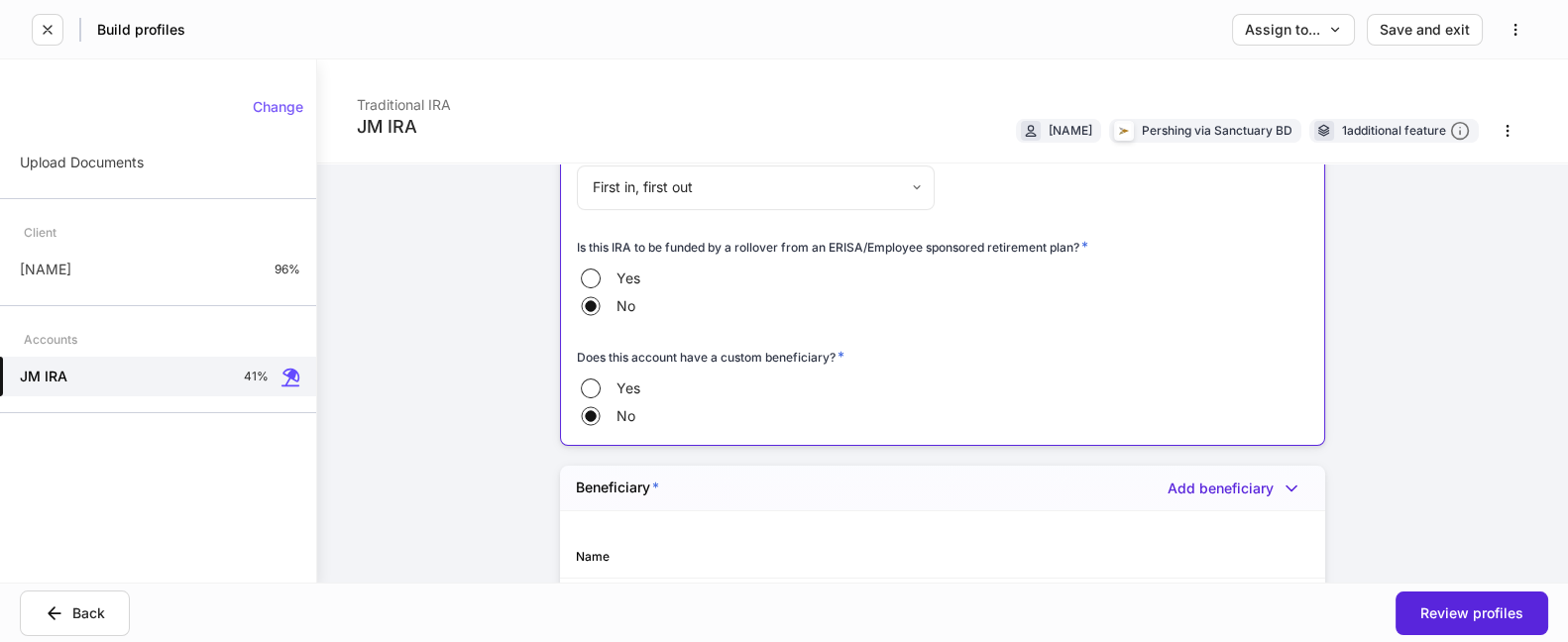 scroll, scrollTop: 1431, scrollLeft: 0, axis: vertical 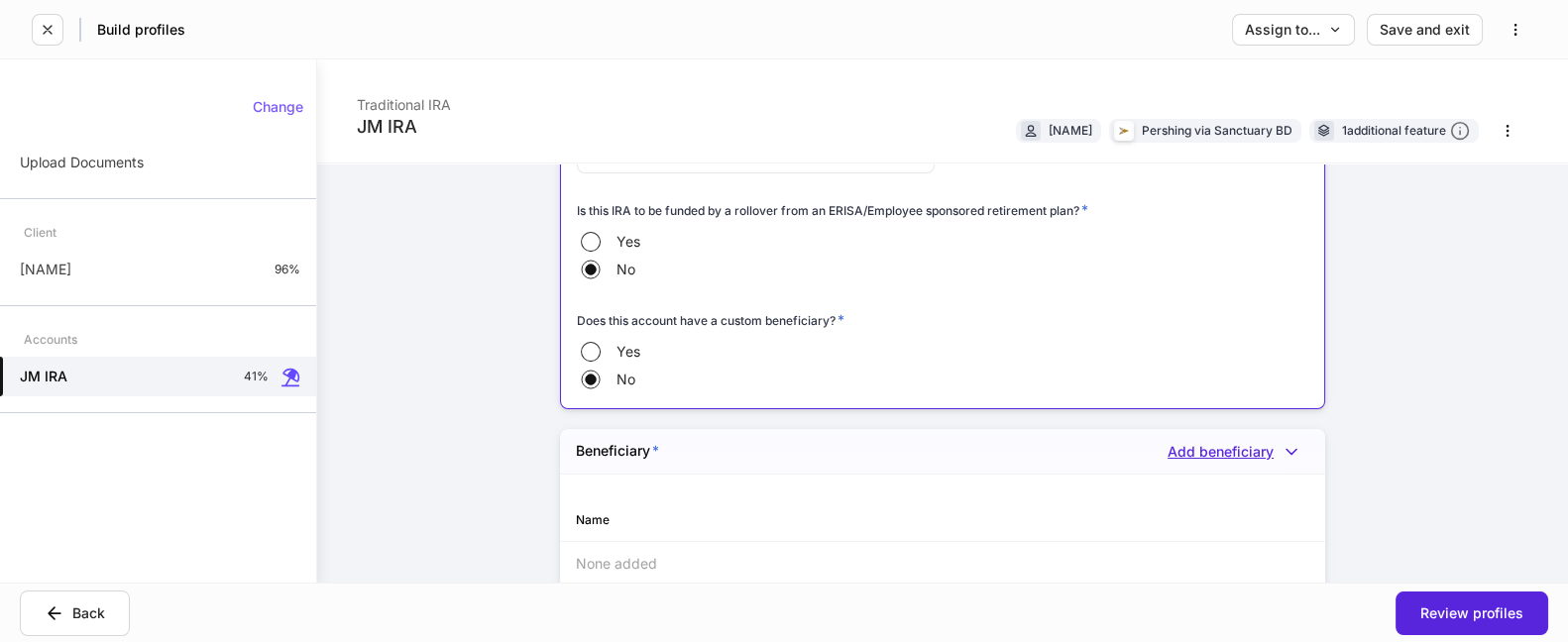 click on "Add beneficiary" at bounding box center [1238, 452] 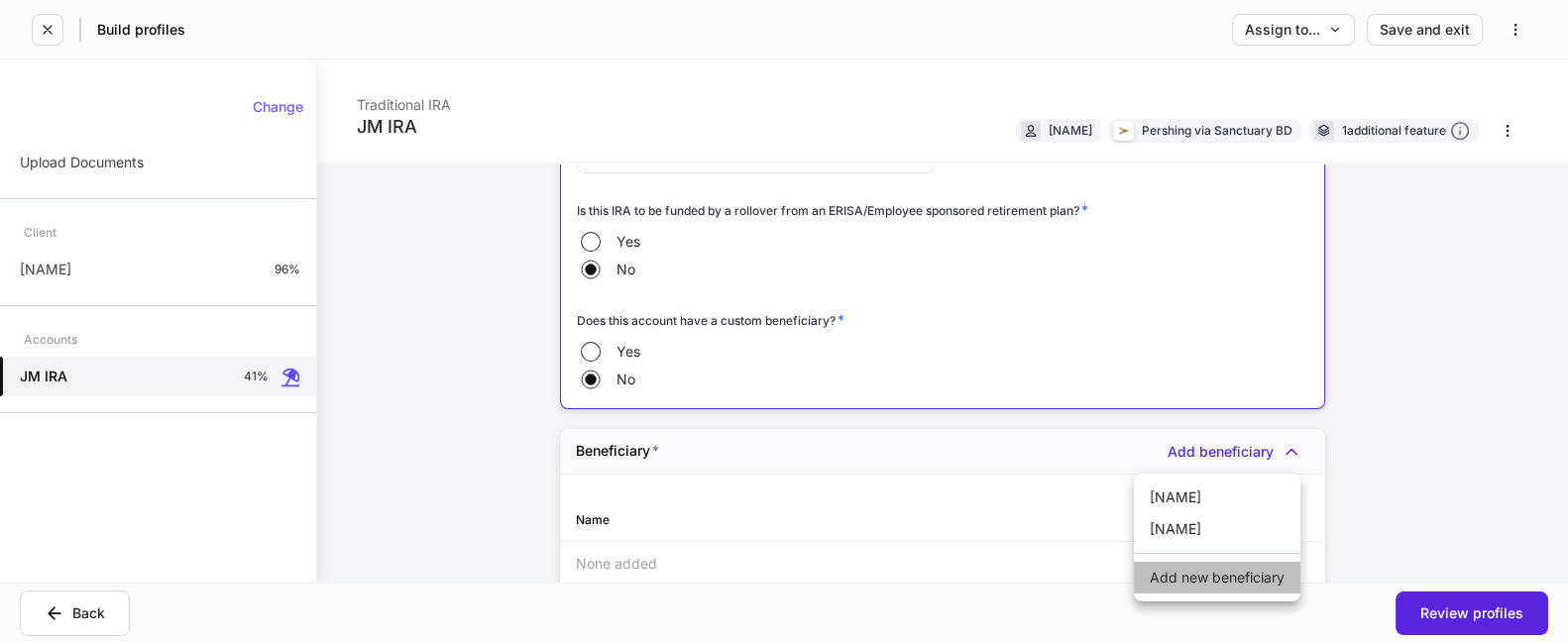 click on "Add new beneficiary" at bounding box center (1217, 578) 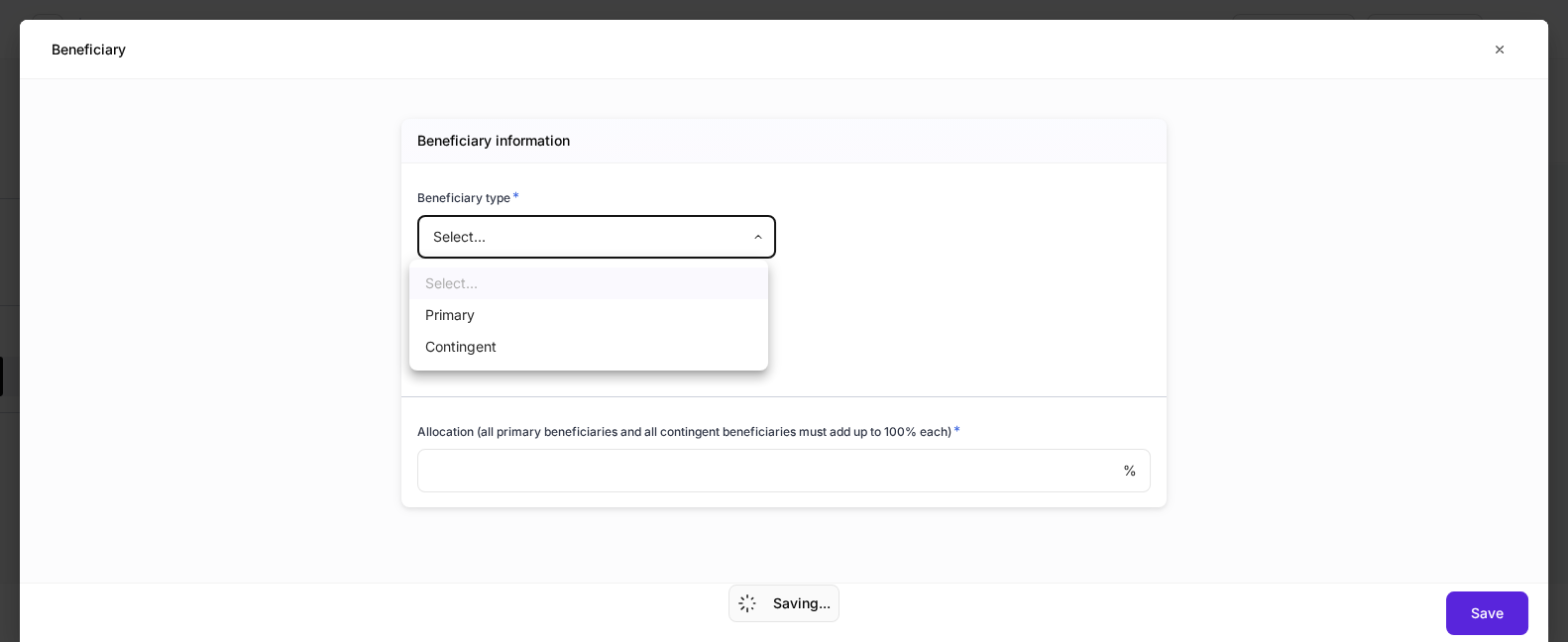 click on "Build profiles Assign to... Save and exit JM IRA Traditional IRA [FIRST] [LAST] Pershing via Sanctuary BD 1  additional   feature Account details Internal use only Account short name ​ Account online nickname ​ Account registration (as shown on statement) * ​ Account description ​ Credit line collateral indicator * None **** ​ Will this account be funded by an ACAT? * Yes No Hold ACAT ACAT type * Full Partial Delivering/contra firm ​ DTC number ​ Contra firm account number * ​ Contra firm account number Consolidate additional account Lead FA/IP # * JWO *** ​ Flipped IP *** ​ Advisory account * Select... ​ Tax lot disposition Mutual funds * First in, first out ** ​ Stocks in Pershing's dividend reinvestment plan * First in, first out ** ​ All other securities * First in, first out ** ​ Is this IRA to be funded by a rollover from an ERISA/Employee sponsored retirement plan? * Yes No Does this account have a custom beneficiary? * Yes No Beneficiary * Add beneficiary Name" at bounding box center (784, 321) 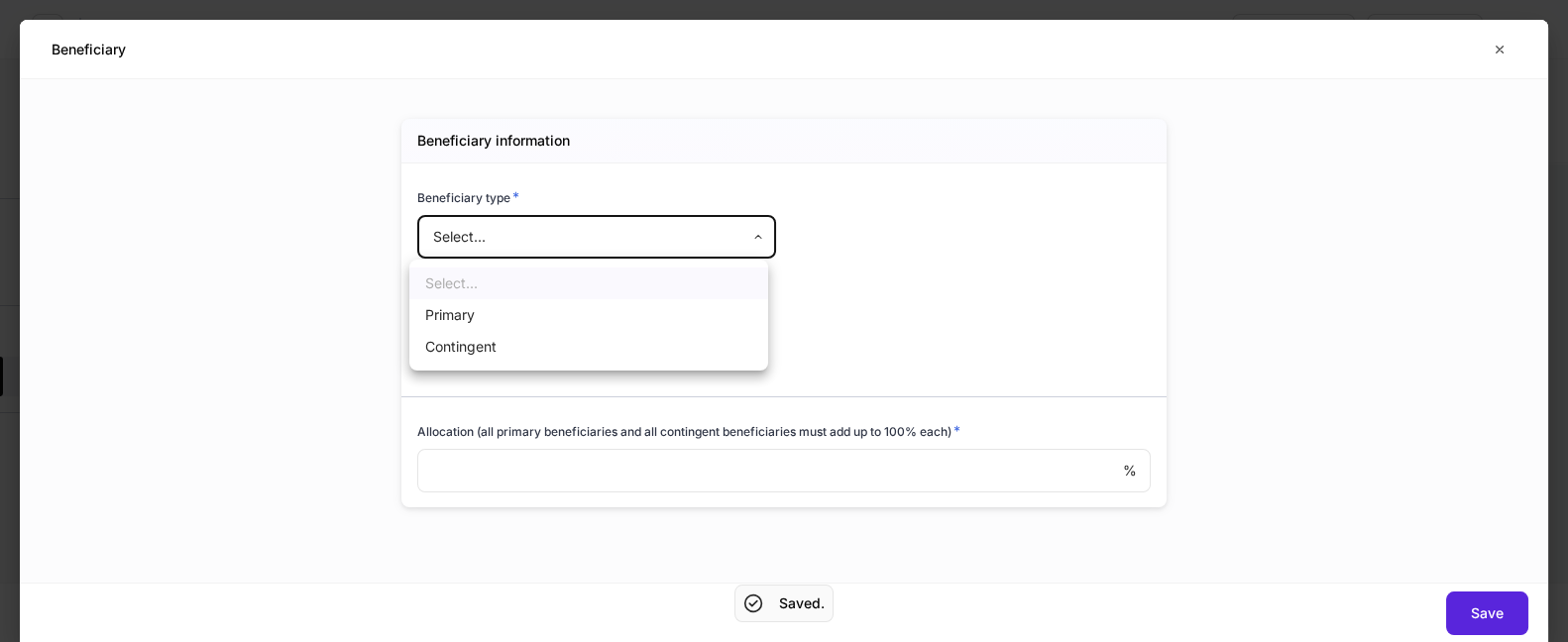 click on "Primary" at bounding box center [589, 315] 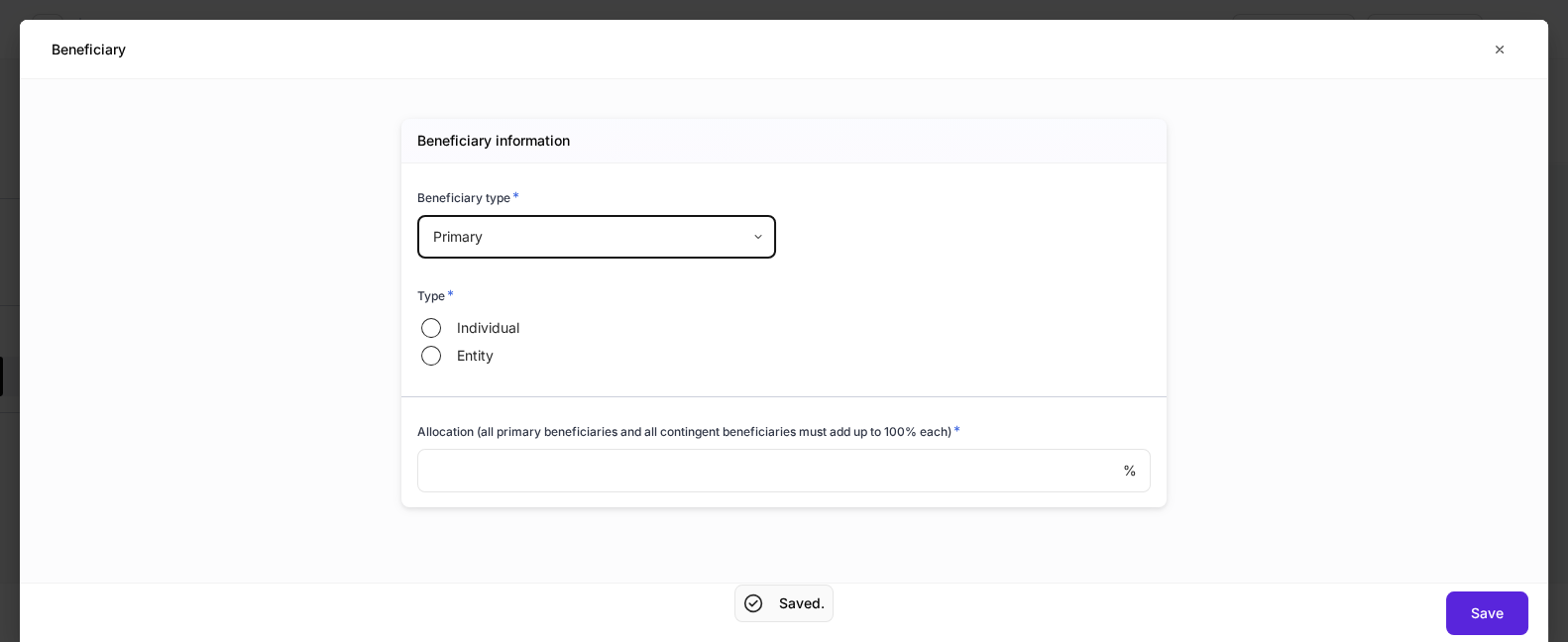 click on "Individual" at bounding box center [488, 328] 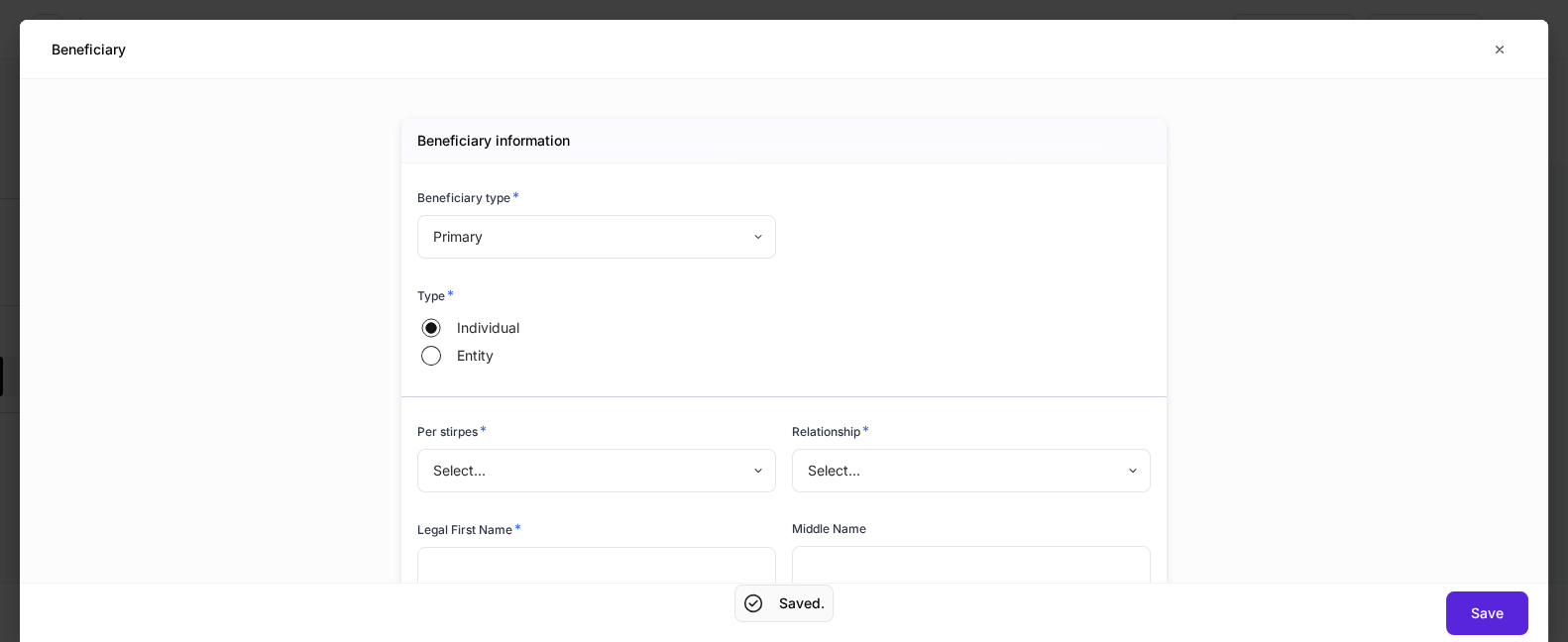 click on "Build profiles Assign to... Save and exit JM IRA Traditional IRA [FIRST] [LAST] Pershing via Sanctuary BD 1  additional   feature Account details Internal use only Account short name ​ Account online nickname ​ Account registration (as shown on statement) * ​ Account description ​ Credit line collateral indicator * None **** ​ Will this account be funded by an ACAT? * Yes No Hold ACAT ACAT type * Full Partial Delivering/contra firm ​ DTC number ​ Contra firm account number * ​ Contra firm account number Consolidate additional account Lead FA/IP # * JWO *** ​ Flipped IP *** ​ Advisory account * Select... ​ Tax lot disposition Mutual funds * First in, first out ** ​ Stocks in Pershing's dividend reinvestment plan * First in, first out ** ​ All other securities * First in, first out ** ​ Is this IRA to be funded by a rollover from an ERISA/Employee sponsored retirement plan? * Yes No Does this account have a custom beneficiary? * Yes No Beneficiary * Add beneficiary Name" at bounding box center [784, 321] 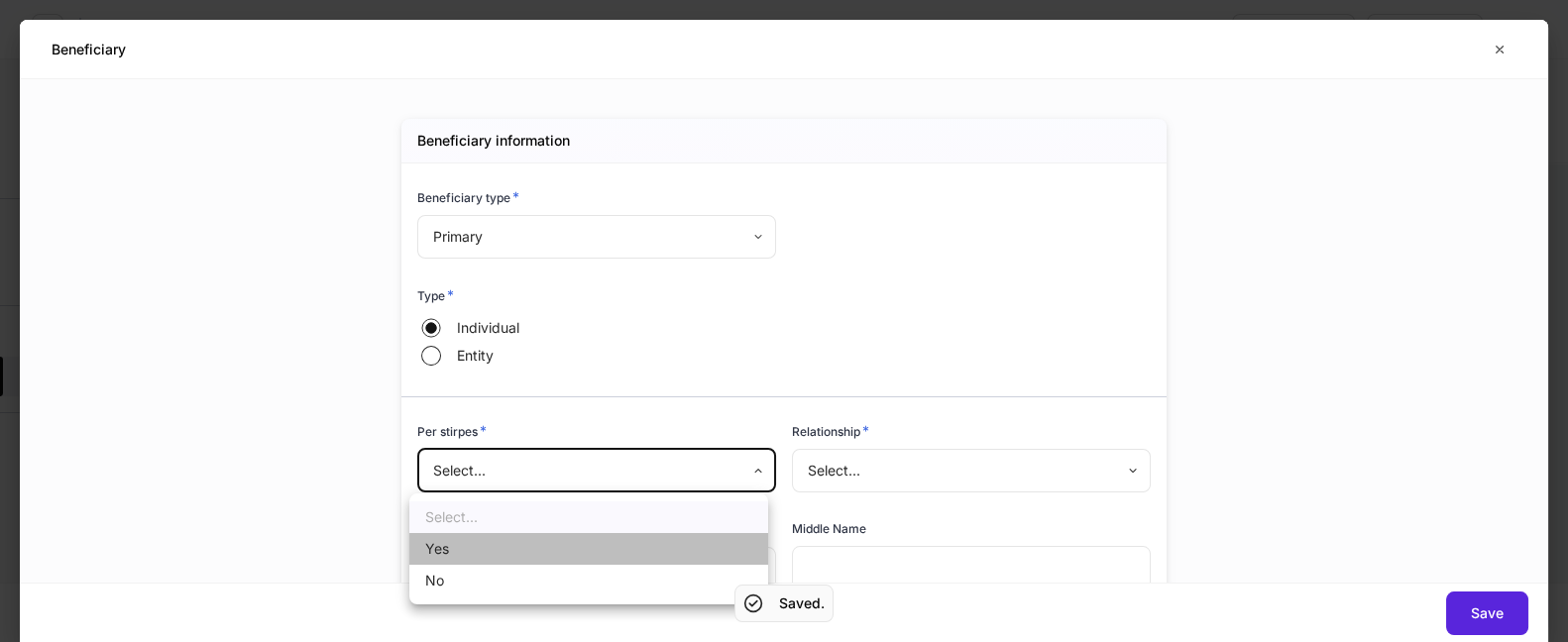 drag, startPoint x: 498, startPoint y: 553, endPoint x: 834, endPoint y: 478, distance: 344.26879 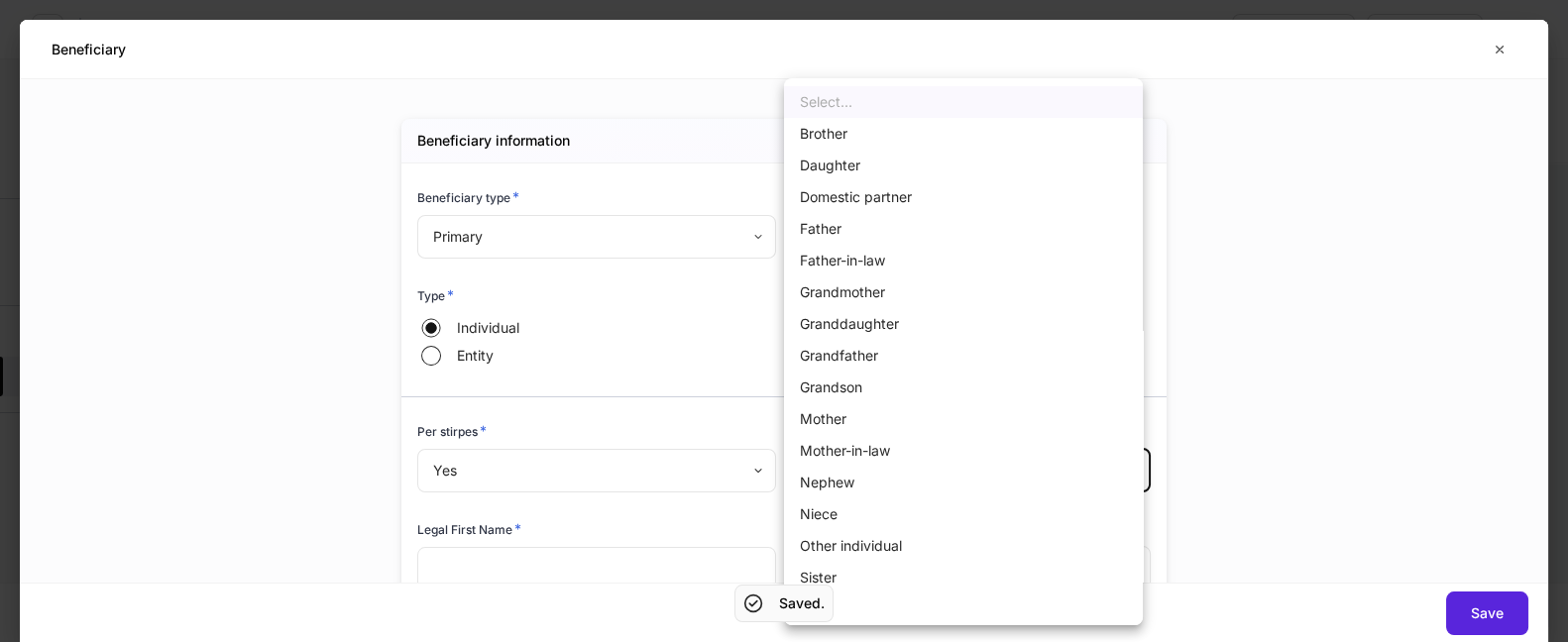 click on "Build profiles Assign to... Save and exit JM IRA Traditional IRA [FIRST] [LAST] Pershing via Sanctuary BD 1  additional   feature Account details Internal use only Account short name ​ Account online nickname ​ Account registration (as shown on statement) * ​ Account description ​ Credit line collateral indicator * None **** ​ Will this account be funded by an ACAT? * Yes No Hold ACAT ACAT type * Full Partial Delivering/contra firm ​ DTC number ​ Contra firm account number * ​ Contra firm account number Consolidate additional account Lead FA/IP # * JWO *** ​ Flipped IP *** ​ Advisory account * Select... ​ Tax lot disposition Mutual funds * First in, first out ** ​ Stocks in Pershing's dividend reinvestment plan * First in, first out ** ​ All other securities * First in, first out ** ​ Is this IRA to be funded by a rollover from an ERISA/Employee sponsored retirement plan? * Yes No Does this account have a custom beneficiary? * Yes No Beneficiary * Add beneficiary Name" at bounding box center (784, 321) 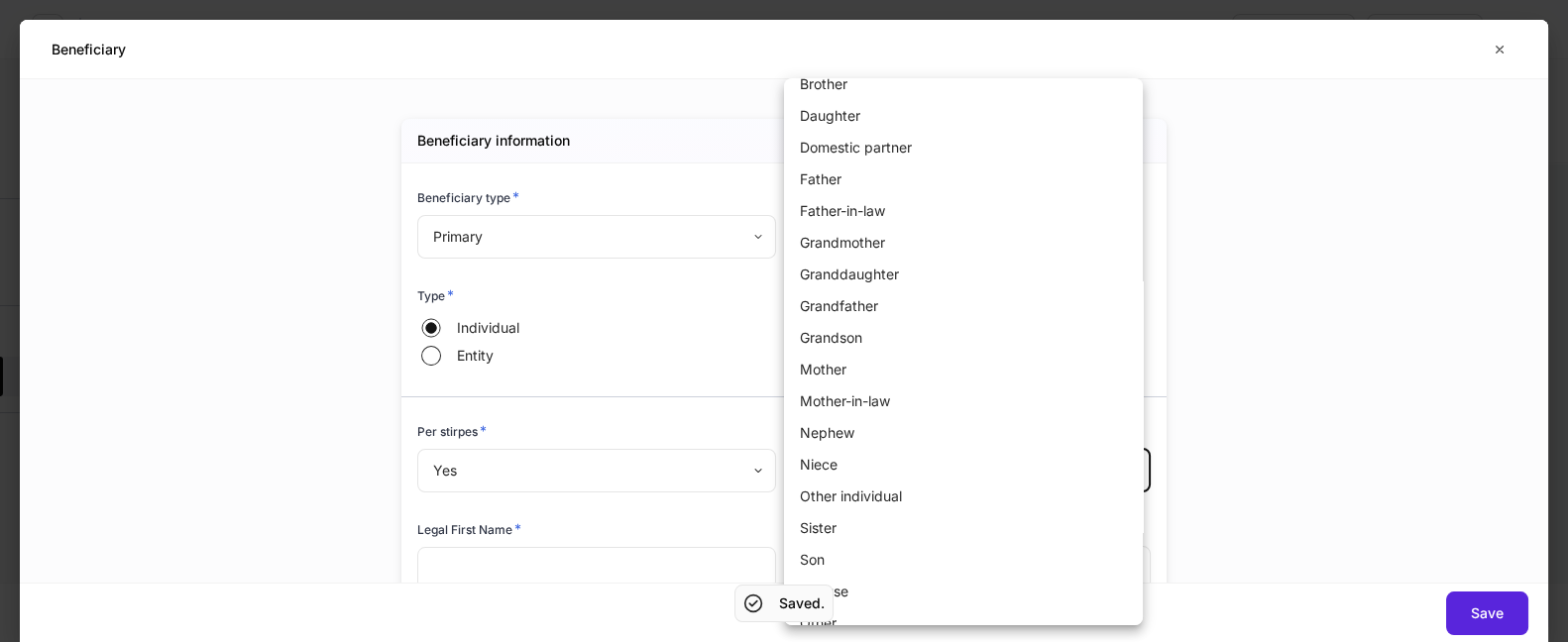 scroll, scrollTop: 70, scrollLeft: 0, axis: vertical 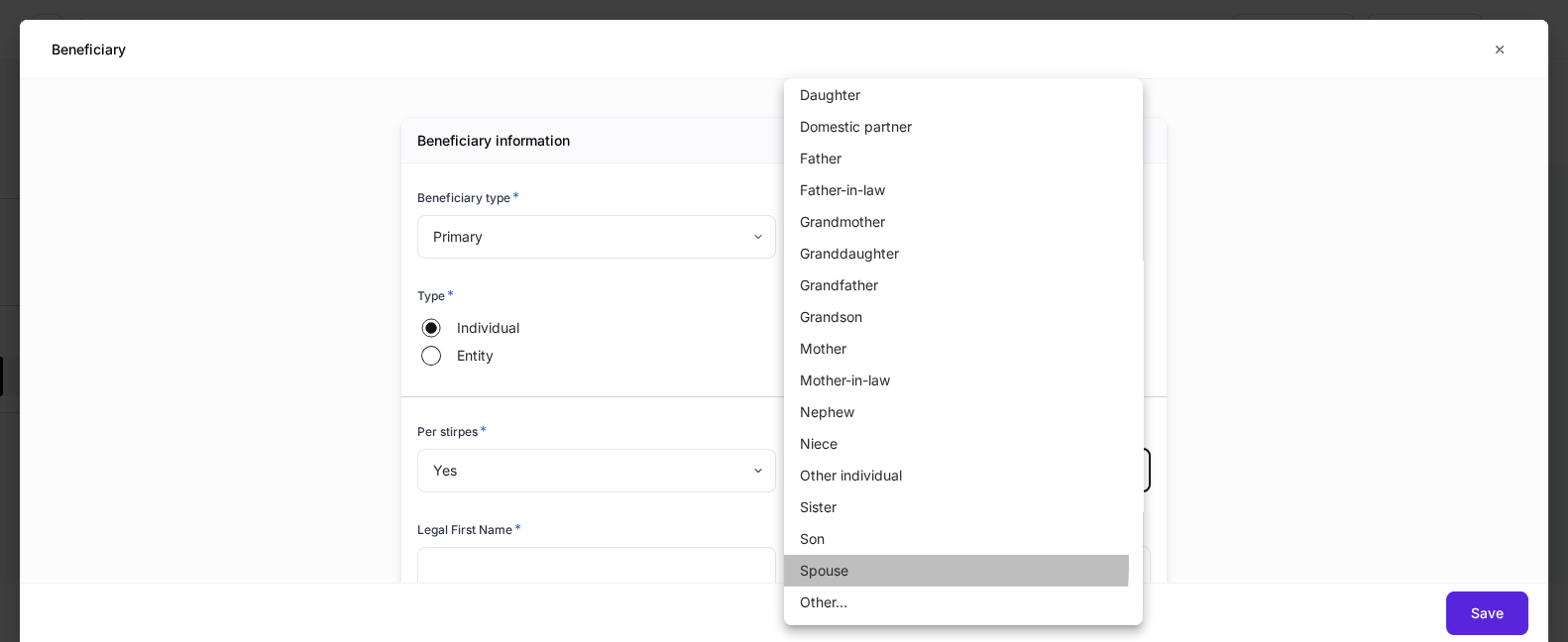drag, startPoint x: 853, startPoint y: 564, endPoint x: 814, endPoint y: 564, distance: 39 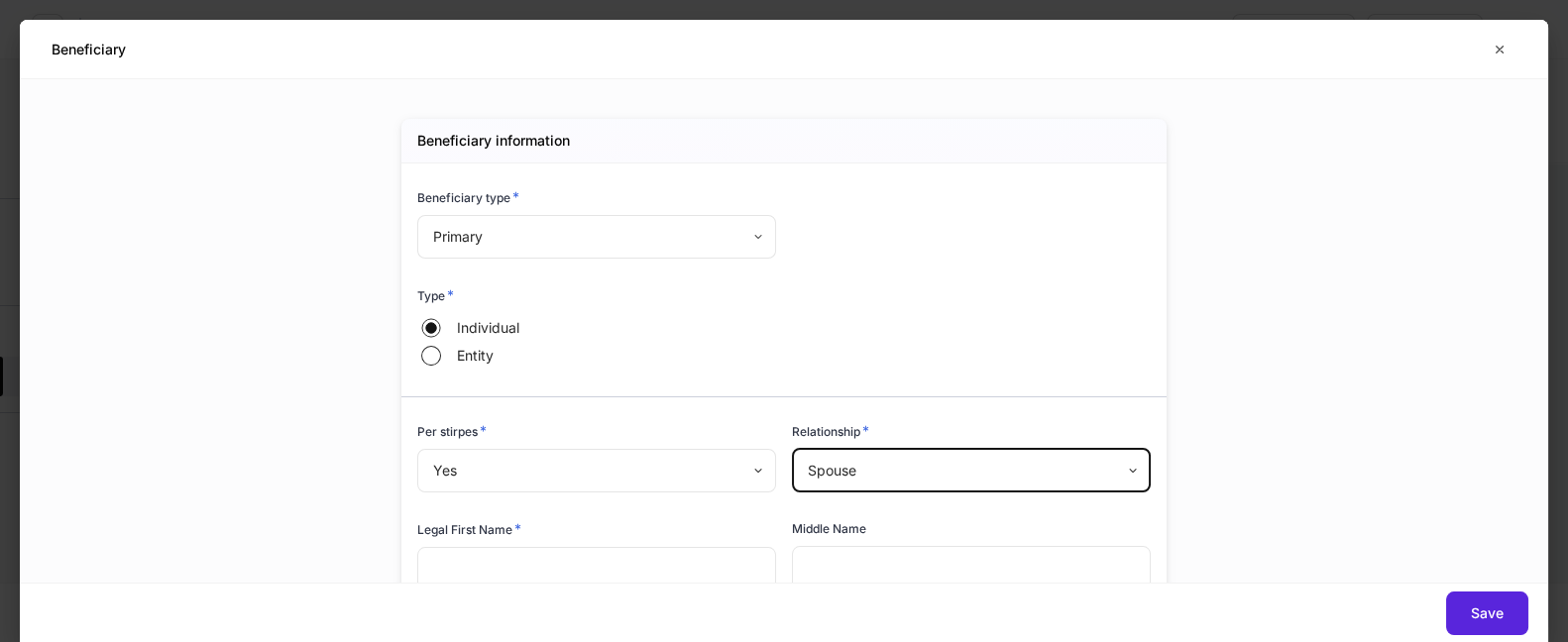 scroll, scrollTop: 110, scrollLeft: 0, axis: vertical 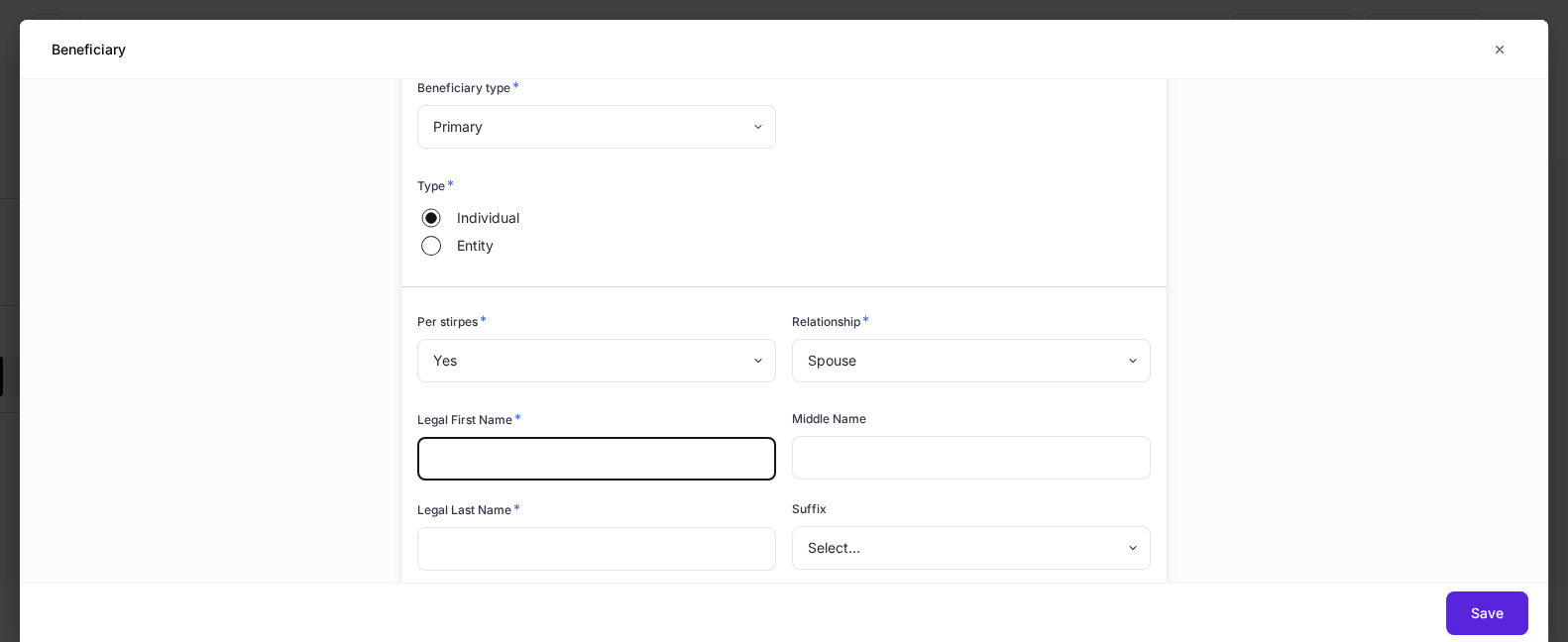 click at bounding box center (597, 459) 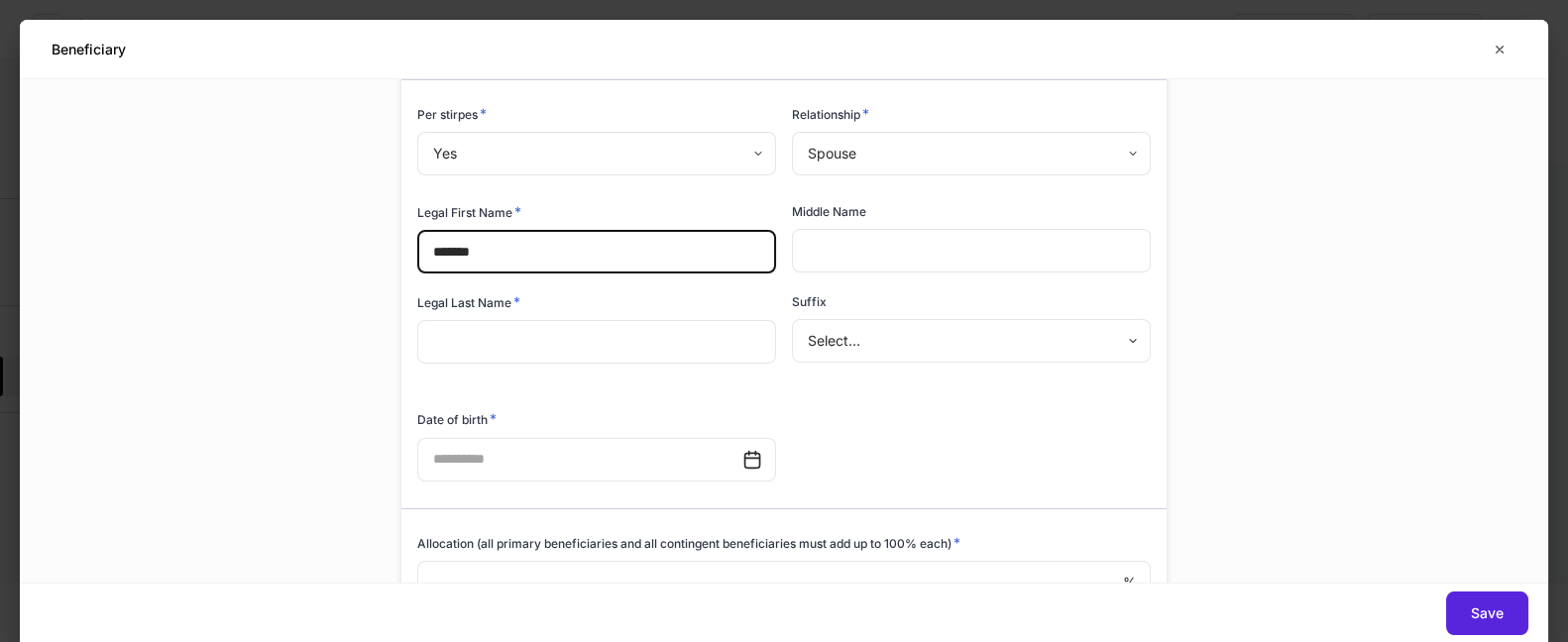 scroll, scrollTop: 330, scrollLeft: 0, axis: vertical 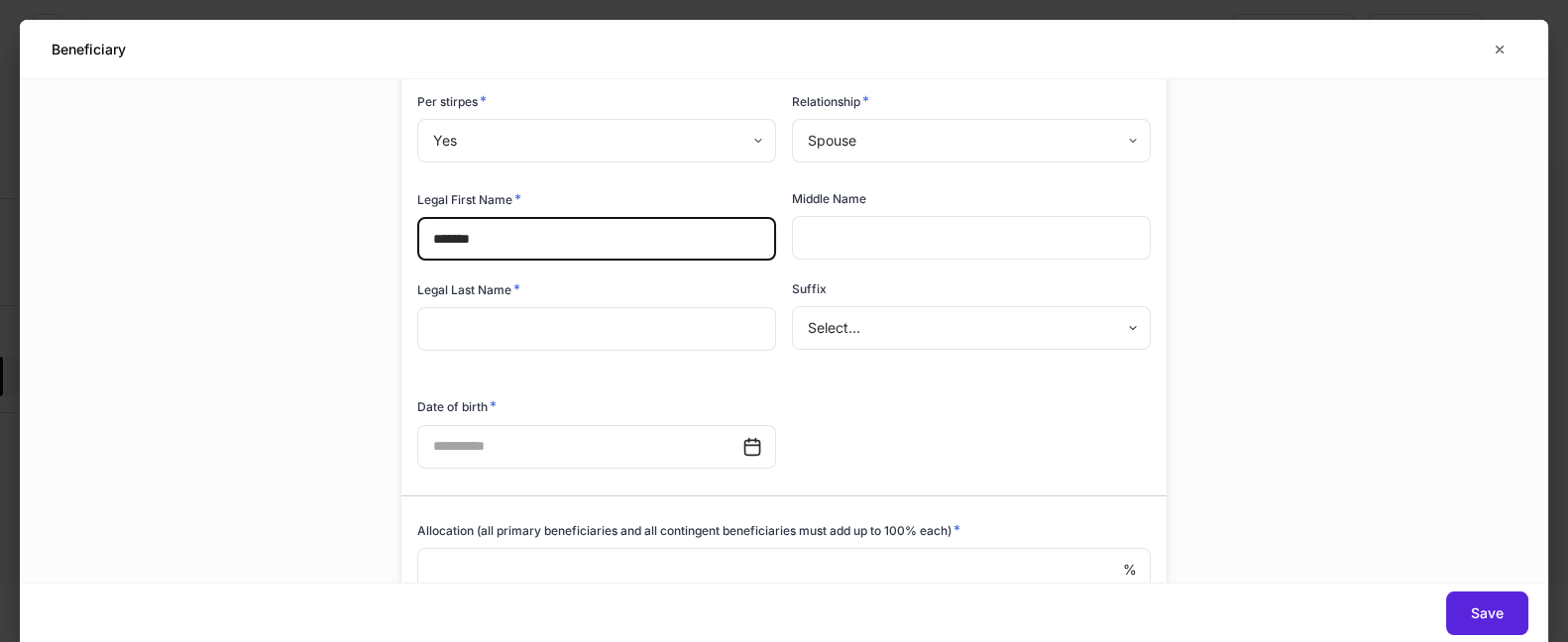 type on "*******" 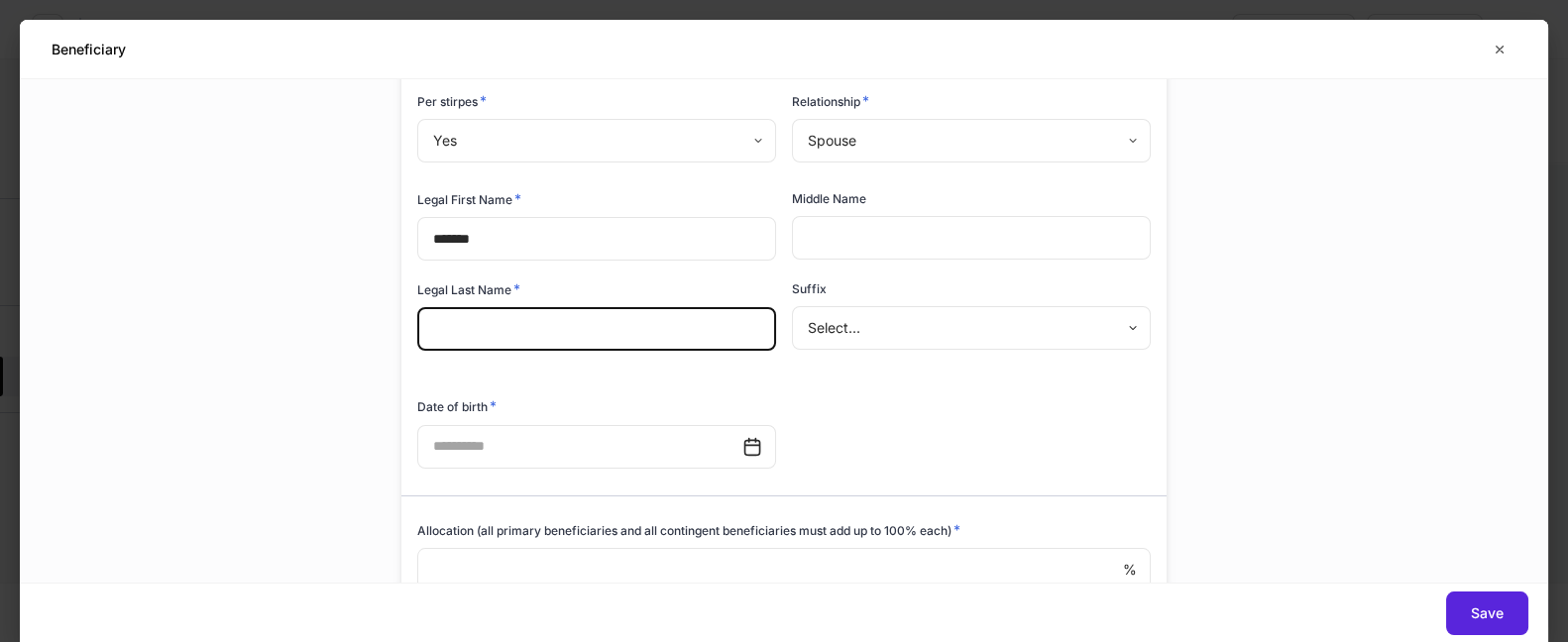 click at bounding box center [597, 329] 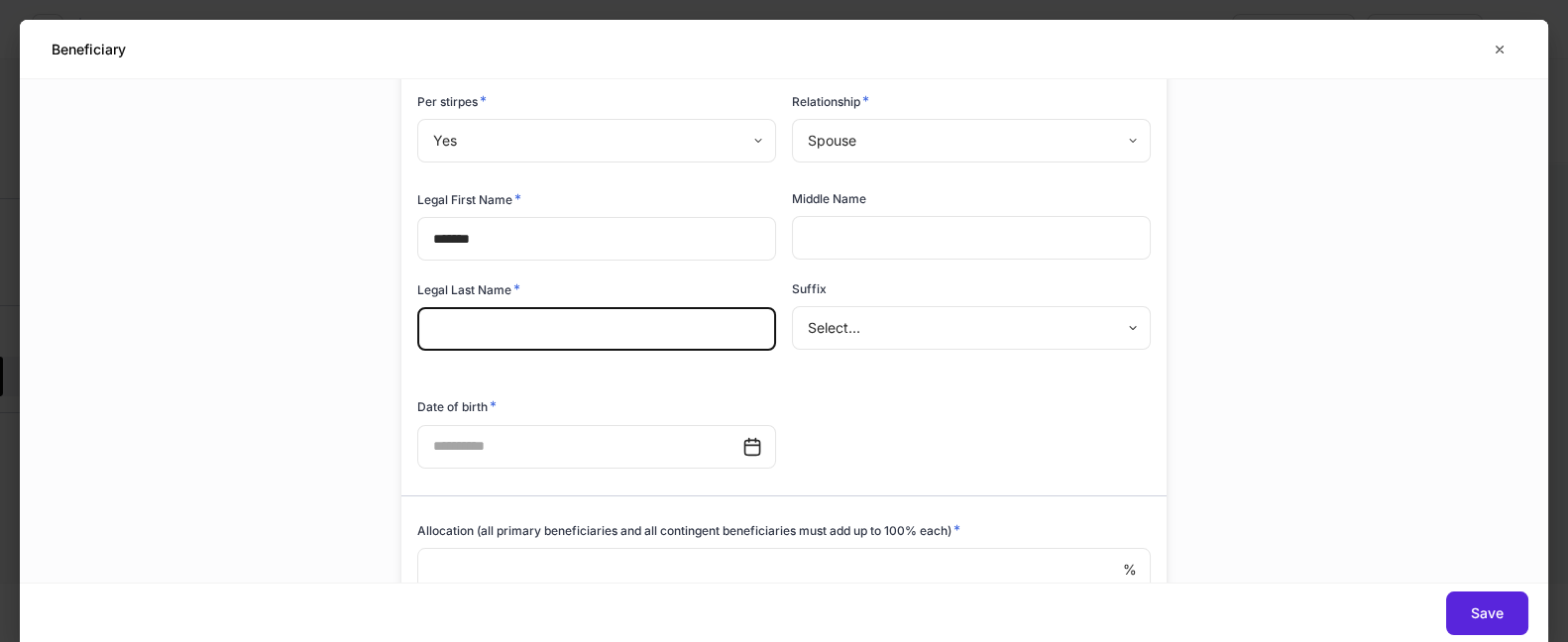 type on "*" 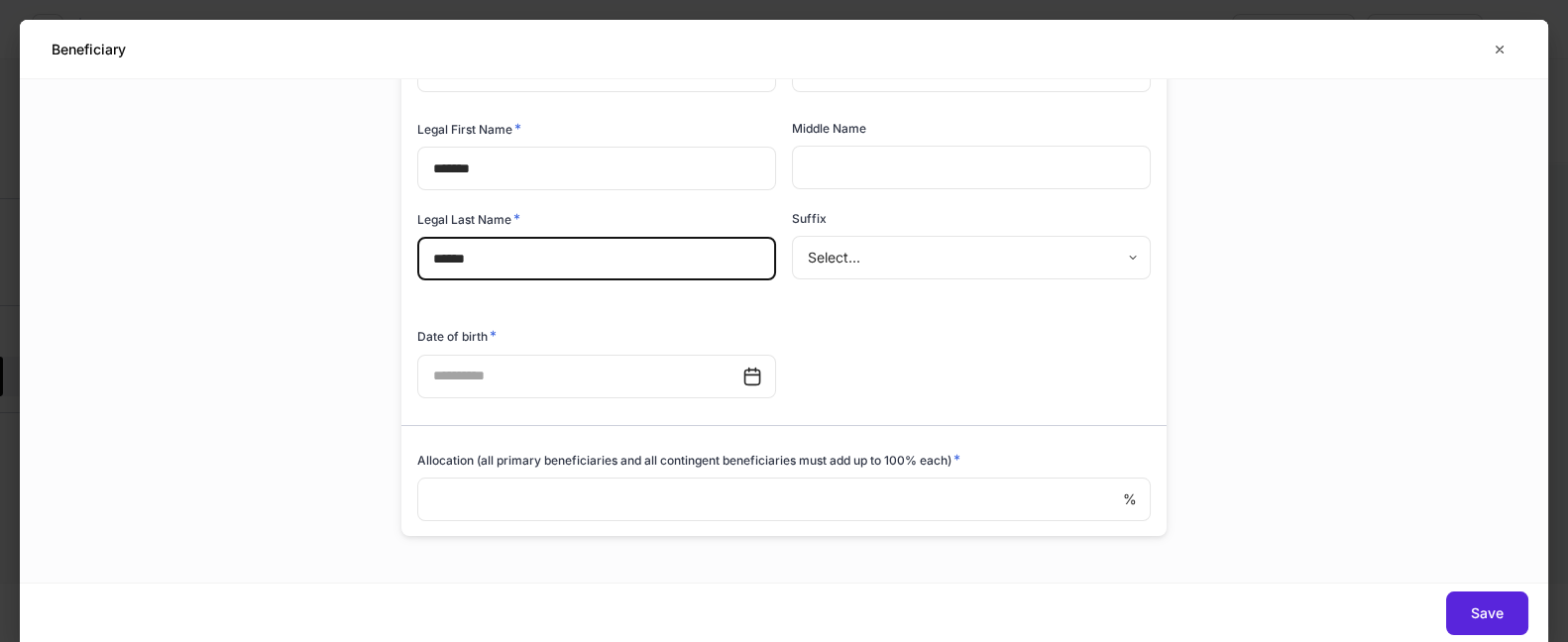 scroll, scrollTop: 436, scrollLeft: 0, axis: vertical 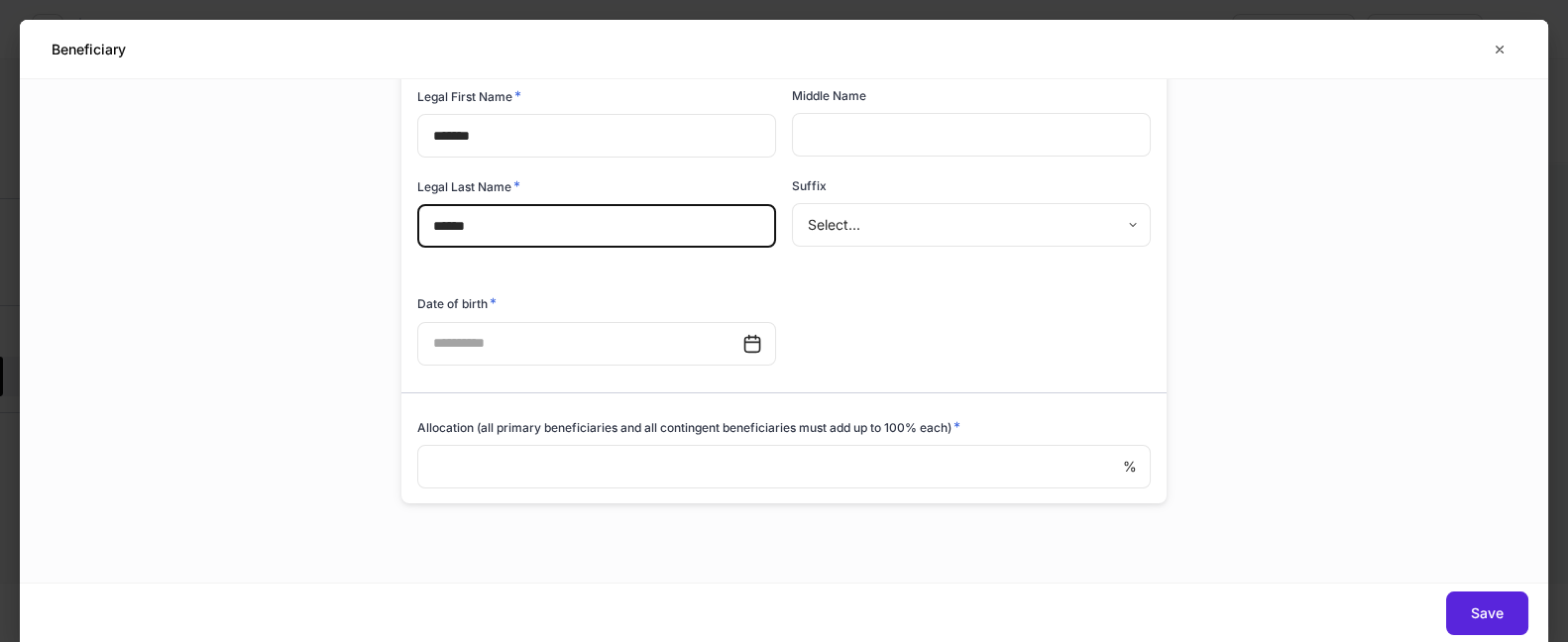 type on "******" 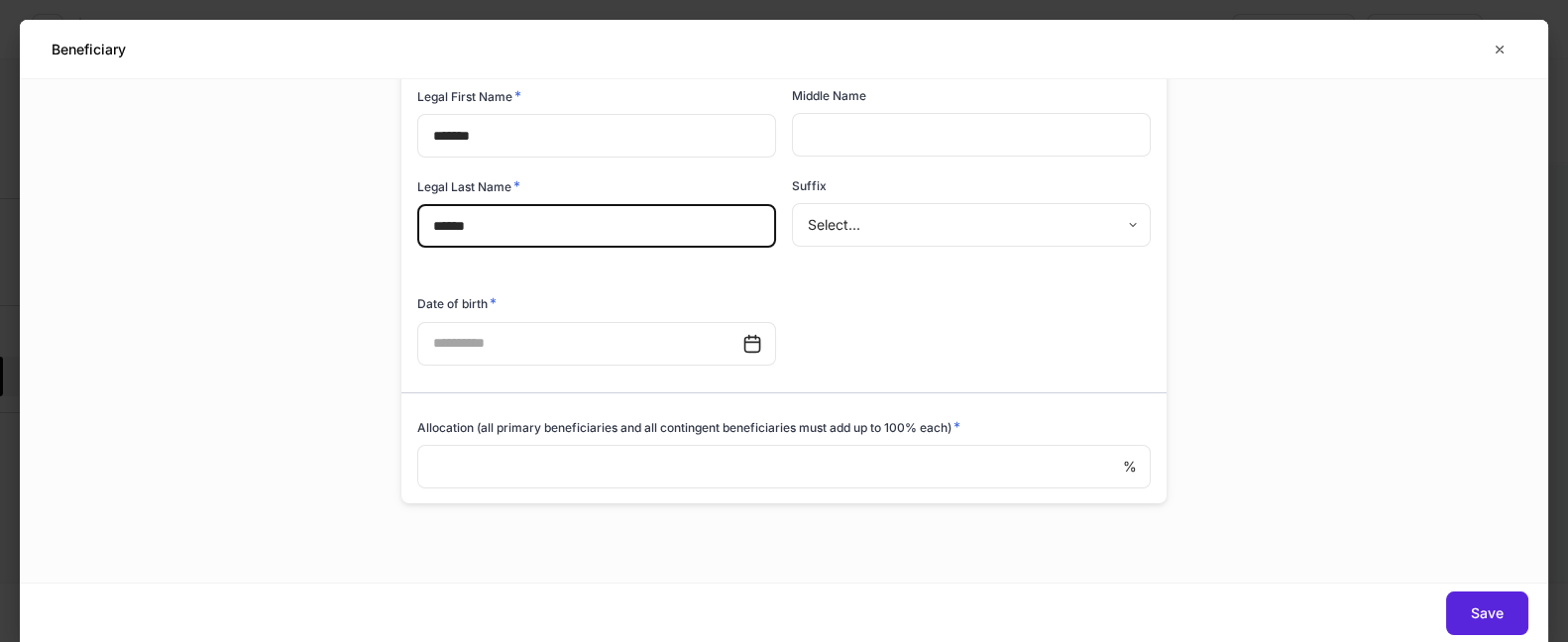 click on "% ​" at bounding box center [784, 468] 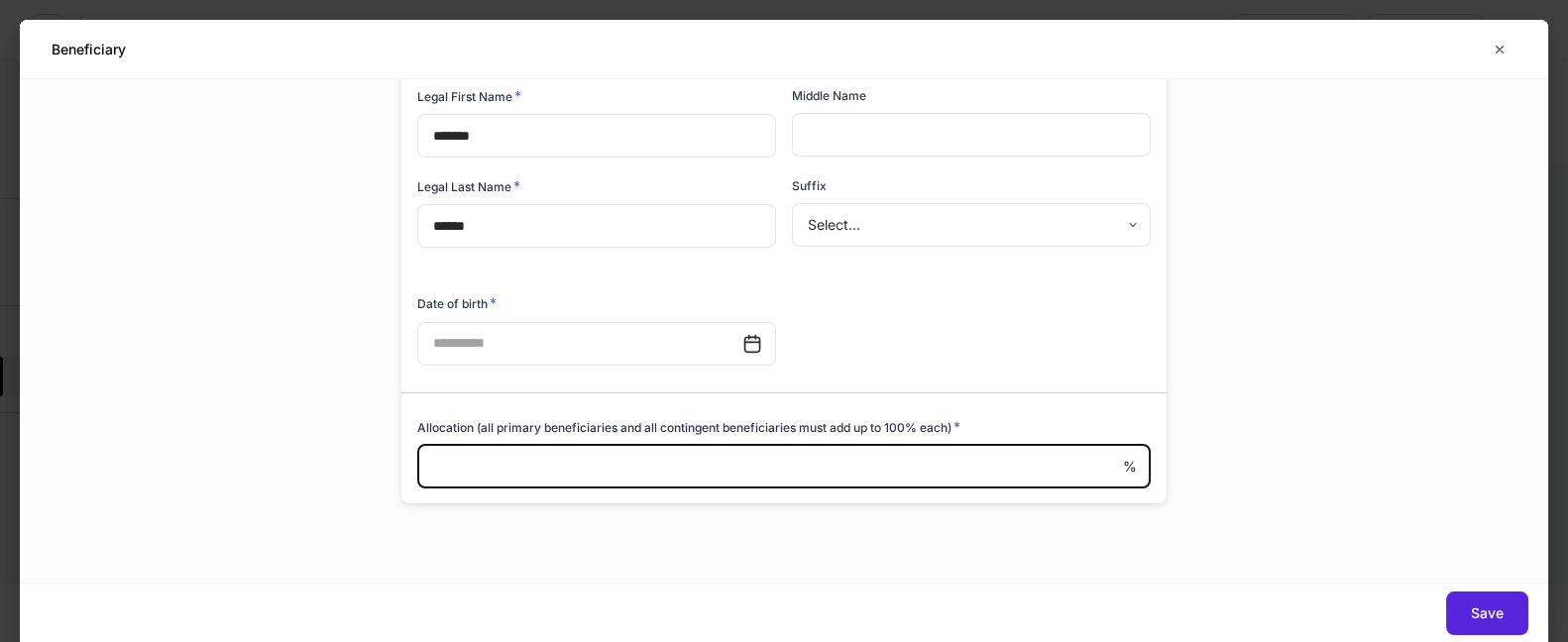 click at bounding box center (770, 467) 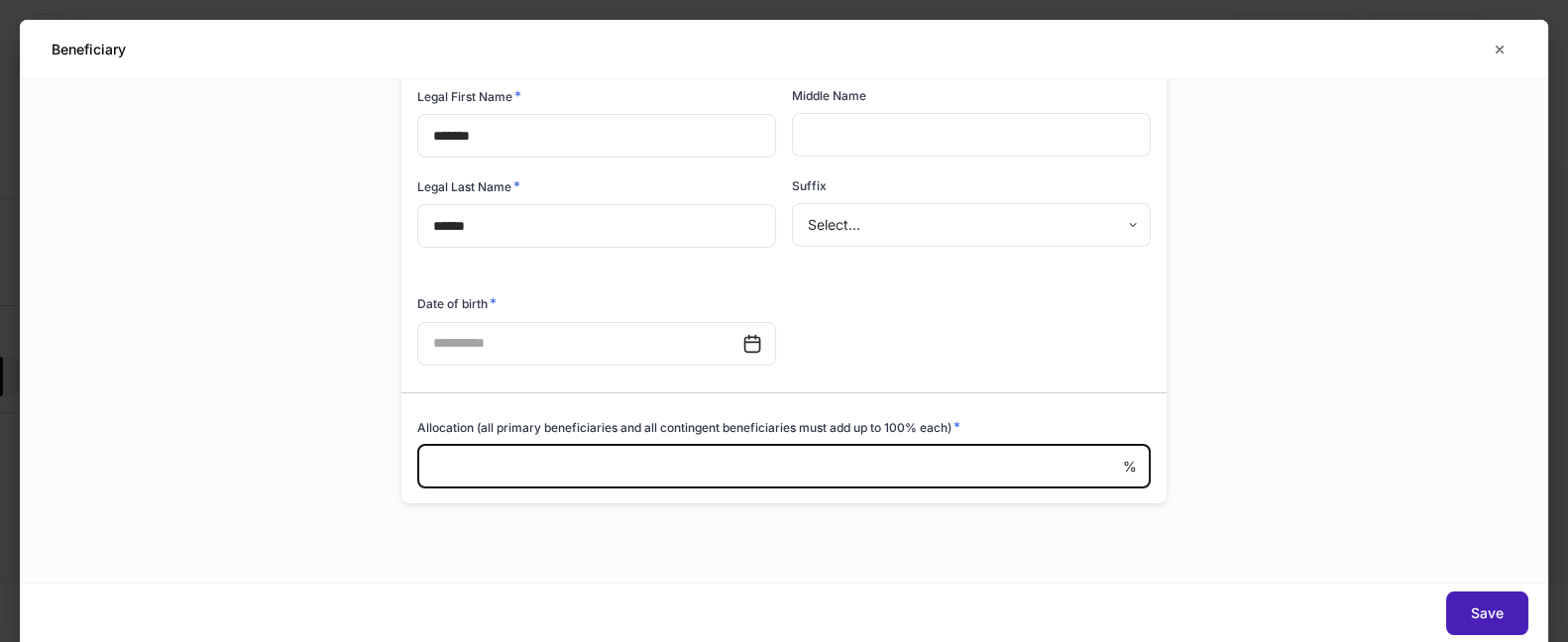 type on "***" 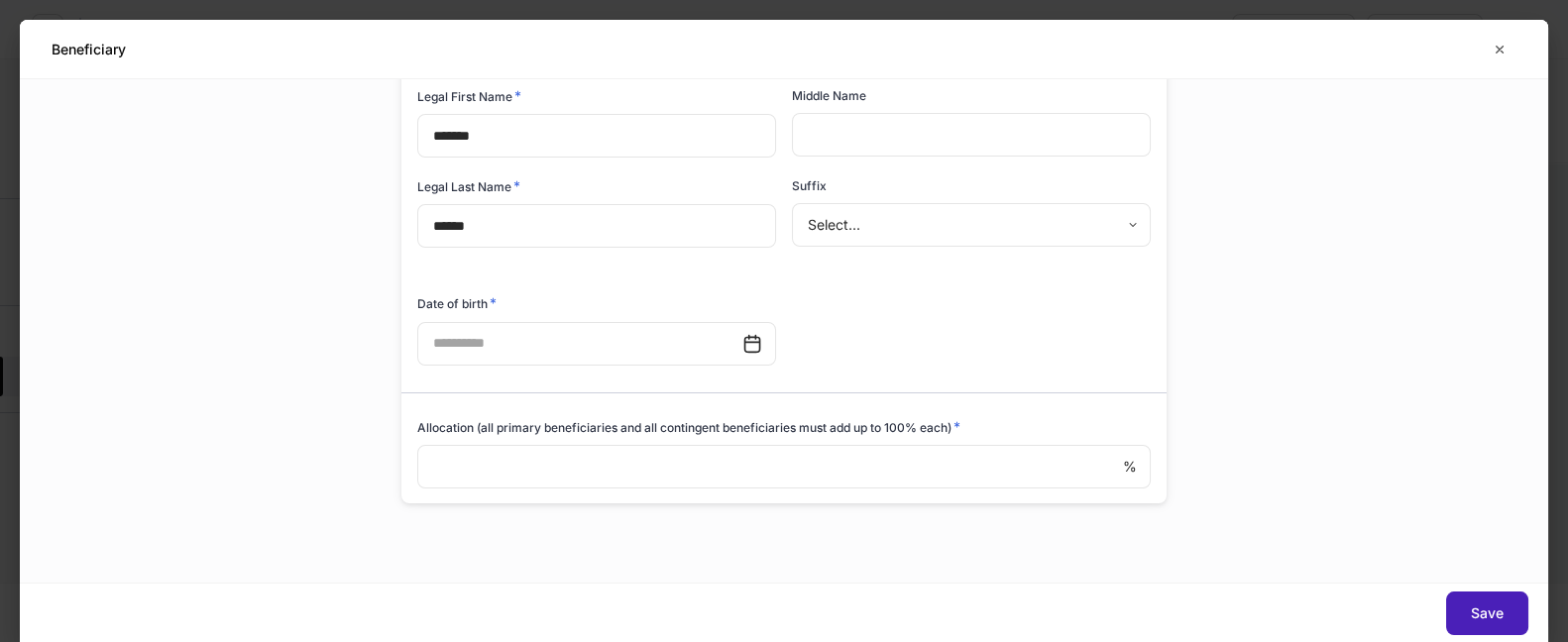 click on "Save" at bounding box center (1487, 613) 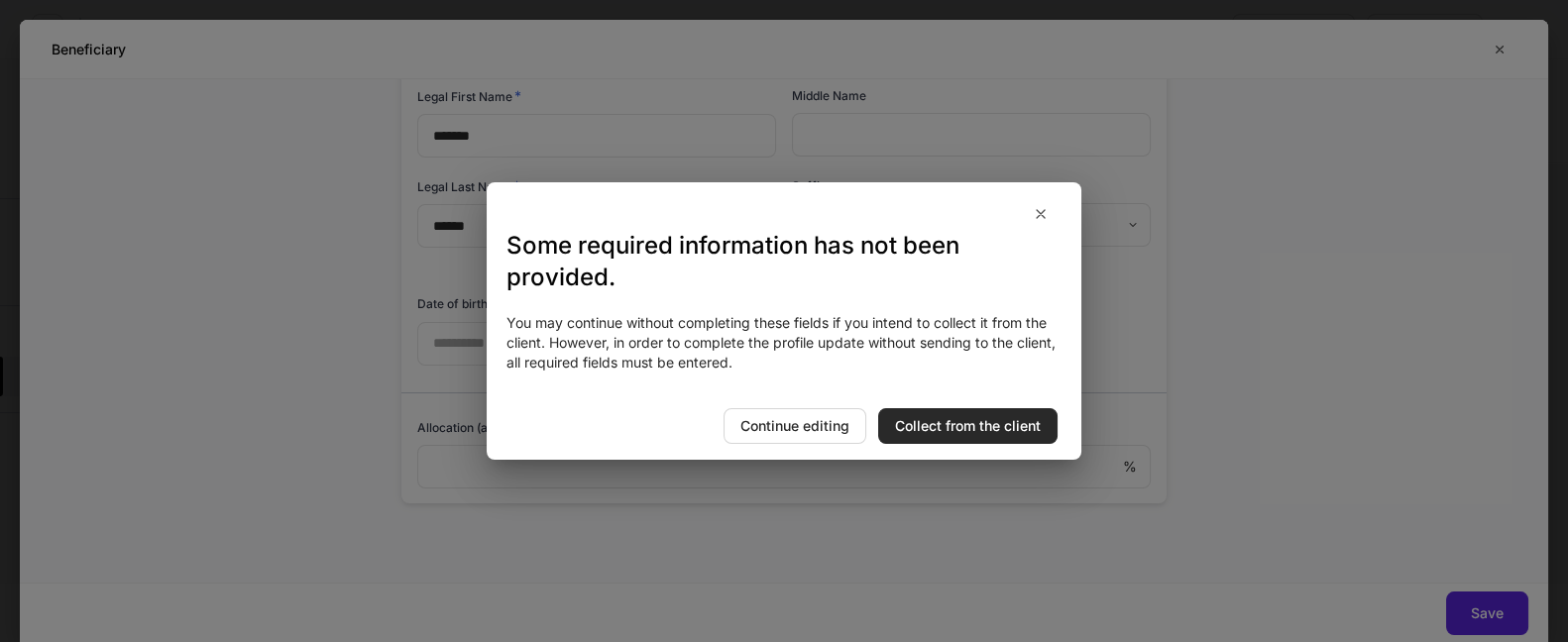 click on "Collect from the client" at bounding box center [967, 426] 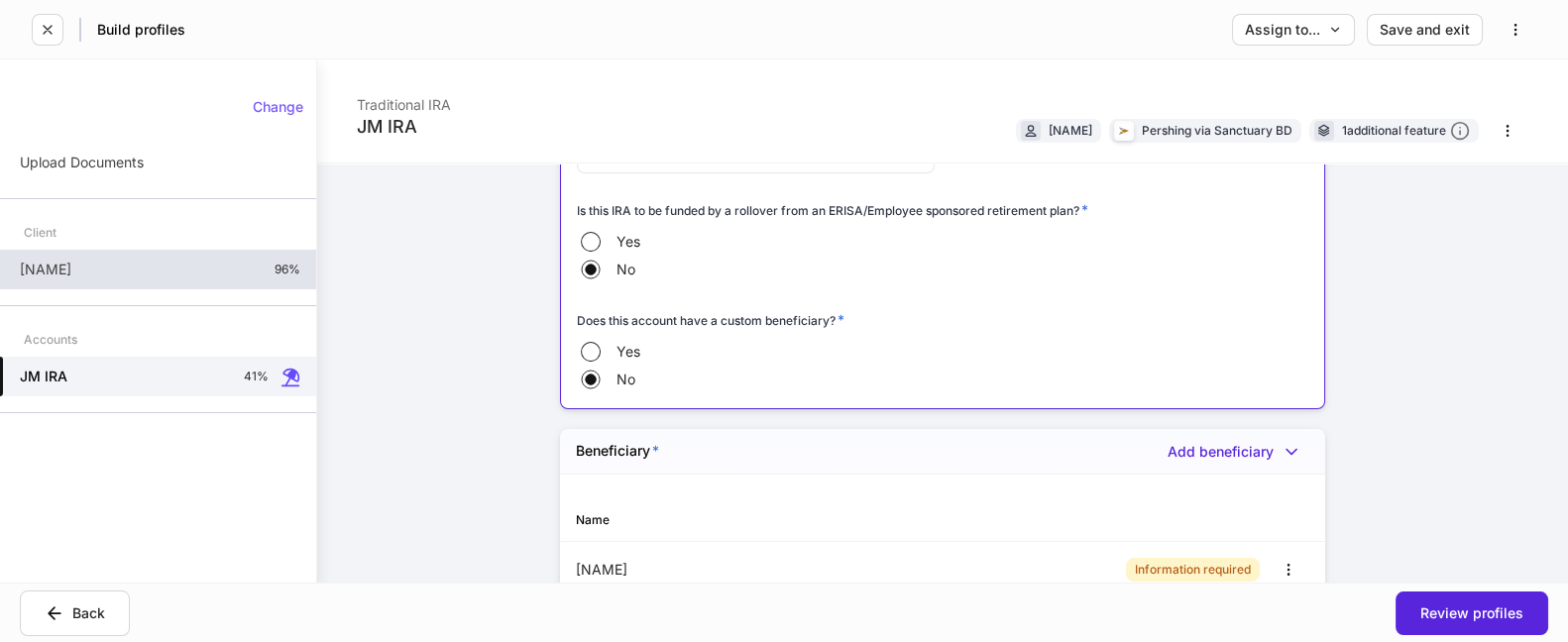 click on "[FIRST_NAME] [LAST_NAME] 96%" at bounding box center (158, 269) 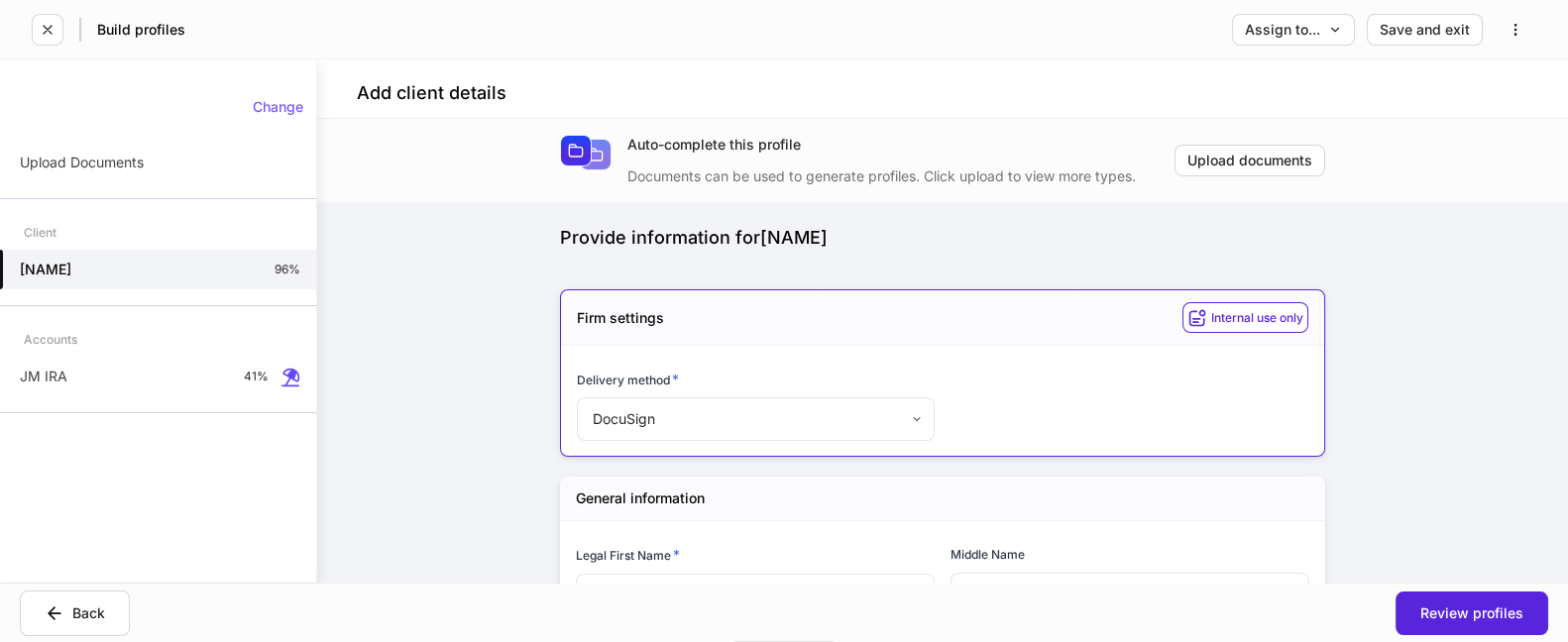 type on "**********" 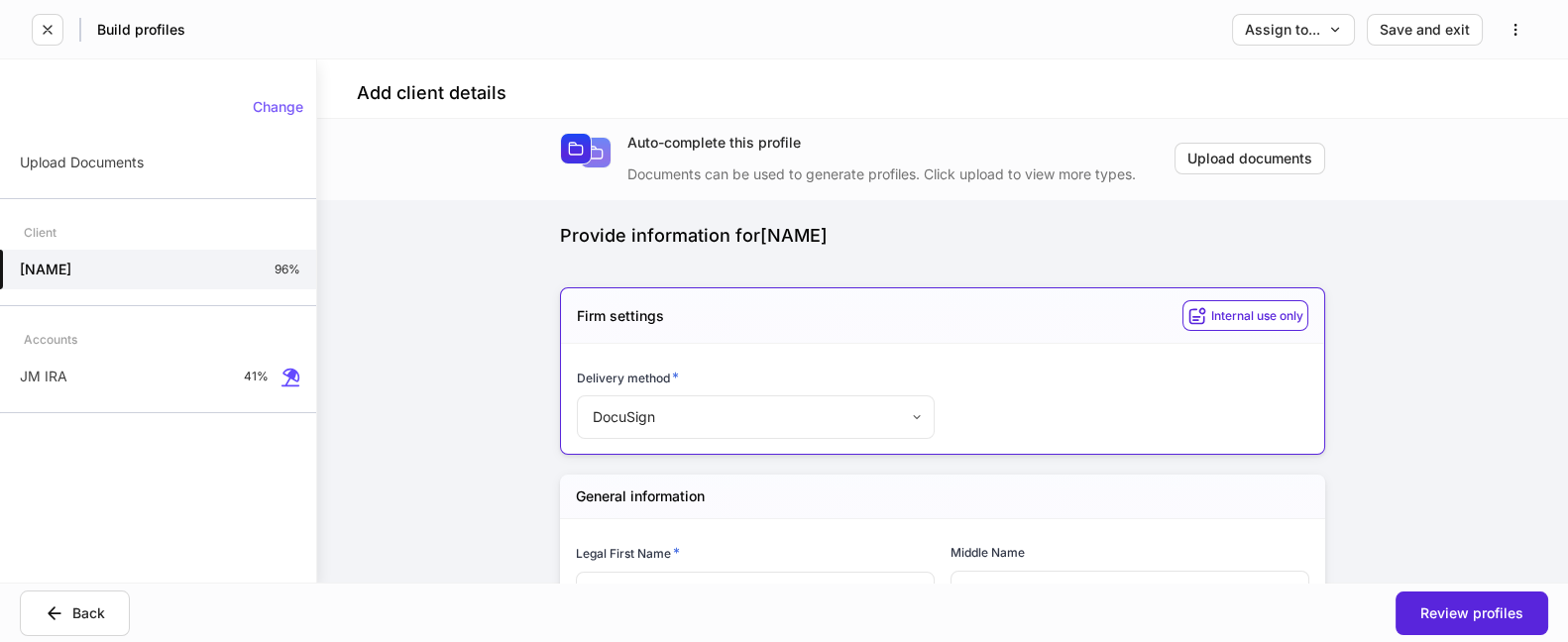 scroll, scrollTop: 0, scrollLeft: 0, axis: both 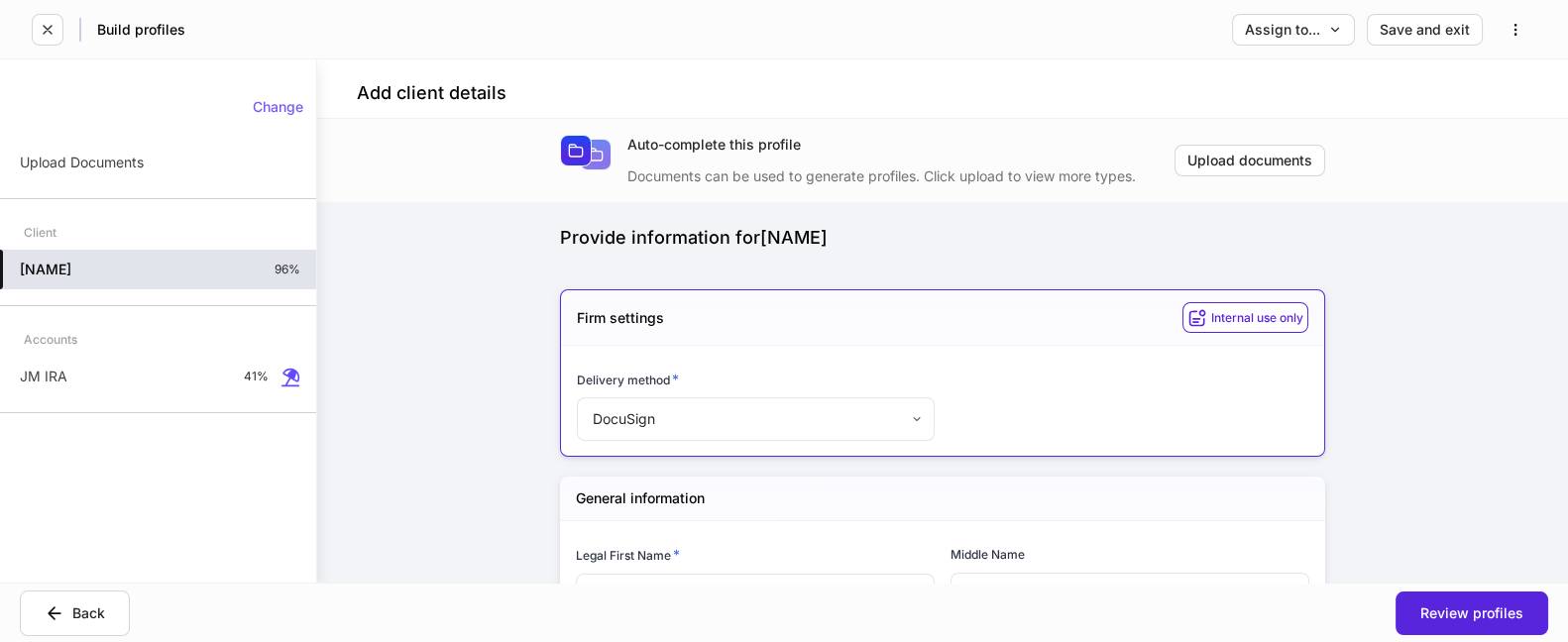click on "[FIRST_NAME] [LAST_NAME] 96%" at bounding box center [158, 269] 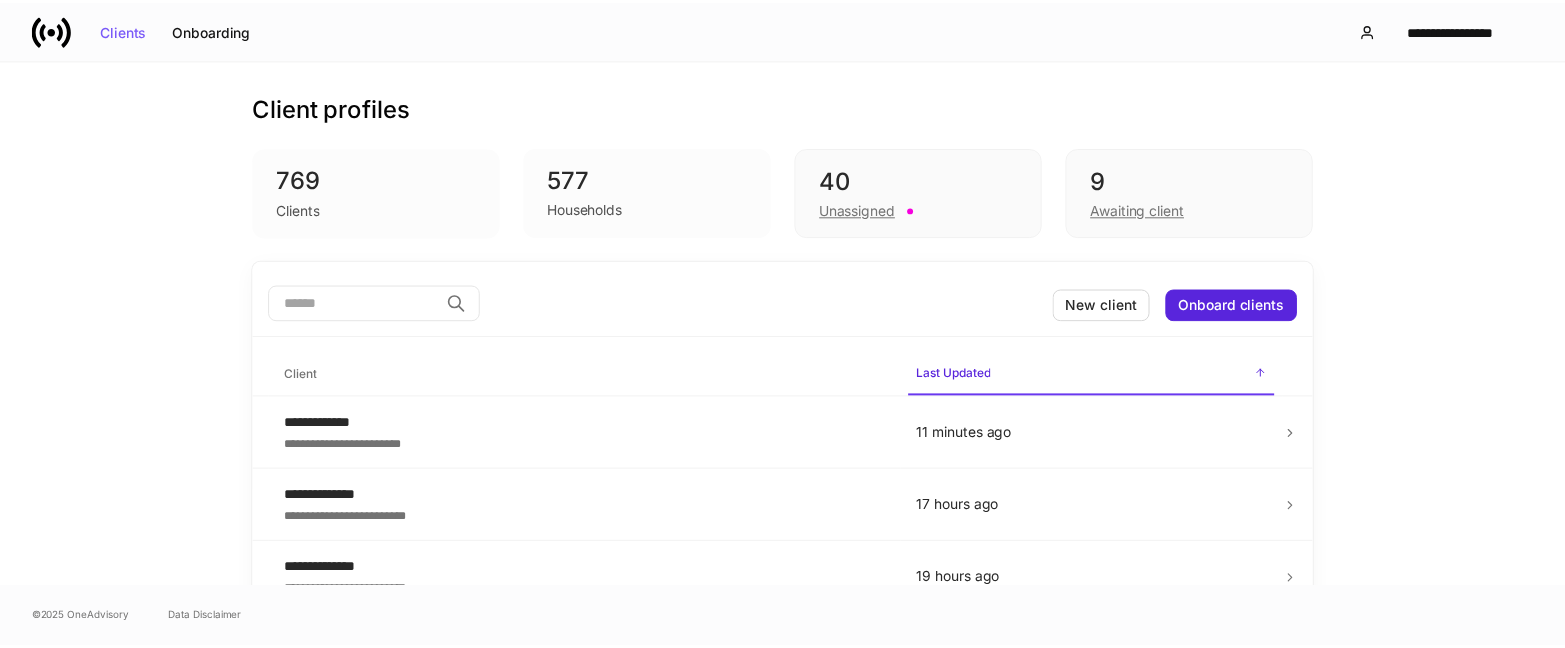 scroll, scrollTop: 0, scrollLeft: 0, axis: both 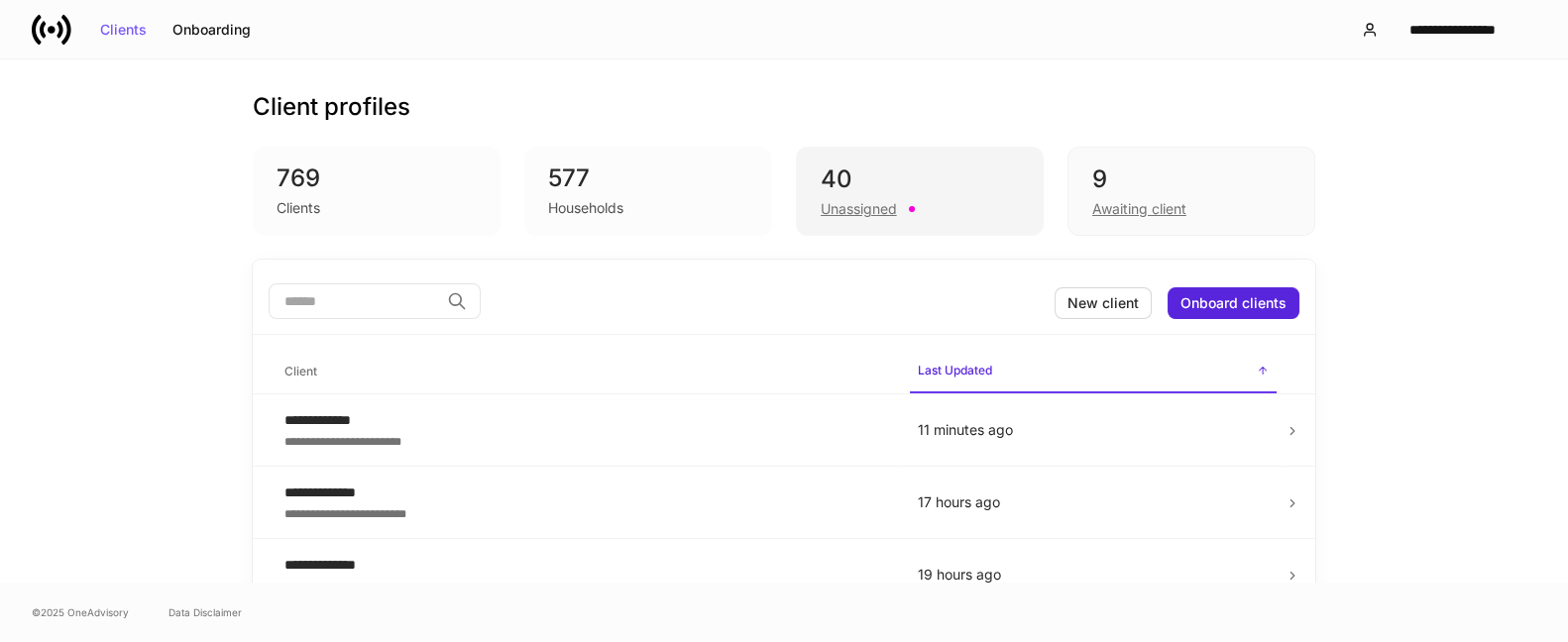 click on "40" at bounding box center [920, 179] 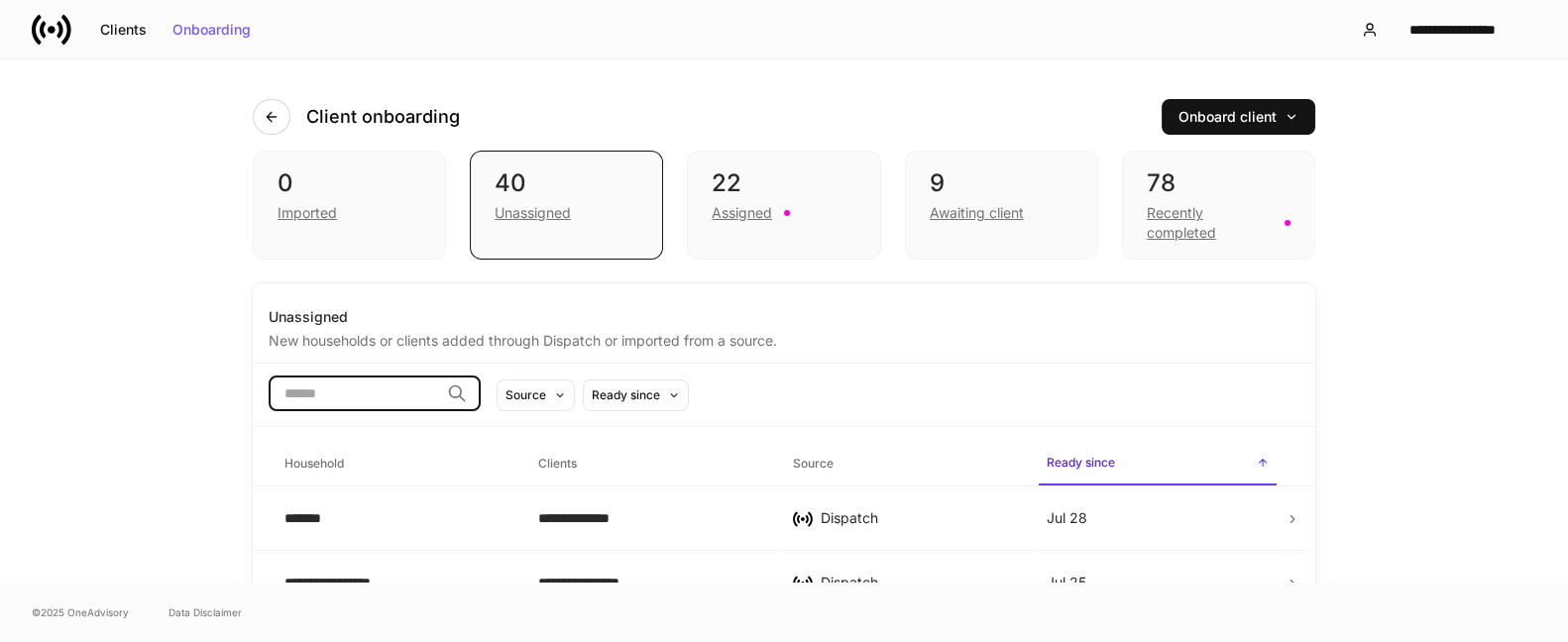 click at bounding box center (354, 393) 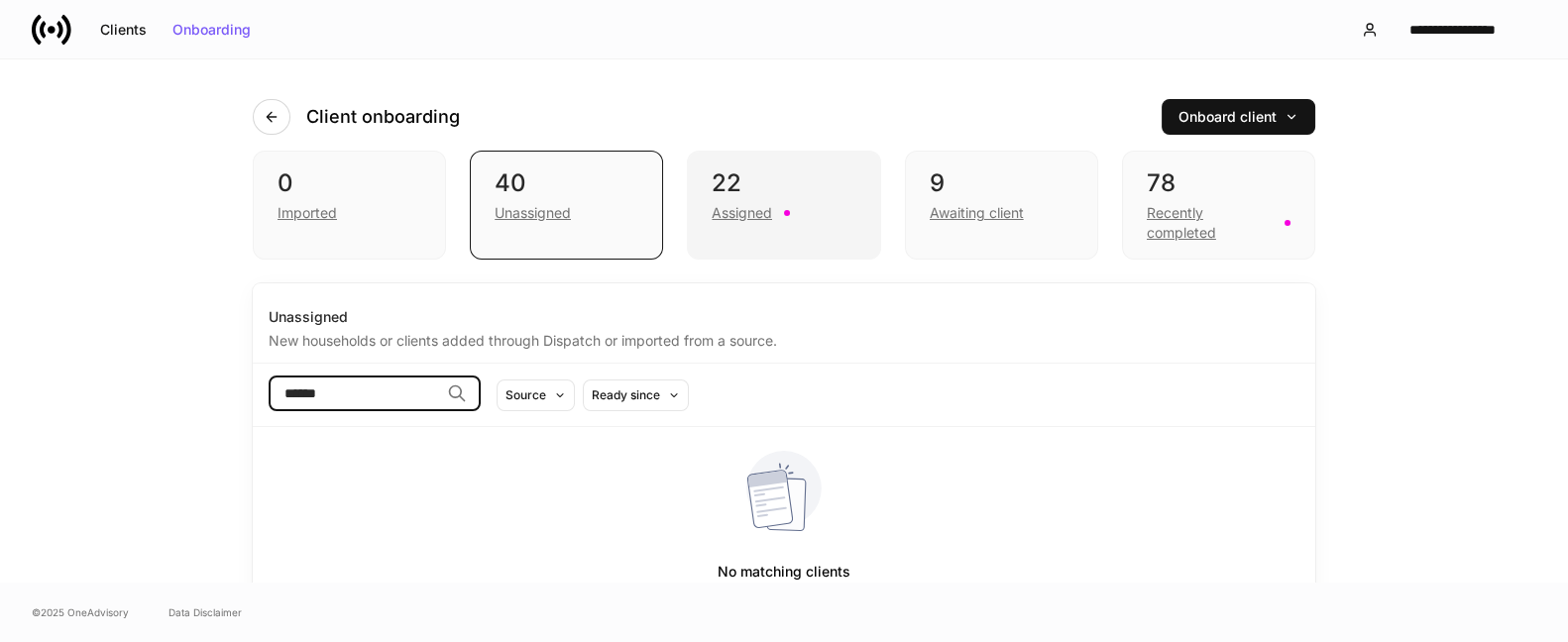 type on "******" 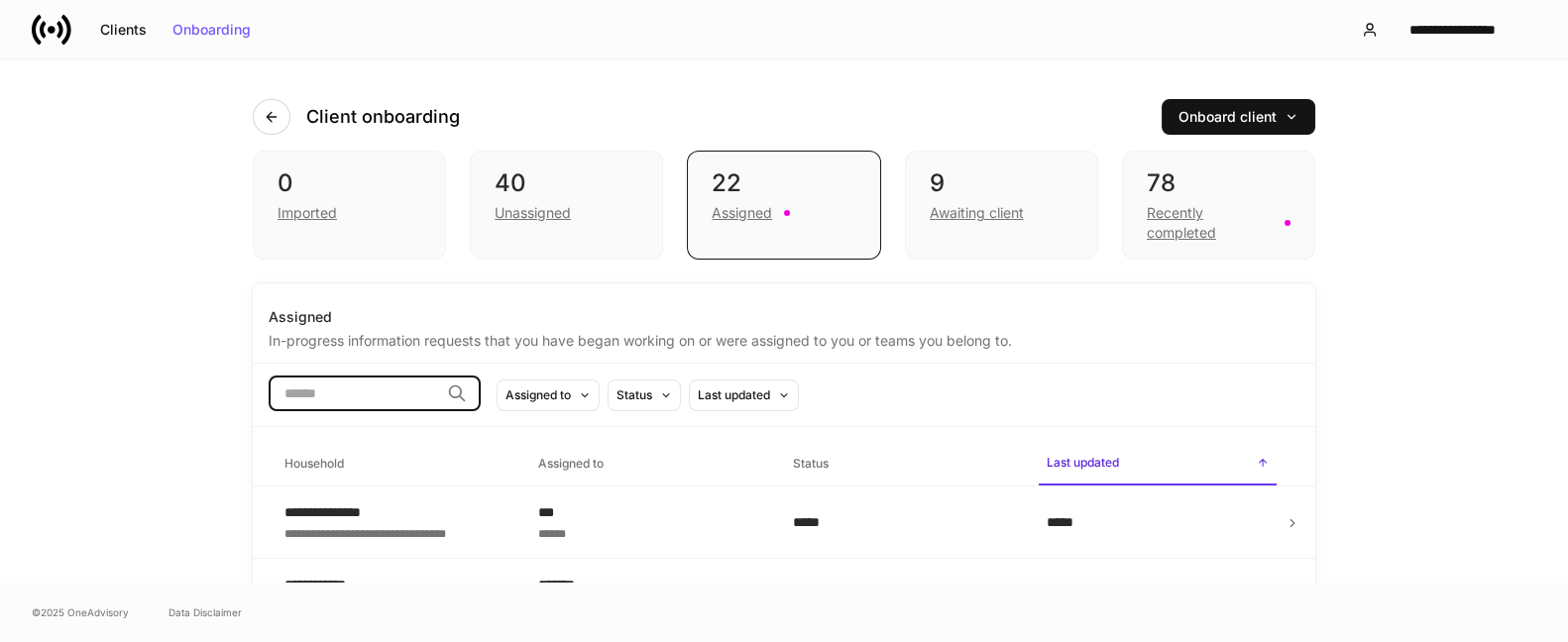 click at bounding box center [354, 393] 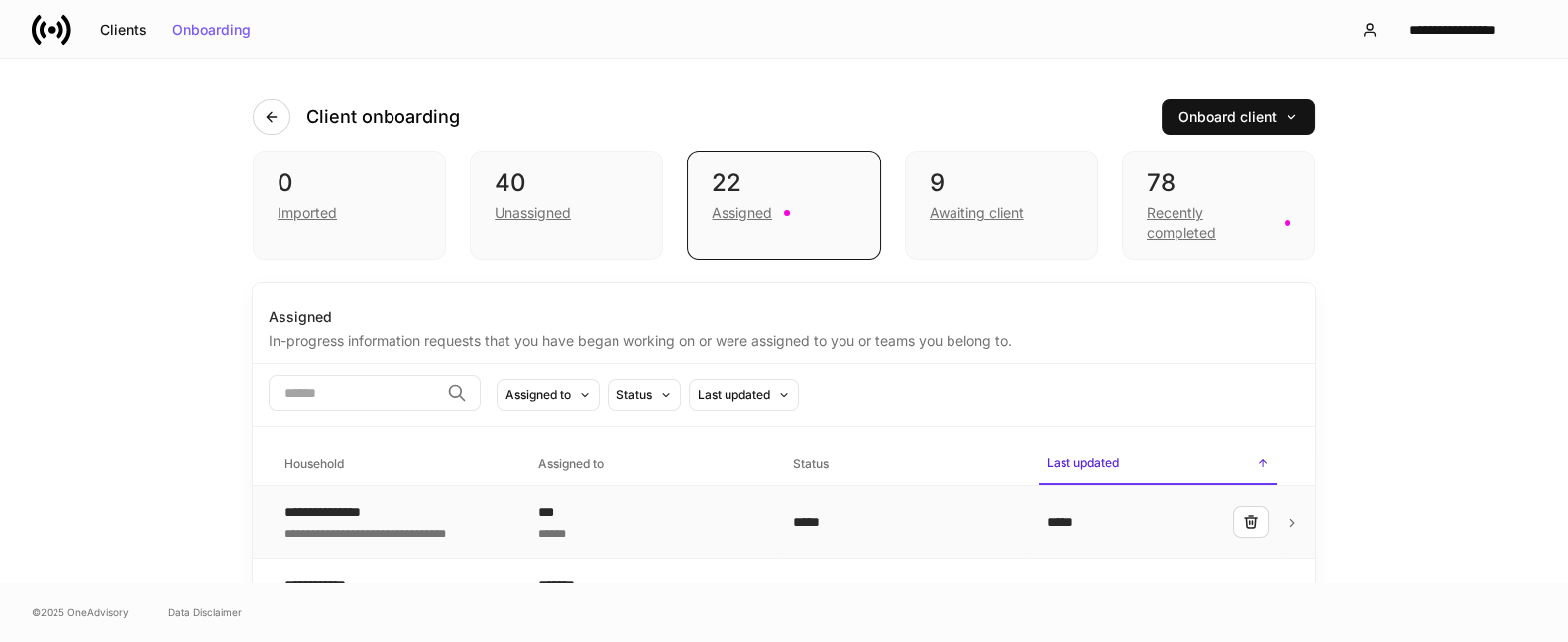 click on "**********" at bounding box center (390, 512) 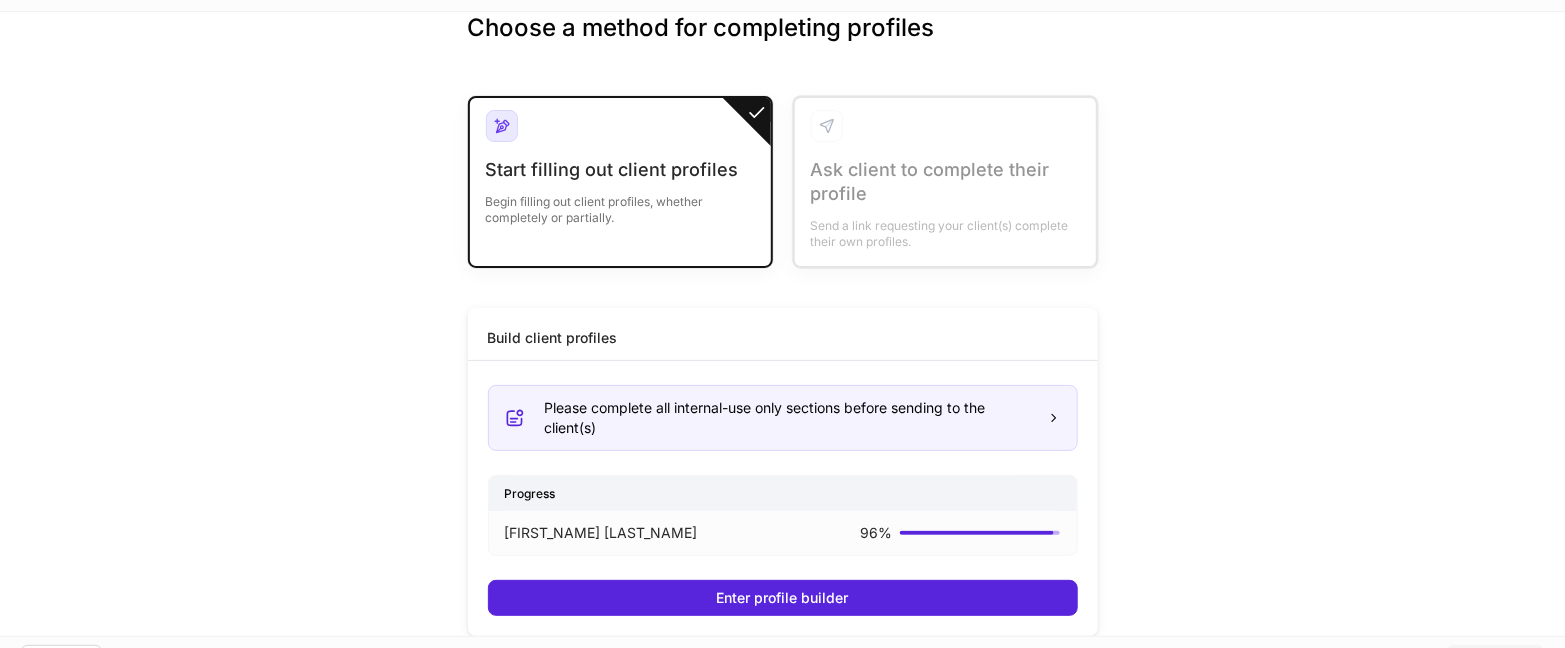 scroll, scrollTop: 93, scrollLeft: 0, axis: vertical 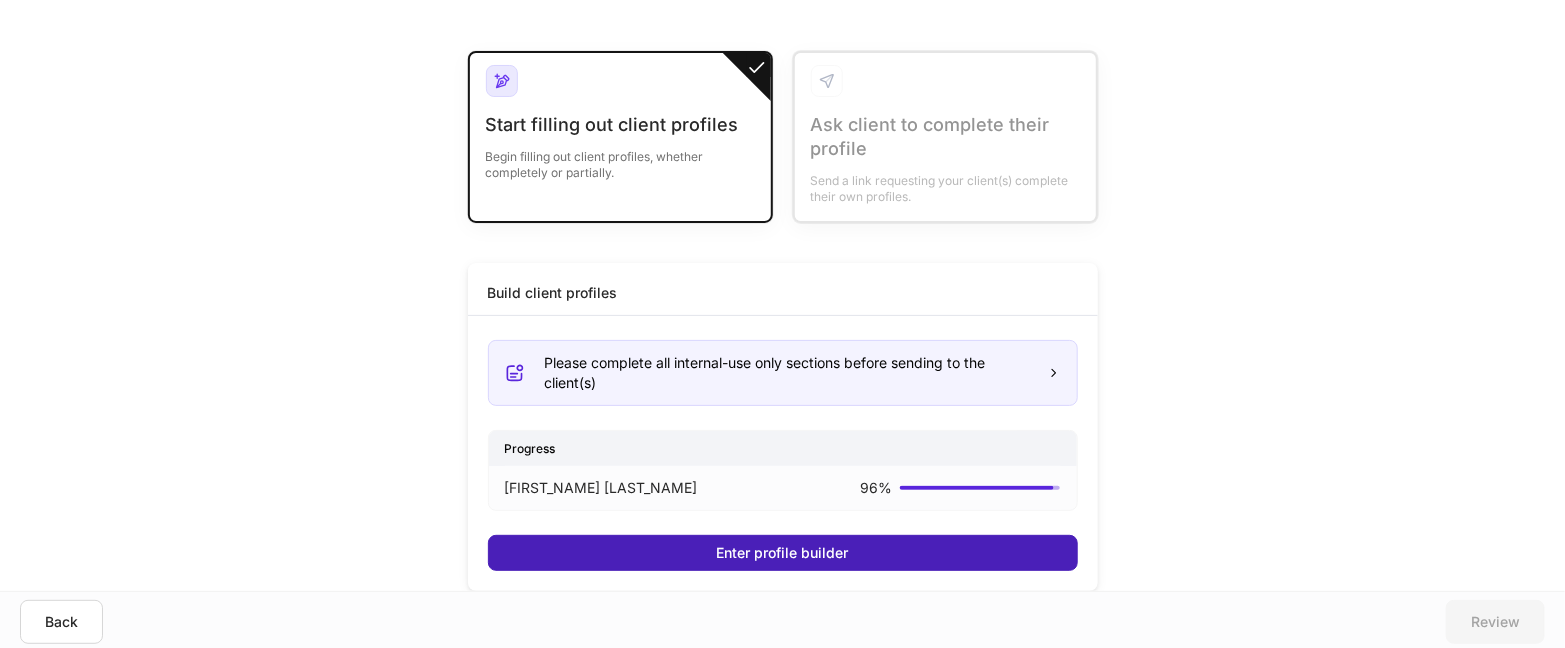 click on "Enter profile builder" at bounding box center (783, 553) 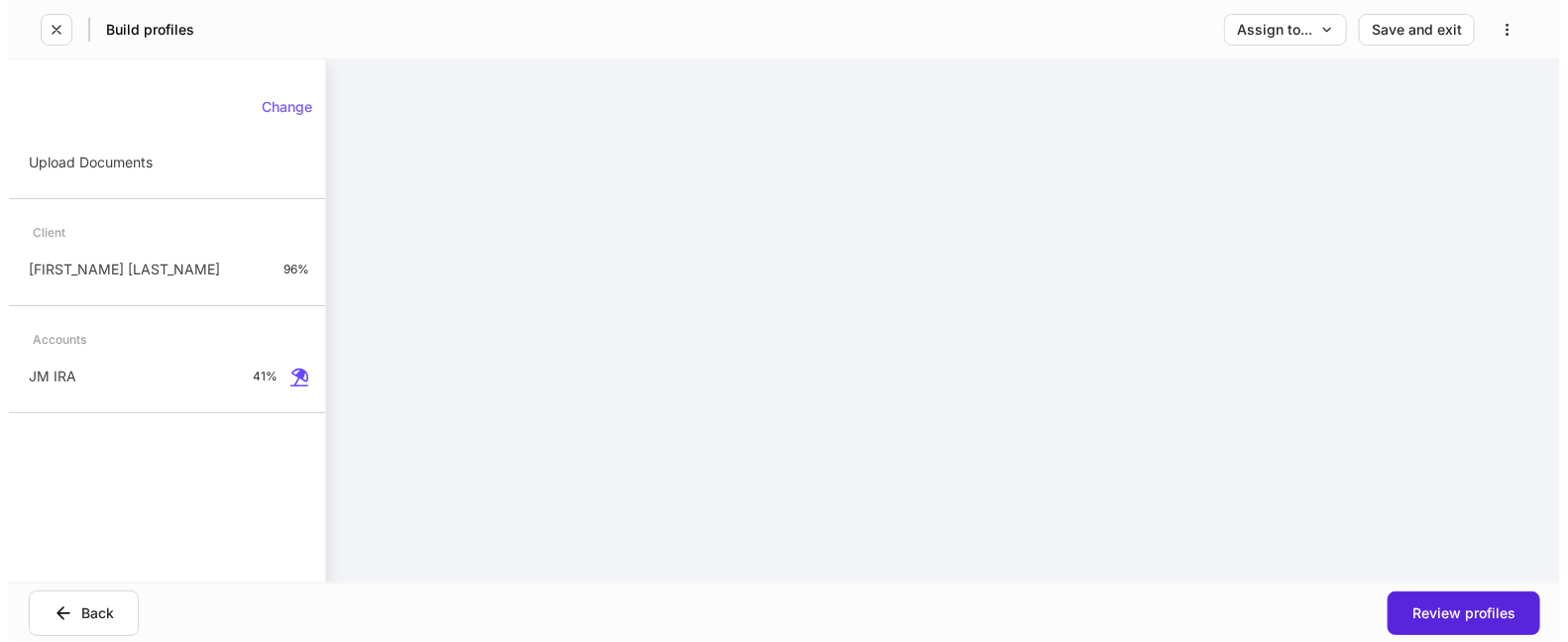 scroll, scrollTop: 0, scrollLeft: 0, axis: both 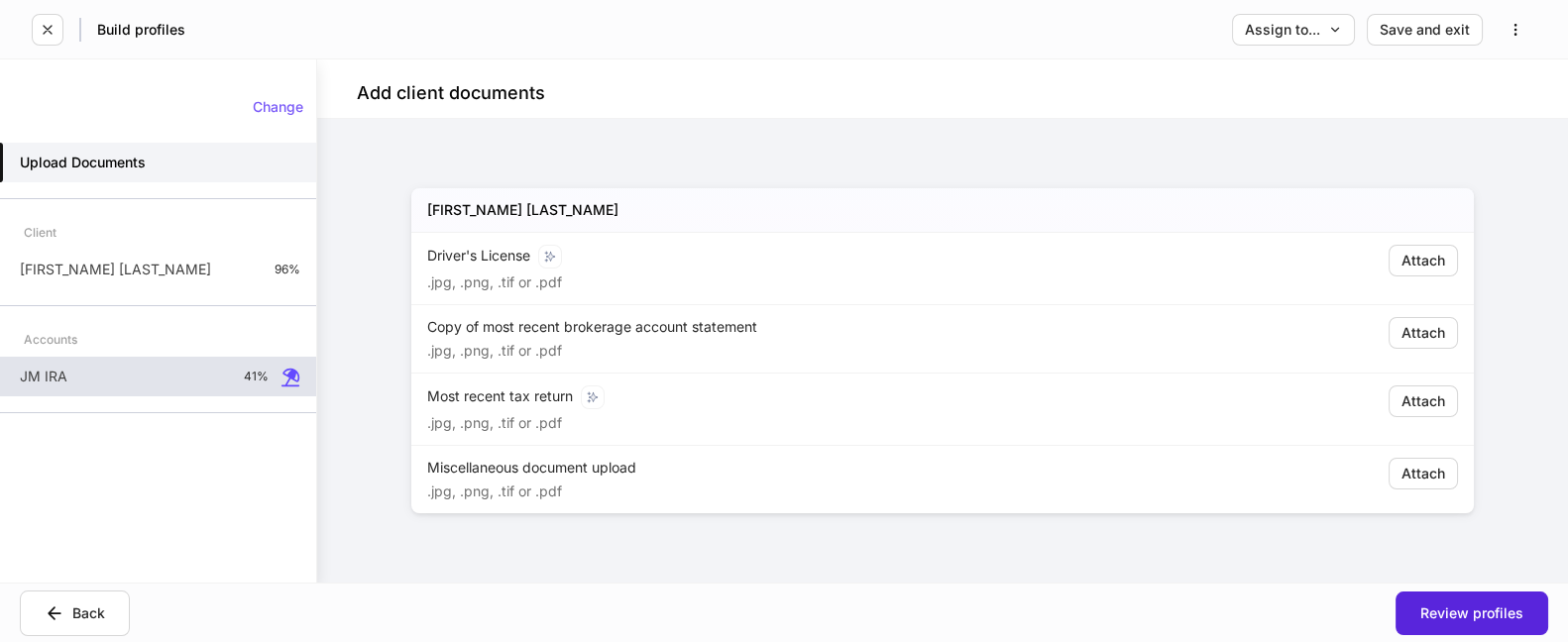 click on "JM IRA 41%" at bounding box center (158, 376) 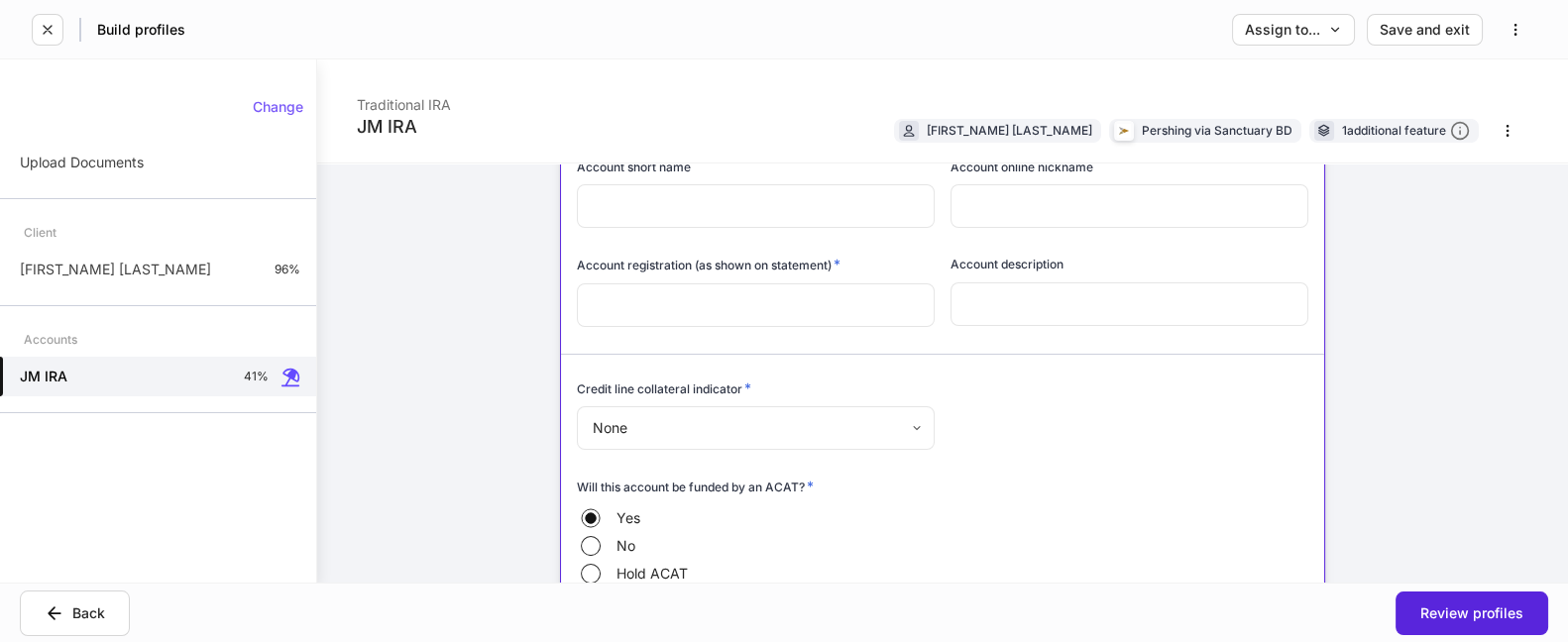 scroll, scrollTop: 0, scrollLeft: 0, axis: both 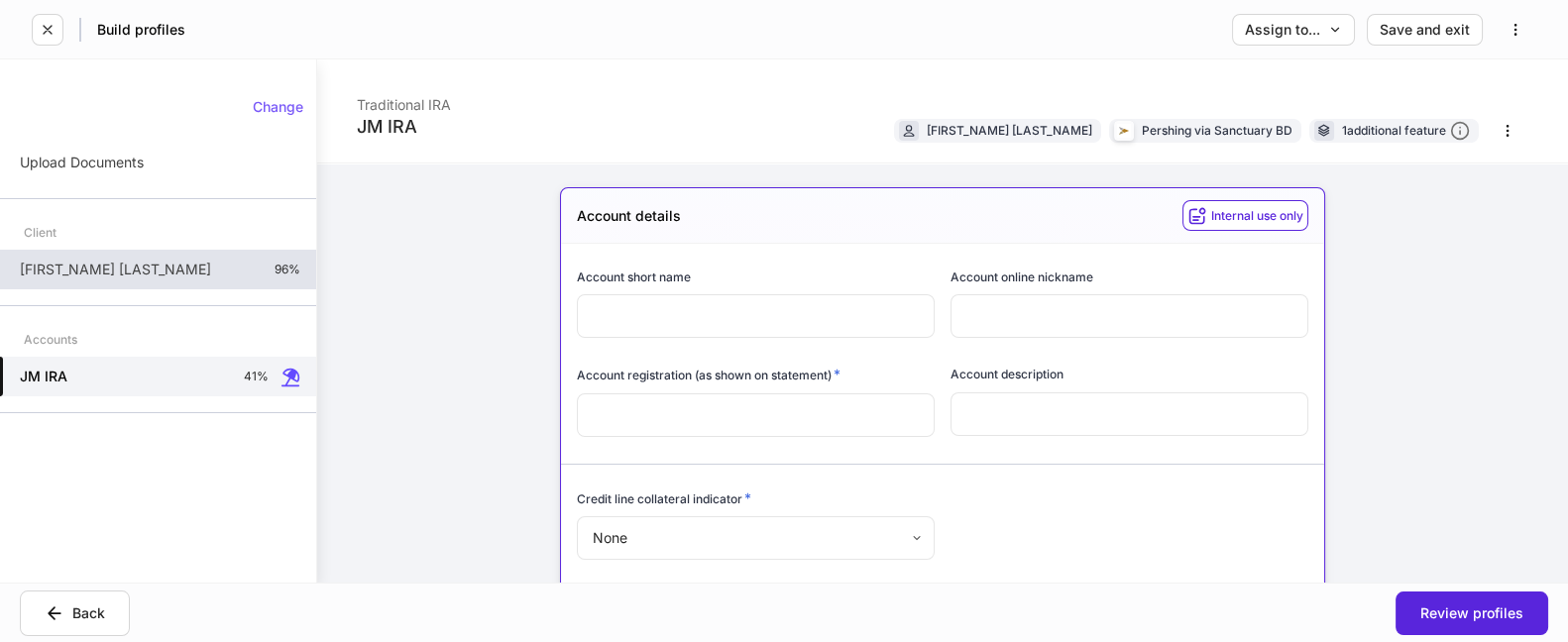 click on "[FIRST_NAME] [LAST_NAME] 96%" at bounding box center (158, 269) 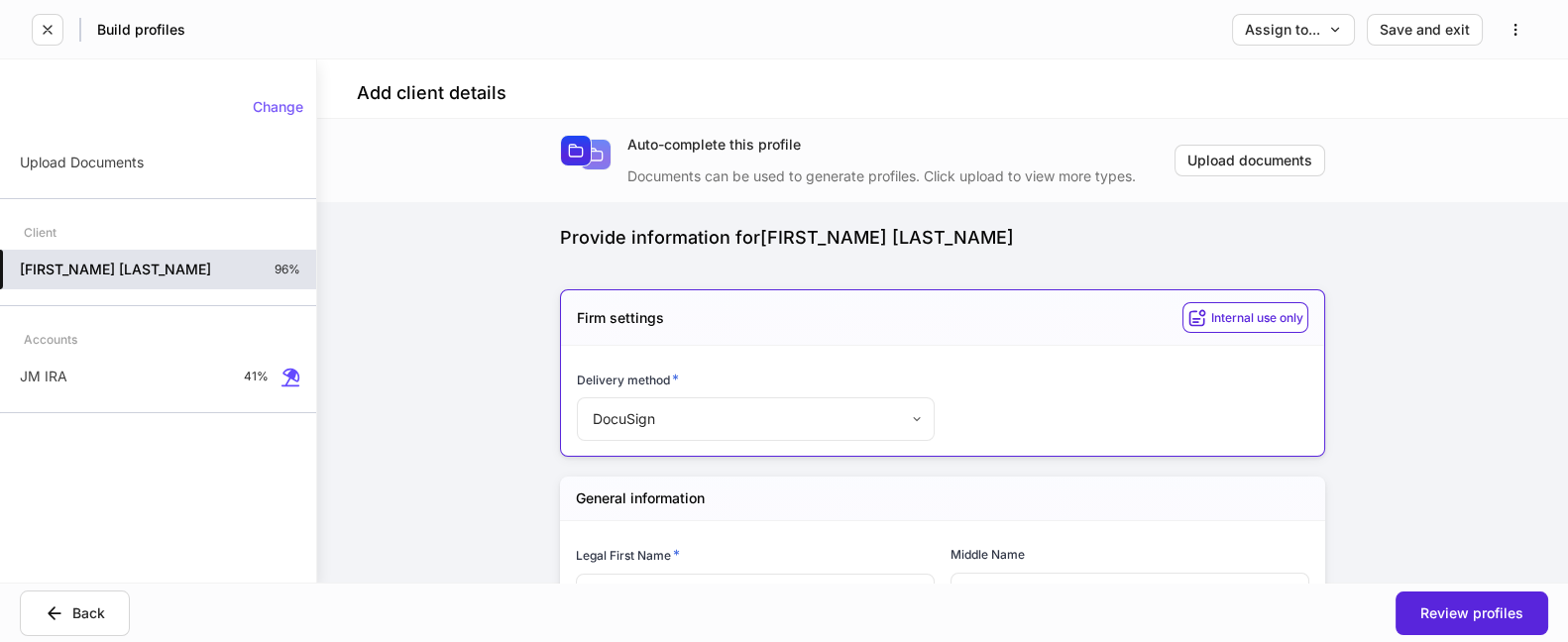 type on "**********" 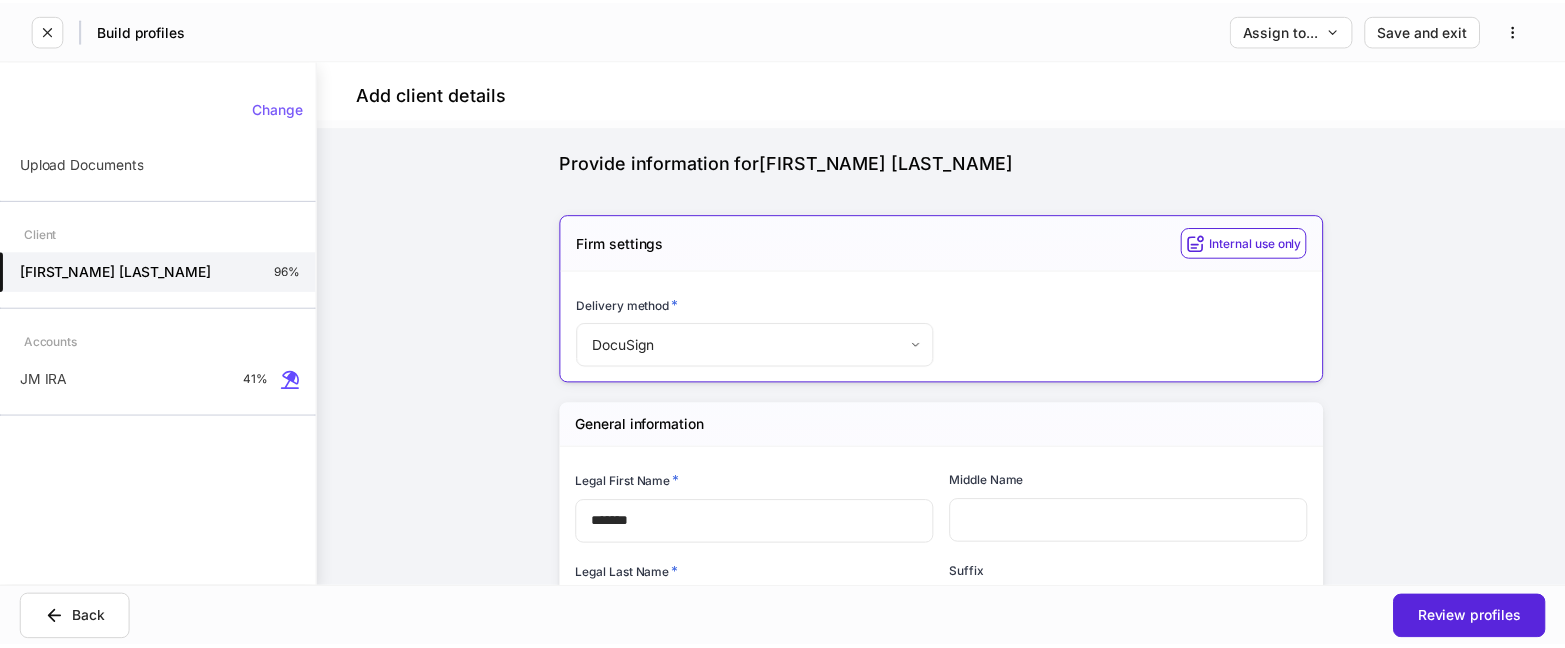 scroll, scrollTop: 111, scrollLeft: 0, axis: vertical 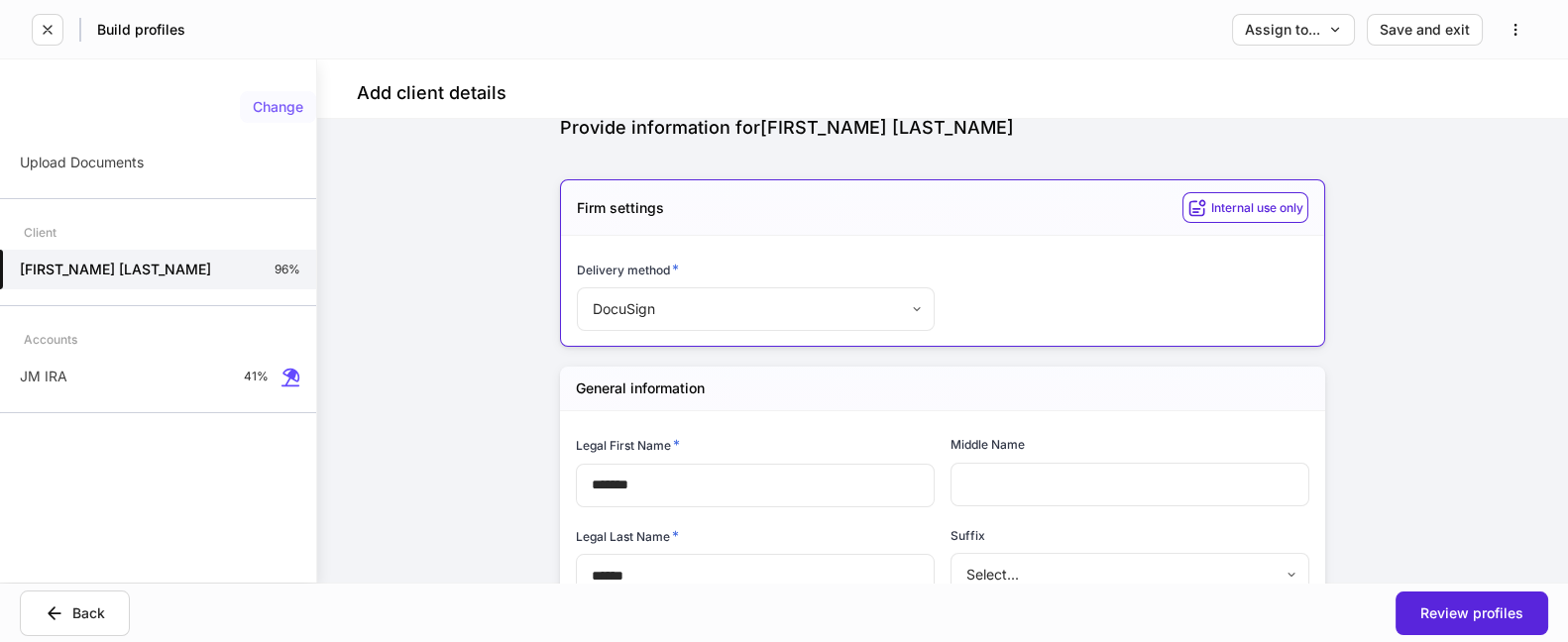 click on "Change" at bounding box center [278, 107] 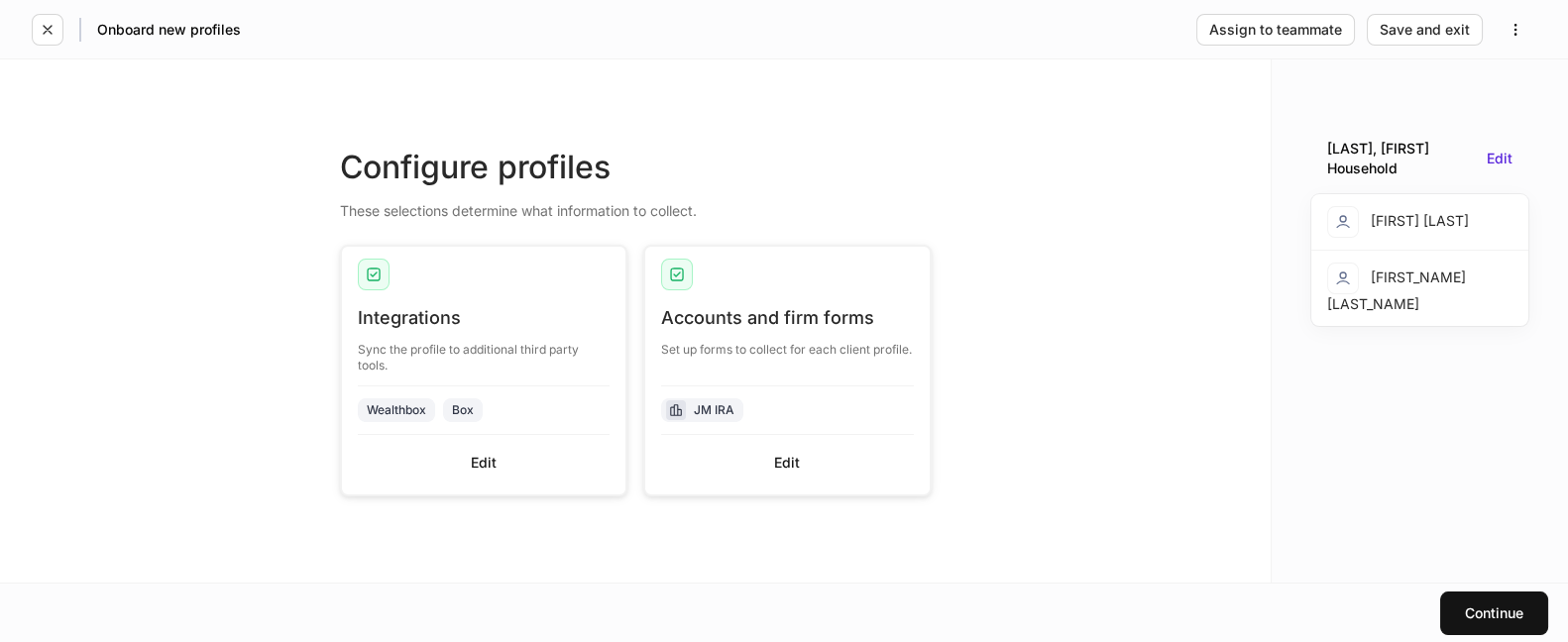 click on "[FIRST] [LAST]" at bounding box center [1398, 222] 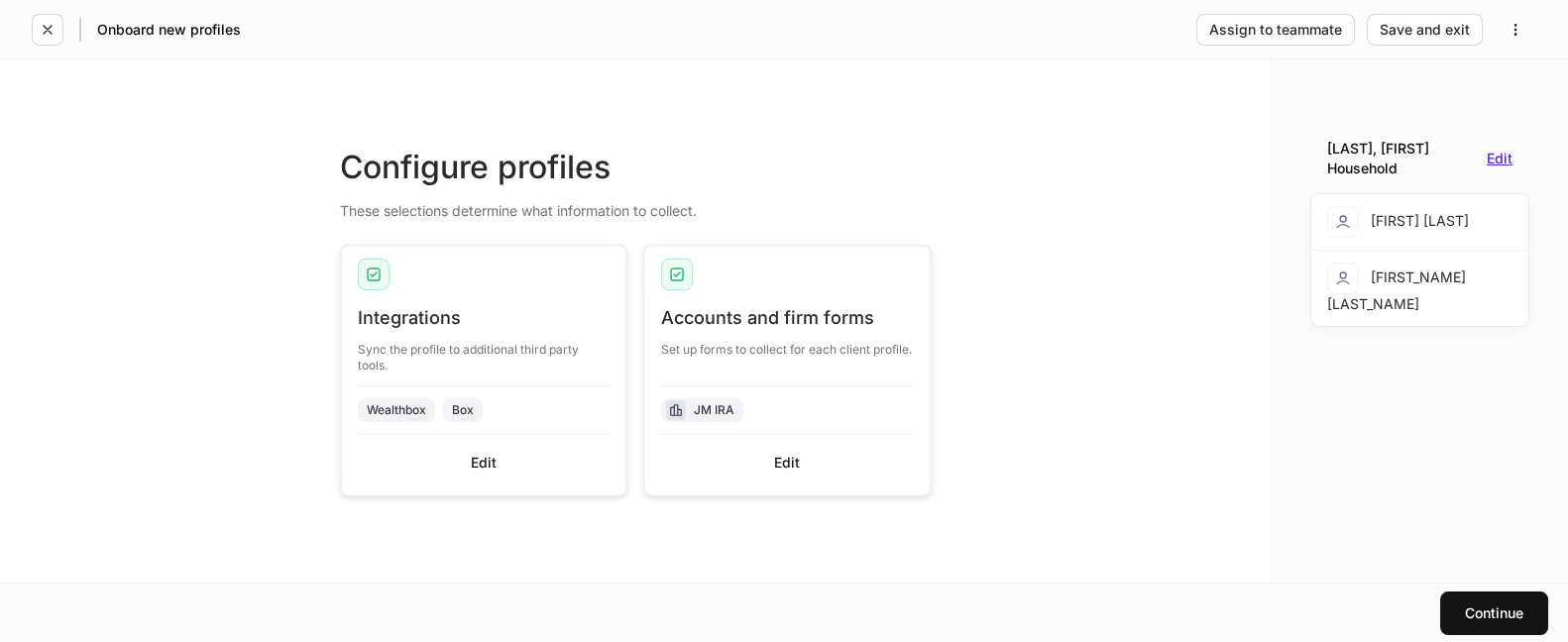 click on "Edit" at bounding box center (1500, 159) 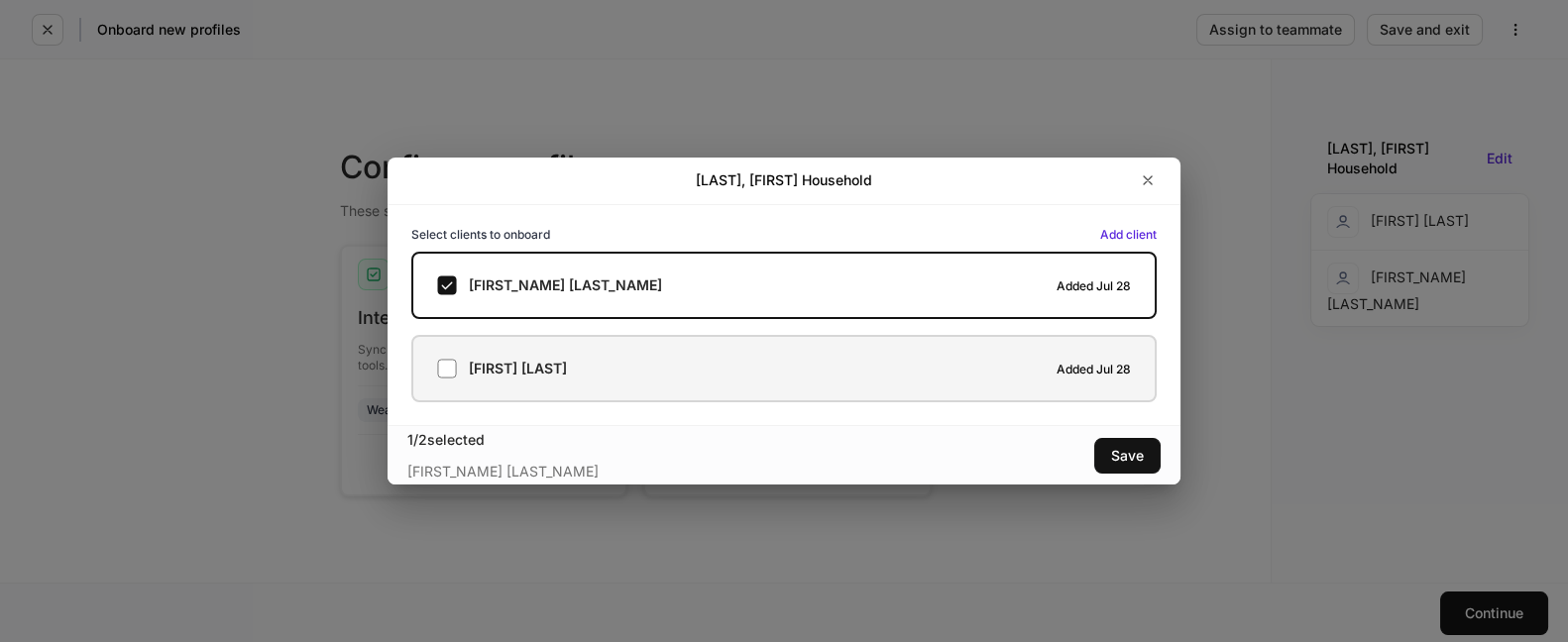 click on "[FIRST] [LAST] Added   Jul 28" at bounding box center [784, 369] 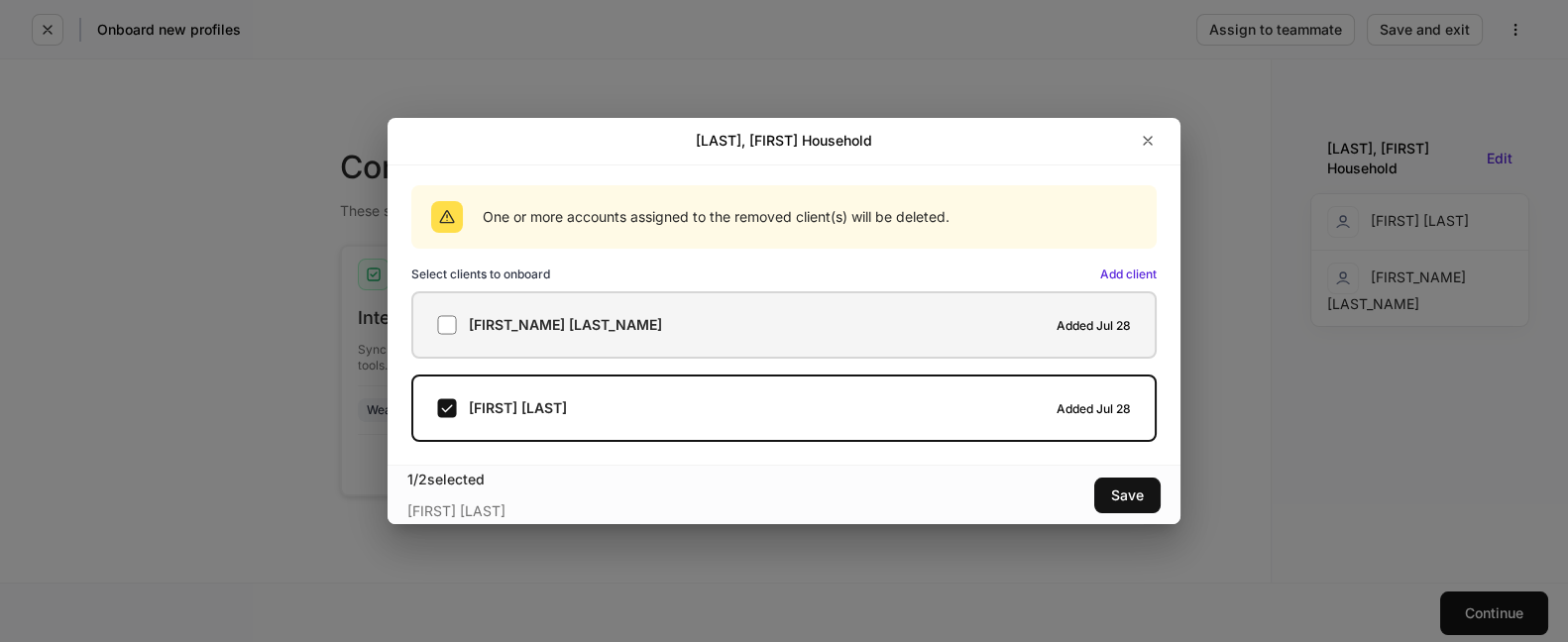 click on "[FIRST] [LAST] Added   Jul 28" at bounding box center [784, 325] 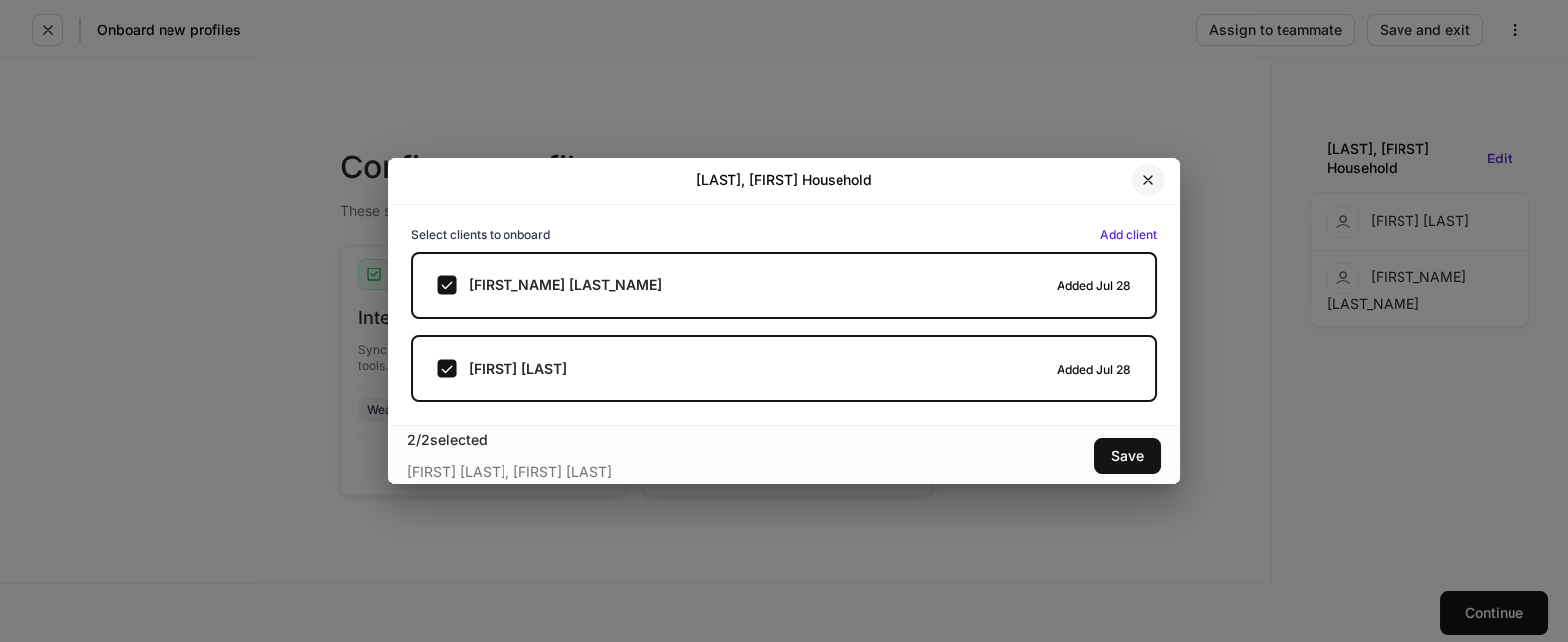 click at bounding box center (1148, 180) 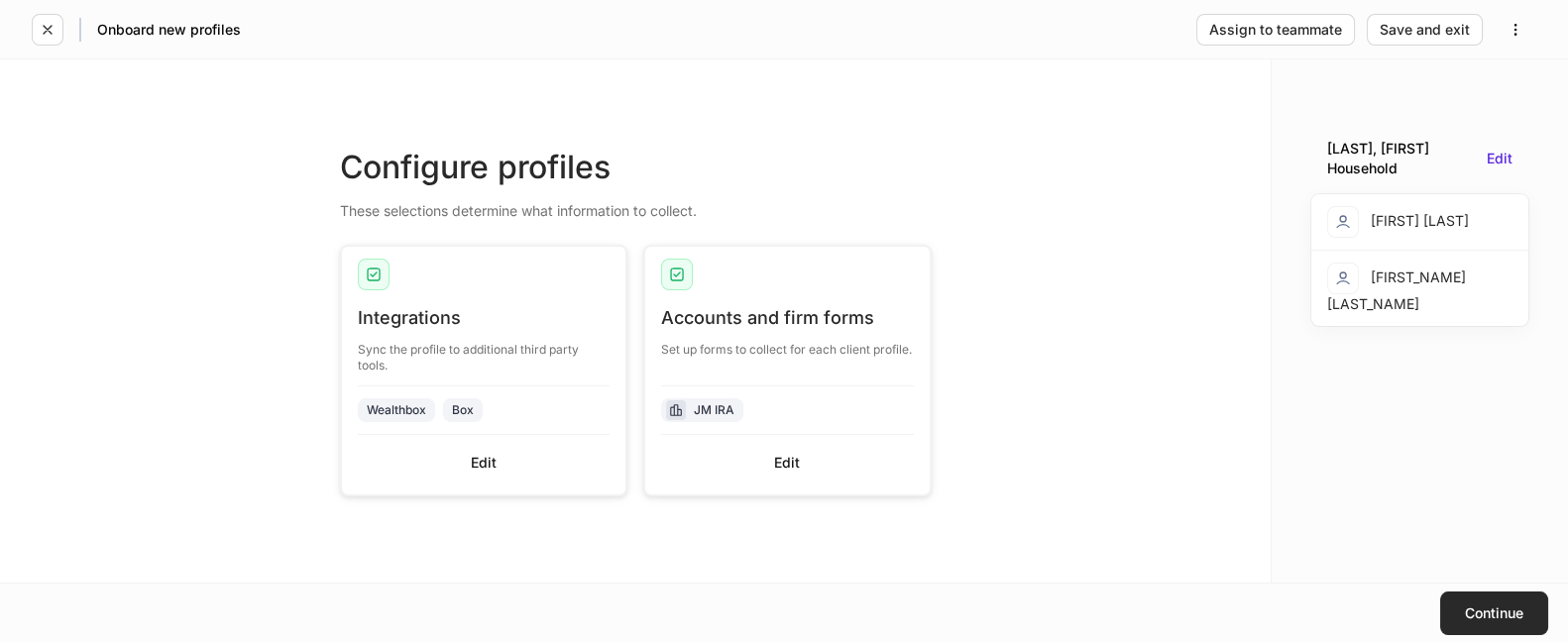 click on "Continue" at bounding box center (1494, 613) 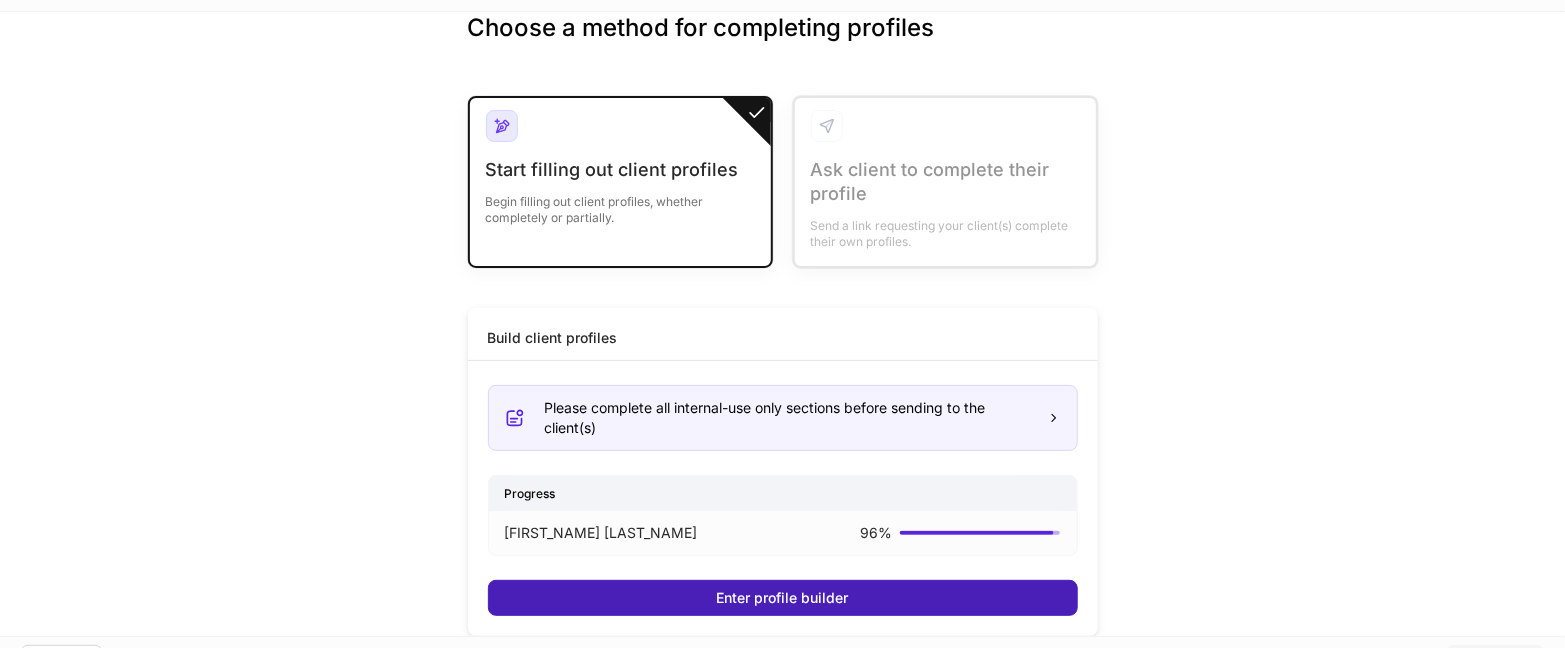 scroll, scrollTop: 93, scrollLeft: 0, axis: vertical 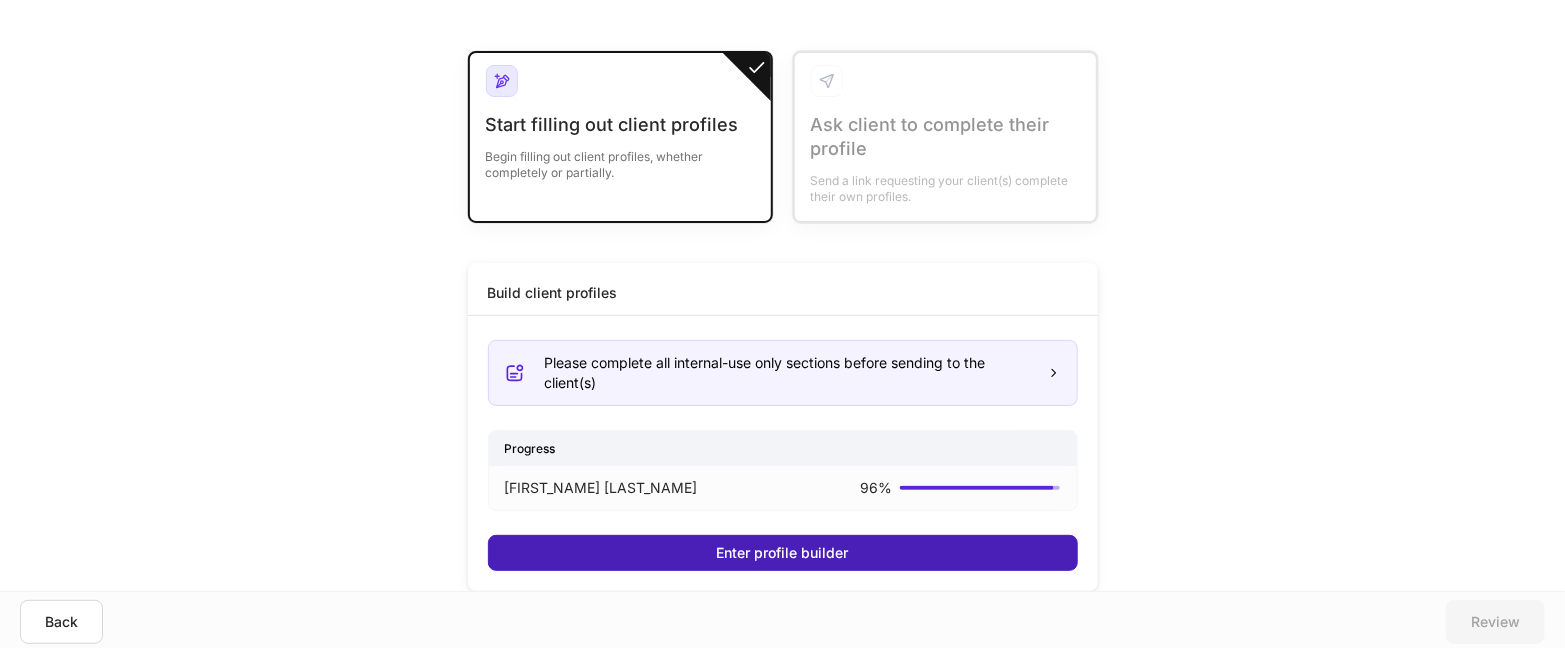 click on "Enter profile builder" at bounding box center [783, 553] 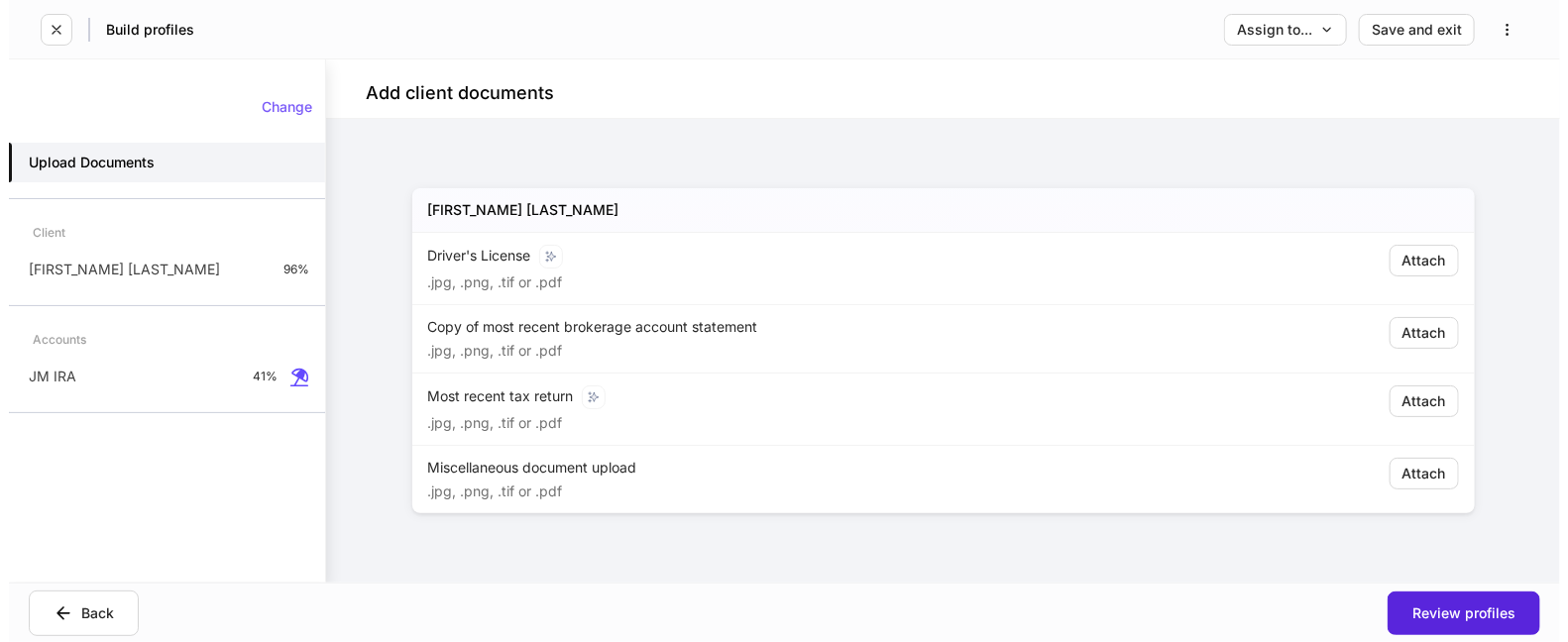 scroll, scrollTop: 0, scrollLeft: 0, axis: both 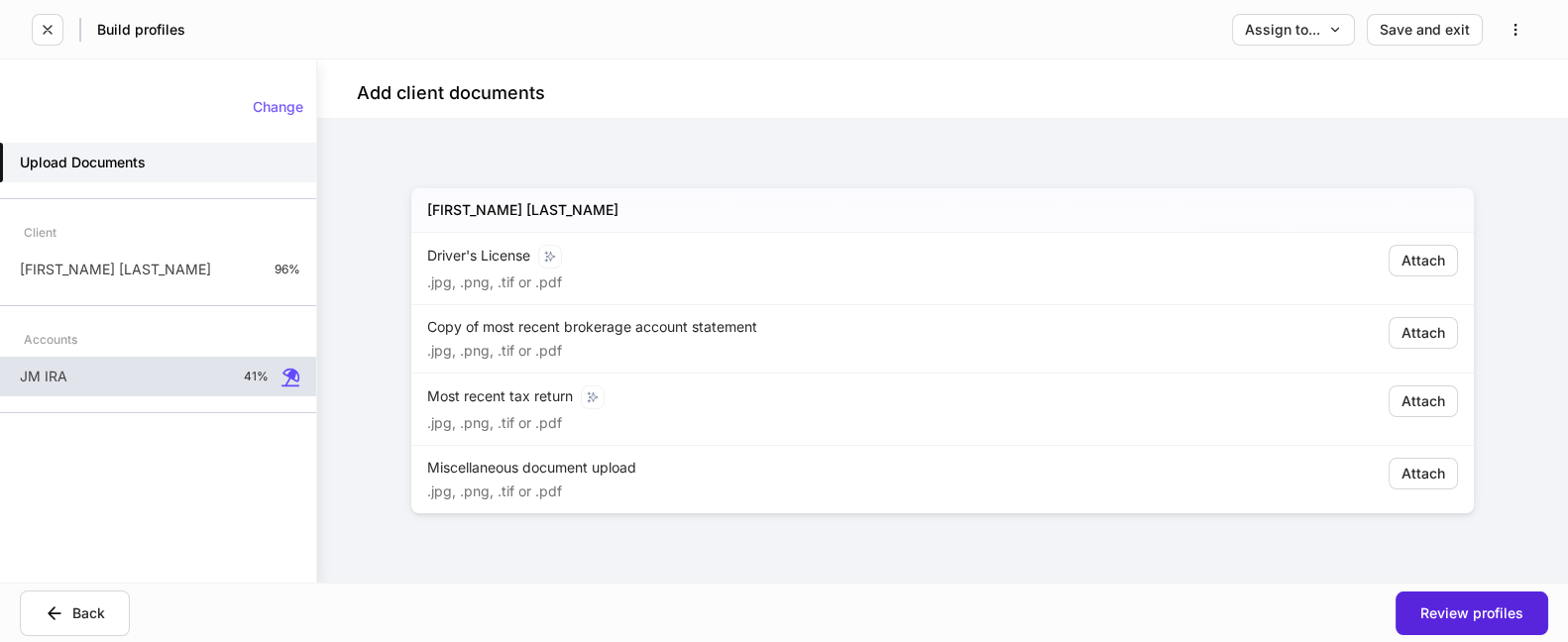 click on "JM IRA 41%" at bounding box center [158, 376] 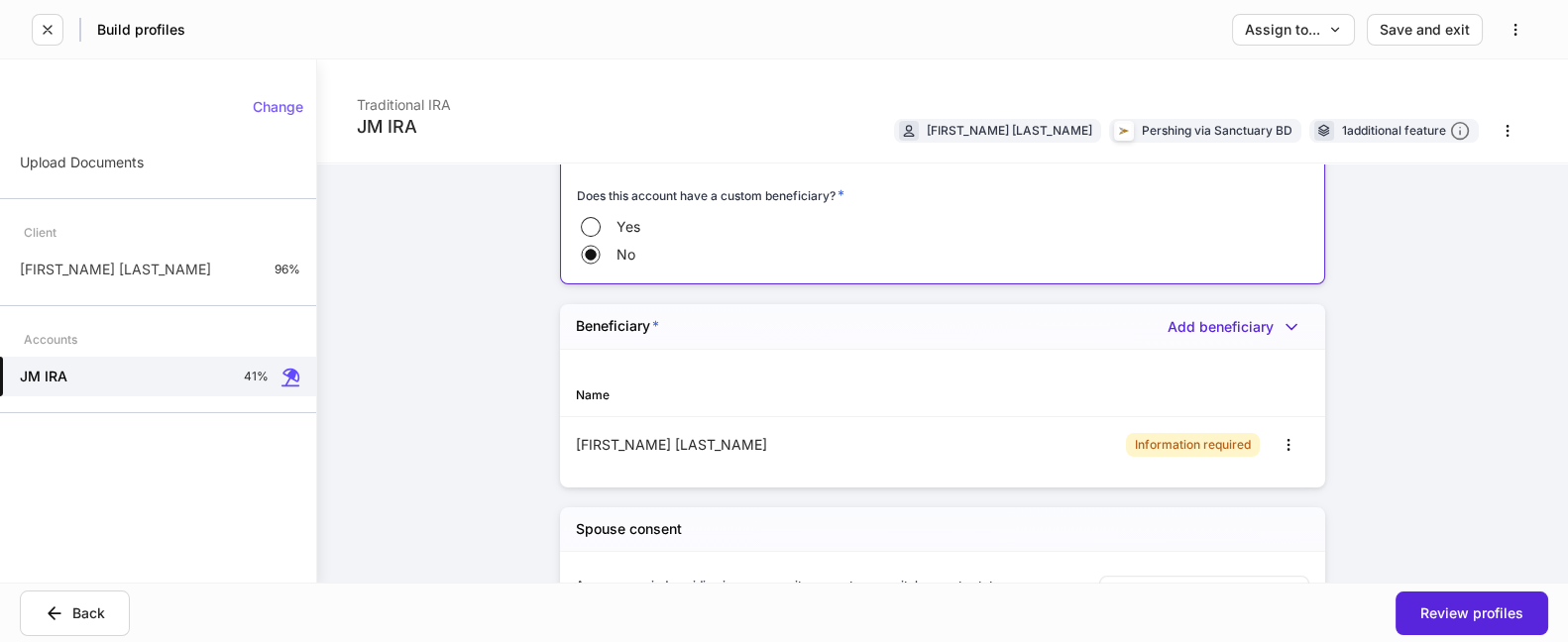 scroll, scrollTop: 1651, scrollLeft: 0, axis: vertical 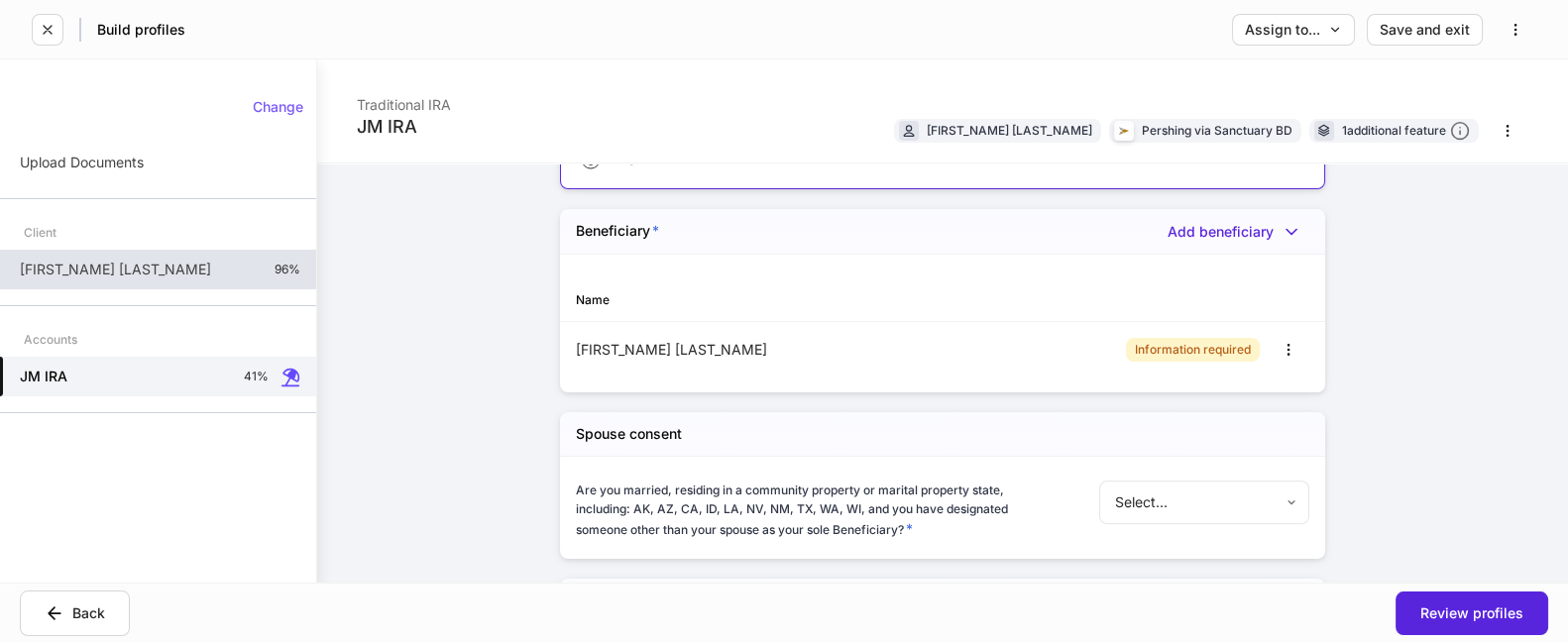 click on "[FIRST_NAME] [LAST_NAME] 96%" at bounding box center [158, 269] 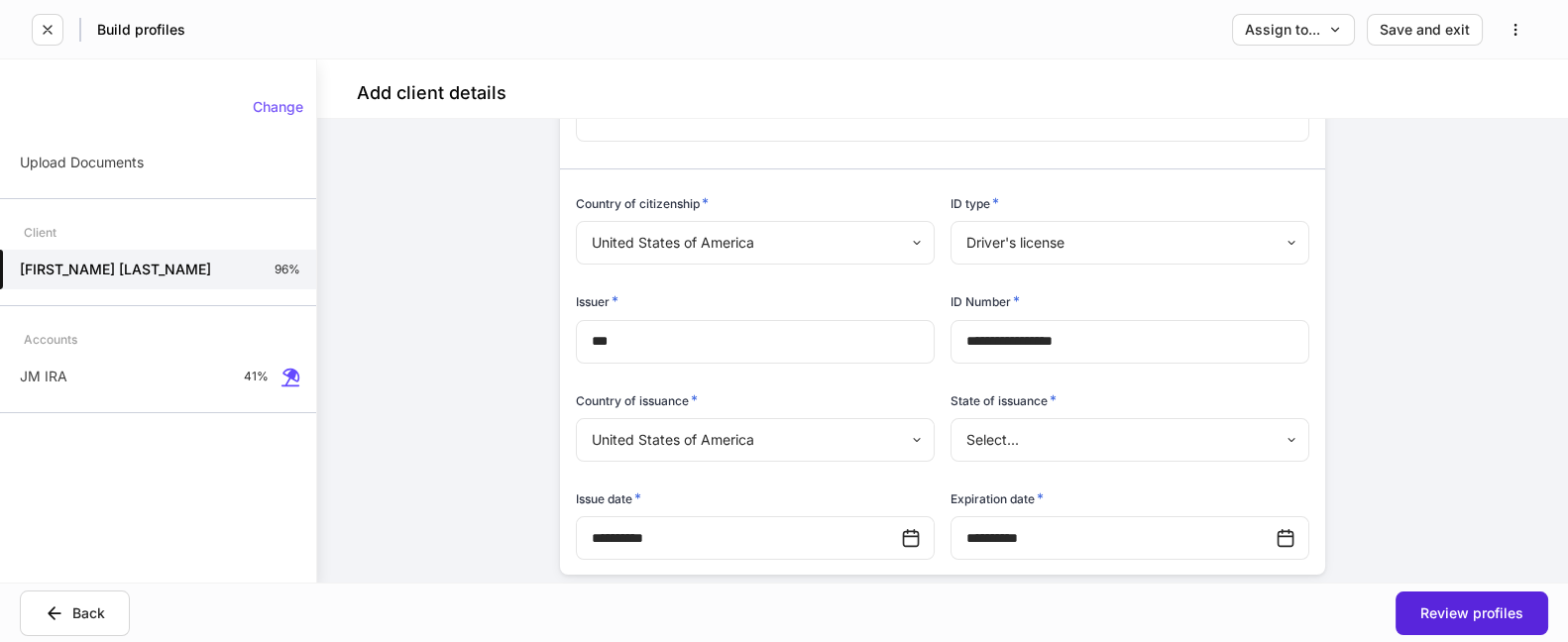 scroll, scrollTop: 550, scrollLeft: 0, axis: vertical 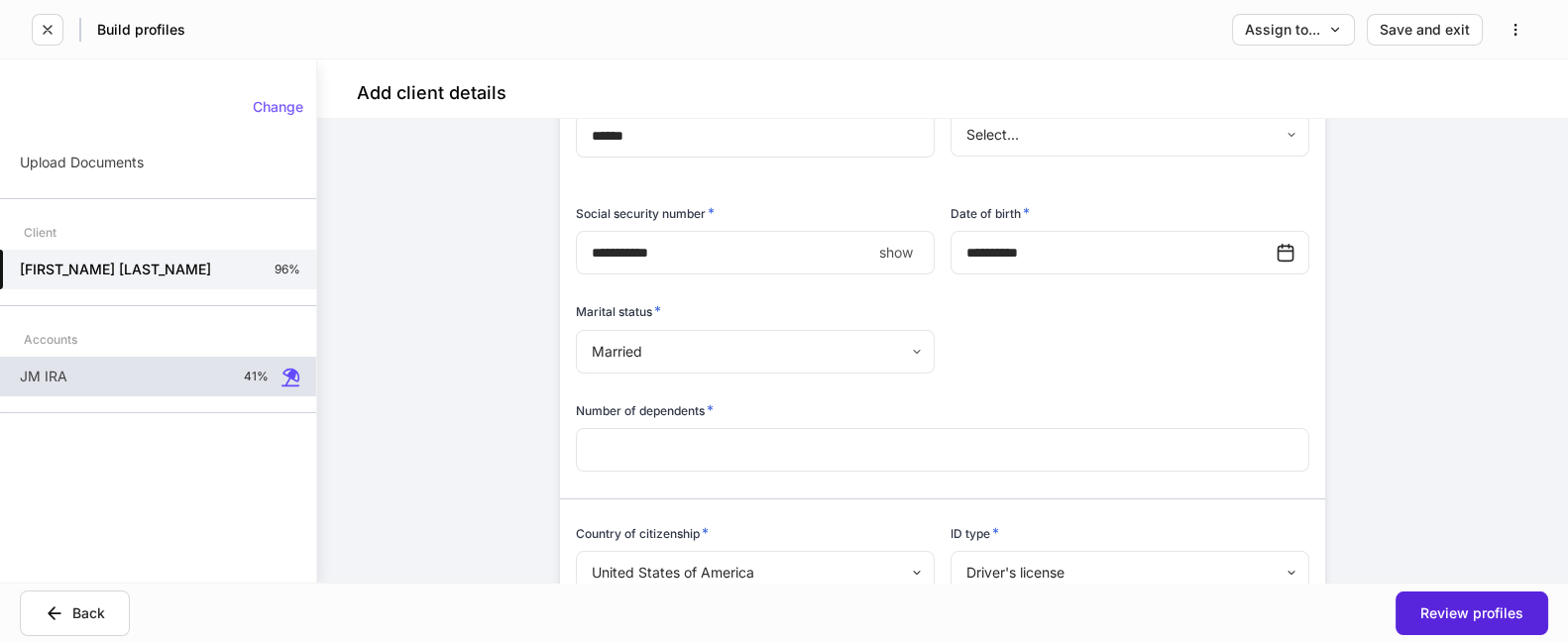 click on "JM IRA" at bounding box center [44, 376] 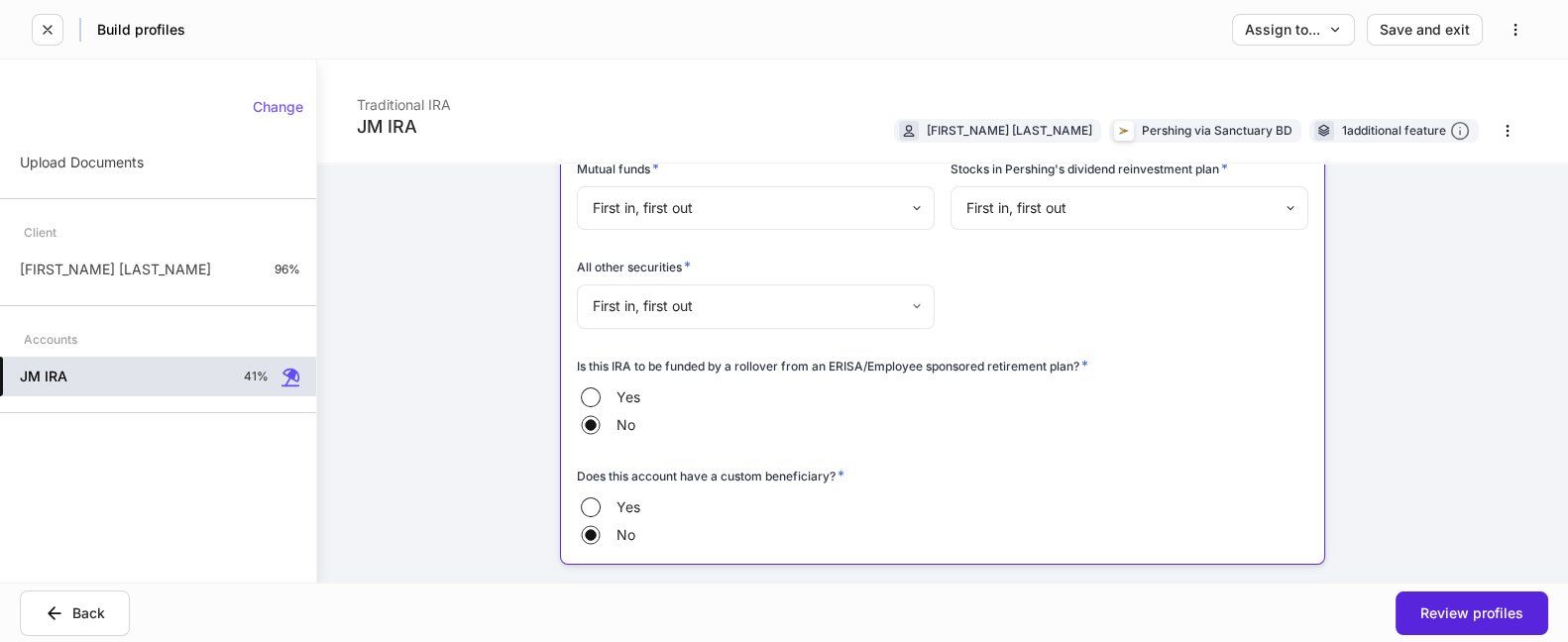 scroll, scrollTop: 1541, scrollLeft: 0, axis: vertical 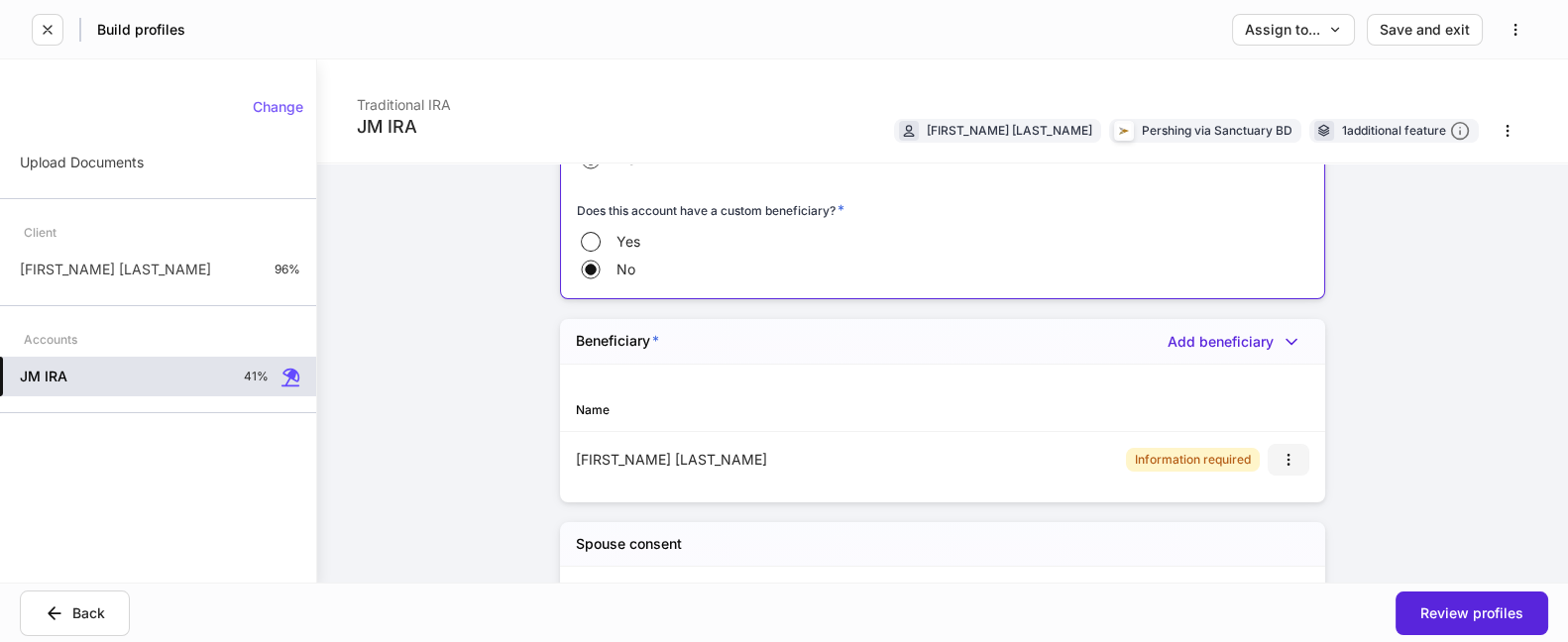 click 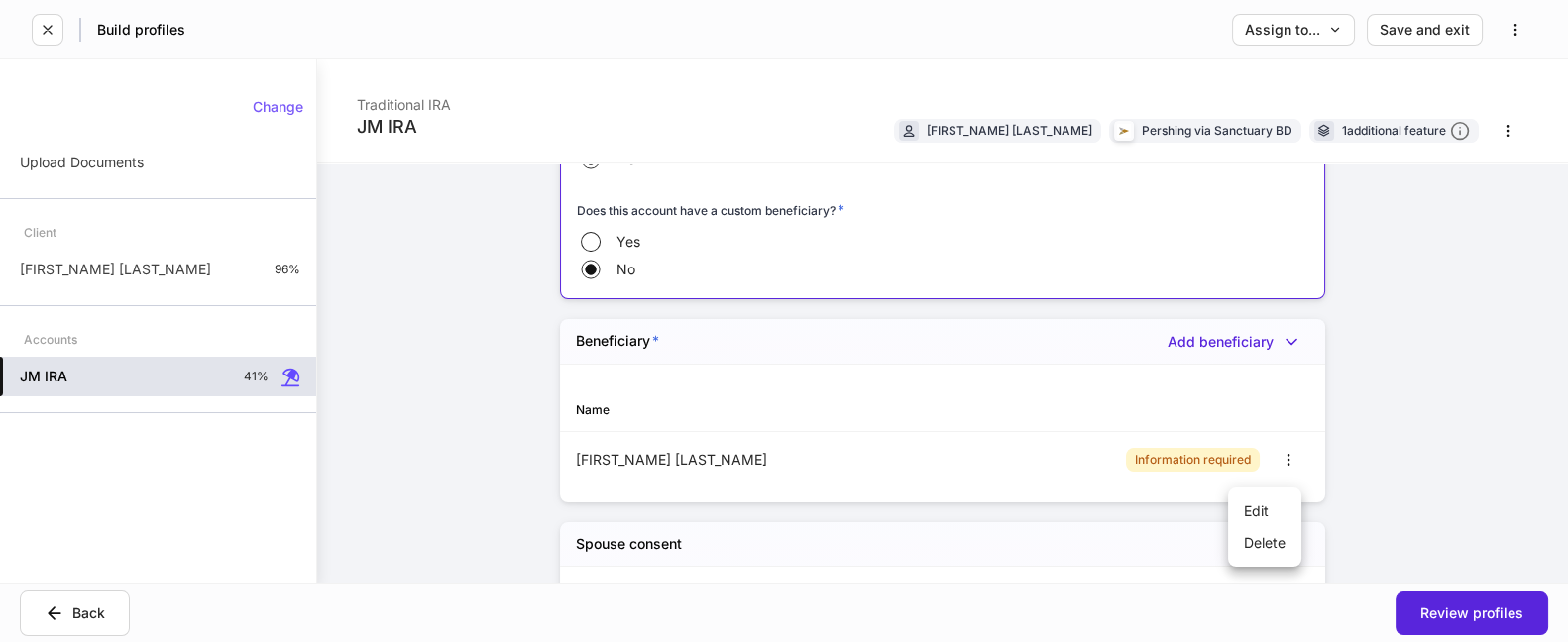 click on "Edit" at bounding box center (1265, 511) 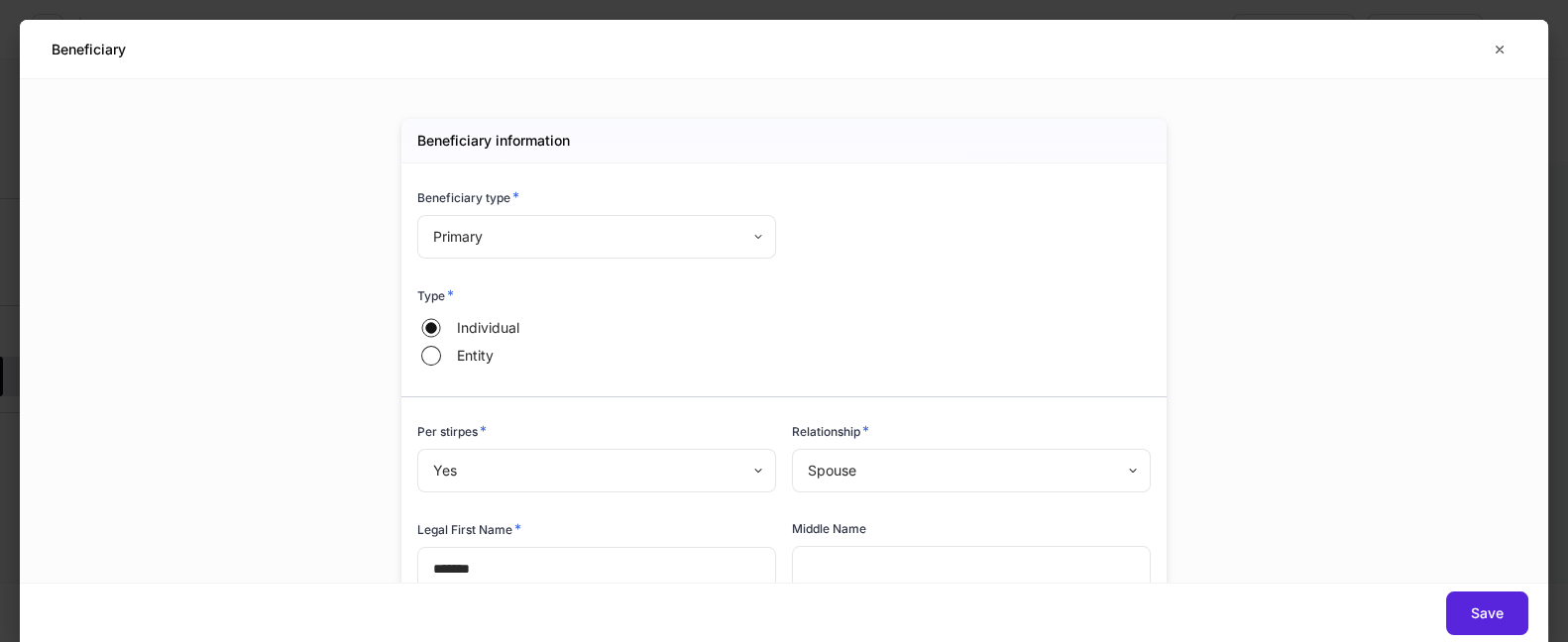 scroll, scrollTop: 436, scrollLeft: 0, axis: vertical 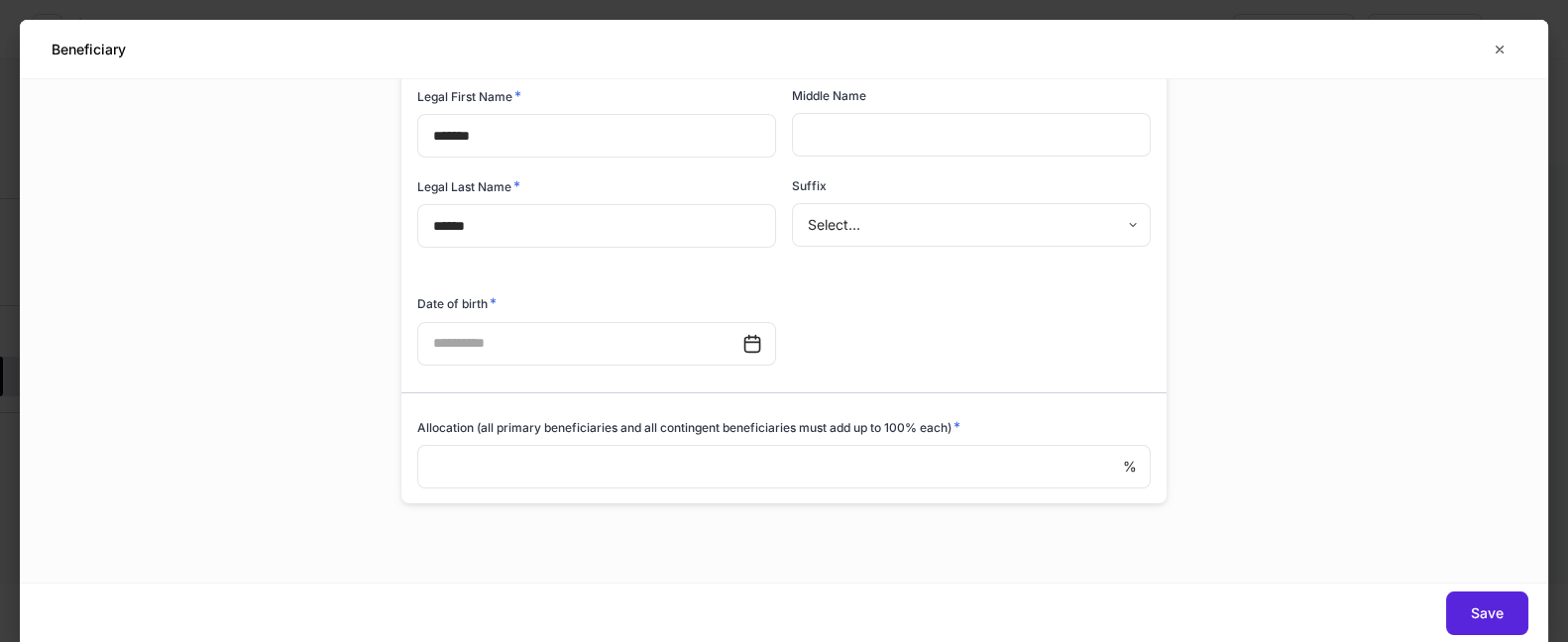 click at bounding box center (580, 344) 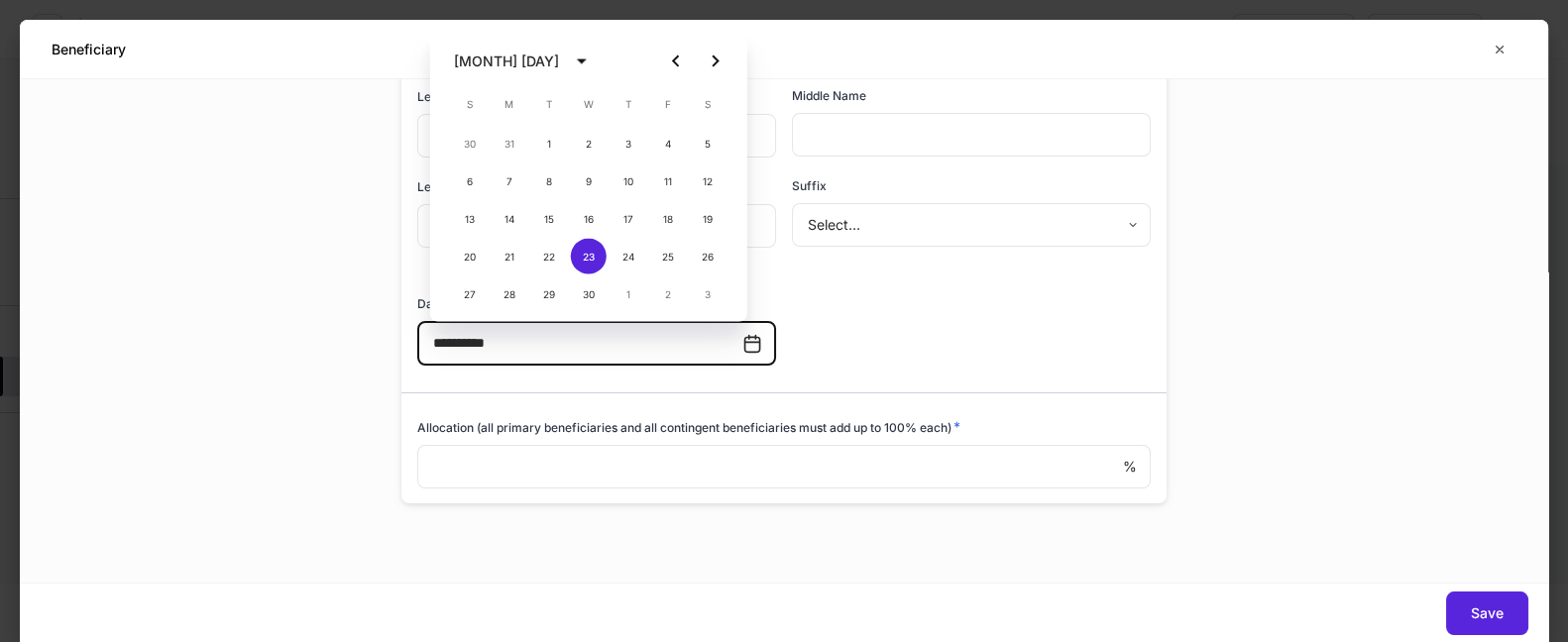 type on "**********" 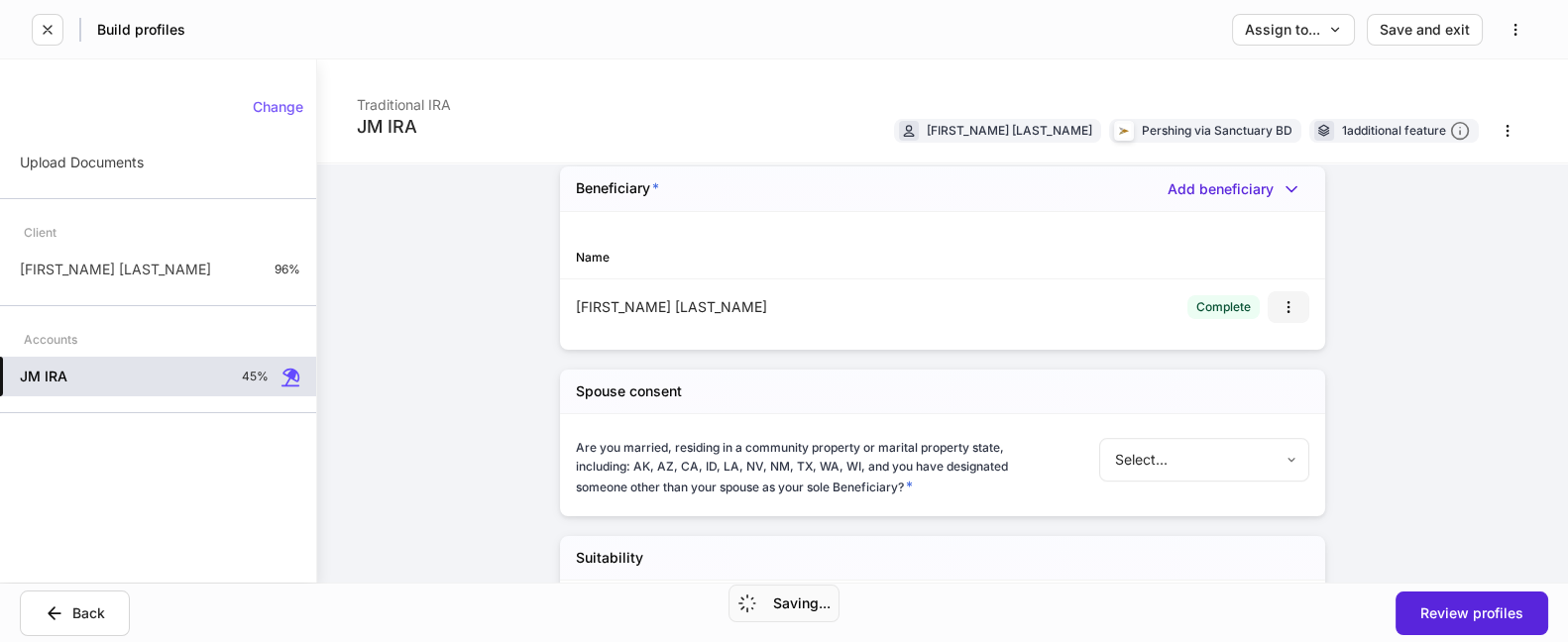 scroll, scrollTop: 1871, scrollLeft: 0, axis: vertical 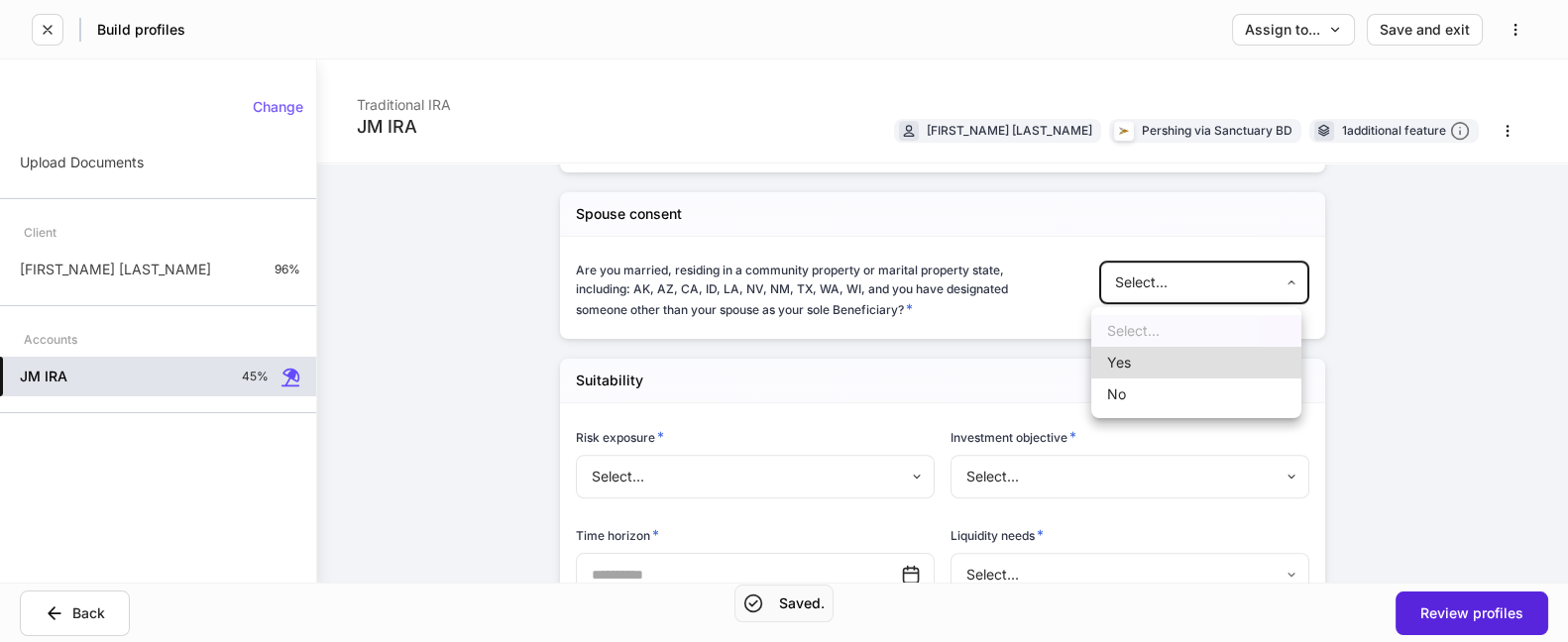 click on "Build profiles Assign to... Save and exit JM IRA Traditional IRA [FIRST] [LAST] Pershing via Sanctuary BD 1  additional   feature Account details Internal use only Account short name ​ Account online nickname ​ Account registration (as shown on statement) * ​ Account description ​ Credit line collateral indicator * None **** ​ Will this account be funded by an ACAT? * Yes No Hold ACAT ACAT type * Full Partial Delivering/contra firm ​ DTC number ​ Contra firm account number * ​ Contra firm account number Consolidate additional account Lead FA/IP # * JWO *** ​ Flipped IP *** ​ Advisory account * Select... ​ Tax lot disposition Mutual funds * First in, first out ** ​ Stocks in Pershing's dividend reinvestment plan * First in, first out ** ​ All other securities * First in, first out ** ​ Is this IRA to be funded by a rollover from an ERISA/Employee sponsored retirement plan? * Yes No Does this account have a custom beneficiary? * Yes No Beneficiary * Add beneficiary Name" at bounding box center [784, 321] 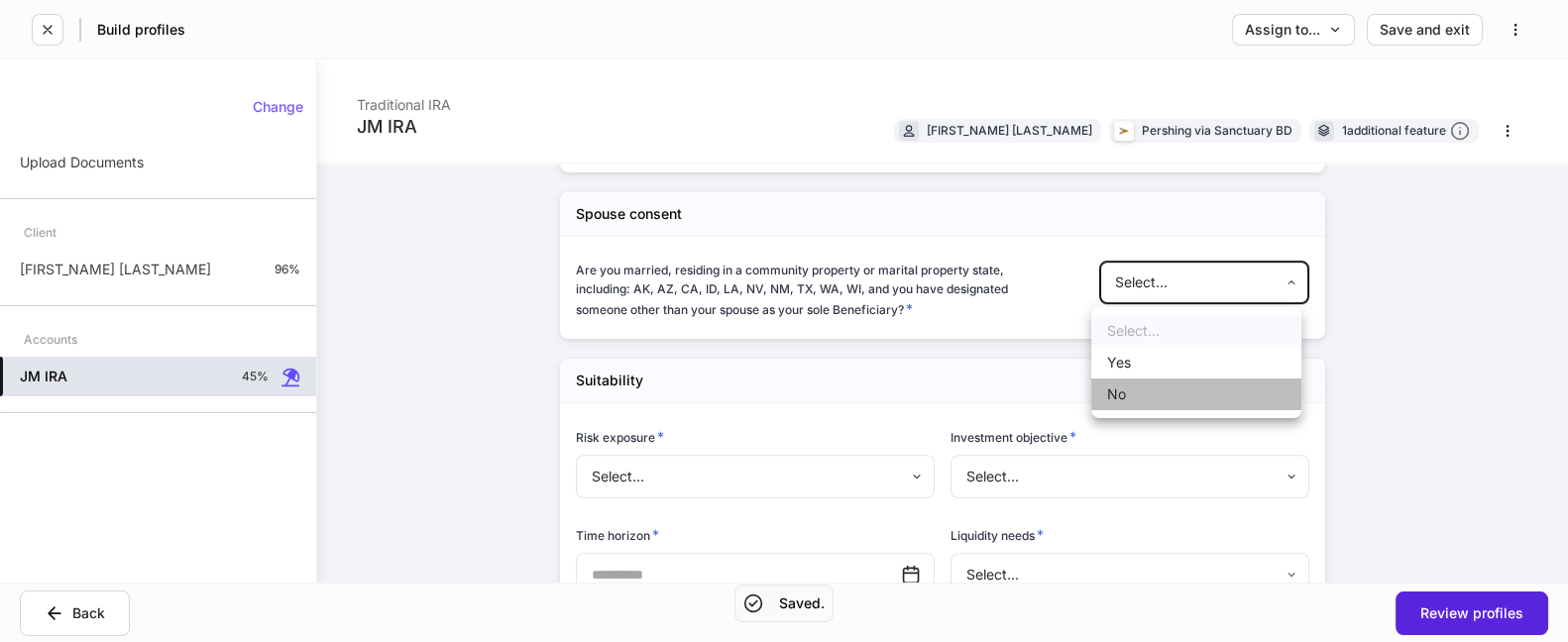 click on "No" at bounding box center (1196, 394) 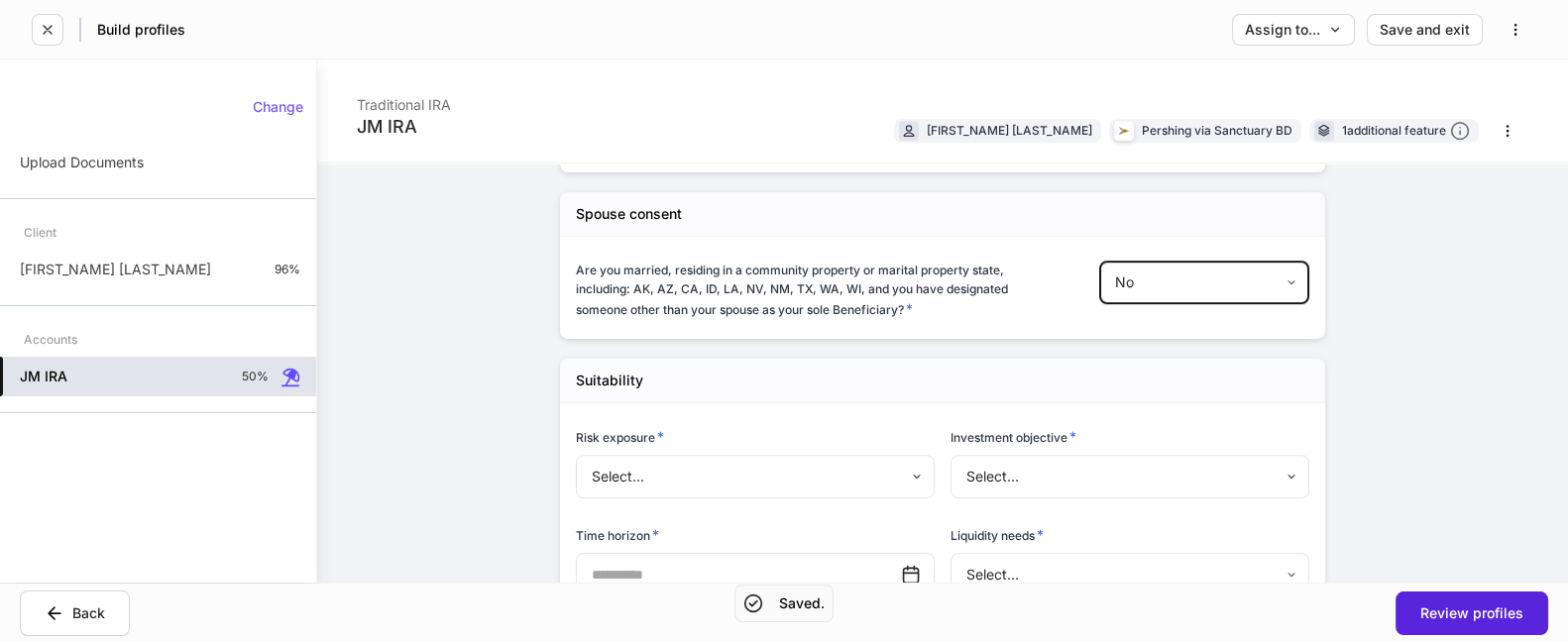 scroll, scrollTop: 1981, scrollLeft: 0, axis: vertical 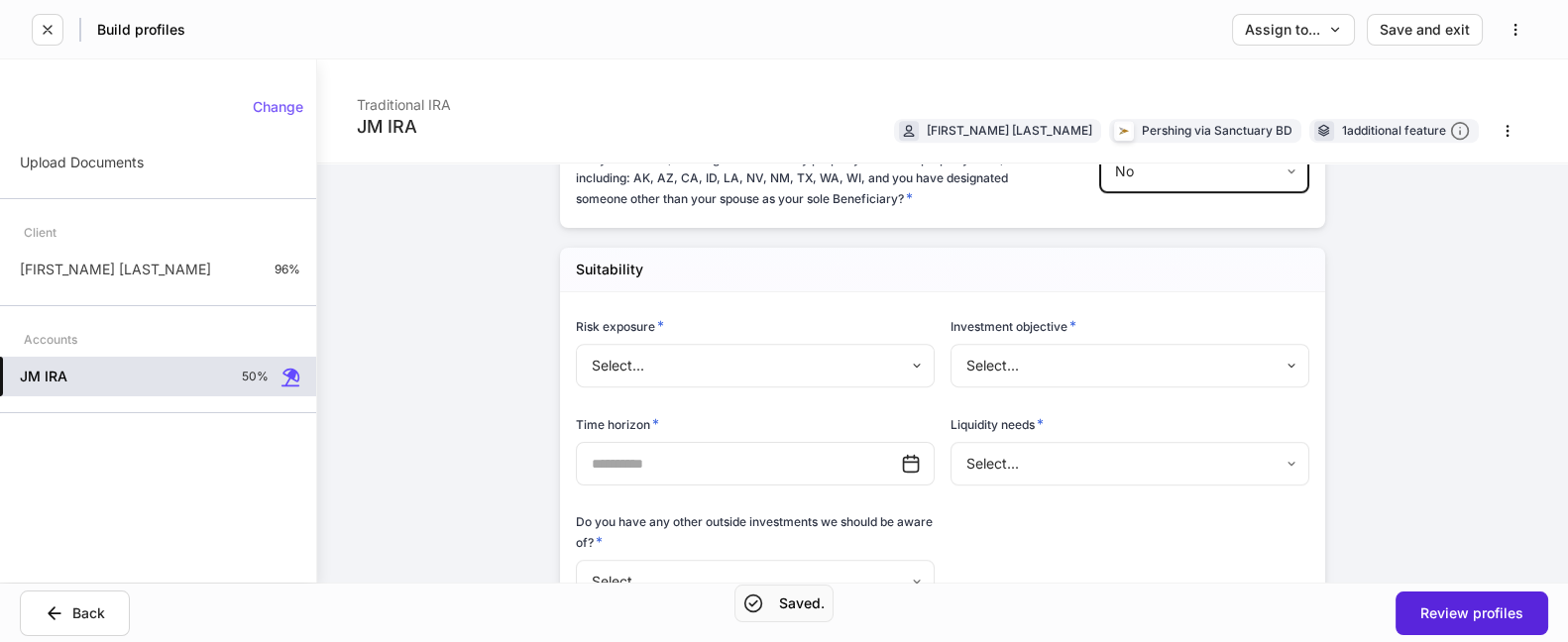 click on "Build profiles Assign to... Save and exit JM IRA Traditional IRA [FIRST] [LAST] Pershing via Sanctuary BD 1  additional   feature Account details Internal use only Account short name ​ Account online nickname ​ Account registration (as shown on statement) * ​ Account description ​ Credit line collateral indicator * None **** ​ Will this account be funded by an ACAT? * Yes No Hold ACAT ACAT type * Full Partial Delivering/contra firm ​ DTC number ​ Contra firm account number * ​ Contra firm account number Consolidate additional account Lead FA/IP # * JWO *** ​ Flipped IP *** ​ Advisory account * Select... ​ Tax lot disposition Mutual funds * First in, first out ** ​ Stocks in Pershing's dividend reinvestment plan * First in, first out ** ​ All other securities * First in, first out ** ​ Is this IRA to be funded by a rollover from an ERISA/Employee sponsored retirement plan? * Yes No Does this account have a custom beneficiary? * Yes No Beneficiary * Add beneficiary Name" at bounding box center [784, 321] 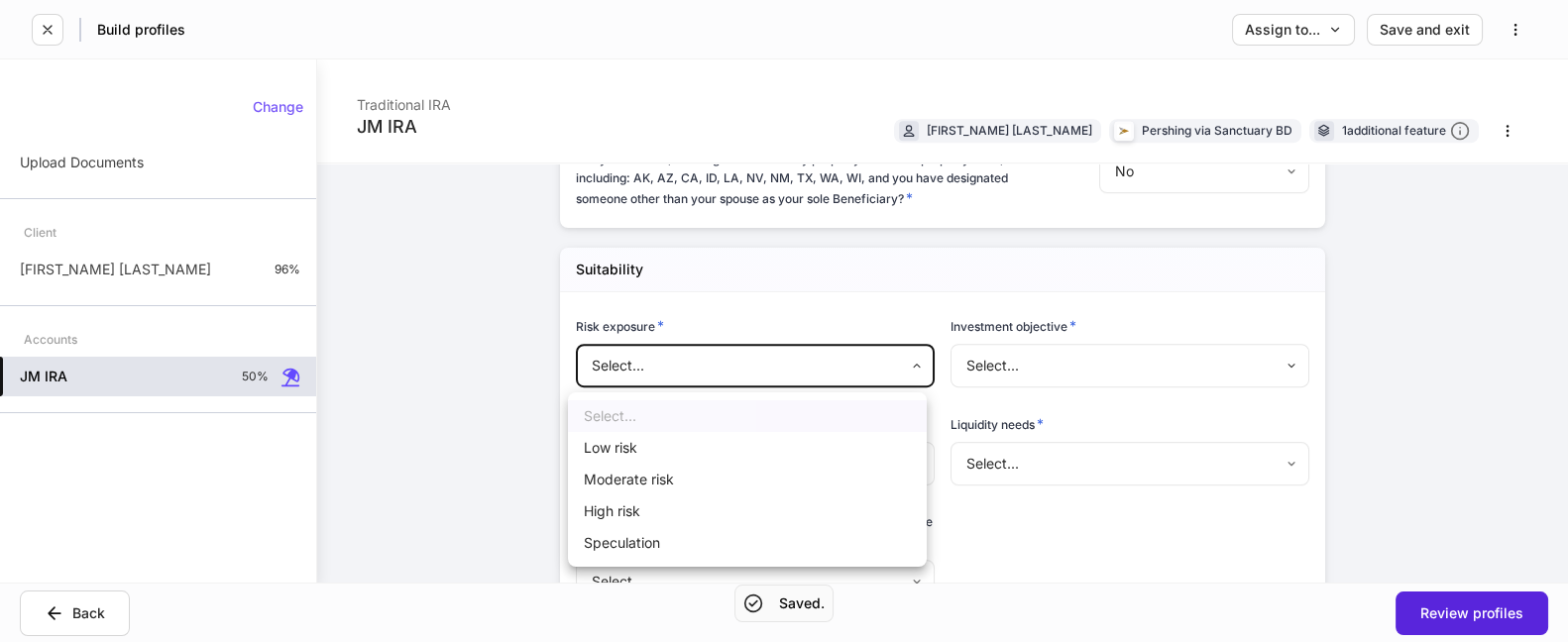 drag, startPoint x: 695, startPoint y: 475, endPoint x: 1042, endPoint y: 376, distance: 360.84623 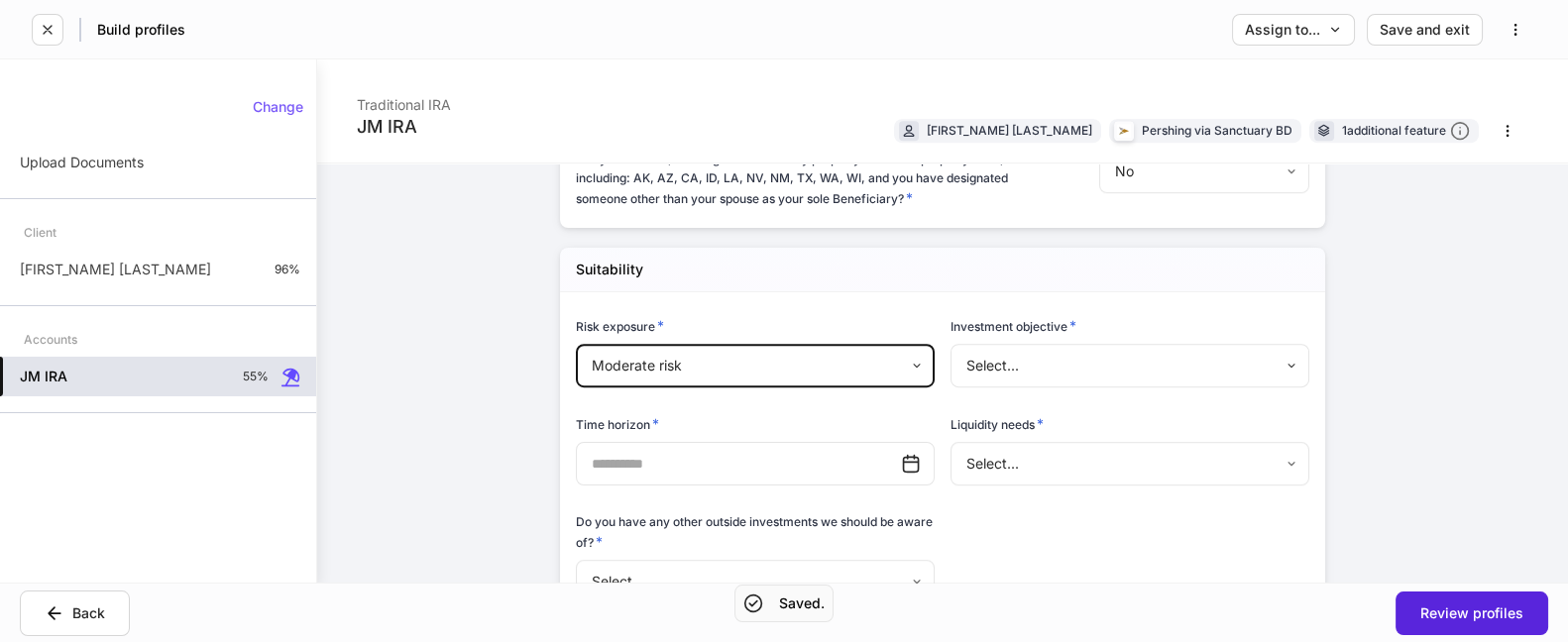 click on "Low risk Moderate risk High risk Speculation" at bounding box center [784, 321] 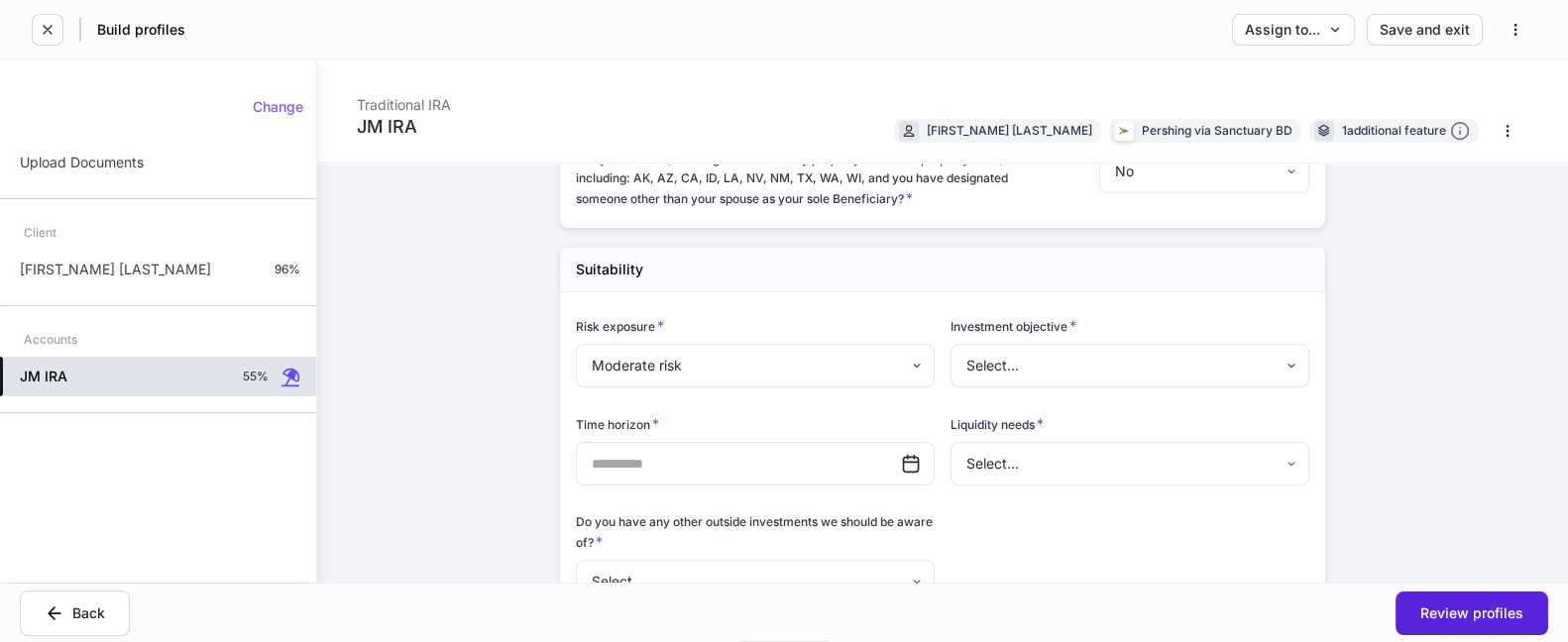 click on "Build profiles Assign to... Save and exit JM IRA Traditional IRA [FIRST] [LAST] Pershing via Sanctuary BD 1  additional   feature Account details Internal use only Account short name ​ Account online nickname ​ Account registration (as shown on statement) * ​ Account description ​ Credit line collateral indicator * None **** ​ Will this account be funded by an ACAT? * Yes No Hold ACAT ACAT type * Full Partial Delivering/contra firm ​ DTC number ​ Contra firm account number * ​ Contra firm account number Consolidate additional account Lead FA/IP # * JWO *** ​ Flipped IP *** ​ Advisory account * Select... ​ Tax lot disposition Mutual funds * First in, first out ** ​ Stocks in Pershing's dividend reinvestment plan * First in, first out ** ​ All other securities * First in, first out ** ​ Is this IRA to be funded by a rollover from an ERISA/Employee sponsored retirement plan? * Yes No Does this account have a custom beneficiary? * Yes No Beneficiary * Add beneficiary Name" at bounding box center (784, 321) 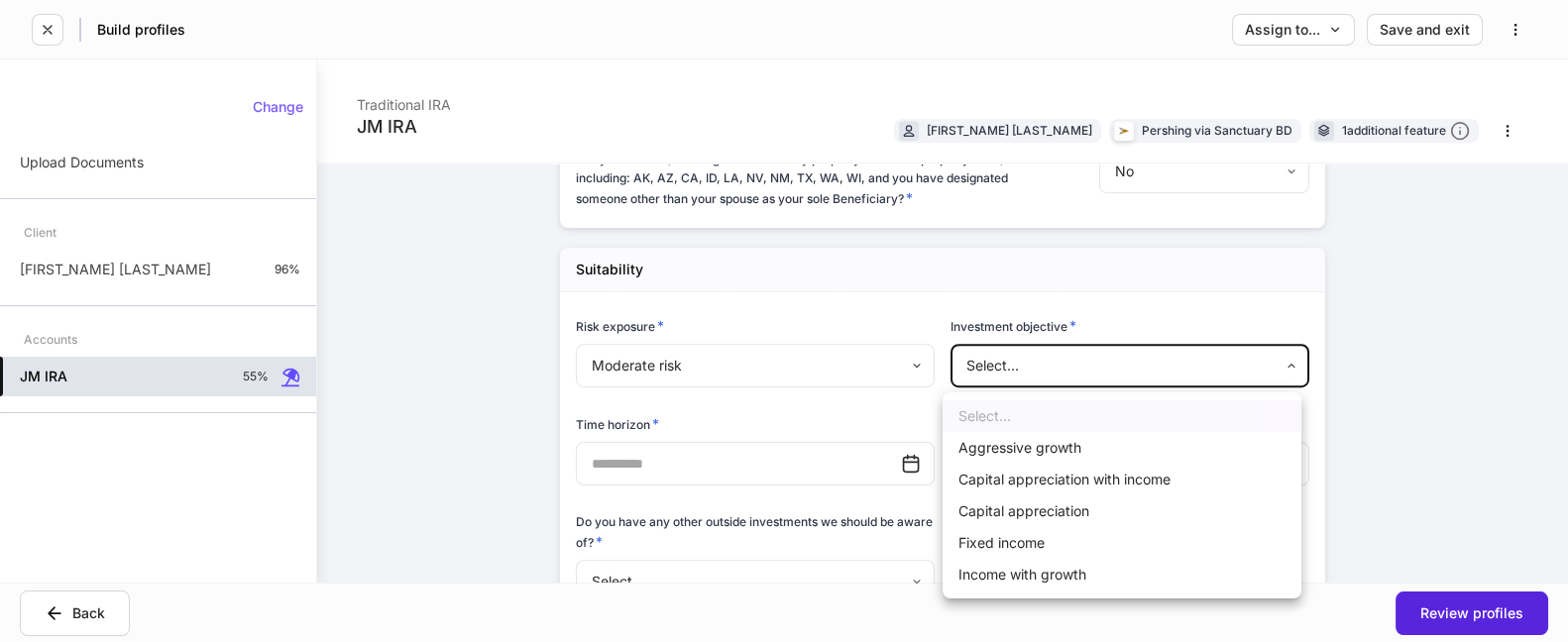 click on "Capital appreciation with income" at bounding box center (1122, 480) 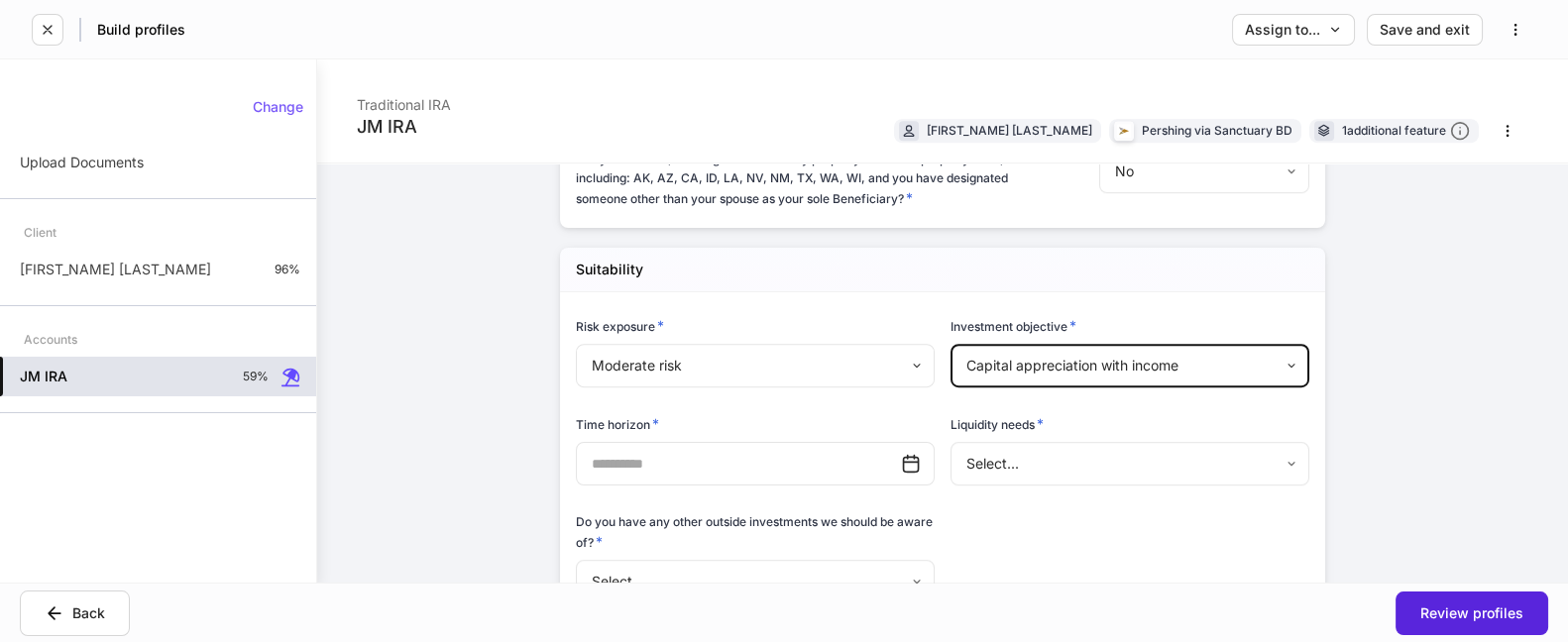click at bounding box center [738, 464] 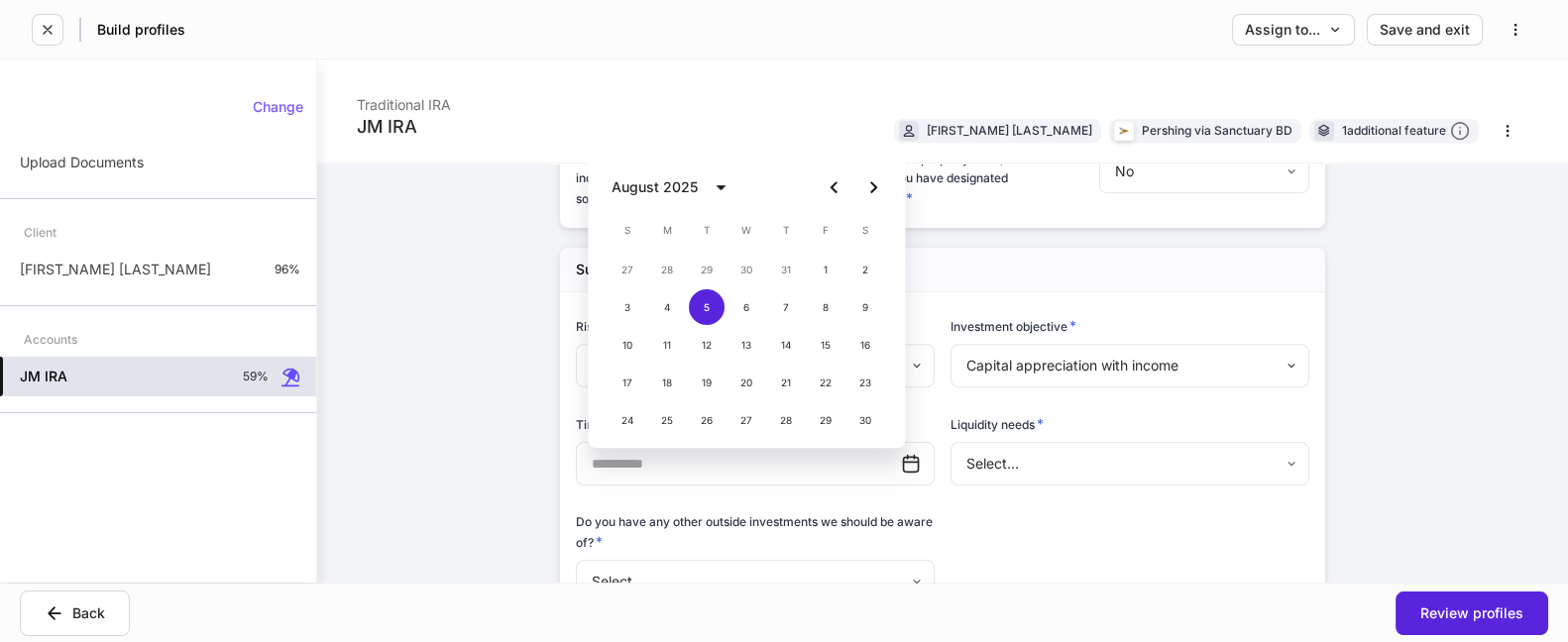click on "August 2025" at bounding box center (674, 187) 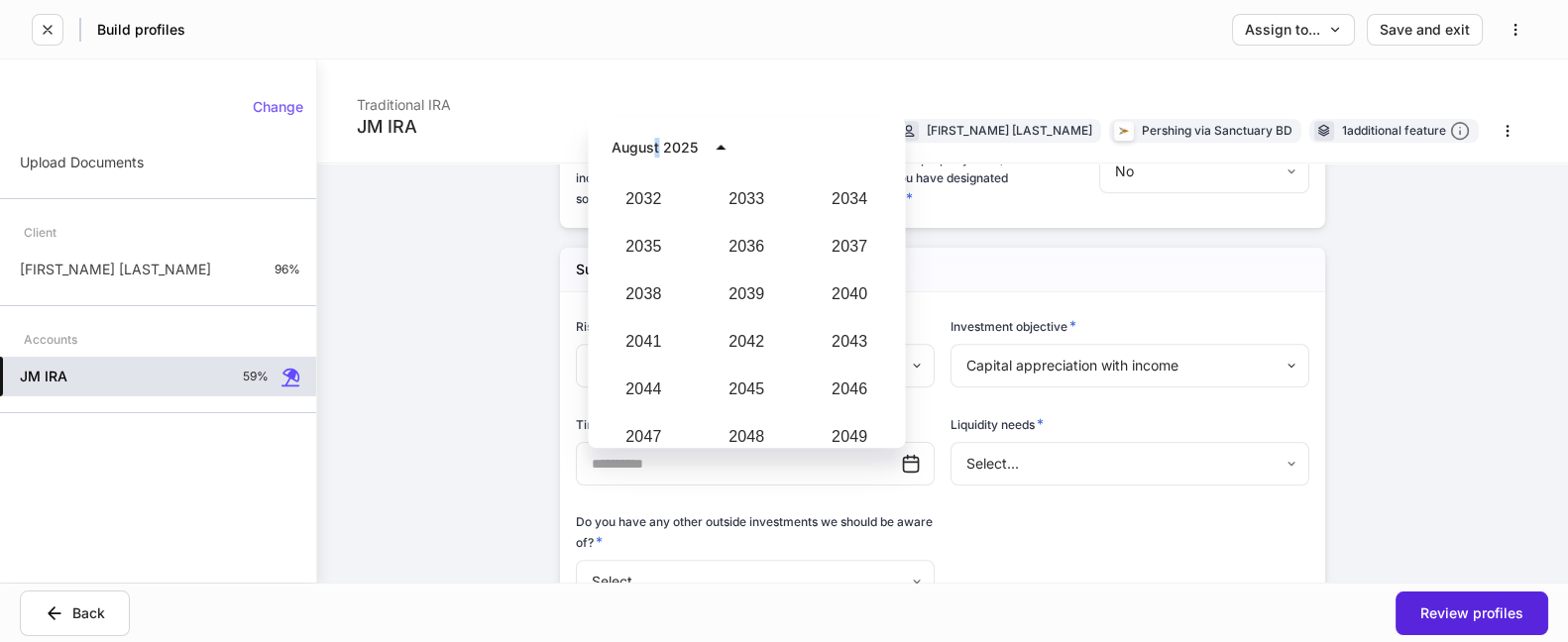 scroll, scrollTop: 2054, scrollLeft: 0, axis: vertical 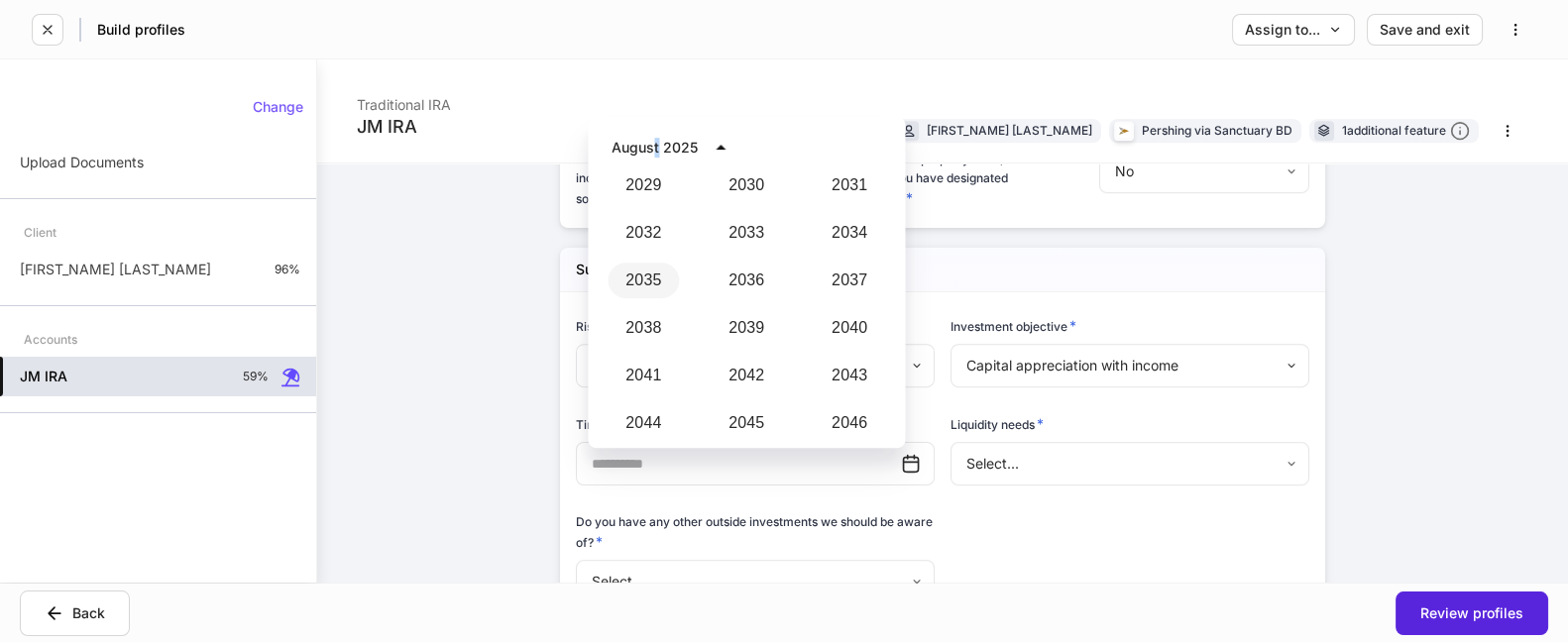 click on "2035" at bounding box center (643, 280) 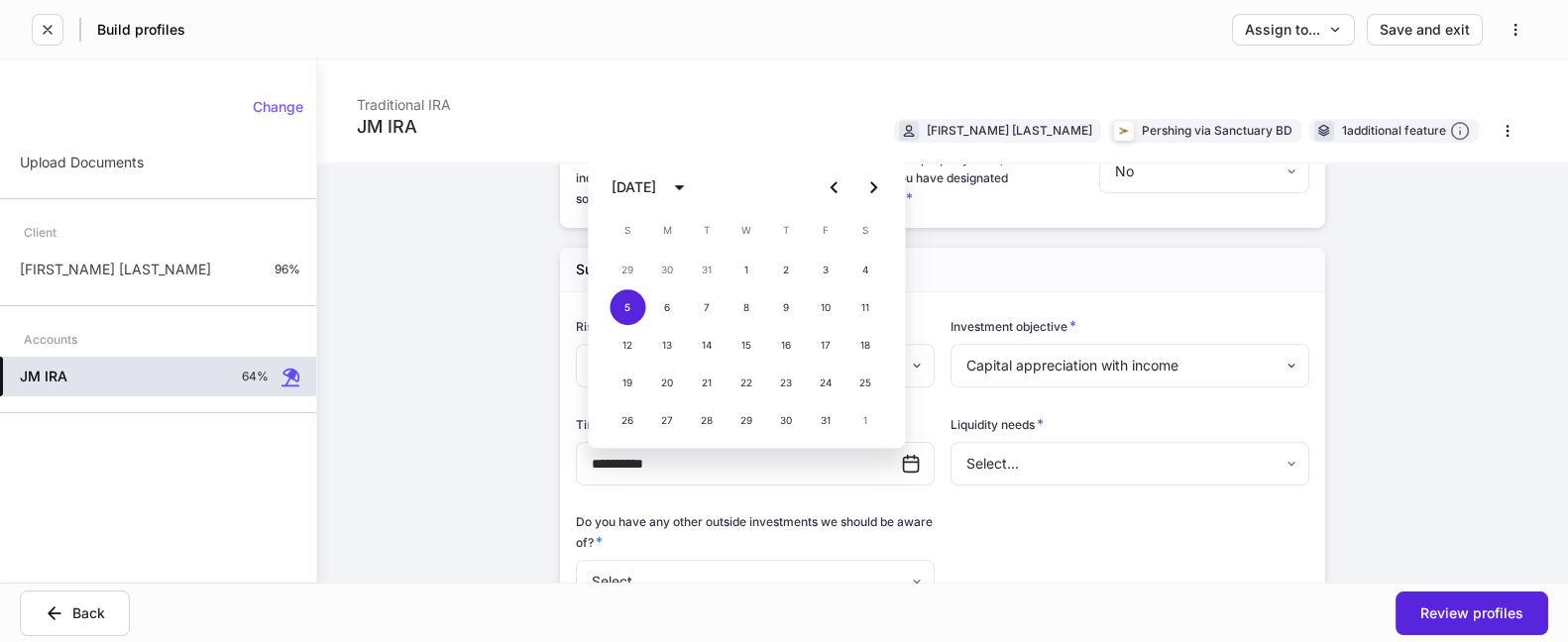 type on "**********" 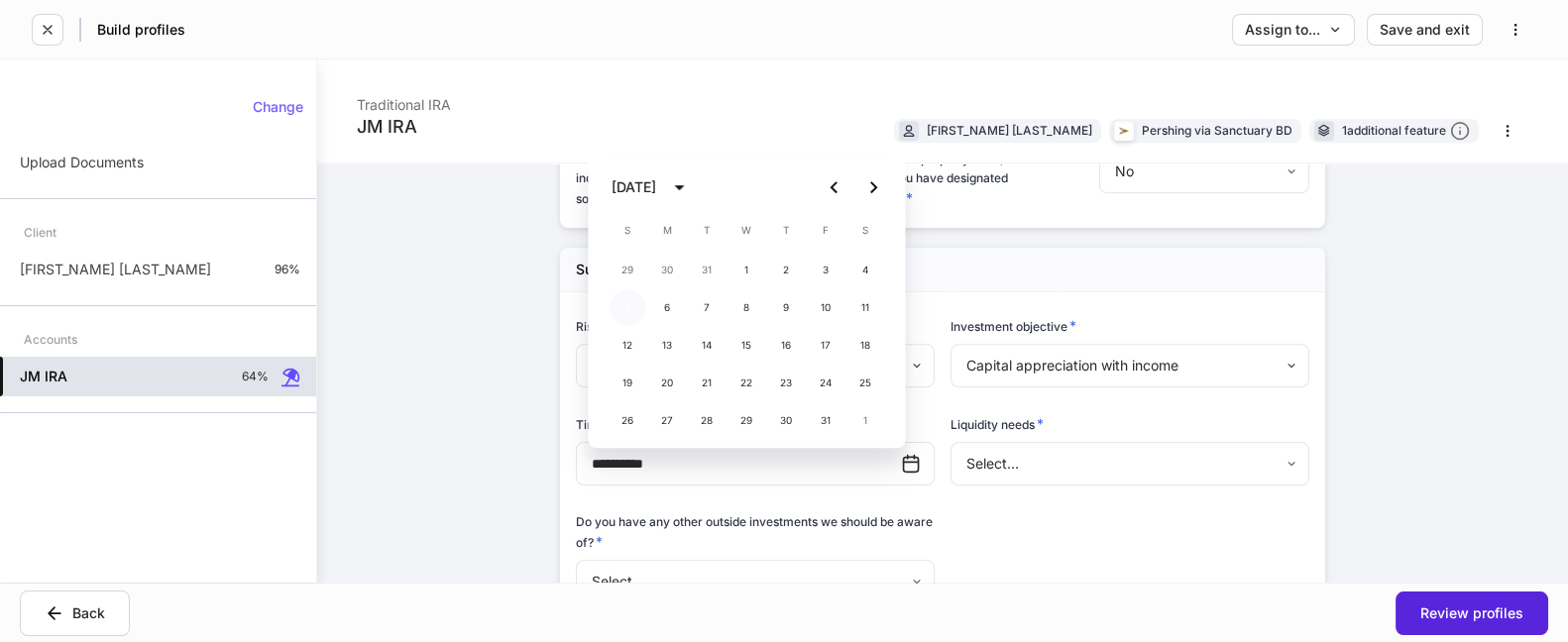 click on "5" at bounding box center (627, 307) 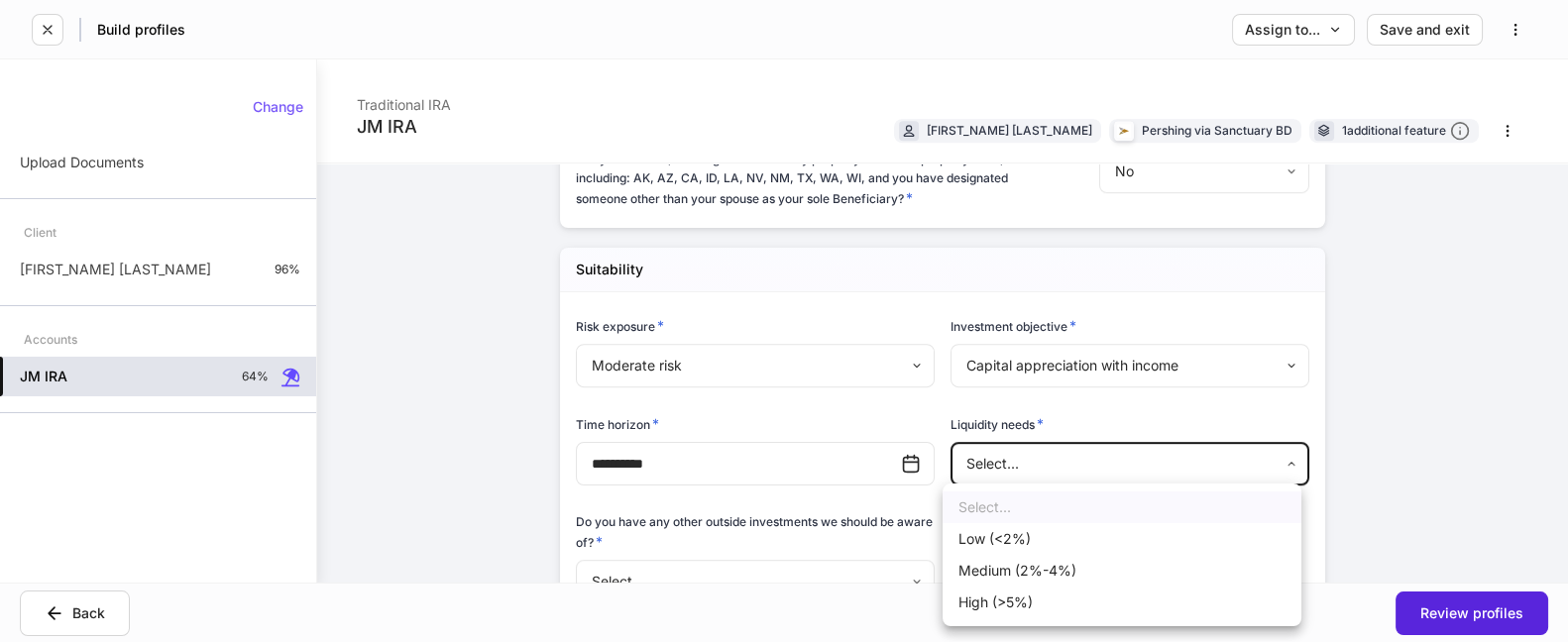 click on "Build profiles Assign to... Save and exit JM IRA Traditional IRA [FIRST] [LAST] Pershing via Sanctuary BD 1  additional   feature Account details Internal use only Account short name ​ Account online nickname ​ Account registration (as shown on statement) * ​ Account description ​ Credit line collateral indicator * None **** ​ Will this account be funded by an ACAT? * Yes No Hold ACAT ACAT type * Full Partial Delivering/contra firm ​ DTC number ​ Contra firm account number * ​ Contra firm account number Consolidate additional account Lead FA/IP # * JWO *** ​ Flipped IP *** ​ Advisory account * Select... ​ Tax lot disposition Mutual funds * First in, first out ** ​ Stocks in Pershing's dividend reinvestment plan * First in, first out ** ​ All other securities * First in, first out ** ​ Is this IRA to be funded by a rollover from an ERISA/Employee sponsored retirement plan? * Yes No Does this account have a custom beneficiary? * Yes No Beneficiary * Add beneficiary Name" at bounding box center (784, 321) 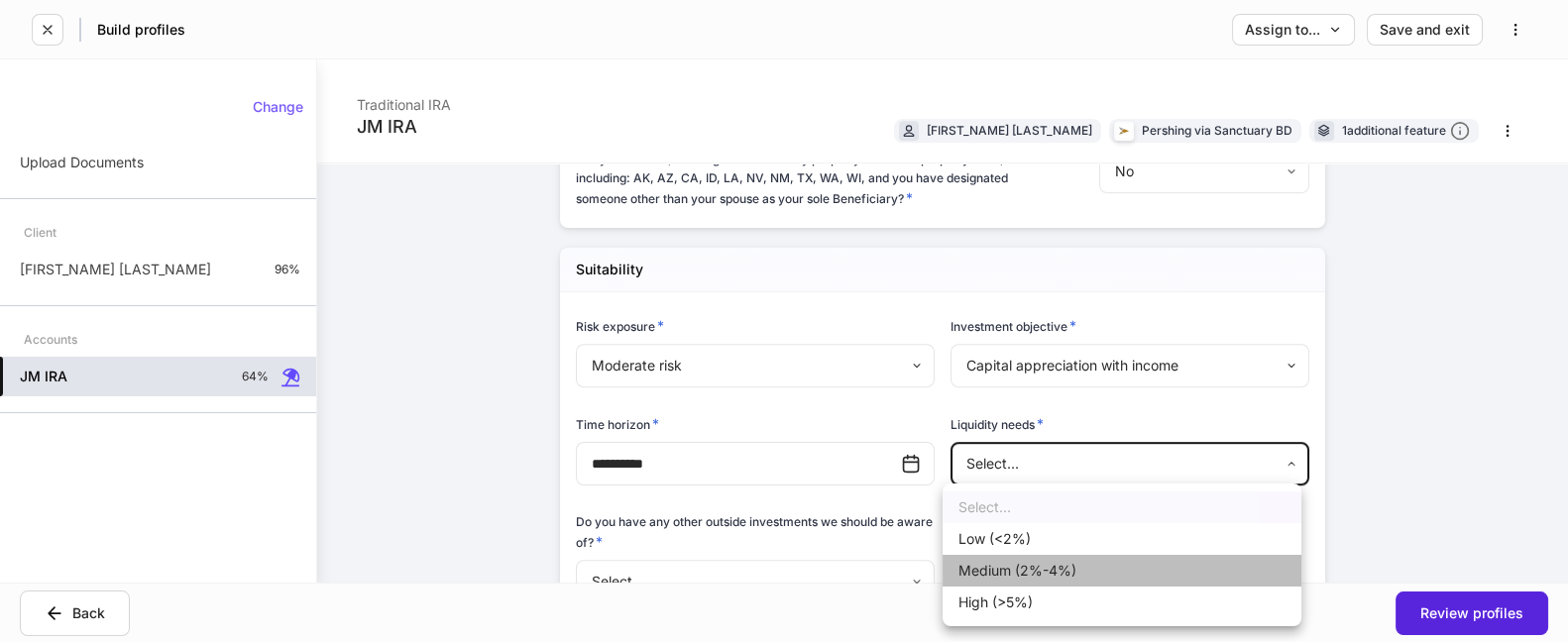 click on "Medium (2%-4%)" at bounding box center (1122, 571) 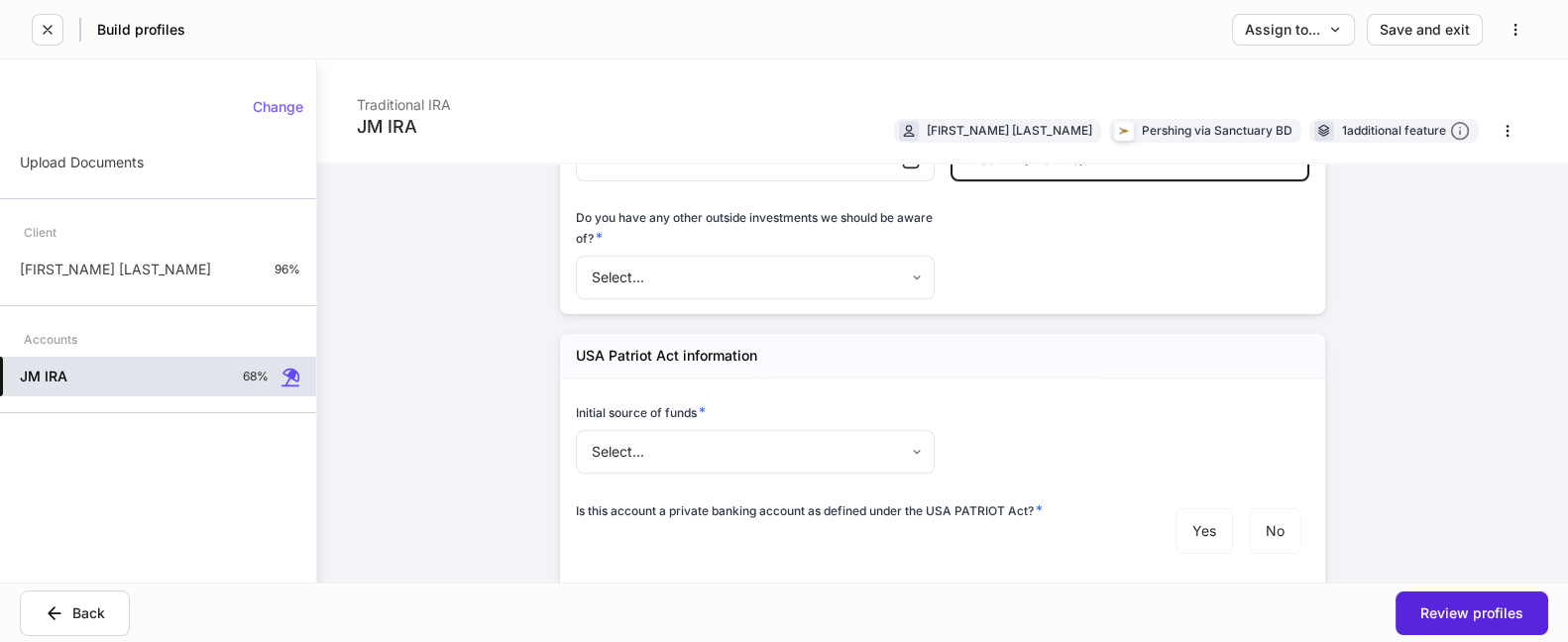 scroll, scrollTop: 2311, scrollLeft: 0, axis: vertical 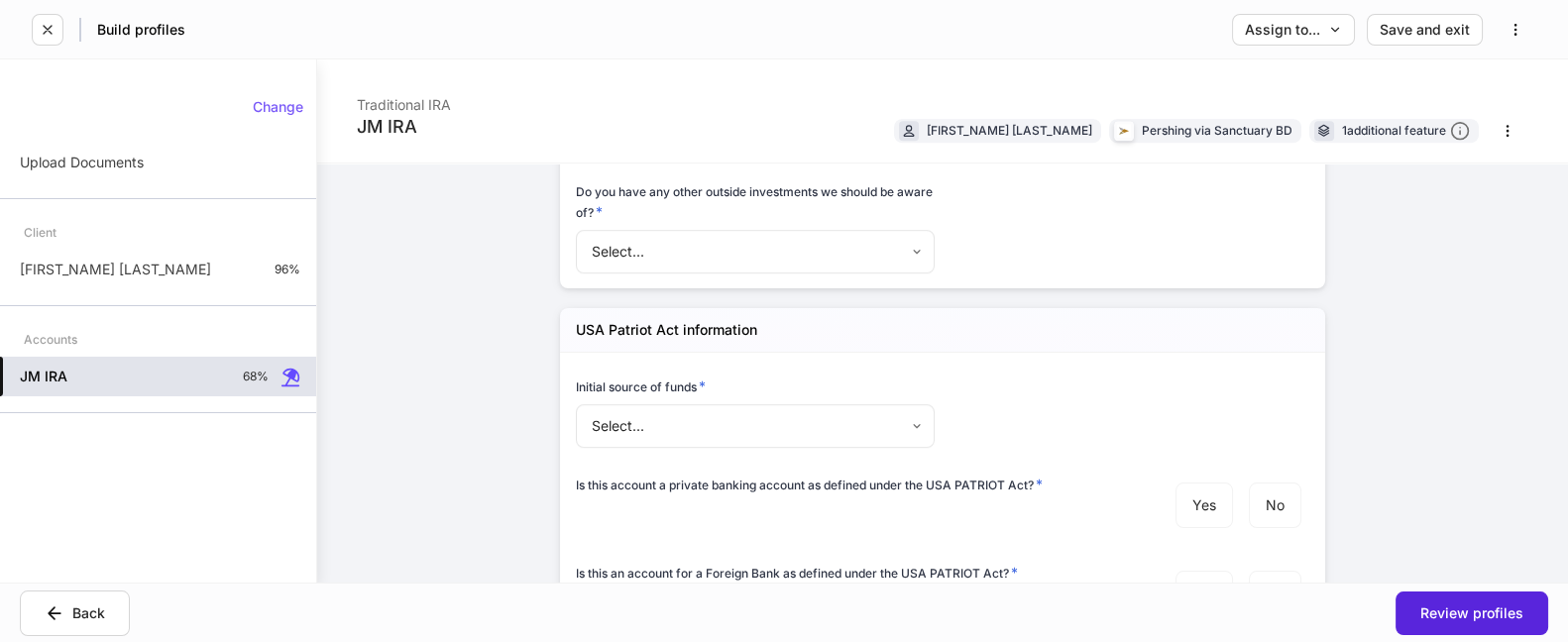 click on "Do you have any other outside investments we should be aware of? *" at bounding box center (755, 205) 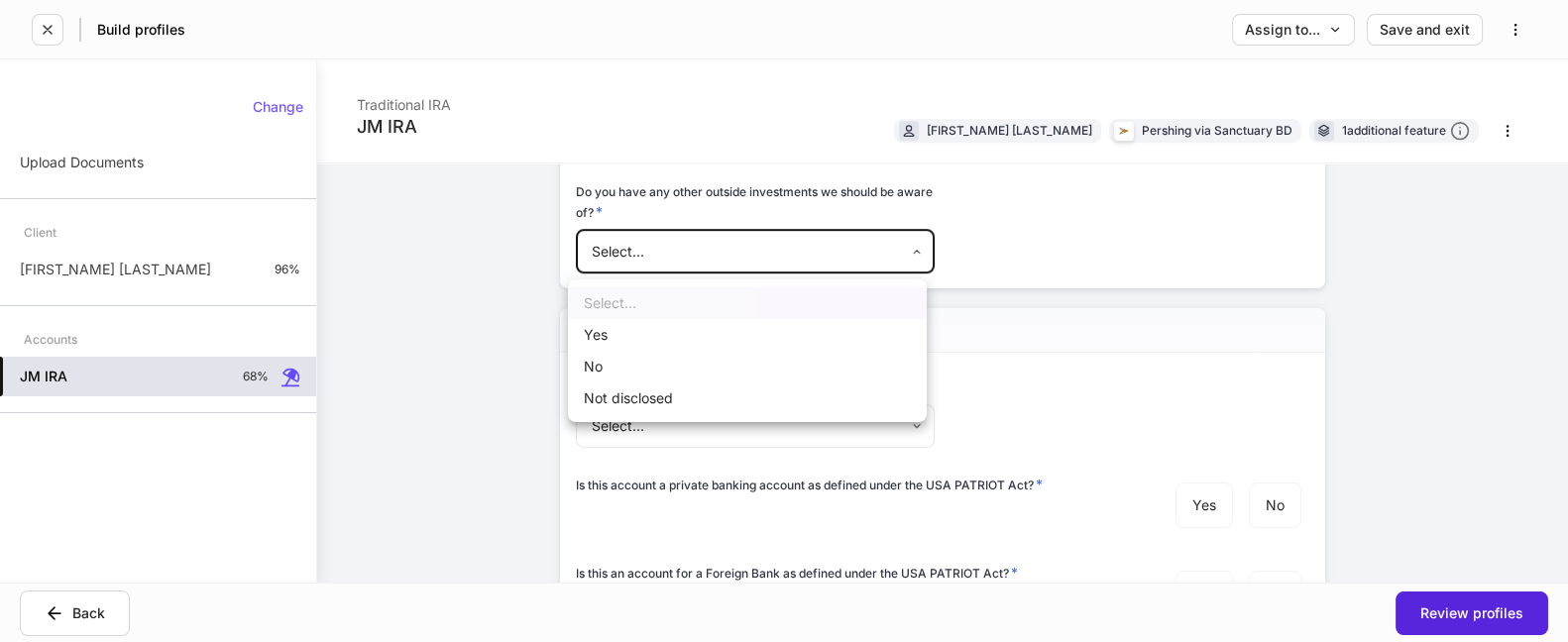 click on "Build profiles Assign to... Save and exit JM IRA Traditional IRA [FIRST] [LAST] Pershing via Sanctuary BD 1  additional   feature Account details Internal use only Account short name ​ Account online nickname ​ Account registration (as shown on statement) * ​ Account description ​ Credit line collateral indicator * None **** ​ Will this account be funded by an ACAT? * Yes No Hold ACAT ACAT type * Full Partial Delivering/contra firm ​ DTC number ​ Contra firm account number * ​ Contra firm account number Consolidate additional account Lead FA/IP # * JWO *** ​ Flipped IP *** ​ Advisory account * Select... ​ Tax lot disposition Mutual funds * First in, first out ** ​ Stocks in Pershing's dividend reinvestment plan * First in, first out ** ​ All other securities * First in, first out ** ​ Is this IRA to be funded by a rollover from an ERISA/Employee sponsored retirement plan? * Yes No Does this account have a custom beneficiary? * Yes No Beneficiary * Add beneficiary Name" at bounding box center (784, 321) 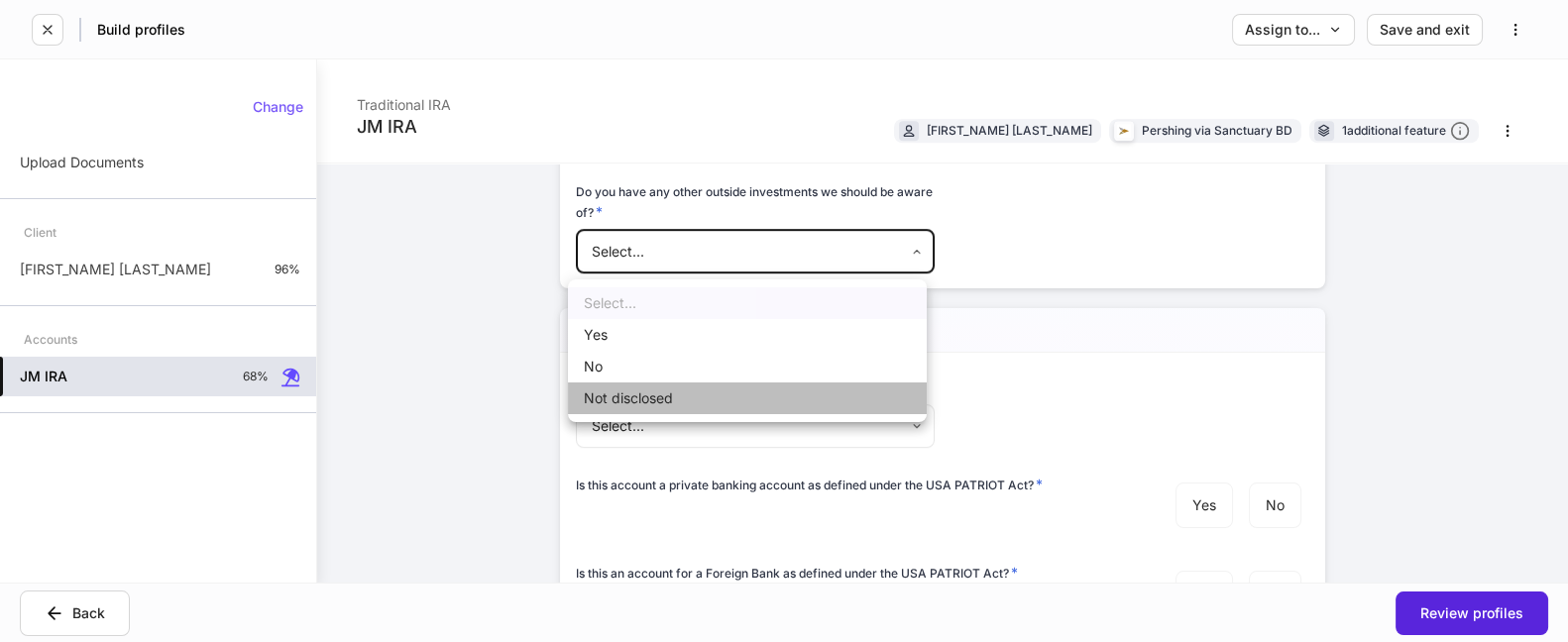 click on "Not disclosed" at bounding box center [747, 398] 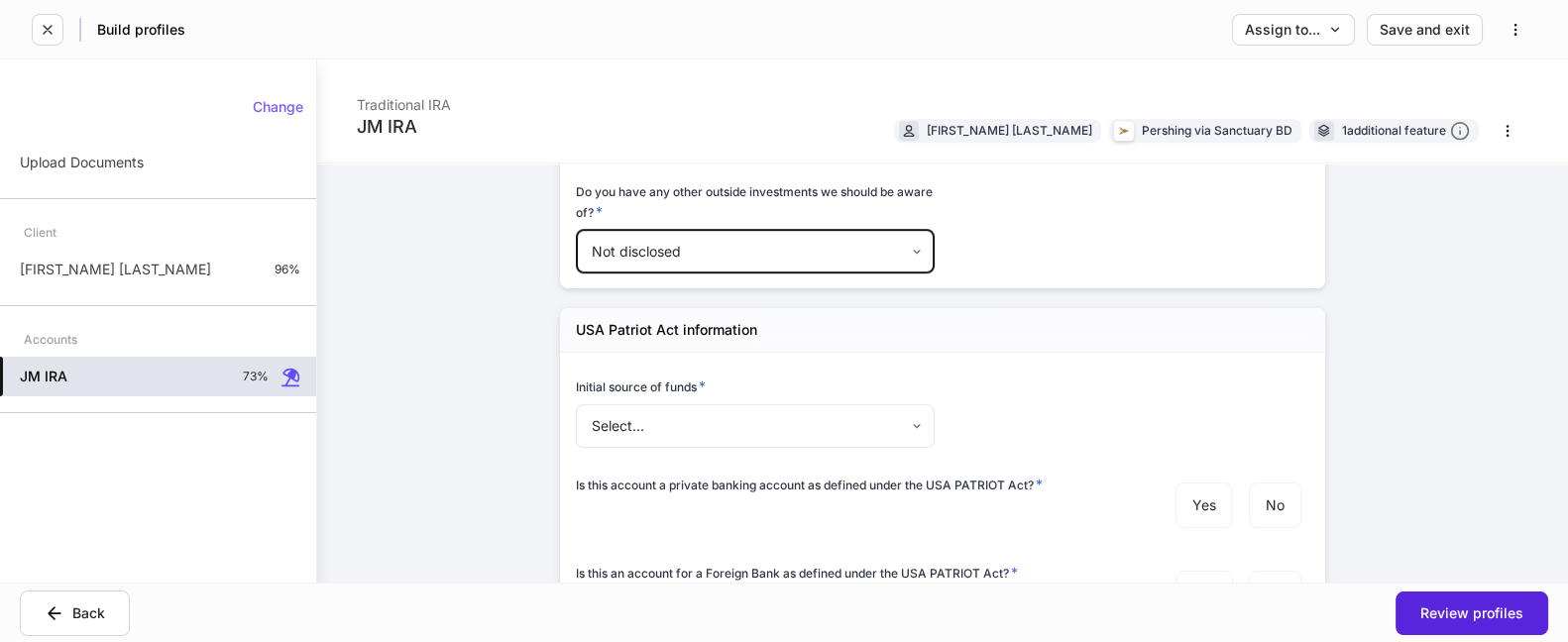 click on "Build profiles Assign to... Save and exit JM IRA Traditional IRA [FIRST] [LAST] Pershing via Sanctuary BD 1  additional   feature Account details Internal use only Account short name ​ Account online nickname ​ Account registration (as shown on statement) * ​ Account description ​ Credit line collateral indicator * None **** ​ Will this account be funded by an ACAT? * Yes No Hold ACAT ACAT type * Full Partial Delivering/contra firm ​ DTC number ​ Contra firm account number * ​ Contra firm account number Consolidate additional account Lead FA/IP # * JWO *** ​ Flipped IP *** ​ Advisory account * Select... ​ Tax lot disposition Mutual funds * First in, first out ** ​ Stocks in Pershing's dividend reinvestment plan * First in, first out ** ​ All other securities * First in, first out ** ​ Is this IRA to be funded by a rollover from an ERISA/Employee sponsored retirement plan? * Yes No Does this account have a custom beneficiary? * Yes No Beneficiary * Add beneficiary Name" at bounding box center (784, 321) 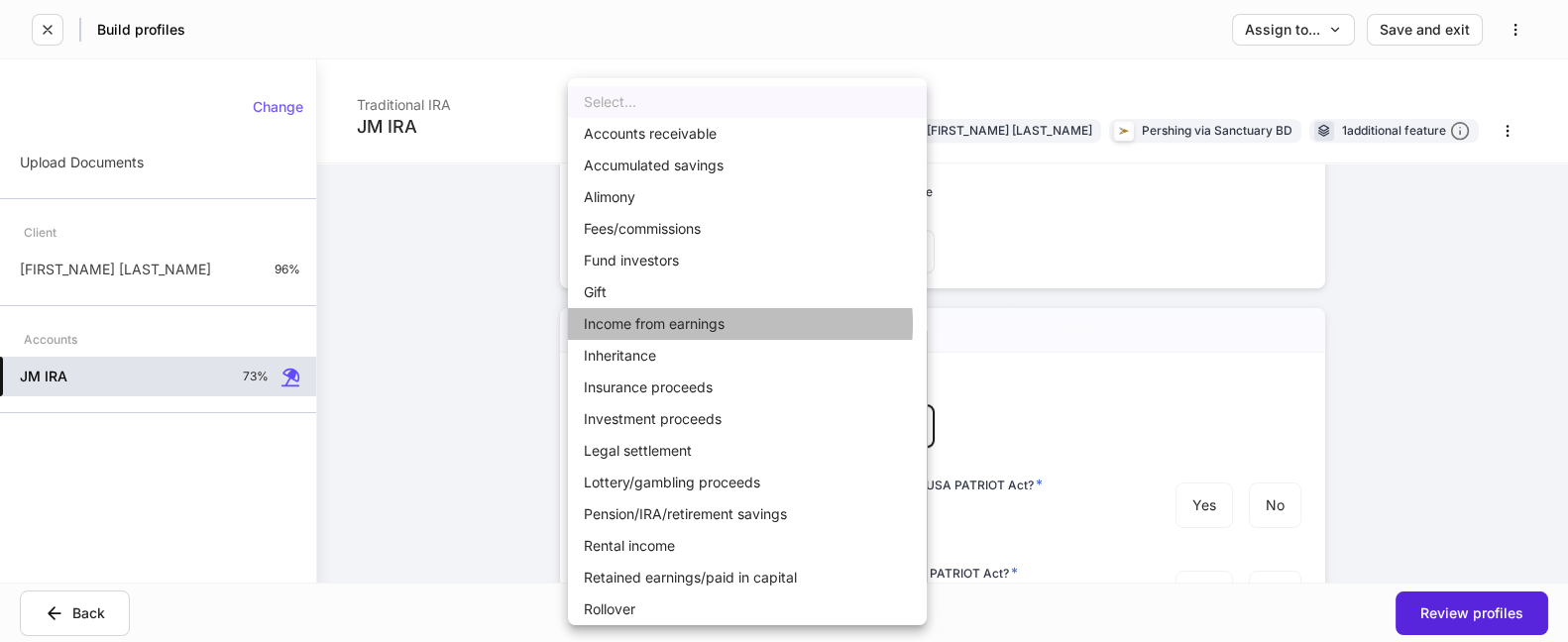 click on "Income from earnings" at bounding box center (747, 324) 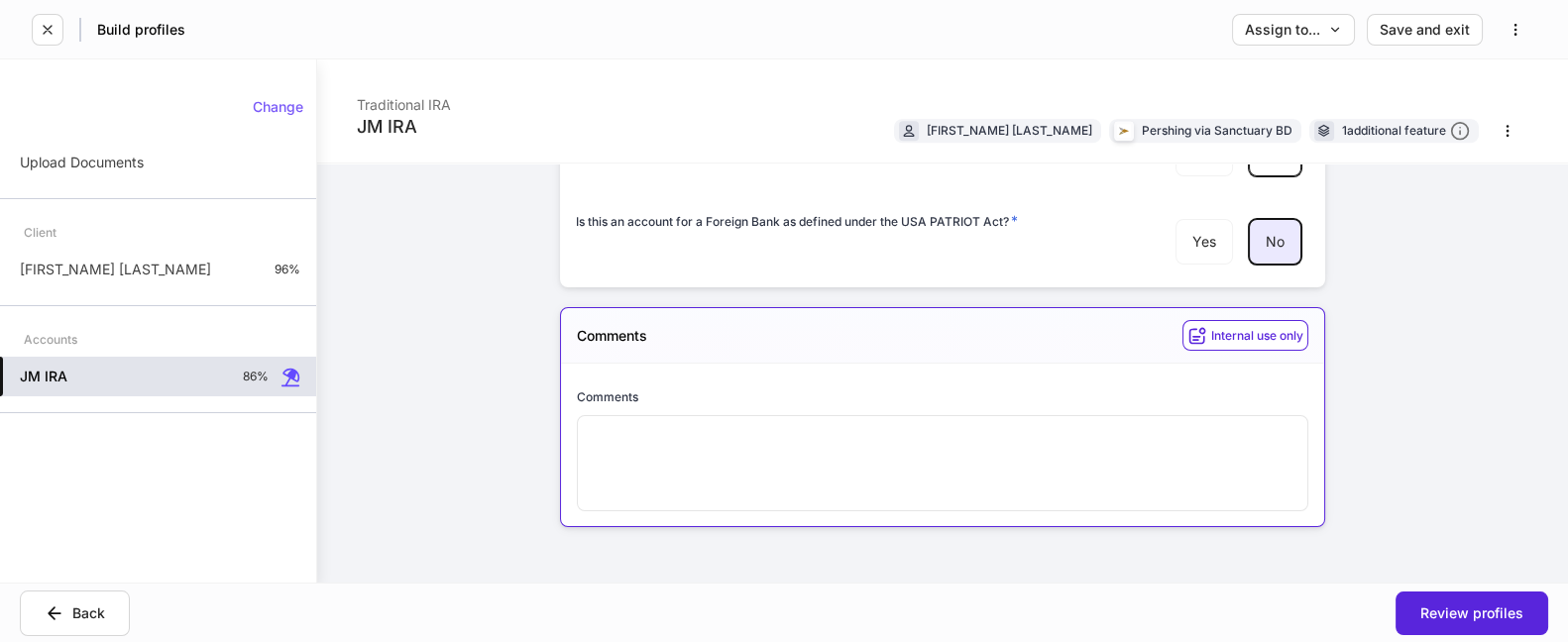 scroll, scrollTop: 2674, scrollLeft: 0, axis: vertical 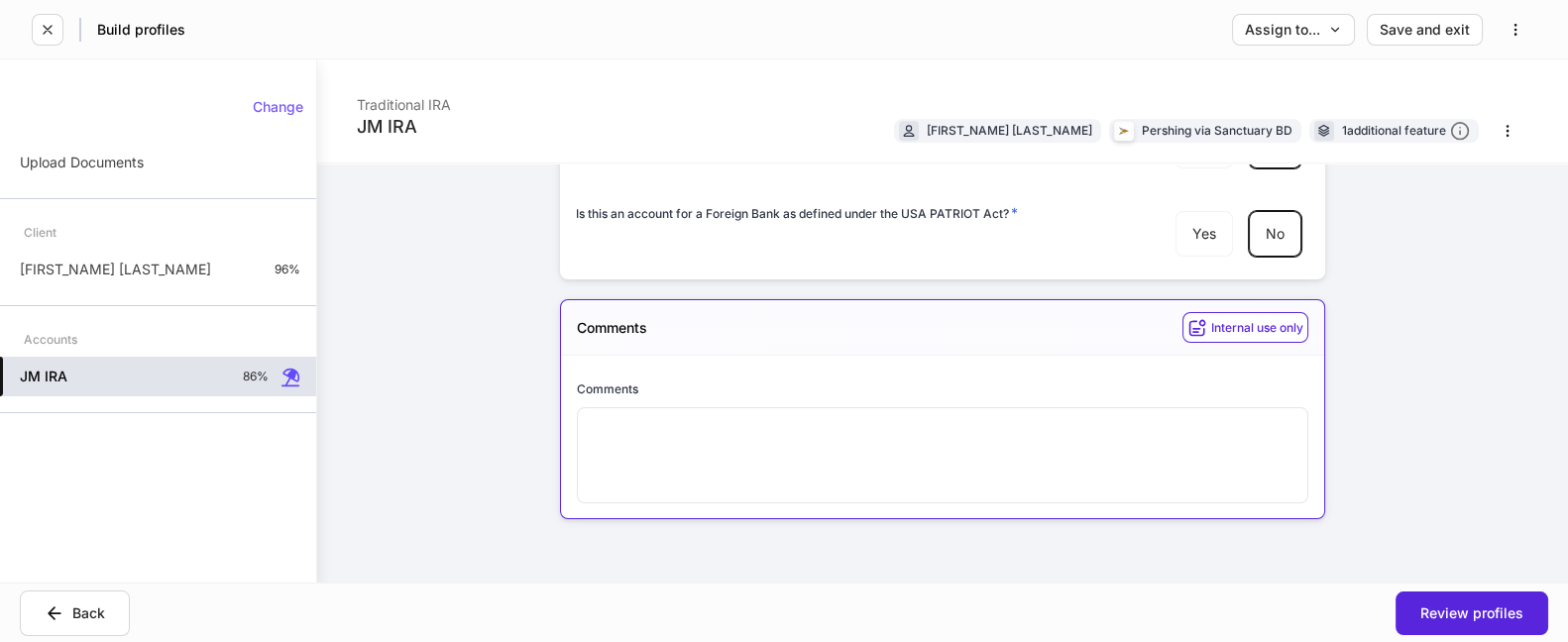 click on "JM IRA Traditional IRA [FIRST] [LAST] Pershing via Sanctuary BD 1  additional   feature Account details Internal use only Account short name ​ Account online nickname ​ Account registration (as shown on statement) * ​ Account description ​ Credit line collateral indicator * None **** ​ Will this account be funded by an ACAT? * Yes No Hold ACAT ACAT type * Full Partial Delivering/contra firm ​ DTC number ​ Contra firm account number * ​ Contra firm account number Consolidate additional account Lead FA/IP # * JWO *** ​ Flipped IP *** ​ Advisory account * Select... ​ Tax lot disposition Mutual funds * First in, first out ** ​ Stocks in Pershing's dividend reinvestment plan * First in, first out ** ​ All other securities * First in, first out ** ​ Is this IRA to be funded by a rollover from an ERISA/Employee sponsored retirement plan? * Yes No Does this account have a custom beneficiary? * Yes No Beneficiary * Add beneficiary Name [FIRST] [LAST] Complete Spouse consent * No ***** ​ *" at bounding box center [943, 321] 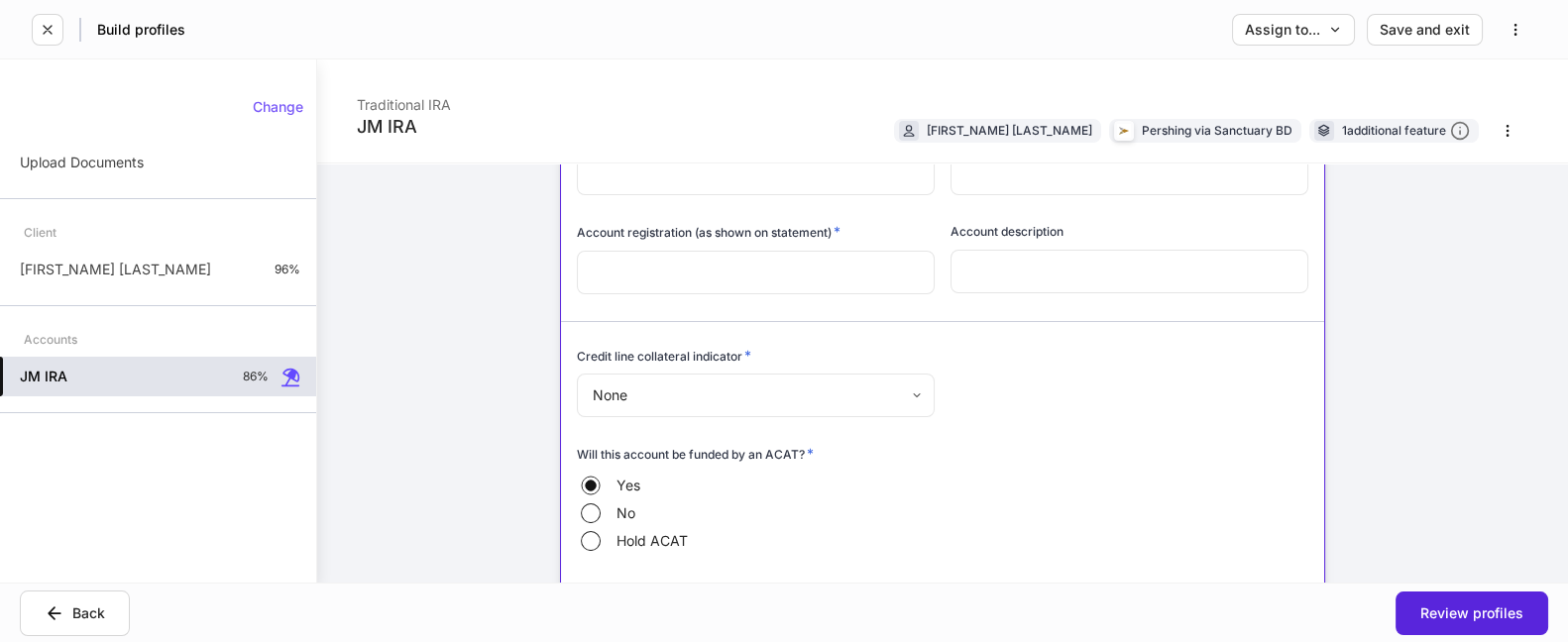 scroll, scrollTop: 0, scrollLeft: 0, axis: both 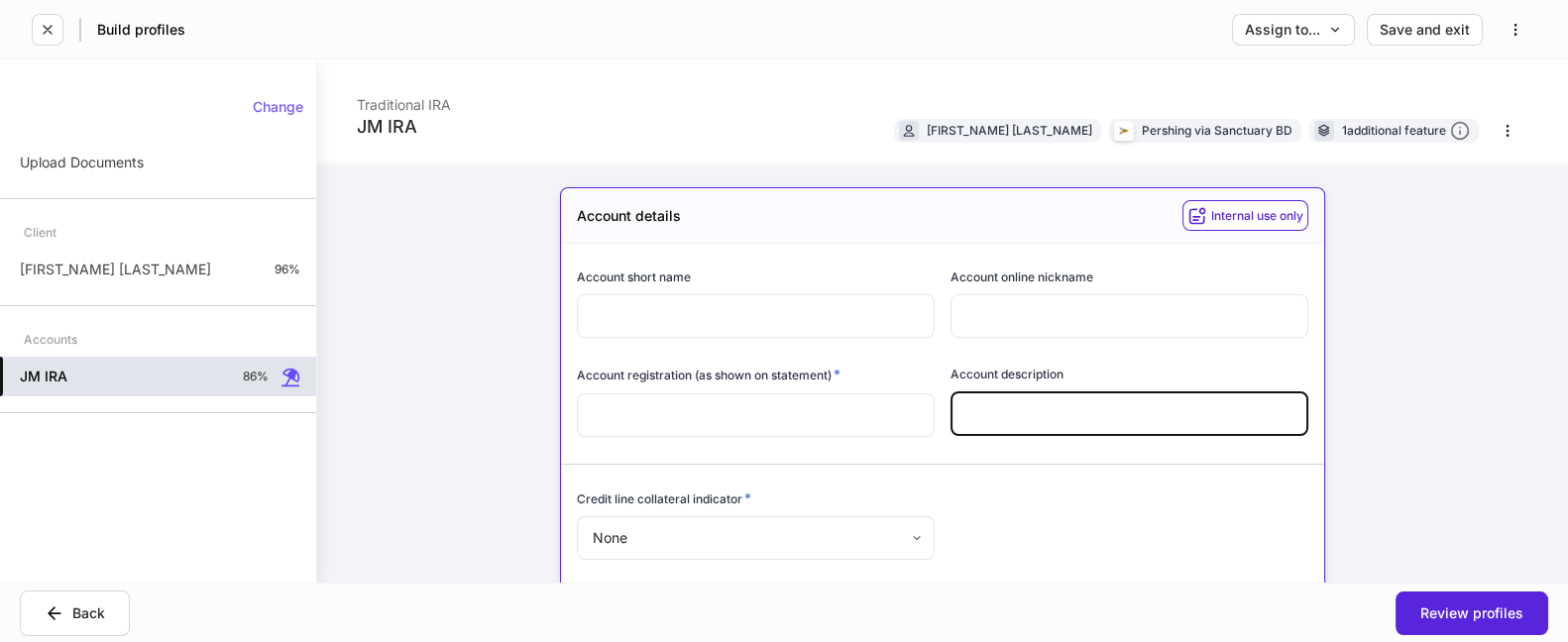 click at bounding box center (1129, 414) 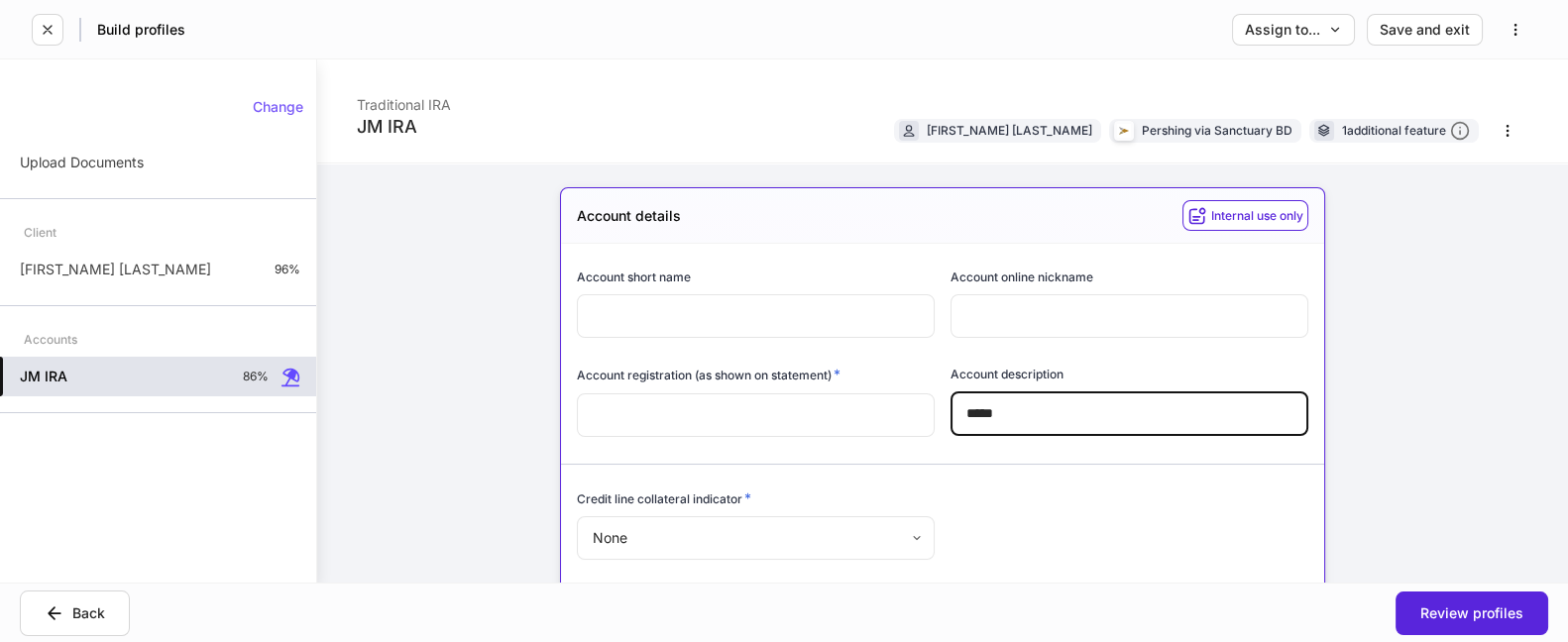 type on "****" 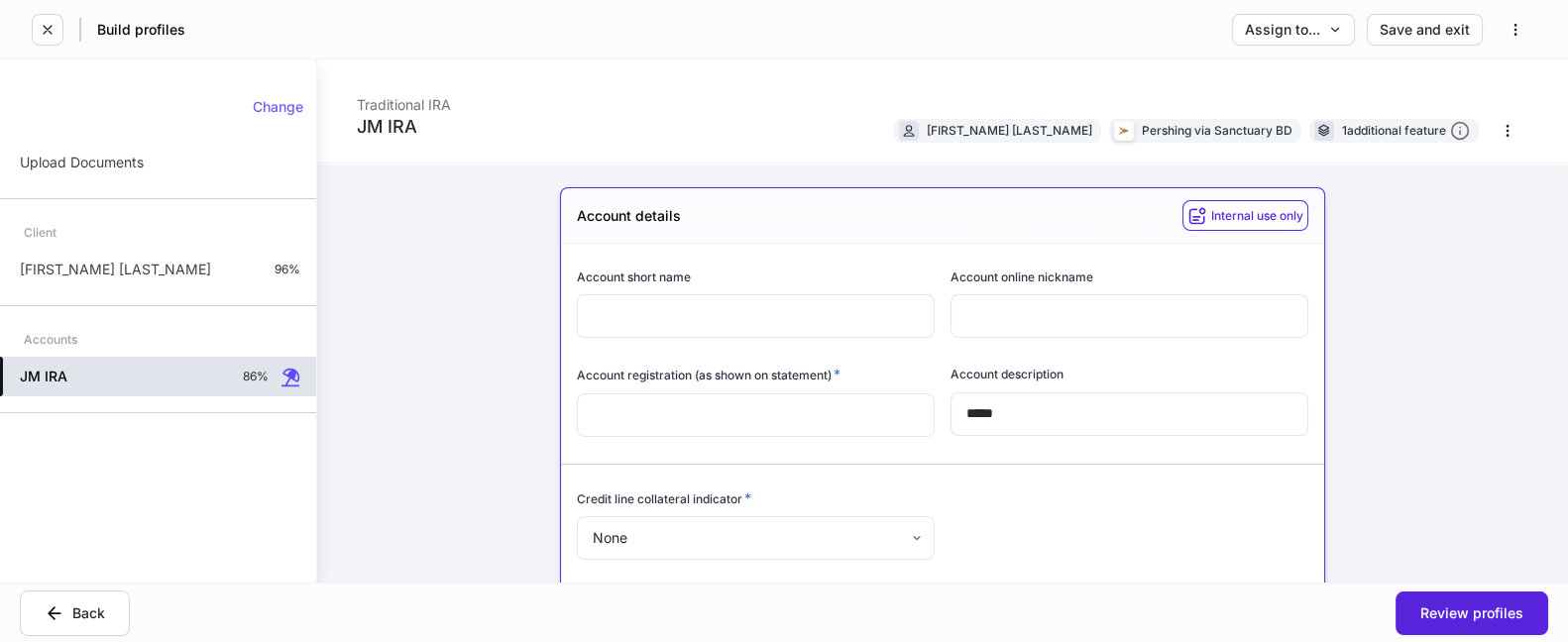 drag, startPoint x: 603, startPoint y: 328, endPoint x: 628, endPoint y: 345, distance: 30.23243 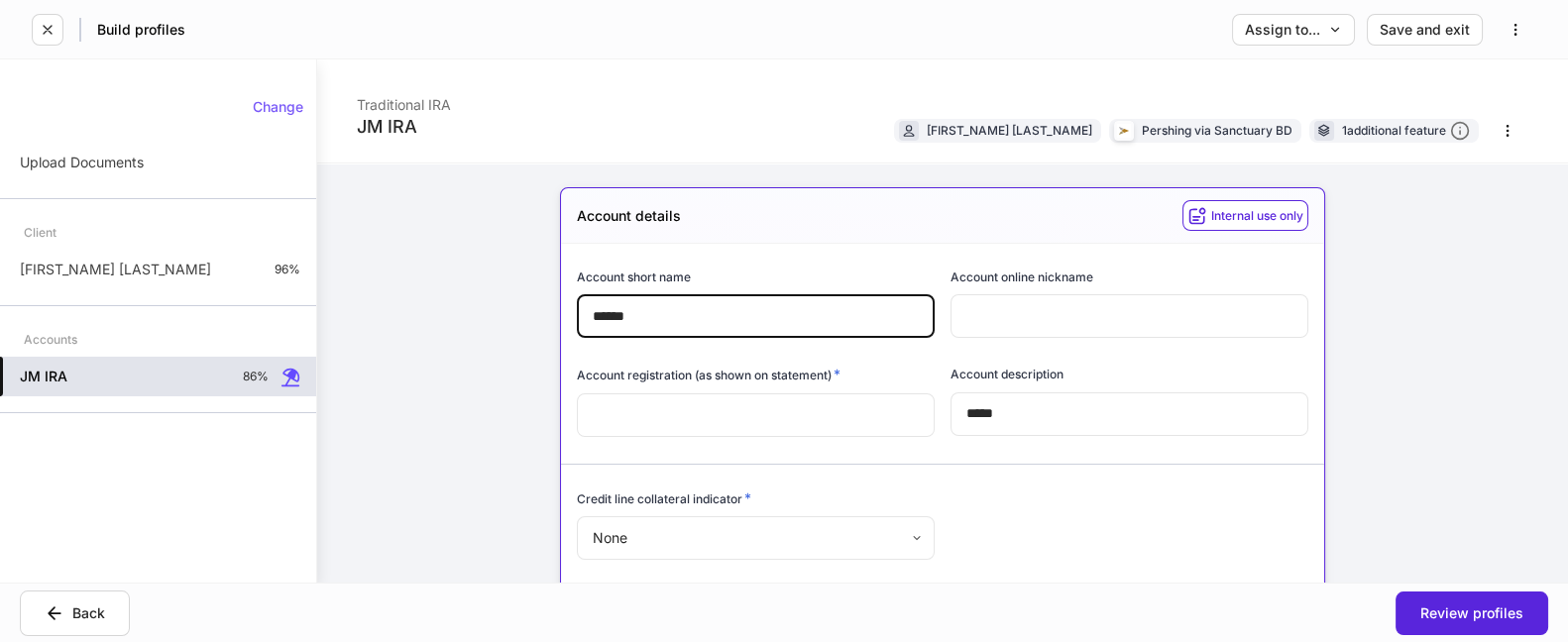 type on "******" 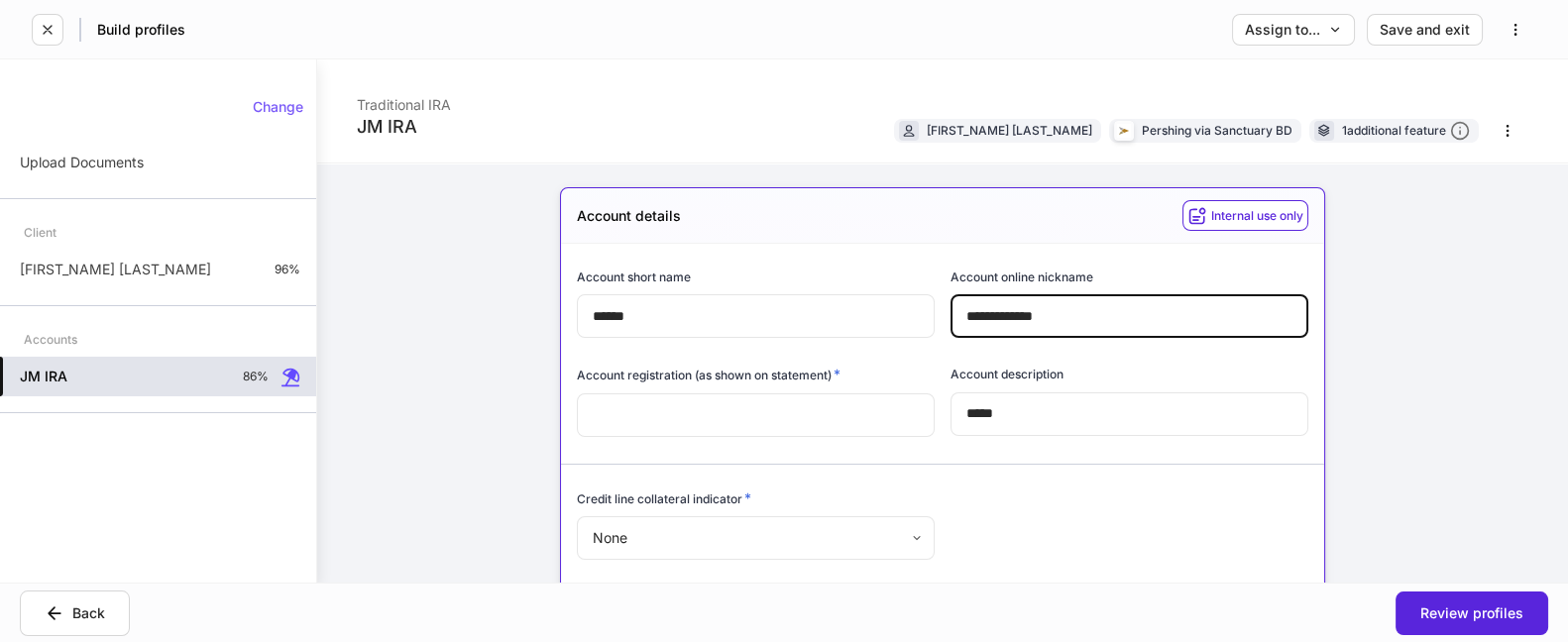 type on "**********" 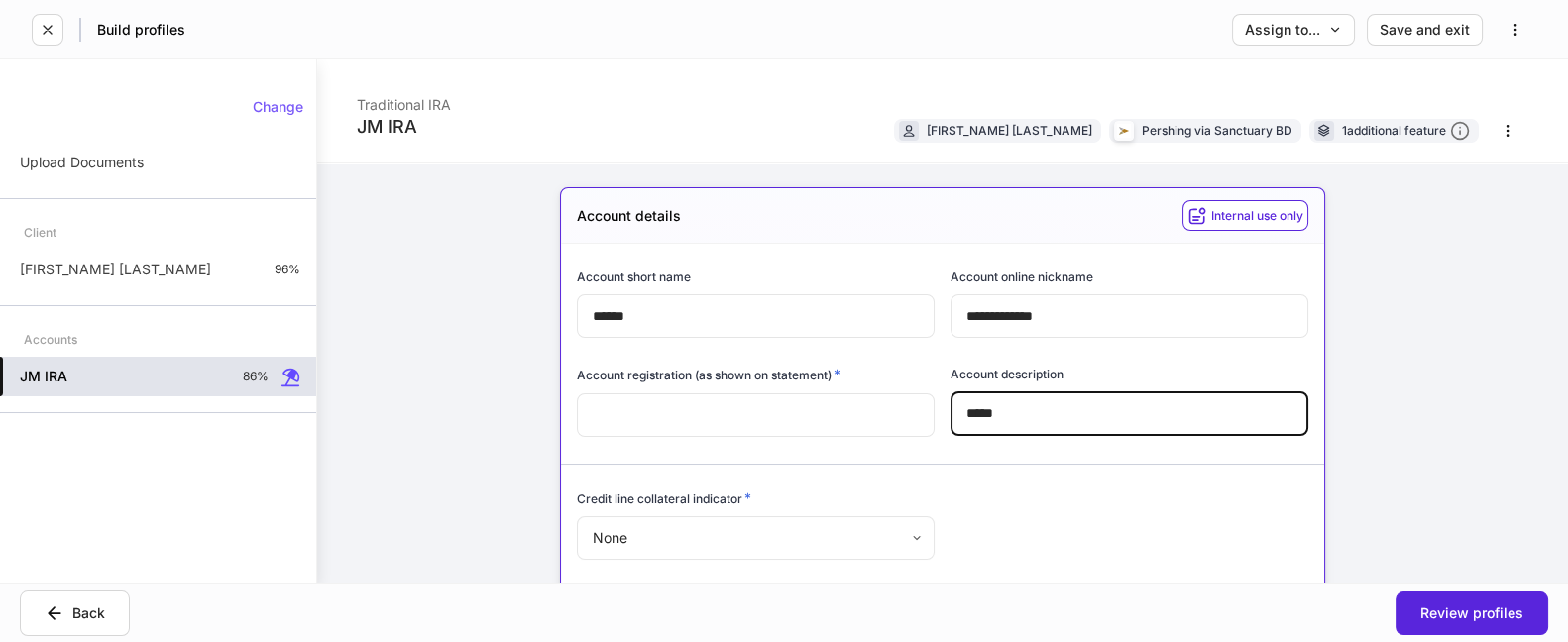drag, startPoint x: 1002, startPoint y: 409, endPoint x: 861, endPoint y: 424, distance: 141.79563 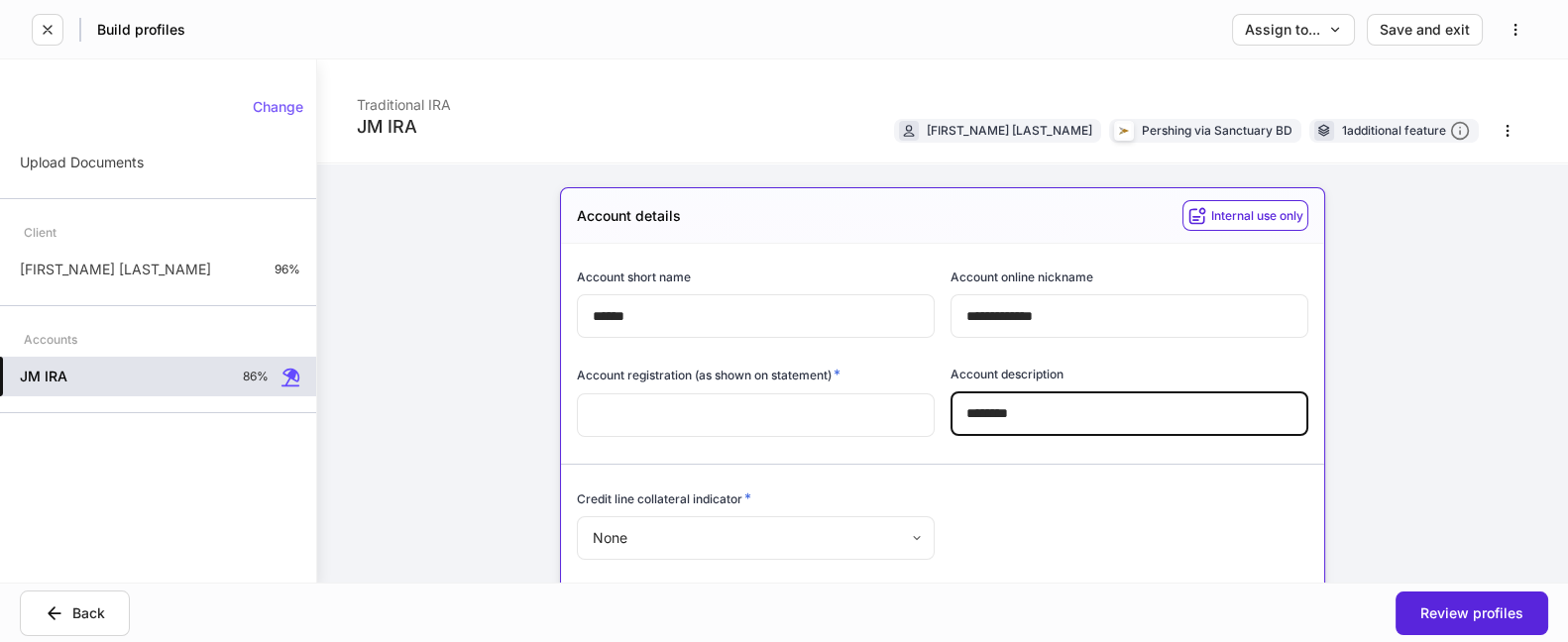 type on "********" 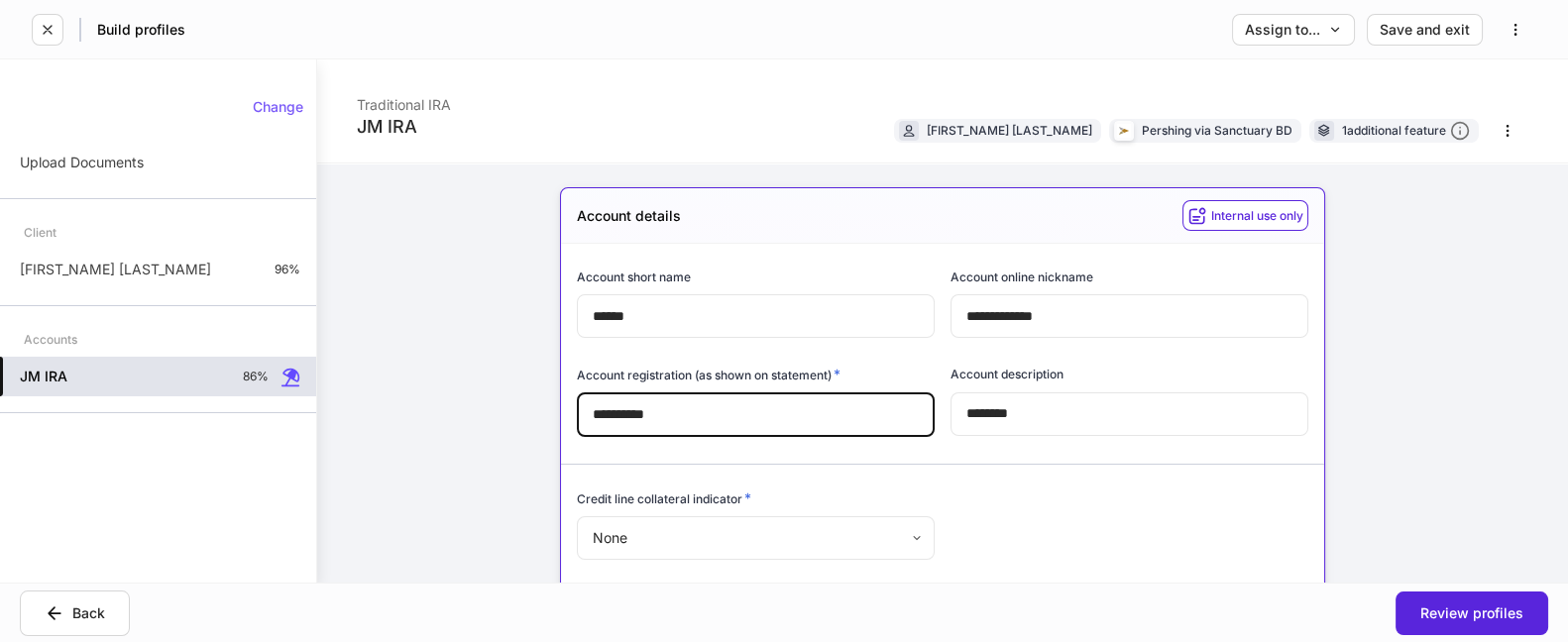 type on "**********" 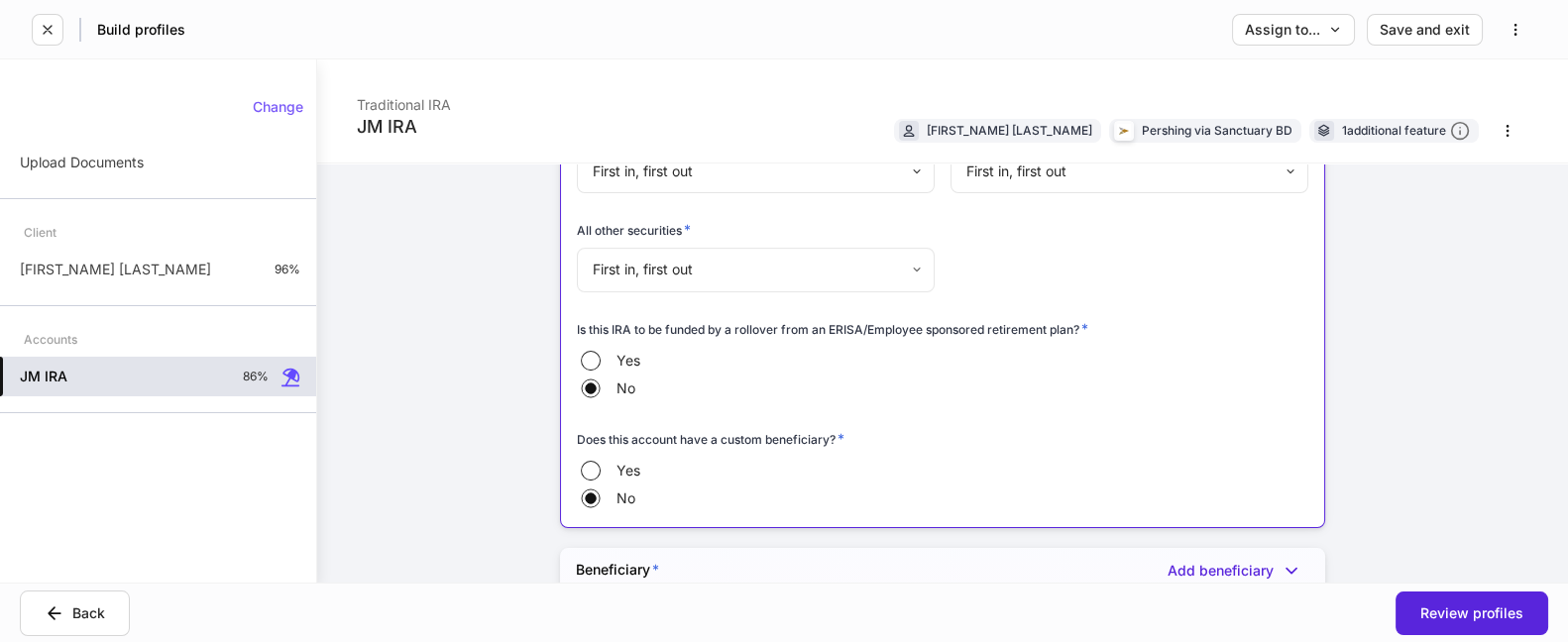 scroll, scrollTop: 1321, scrollLeft: 0, axis: vertical 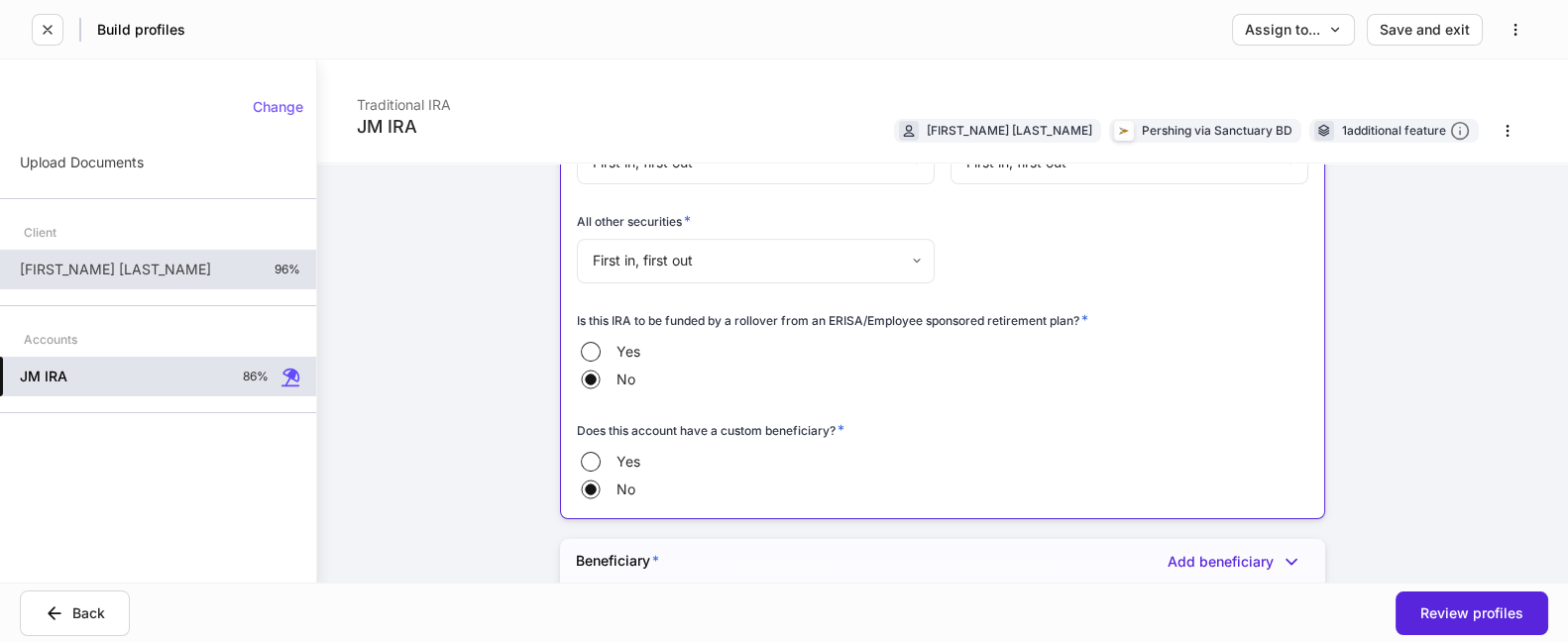 click on "[FIRST_NAME] [LAST_NAME] 96%" at bounding box center [158, 269] 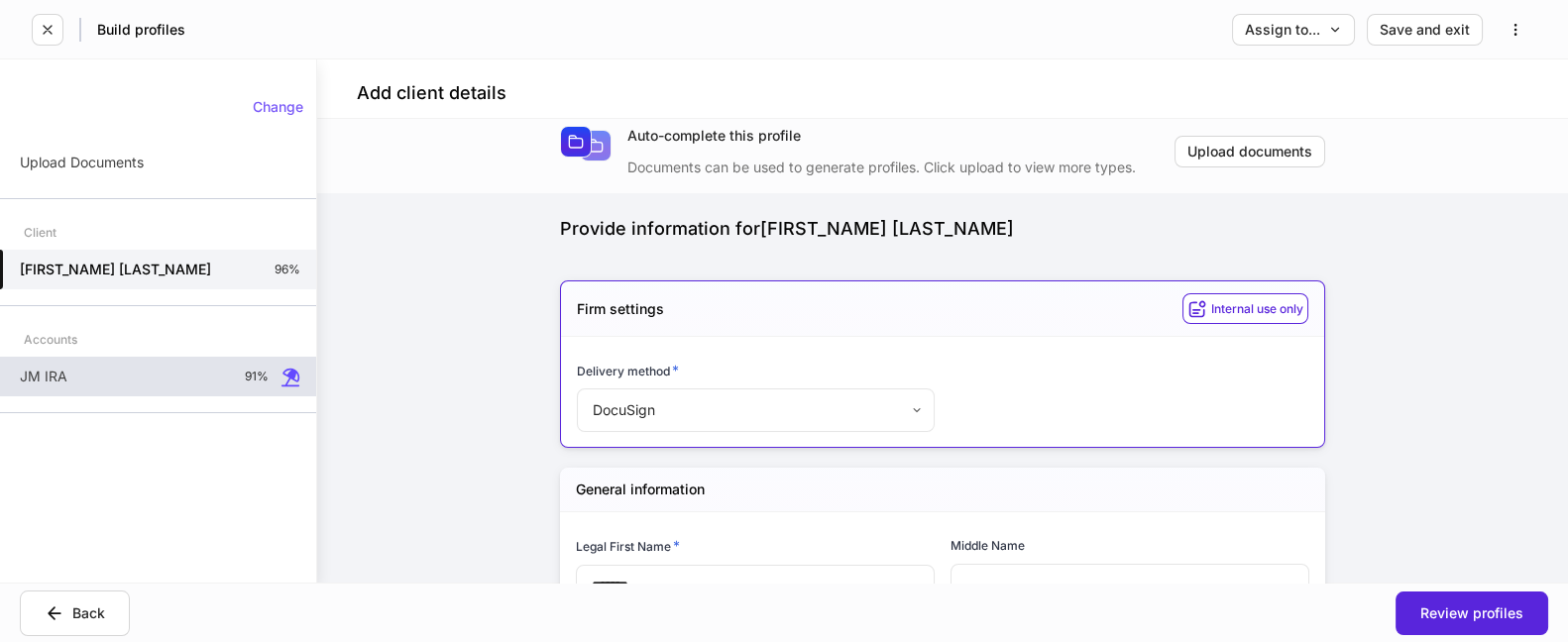 scroll, scrollTop: 0, scrollLeft: 0, axis: both 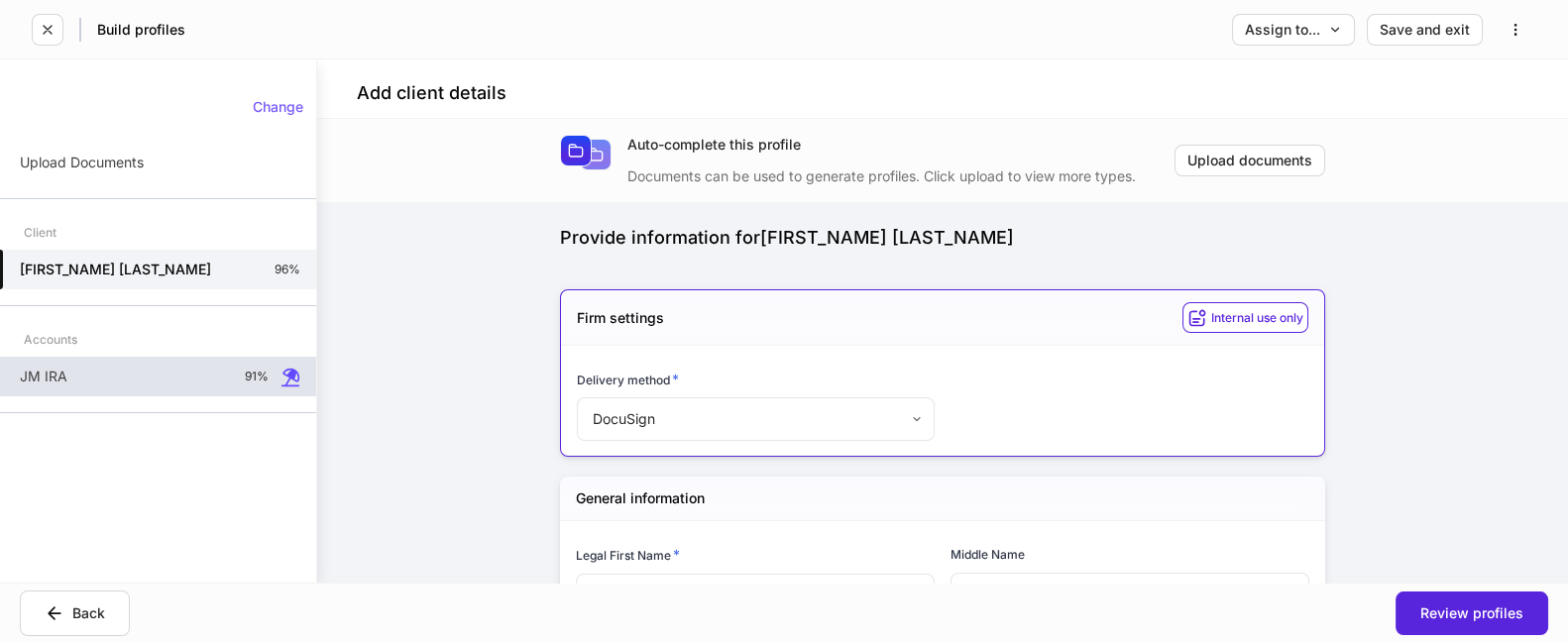 click on "JM IRA 91%" at bounding box center (158, 376) 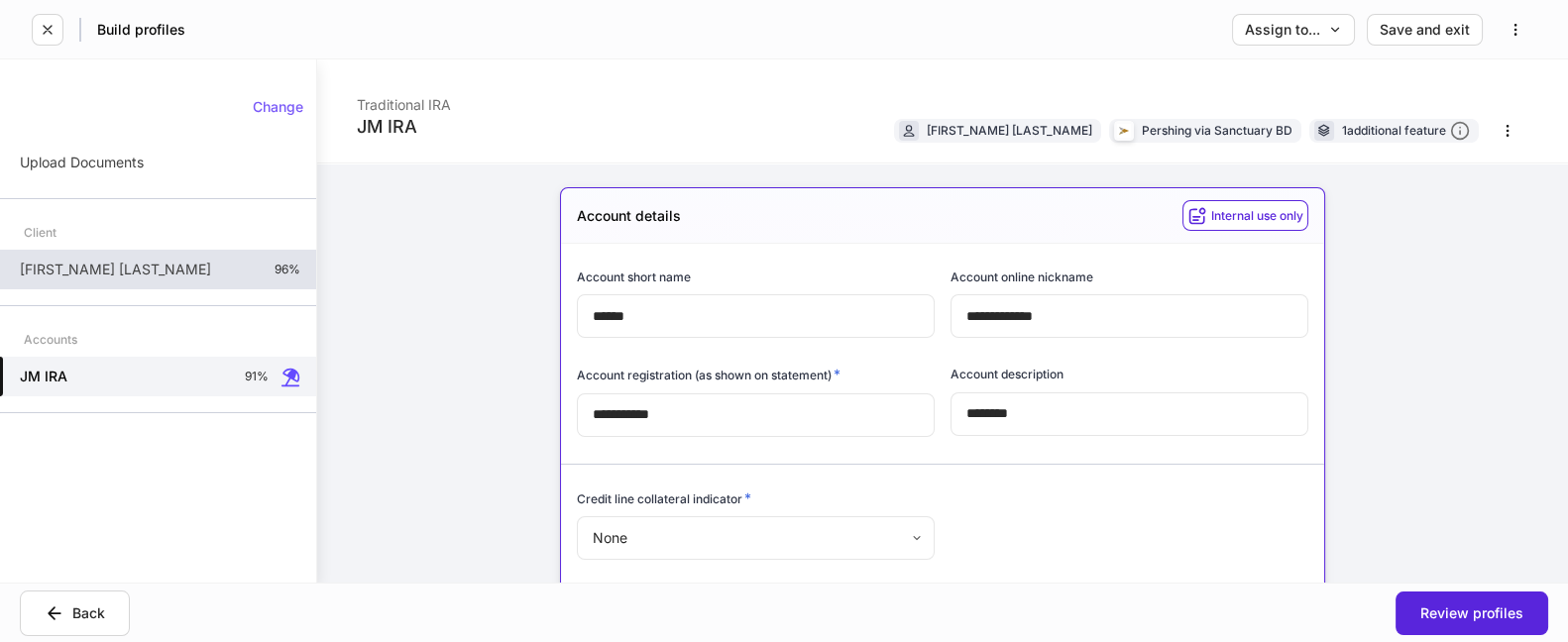 click on "[FIRST_NAME] [LAST_NAME]" at bounding box center (115, 269) 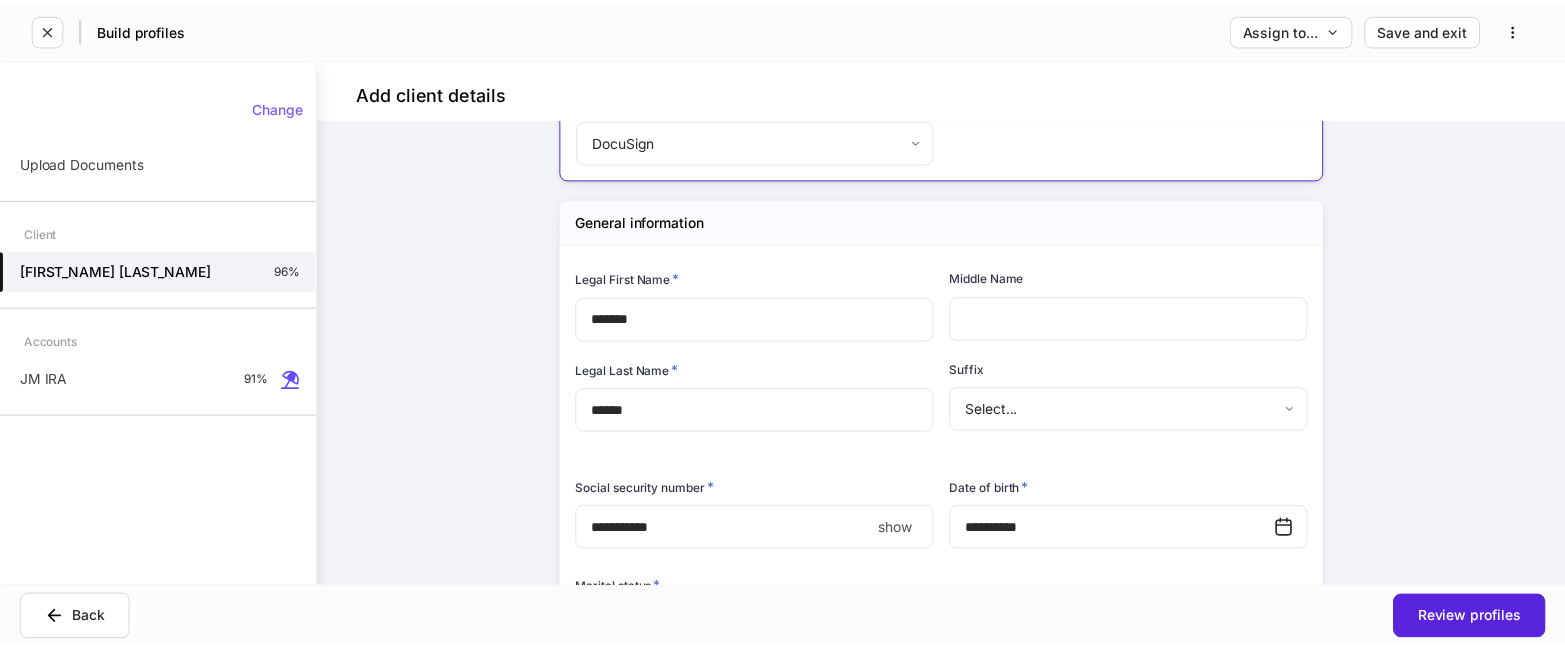 scroll, scrollTop: 333, scrollLeft: 0, axis: vertical 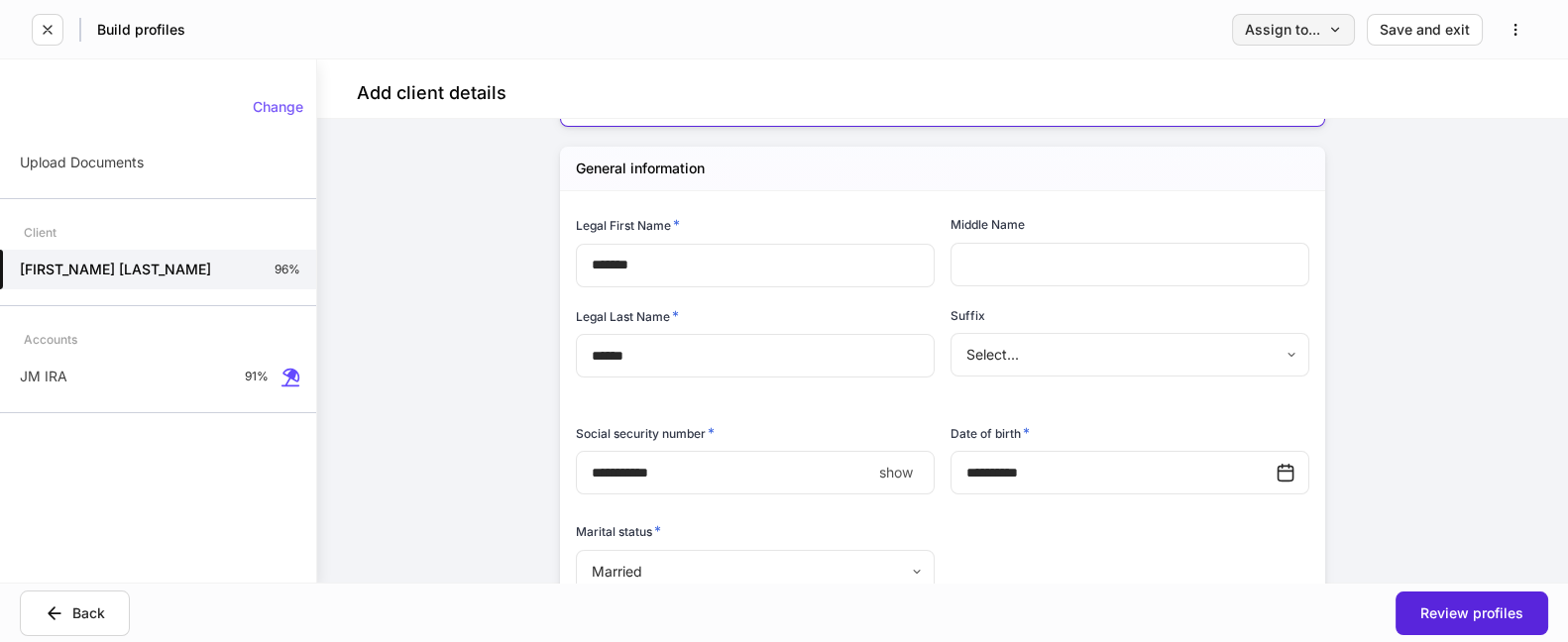 click on "Assign to..." at bounding box center (1293, 30) 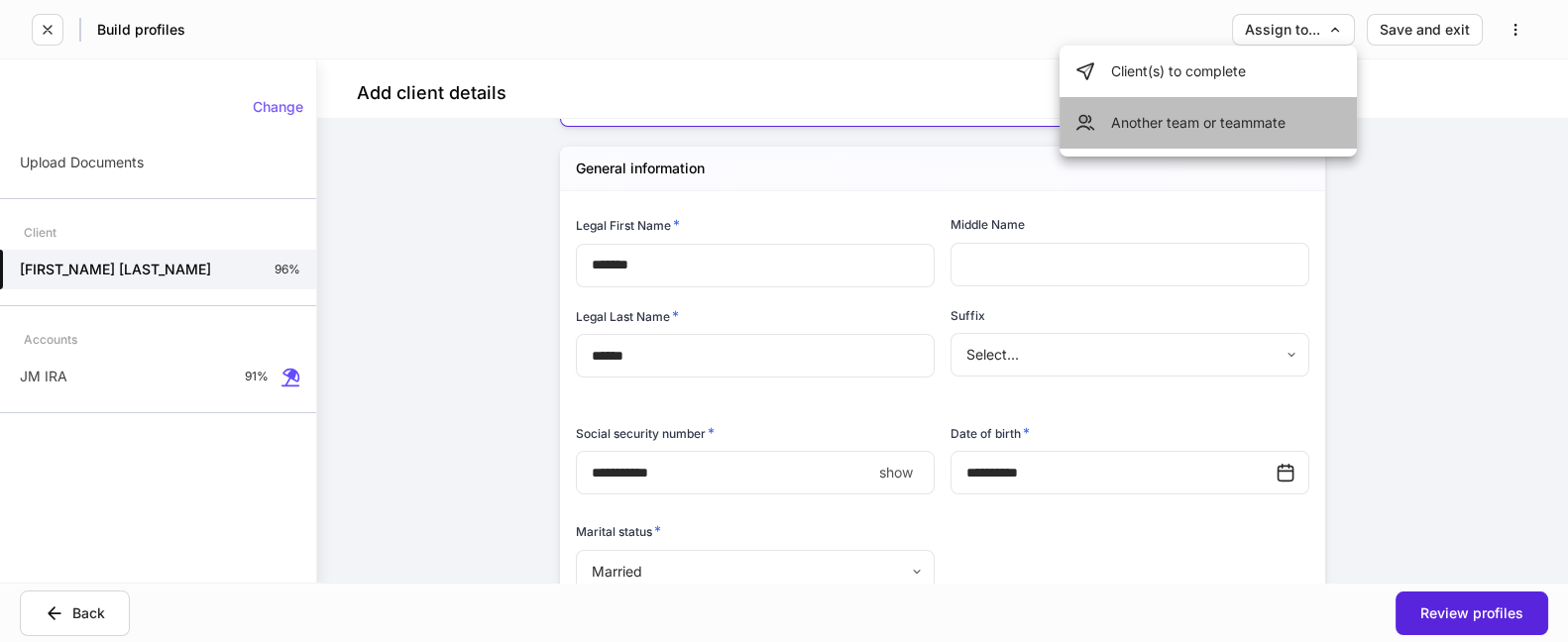 click on "Another team or teammate" at bounding box center (1208, 123) 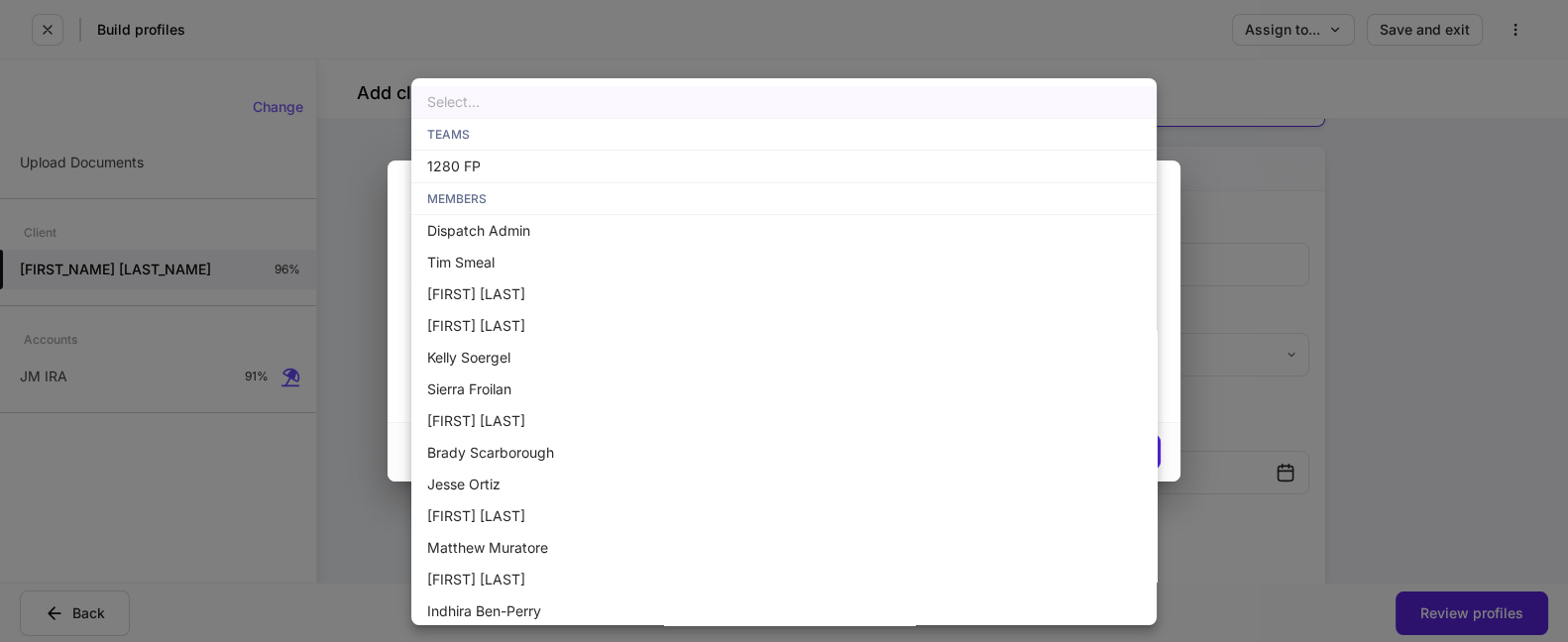 click on "**********" at bounding box center (784, 321) 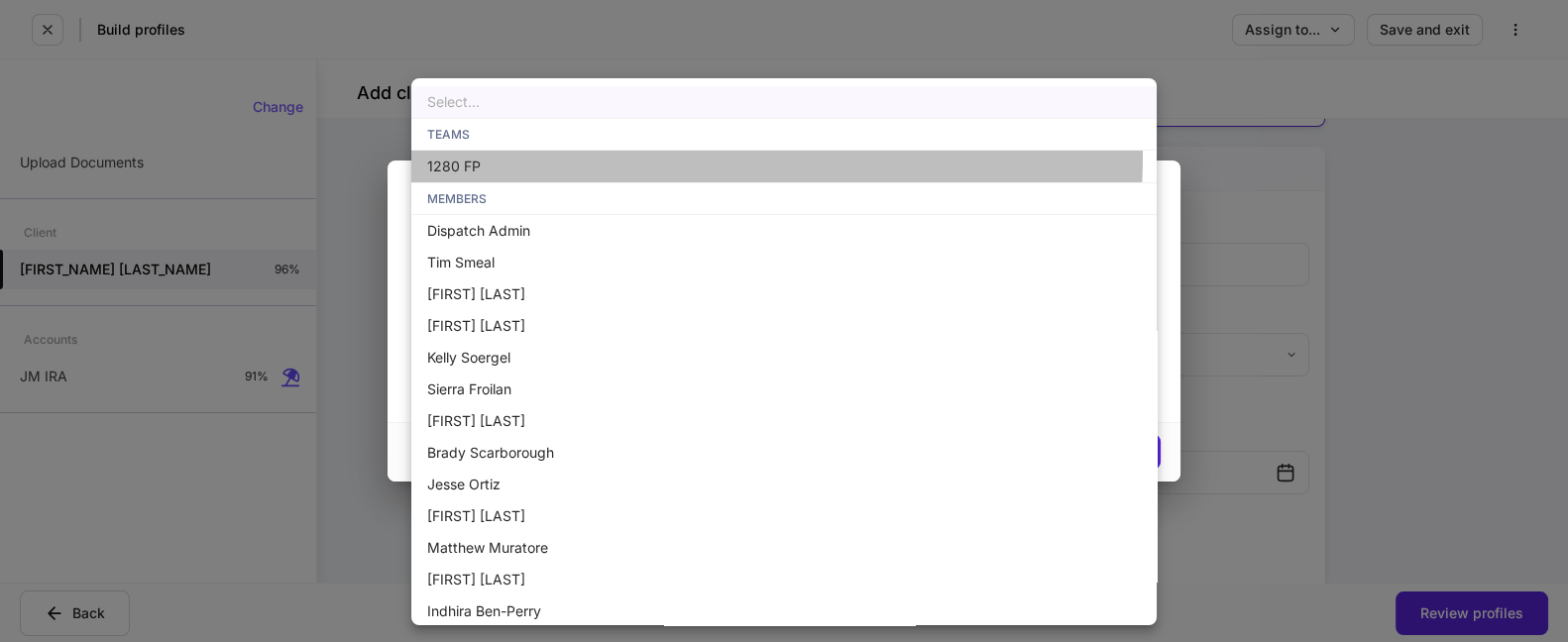 click on "1280 FP" at bounding box center (784, 166) 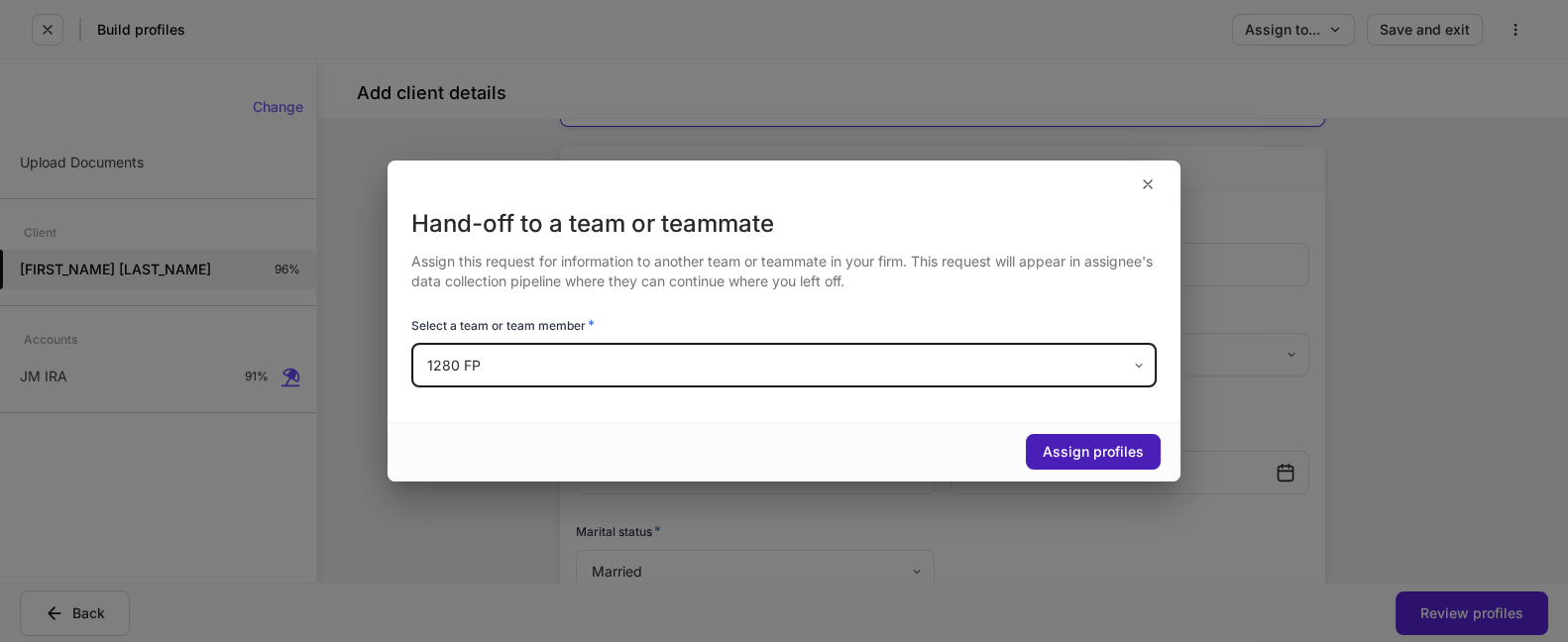 click on "Assign profiles" at bounding box center (1093, 452) 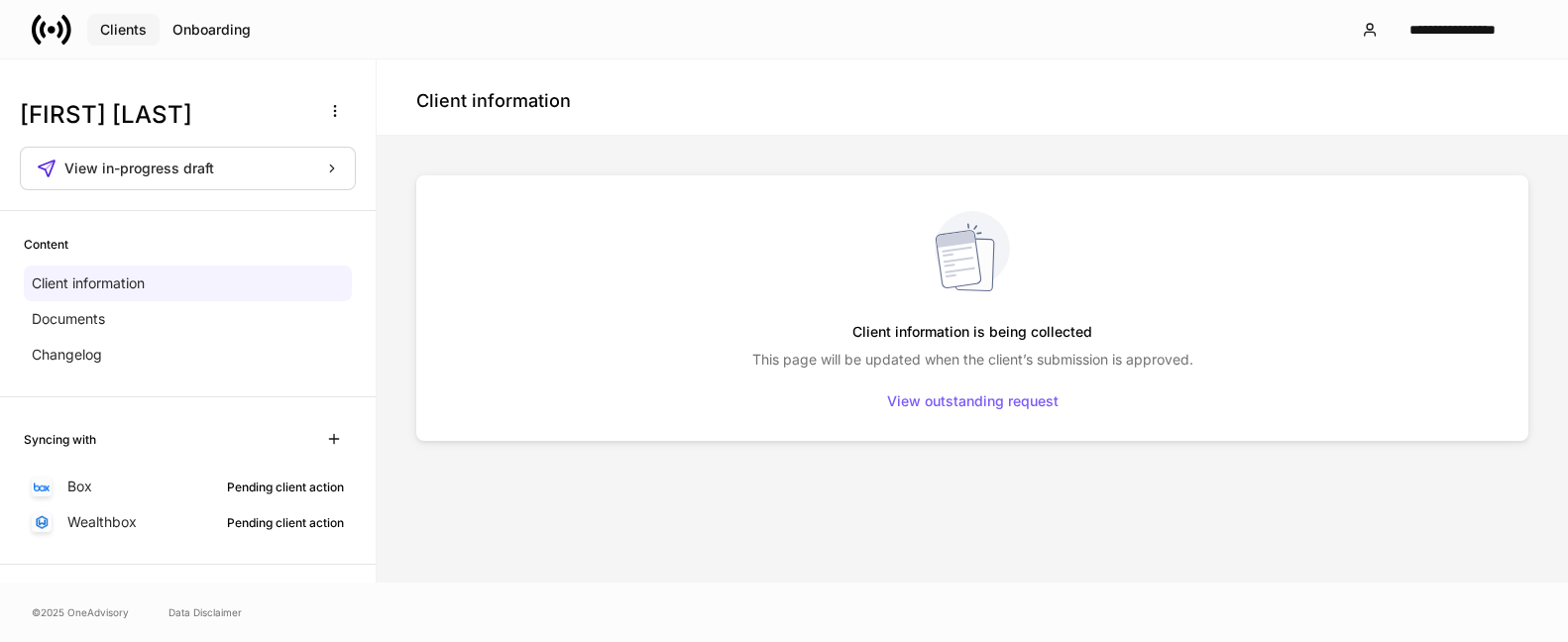 click on "Clients" at bounding box center [123, 30] 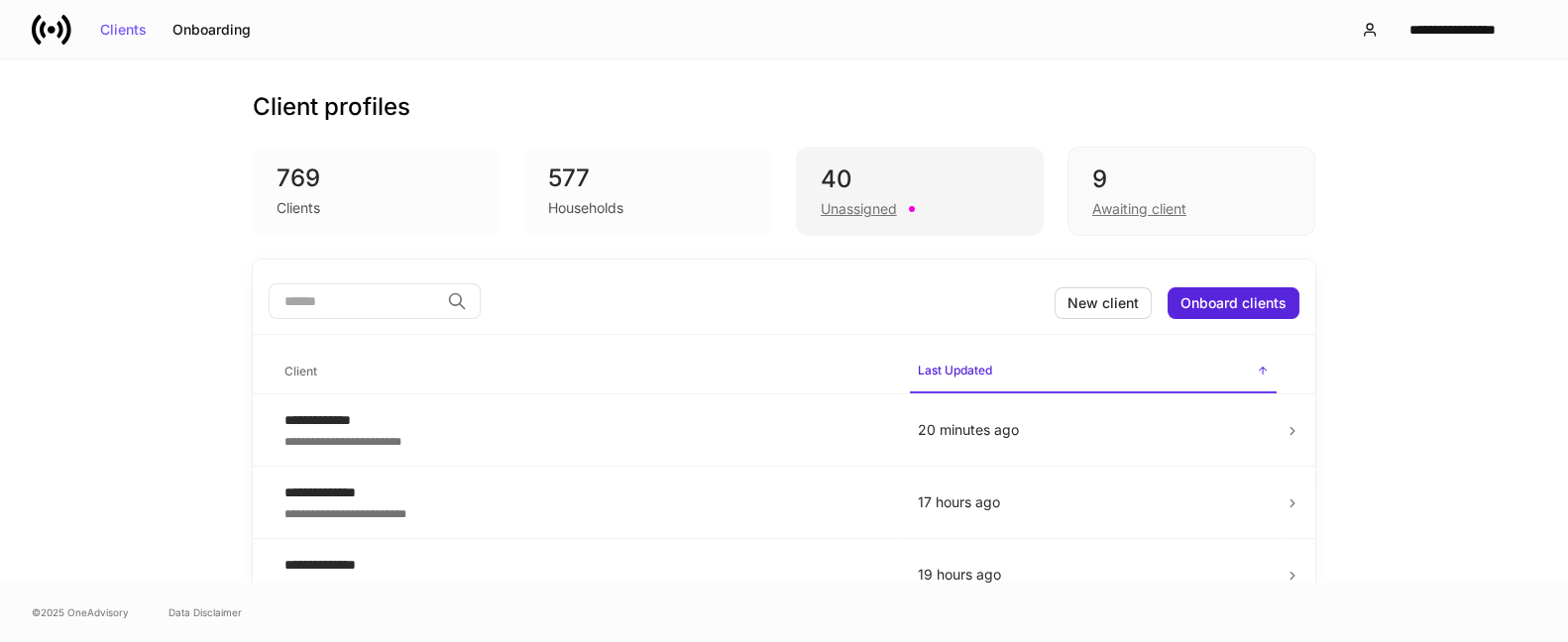 click on "Unassigned" at bounding box center (920, 207) 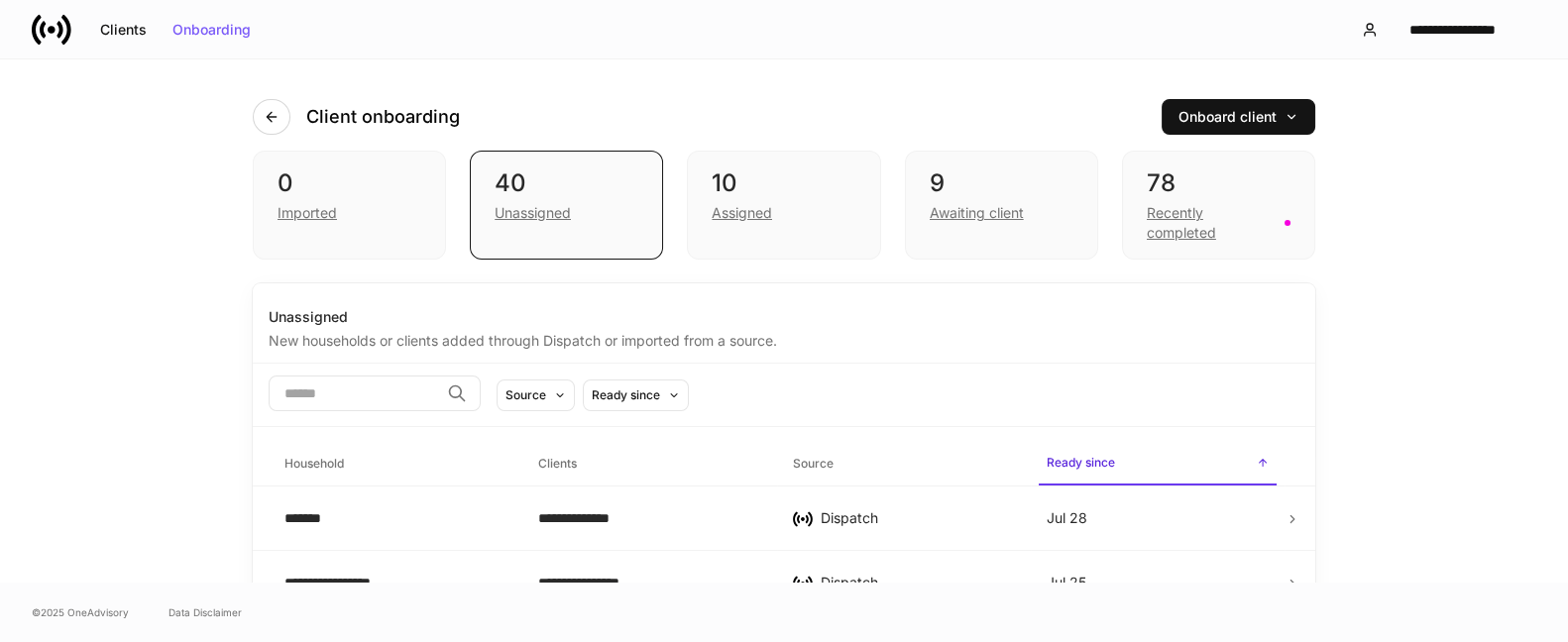 click at bounding box center [354, 393] 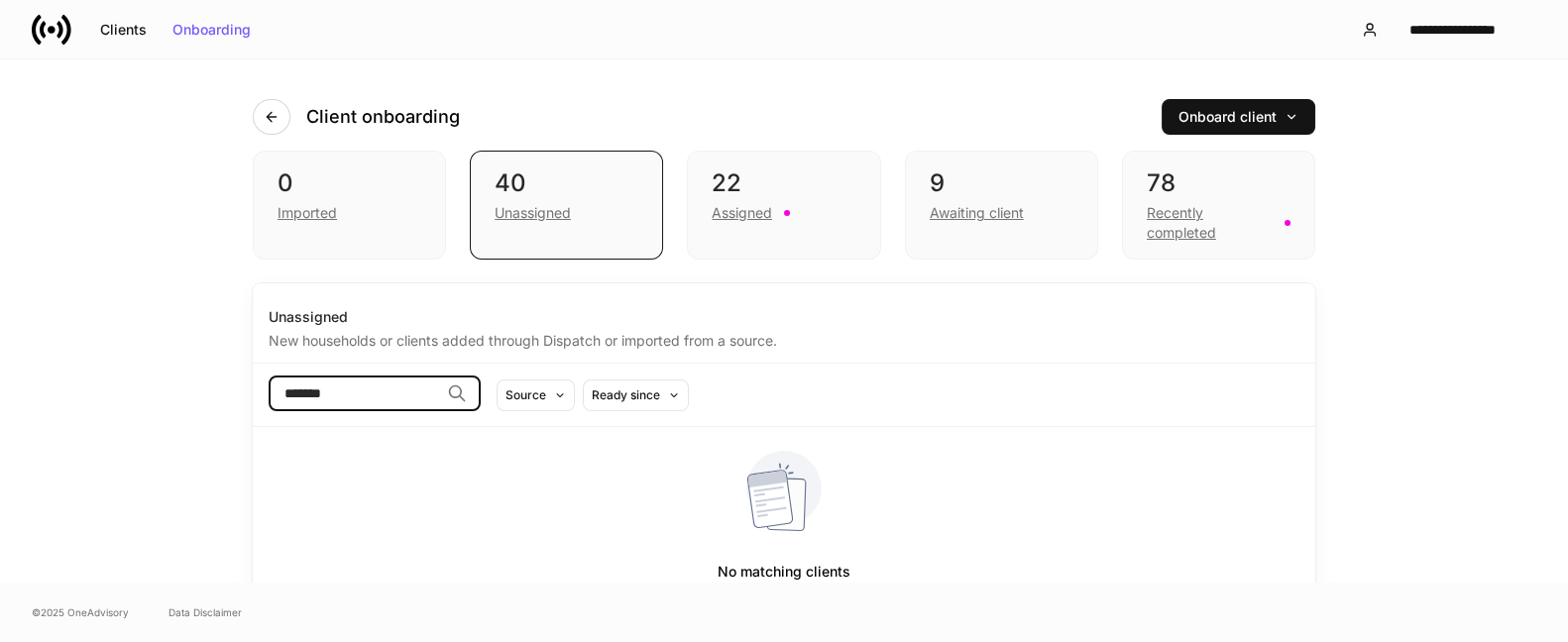 type on "*******" 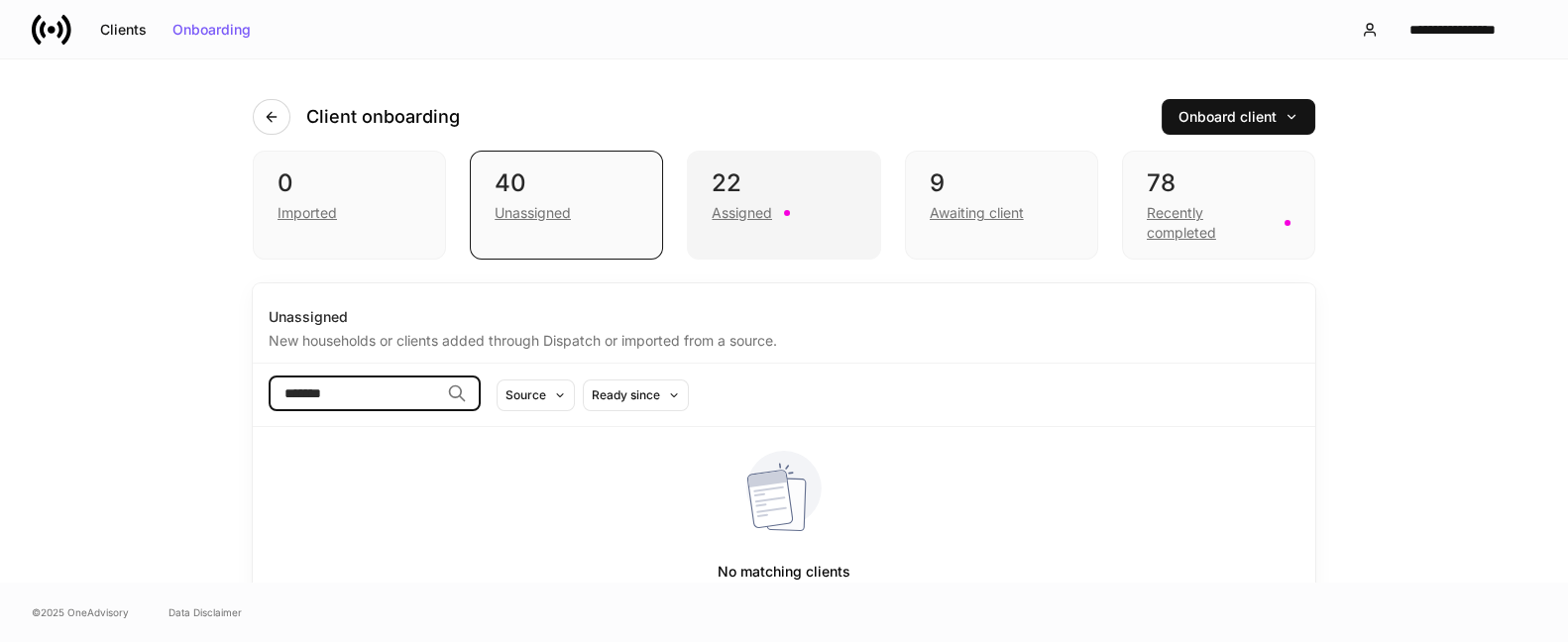 click on "Assigned" at bounding box center [783, 211] 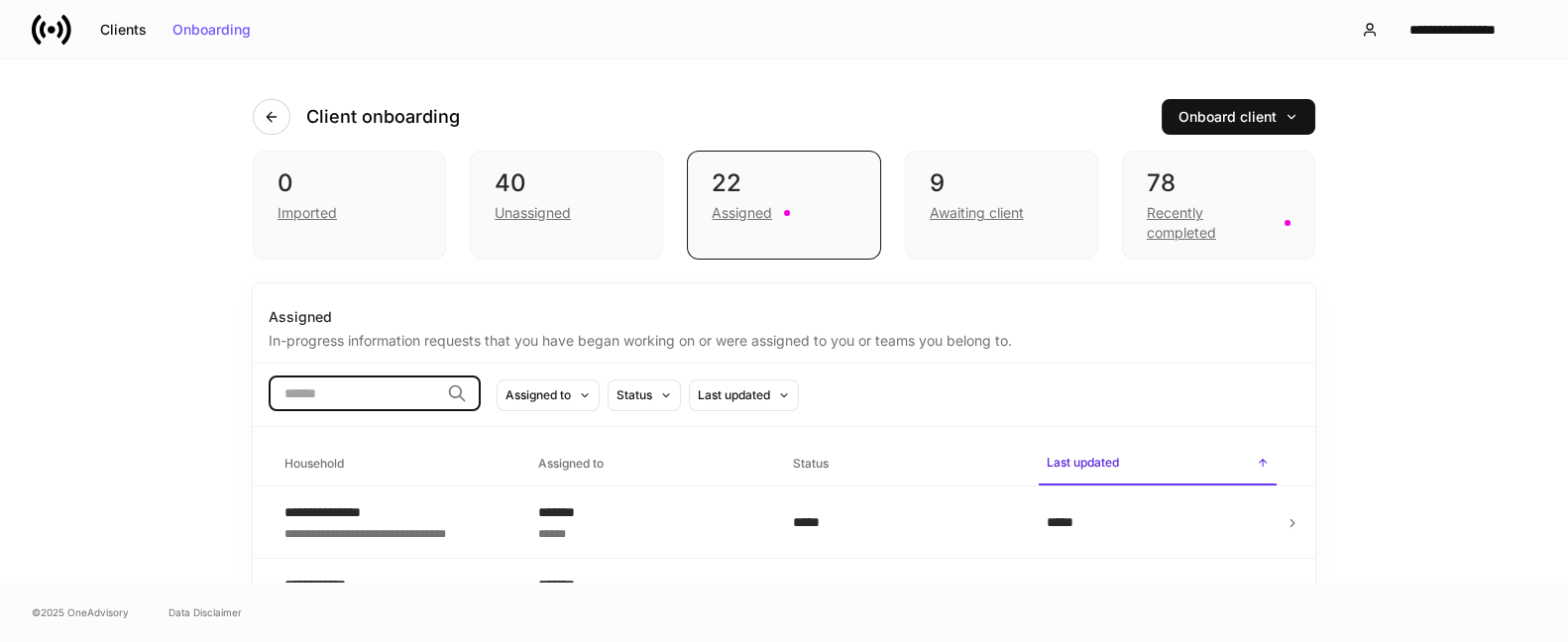 click at bounding box center (354, 393) 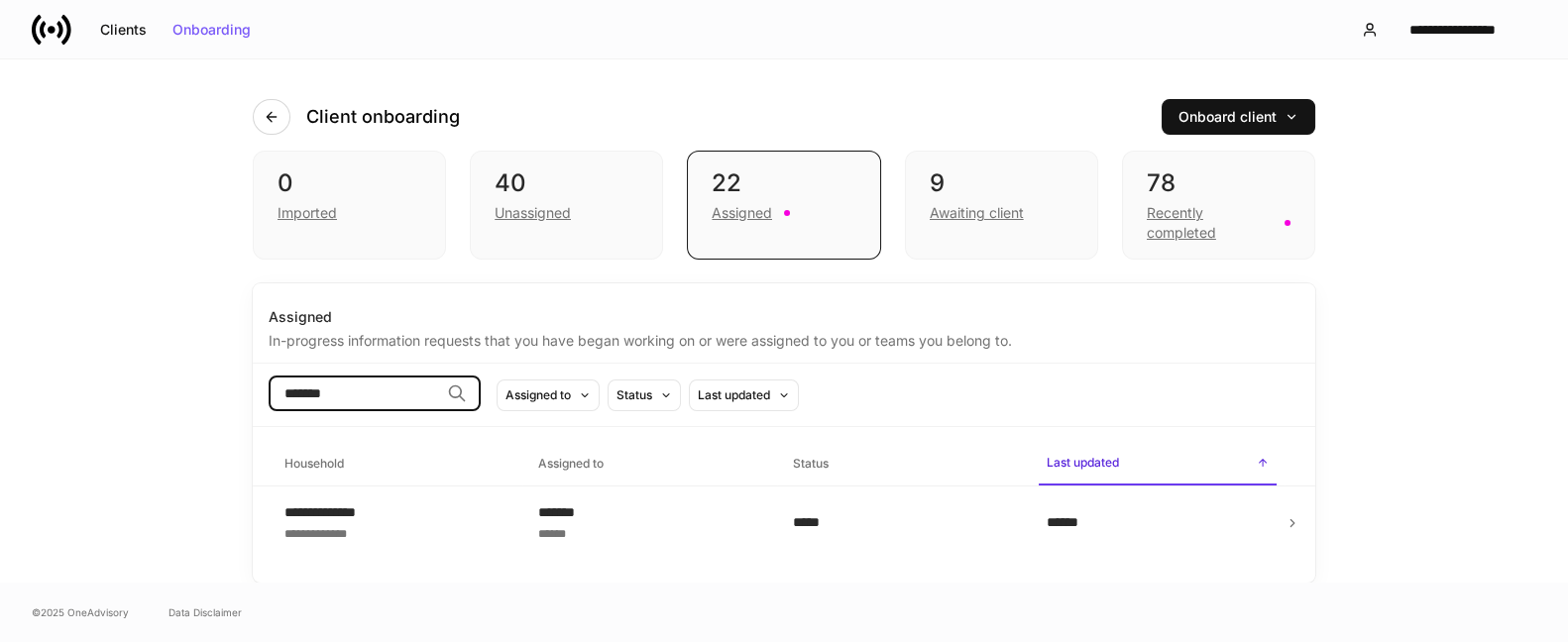 type on "*******" 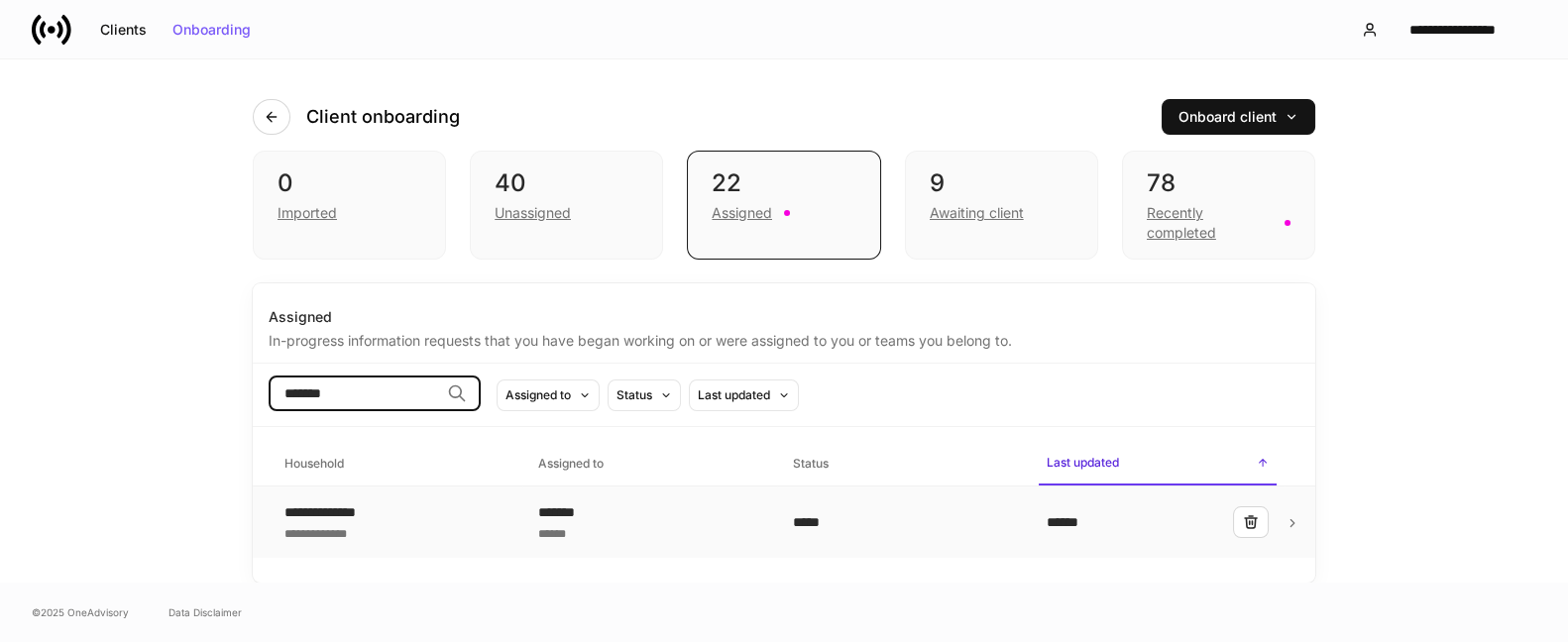 click on "**********" at bounding box center (395, 522) 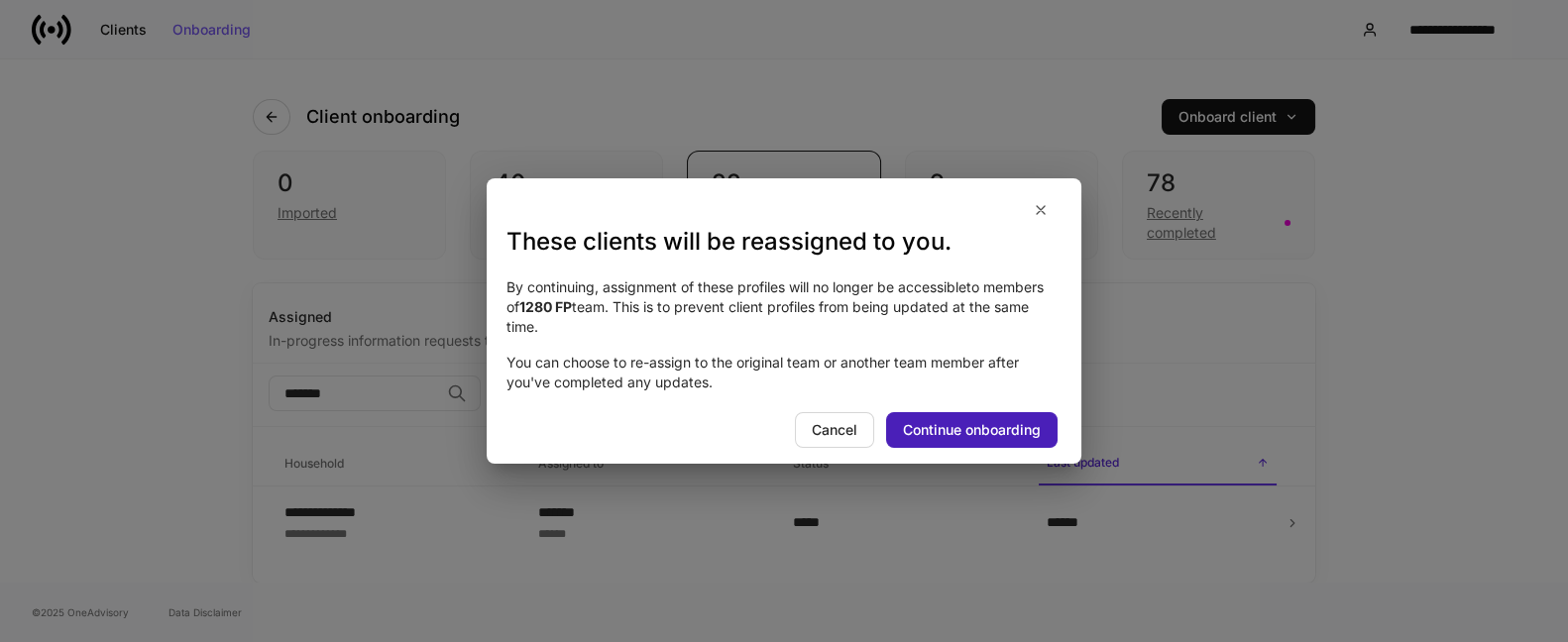 click on "Continue onboarding" at bounding box center (971, 430) 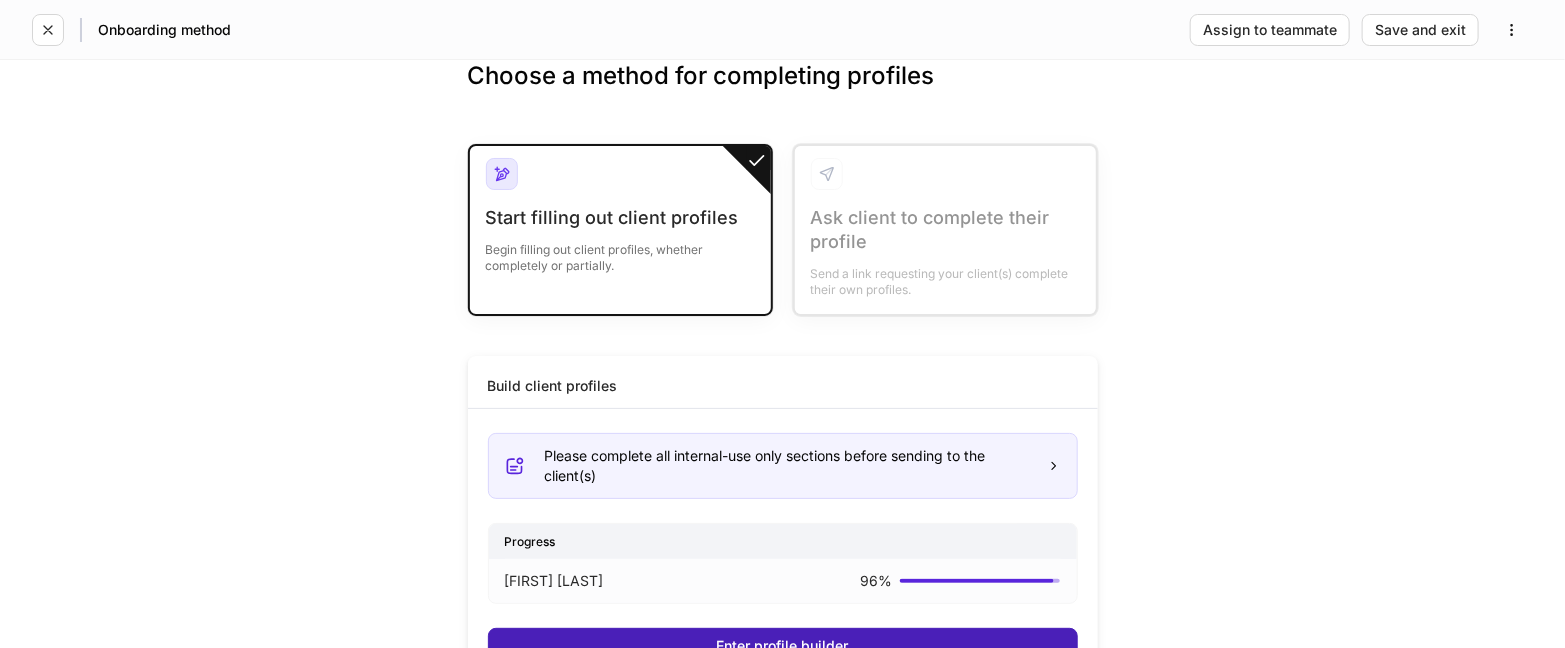 scroll, scrollTop: 93, scrollLeft: 0, axis: vertical 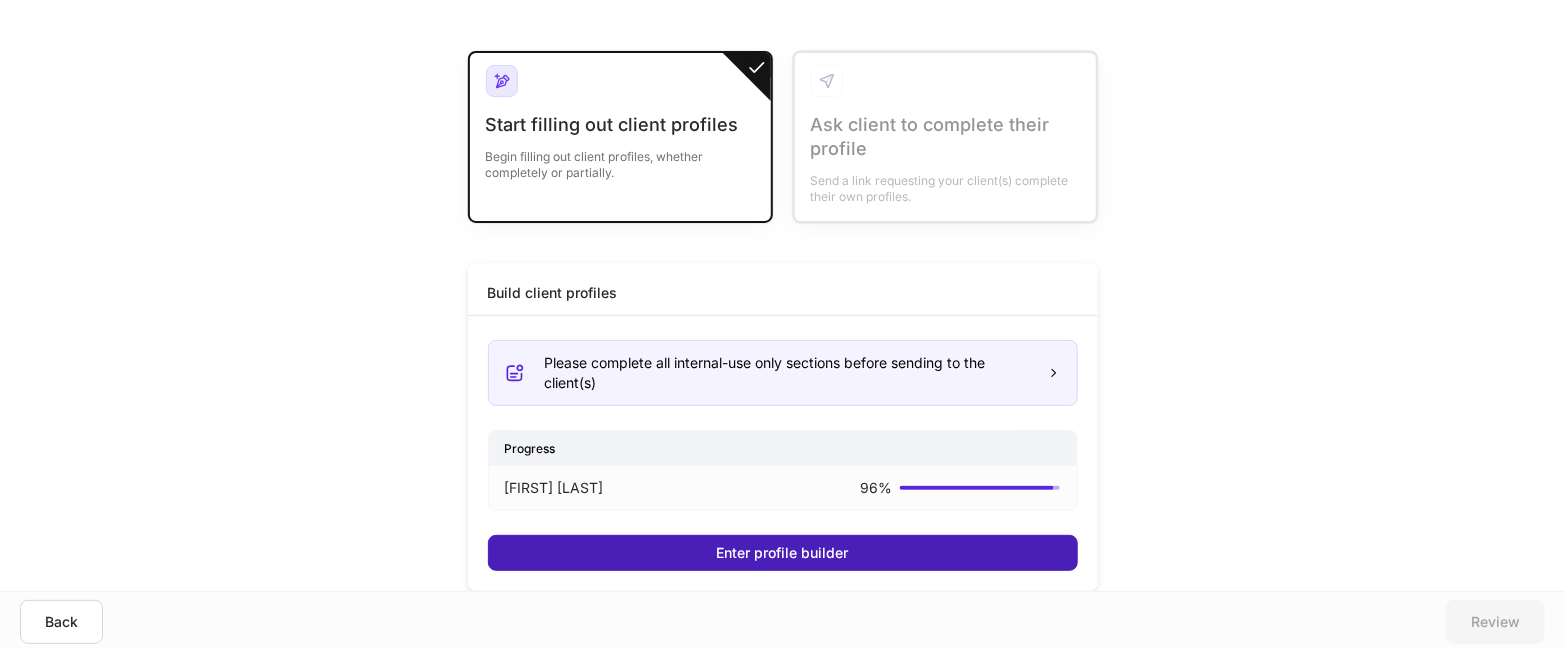 click on "Enter profile builder" at bounding box center [783, 553] 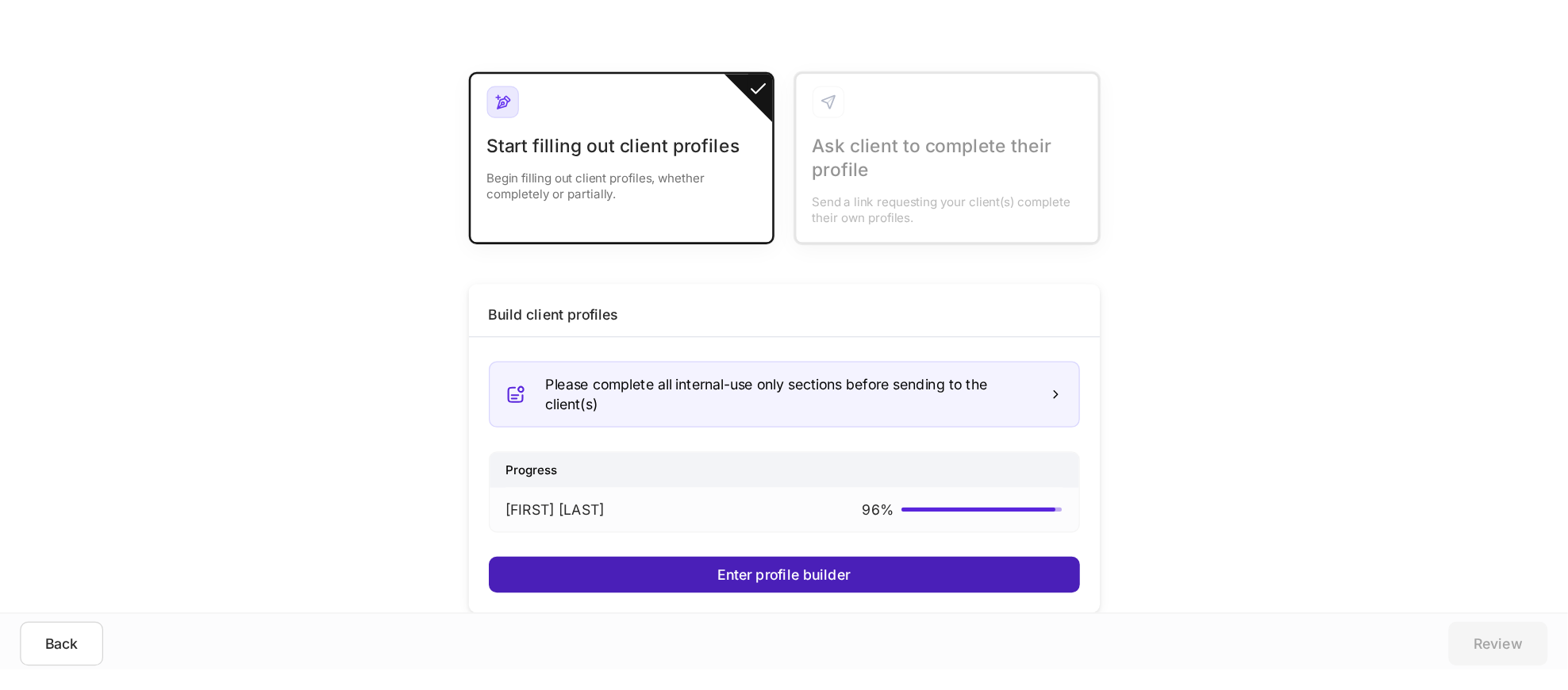 scroll, scrollTop: 0, scrollLeft: 0, axis: both 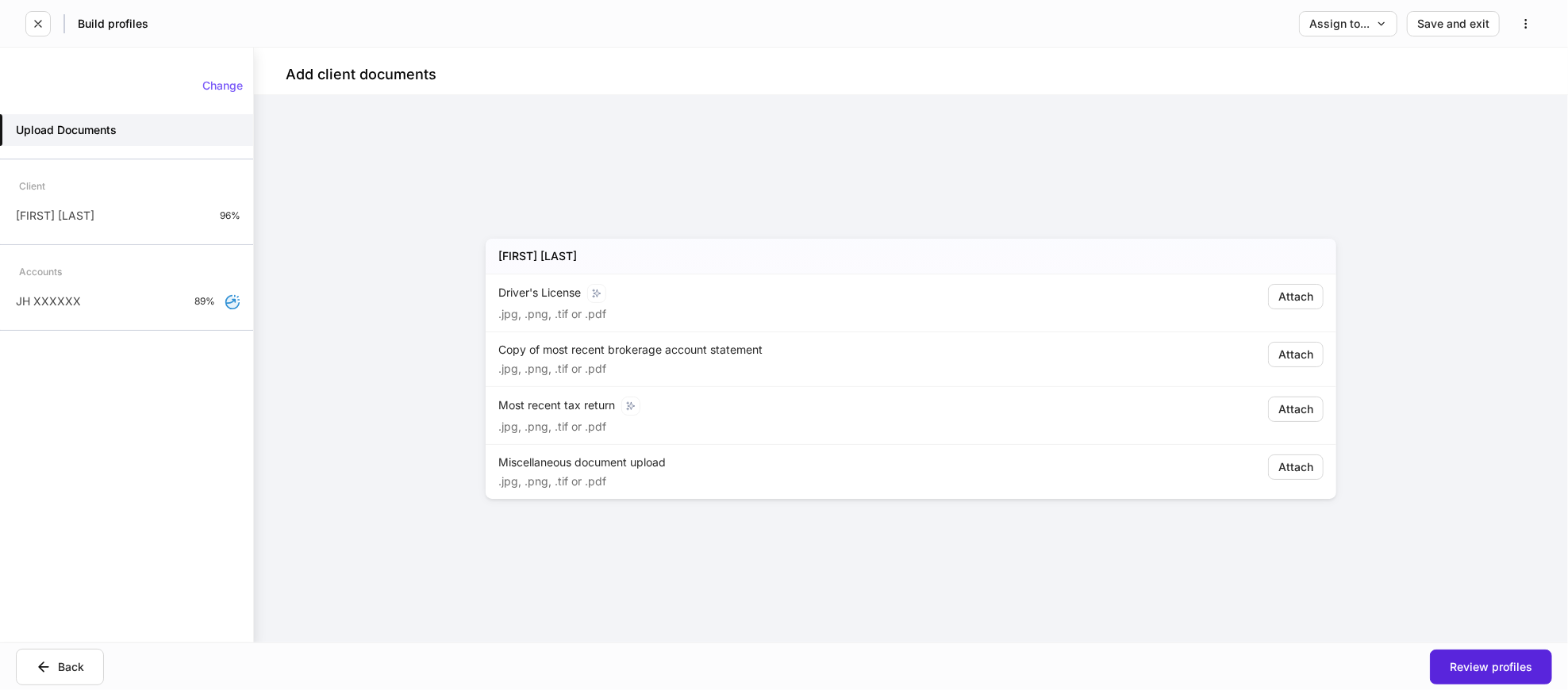 drag, startPoint x: 175, startPoint y: 210, endPoint x: 253, endPoint y: 227, distance: 79.83107 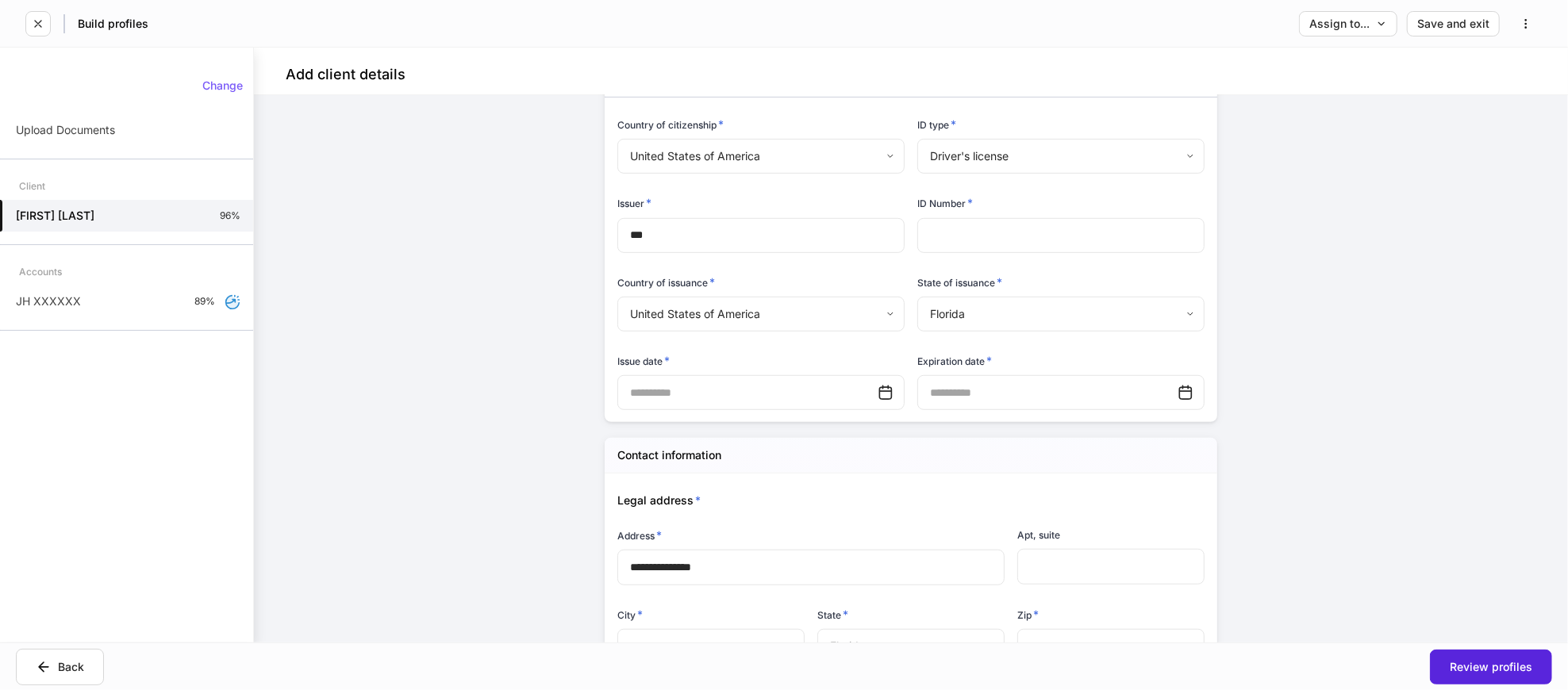 scroll, scrollTop: 793, scrollLeft: 0, axis: vertical 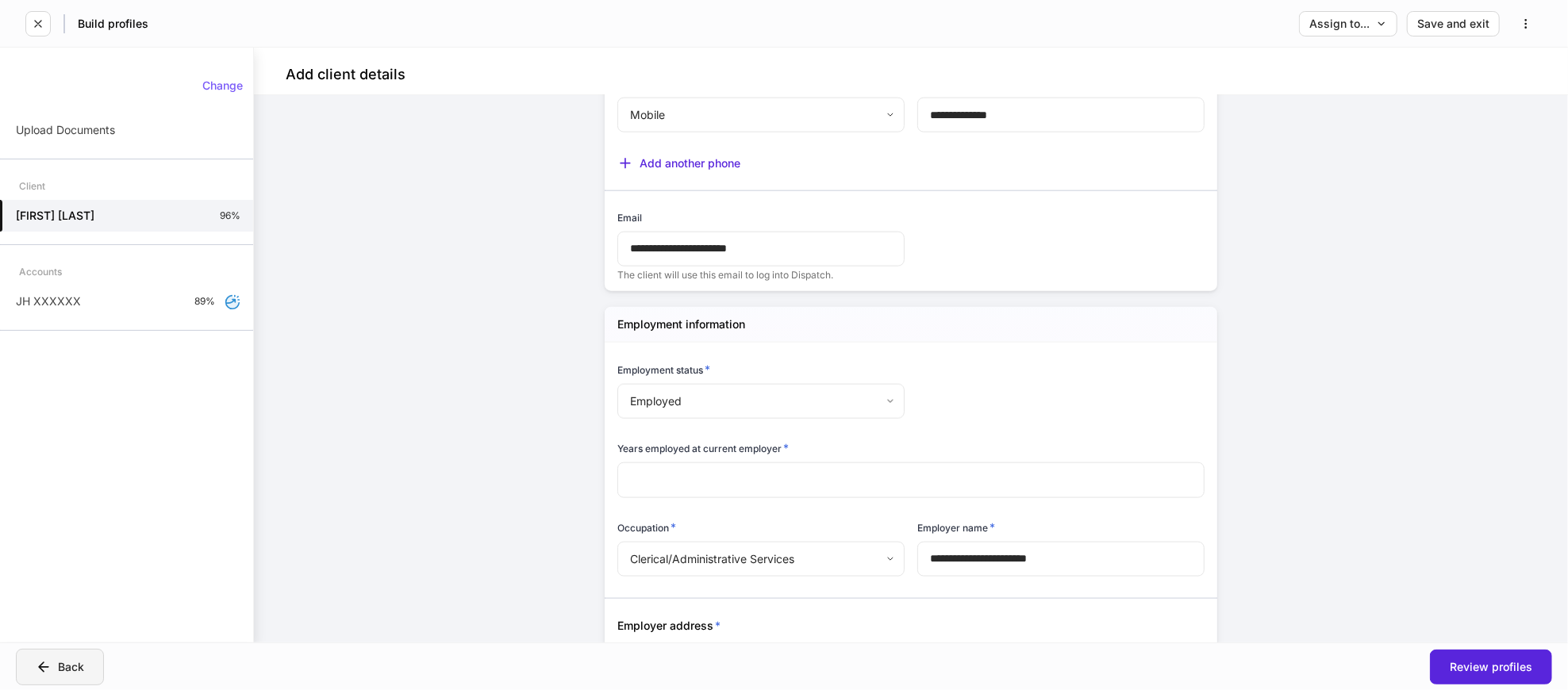 click 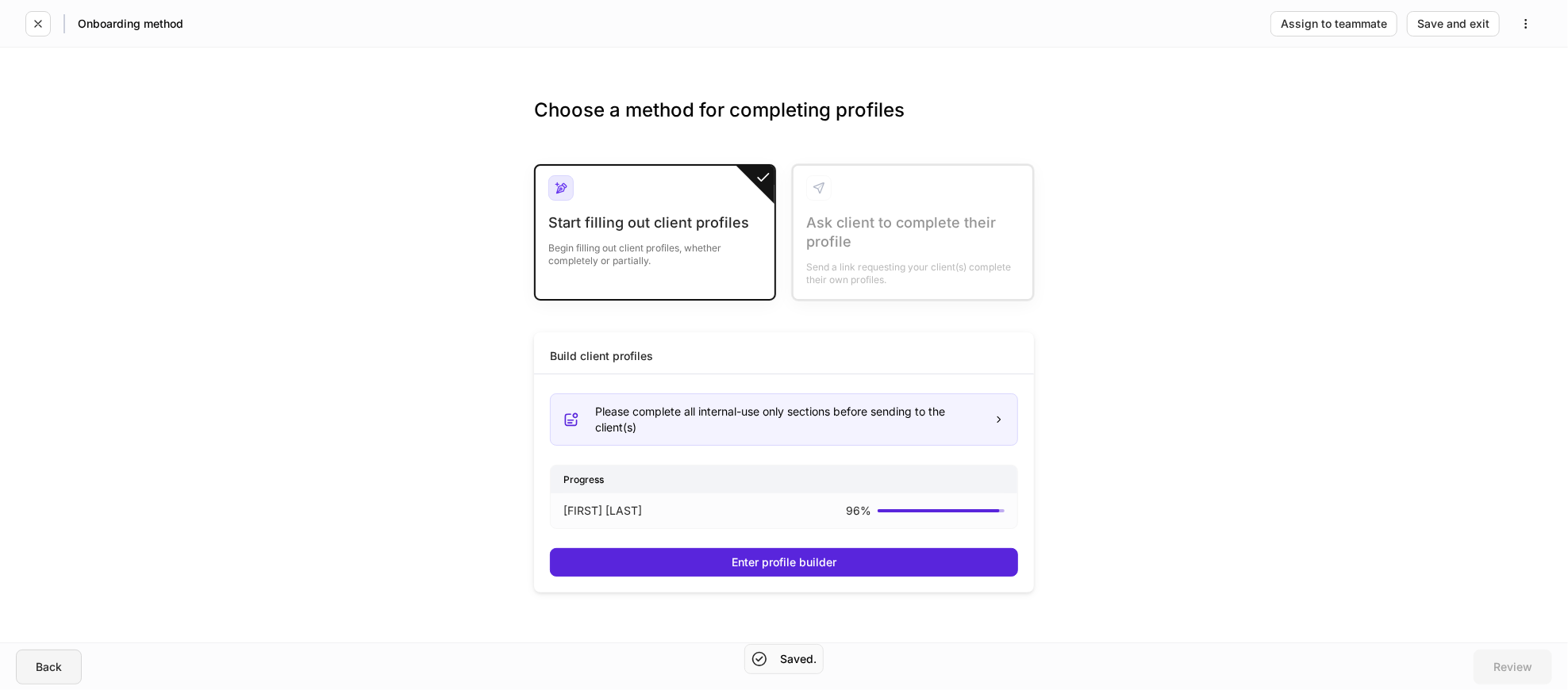 click on "Back" at bounding box center [48, 667] 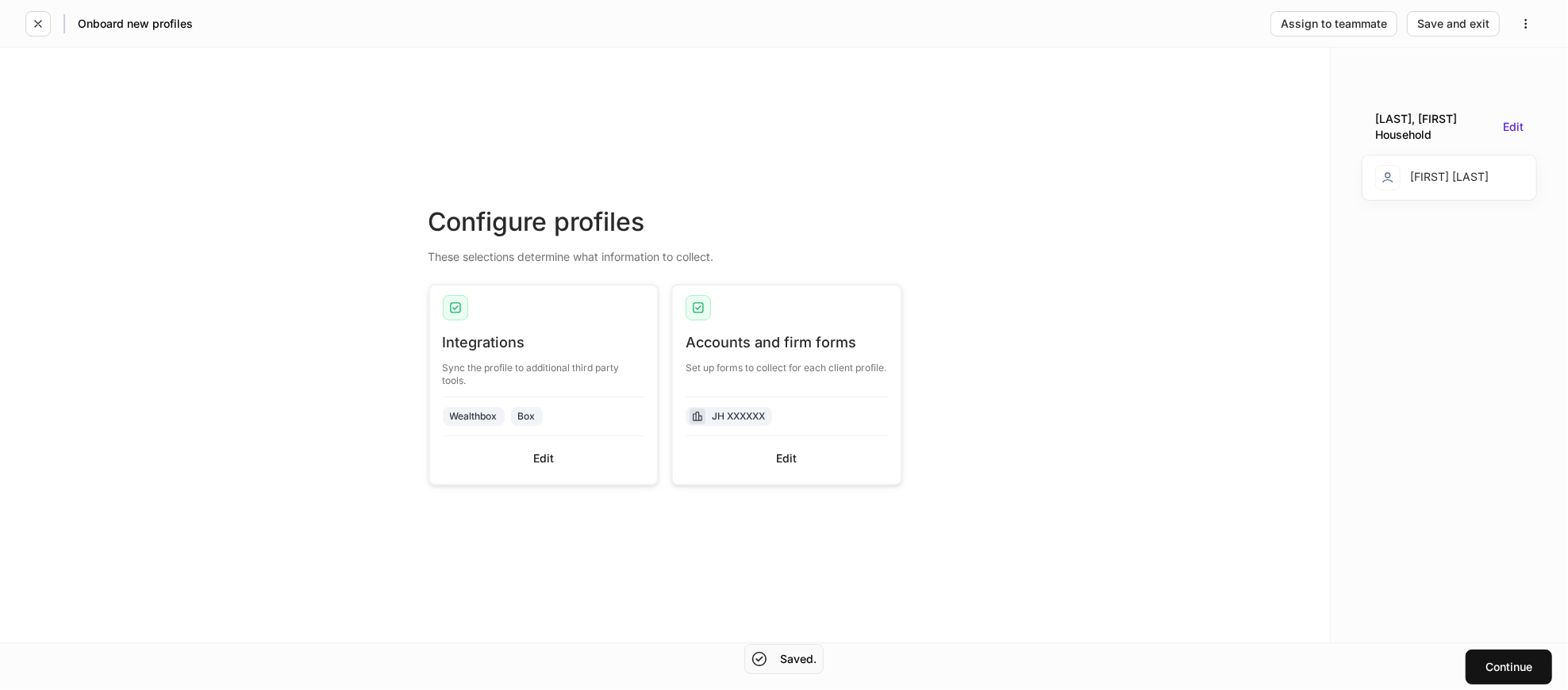 click on "Accounts and firm forms Set up forms to collect for each client profile. JH XXXXXX Edit" at bounding box center (786, 408) 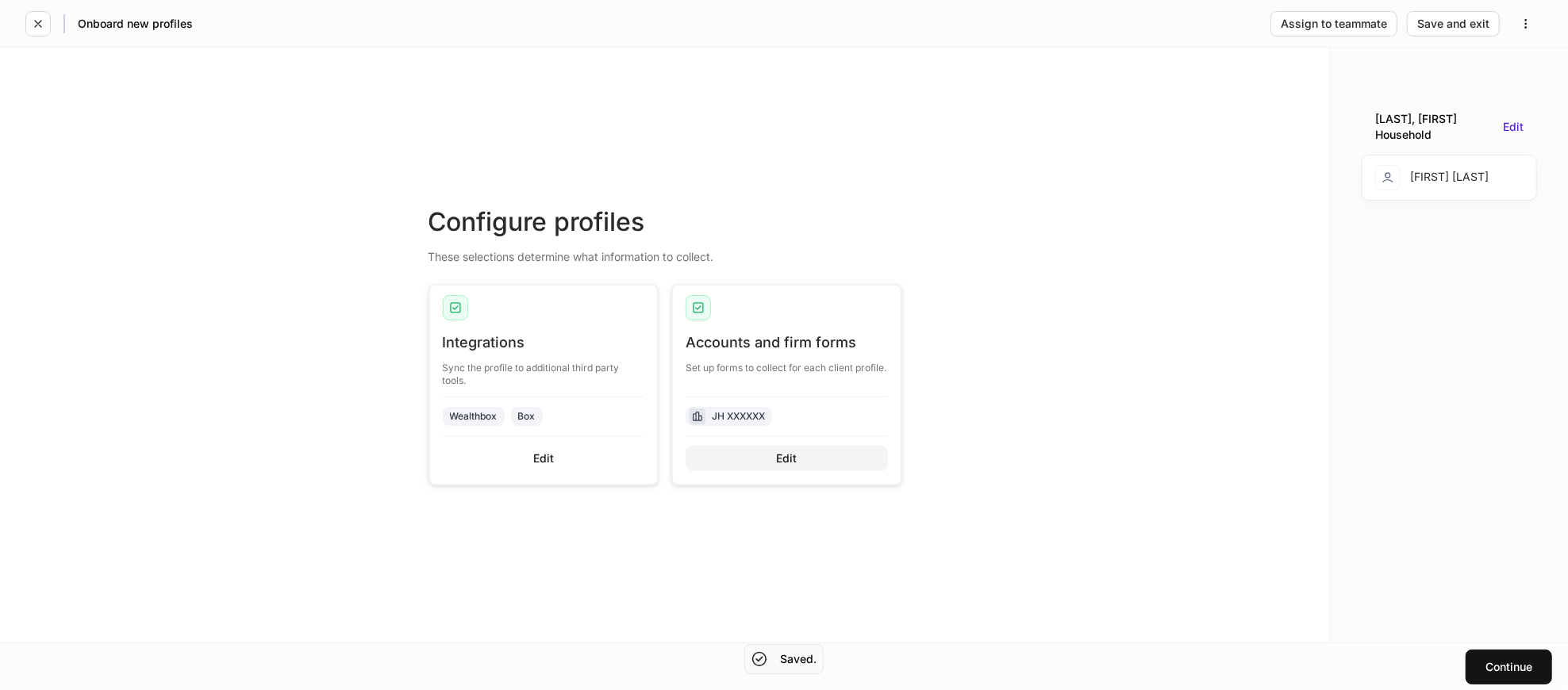 click on "Edit" at bounding box center [786, 458] 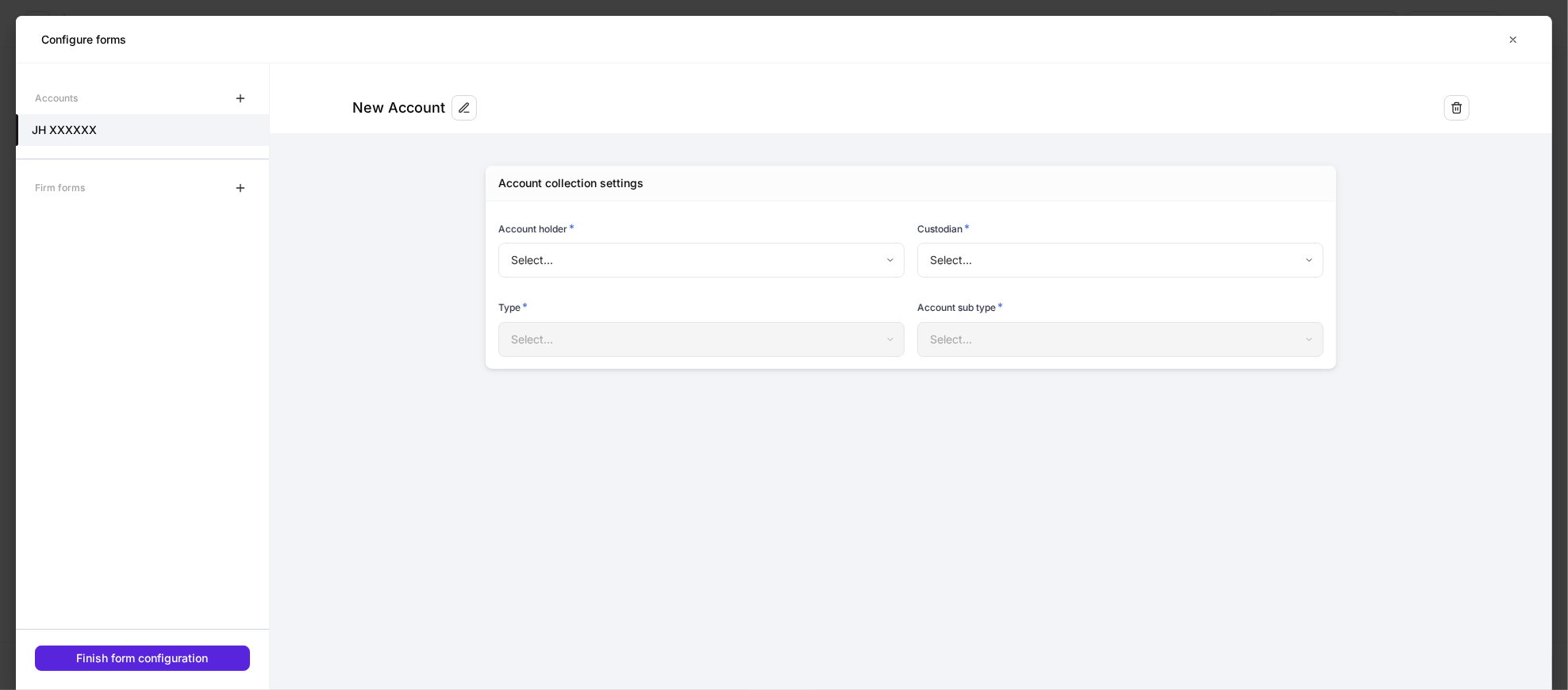 type on "**********" 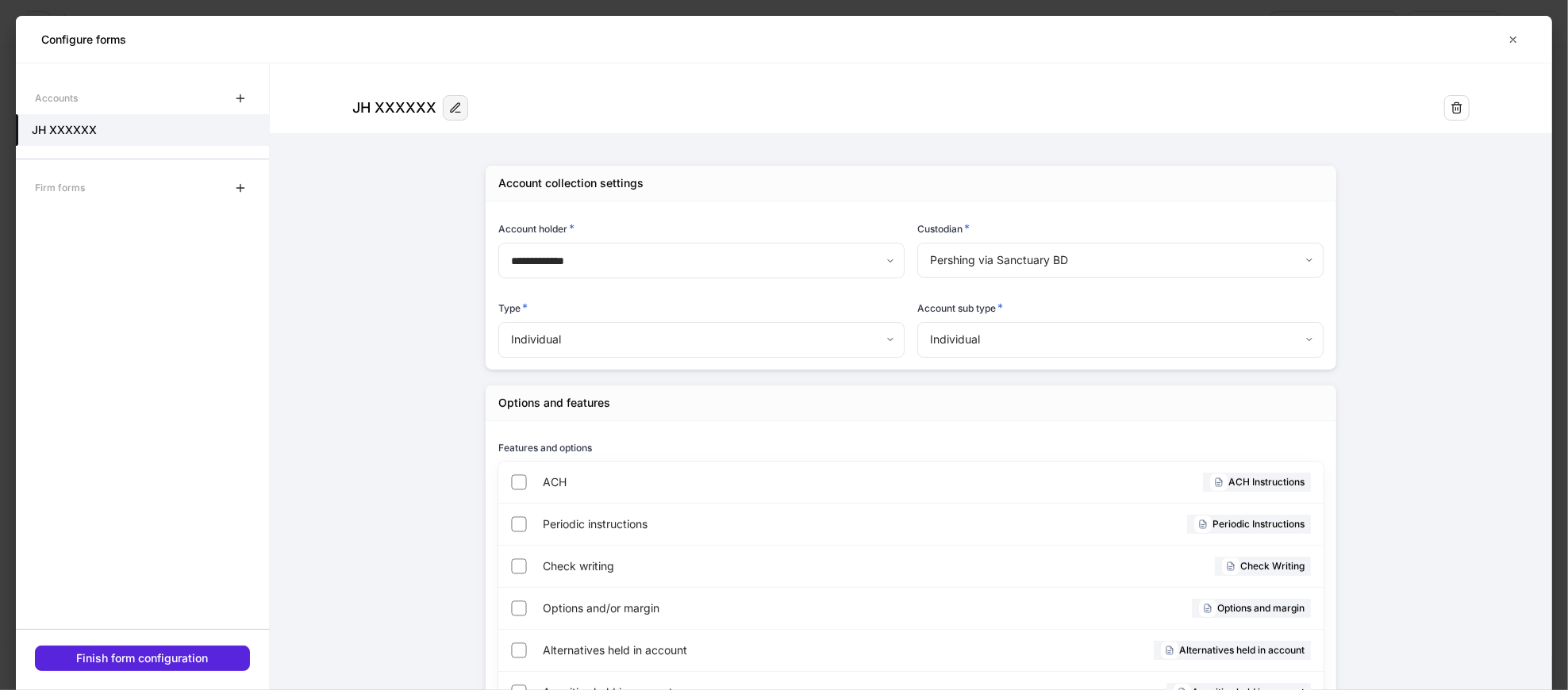 click 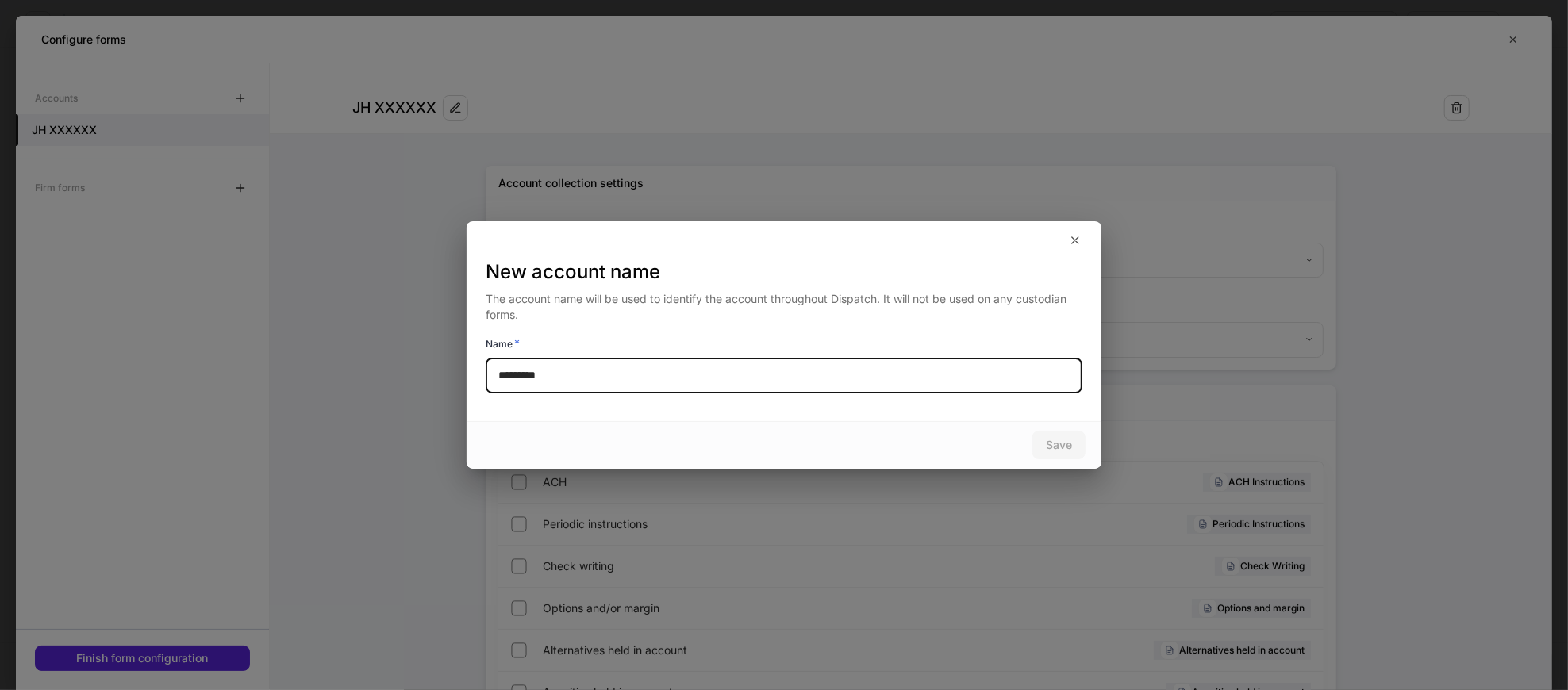 drag, startPoint x: 580, startPoint y: 370, endPoint x: 518, endPoint y: 381, distance: 62.968246 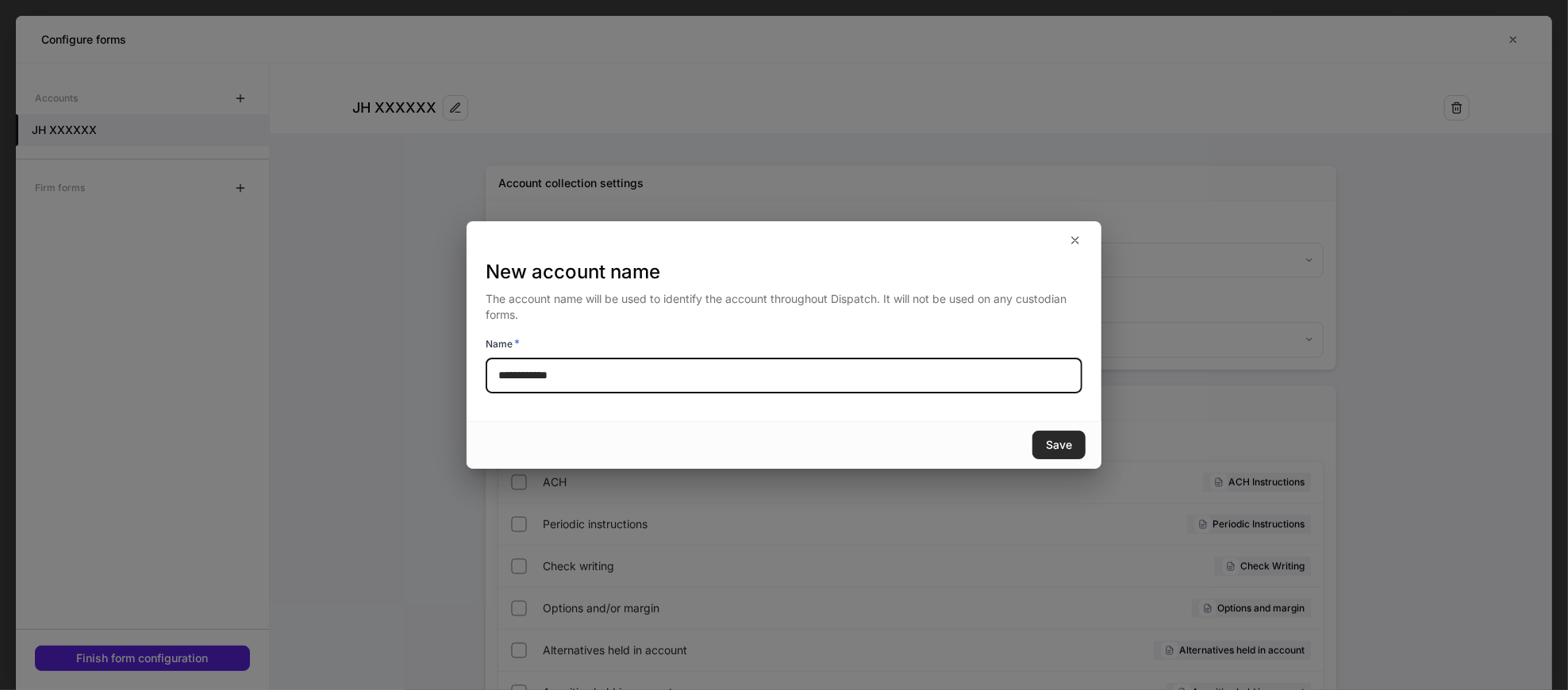 type on "**********" 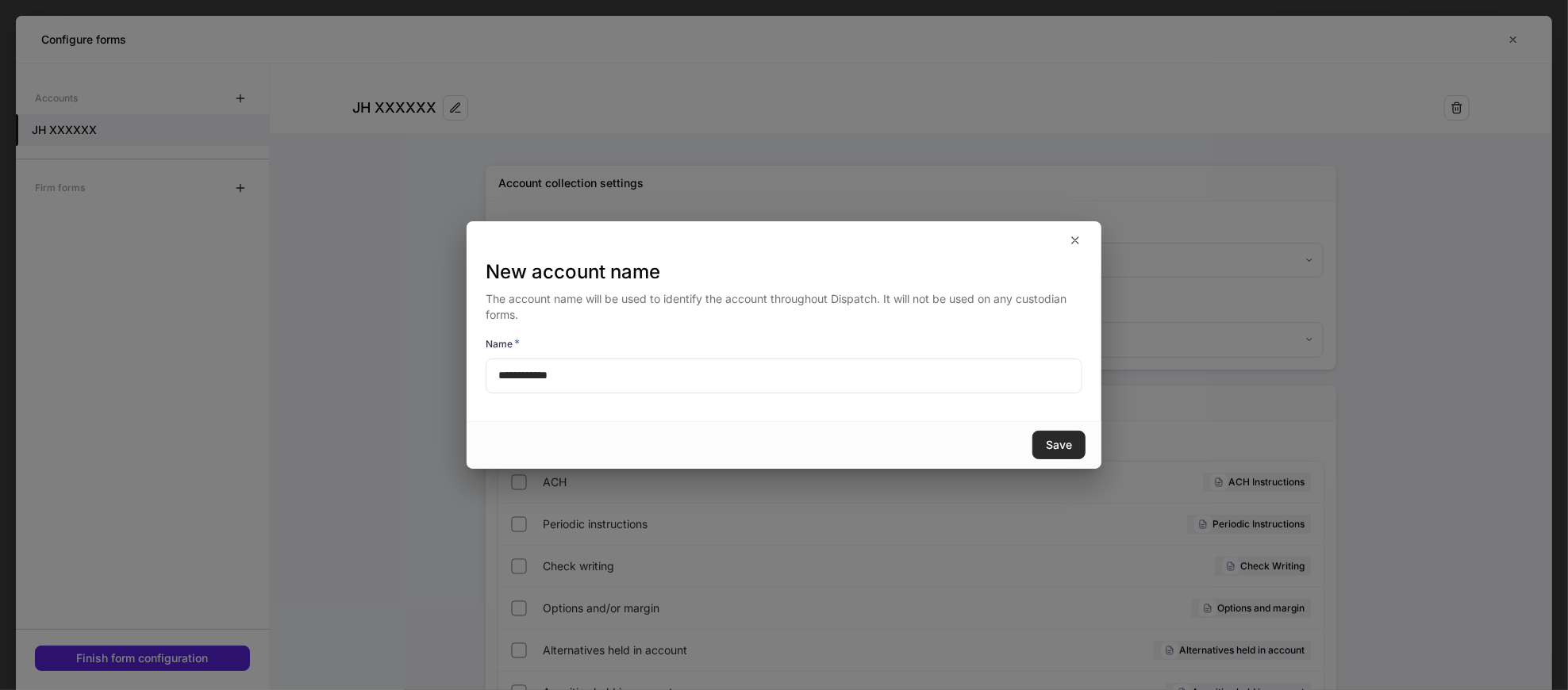 click on "Save" at bounding box center [1059, 445] 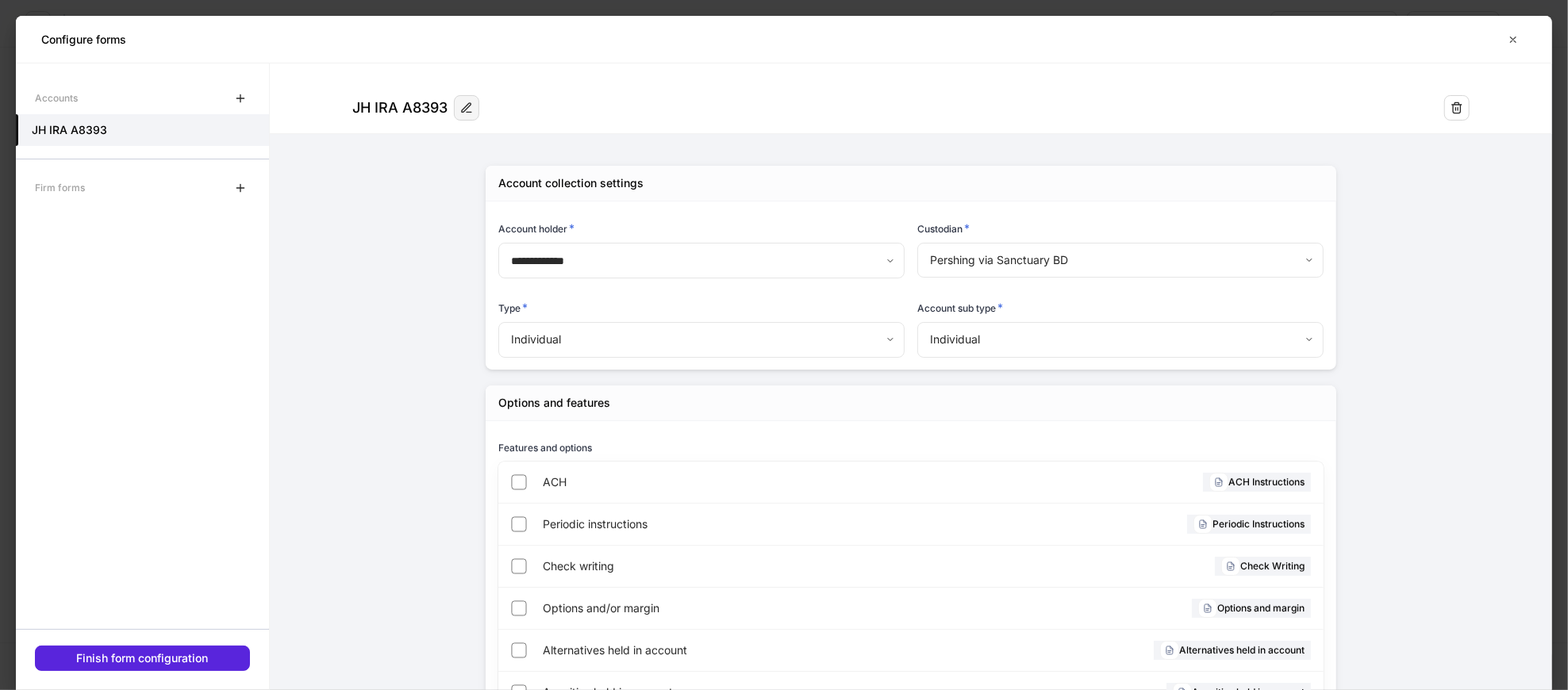 click 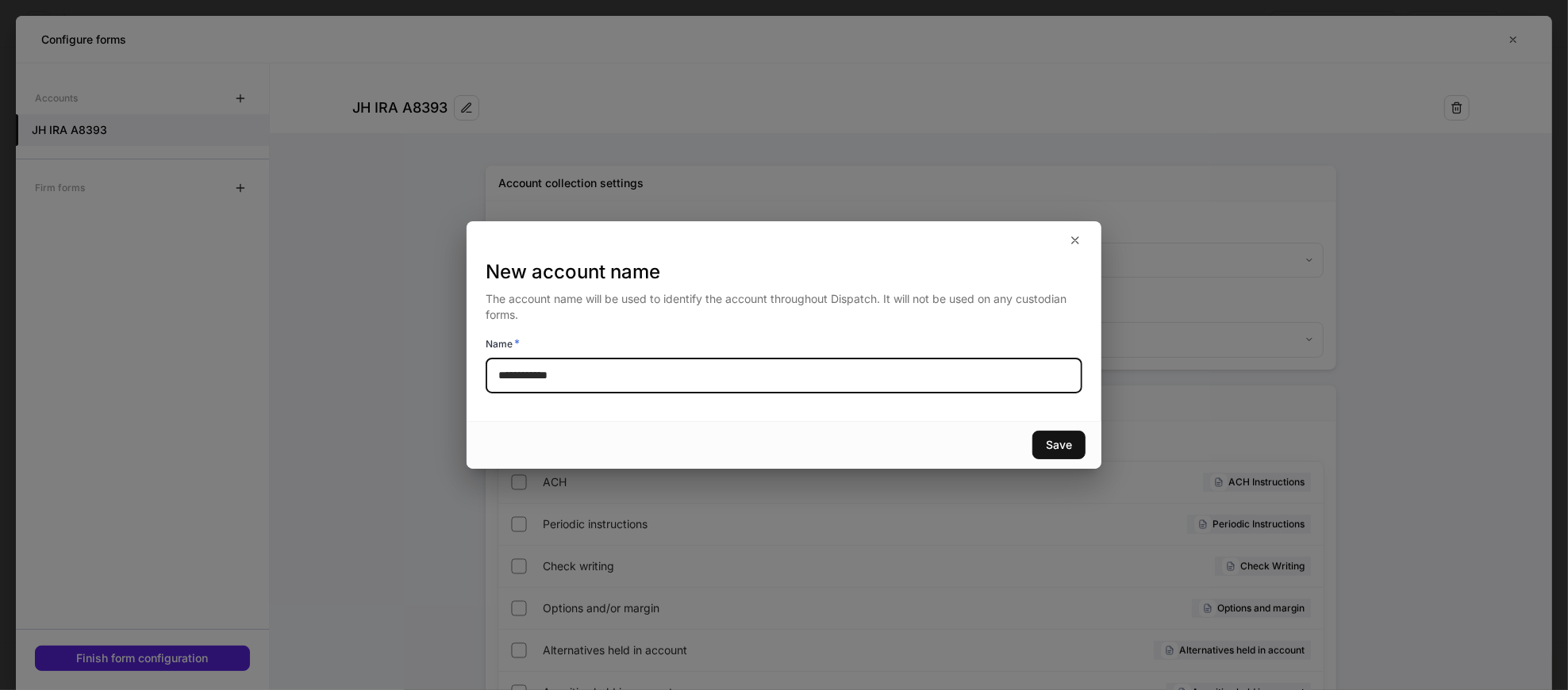 drag, startPoint x: 587, startPoint y: 374, endPoint x: 520, endPoint y: 375, distance: 67.00746 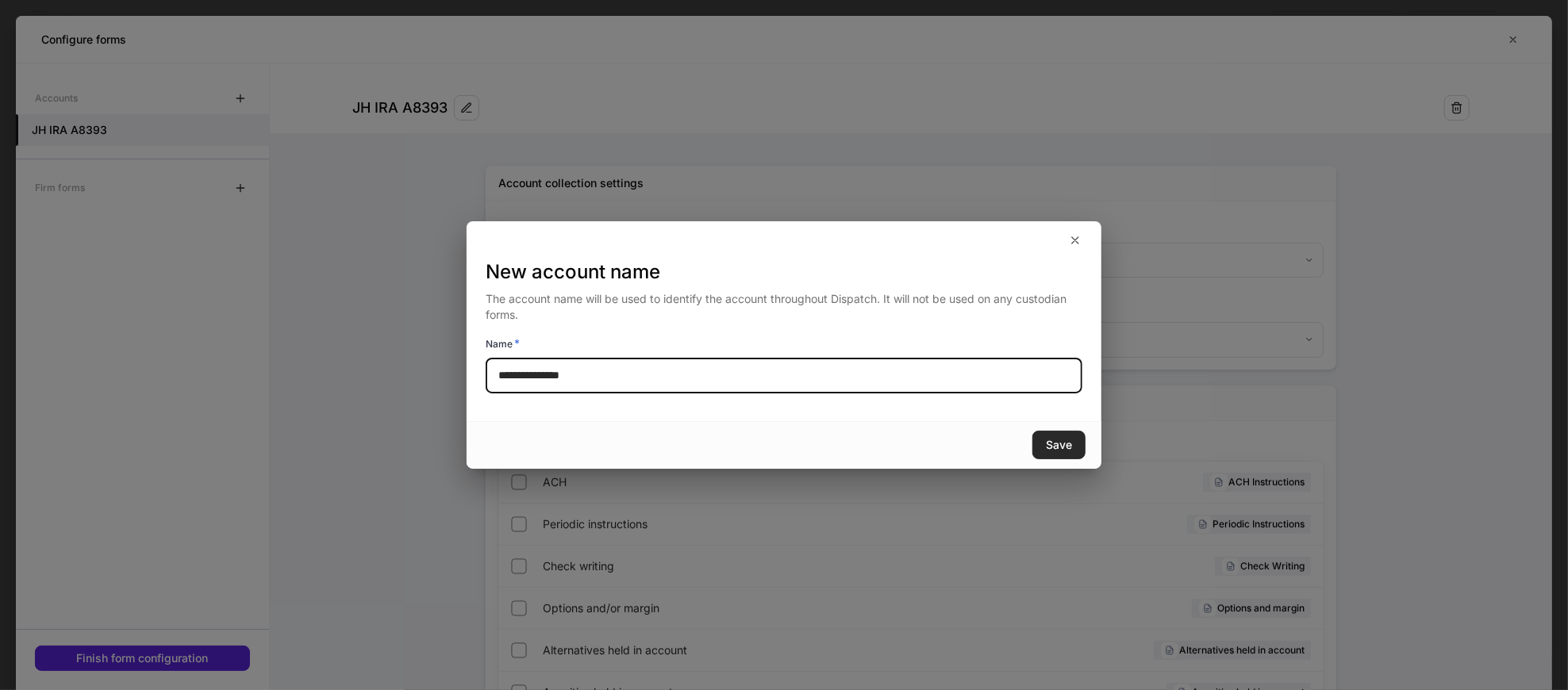 type on "**********" 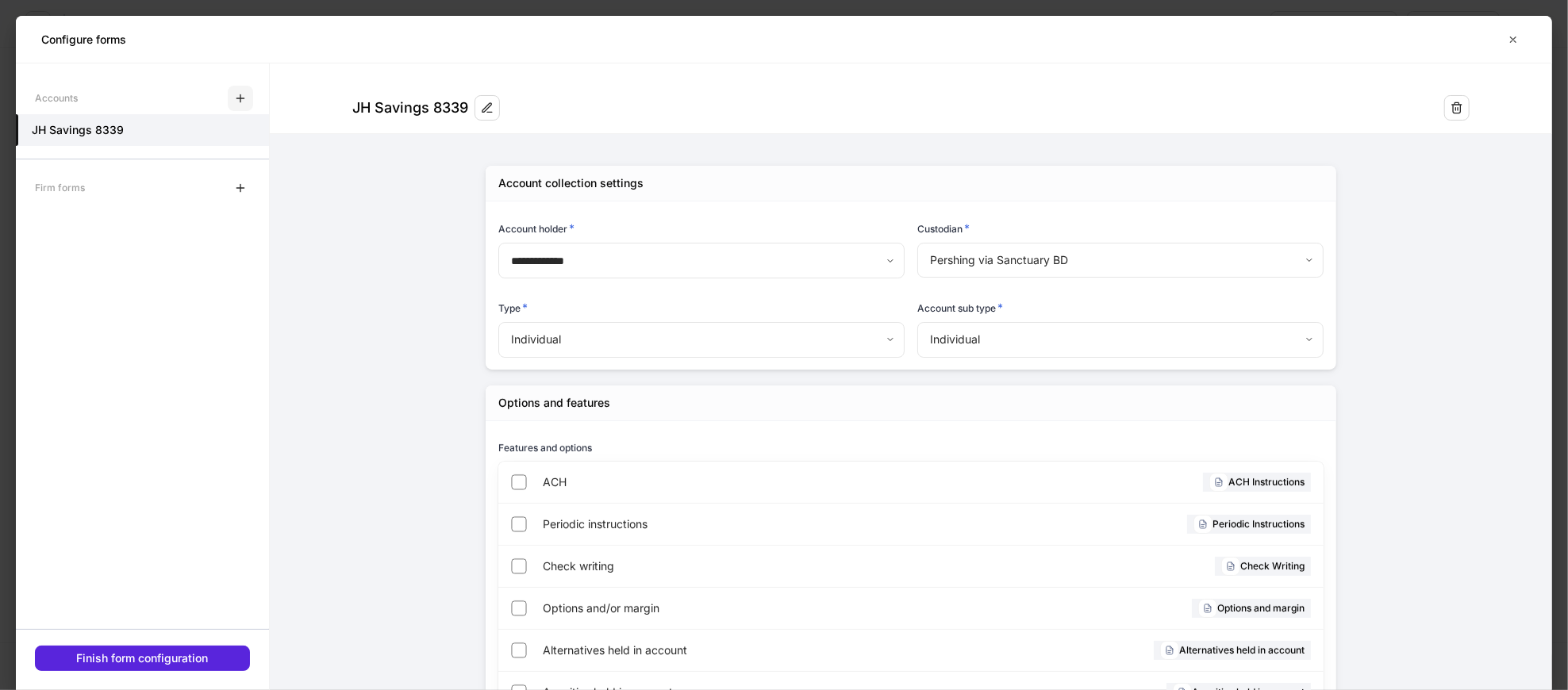 click at bounding box center [240, 98] 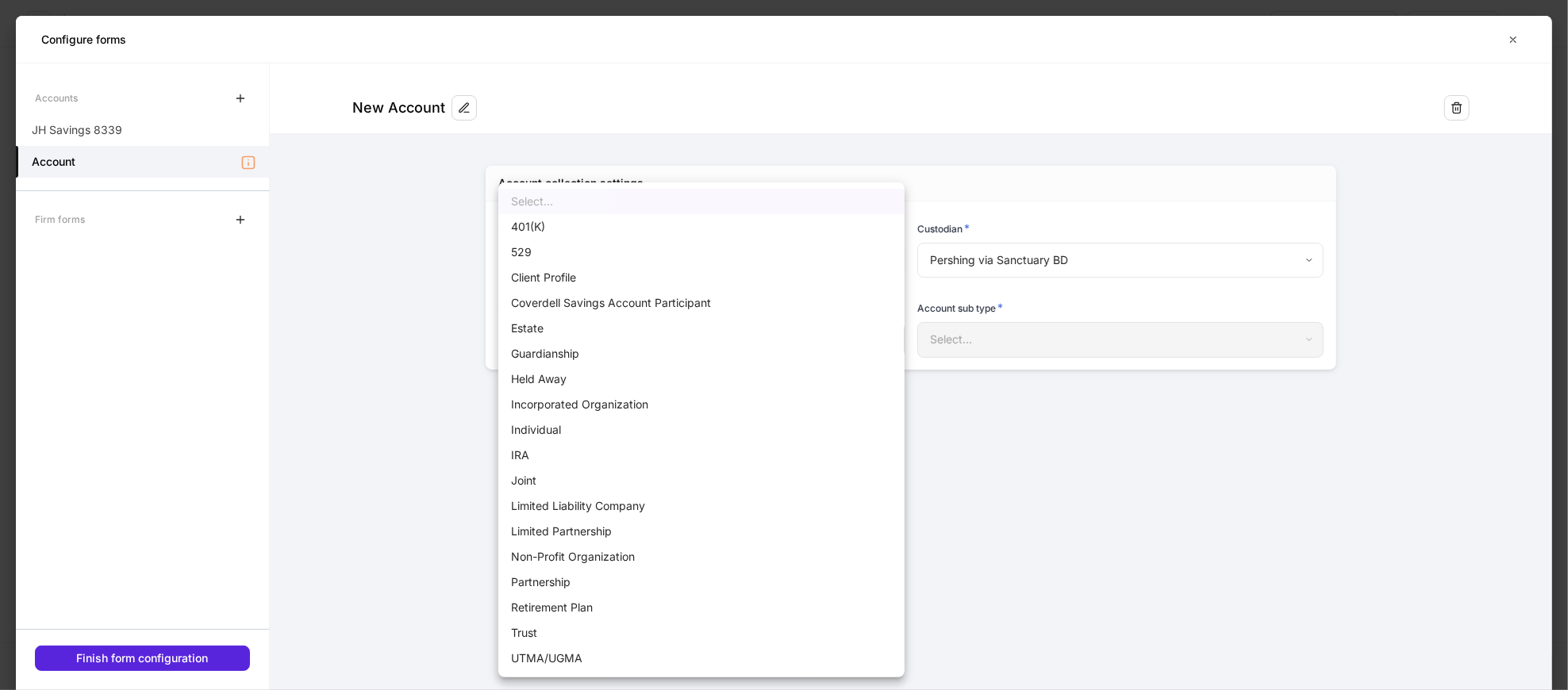click on "**********" at bounding box center (784, 345) 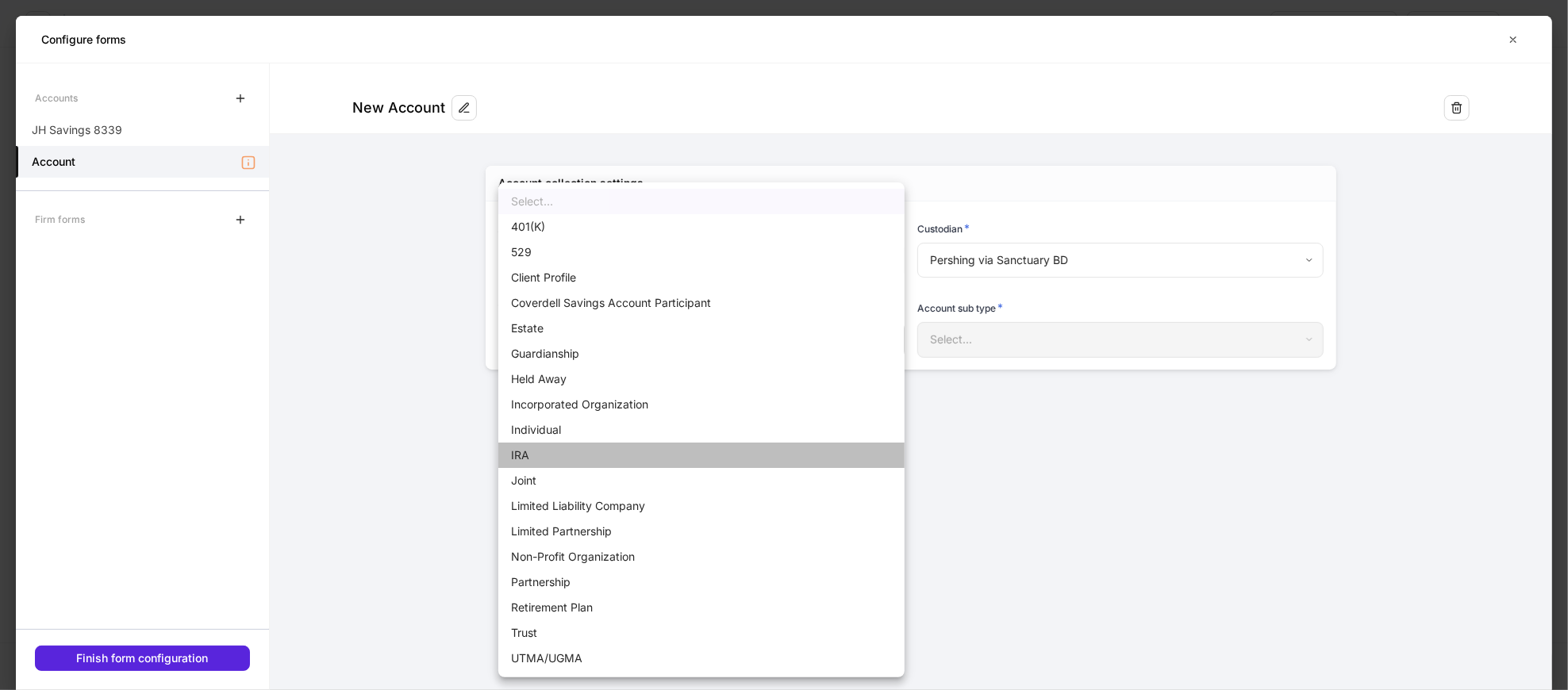 click on "IRA" at bounding box center (701, 455) 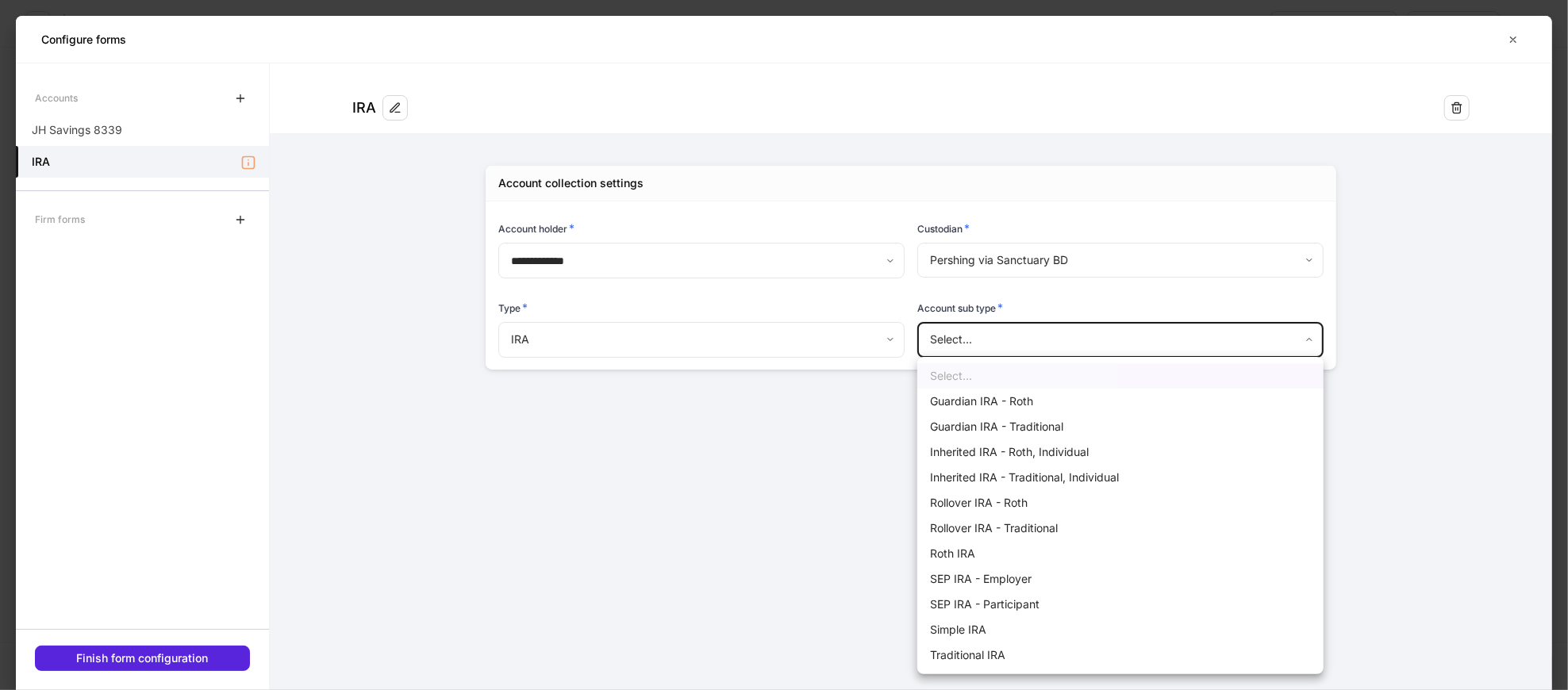 click on "**********" at bounding box center [784, 345] 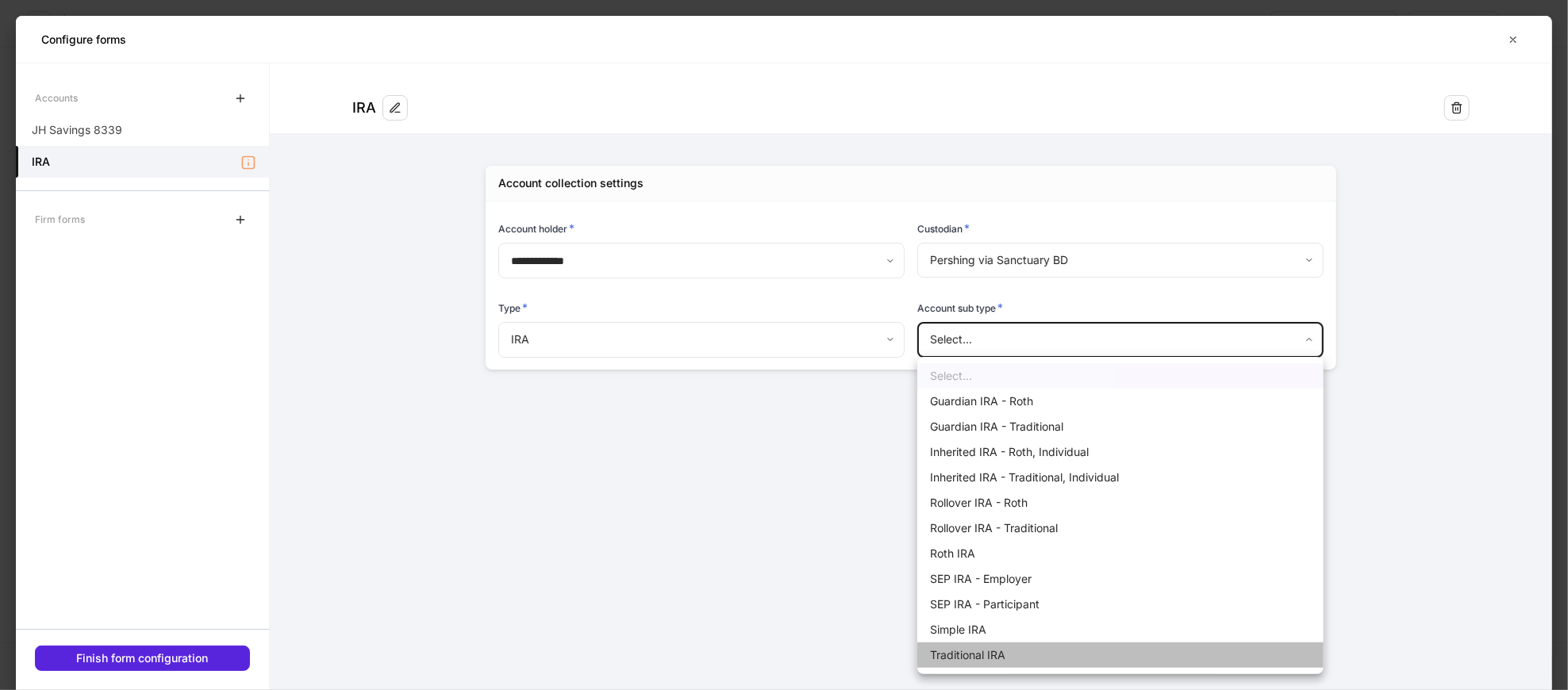 click on "Traditional IRA" at bounding box center [1120, 655] 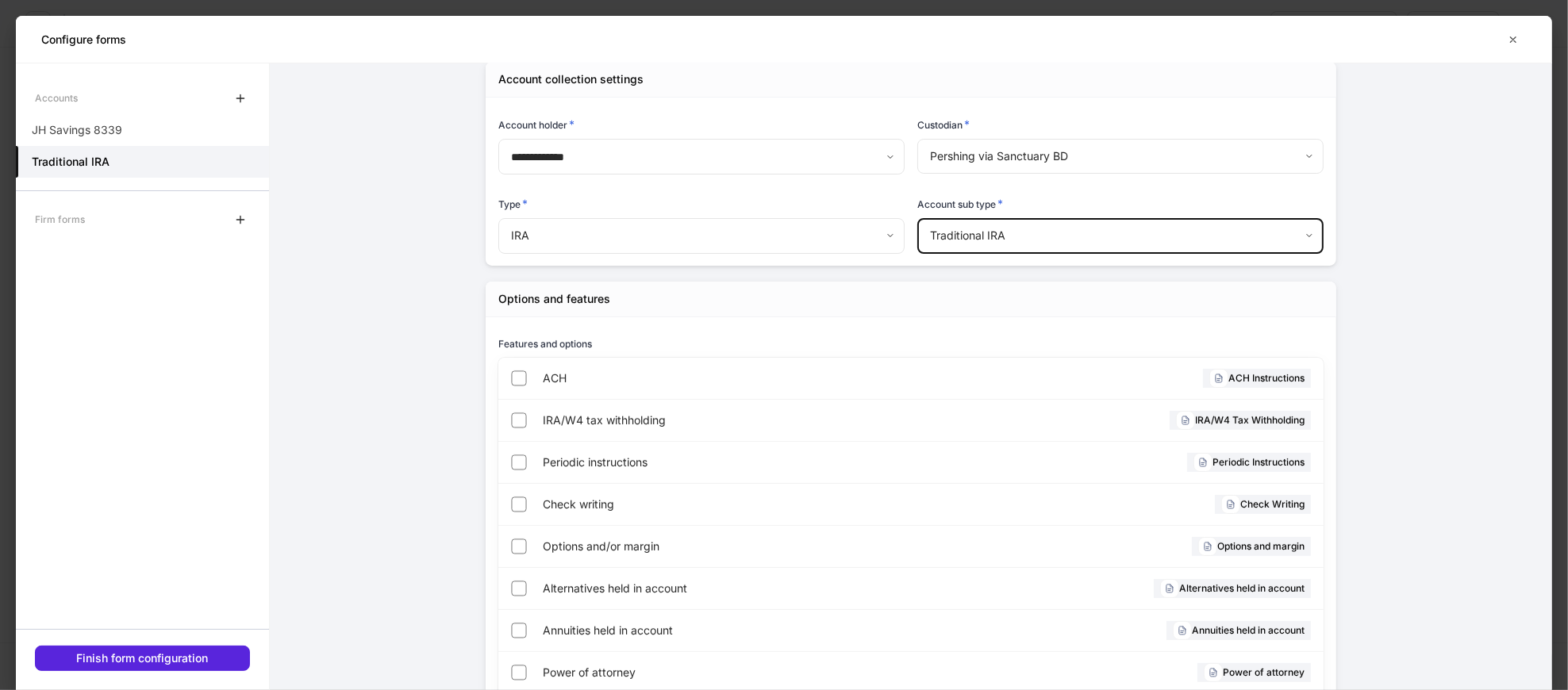 scroll, scrollTop: 0, scrollLeft: 0, axis: both 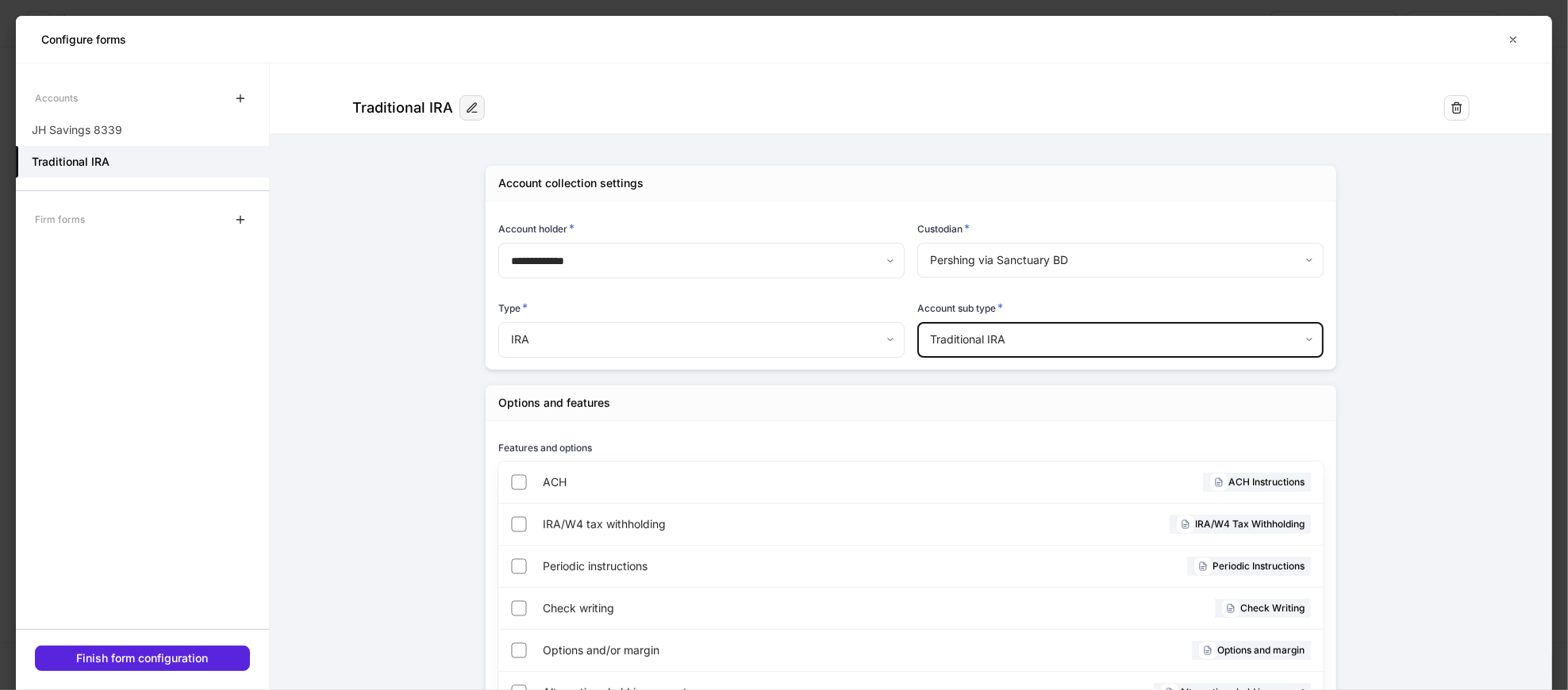 click 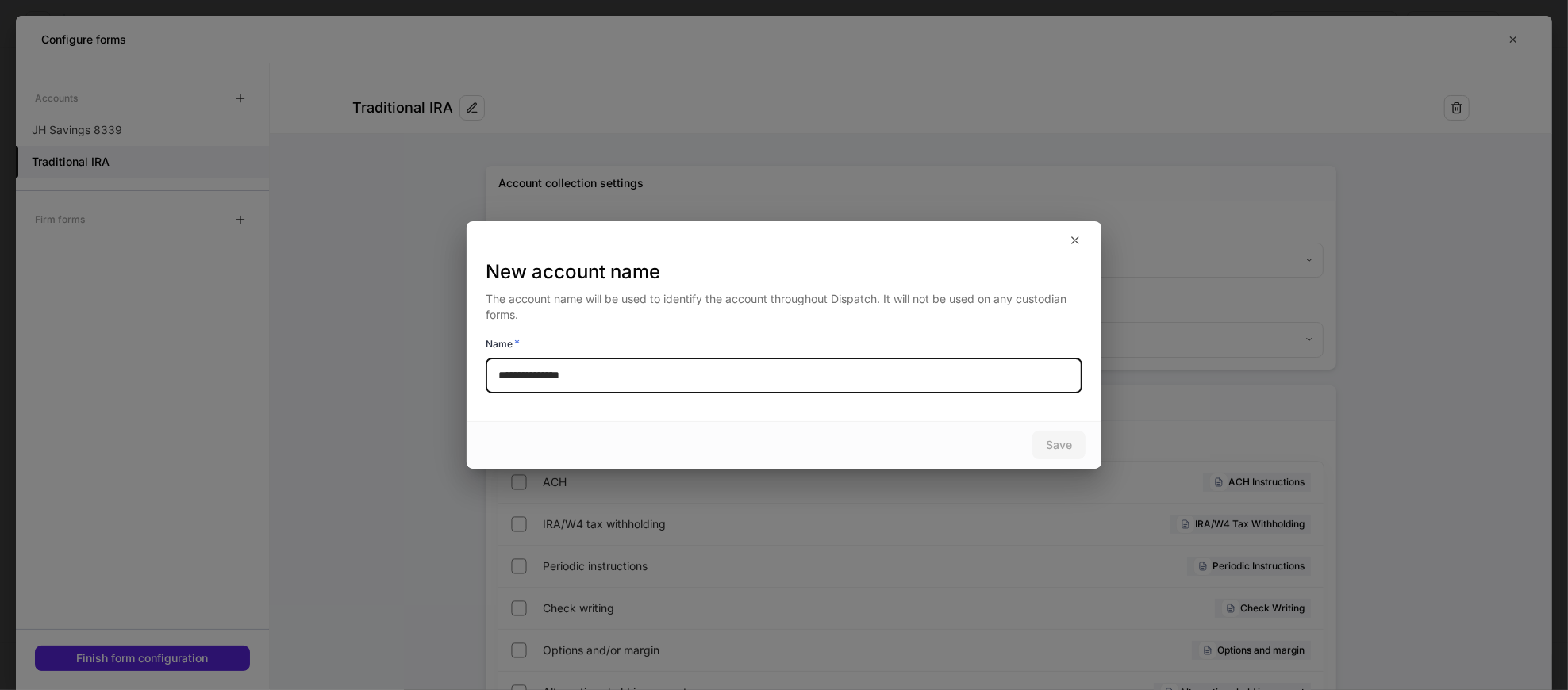 drag, startPoint x: 641, startPoint y: 381, endPoint x: 461, endPoint y: 381, distance: 180 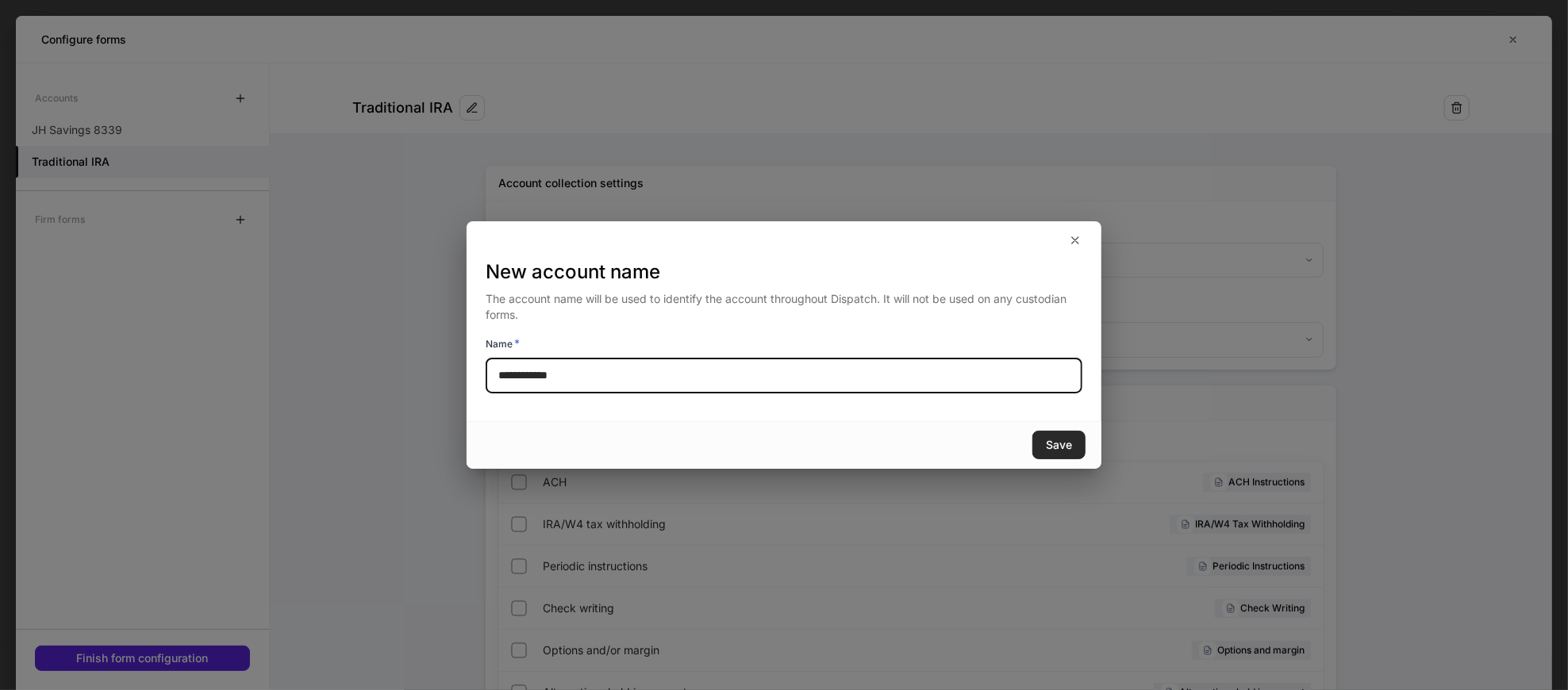 type on "**********" 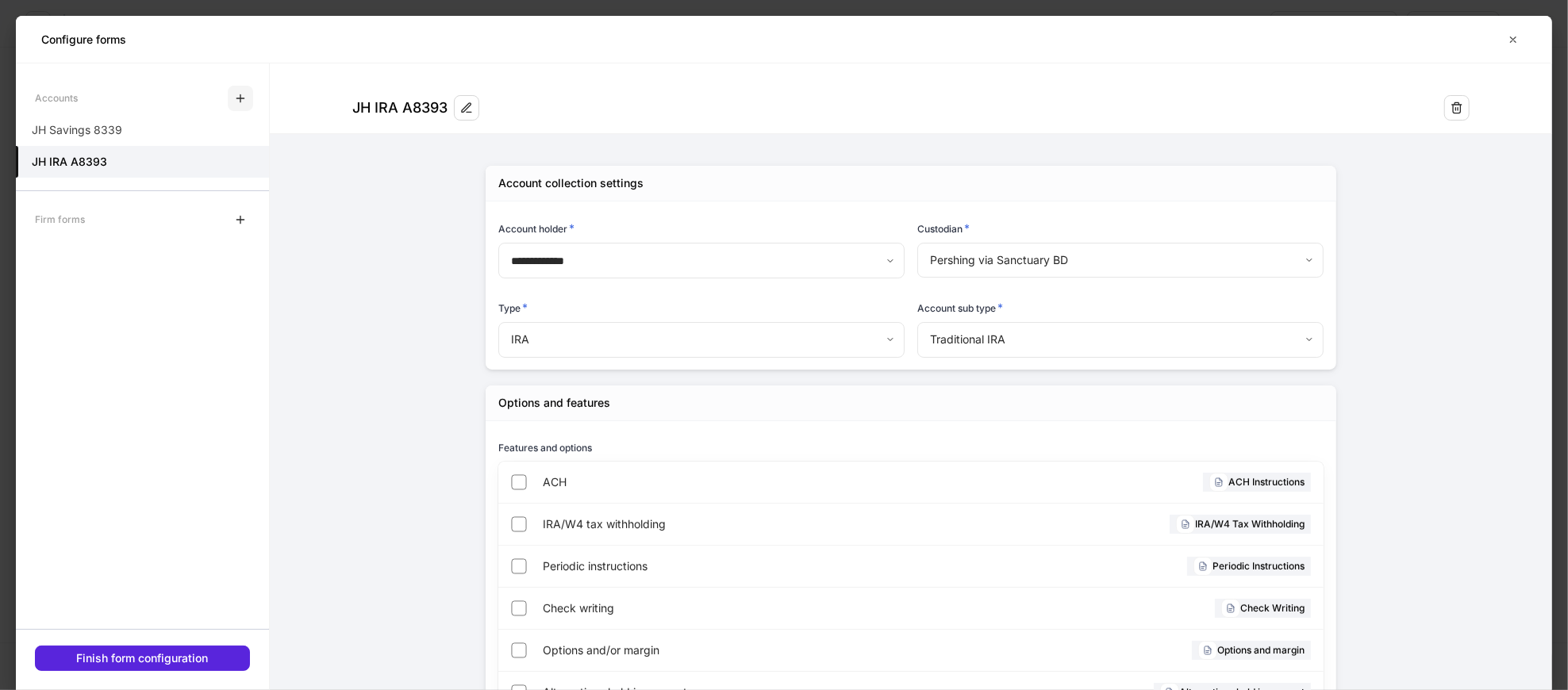 click at bounding box center [240, 98] 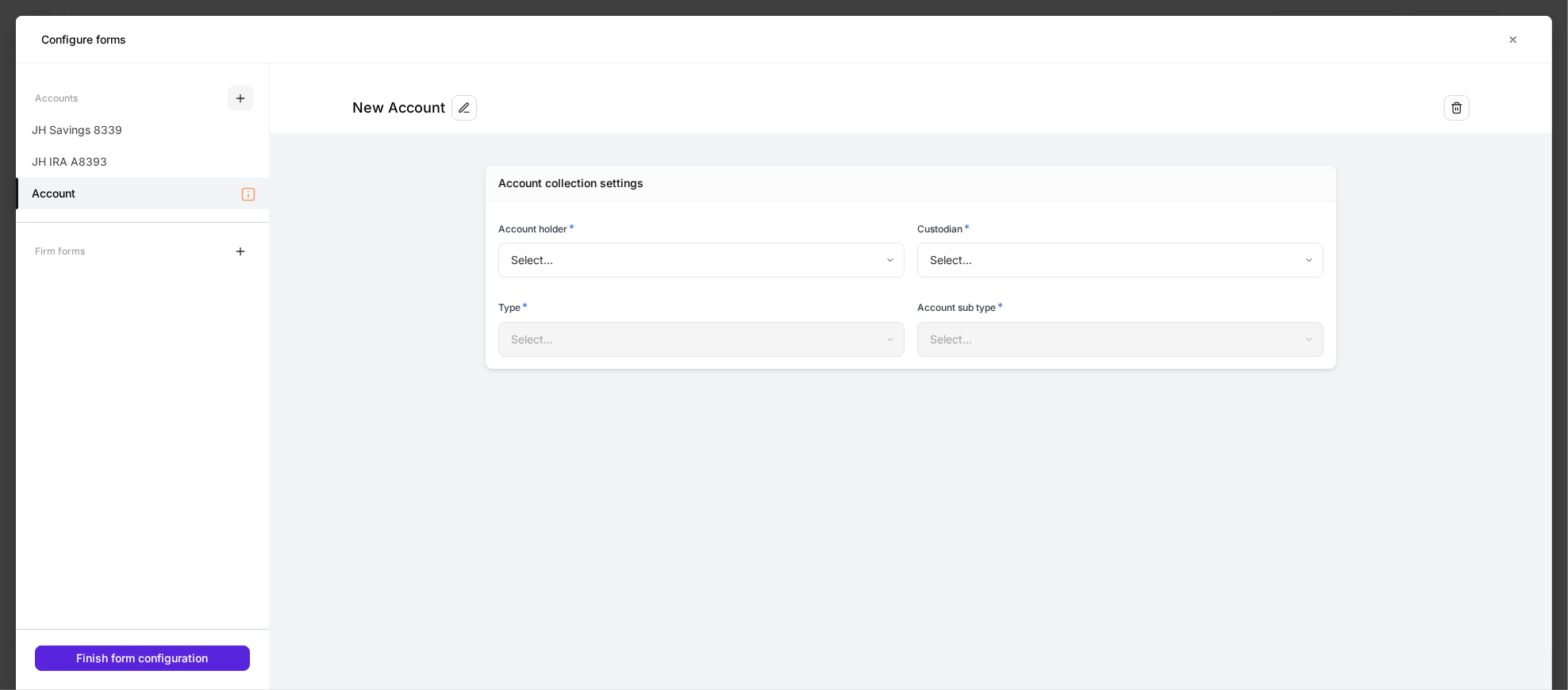 type on "**********" 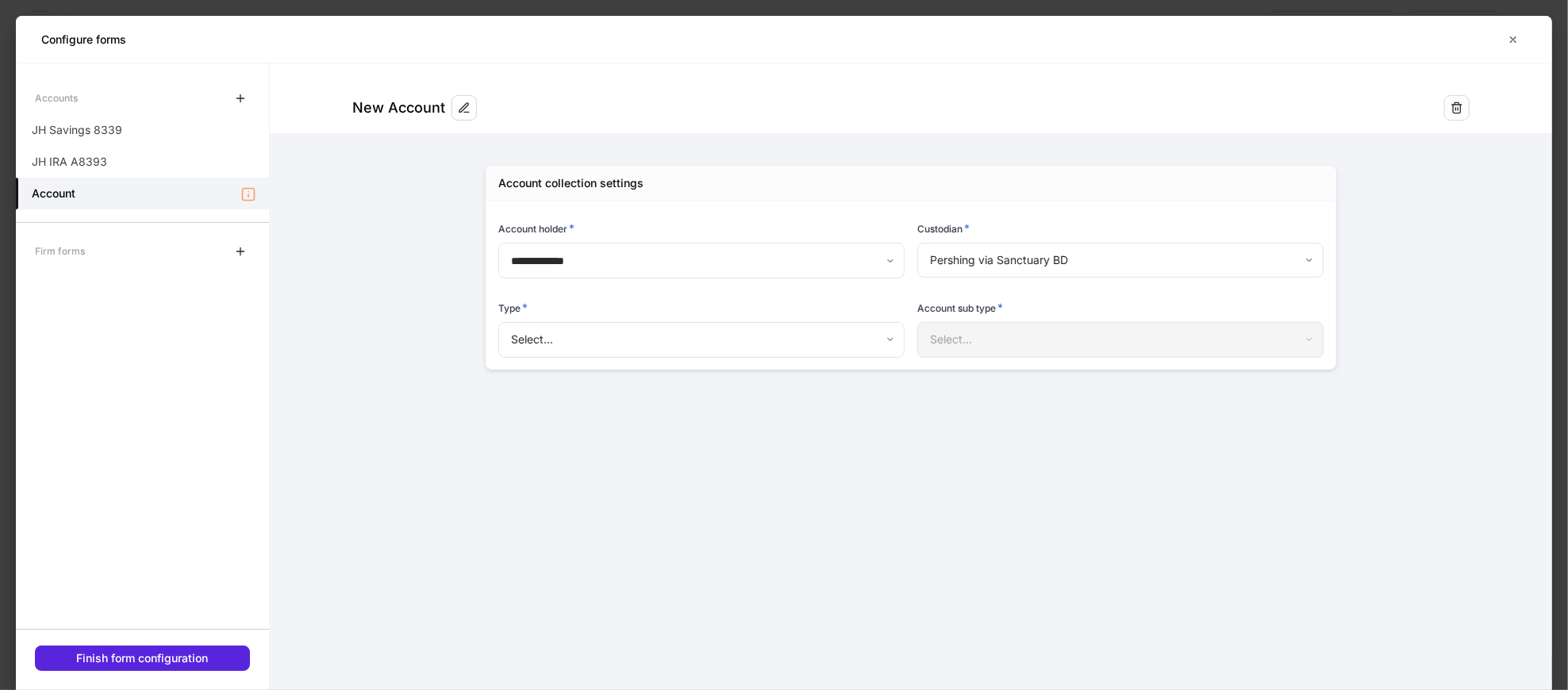 click on "**********" at bounding box center [784, 345] 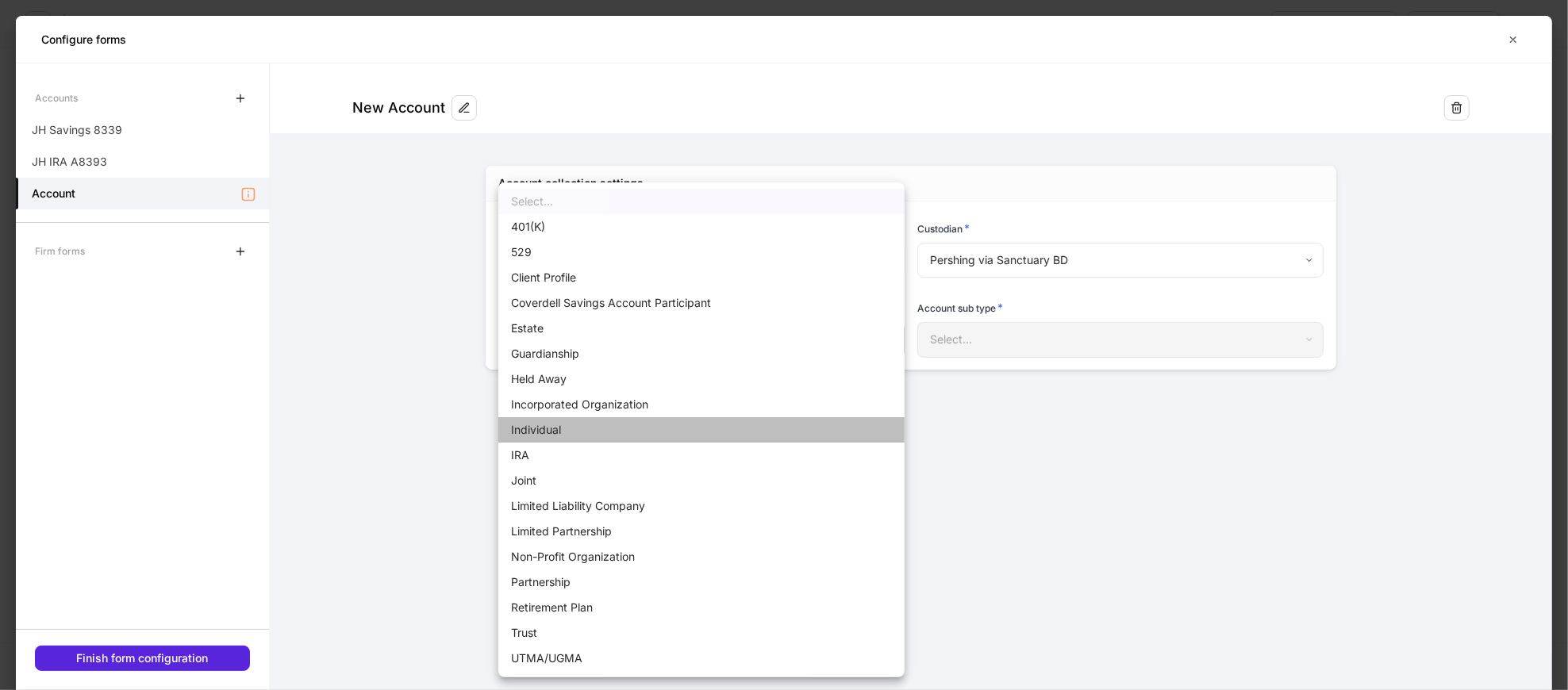 click on "Individual" at bounding box center (701, 430) 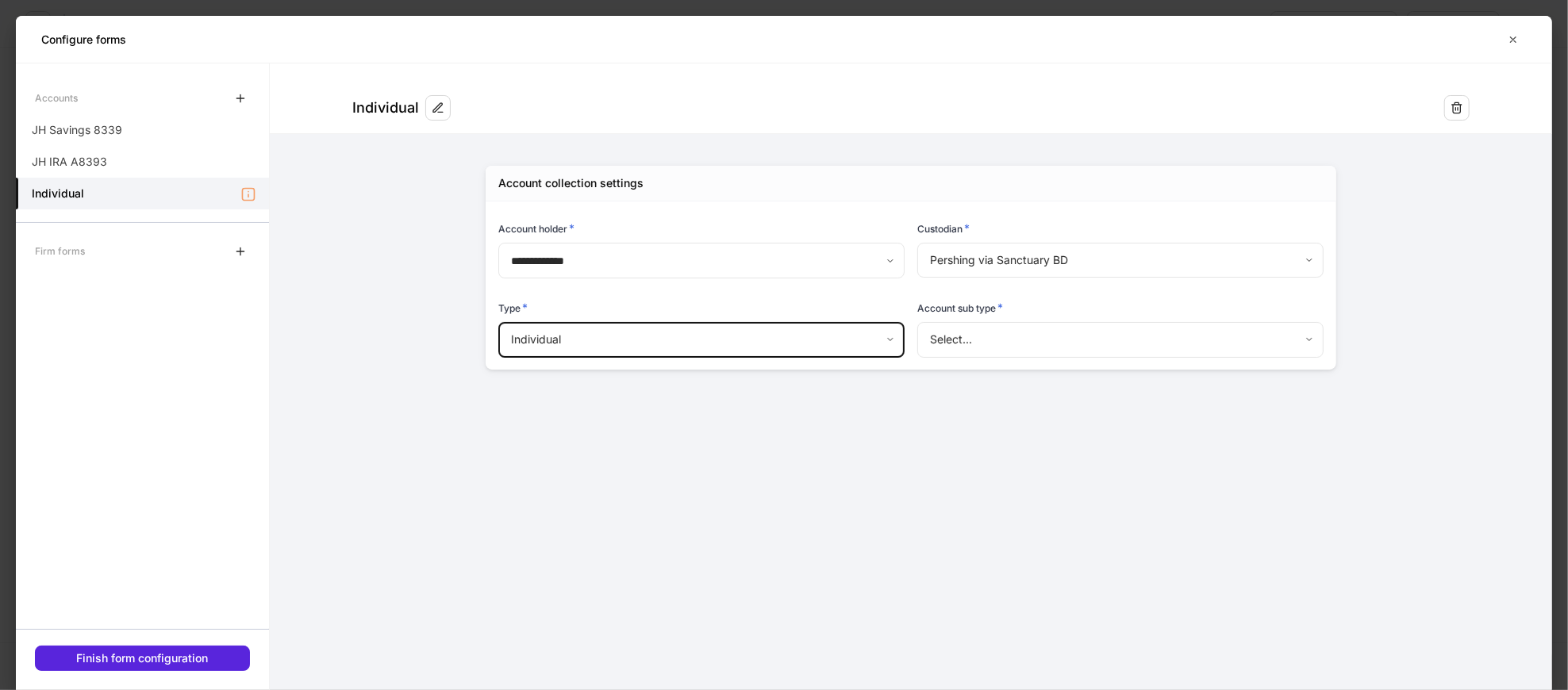 click on "**********" at bounding box center (784, 345) 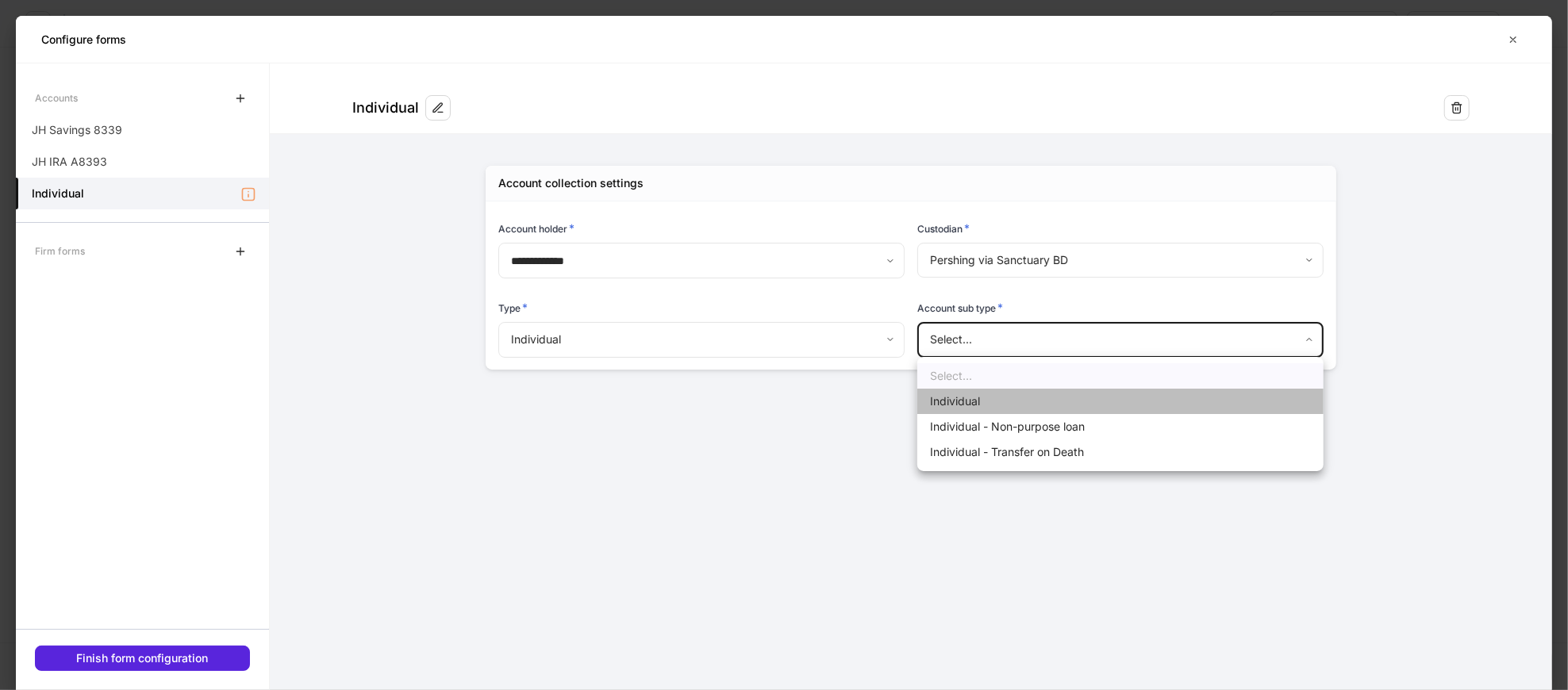 click on "Individual" at bounding box center [1120, 401] 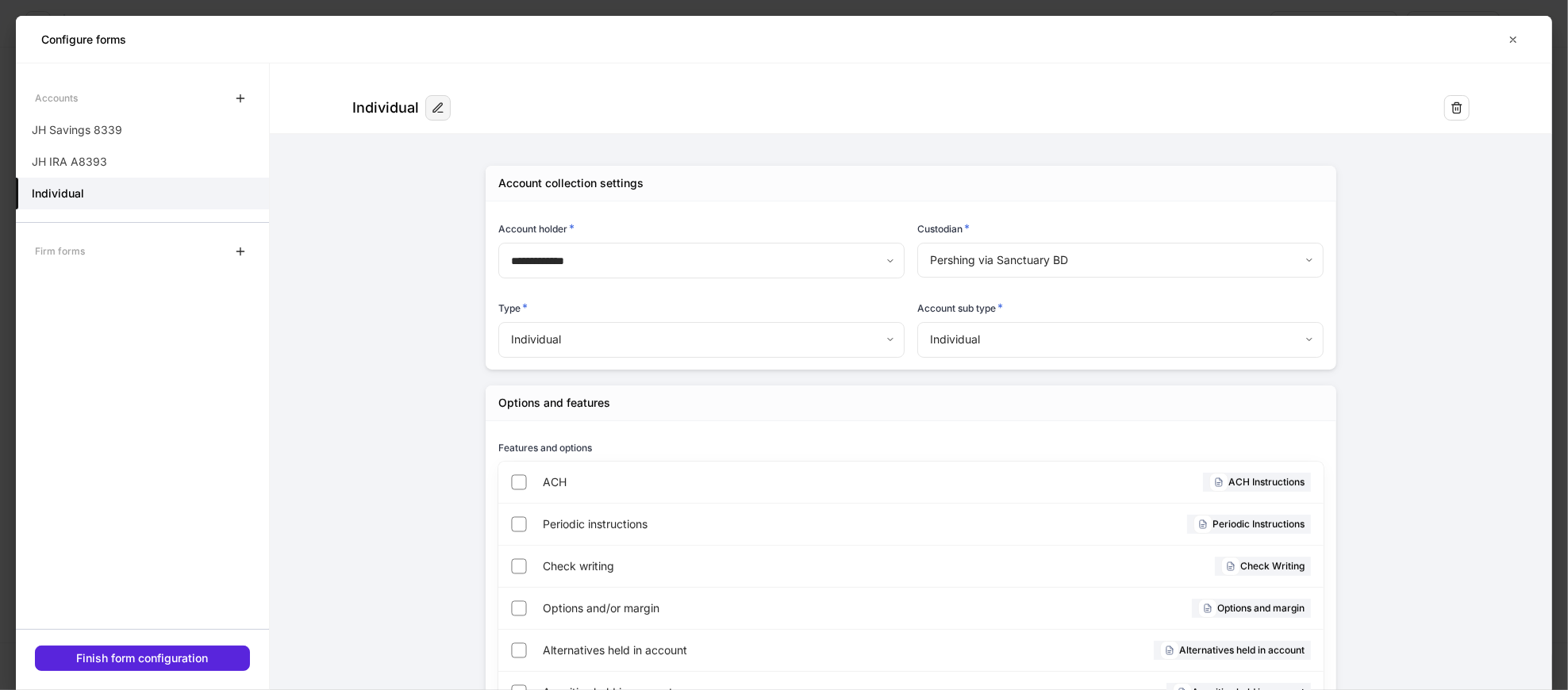 click 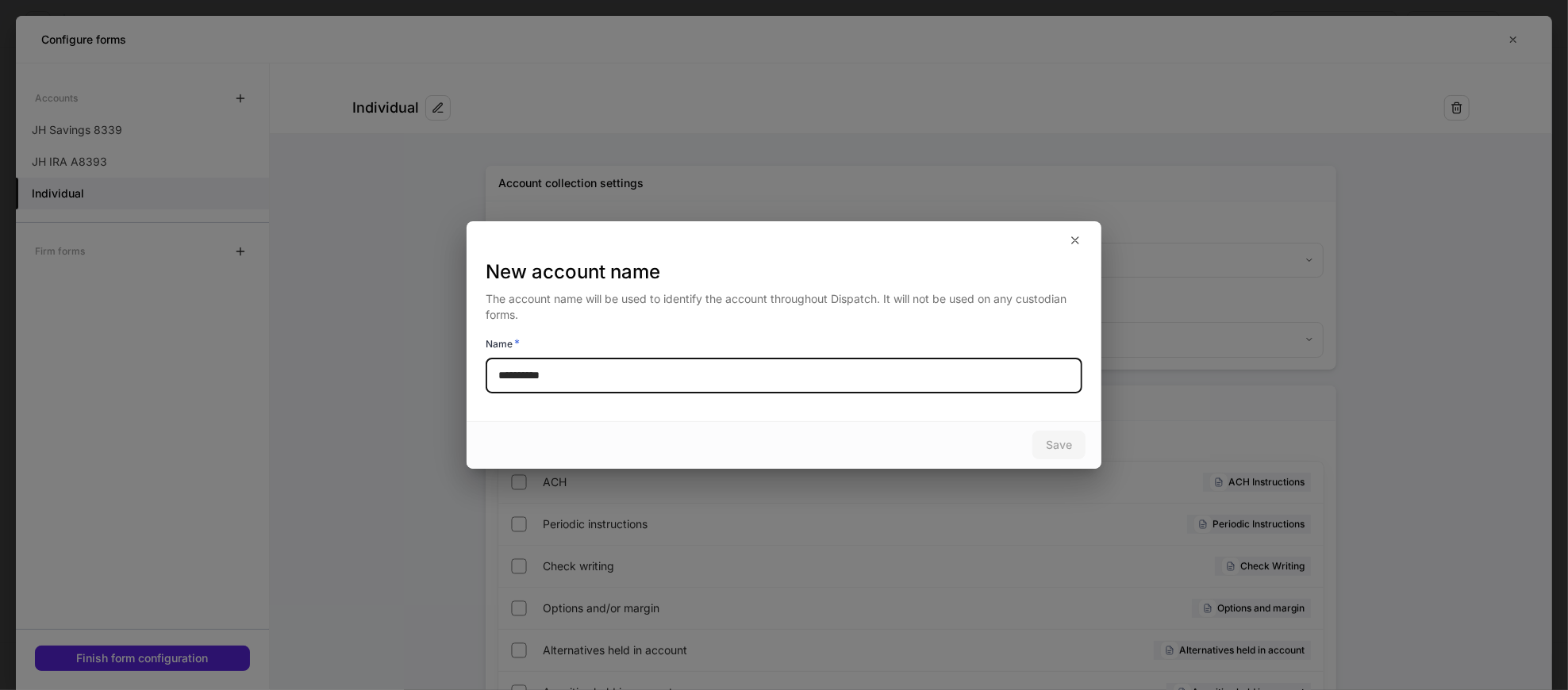 drag, startPoint x: 581, startPoint y: 378, endPoint x: 428, endPoint y: 354, distance: 154.87091 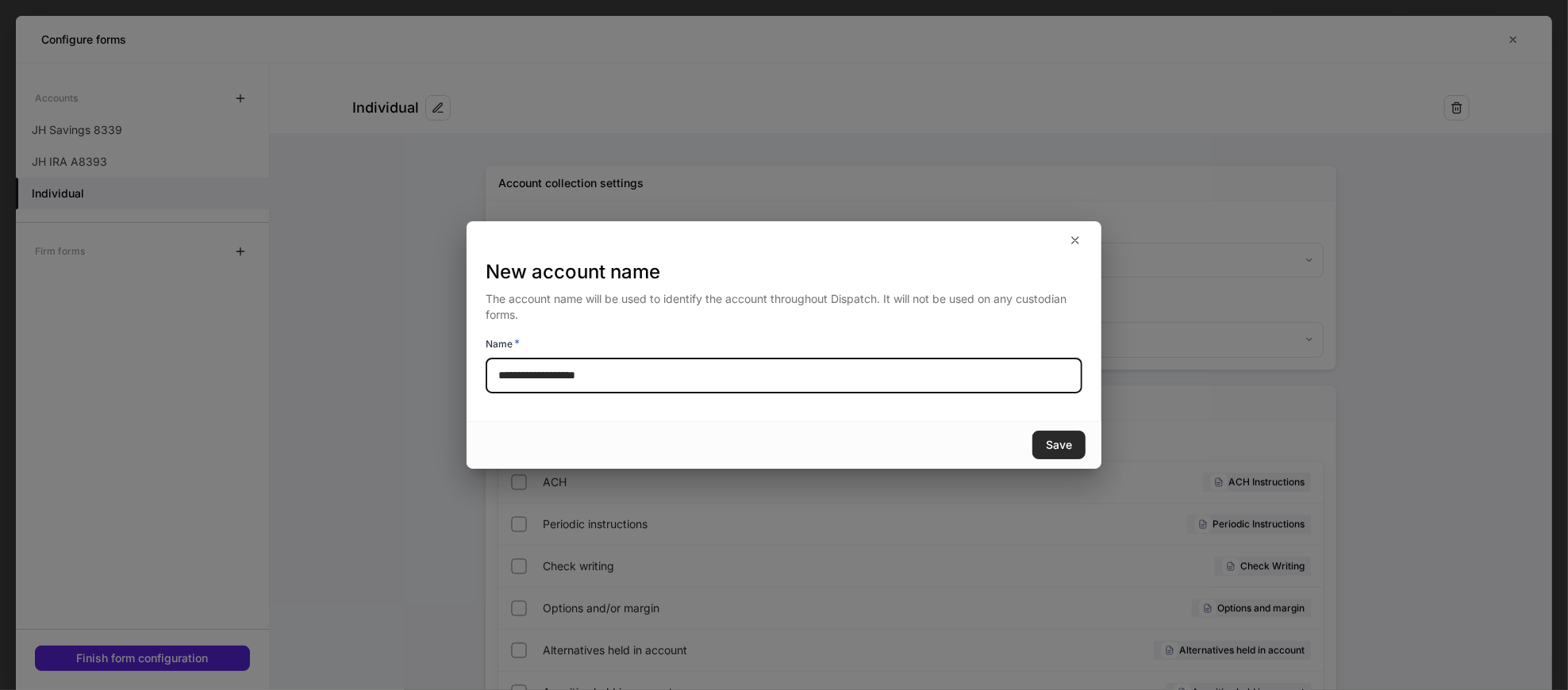 type on "**********" 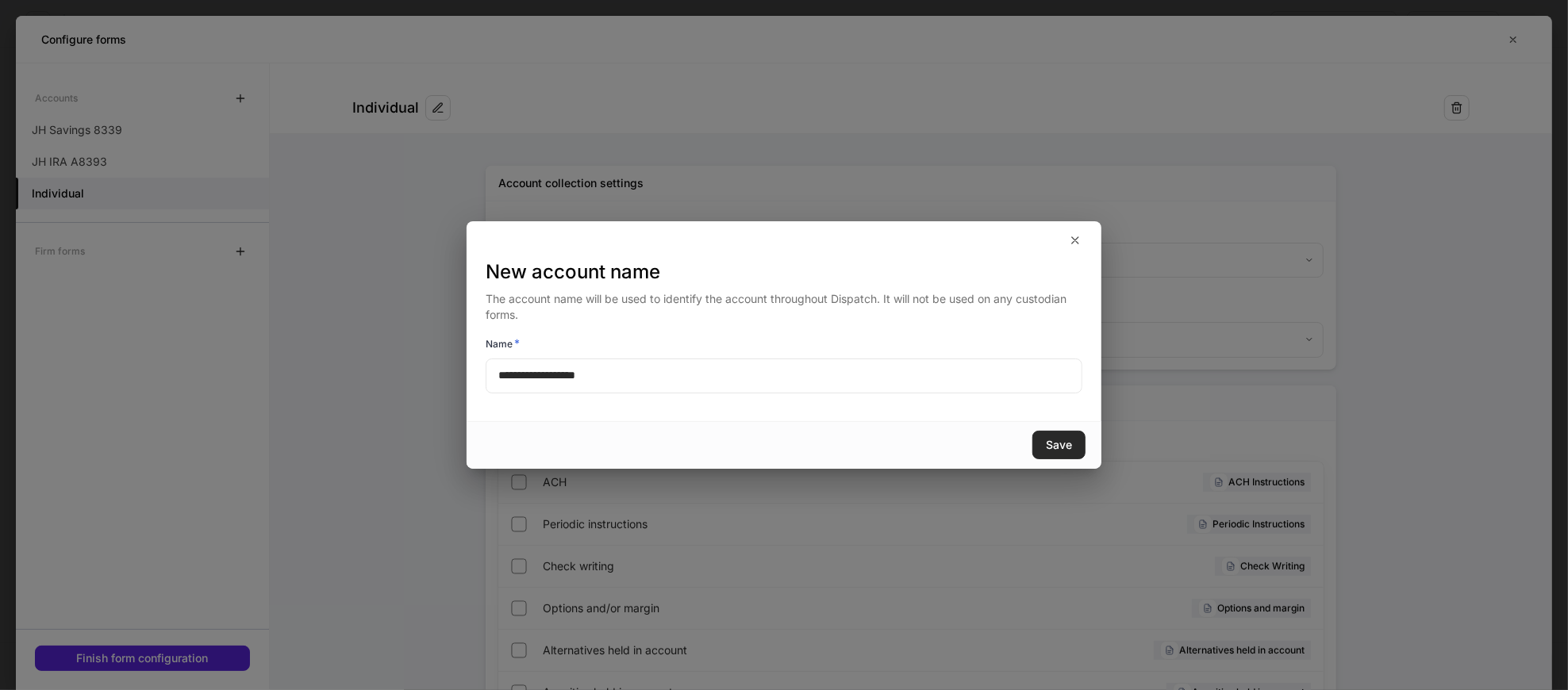click on "Save" at bounding box center (1059, 445) 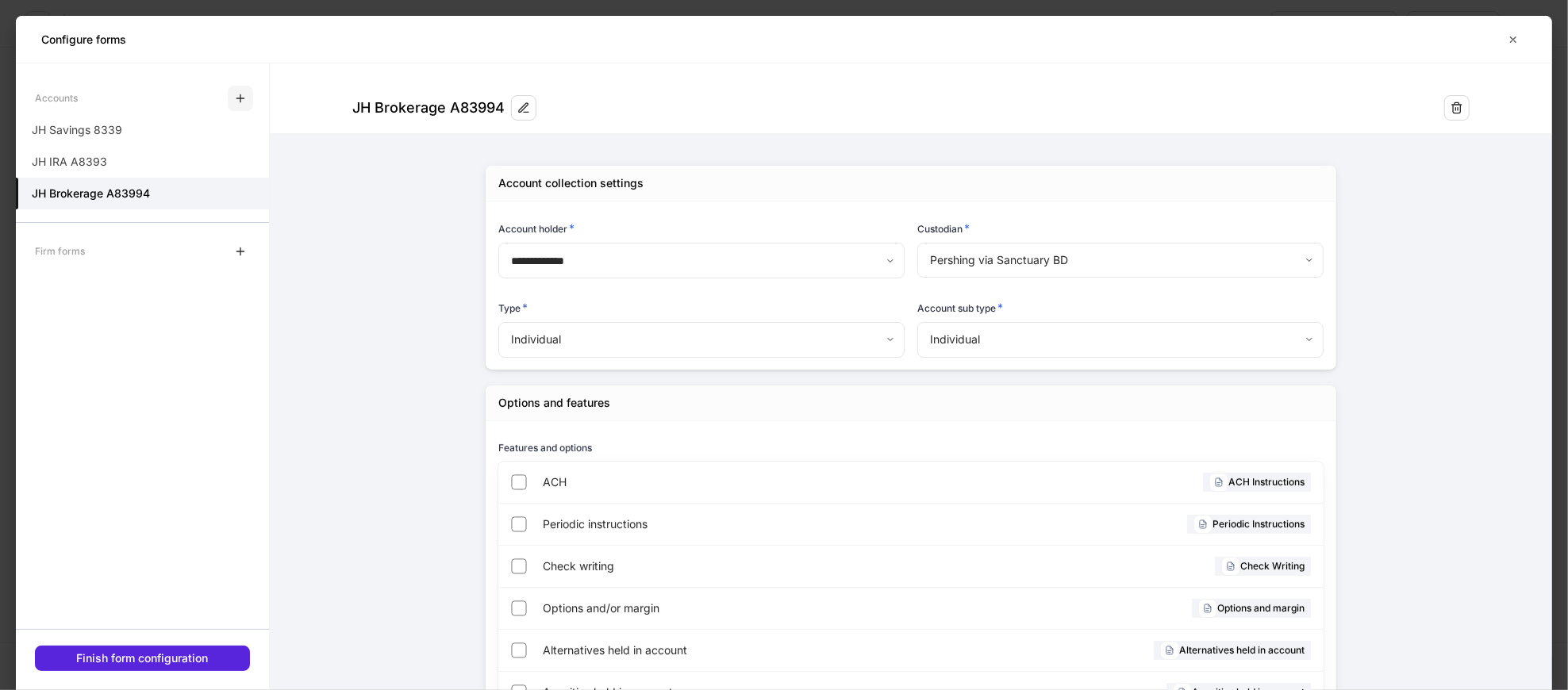click 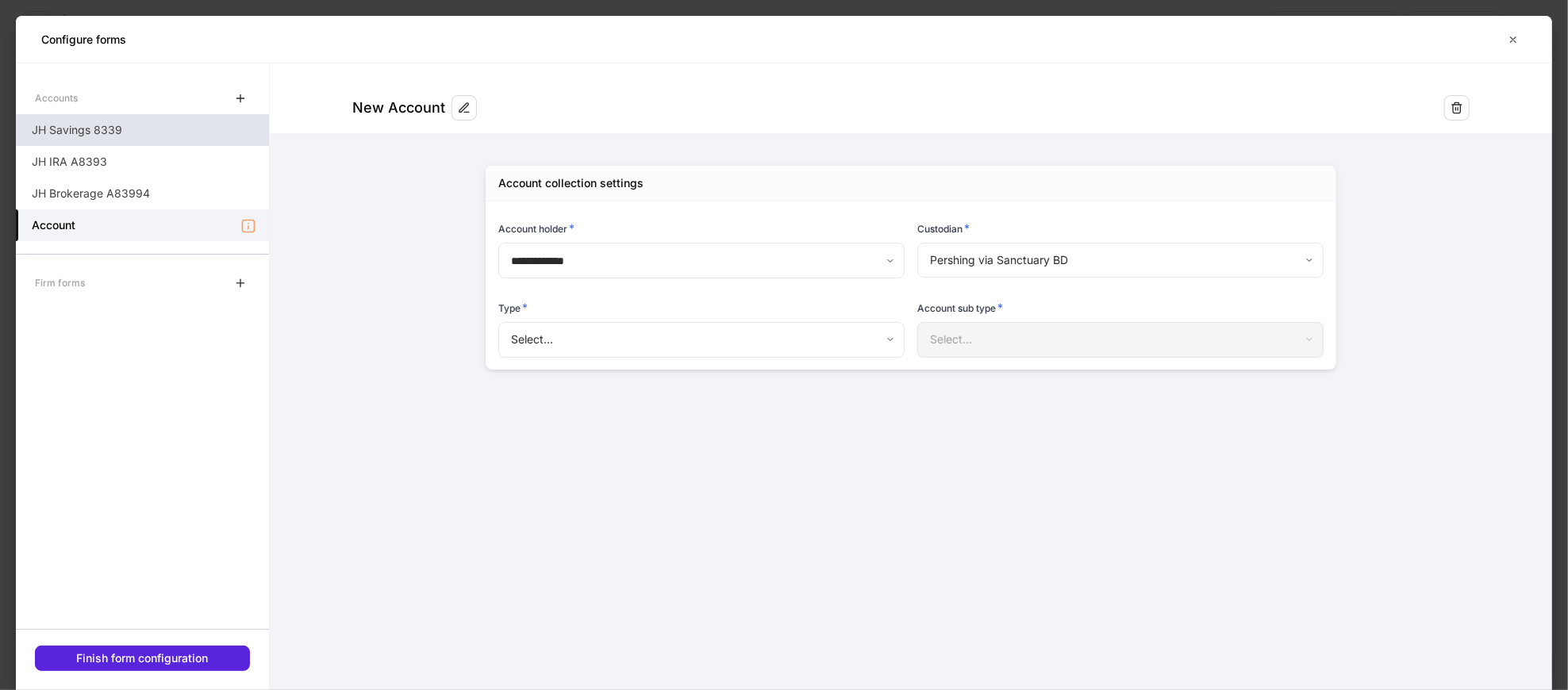 click on "JH Savings 8339" at bounding box center [77, 130] 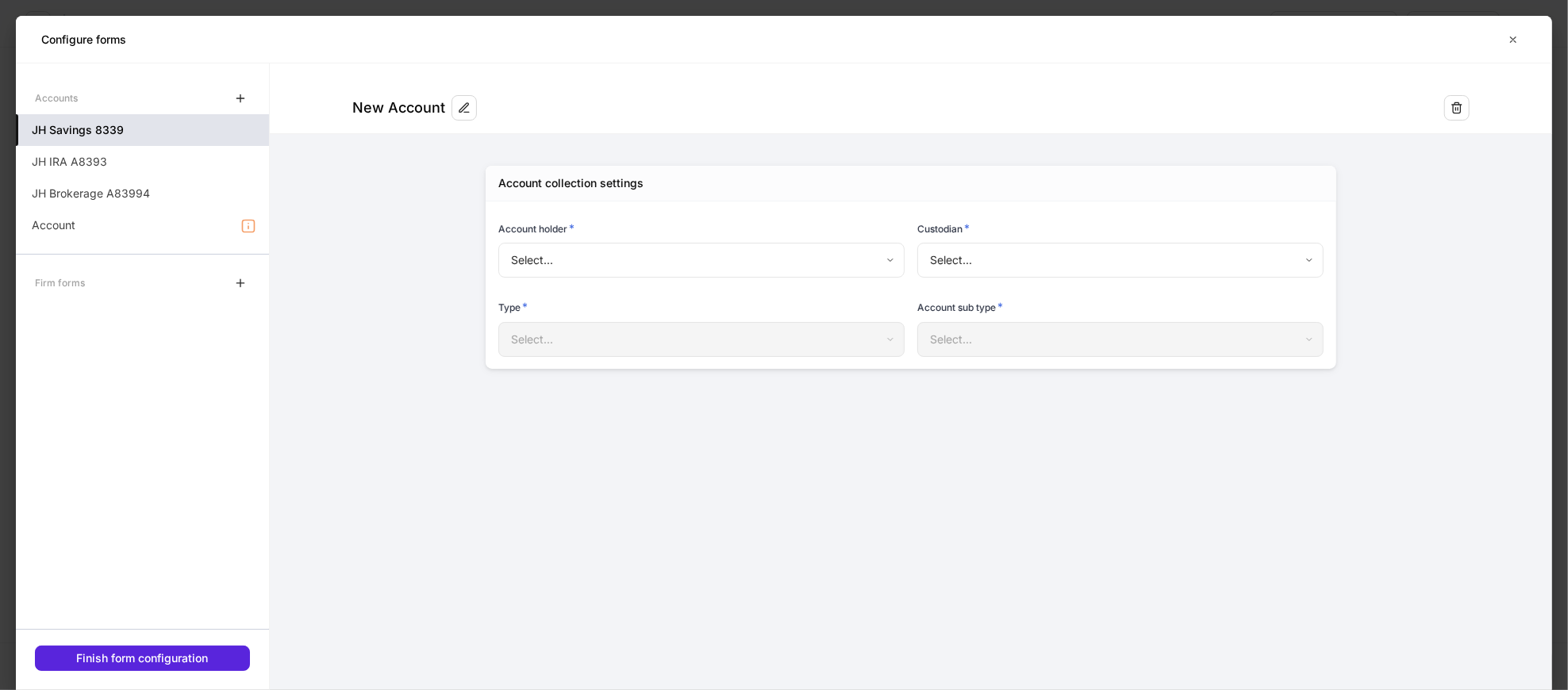 type on "**********" 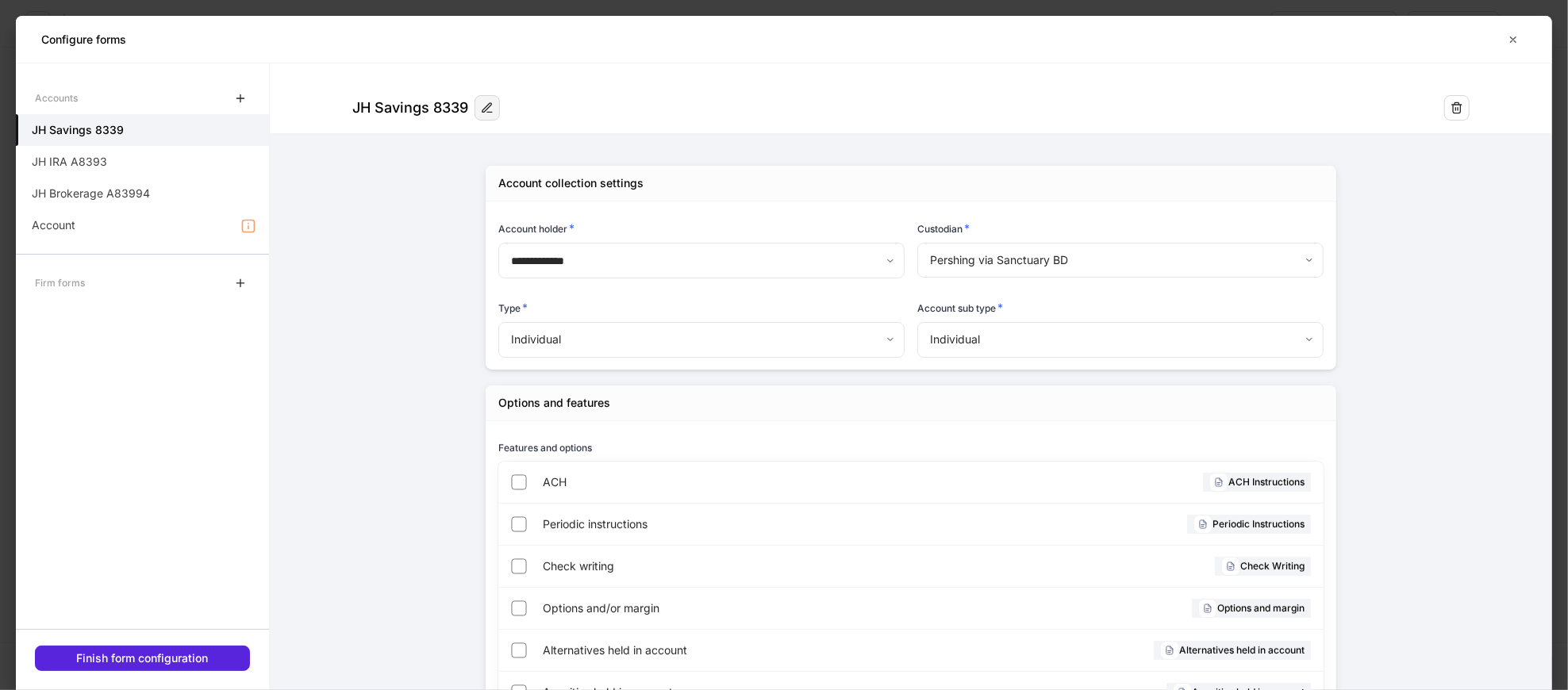click 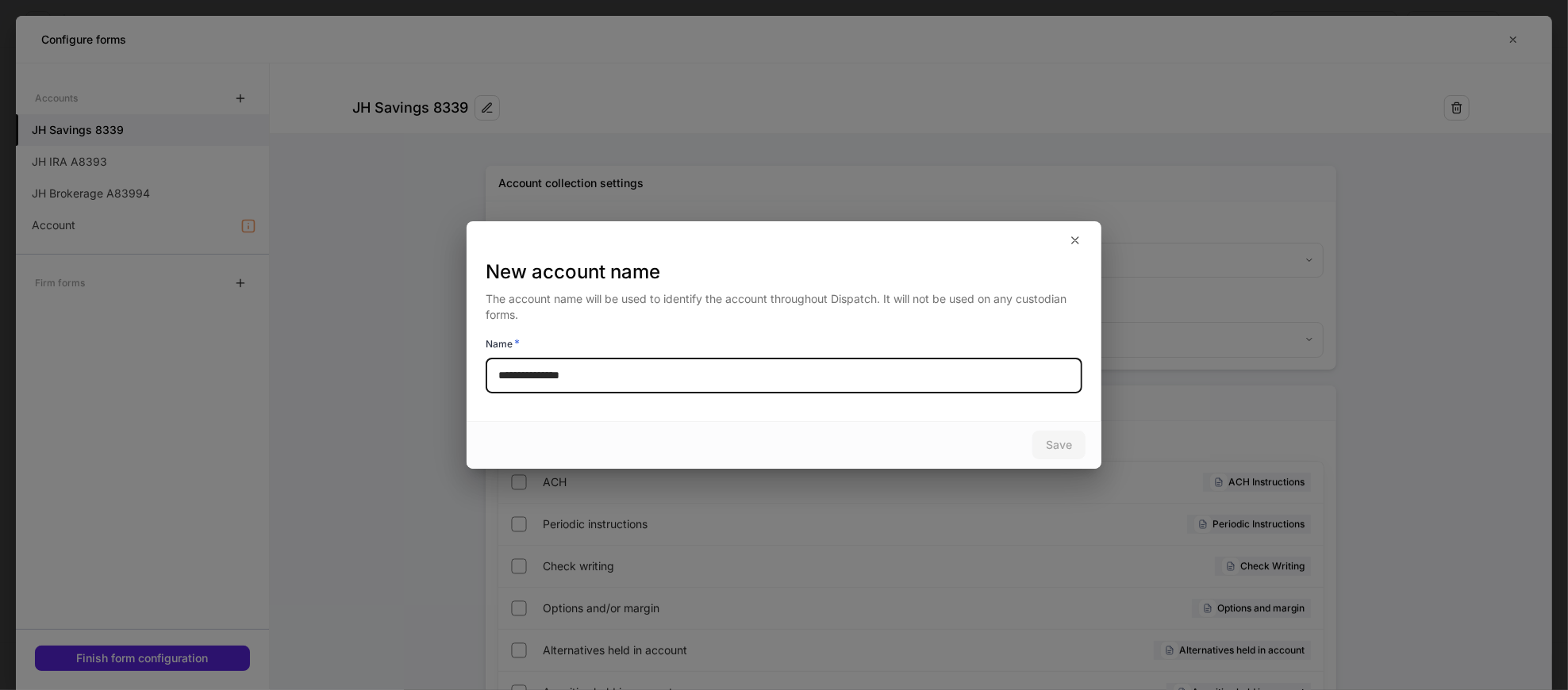 drag, startPoint x: 559, startPoint y: 374, endPoint x: 516, endPoint y: 380, distance: 43.416587 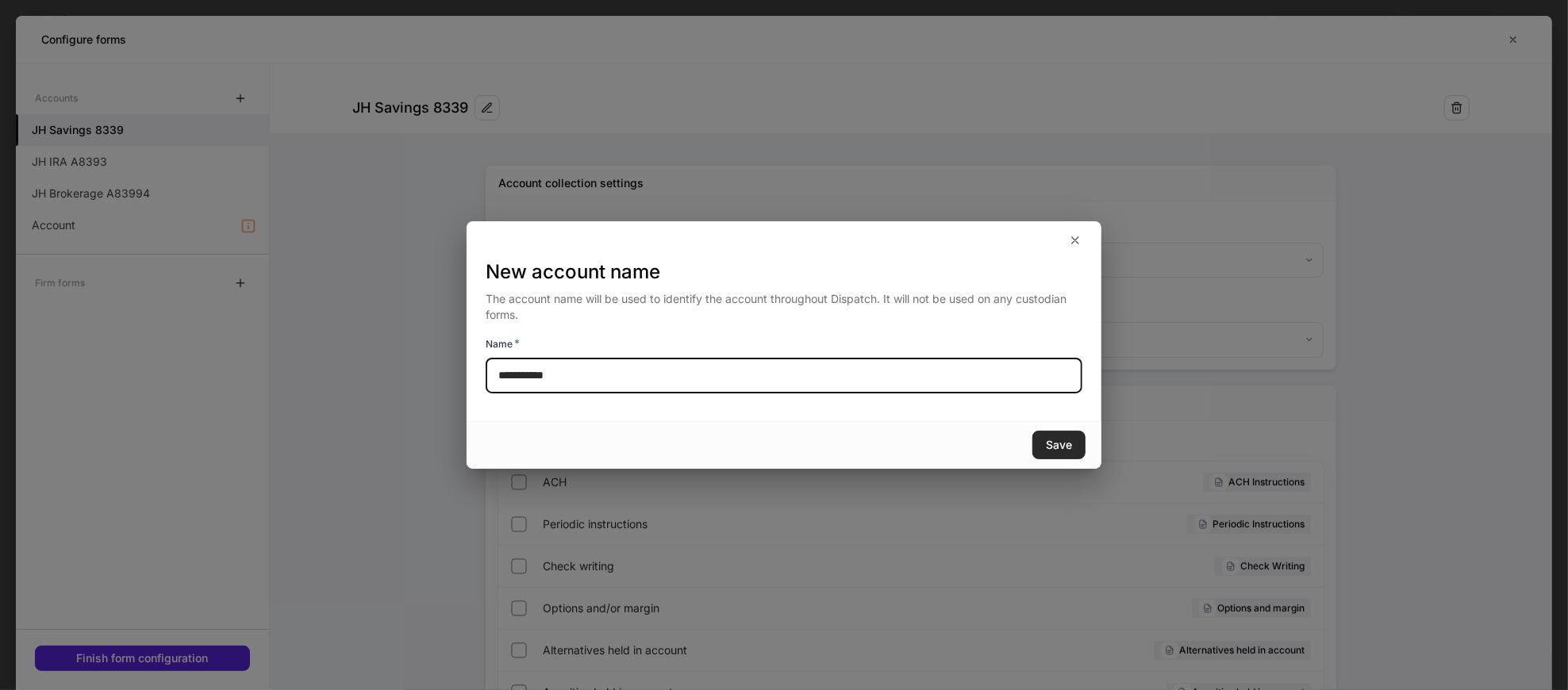 type on "**********" 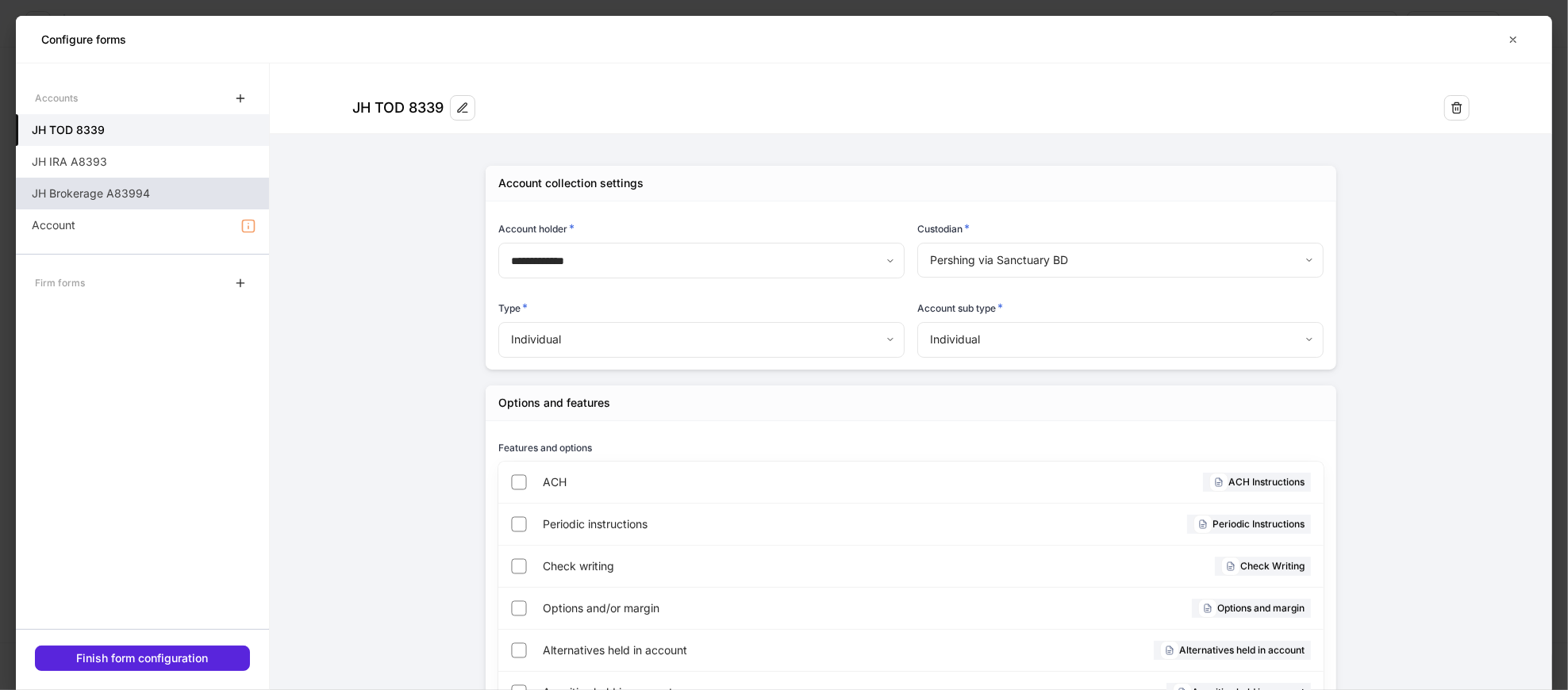 click on "JH Brokerage A83994" at bounding box center [90, 194] 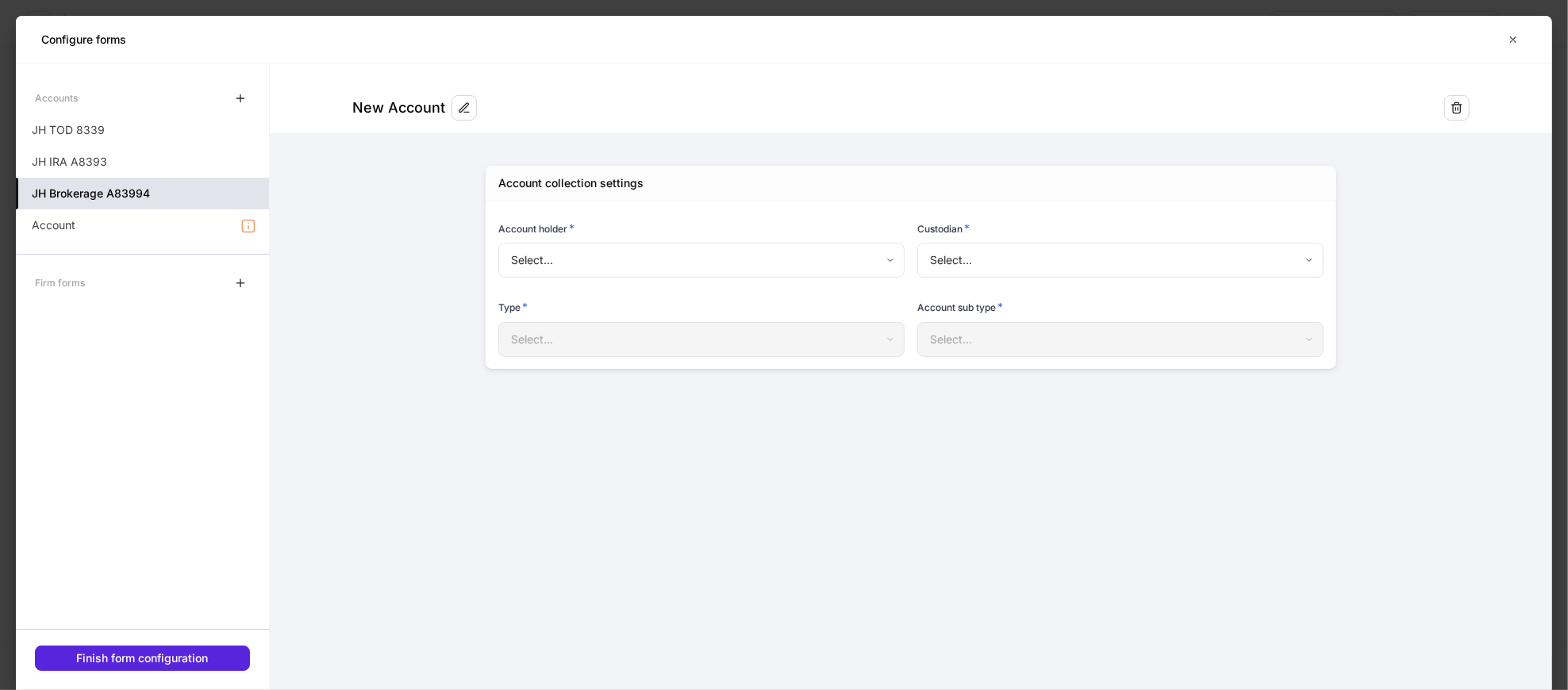 type on "**********" 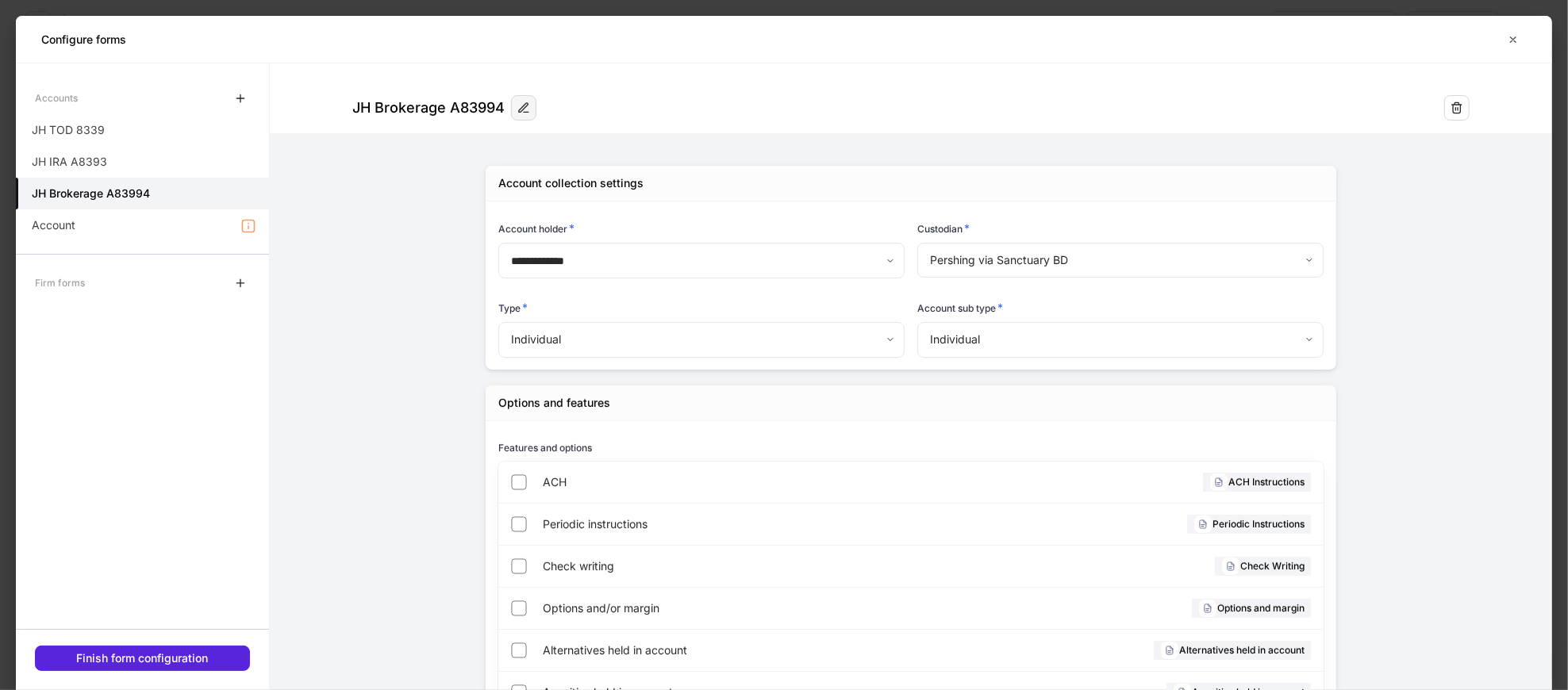 click 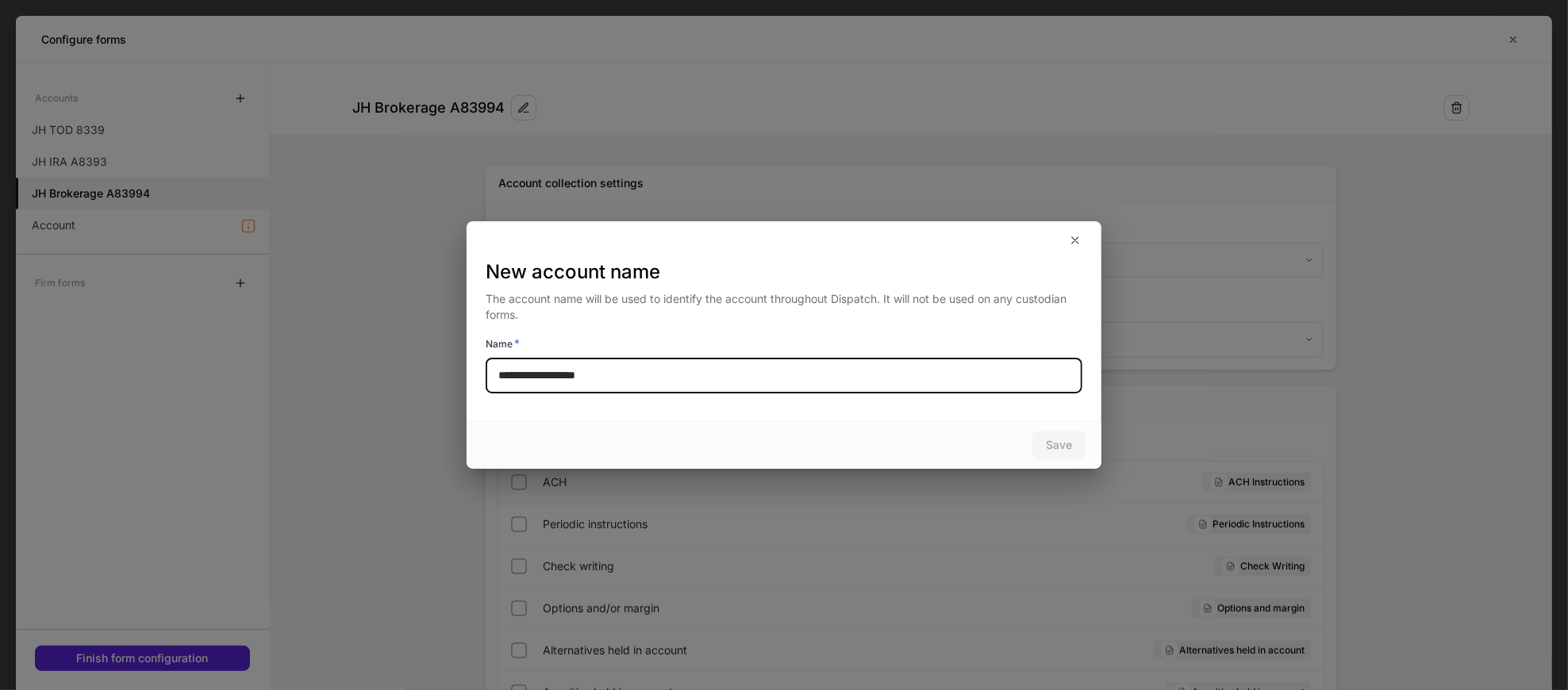 drag, startPoint x: 570, startPoint y: 381, endPoint x: 516, endPoint y: 386, distance: 54.230987 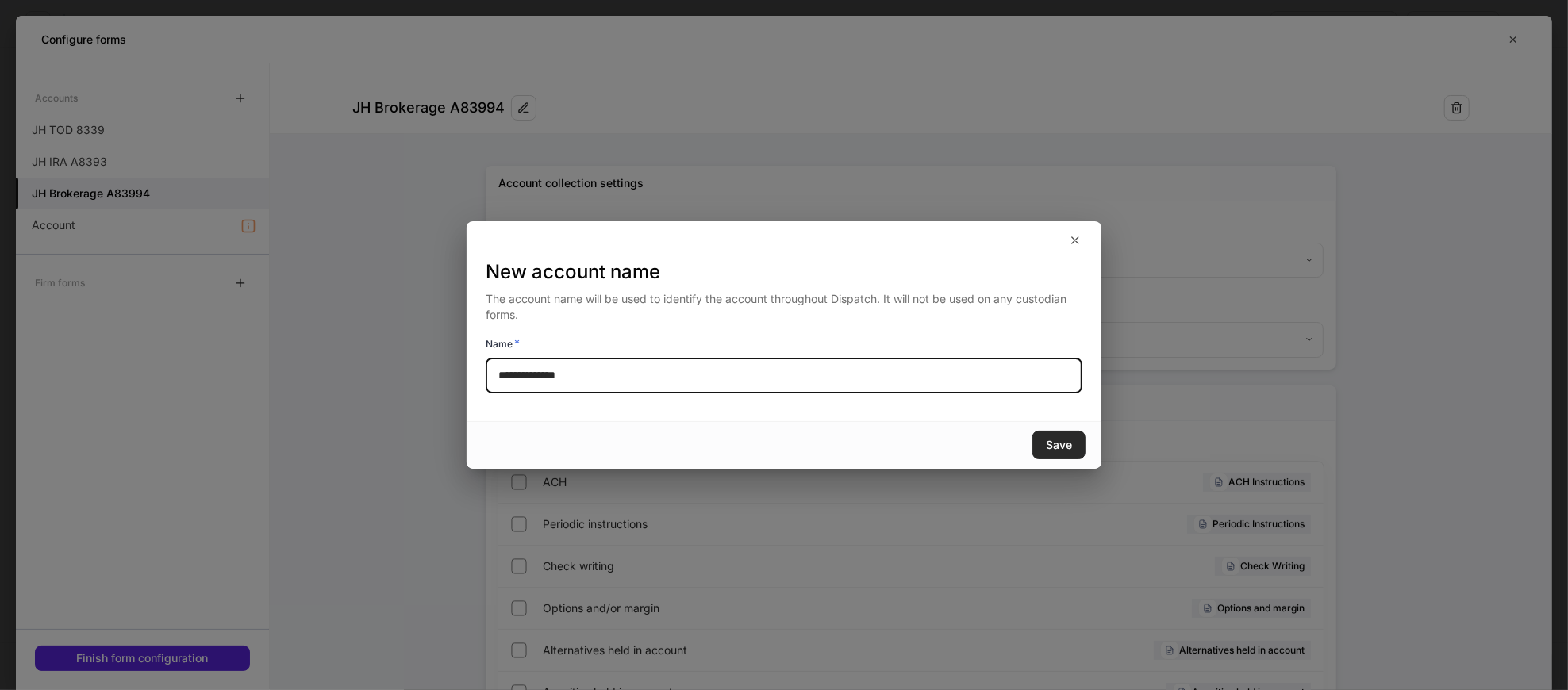 type on "**********" 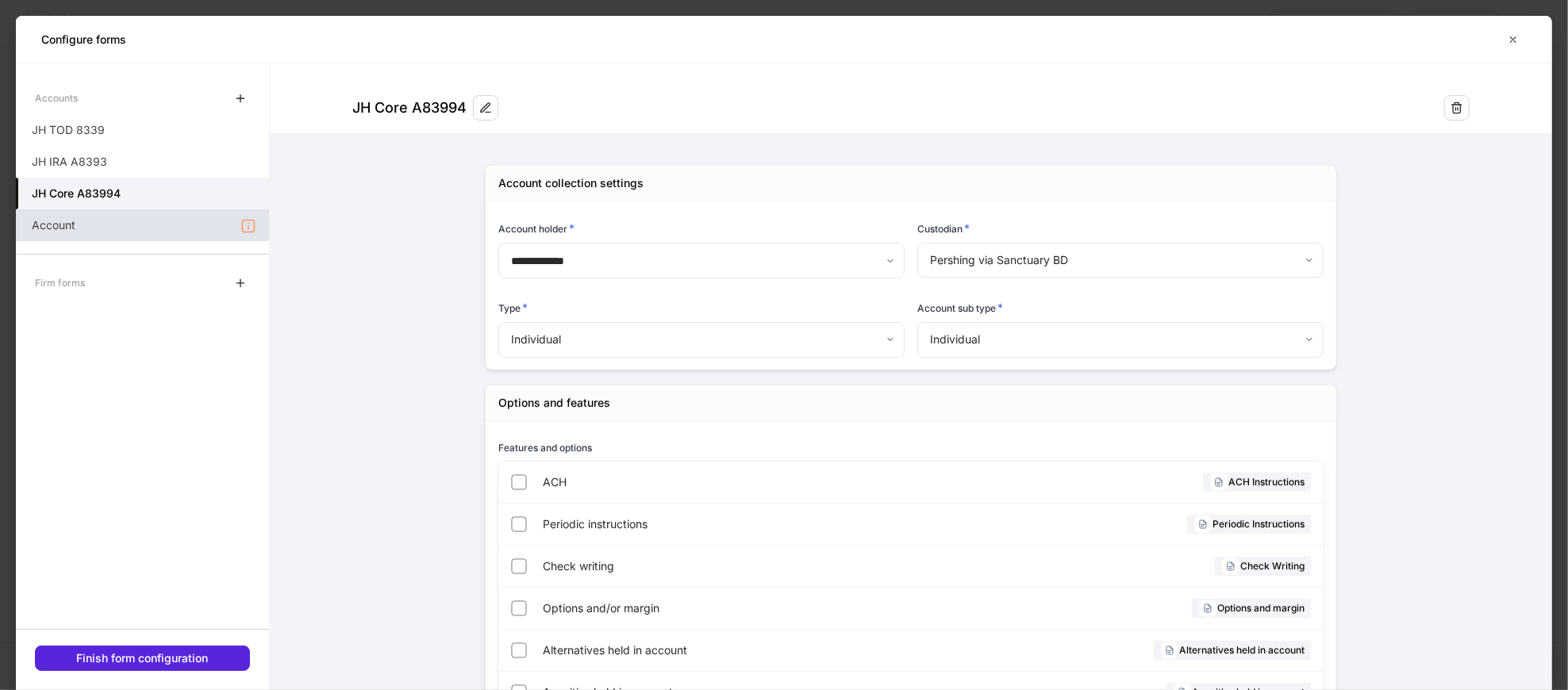 click on "Account" at bounding box center (142, 225) 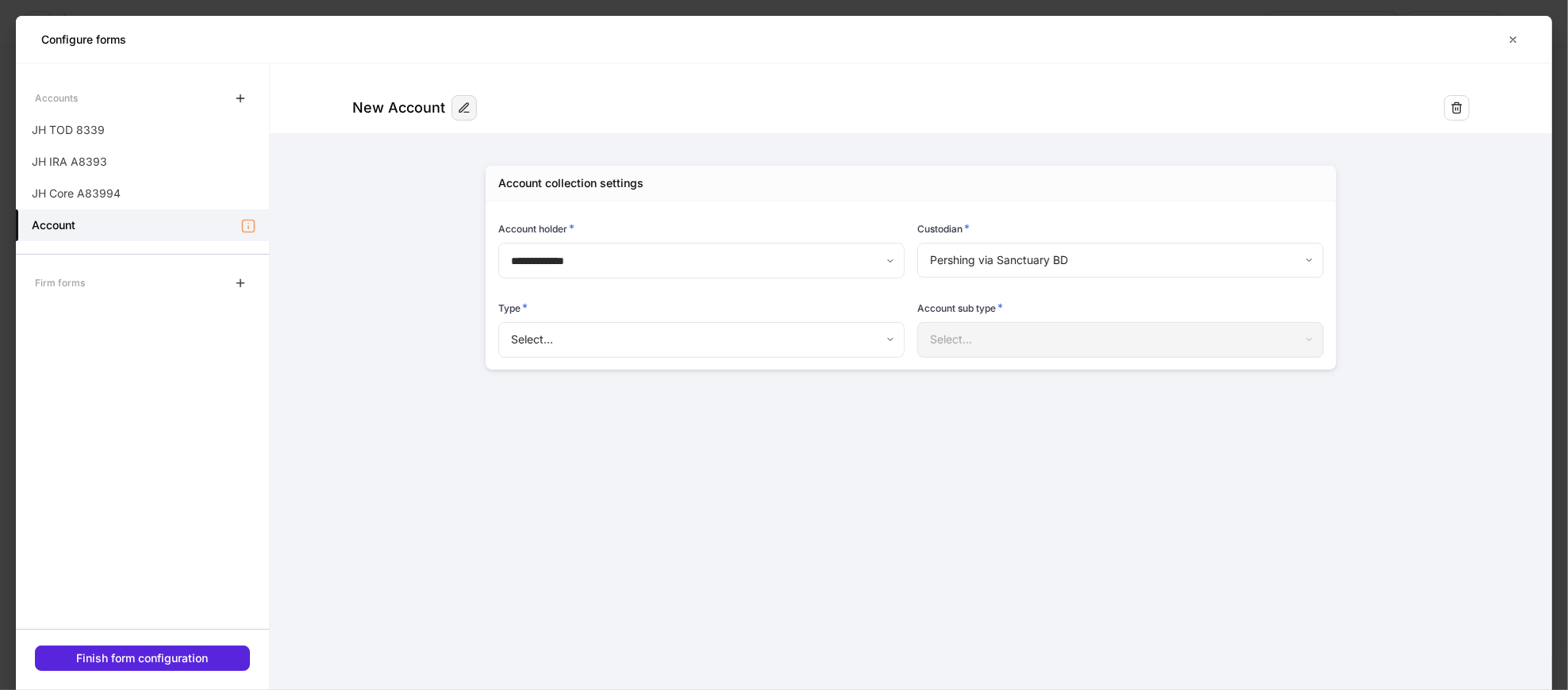 click 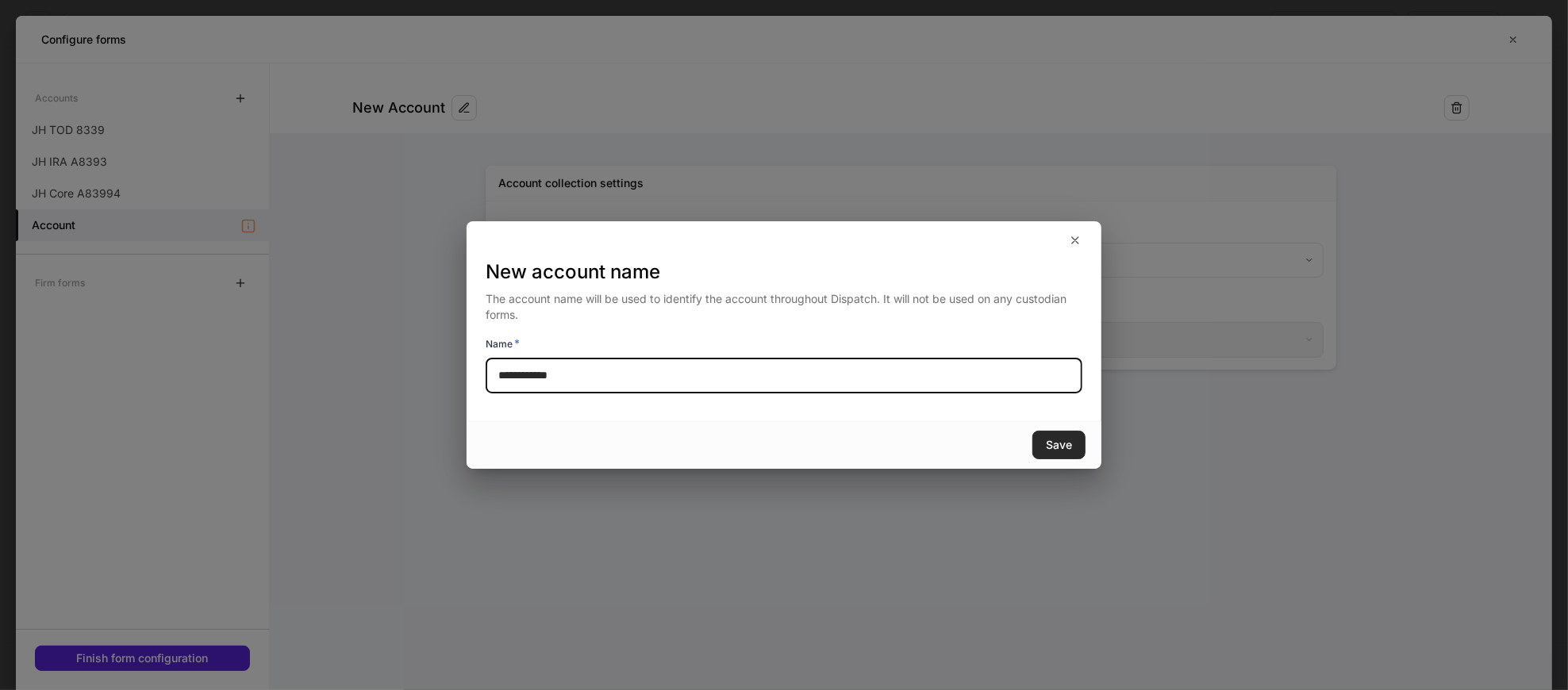 type on "**********" 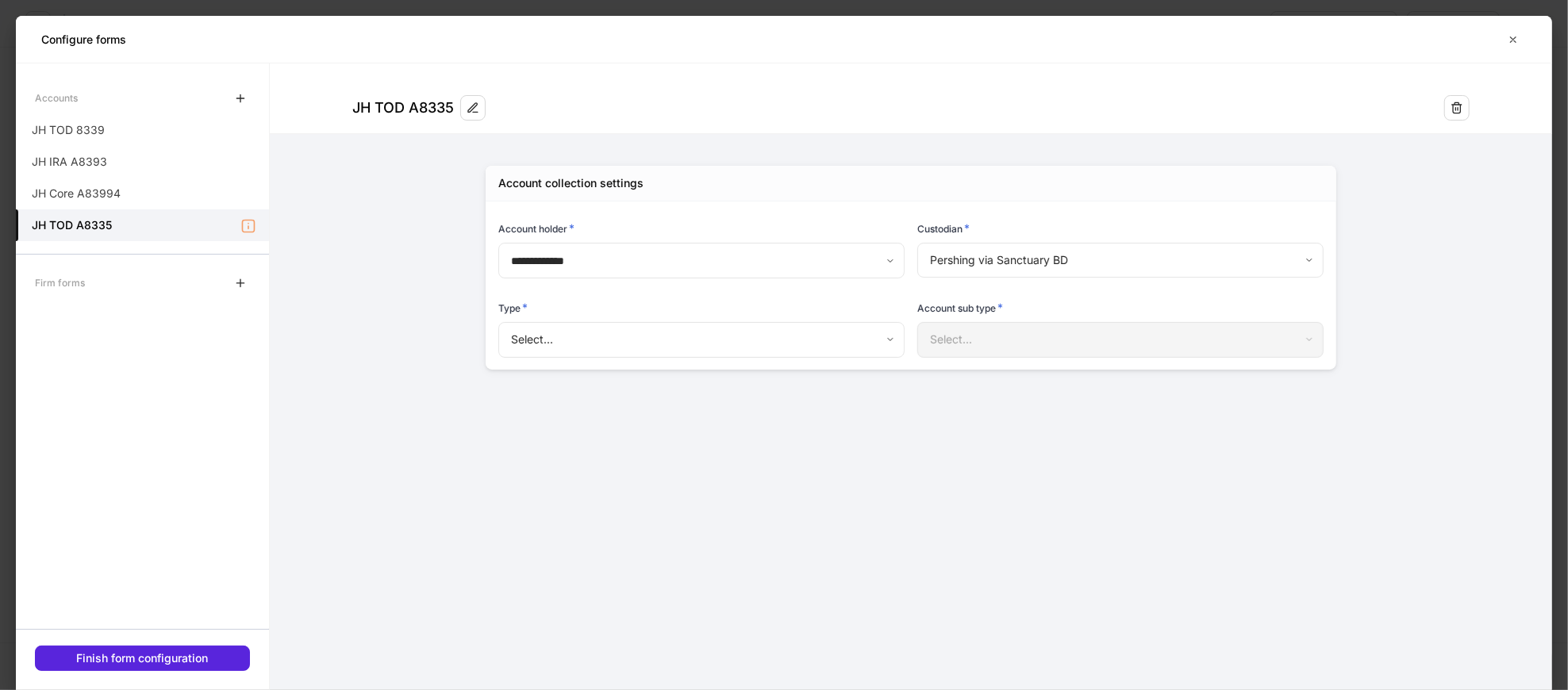 click on "**********" at bounding box center (911, 267) 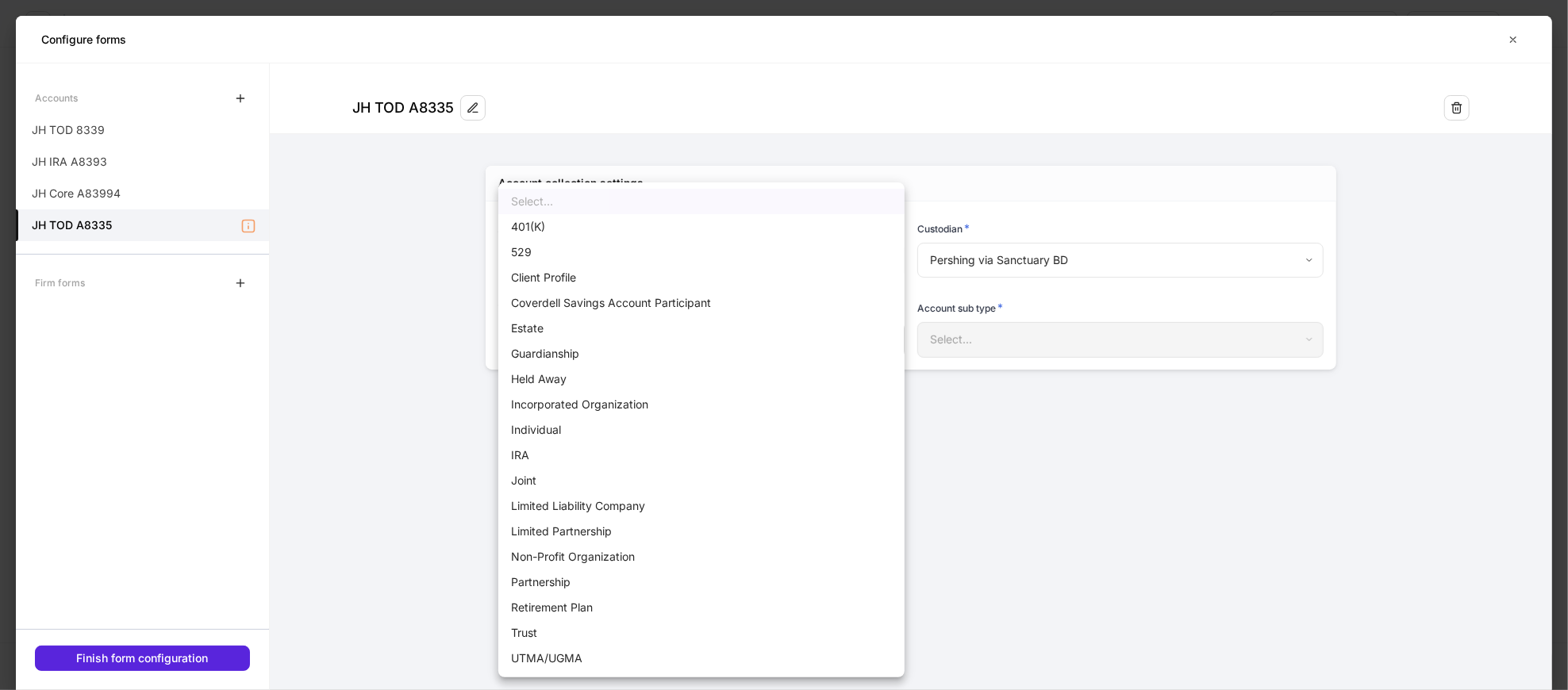 click on "**********" at bounding box center (784, 345) 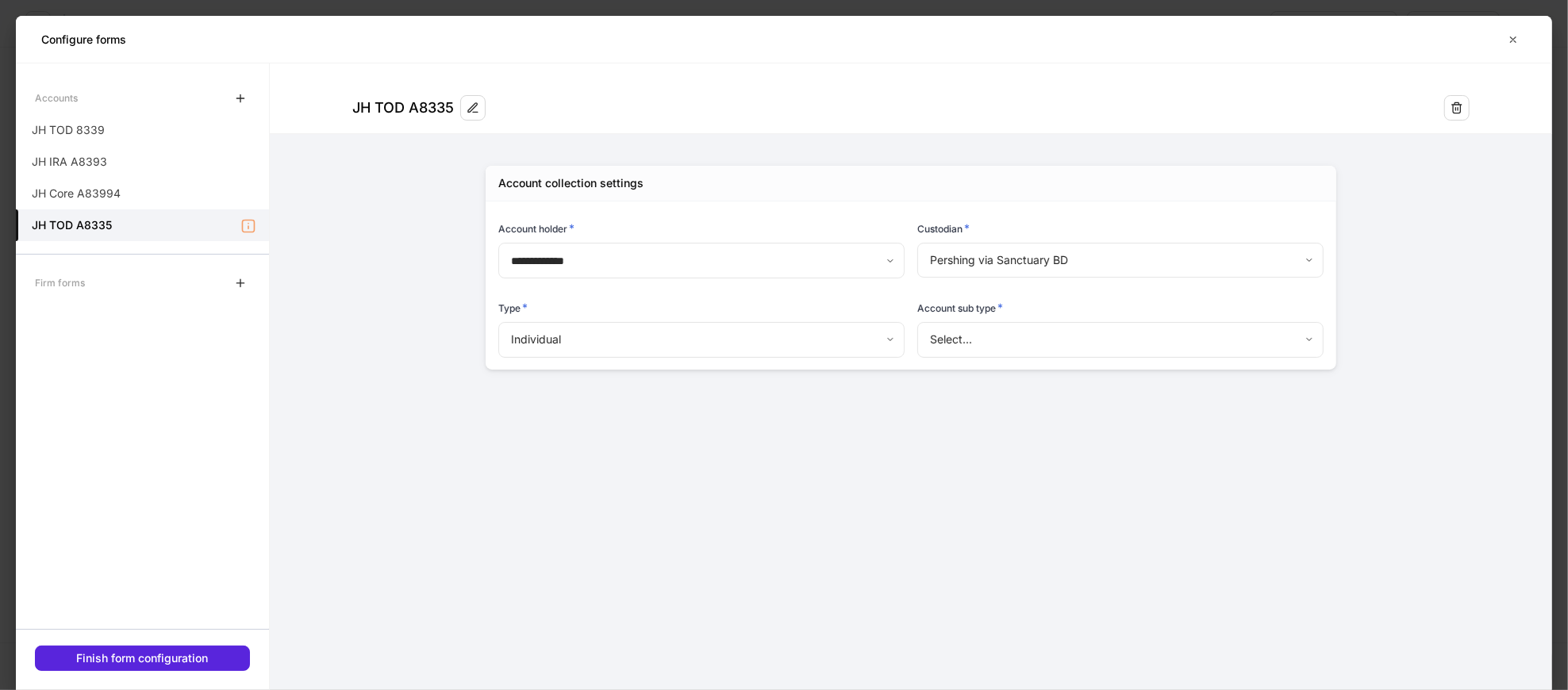 click on "**********" at bounding box center (784, 345) 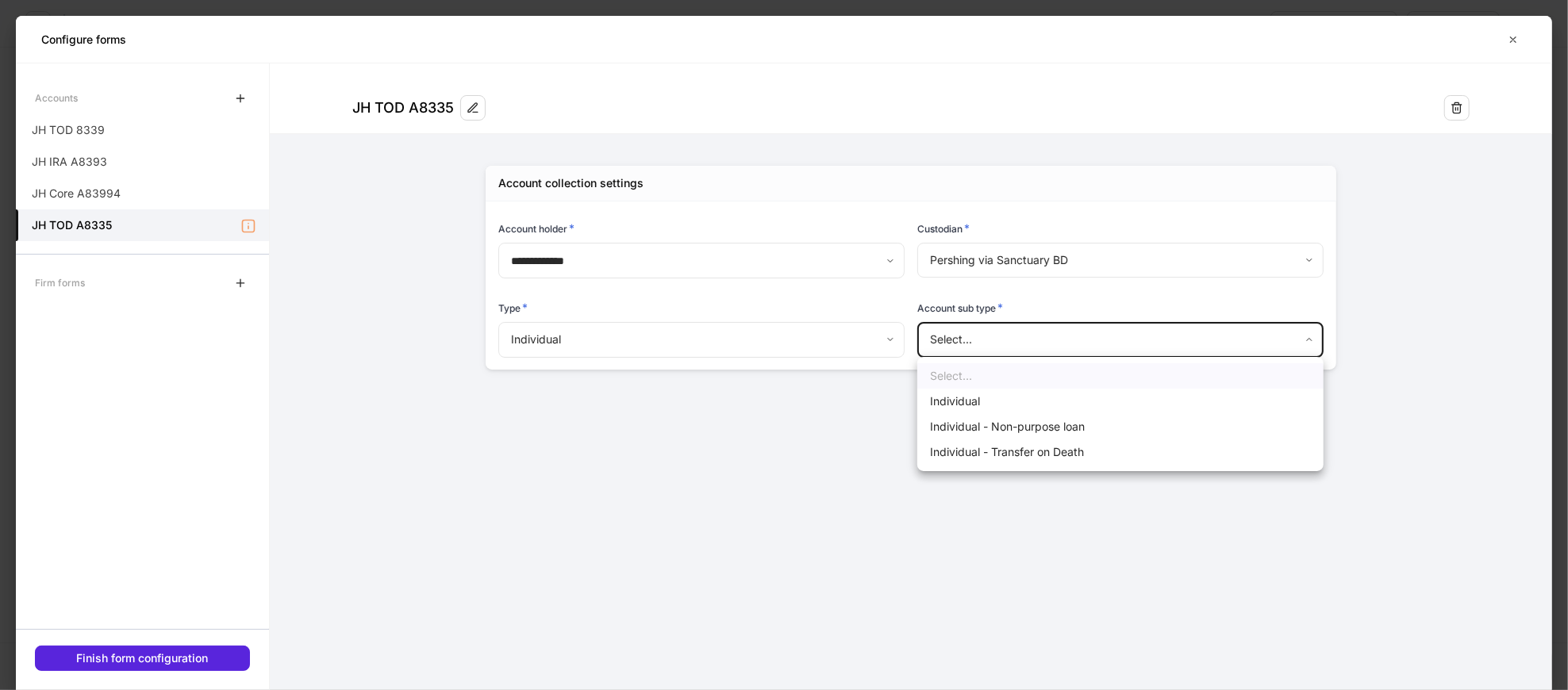click on "Individual - Transfer on Death" at bounding box center (1120, 452) 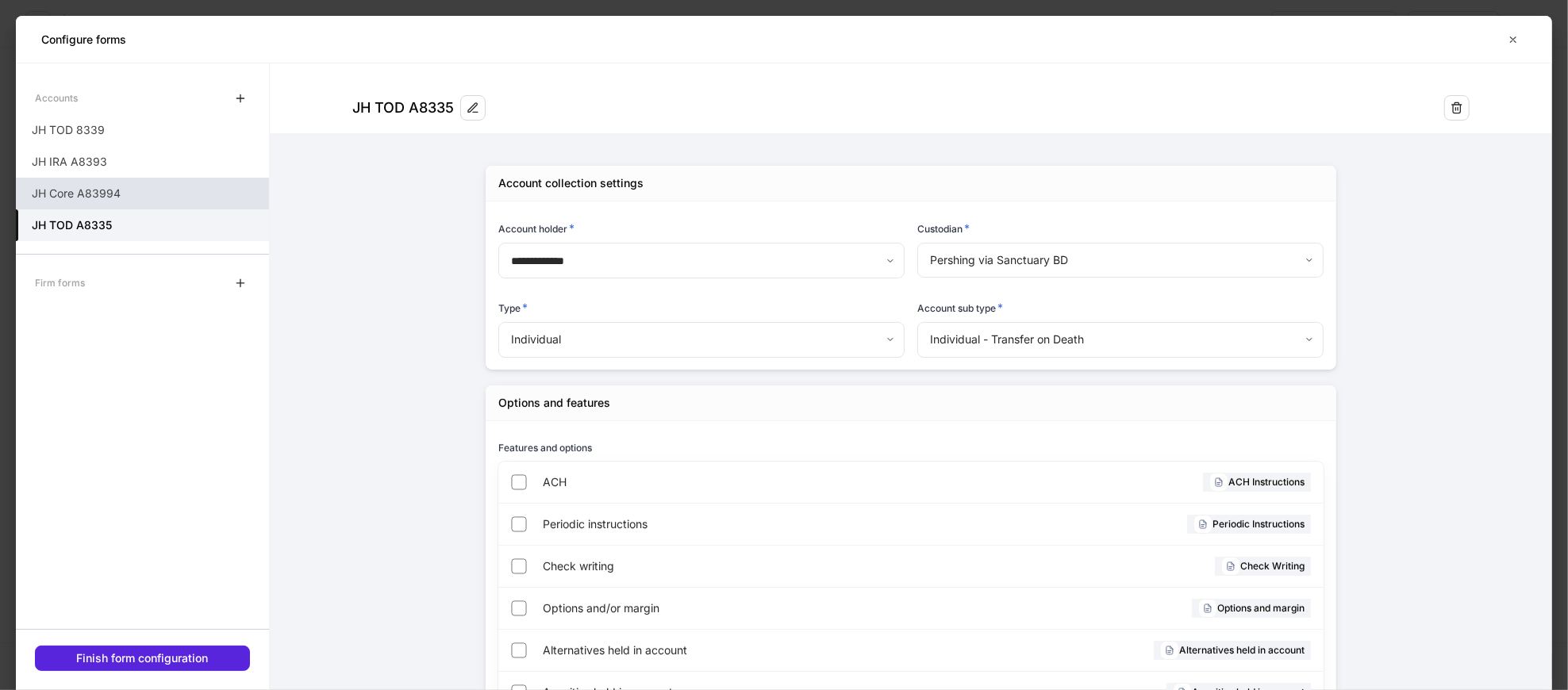 click on "JH Core A83994" at bounding box center (76, 194) 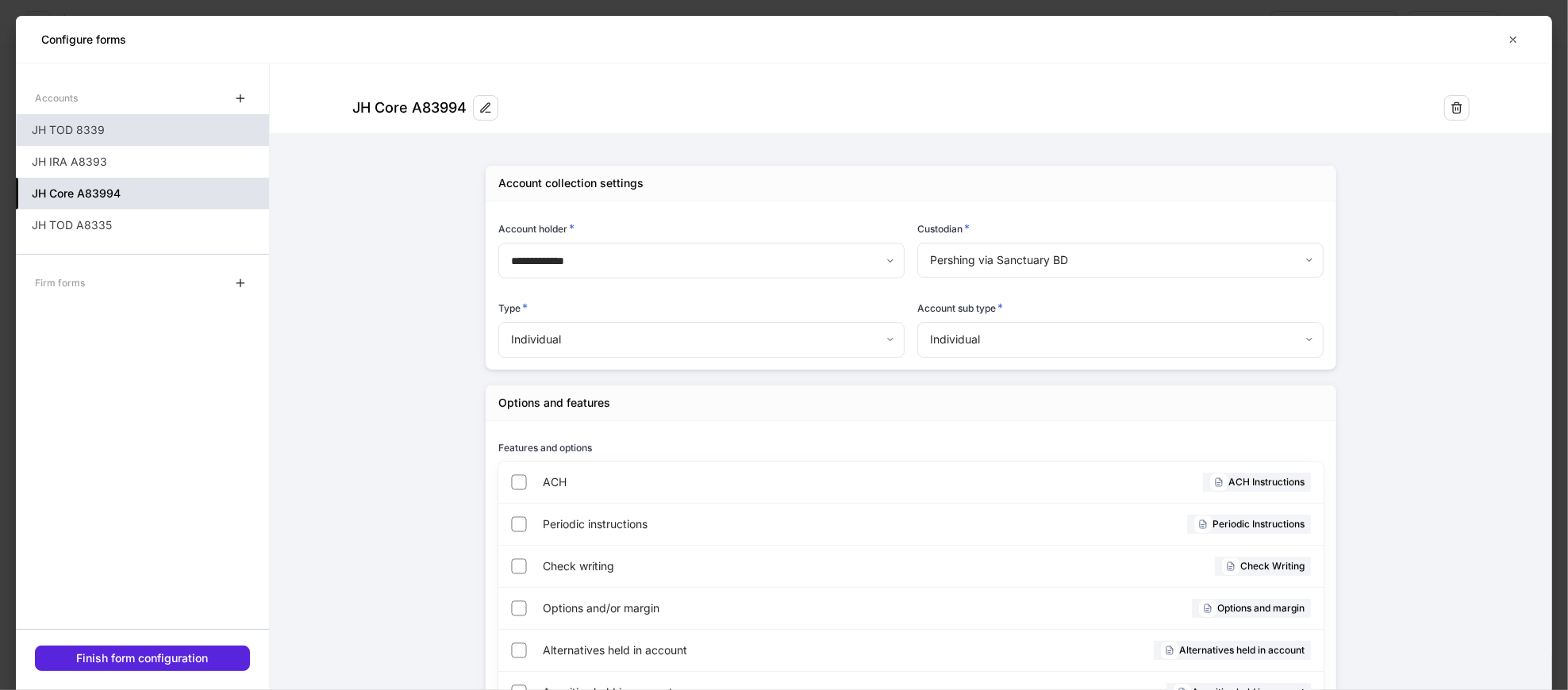 click on "JH TOD 8339" at bounding box center (68, 130) 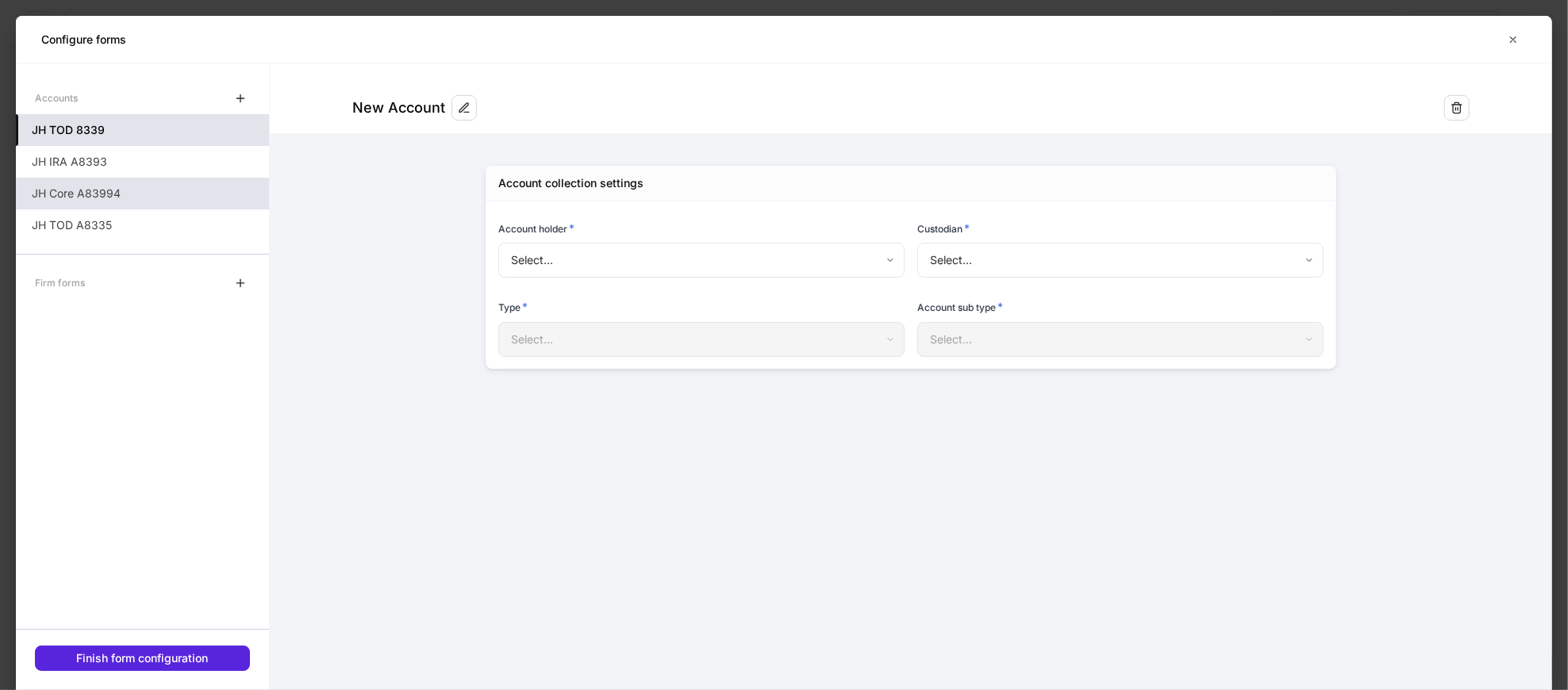 type on "**********" 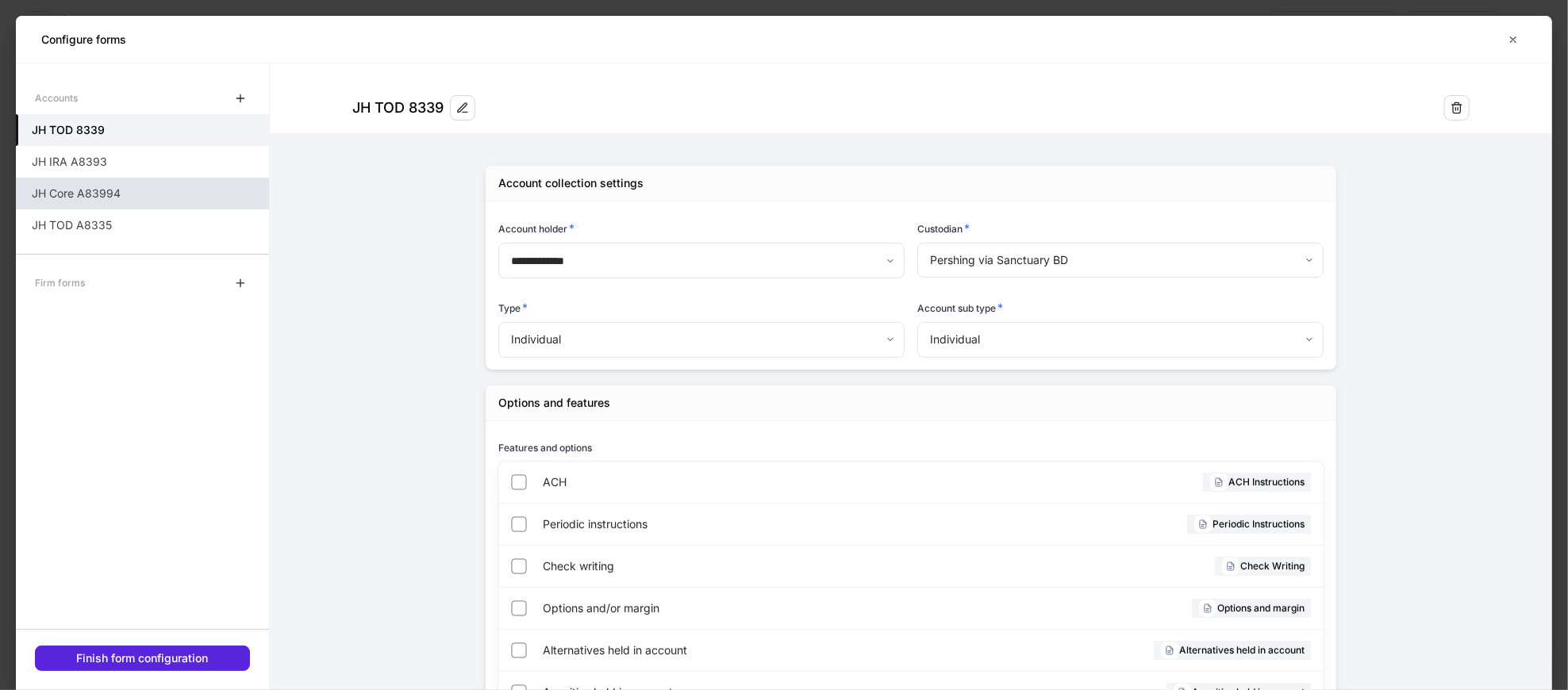 click on "**********" at bounding box center (784, 345) 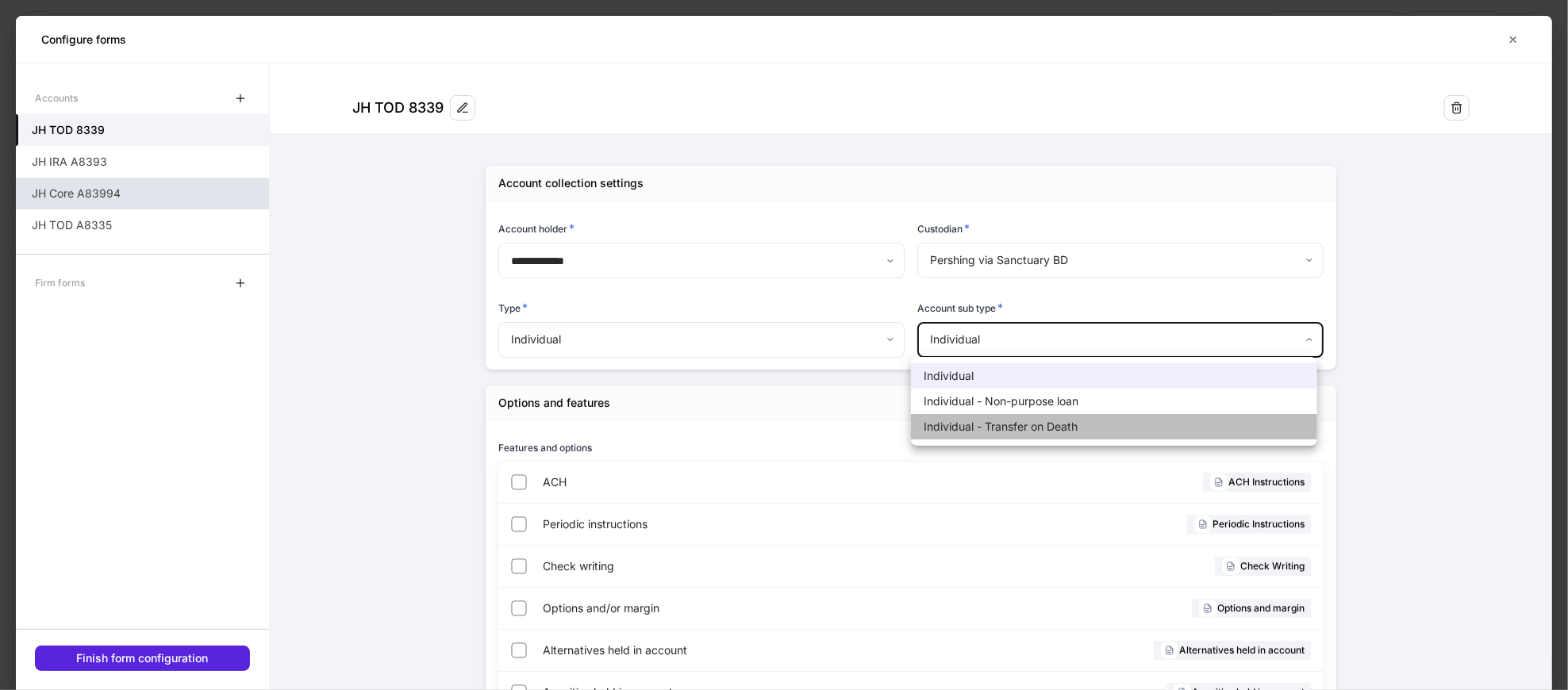 click on "Individual - Transfer on Death" at bounding box center (1114, 427) 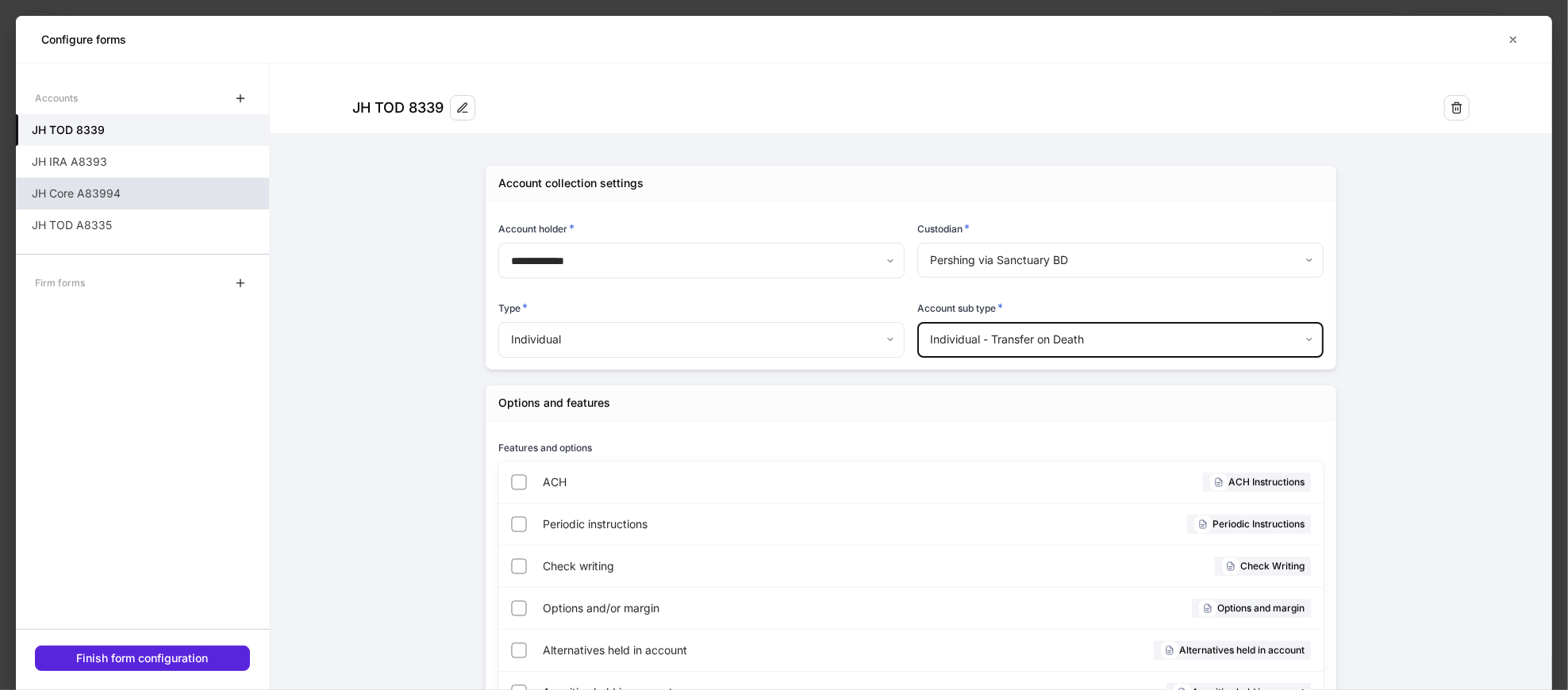 click on "**********" at bounding box center (911, 473) 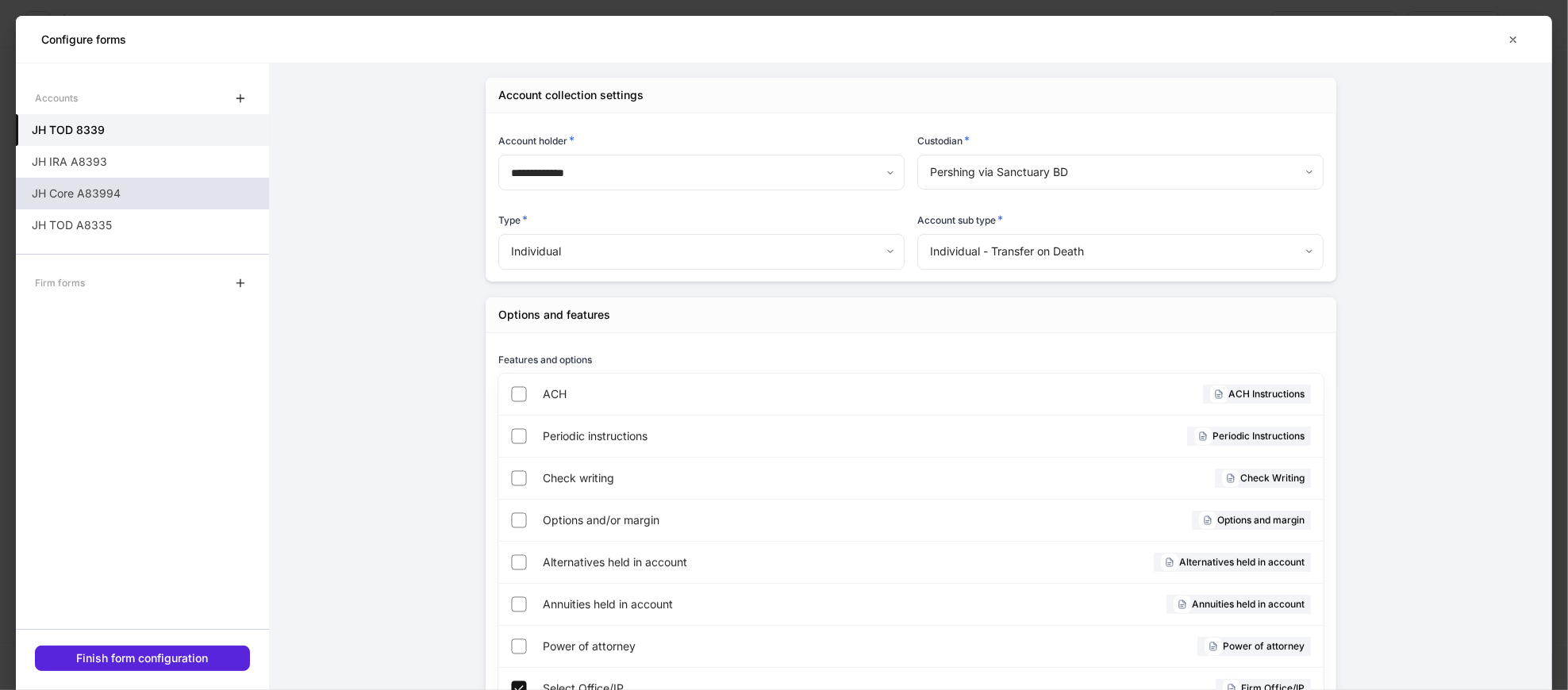 scroll, scrollTop: 191, scrollLeft: 0, axis: vertical 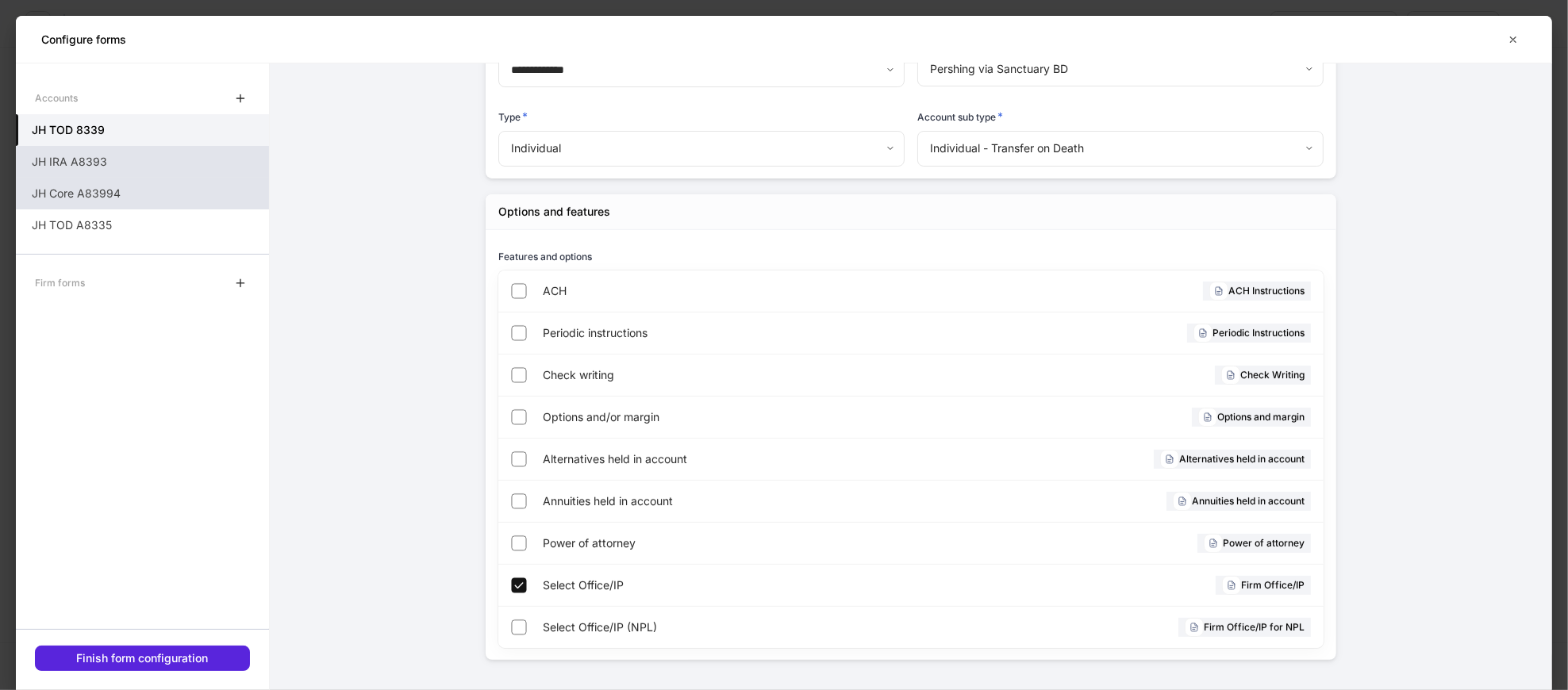 click on "JH IRA A8393" at bounding box center (142, 162) 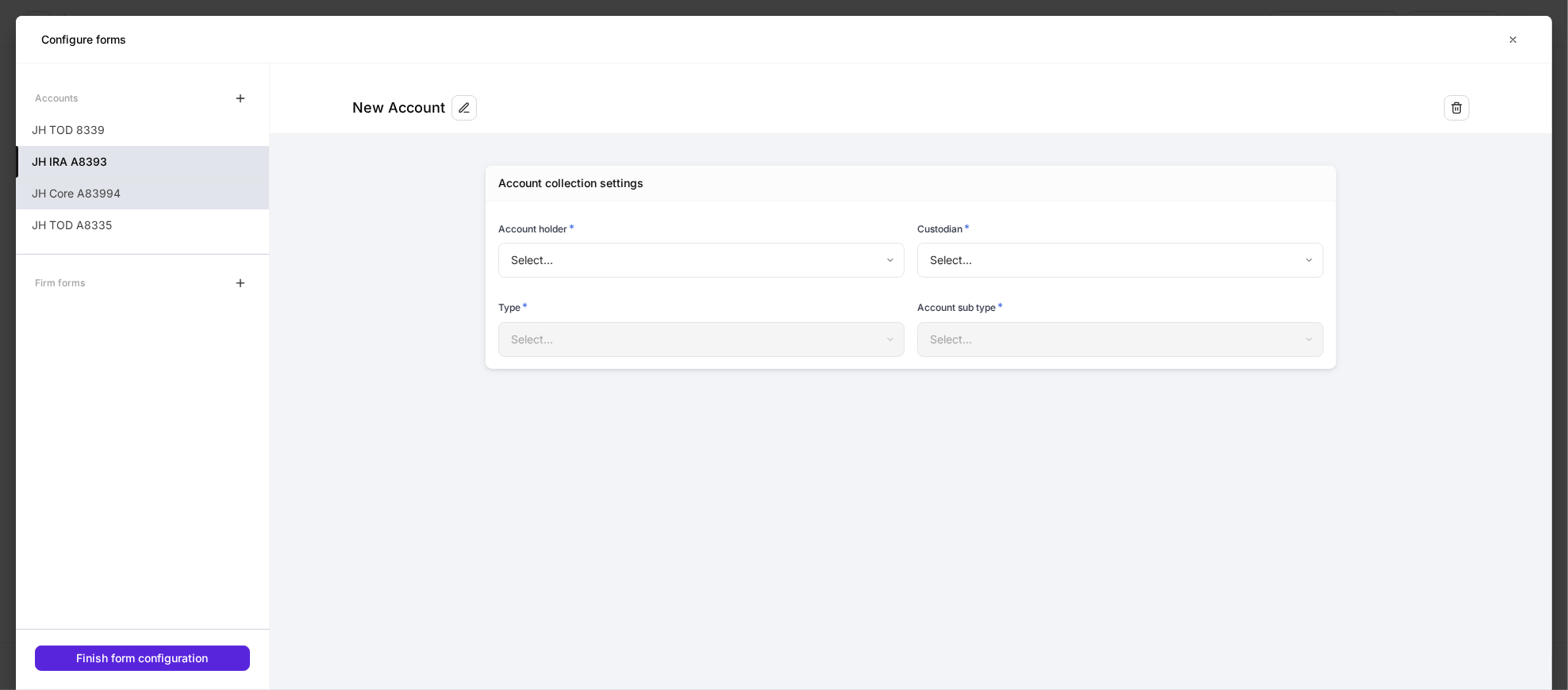 scroll, scrollTop: 0, scrollLeft: 0, axis: both 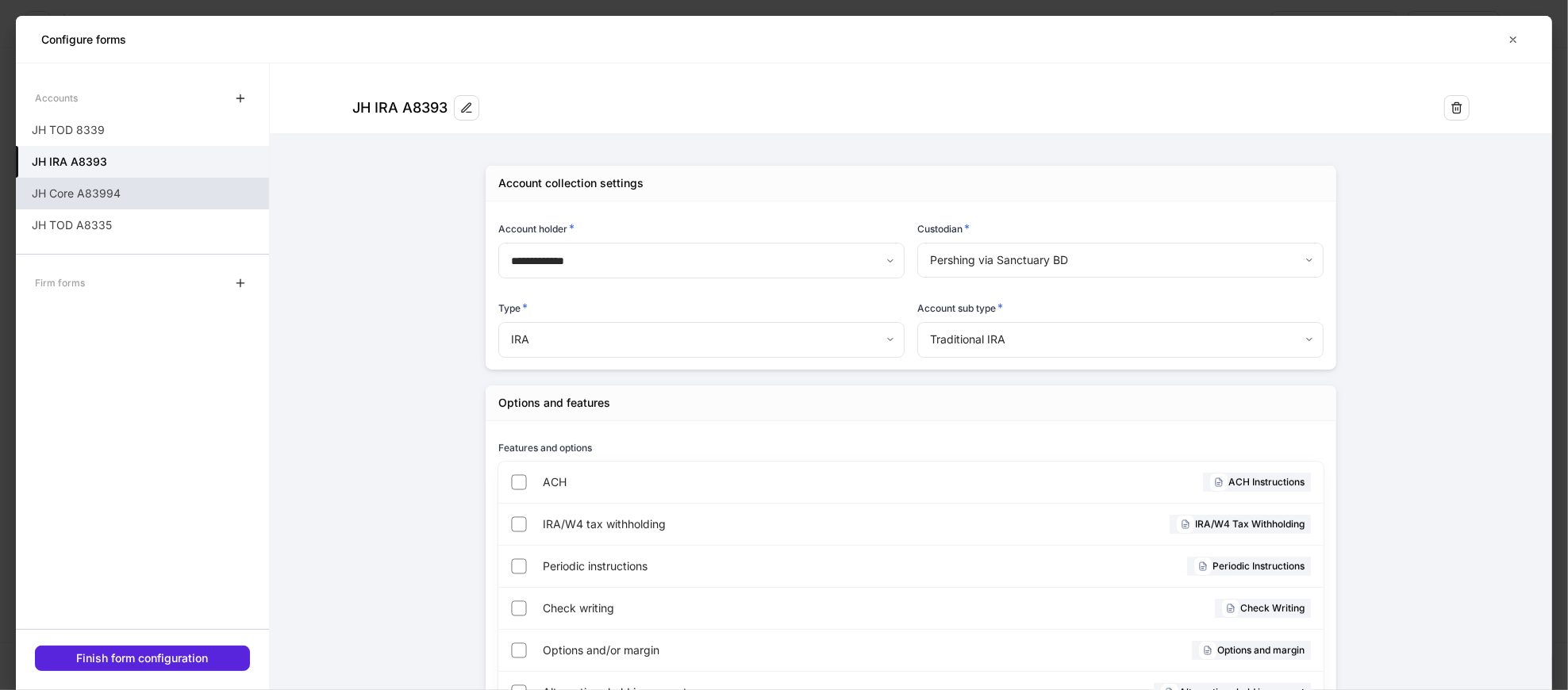 click on "JH Core A83994" at bounding box center [76, 194] 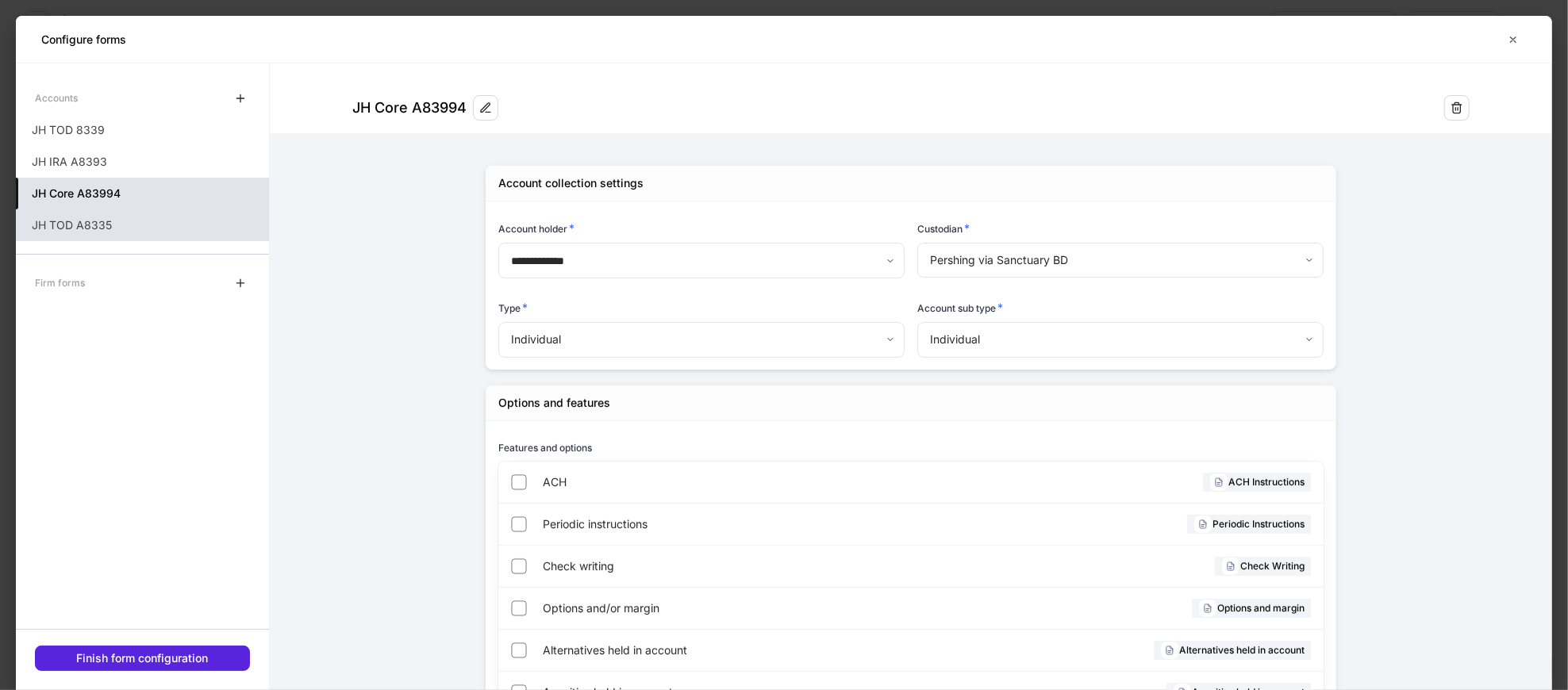 click on "JH TOD A8335" at bounding box center [71, 225] 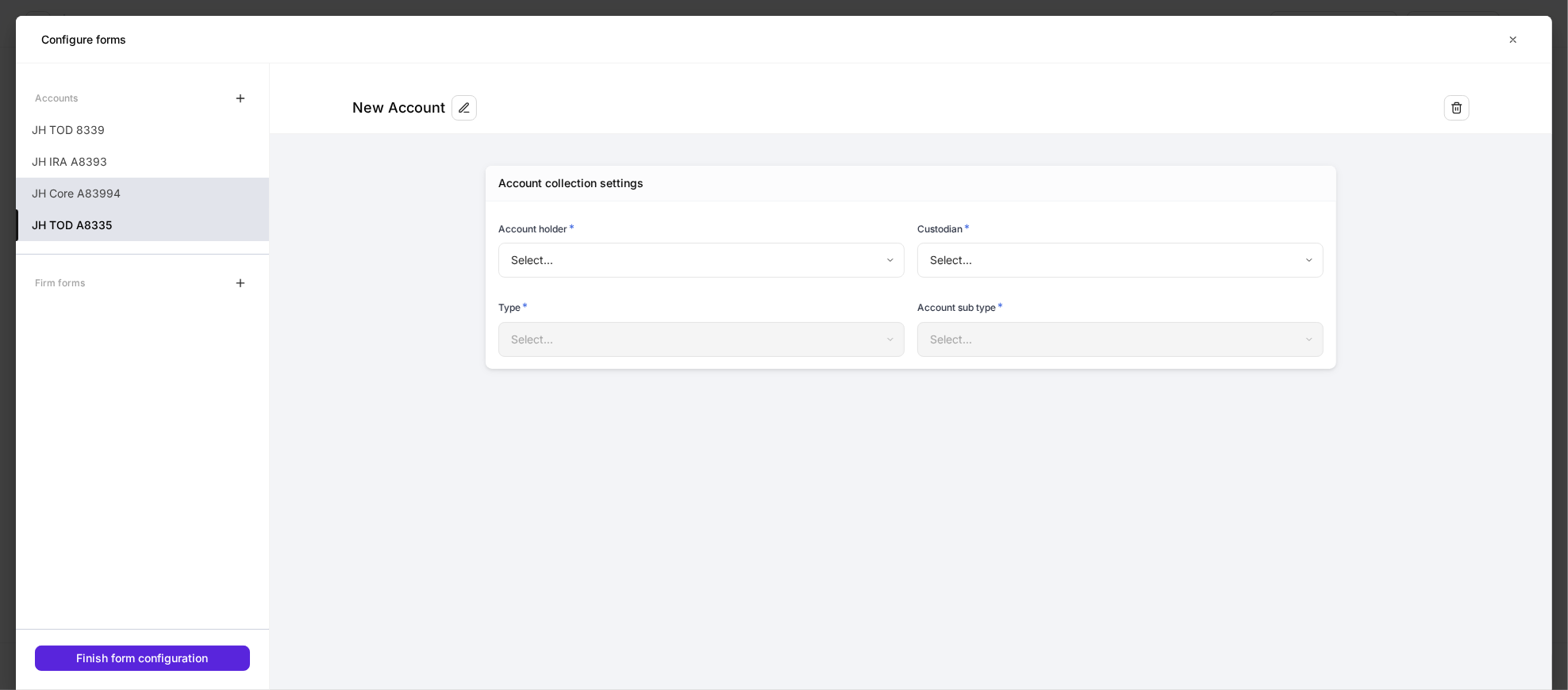 type on "**********" 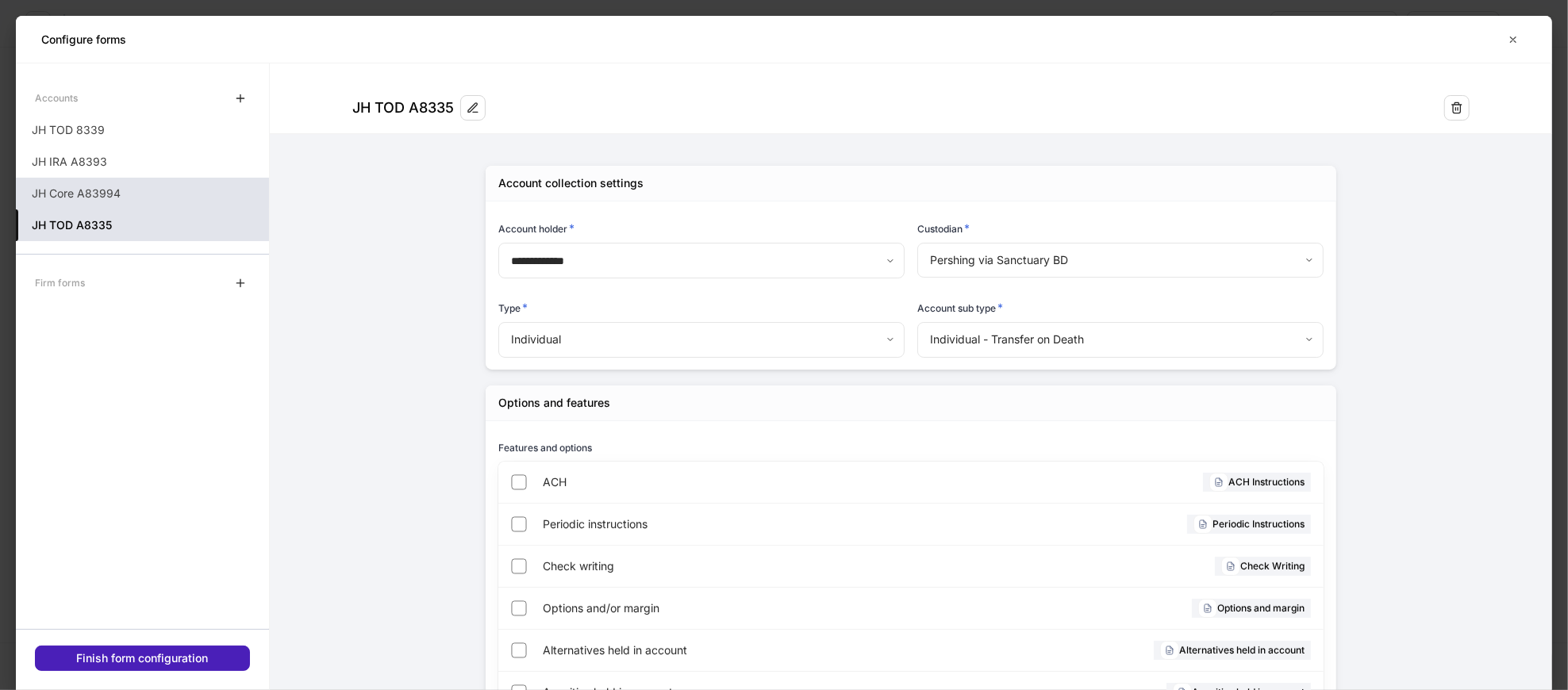 click on "Finish form configuration" at bounding box center [143, 658] 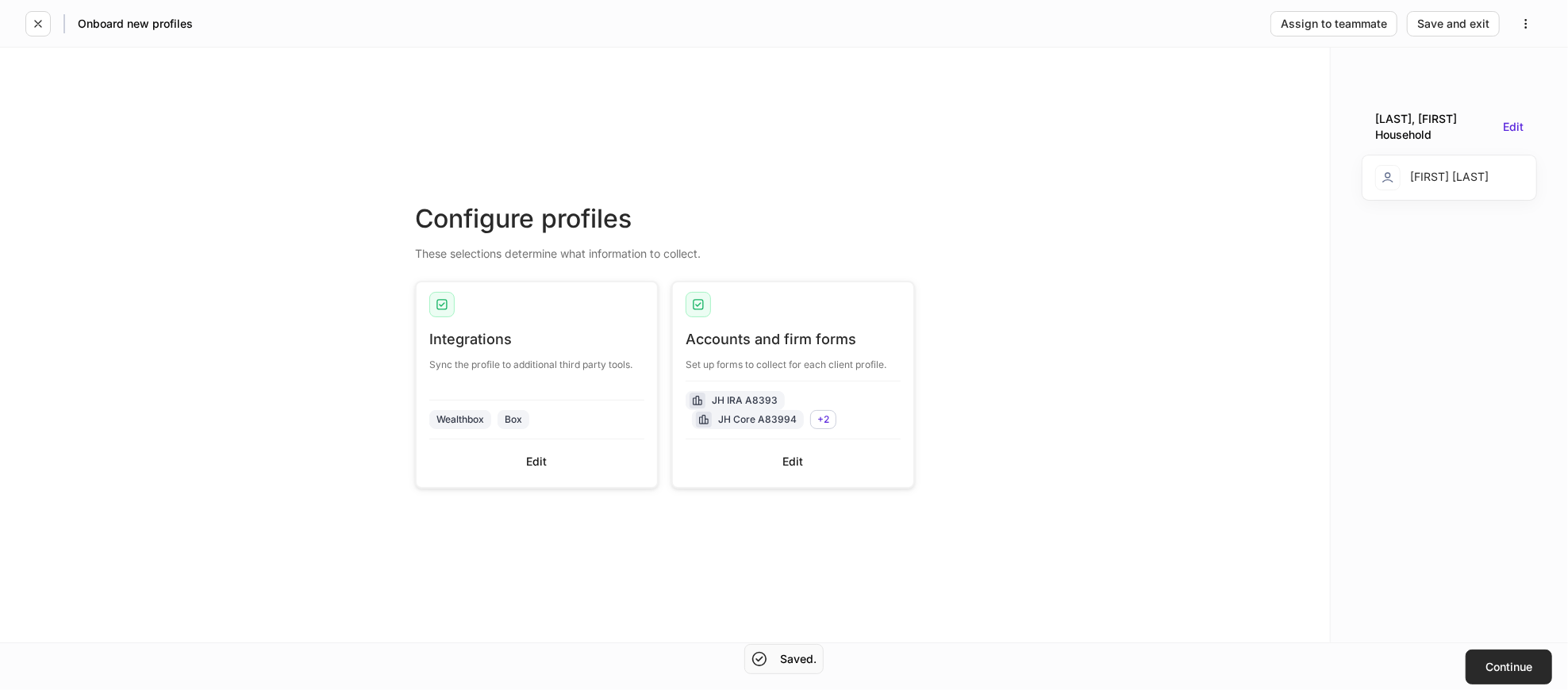 click on "Continue" at bounding box center (1508, 667) 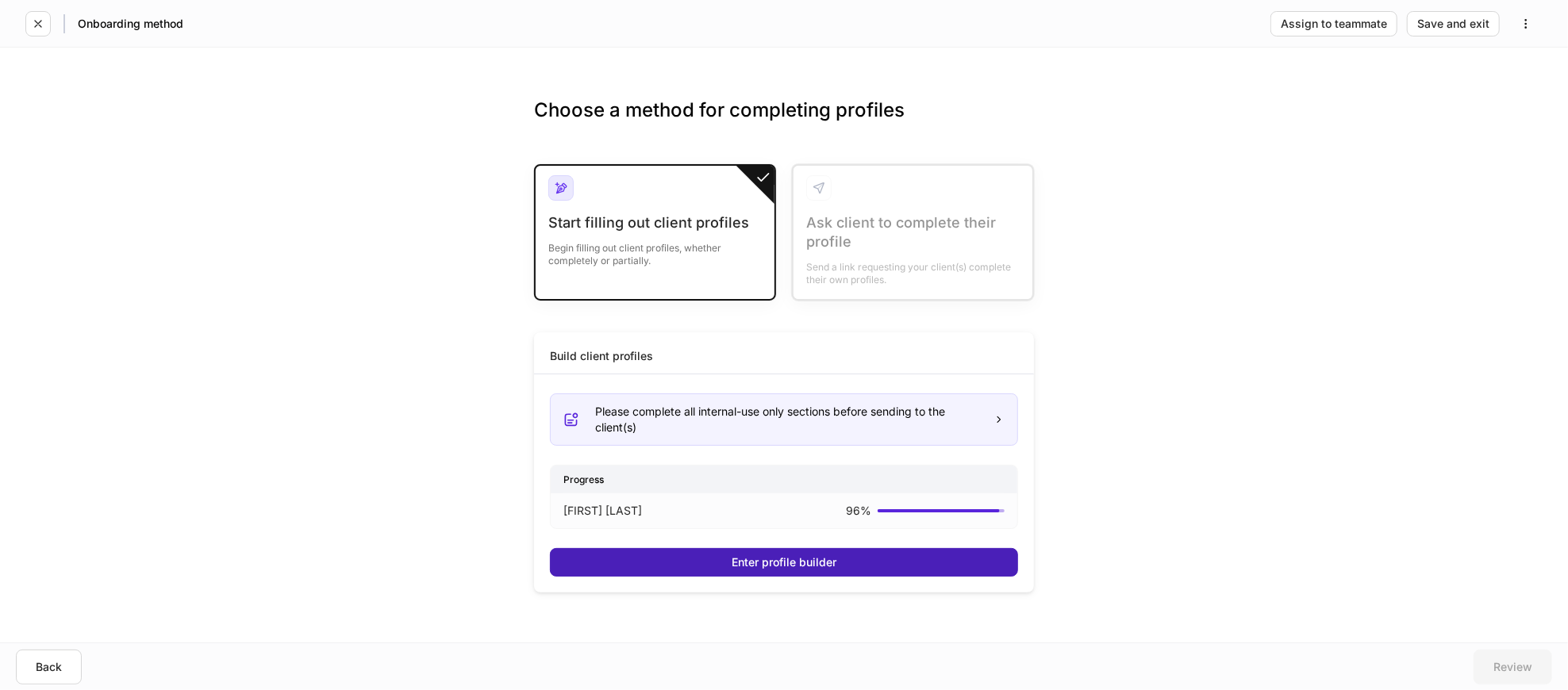 click on "Enter profile builder" at bounding box center [784, 562] 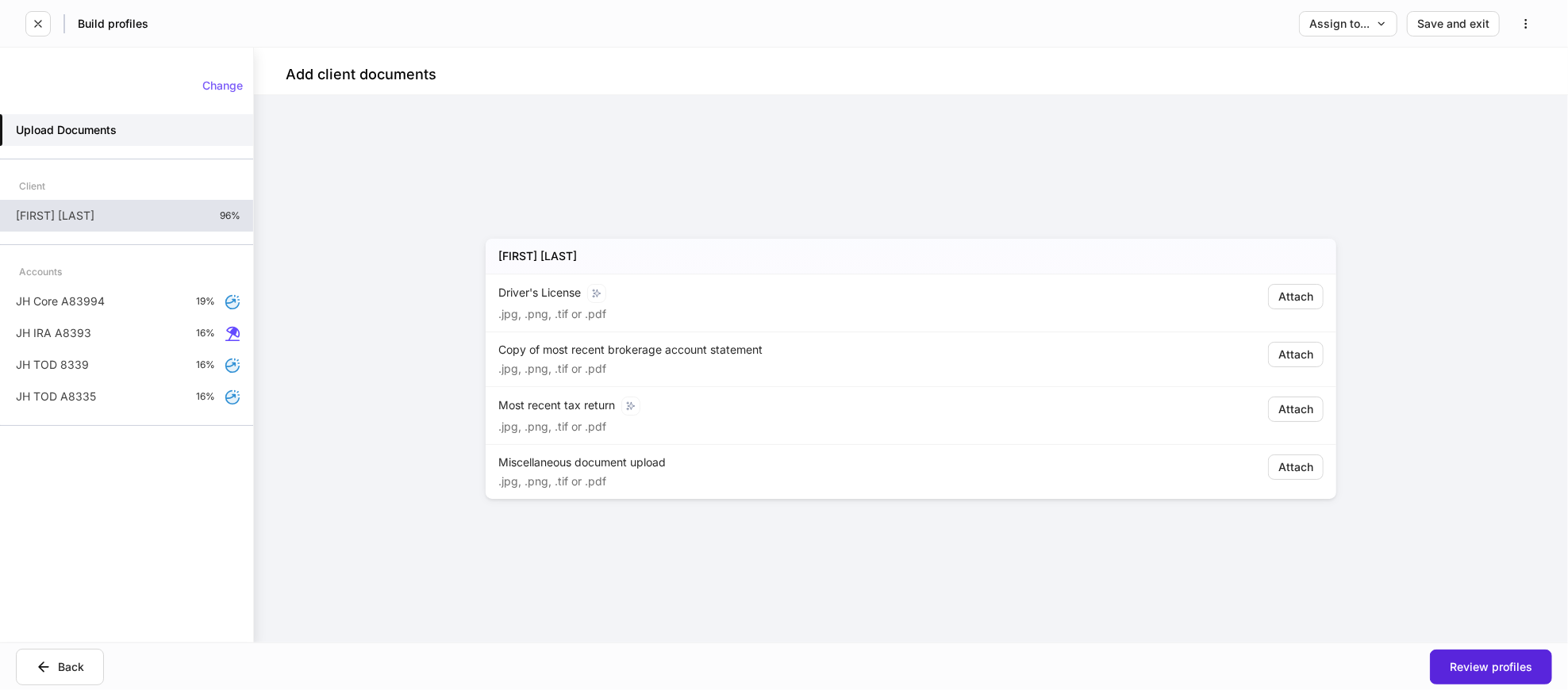 click on "[NAME] [NAME] 96%" at bounding box center [126, 216] 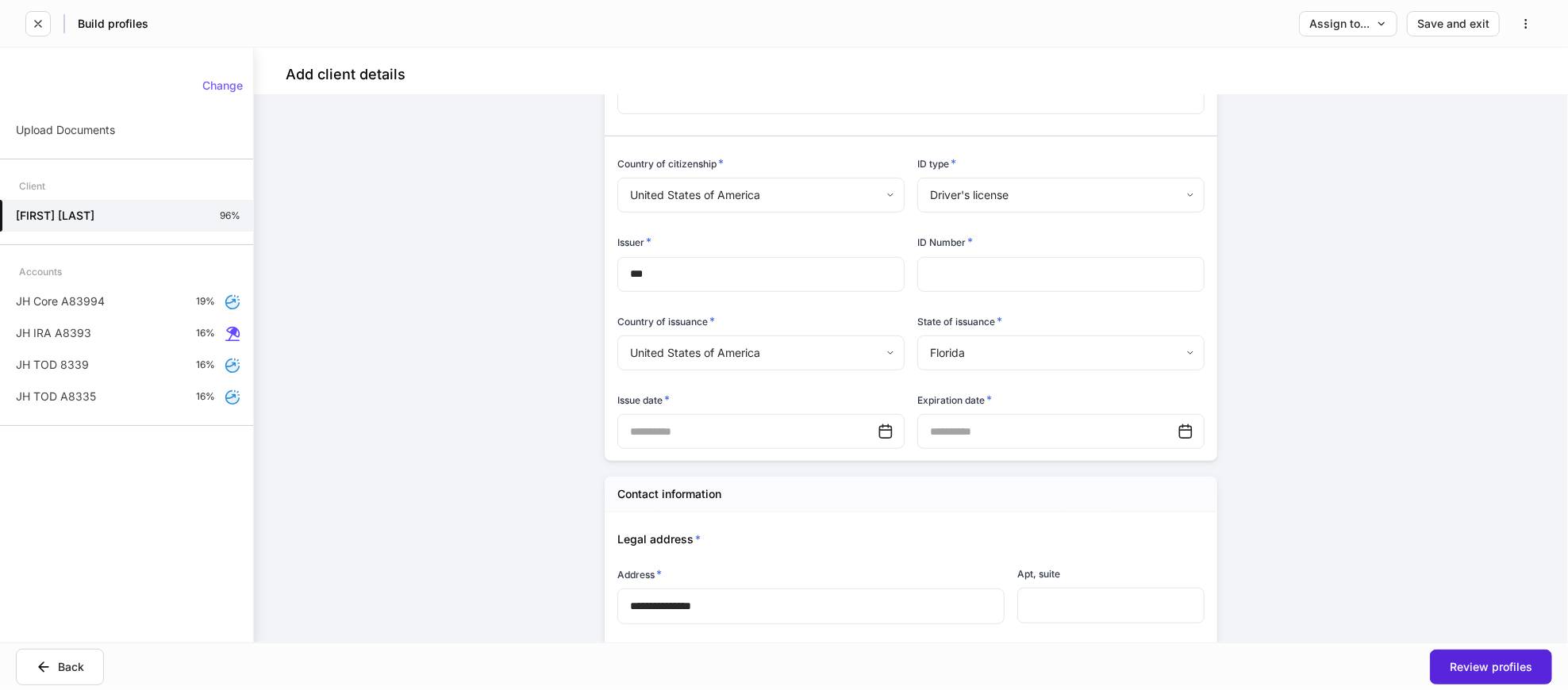 scroll, scrollTop: 704, scrollLeft: 0, axis: vertical 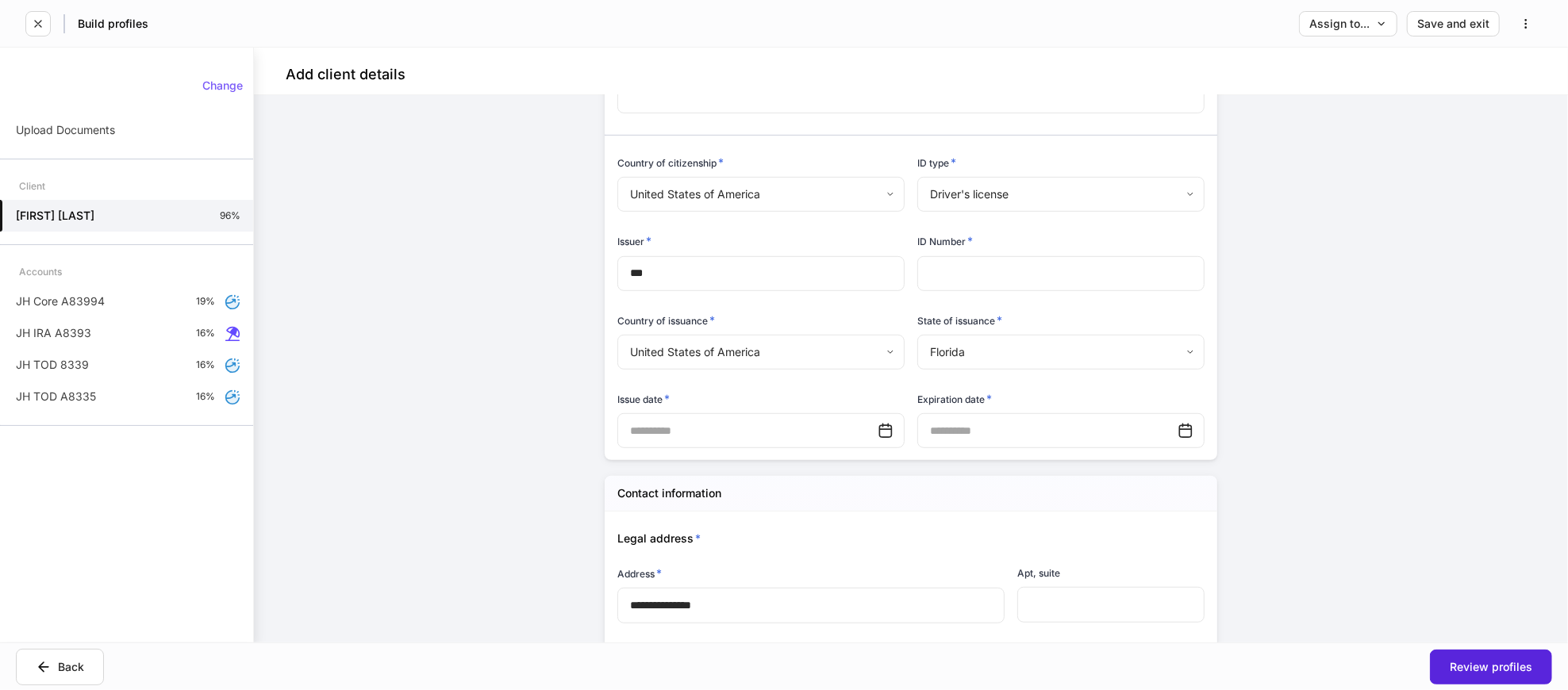 click on "**********" at bounding box center (905, 82) 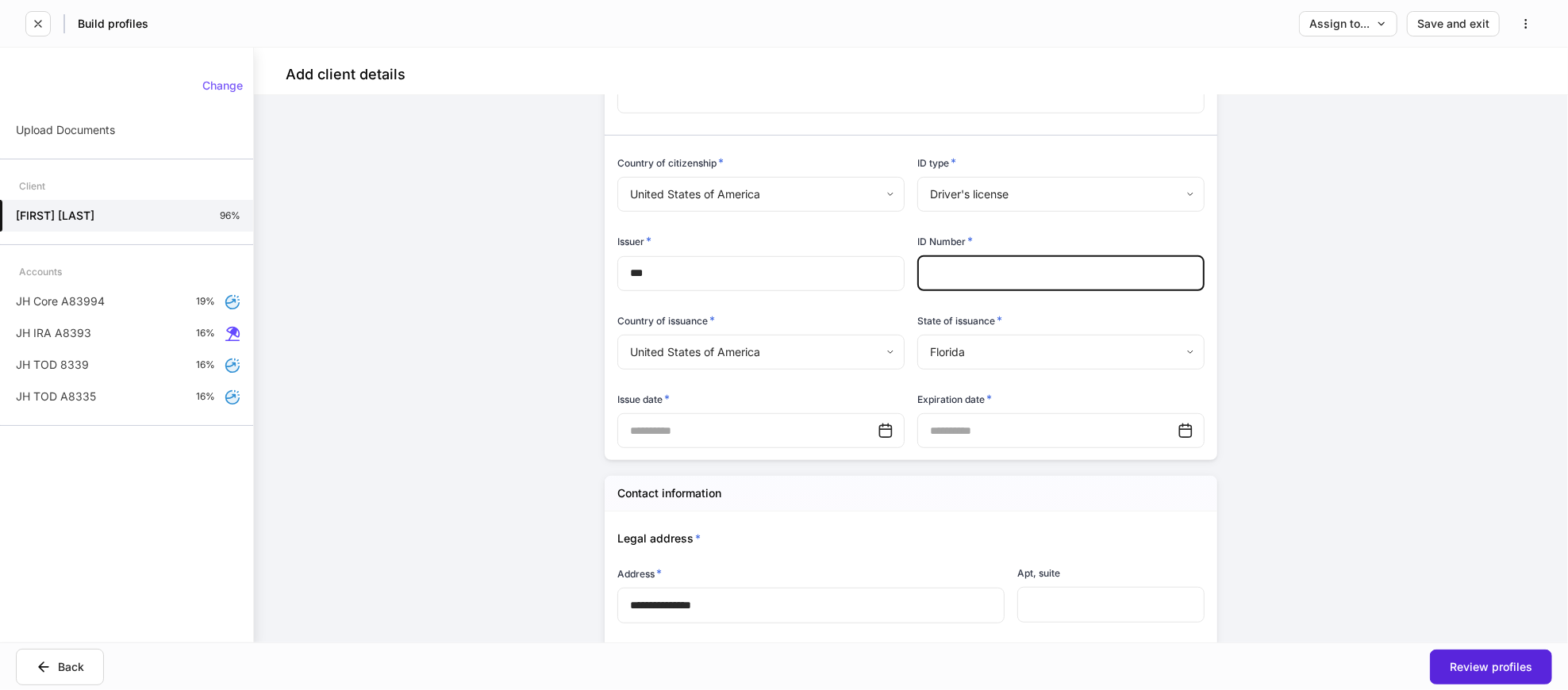 click at bounding box center [1061, 274] 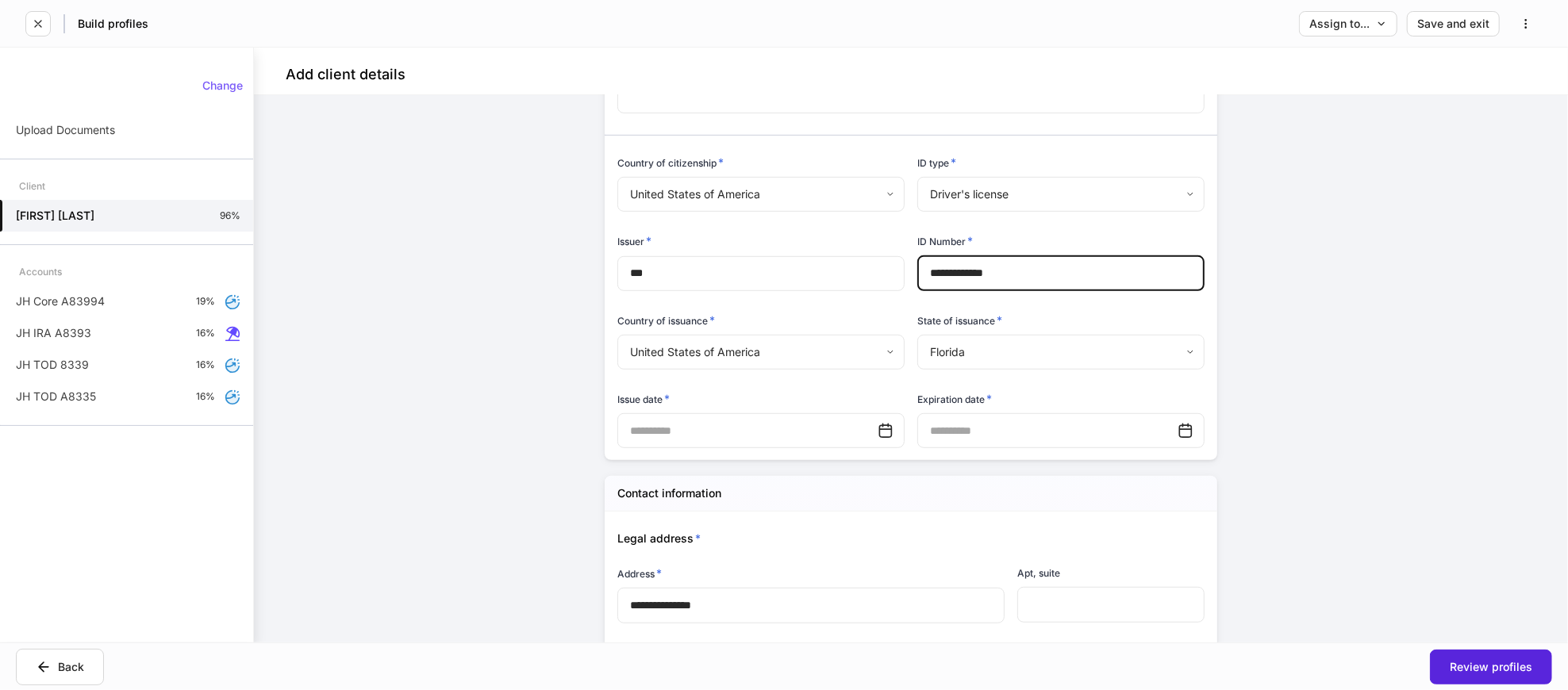 type on "**********" 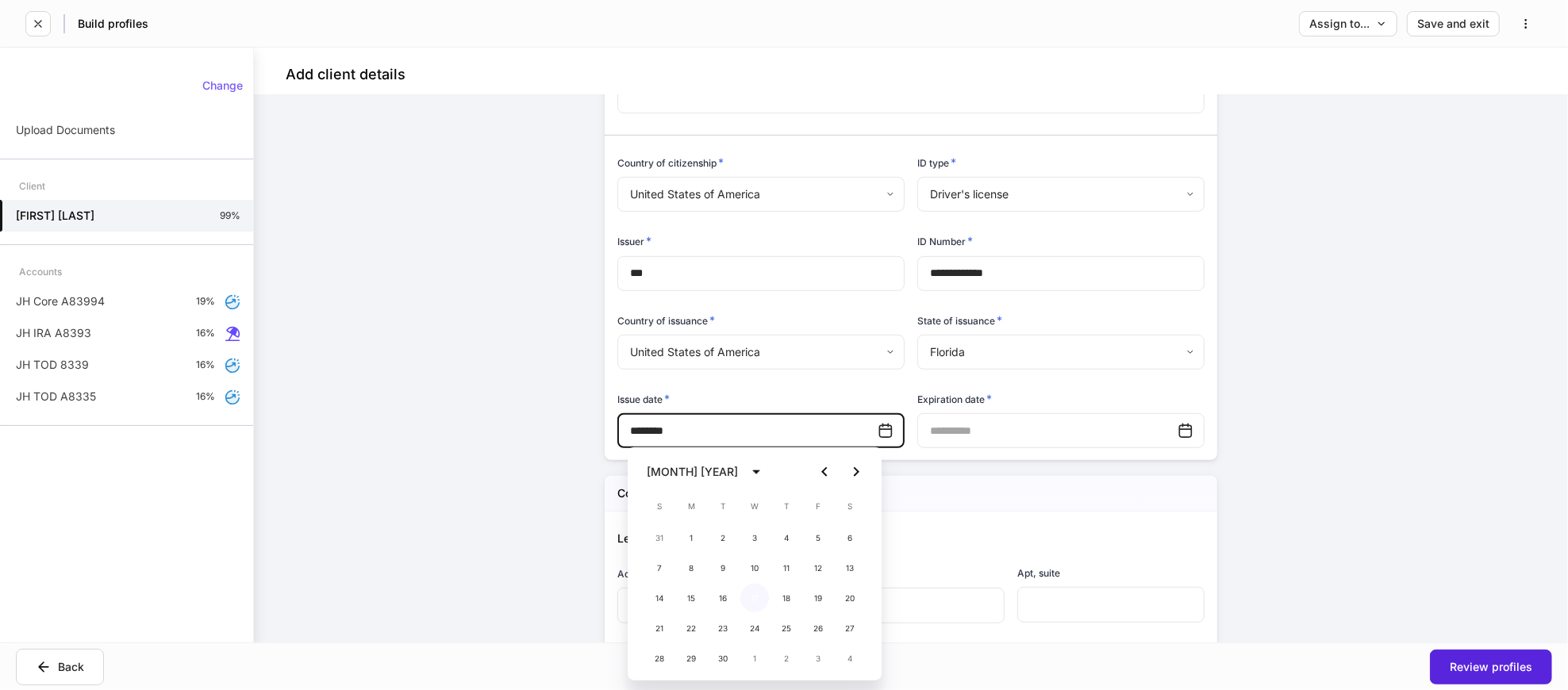 click on "17" at bounding box center (755, 598) 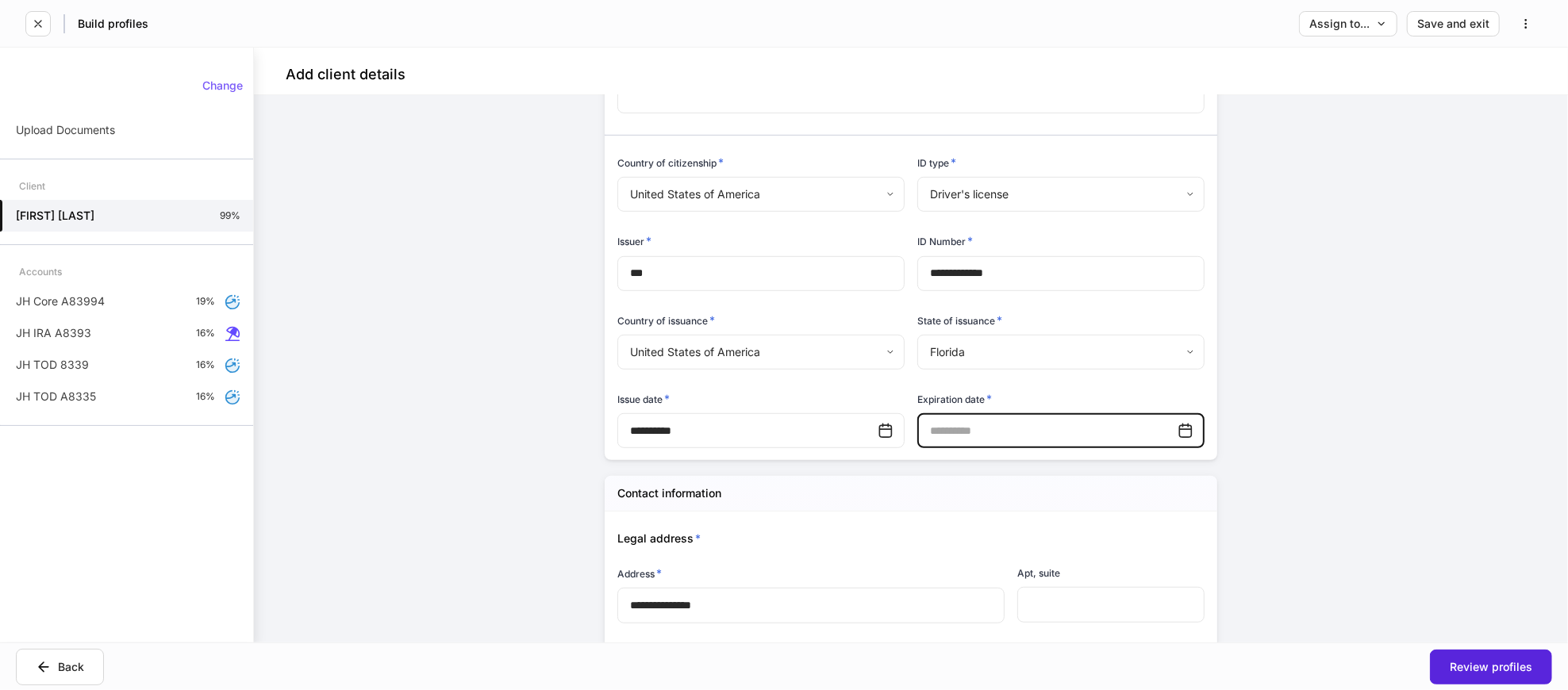 click at bounding box center [1047, 431] 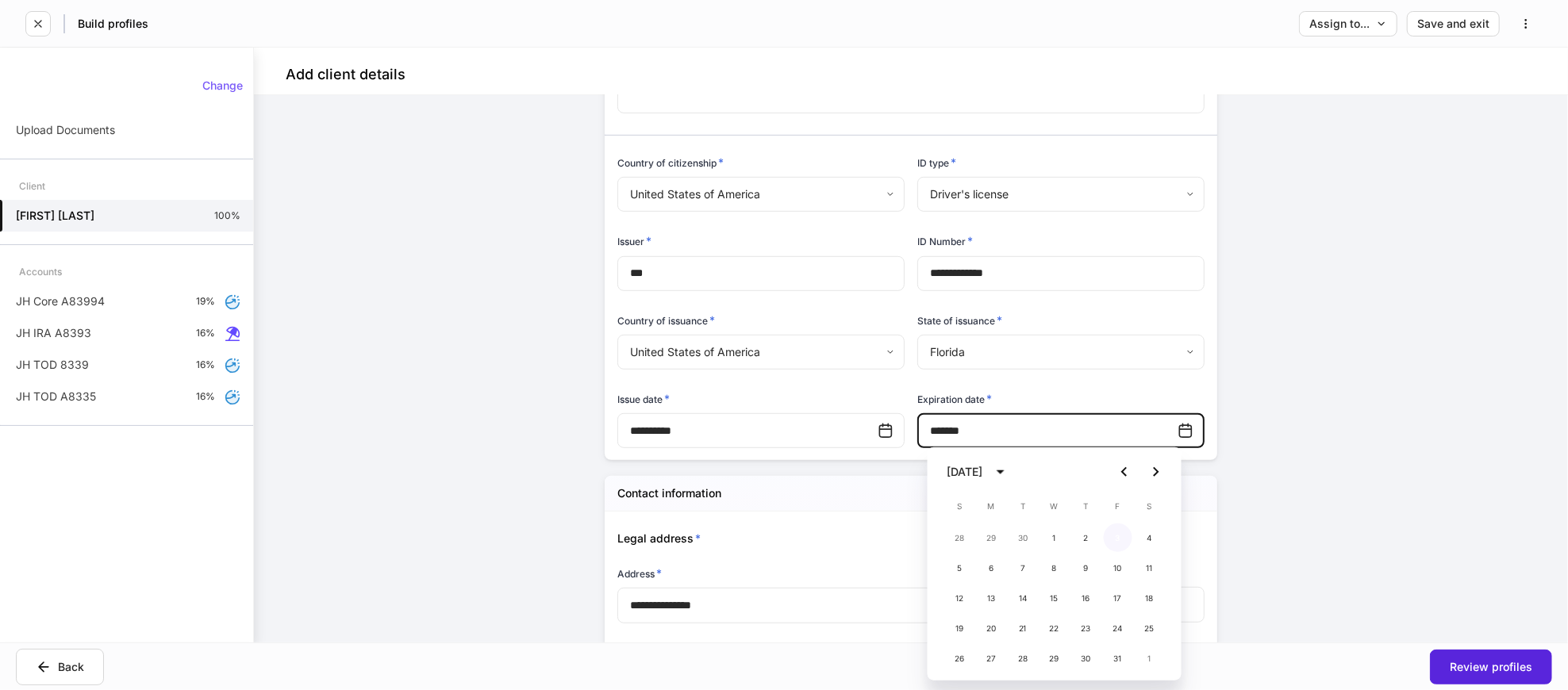 click on "3" at bounding box center [1118, 538] 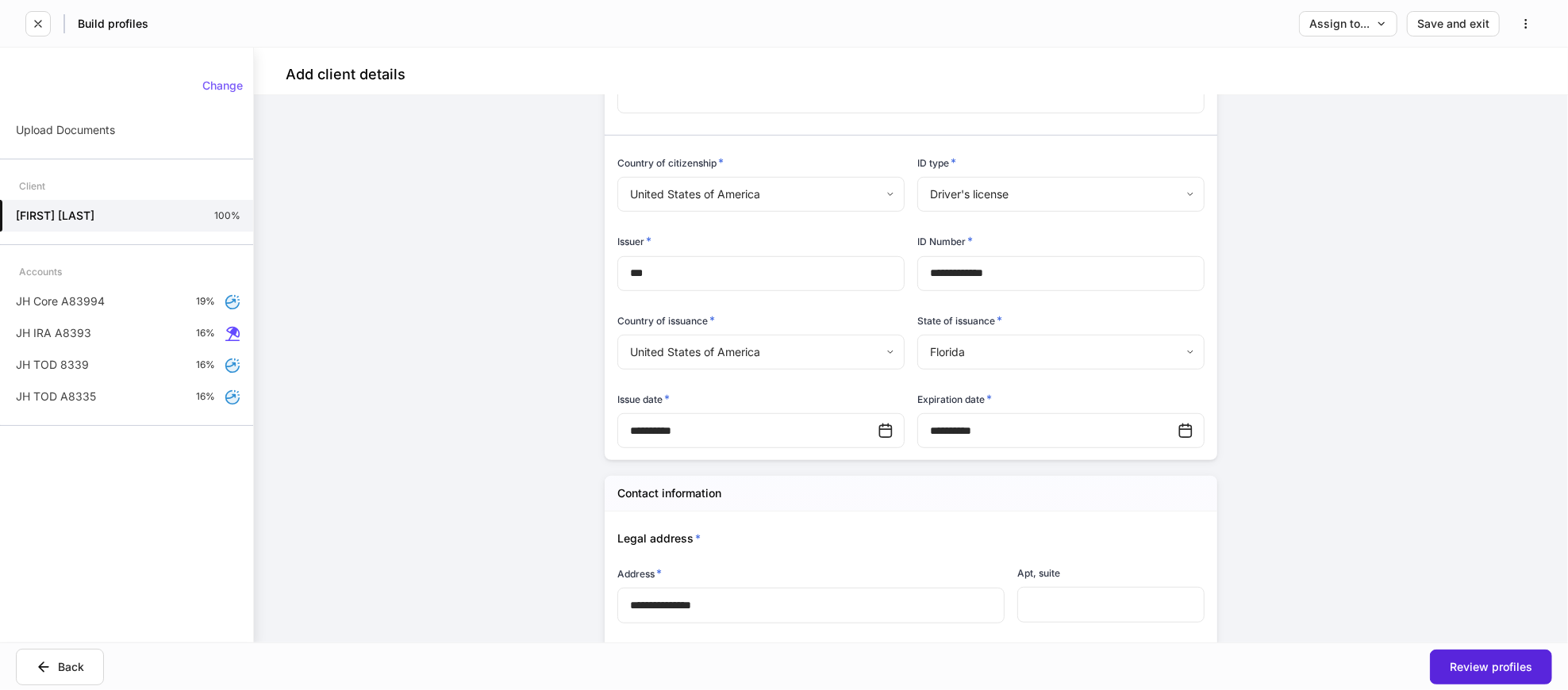 click on "**********" at bounding box center [911, 369] 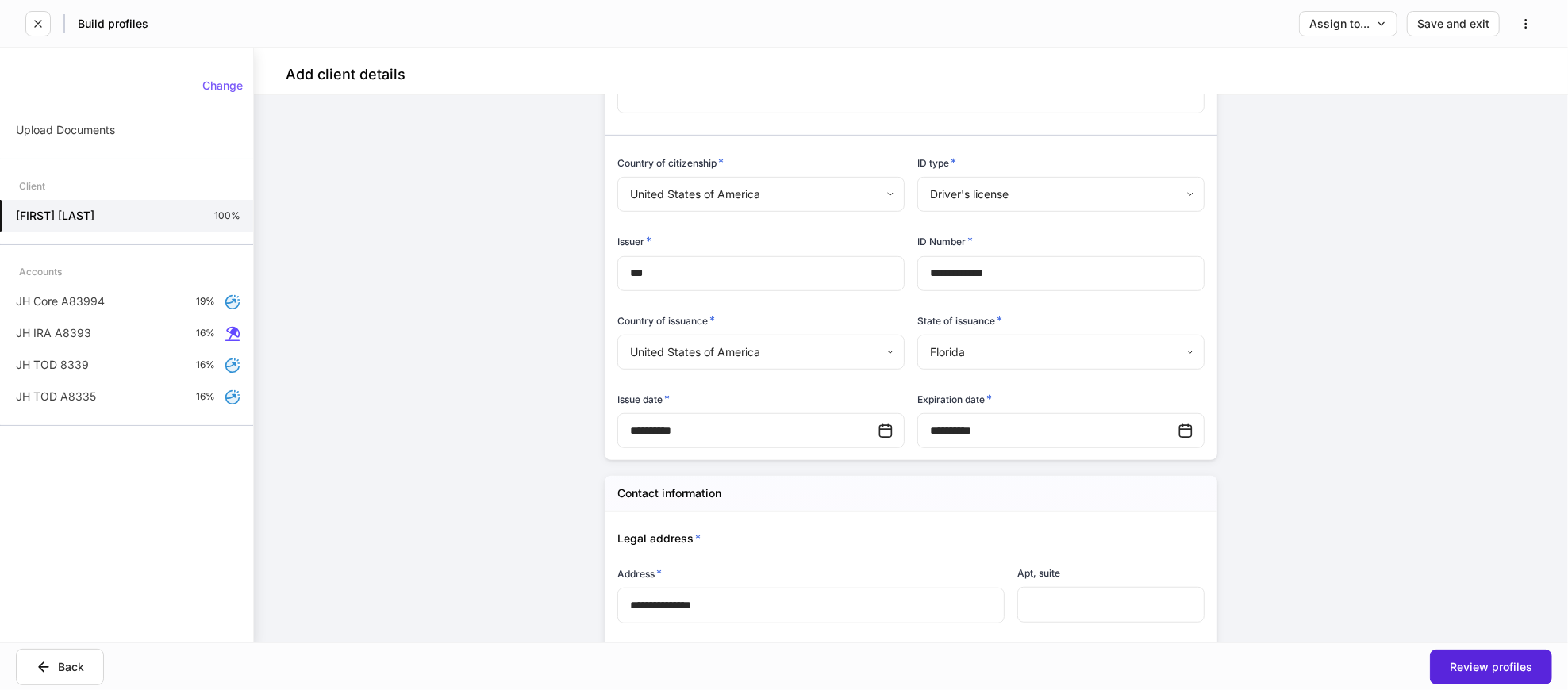 click on "**********" at bounding box center [1061, 274] 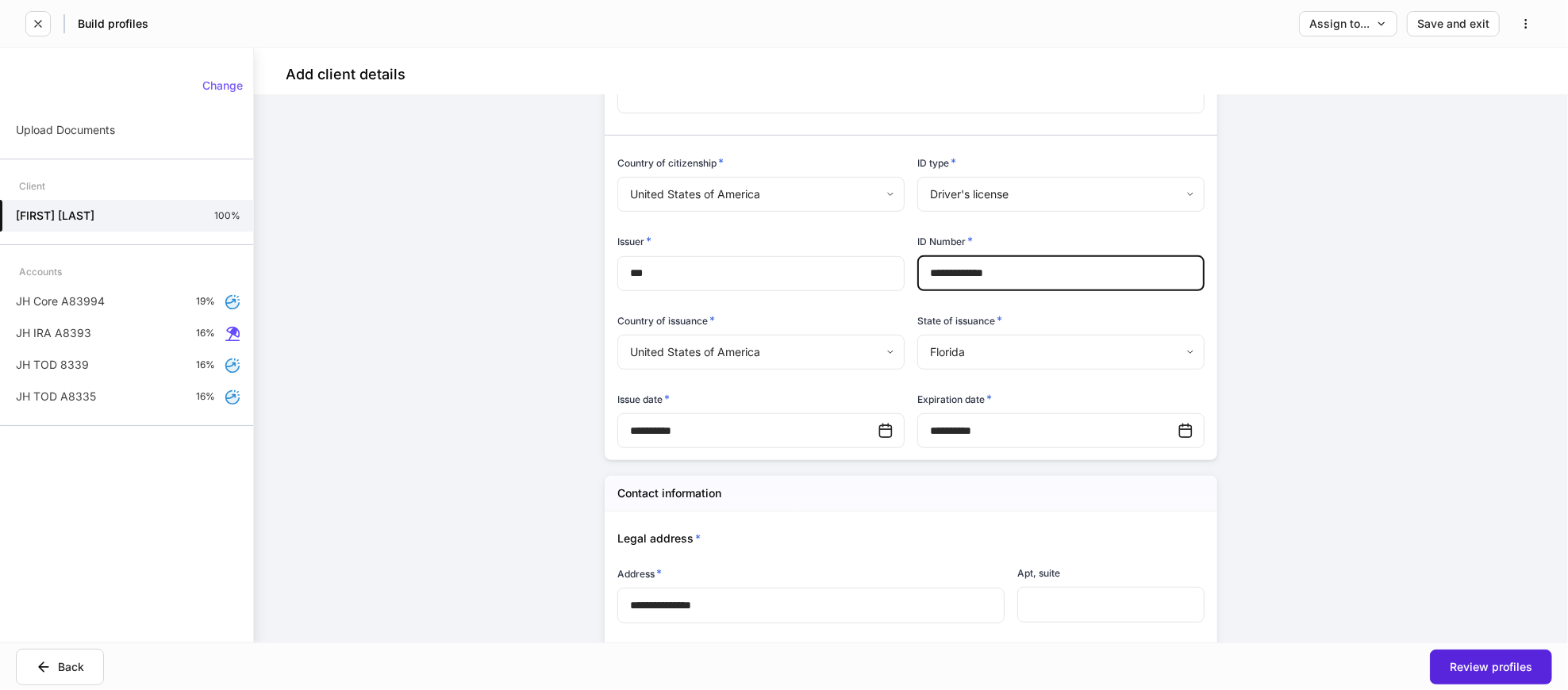 type on "**********" 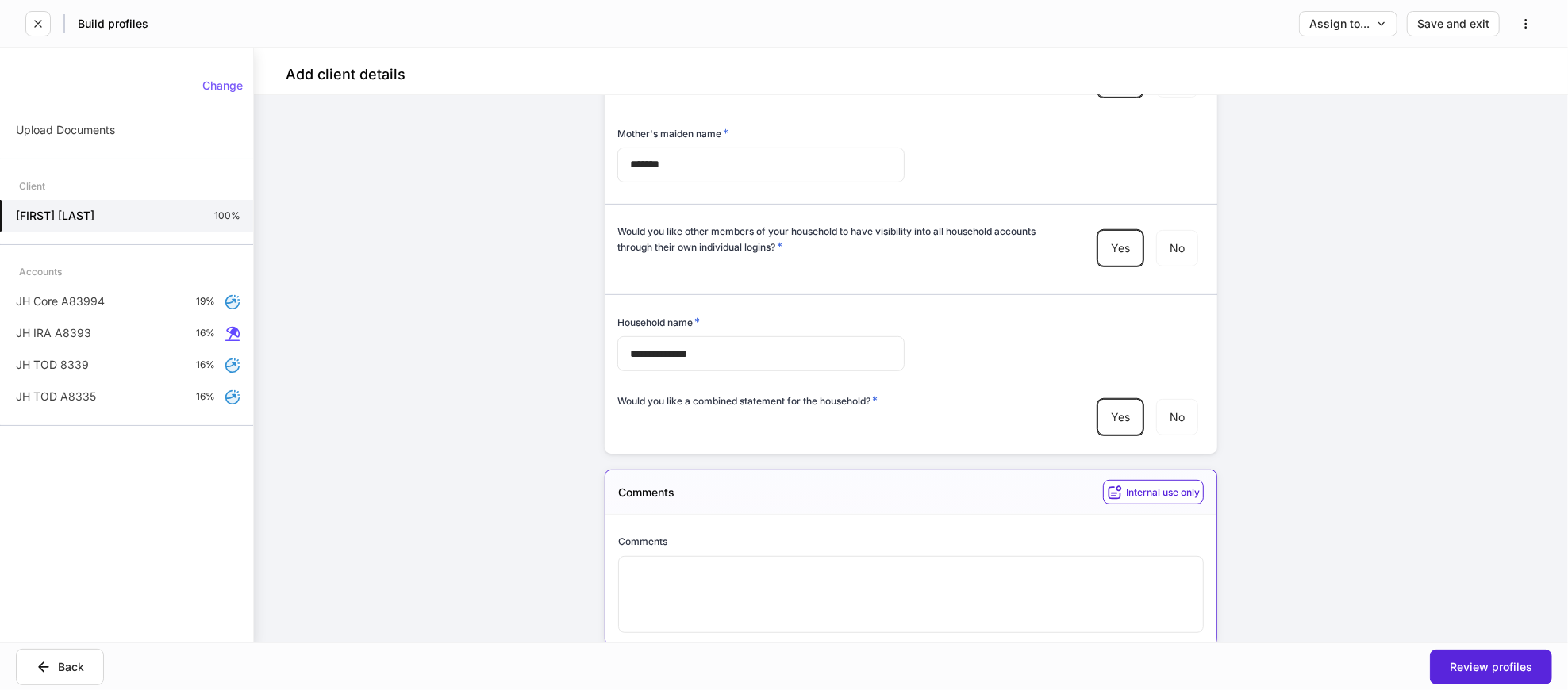 scroll, scrollTop: 5246, scrollLeft: 0, axis: vertical 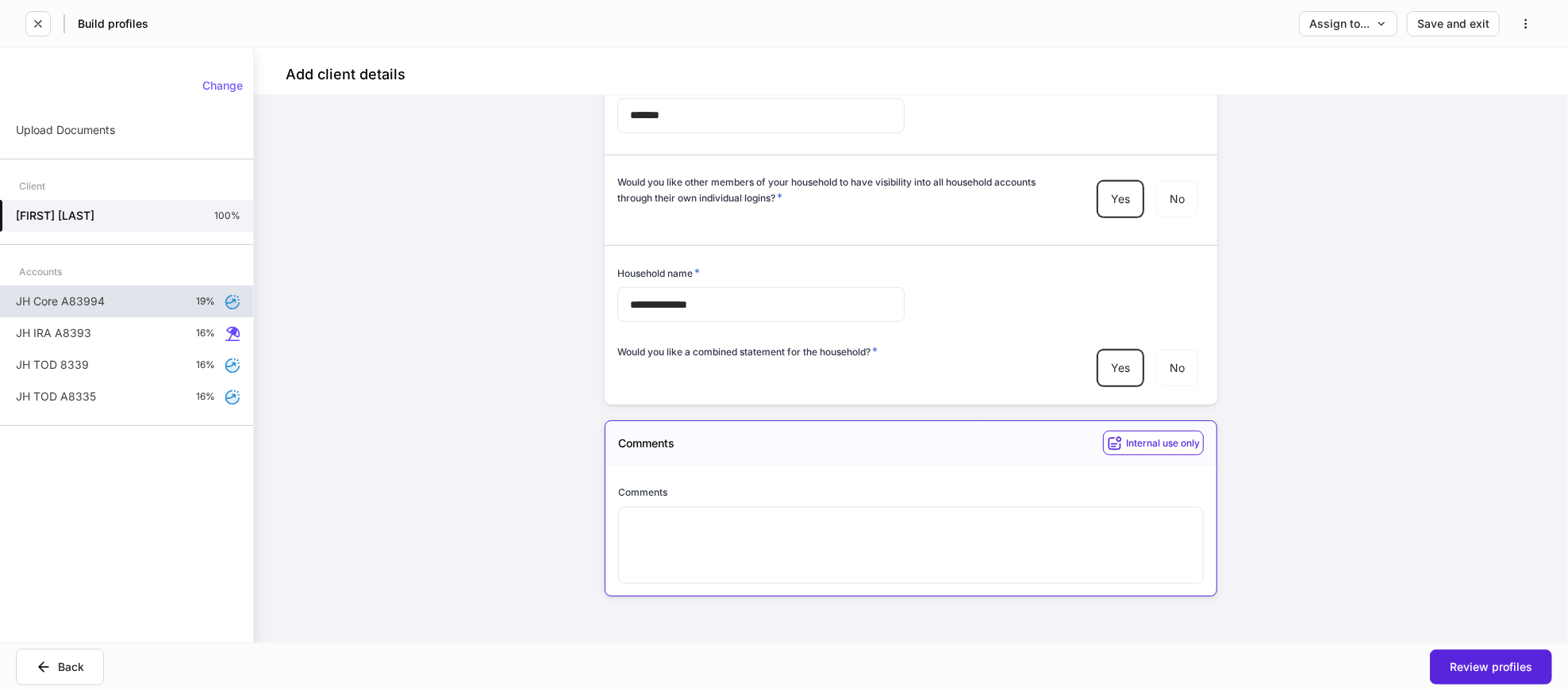 click on "JH Core A83994 19%" at bounding box center (126, 301) 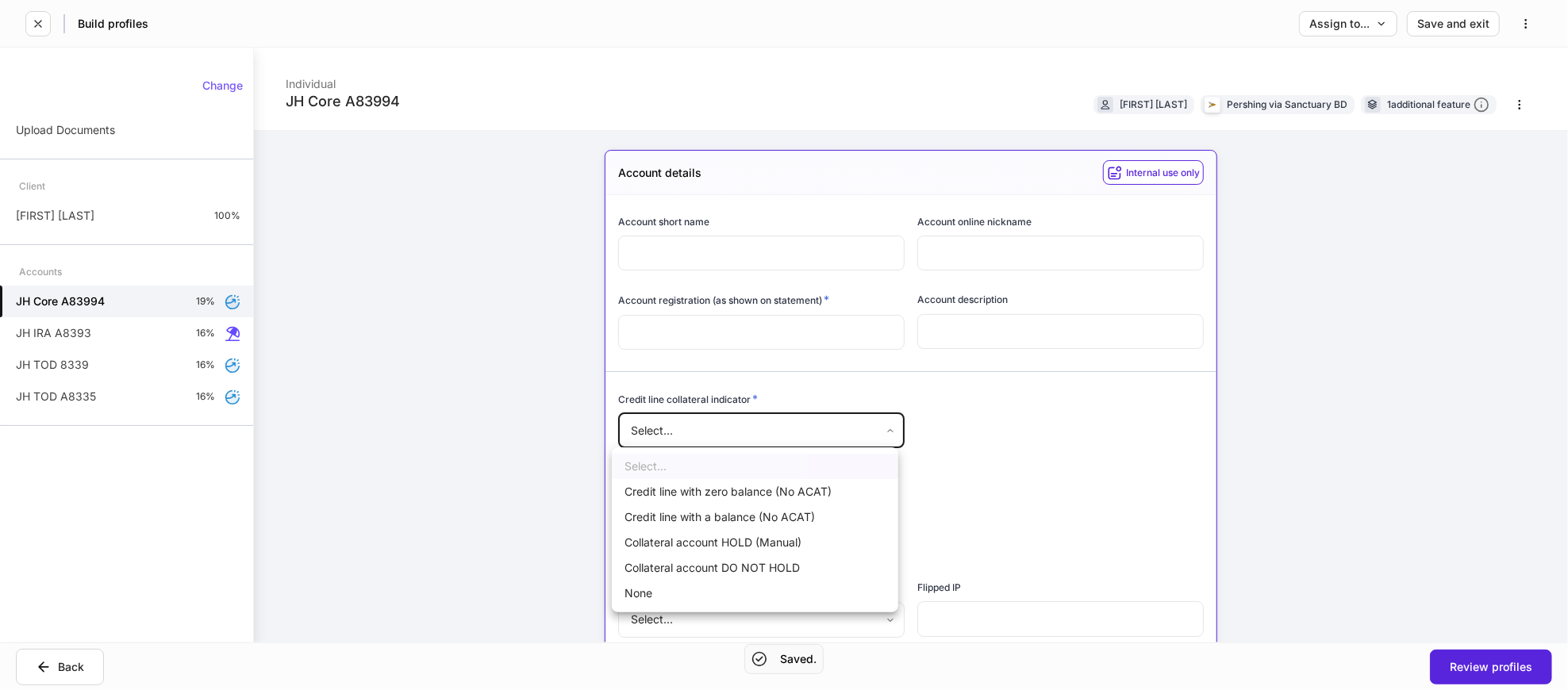 click on "Build profiles Assign to... Save and exit JH Core A83994 Individual [NAME] [NAME] Pershing via Sanctuary BD 1  additional   feature Account details Internal use only Account short name ​ Account online nickname ​ Account registration (as shown on statement) * ​ Account description ​ Credit line collateral indicator * Select... ​ Will this account be funded by an ACAT? * Yes No Hold ACAT Lead FA/IP # * Select... ​ Flipped IP ​ Advisory account * Select... ​ Tax lot disposition Mutual funds * First in, first out ** ​ Stocks in Pershing's dividend reinvestment plan * First in, first out ** ​ All other securities * First in, first out ** ​ Suitability Risk exposure * Select... ​ Investment objective * Select... ​ Time horizon * ​ Liquidity needs * Select... ​ Do you have any other outside investments we should be aware of? * Select... ​ USA Patriot Act information Initial source of funds * Select... ​ * Yes No * Yes No Comments Internal use only Comments * ​ Change" at bounding box center [784, 345] 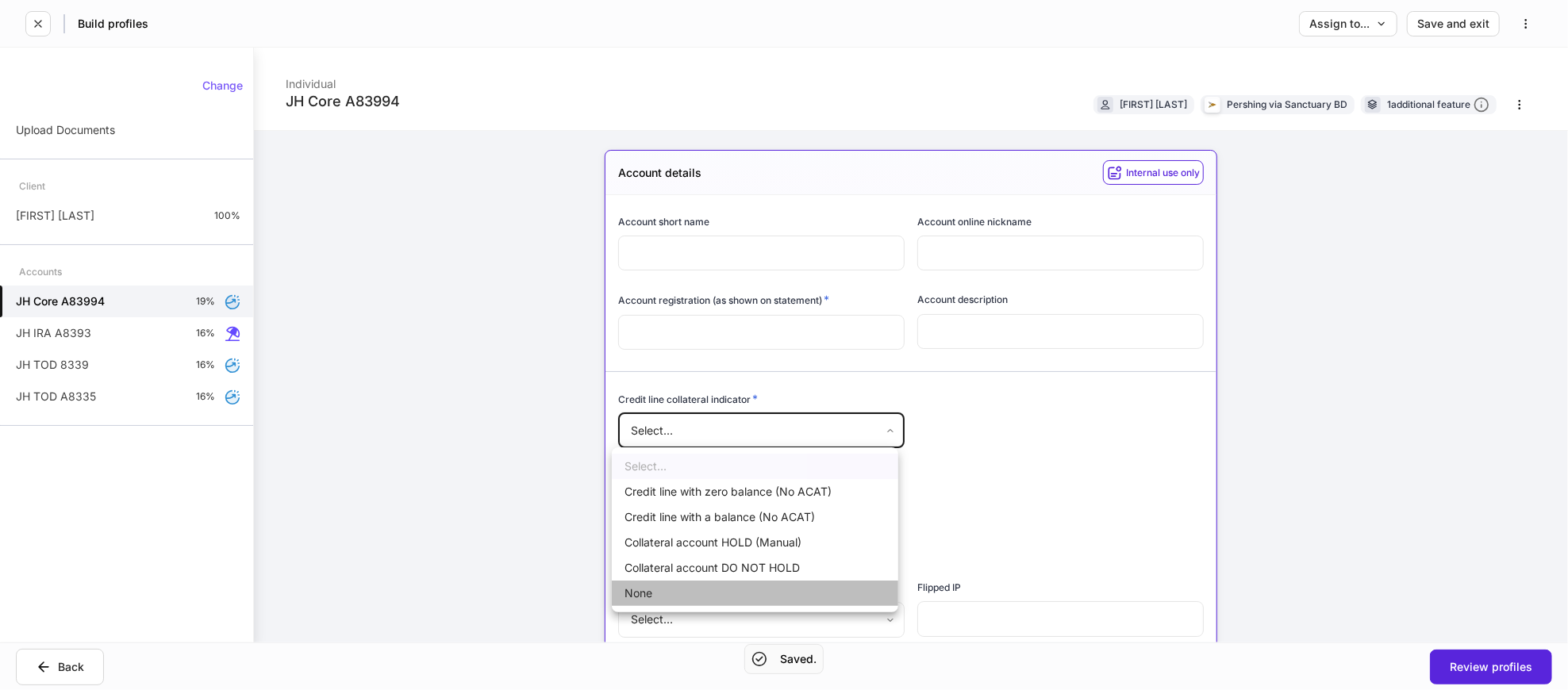 click on "None" at bounding box center [755, 593] 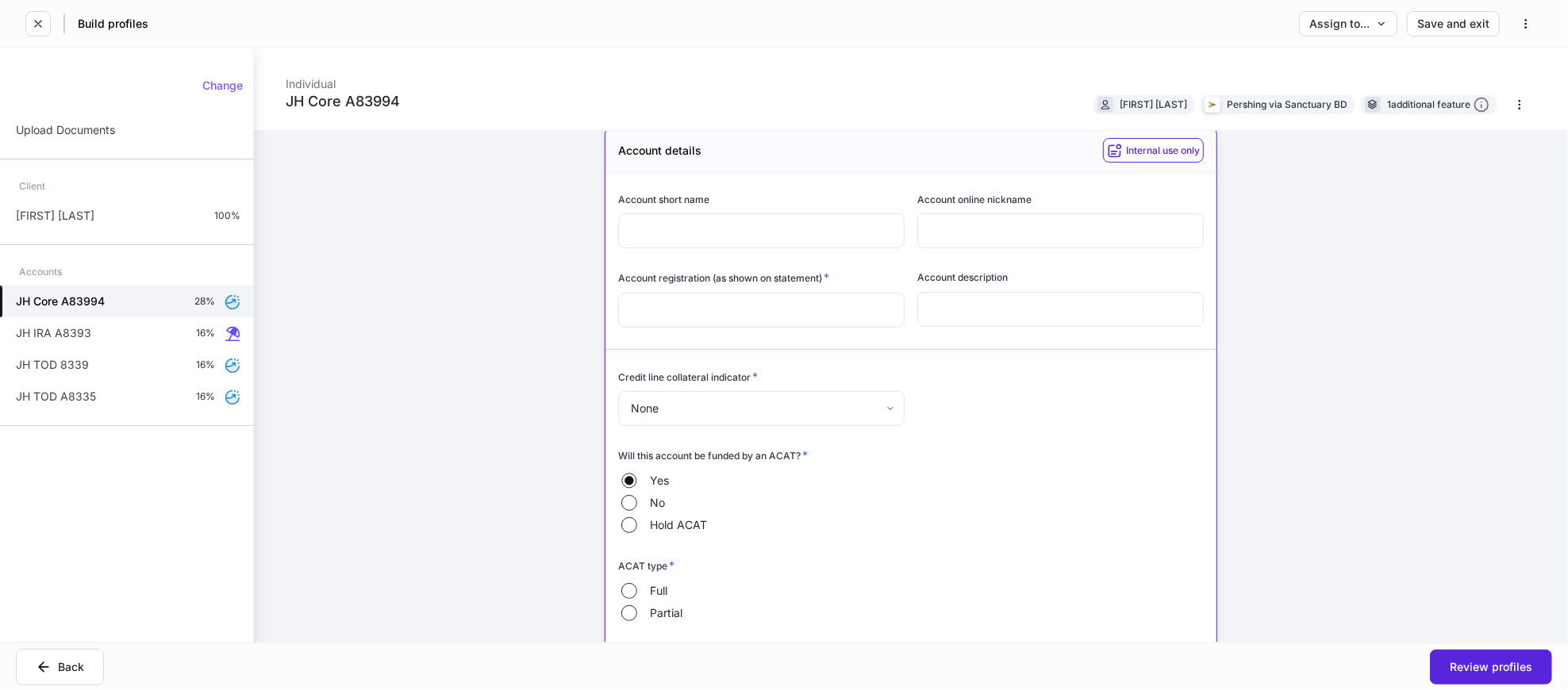 scroll, scrollTop: 88, scrollLeft: 0, axis: vertical 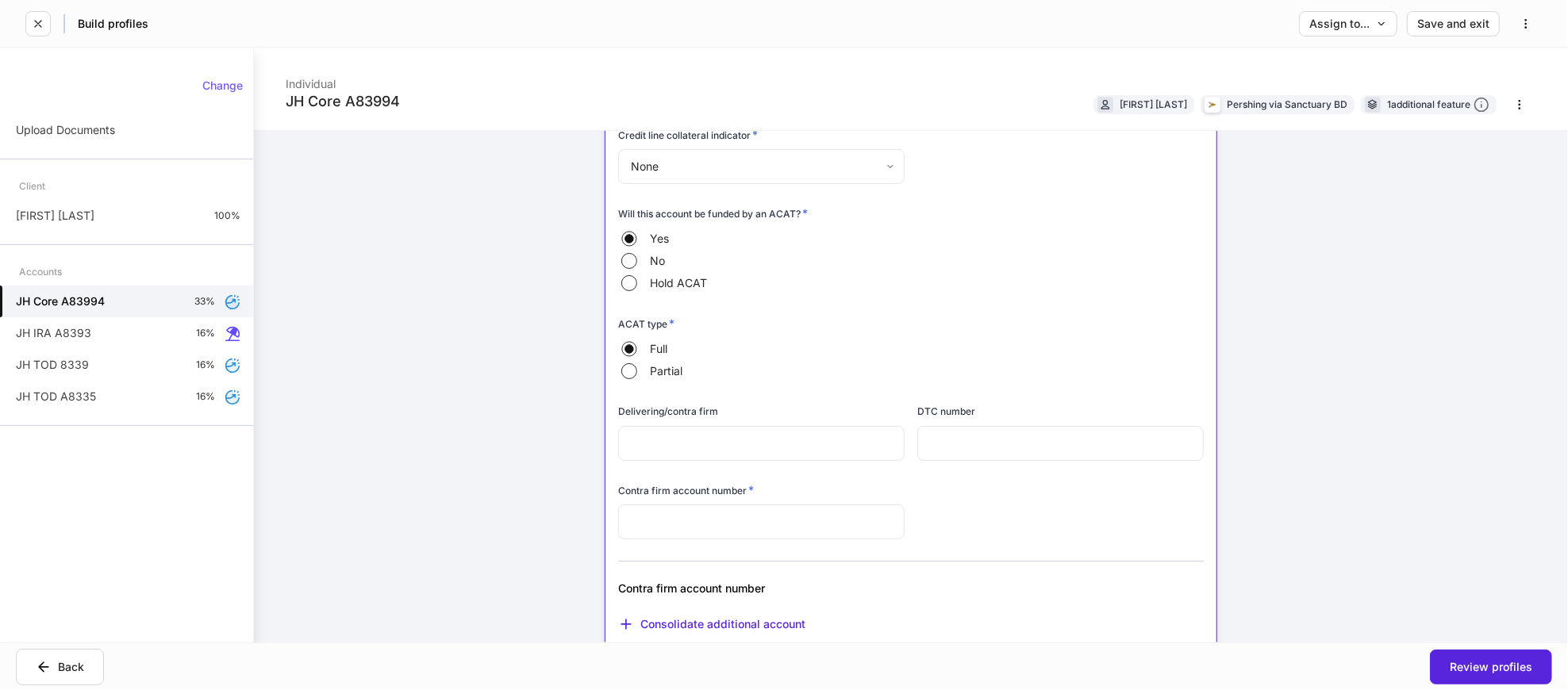 click at bounding box center (761, 522) 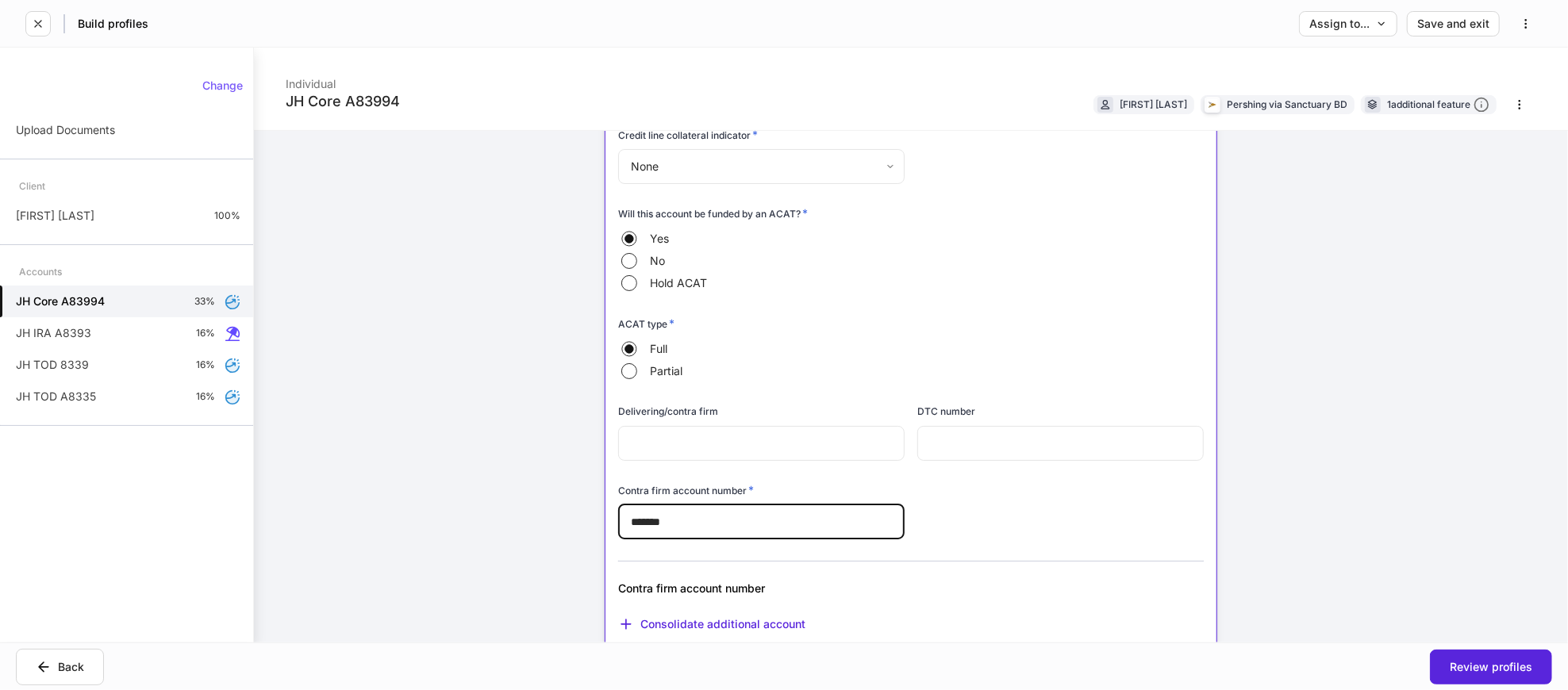 type on "*******" 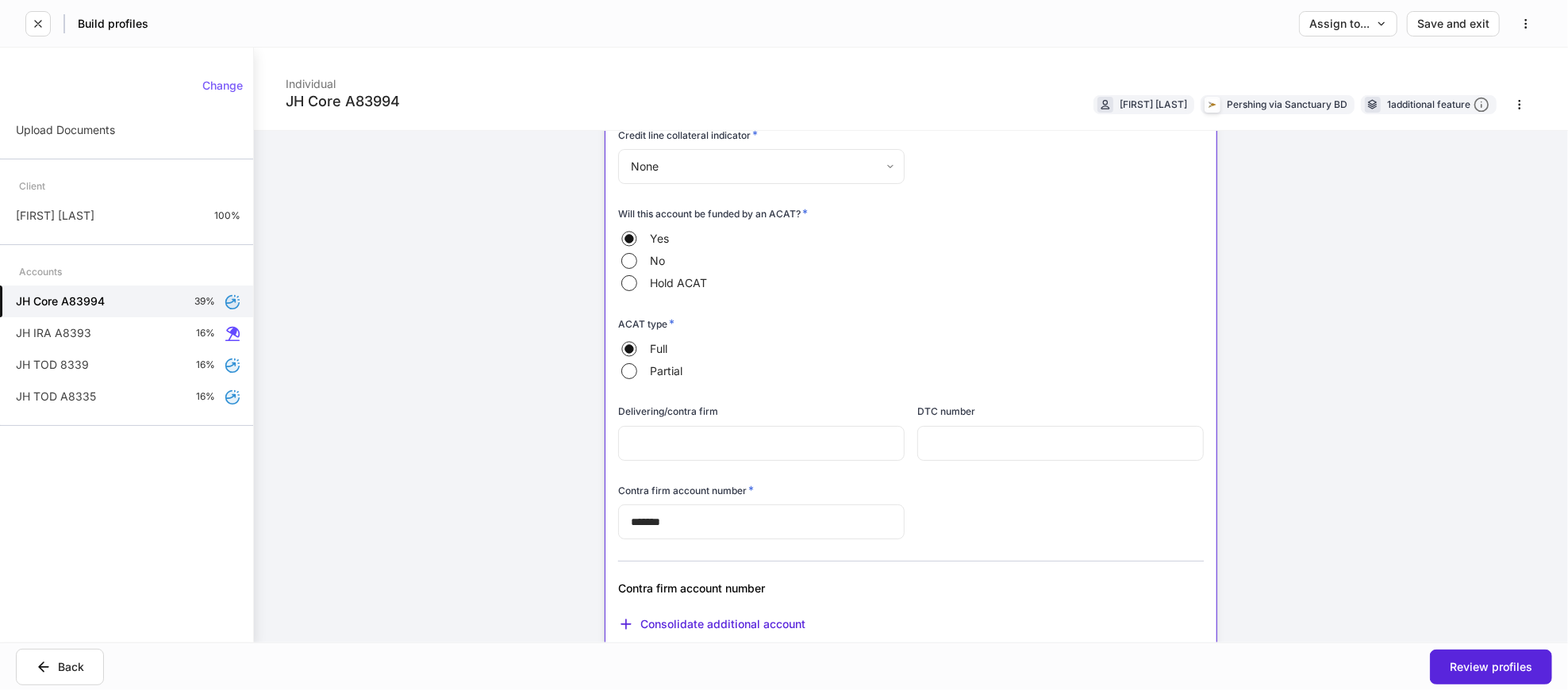 click on "Account details Internal use only Account short name ​ Account online nickname ​ Account registration (as shown on statement) * ​ Account description ​ Credit line collateral indicator * None **** ​ Will this account be funded by an ACAT? * Yes No Hold ACAT ACAT type * Full Partial Delivering/contra firm ​ DTC number ​ Contra firm account number * ******* ​ Contra firm account number Consolidate additional account Lead FA/IP # * Select... ​ Flipped IP ​ Advisory account * Select... ​ Tax lot disposition Mutual funds * First in, first out ** ​ Stocks in Pershing's dividend reinvestment plan * First in, first out ** ​ All other securities * First in, first out ** ​ Suitability Risk exposure * Select... ​ Investment objective * Select... ​ Time horizon * ​ Liquidity needs * Select... ​ Do you have any other outside investments we should be aware of? * Select... ​ USA Patriot Act information Initial source of funds * Select... ​ * Yes No * Yes No Comments Internal use only" at bounding box center [911, 867] 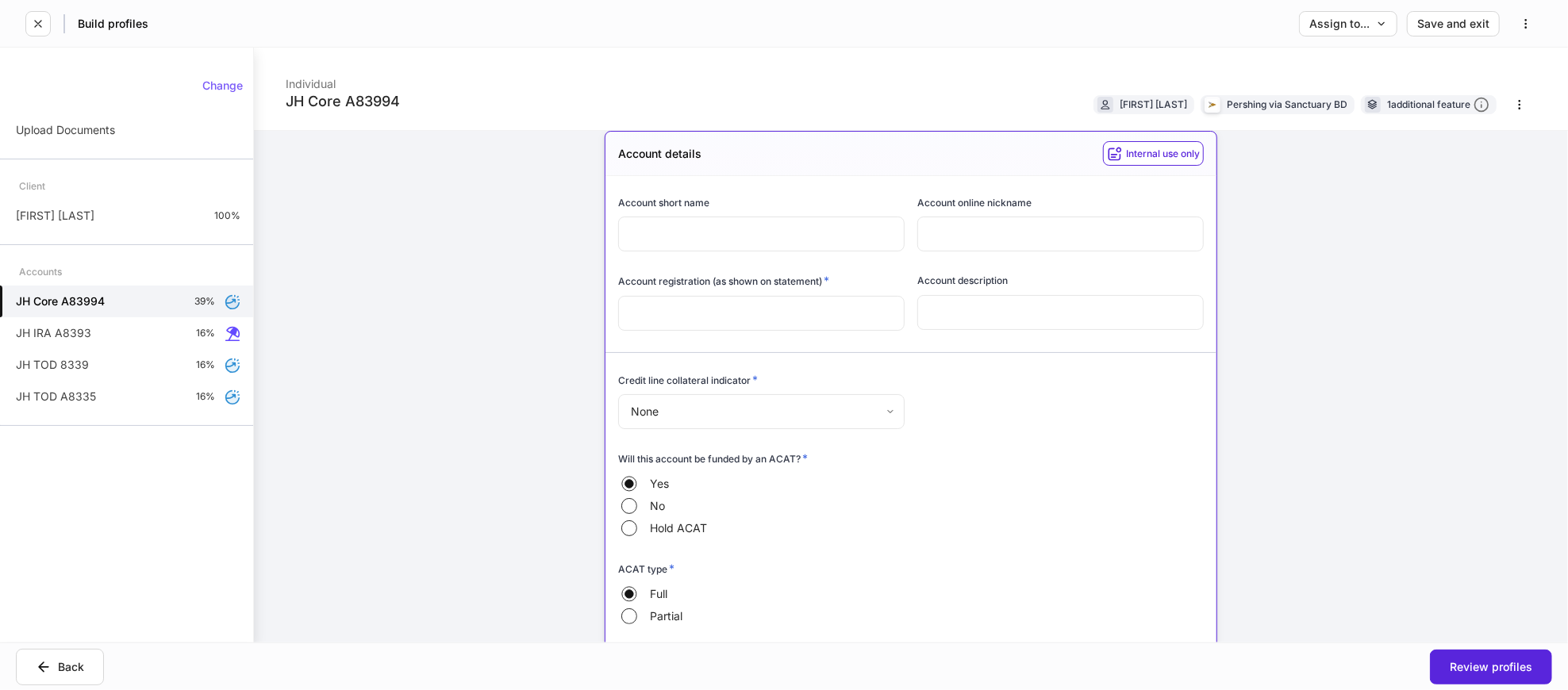 scroll, scrollTop: 0, scrollLeft: 0, axis: both 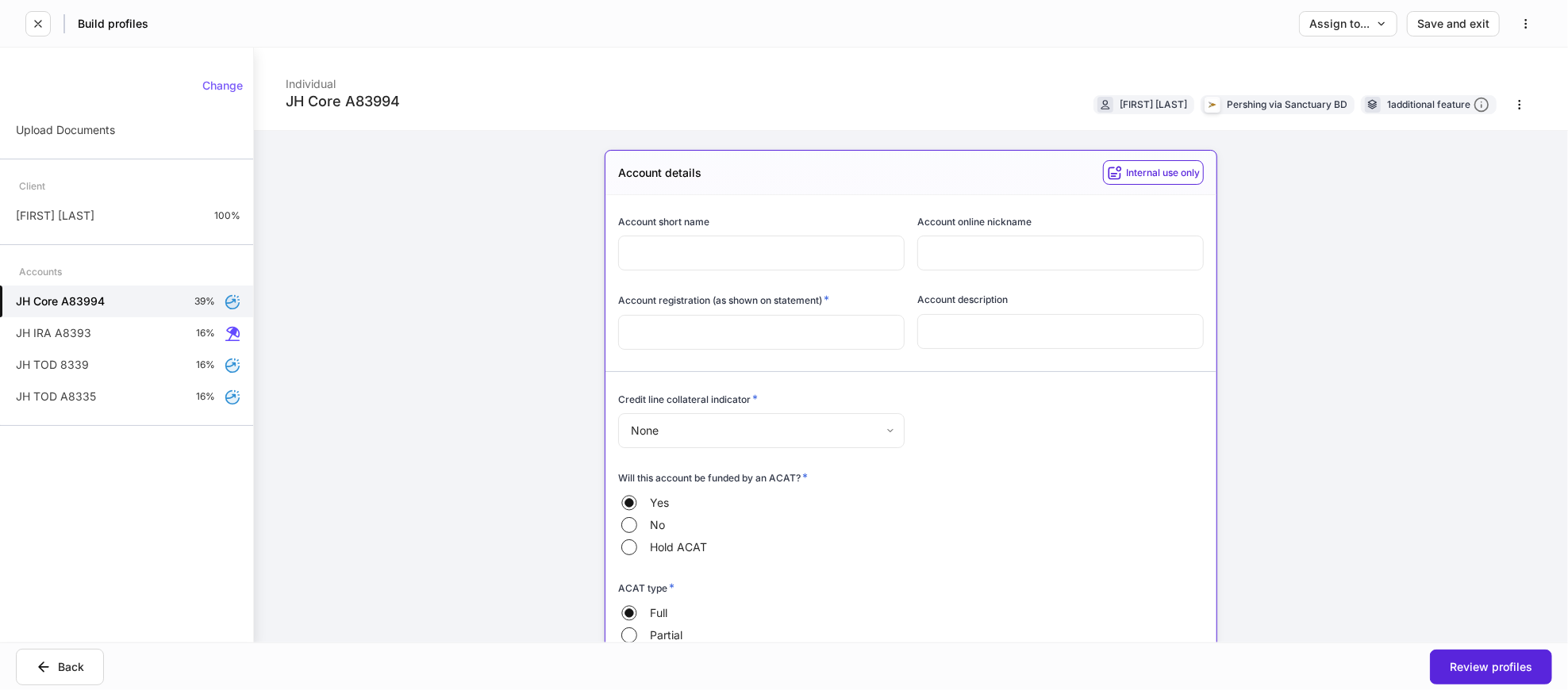 click at bounding box center (761, 332) 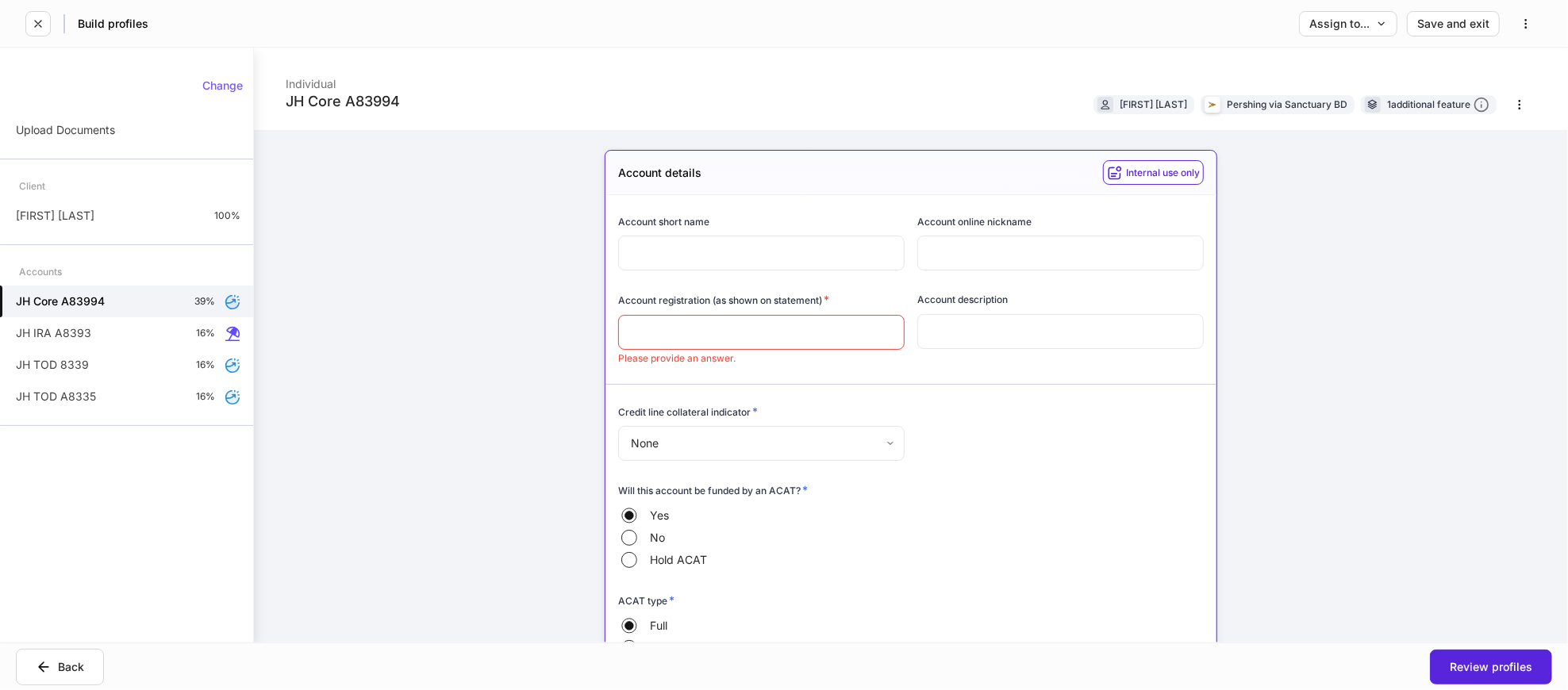 click on "Account registration (as shown on statement) * ​ Please provide an answer." at bounding box center [755, 318] 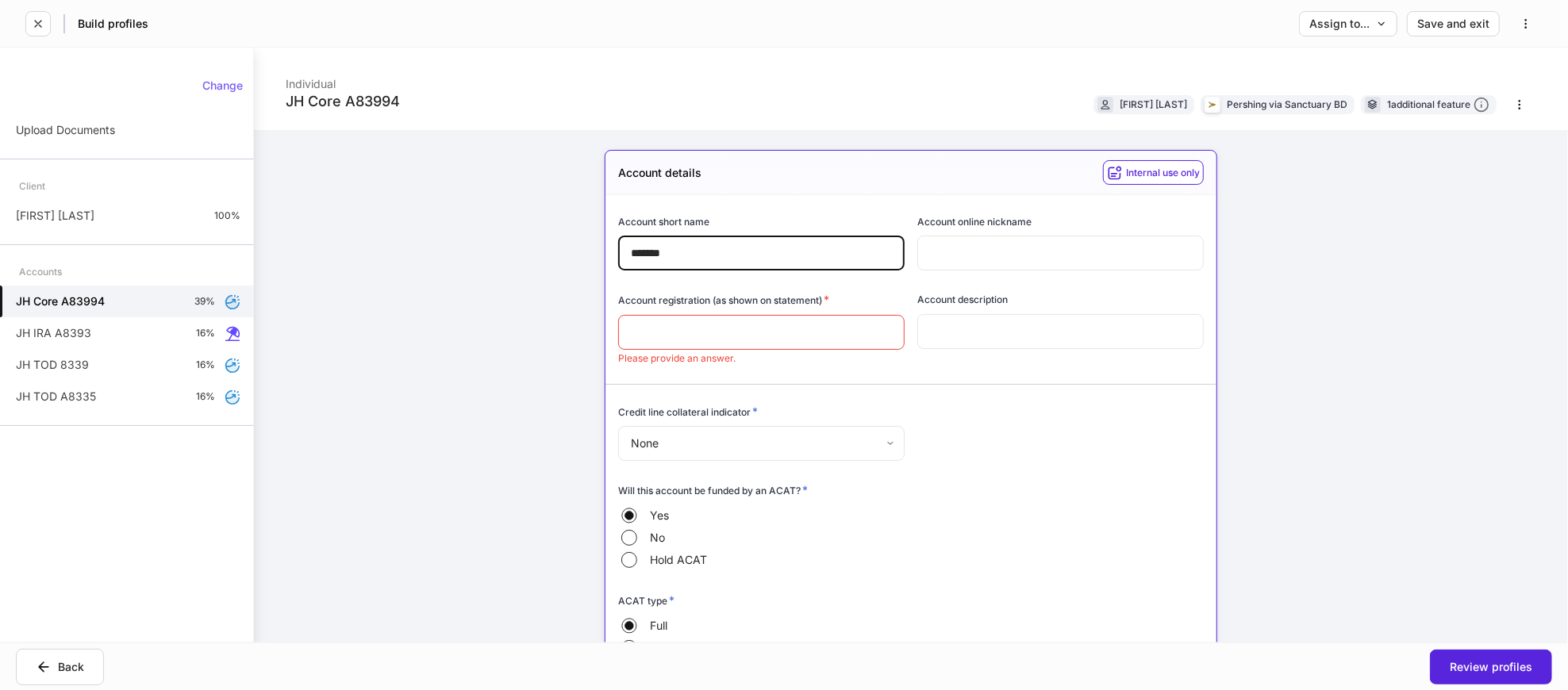 type on "*******" 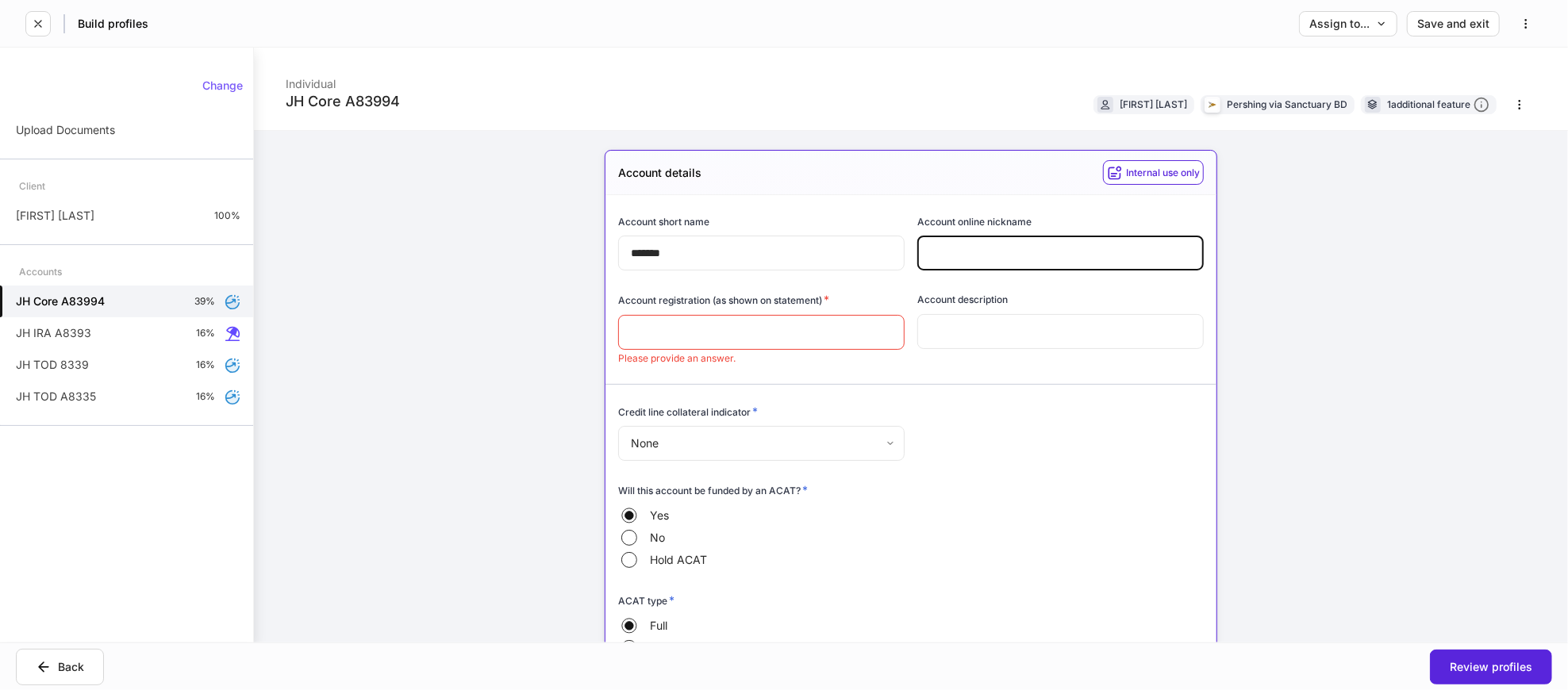 click at bounding box center [1060, 253] 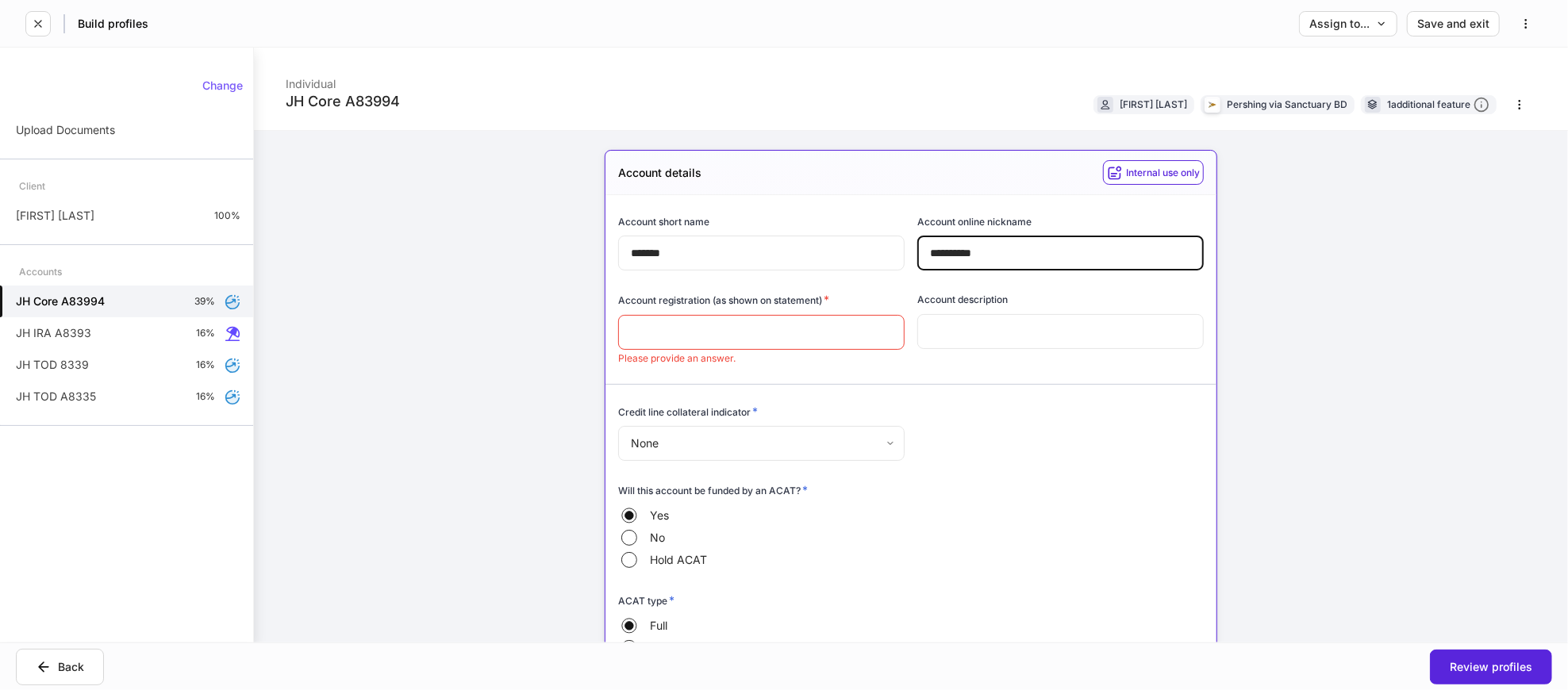 type on "**********" 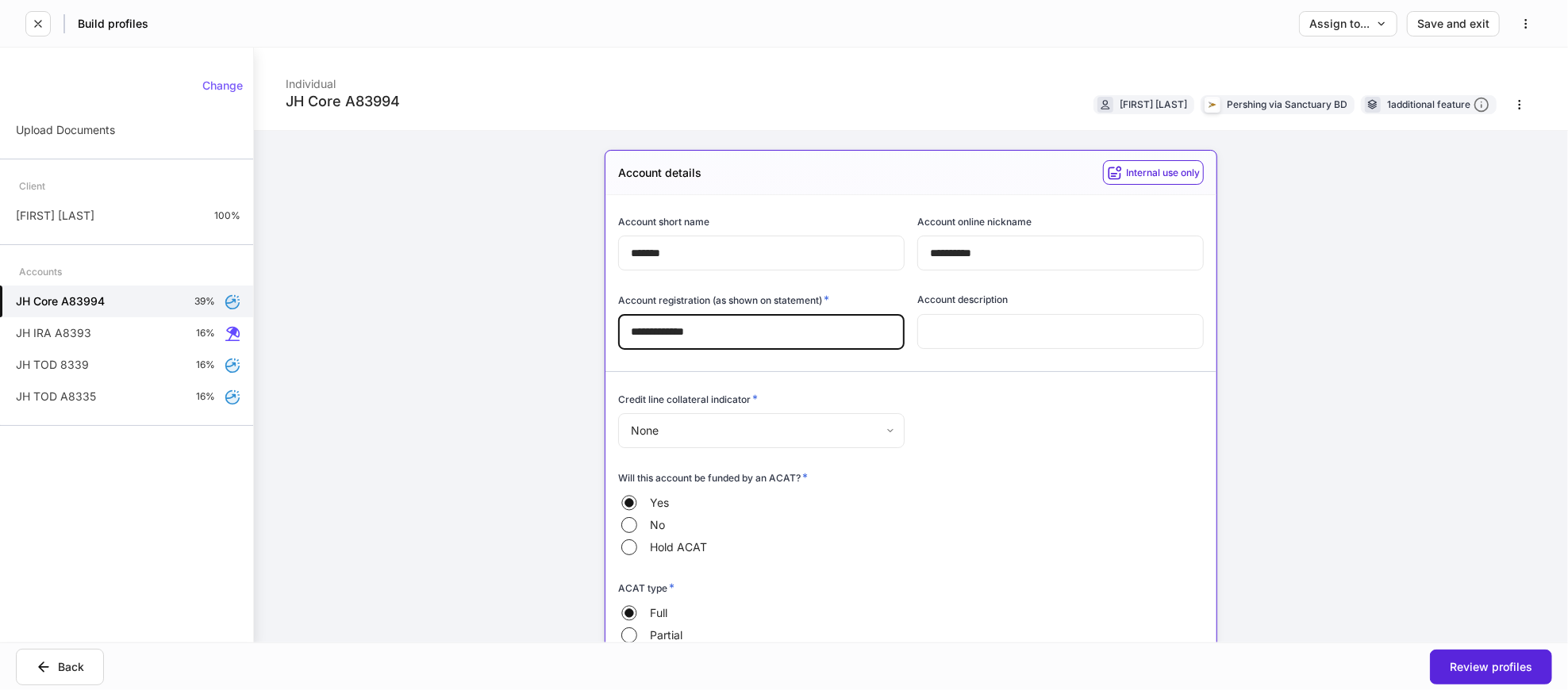 type on "**********" 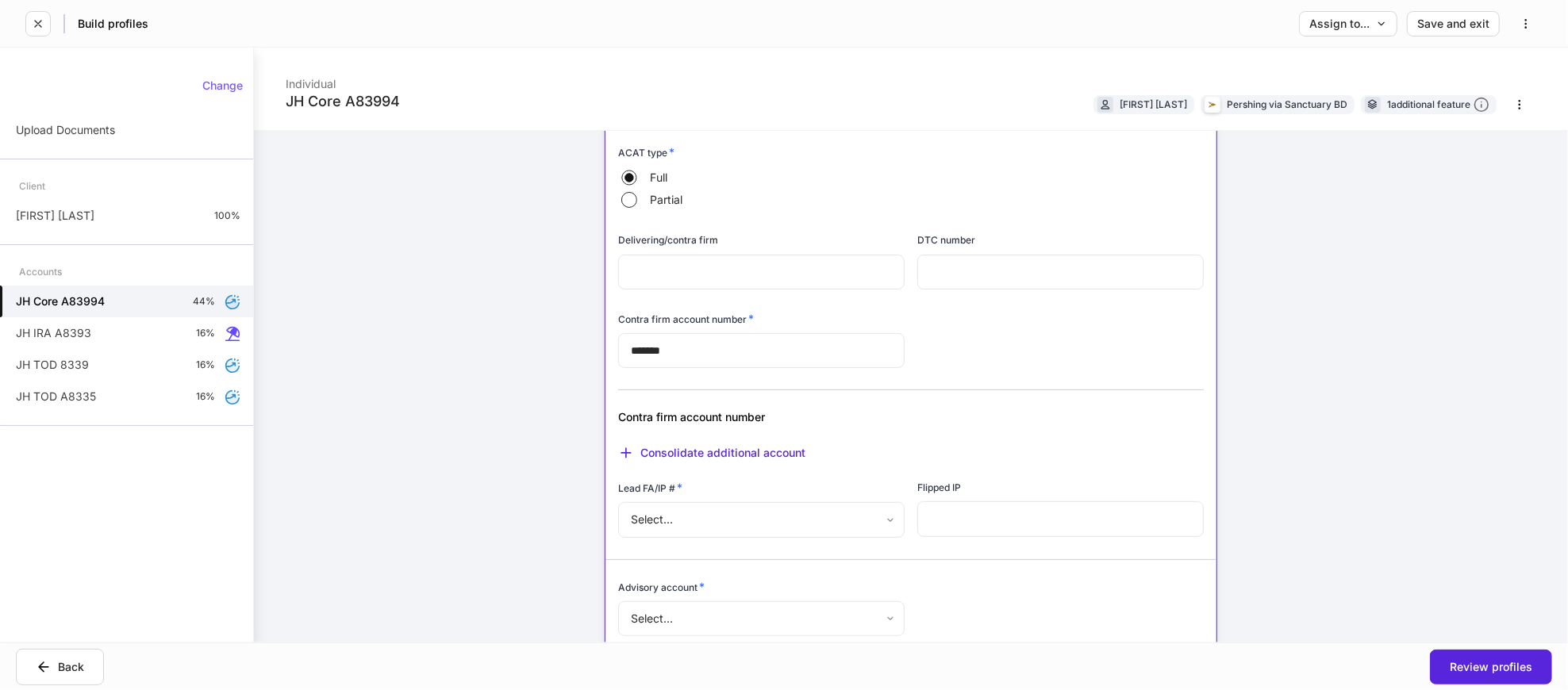 scroll, scrollTop: 616, scrollLeft: 0, axis: vertical 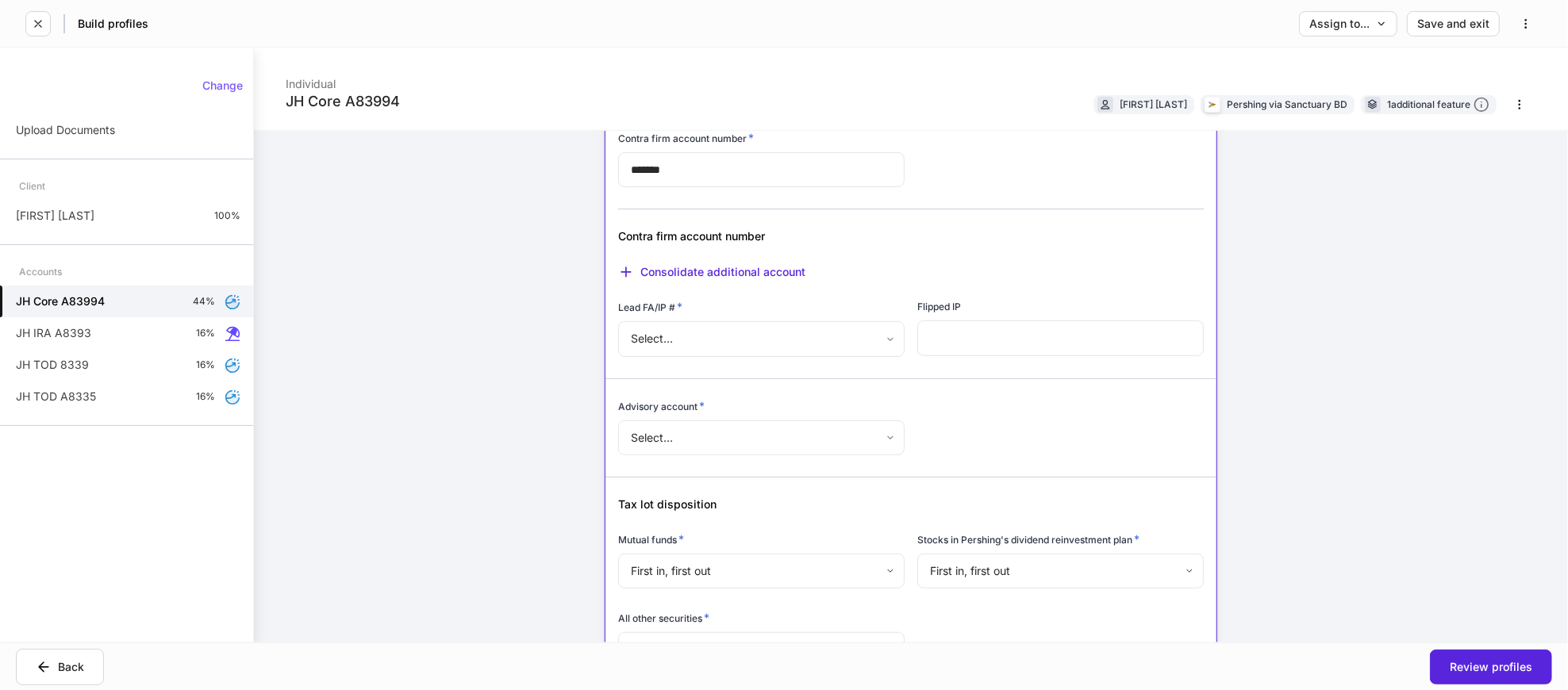 type on "****" 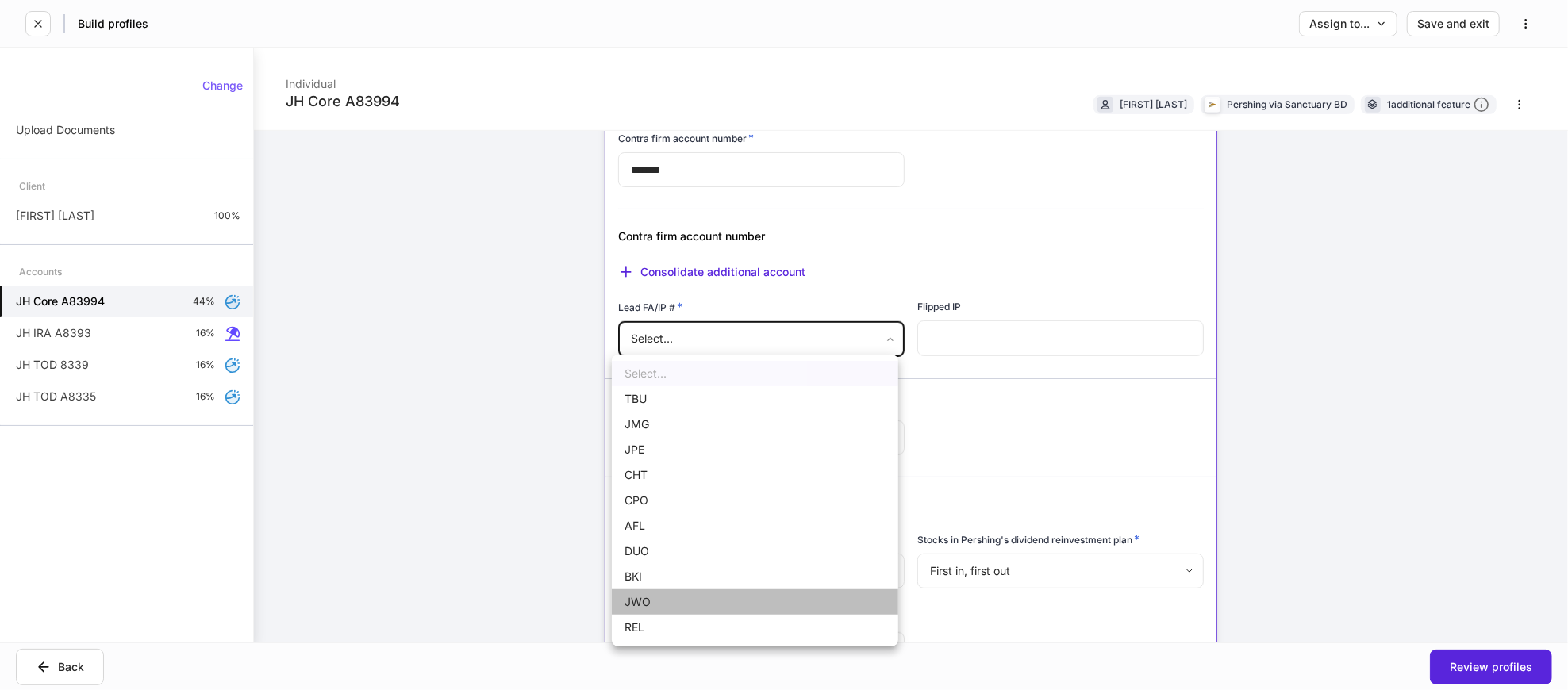 click on "JWO" at bounding box center (755, 602) 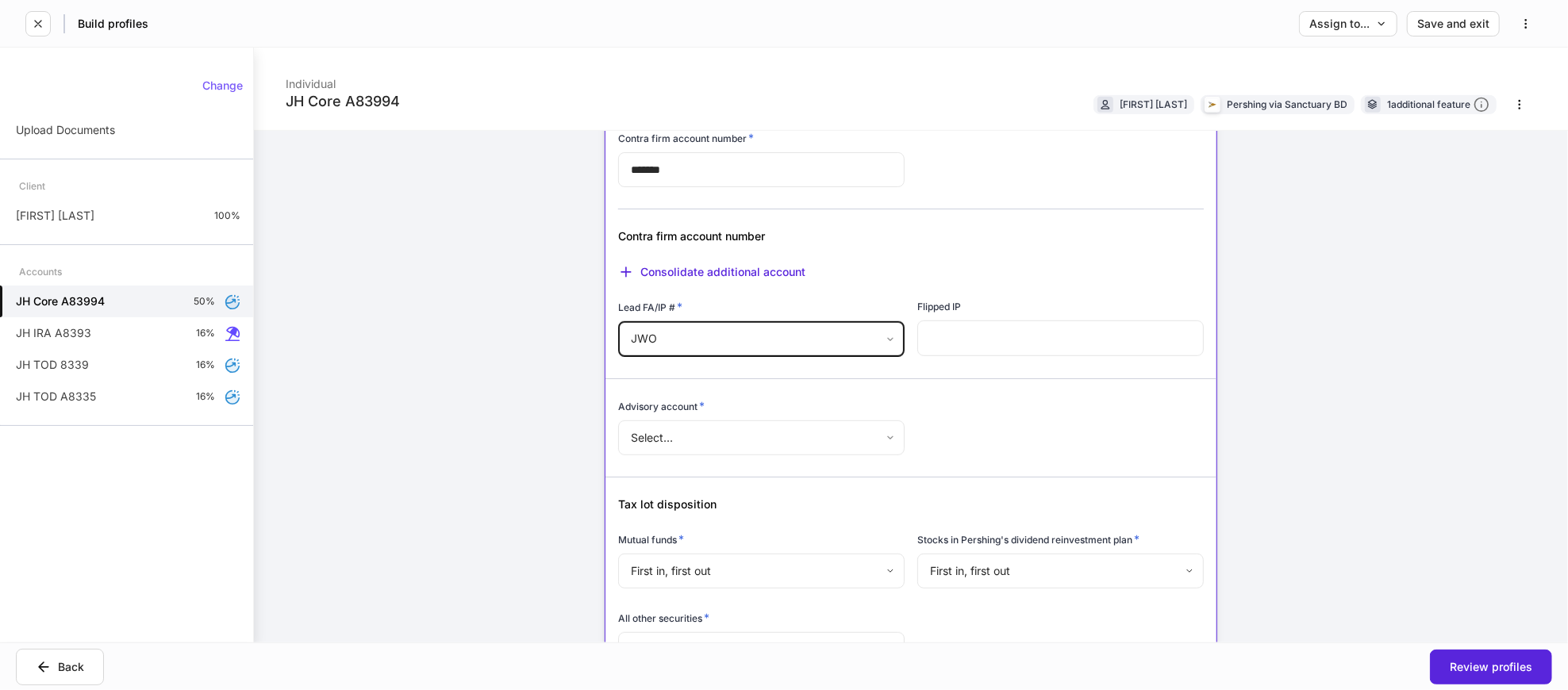 click at bounding box center (1060, 338) 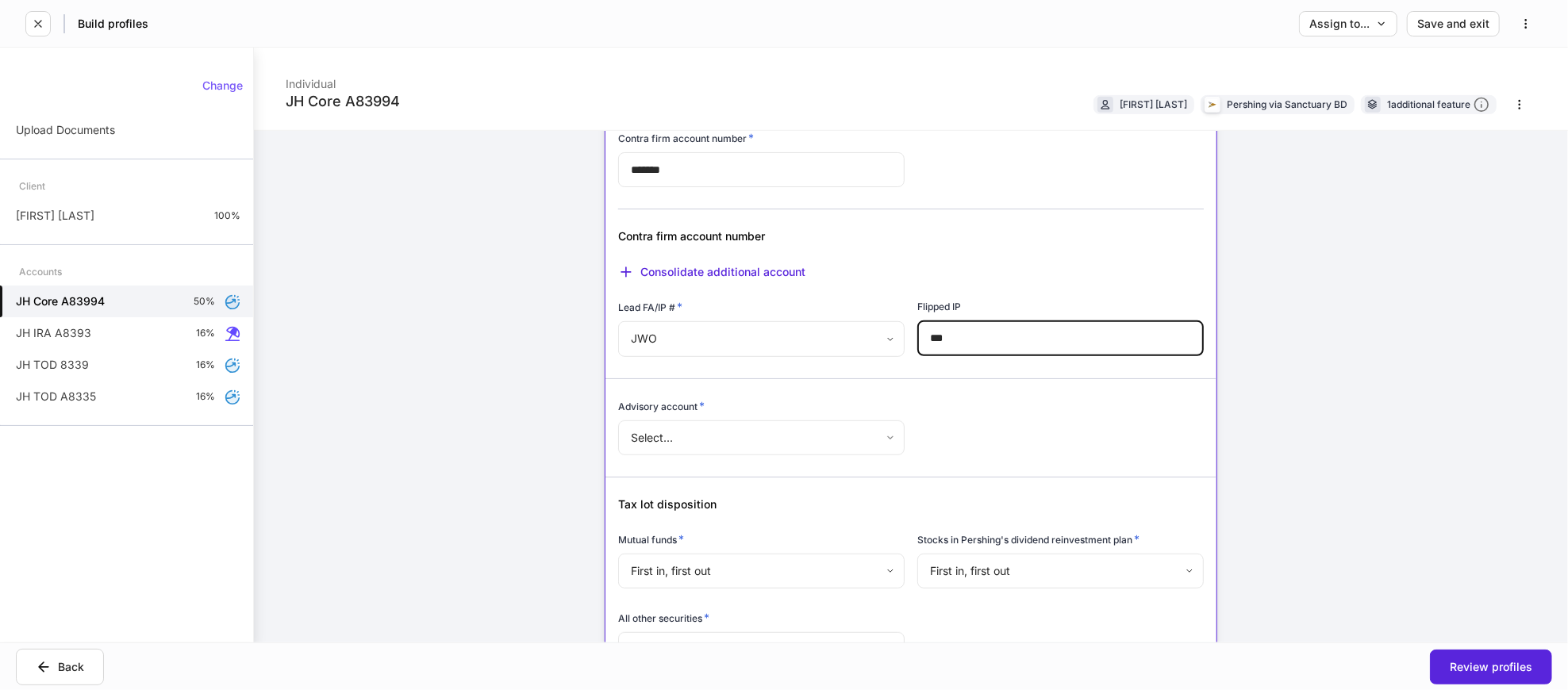type on "***" 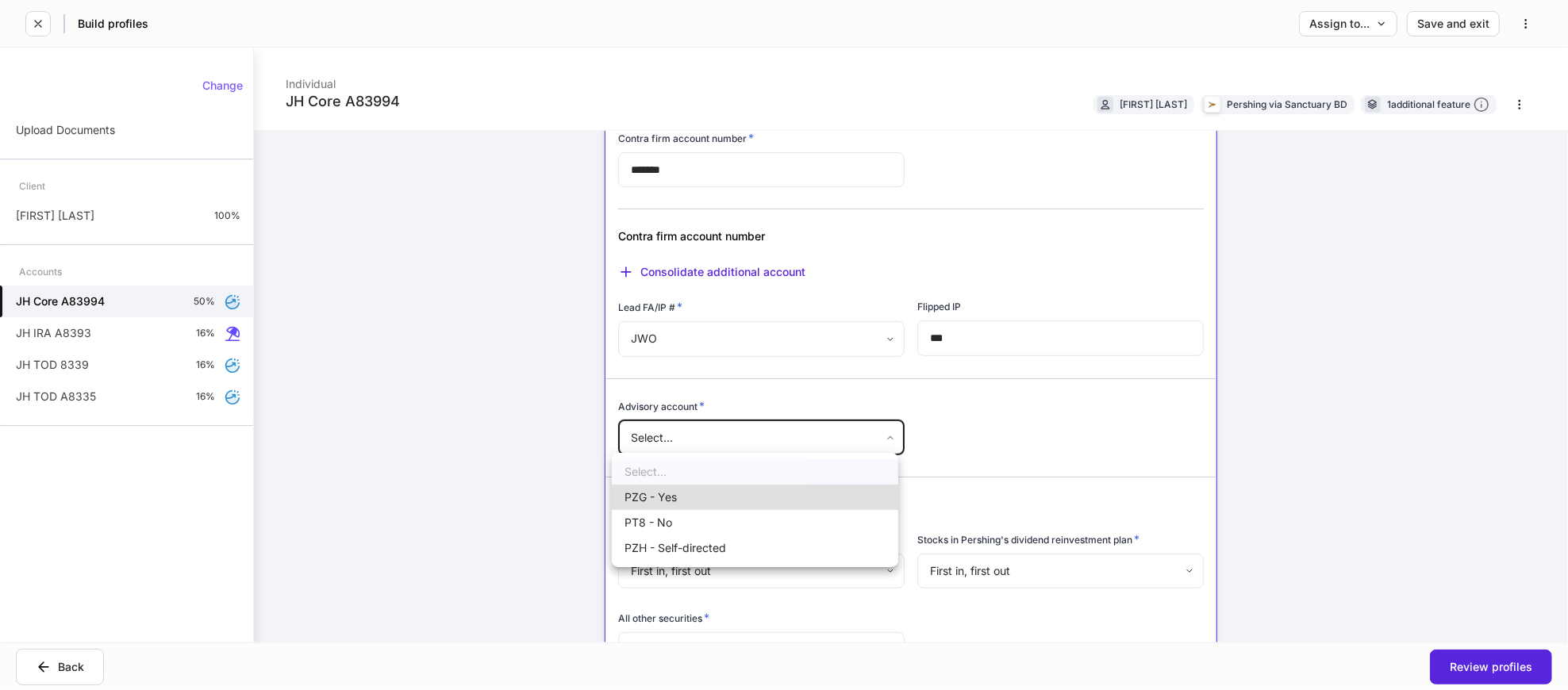 click on "PZG - Yes" at bounding box center (755, 497) 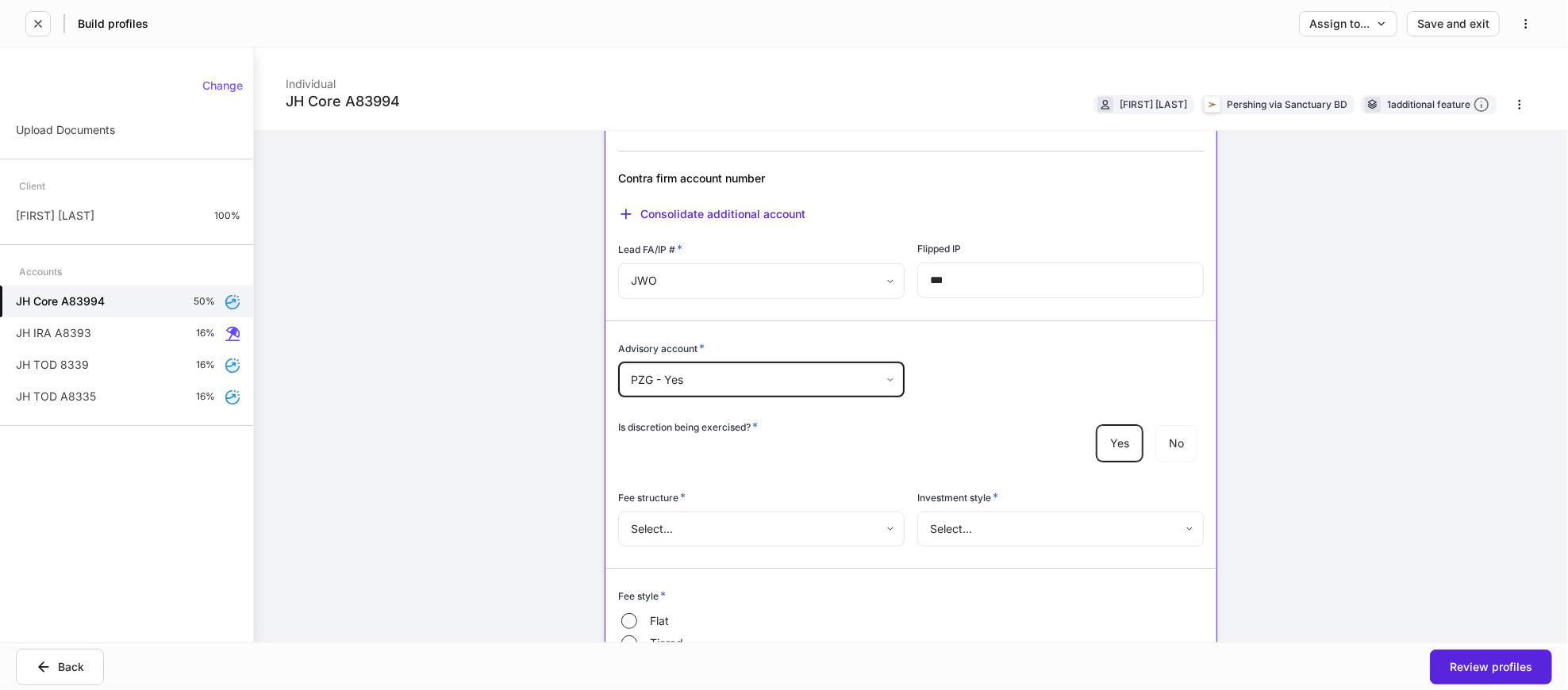 scroll, scrollTop: 704, scrollLeft: 0, axis: vertical 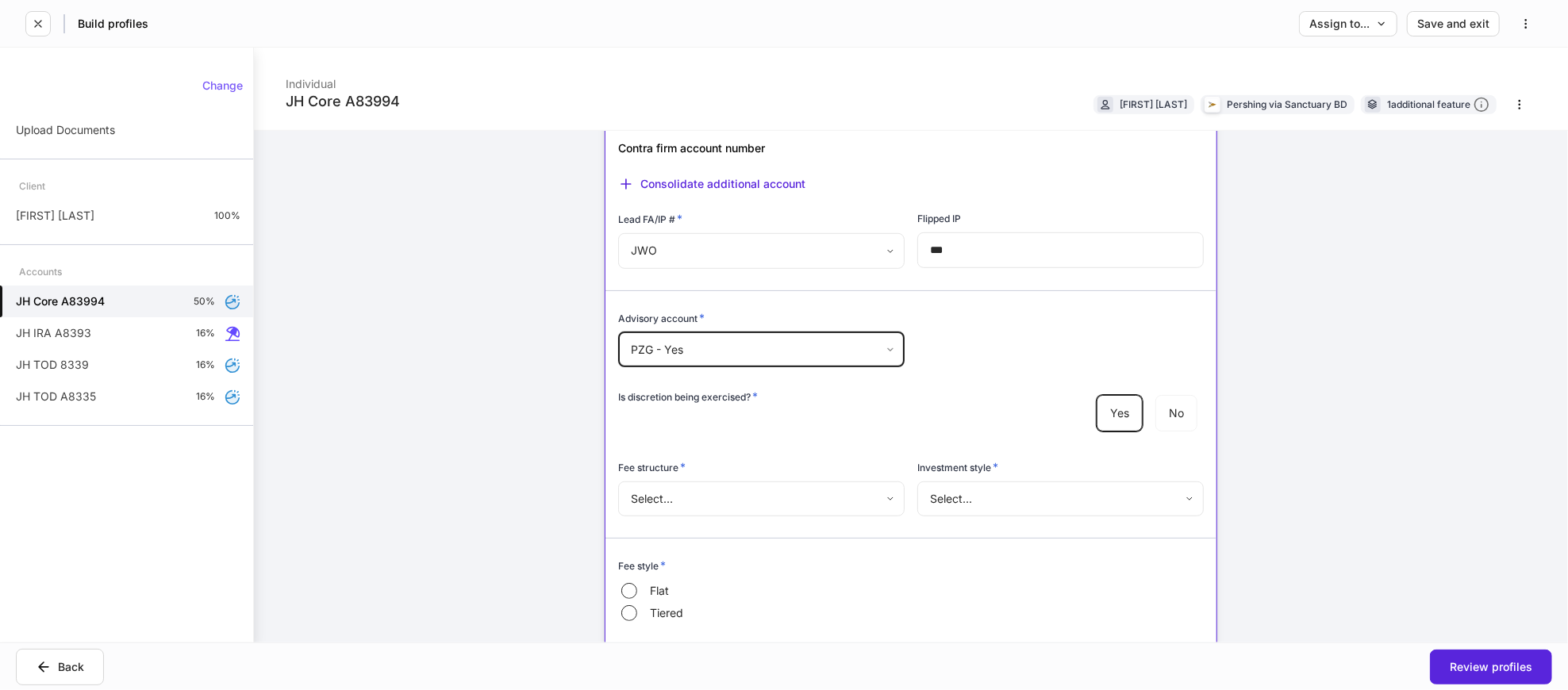 click on "**********" at bounding box center [784, 345] 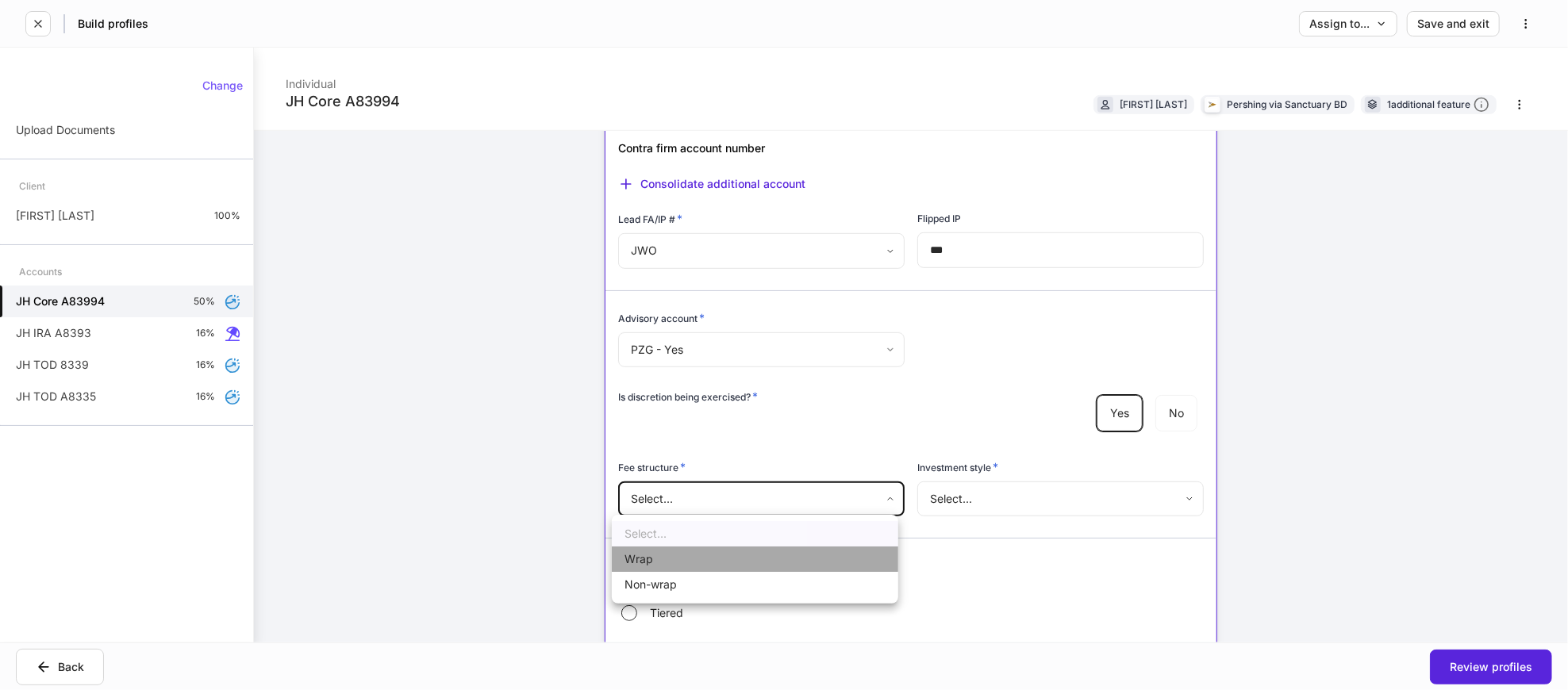 click on "Wrap" at bounding box center (755, 559) 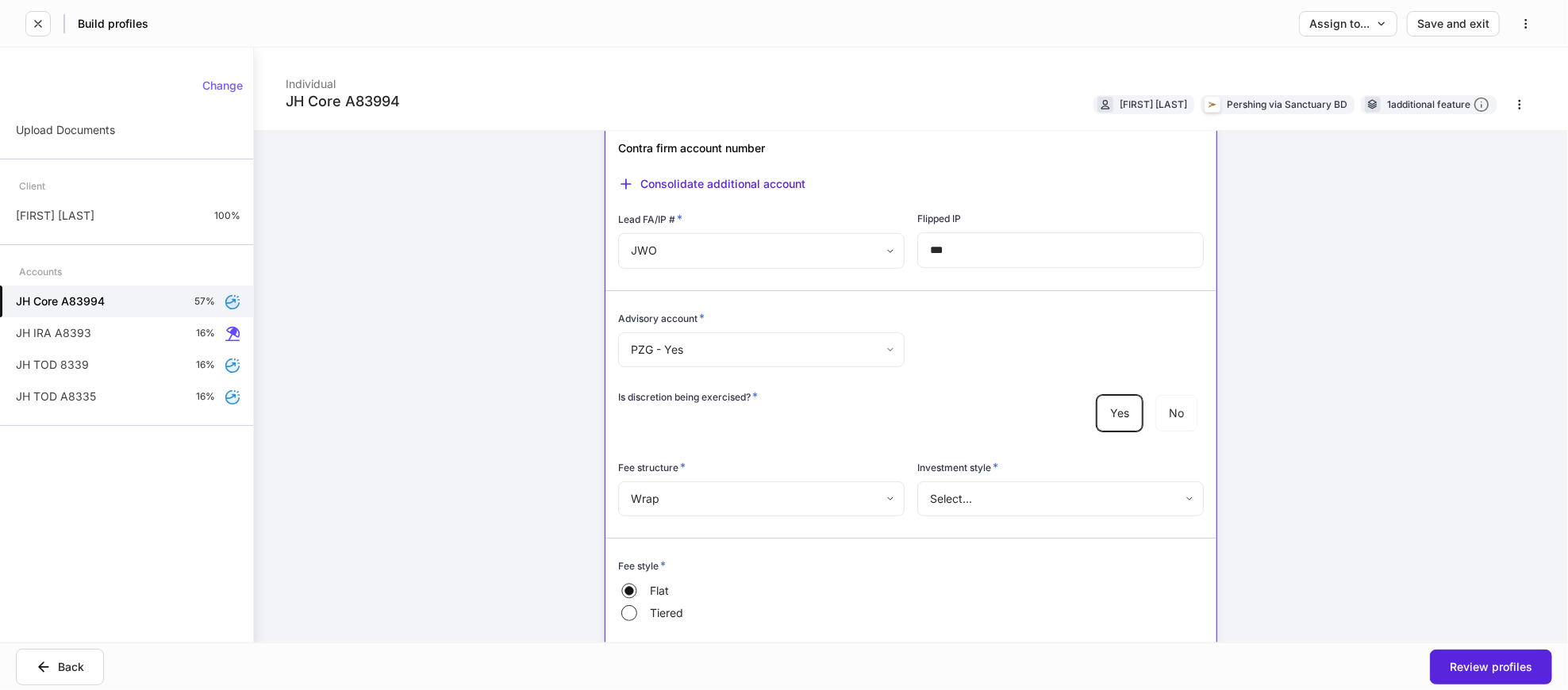 click on "**********" at bounding box center [784, 345] 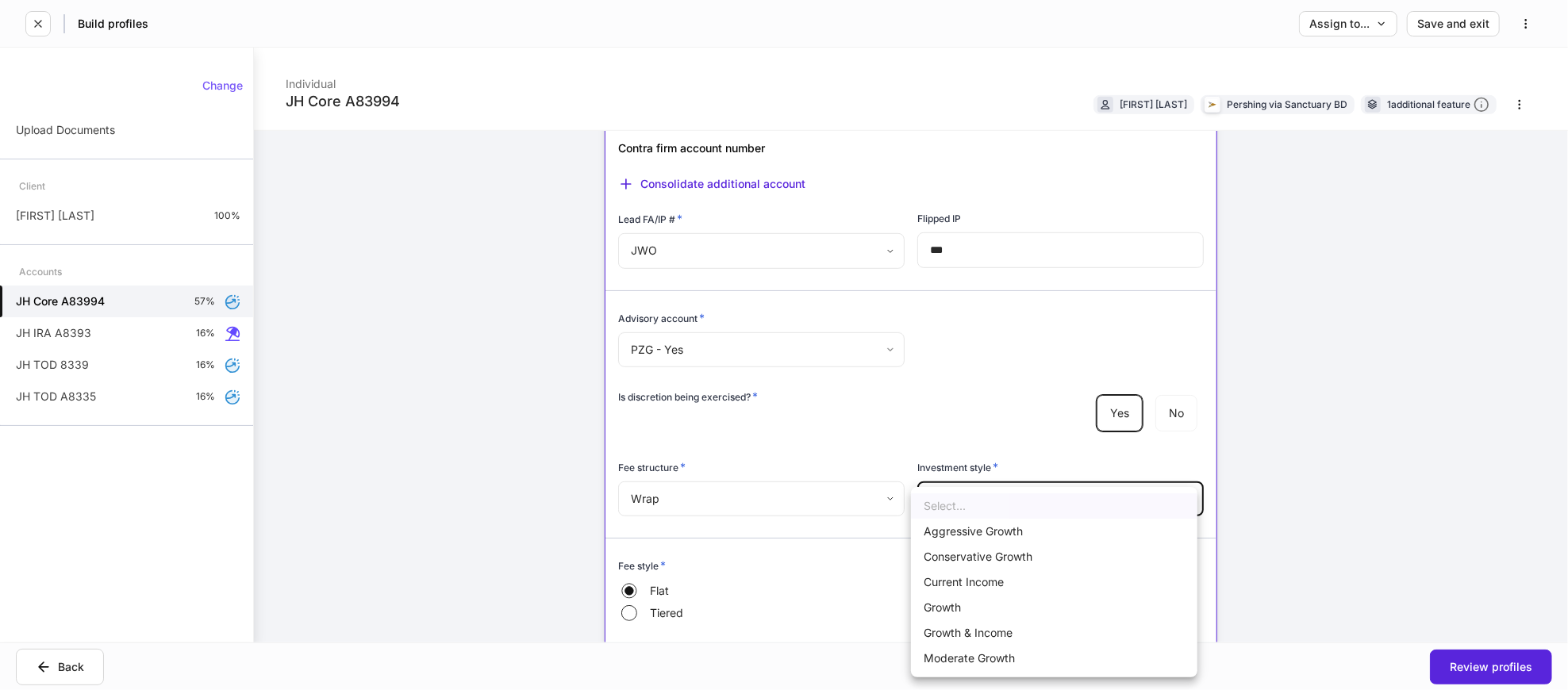 click on "Conservative Growth" at bounding box center (1054, 557) 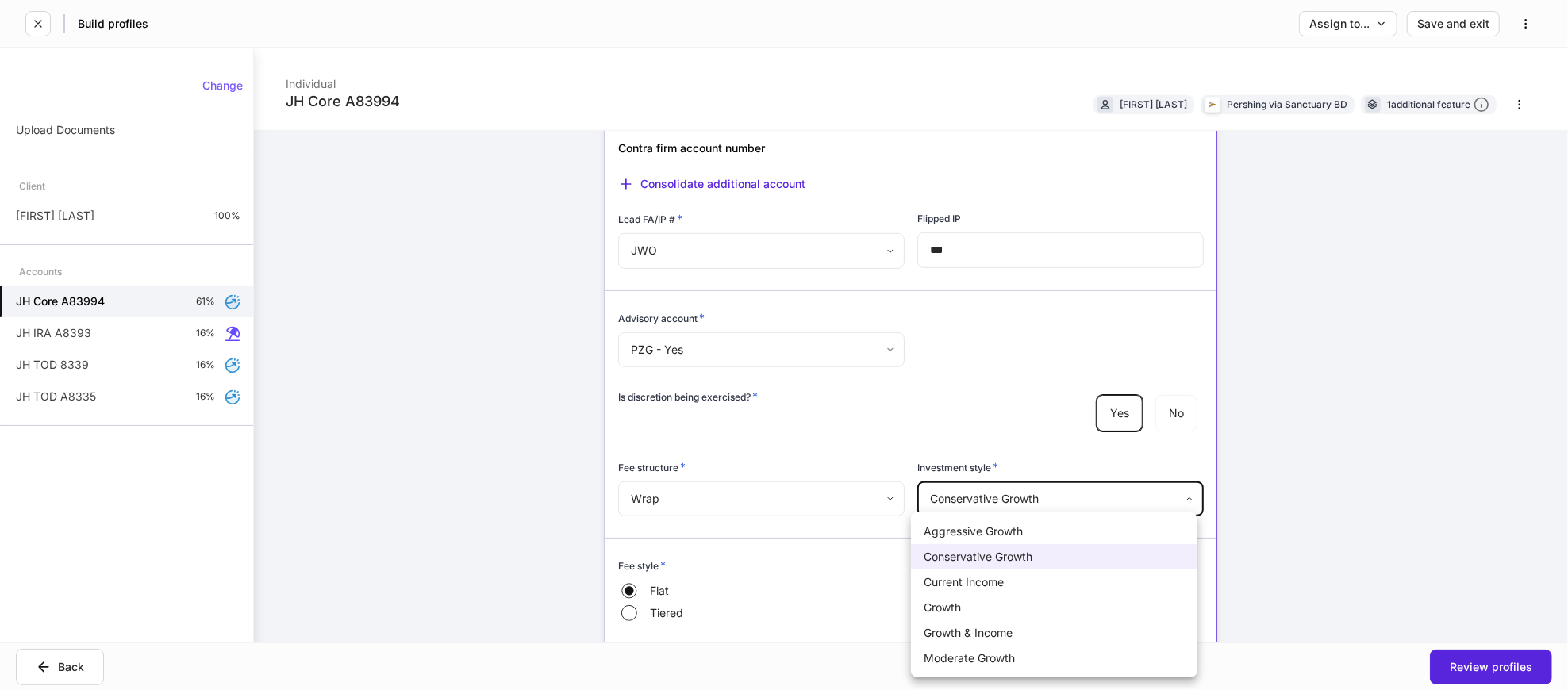 click on "**********" at bounding box center (784, 345) 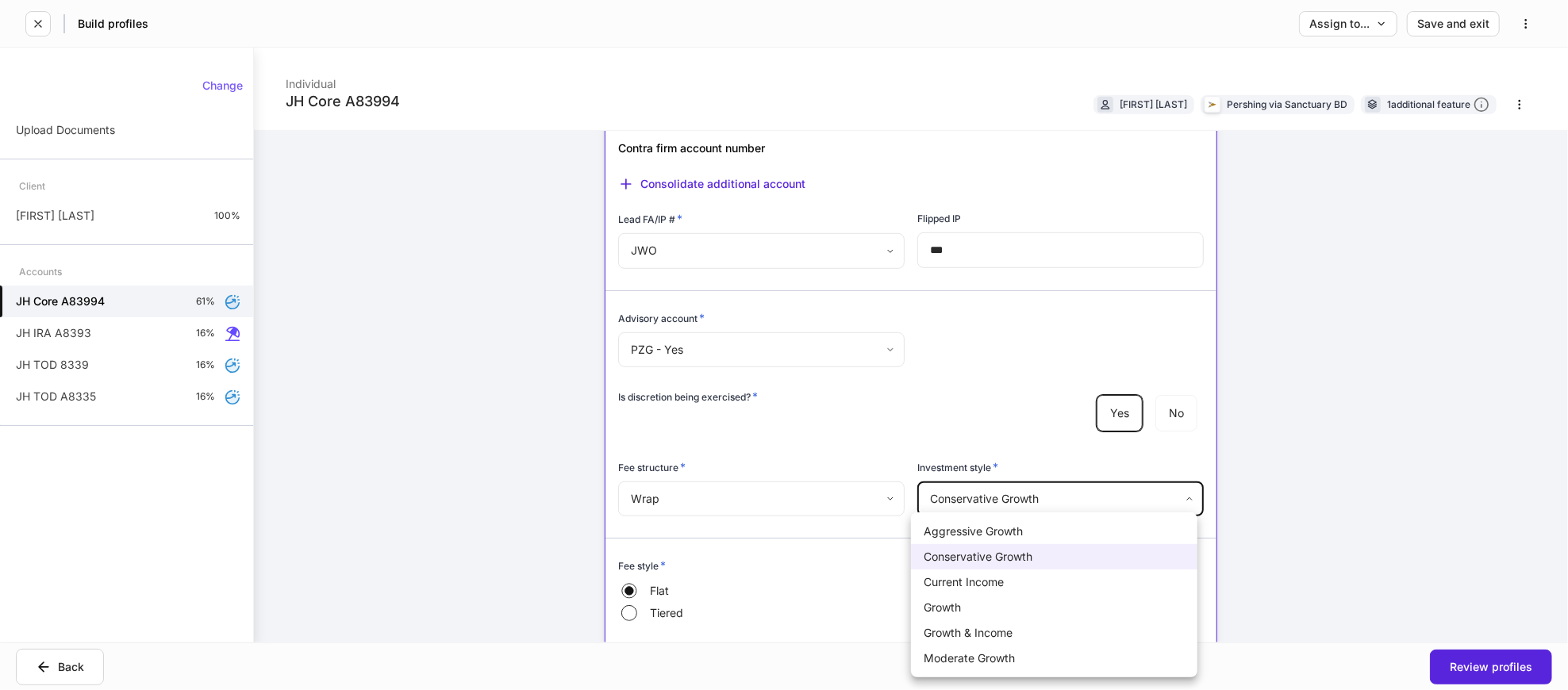 click on "Conservative Growth" at bounding box center [1054, 557] 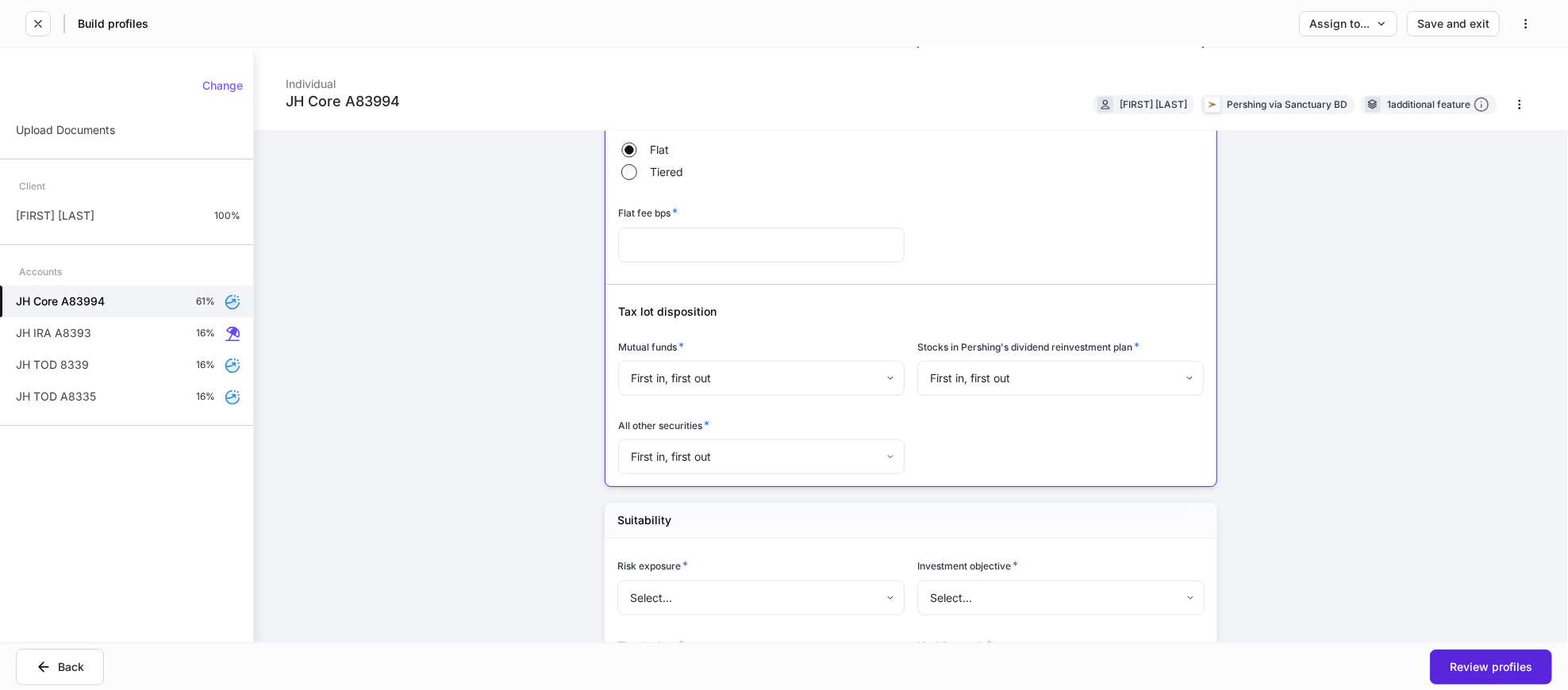 scroll, scrollTop: 1321, scrollLeft: 0, axis: vertical 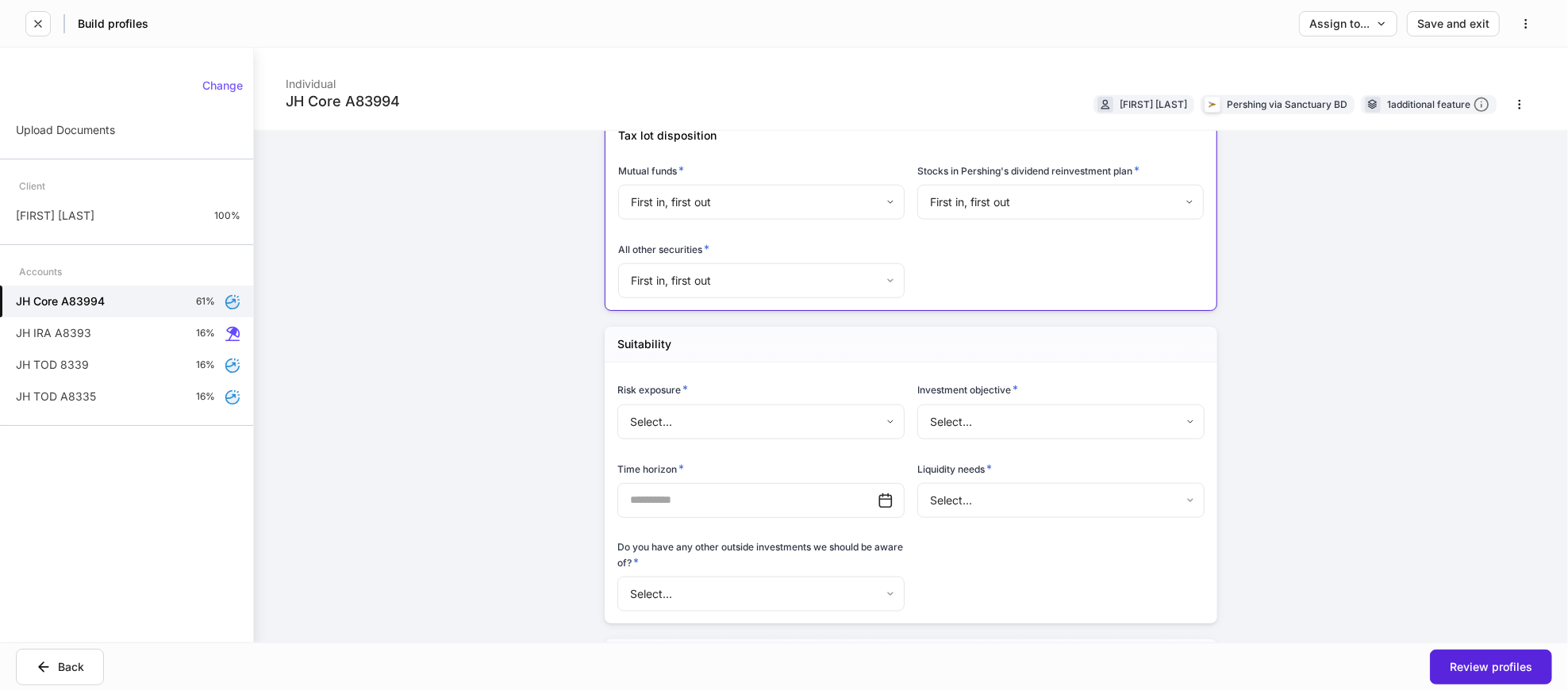 click on "**********" at bounding box center [784, 345] 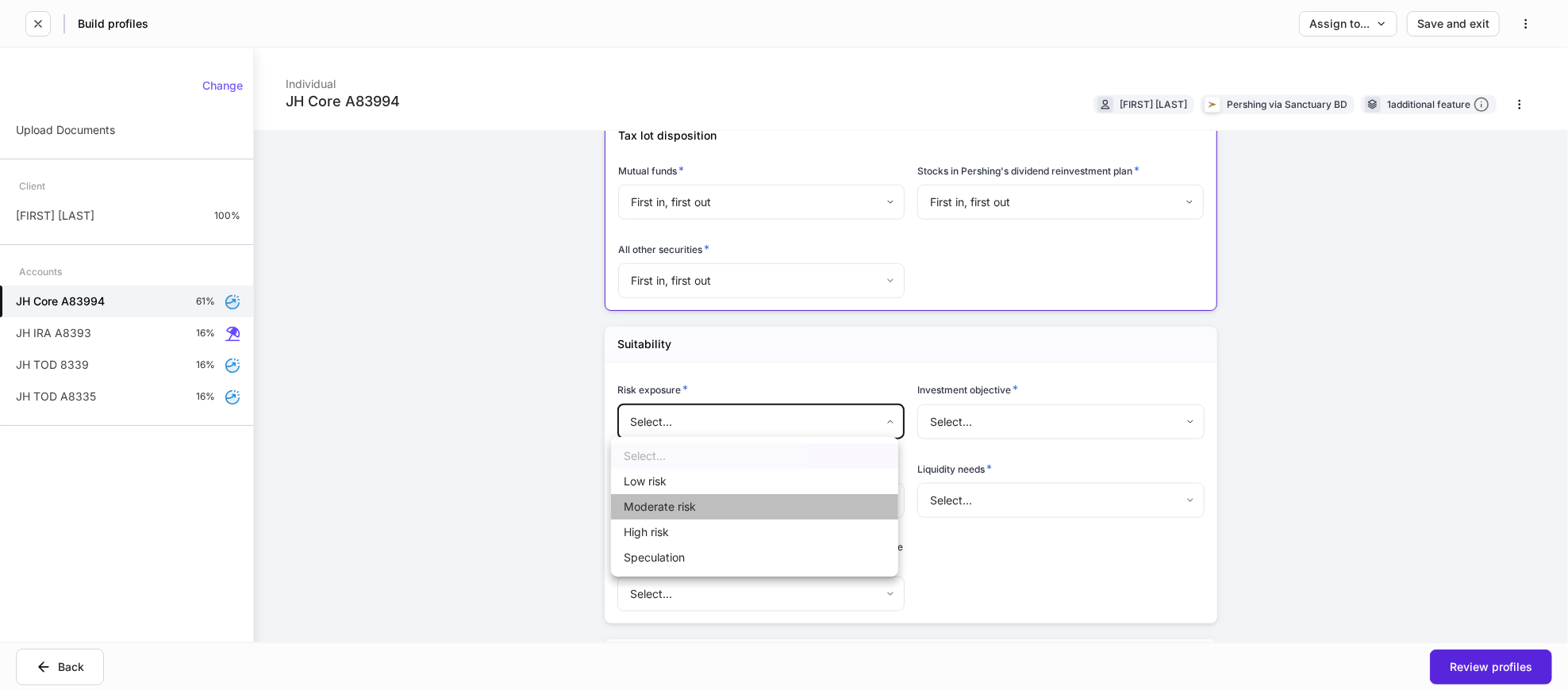 click on "Moderate risk" at bounding box center (755, 507) 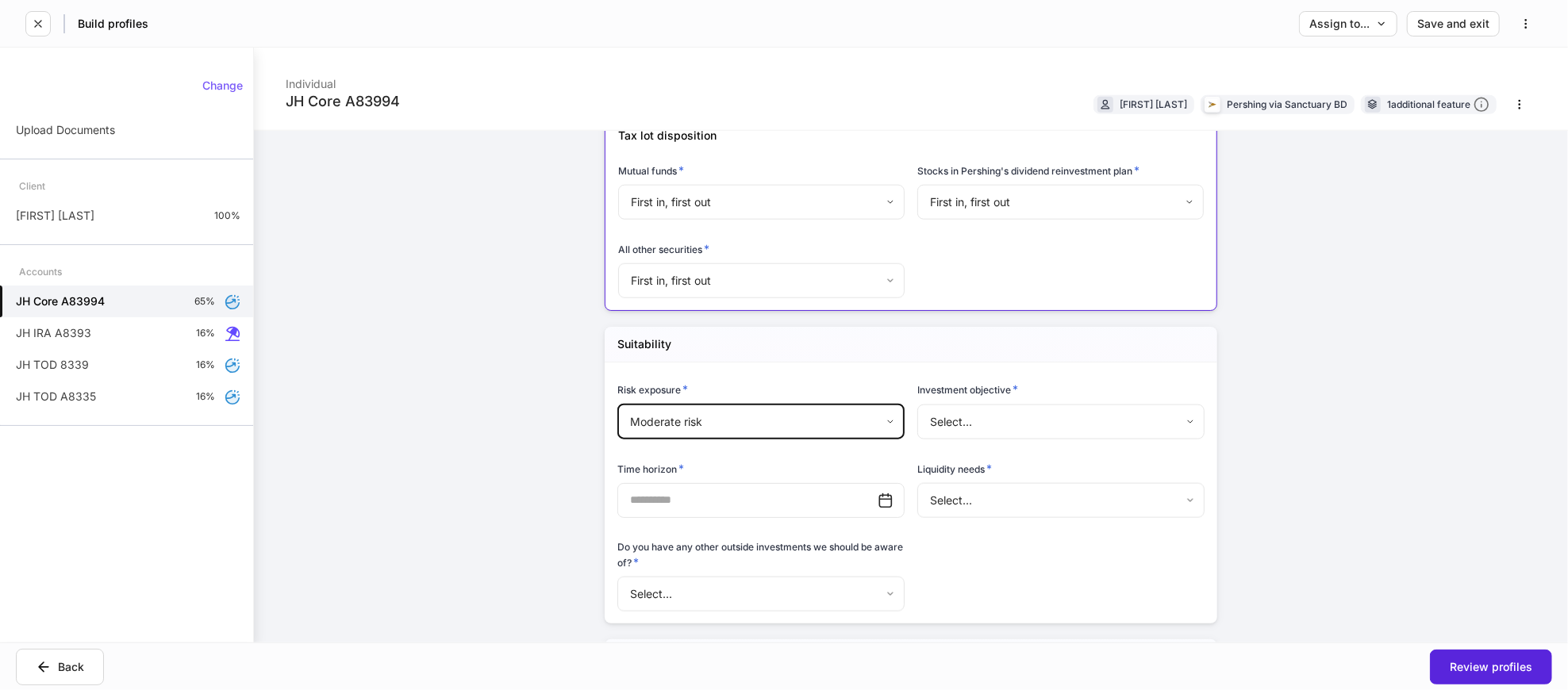 click on "​" at bounding box center [761, 500] 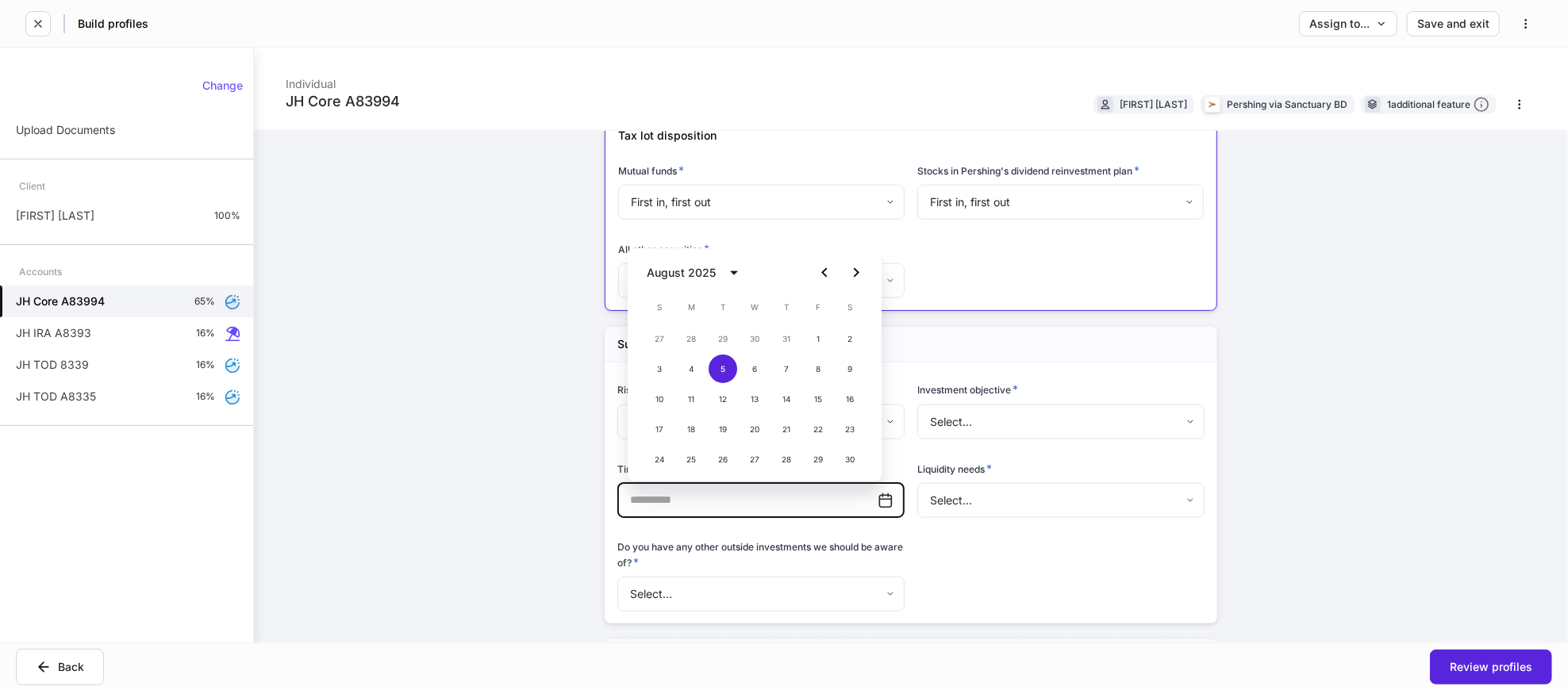 click on "August 2025" at bounding box center (681, 273) 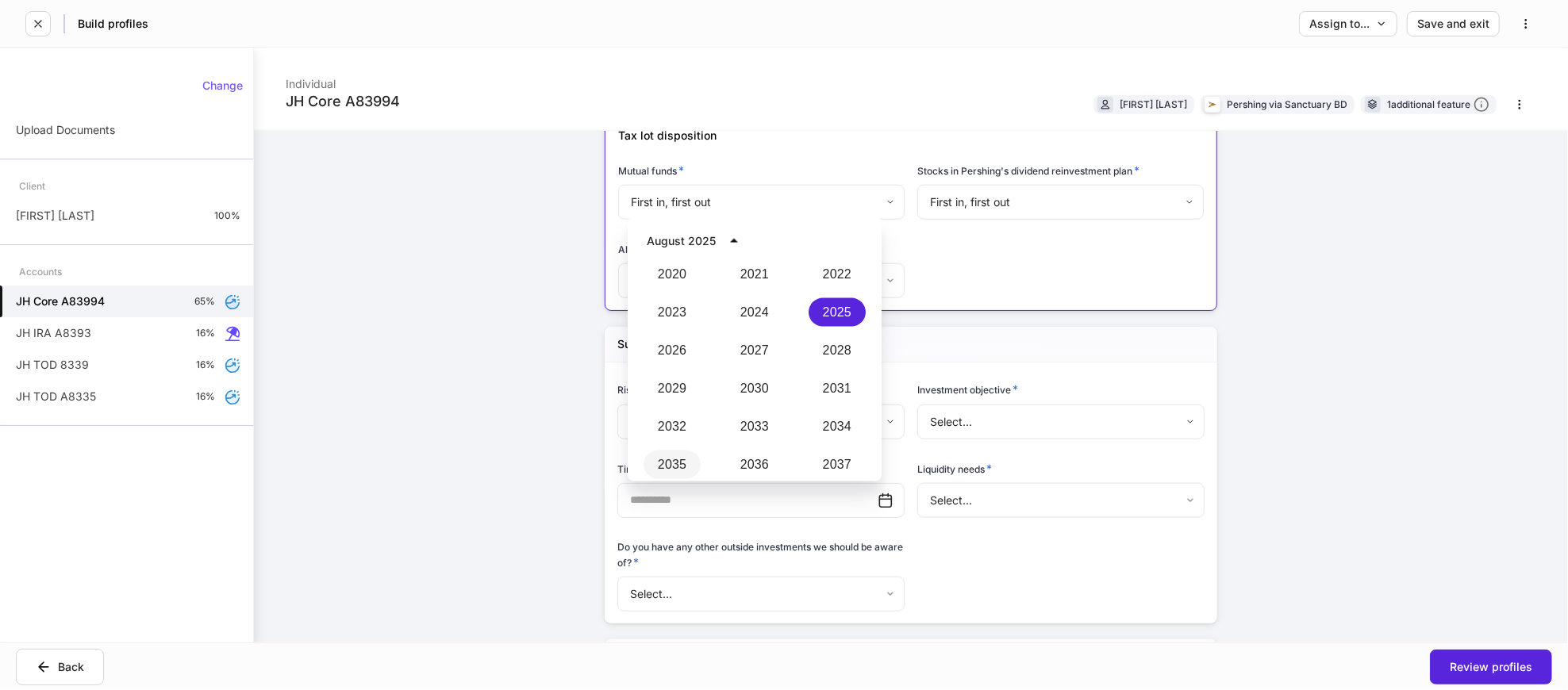 scroll, scrollTop: 1555, scrollLeft: 0, axis: vertical 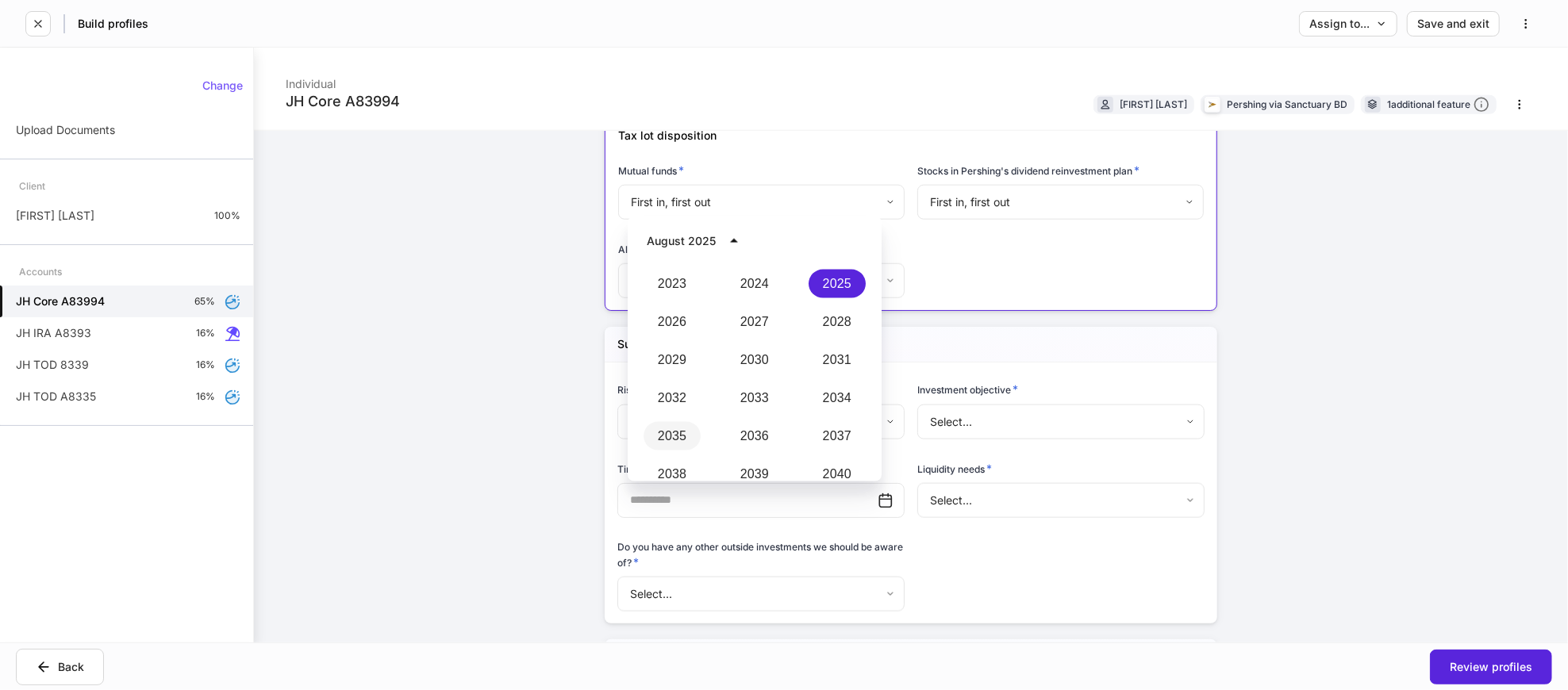 click on "2035" at bounding box center (672, 436) 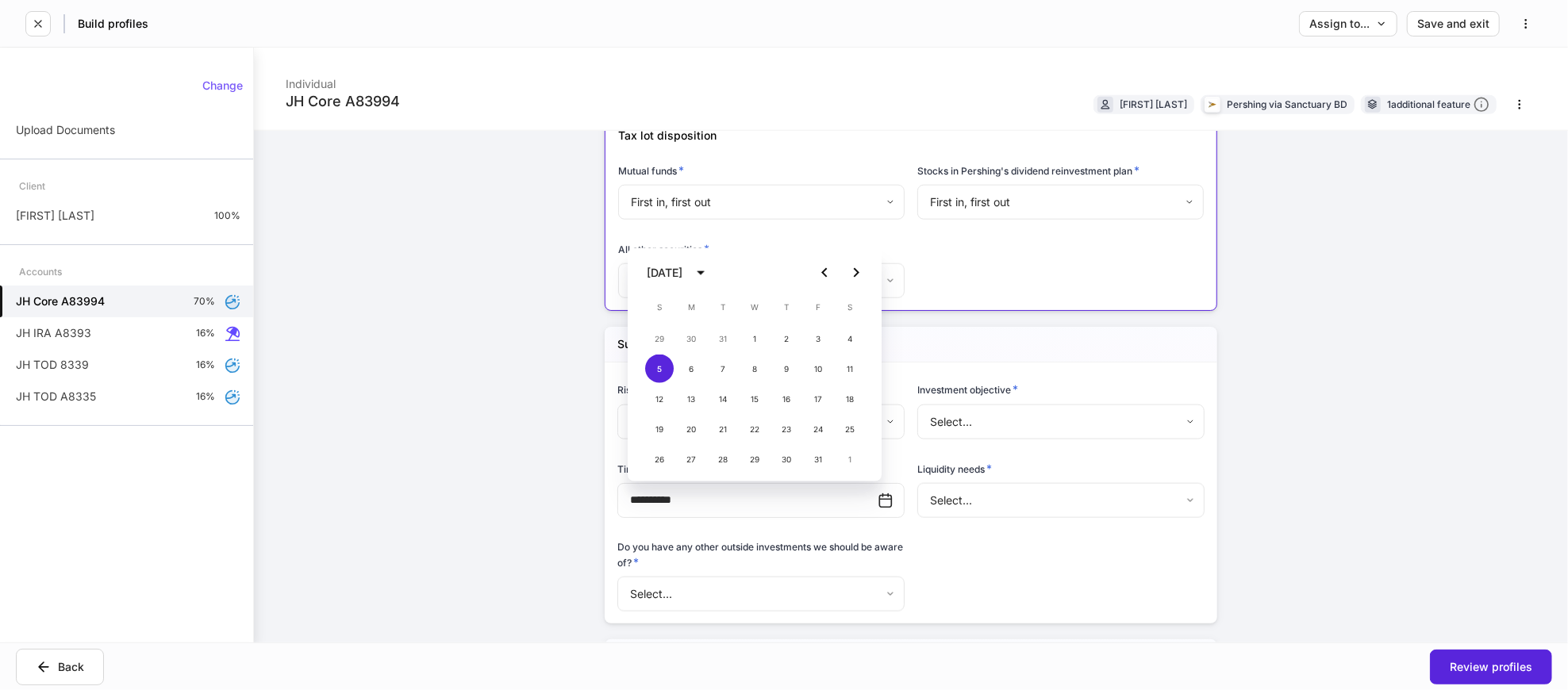 type on "**********" 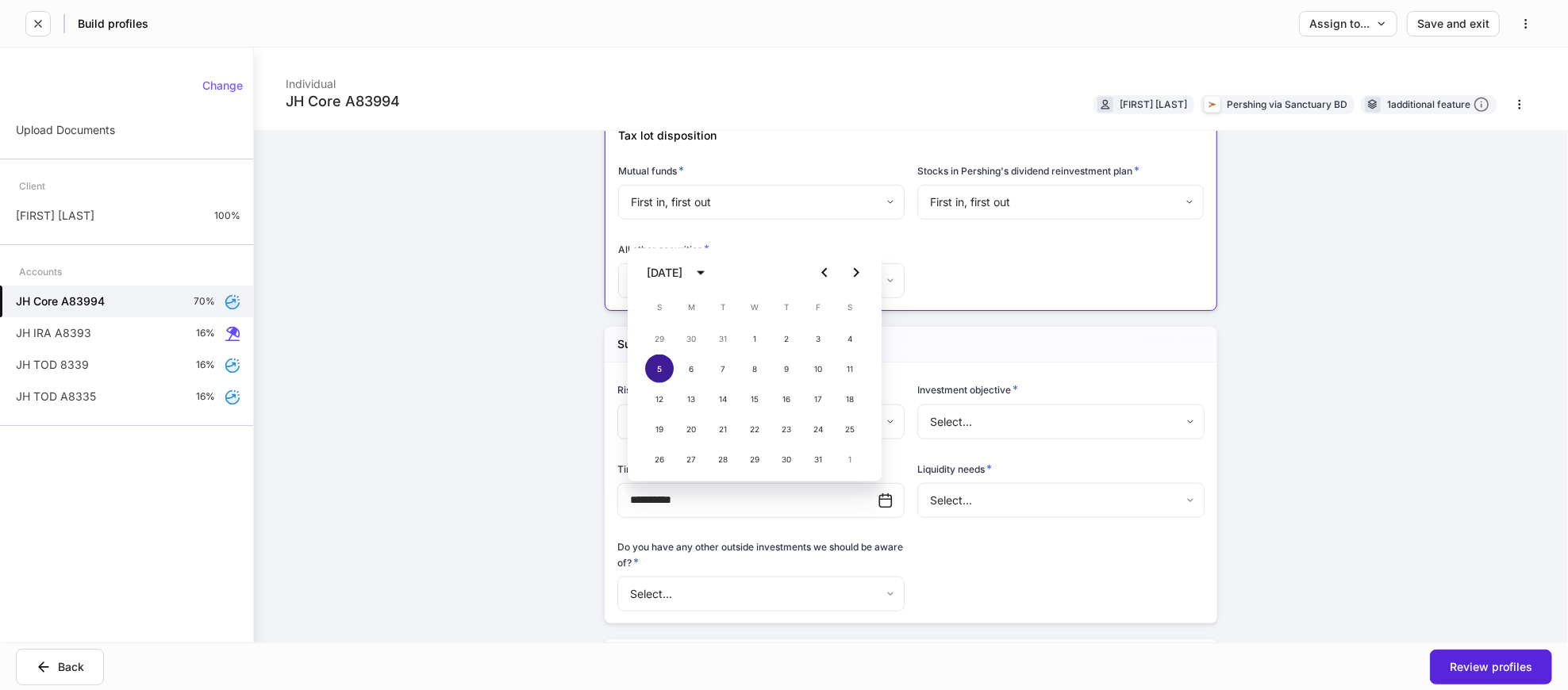 click on "5" at bounding box center [659, 369] 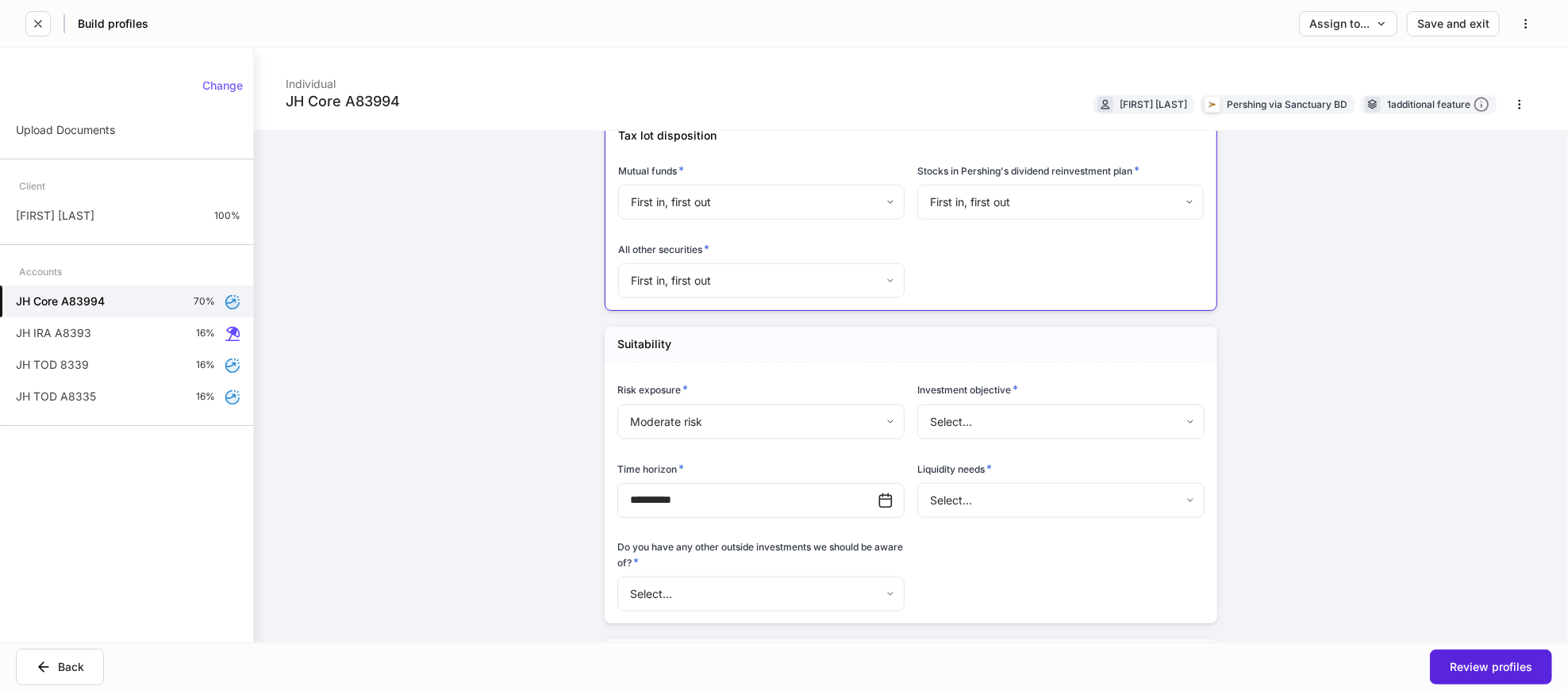 click on "**********" at bounding box center [784, 345] 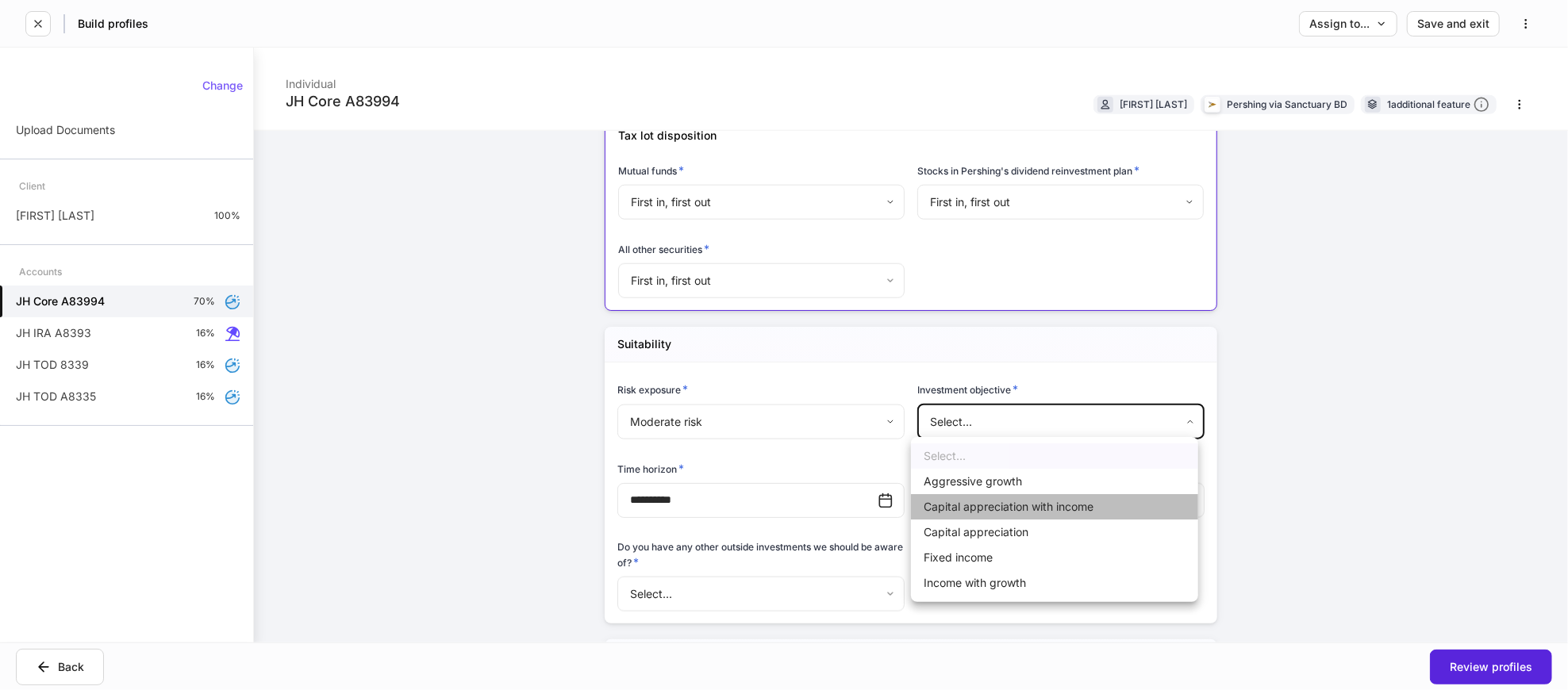 click on "Capital appreciation with income" at bounding box center (1055, 507) 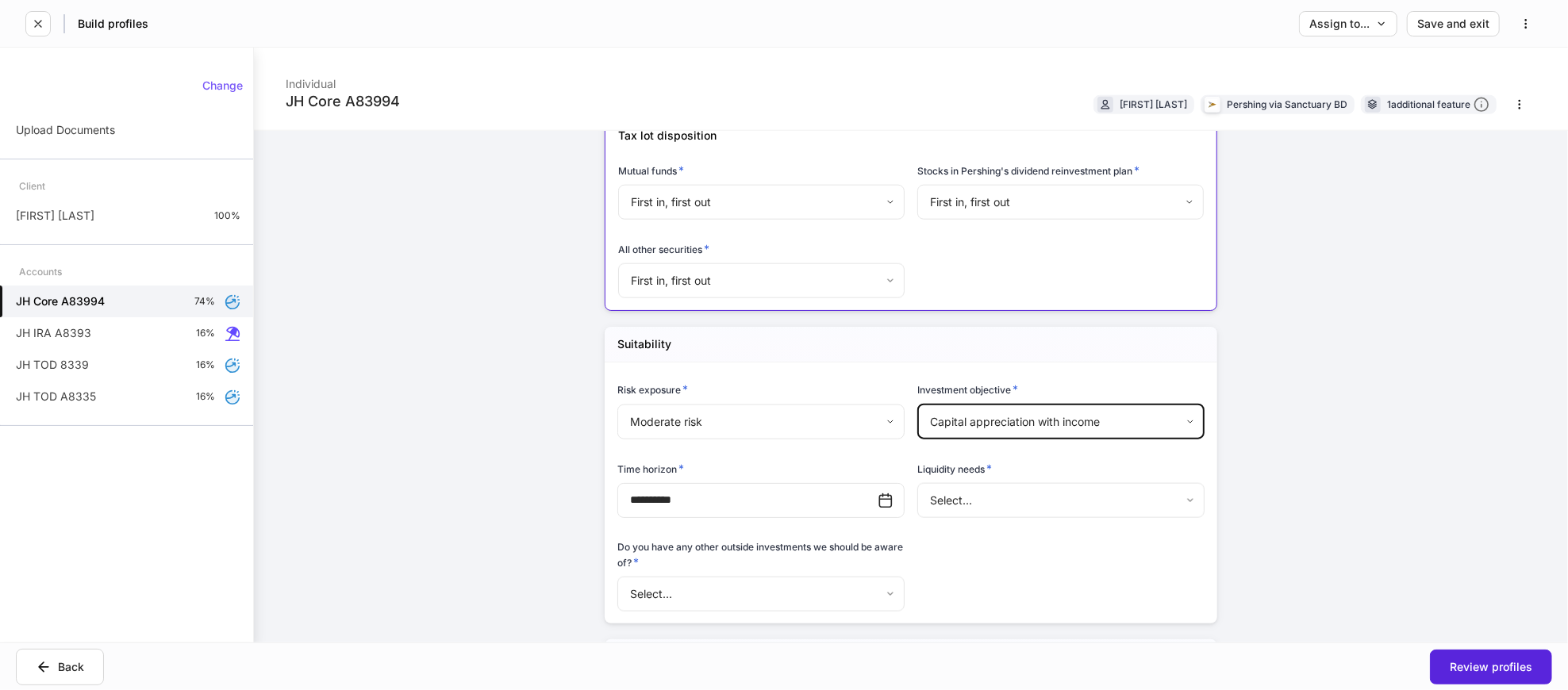 click on "**********" at bounding box center (784, 345) 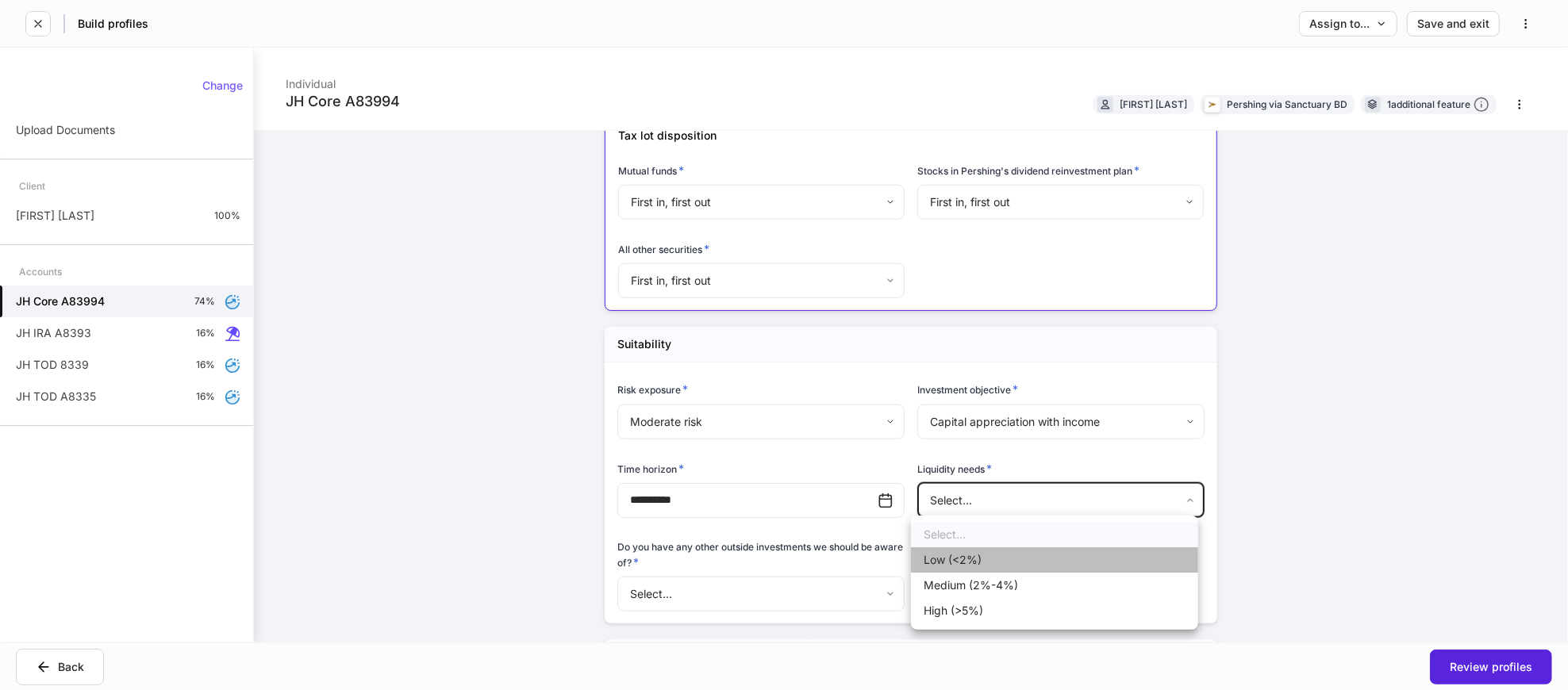 click on "Low (<2%)" at bounding box center [1055, 560] 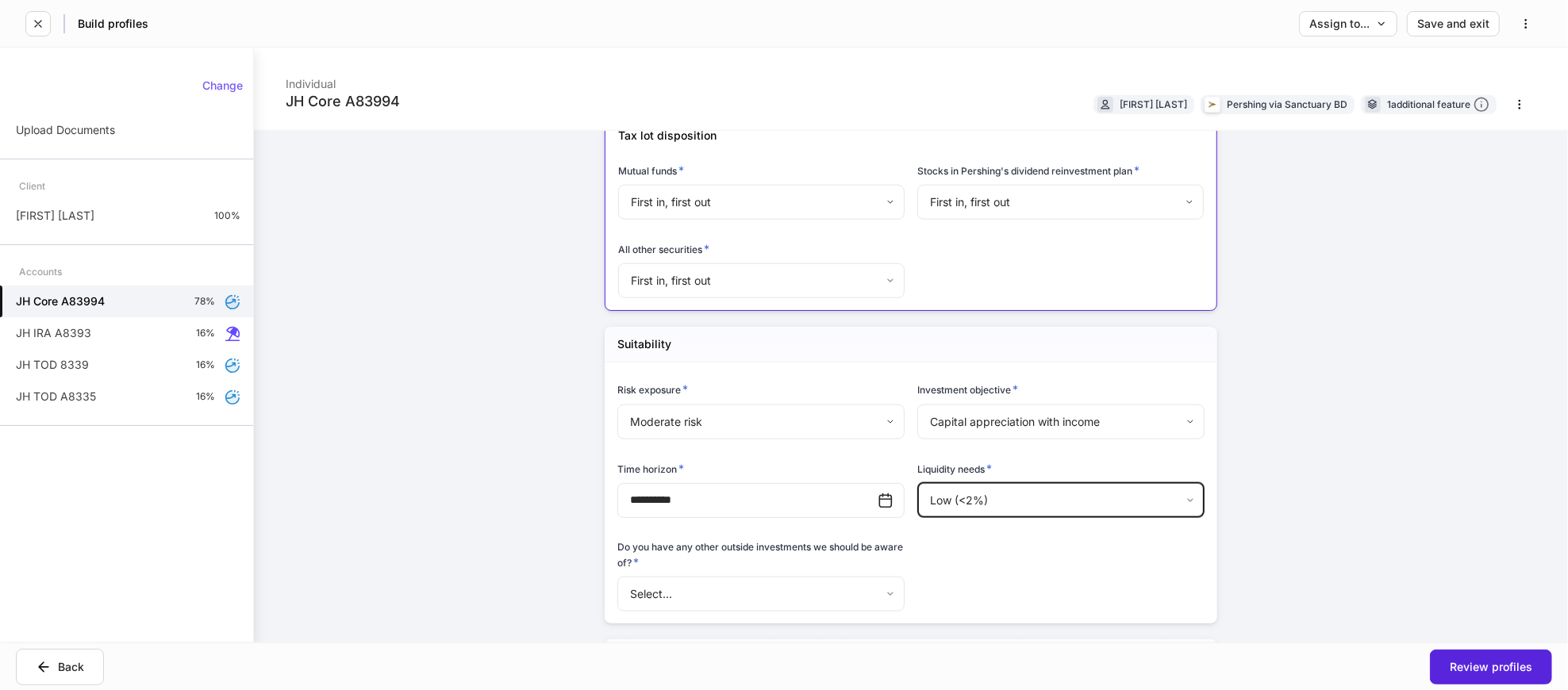 click on "Do you have any other outside investments we should be aware of? *" at bounding box center [761, 558] 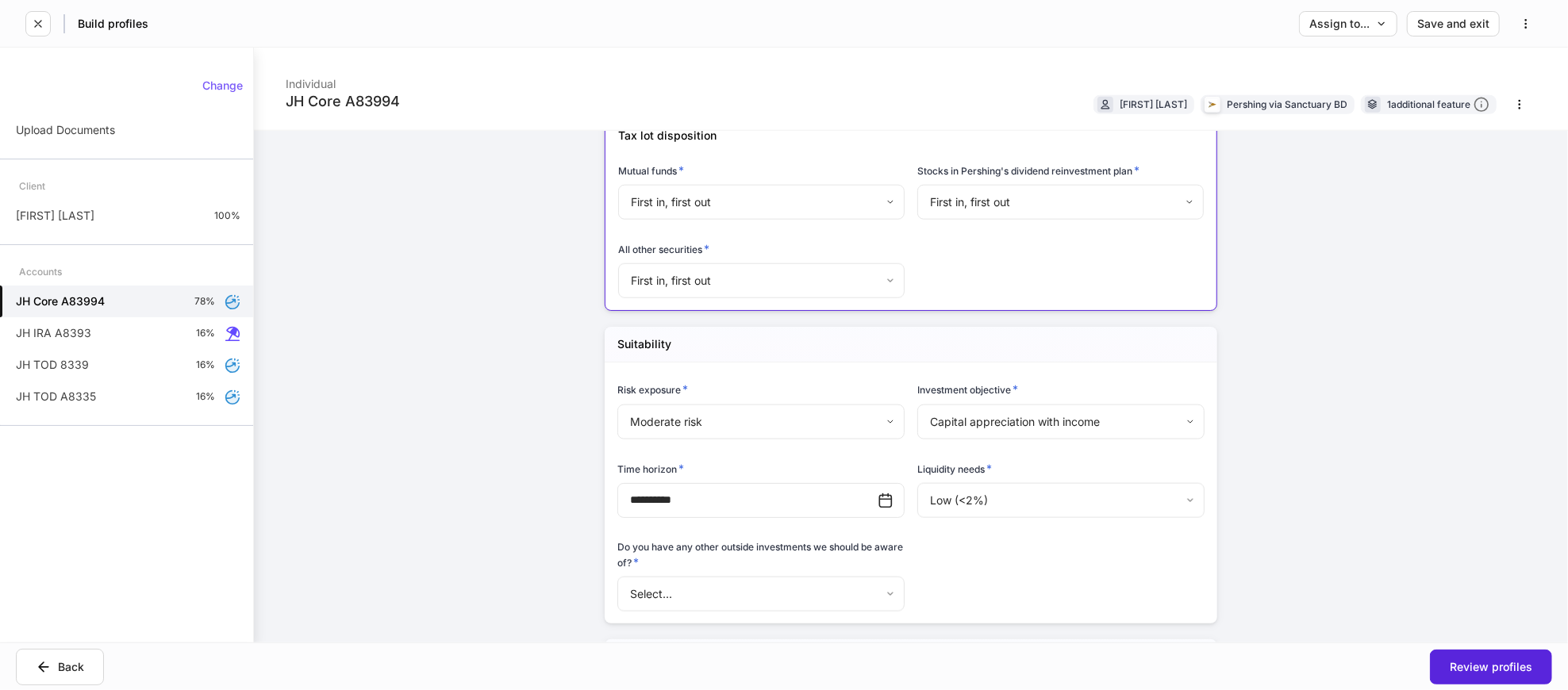 click on "**********" at bounding box center (784, 345) 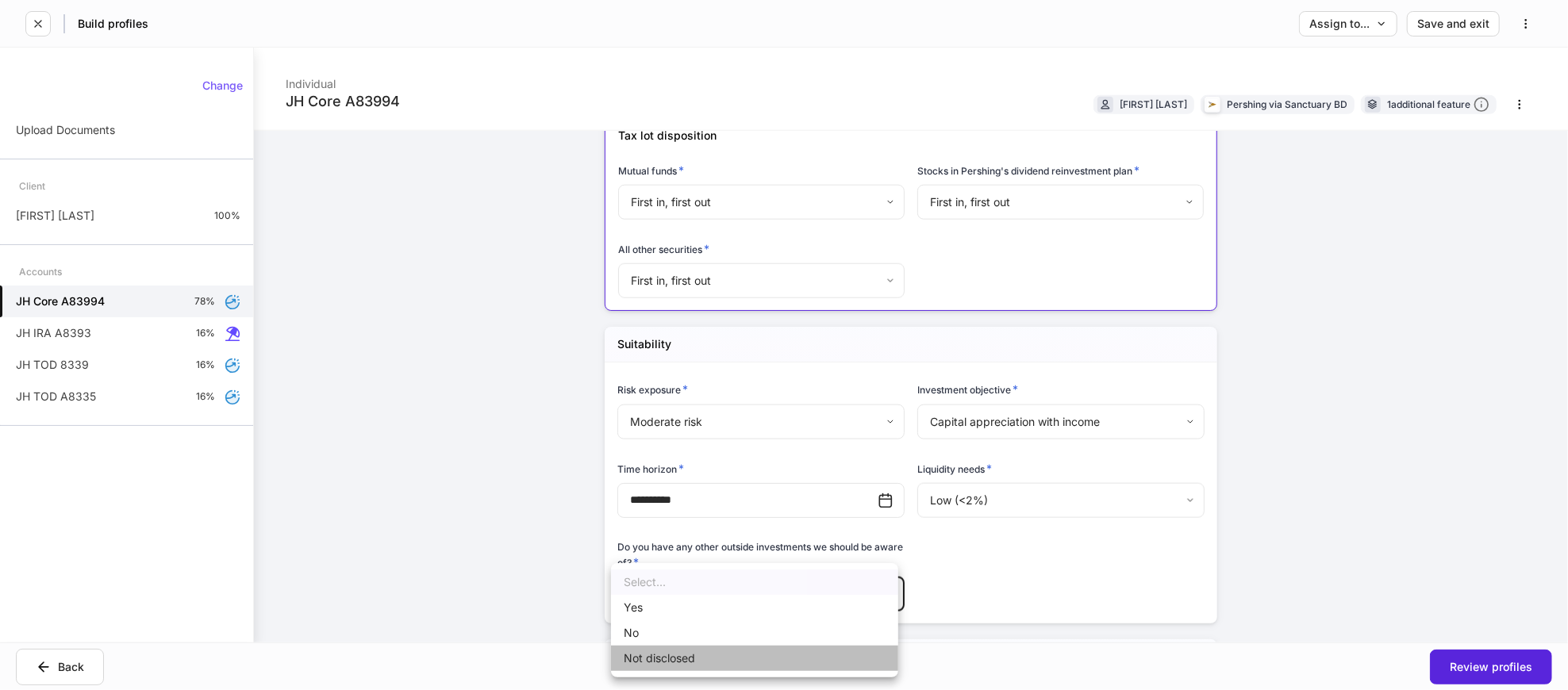 click on "Not disclosed" at bounding box center [755, 658] 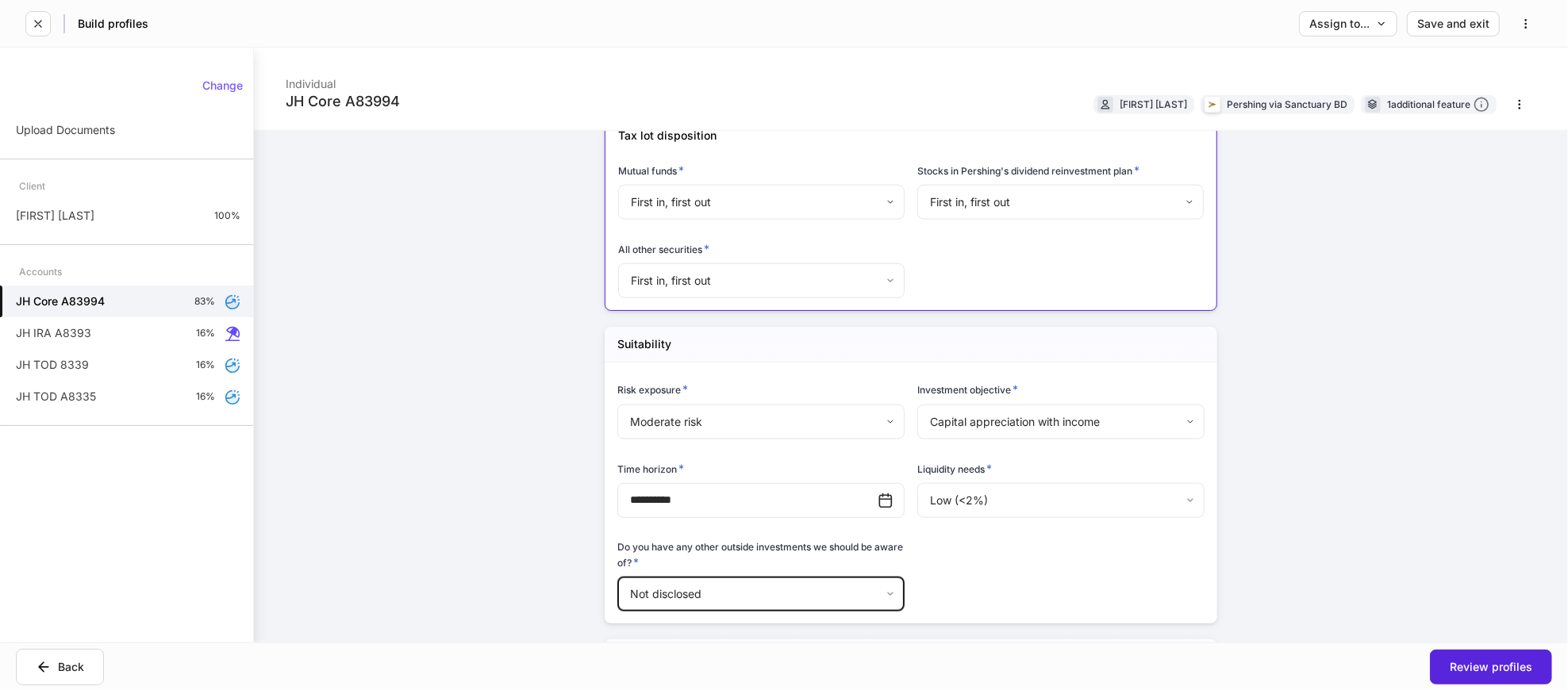 click on "**********" at bounding box center [905, 488] 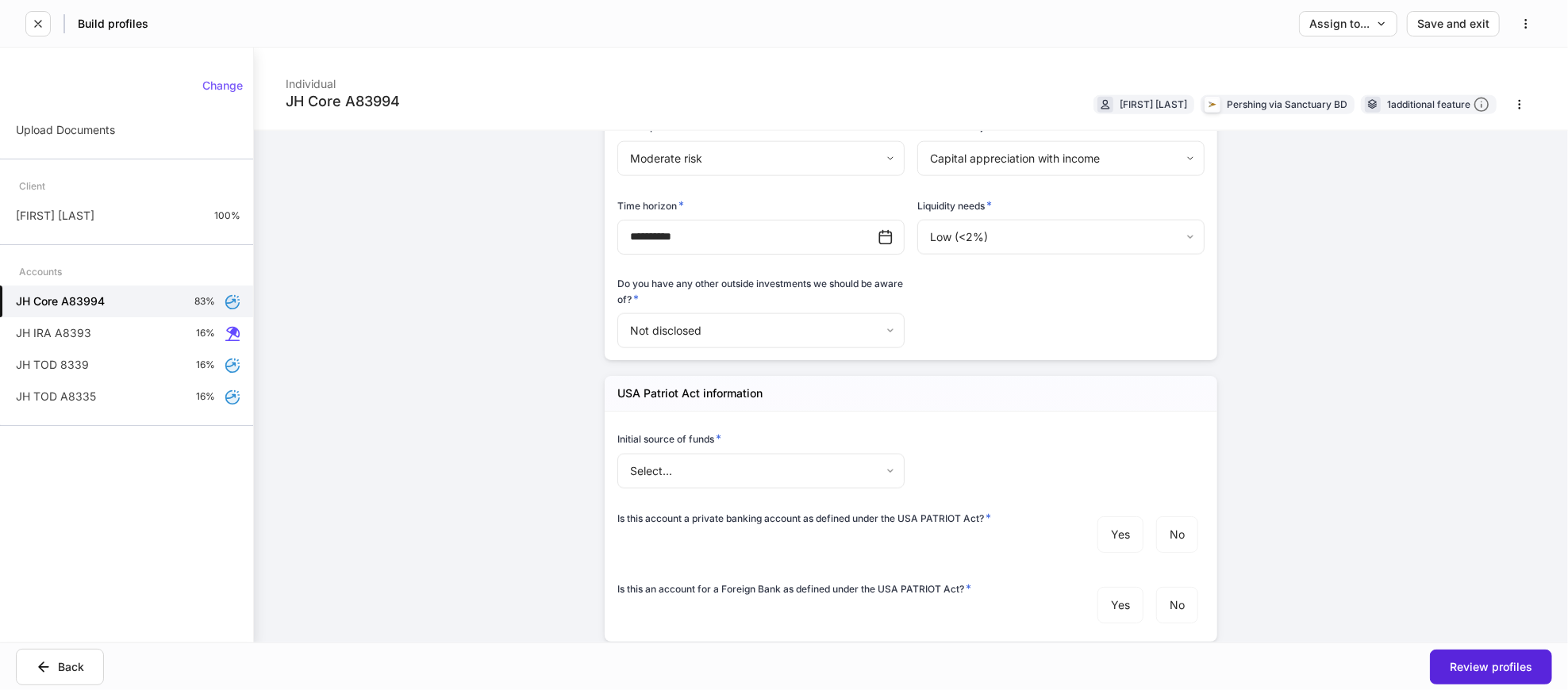 scroll, scrollTop: 1586, scrollLeft: 0, axis: vertical 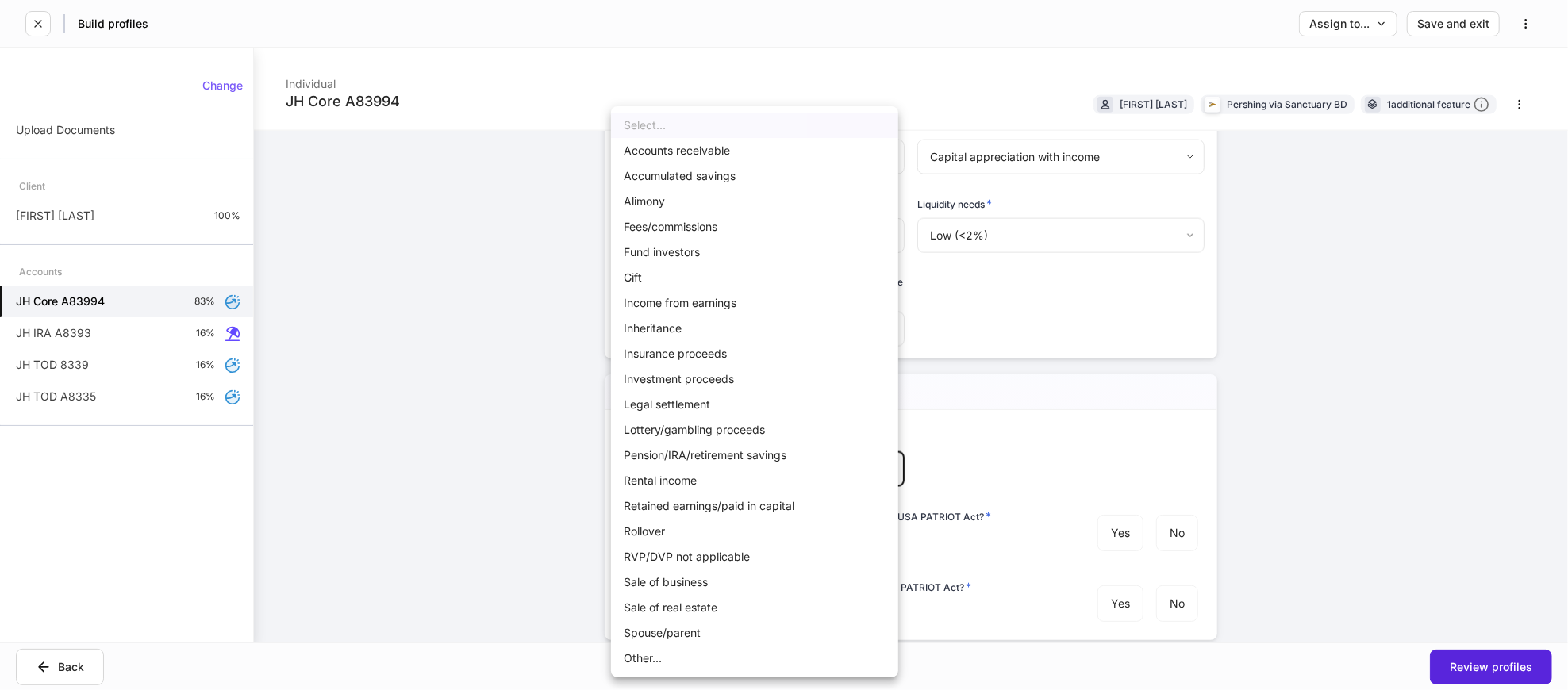 click on "**********" at bounding box center [784, 345] 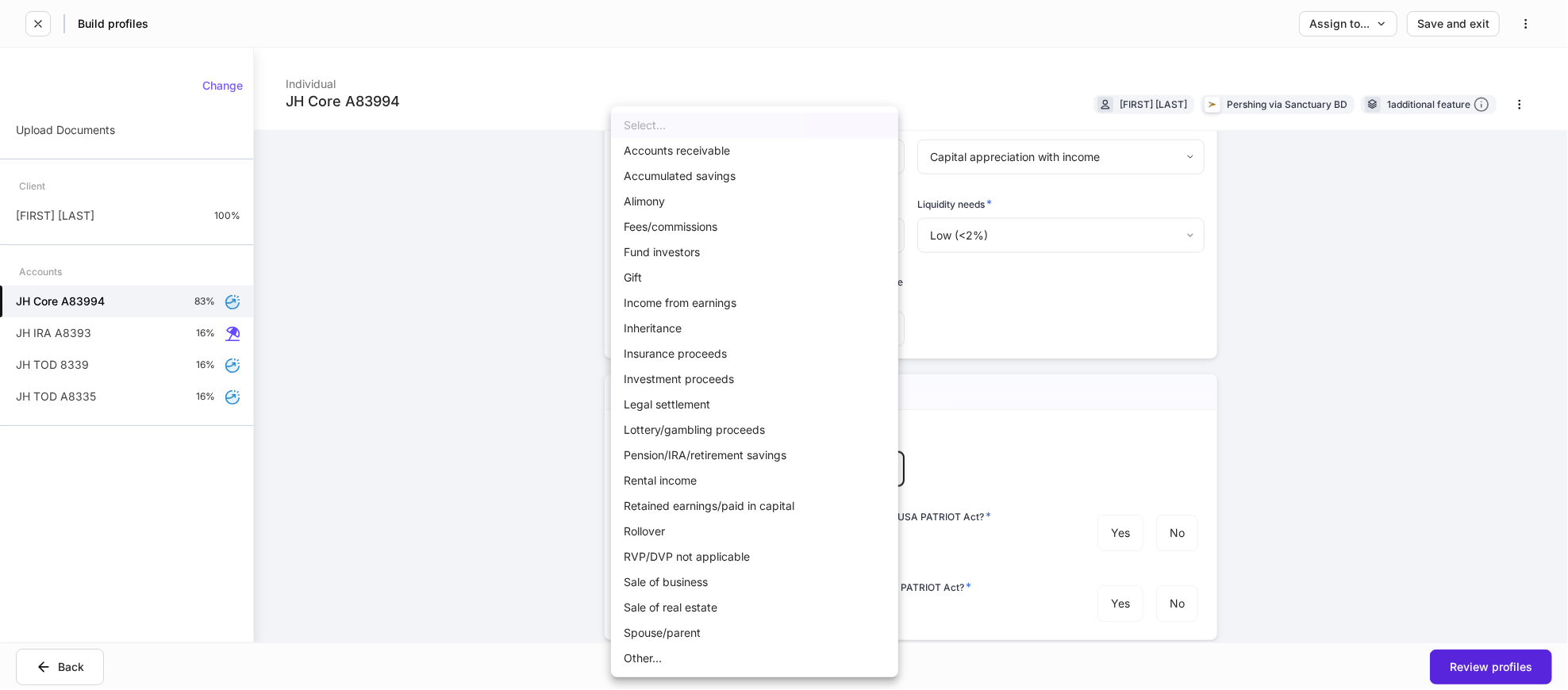 click on "Income from earnings" at bounding box center [755, 303] 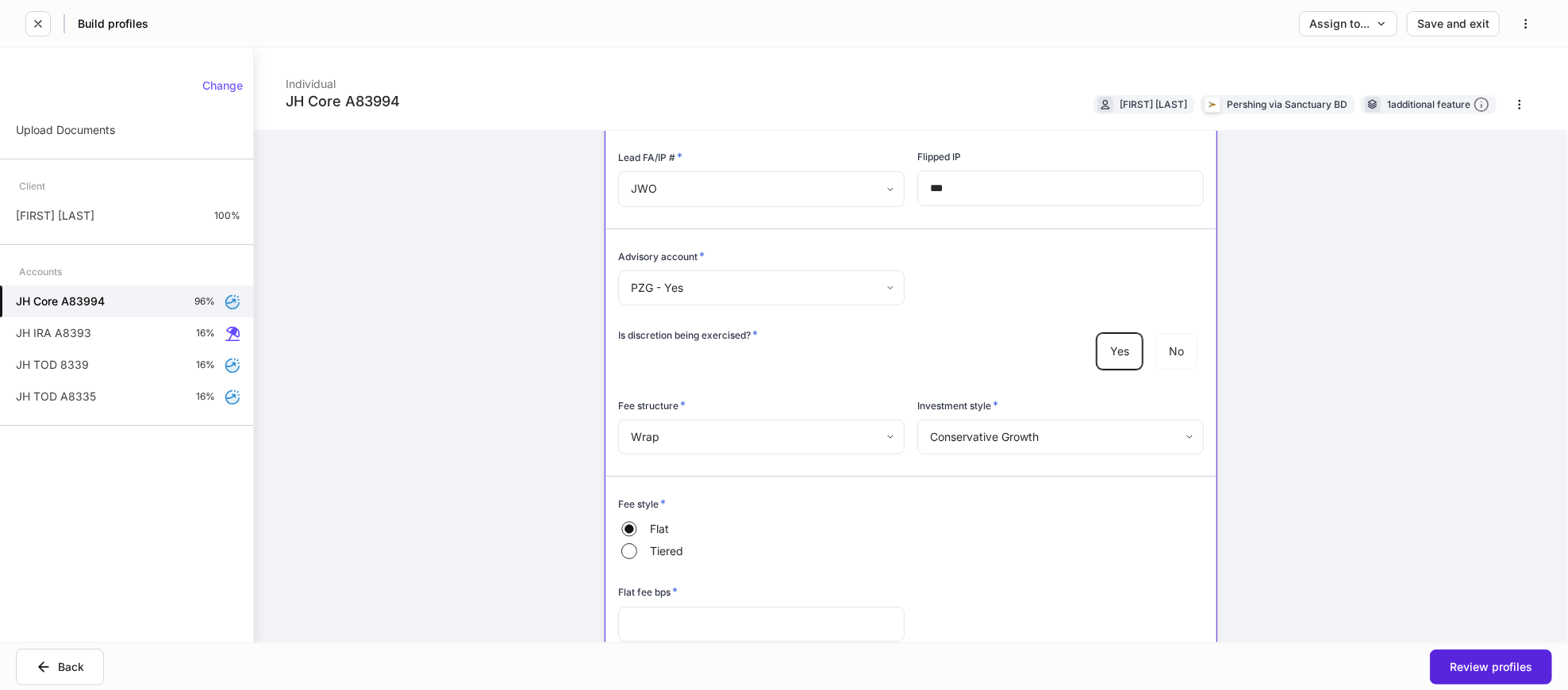 scroll, scrollTop: 765, scrollLeft: 0, axis: vertical 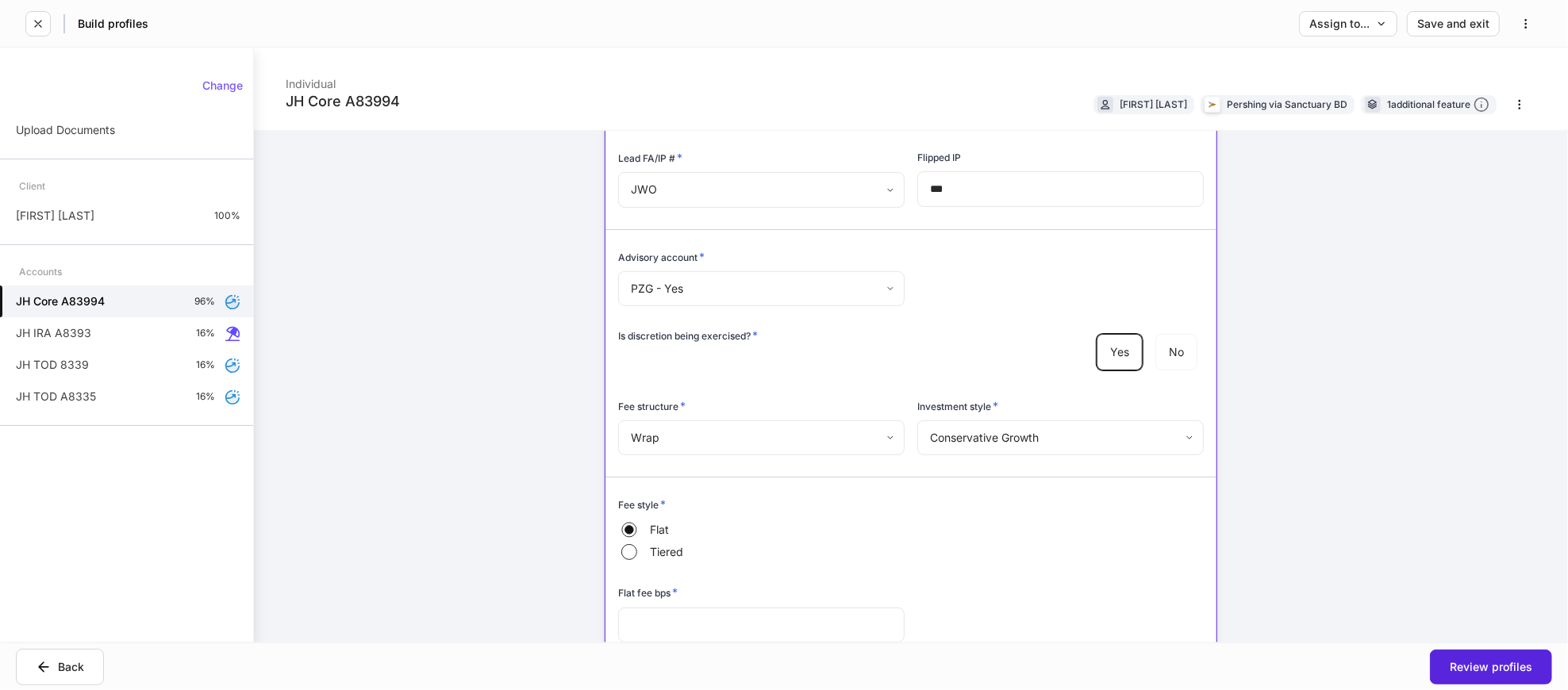 drag, startPoint x: 530, startPoint y: 454, endPoint x: 558, endPoint y: 491, distance: 46.400431 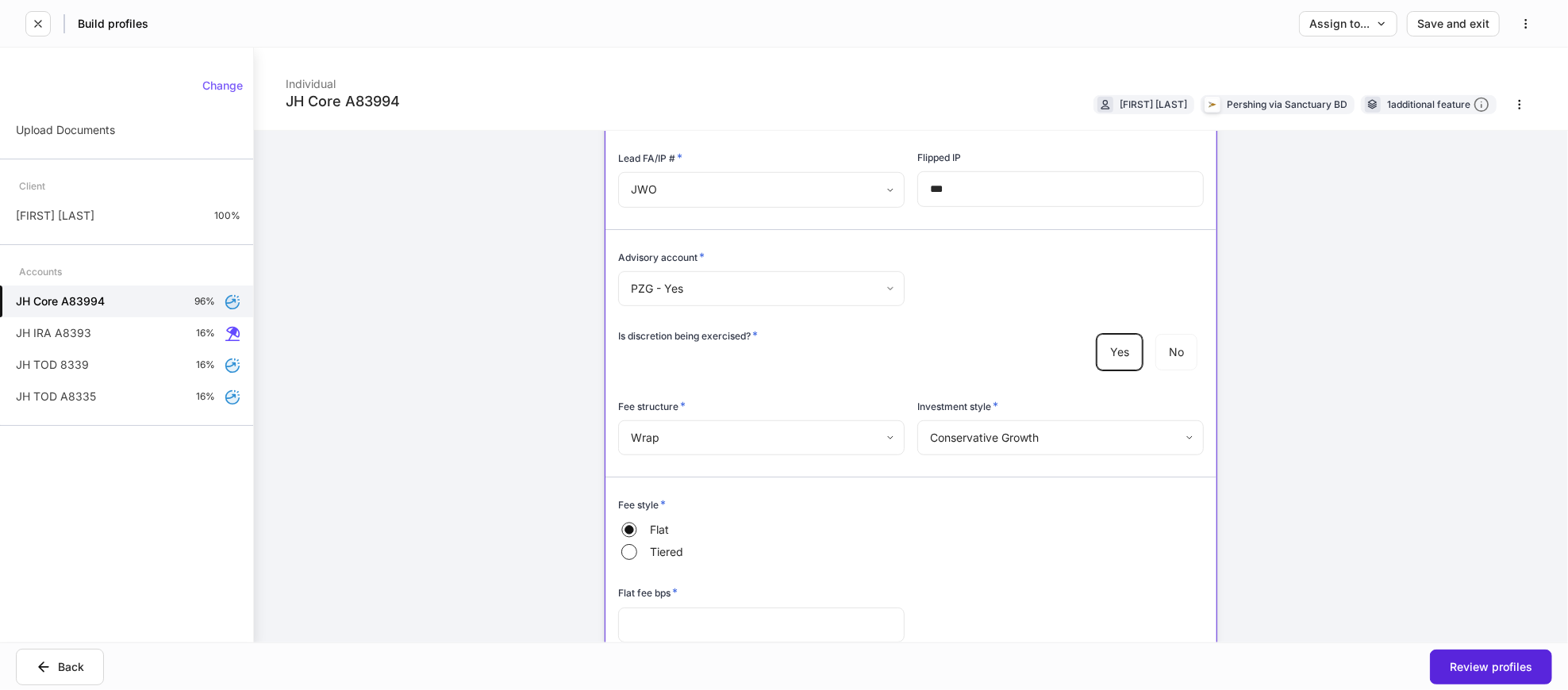 click at bounding box center [761, 625] 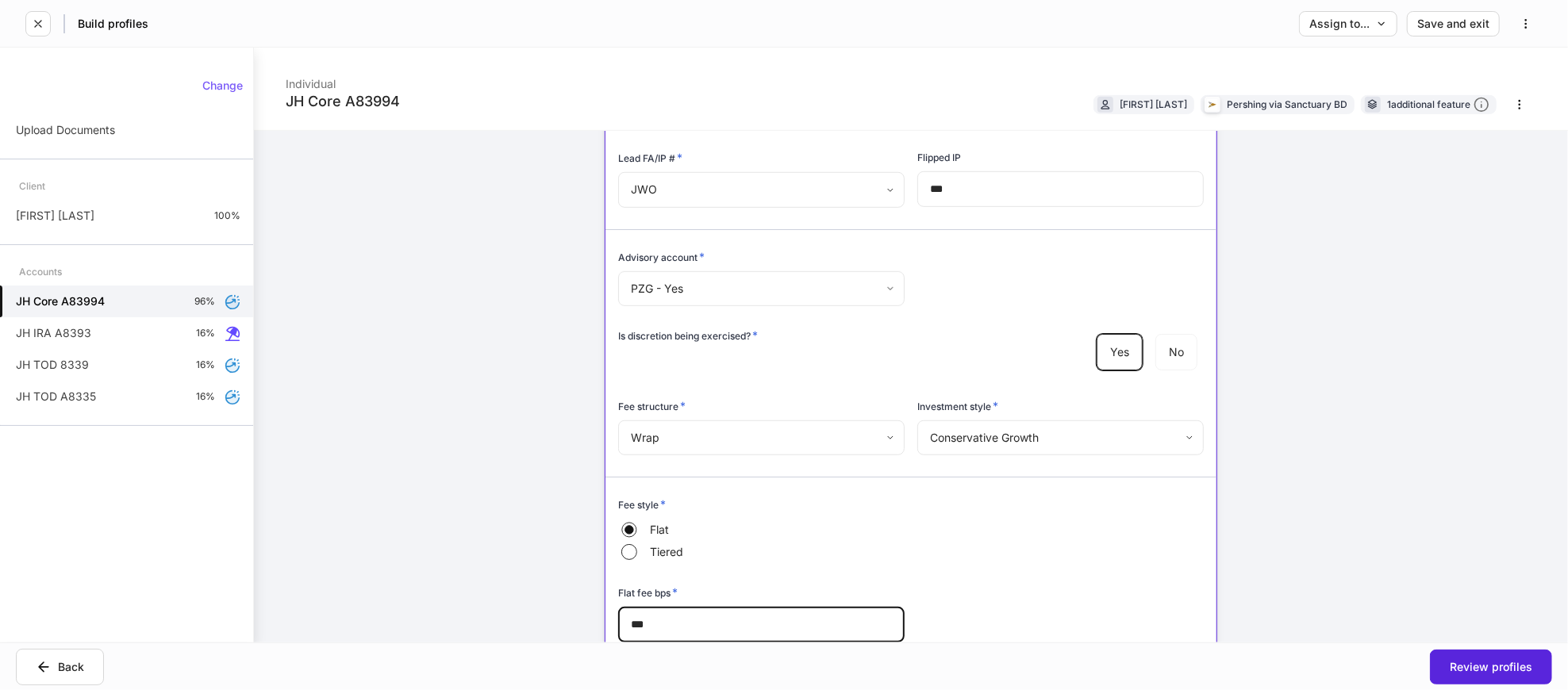 type on "***" 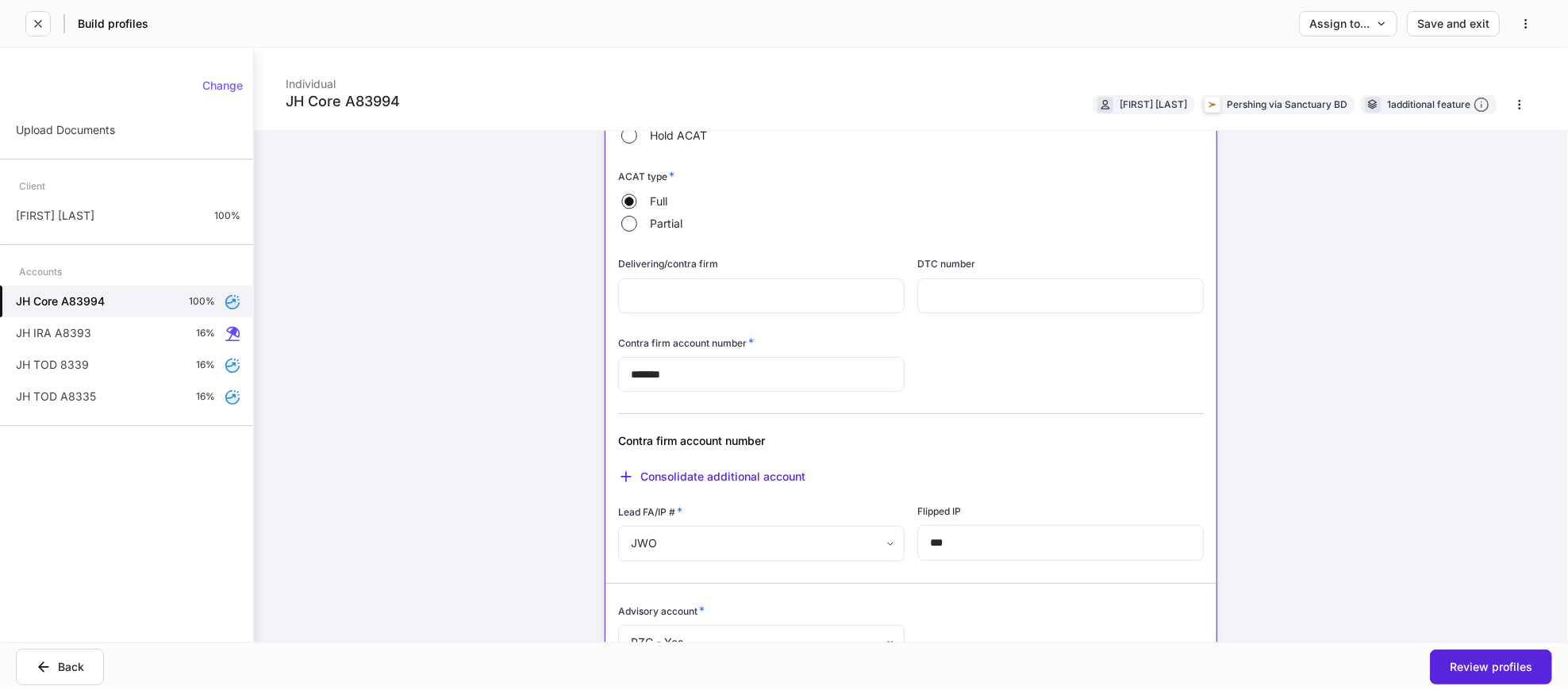 scroll, scrollTop: 236, scrollLeft: 0, axis: vertical 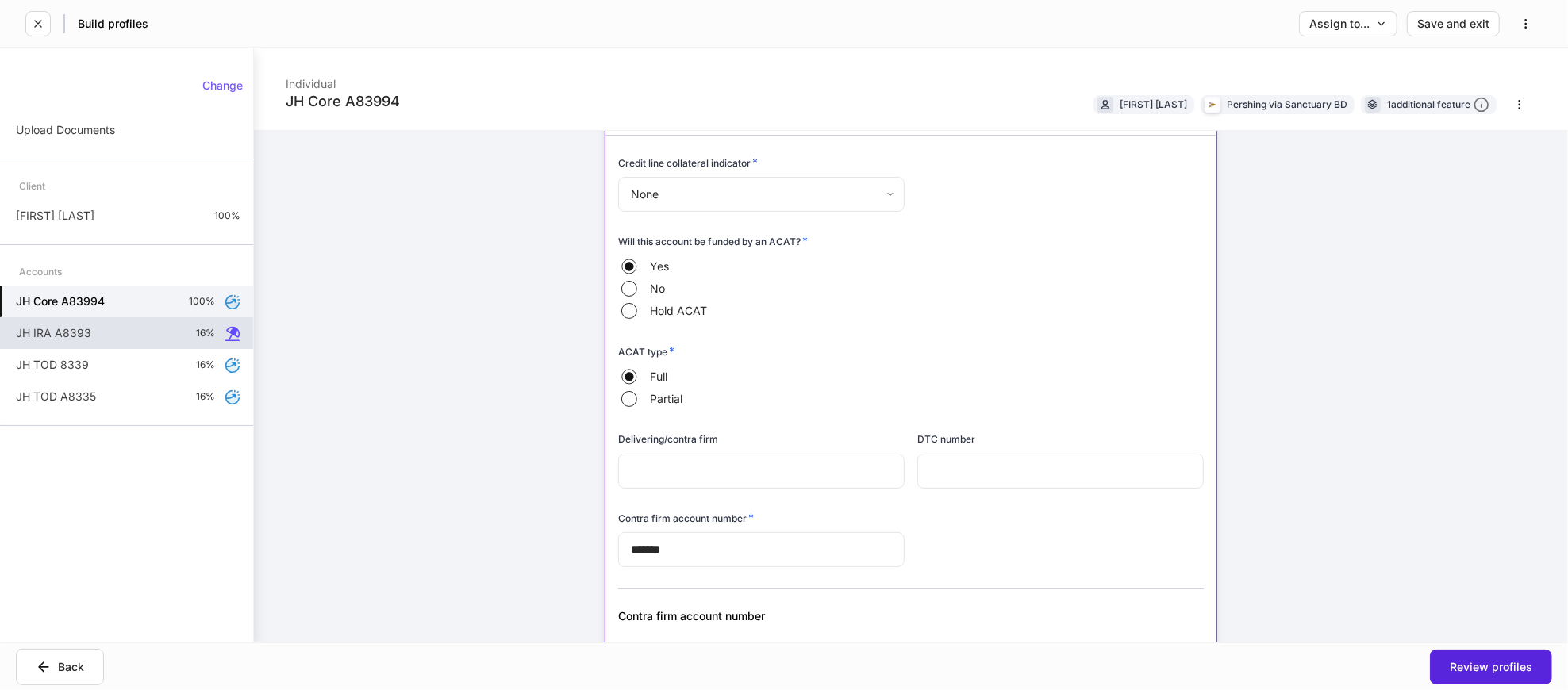 click on "JH IRA A8393 16%" at bounding box center [126, 333] 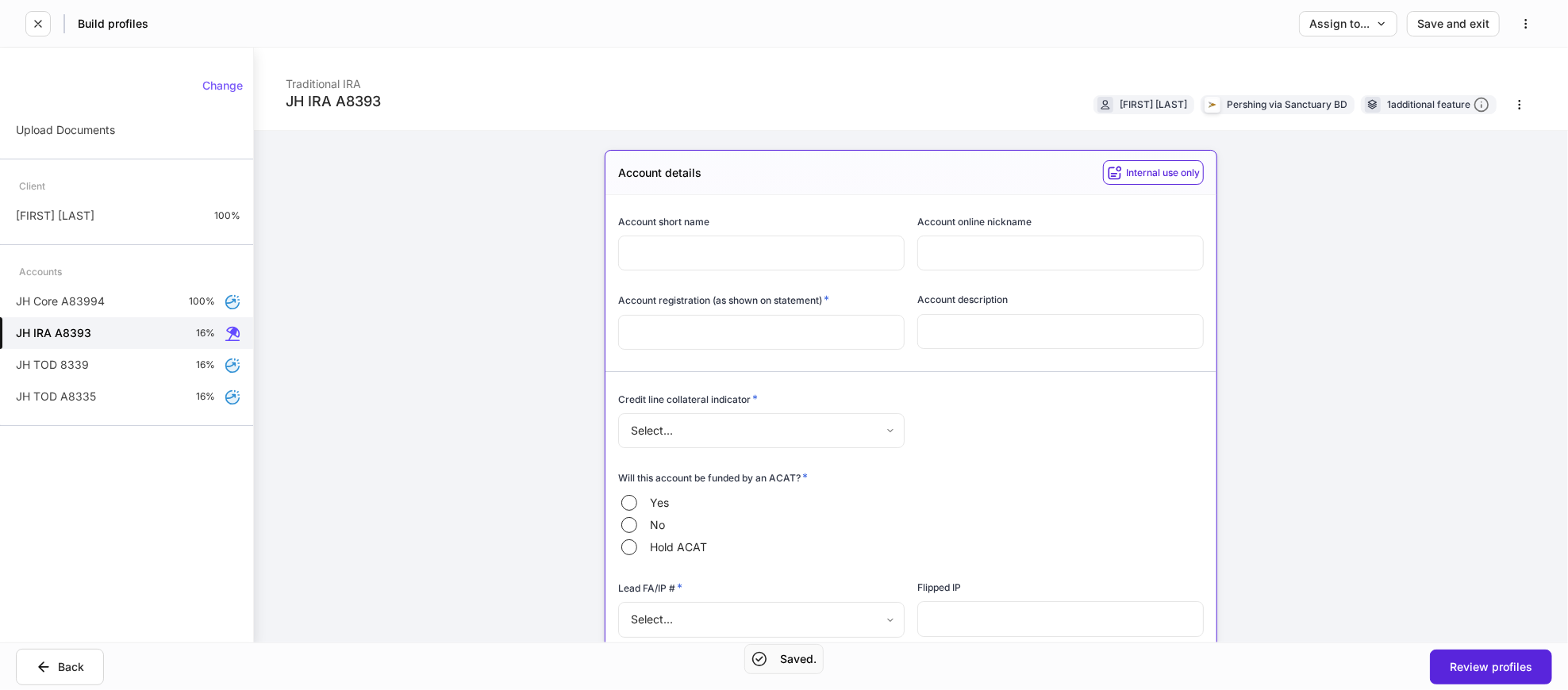click at bounding box center (761, 253) 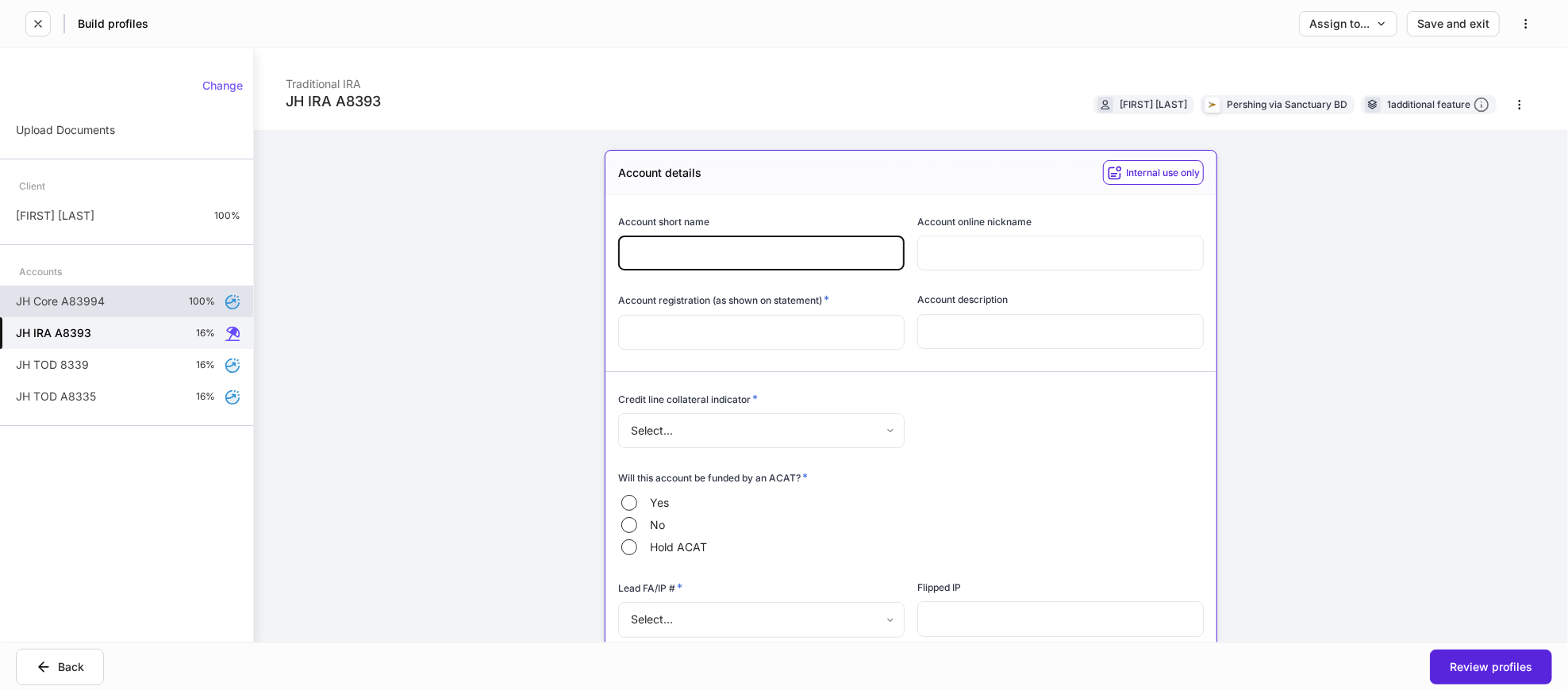 click on "JH Core A83994 100%" at bounding box center [126, 301] 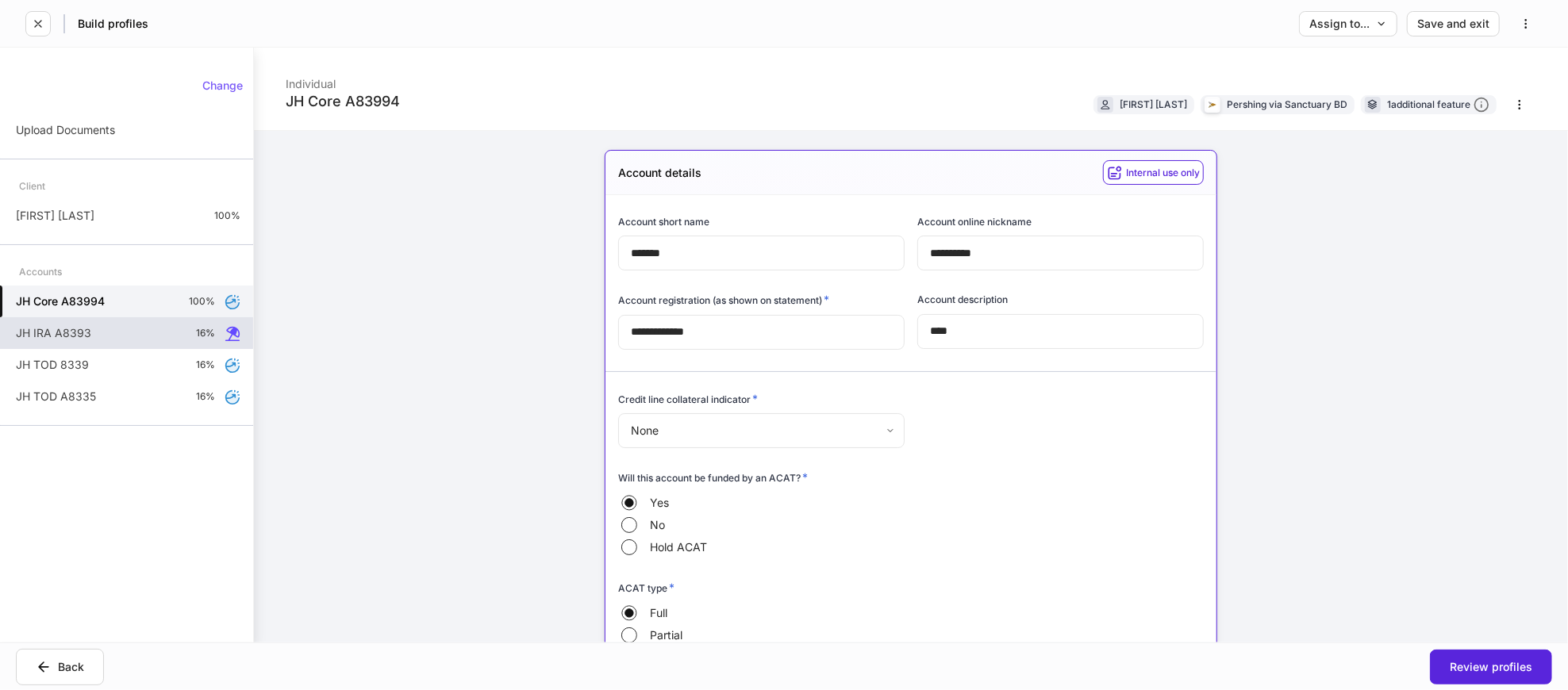 click on "JH IRA A8393 16%" at bounding box center (126, 333) 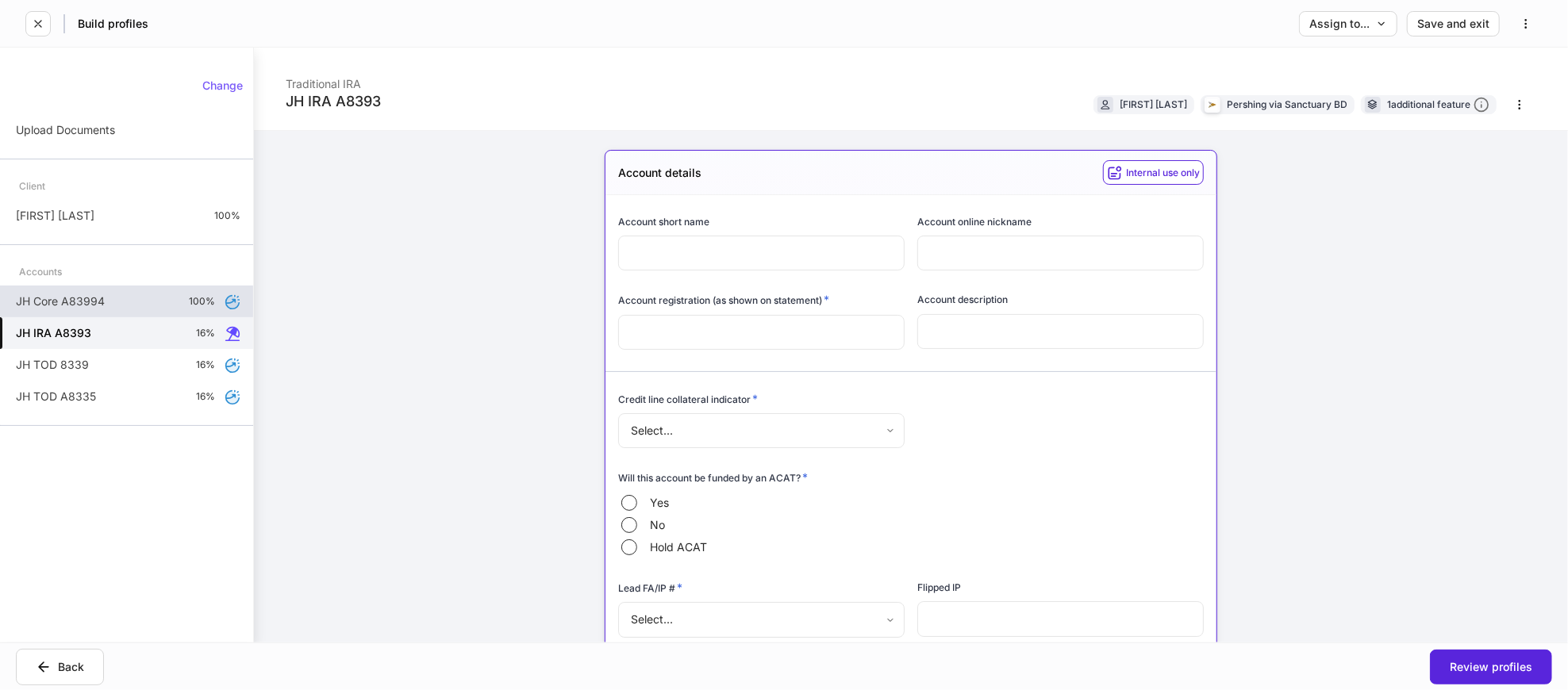 click on "JH Core A83994 100%" at bounding box center [126, 301] 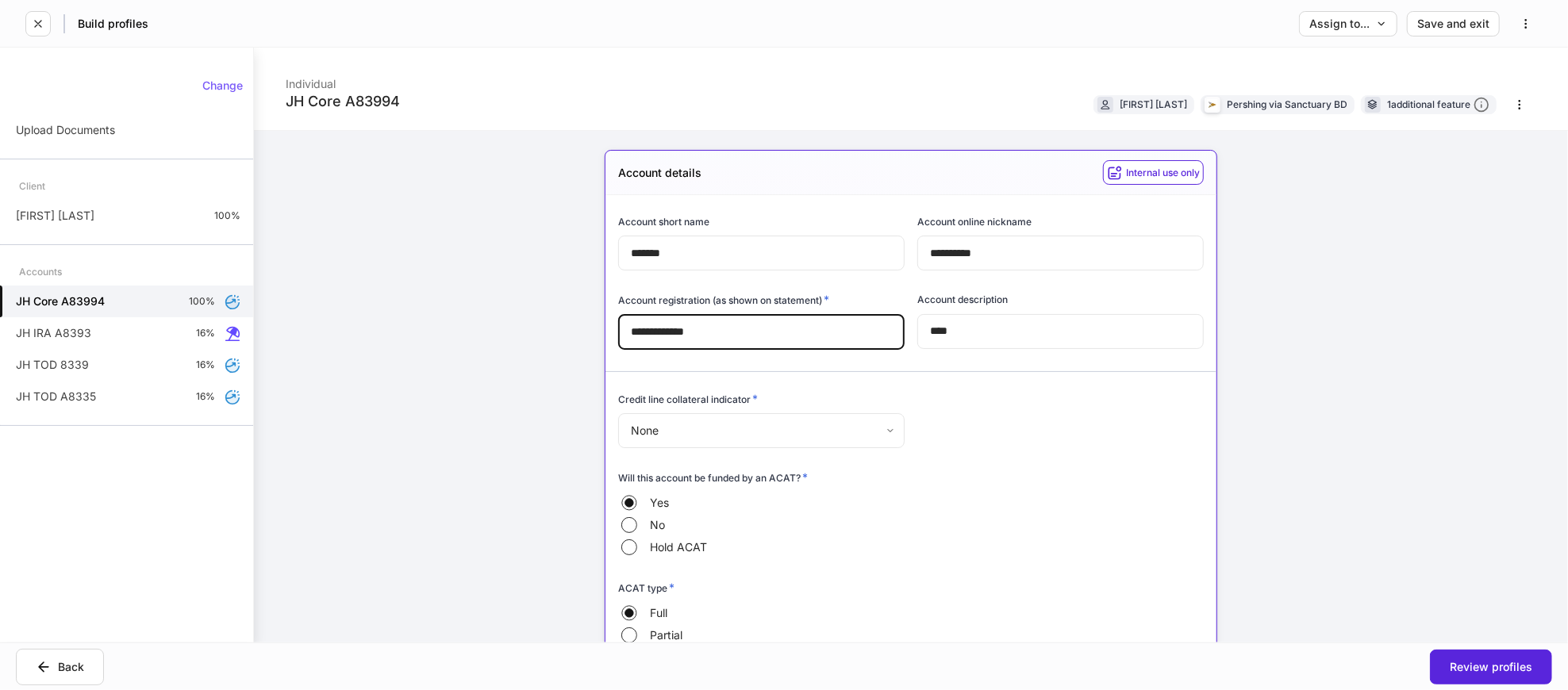 drag, startPoint x: 736, startPoint y: 333, endPoint x: 594, endPoint y: 335, distance: 142.01408 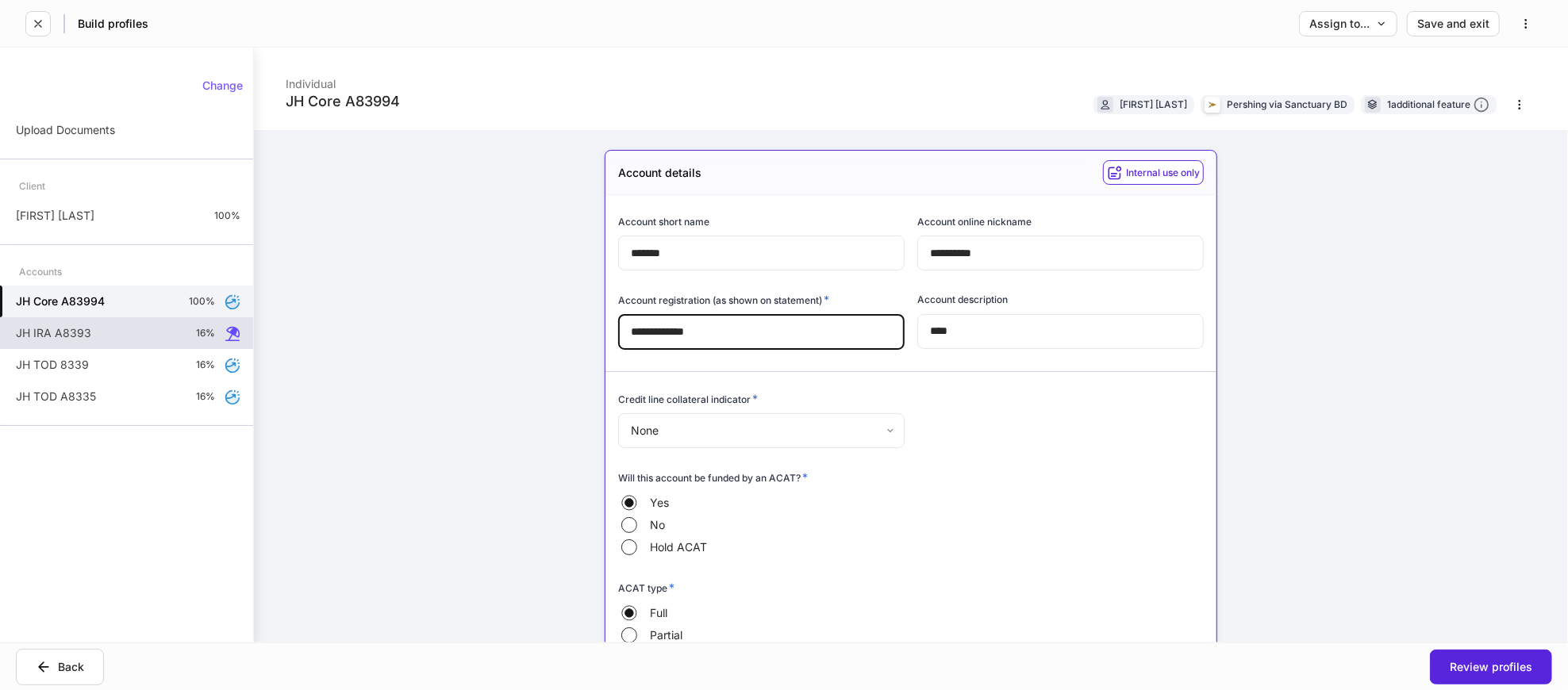 click on "JH IRA A8393 16%" at bounding box center [126, 333] 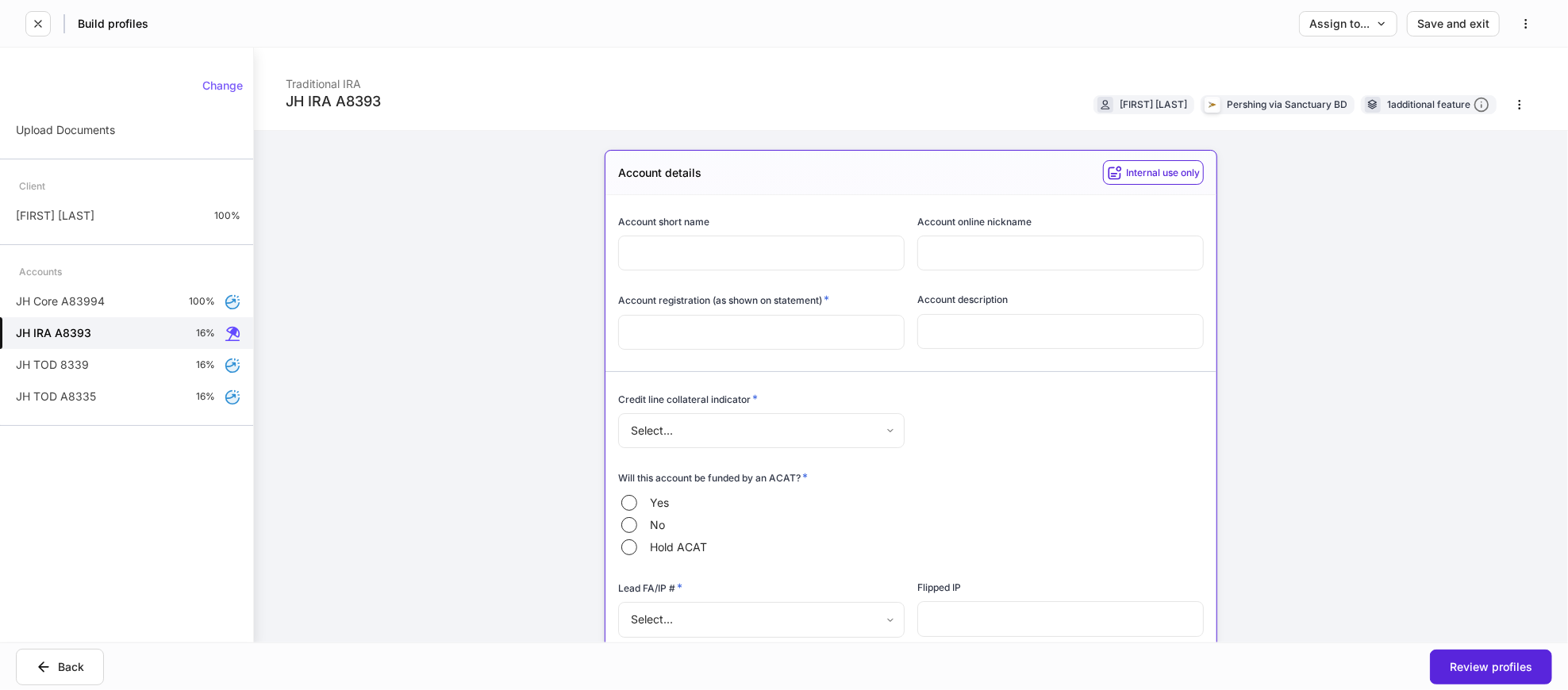 click at bounding box center (761, 332) 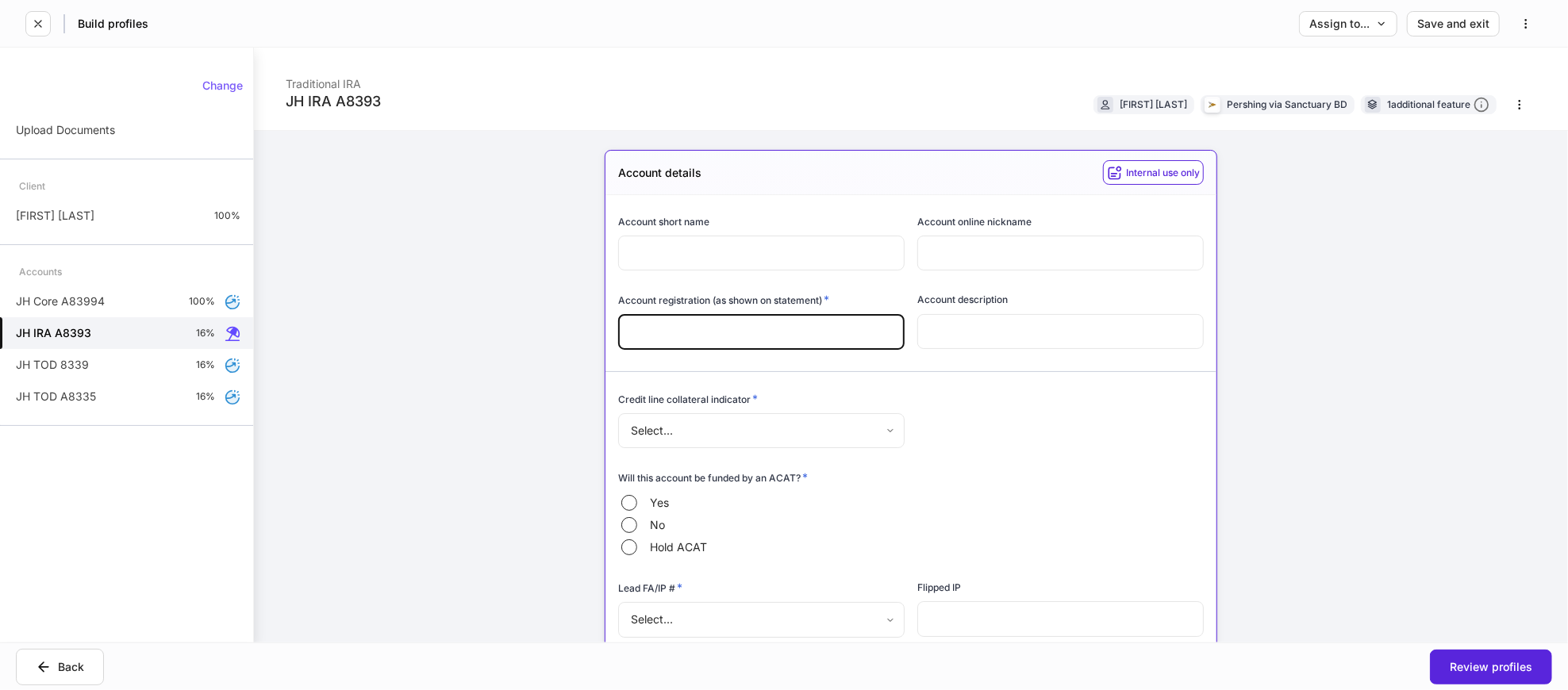 paste on "**********" 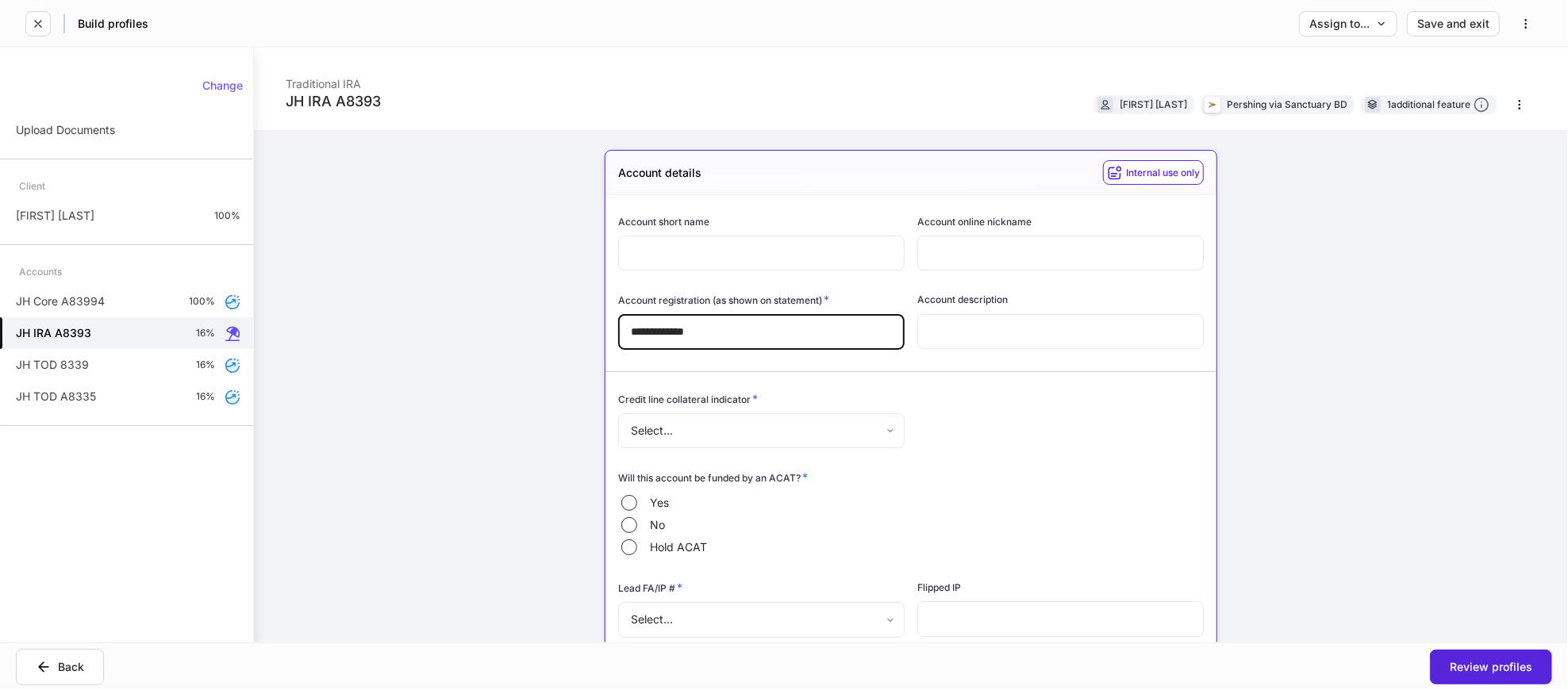 type on "**********" 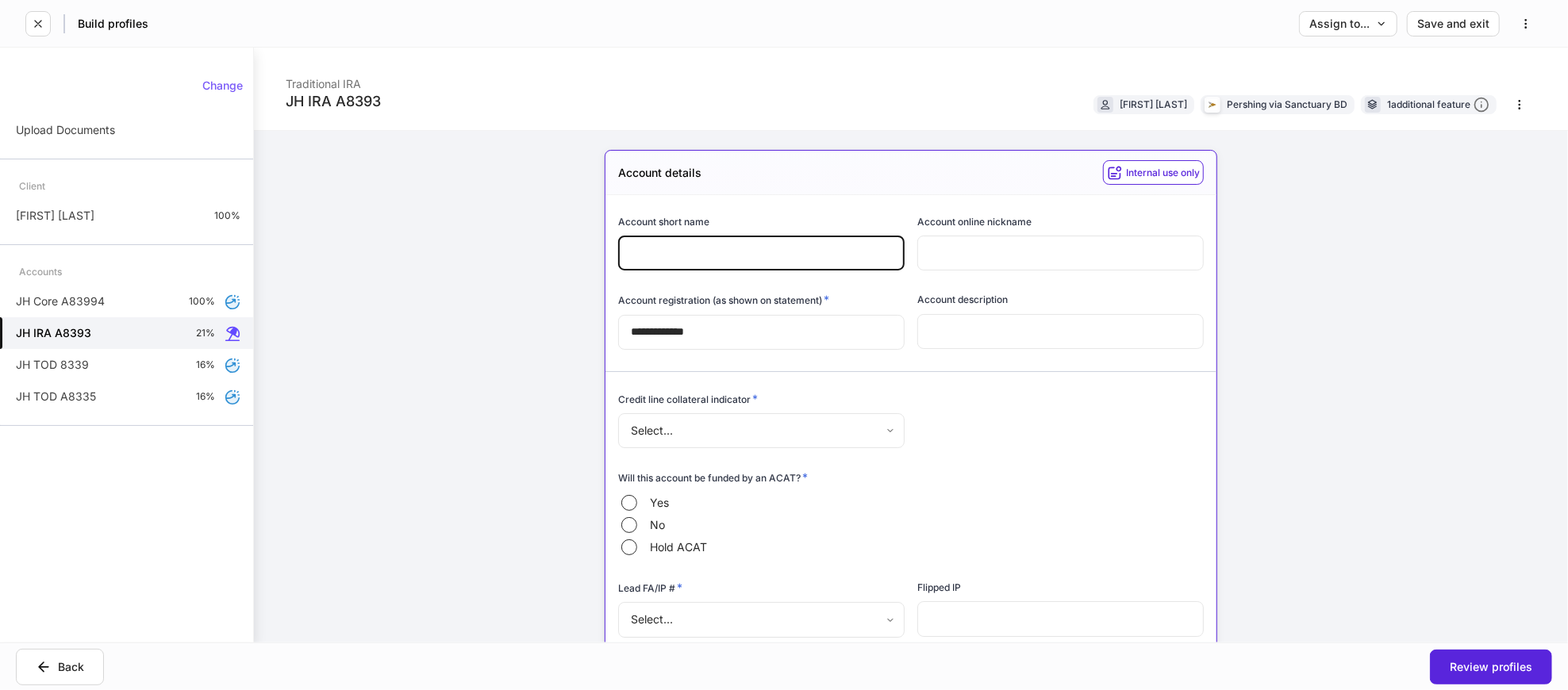 paste on "**********" 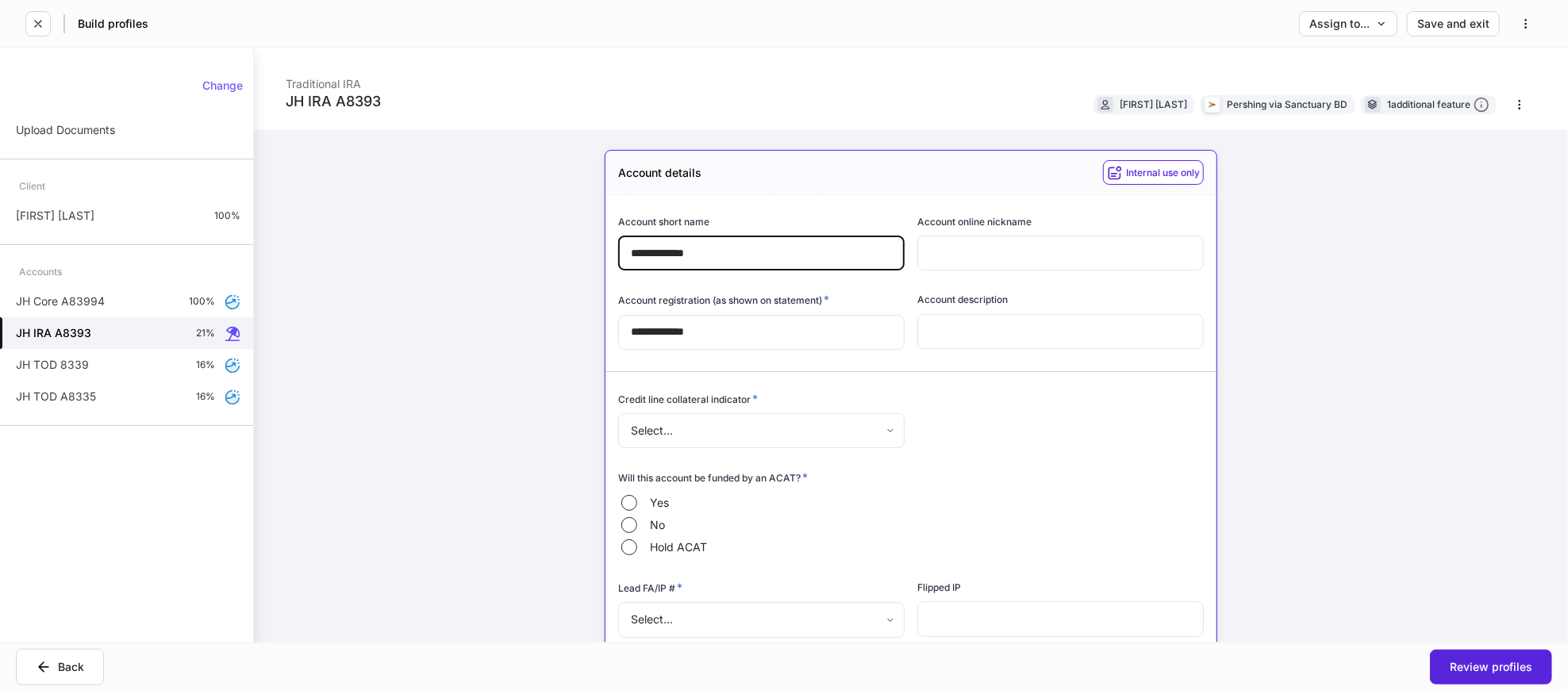 drag, startPoint x: 663, startPoint y: 251, endPoint x: 501, endPoint y: 268, distance: 162.8895 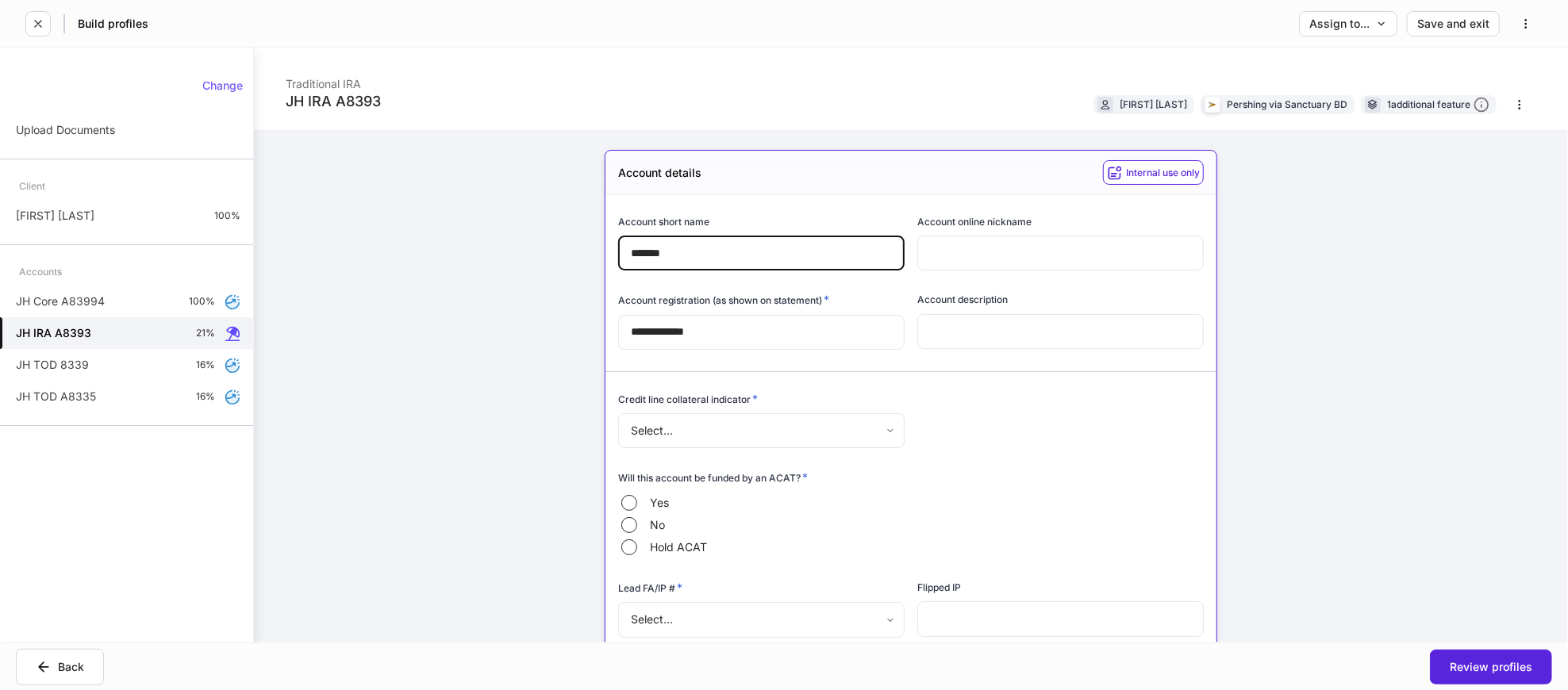type on "*******" 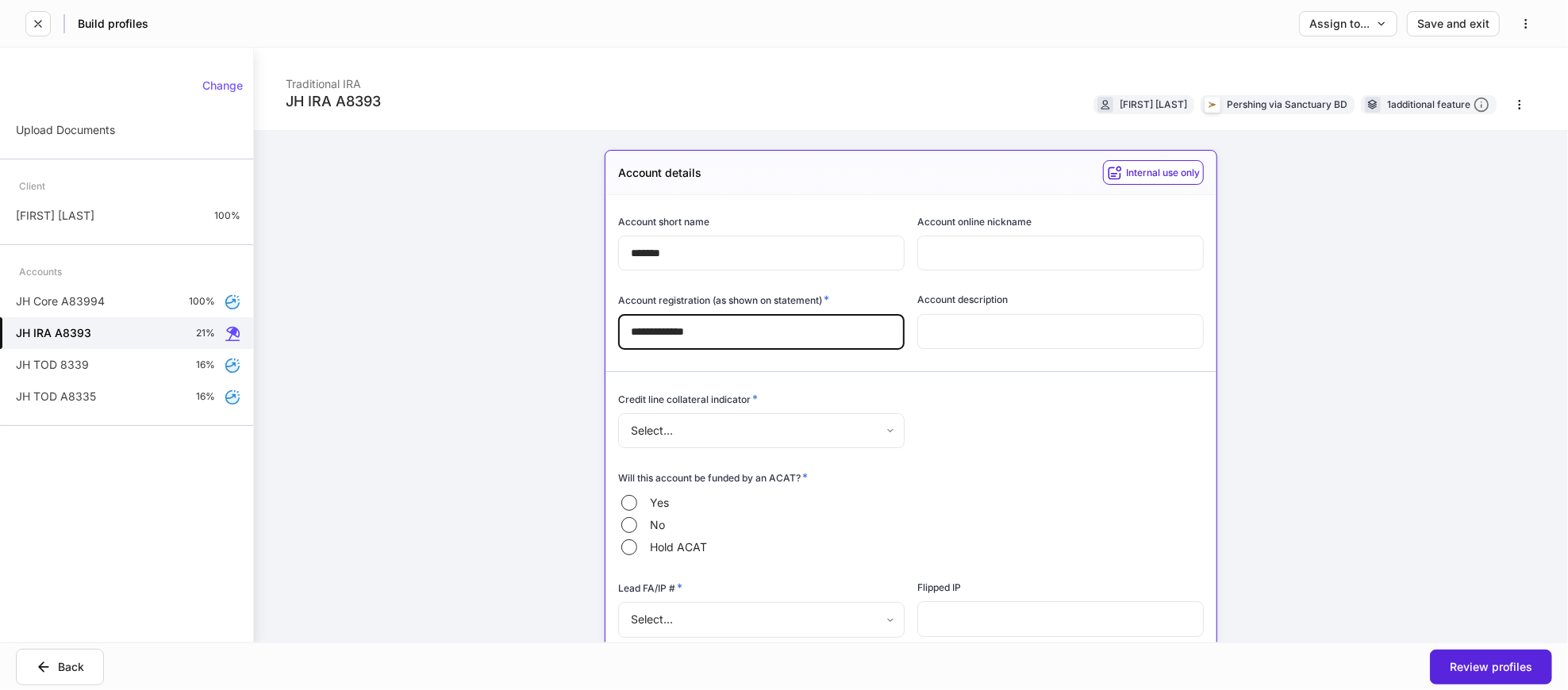 drag, startPoint x: 663, startPoint y: 328, endPoint x: 599, endPoint y: 335, distance: 64.38167 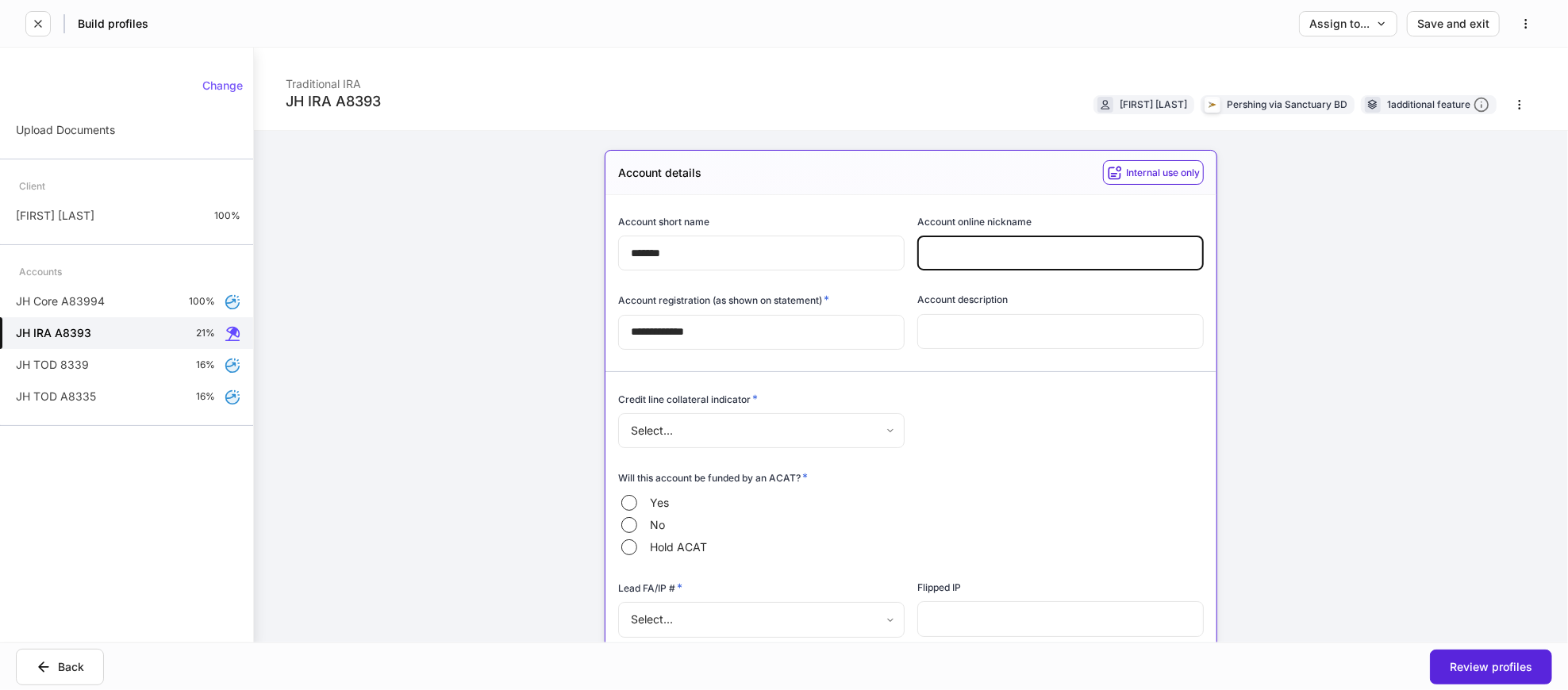 click at bounding box center [1060, 253] 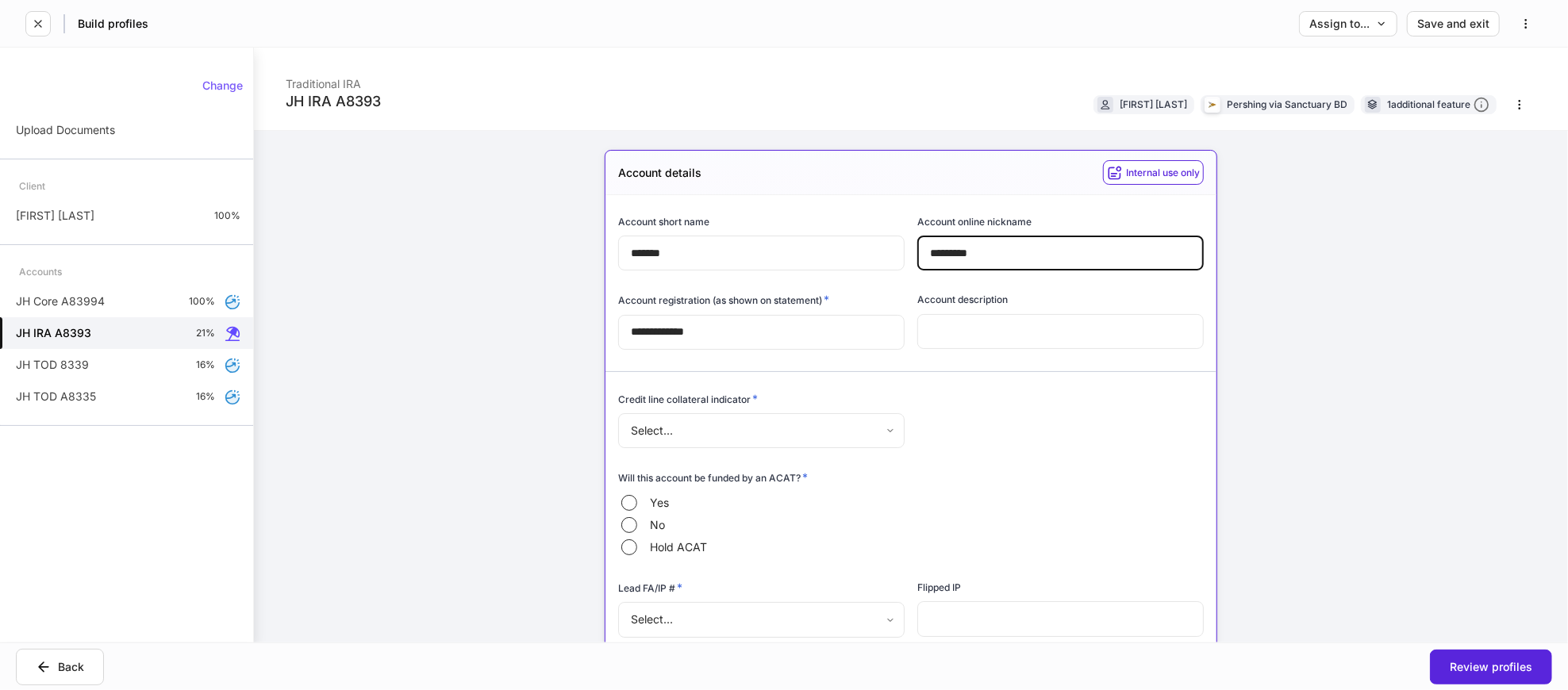 type on "*********" 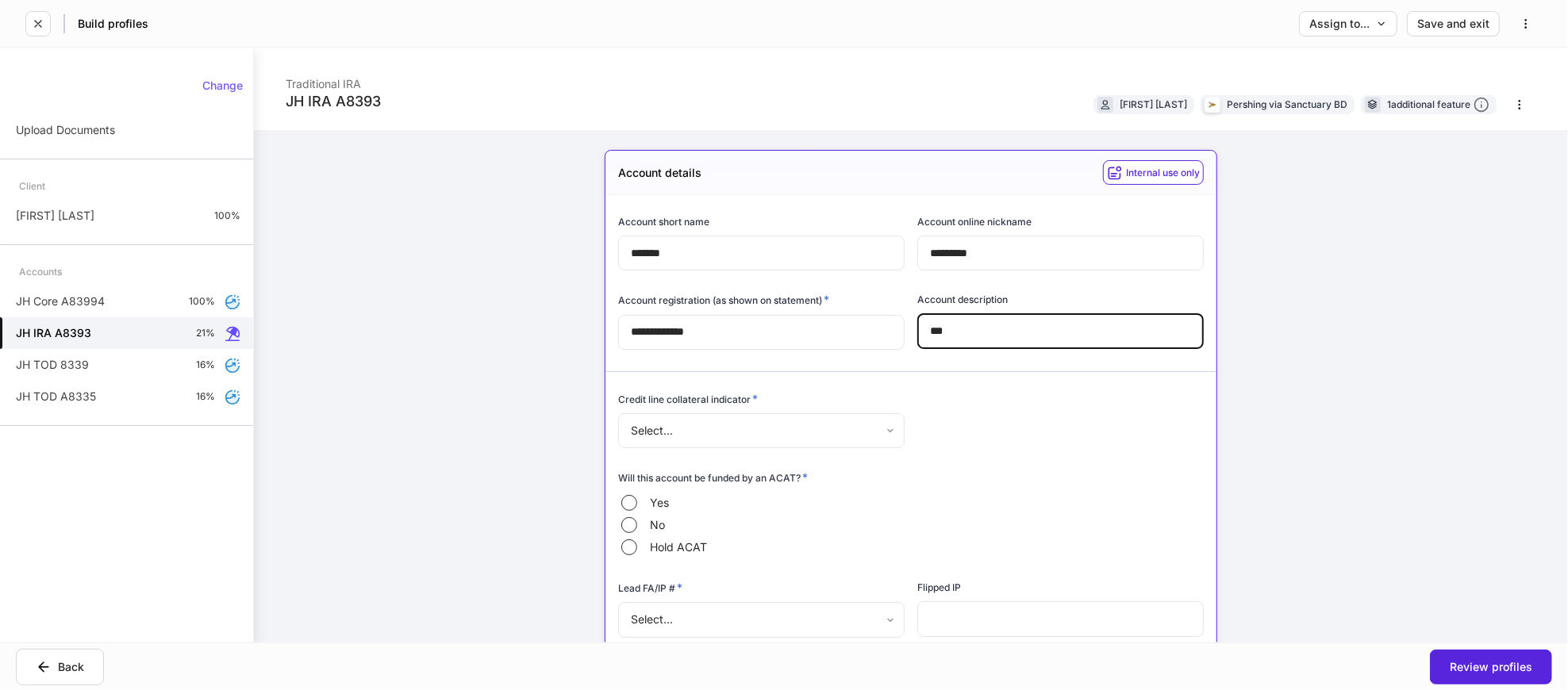 type on "***" 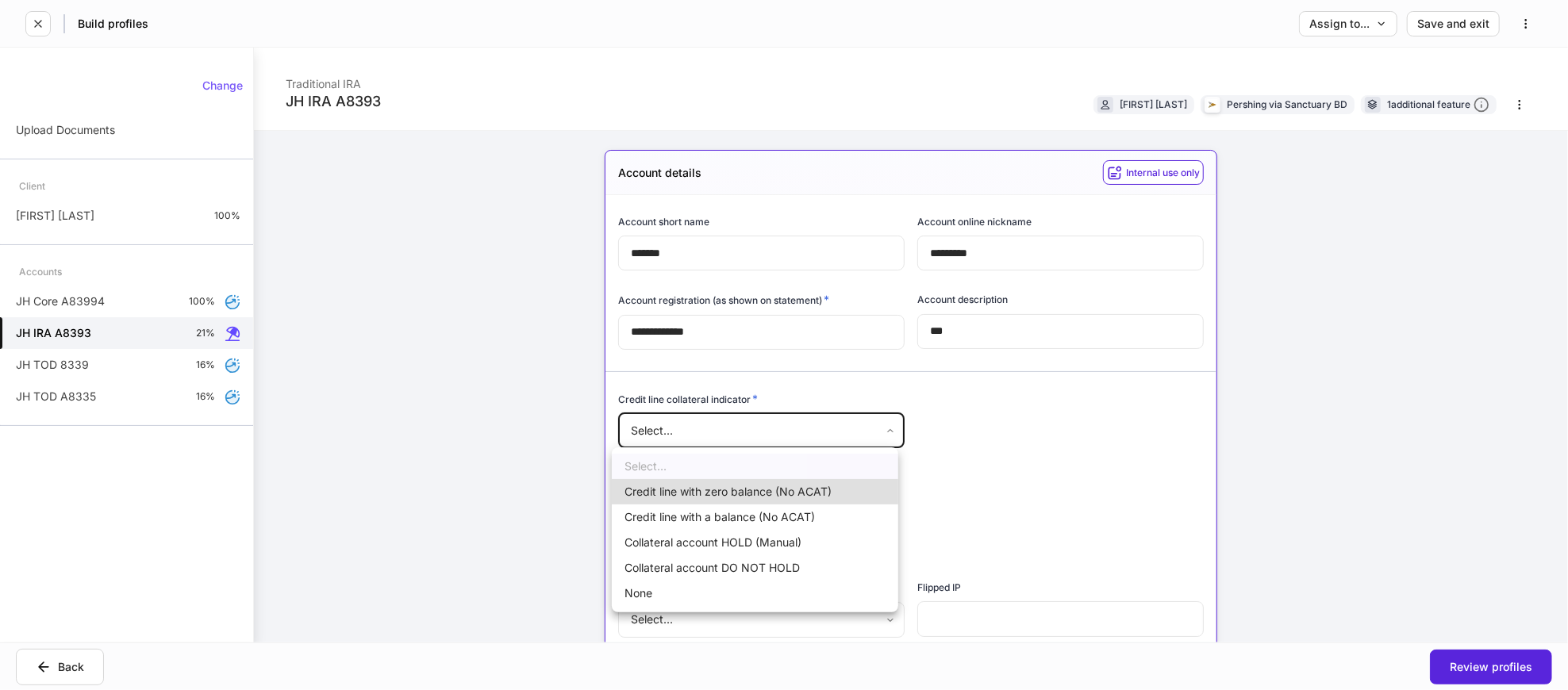 drag, startPoint x: 371, startPoint y: 398, endPoint x: 357, endPoint y: 397, distance: 14.035669 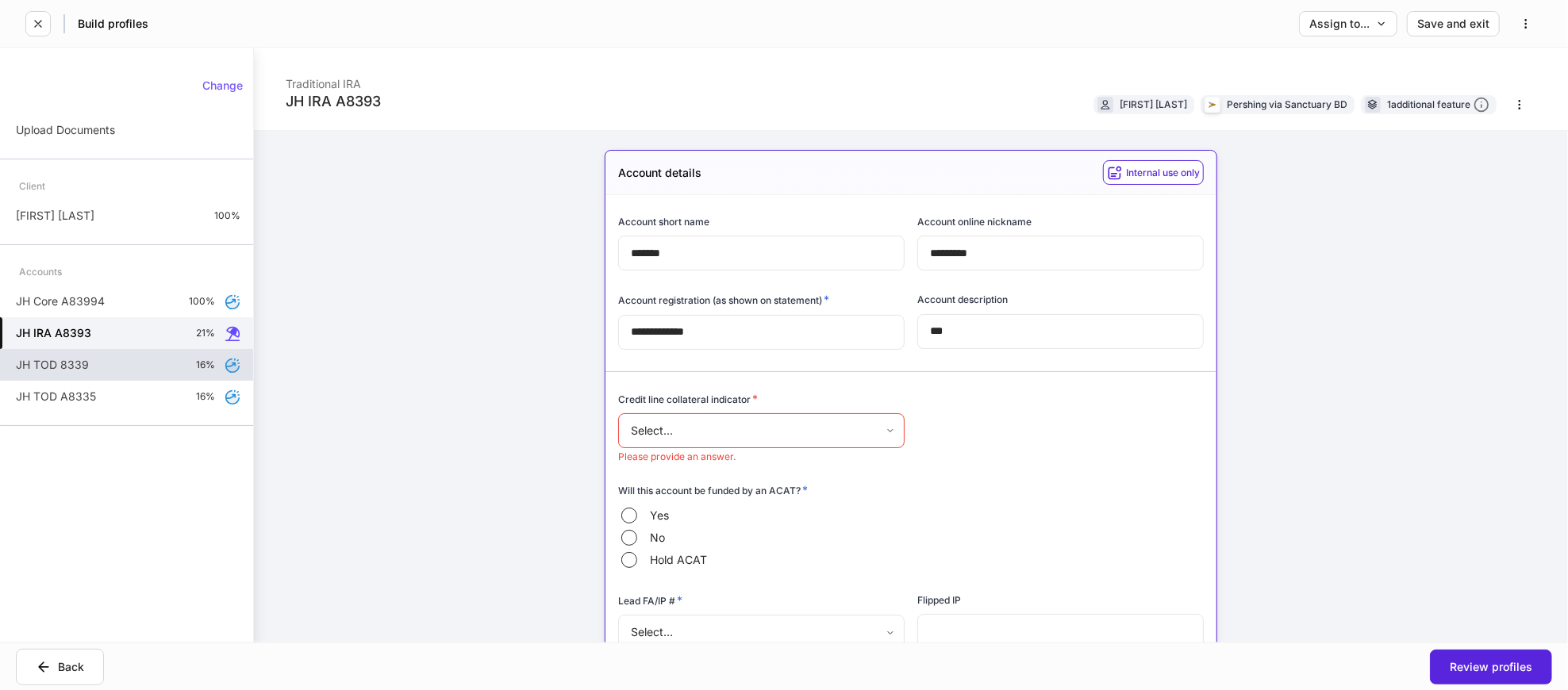 click on "JH TOD 8339 16%" at bounding box center (126, 365) 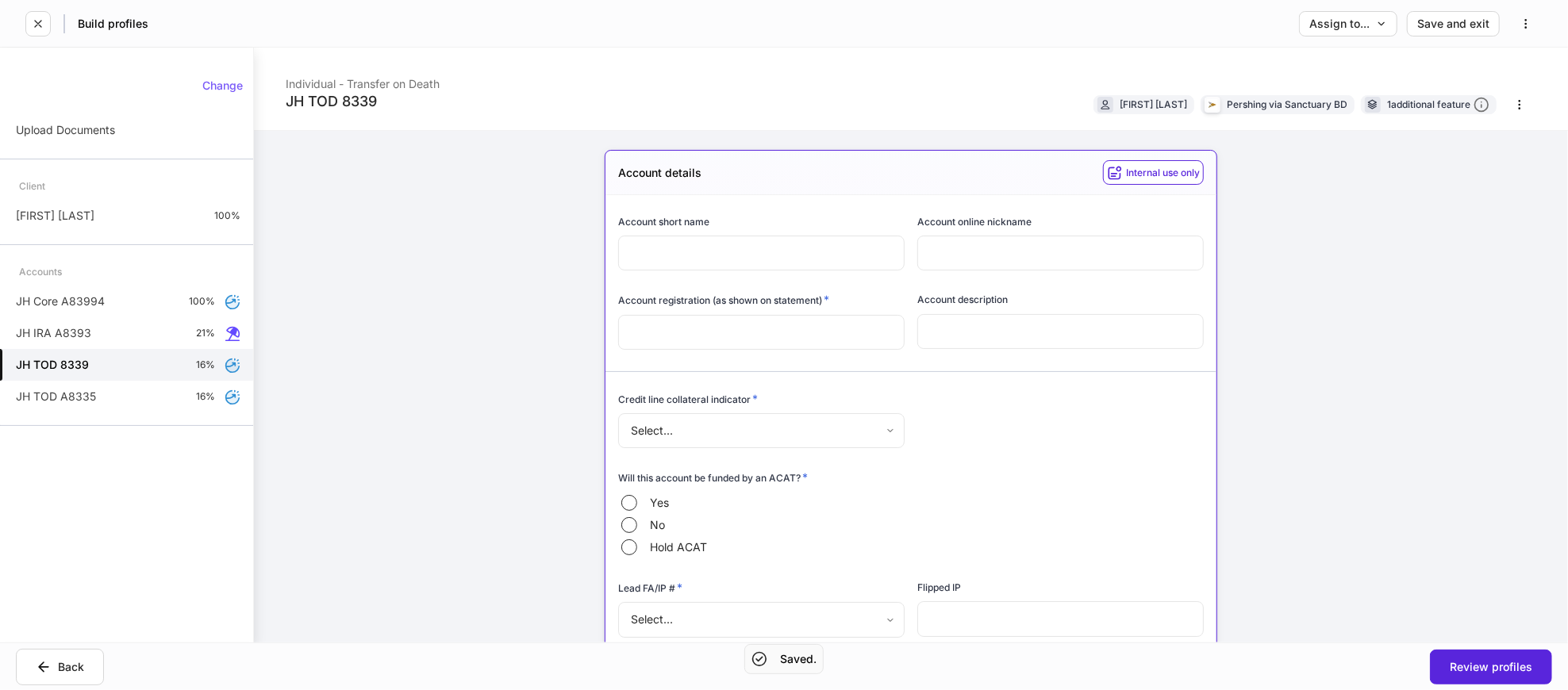 click at bounding box center (761, 332) 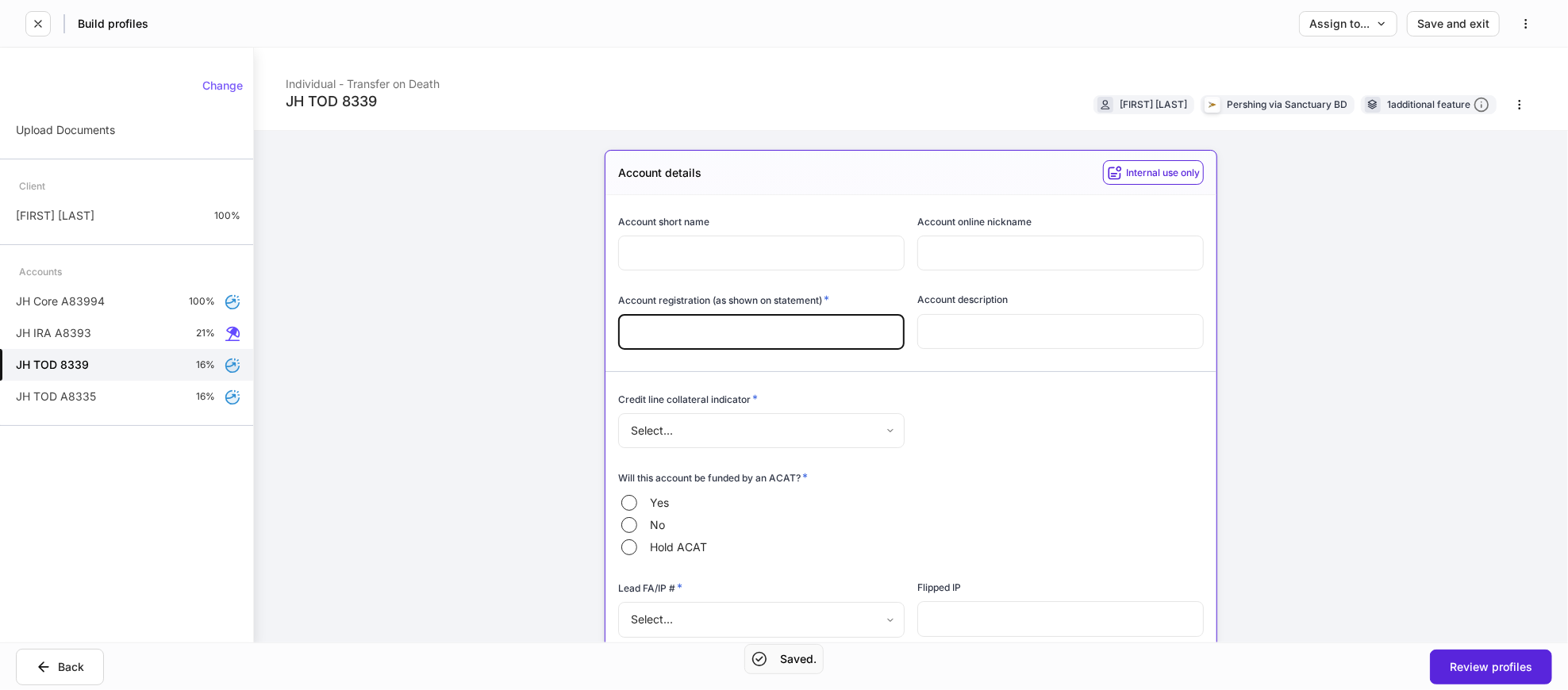 paste on "*****" 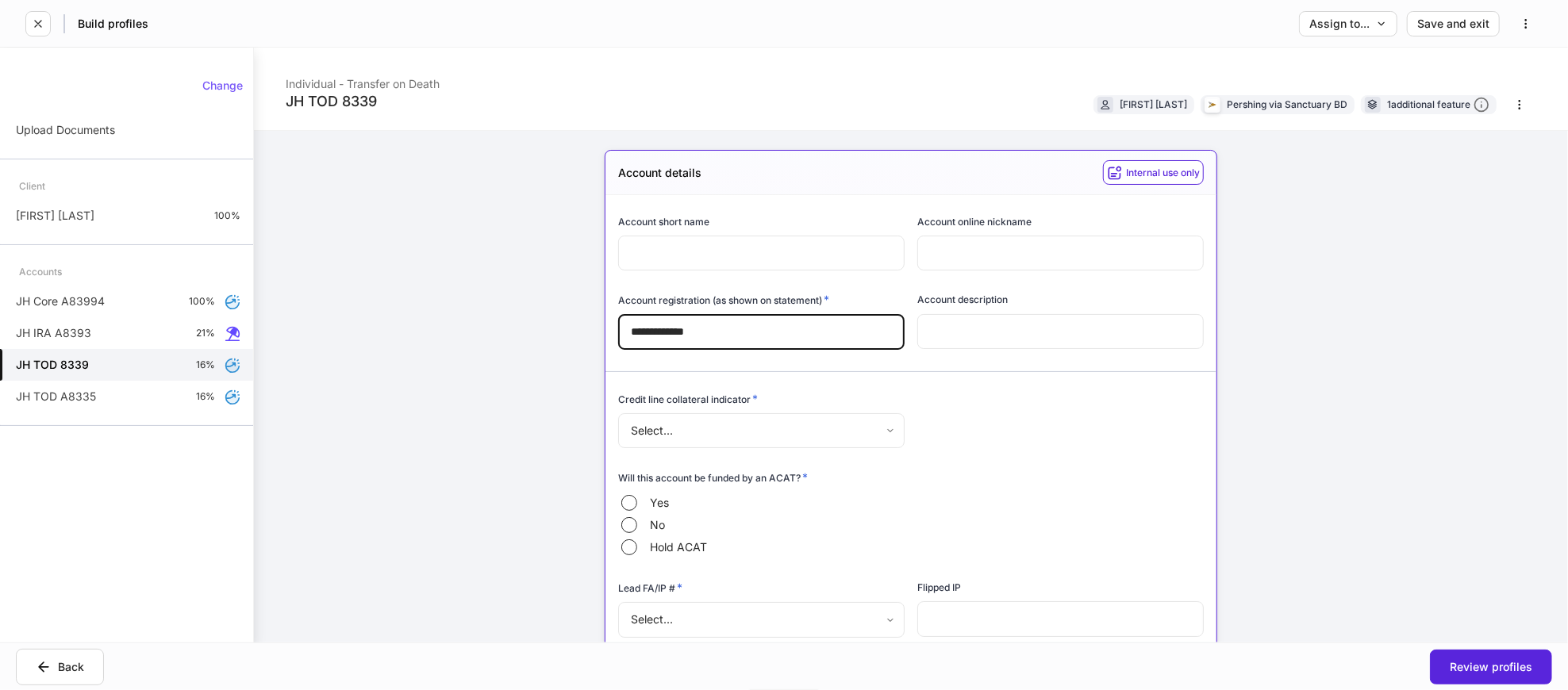 drag, startPoint x: 709, startPoint y: 328, endPoint x: 660, endPoint y: 335, distance: 49.49747 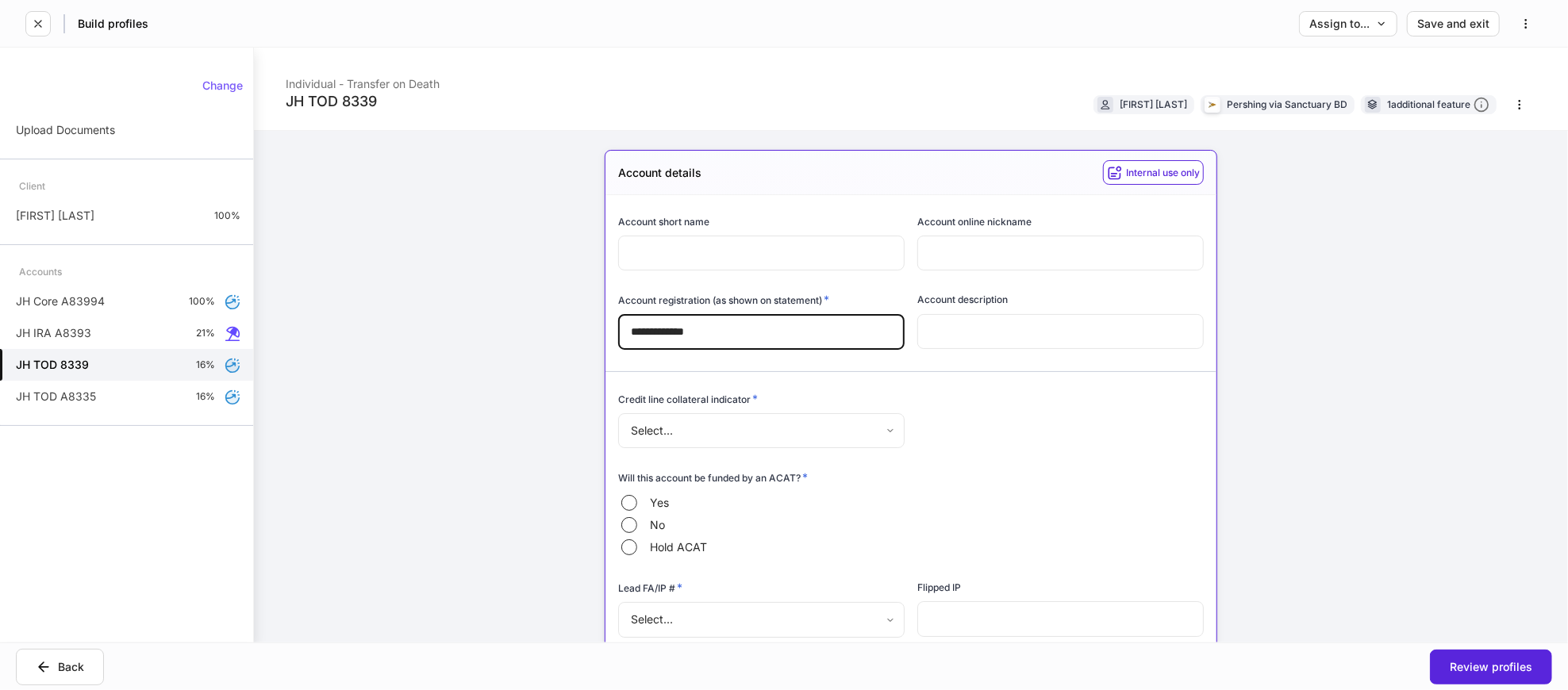 type on "**********" 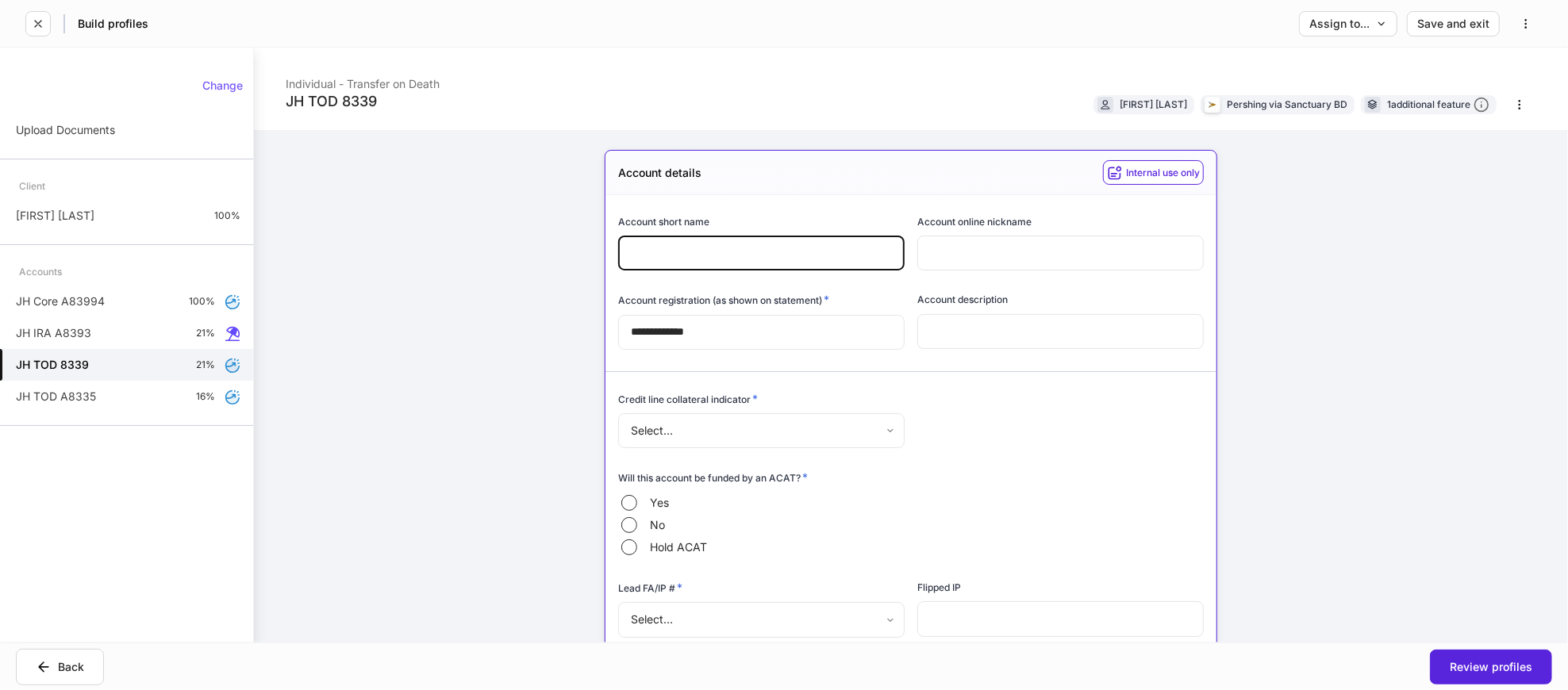 paste on "*******" 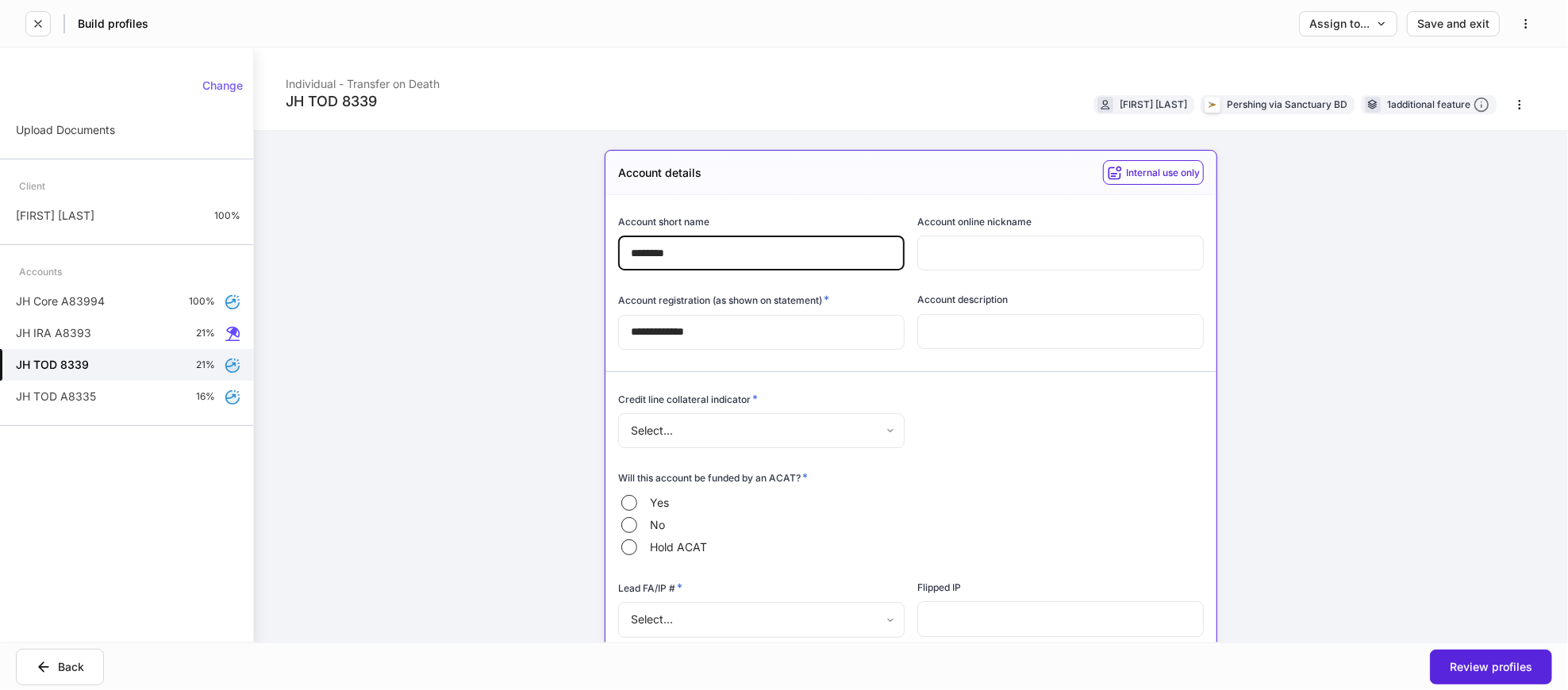 type on "*******" 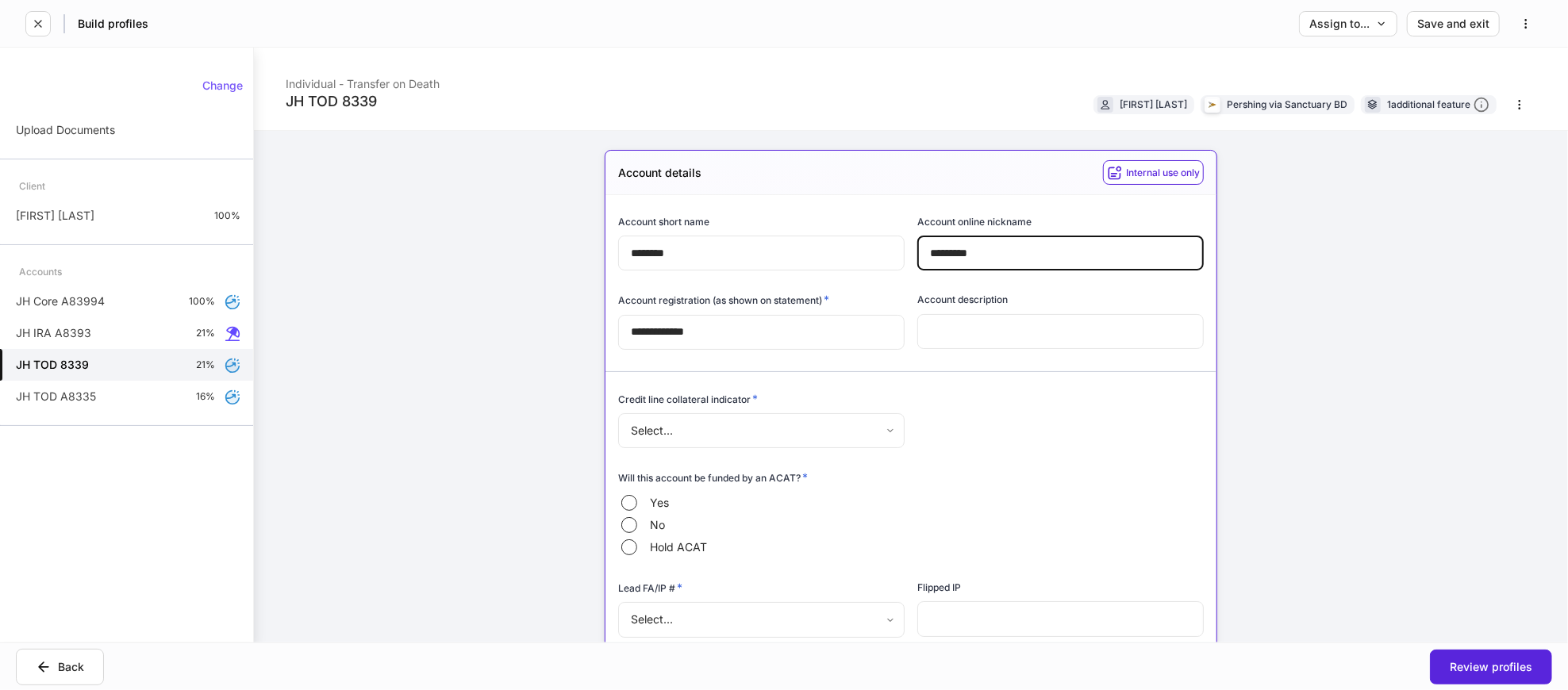 type on "*********" 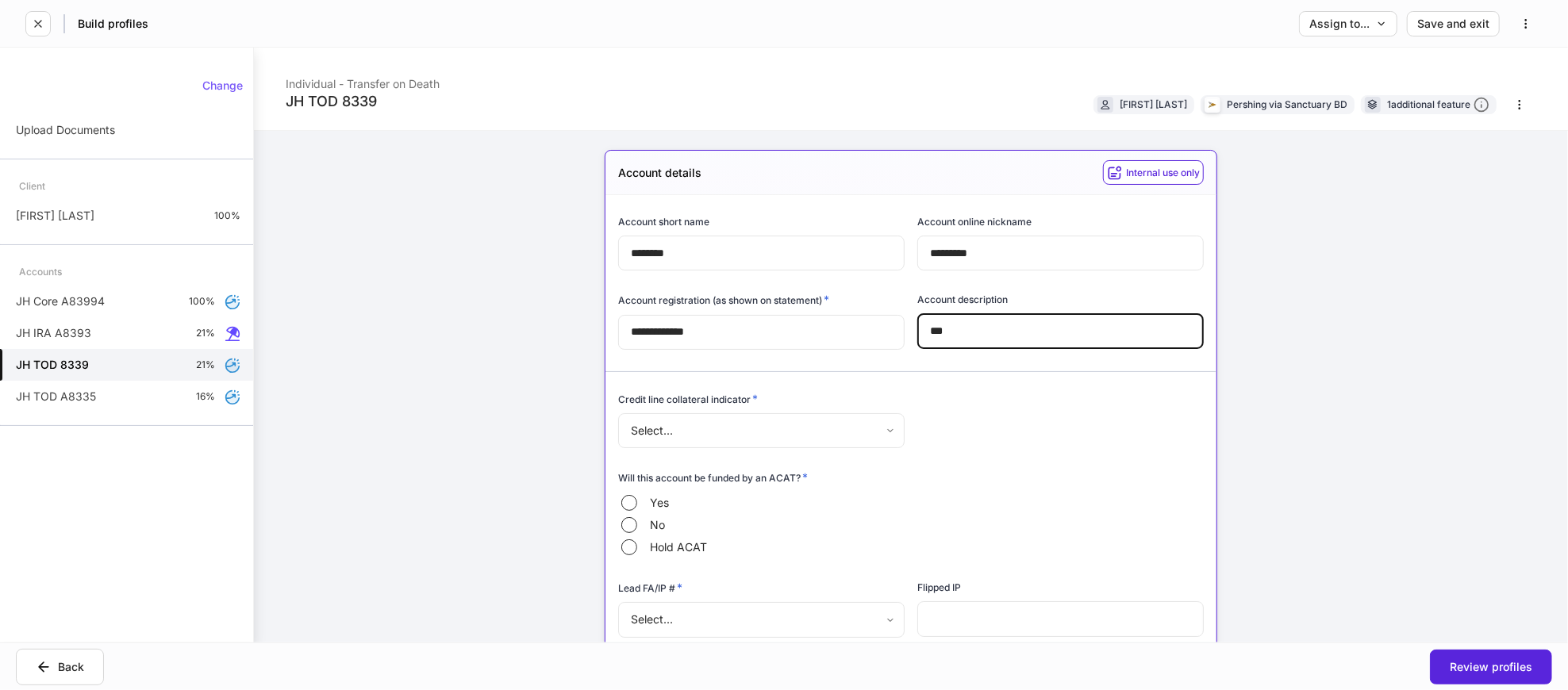 type on "***" 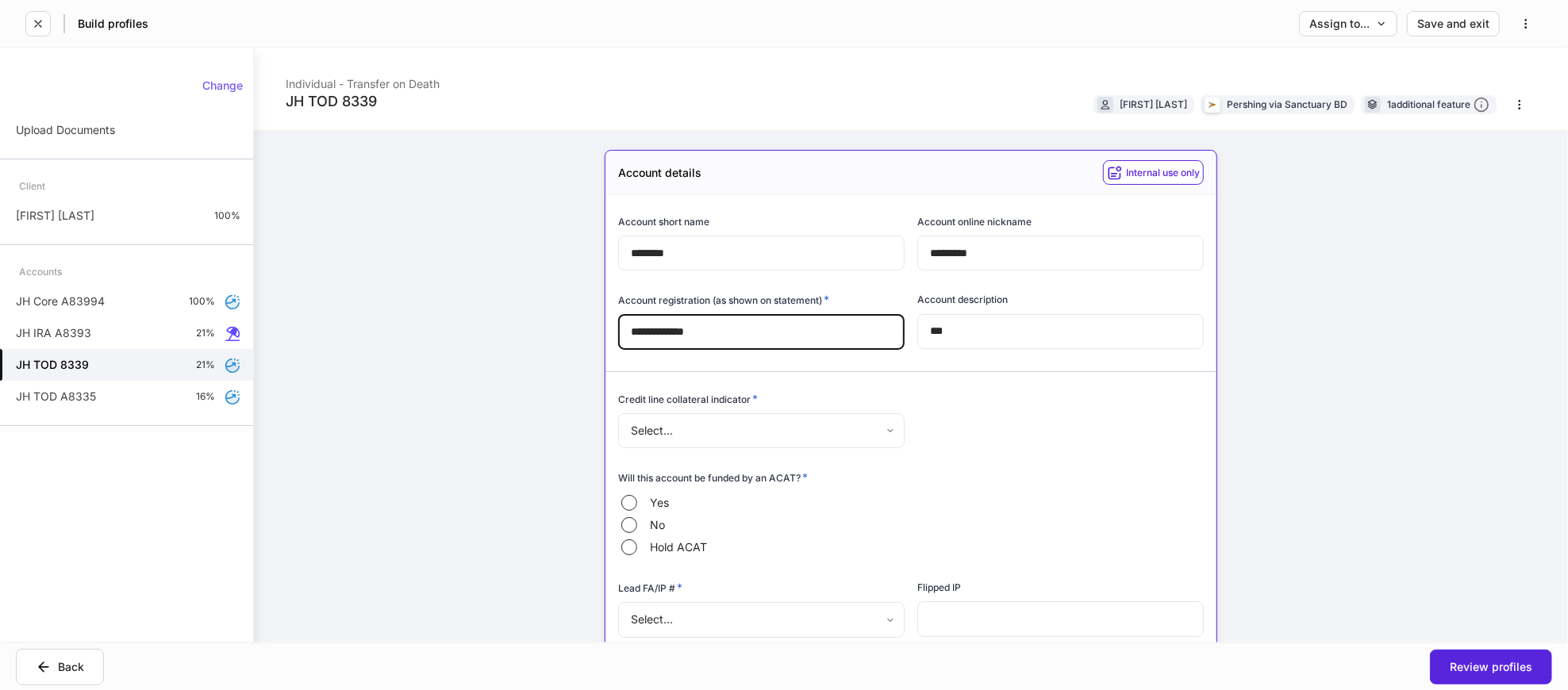 drag, startPoint x: 760, startPoint y: 331, endPoint x: 590, endPoint y: 331, distance: 170 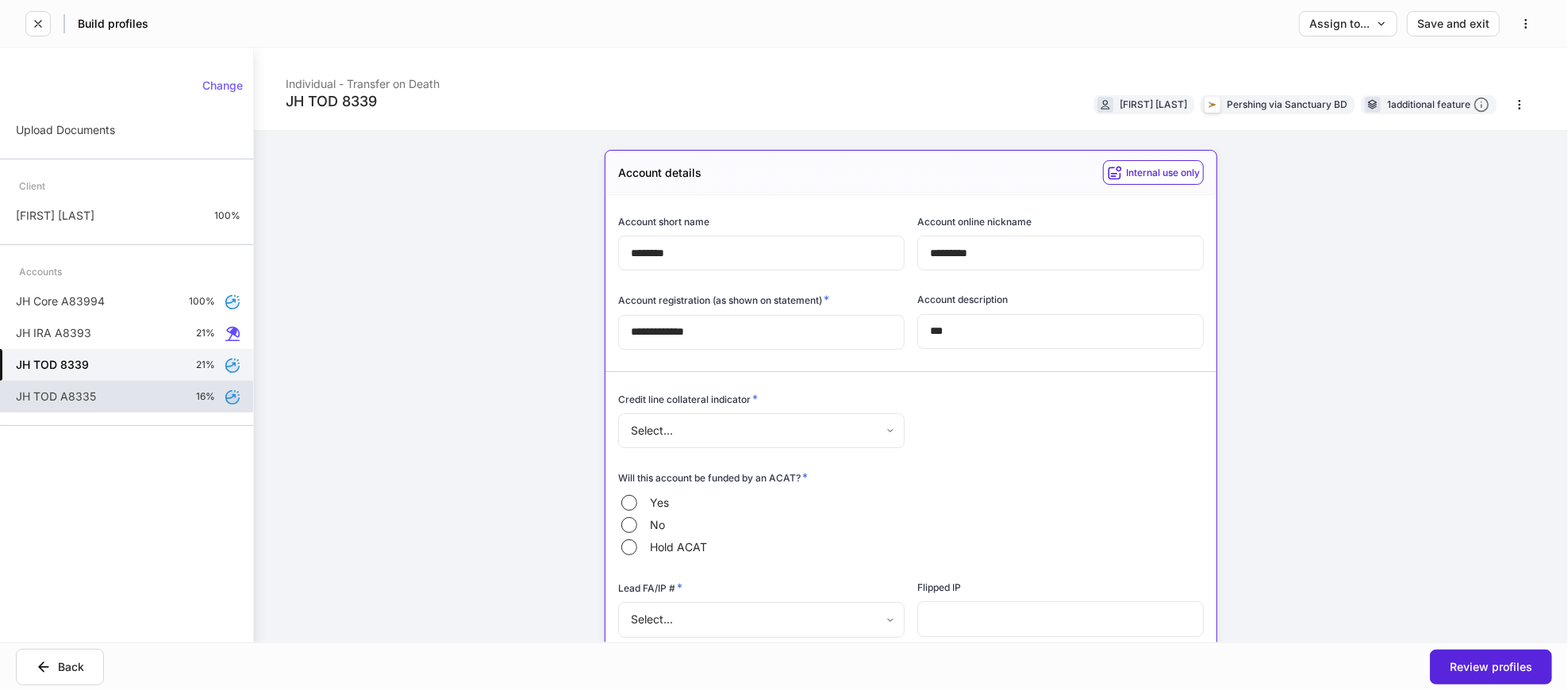 click on "JH TOD A8335 16%" at bounding box center (126, 397) 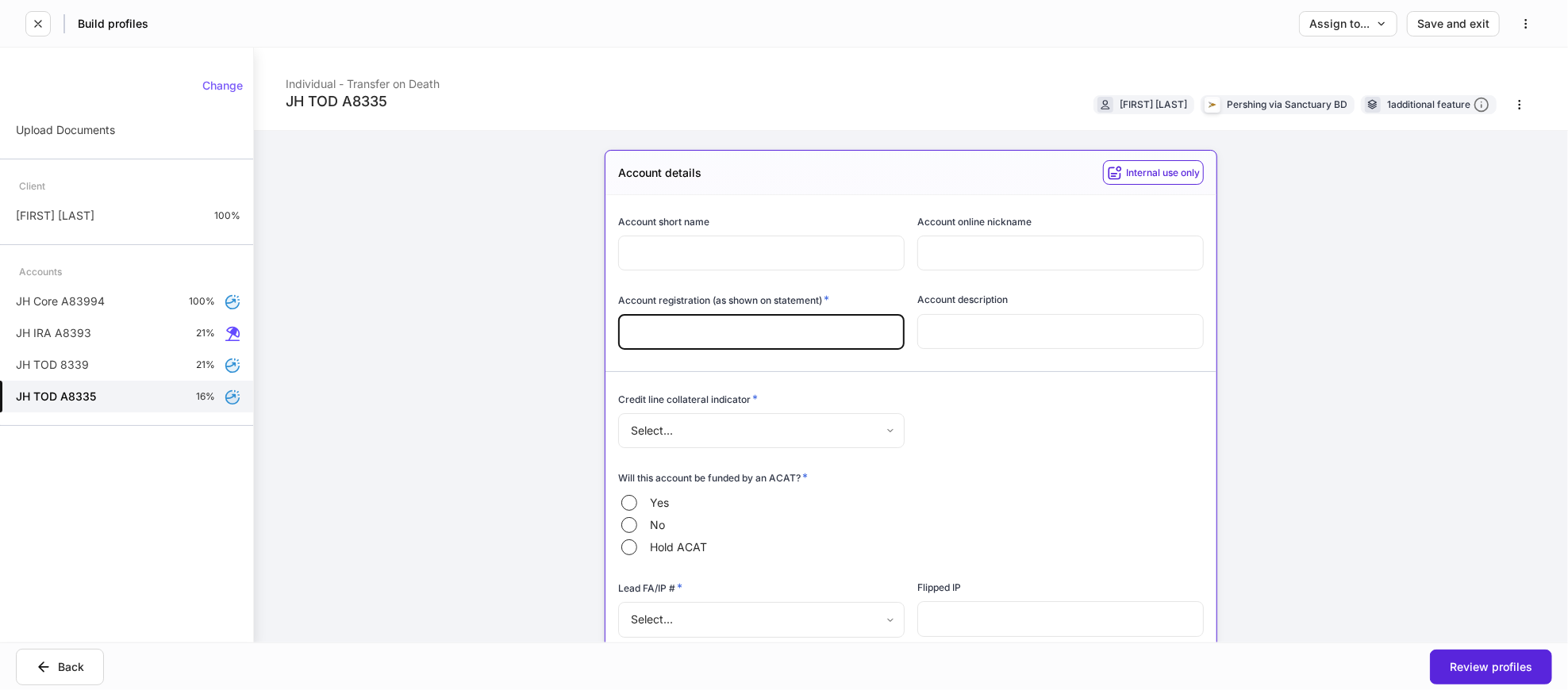 click at bounding box center (761, 332) 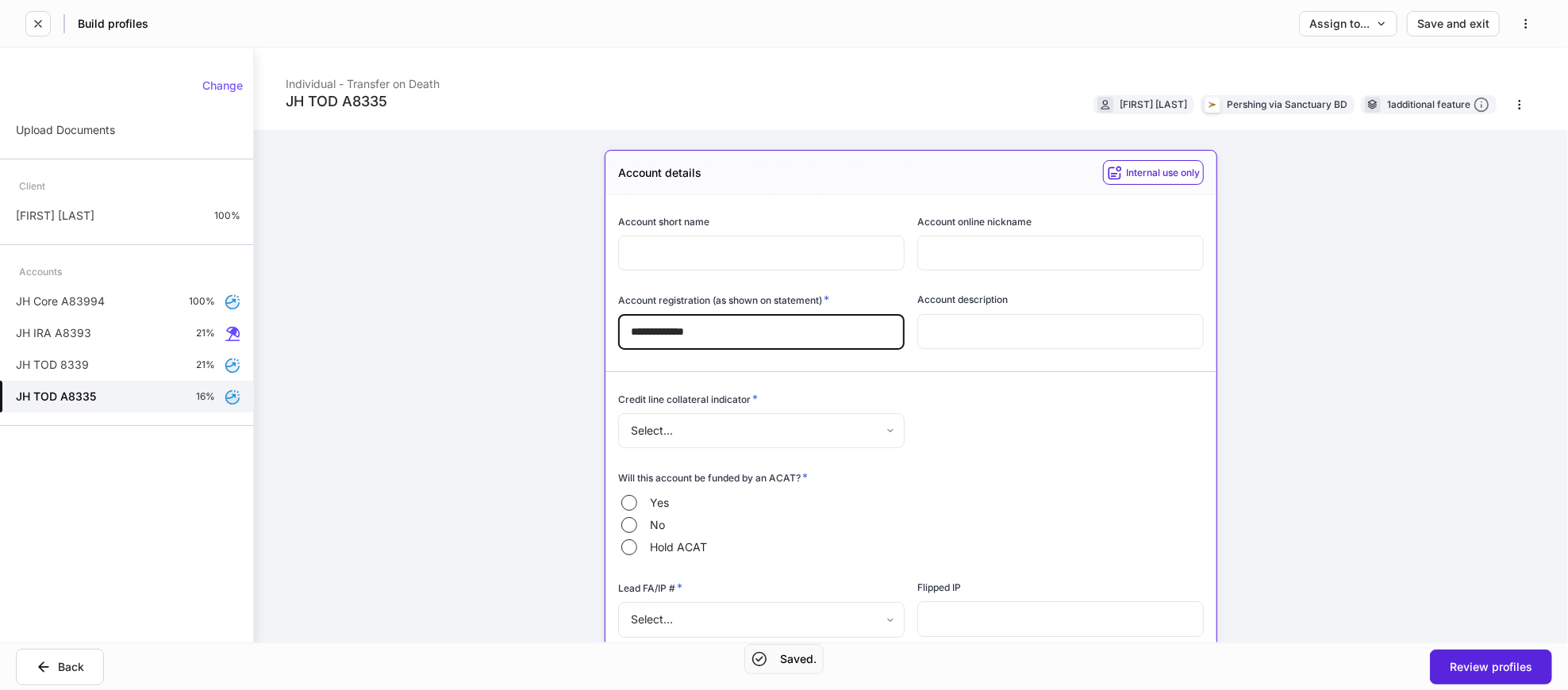 drag, startPoint x: 717, startPoint y: 331, endPoint x: 662, endPoint y: 337, distance: 55.3263 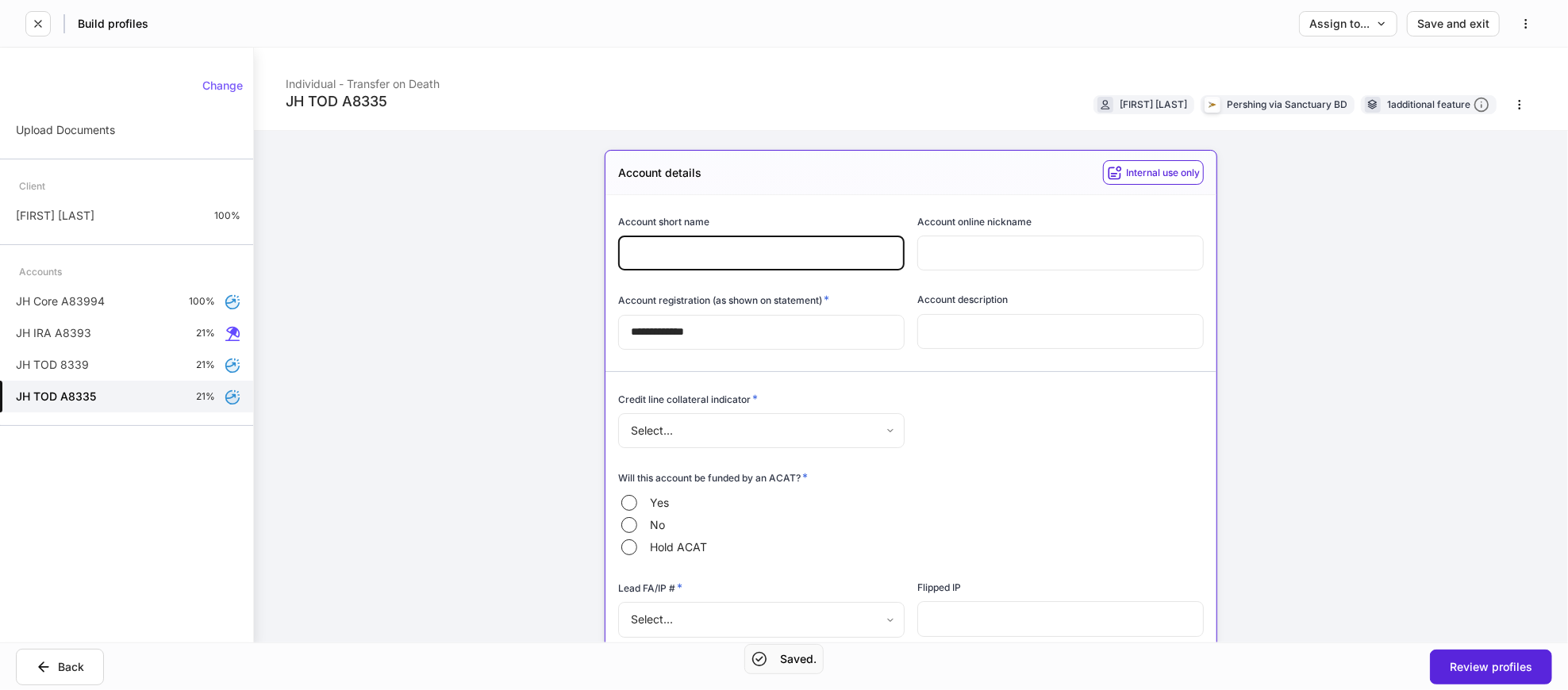 paste on "*******" 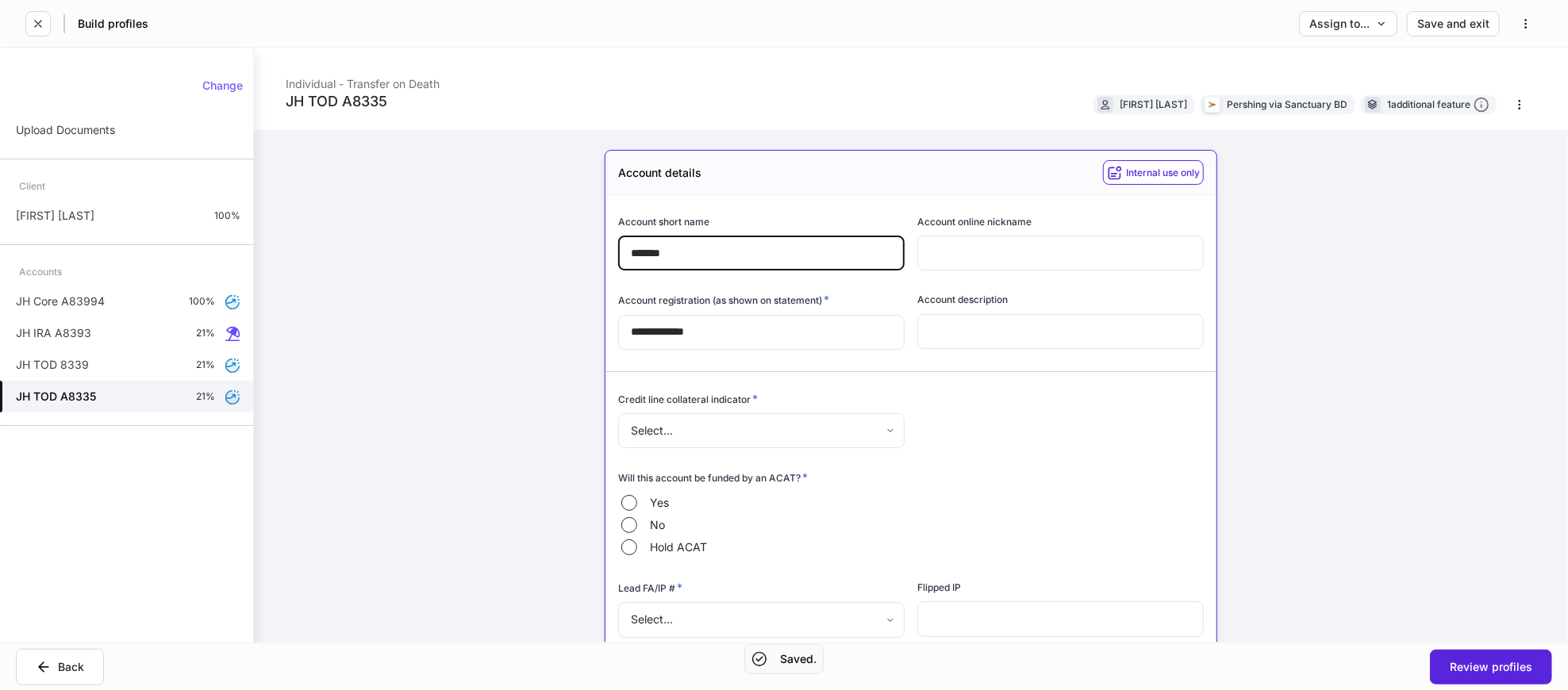 type on "*******" 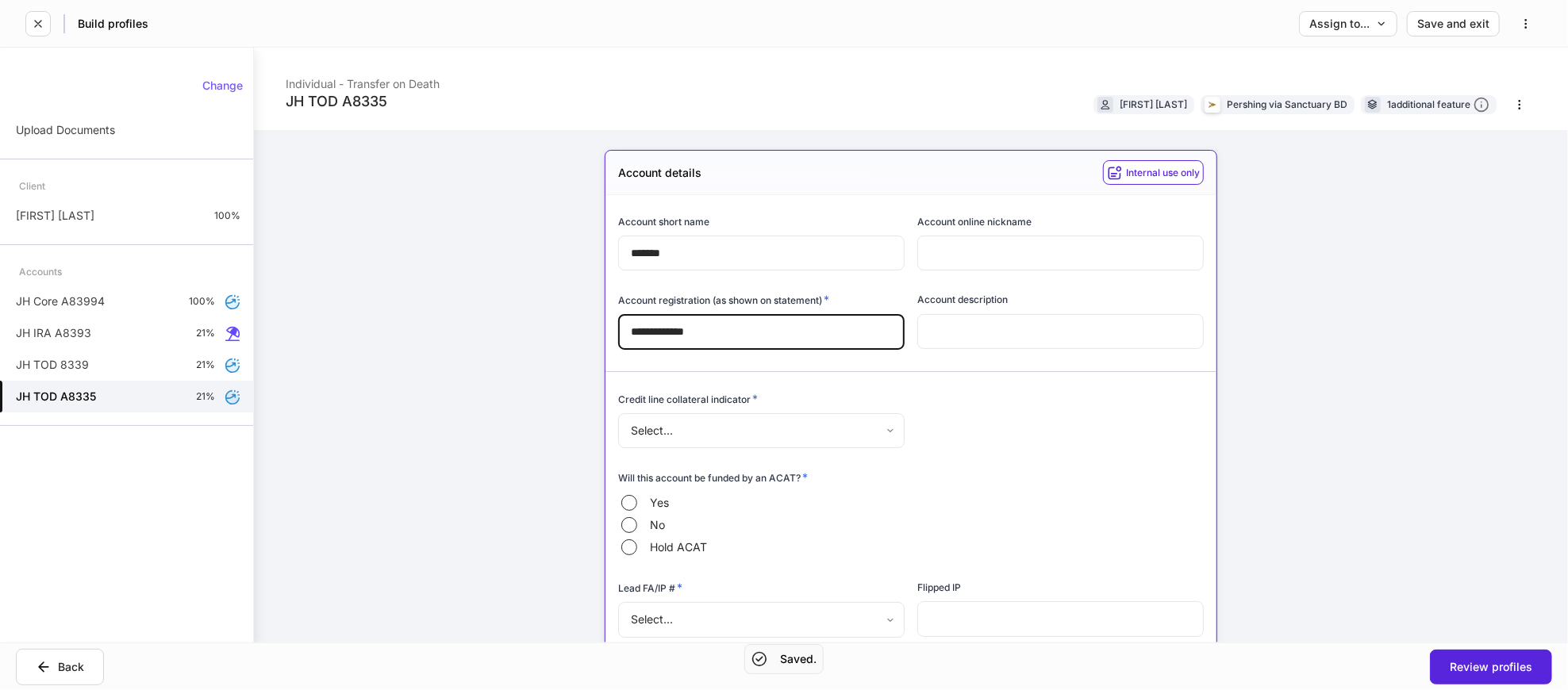 drag, startPoint x: 645, startPoint y: 328, endPoint x: 260, endPoint y: 404, distance: 392.42961 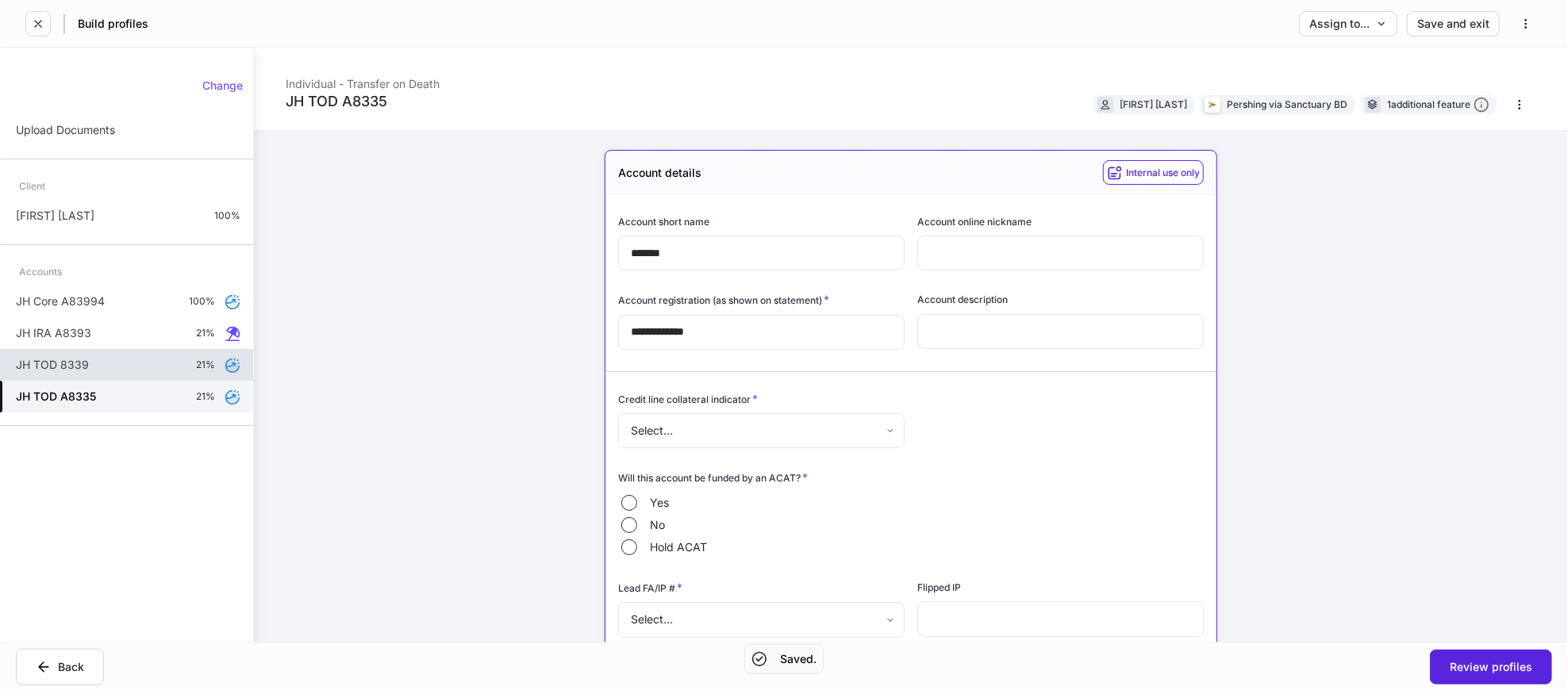 click on "JH TOD 8339 21%" at bounding box center (126, 365) 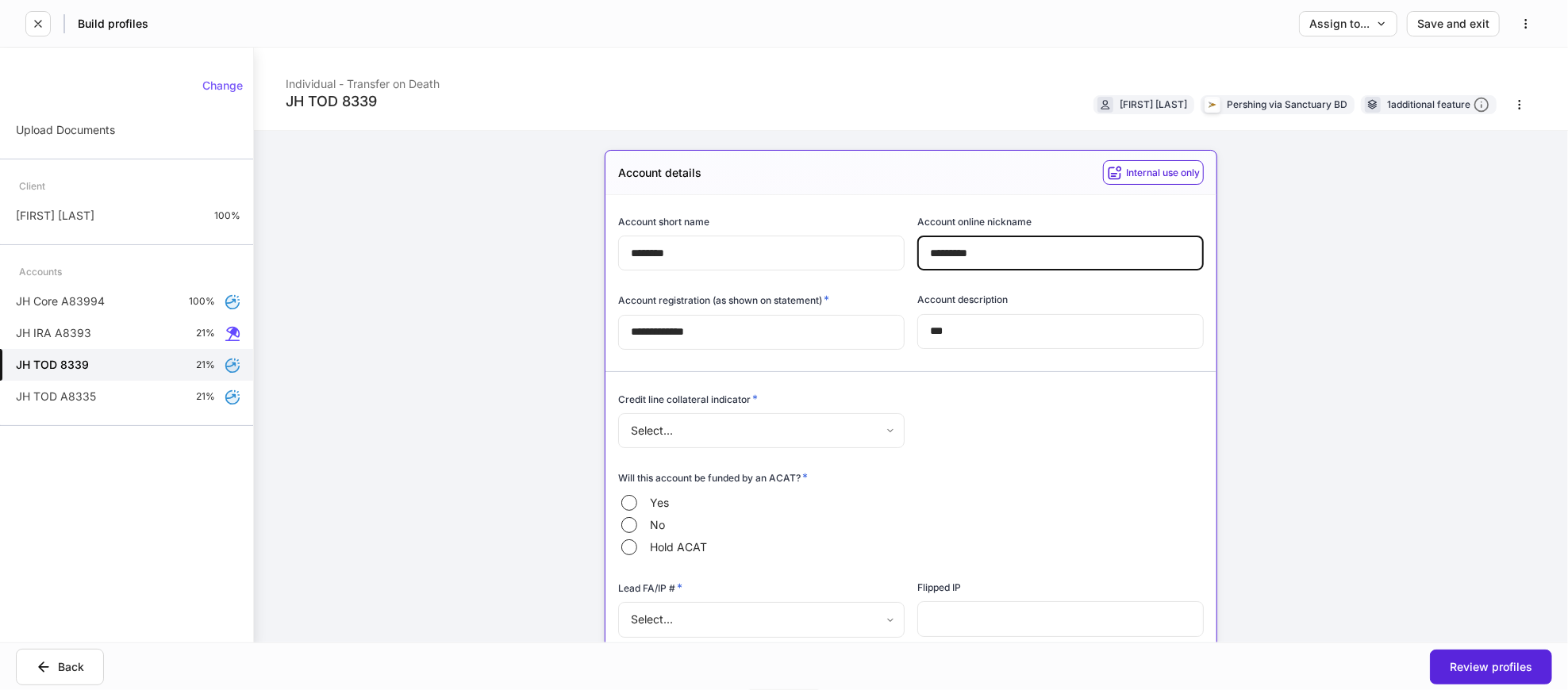 drag, startPoint x: 1005, startPoint y: 246, endPoint x: 860, endPoint y: 259, distance: 145.58159 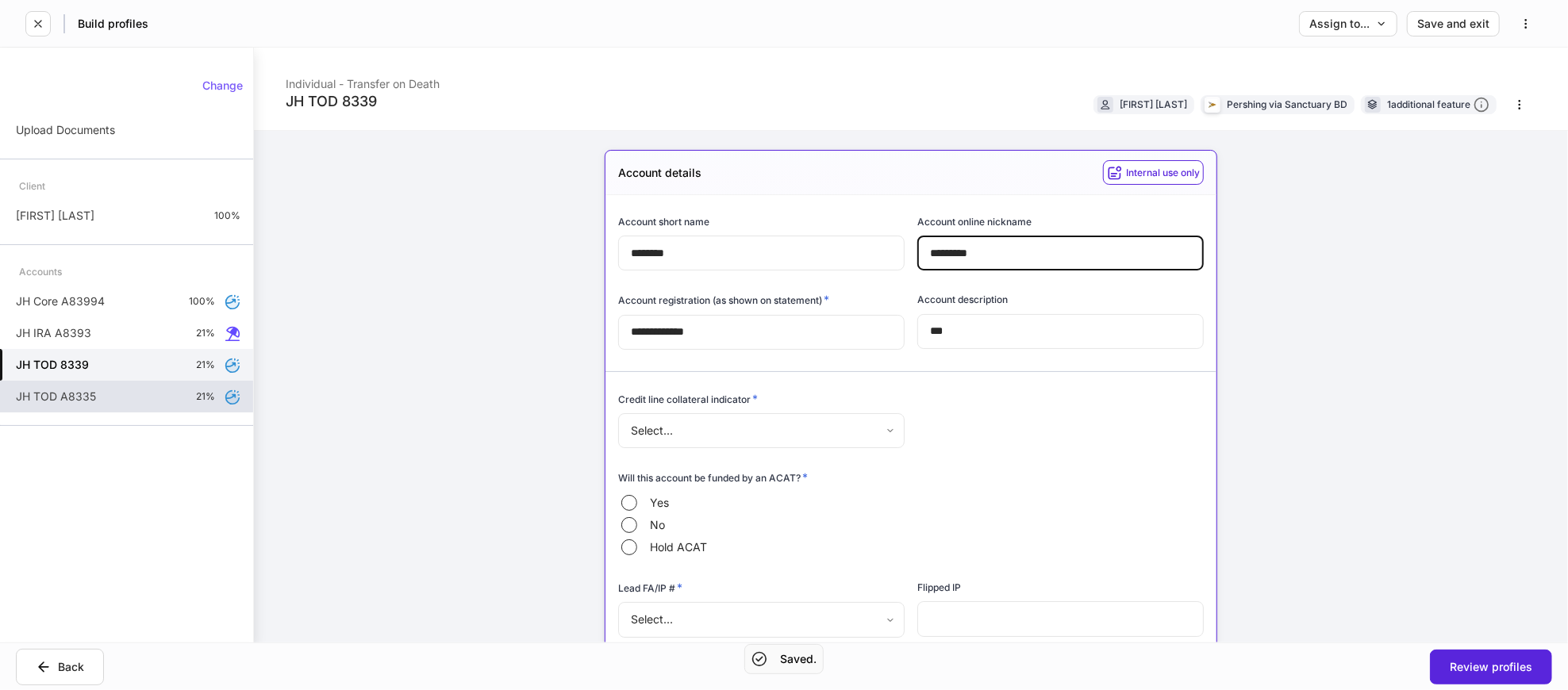 click on "JH TOD A8335 21%" at bounding box center (126, 397) 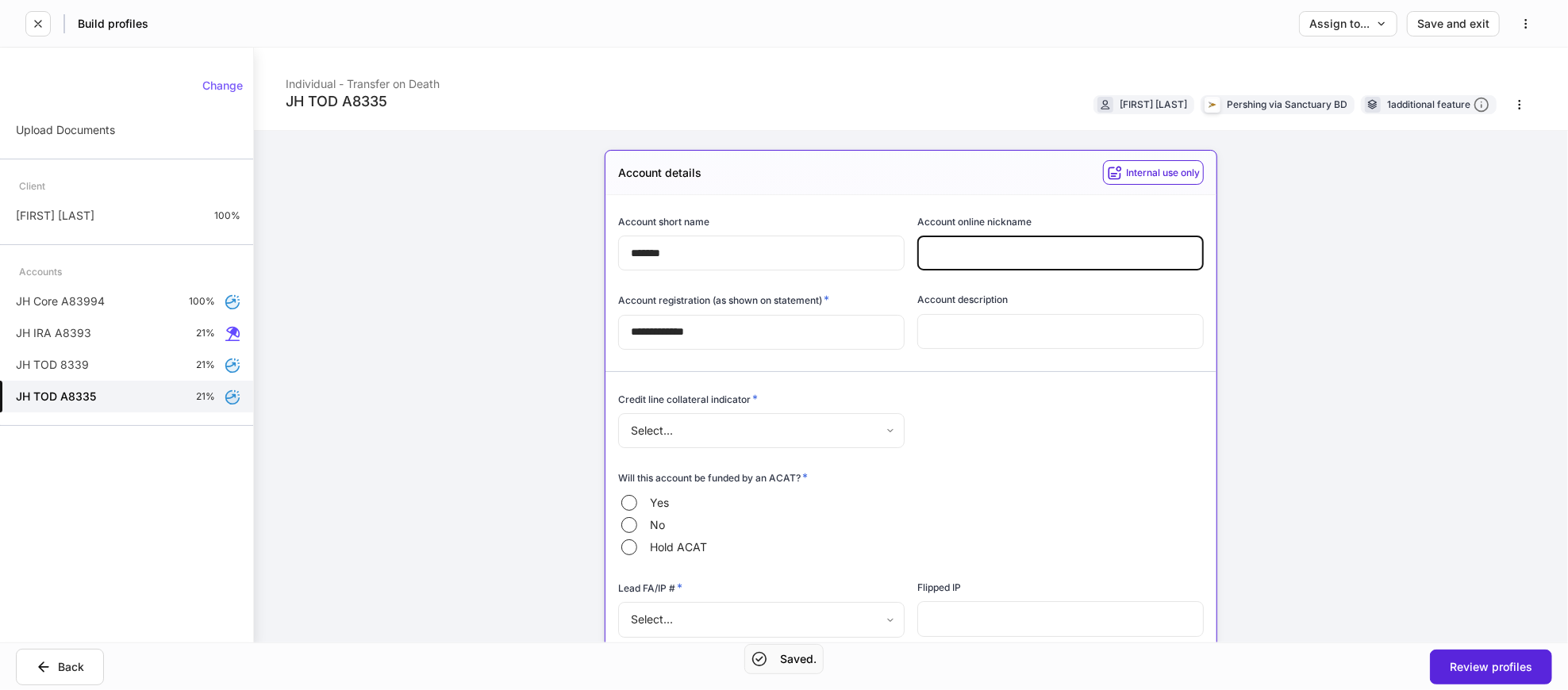 click at bounding box center (1060, 253) 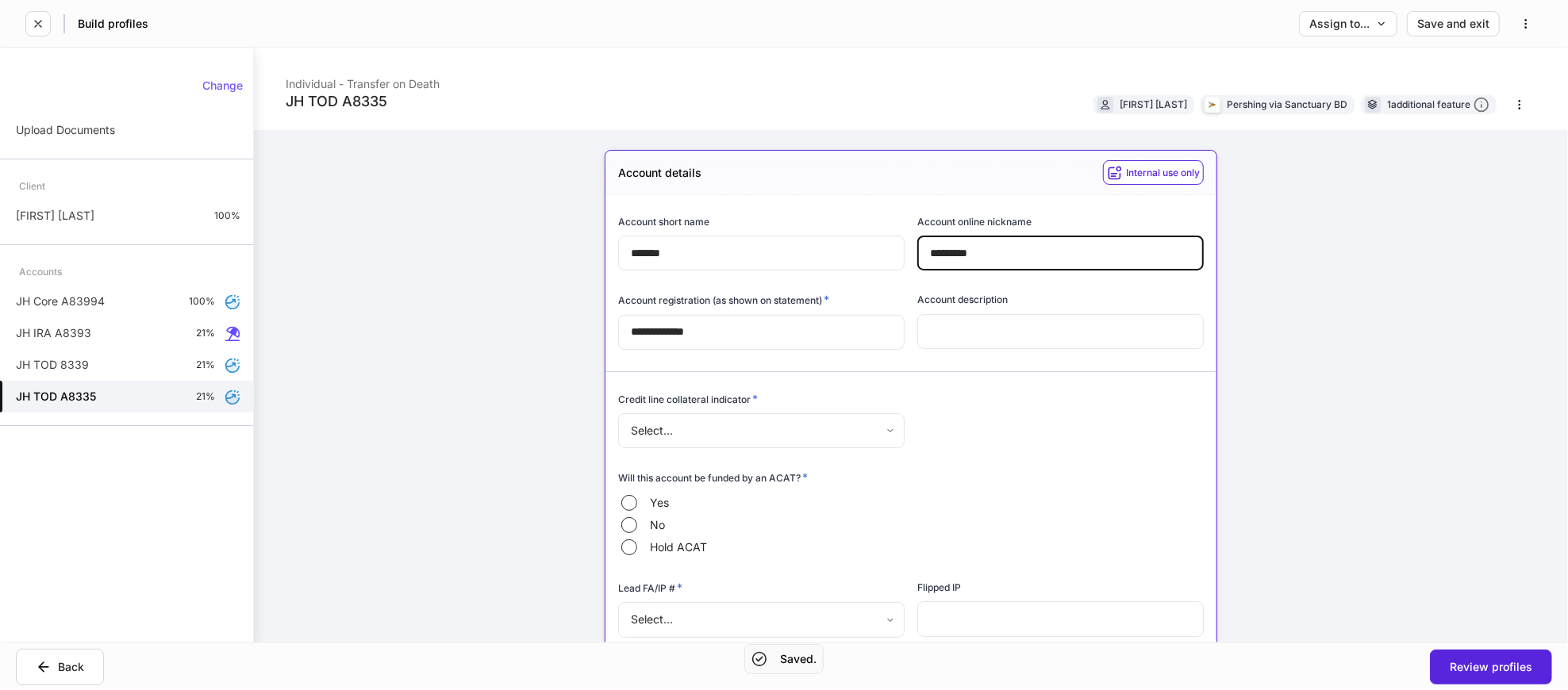 type on "*********" 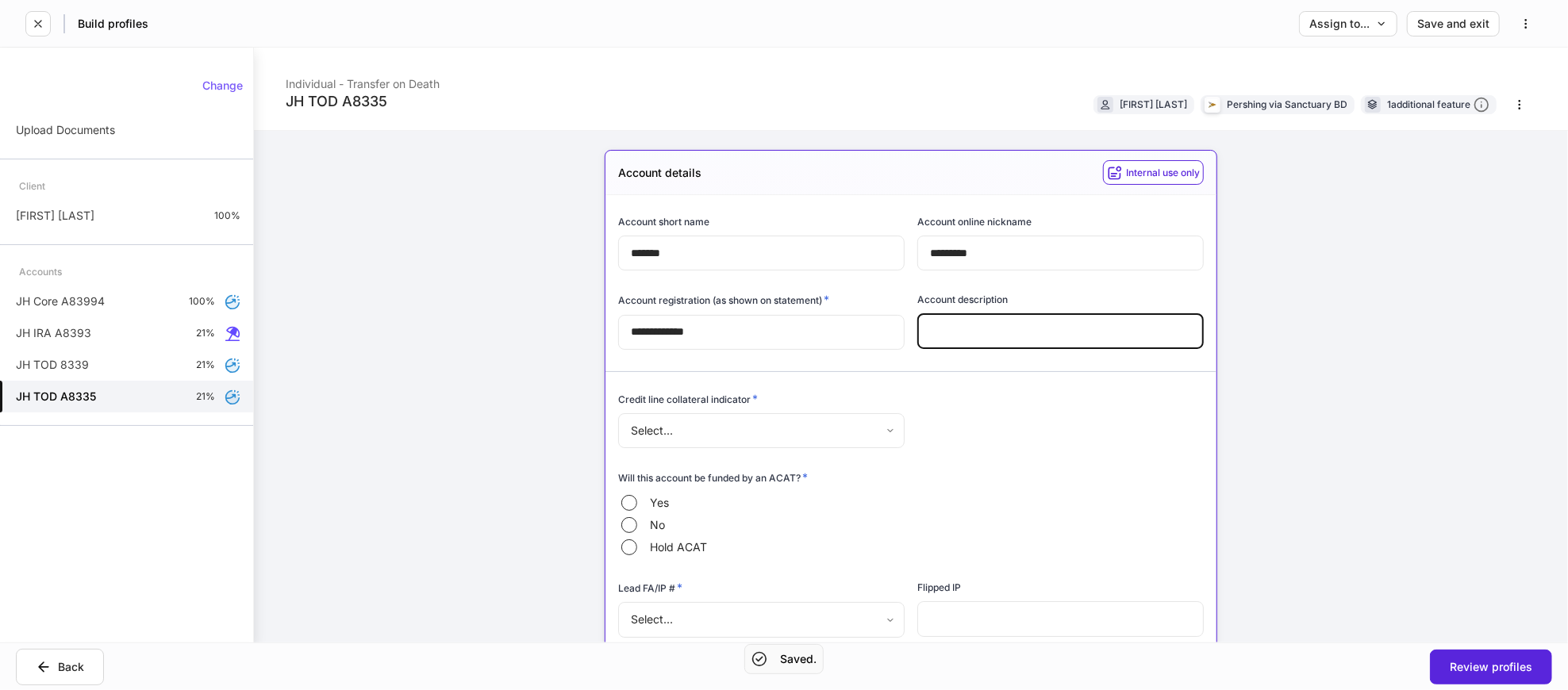 paste on "*********" 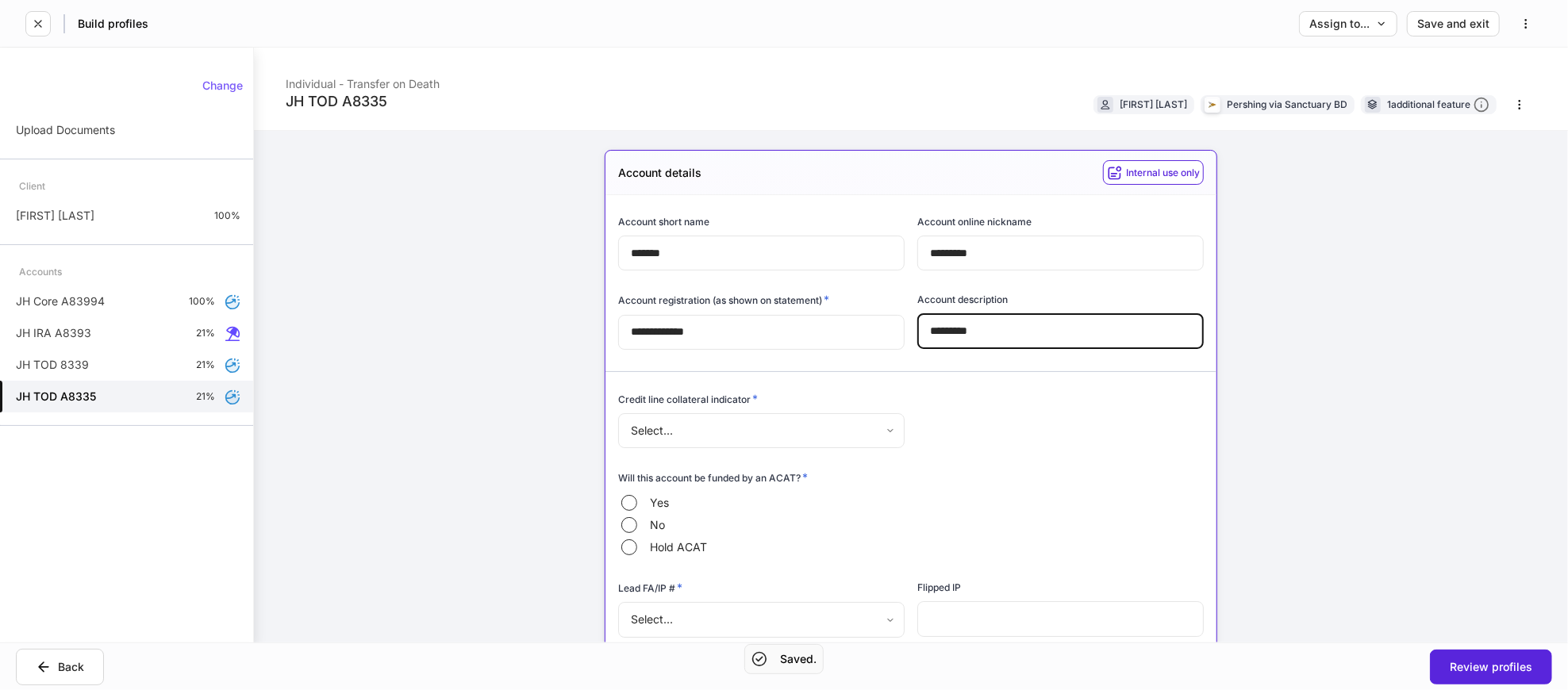 drag, startPoint x: 963, startPoint y: 329, endPoint x: 773, endPoint y: 342, distance: 190.44422 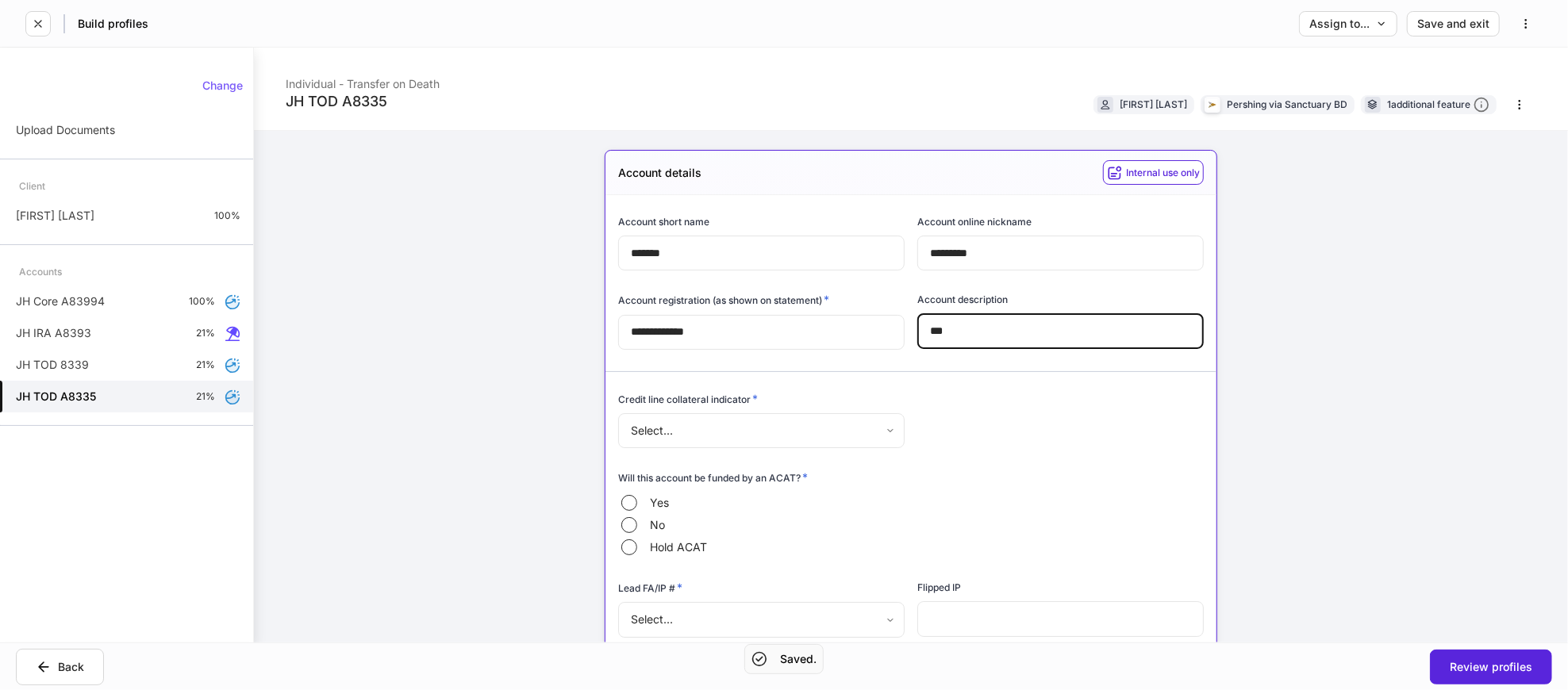 type on "***" 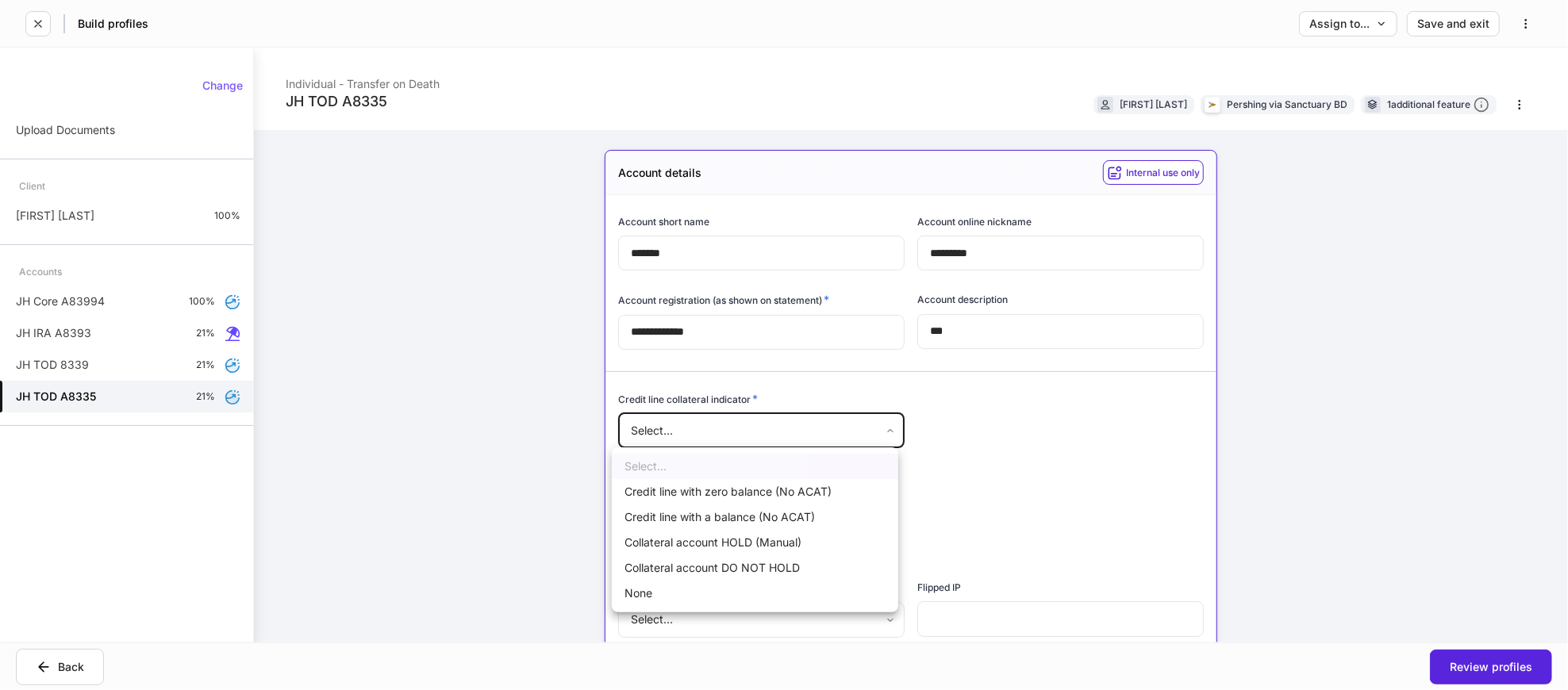 click at bounding box center (784, 345) 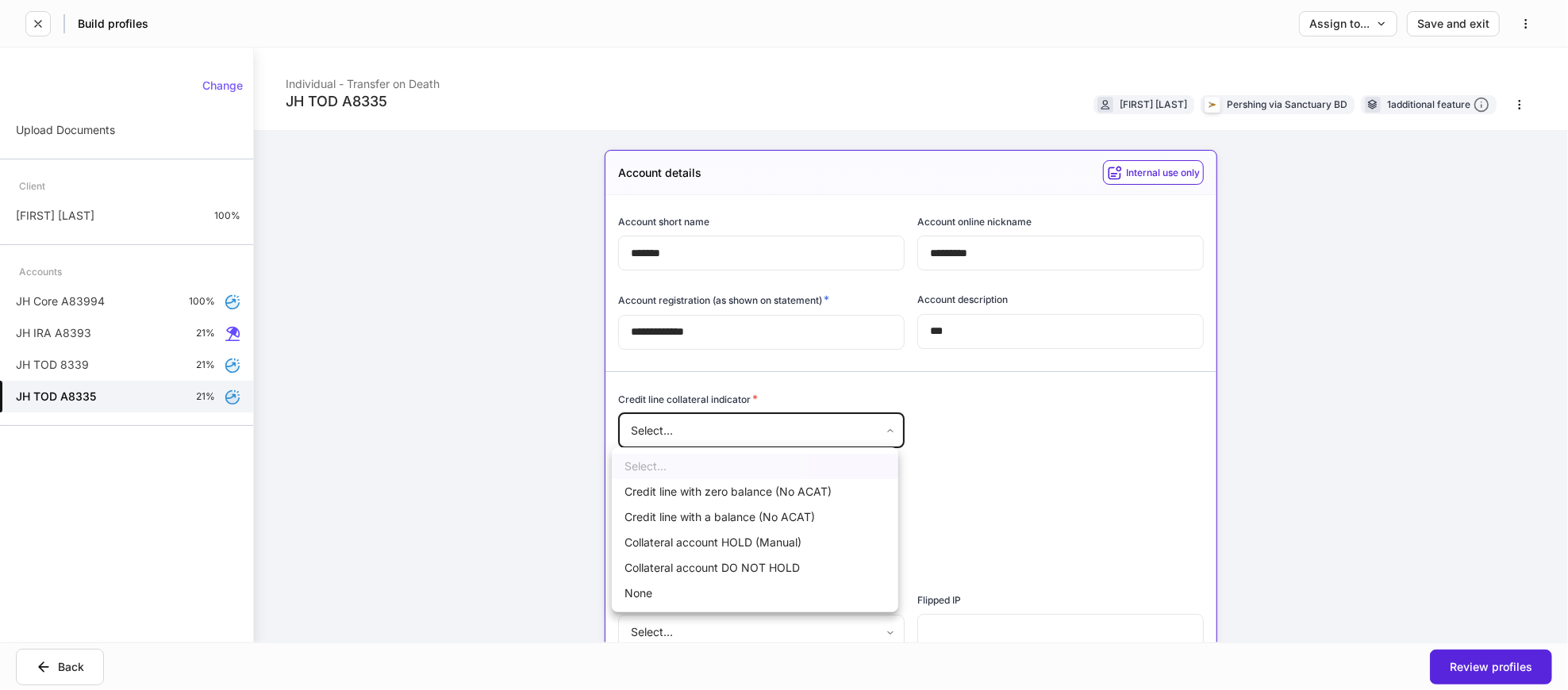 click on "**********" at bounding box center [784, 345] 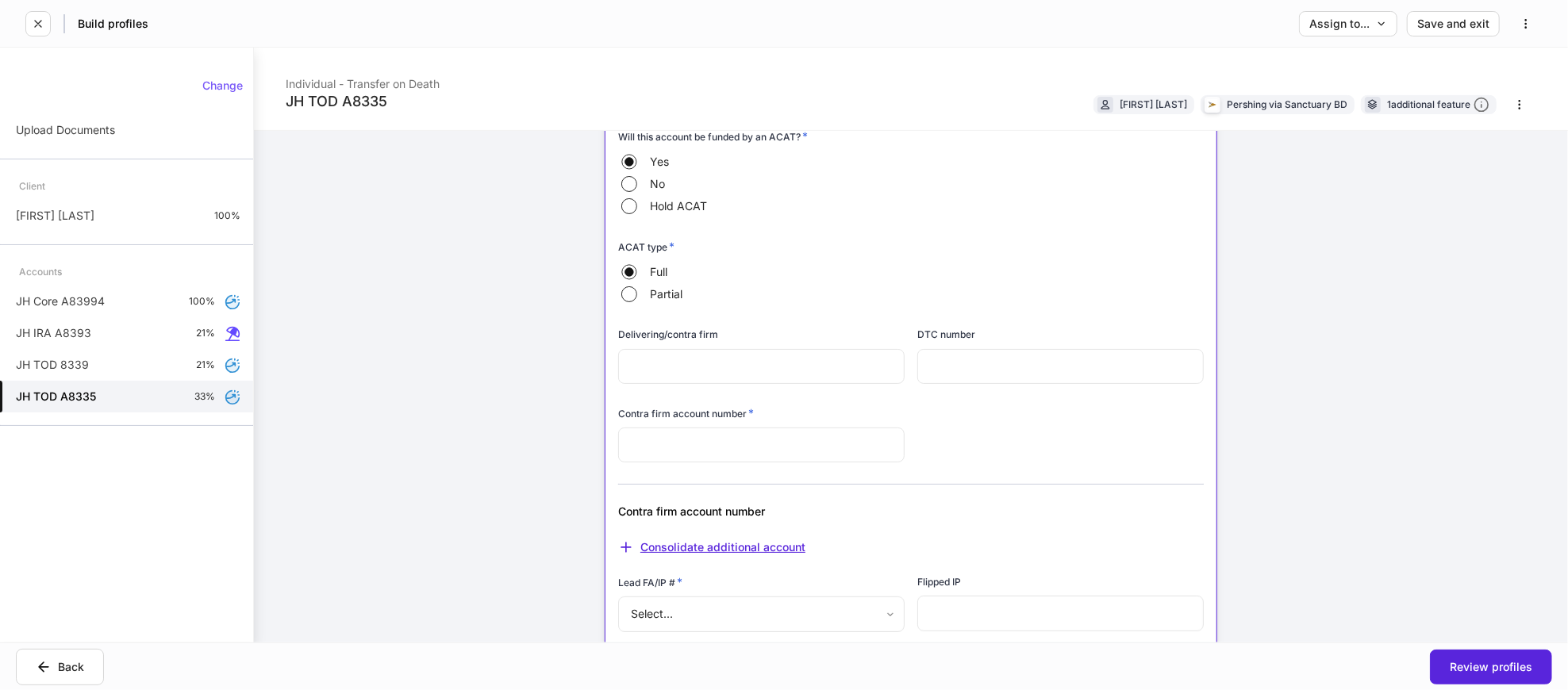 scroll, scrollTop: 352, scrollLeft: 0, axis: vertical 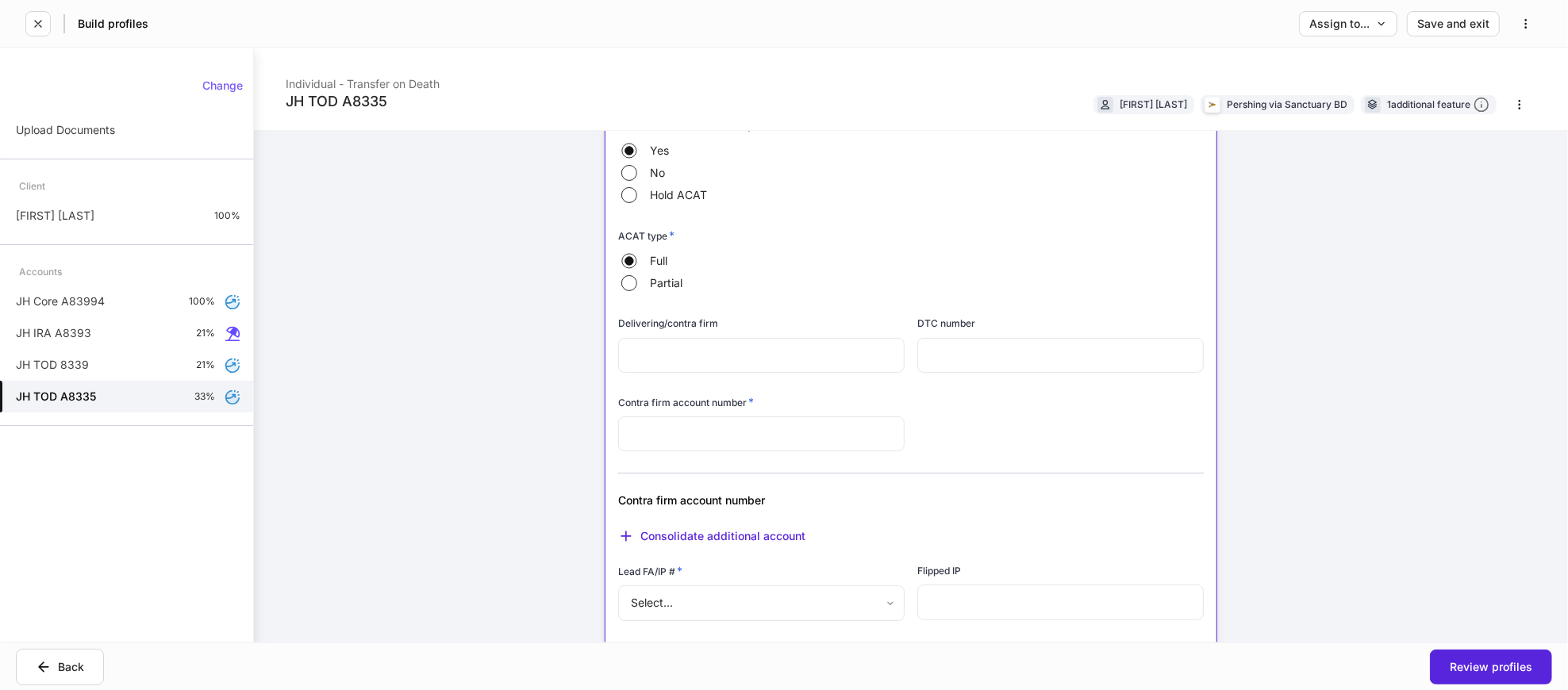 click at bounding box center (761, 434) 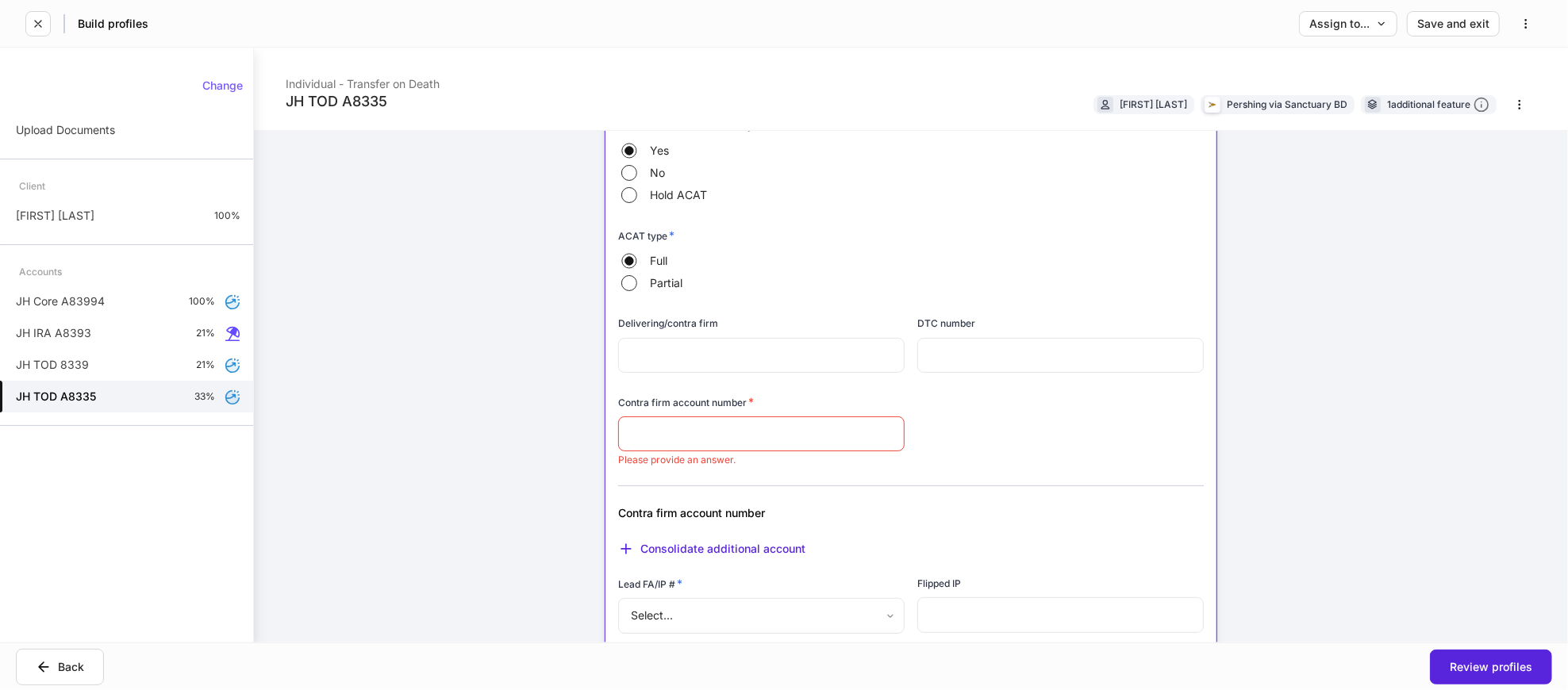 click on "Please provide an answer." at bounding box center (761, 460) 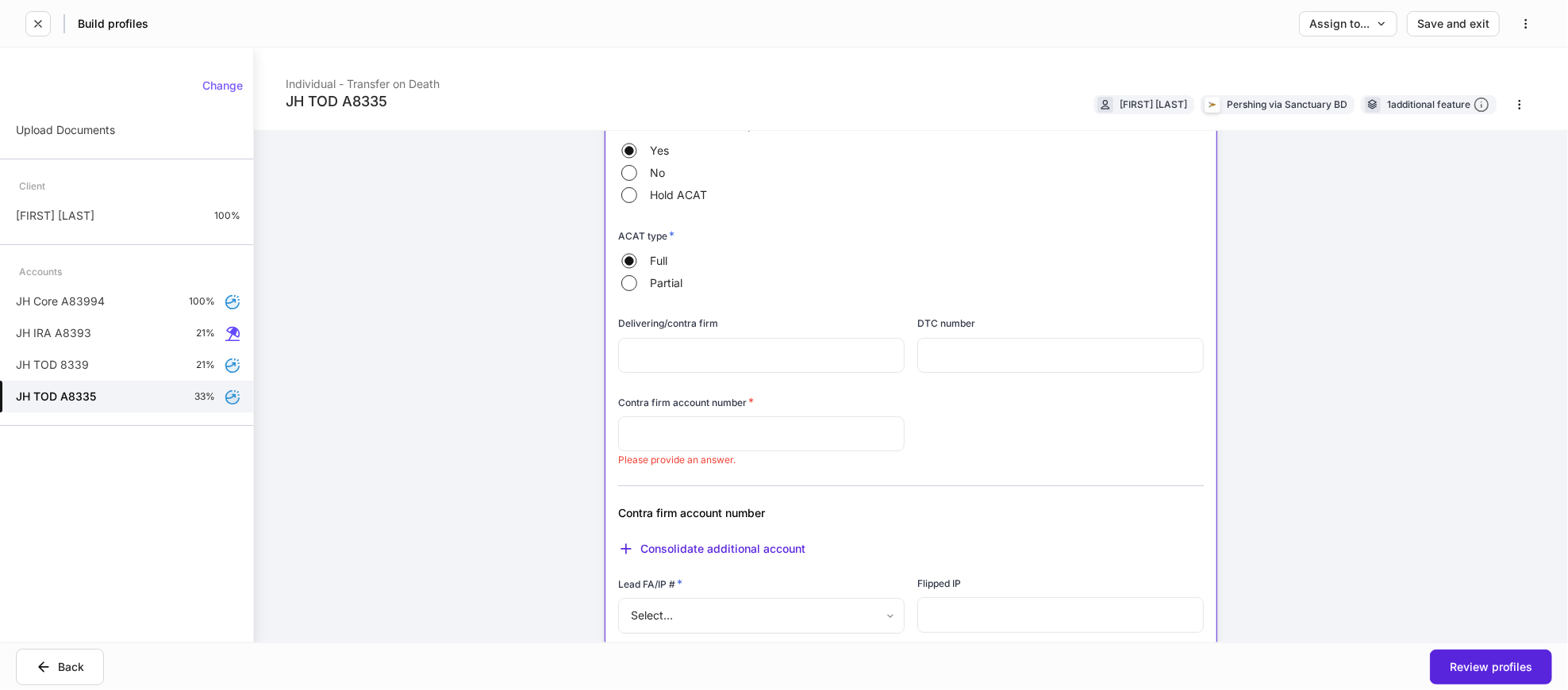 click at bounding box center (761, 434) 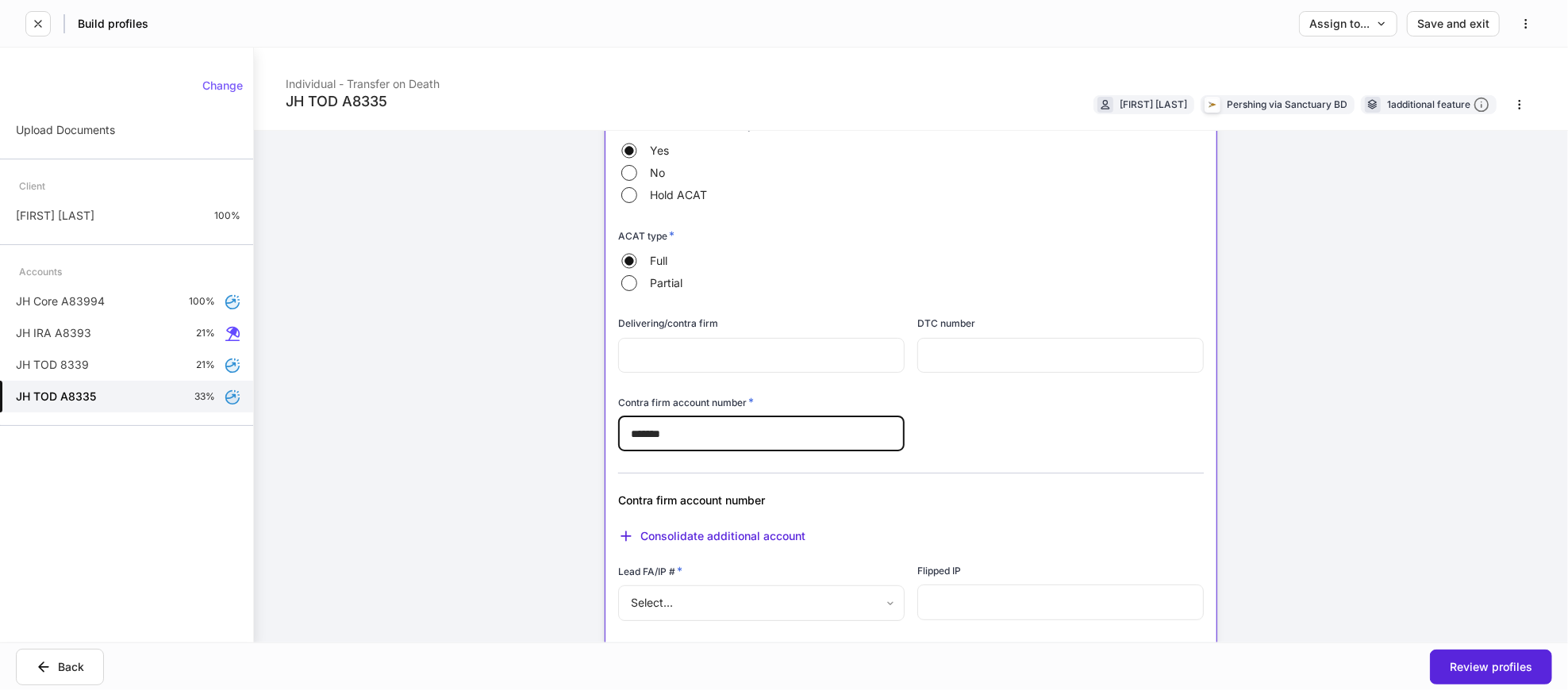 type on "*******" 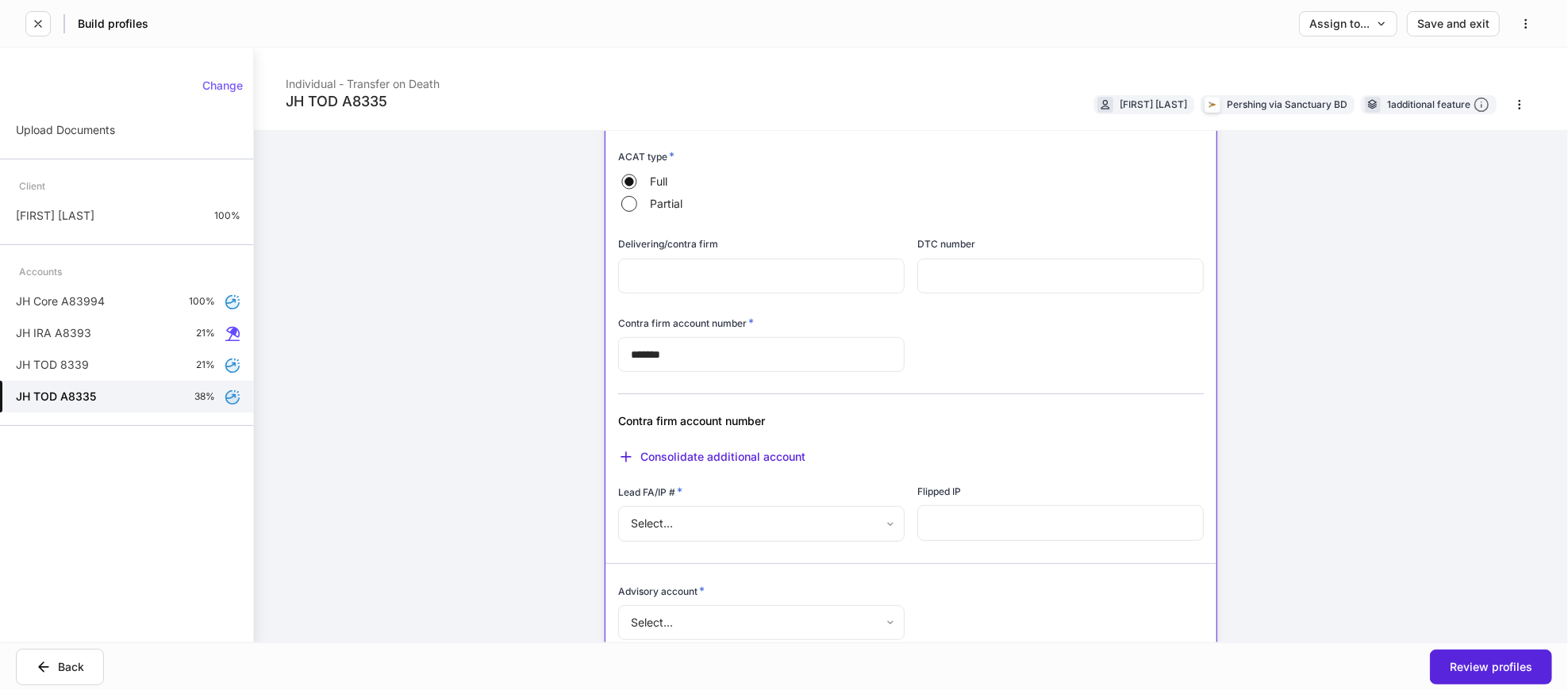 scroll, scrollTop: 528, scrollLeft: 0, axis: vertical 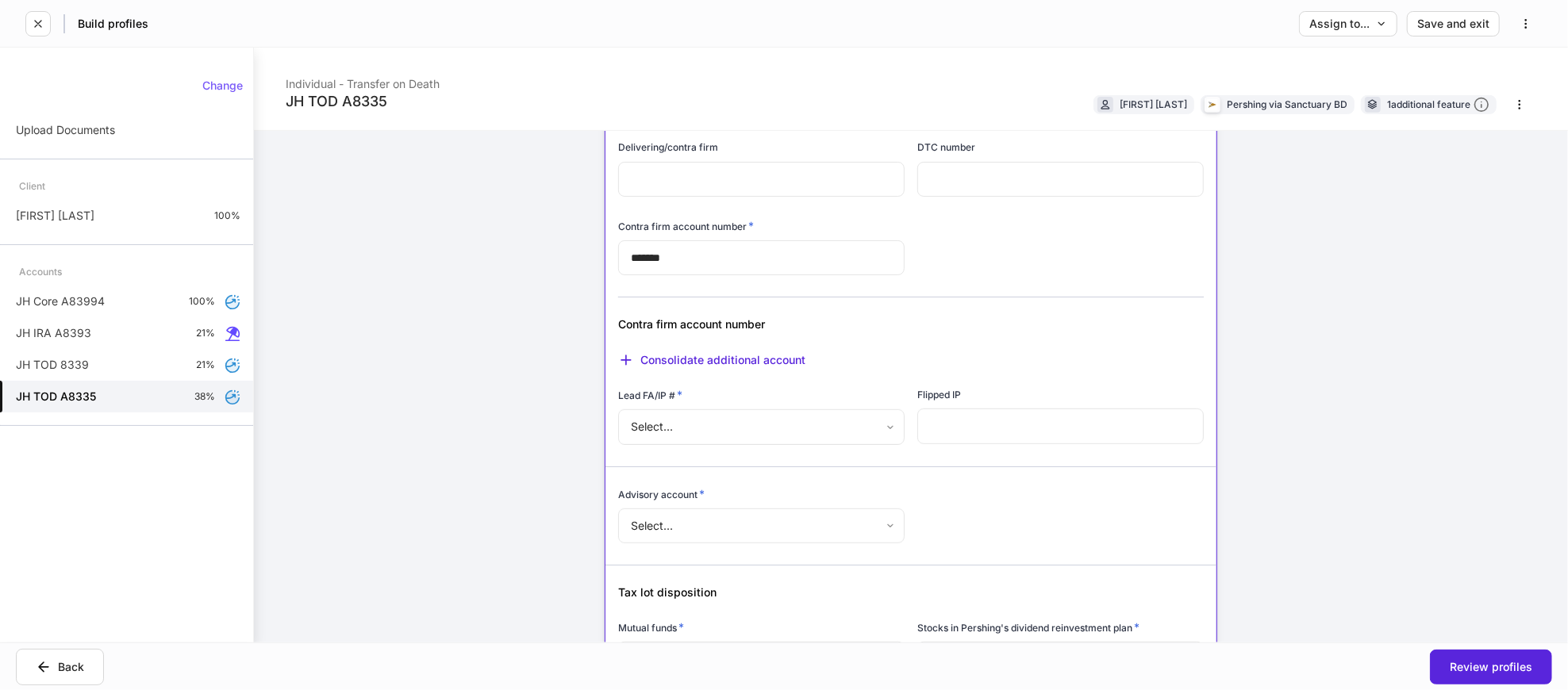 click on "**********" at bounding box center [784, 345] 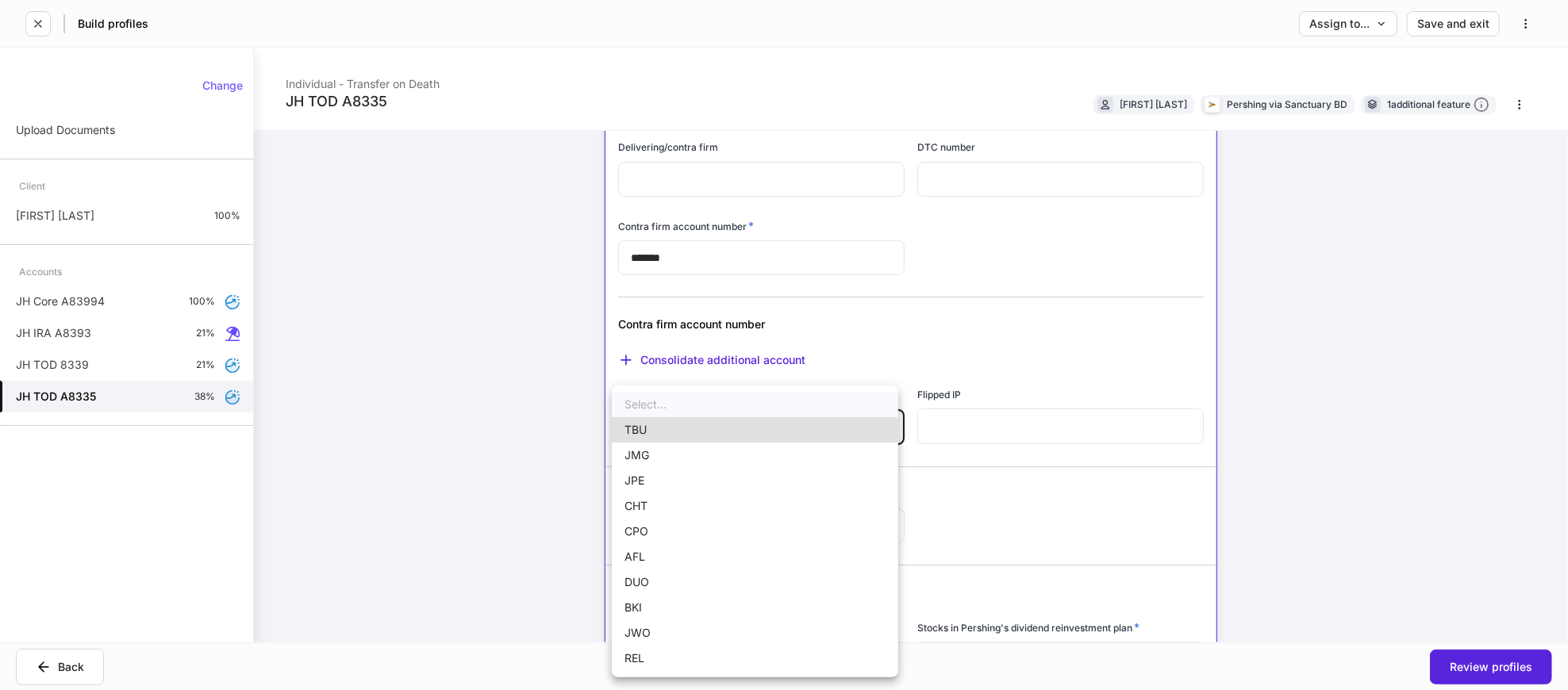 click on "JWO" at bounding box center [755, 633] 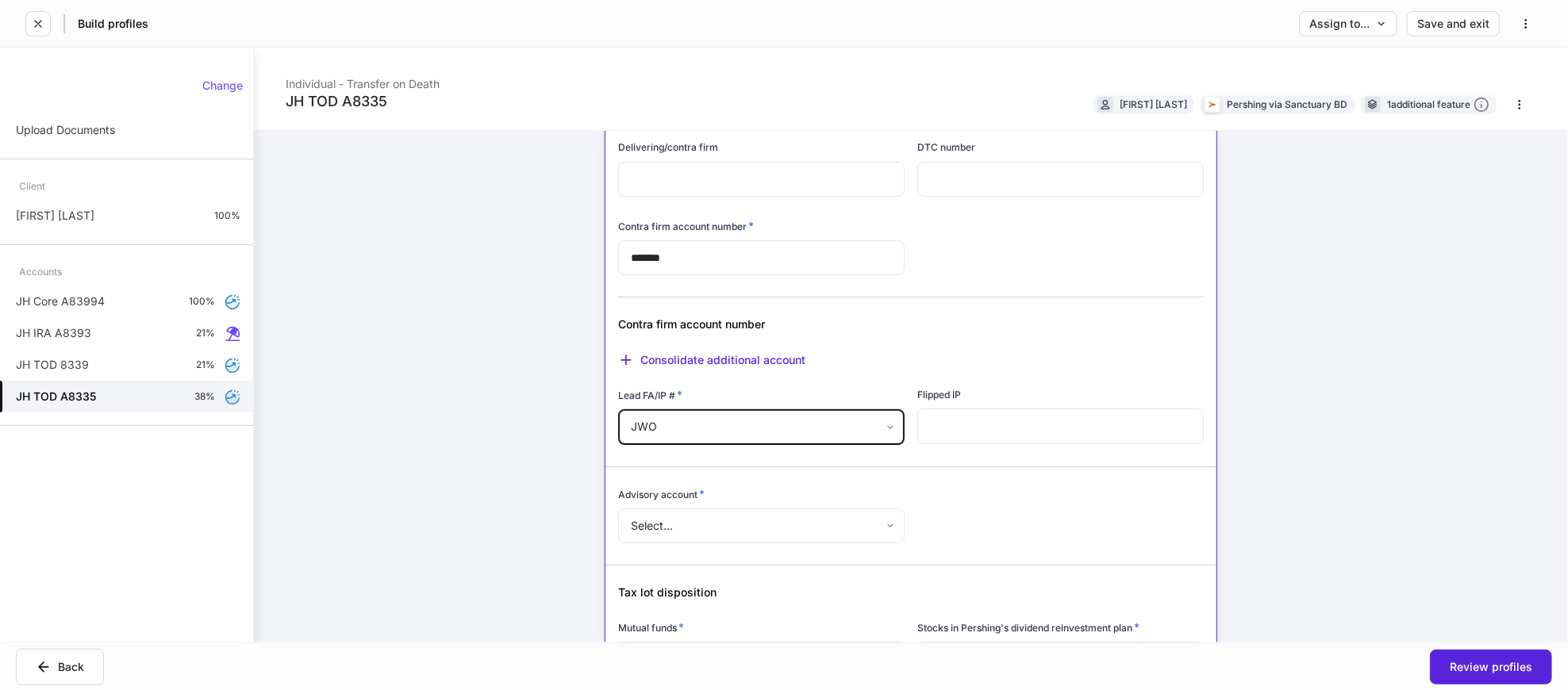 type on "***" 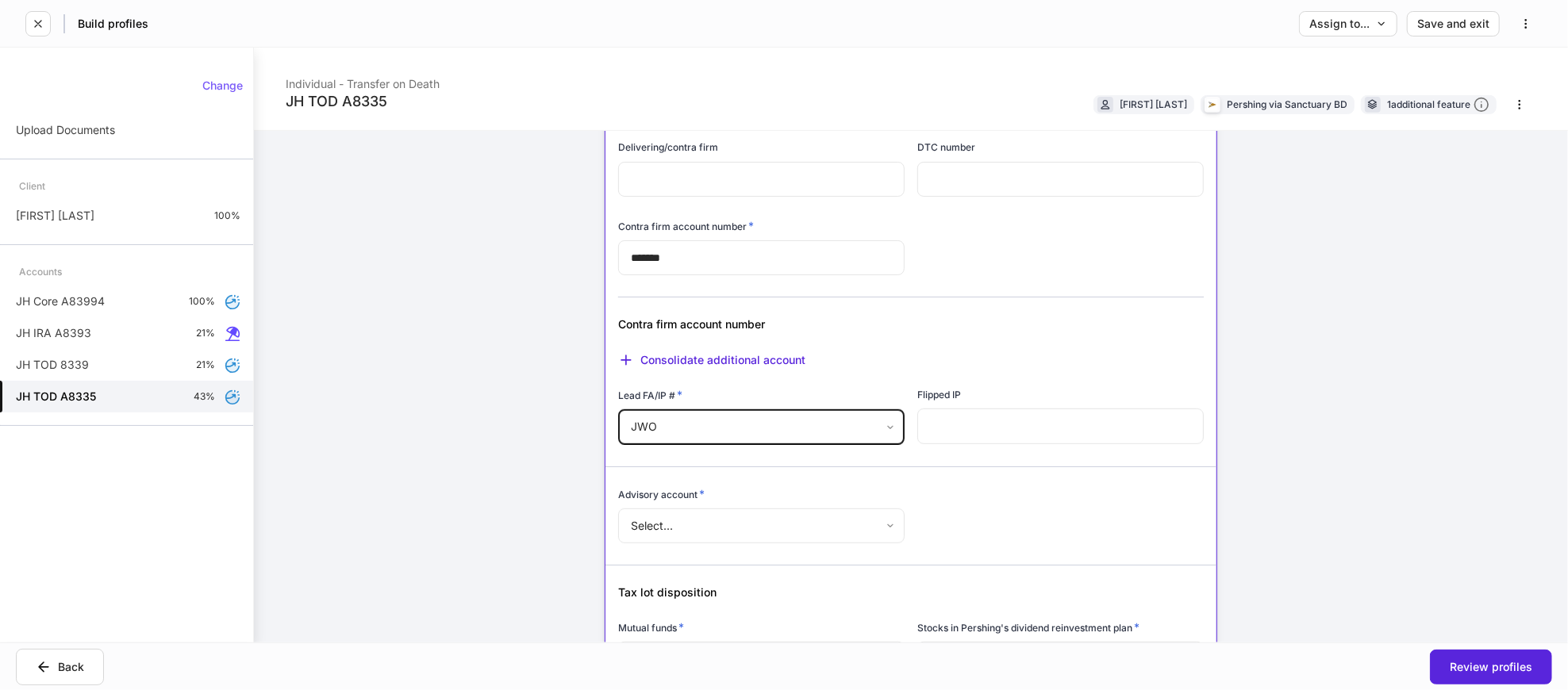 click at bounding box center (1060, 426) 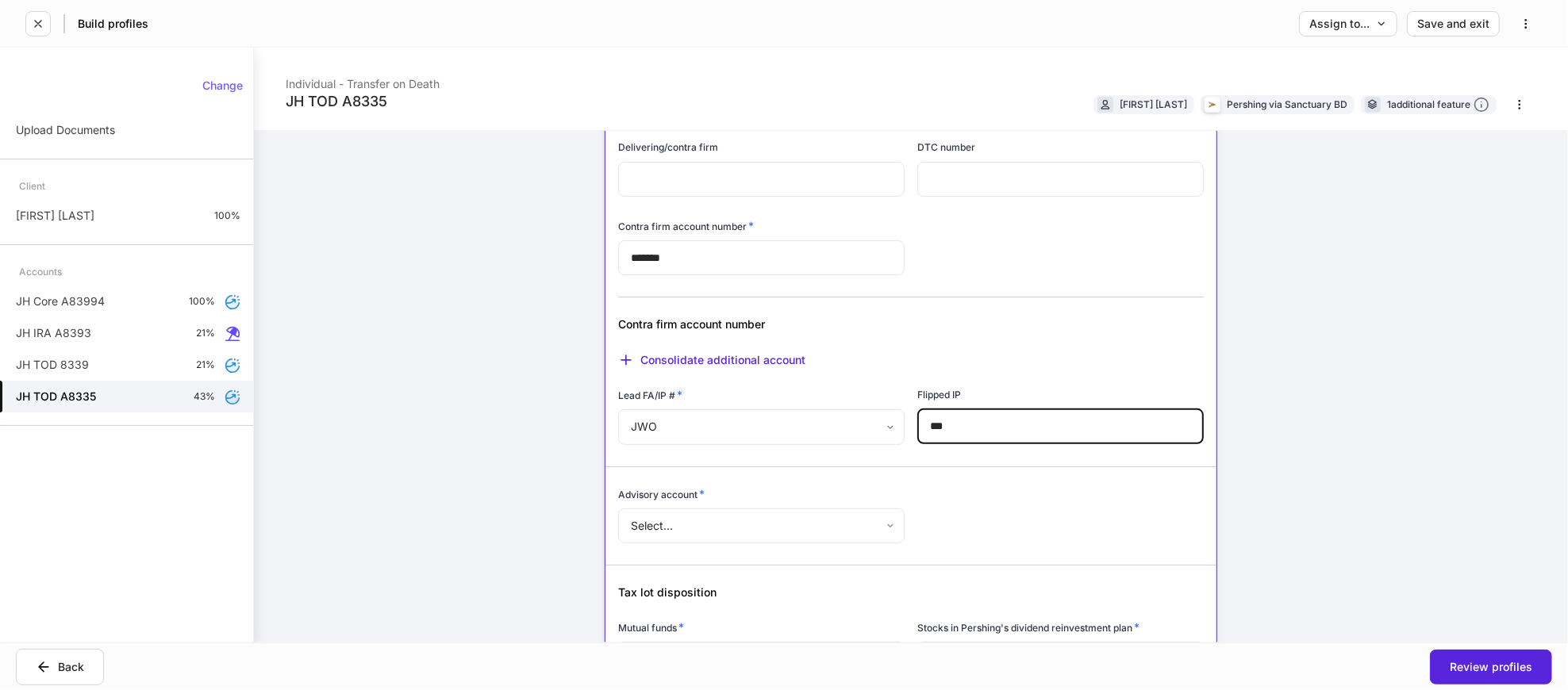 type on "***" 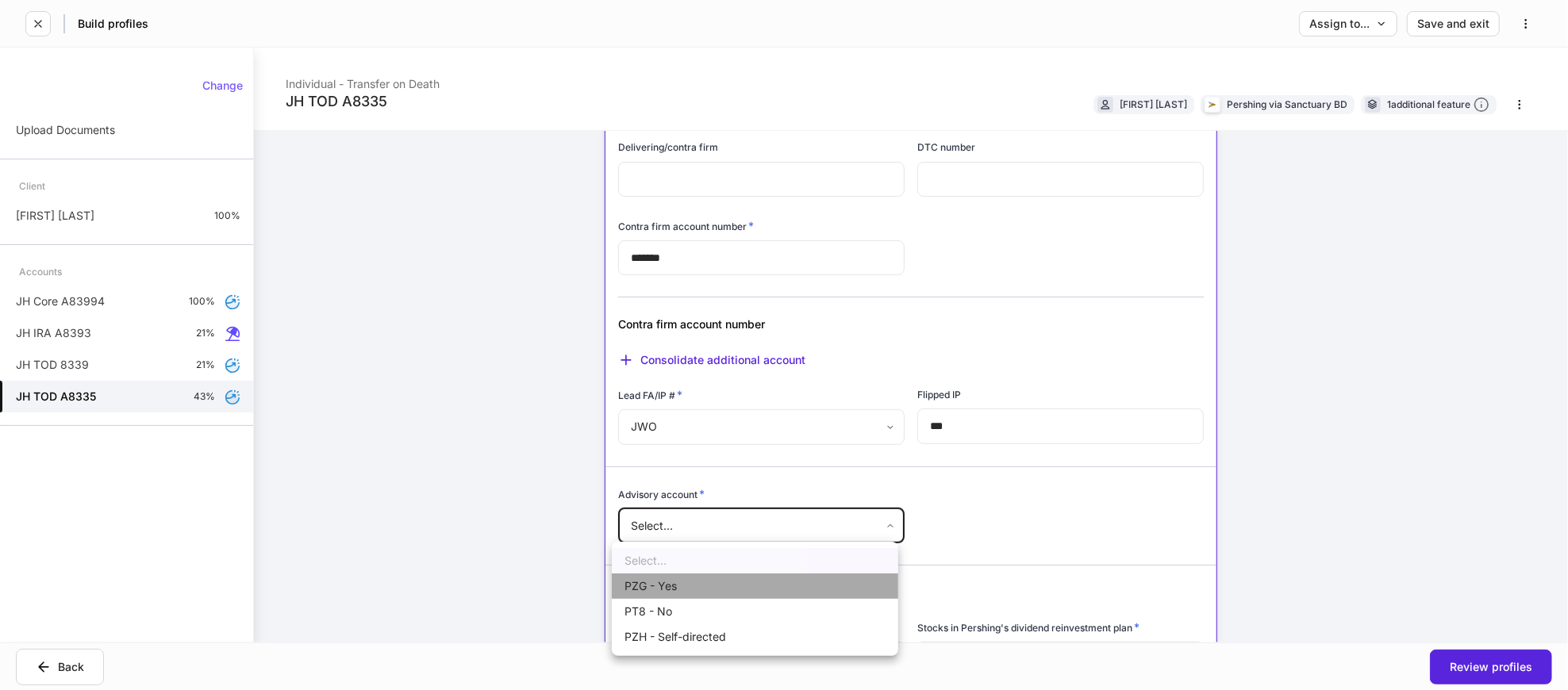 click on "PZG - Yes" at bounding box center (755, 586) 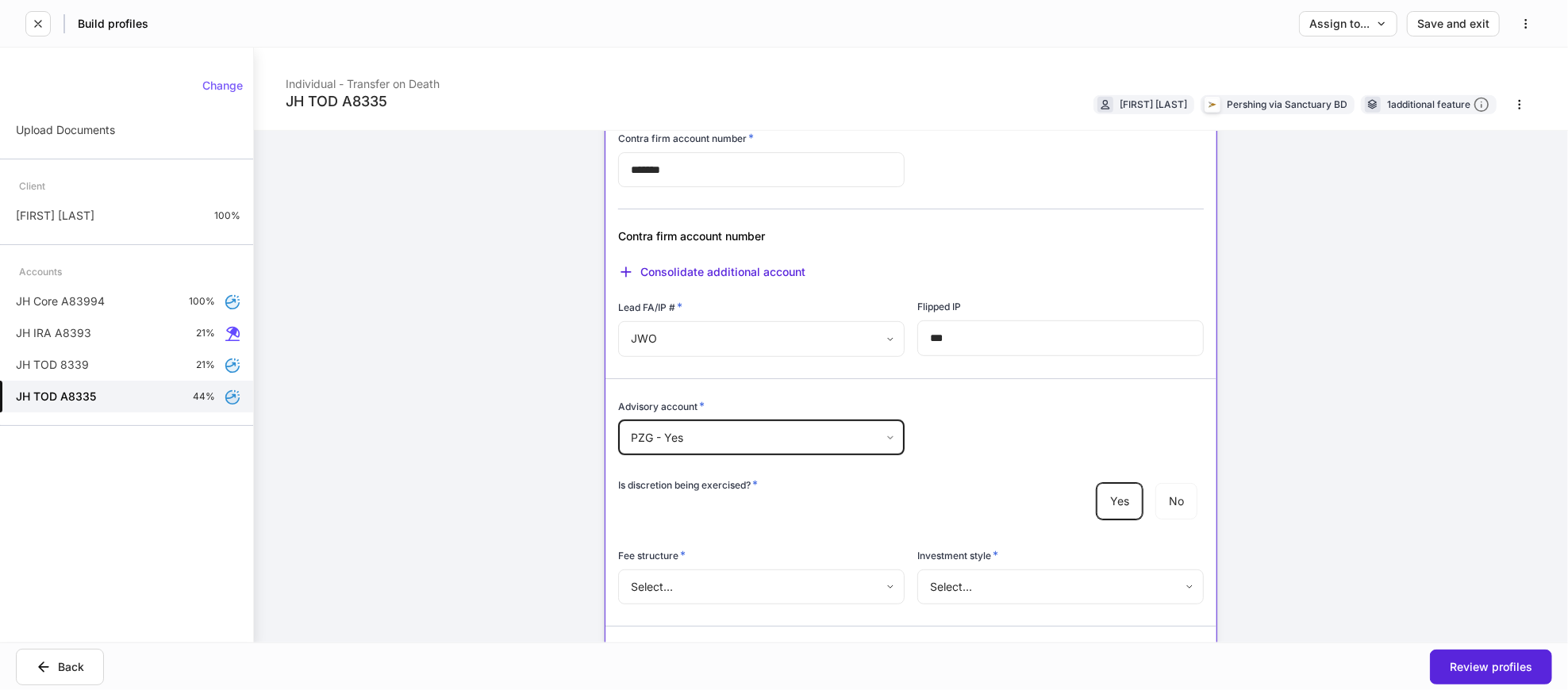 scroll, scrollTop: 704, scrollLeft: 0, axis: vertical 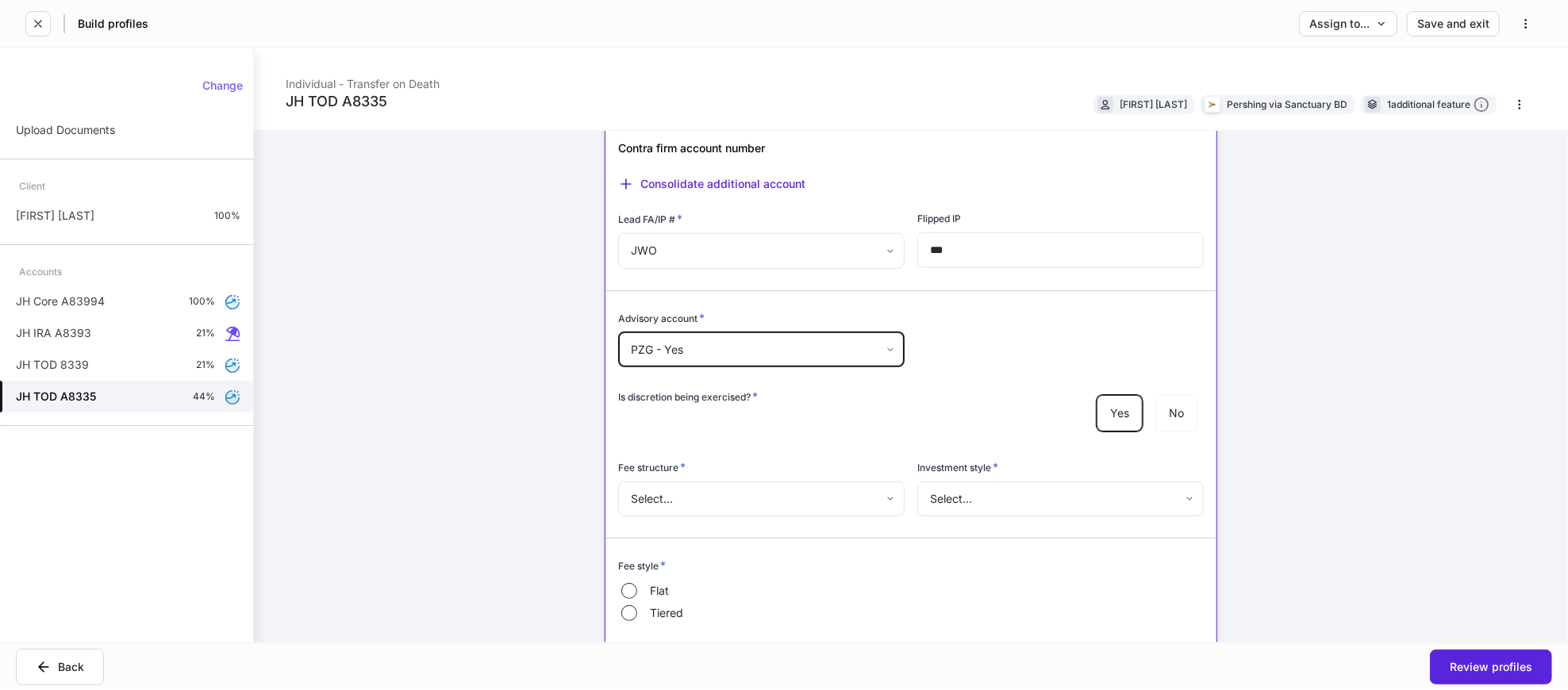 click on "**********" at bounding box center (784, 345) 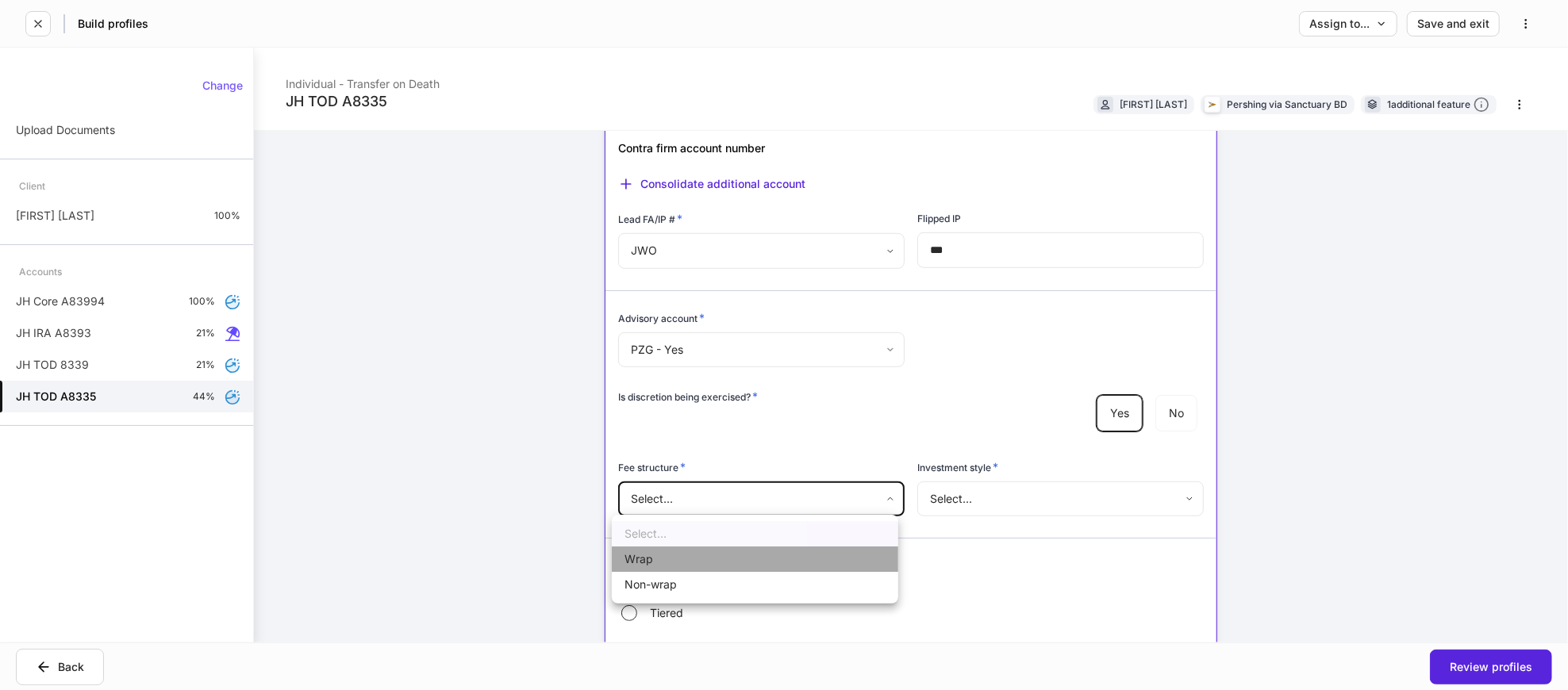 drag, startPoint x: 682, startPoint y: 558, endPoint x: 951, endPoint y: 506, distance: 273.97993 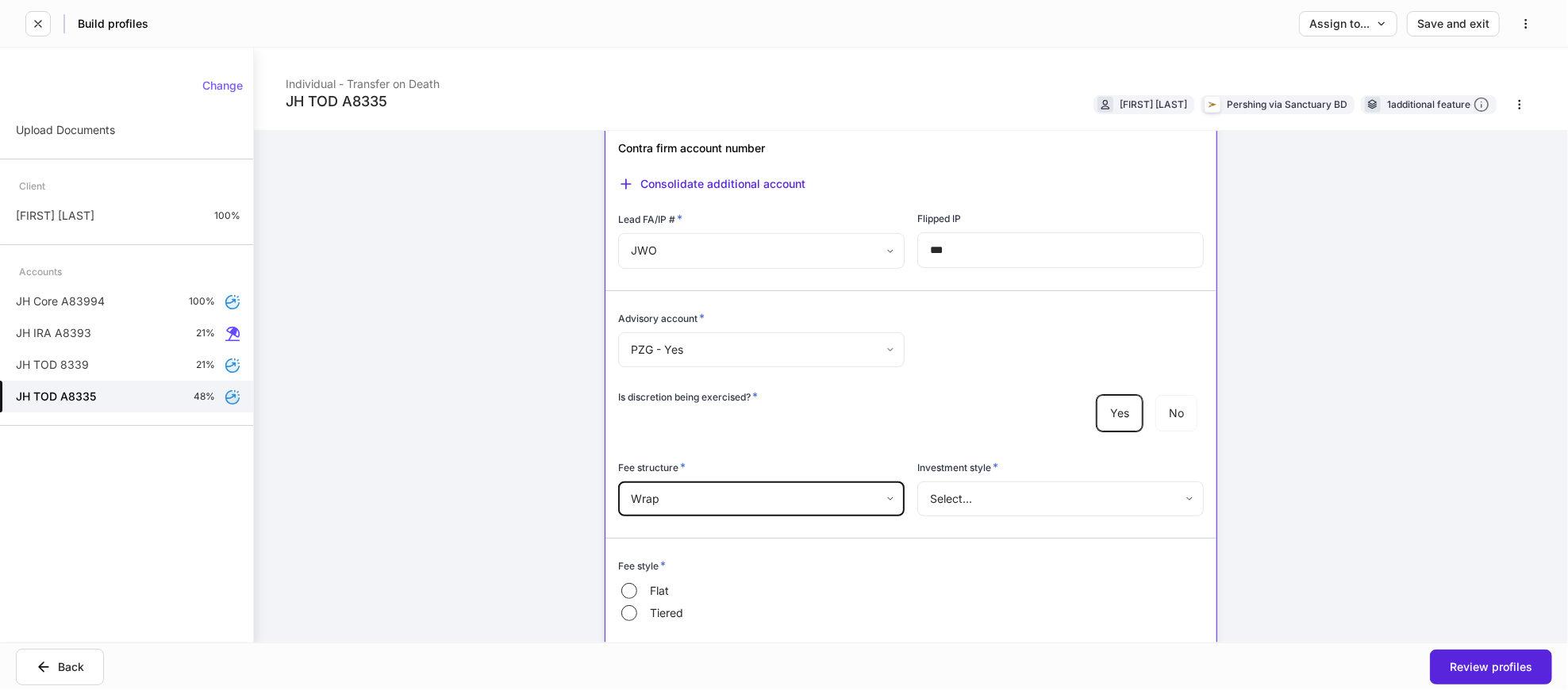 click on "**********" at bounding box center (784, 345) 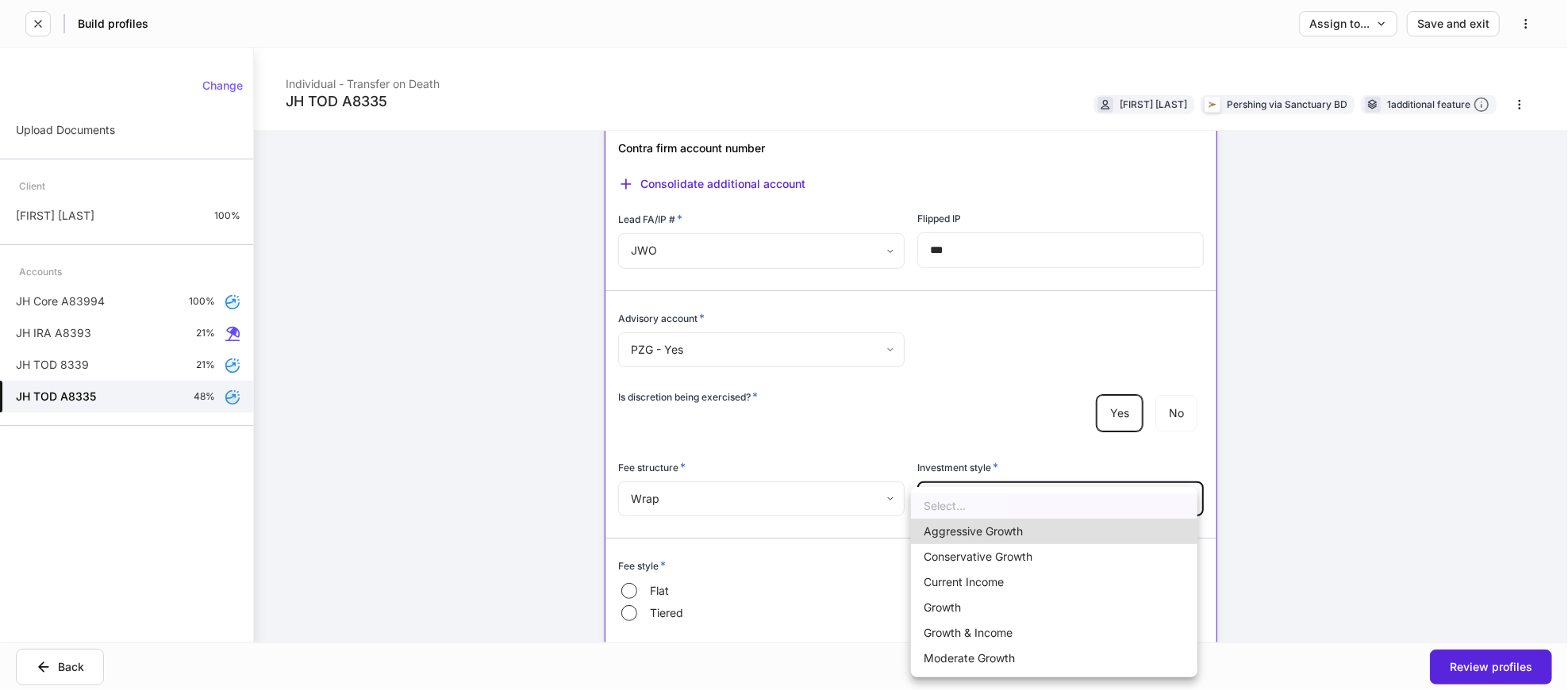 click on "Conservative Growth" at bounding box center [1054, 557] 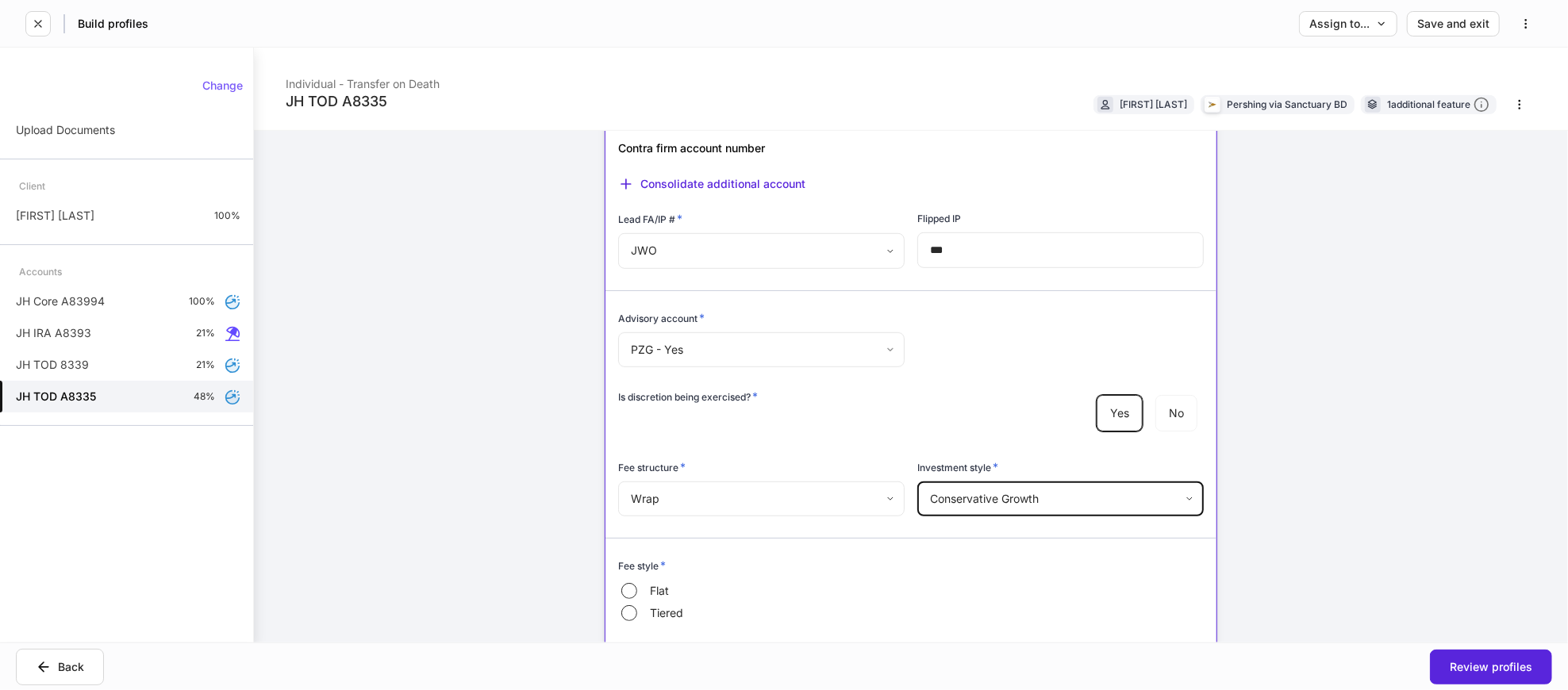 type on "**********" 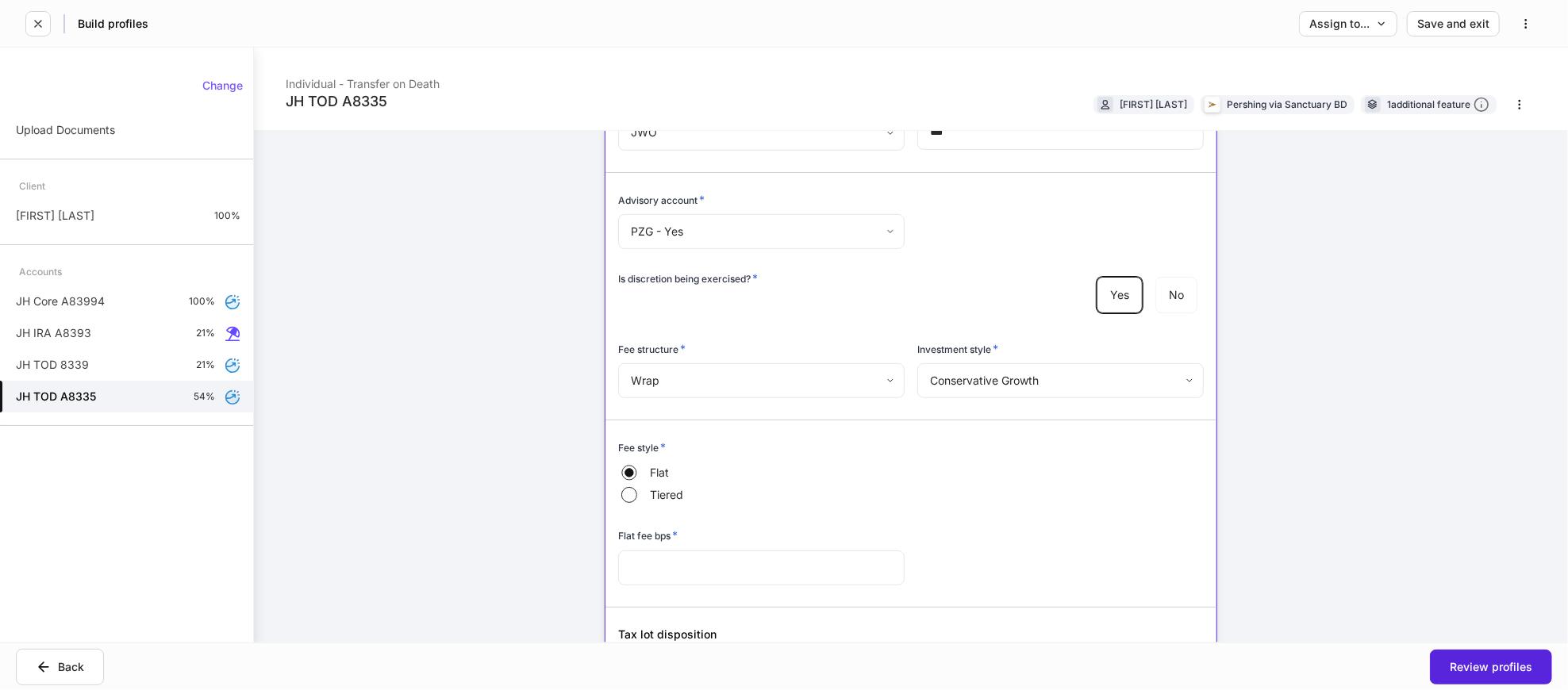 scroll, scrollTop: 881, scrollLeft: 0, axis: vertical 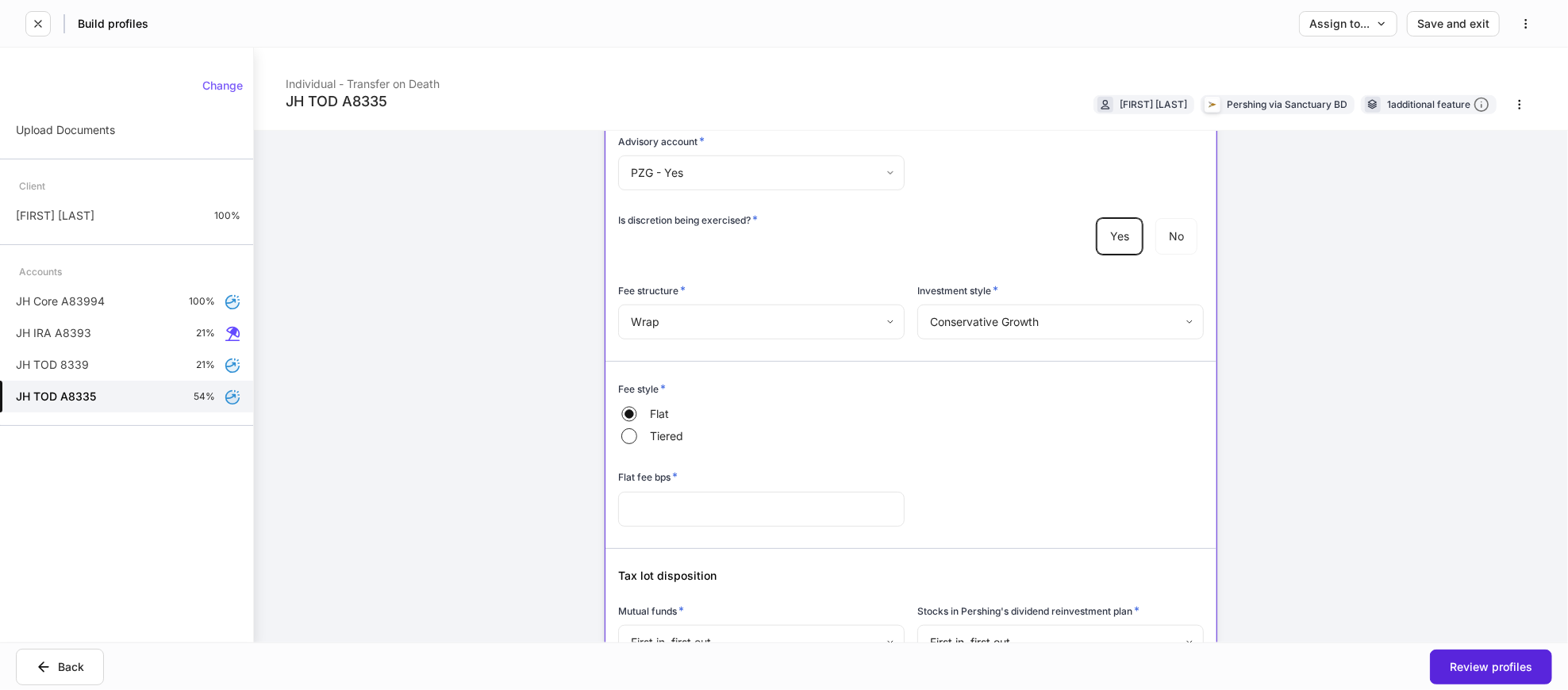 click at bounding box center [761, 509] 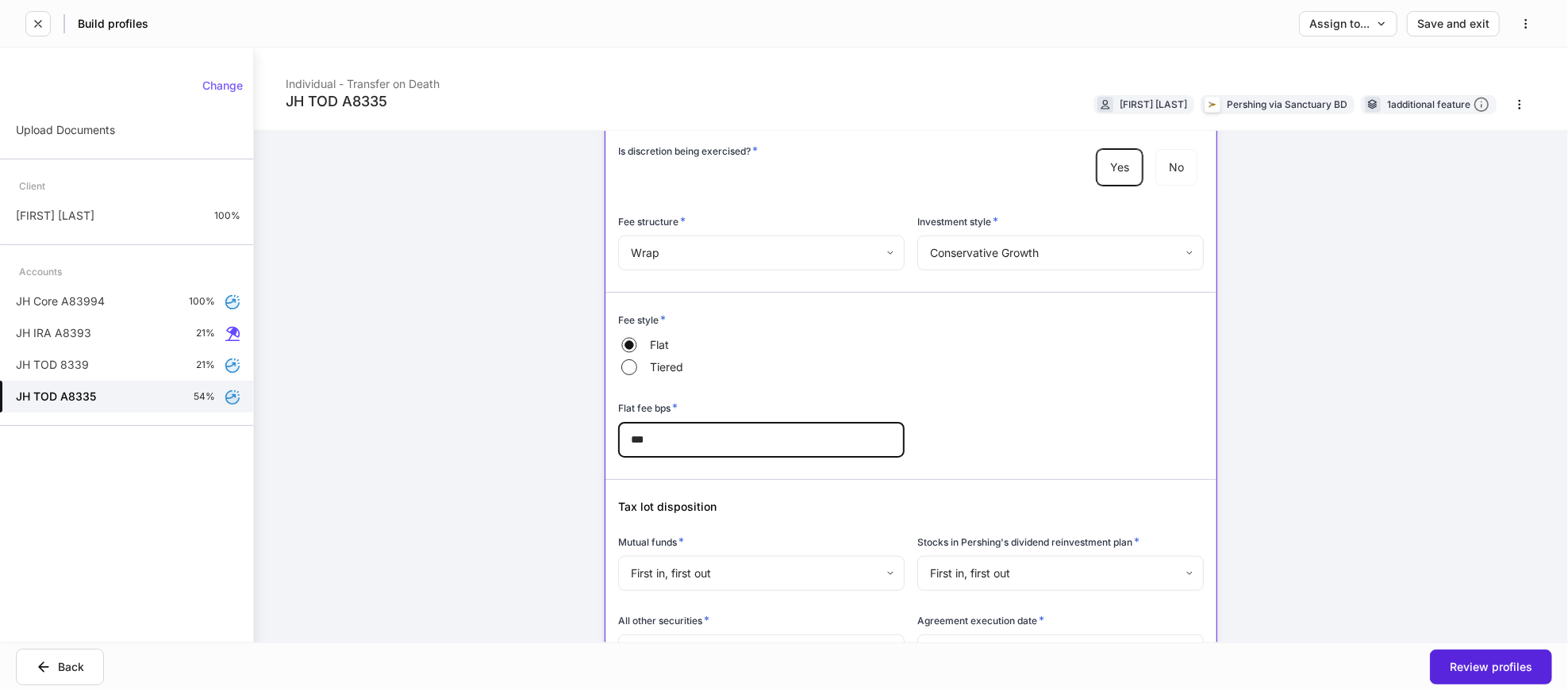 scroll, scrollTop: 1057, scrollLeft: 0, axis: vertical 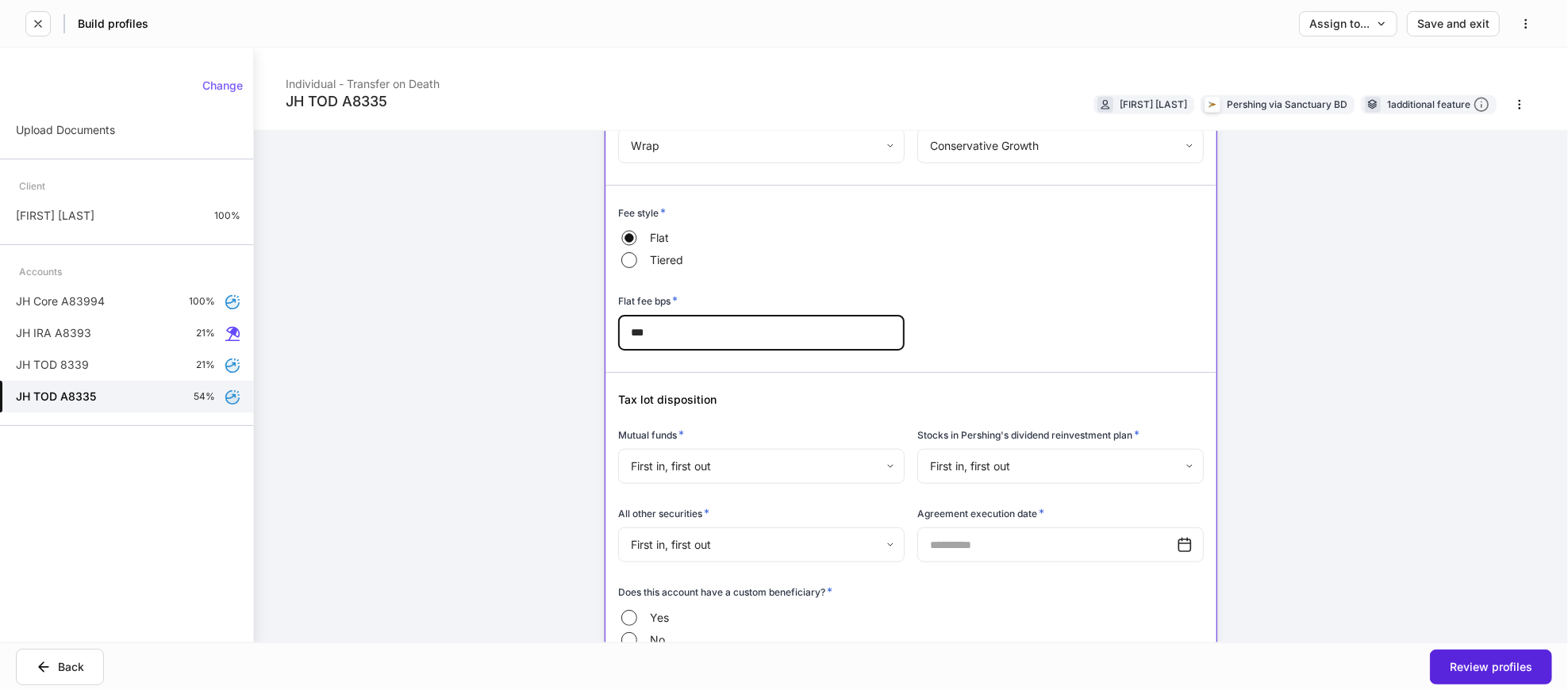 type on "***" 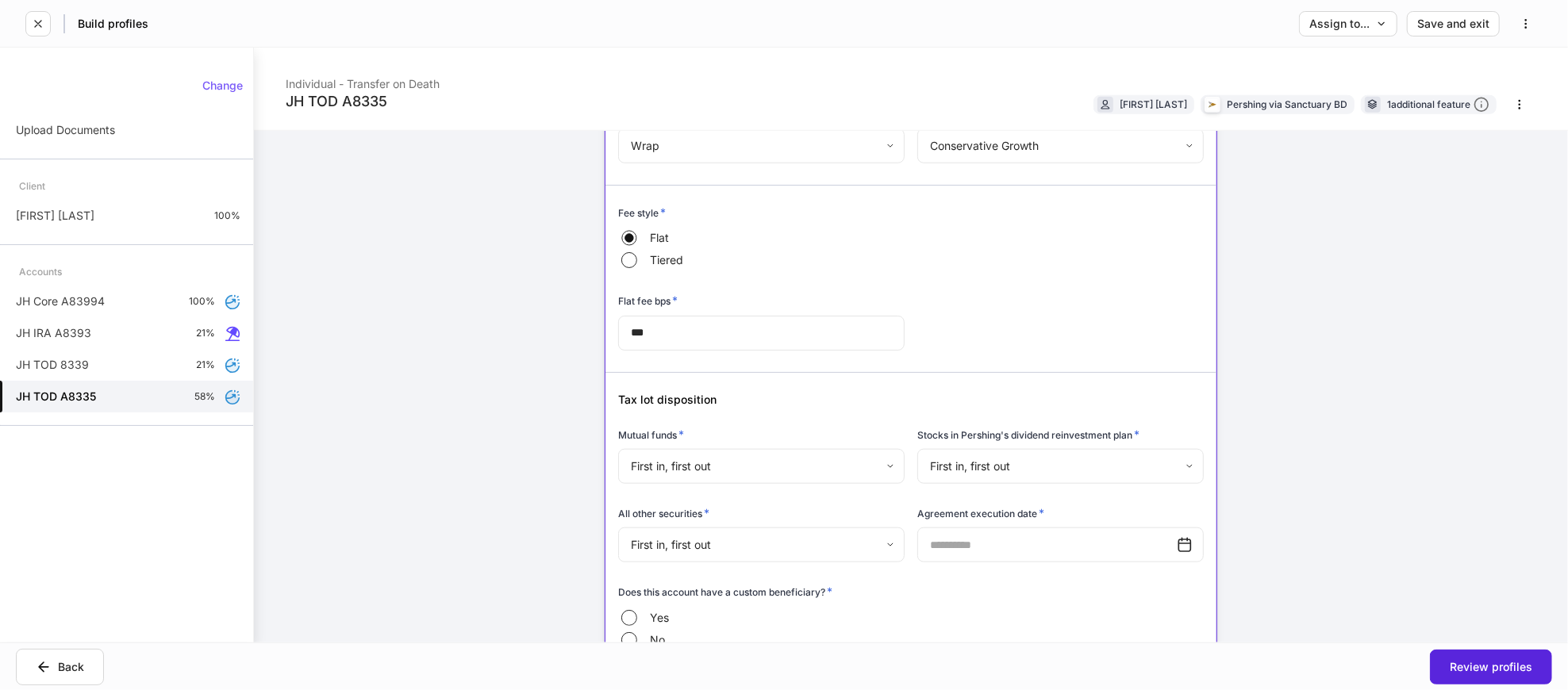 click on "**********" at bounding box center (911, 345) 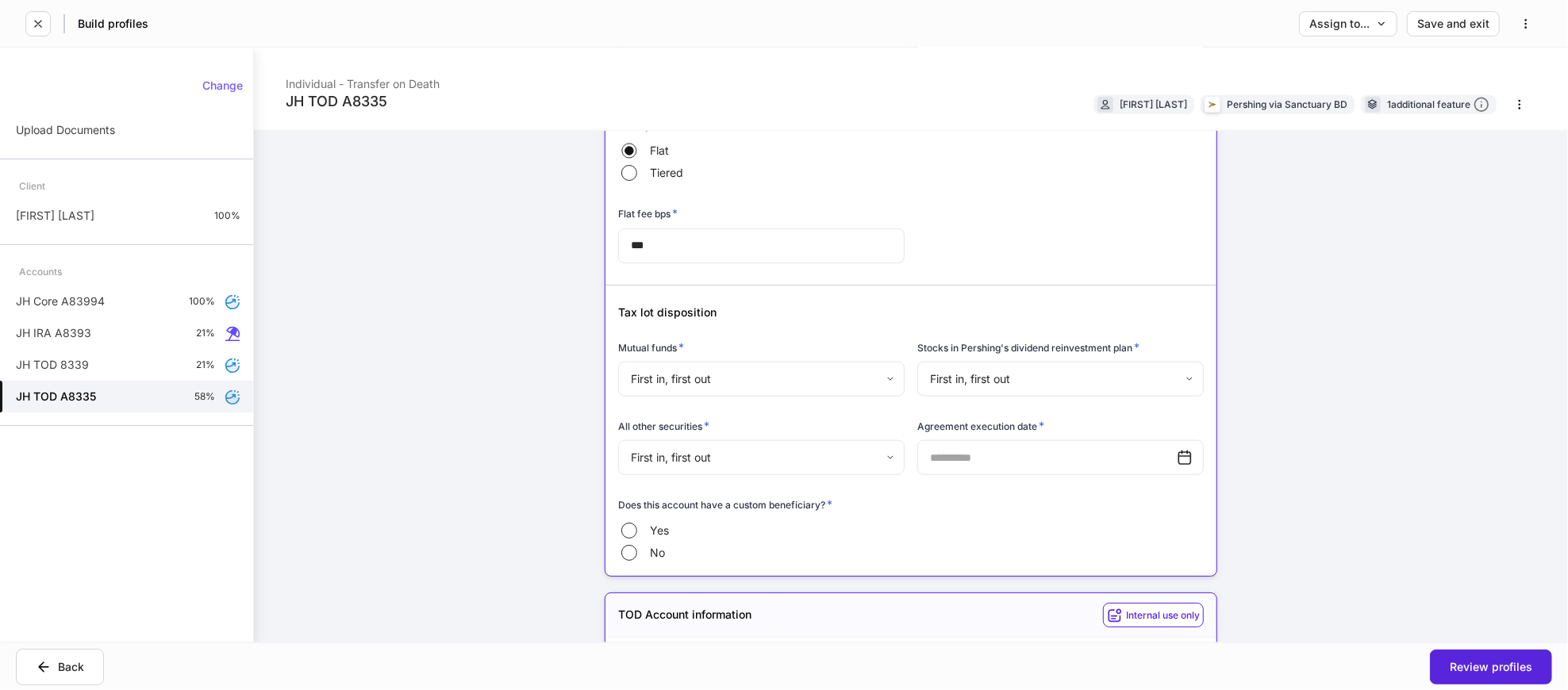 scroll, scrollTop: 1145, scrollLeft: 0, axis: vertical 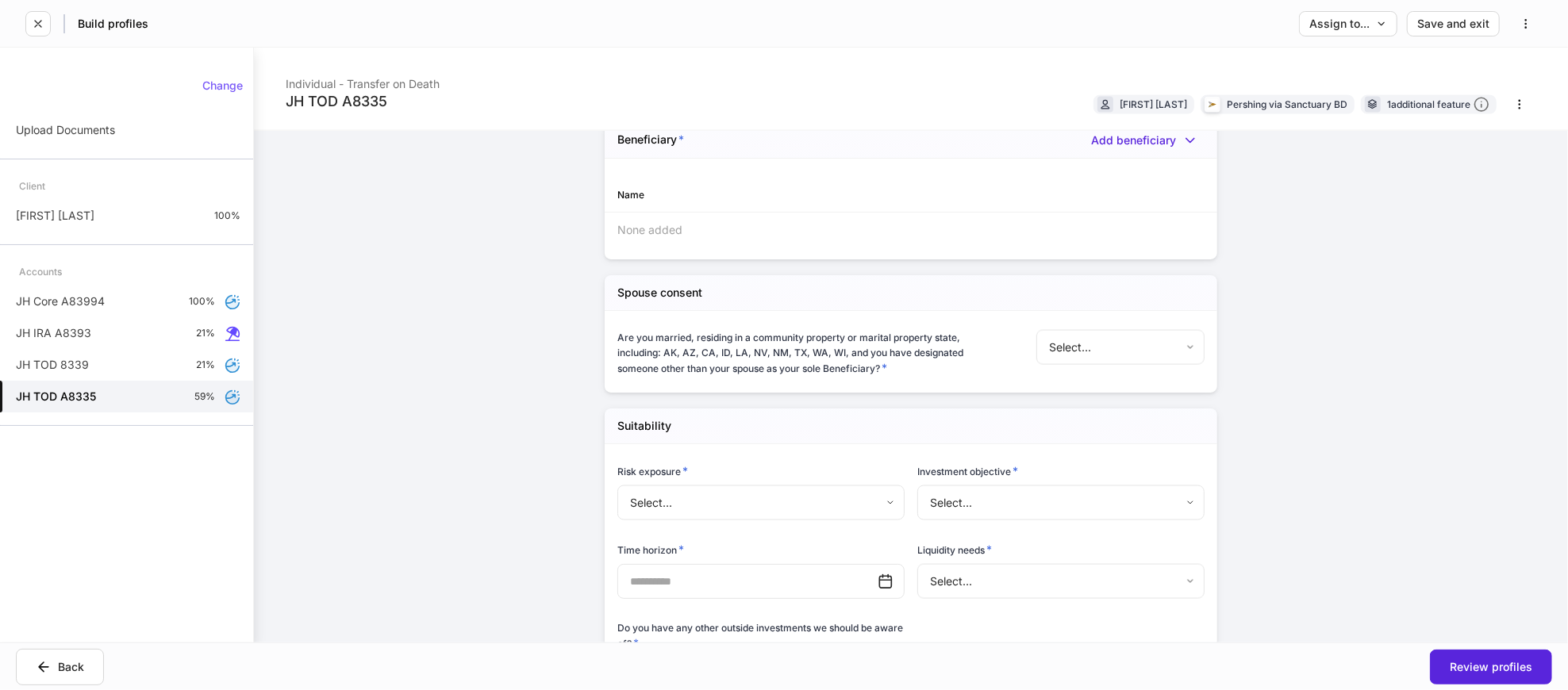 click on "**********" at bounding box center [784, 345] 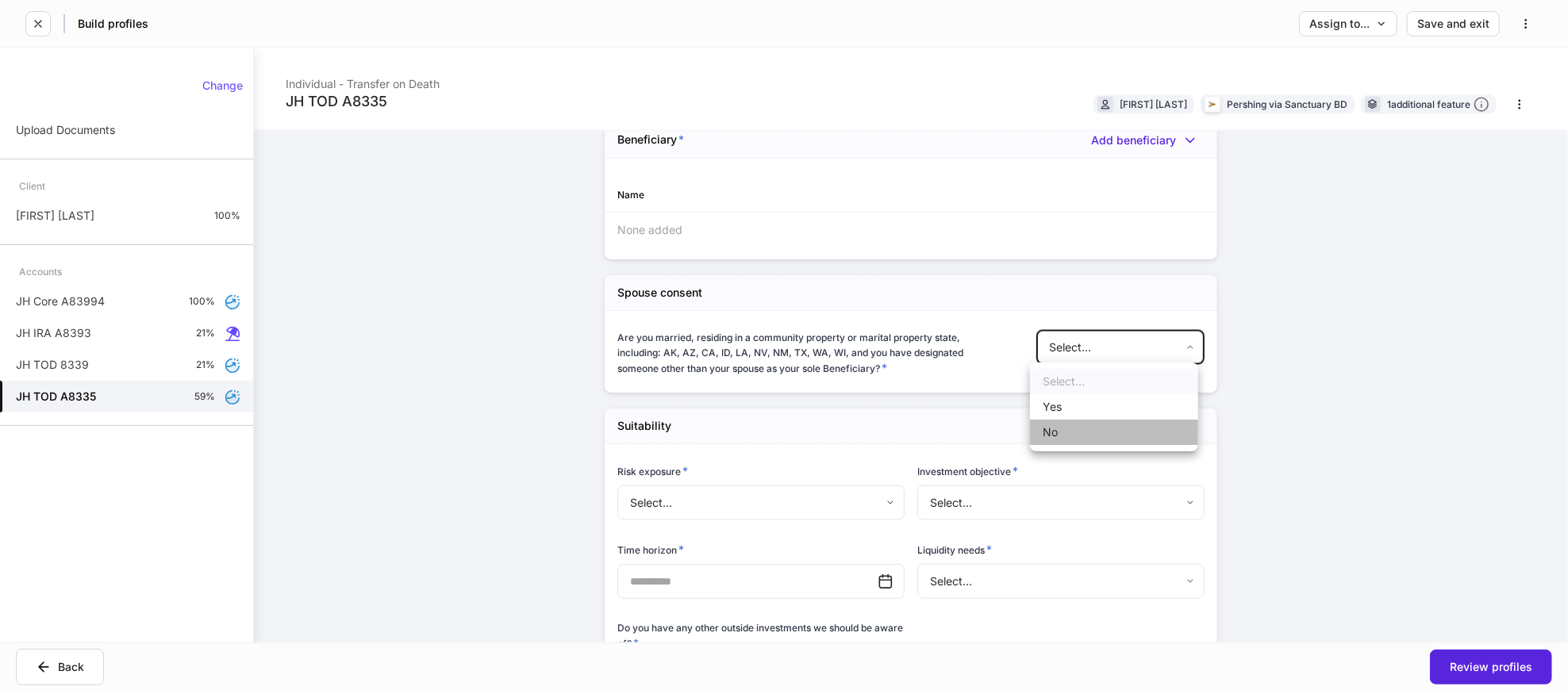 click on "No" at bounding box center [1114, 432] 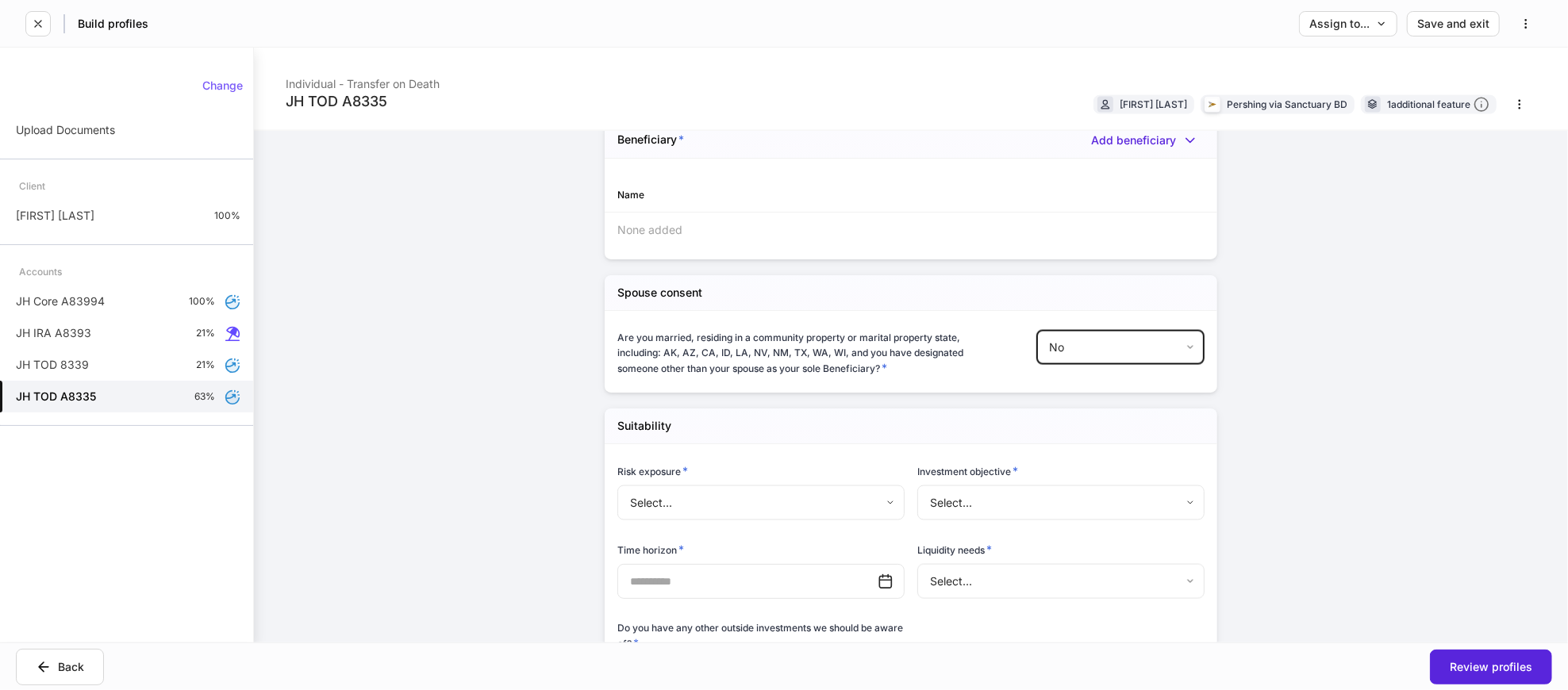 click on "**********" at bounding box center (784, 345) 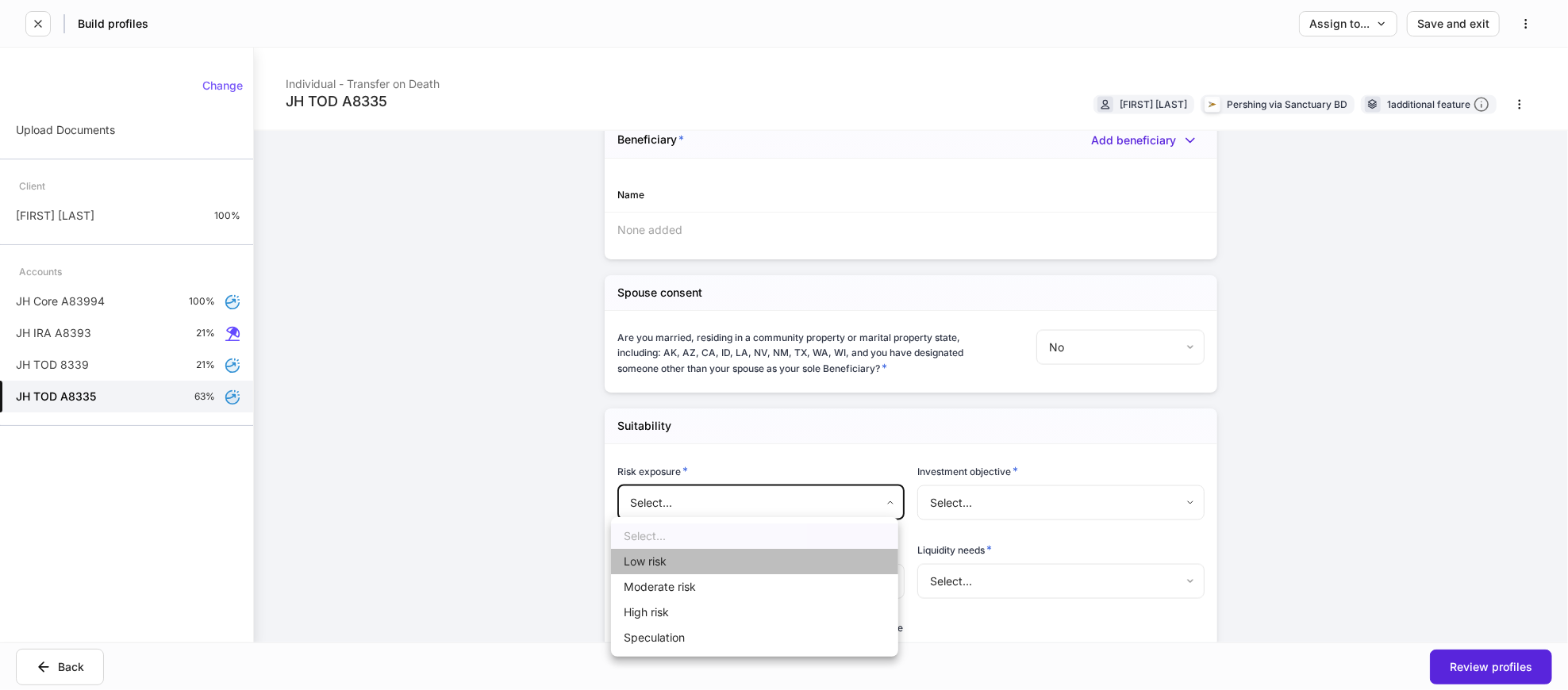 click on "Low risk" at bounding box center [755, 562] 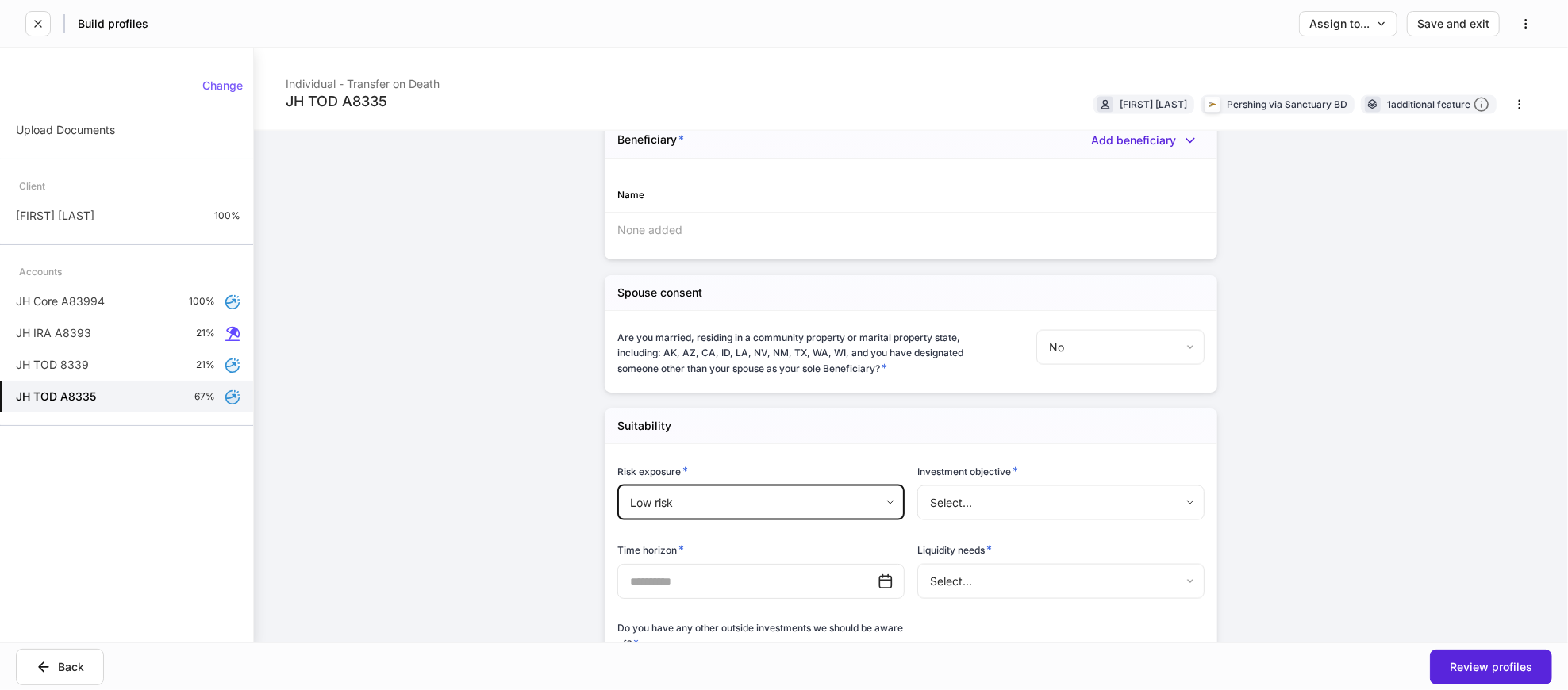 click at bounding box center [747, 581] 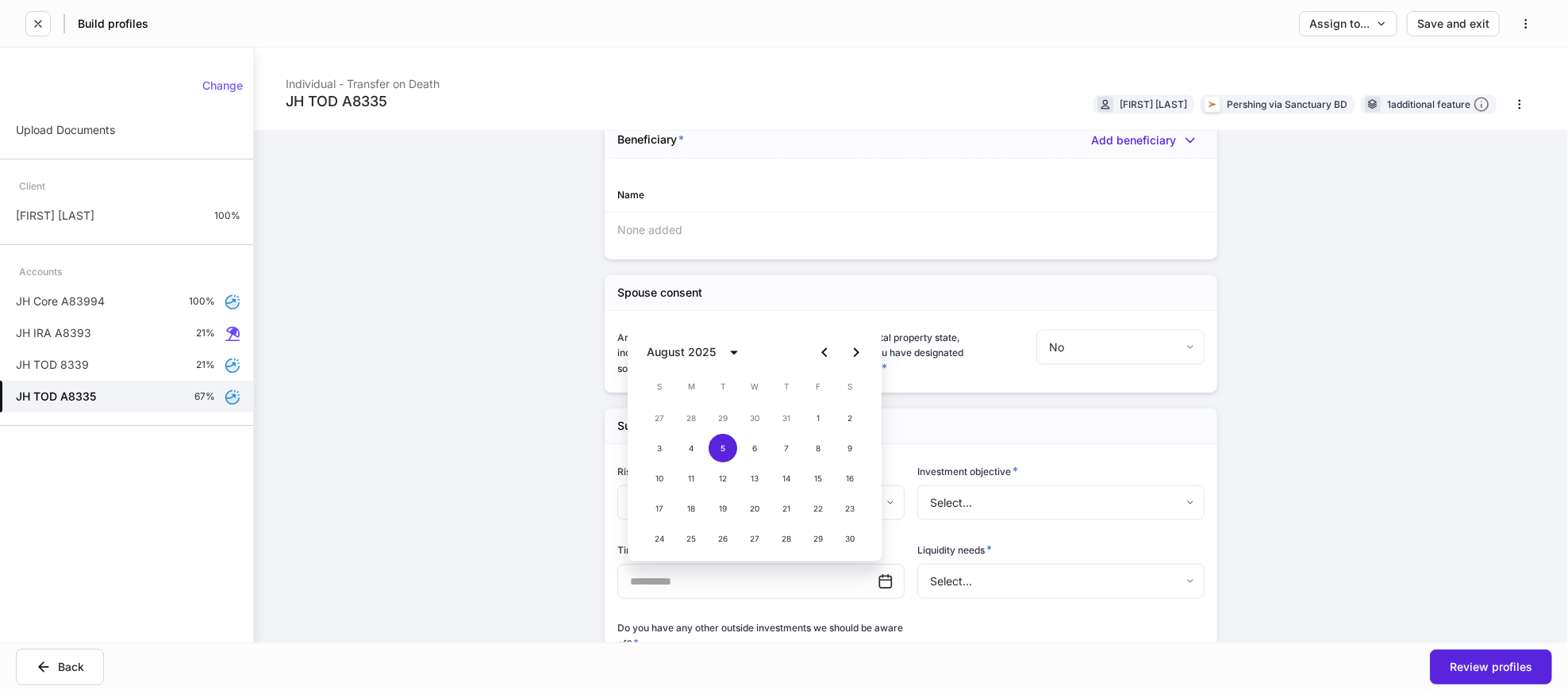 click on "August 2025" at bounding box center (697, 352) 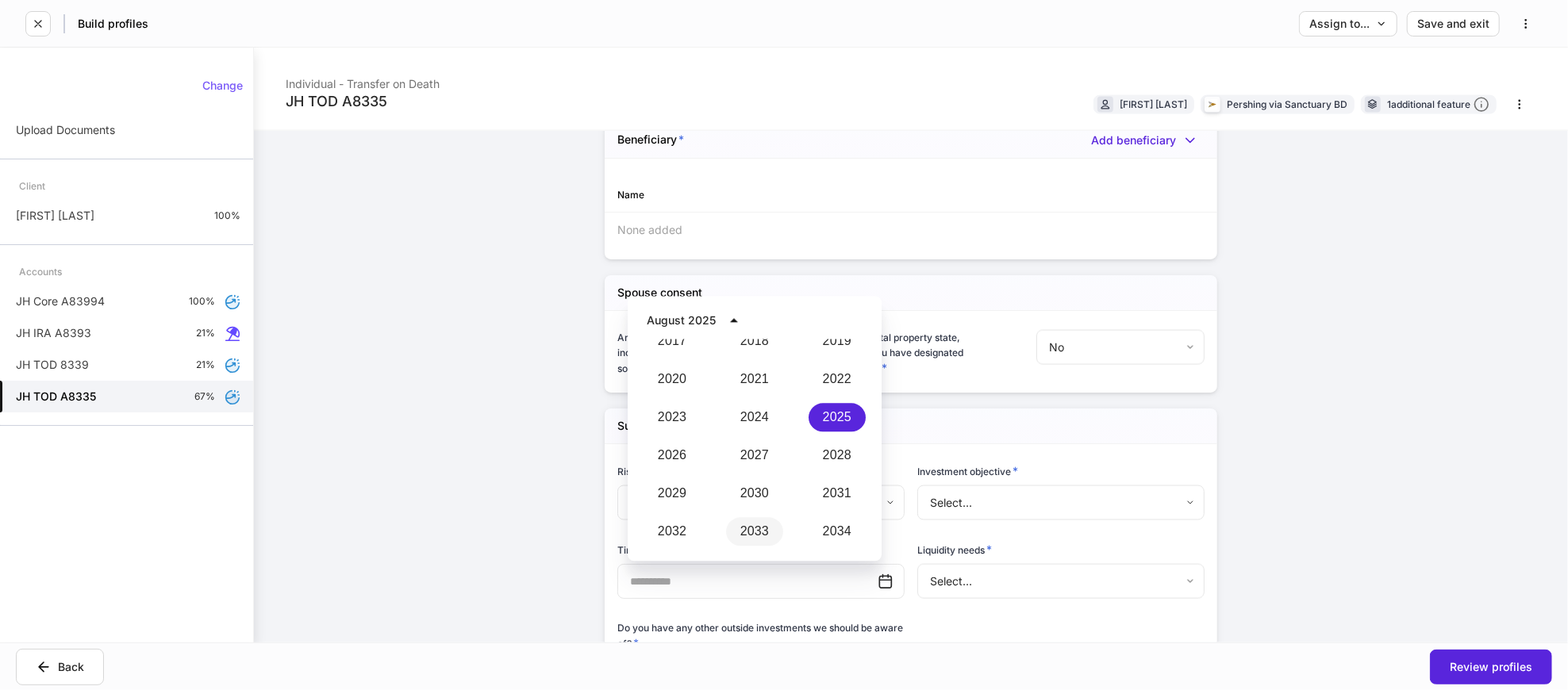scroll, scrollTop: 1555, scrollLeft: 0, axis: vertical 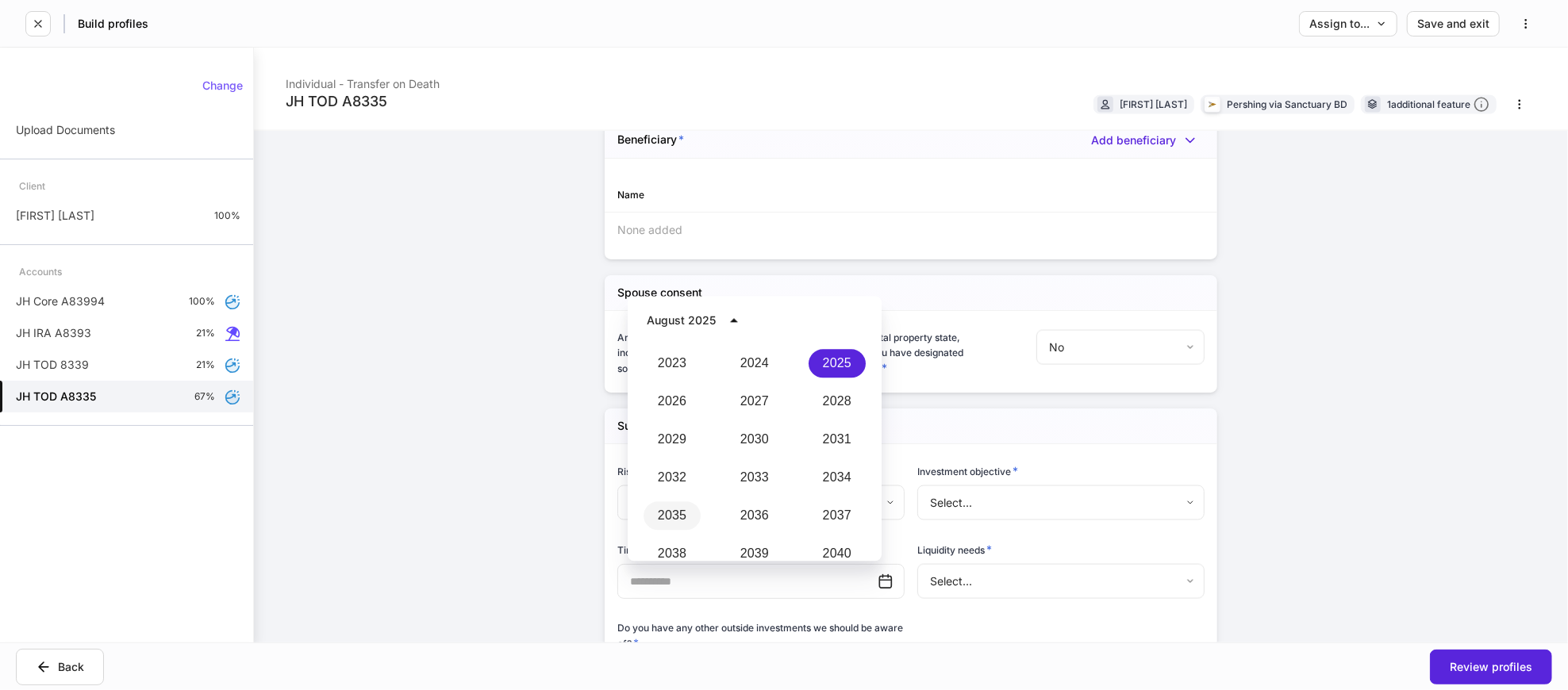 click on "2035" at bounding box center [672, 516] 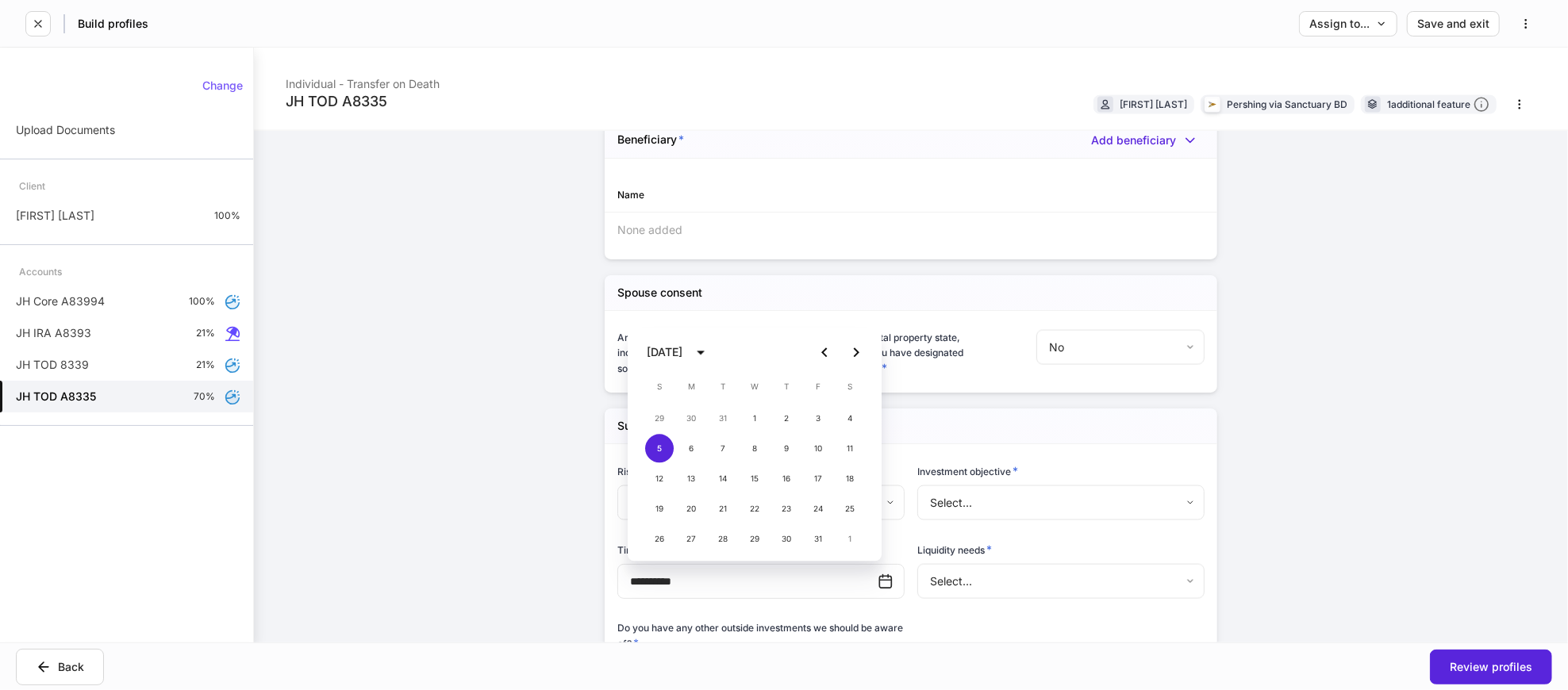type on "**********" 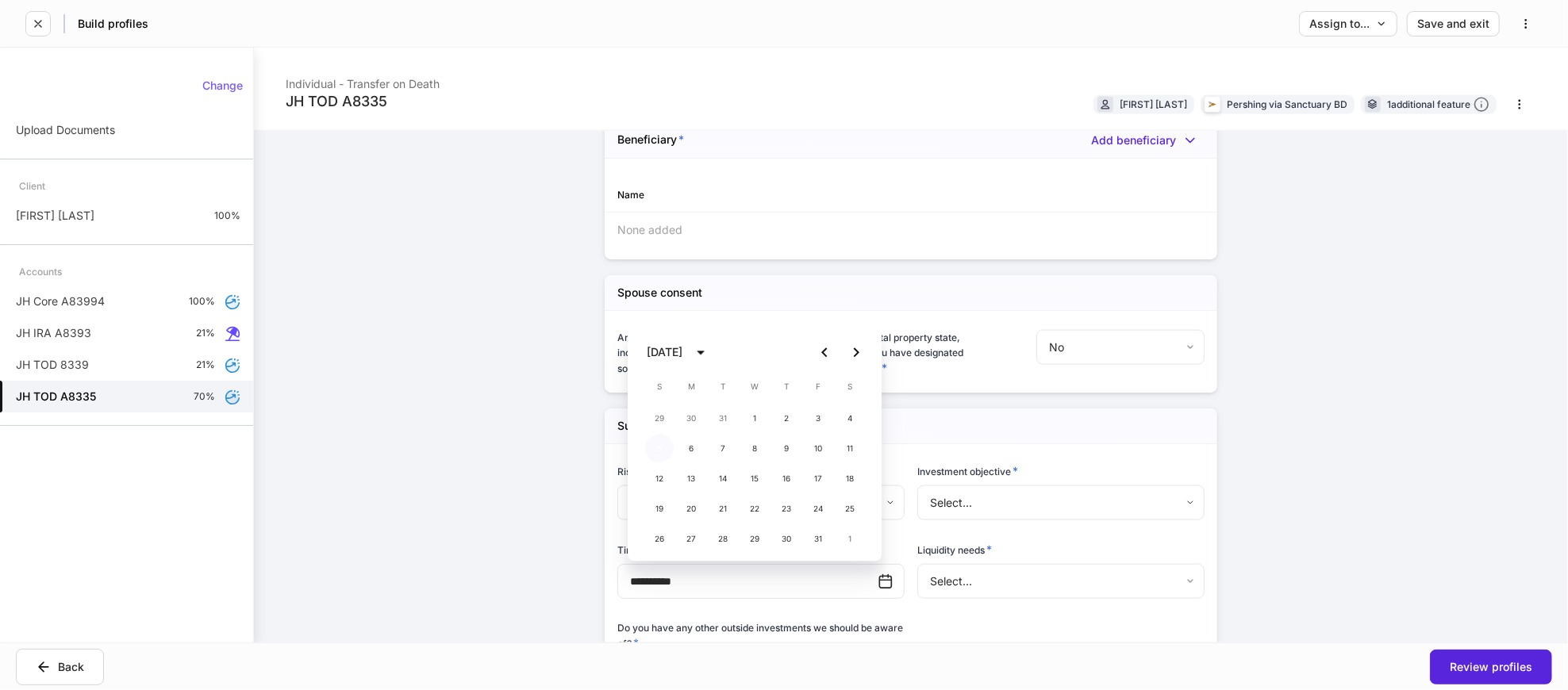 click on "5" at bounding box center [659, 448] 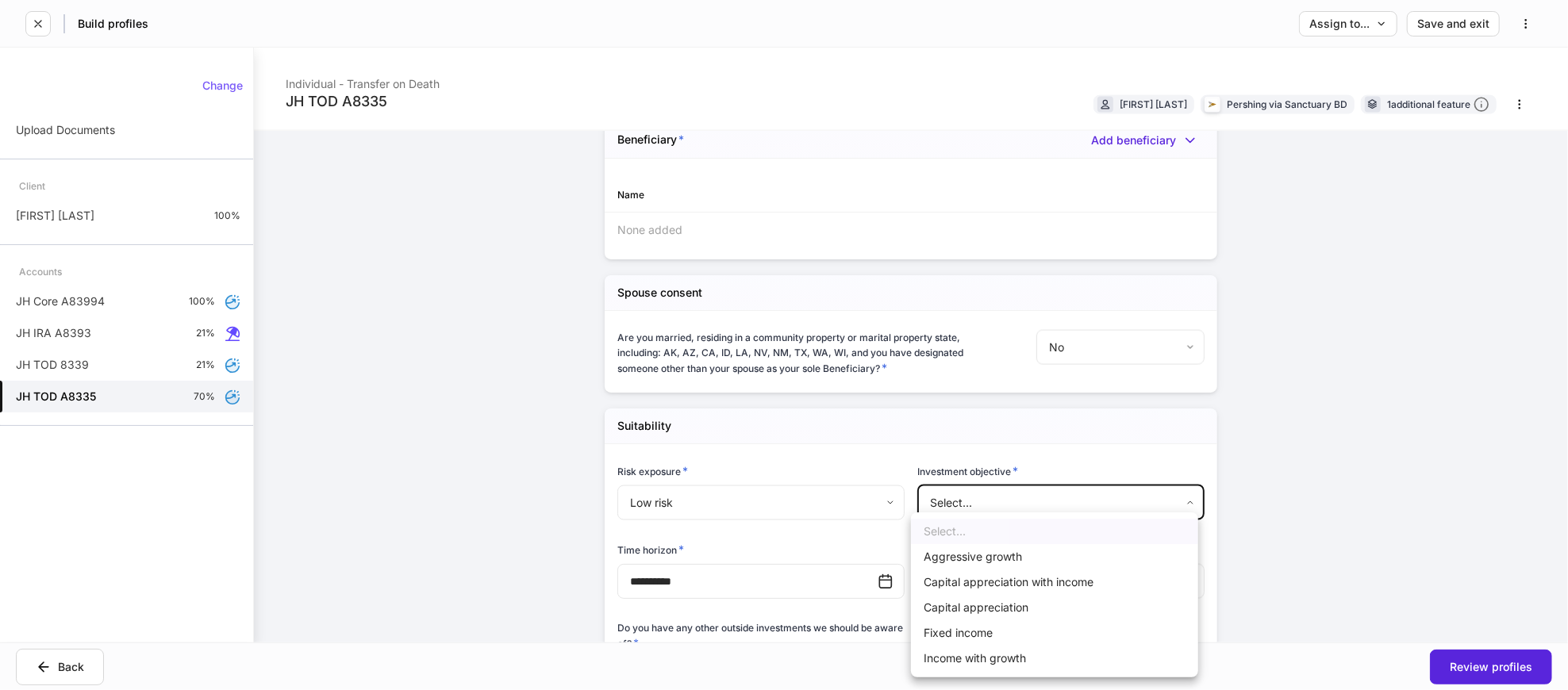 click on "**********" at bounding box center [784, 345] 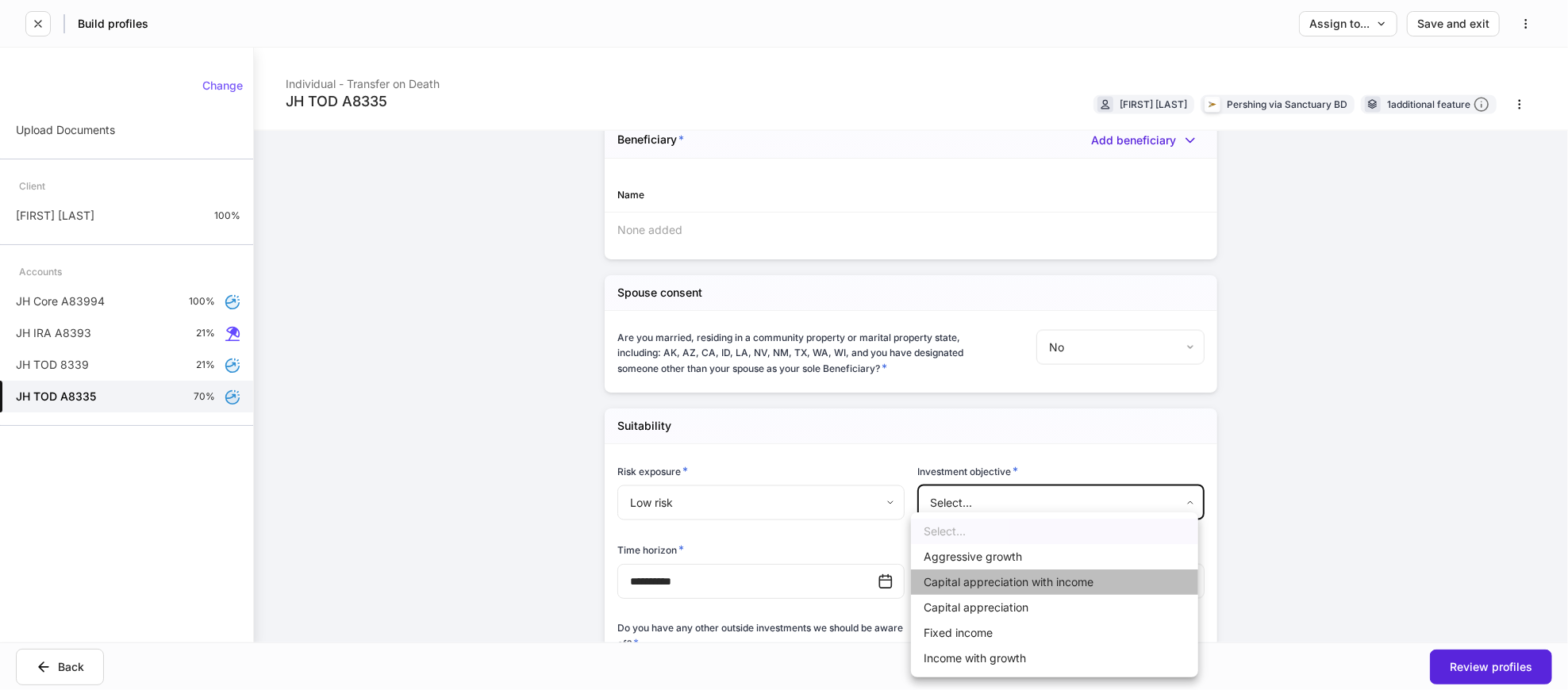 click on "Capital appreciation with income" at bounding box center (1055, 582) 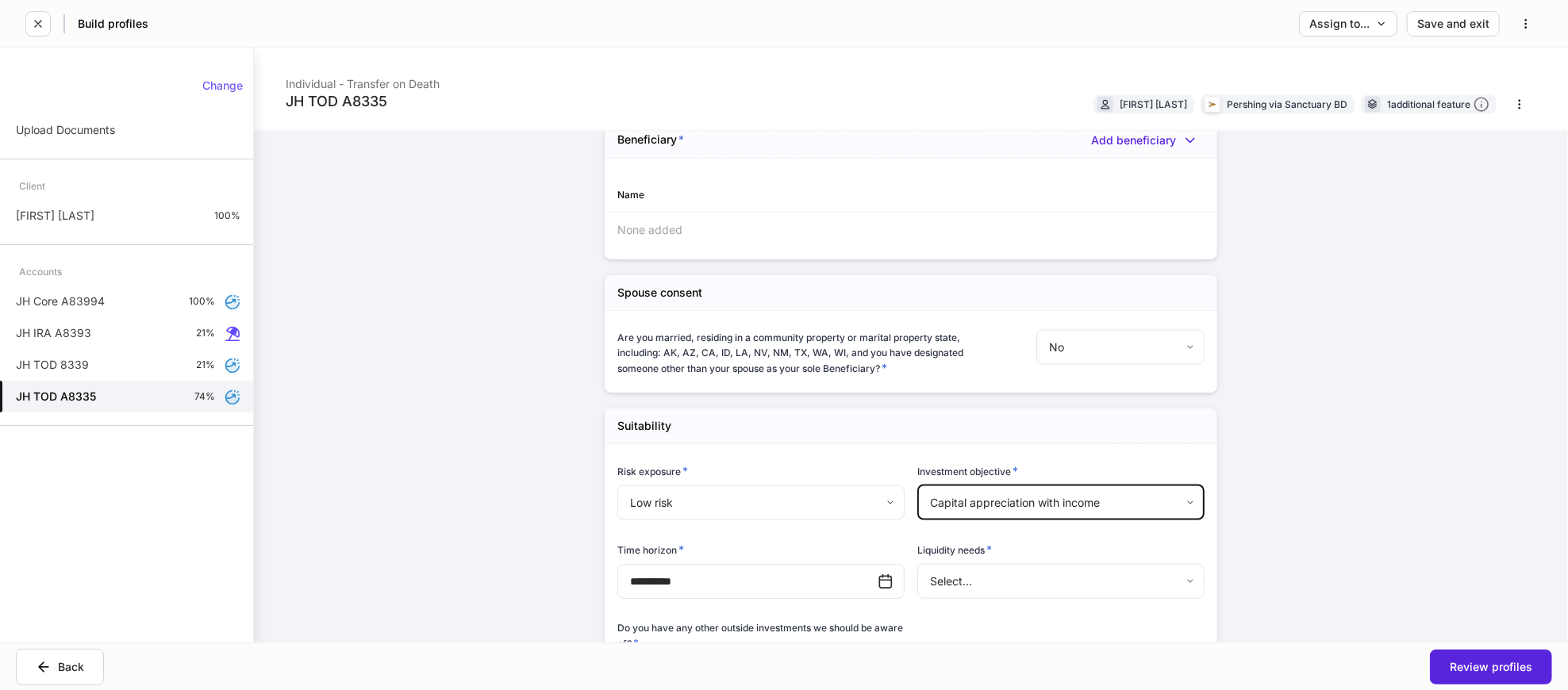 click on "**********" at bounding box center (784, 345) 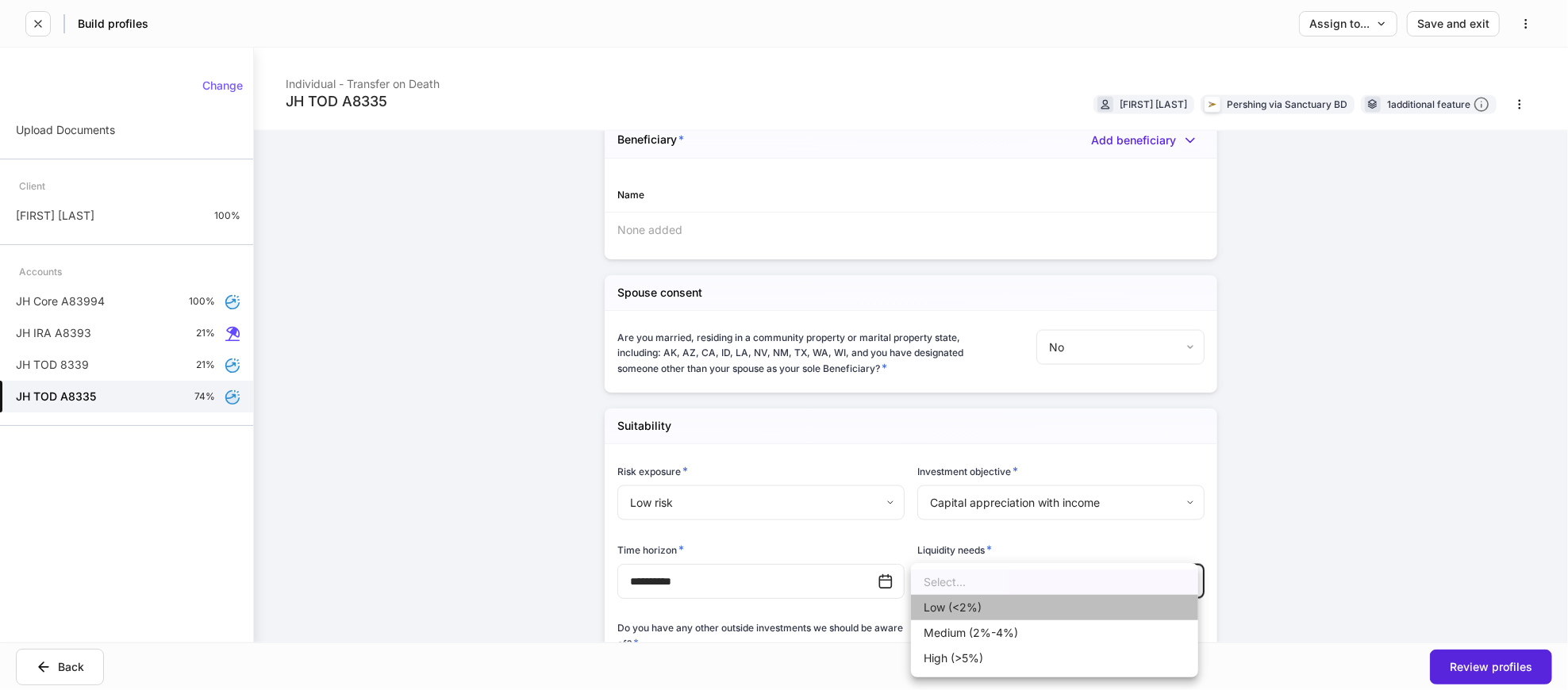 click on "Low (<2%)" at bounding box center [1055, 608] 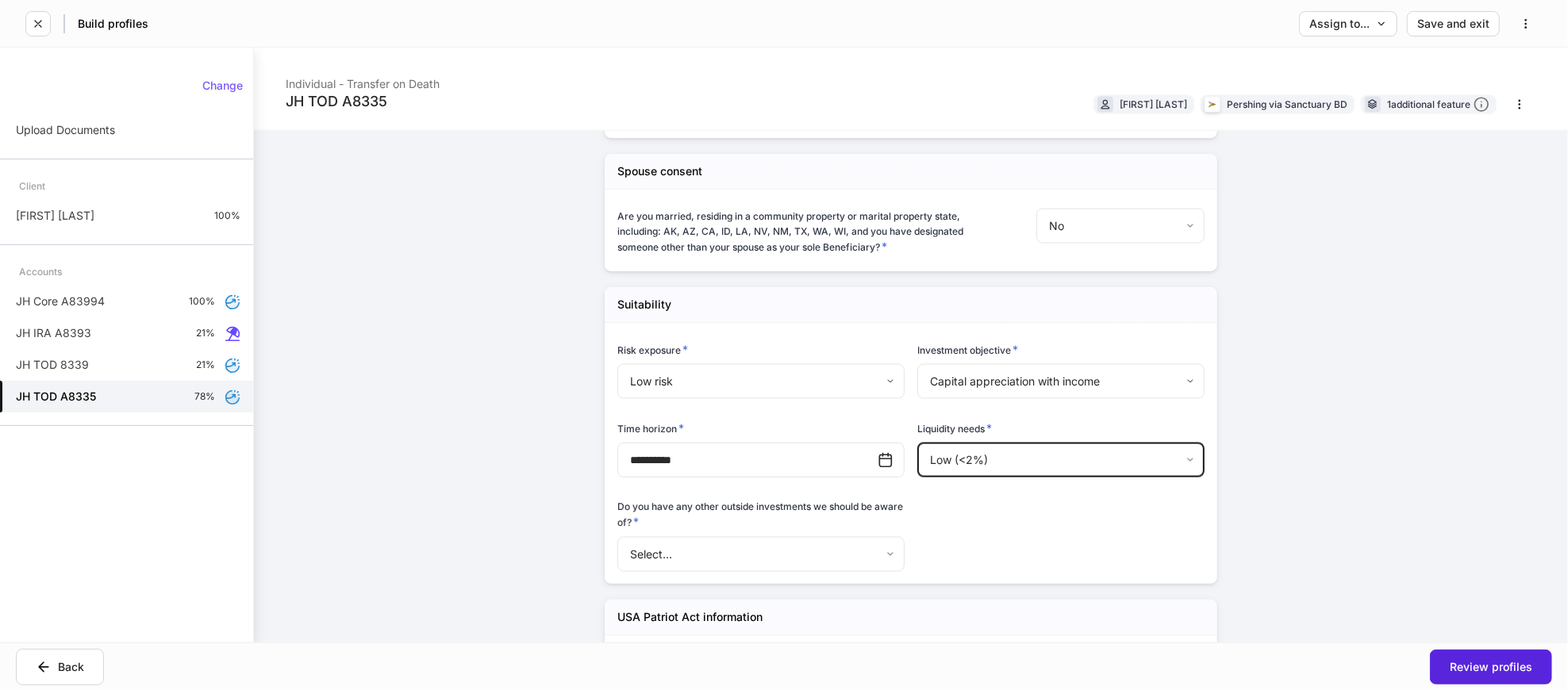 scroll, scrollTop: 1938, scrollLeft: 0, axis: vertical 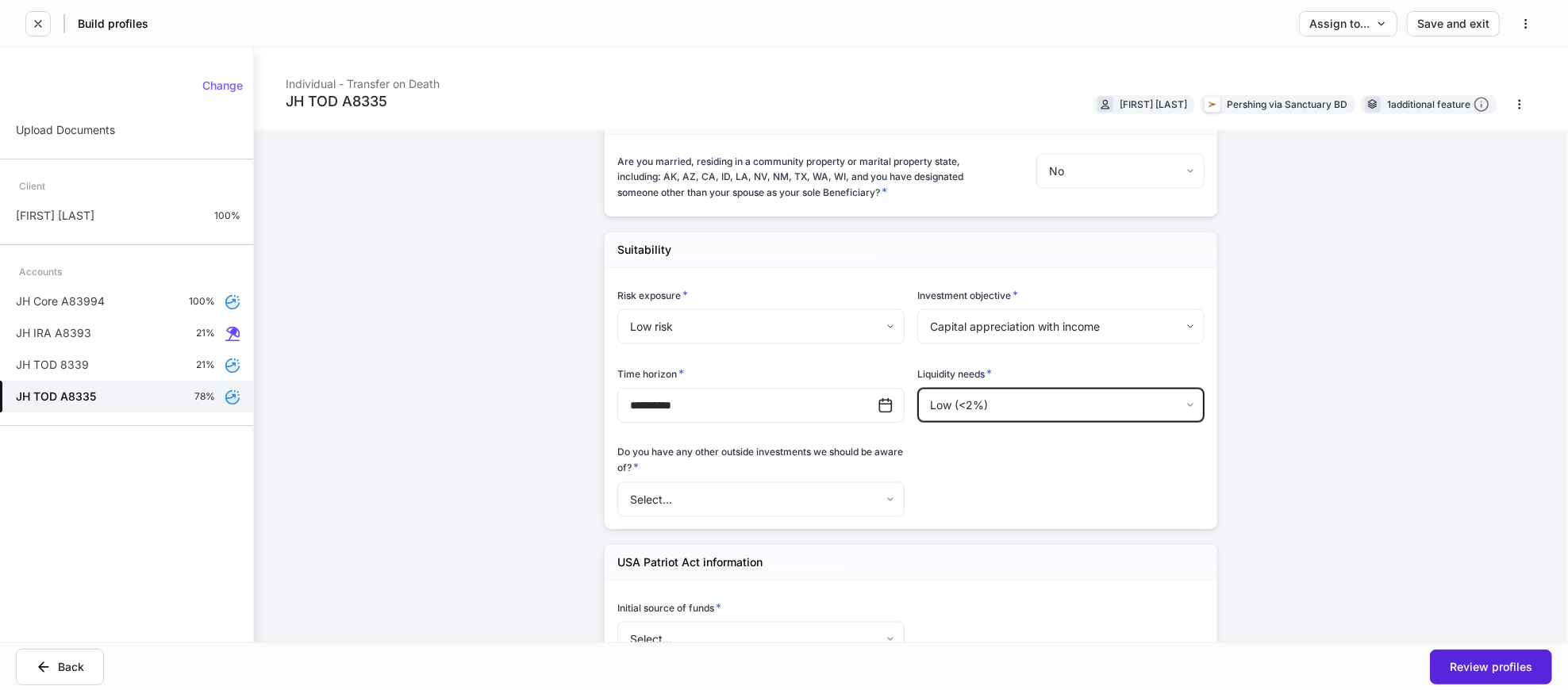 click on "**********" at bounding box center (784, 345) 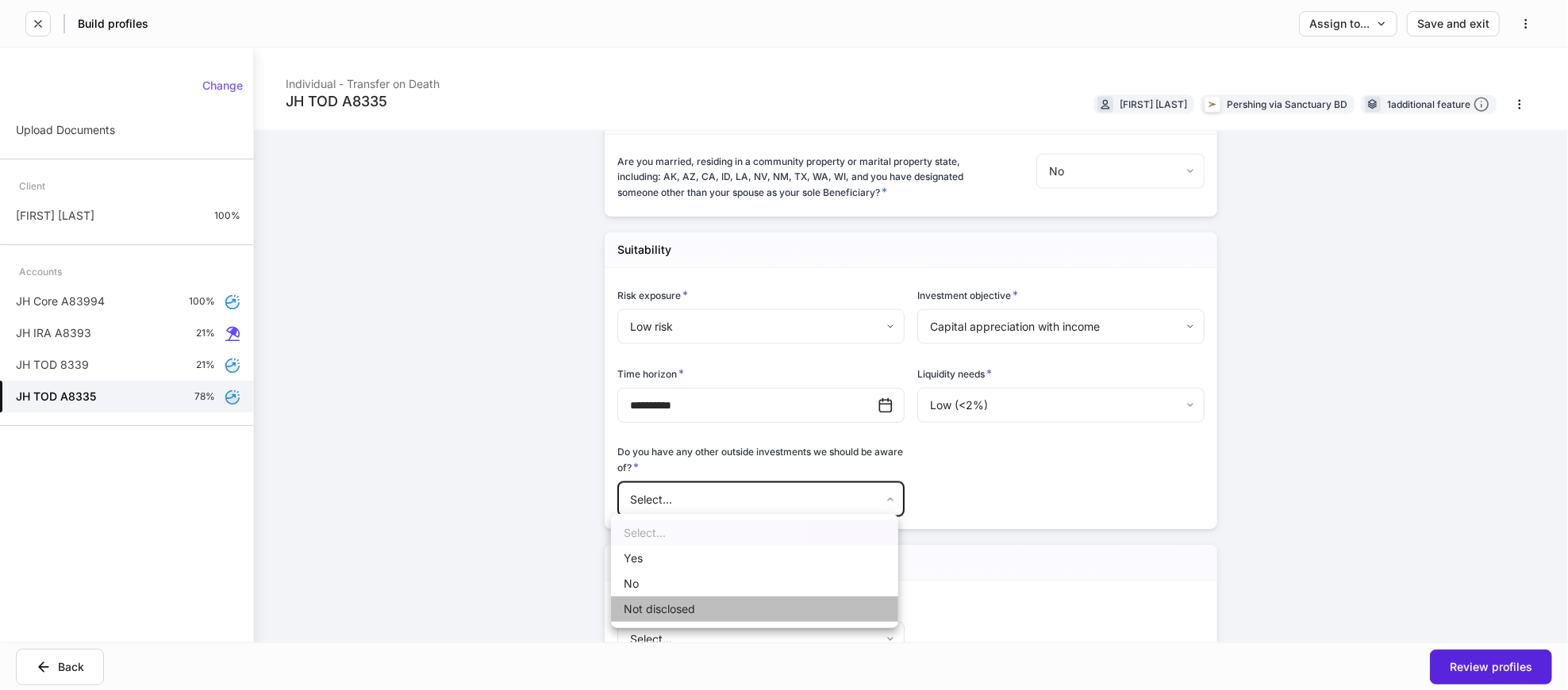 click on "Not disclosed" at bounding box center (755, 609) 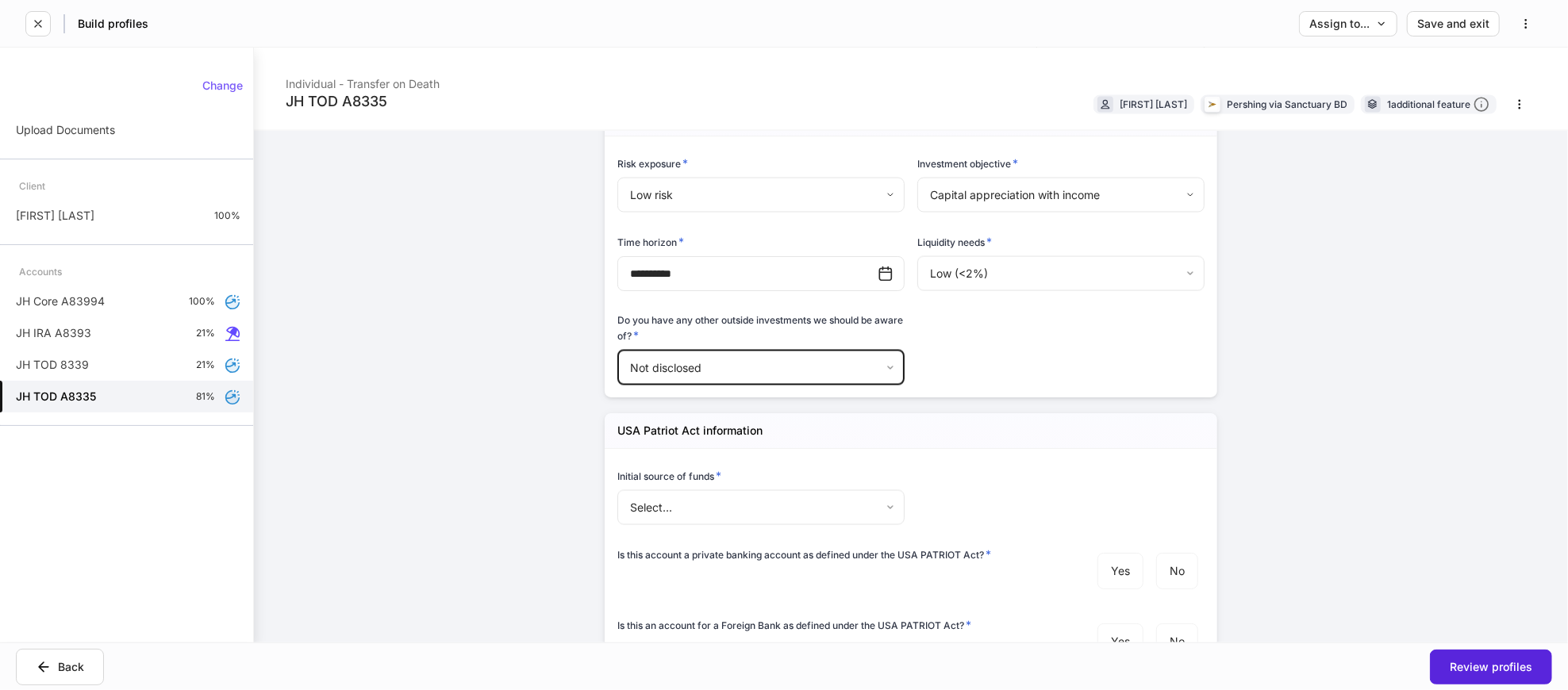 scroll, scrollTop: 2114, scrollLeft: 0, axis: vertical 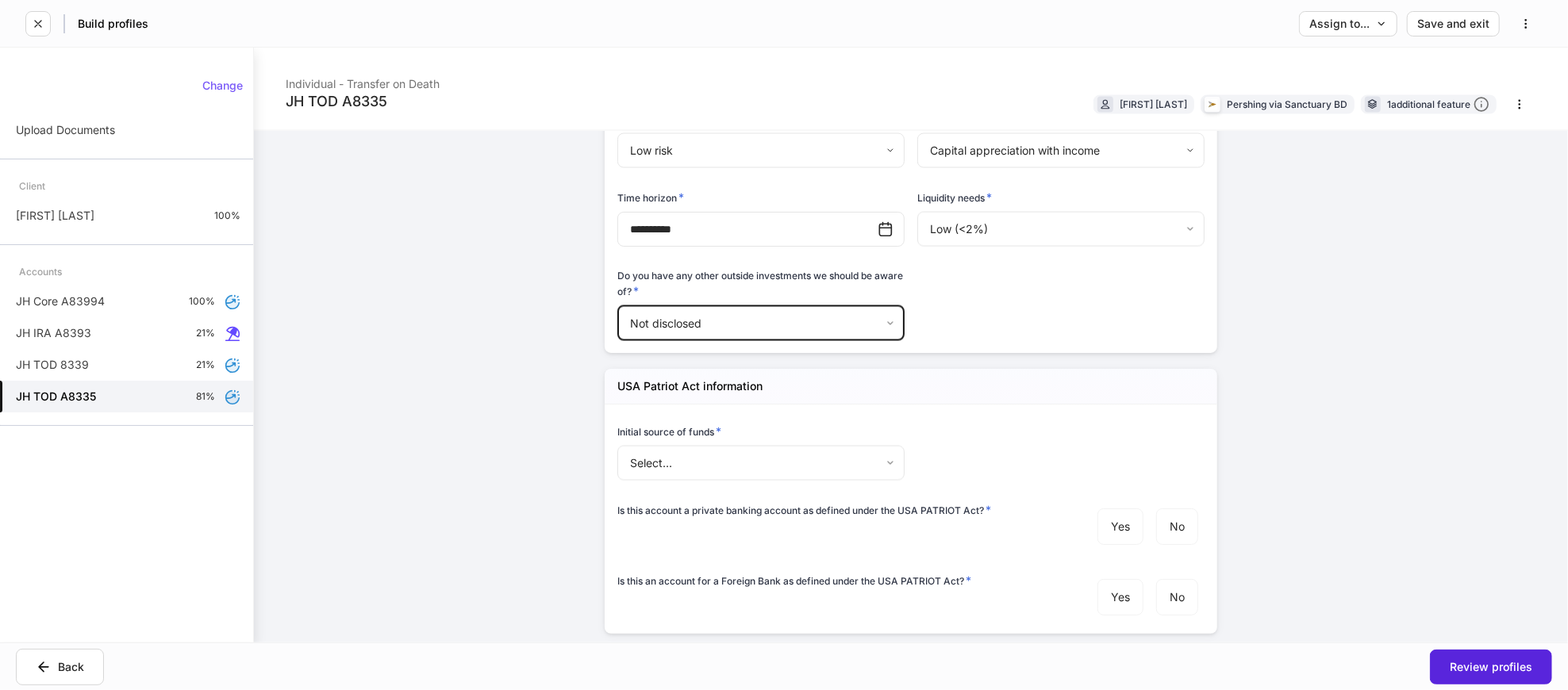 click on "**********" at bounding box center [784, 345] 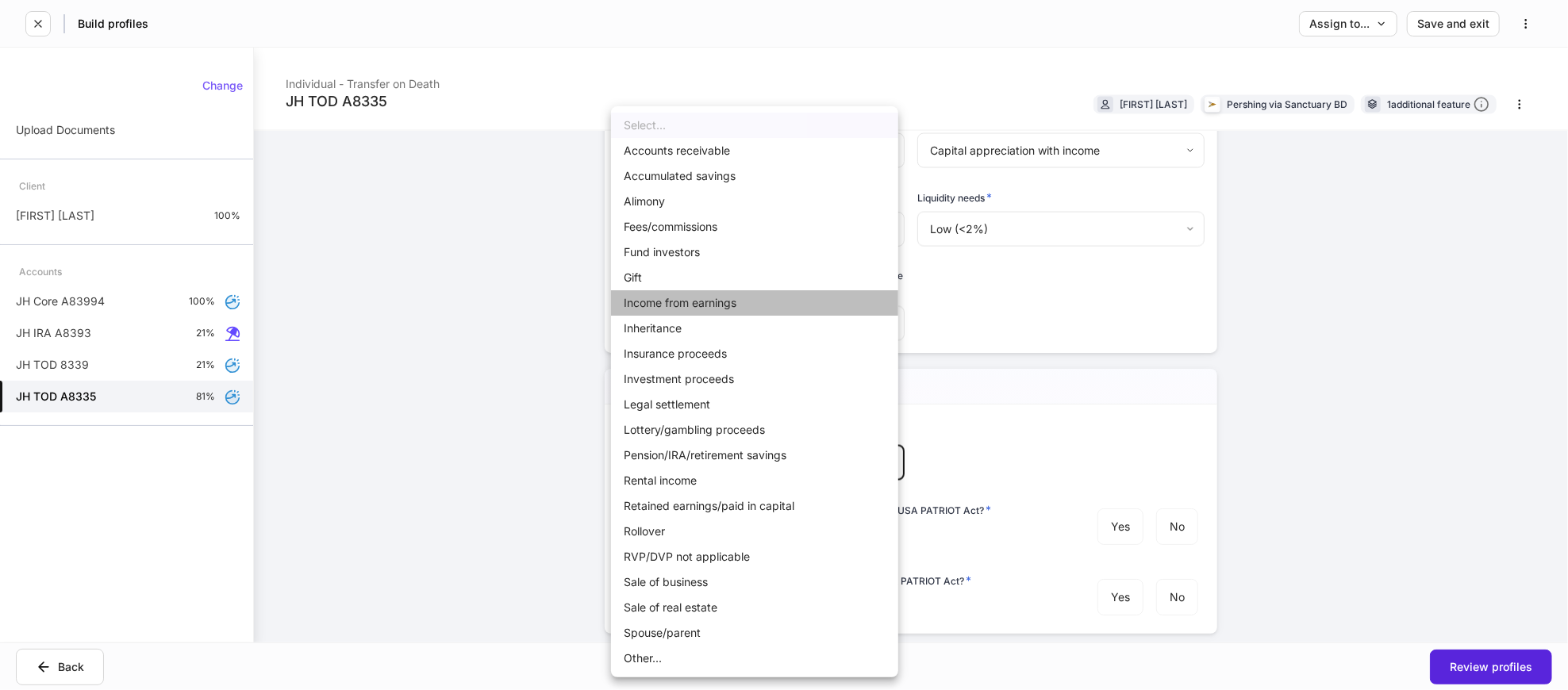 click on "Income from earnings" at bounding box center (755, 303) 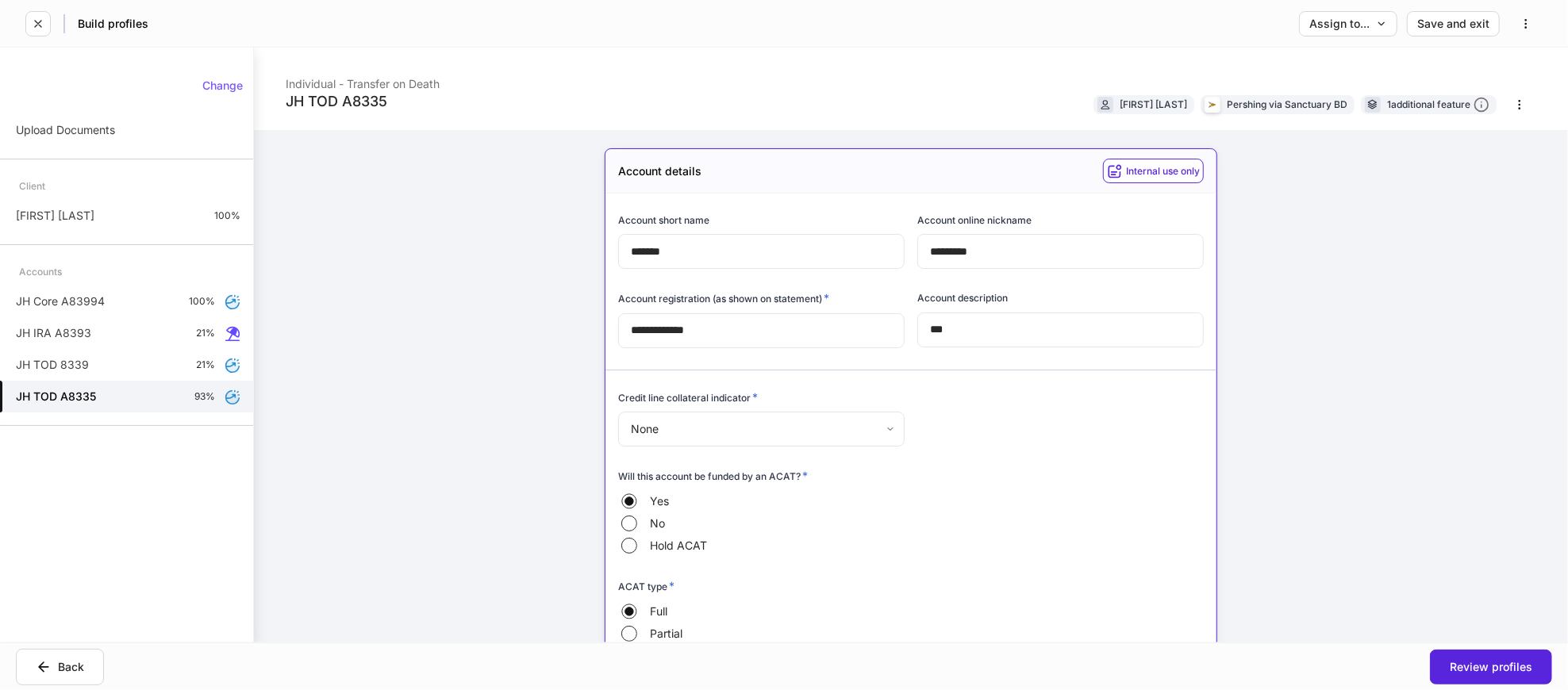 scroll, scrollTop: 0, scrollLeft: 0, axis: both 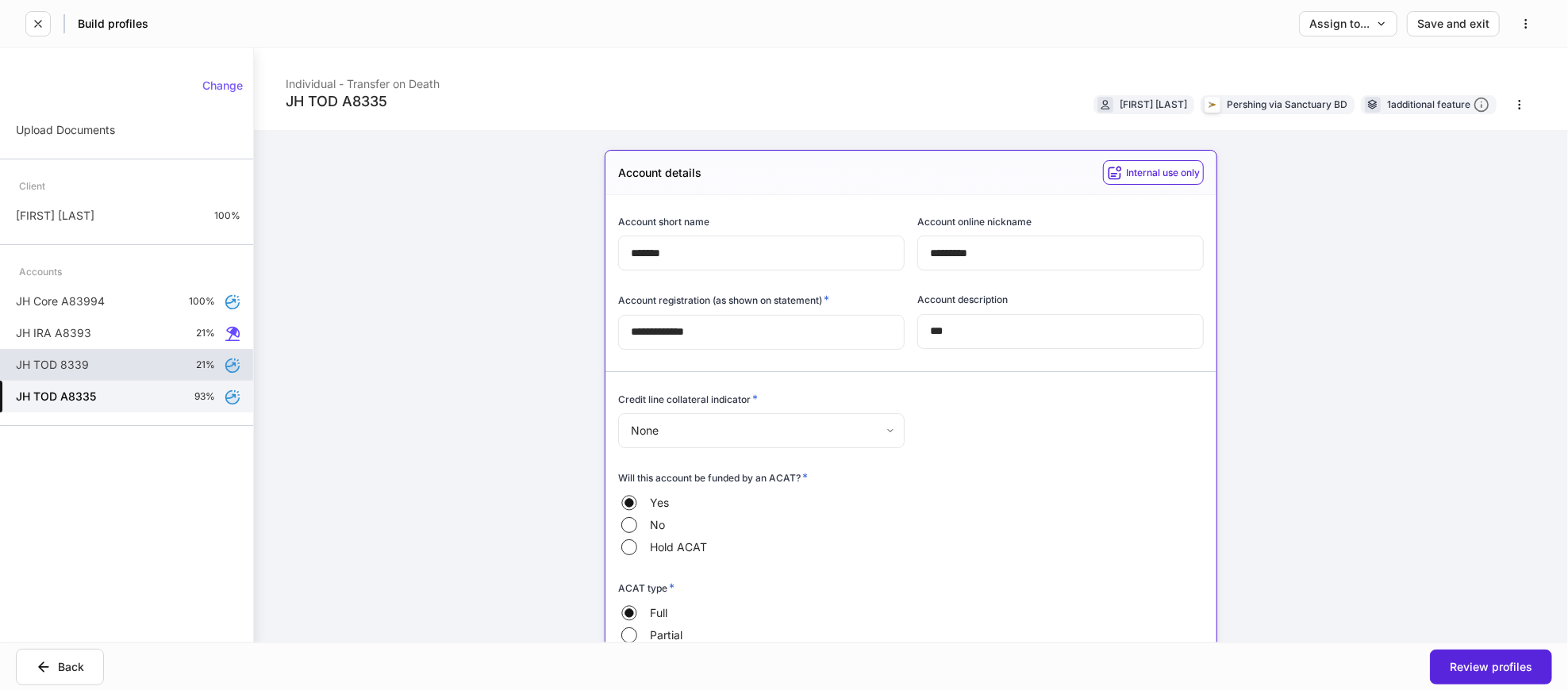 click on "JH TOD 8339 21%" at bounding box center [126, 365] 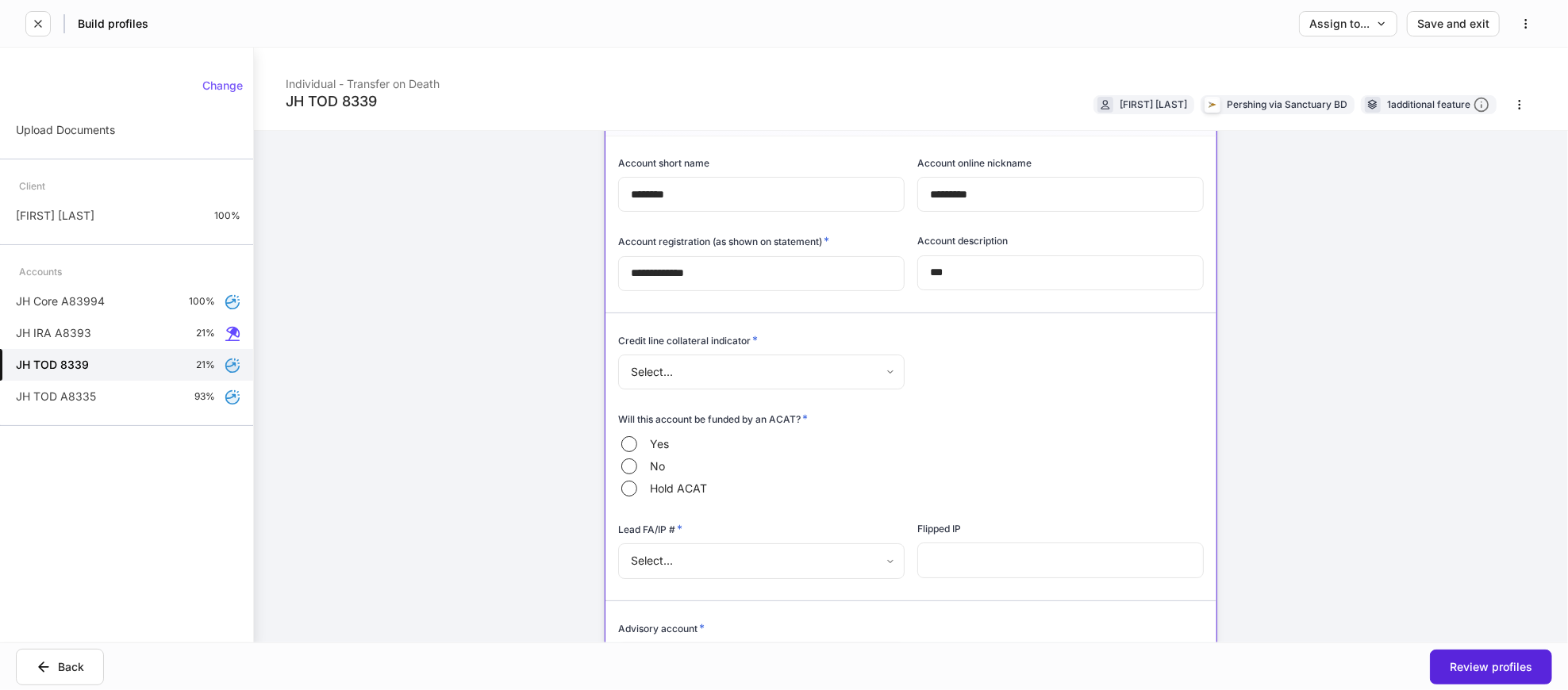 scroll, scrollTop: 88, scrollLeft: 0, axis: vertical 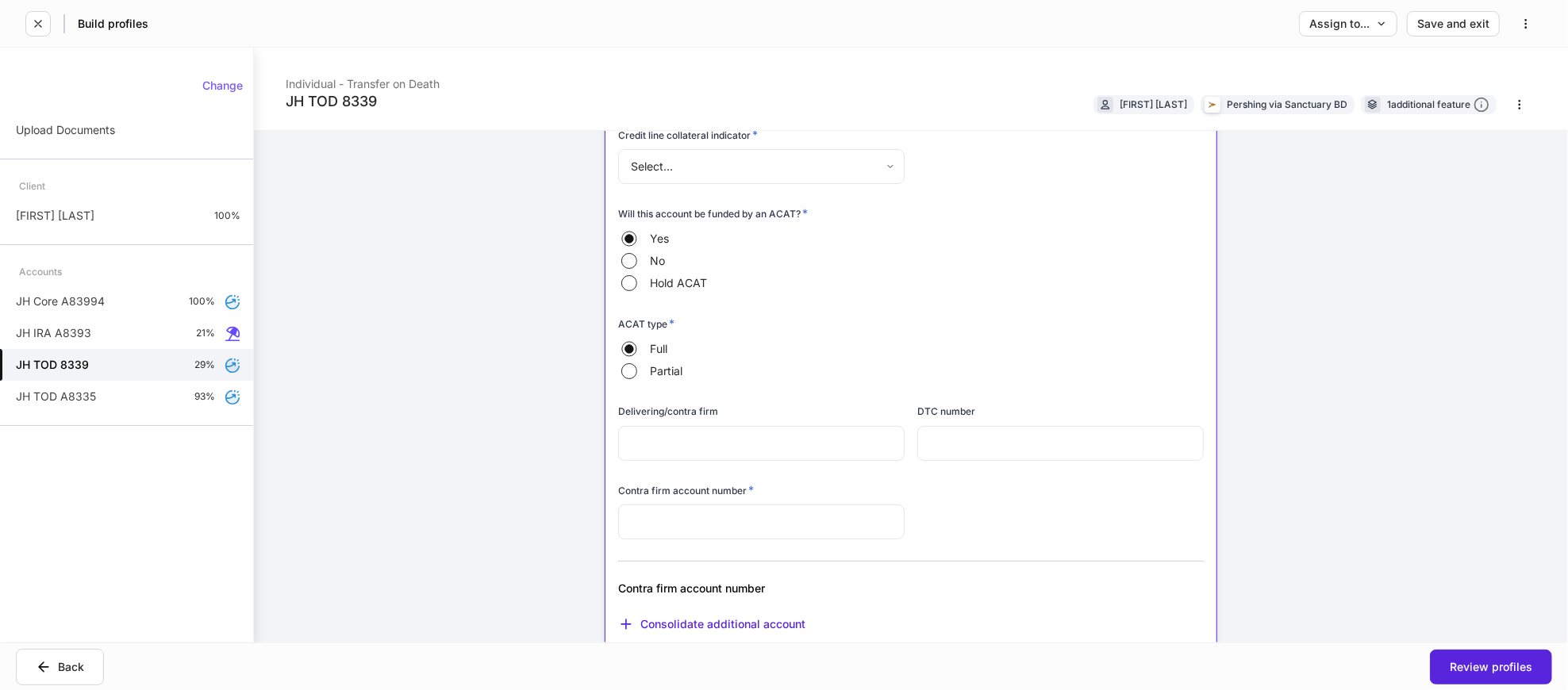 click at bounding box center [761, 522] 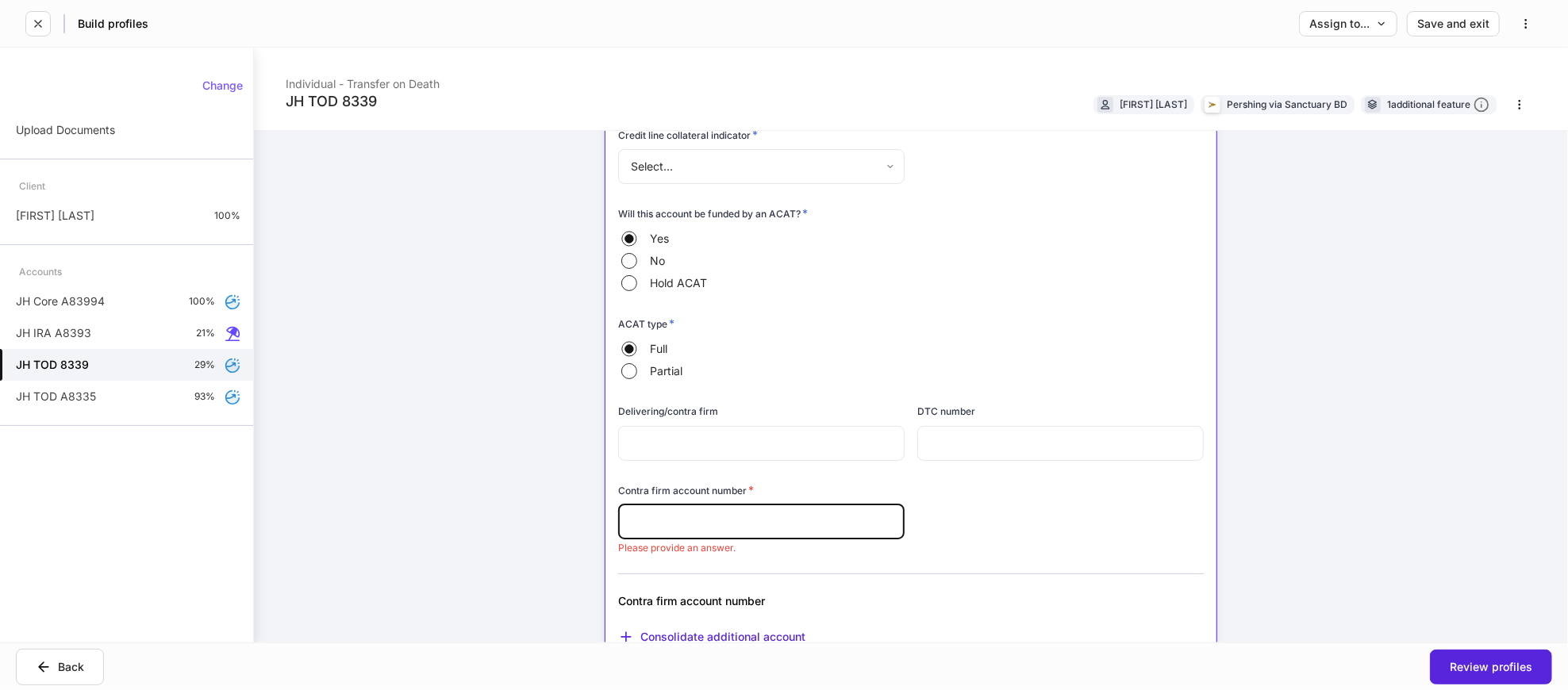 click at bounding box center [761, 522] 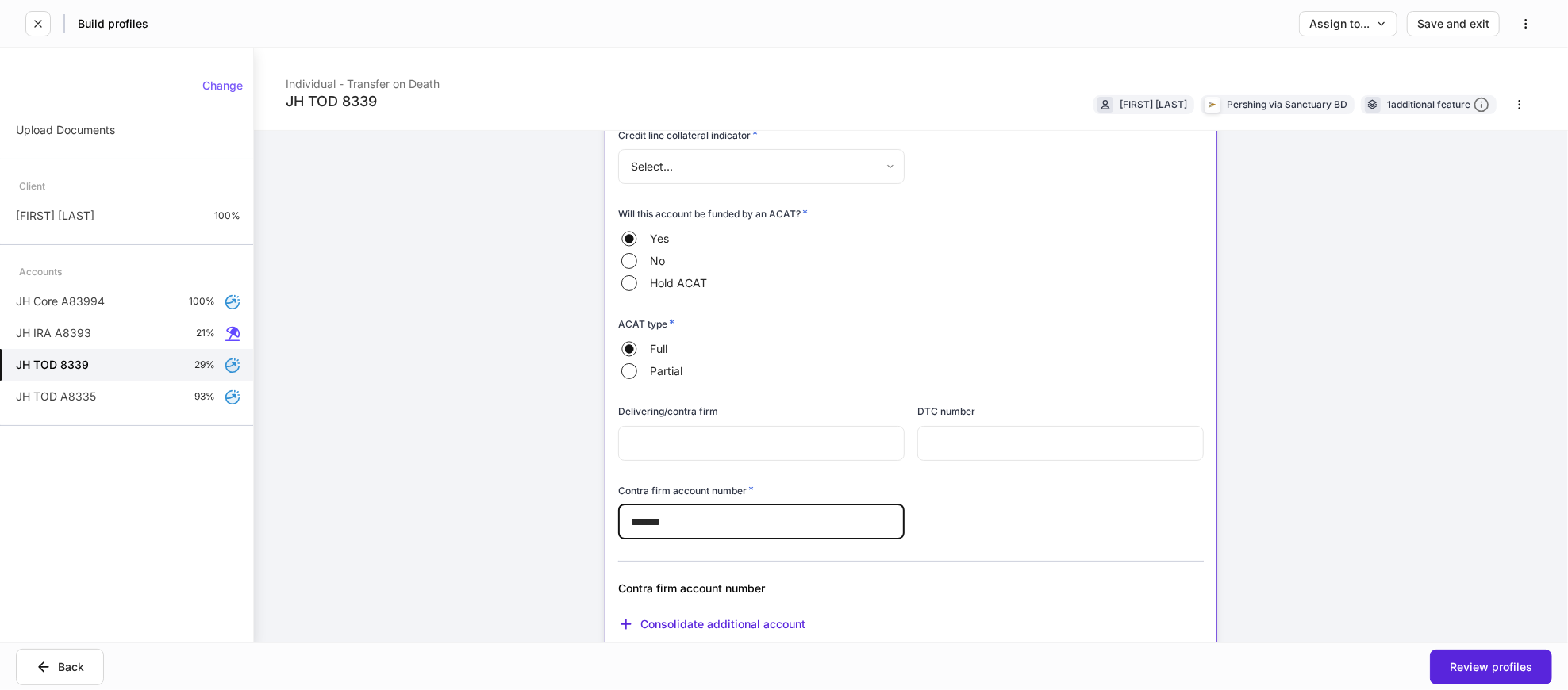 type on "*******" 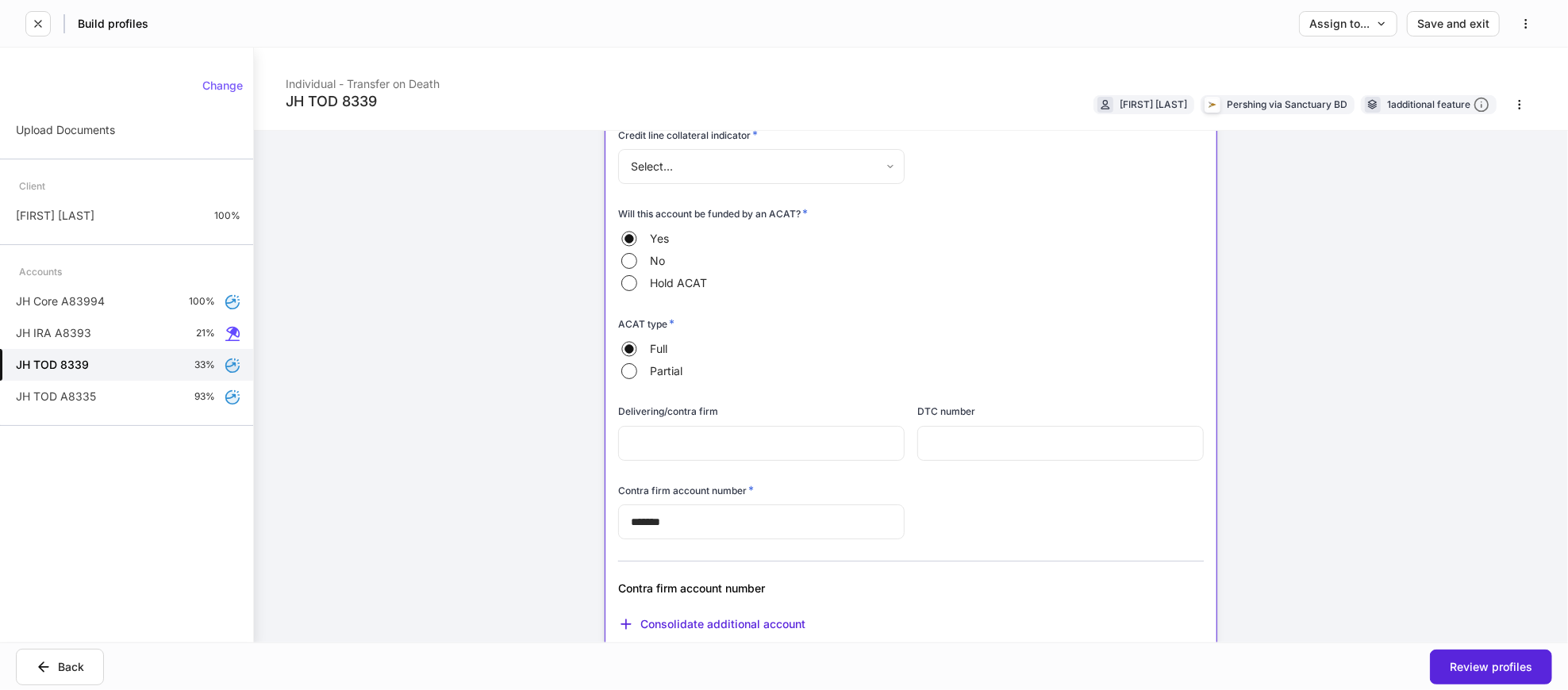 scroll, scrollTop: 440, scrollLeft: 0, axis: vertical 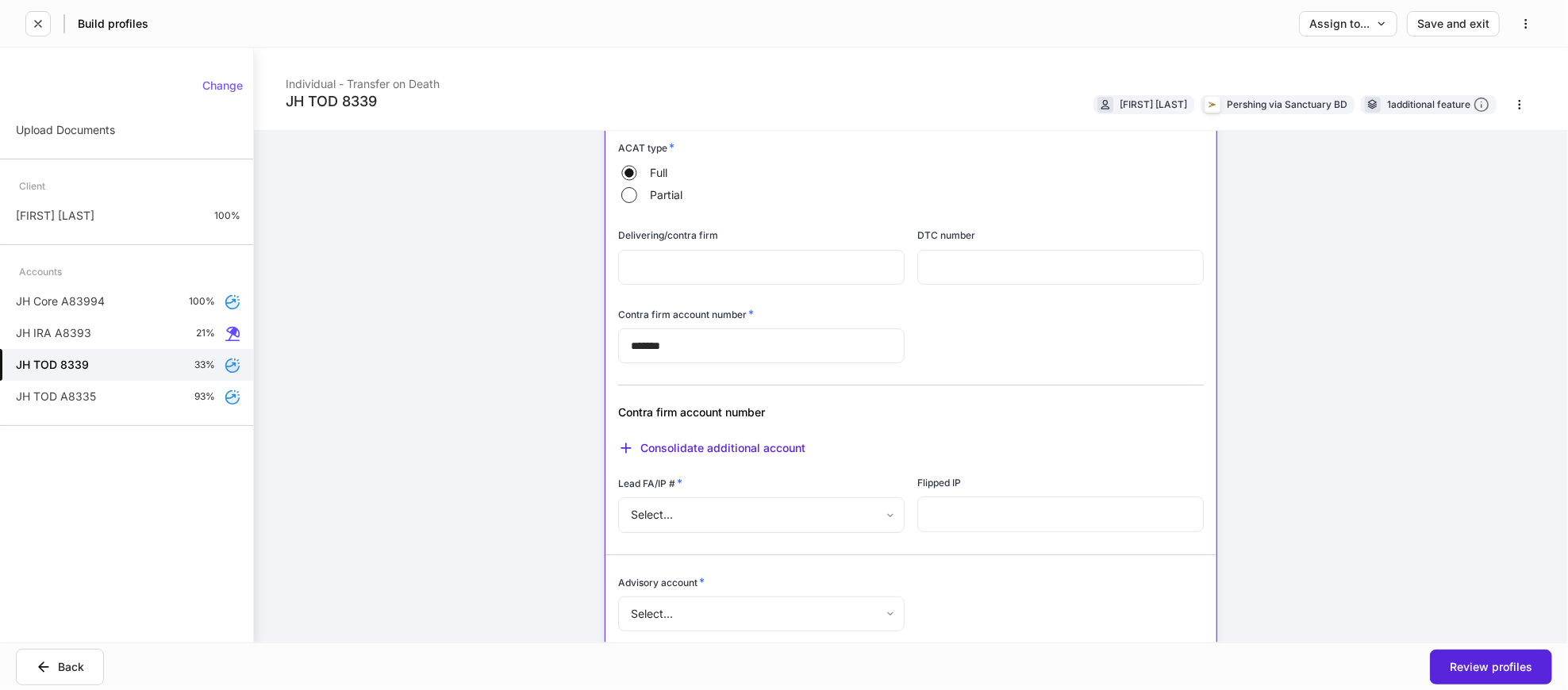 click on "**********" at bounding box center [784, 345] 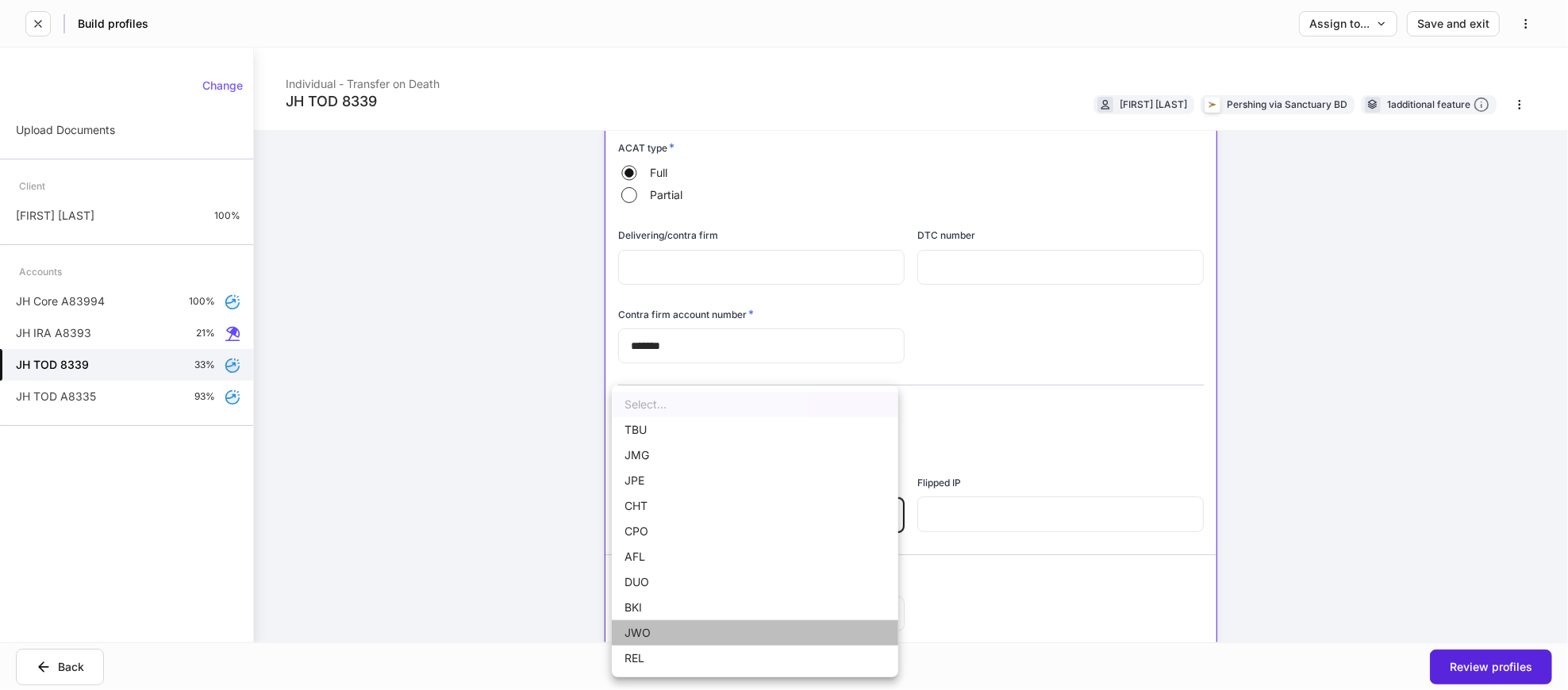 click on "JWO" at bounding box center [755, 633] 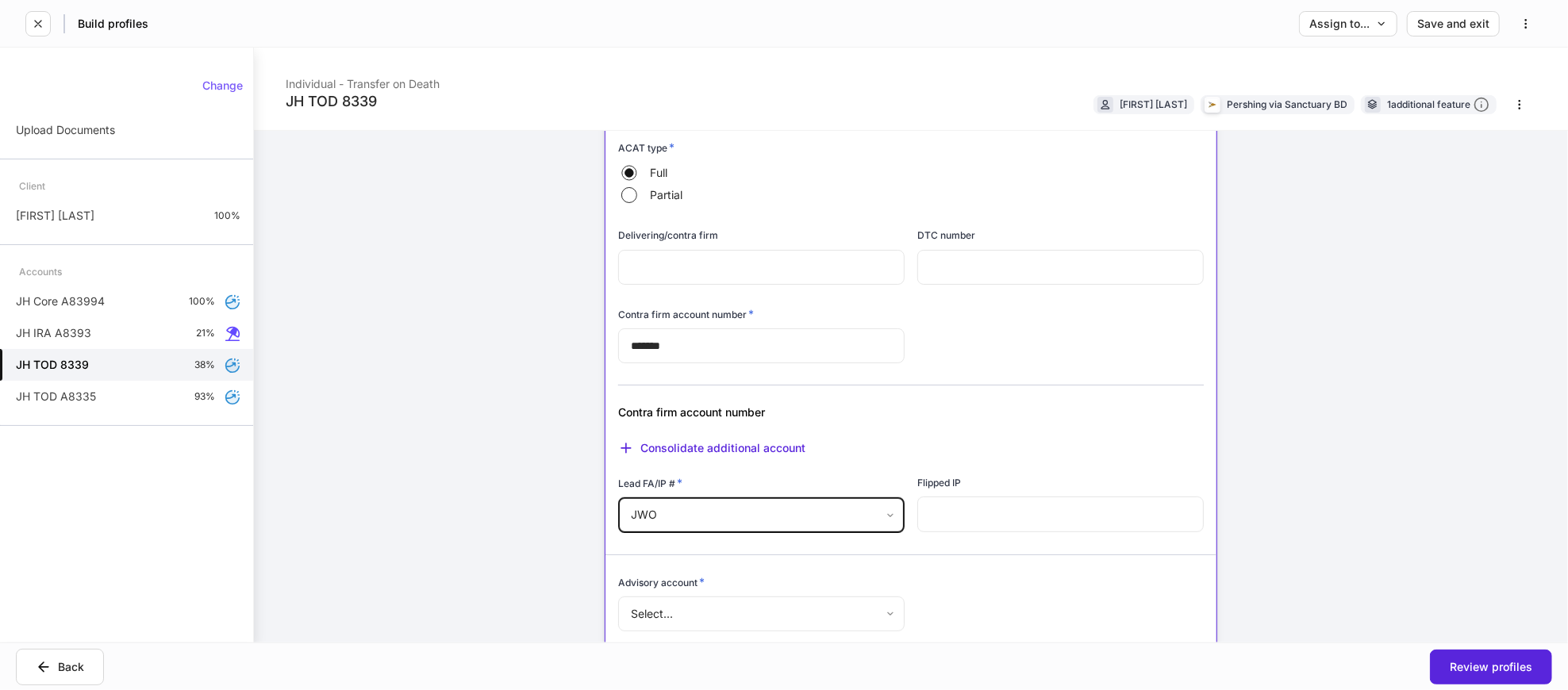 click at bounding box center (1060, 514) 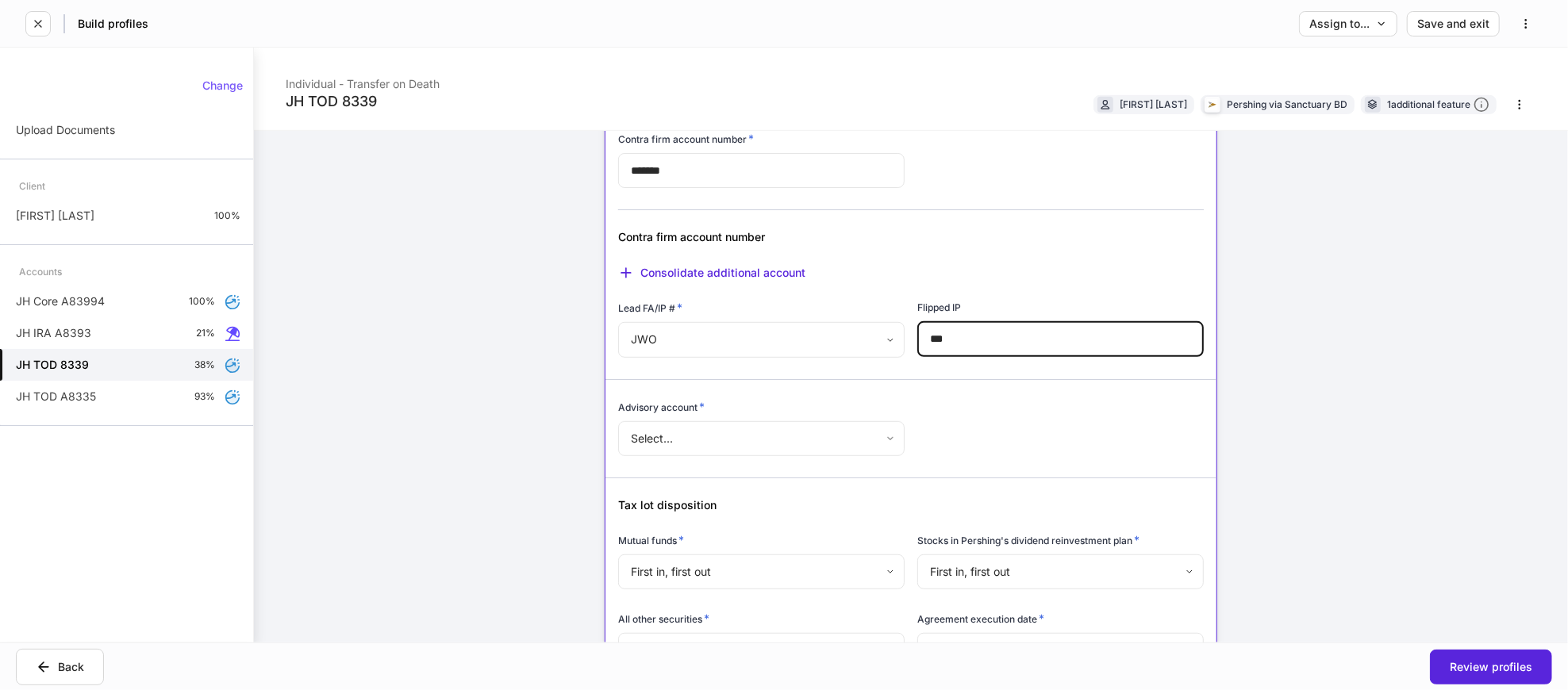 scroll, scrollTop: 616, scrollLeft: 0, axis: vertical 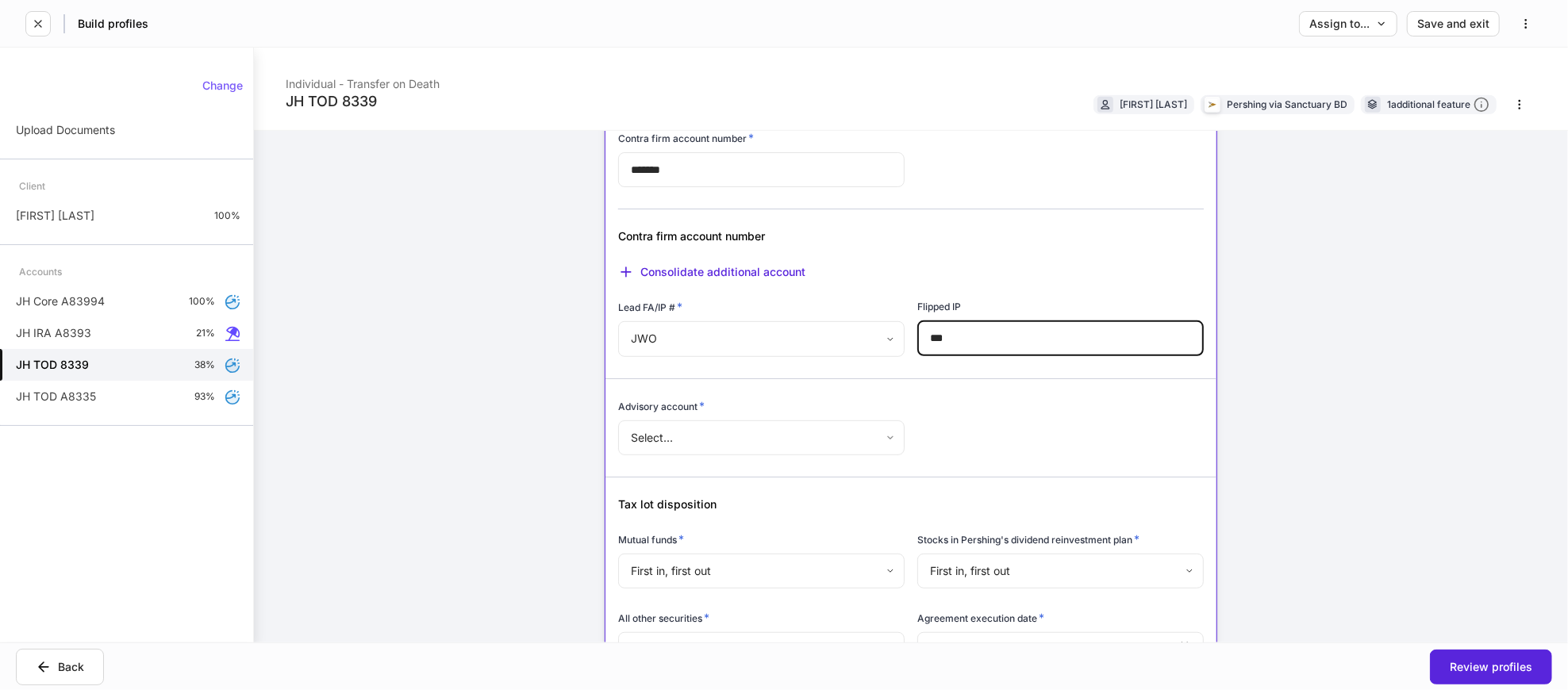 type on "***" 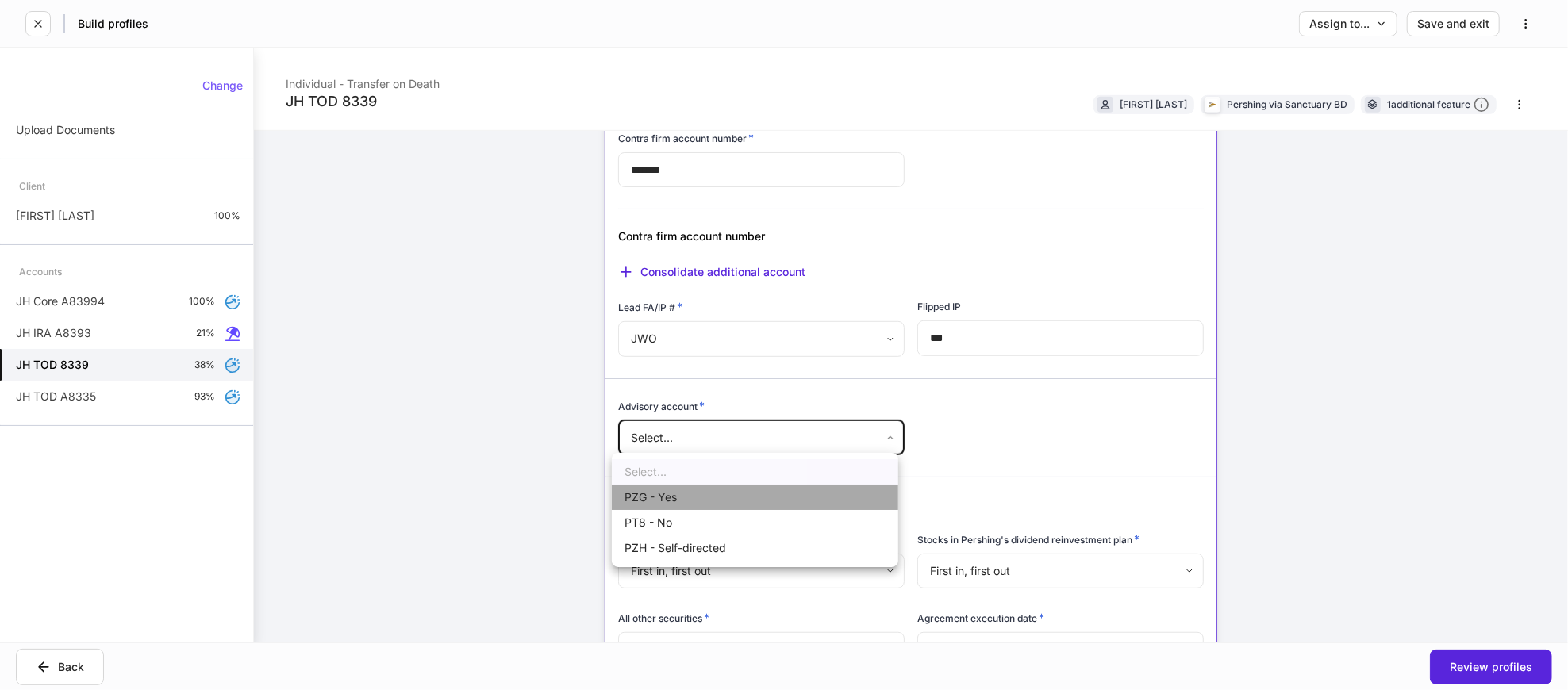 click on "PZG - Yes" at bounding box center (755, 497) 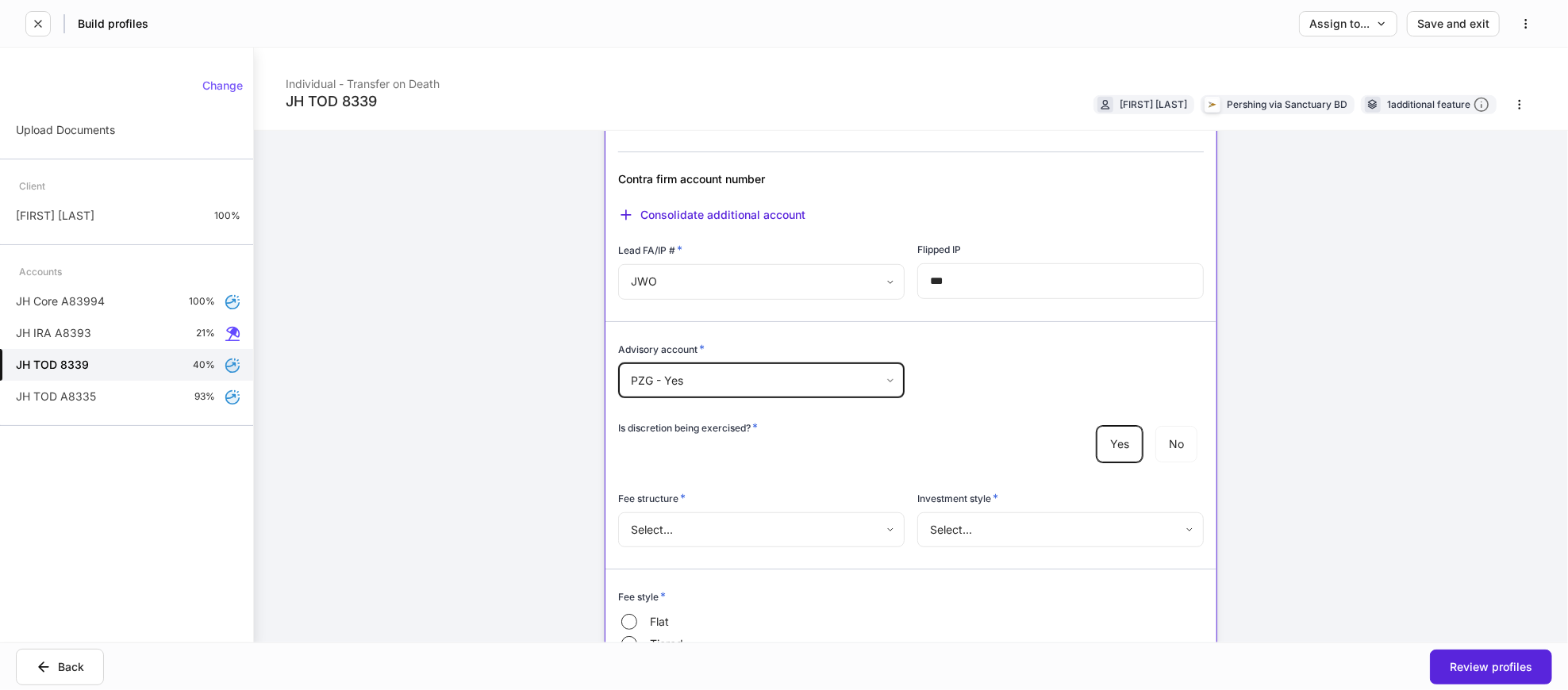 scroll, scrollTop: 704, scrollLeft: 0, axis: vertical 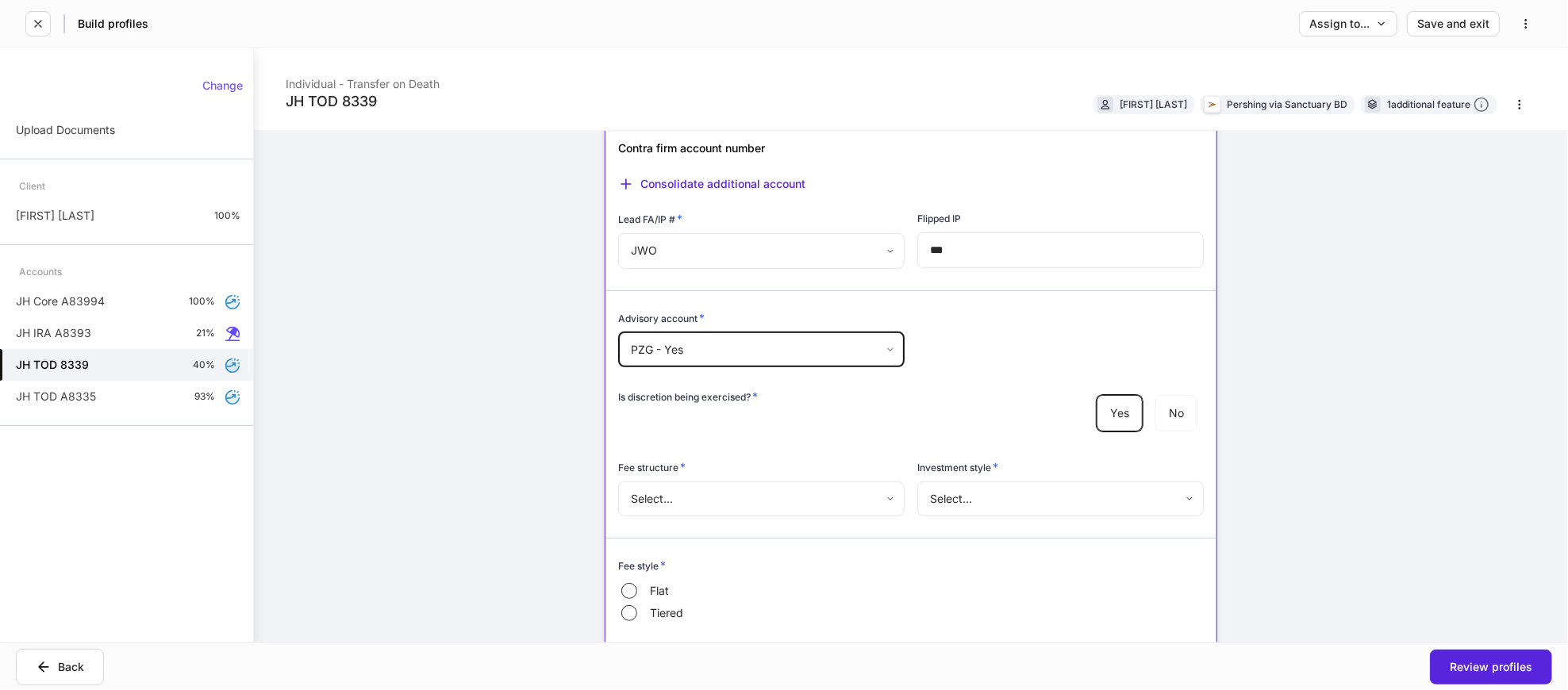 click on "**********" at bounding box center (784, 345) 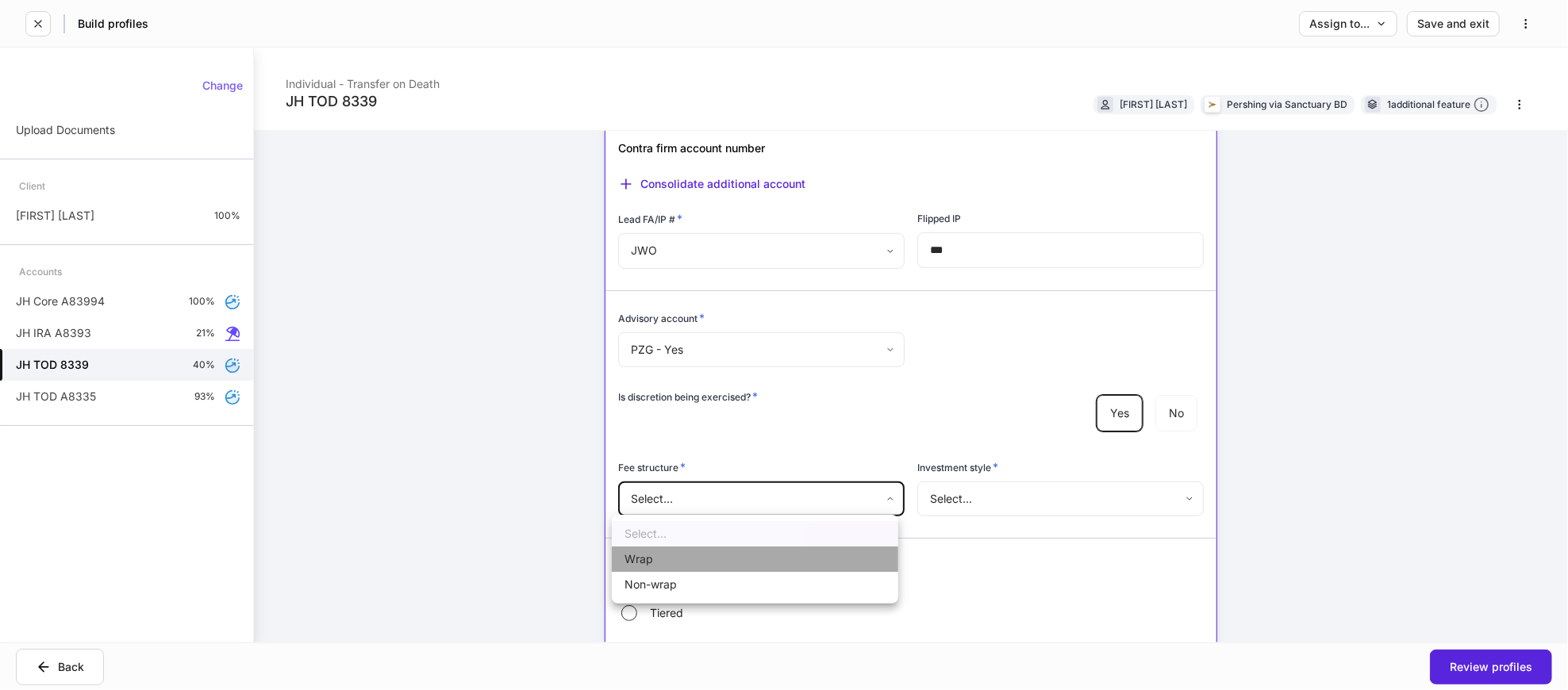 drag, startPoint x: 709, startPoint y: 556, endPoint x: 951, endPoint y: 514, distance: 245.61759 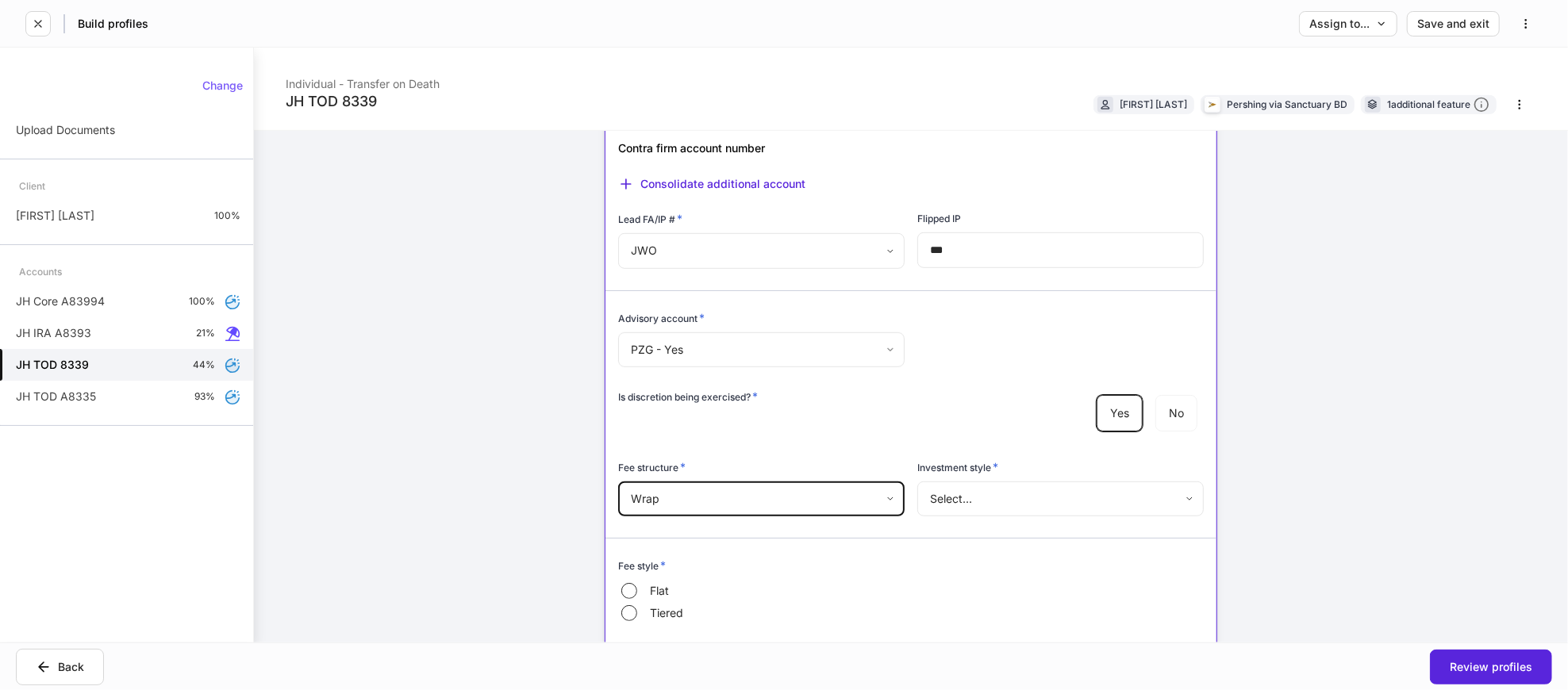 click on "**********" at bounding box center (784, 345) 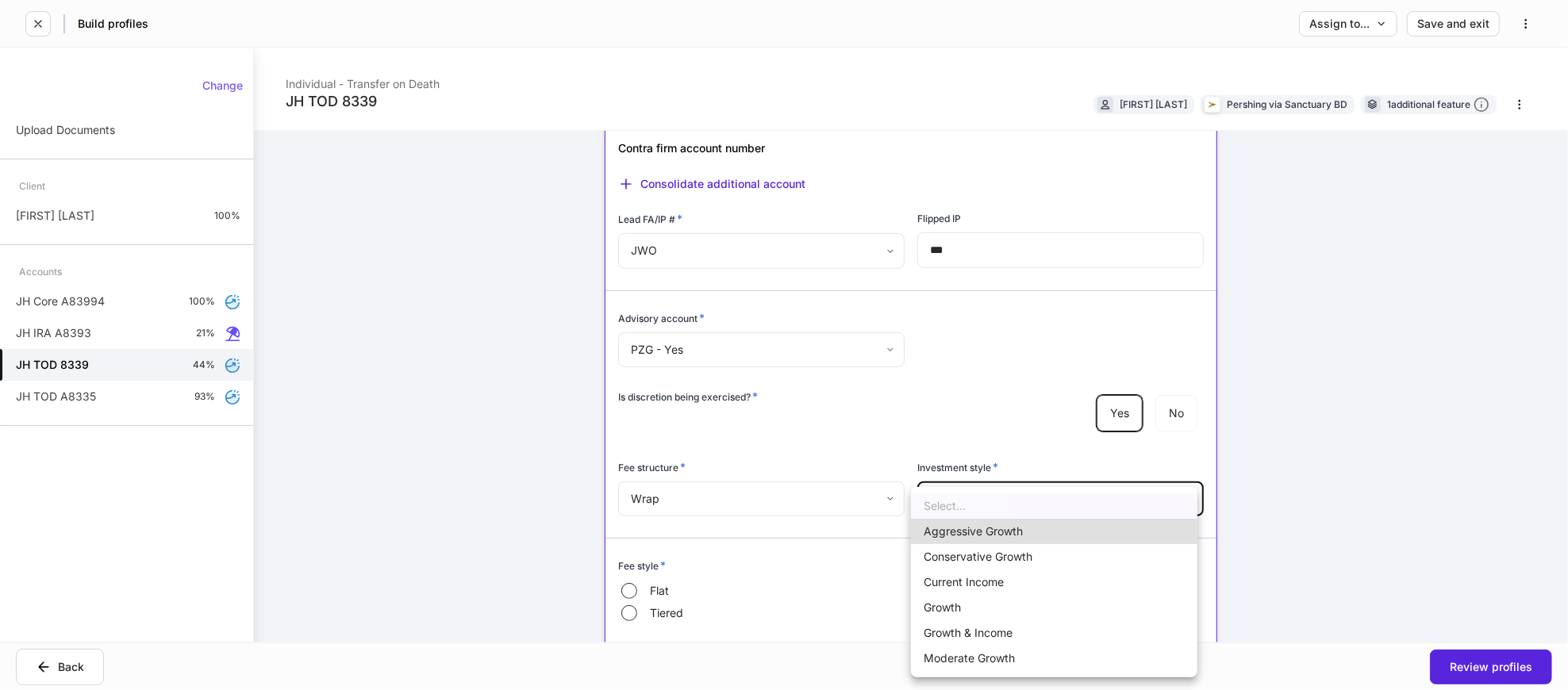 click on "Conservative Growth" at bounding box center (1054, 557) 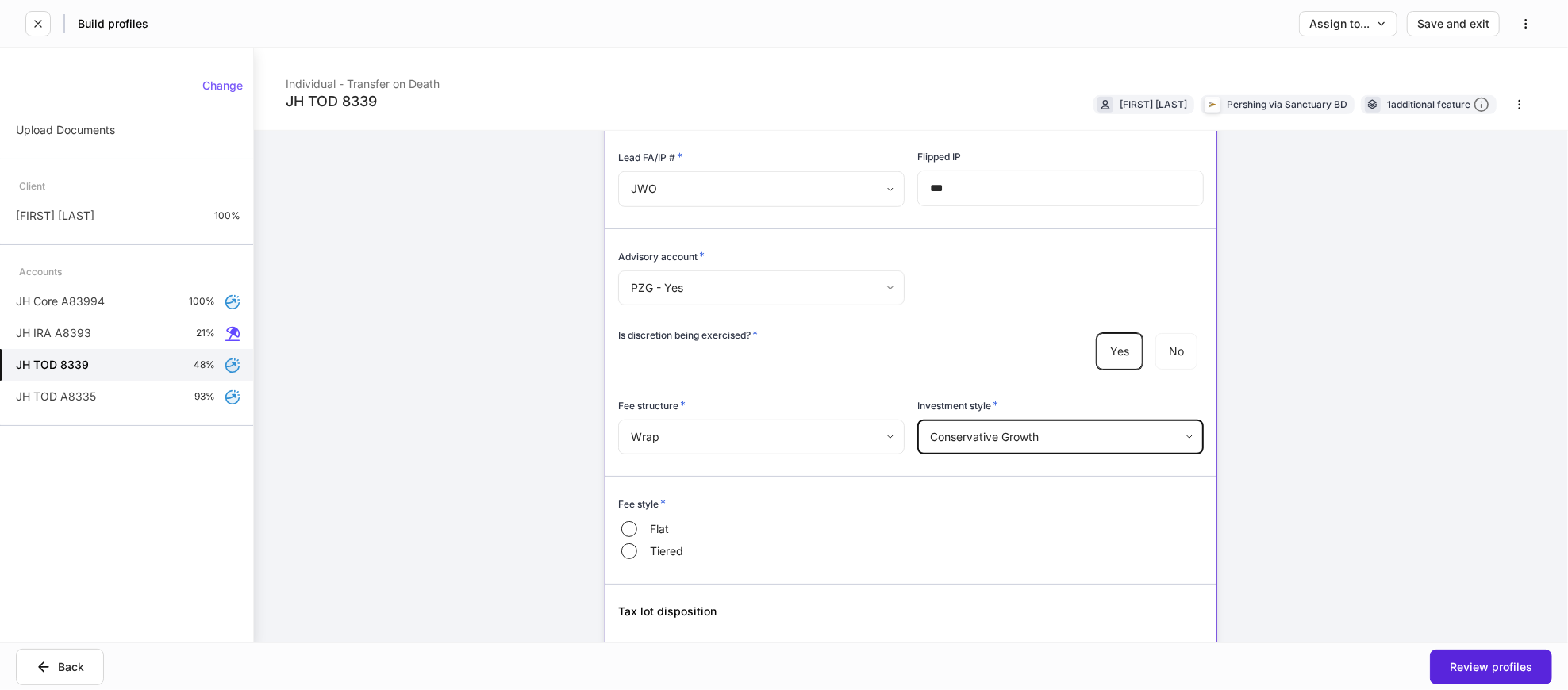 scroll, scrollTop: 793, scrollLeft: 0, axis: vertical 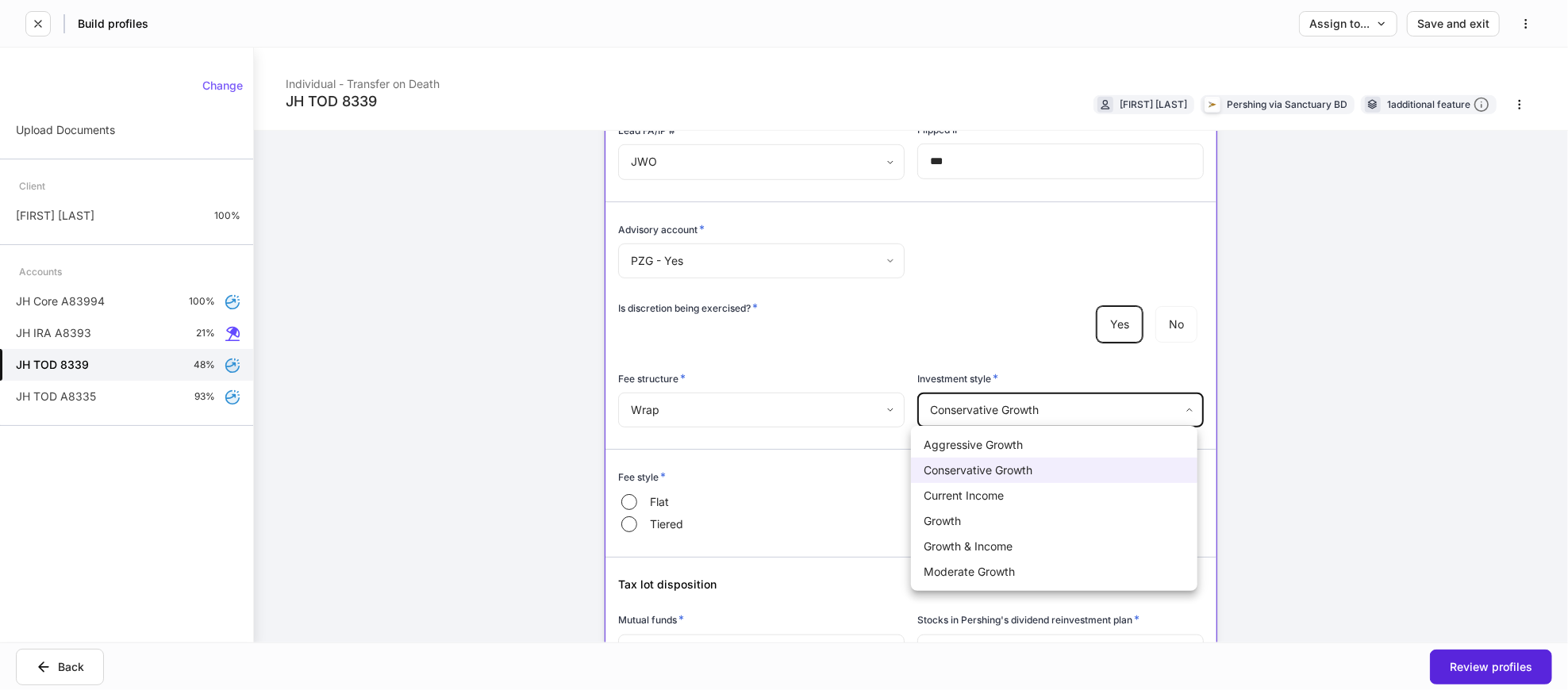 click on "**********" at bounding box center [784, 345] 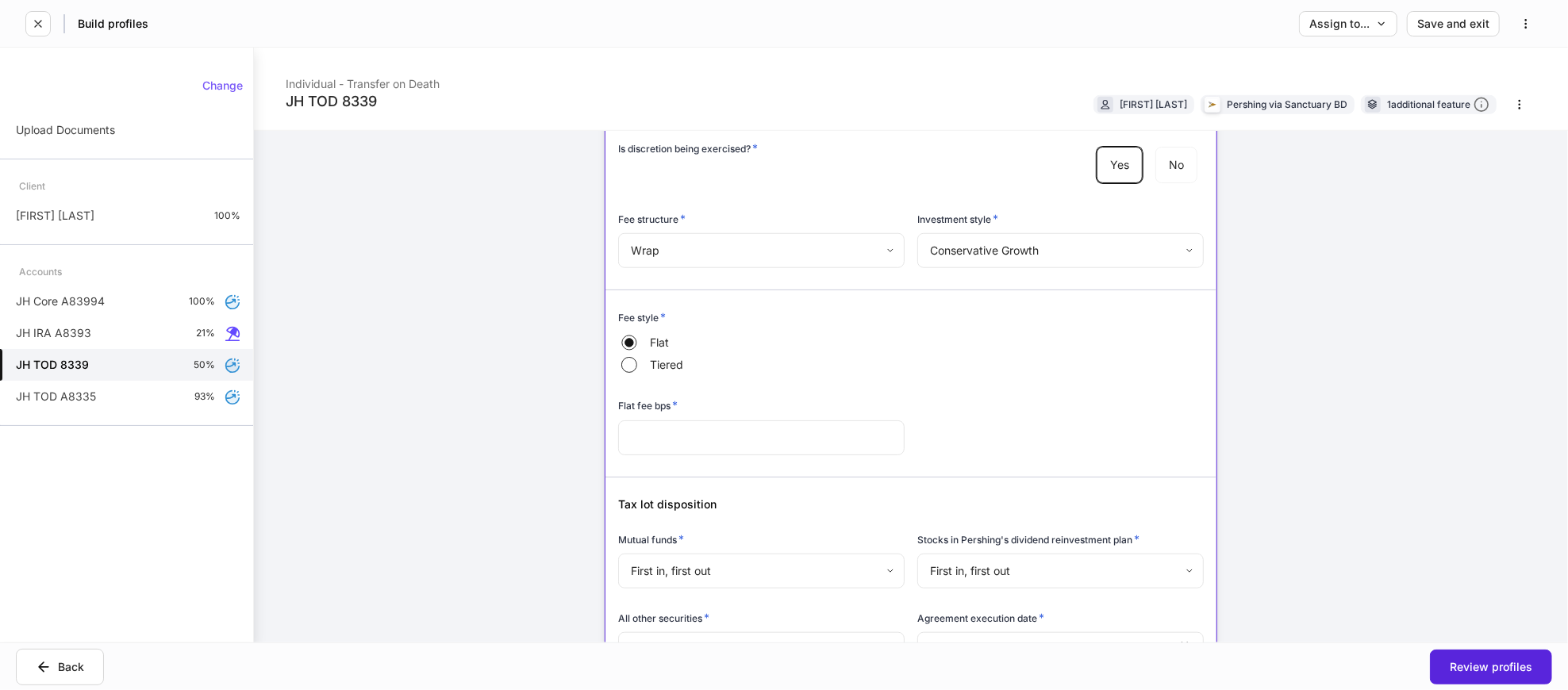 scroll, scrollTop: 969, scrollLeft: 0, axis: vertical 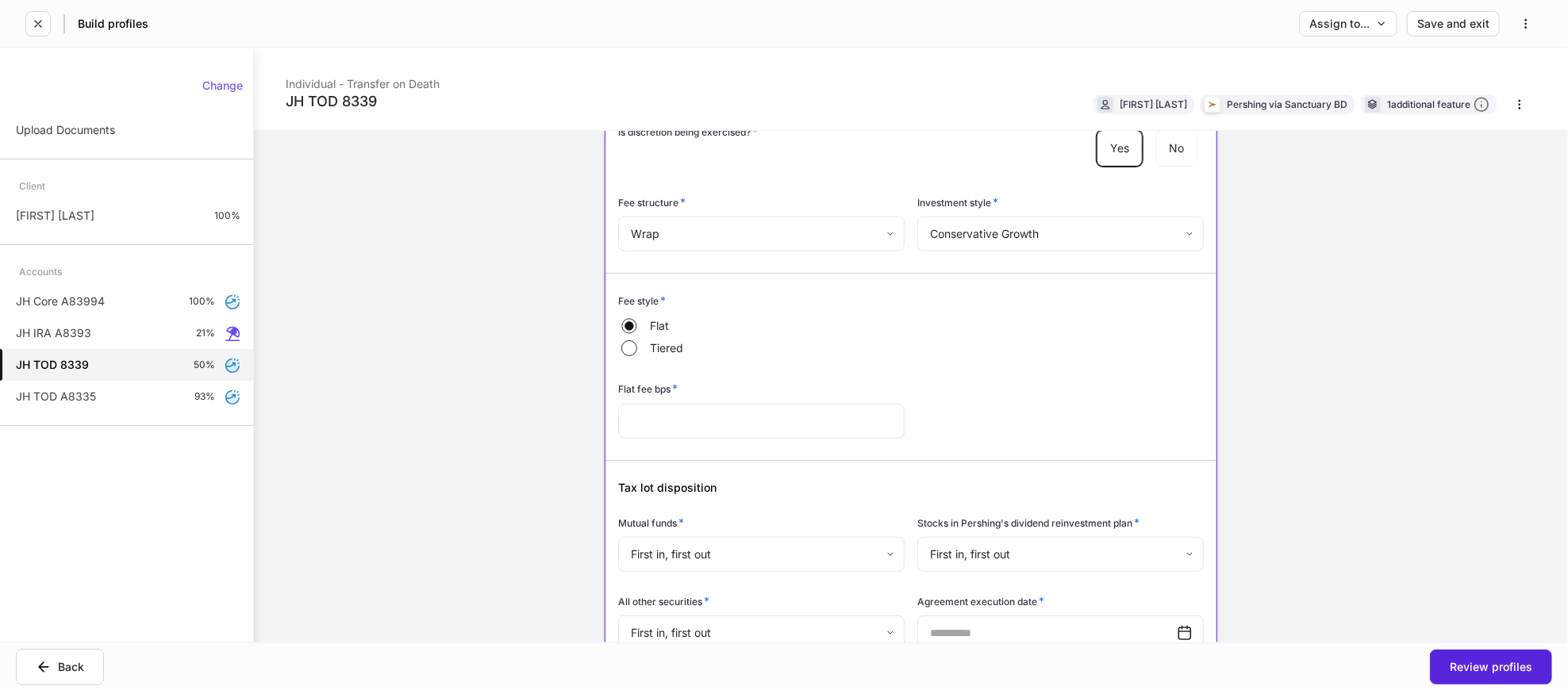 click at bounding box center [761, 421] 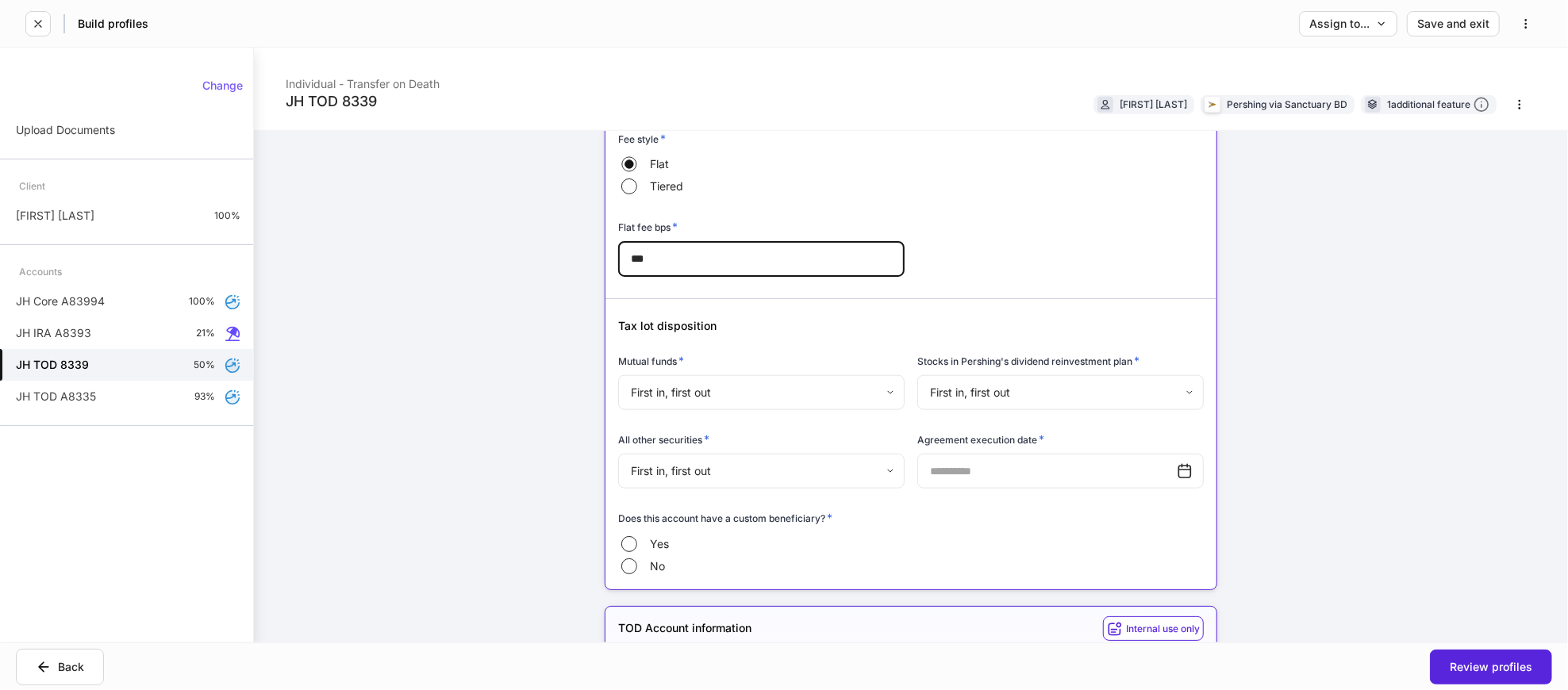 scroll, scrollTop: 1145, scrollLeft: 0, axis: vertical 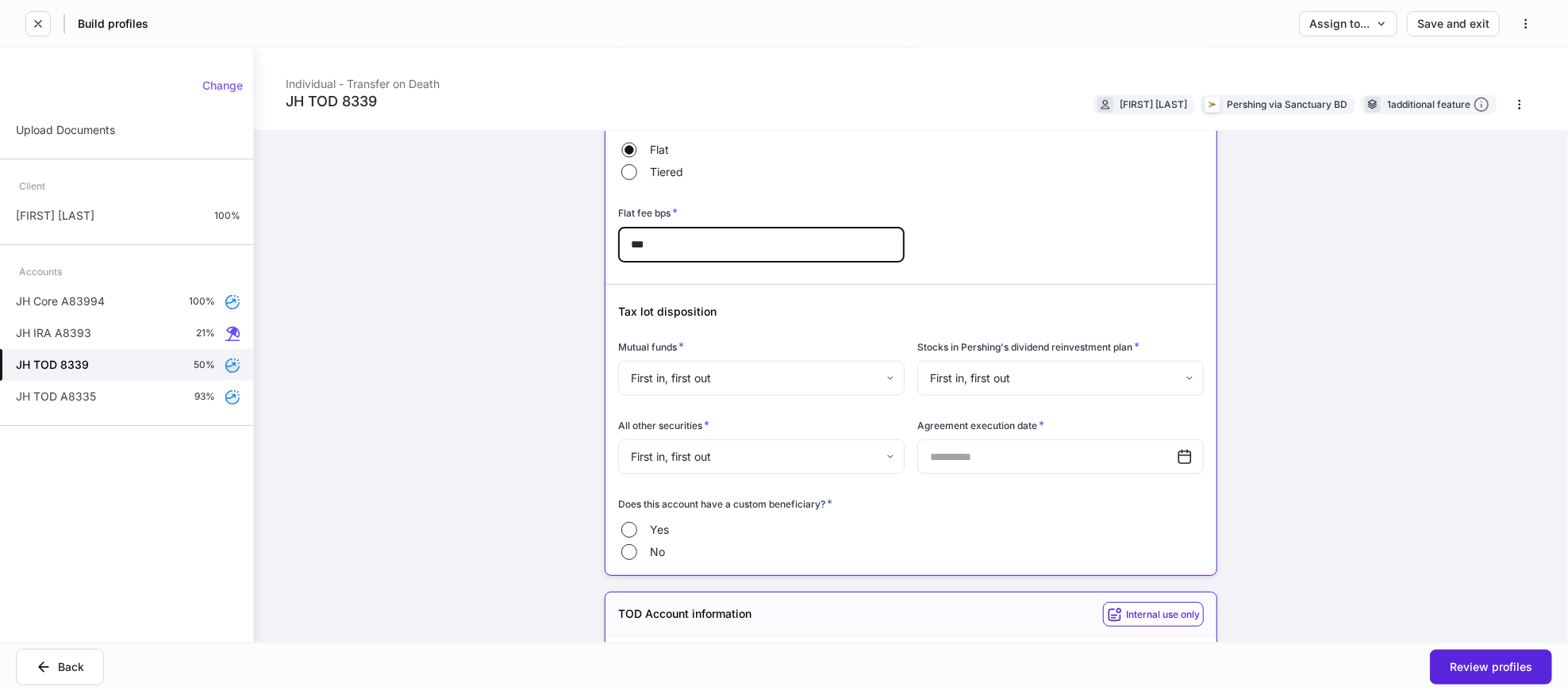 type on "***" 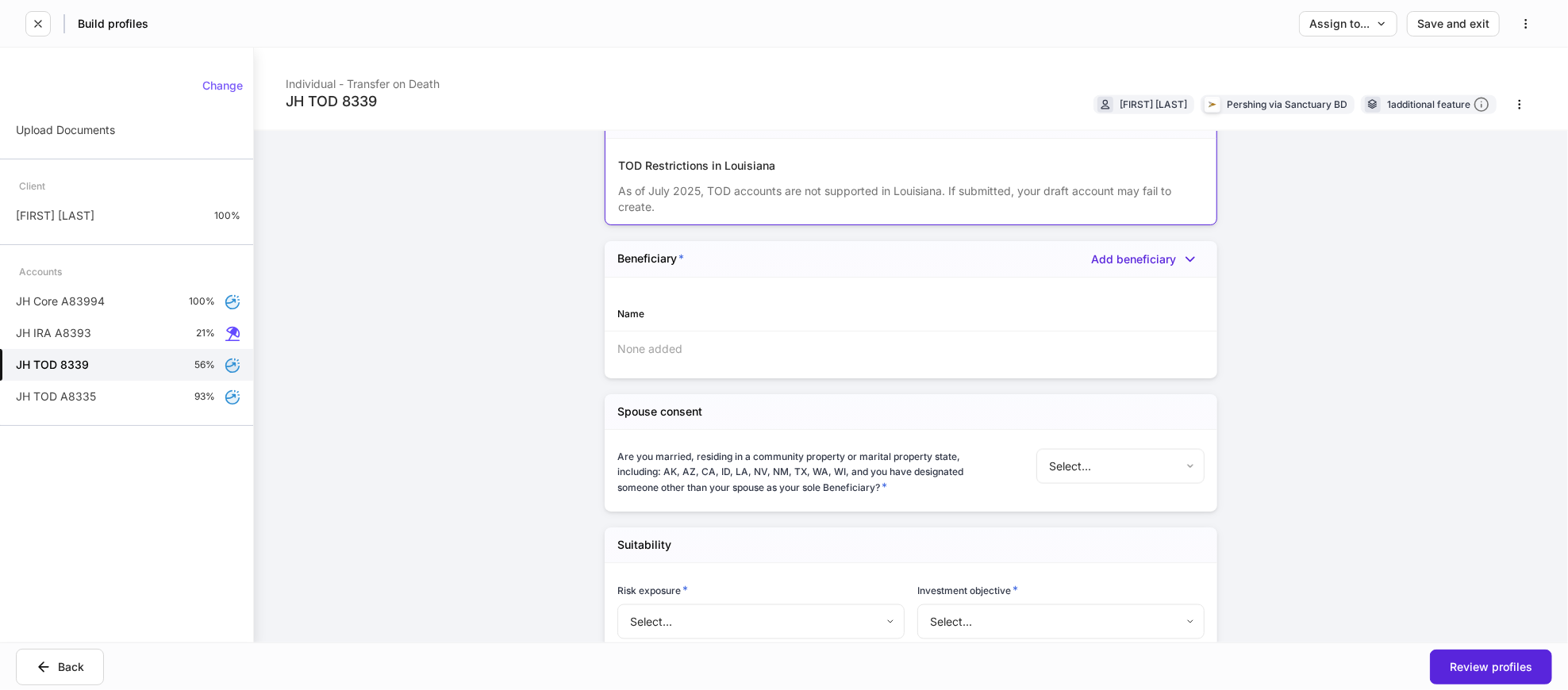 scroll, scrollTop: 1674, scrollLeft: 0, axis: vertical 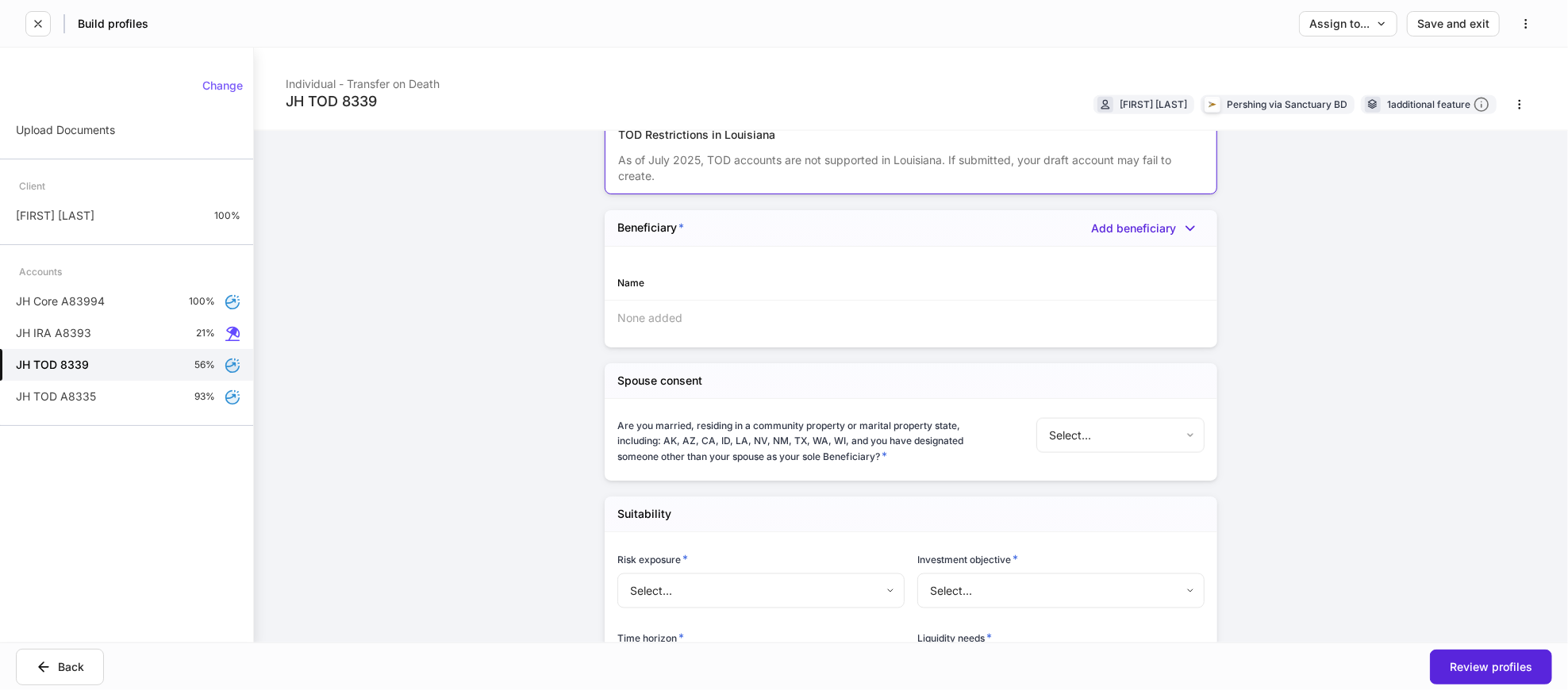 click on "**********" at bounding box center [784, 345] 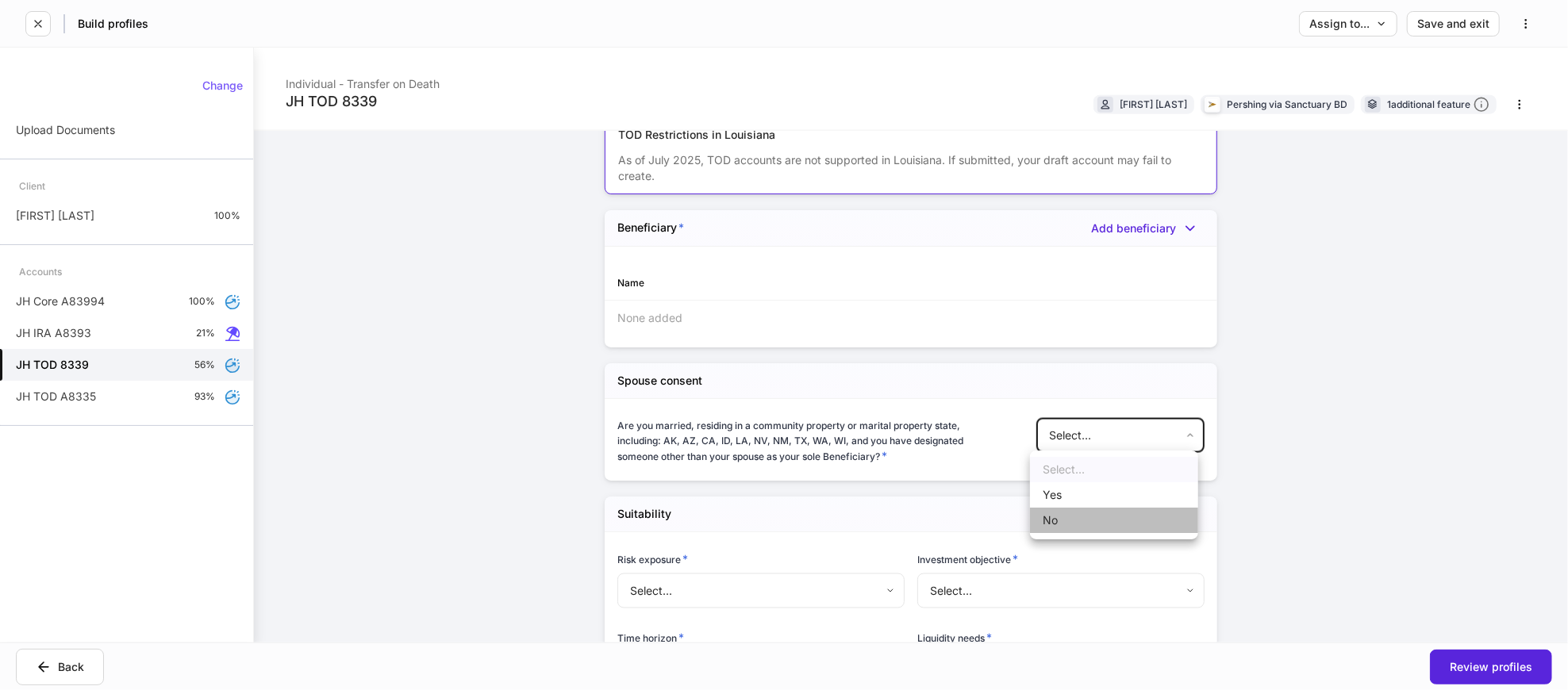 click on "No" at bounding box center (1114, 520) 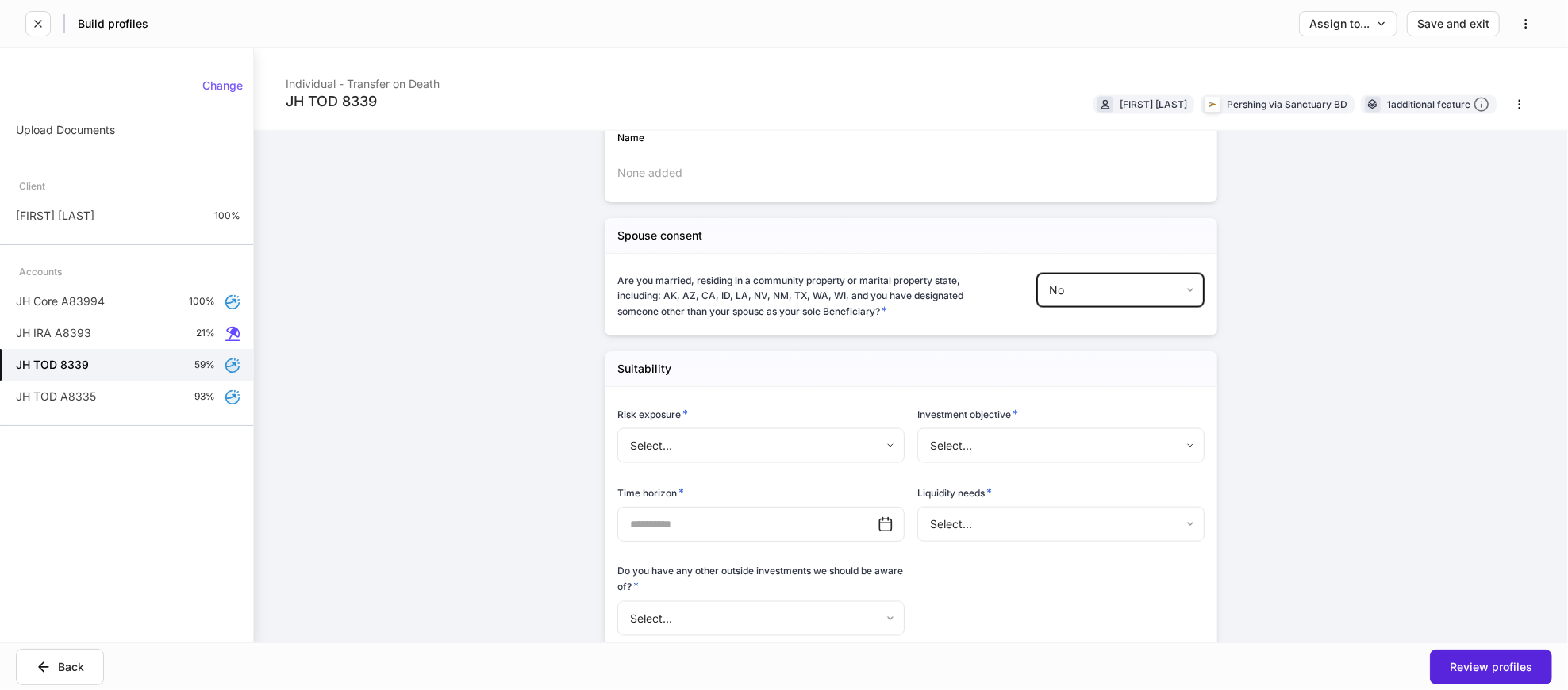 scroll, scrollTop: 1850, scrollLeft: 0, axis: vertical 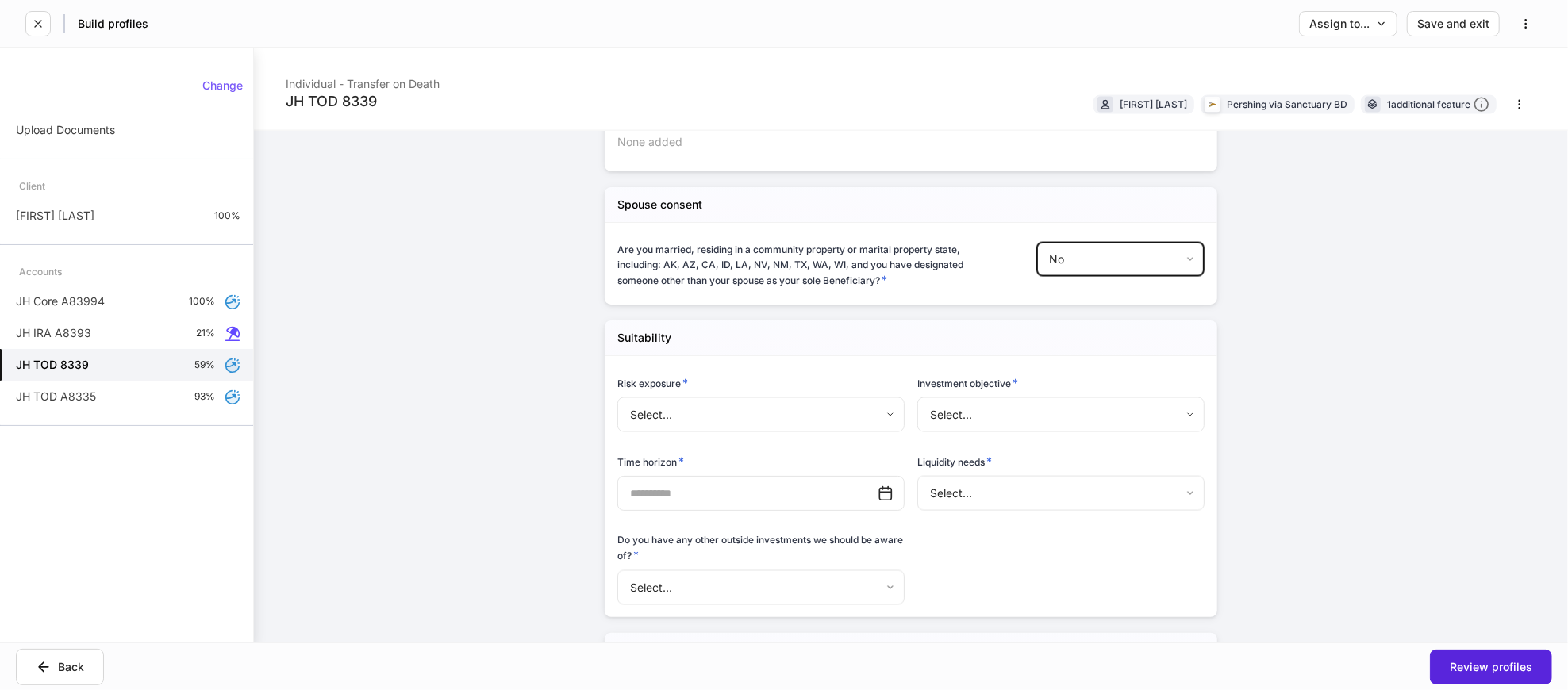 click on "**********" at bounding box center (784, 345) 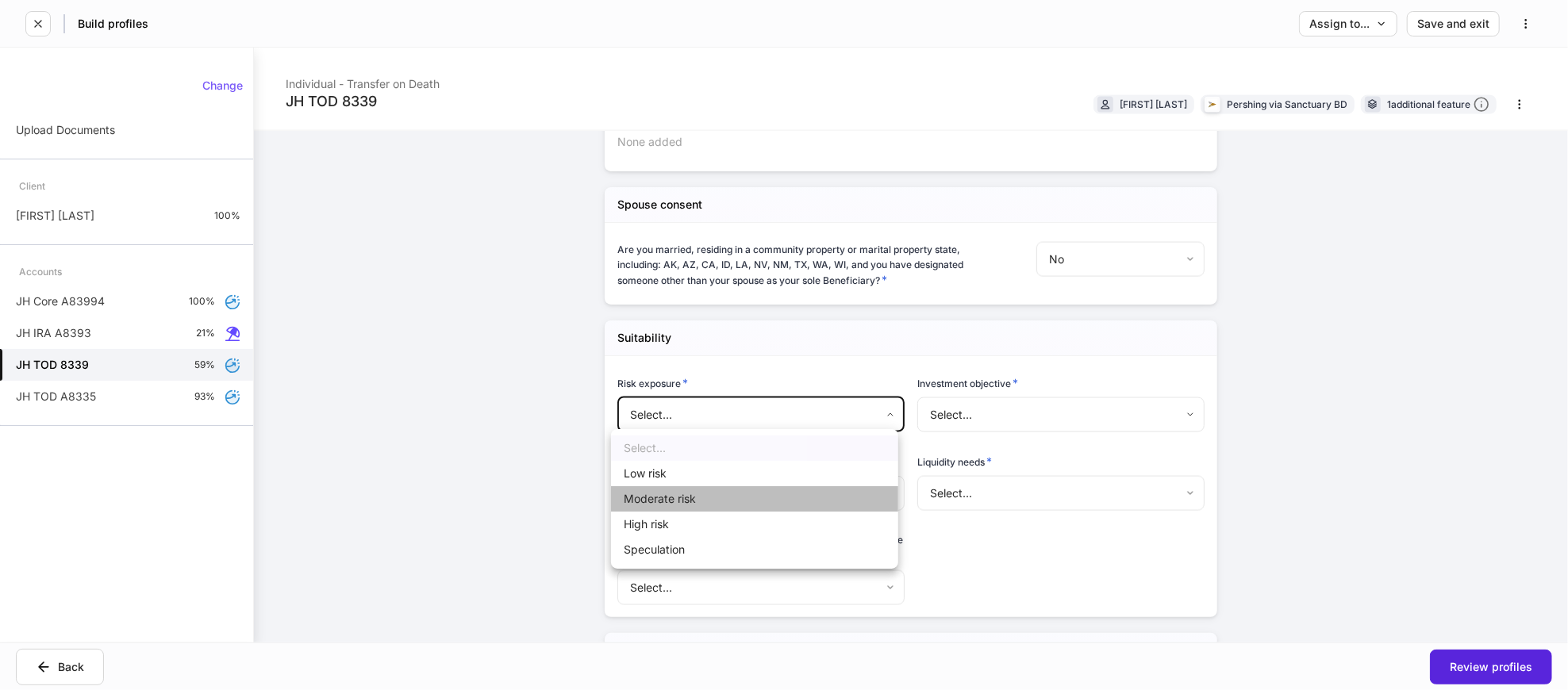 drag, startPoint x: 678, startPoint y: 490, endPoint x: 1052, endPoint y: 384, distance: 388.73127 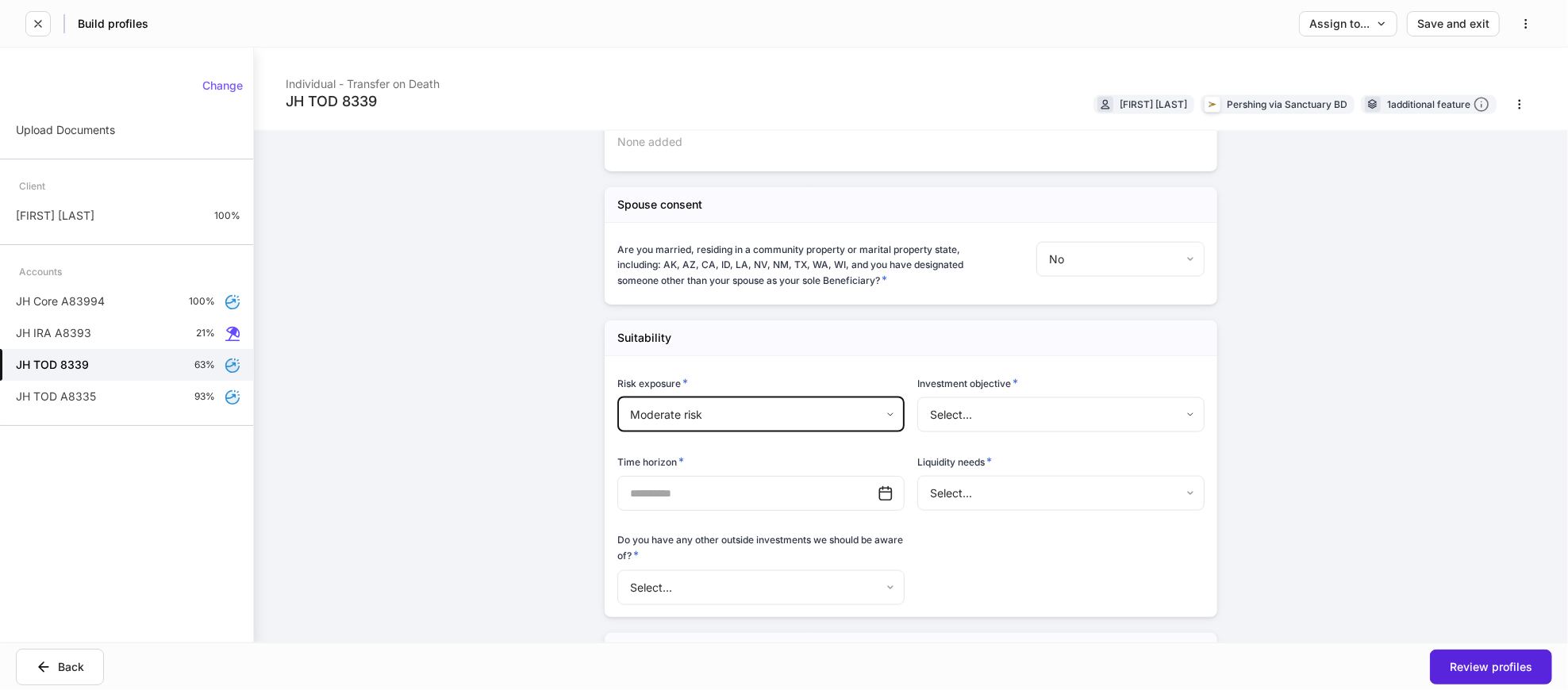 click on "**********" at bounding box center [784, 345] 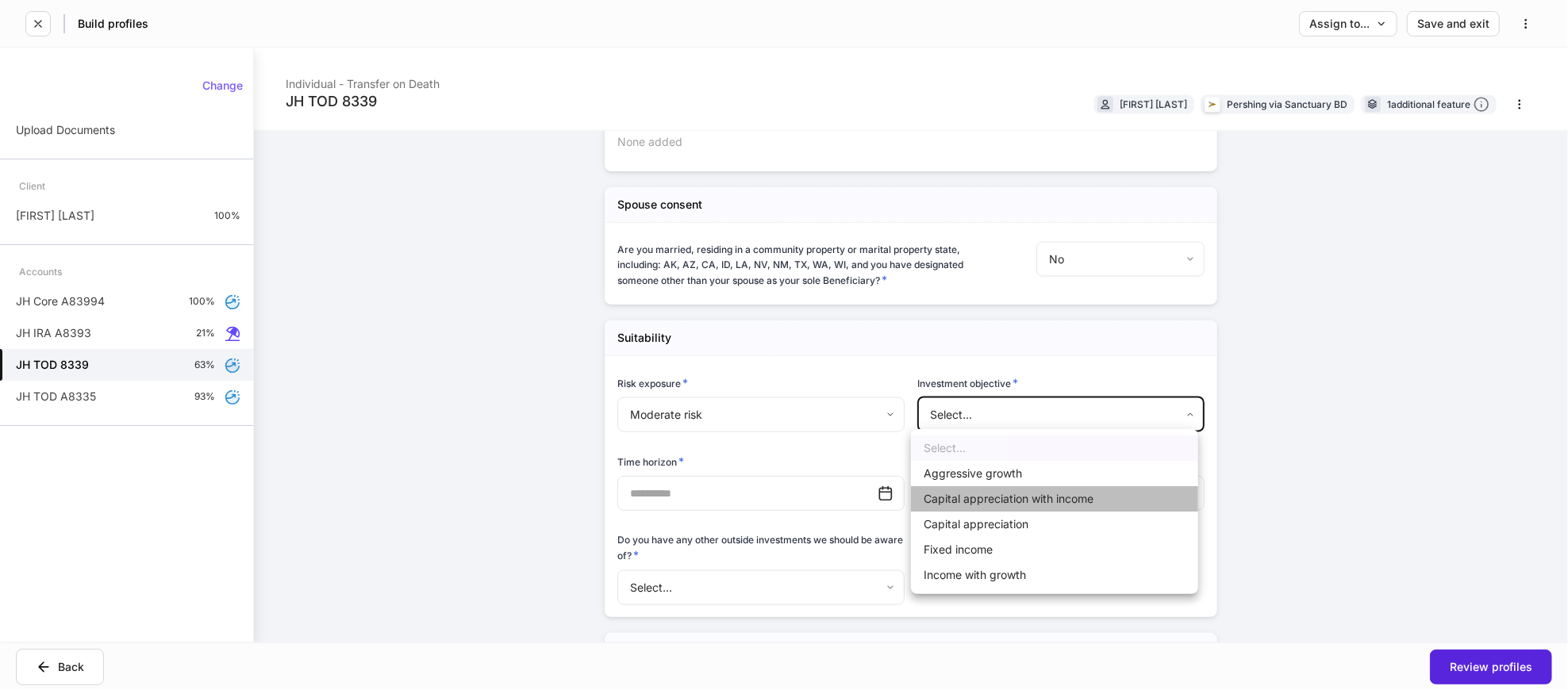 click on "Capital appreciation with income" at bounding box center (1055, 499) 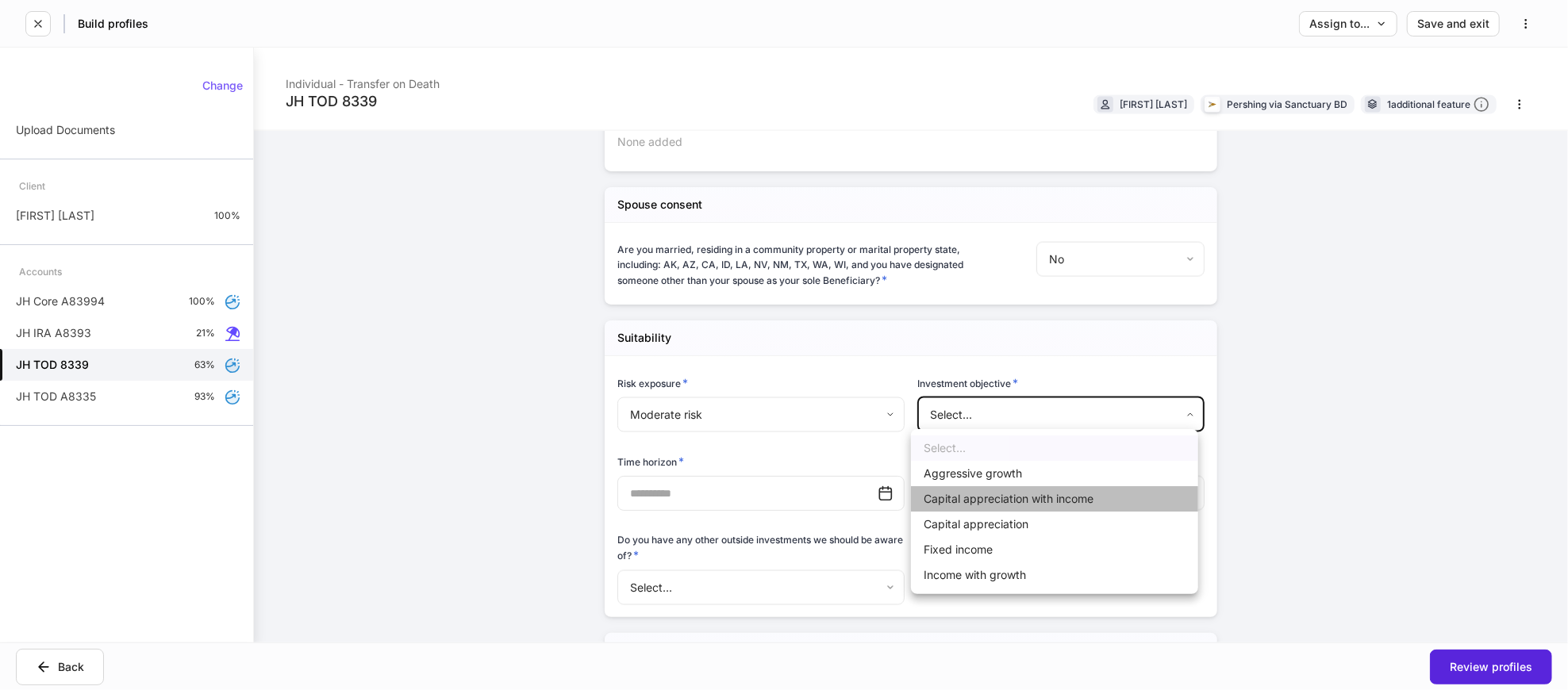 type on "**********" 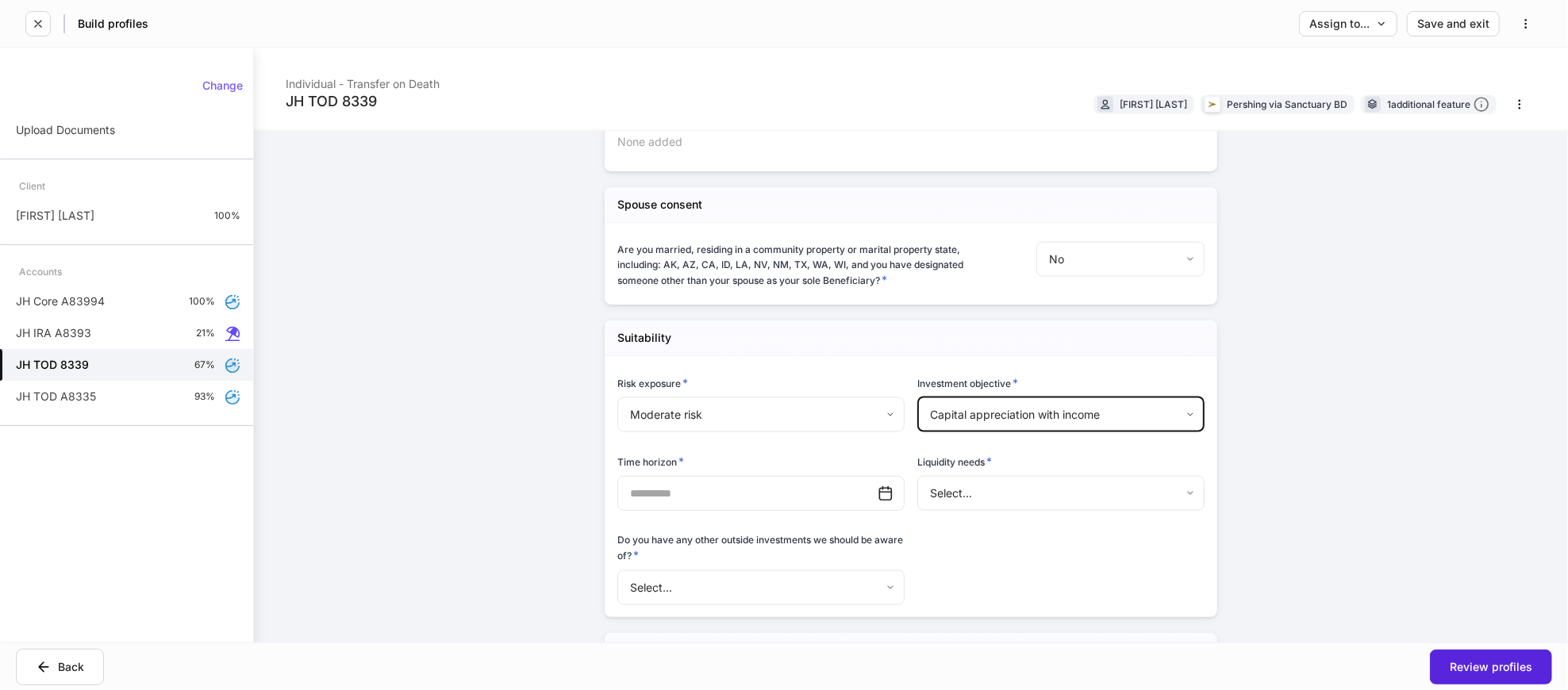 click 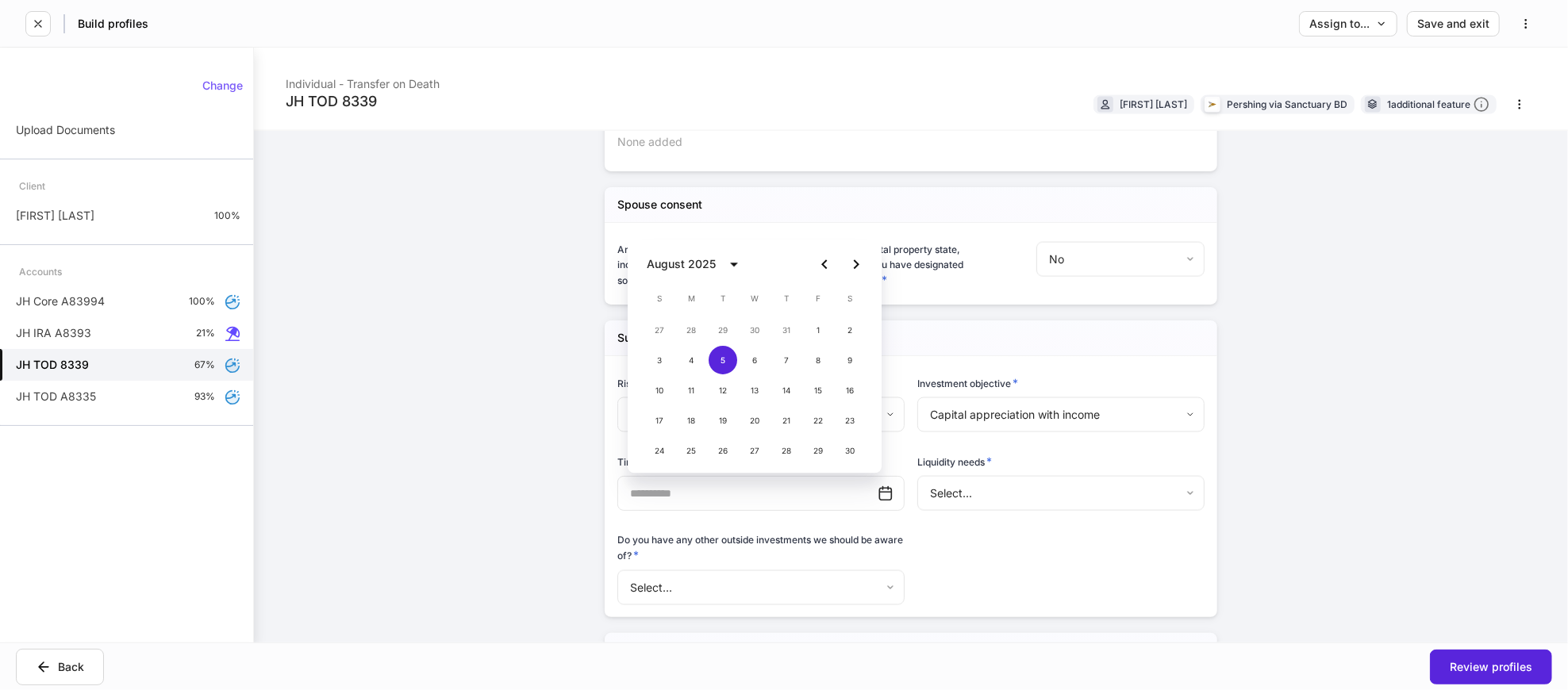 click on "August 2025" at bounding box center (681, 264) 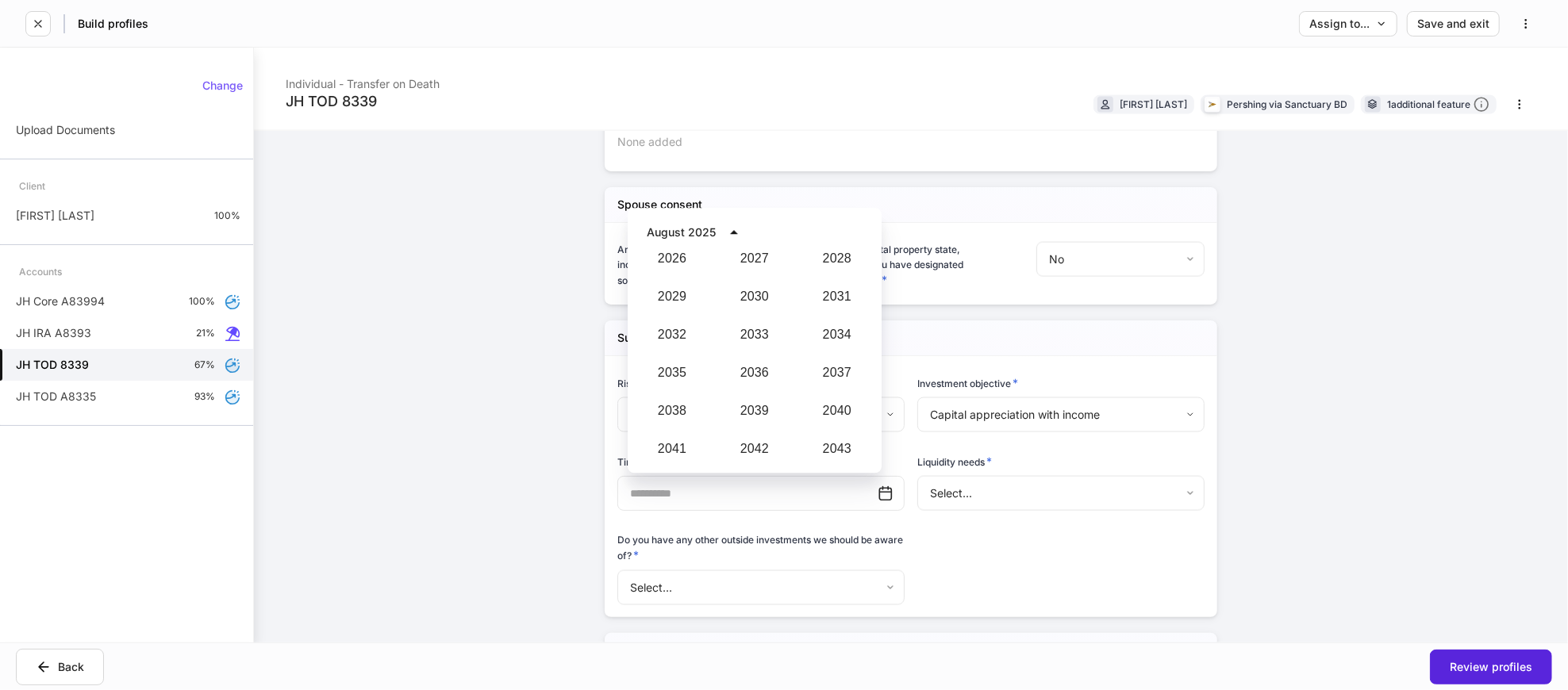 scroll, scrollTop: 1644, scrollLeft: 0, axis: vertical 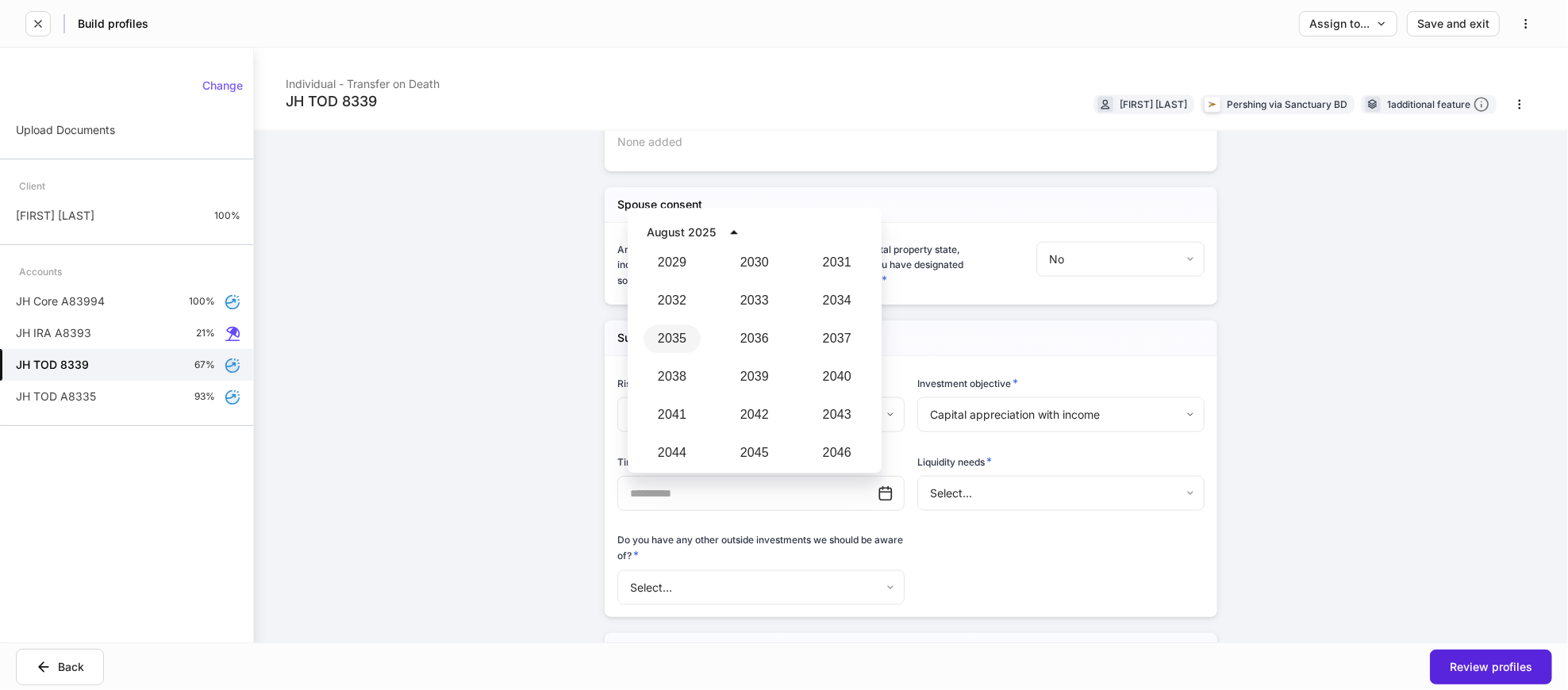 click on "2035" at bounding box center [672, 339] 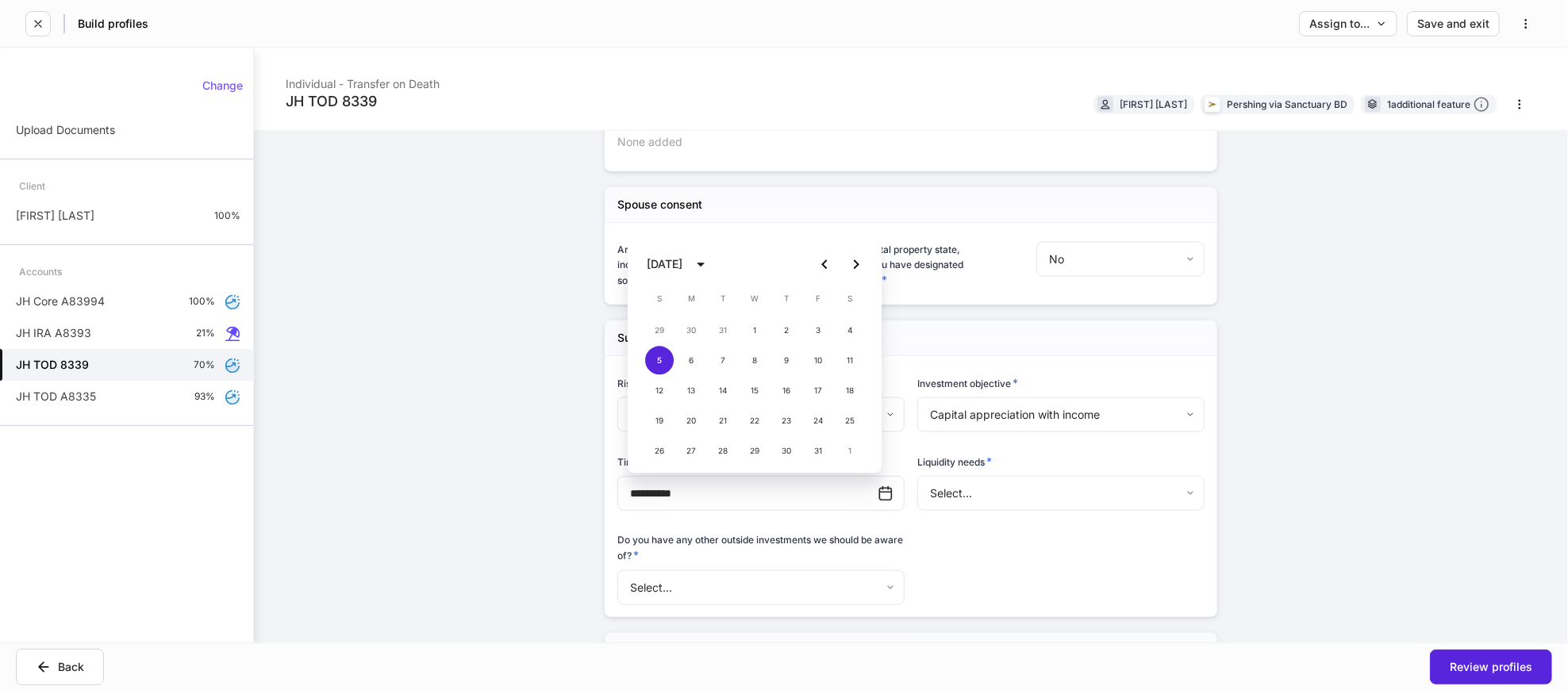 type on "**********" 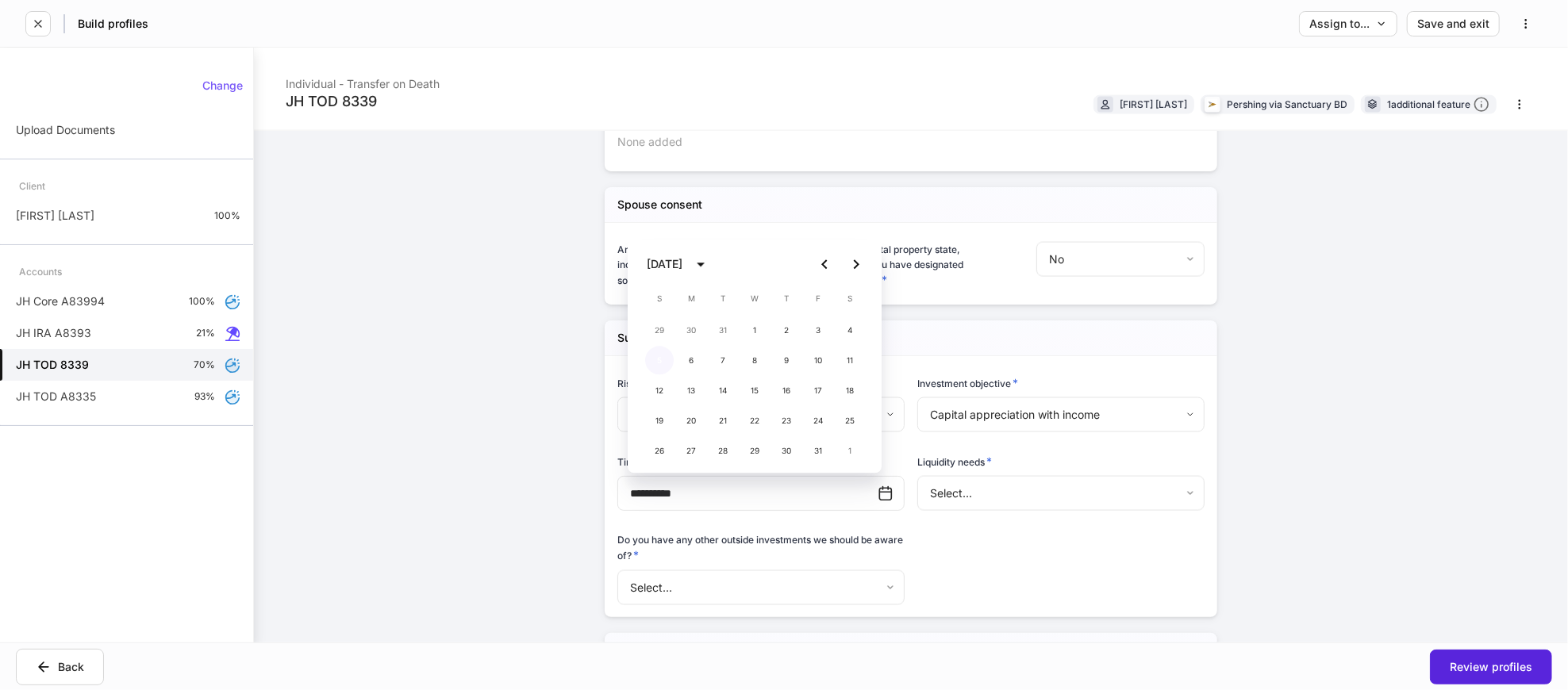 click on "5" at bounding box center (659, 360) 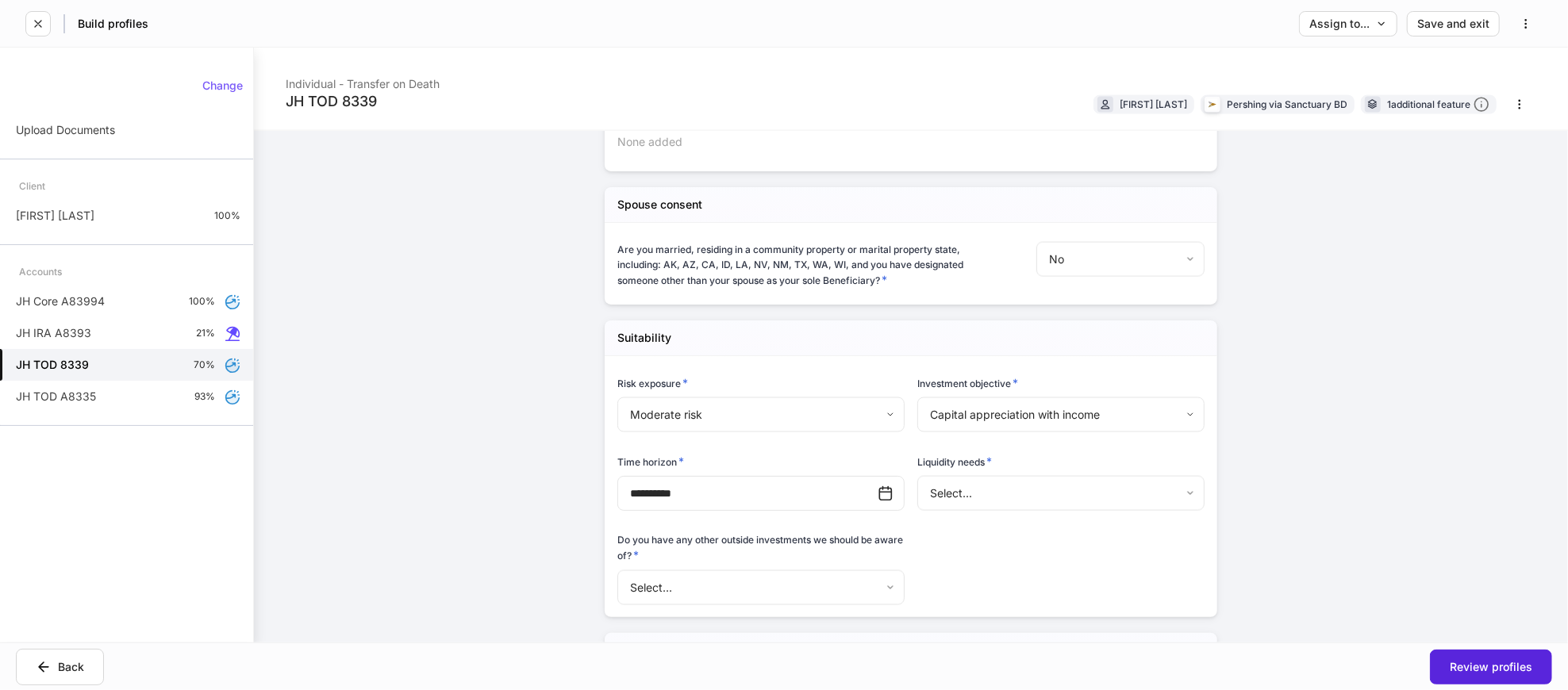 click on "**********" at bounding box center (784, 345) 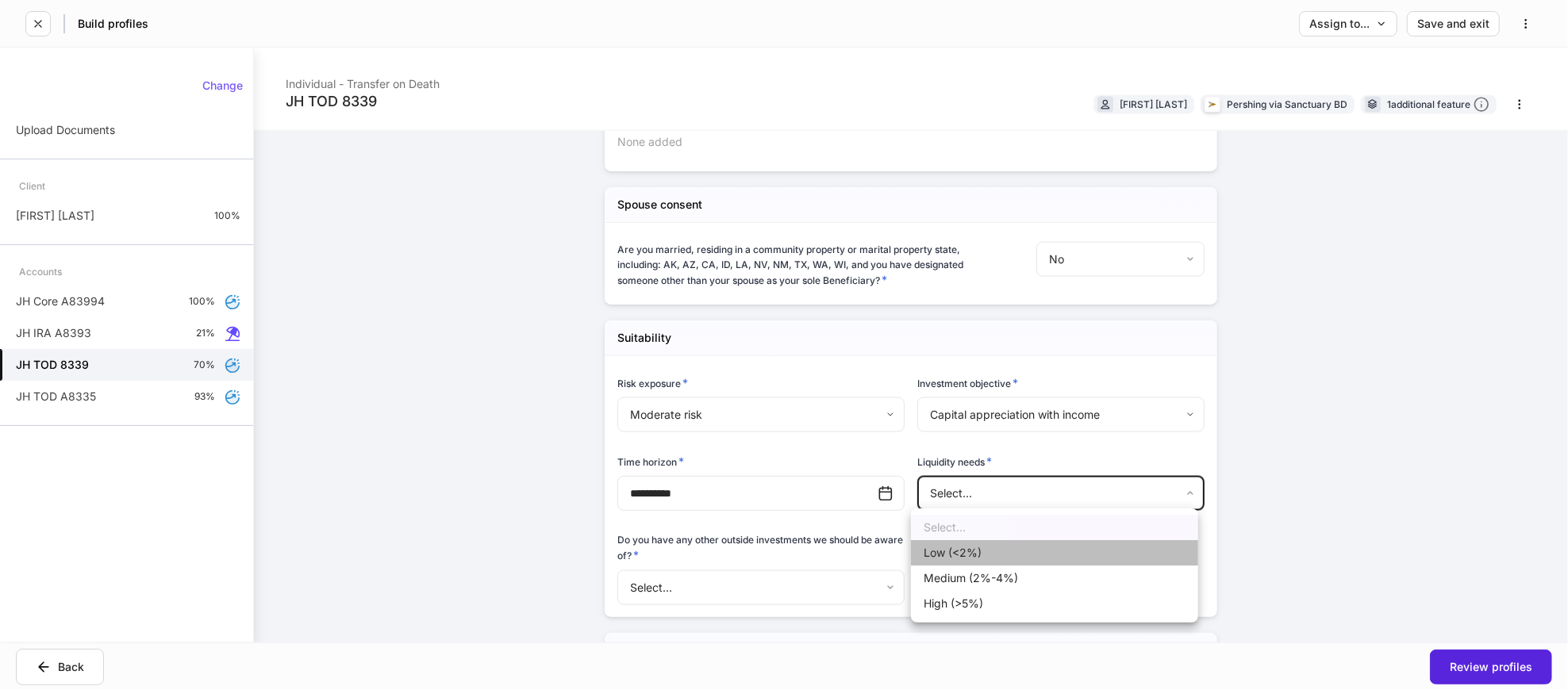 click on "Low (<2%)" at bounding box center (1055, 553) 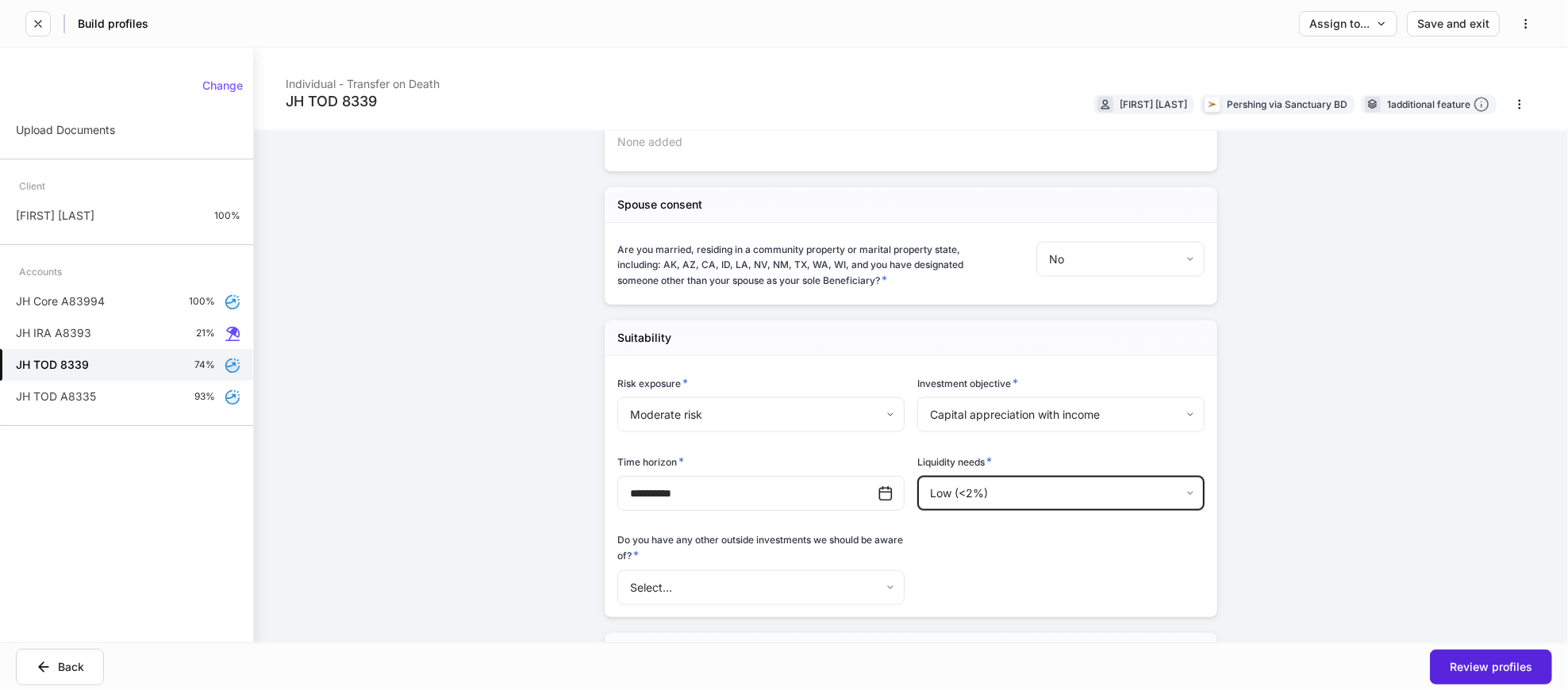 click on "**********" at bounding box center (784, 345) 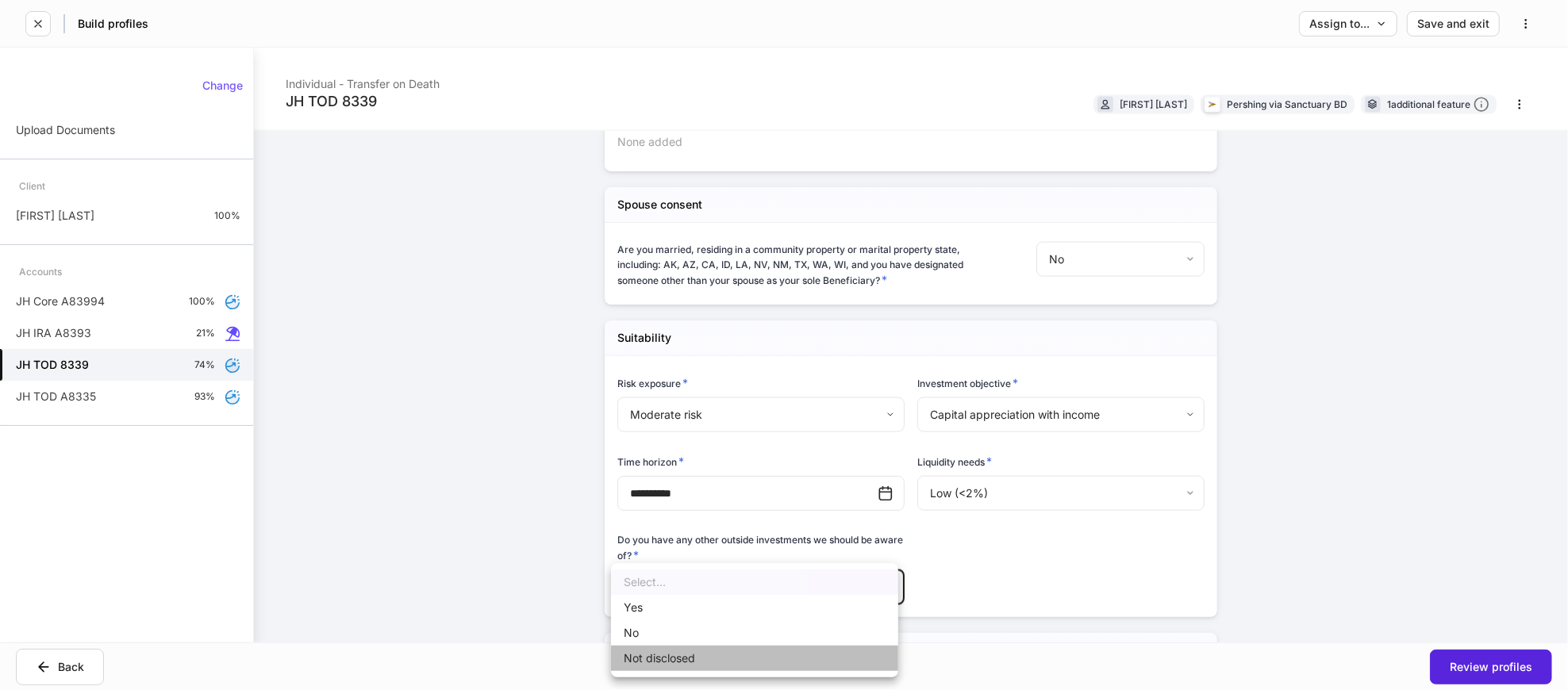 drag, startPoint x: 712, startPoint y: 655, endPoint x: 951, endPoint y: 565, distance: 255.38402 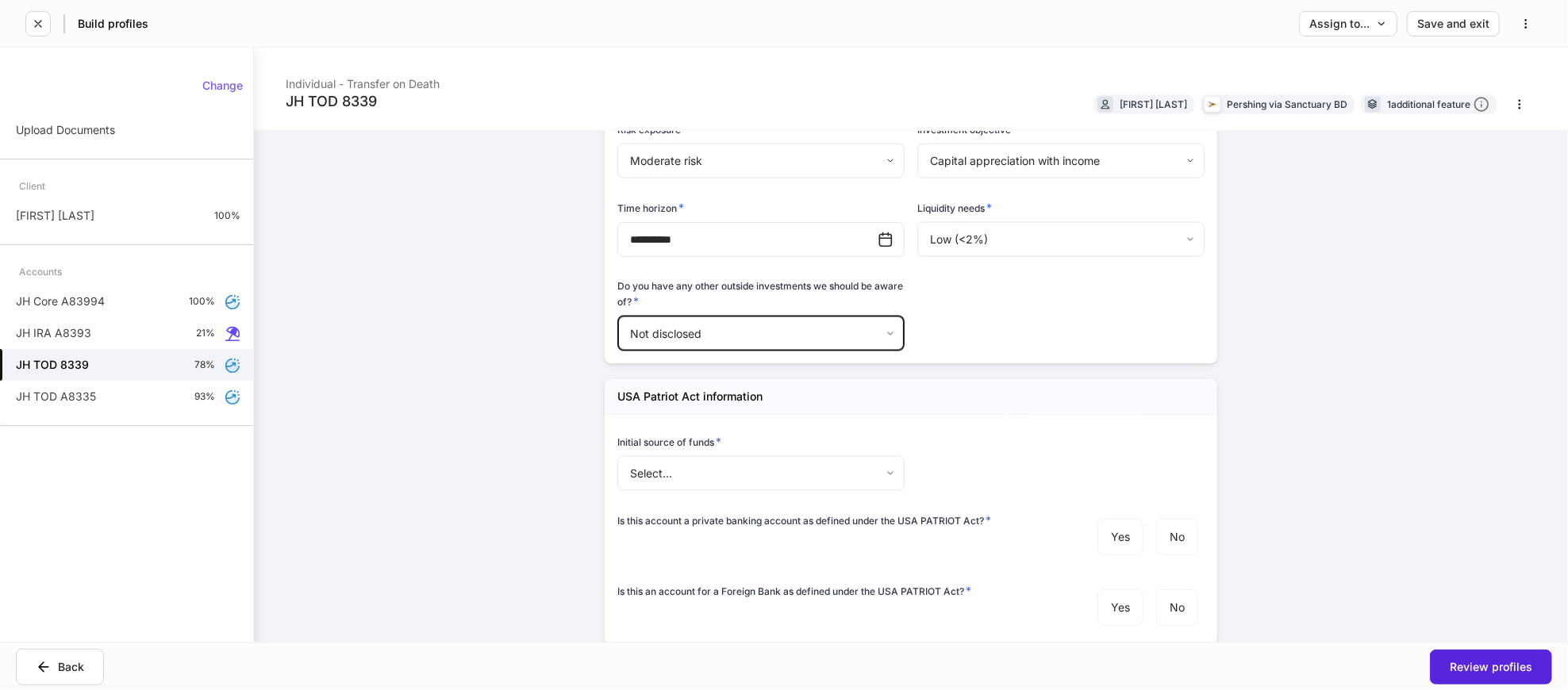 scroll, scrollTop: 2202, scrollLeft: 0, axis: vertical 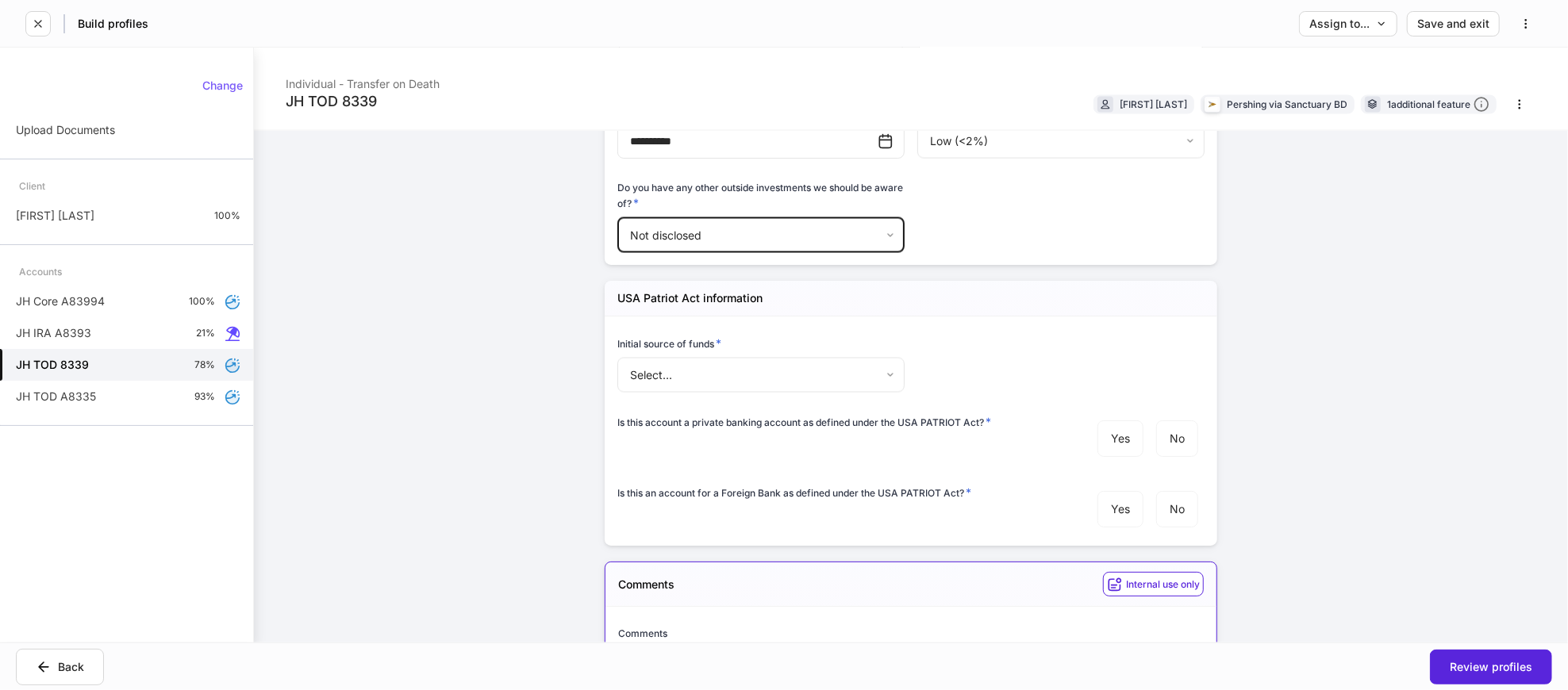 click on "**********" at bounding box center [784, 345] 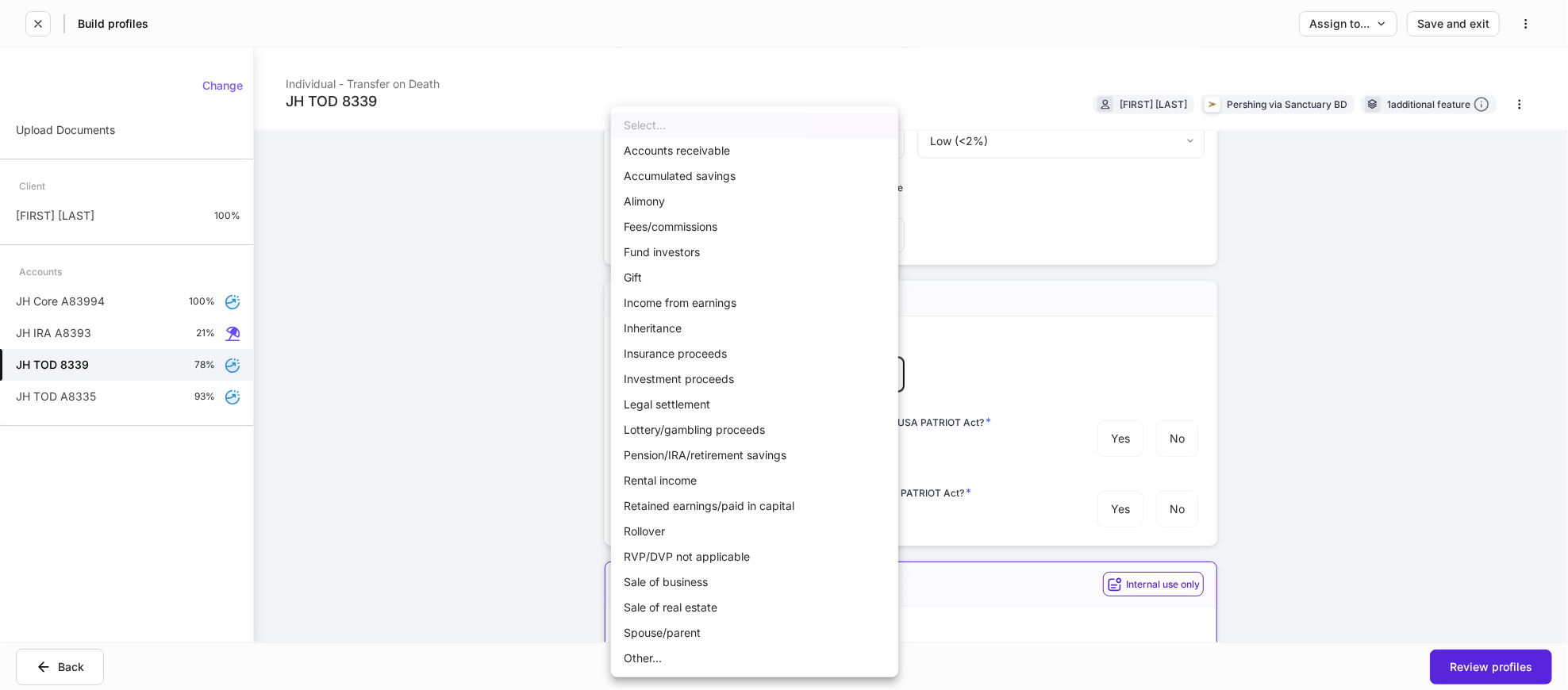 click on "Income from earnings" at bounding box center (755, 303) 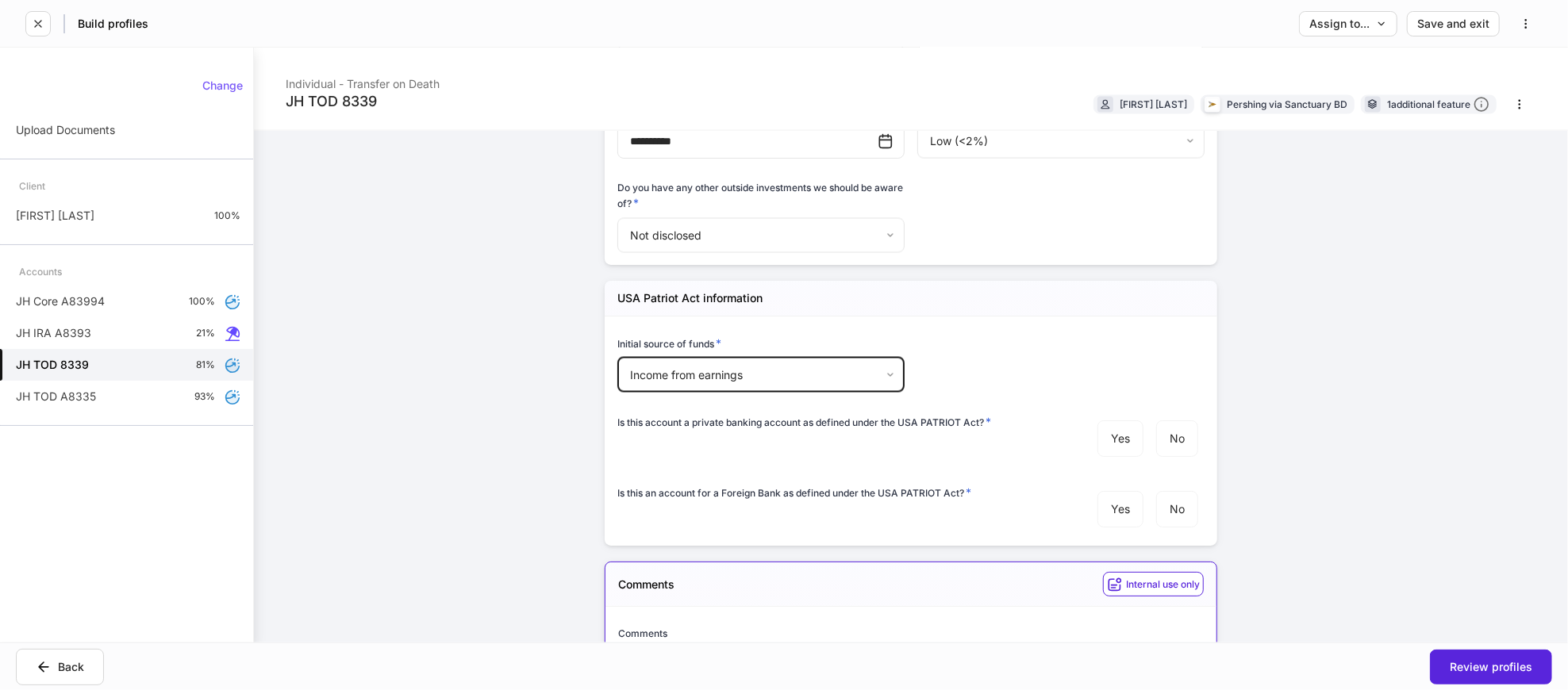 click on "Accounts receivable Accumulated savings Alimony Fees/commissions Fund investors Gift Income from earnings Inheritance Insurance proceeds Investment proceeds Legal settlement Lottery/gambling proceeds Pension/IRA/retirement savings Rental income Retained earnings/paid in capital Rollover RVP/DVP not applicable Sale of business Sale of real estate Spouse/parent Other..." at bounding box center [784, 345] 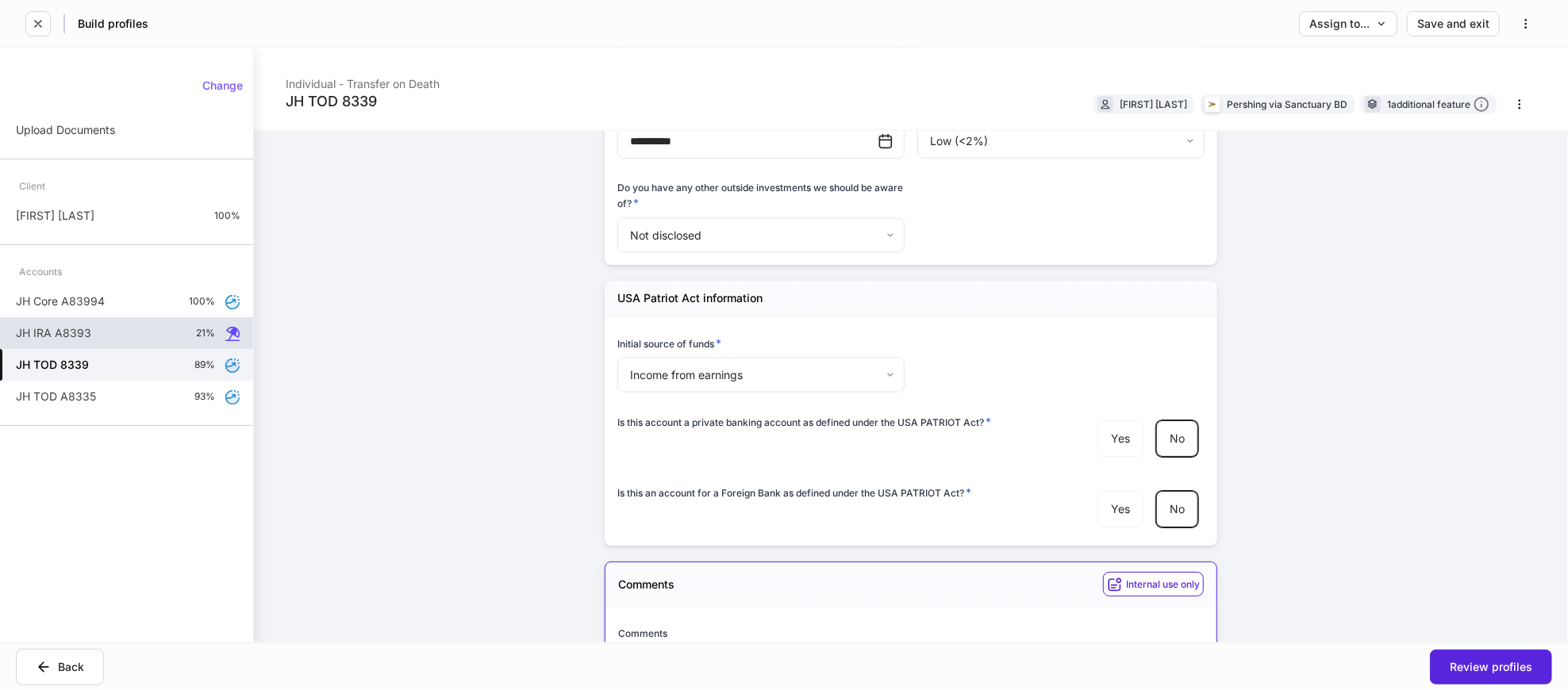 click on "JH IRA A8393 21%" at bounding box center (126, 333) 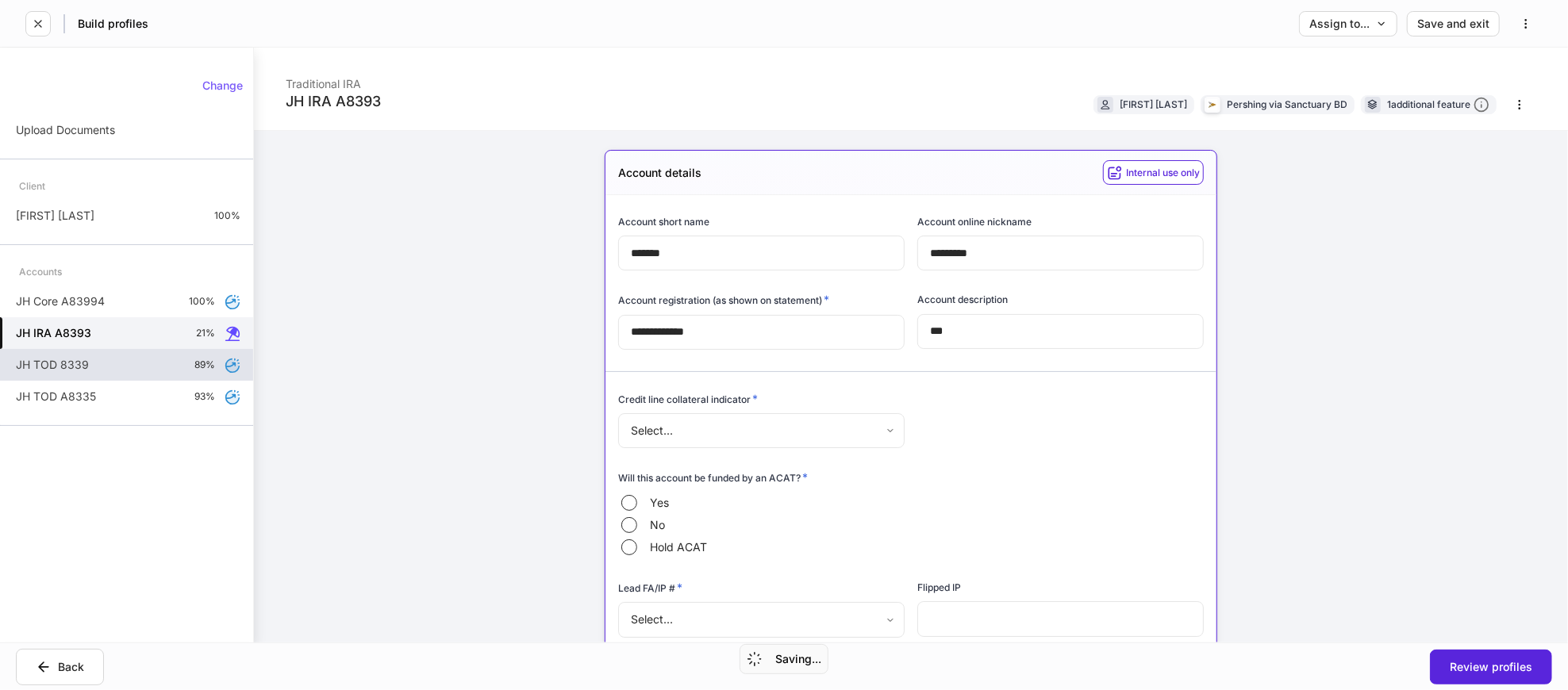 click on "JH TOD 8339 89%" at bounding box center (126, 365) 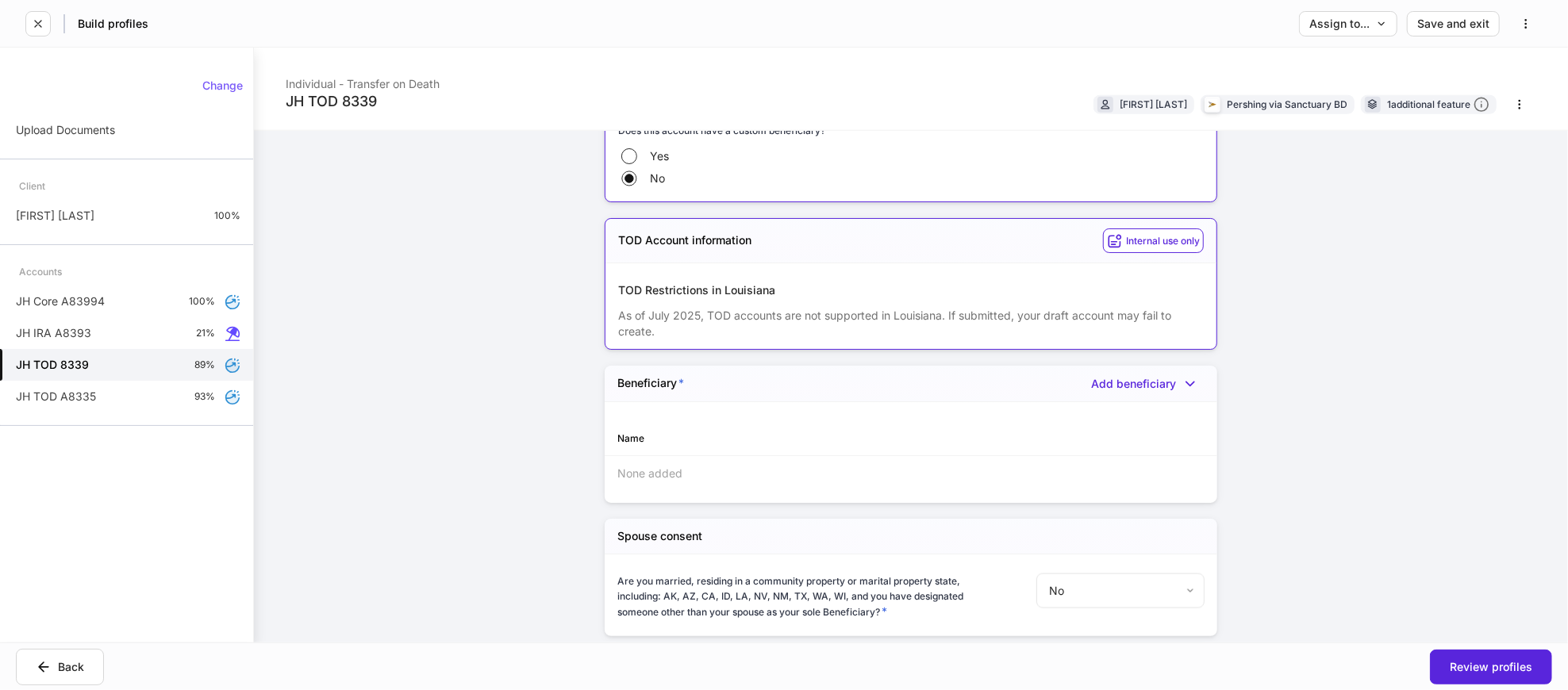 scroll, scrollTop: 1462, scrollLeft: 0, axis: vertical 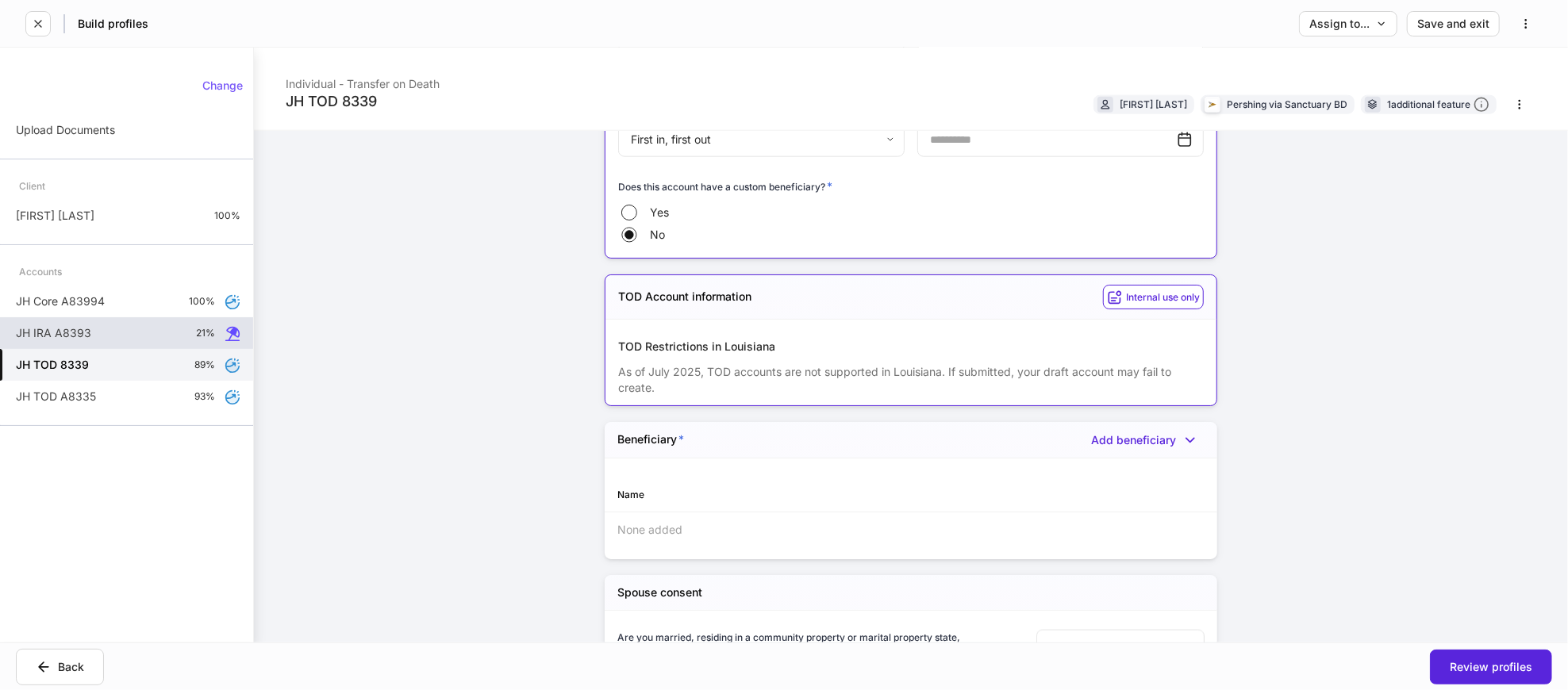 click on "JH IRA A8393 21%" at bounding box center (126, 333) 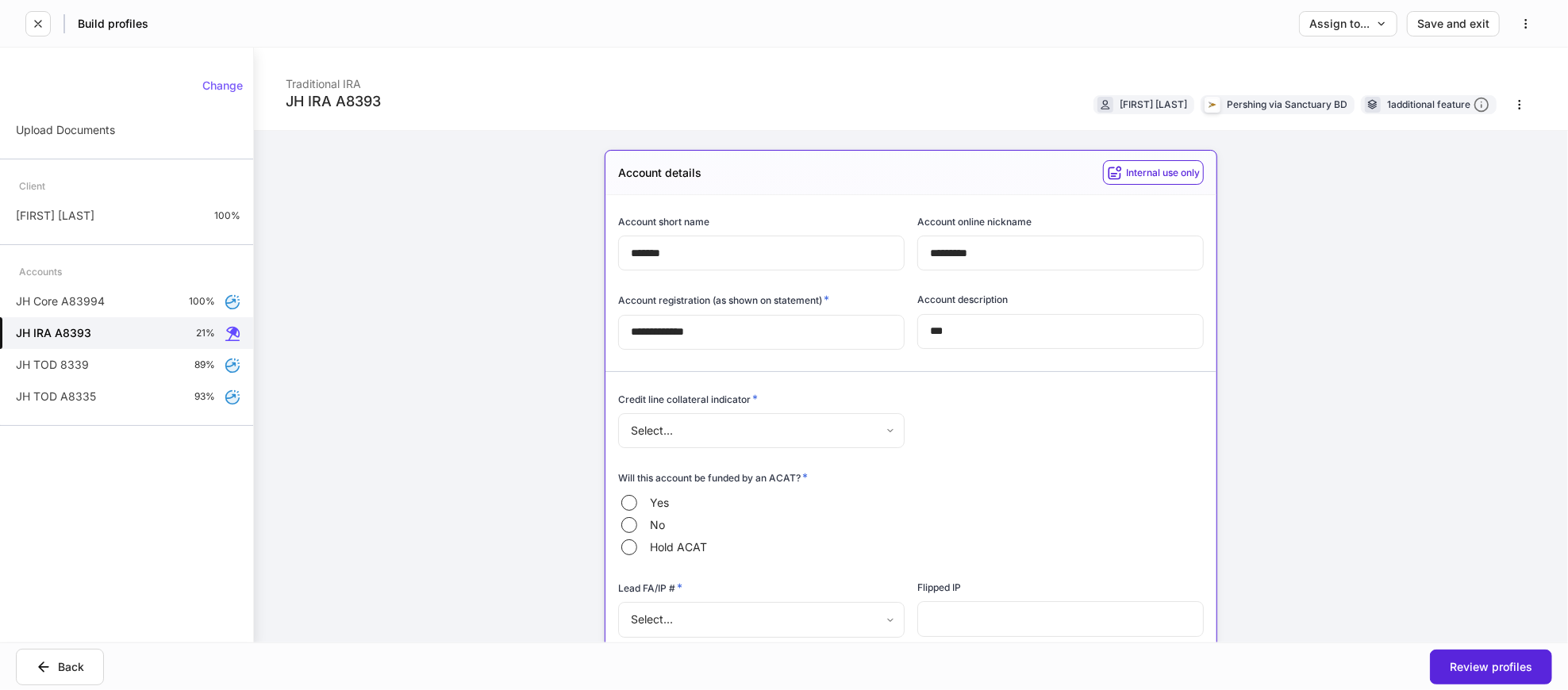 click on "**********" at bounding box center [784, 345] 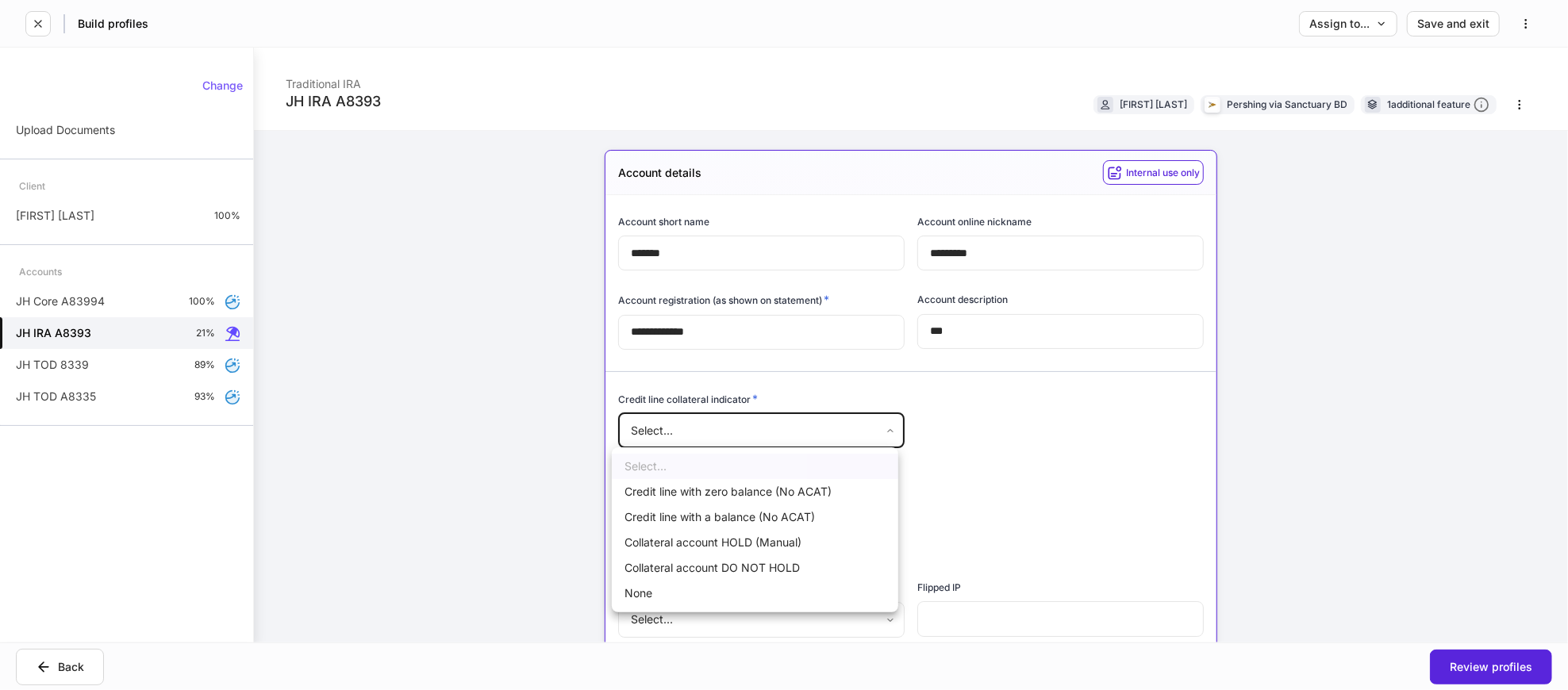 click at bounding box center (784, 345) 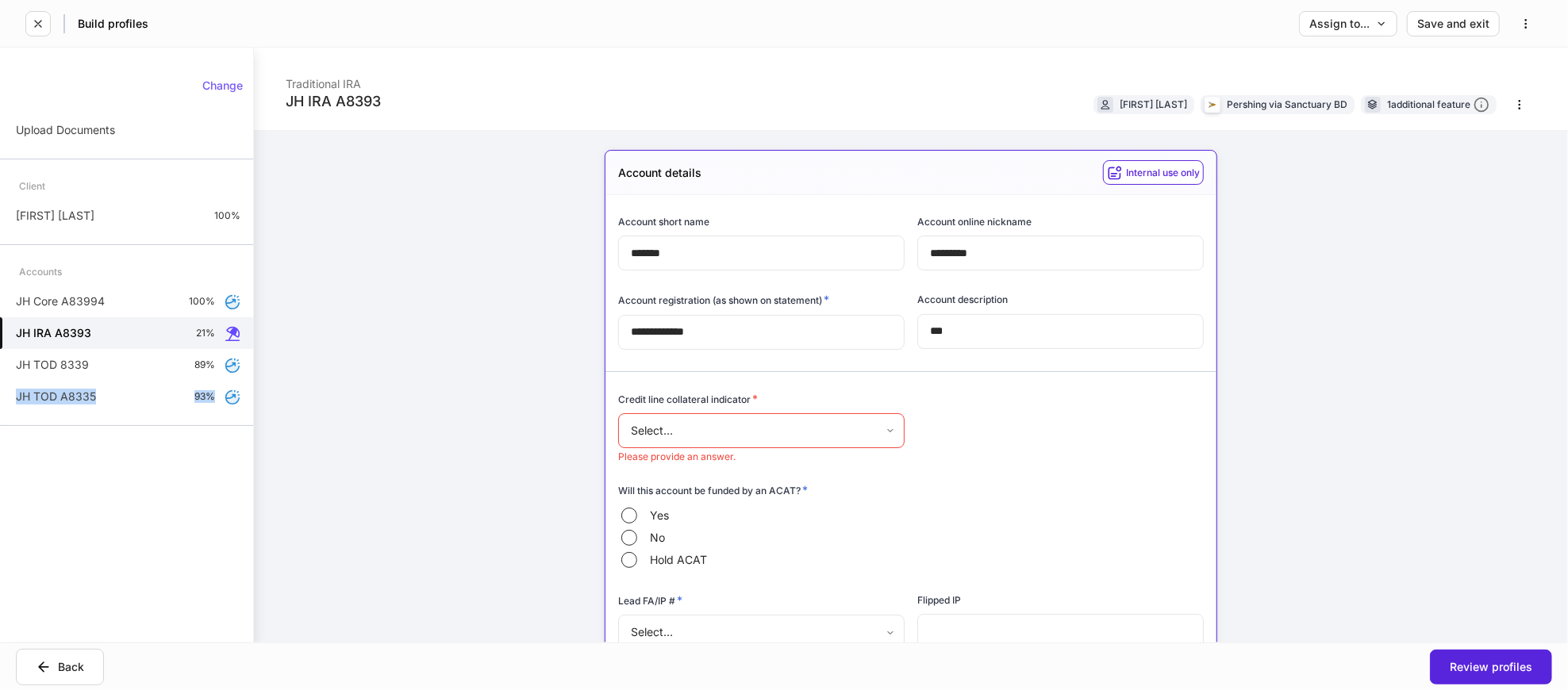 click on "**********" at bounding box center (784, 345) 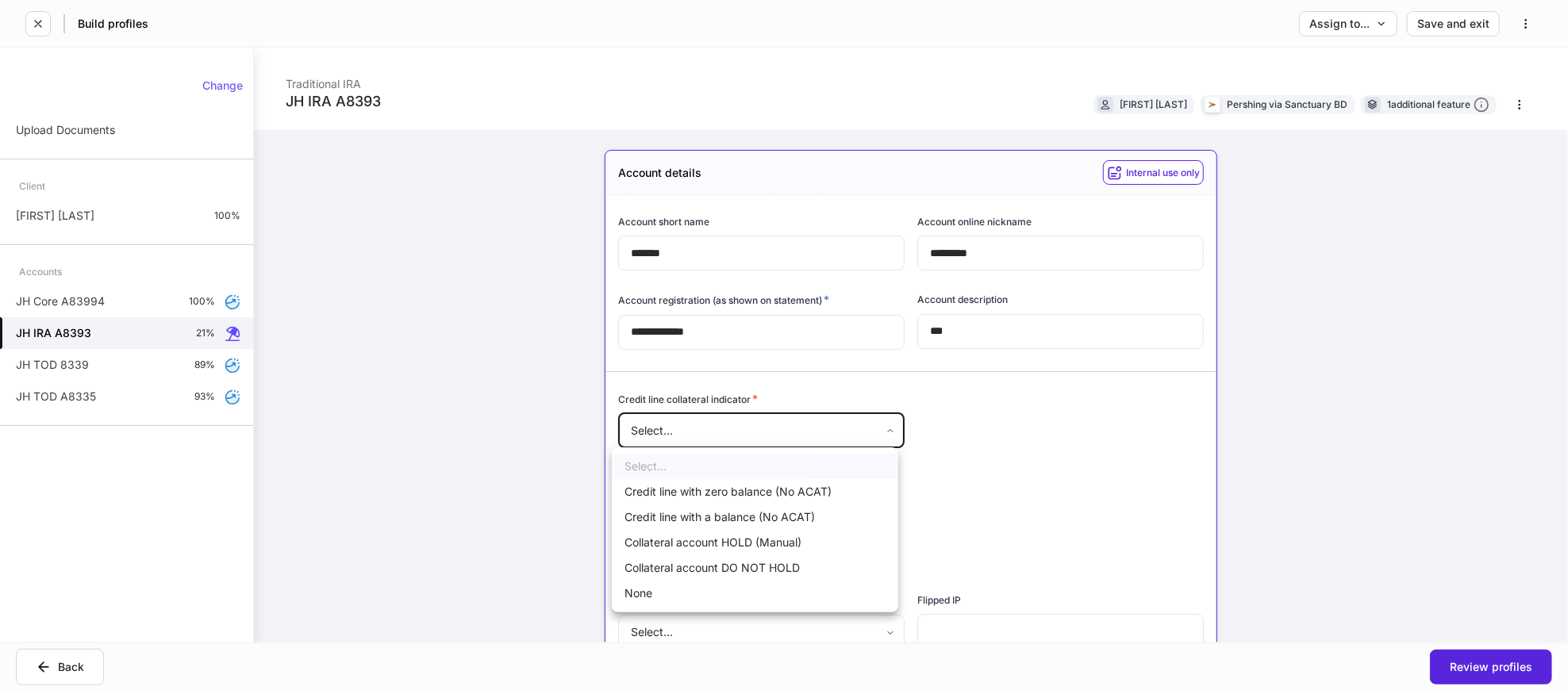 click at bounding box center (784, 345) 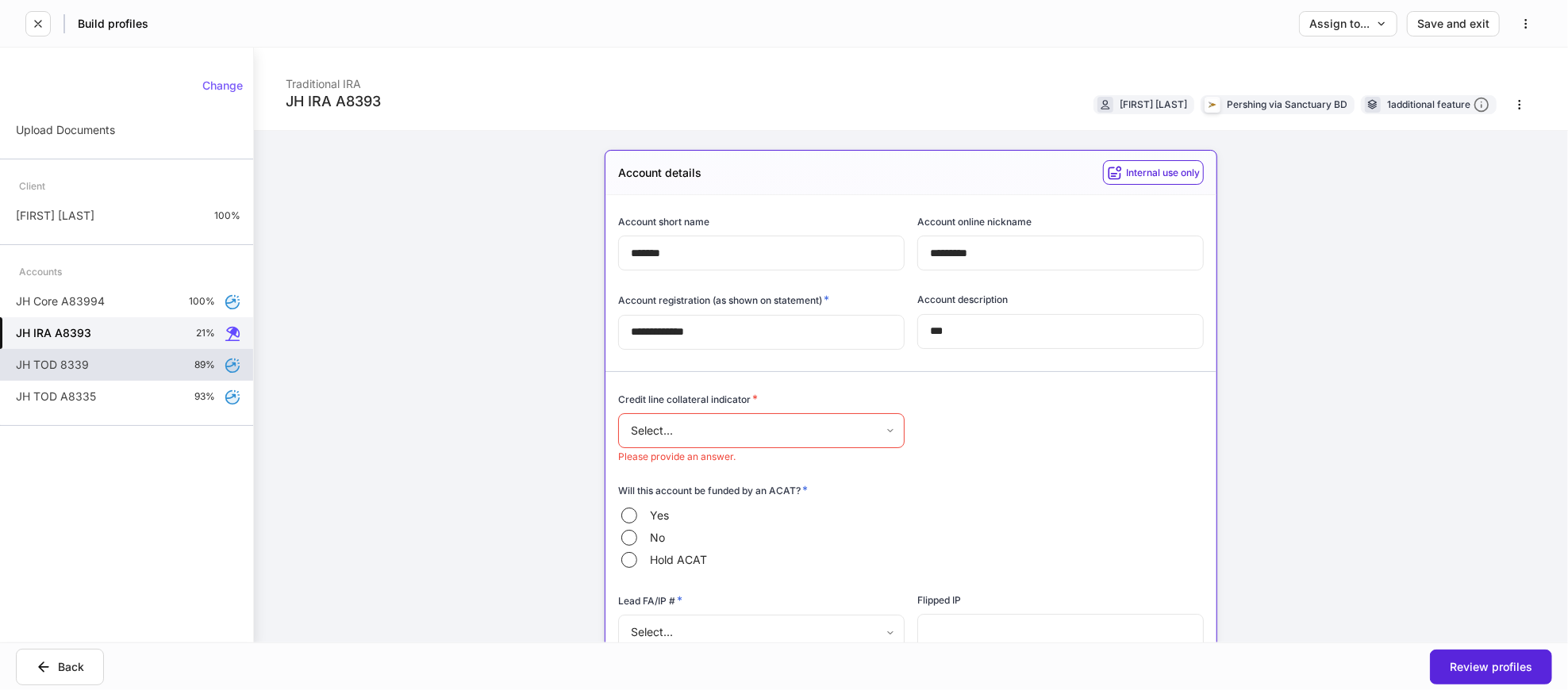click on "JH TOD 8339 89%" at bounding box center (126, 365) 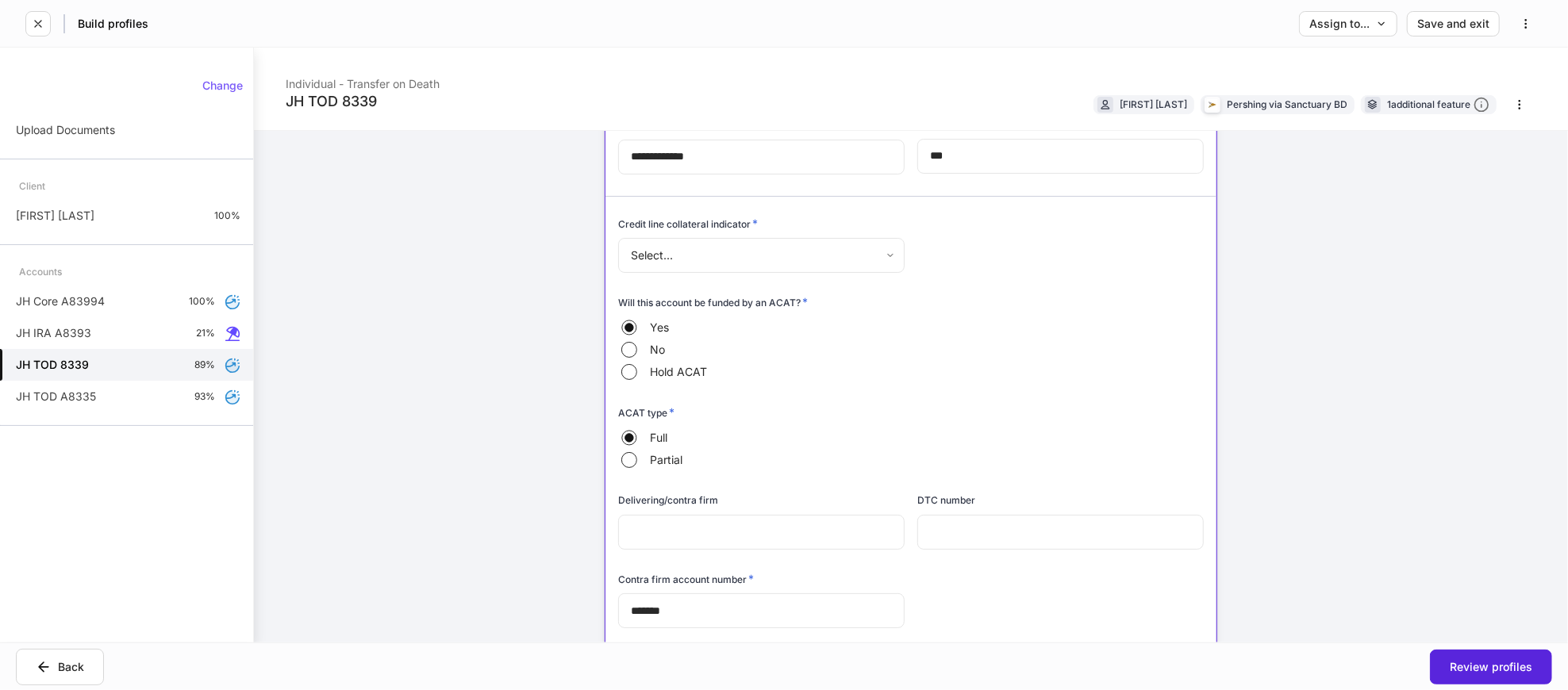 scroll, scrollTop: 176, scrollLeft: 0, axis: vertical 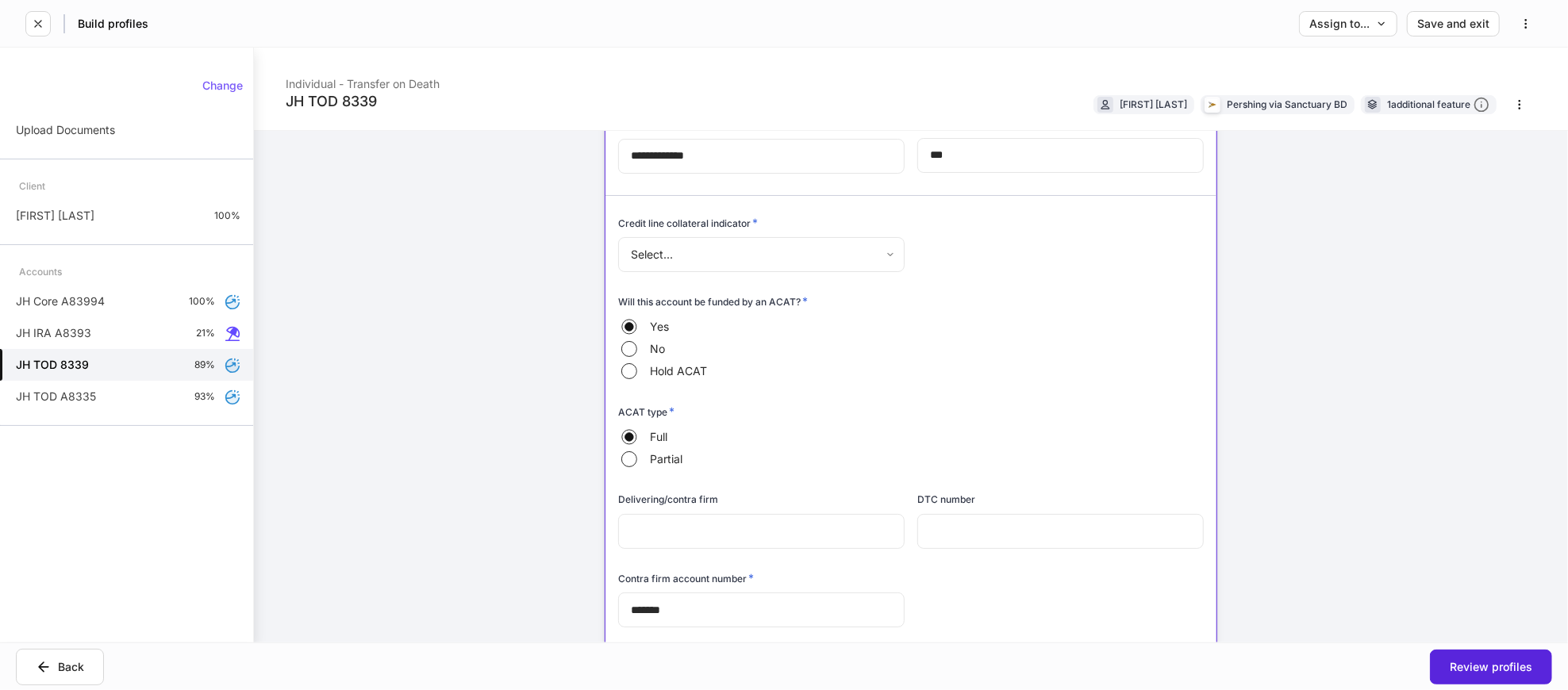 click on "**********" at bounding box center [784, 345] 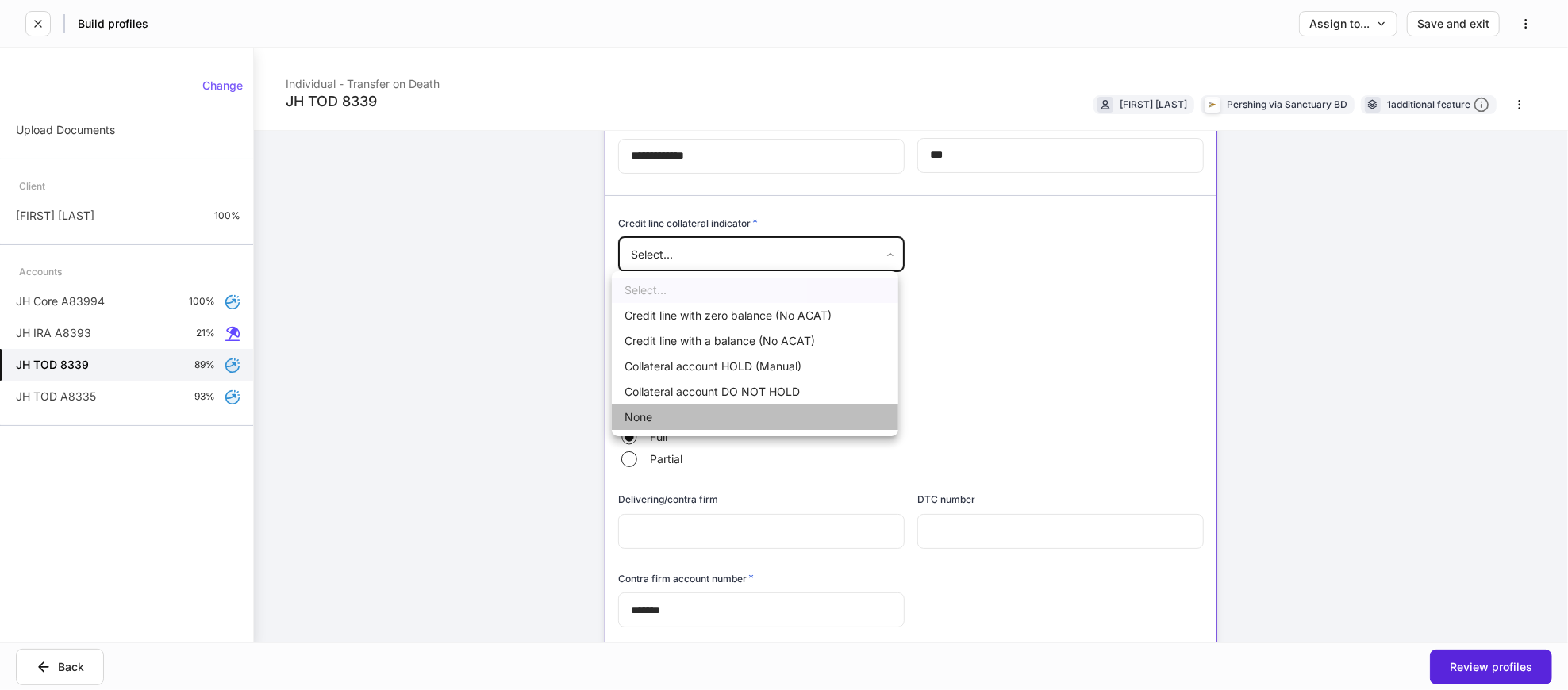 click on "None" at bounding box center [755, 417] 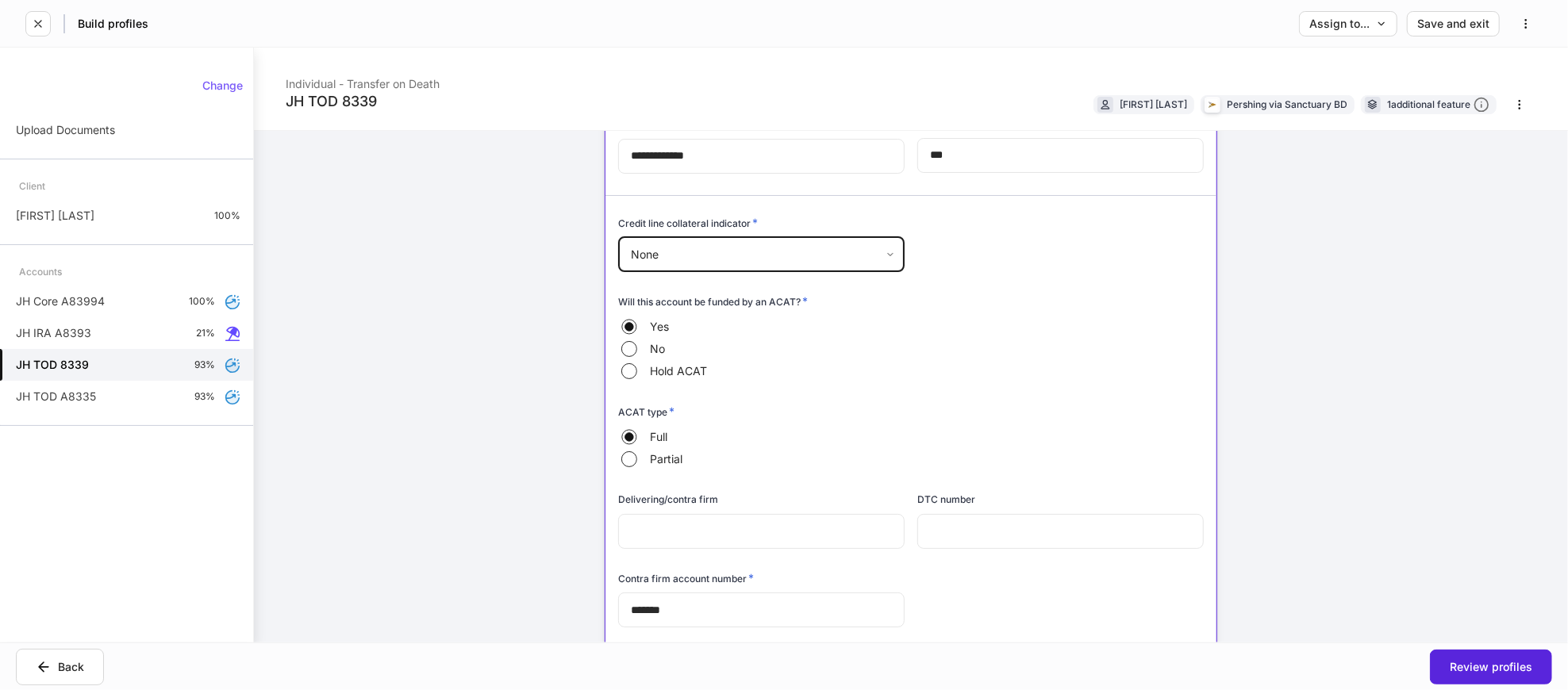 click on "**********" at bounding box center (911, 345) 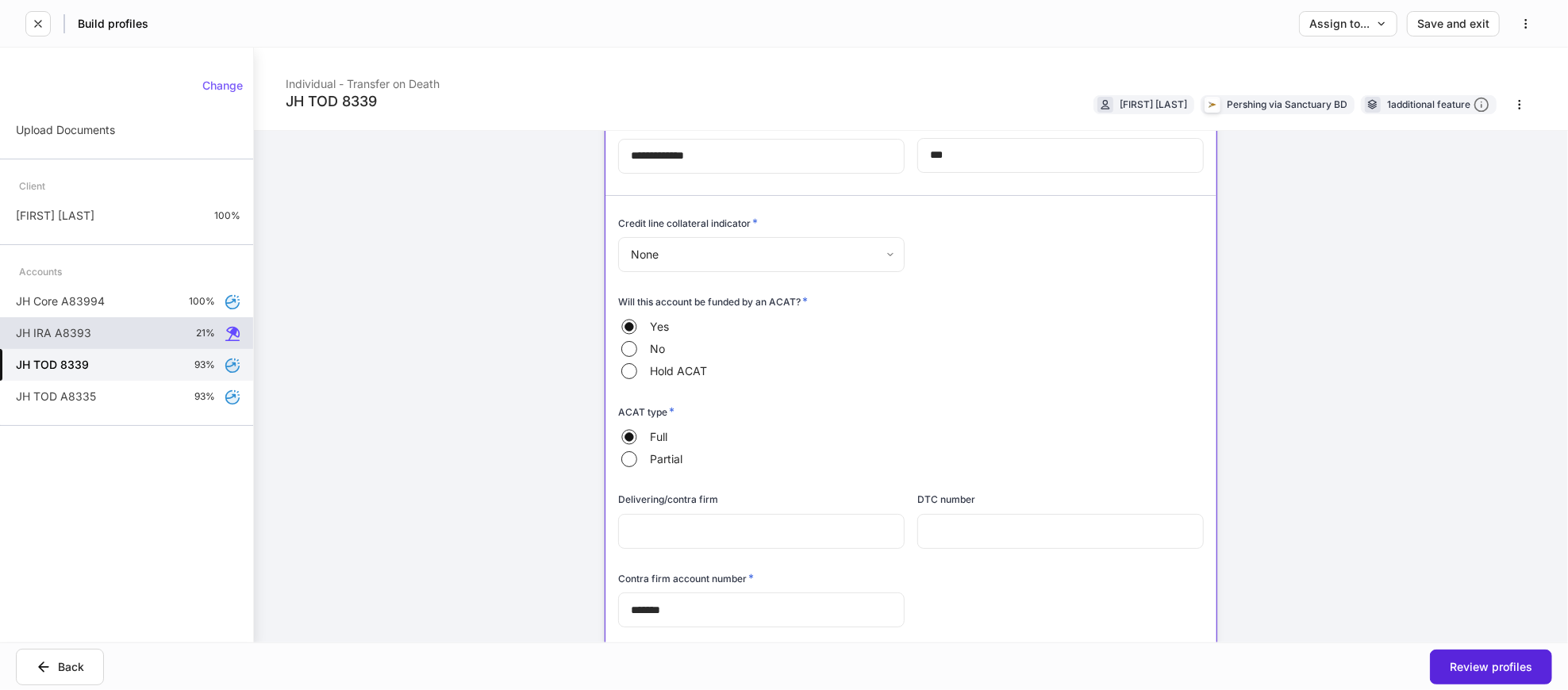 click on "JH IRA A8393 21%" at bounding box center (126, 333) 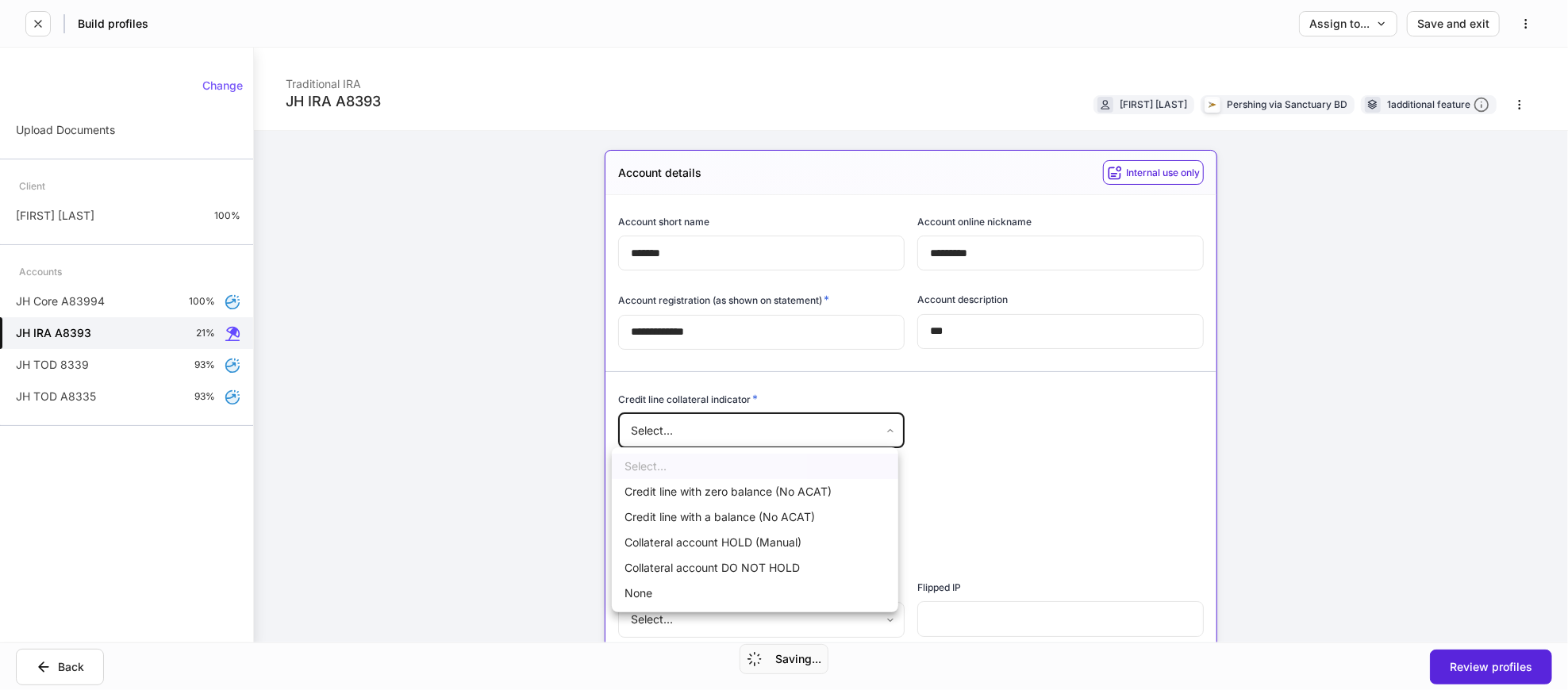 click on "**********" at bounding box center [784, 345] 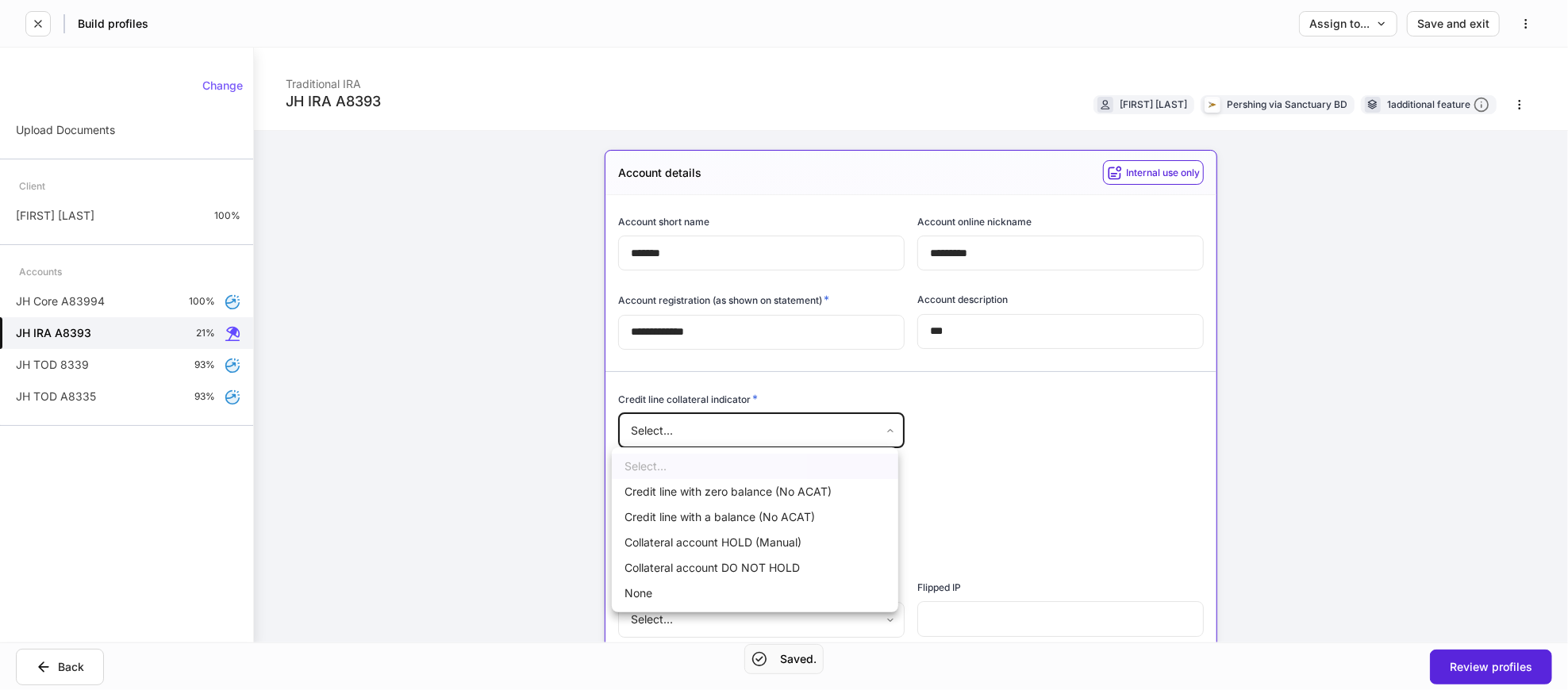 click on "None" at bounding box center (755, 593) 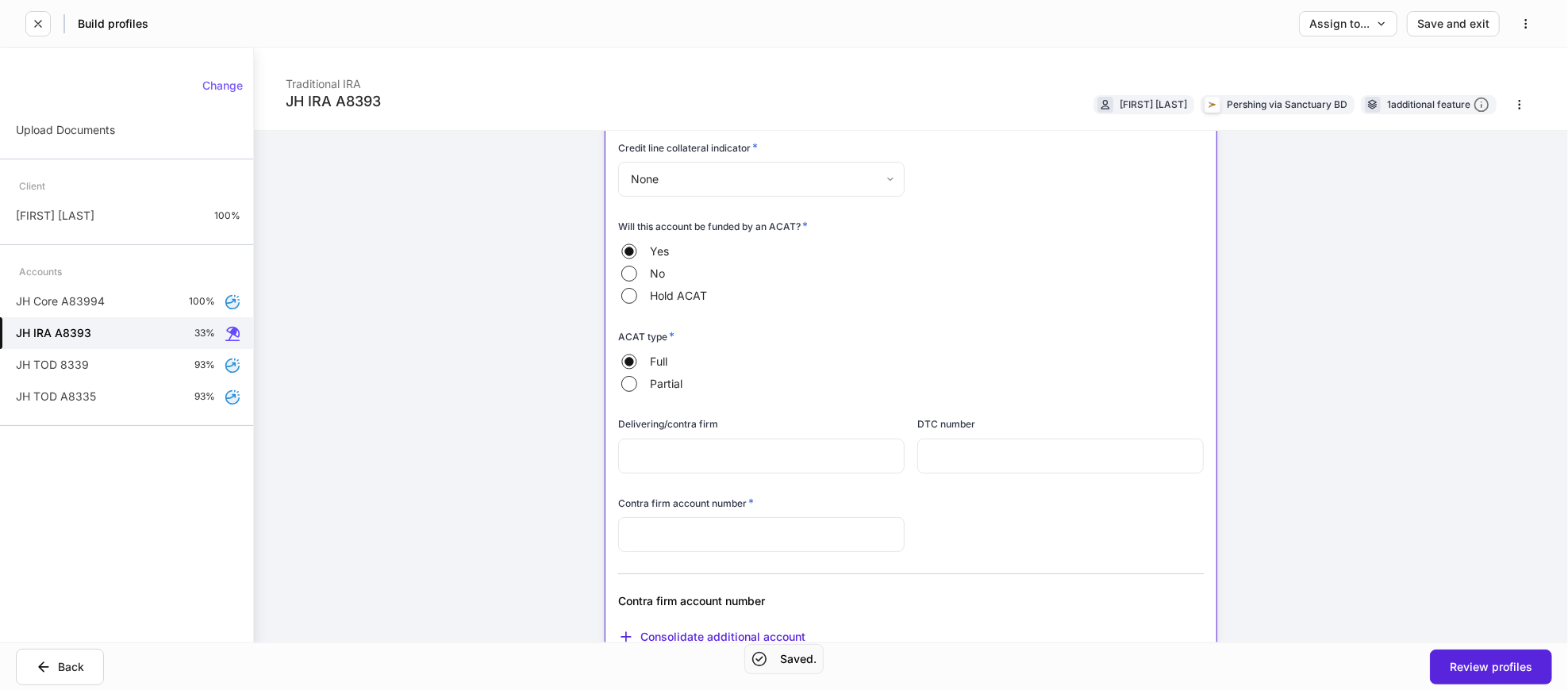 scroll, scrollTop: 352, scrollLeft: 0, axis: vertical 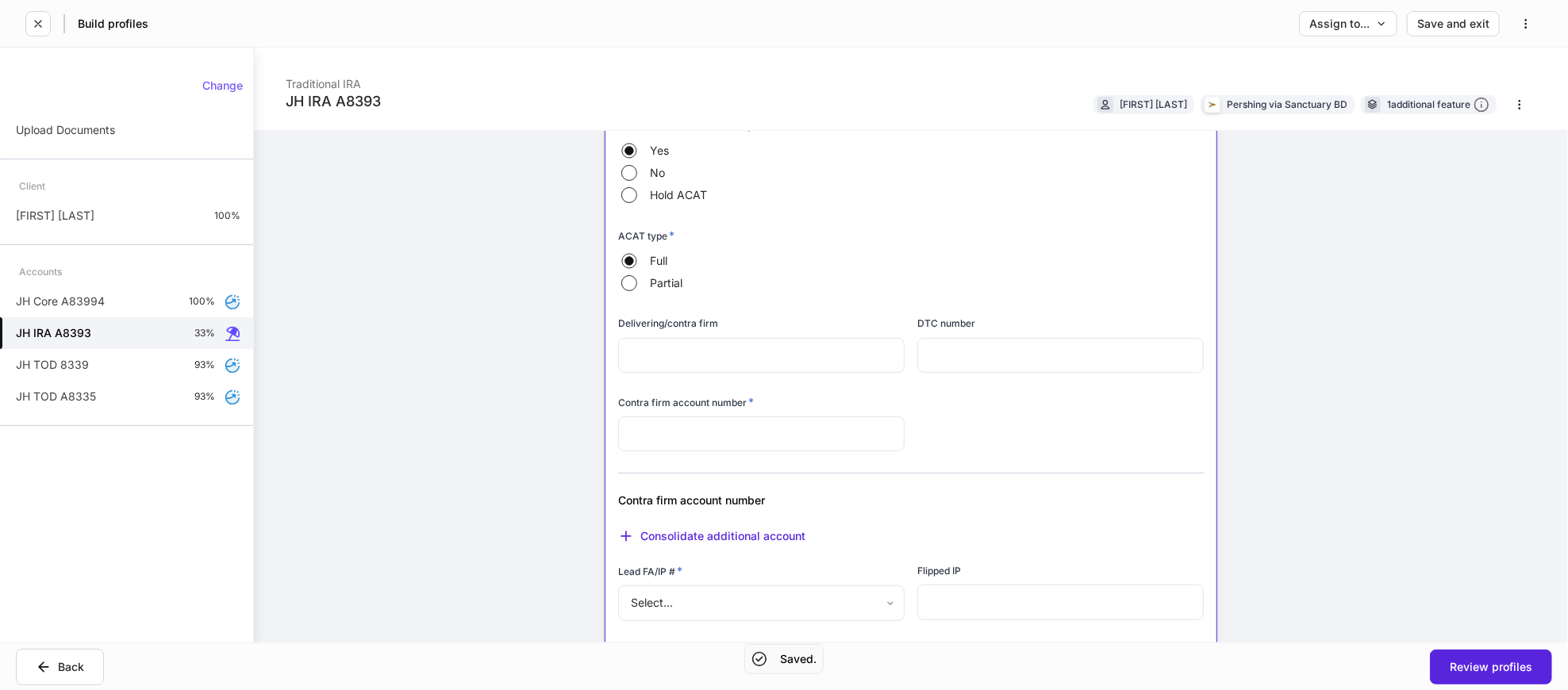 click at bounding box center [761, 434] 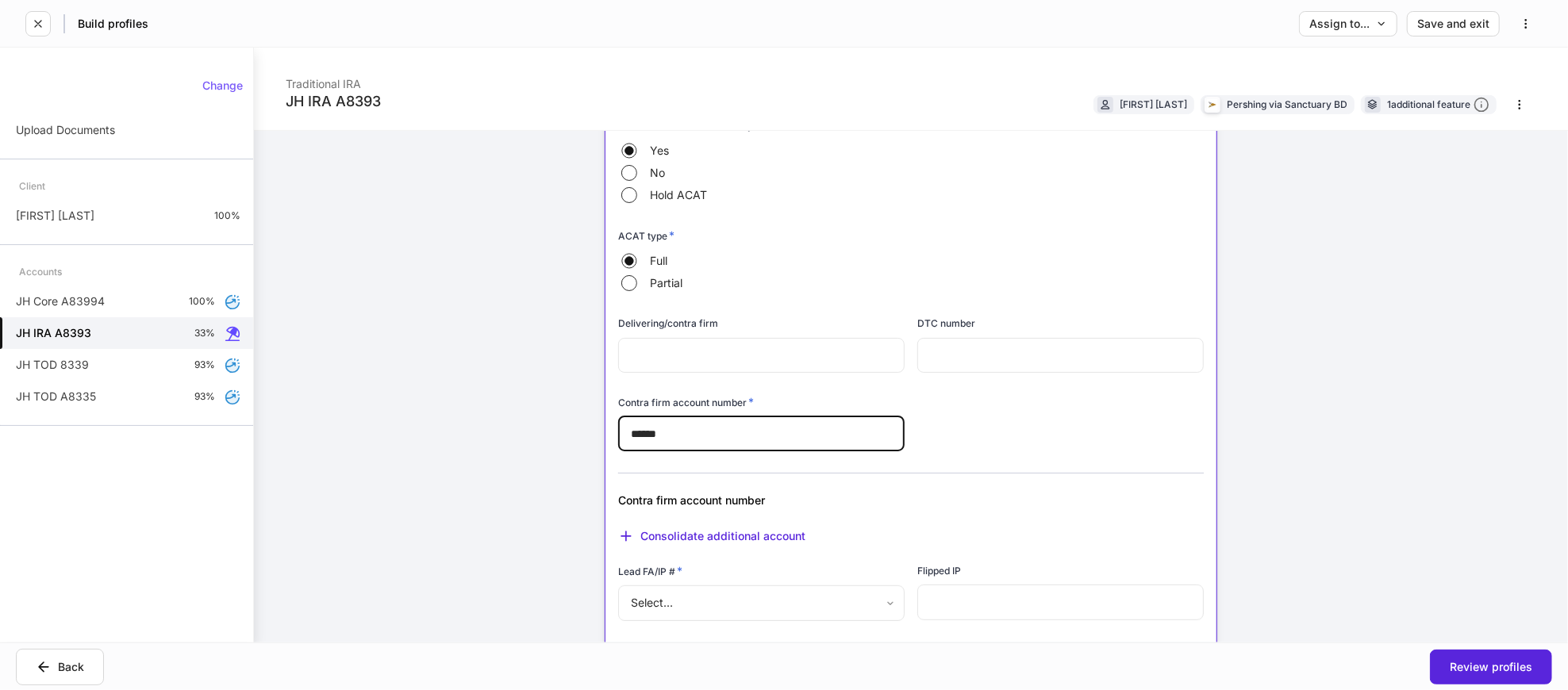type on "*******" 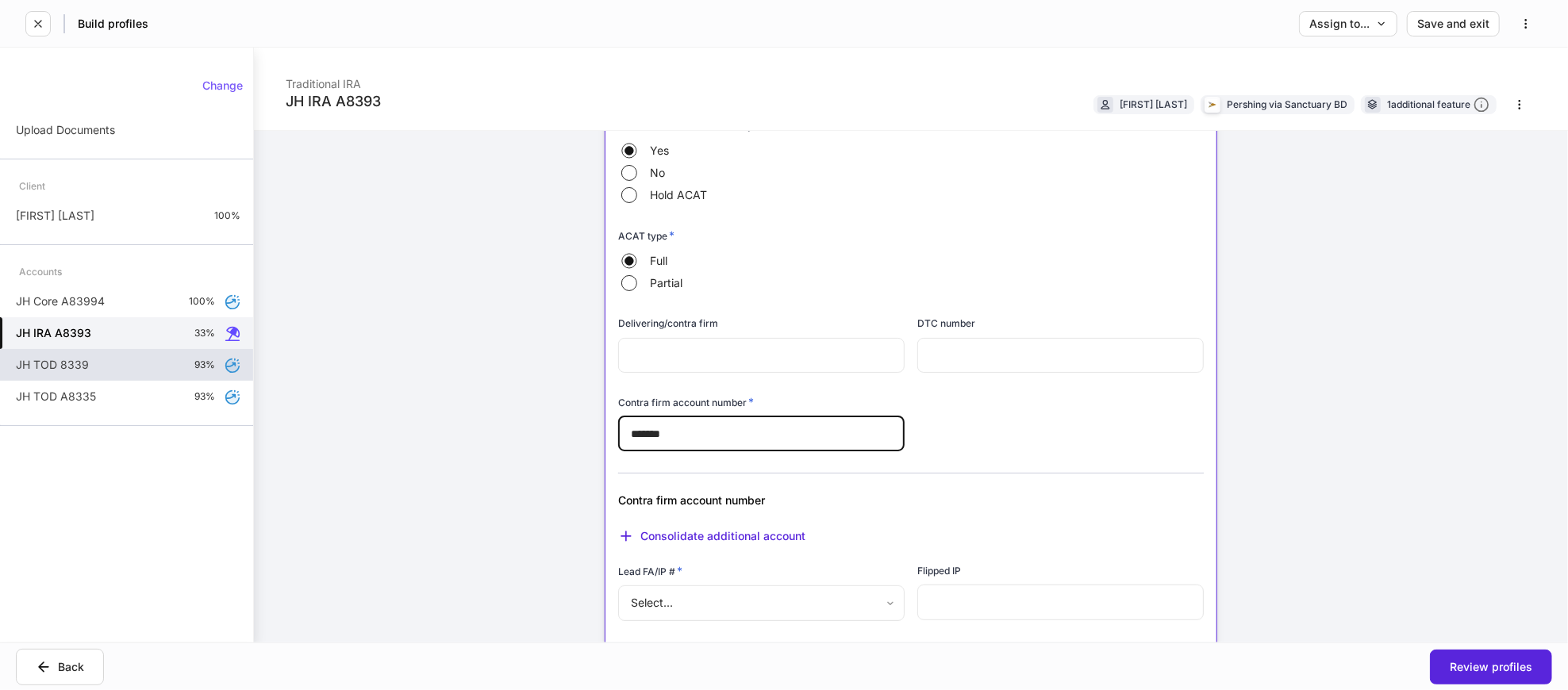 click on "JH TOD 8339 93%" at bounding box center [126, 365] 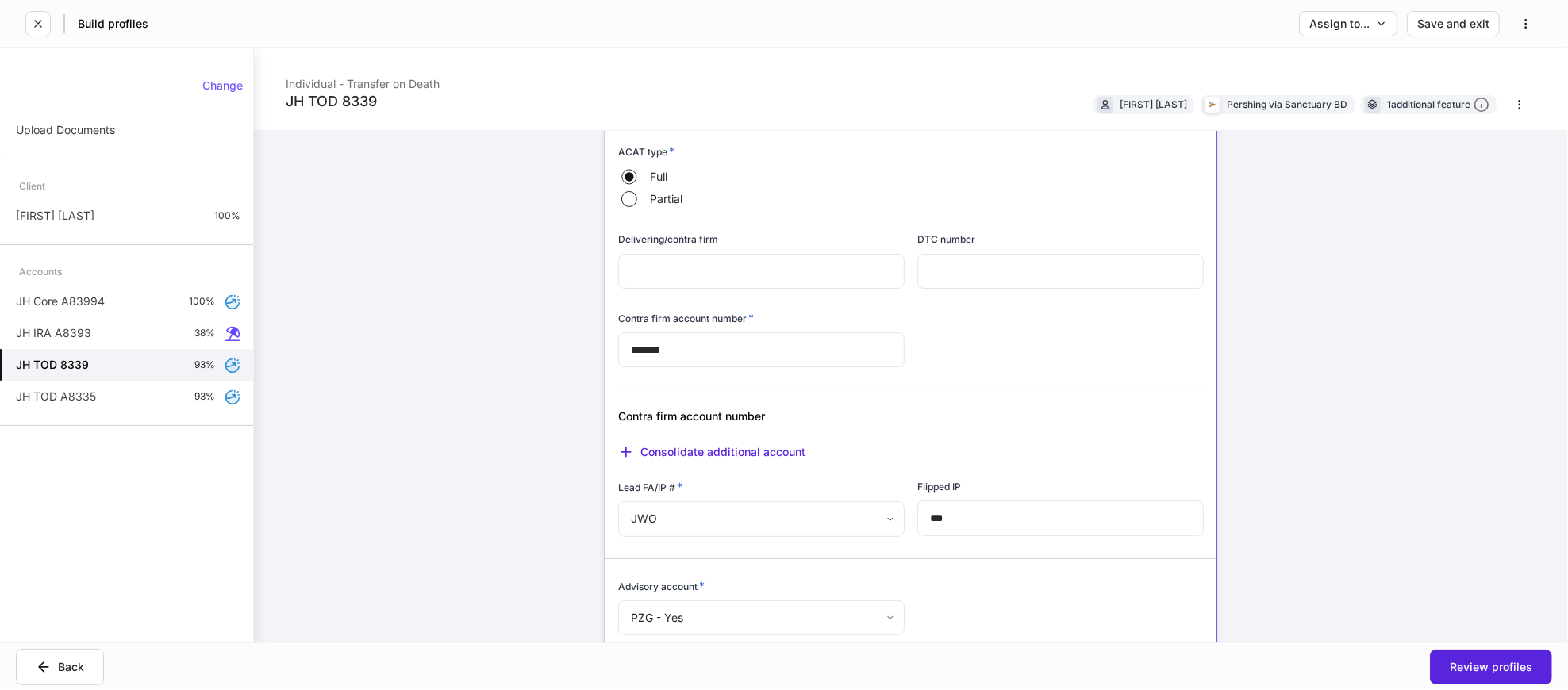 scroll, scrollTop: 440, scrollLeft: 0, axis: vertical 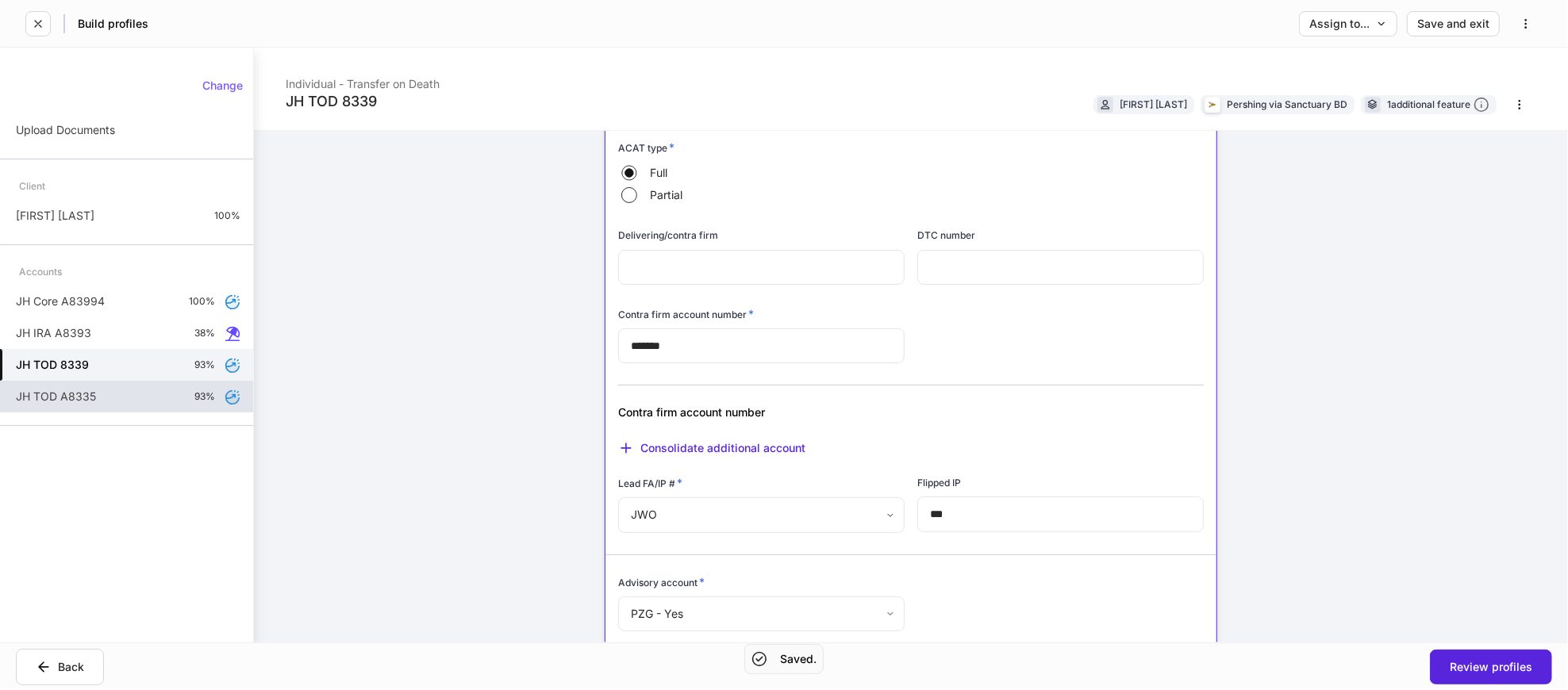 click on "JH TOD A8335 93%" at bounding box center (126, 397) 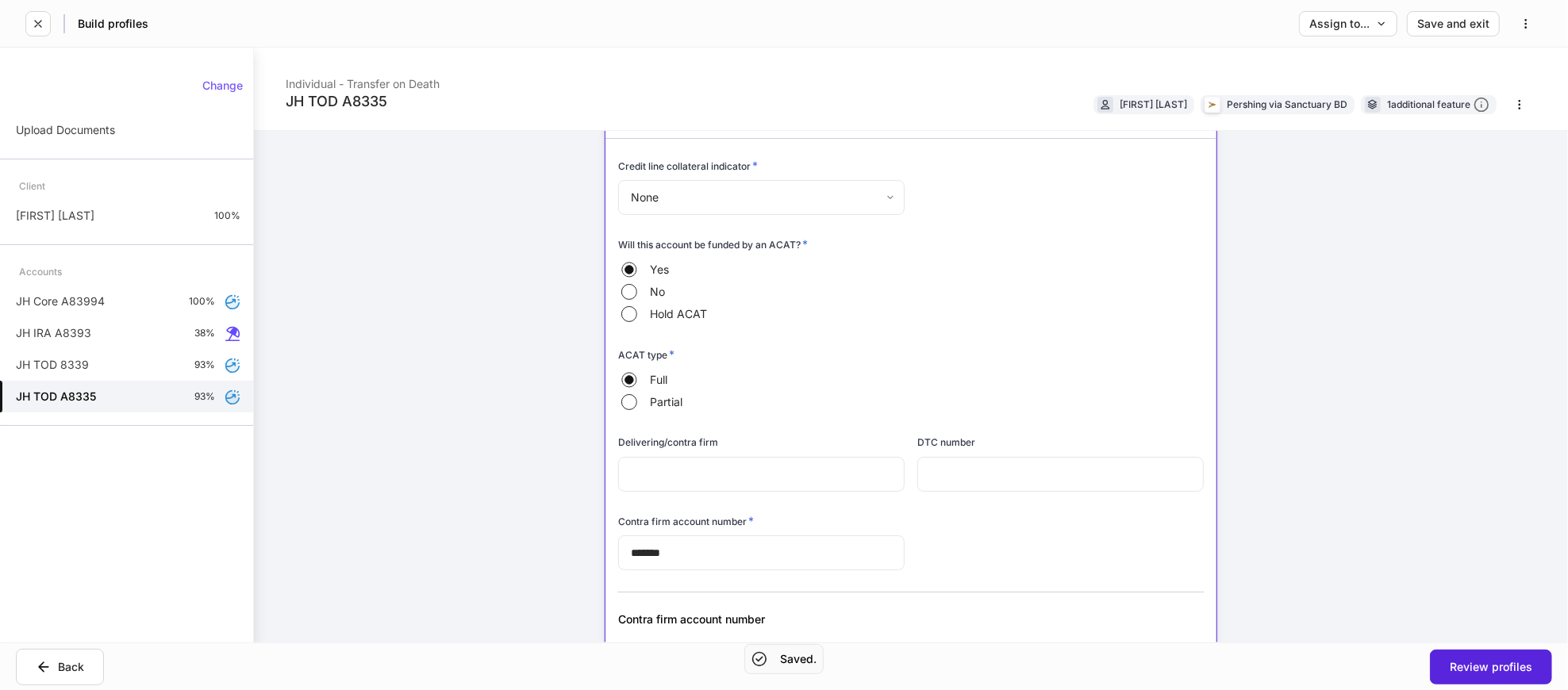 scroll, scrollTop: 264, scrollLeft: 0, axis: vertical 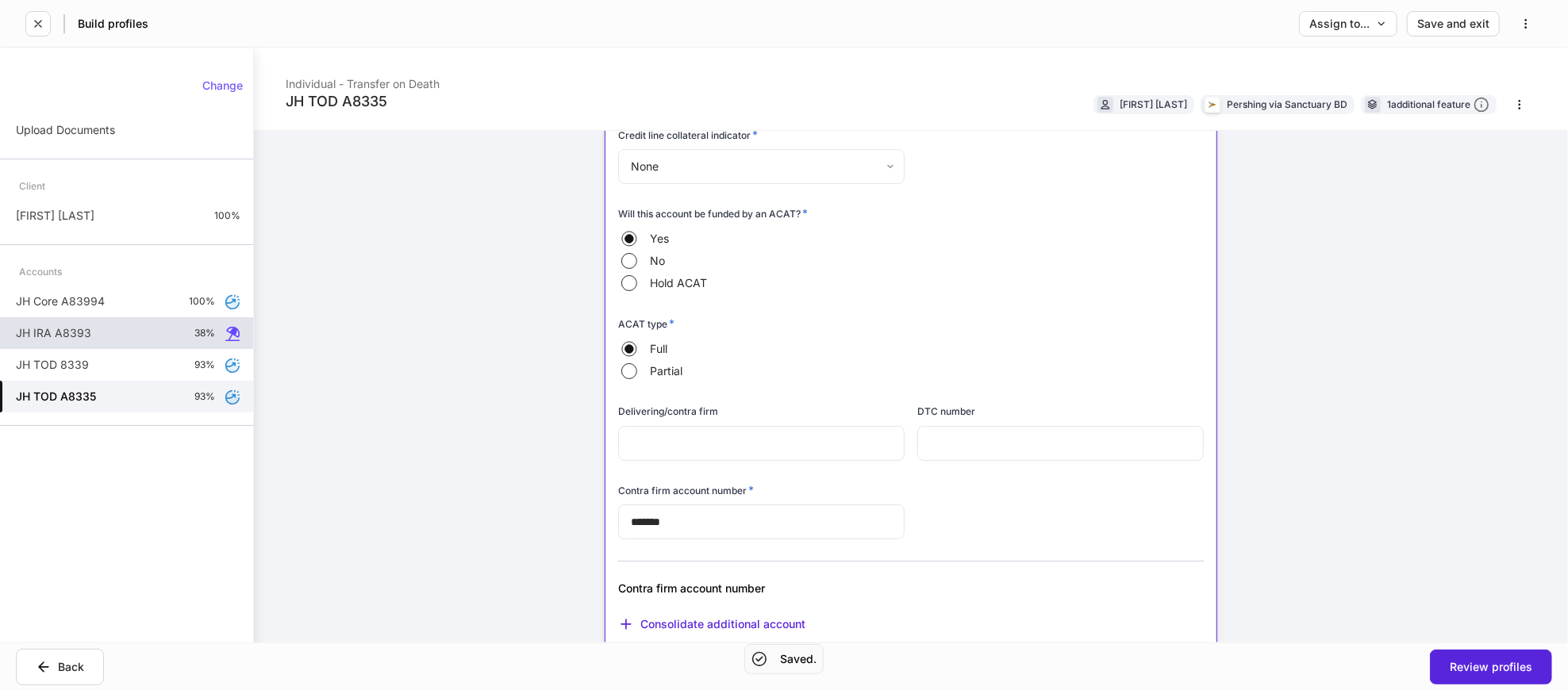click on "JH IRA A8393 38%" at bounding box center (126, 333) 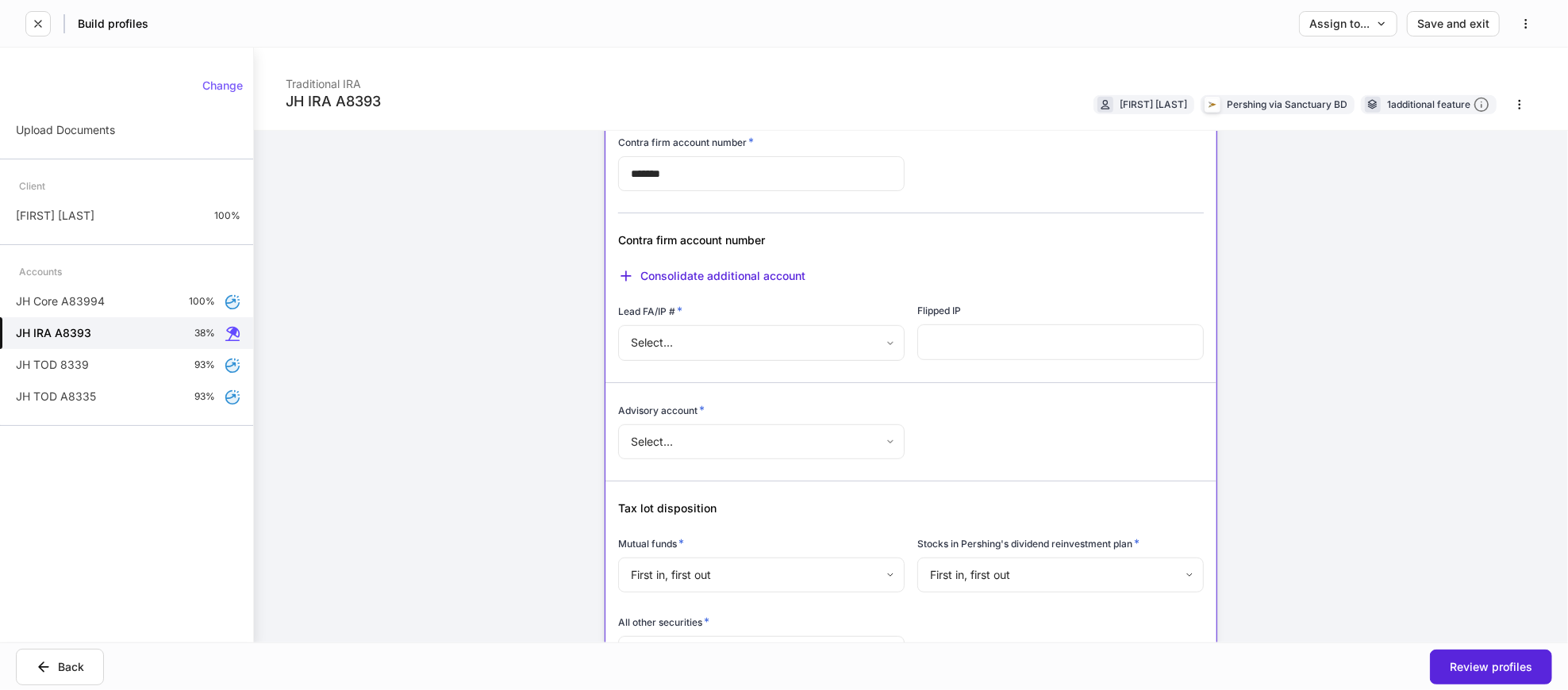 scroll, scrollTop: 616, scrollLeft: 0, axis: vertical 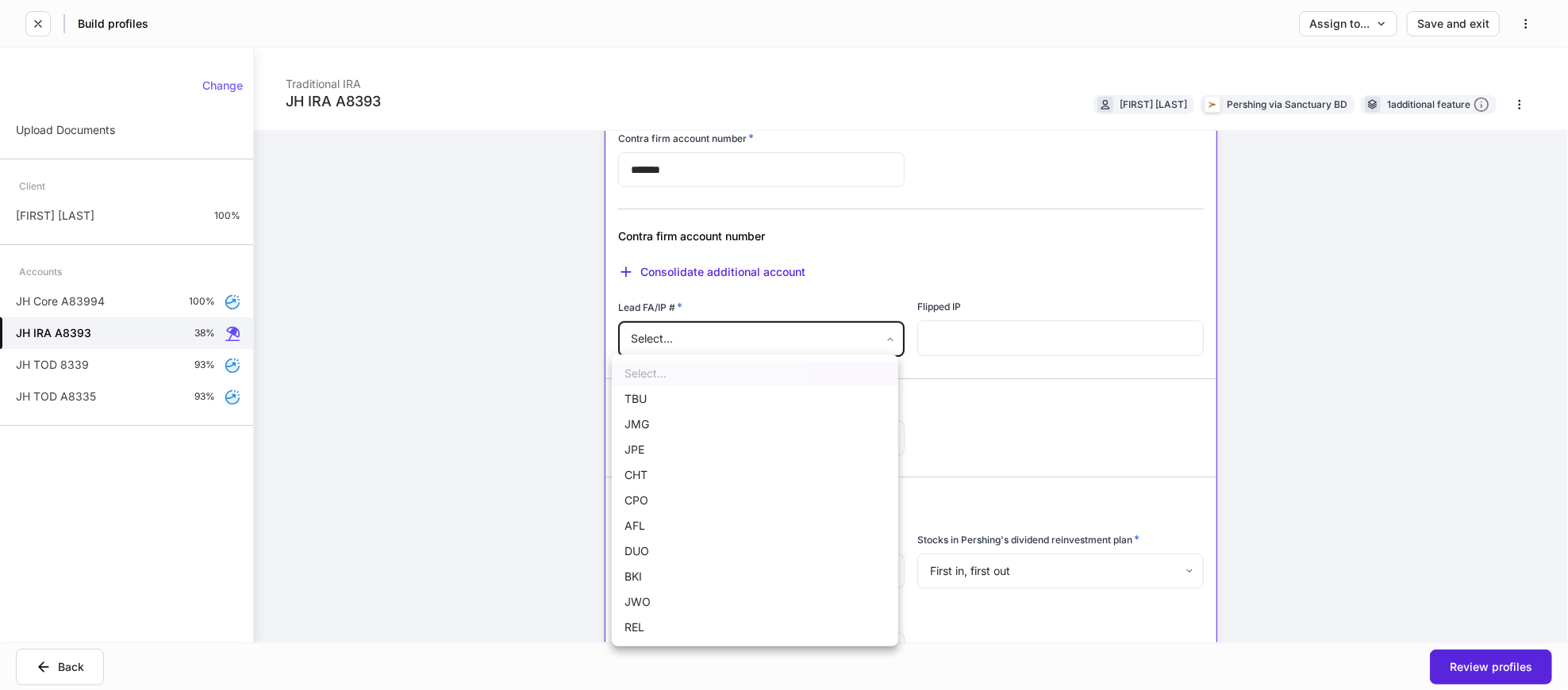 click on "**********" at bounding box center [784, 345] 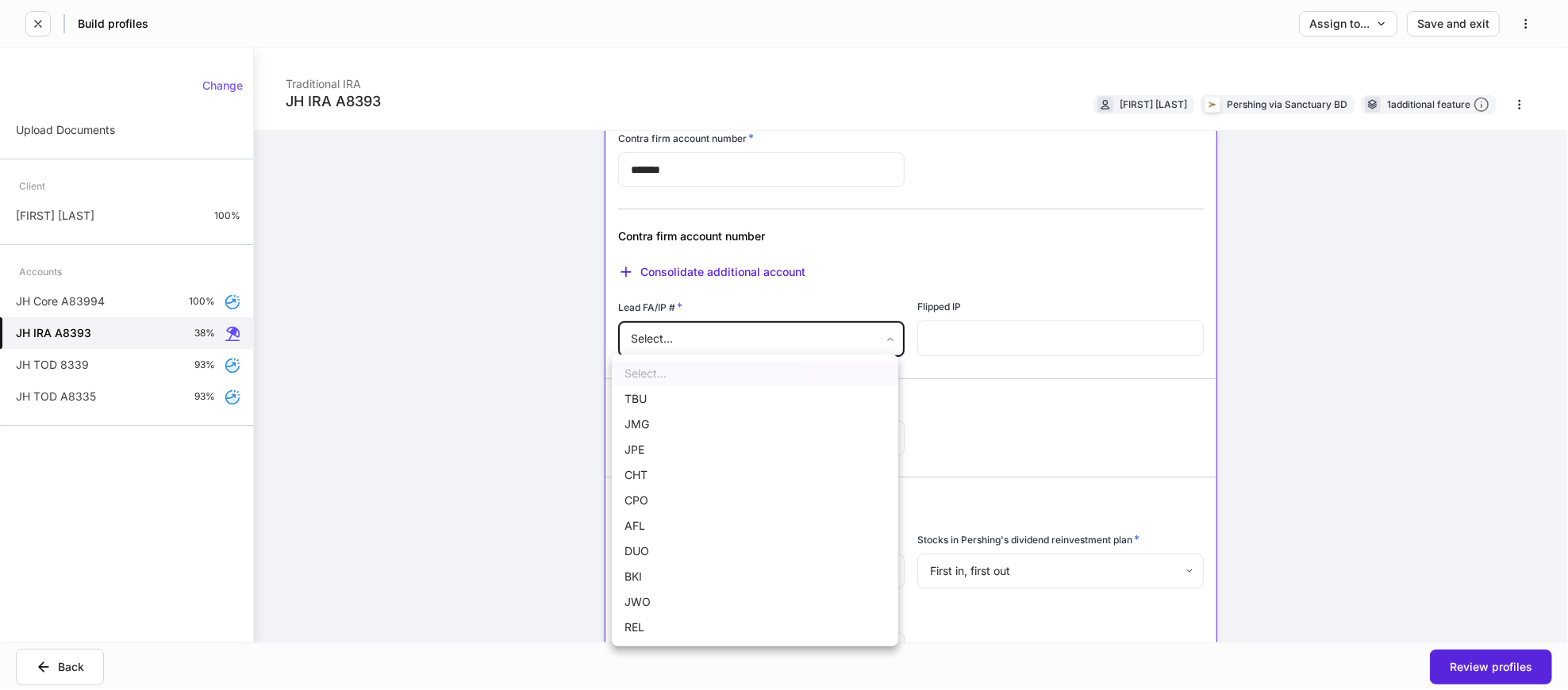 click on "JWO" at bounding box center (755, 602) 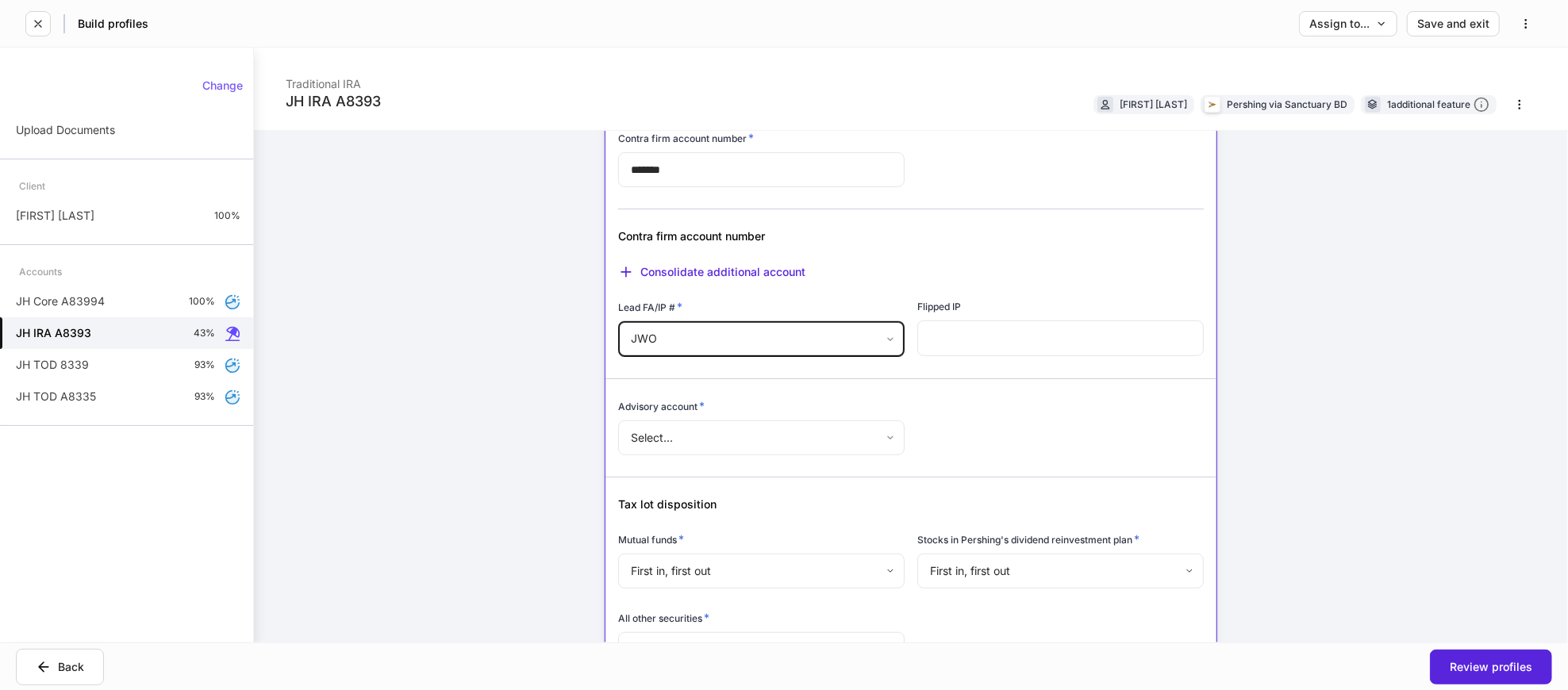click at bounding box center (1060, 338) 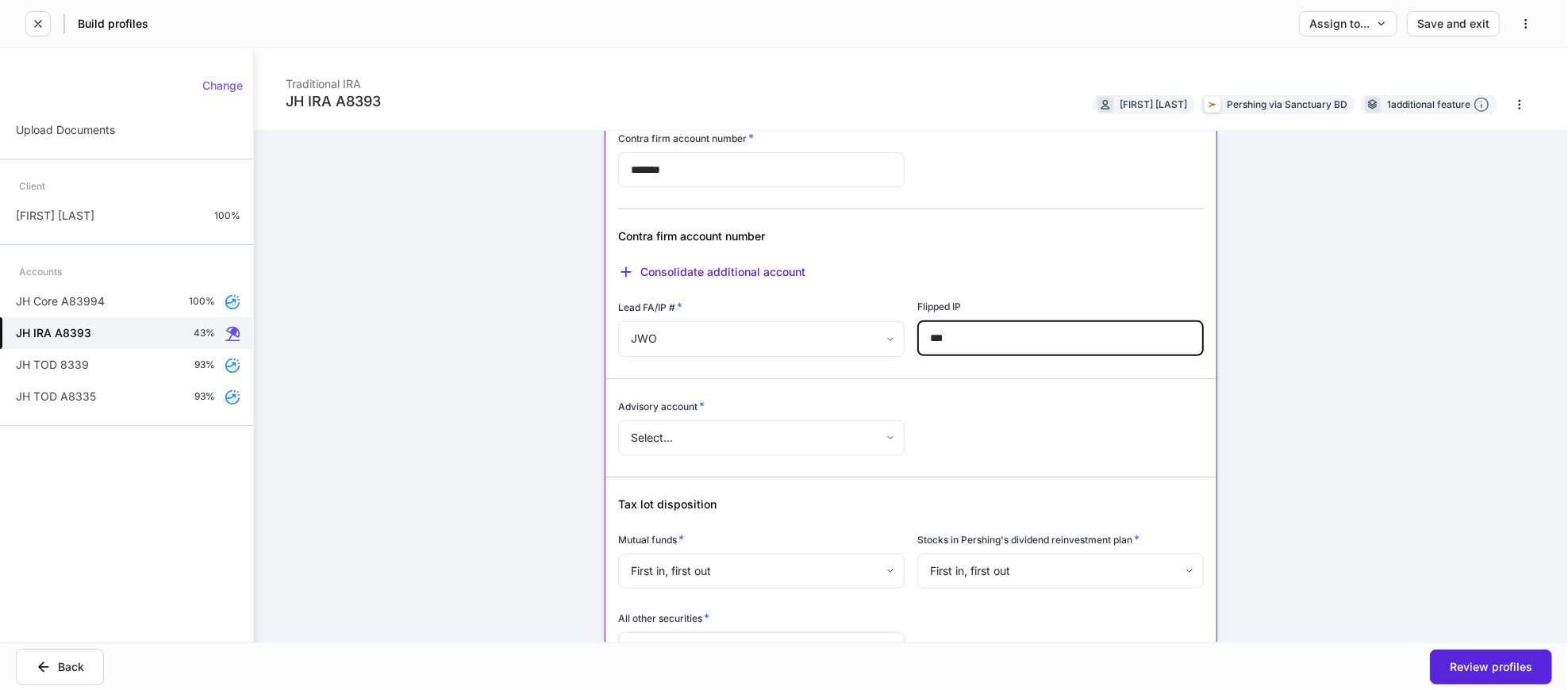 type on "***" 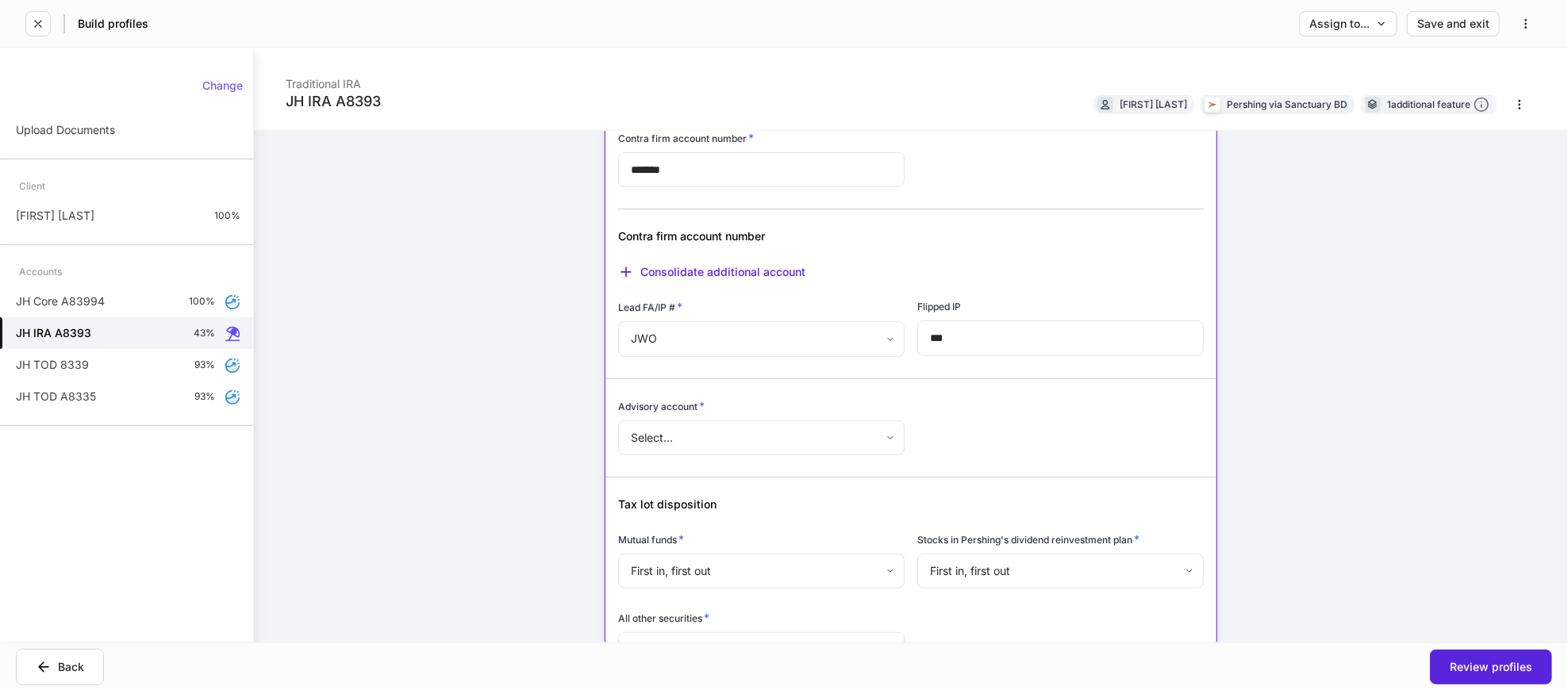 click on "**********" at bounding box center [784, 345] 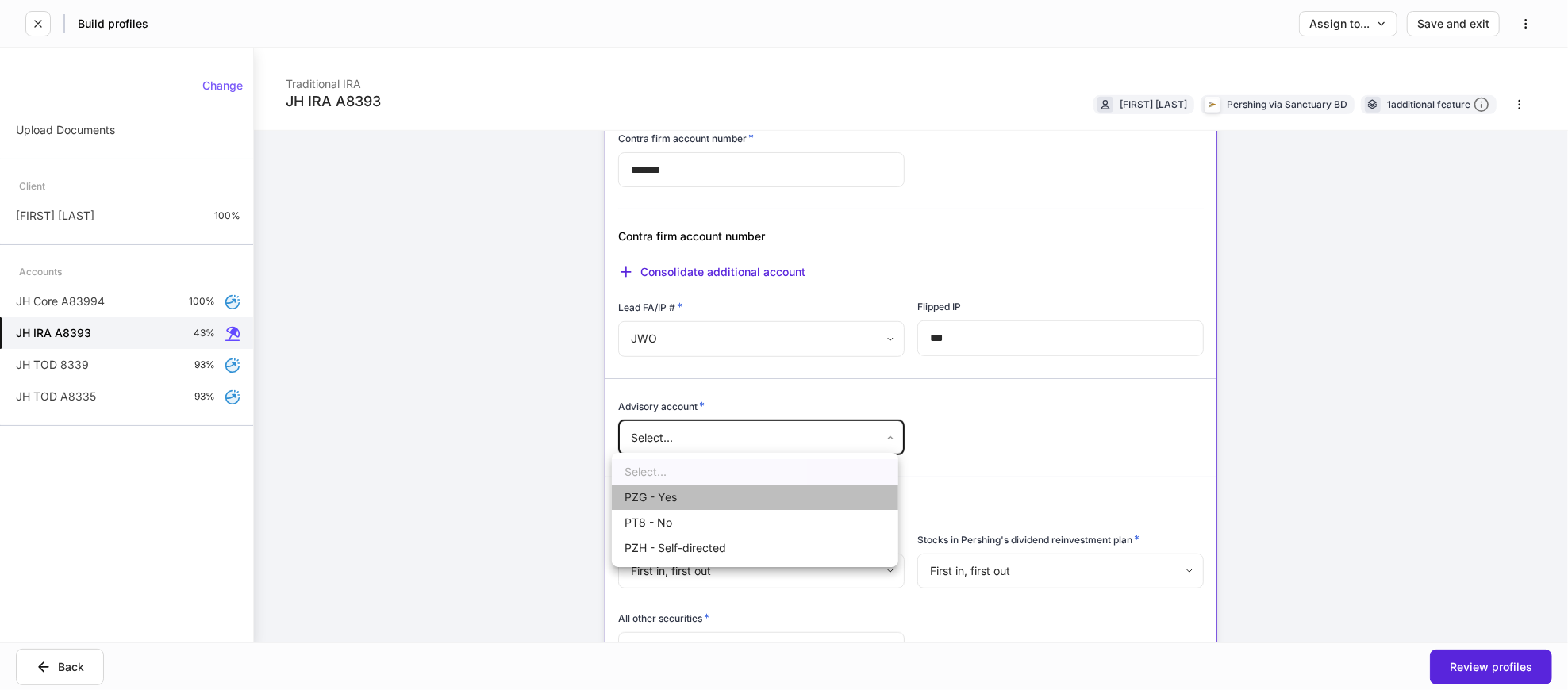 click on "PZG - Yes" at bounding box center (755, 497) 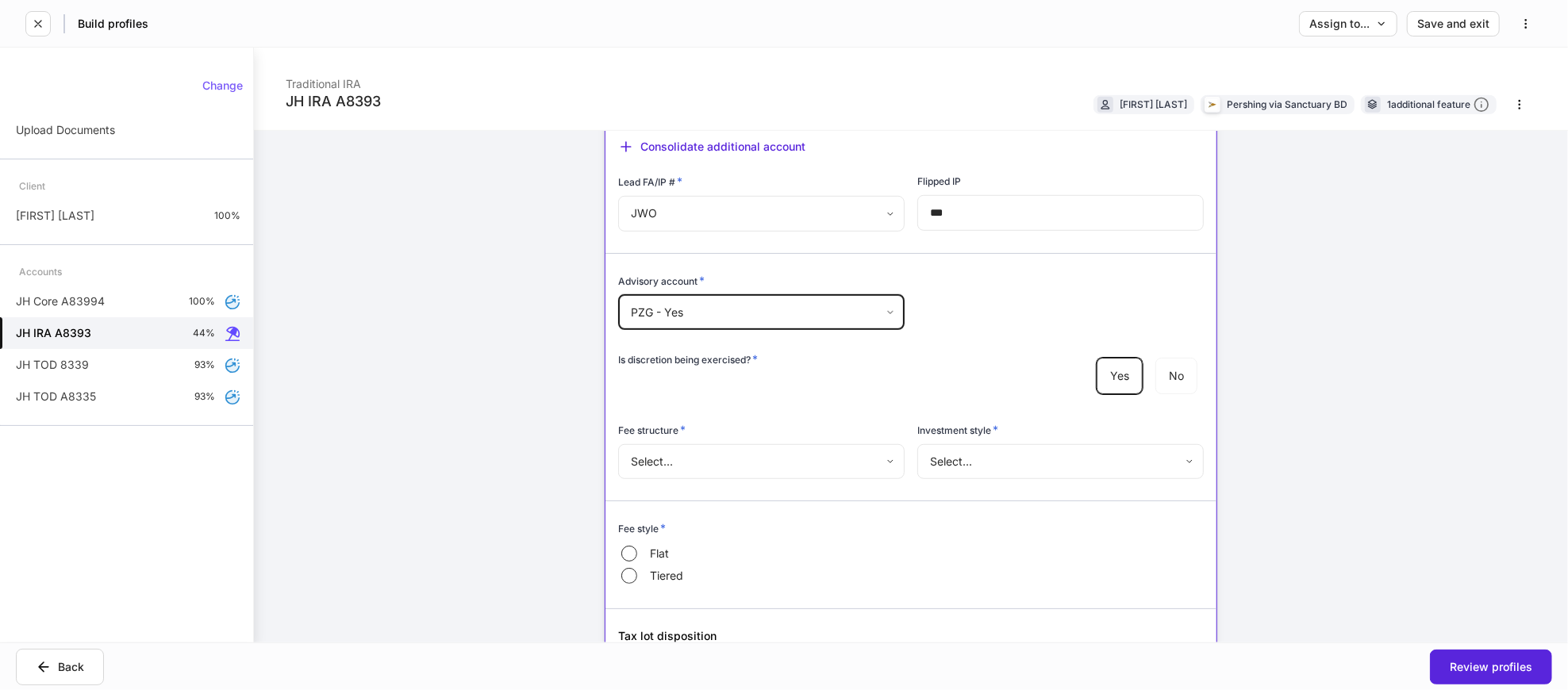 scroll, scrollTop: 793, scrollLeft: 0, axis: vertical 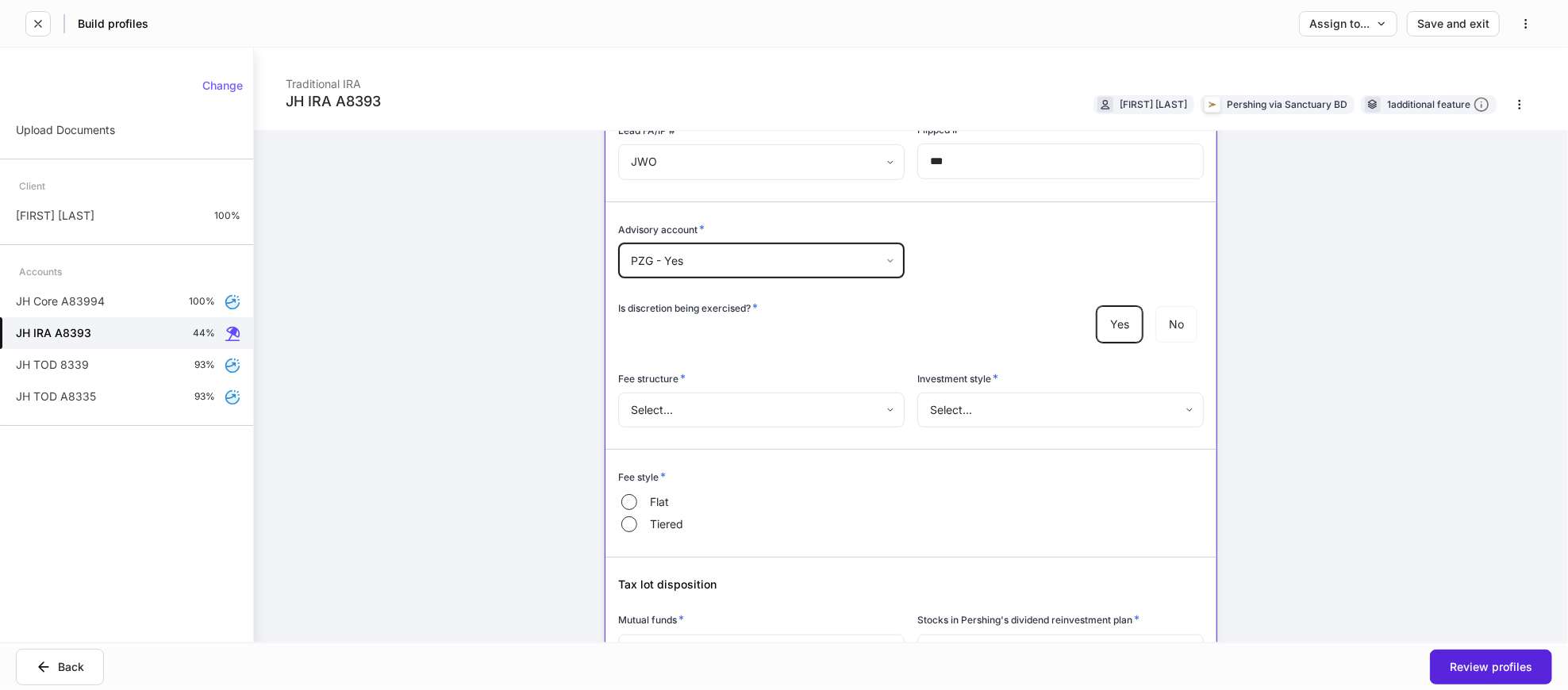 click on "**********" at bounding box center (784, 345) 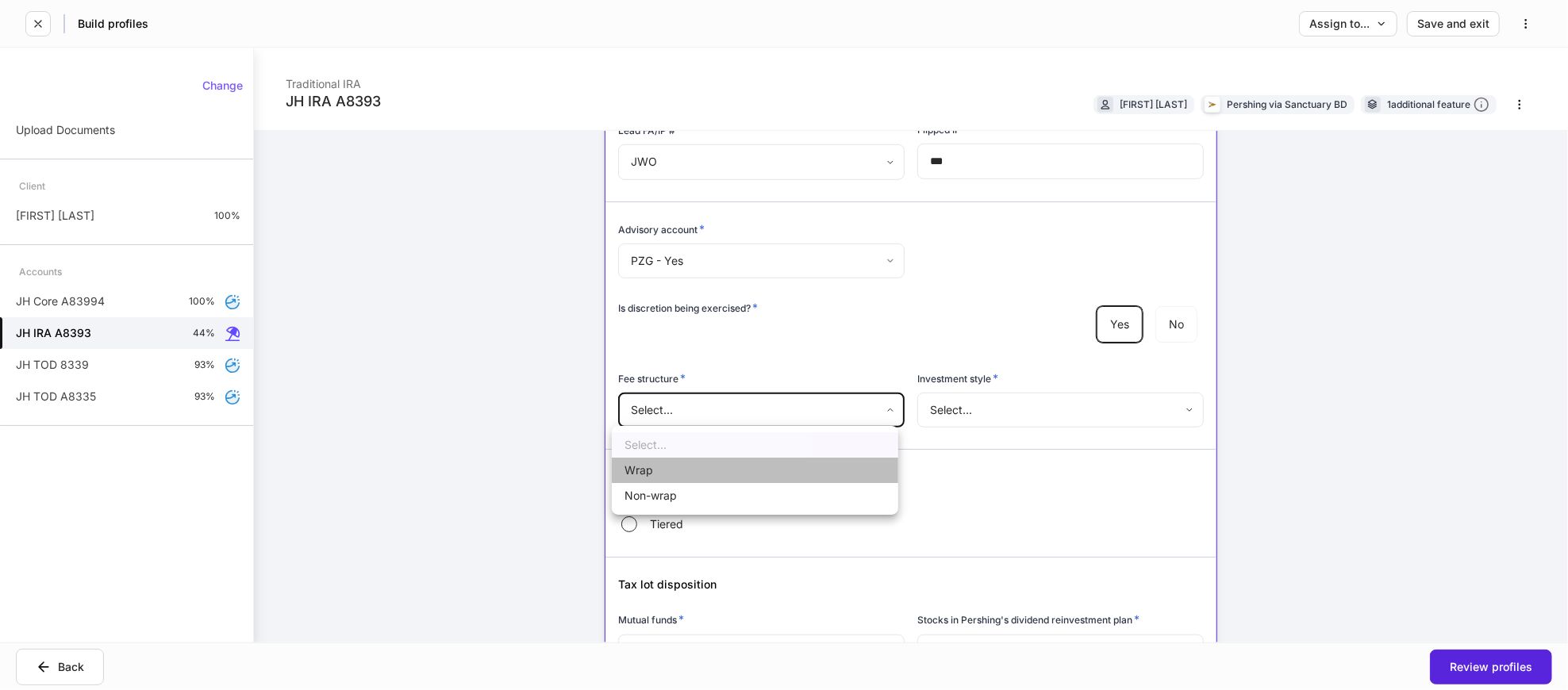 click on "Wrap" at bounding box center (755, 470) 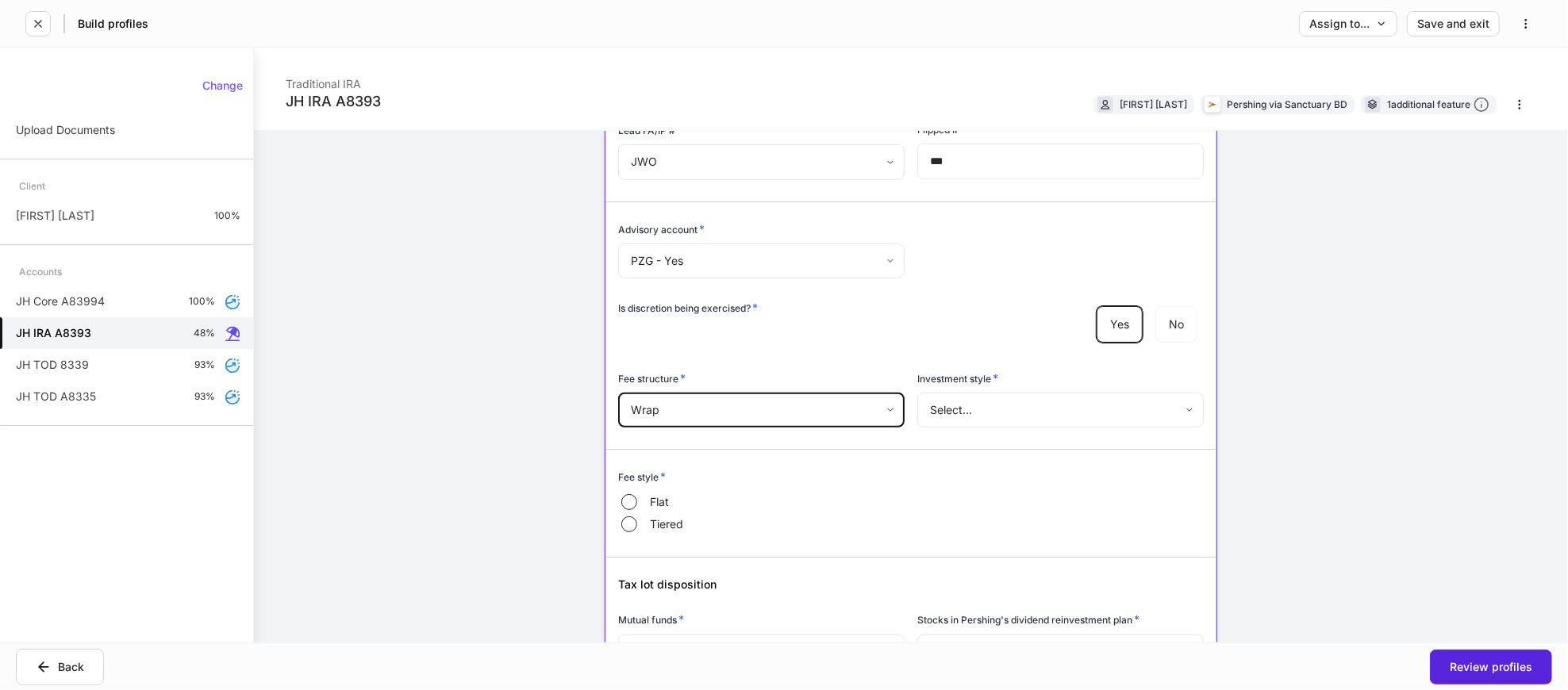click on "**********" at bounding box center [784, 345] 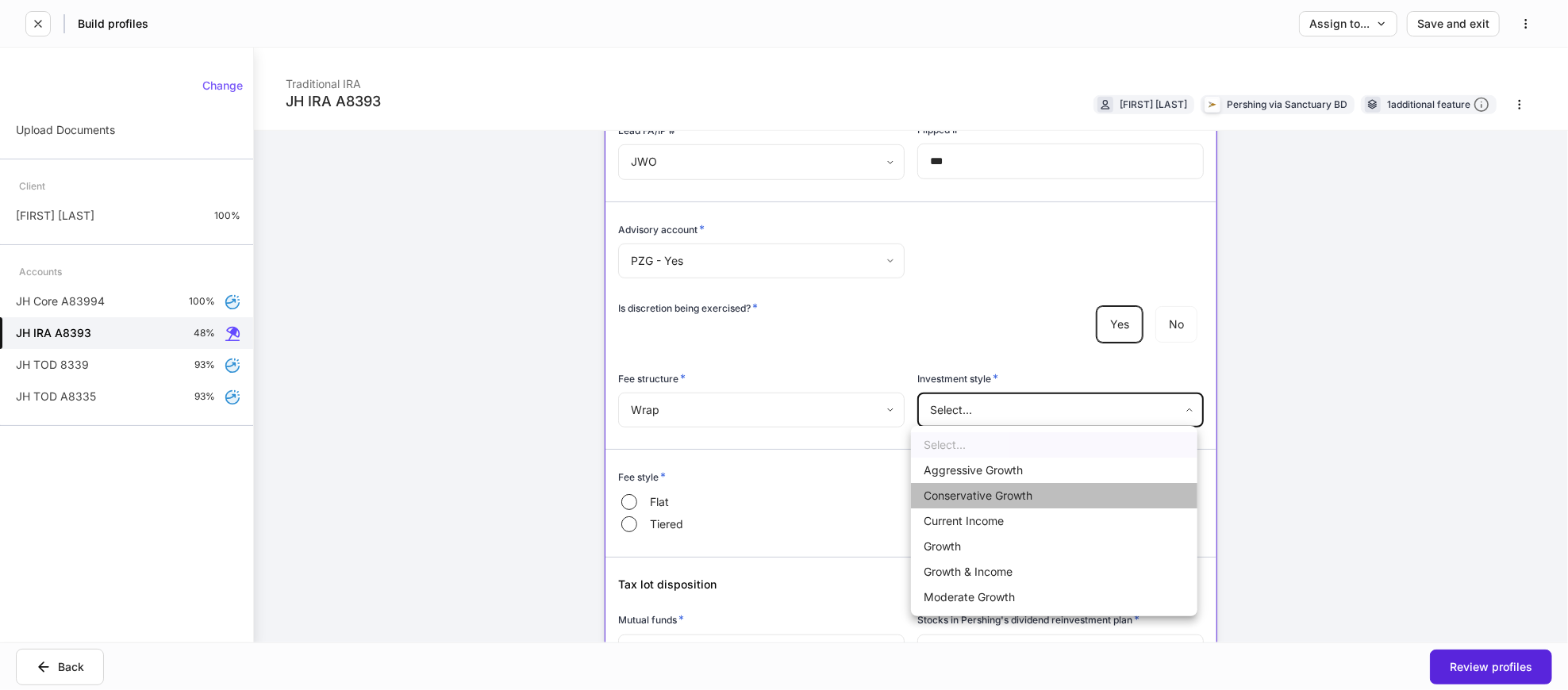 click on "Conservative Growth" at bounding box center (1054, 496) 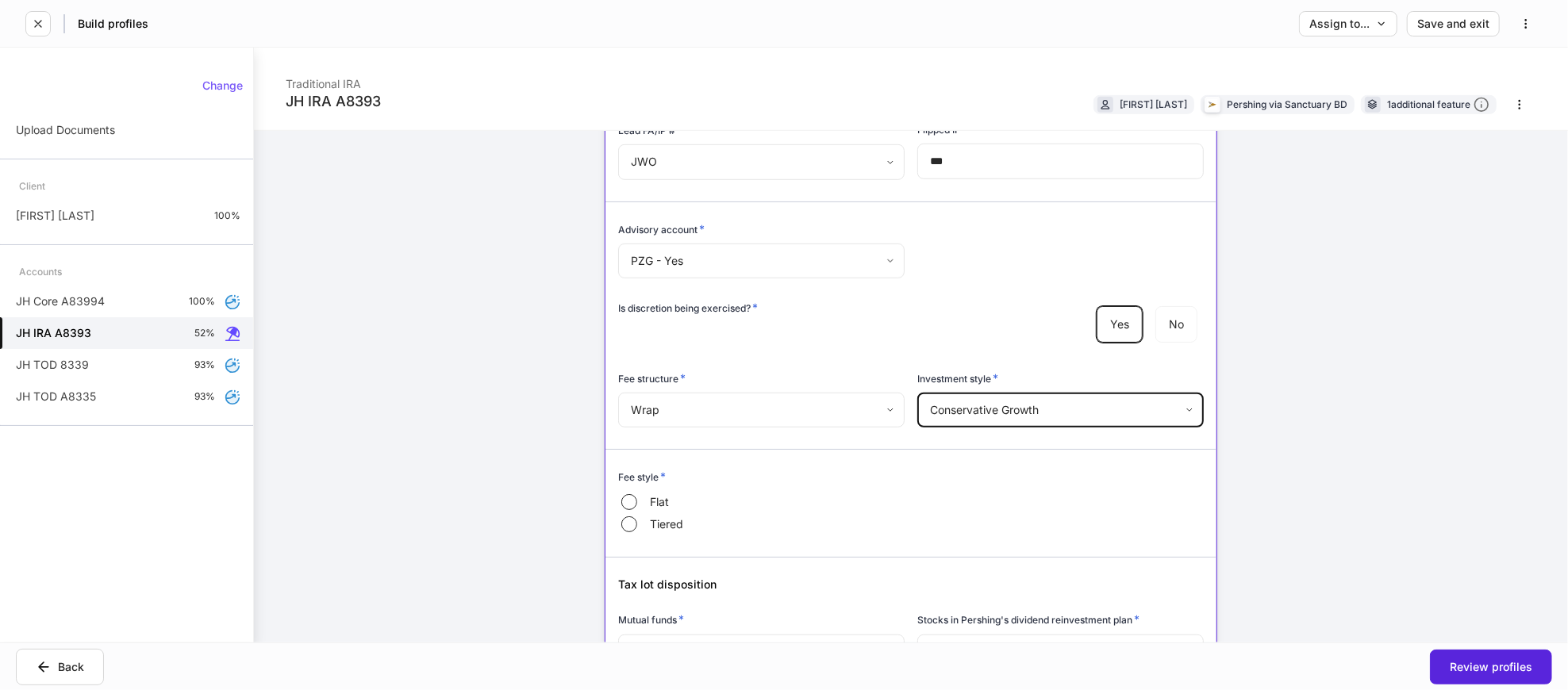click on "Flat" at bounding box center (659, 502) 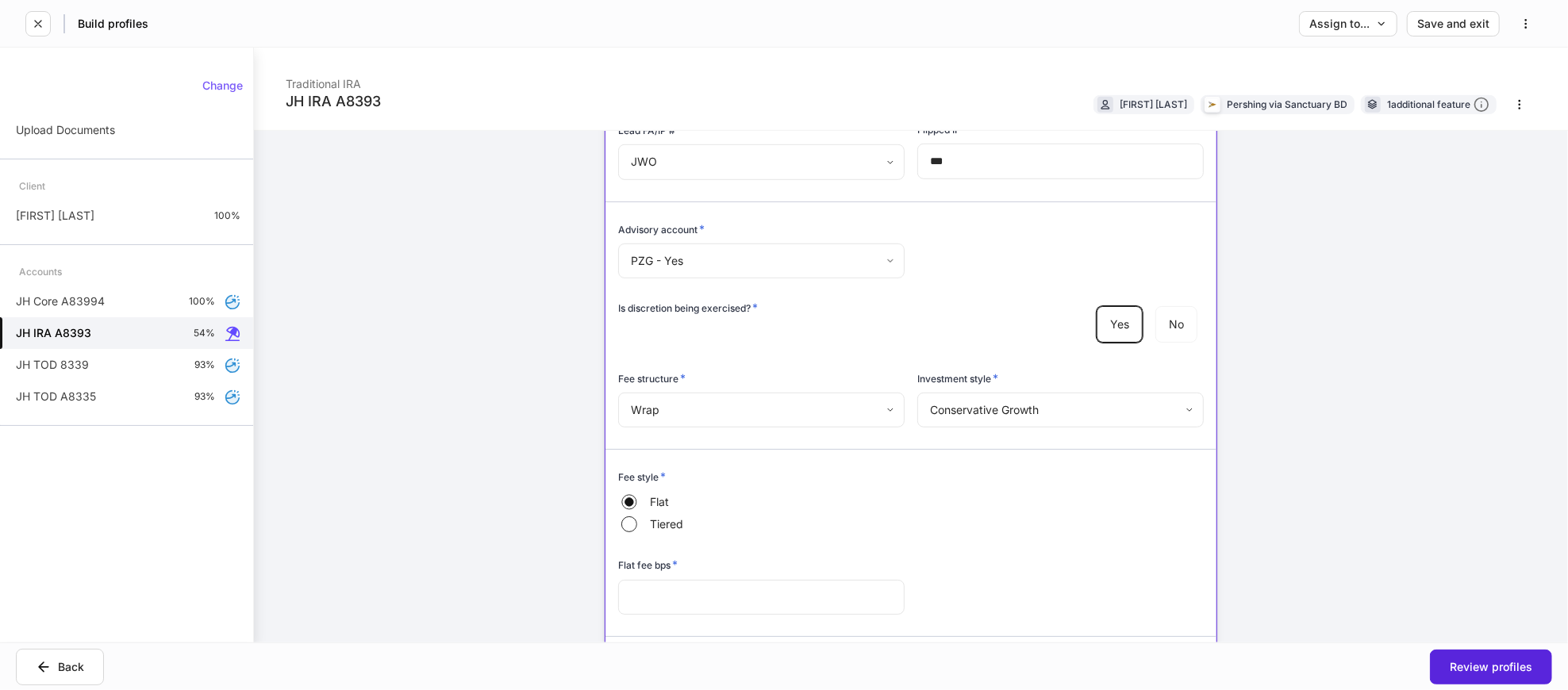 click at bounding box center (761, 597) 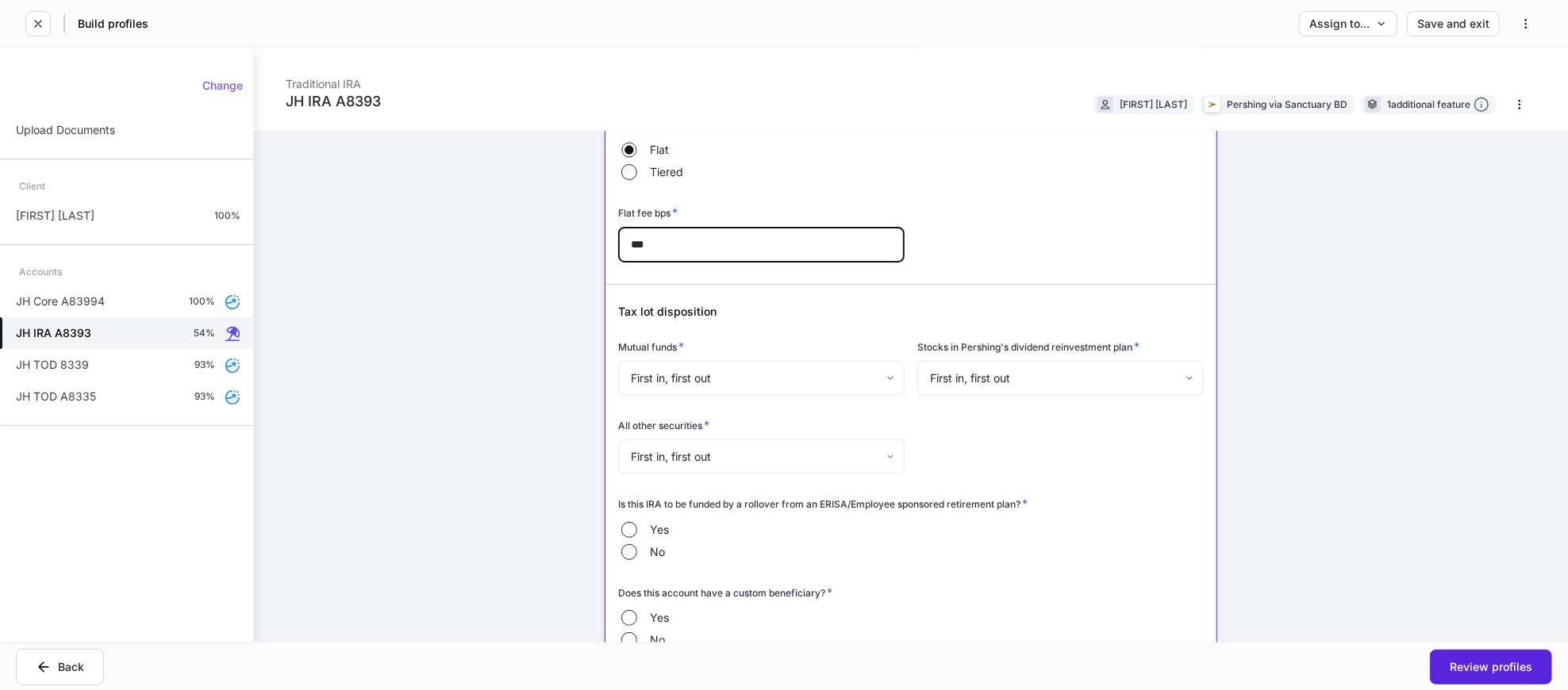 scroll, scrollTop: 1233, scrollLeft: 0, axis: vertical 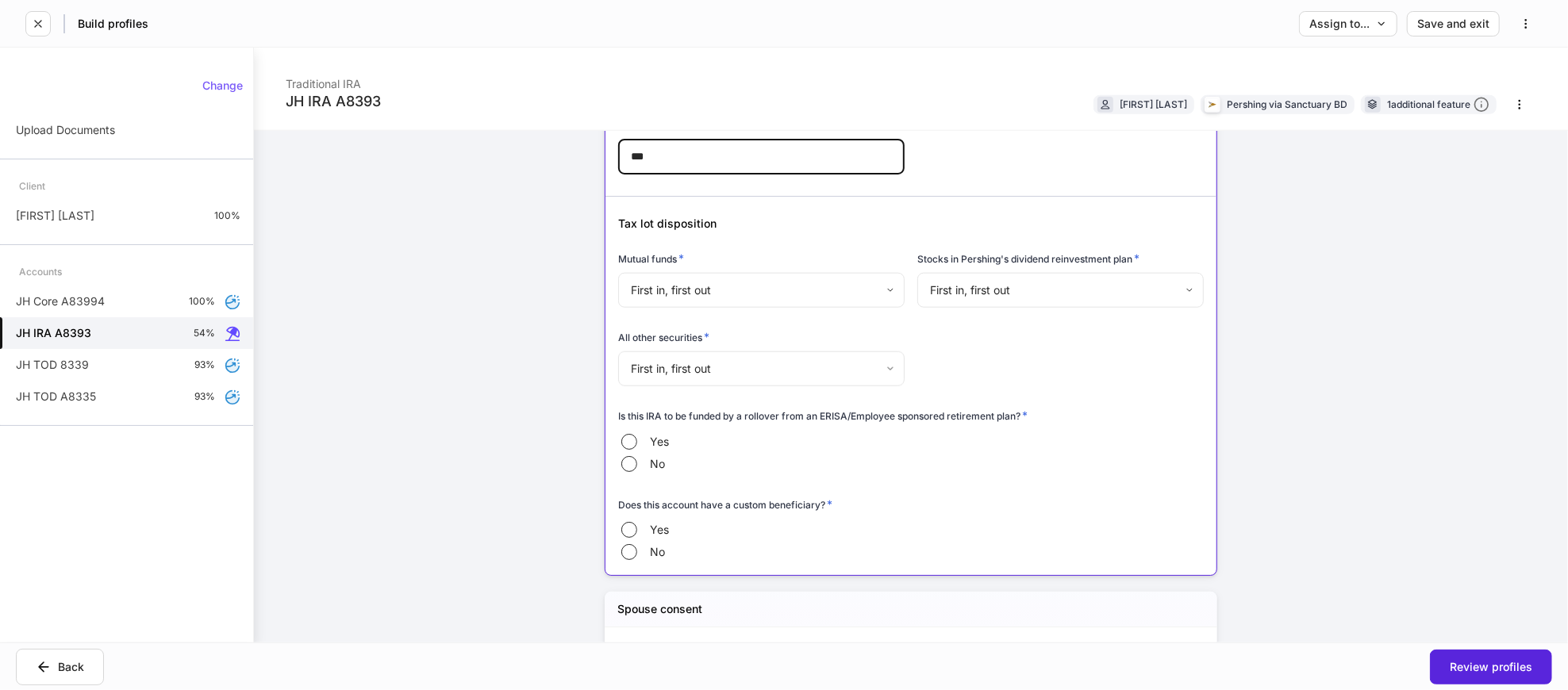 type on "***" 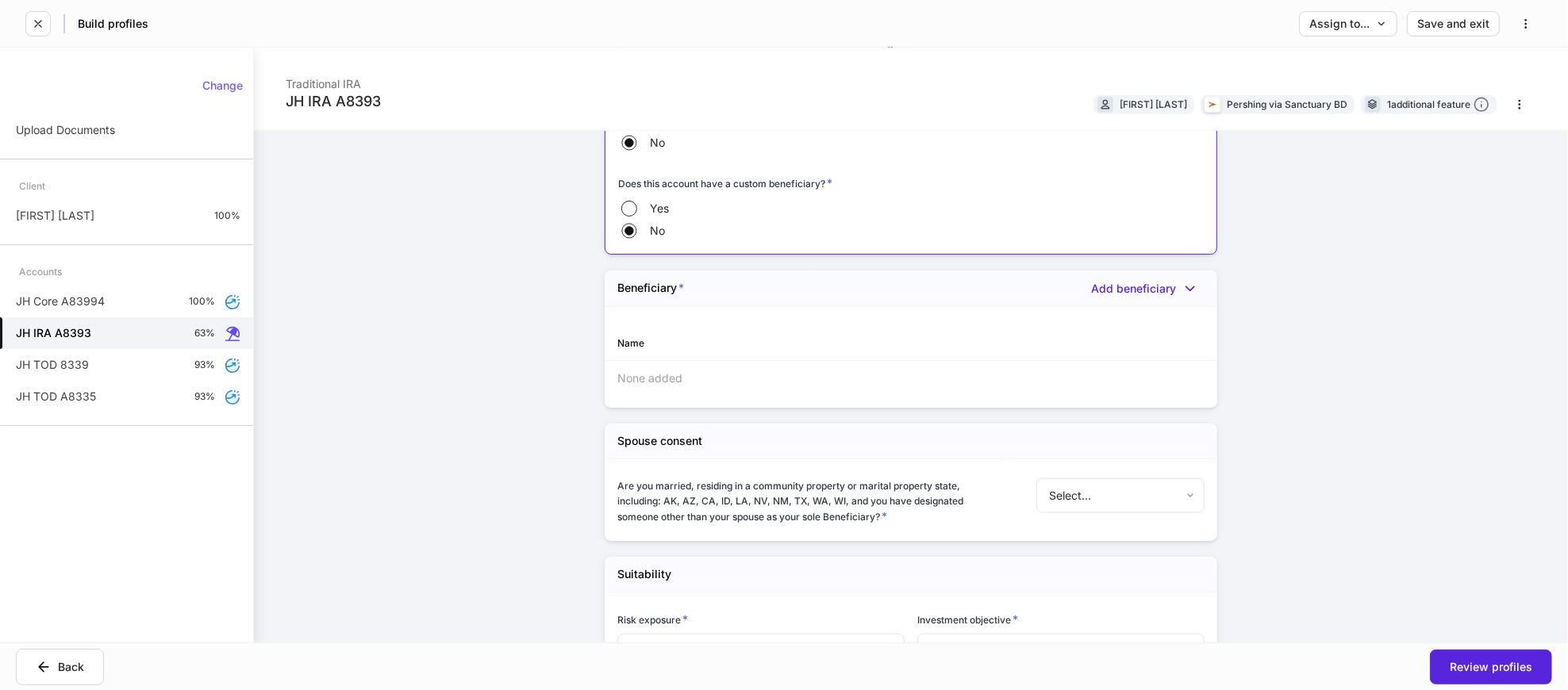 scroll, scrollTop: 1586, scrollLeft: 0, axis: vertical 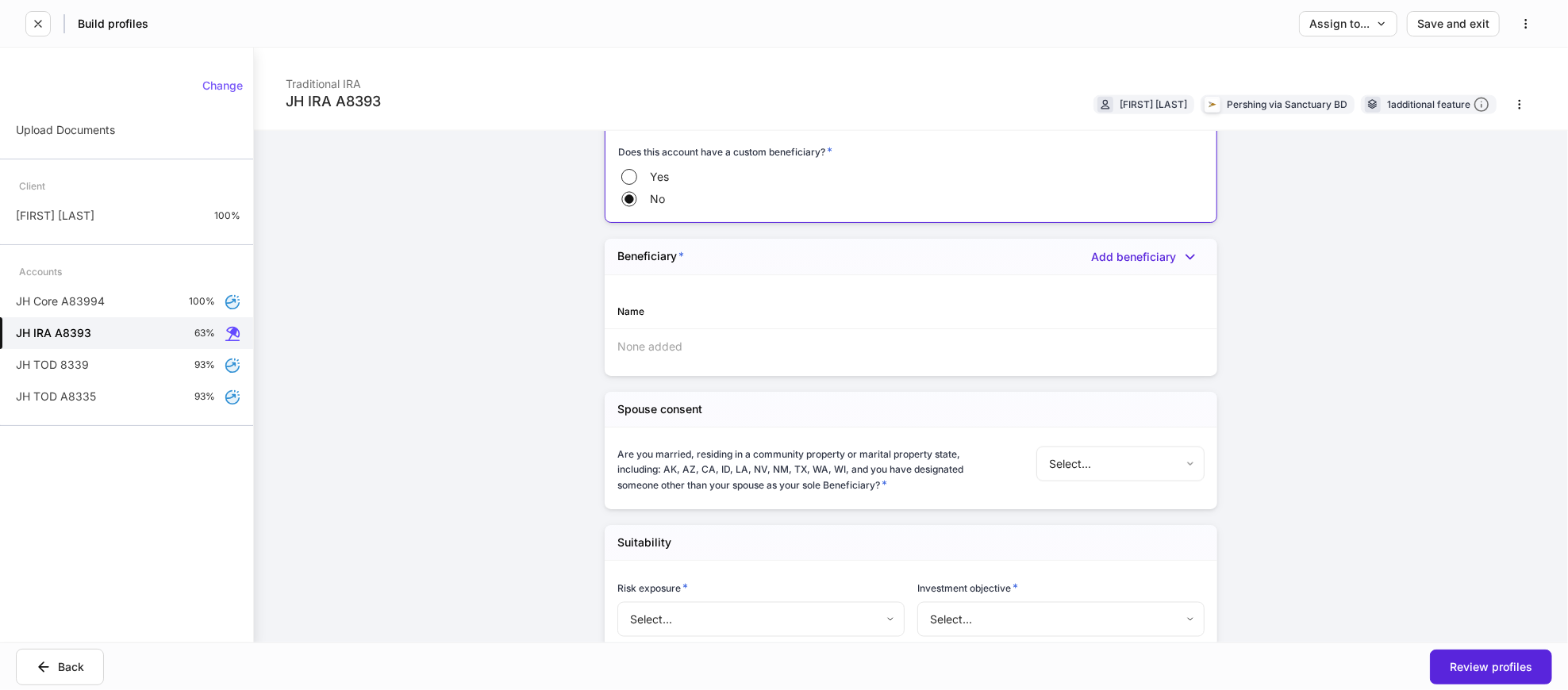 click on "**********" at bounding box center [784, 345] 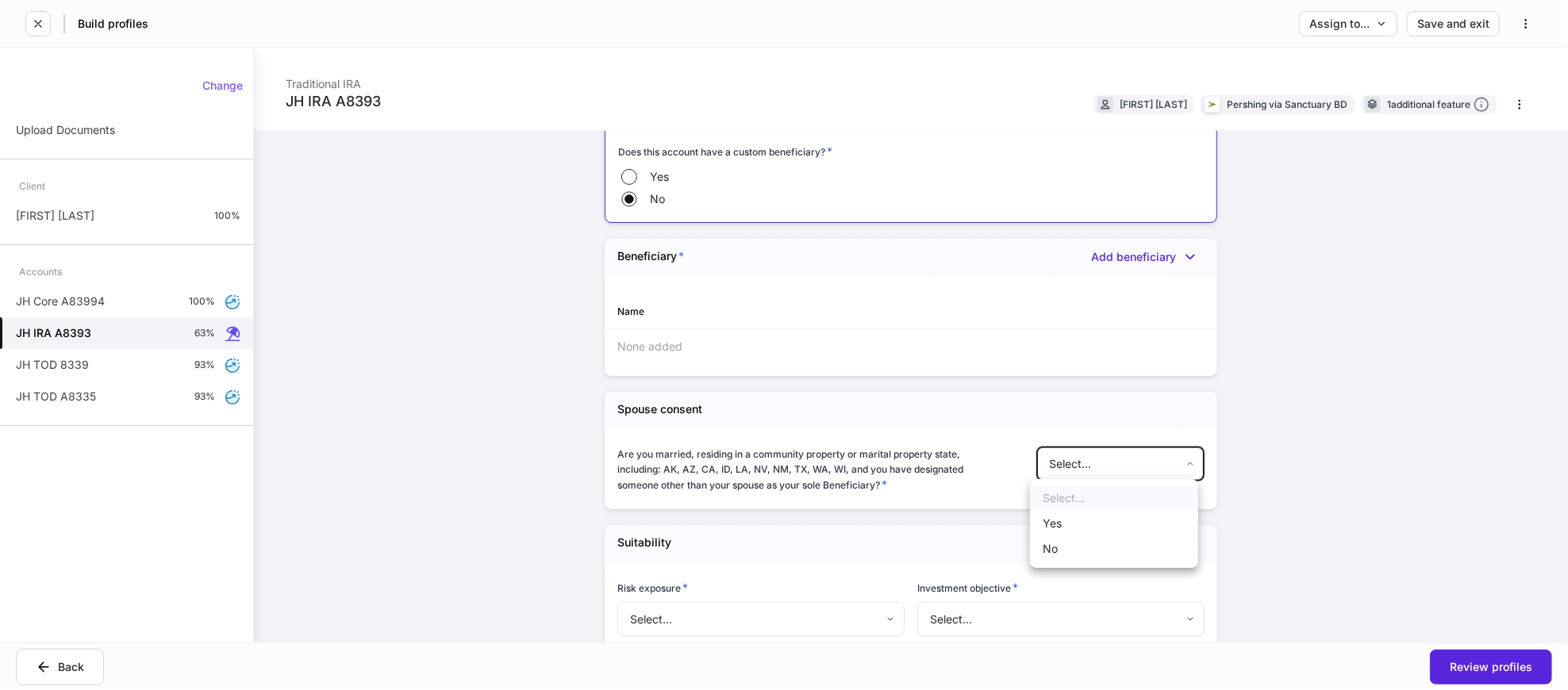 click on "No" at bounding box center (1114, 549) 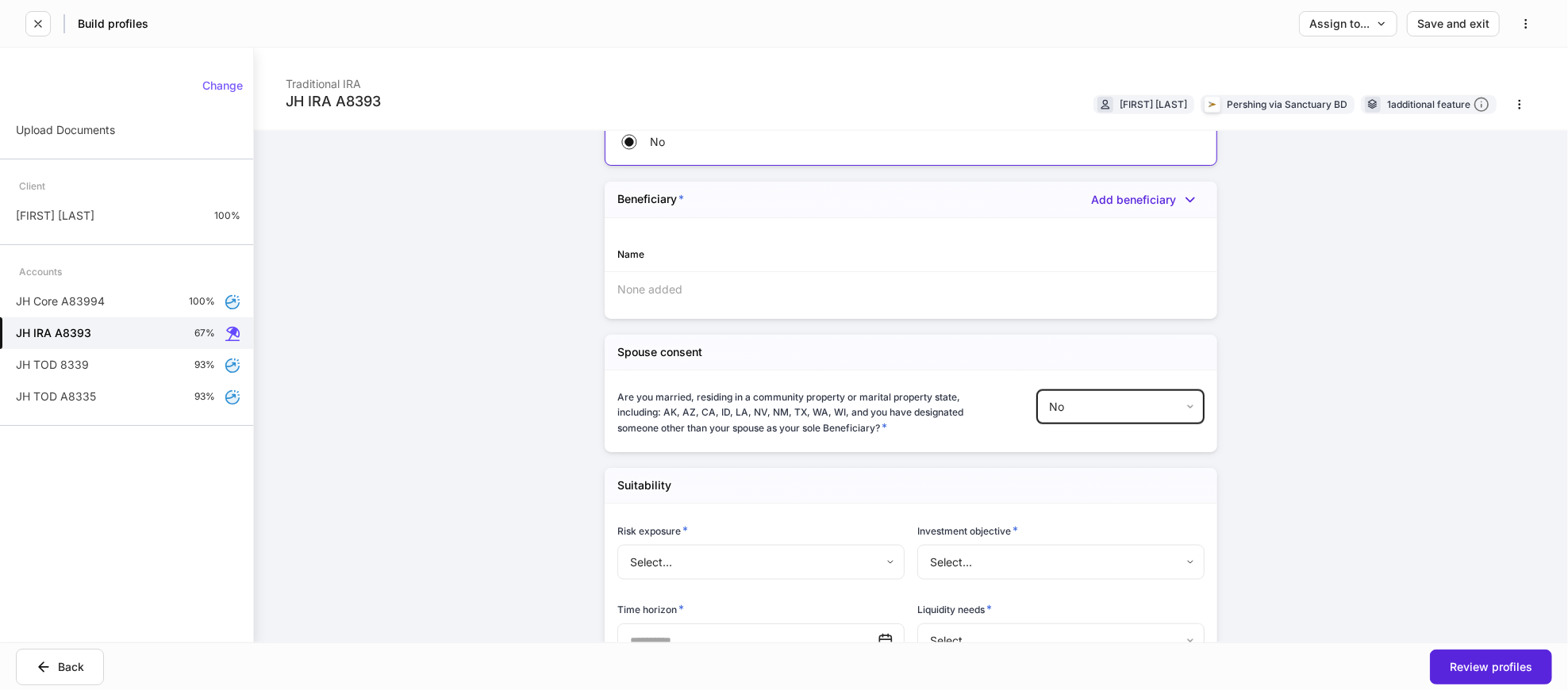 scroll, scrollTop: 1674, scrollLeft: 0, axis: vertical 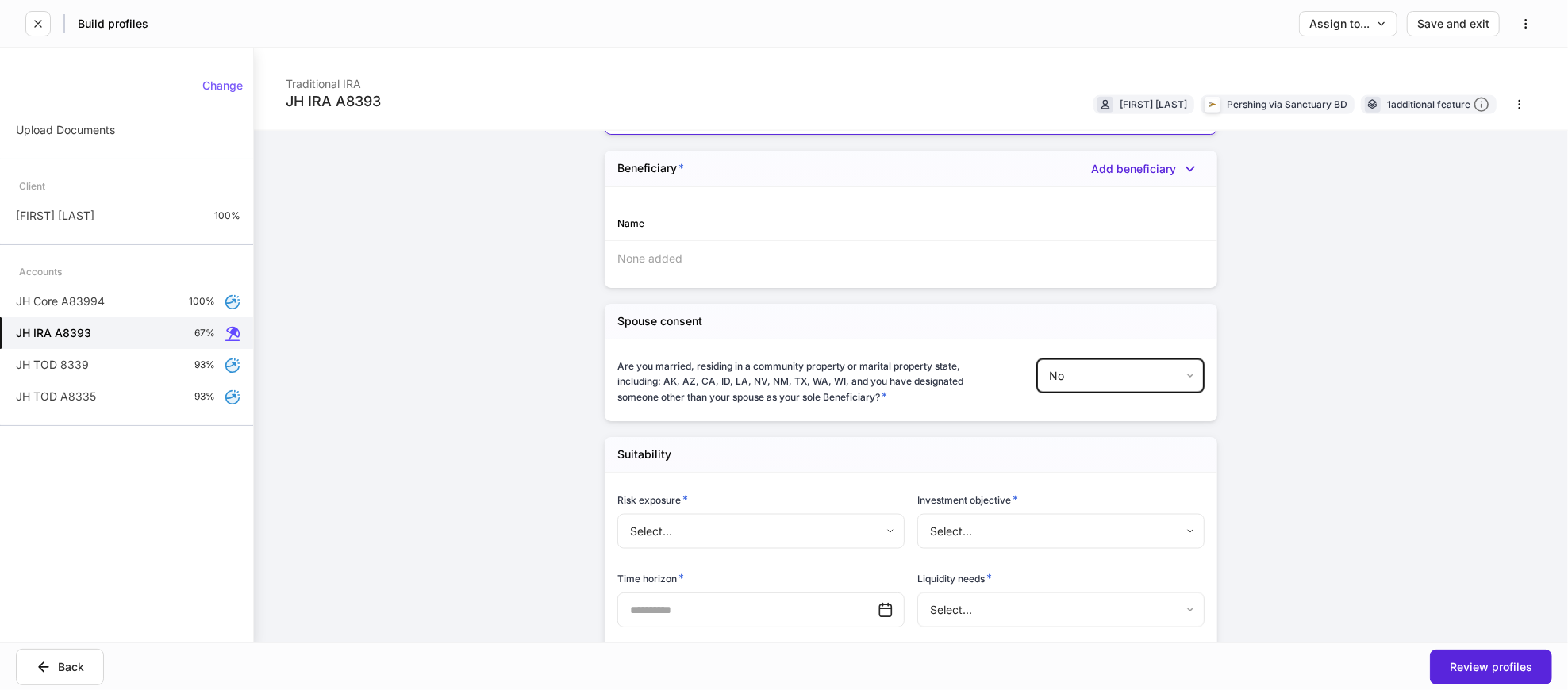 click on "**********" at bounding box center (784, 345) 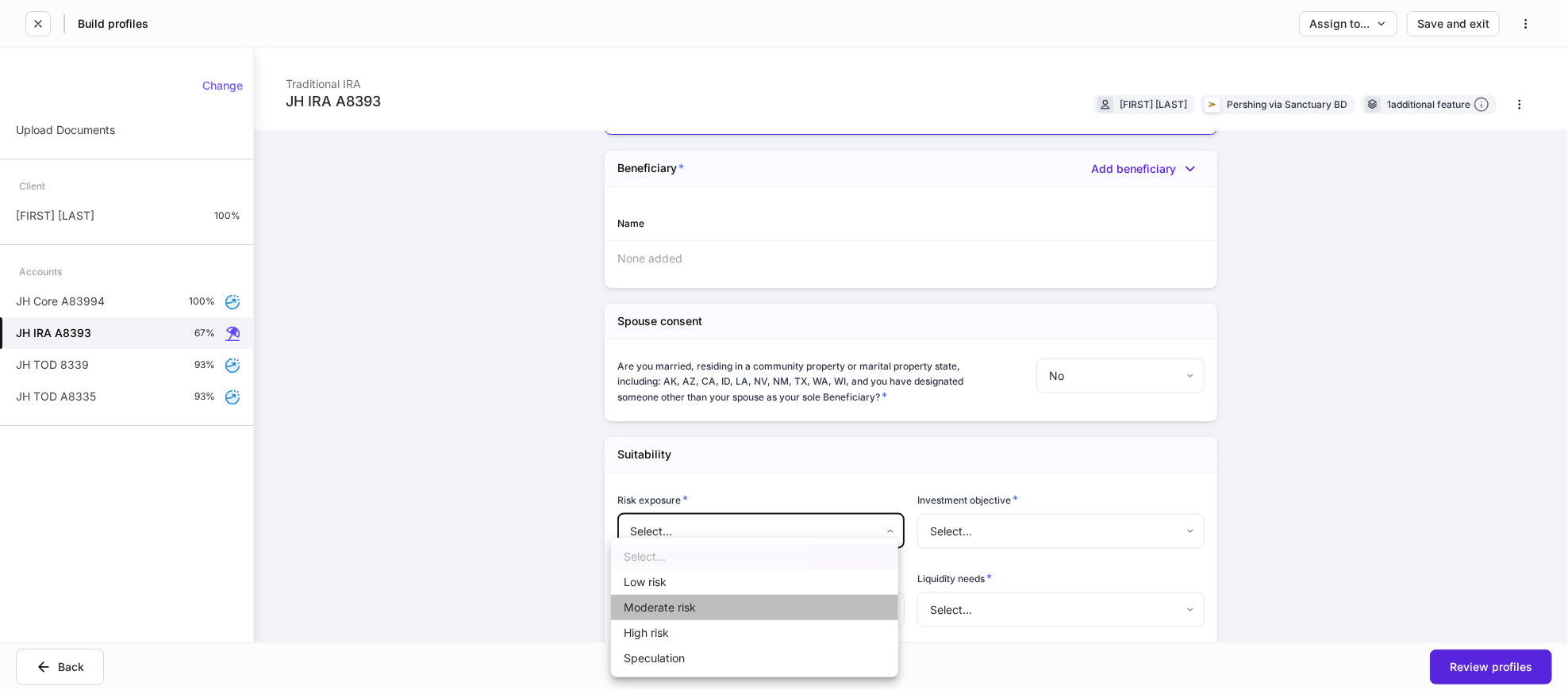 drag, startPoint x: 675, startPoint y: 617, endPoint x: 1081, endPoint y: 534, distance: 414.39715 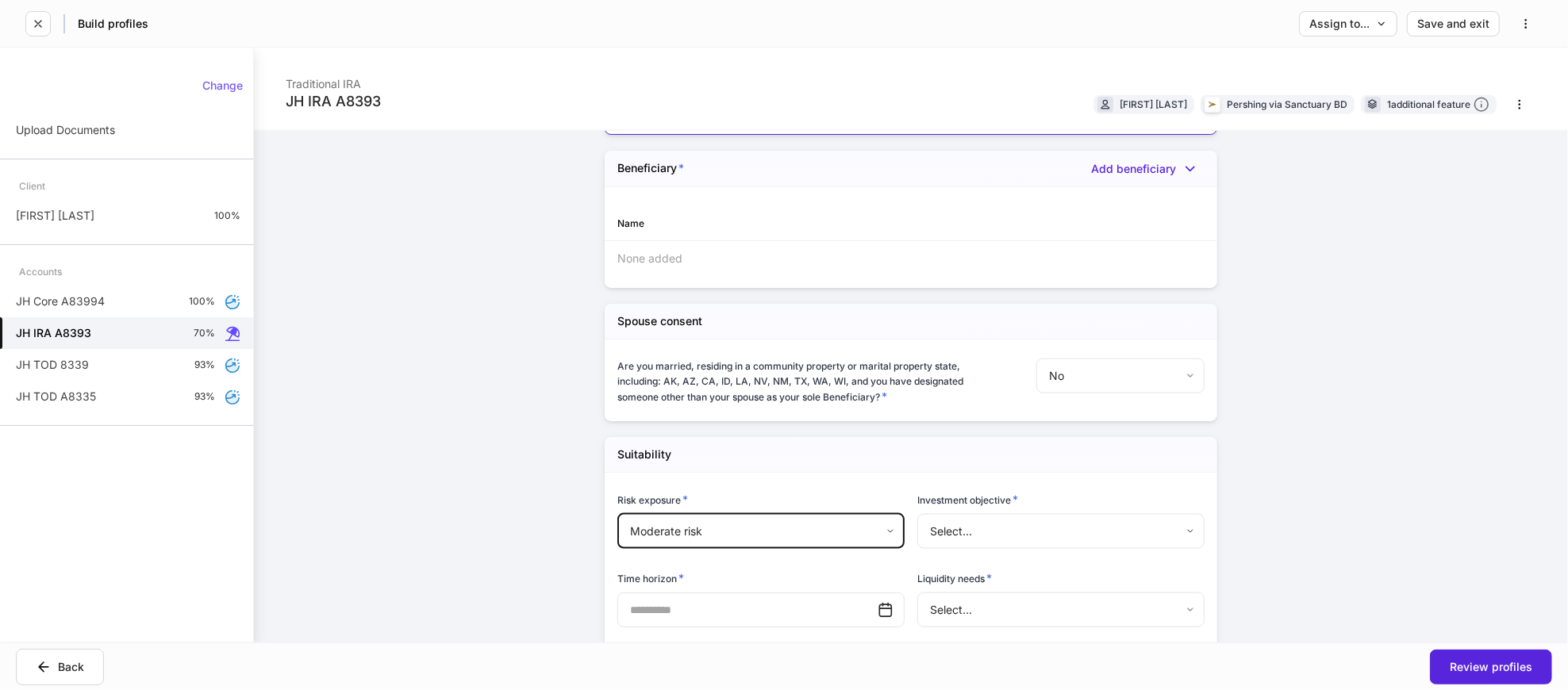 click on "**********" at bounding box center (784, 345) 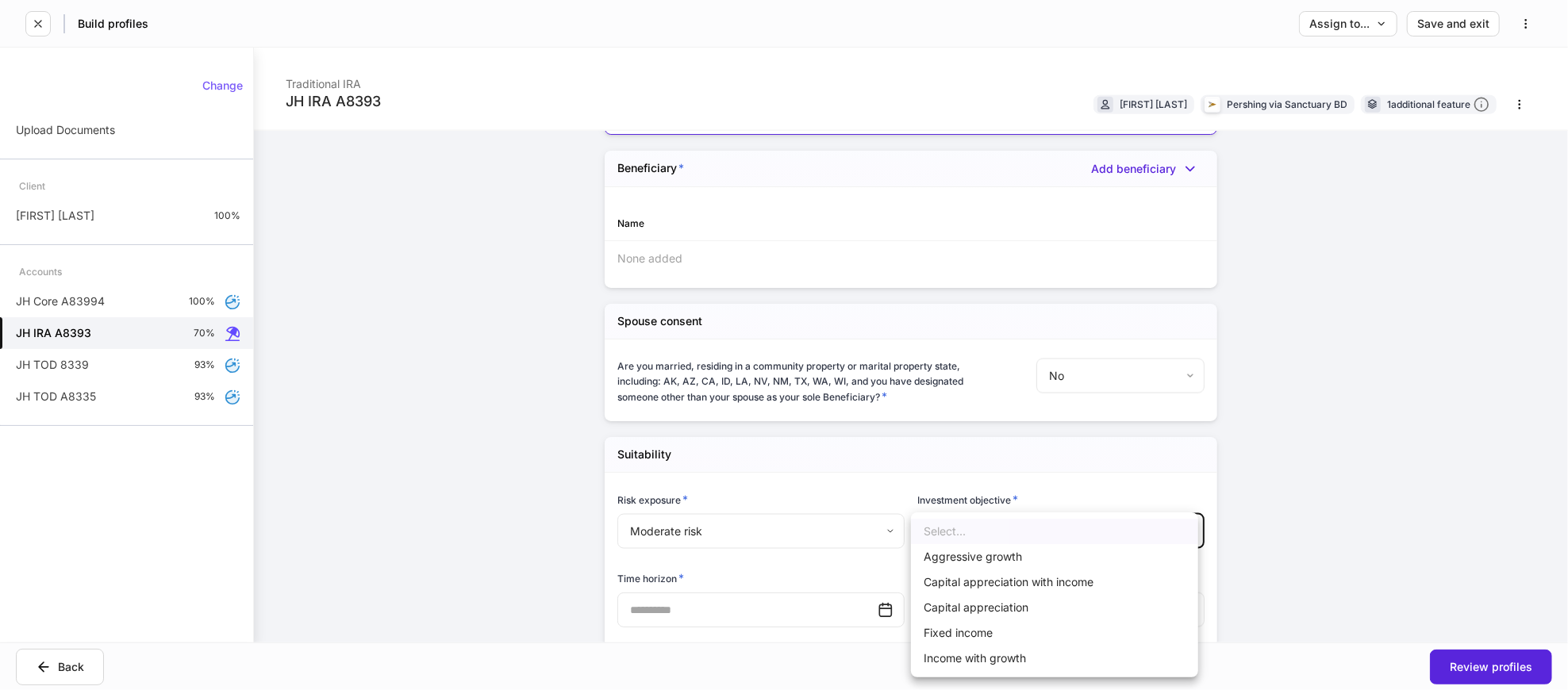 click on "Capital appreciation with income" at bounding box center (1055, 582) 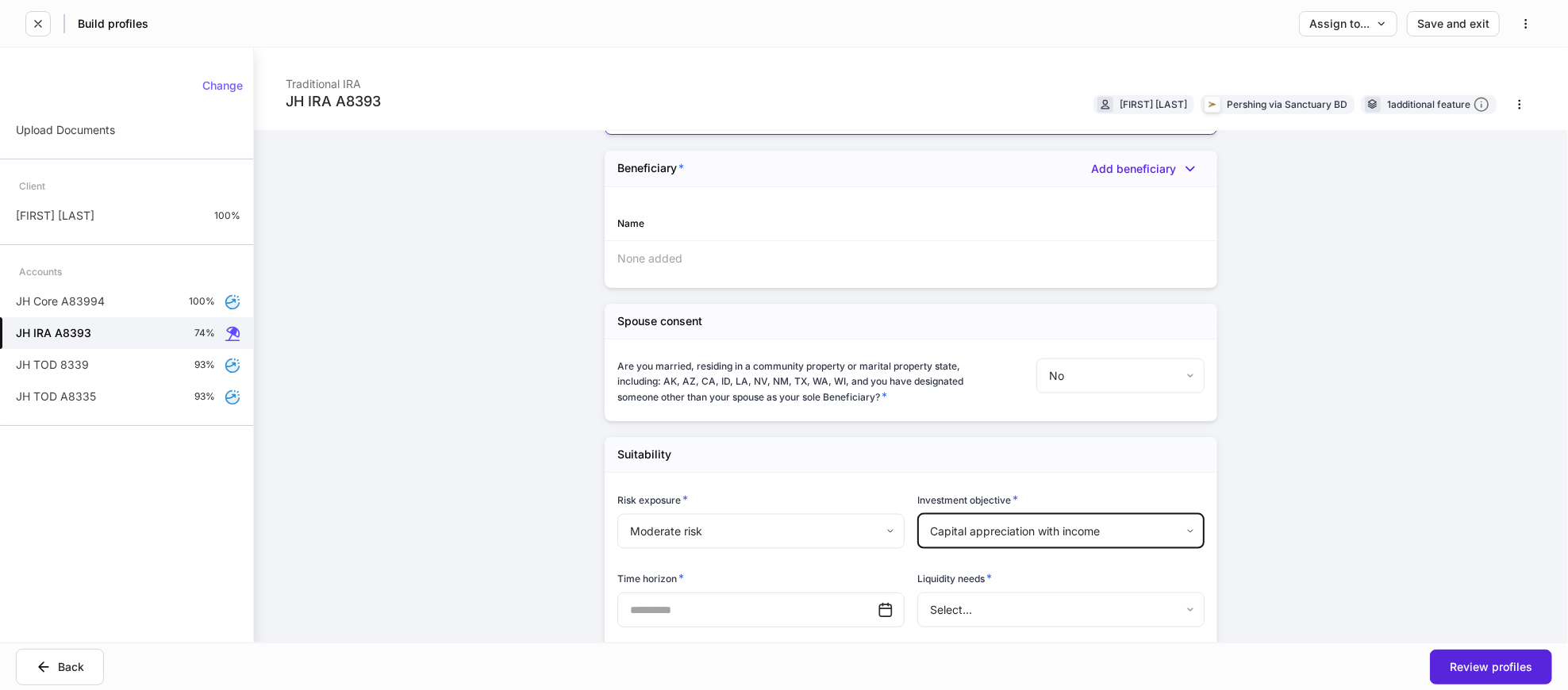 click at bounding box center [747, 610] 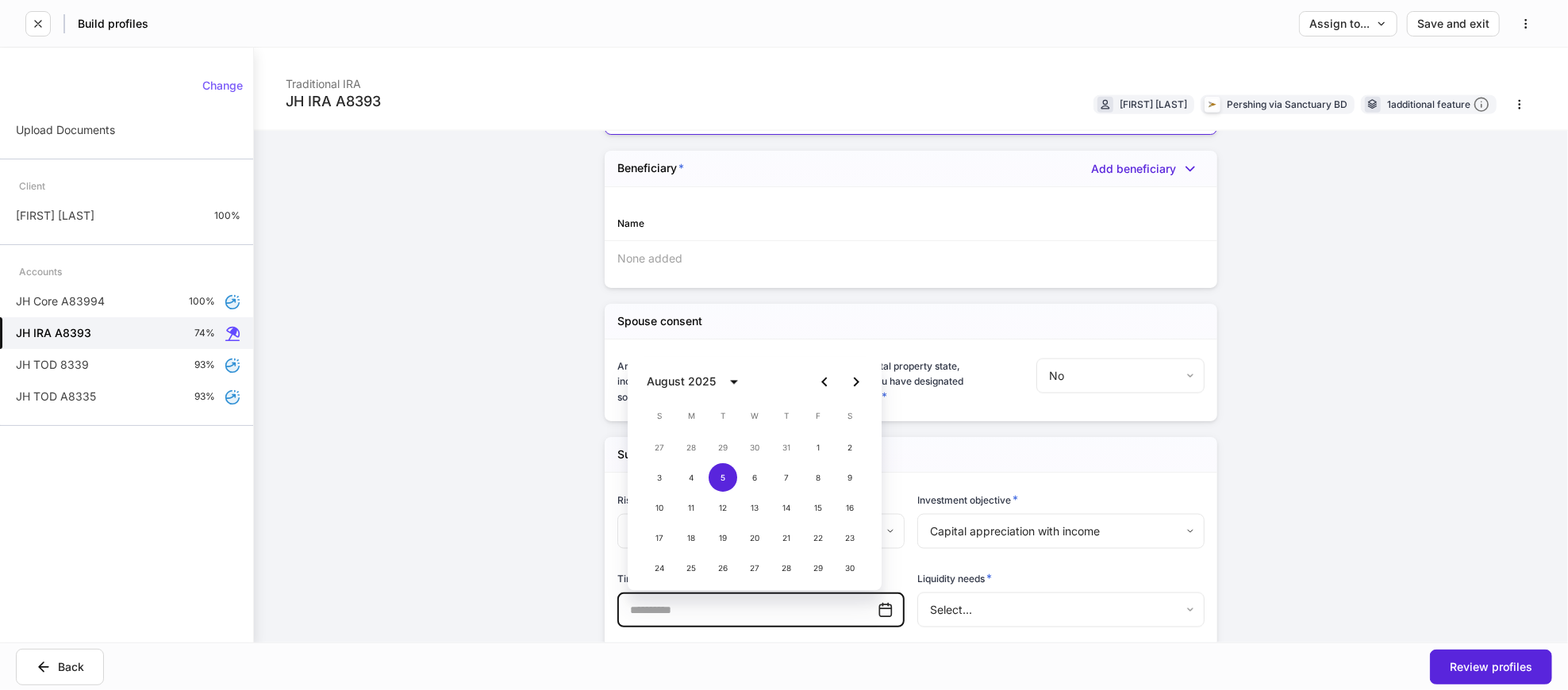 click on "August 2025" at bounding box center (681, 381) 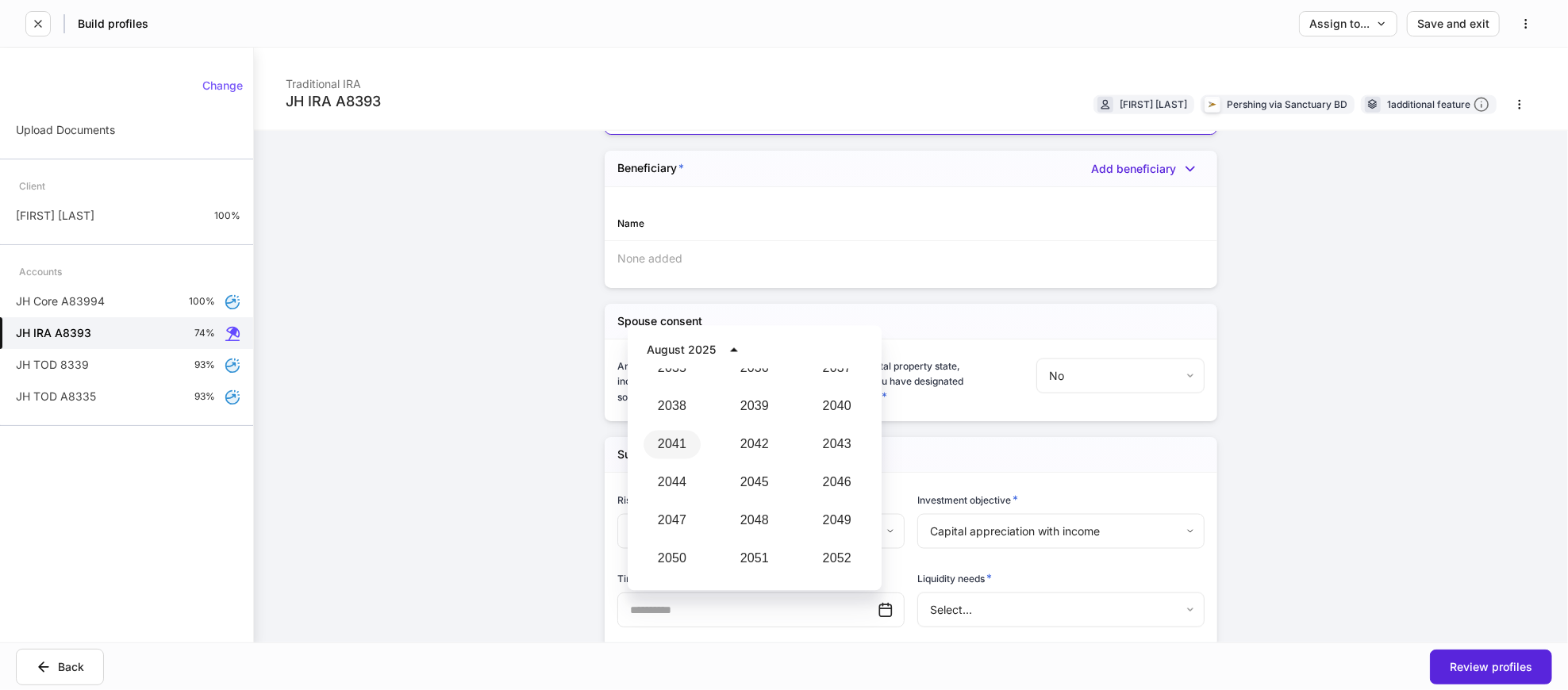 scroll, scrollTop: 1644, scrollLeft: 0, axis: vertical 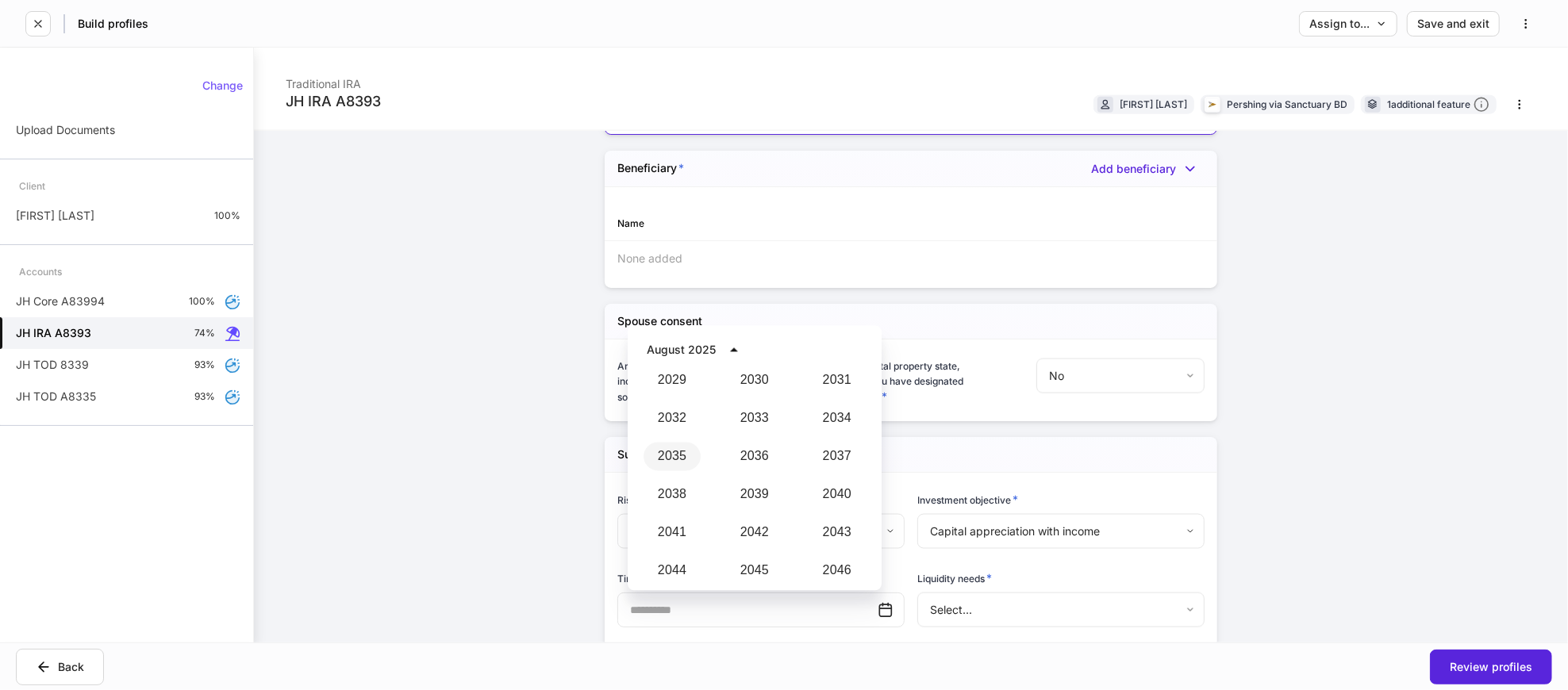 click on "2035" at bounding box center [672, 456] 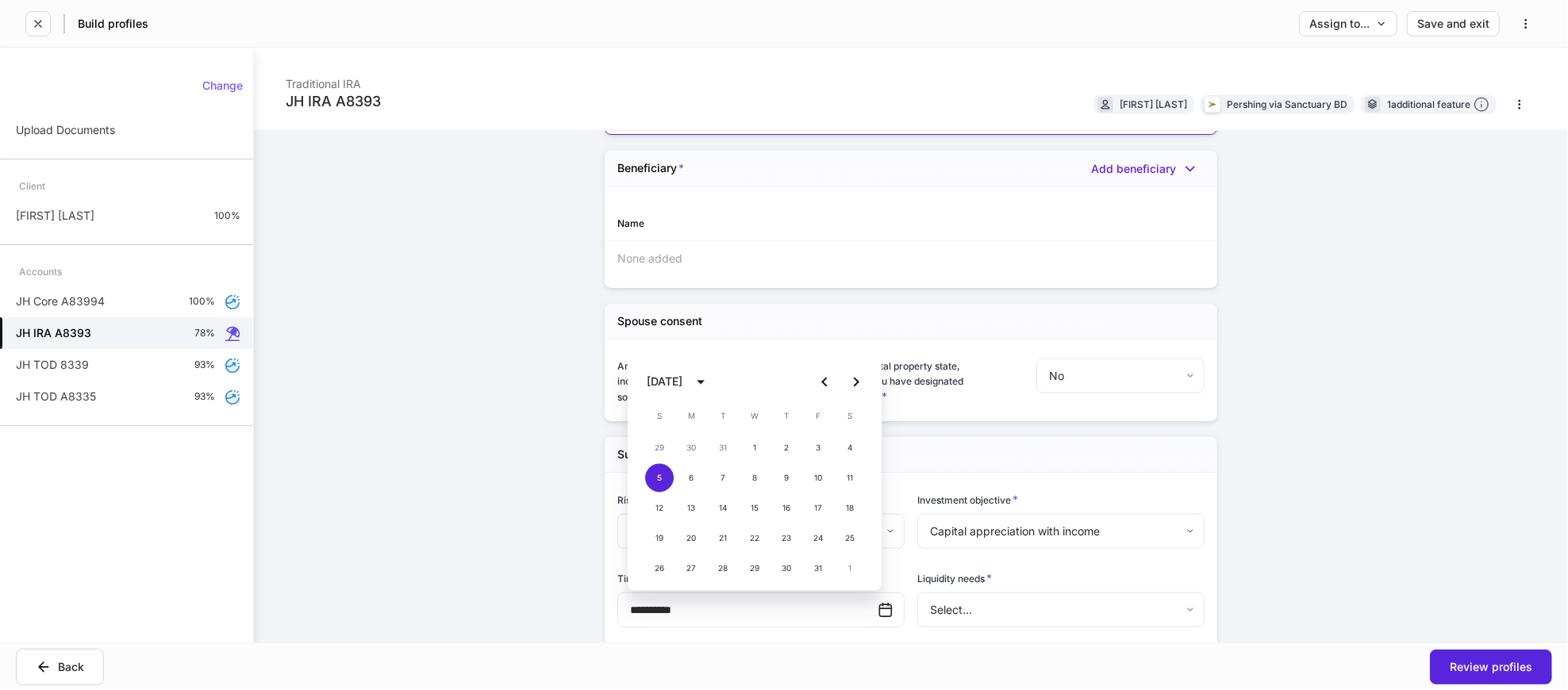 type on "**********" 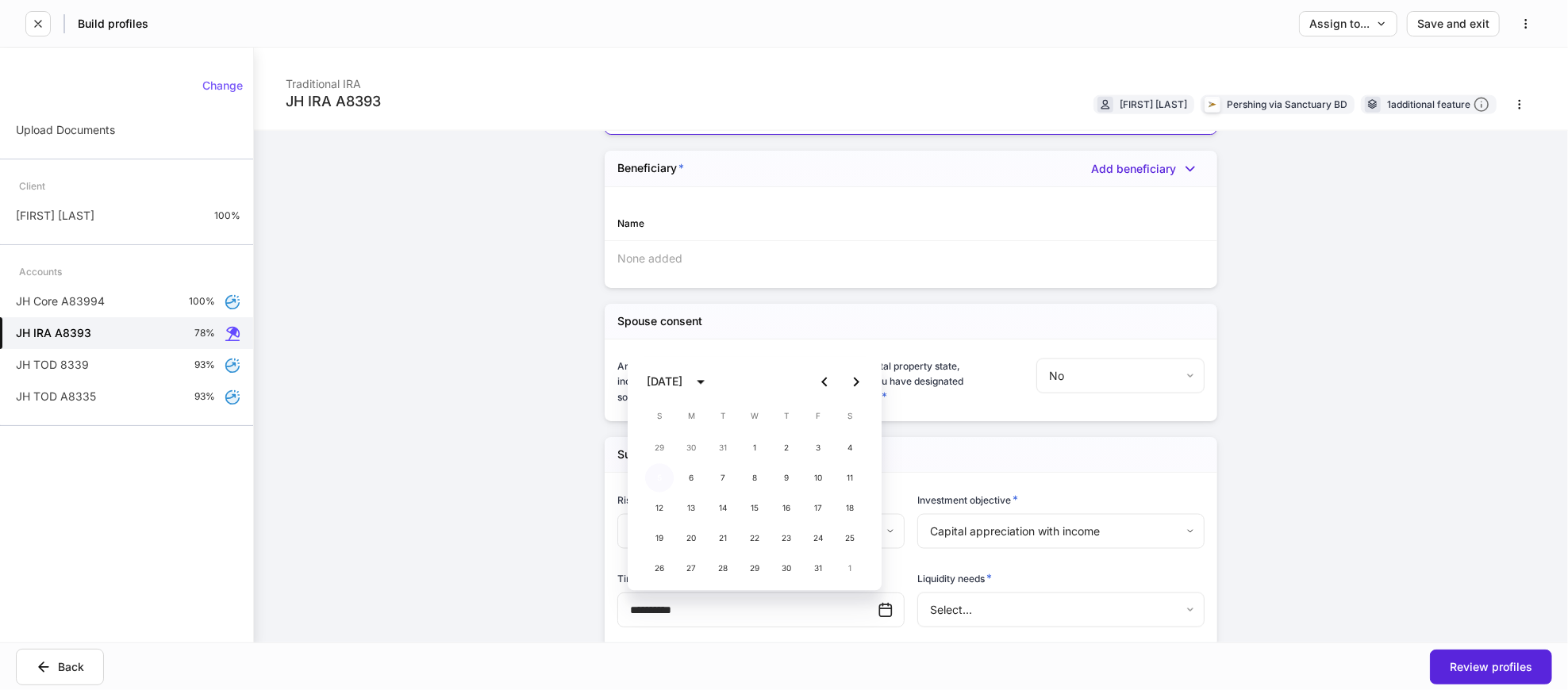 click on "5" at bounding box center [659, 477] 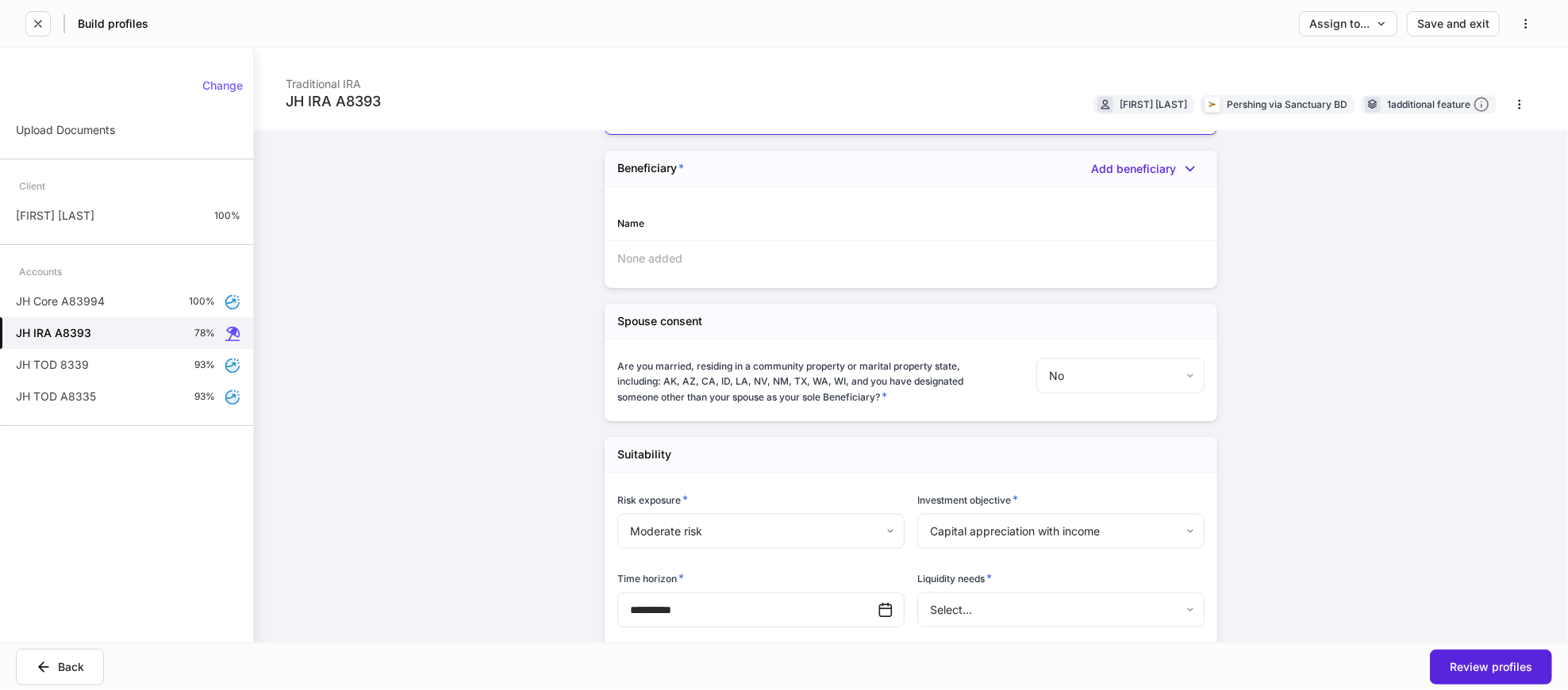 click on "**********" at bounding box center [911, 345] 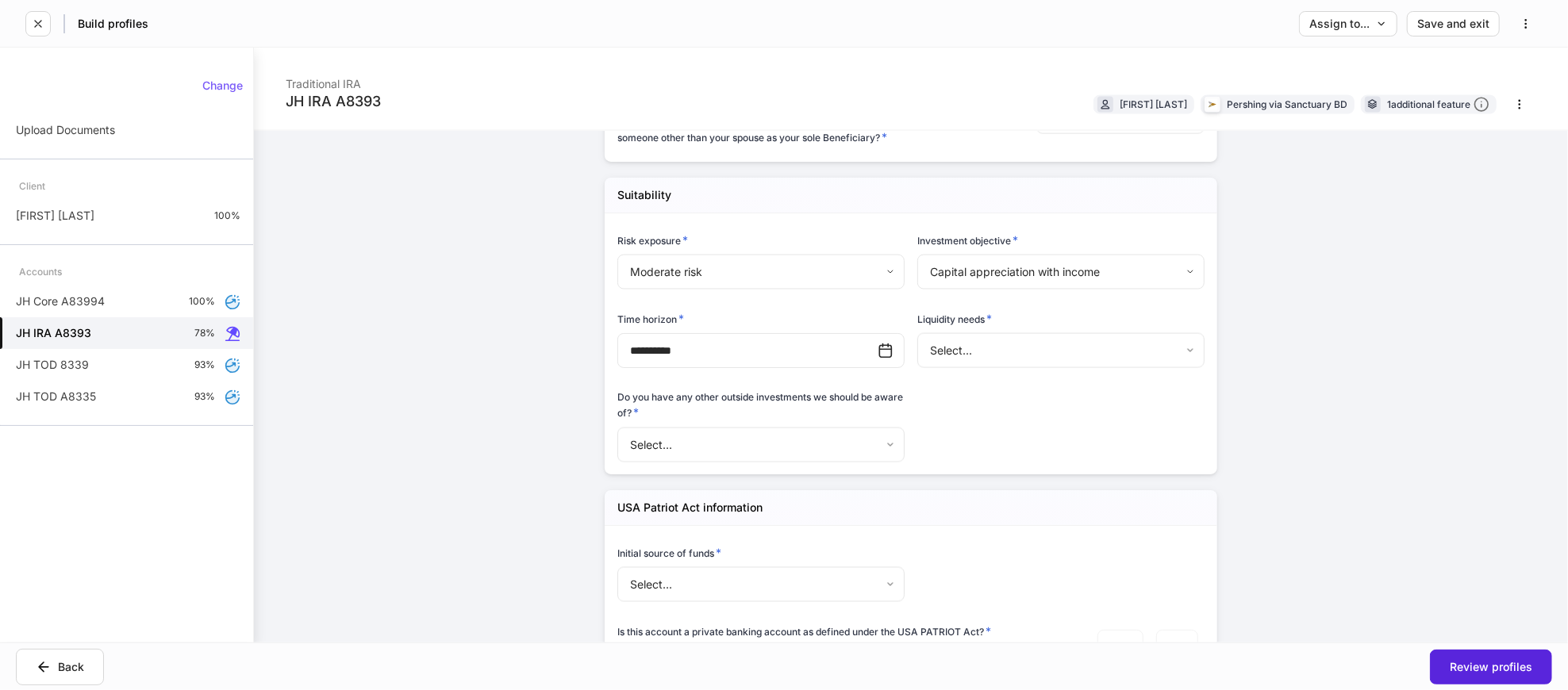 scroll, scrollTop: 1938, scrollLeft: 0, axis: vertical 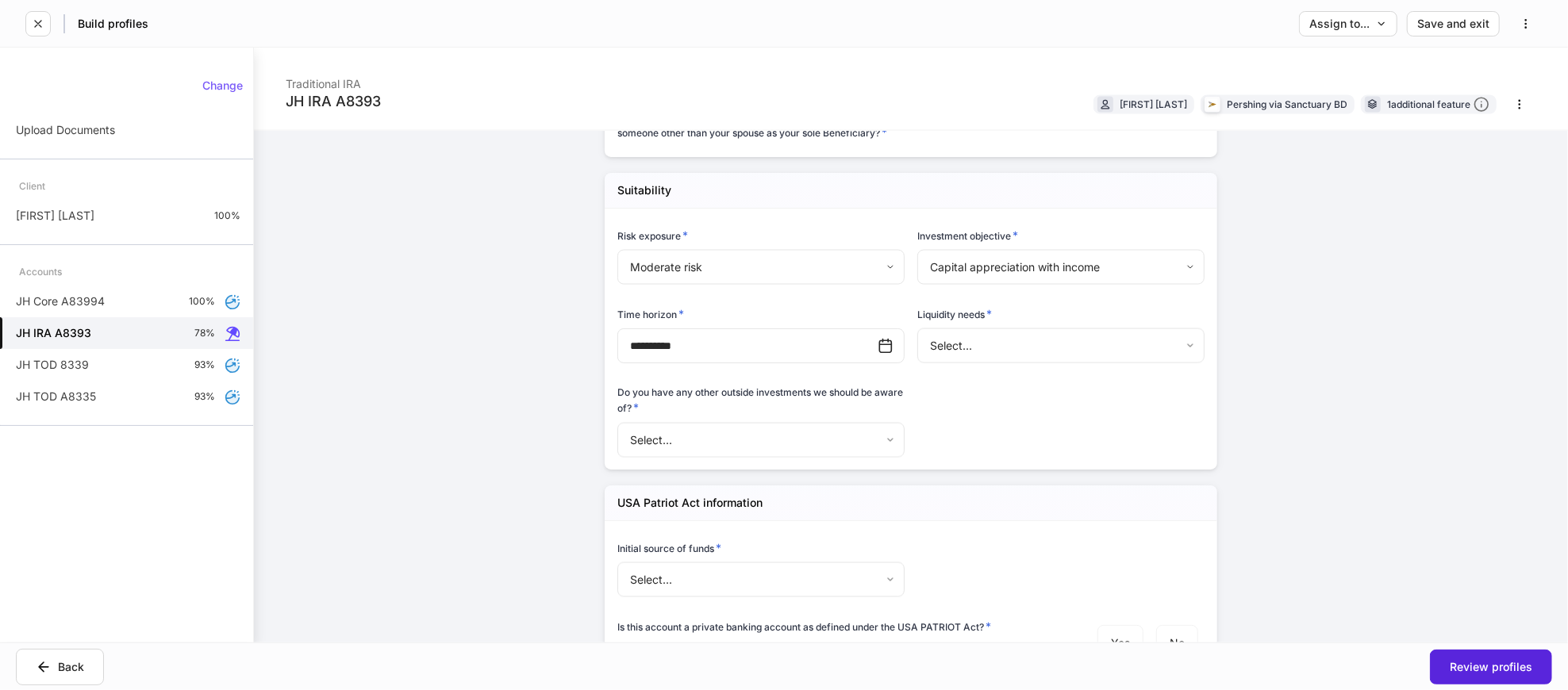 click on "**********" at bounding box center (784, 345) 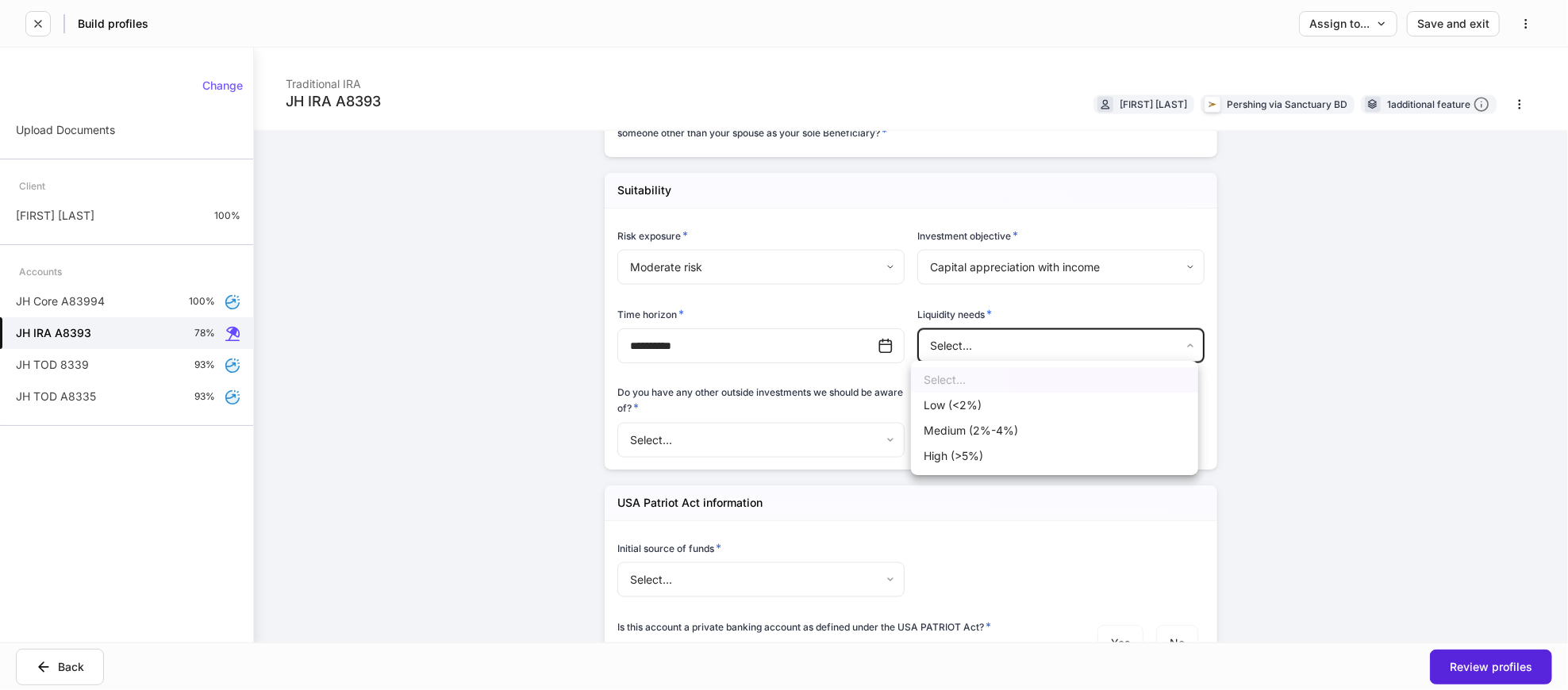 click on "Low (<2%)" at bounding box center [1055, 405] 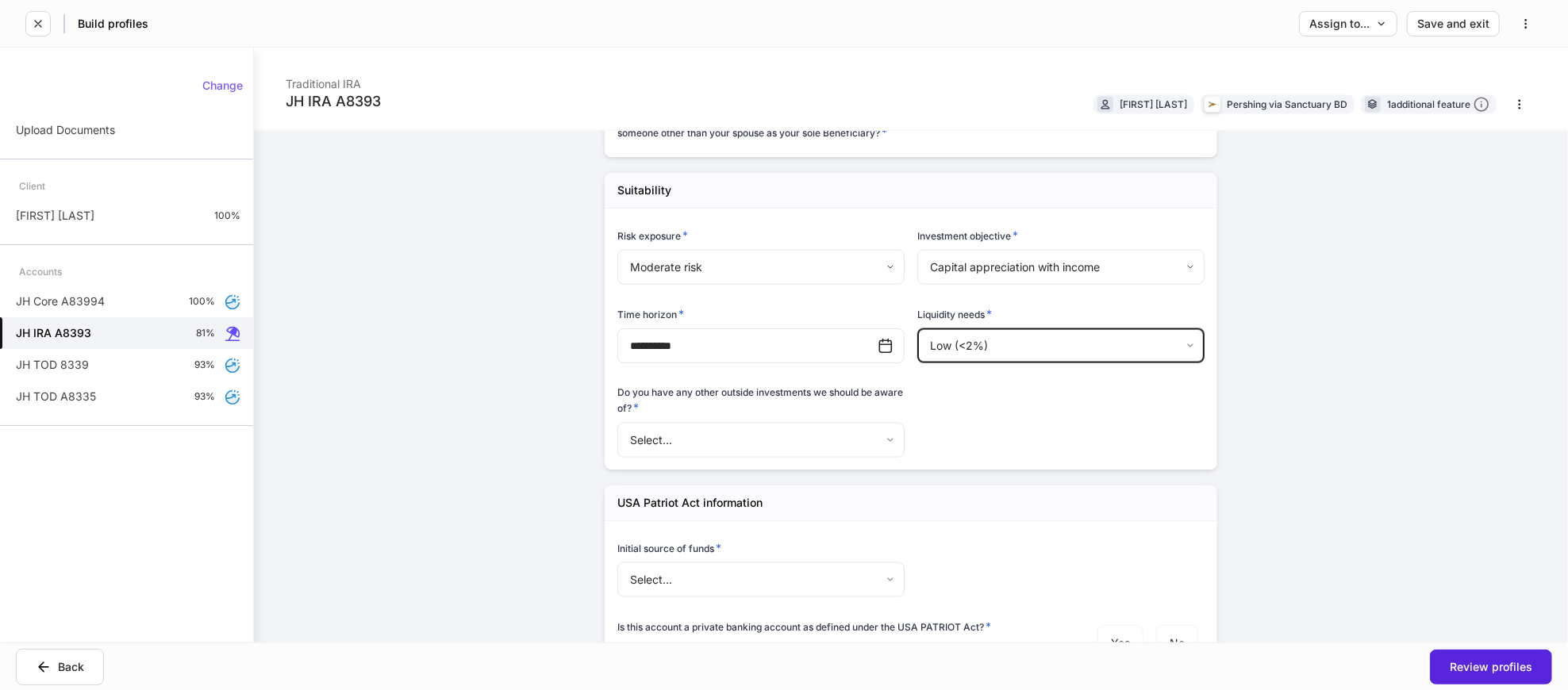 click on "**********" at bounding box center [784, 345] 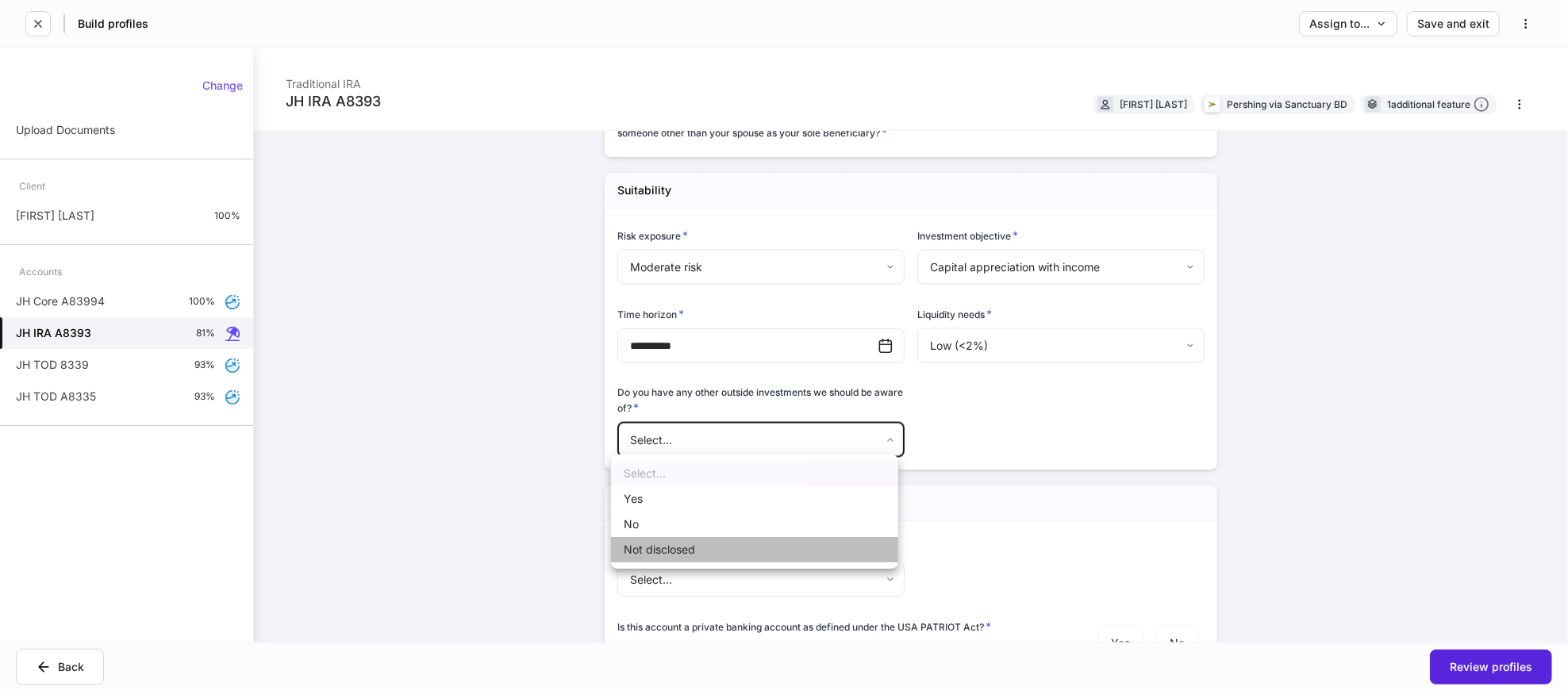 click on "Not disclosed" at bounding box center (755, 550) 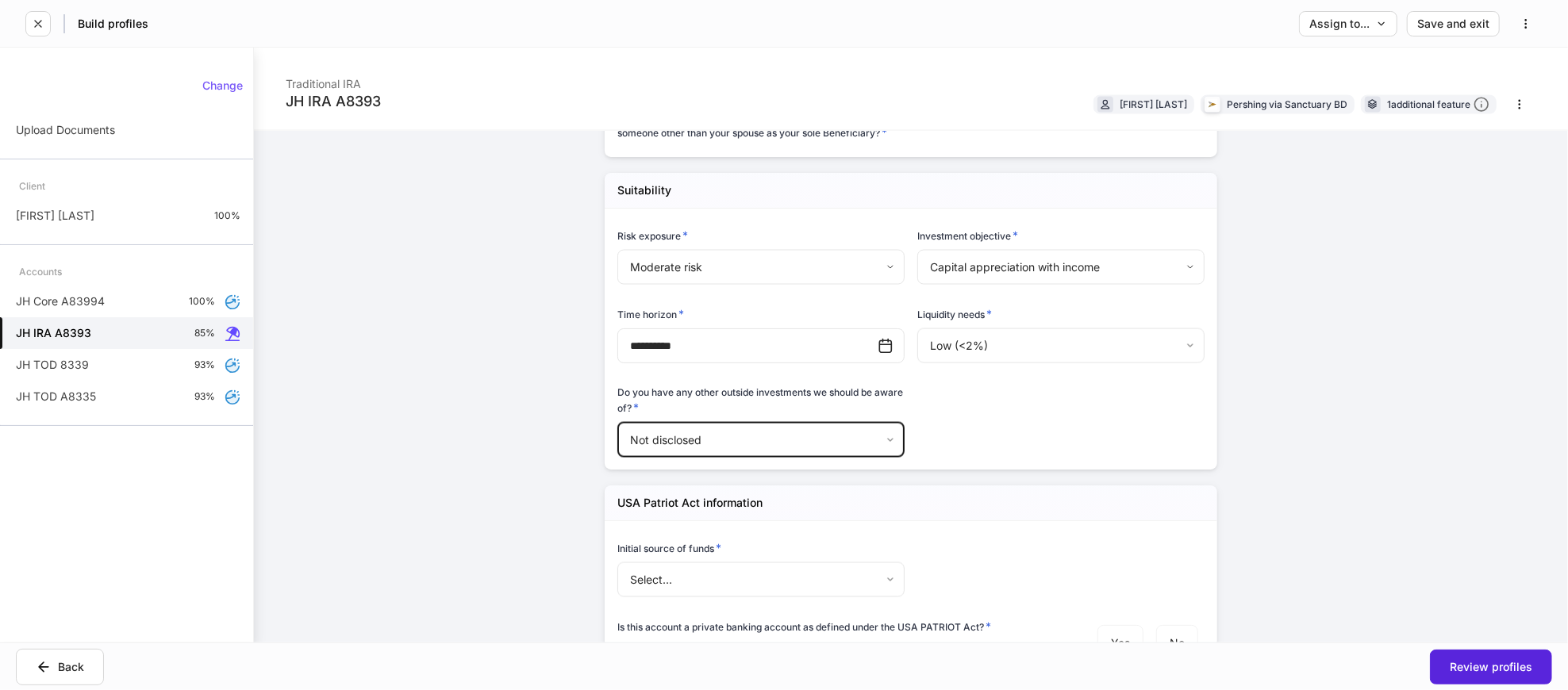 click on "**********" at bounding box center [905, 334] 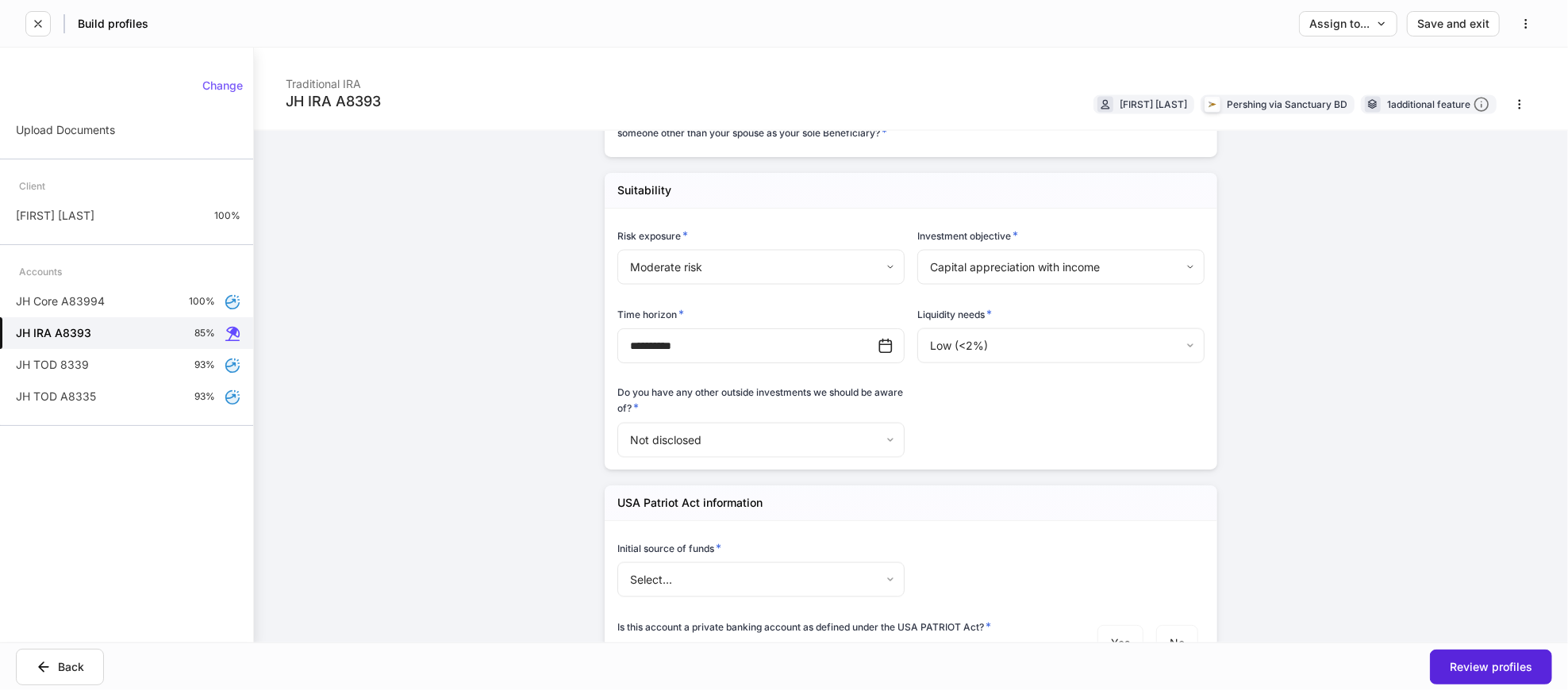 scroll, scrollTop: 2114, scrollLeft: 0, axis: vertical 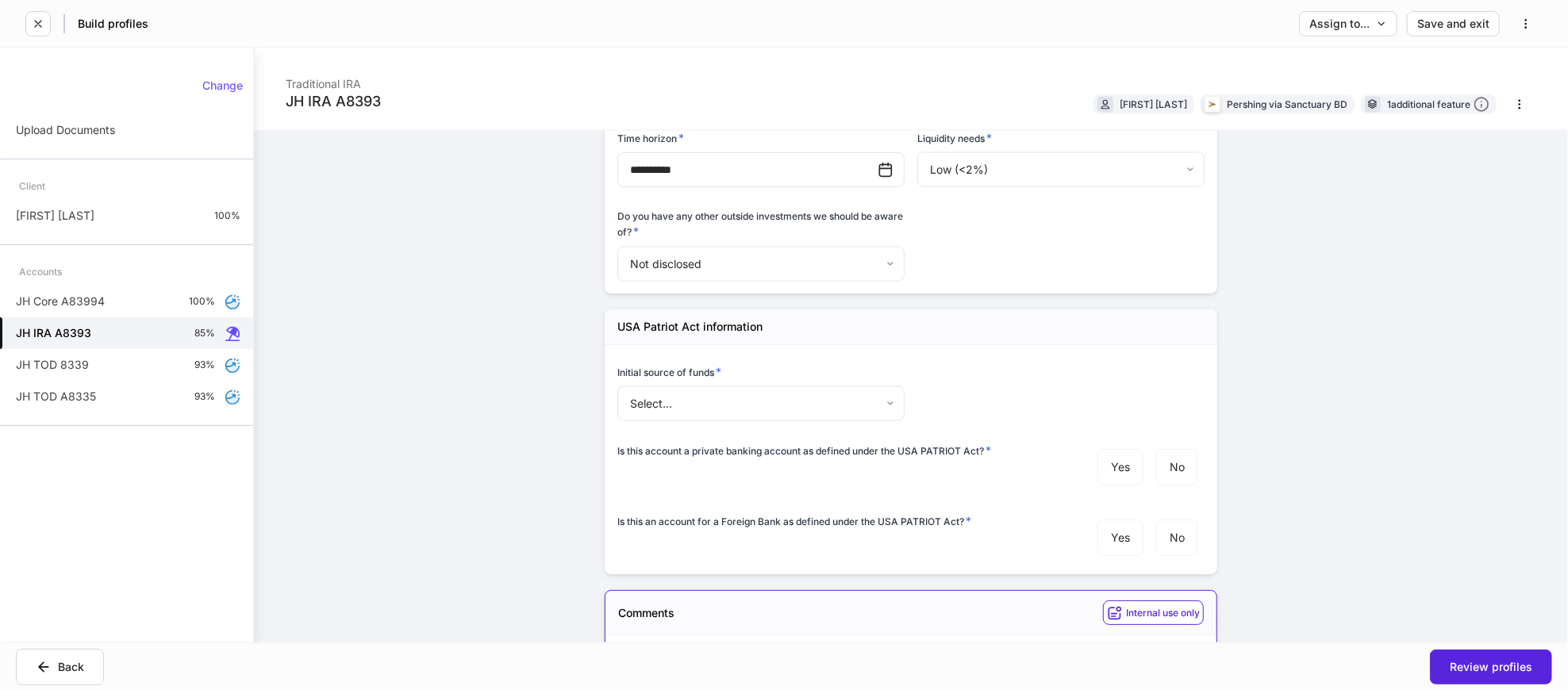 click on "**********" at bounding box center [784, 345] 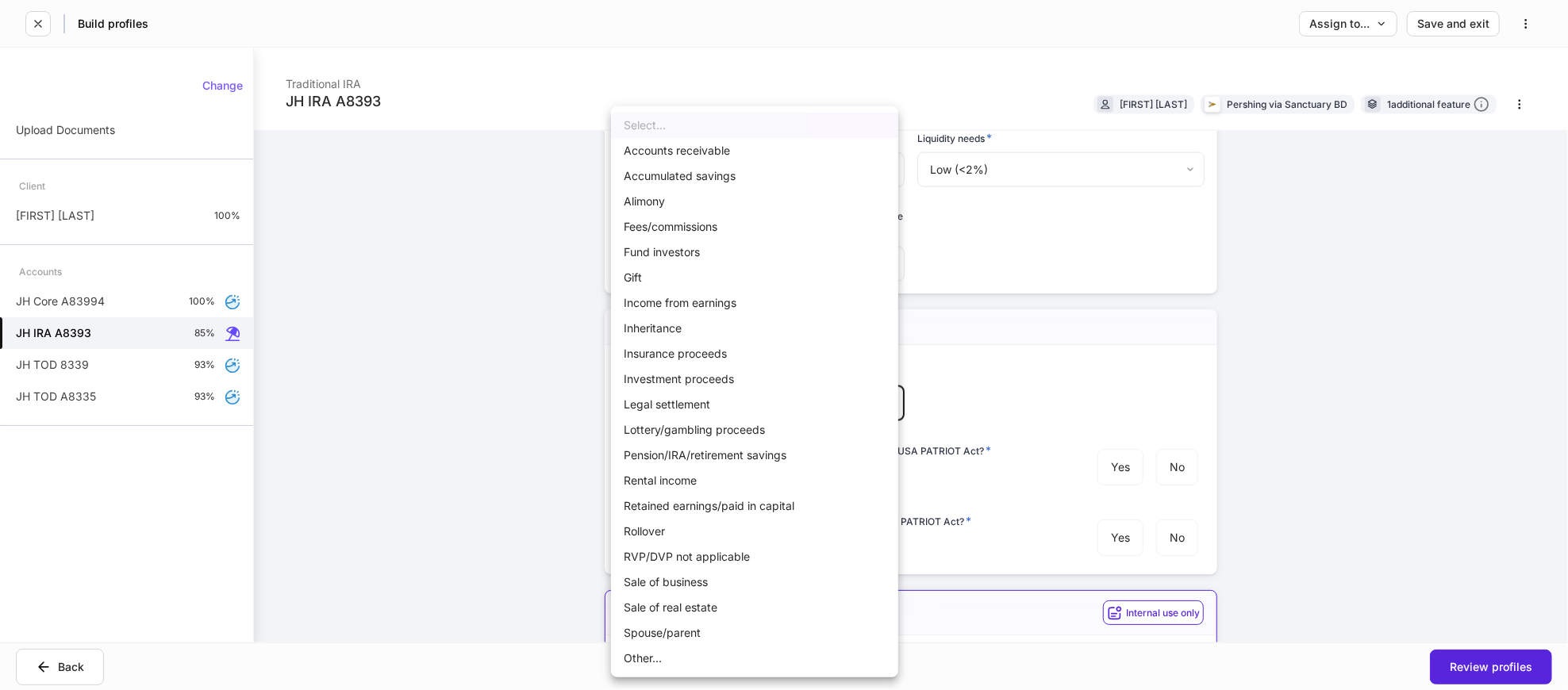 click on "Income from earnings" at bounding box center [755, 303] 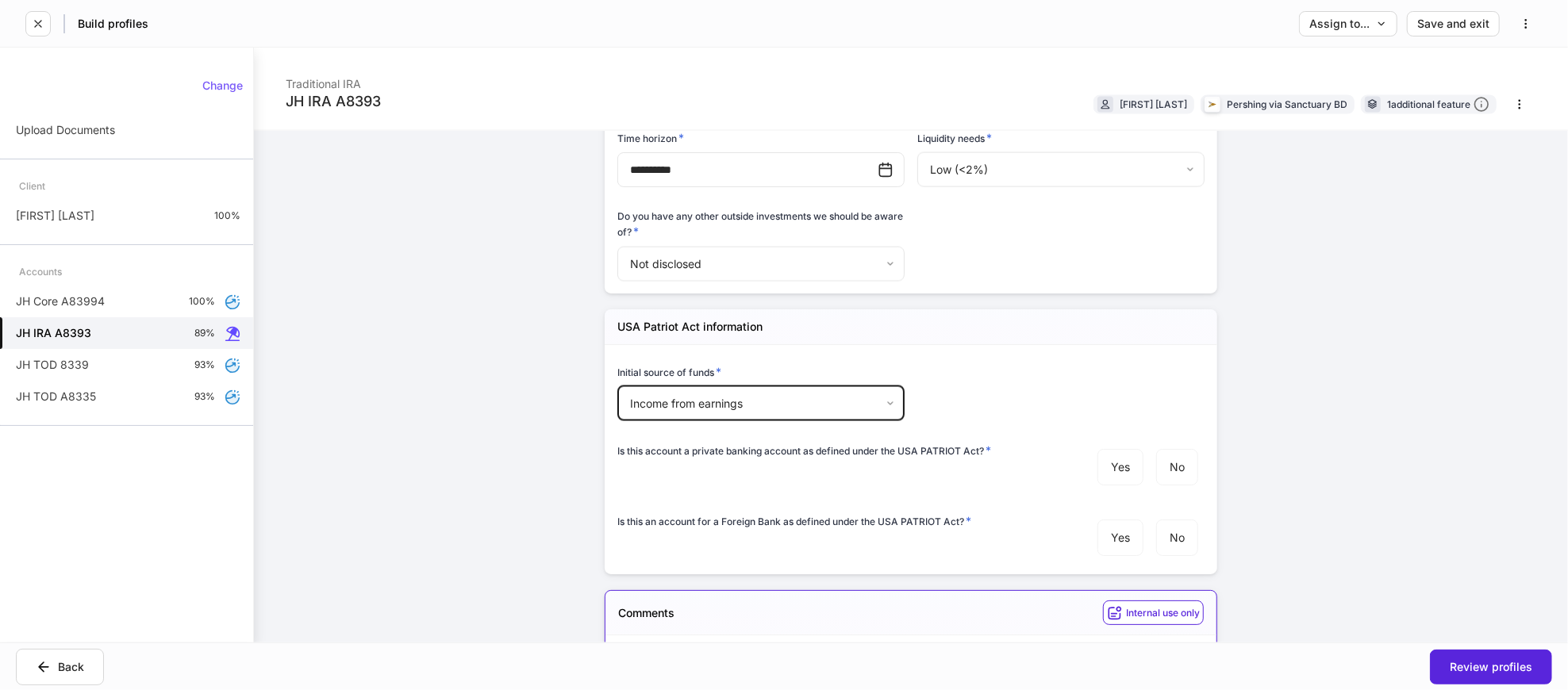 click on "**********" at bounding box center (911, -584) 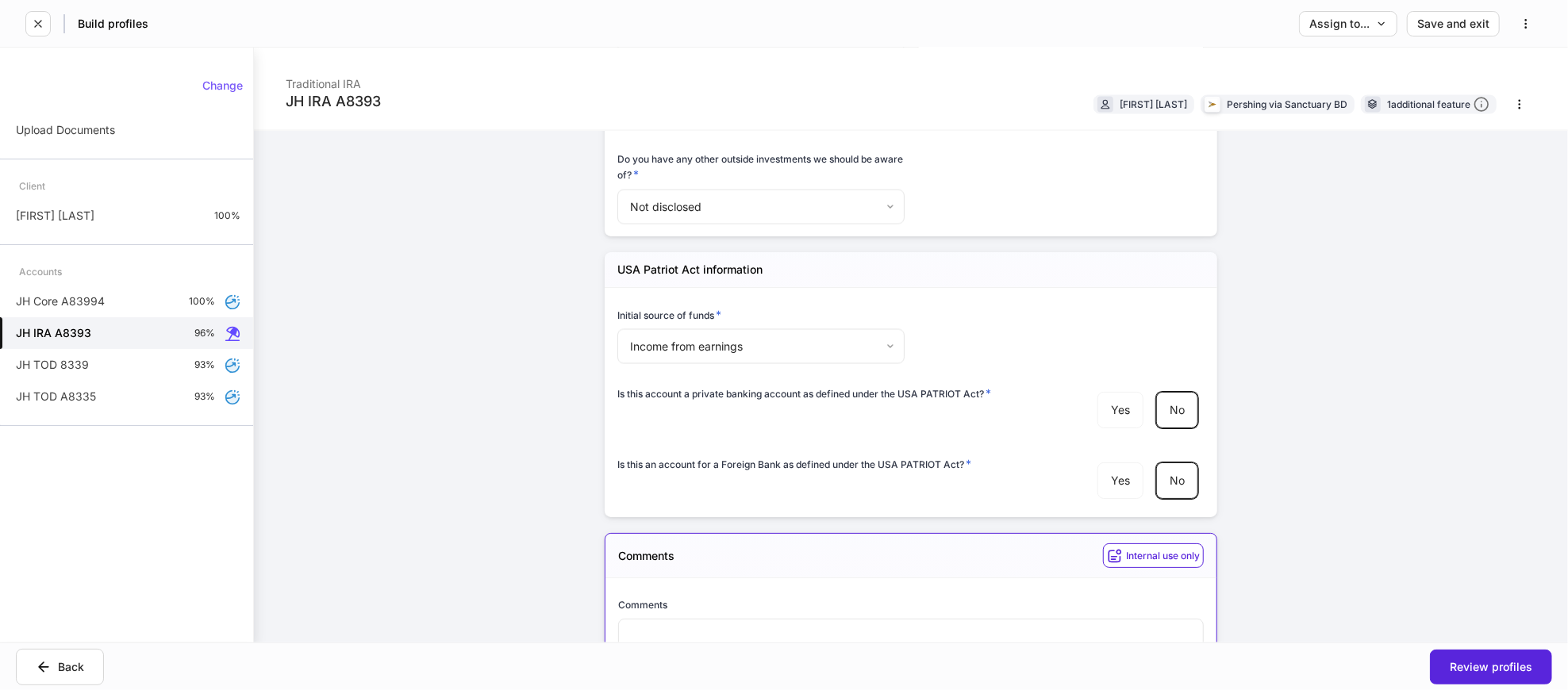 scroll, scrollTop: 2284, scrollLeft: 0, axis: vertical 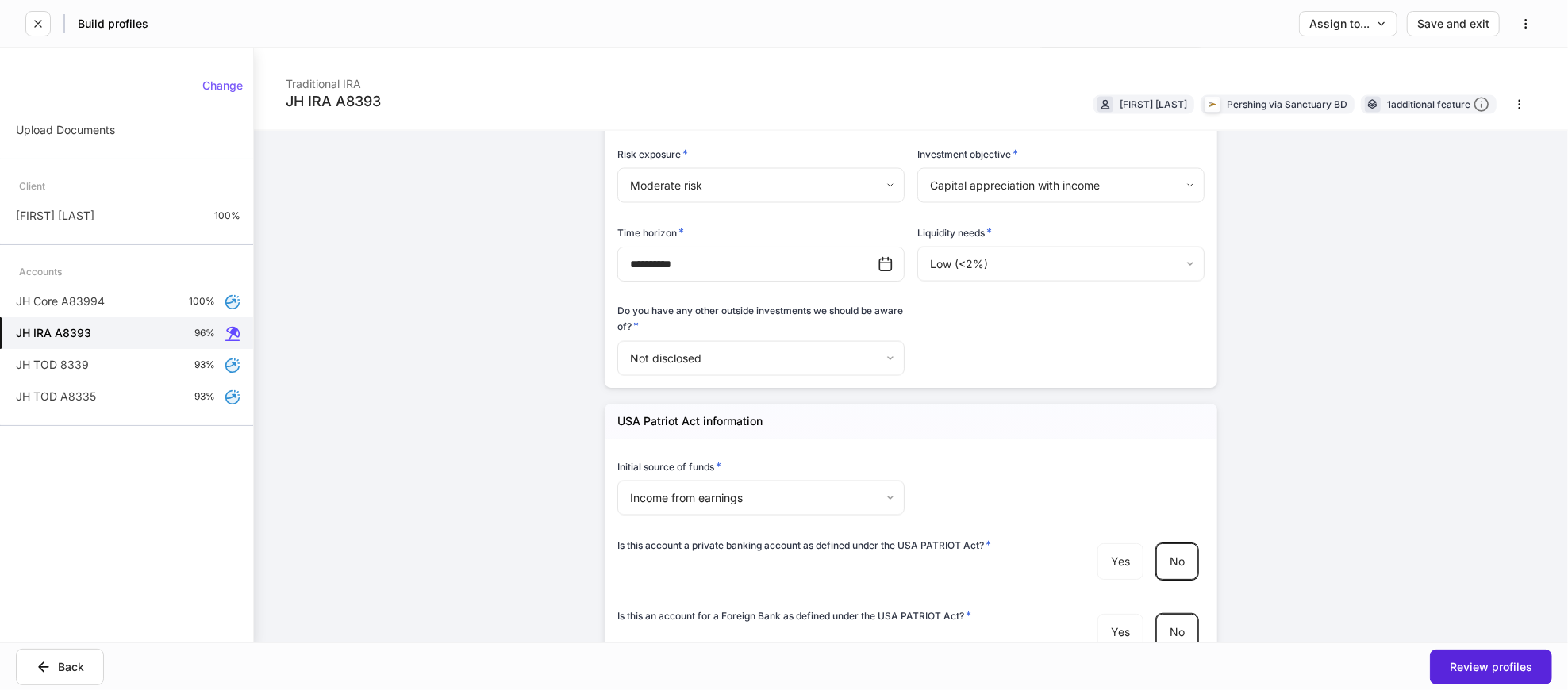 click on "**********" at bounding box center [911, 345] 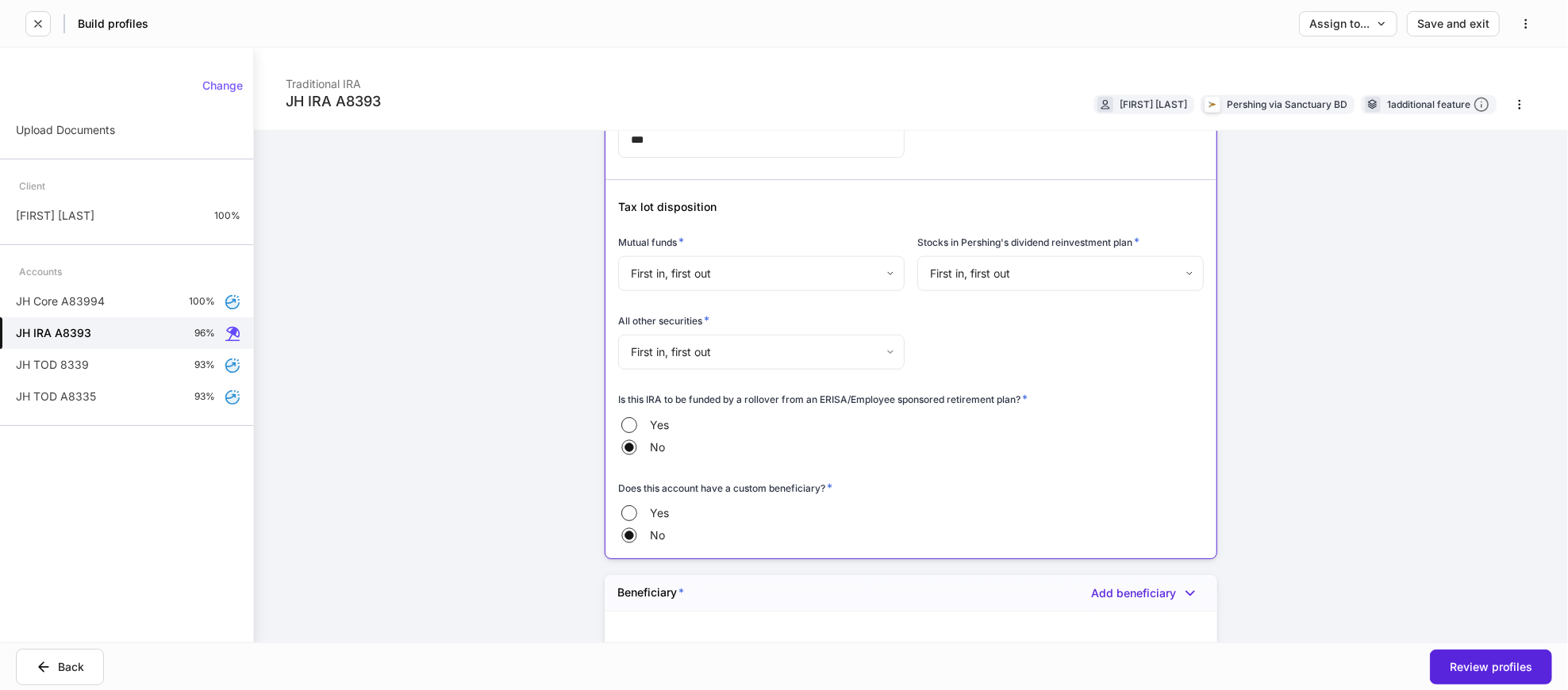 scroll, scrollTop: 1139, scrollLeft: 0, axis: vertical 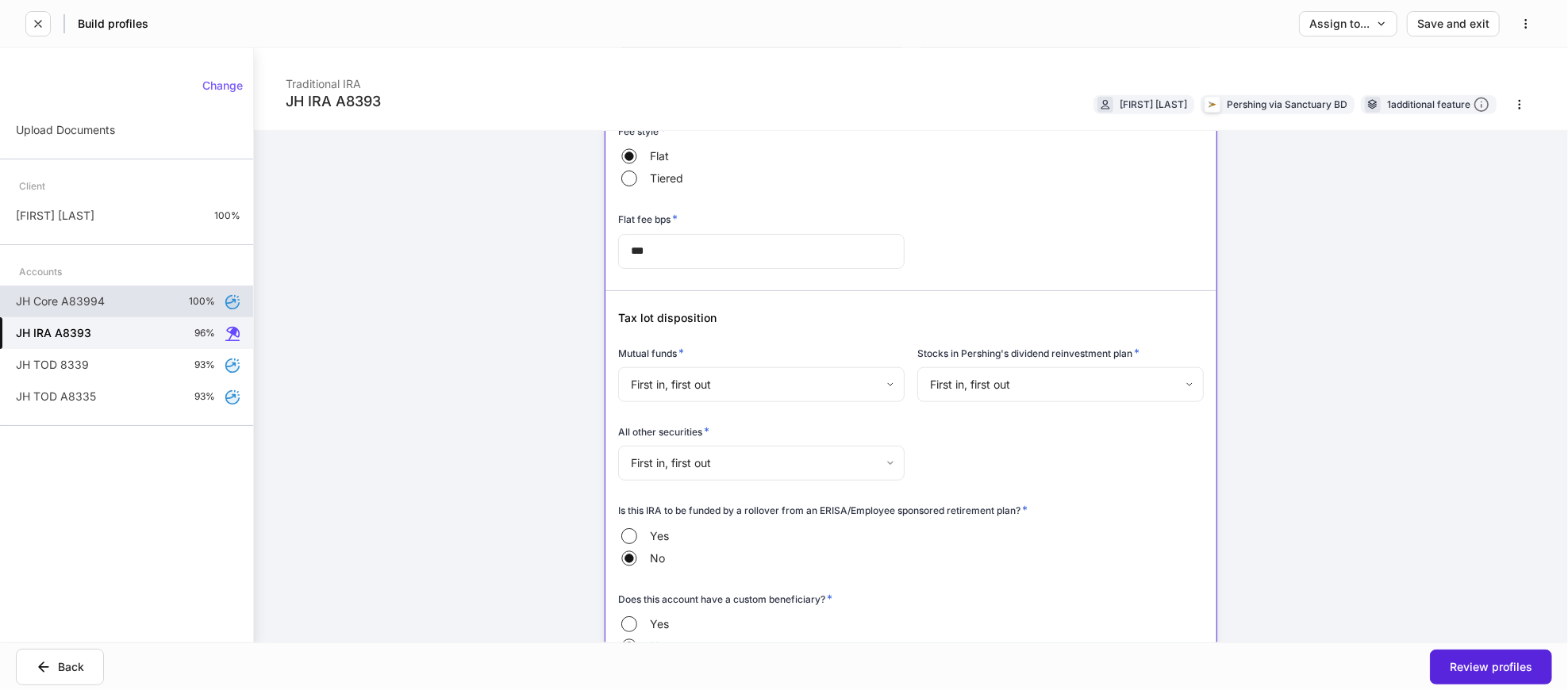 drag, startPoint x: 182, startPoint y: 305, endPoint x: 202, endPoint y: 308, distance: 20.223748 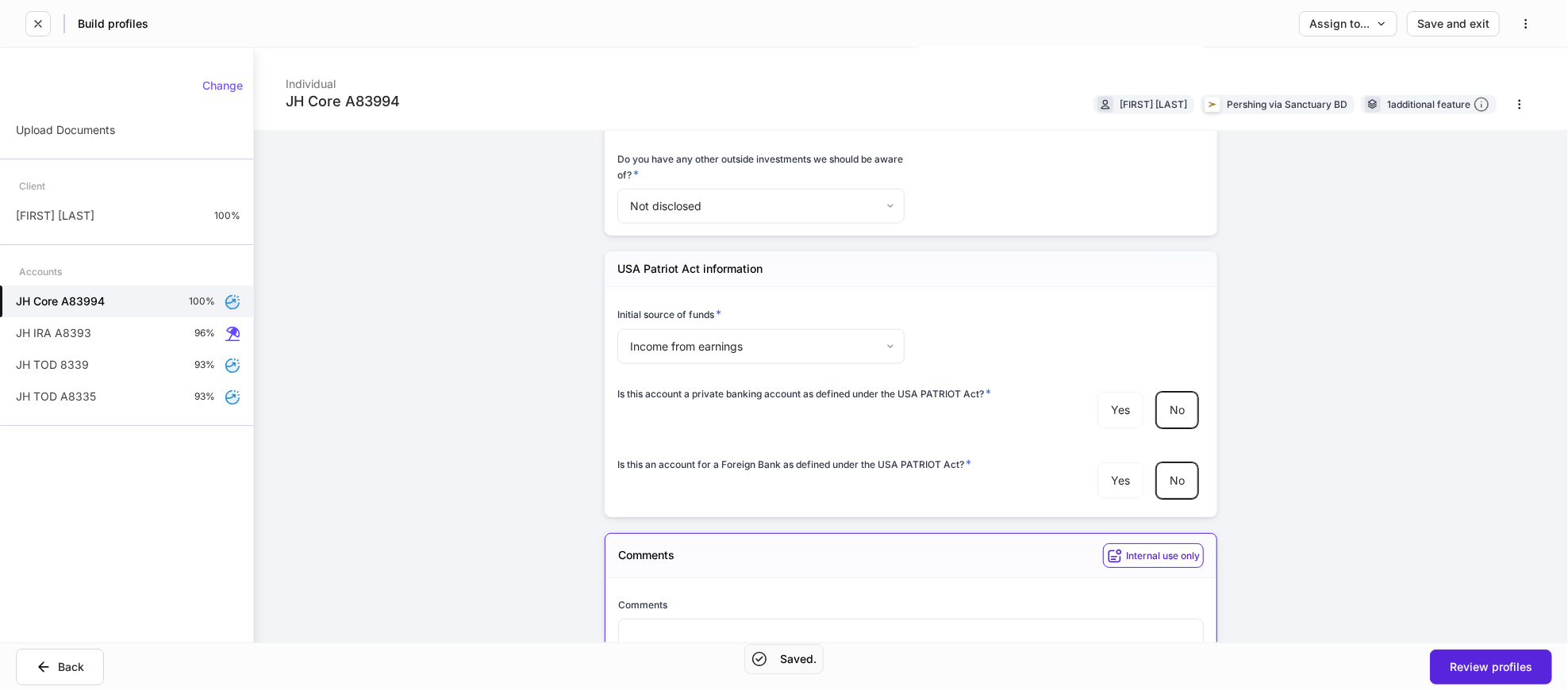 scroll, scrollTop: 1558, scrollLeft: 0, axis: vertical 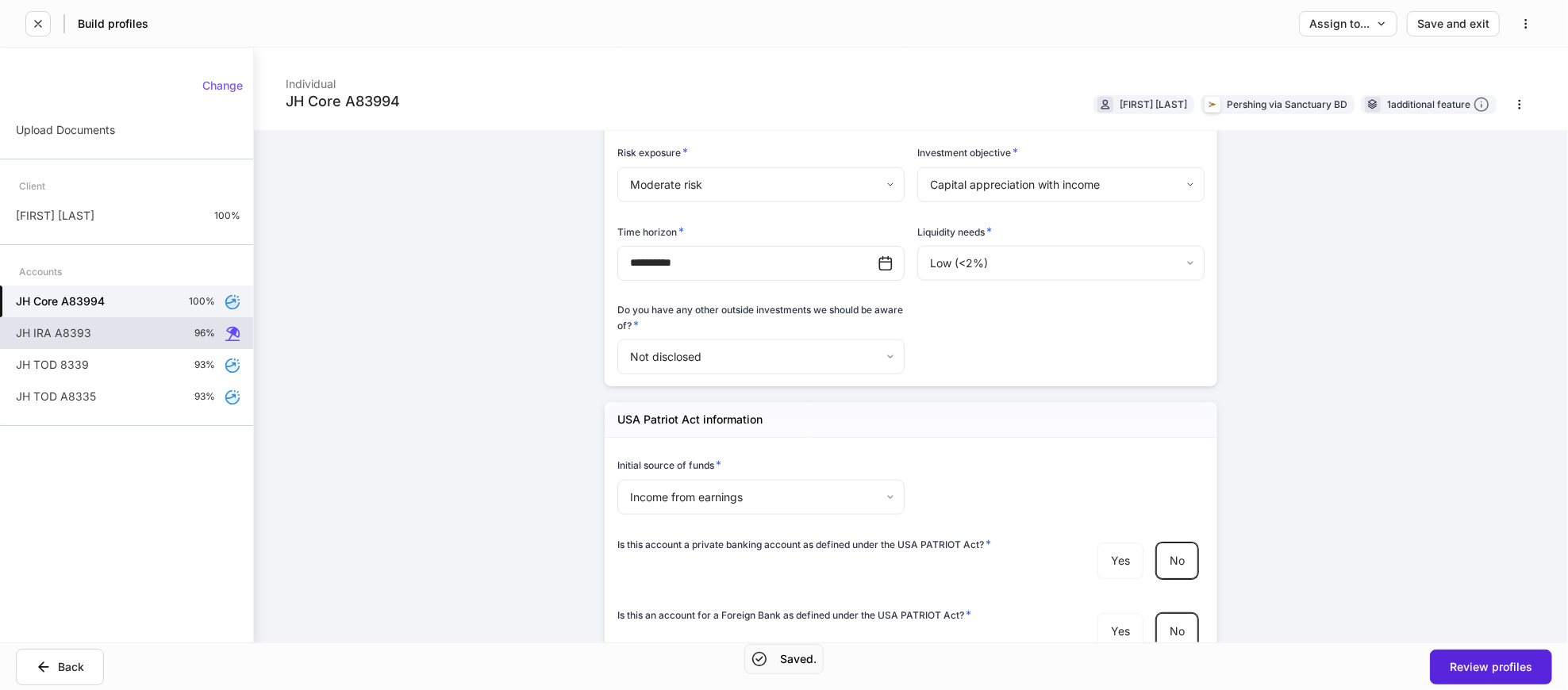 click on "JH IRA A8393 96%" at bounding box center (126, 333) 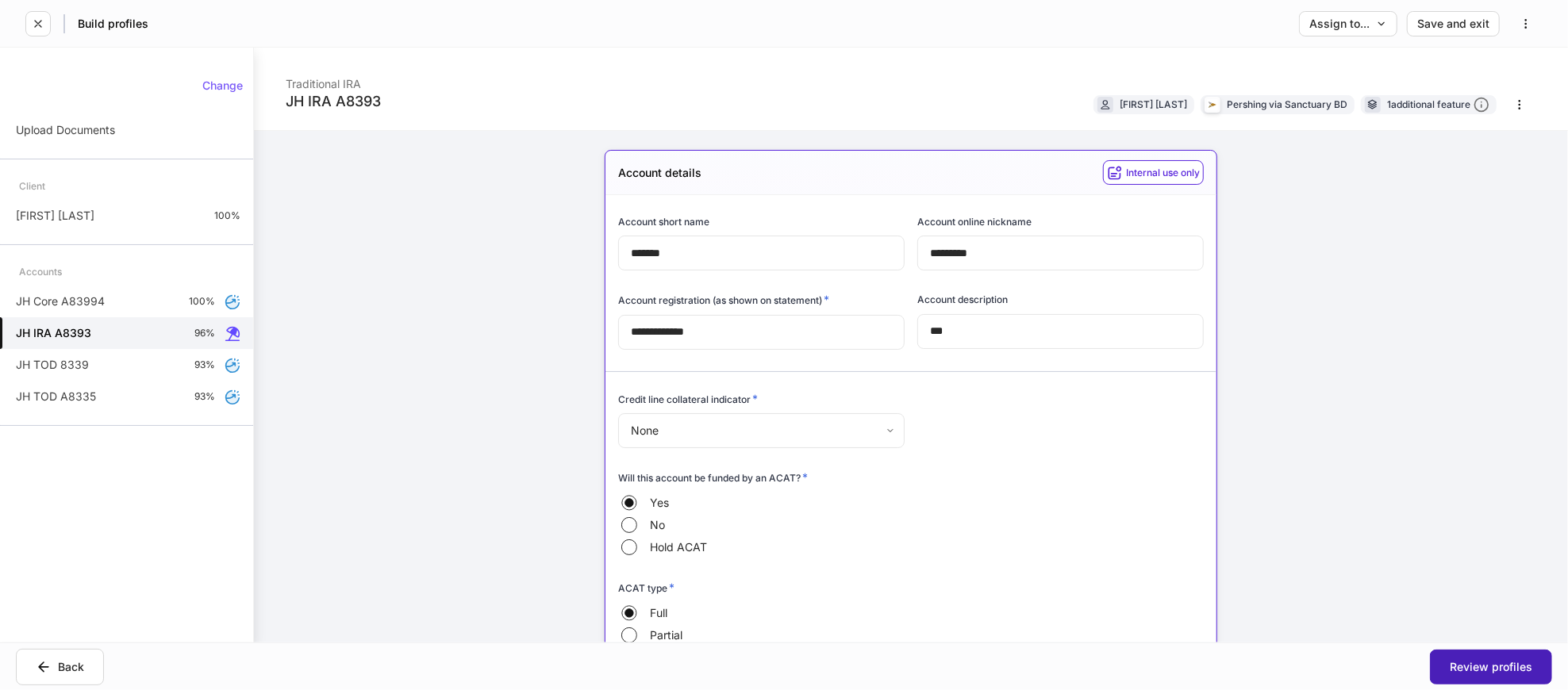 click on "Review profiles" at bounding box center [1491, 667] 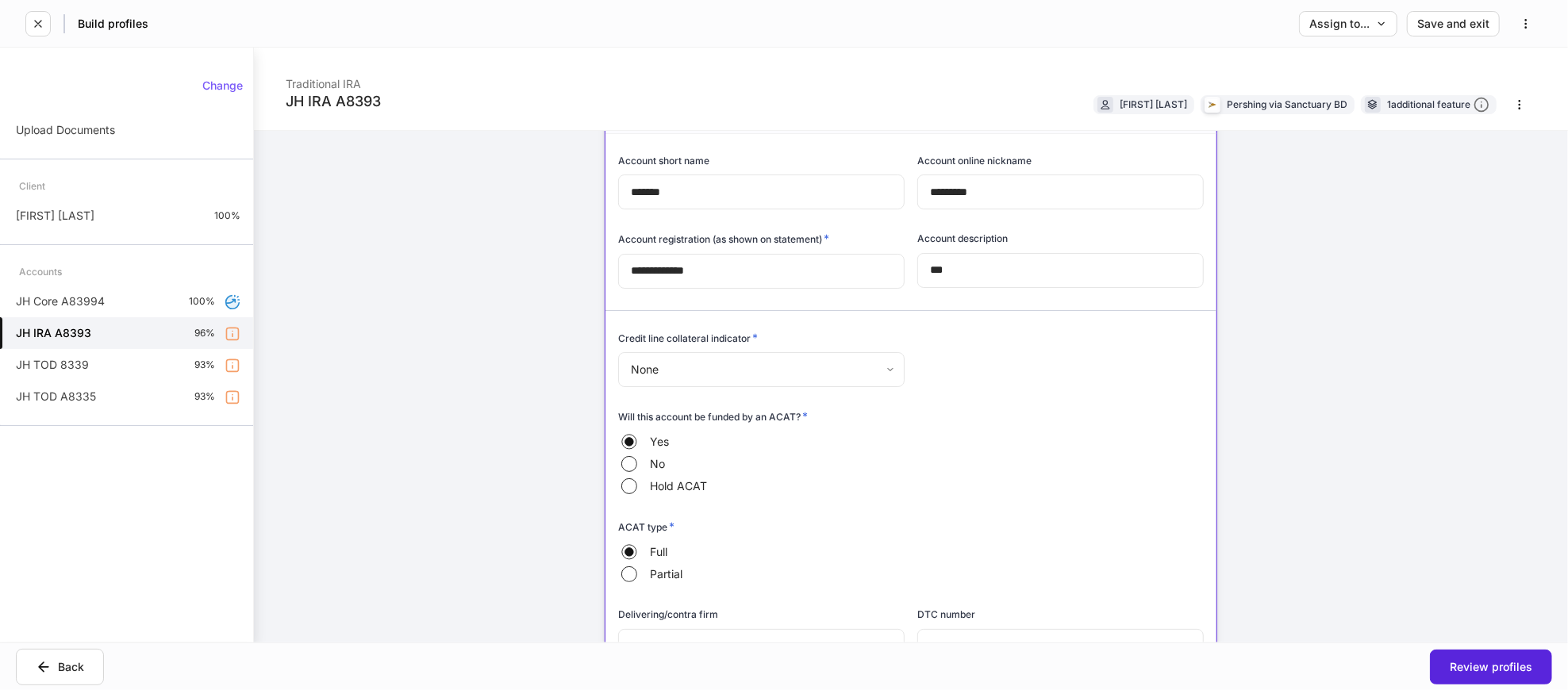 scroll, scrollTop: 88, scrollLeft: 0, axis: vertical 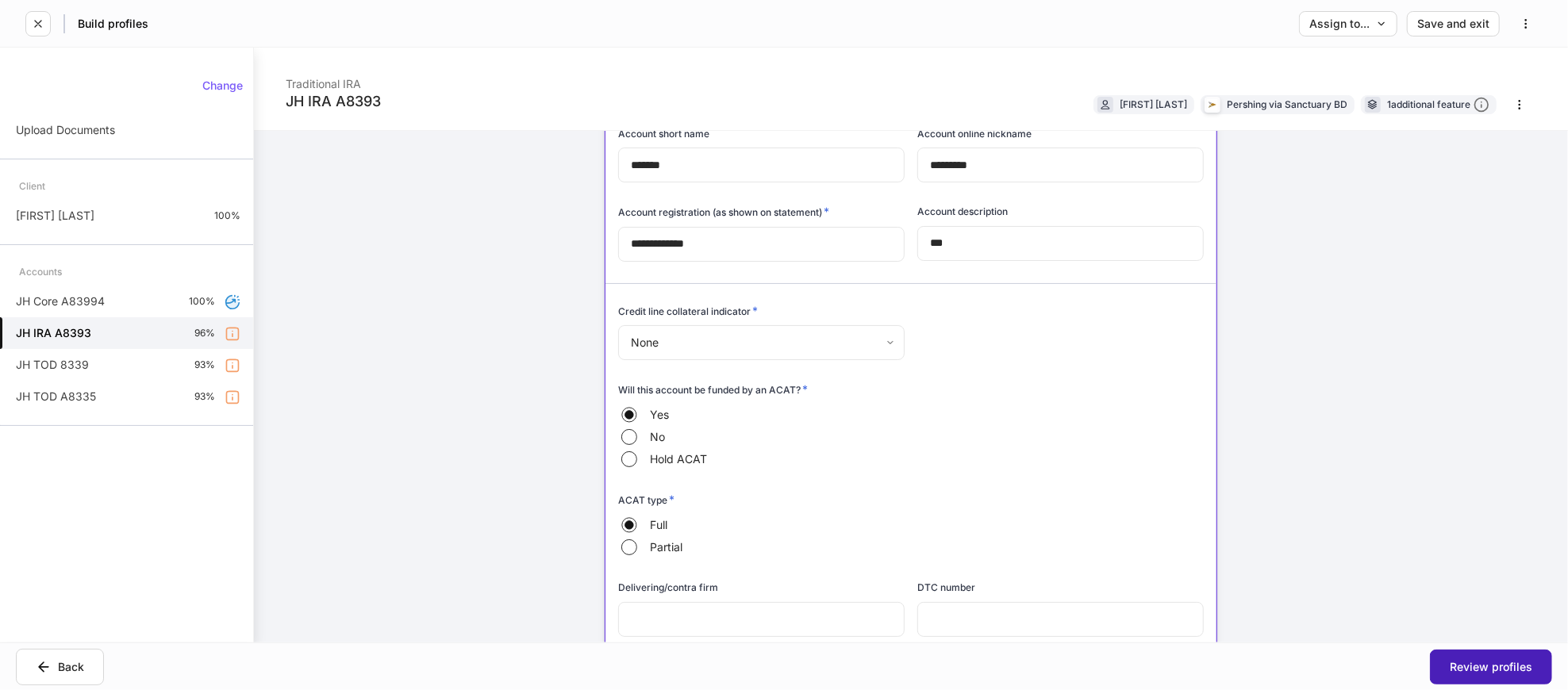 click on "Review profiles" at bounding box center [1491, 667] 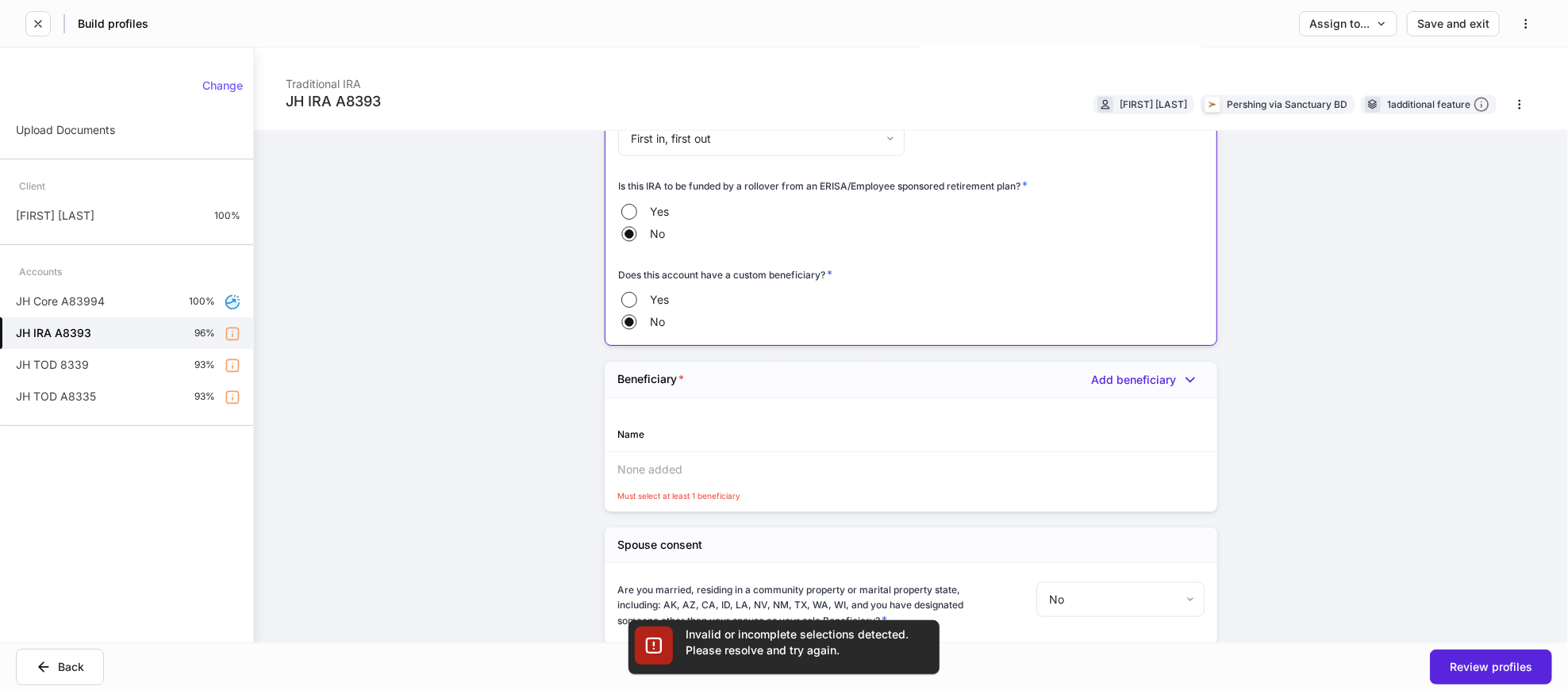 scroll, scrollTop: 1552, scrollLeft: 0, axis: vertical 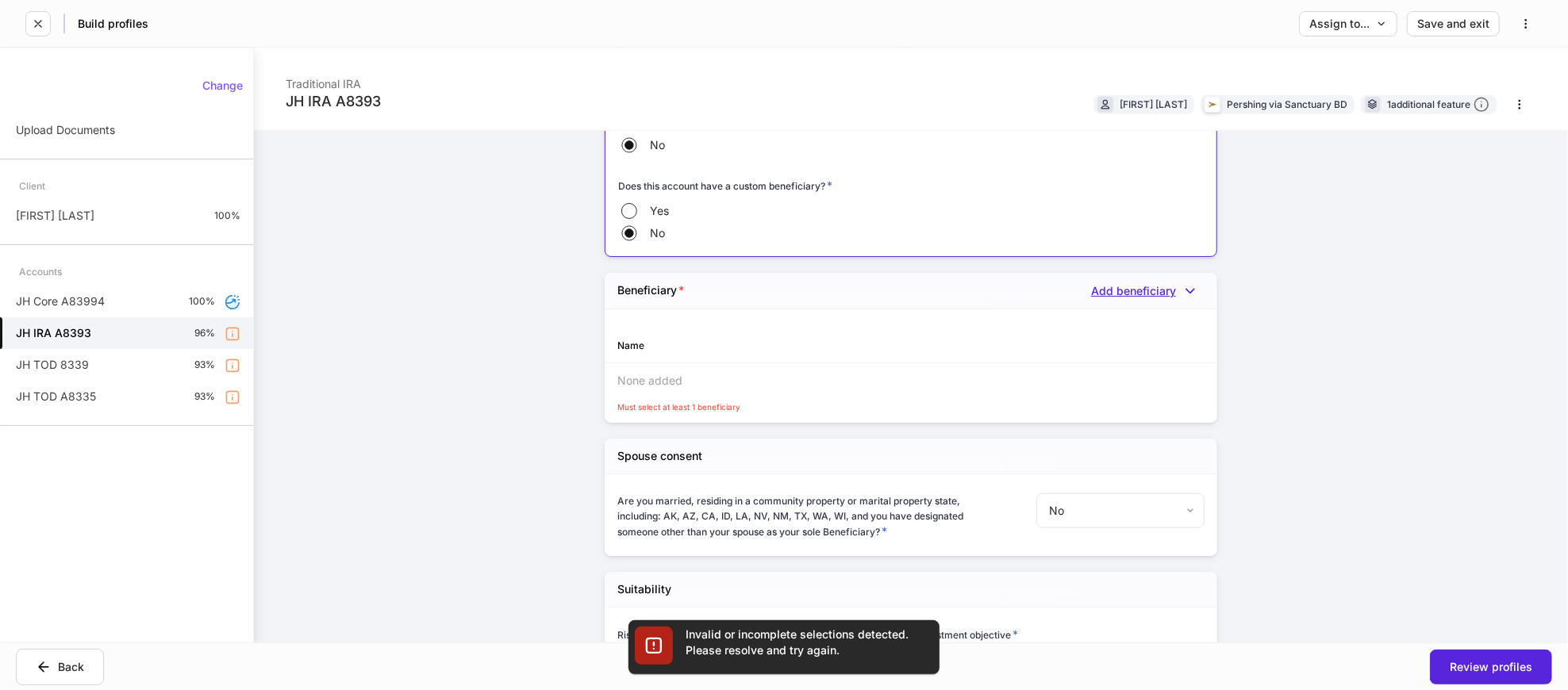 click on "Add beneficiary" at bounding box center (1147, 291) 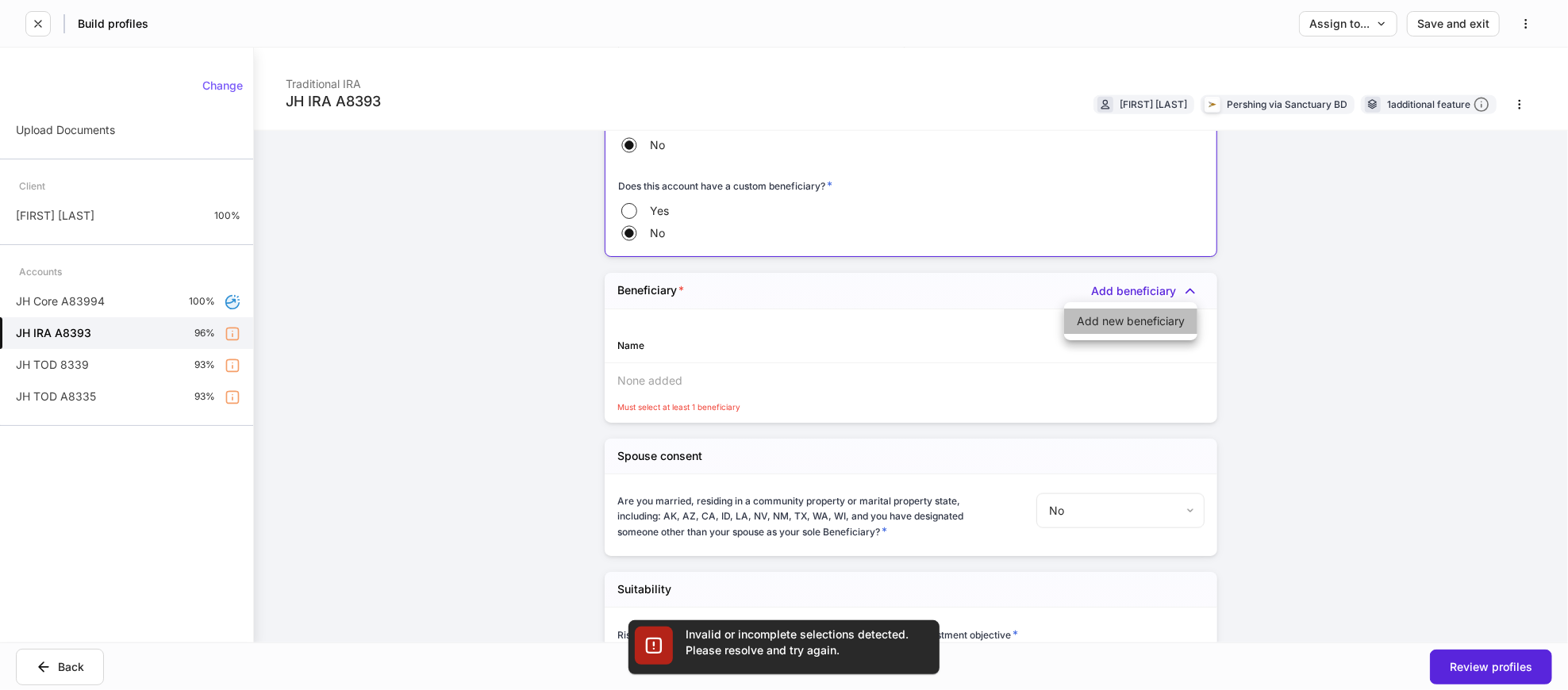 click on "Add new beneficiary" at bounding box center [1131, 321] 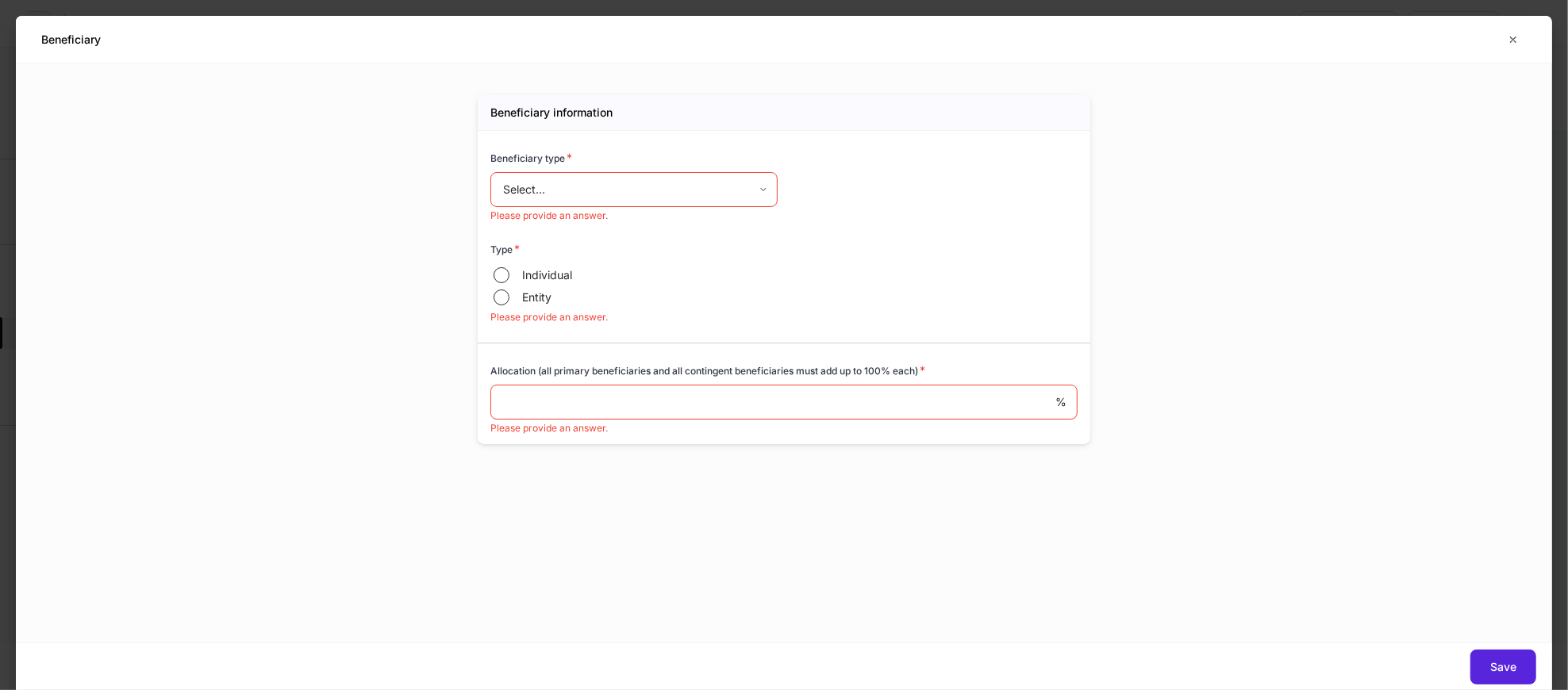 click on "**********" at bounding box center [784, 345] 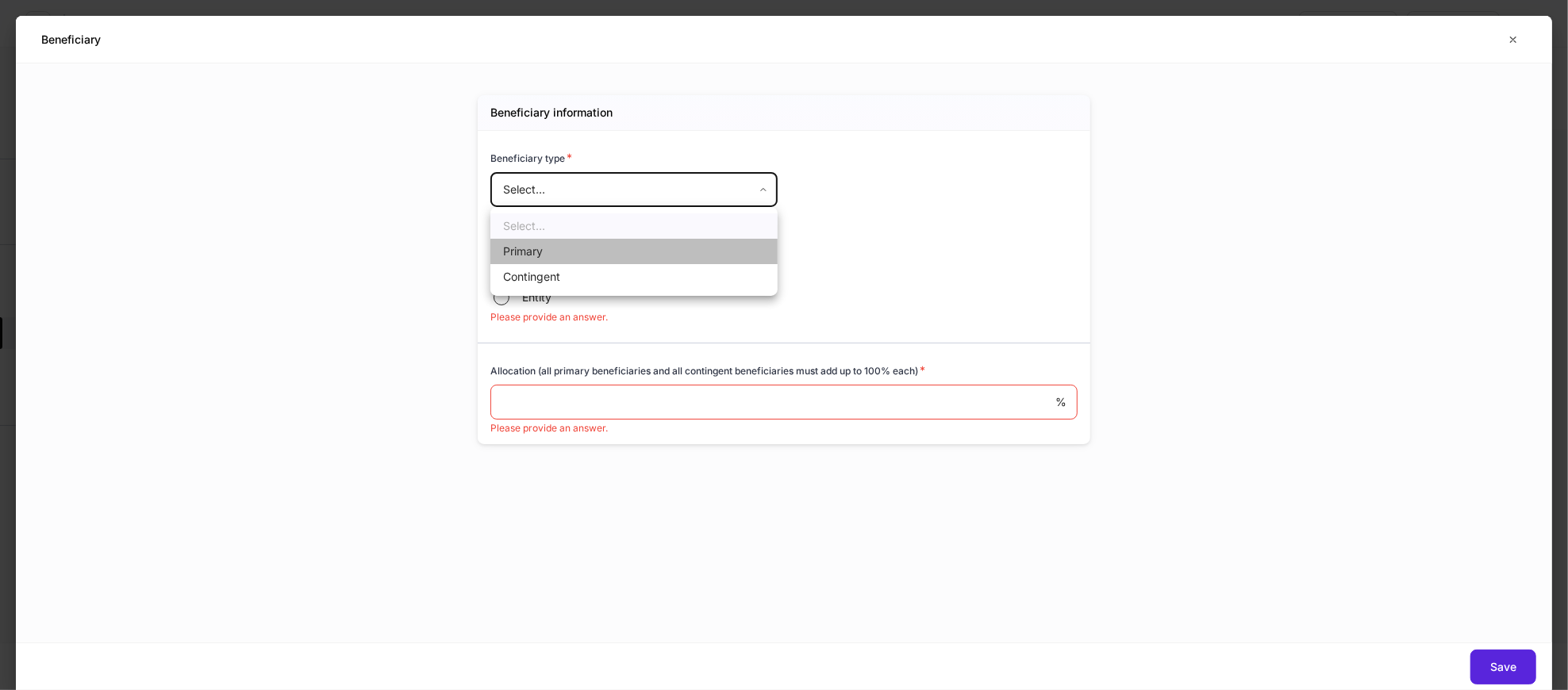 click on "Primary" at bounding box center (634, 251) 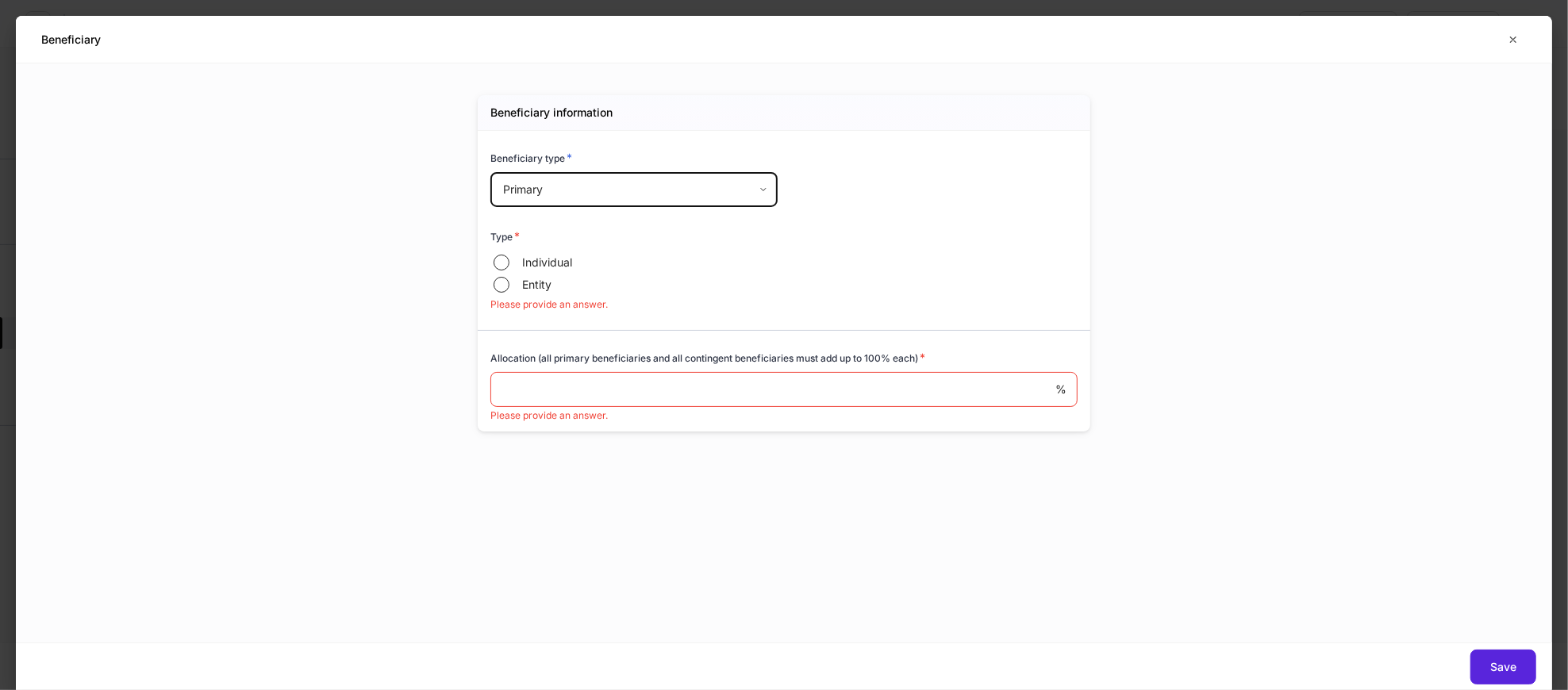 click on "Individual" at bounding box center (547, 263) 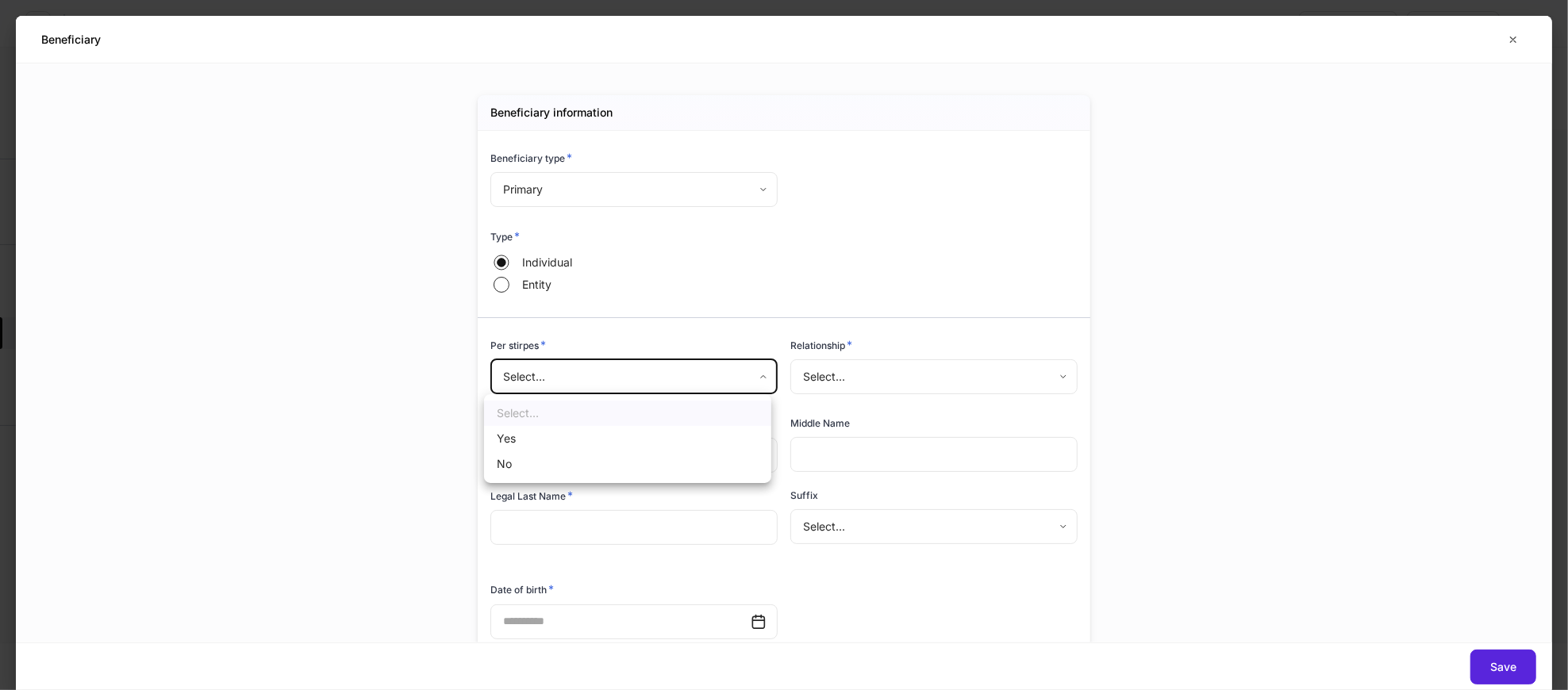 click on "**********" at bounding box center (784, 345) 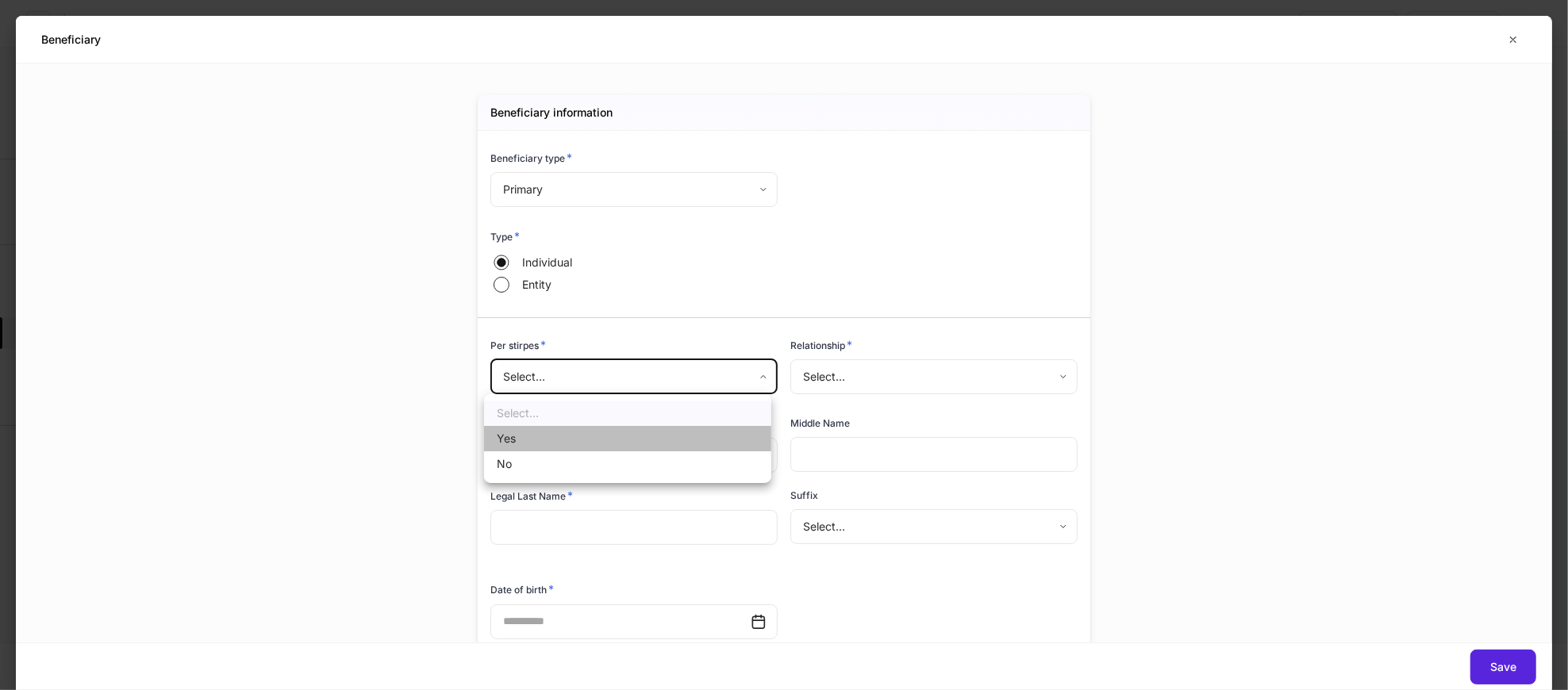 drag, startPoint x: 606, startPoint y: 441, endPoint x: 784, endPoint y: 397, distance: 183.35757 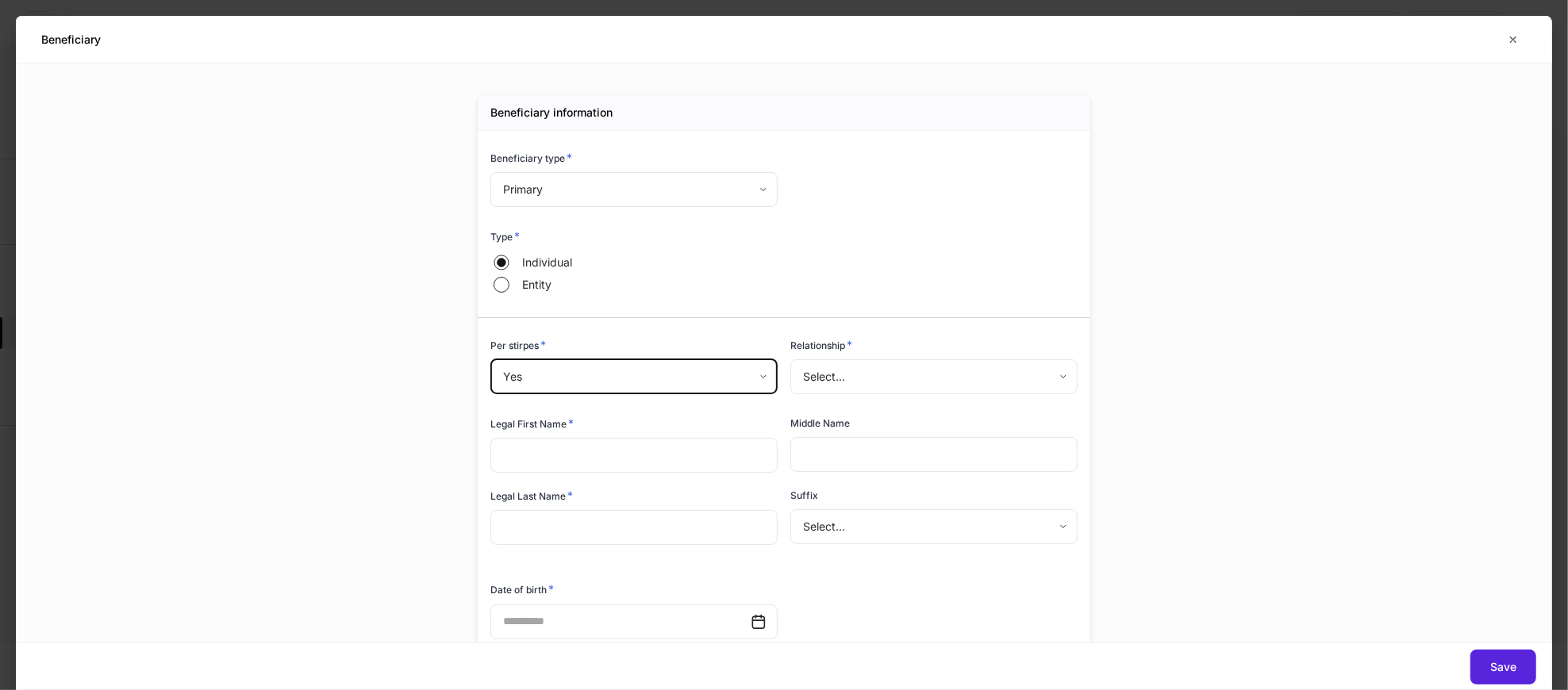 click on "**********" at bounding box center [784, 345] 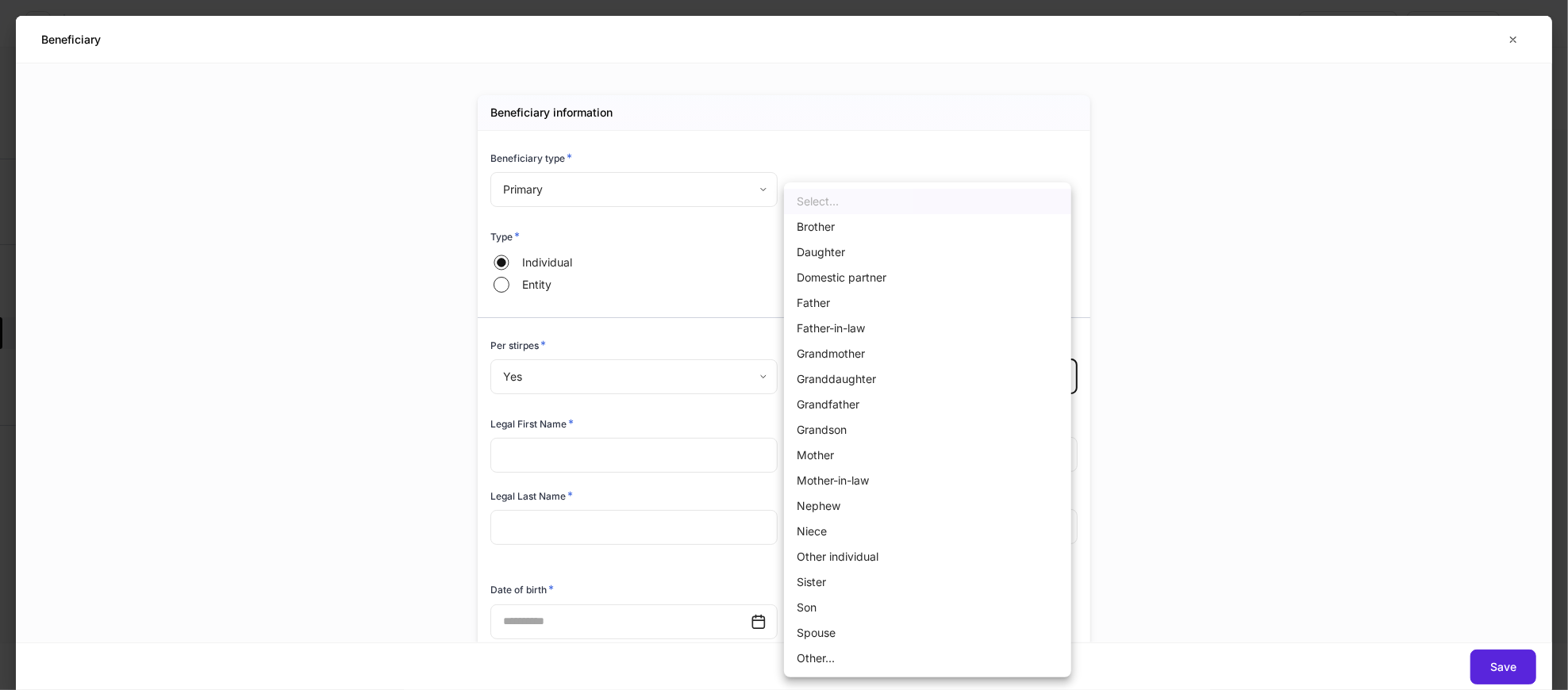 click at bounding box center [784, 345] 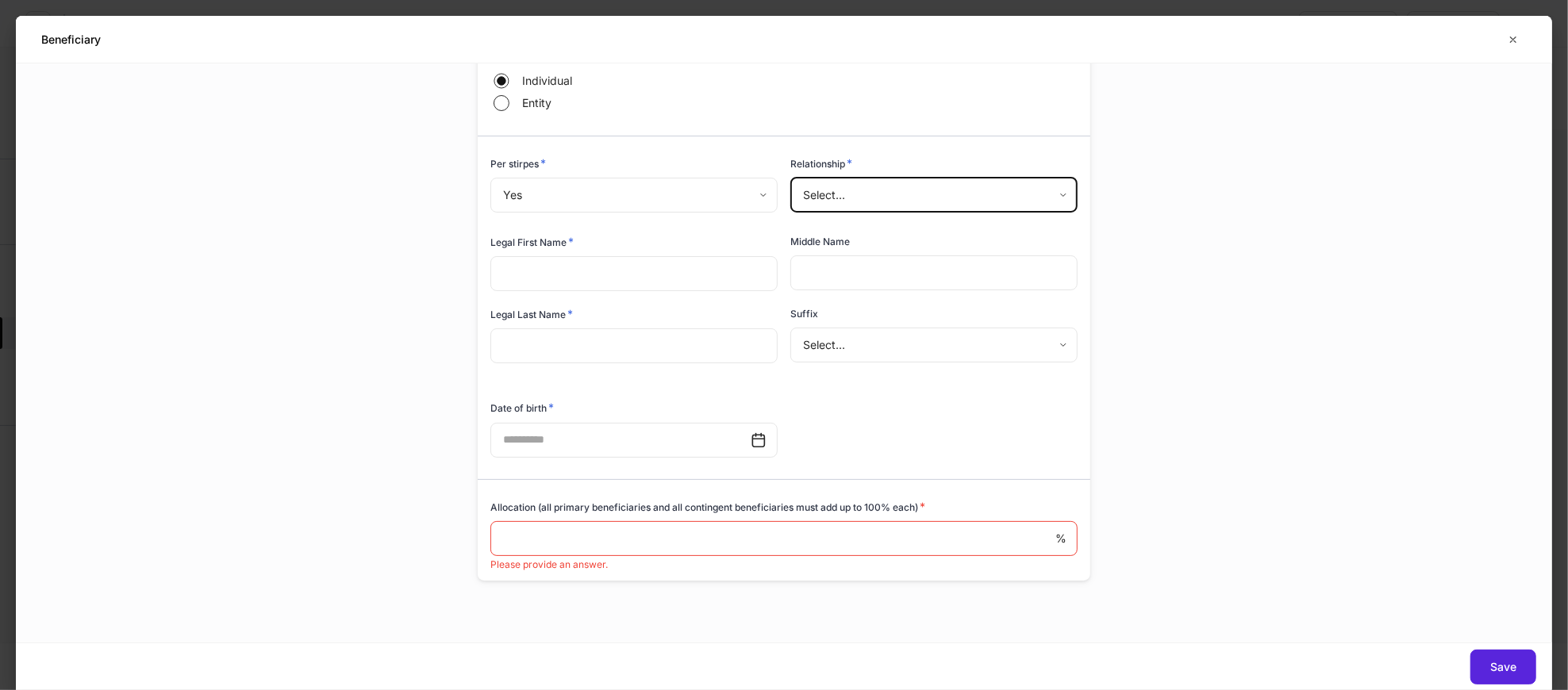 scroll, scrollTop: 182, scrollLeft: 0, axis: vertical 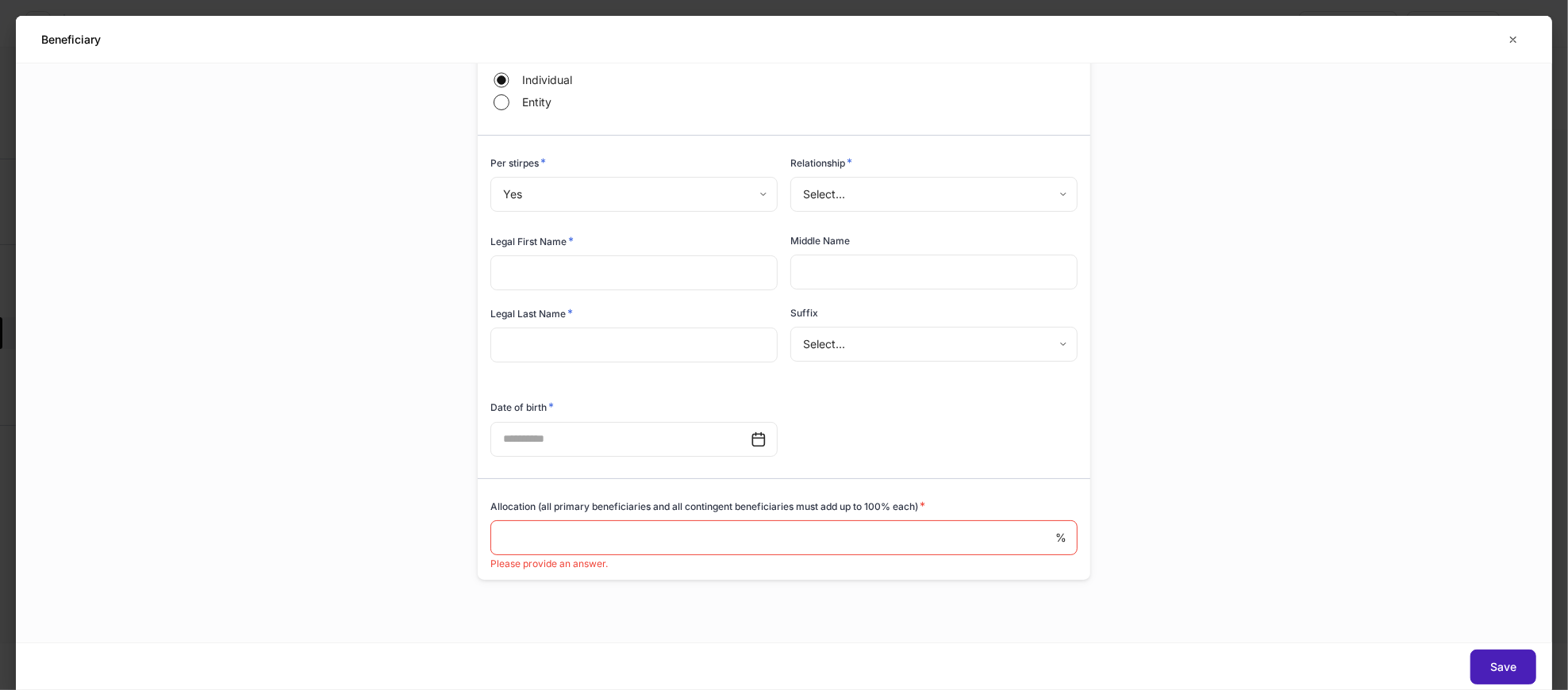 click on "Save" at bounding box center (1503, 667) 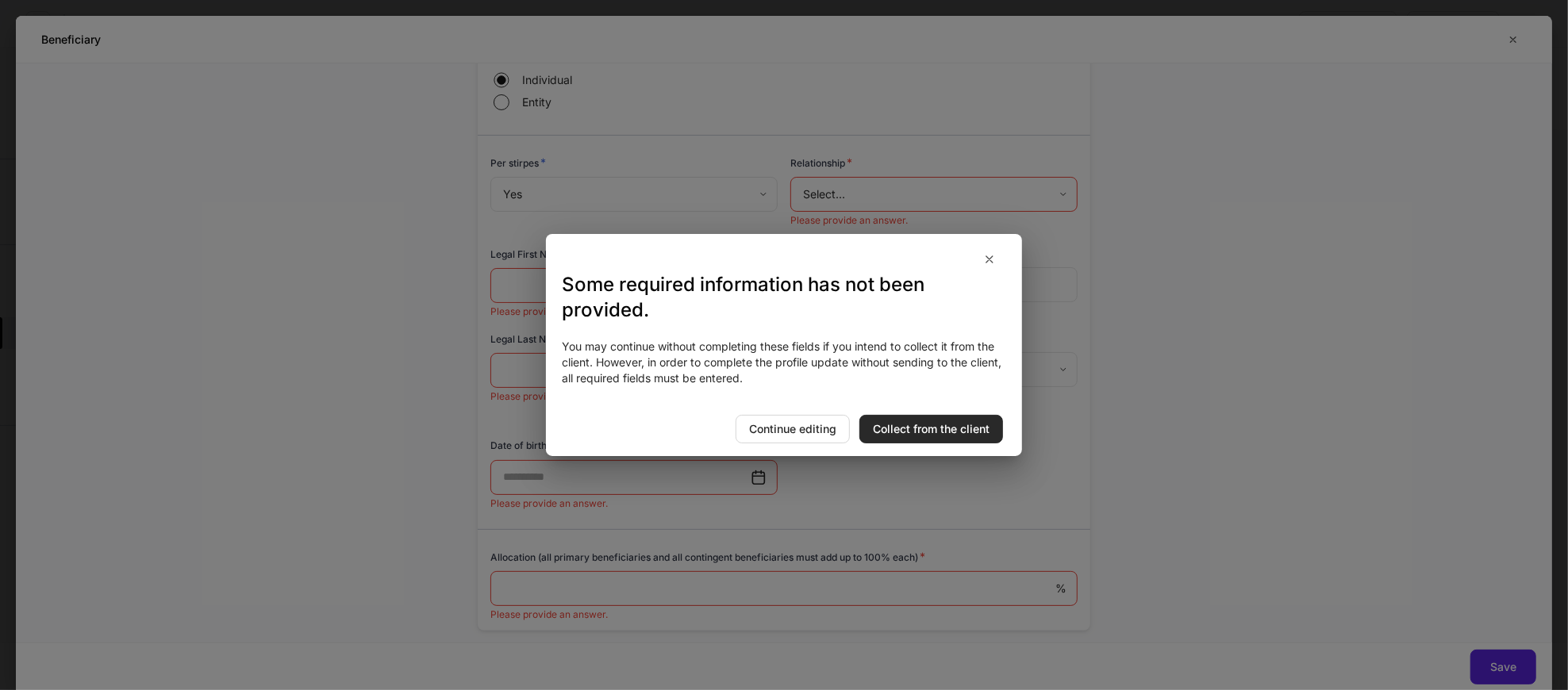 click on "Collect from the client" at bounding box center [931, 429] 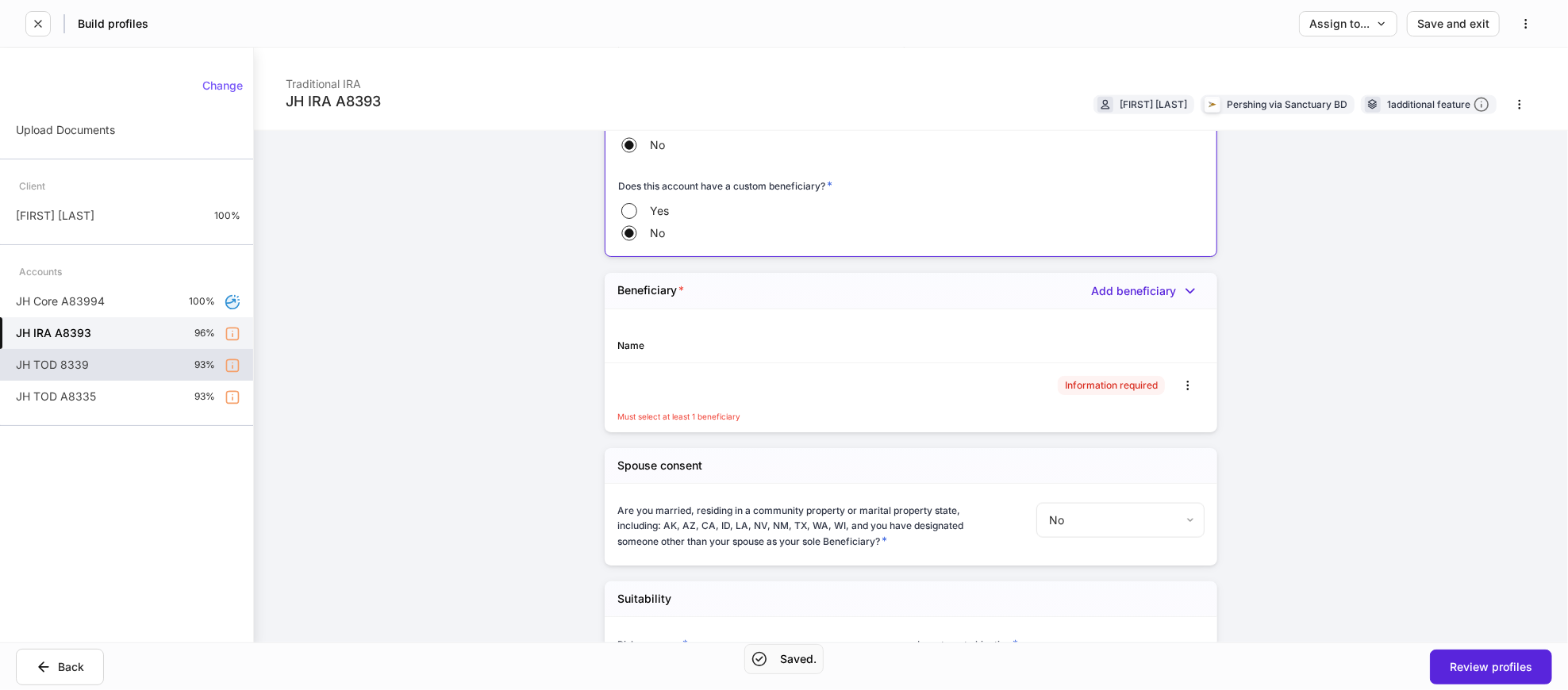 click on "JH TOD 8339 93%" at bounding box center [126, 365] 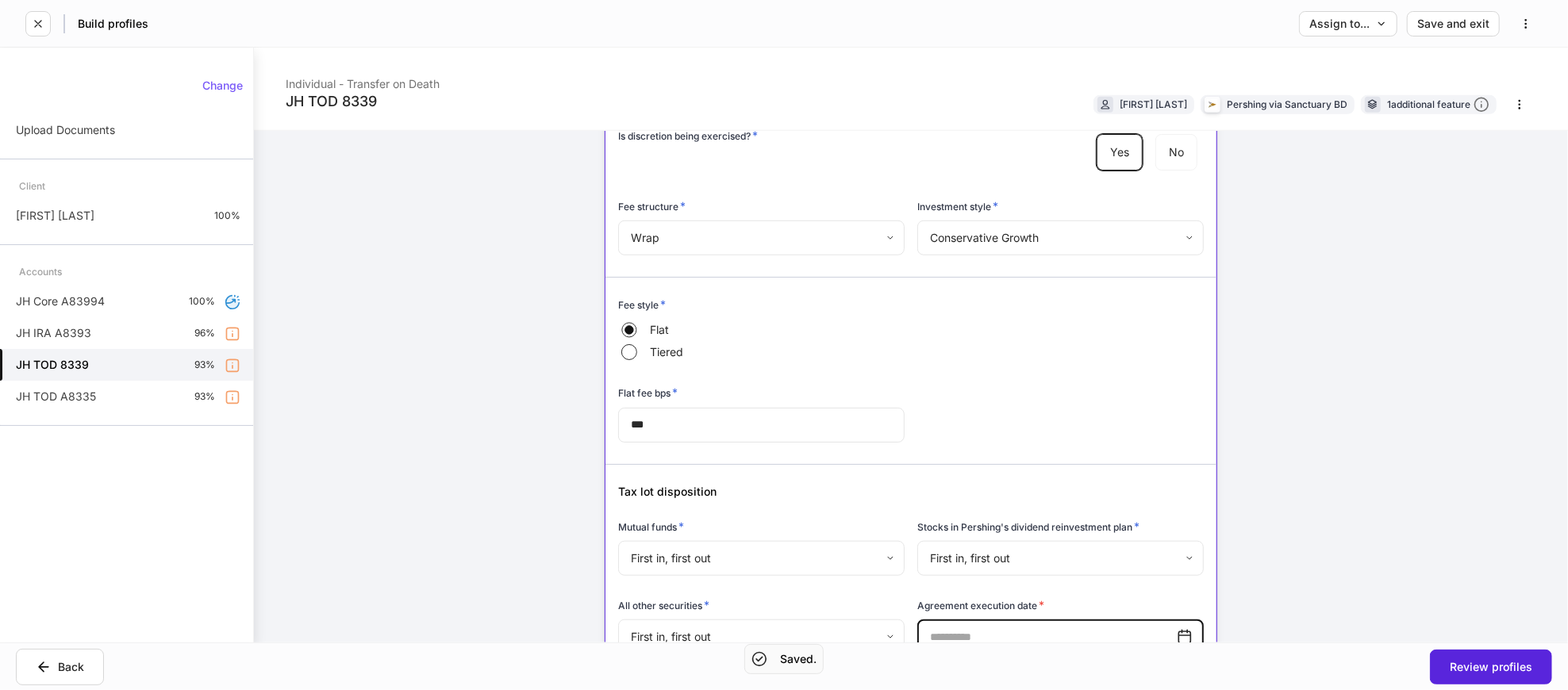 scroll, scrollTop: 903, scrollLeft: 0, axis: vertical 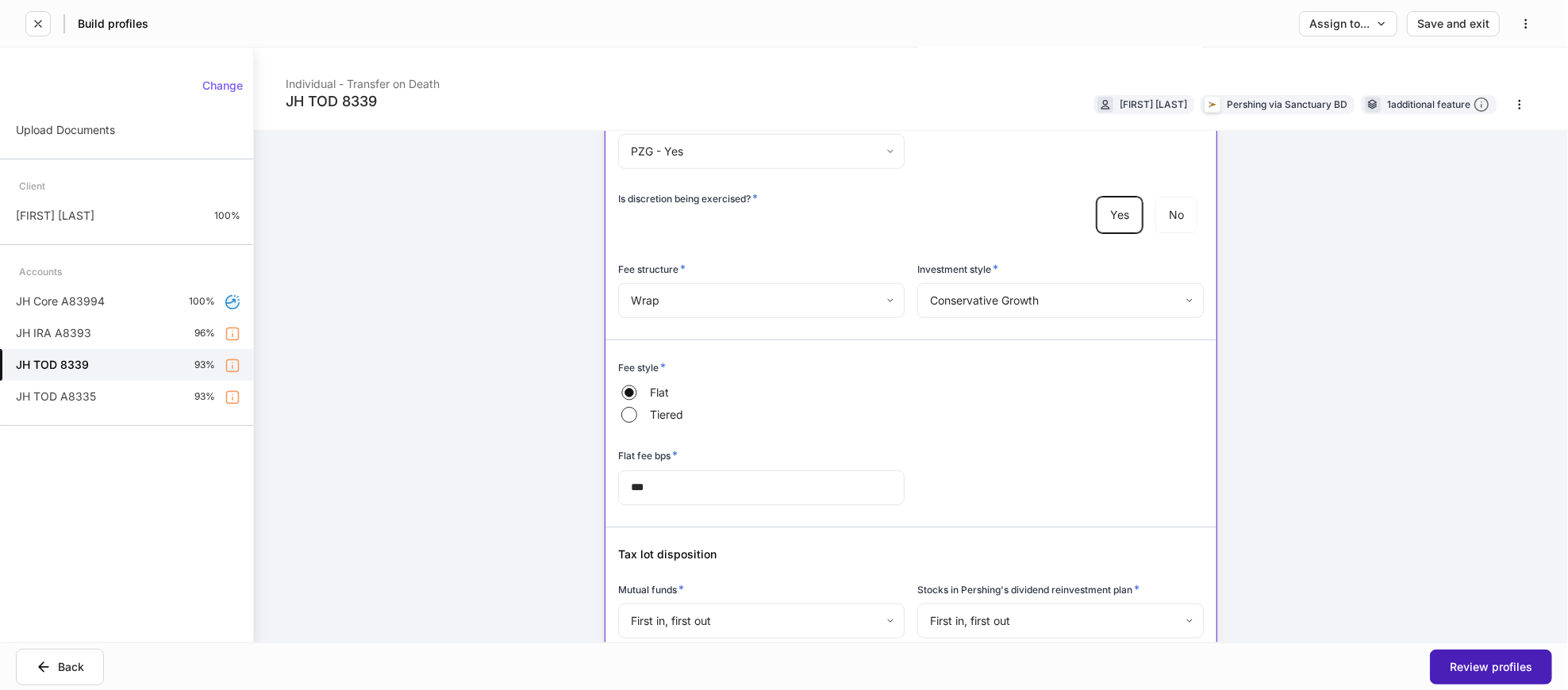 click on "Review profiles" at bounding box center [1491, 667] 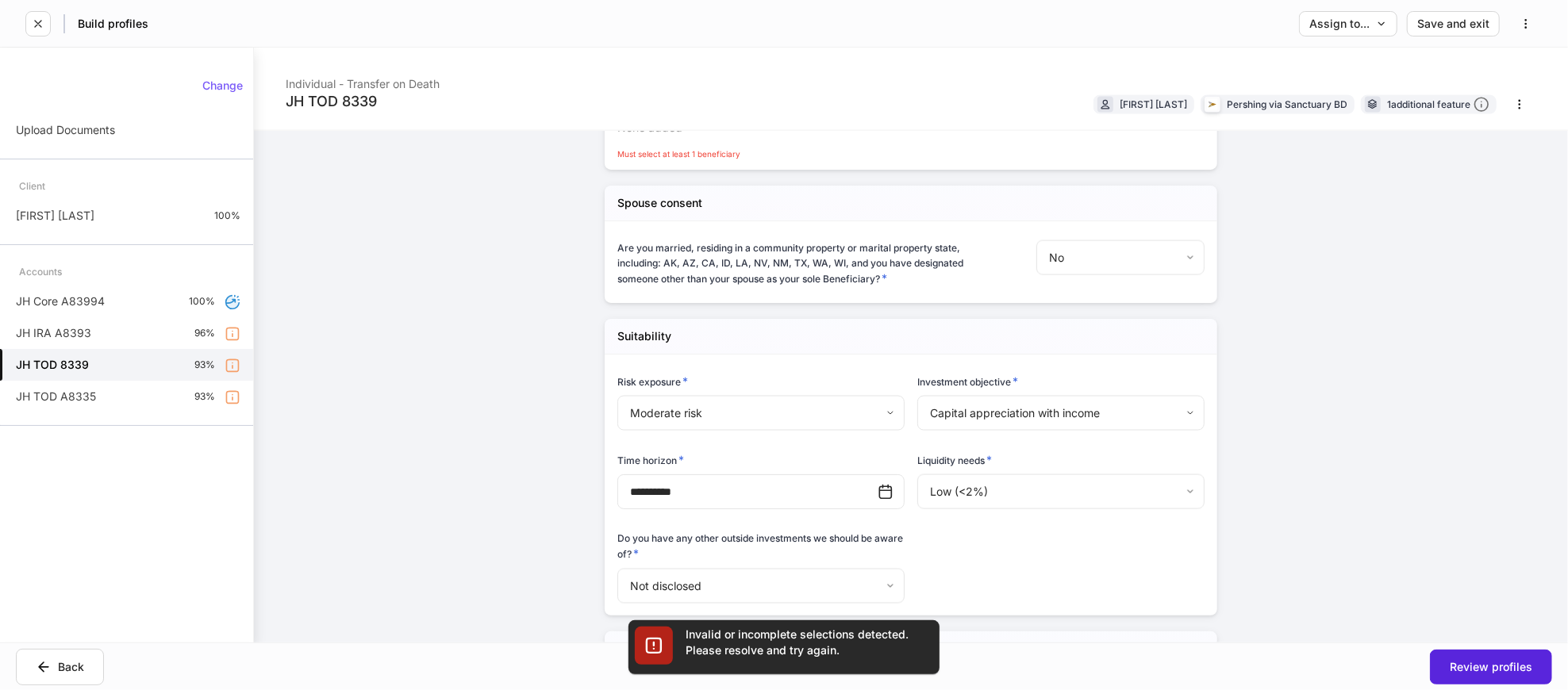 scroll, scrollTop: 1873, scrollLeft: 0, axis: vertical 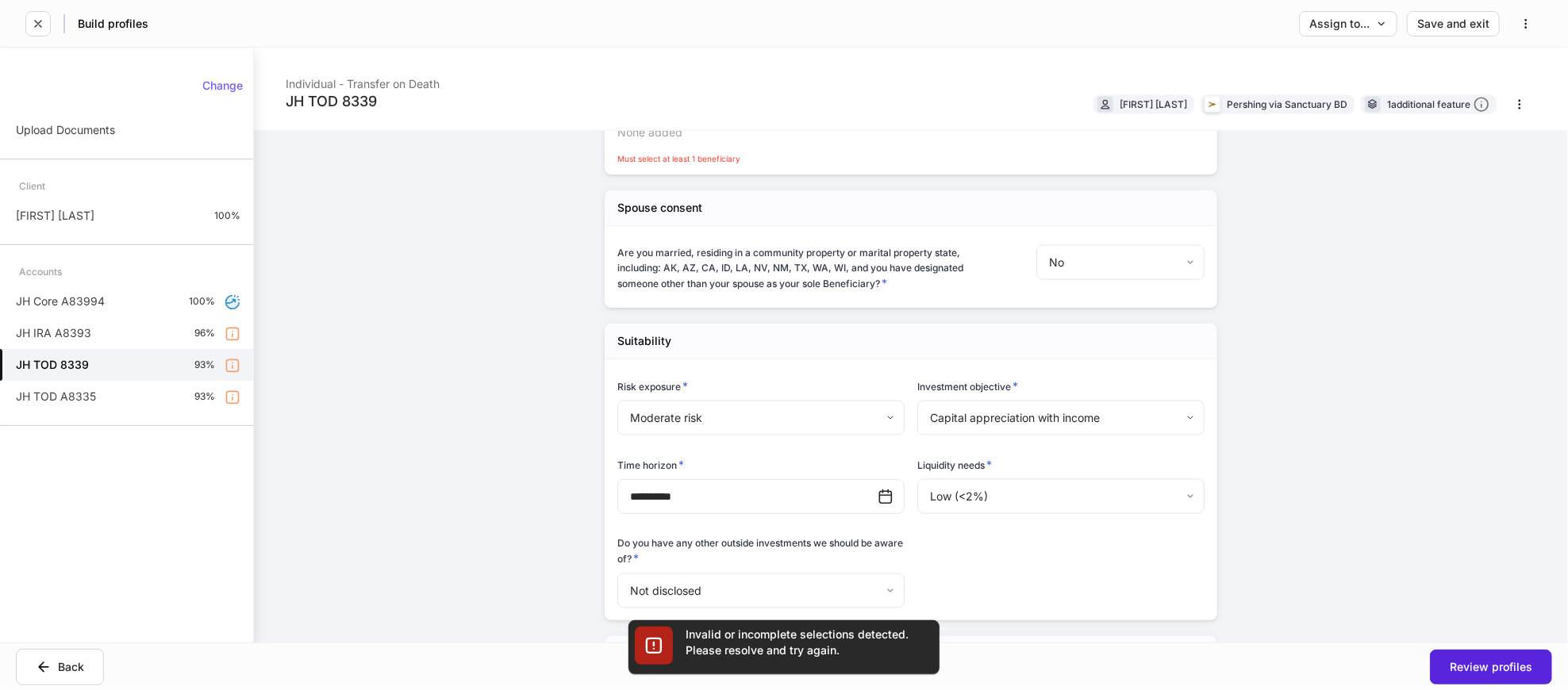 click on "**********" at bounding box center [911, 345] 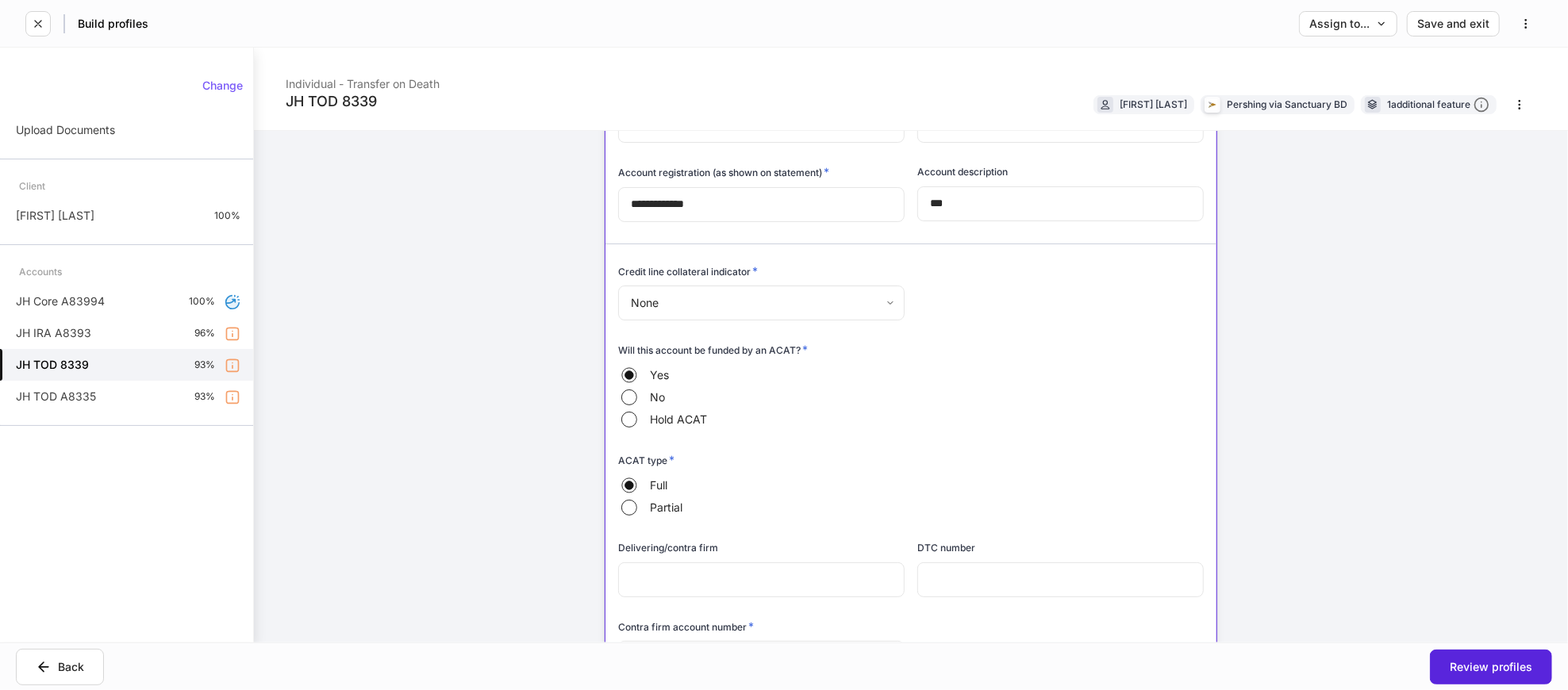 scroll, scrollTop: 0, scrollLeft: 0, axis: both 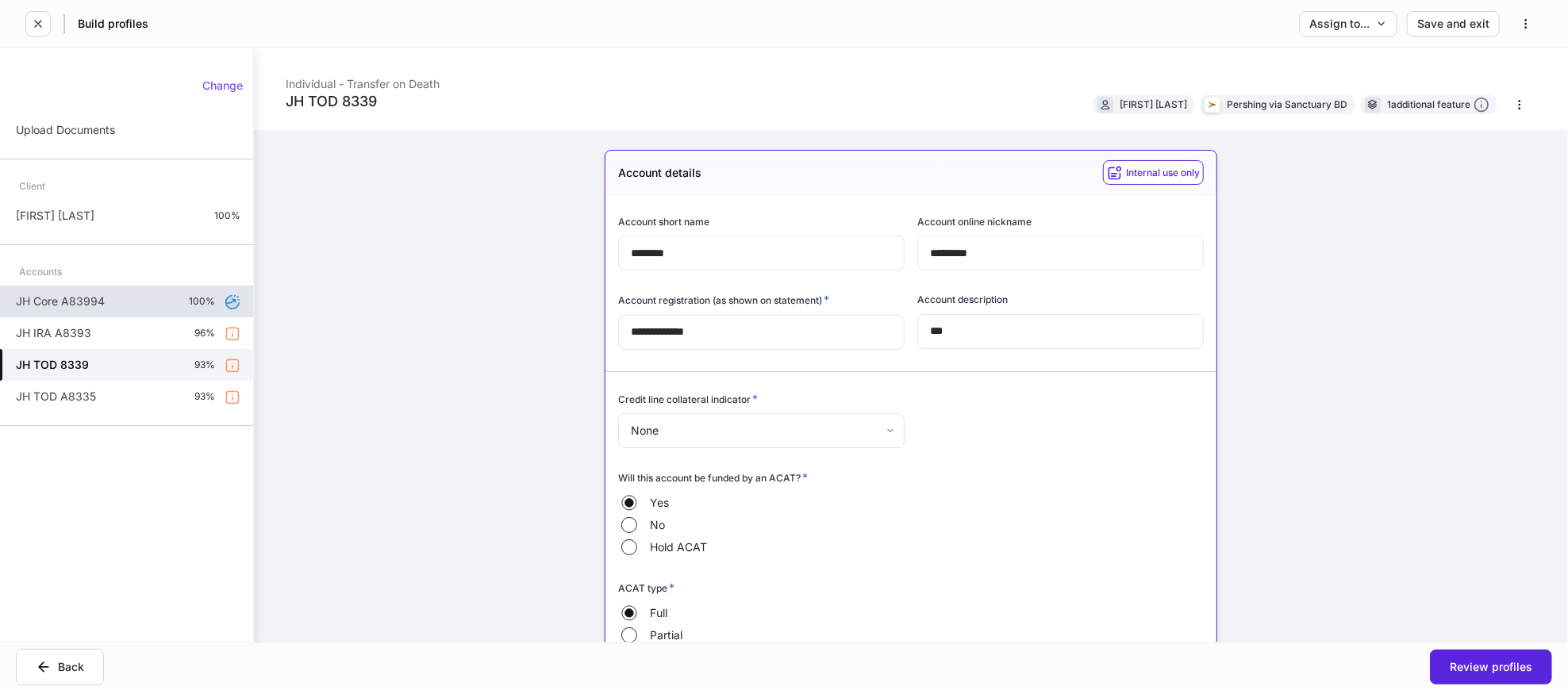 click on "JH Core A83994 100%" at bounding box center (126, 301) 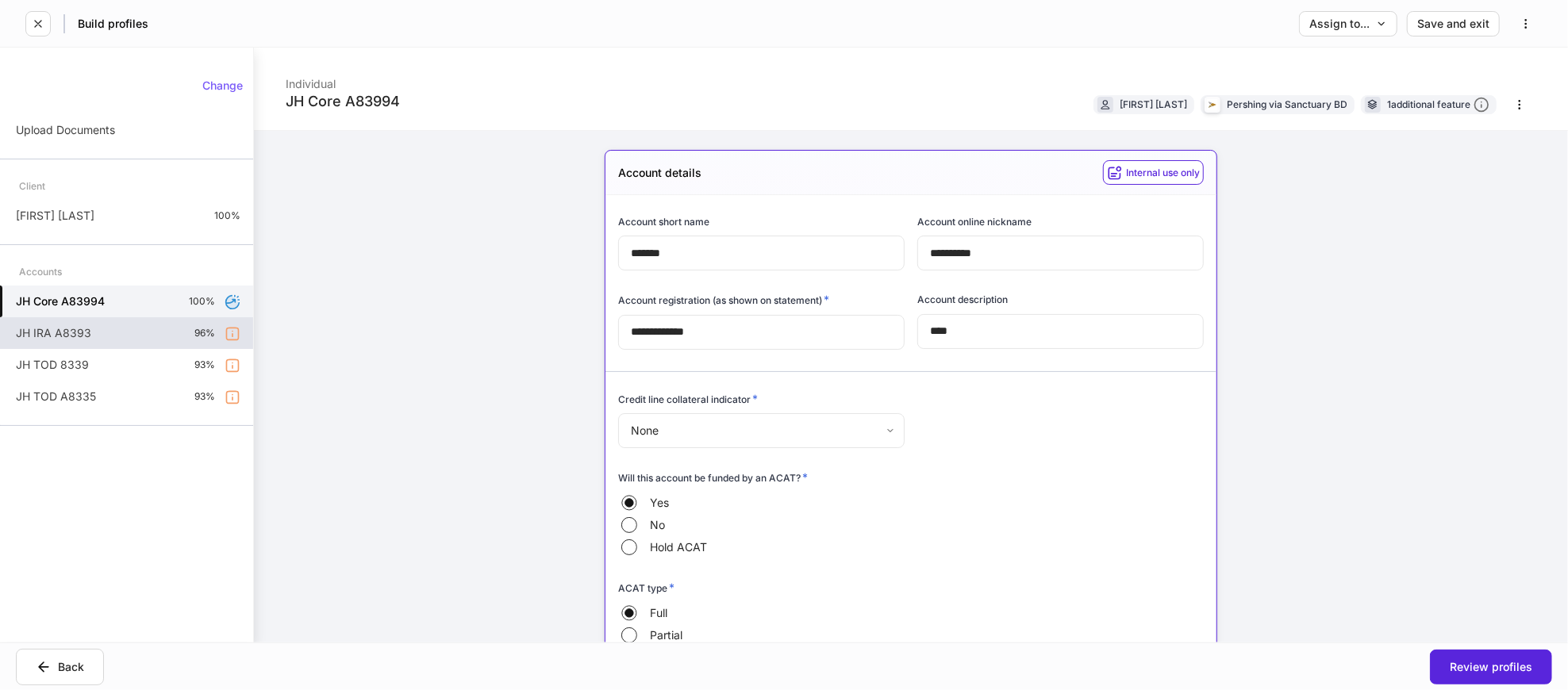 click on "JH IRA A8393 96%" at bounding box center (126, 333) 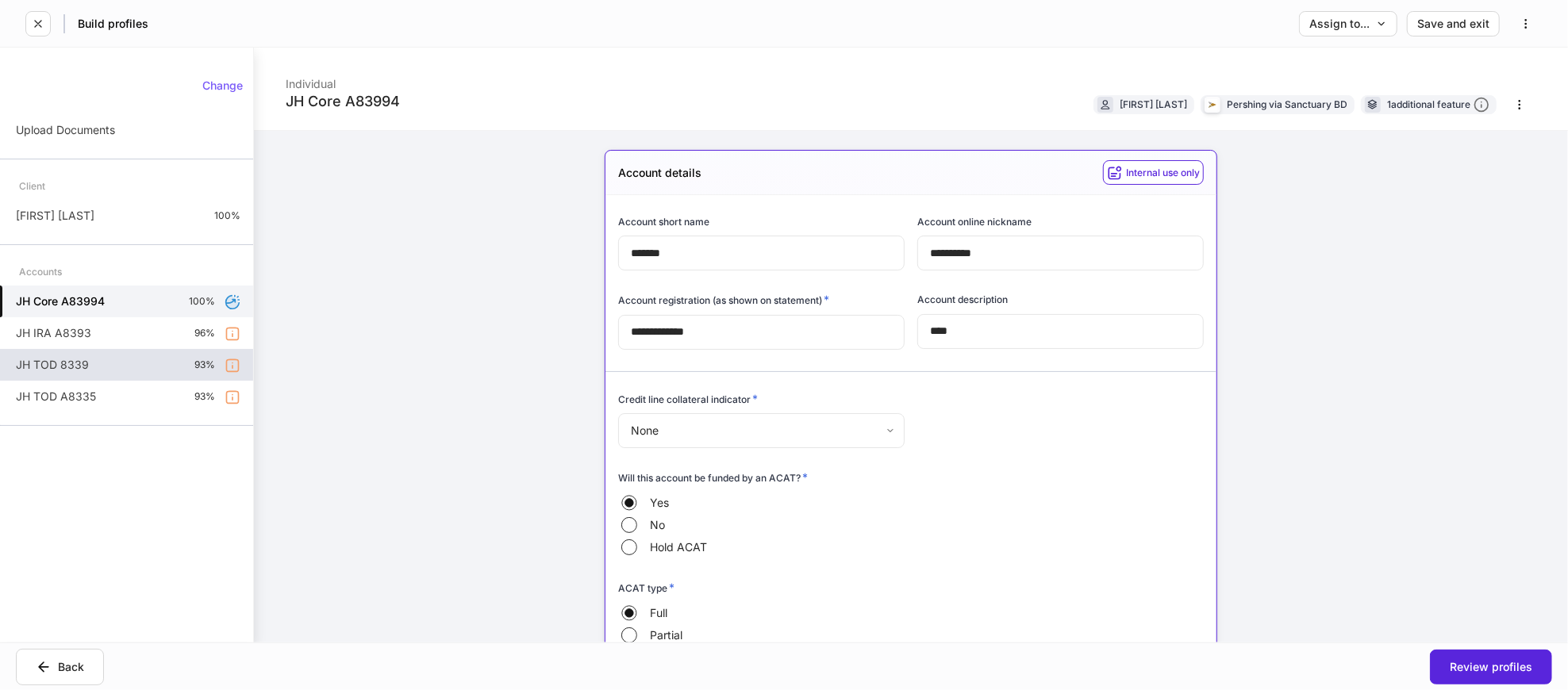 click on "JH TOD 8339 93%" at bounding box center (126, 365) 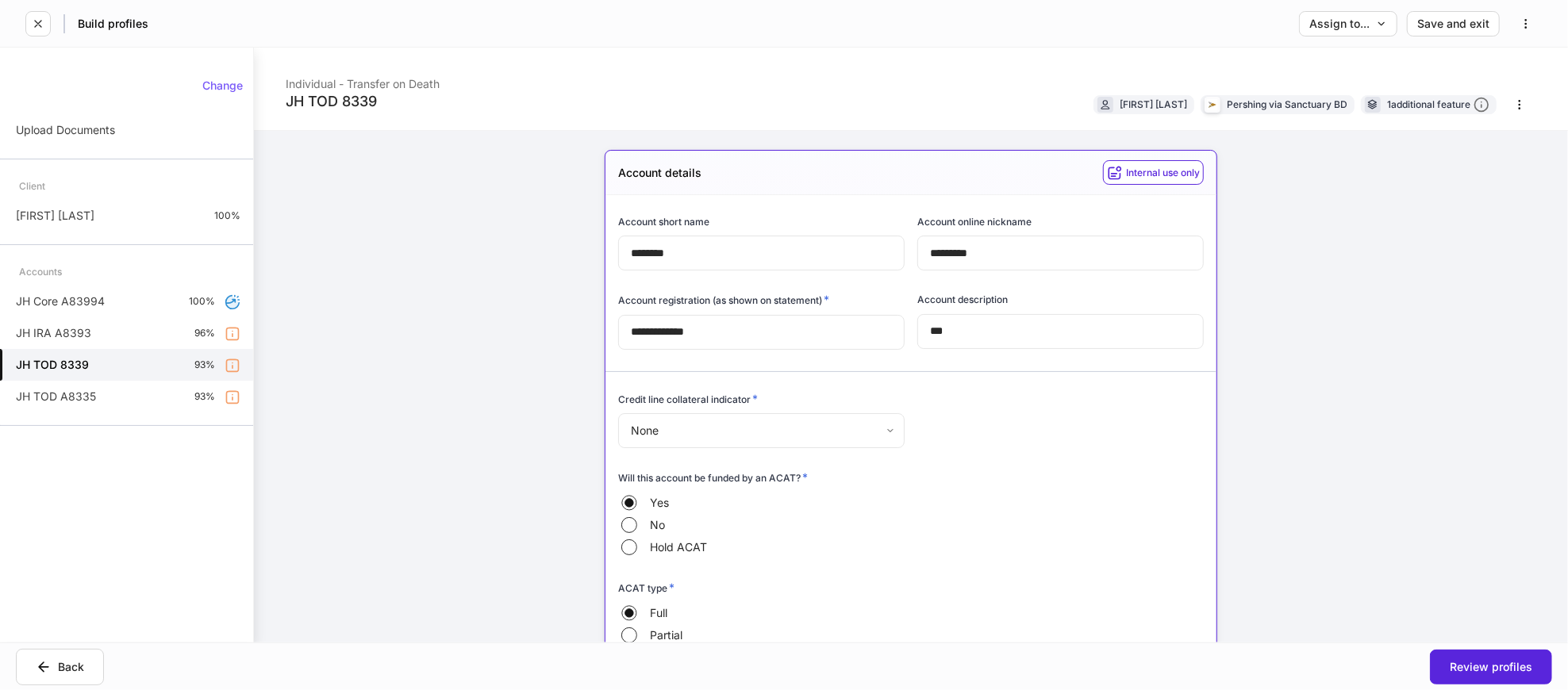 scroll, scrollTop: 1255, scrollLeft: 0, axis: vertical 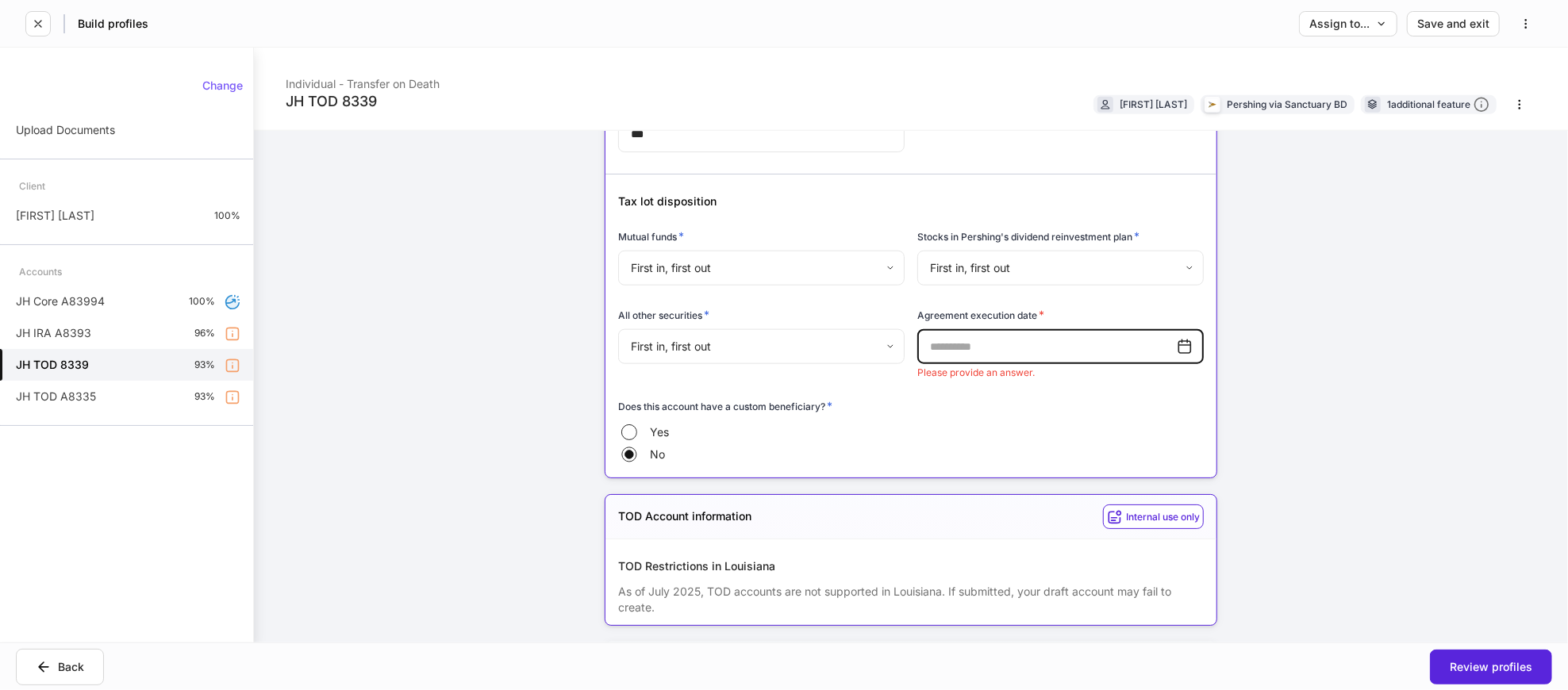 drag, startPoint x: 438, startPoint y: 348, endPoint x: 415, endPoint y: 348, distance: 23 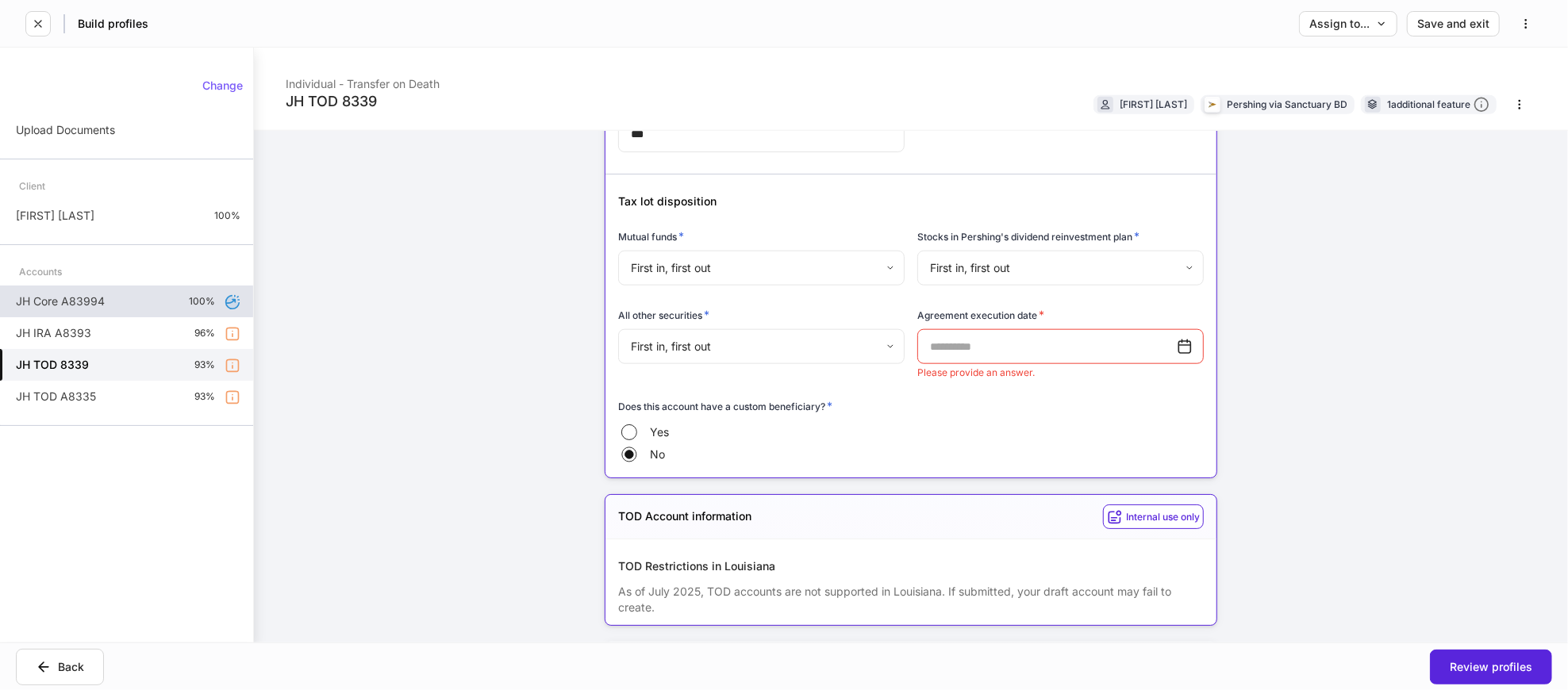click on "JH Core A83994 100%" at bounding box center [126, 301] 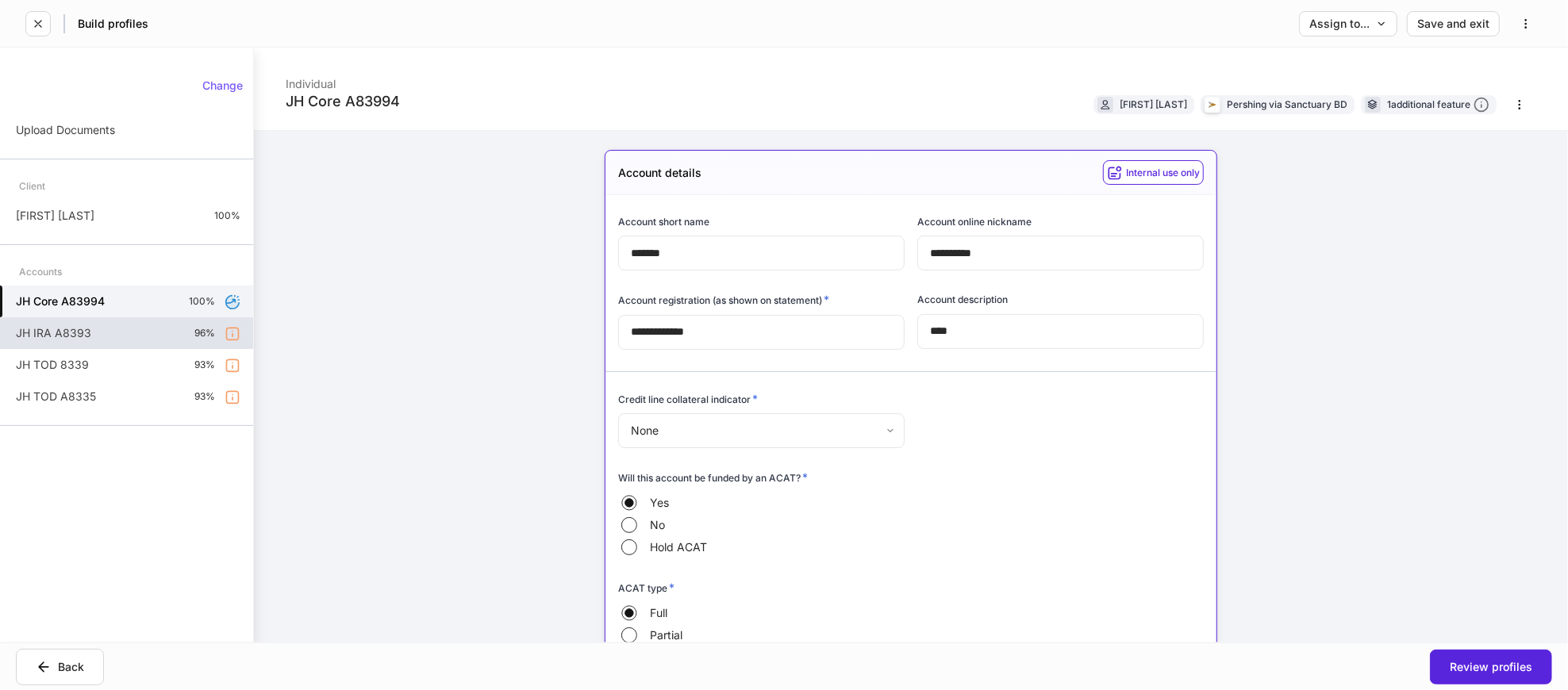 click on "JH IRA A8393 96%" at bounding box center [126, 333] 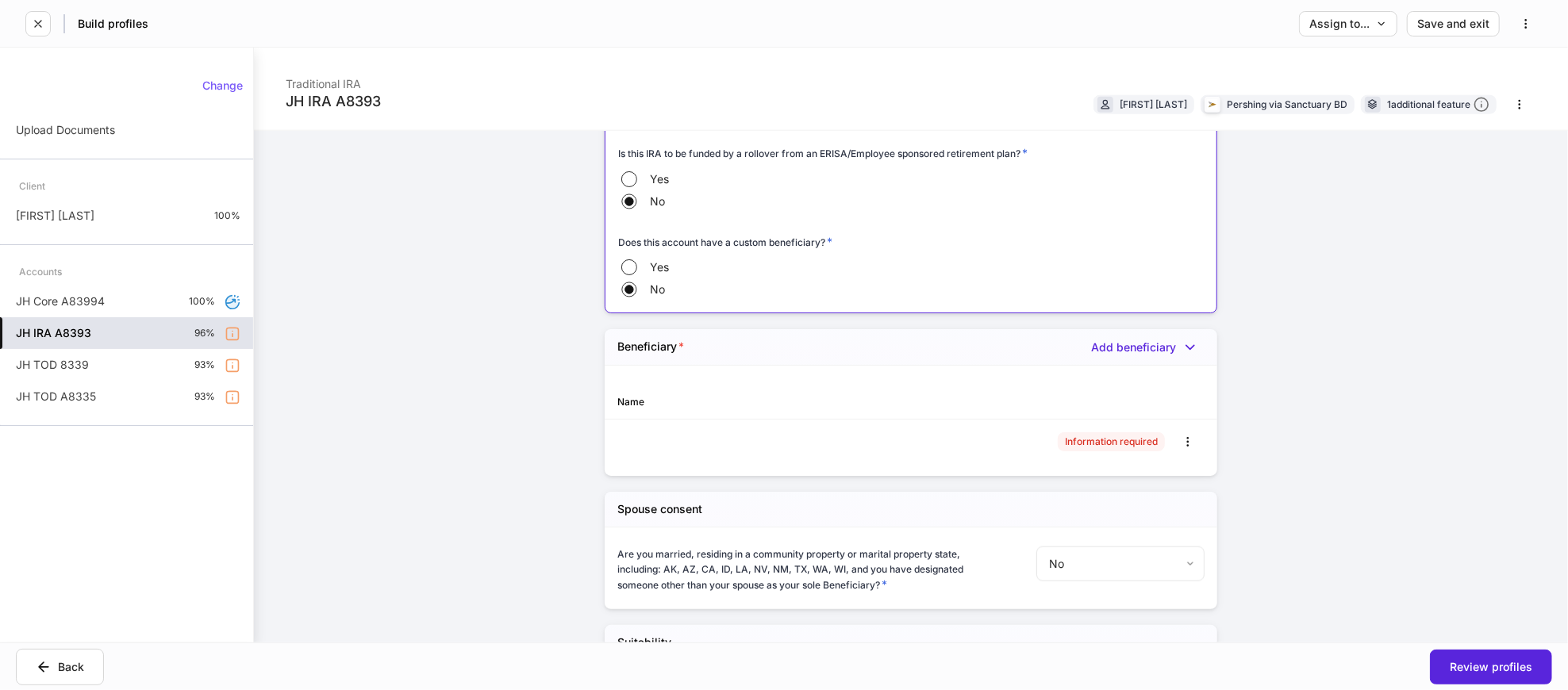 scroll, scrollTop: 1551, scrollLeft: 0, axis: vertical 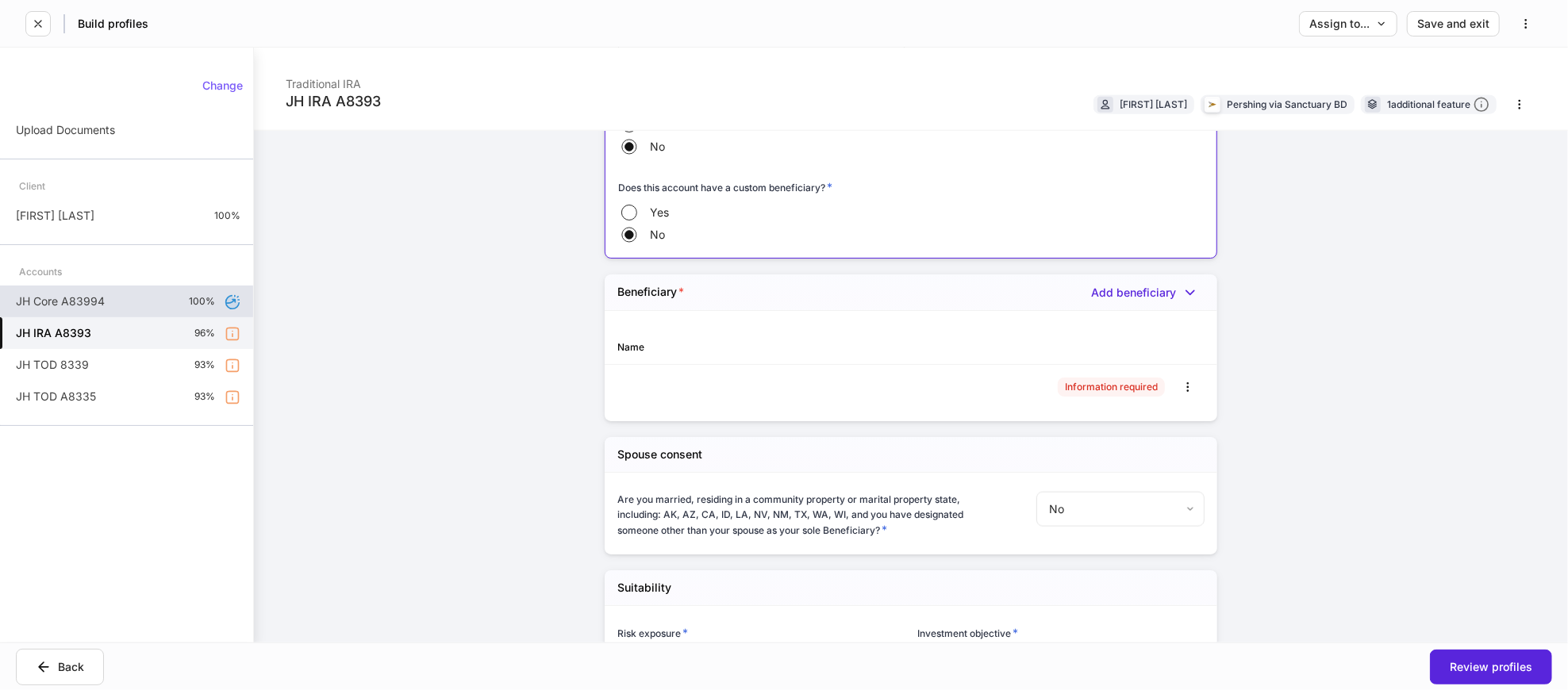 click on "JH Core A83994 100%" at bounding box center [126, 301] 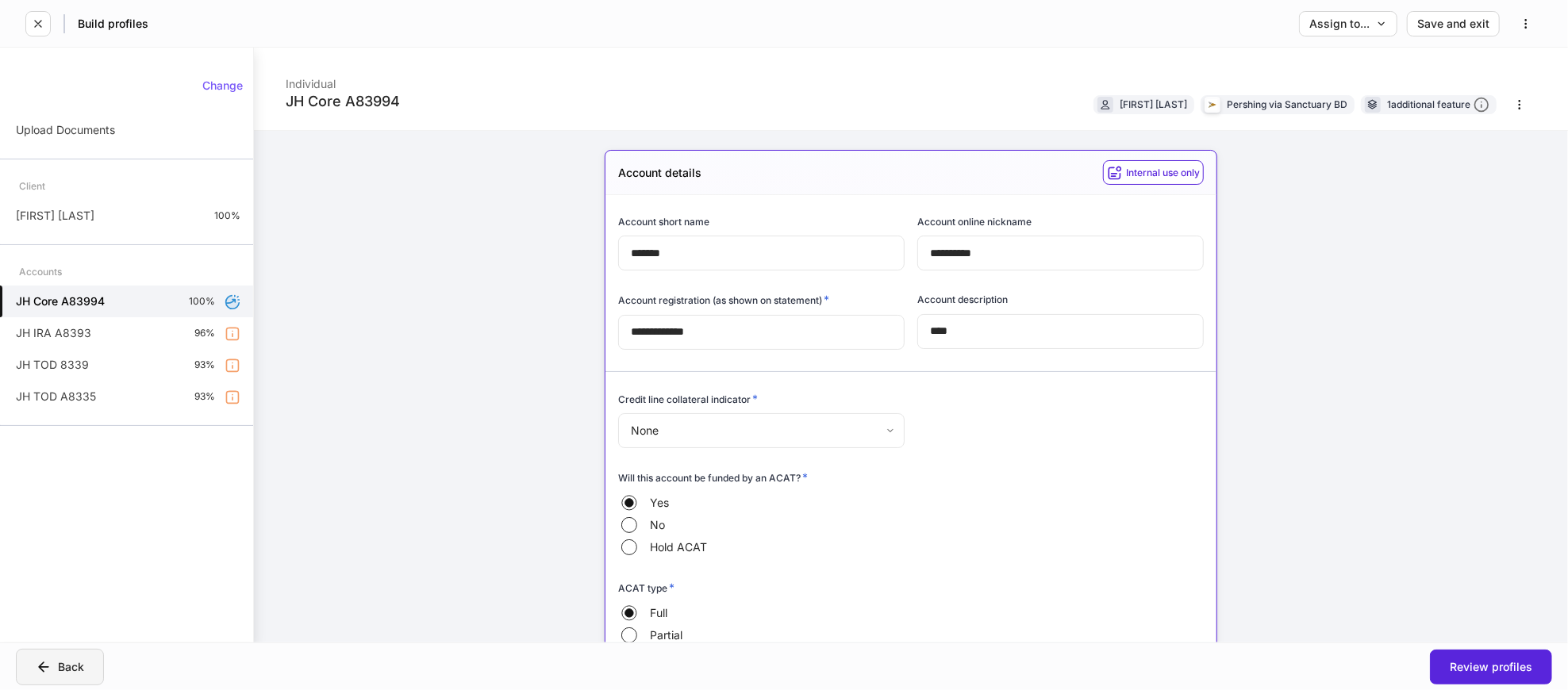 click on "Back" at bounding box center [60, 667] 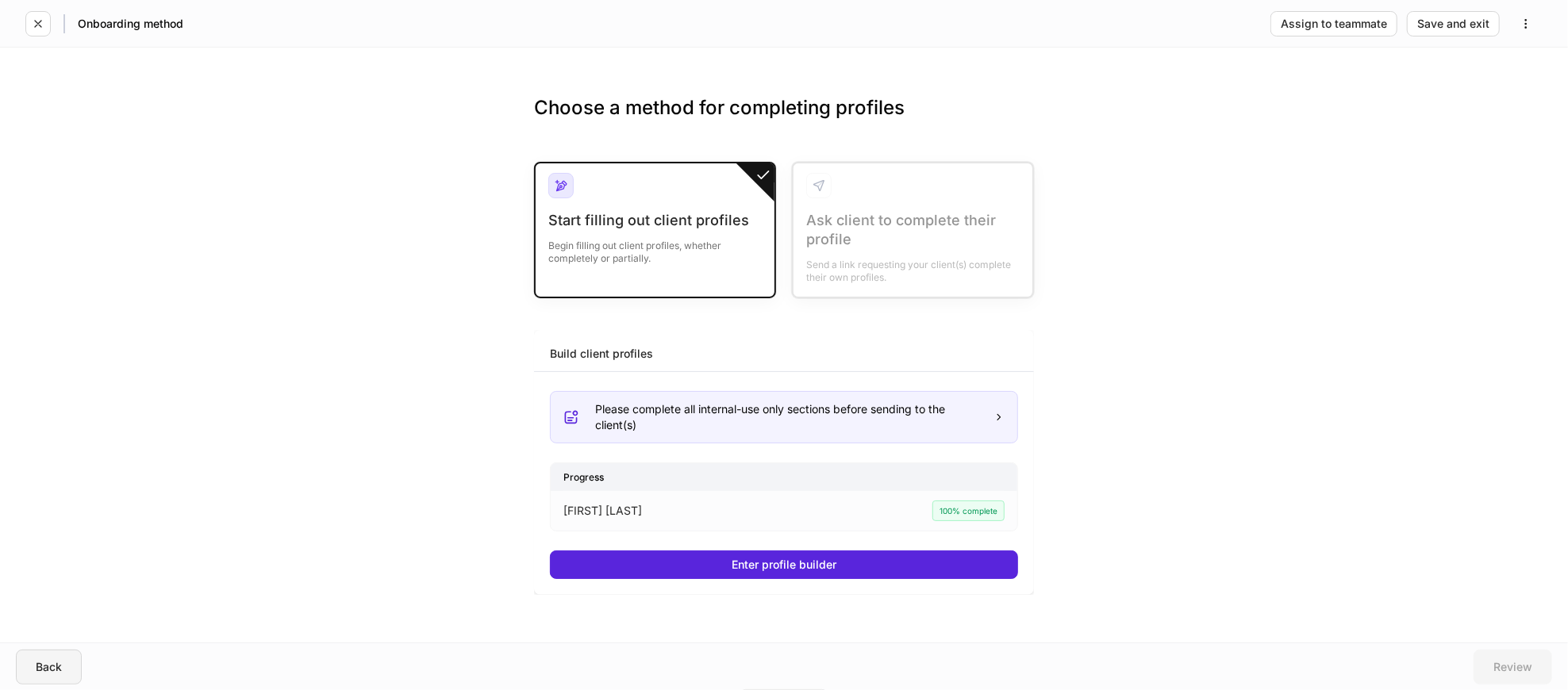 click on "Back" at bounding box center [48, 667] 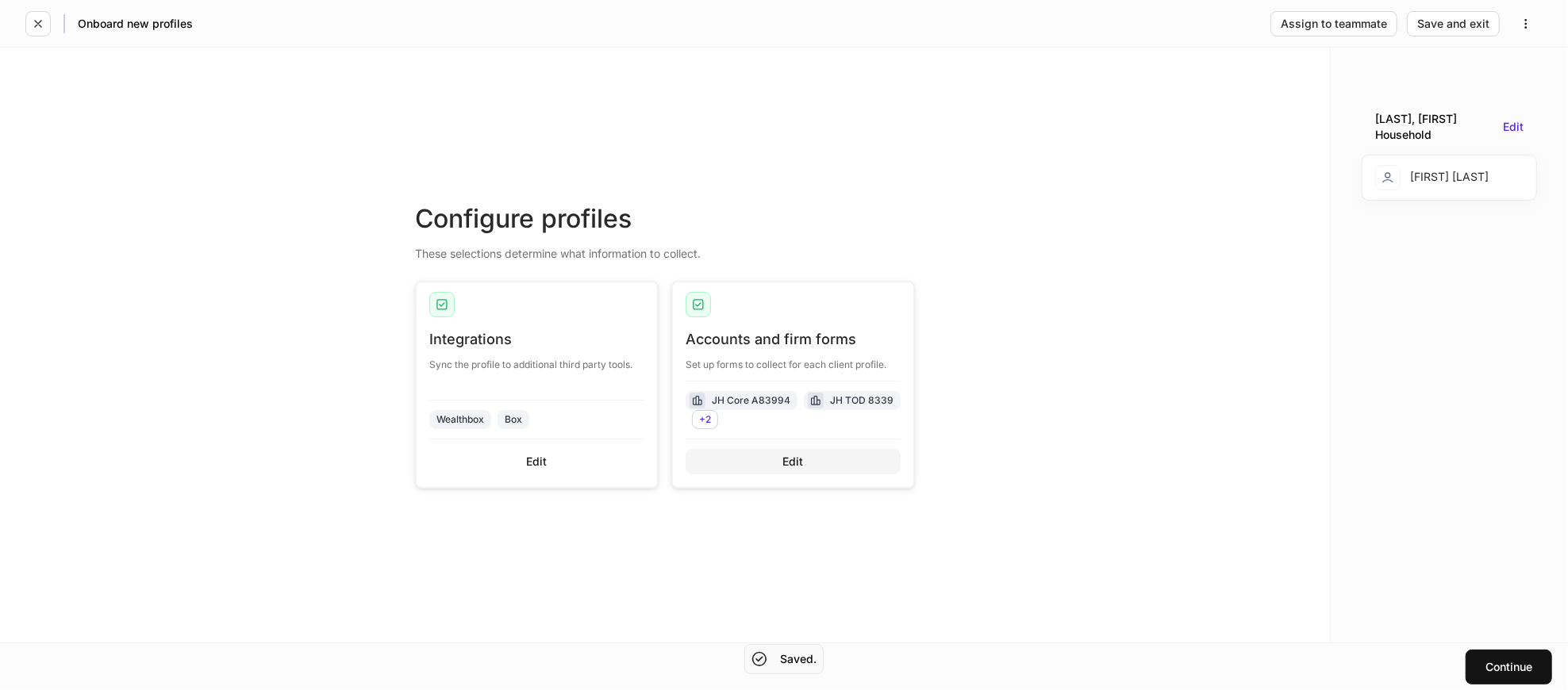 click on "Edit" at bounding box center [793, 462] 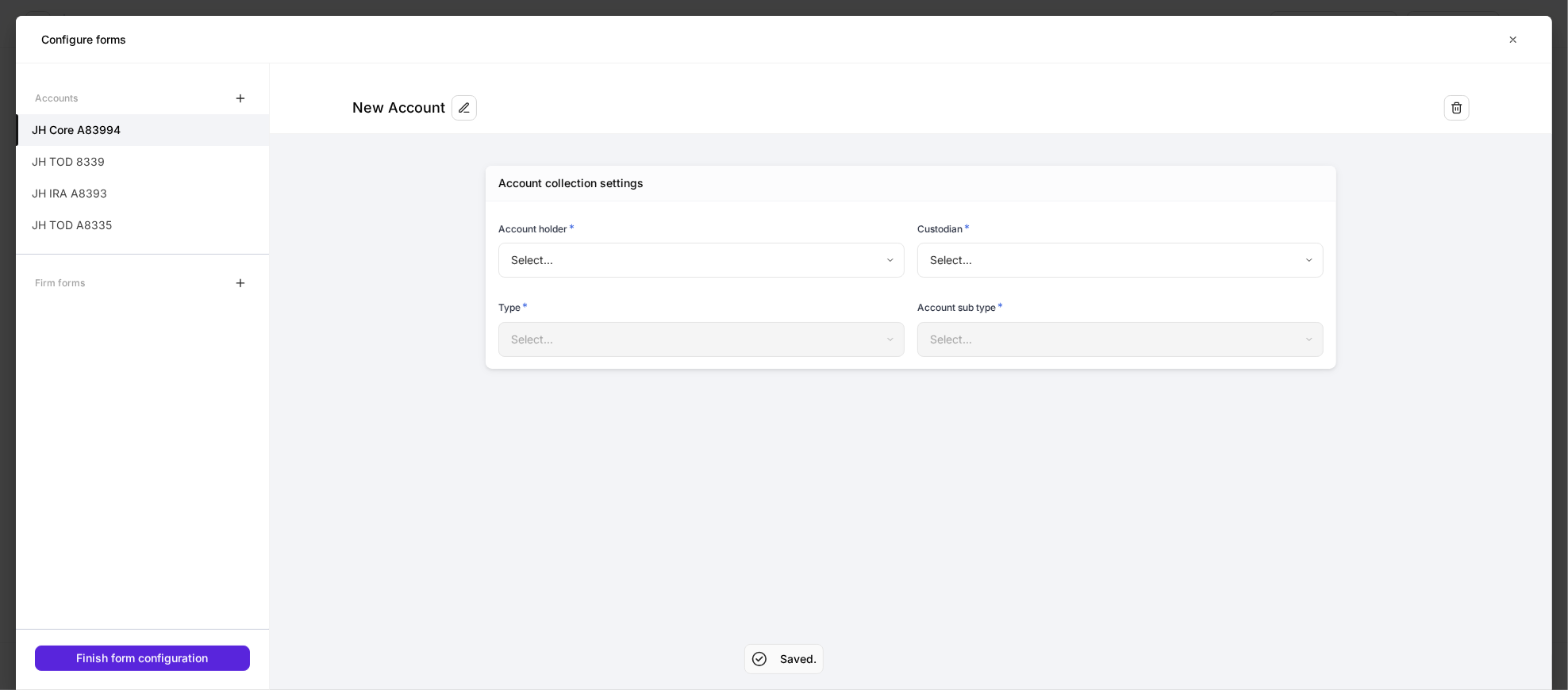 type on "**********" 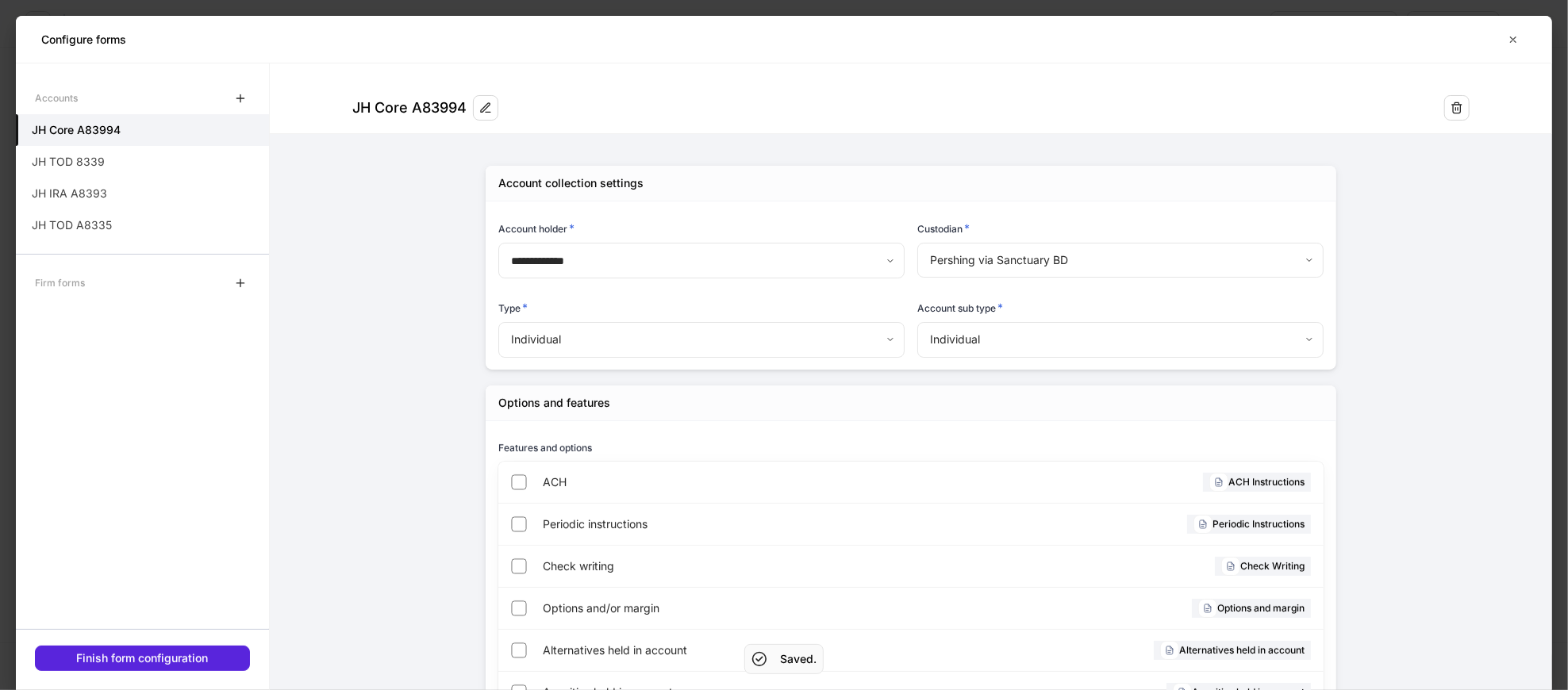click on "**********" at bounding box center [784, 345] 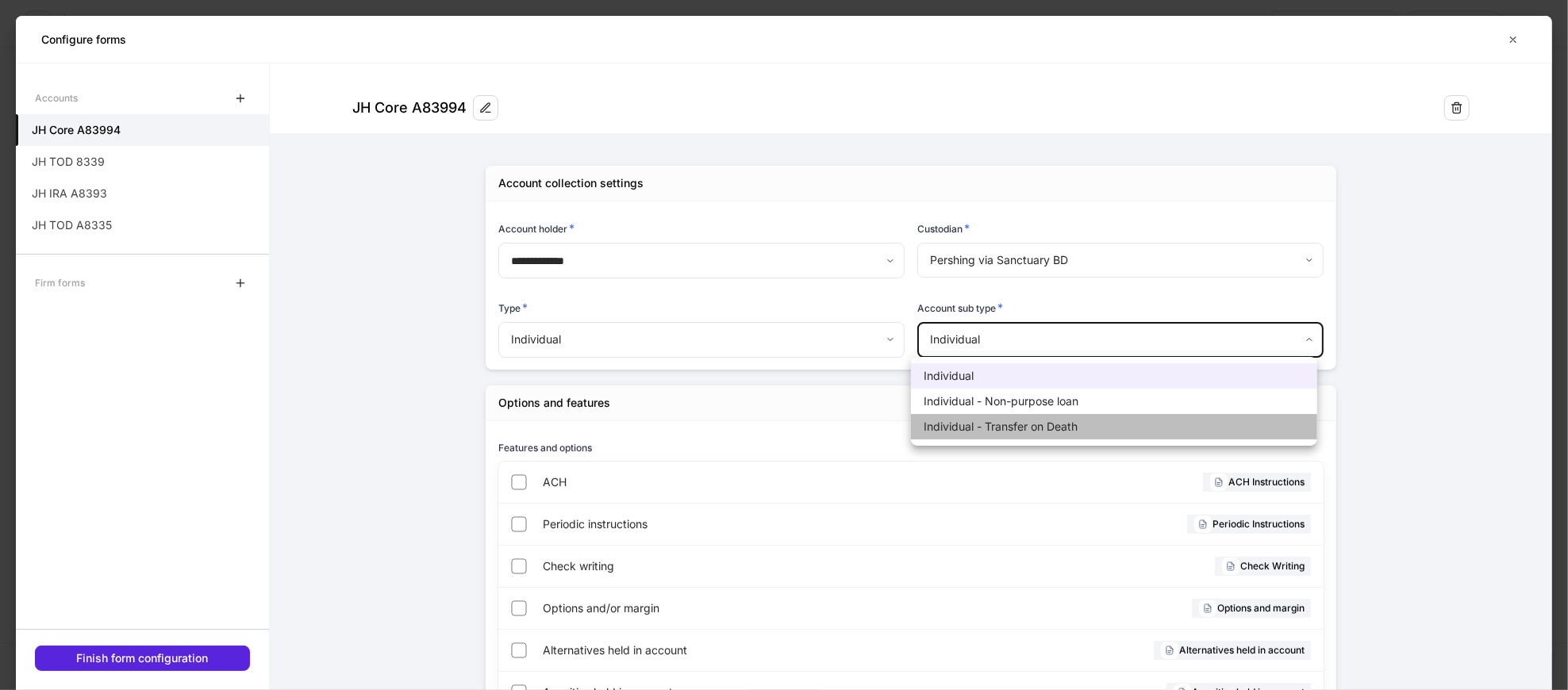 click on "Individual - Transfer on Death" at bounding box center (1114, 427) 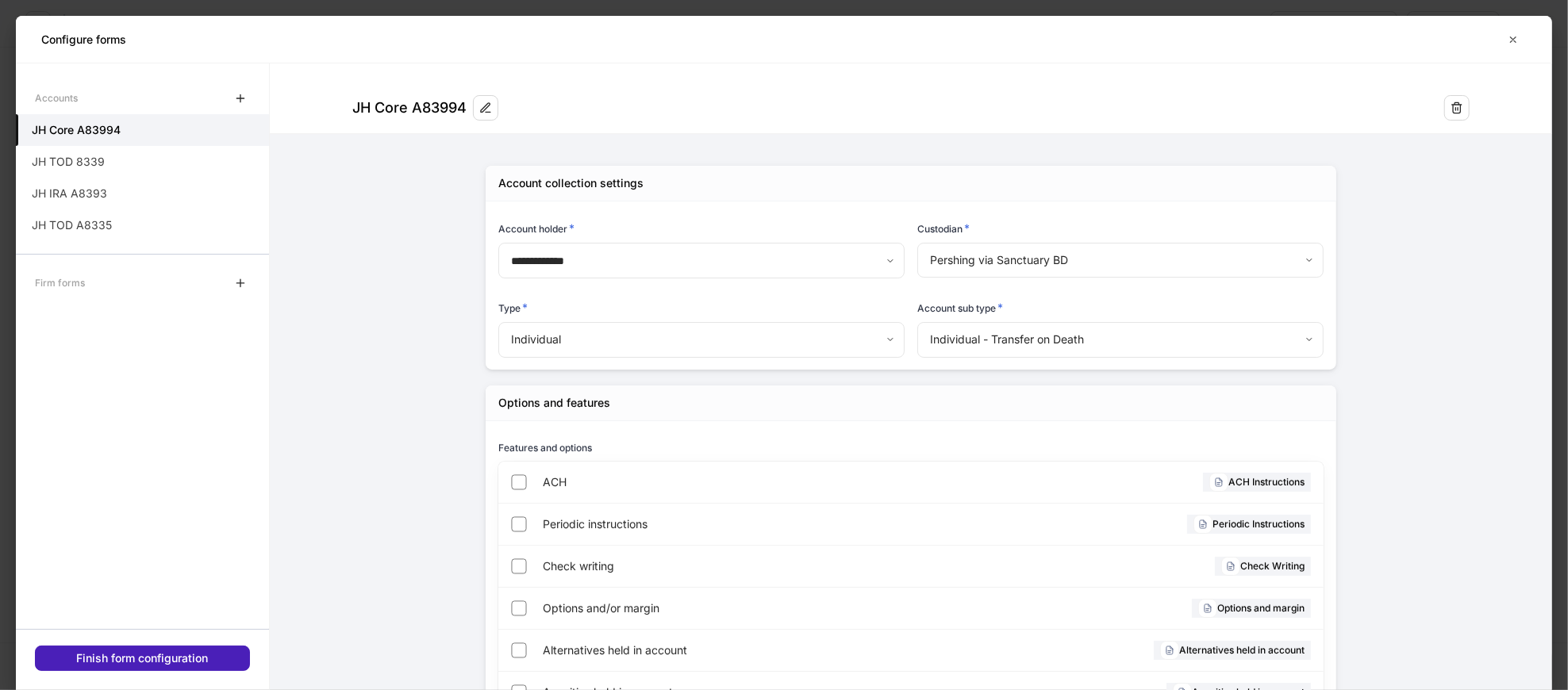 click on "Finish form configuration" at bounding box center [143, 658] 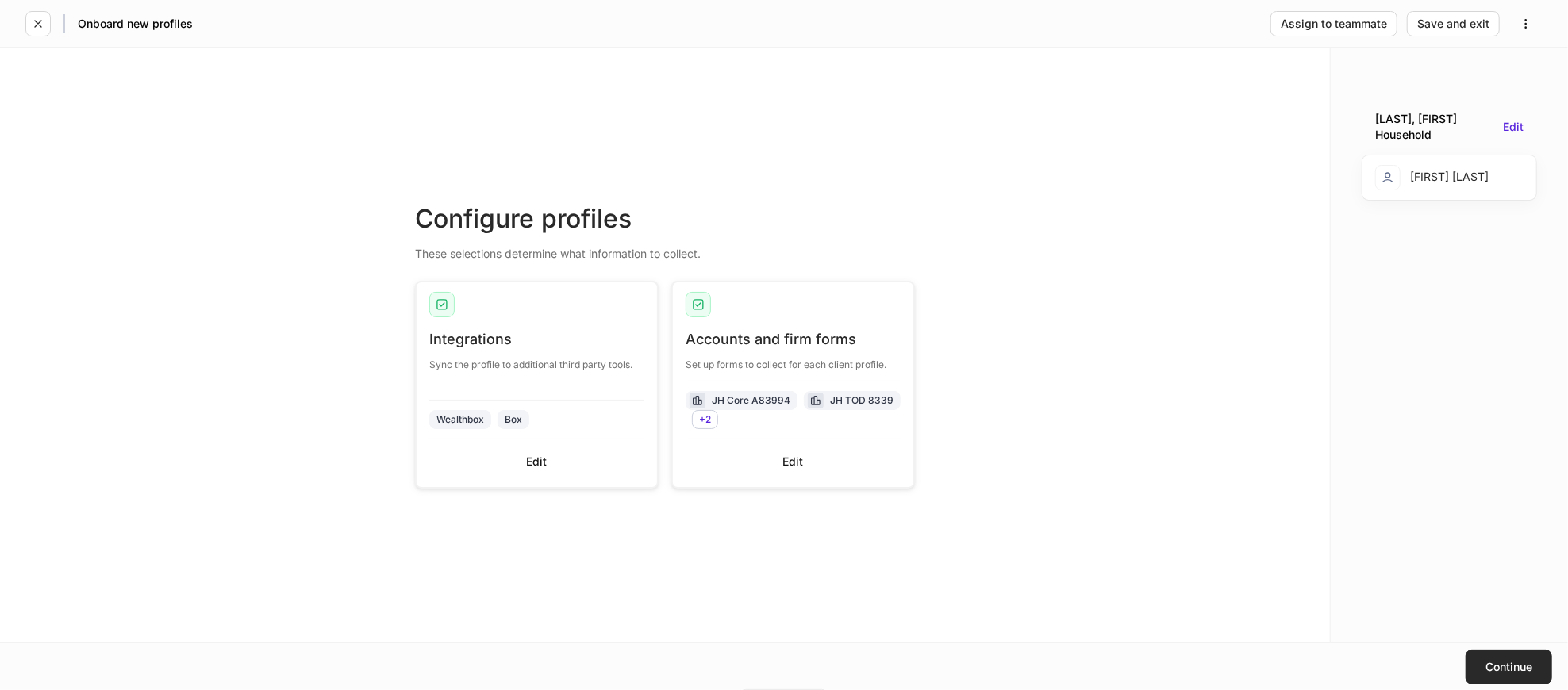 click on "Continue" at bounding box center [1508, 667] 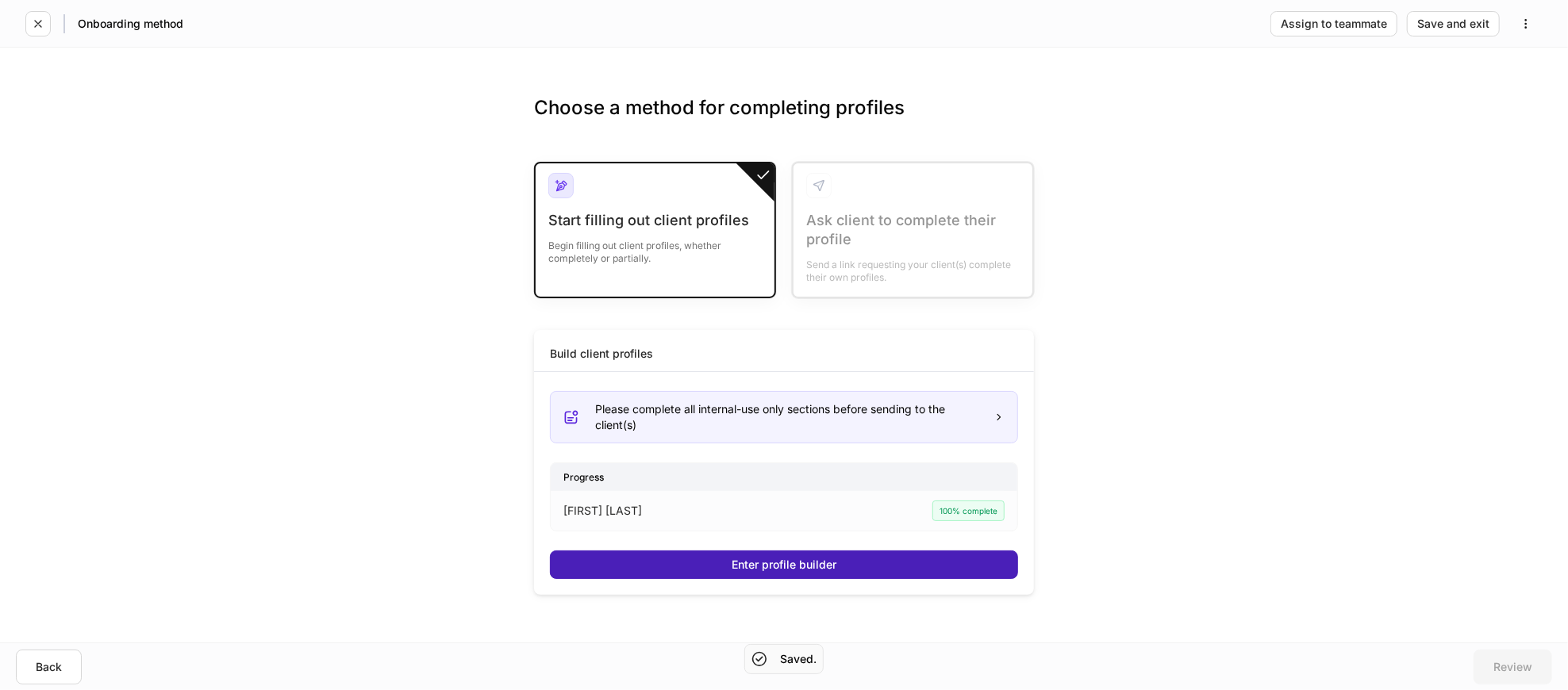 click on "Enter profile builder" at bounding box center [784, 565] 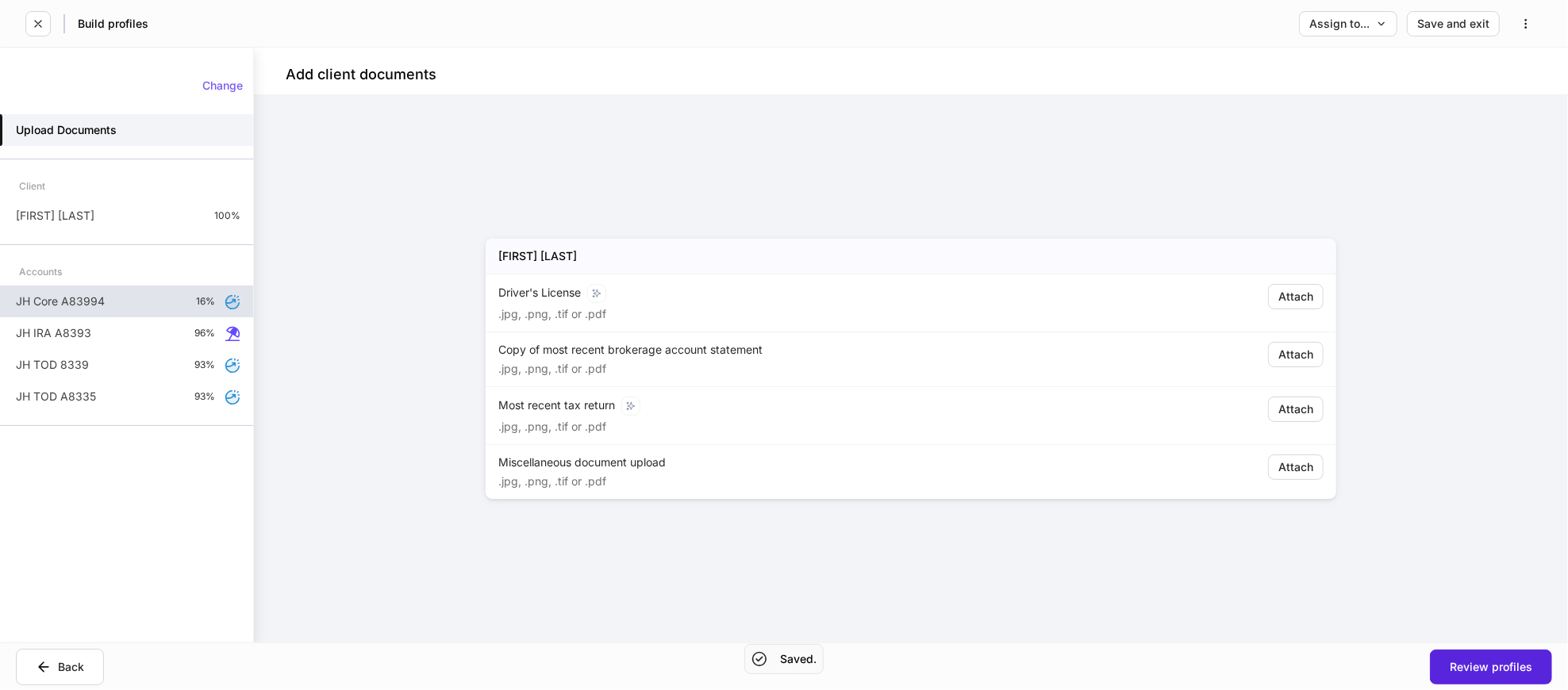 click on "JH Core A83994 16%" at bounding box center [126, 301] 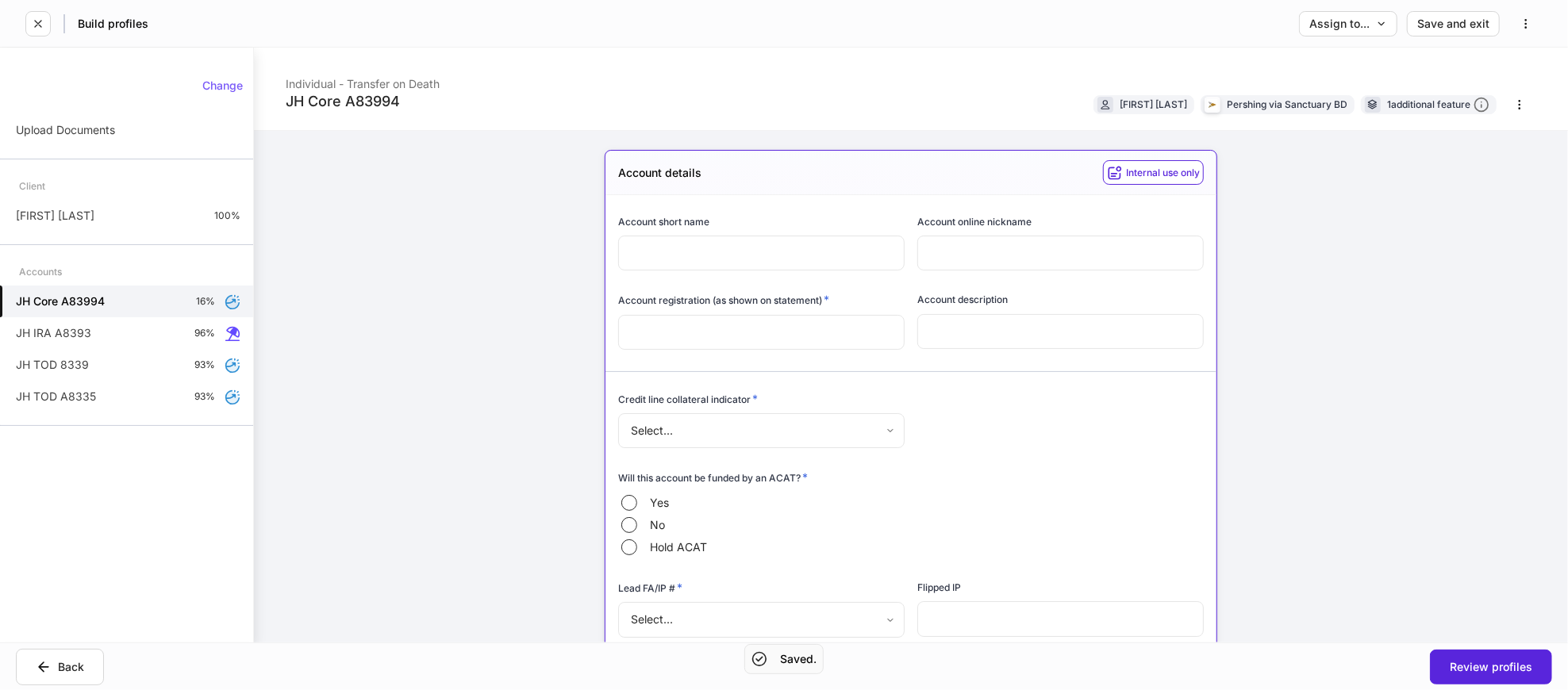 drag, startPoint x: 701, startPoint y: 406, endPoint x: 705, endPoint y: 427, distance: 21.377558 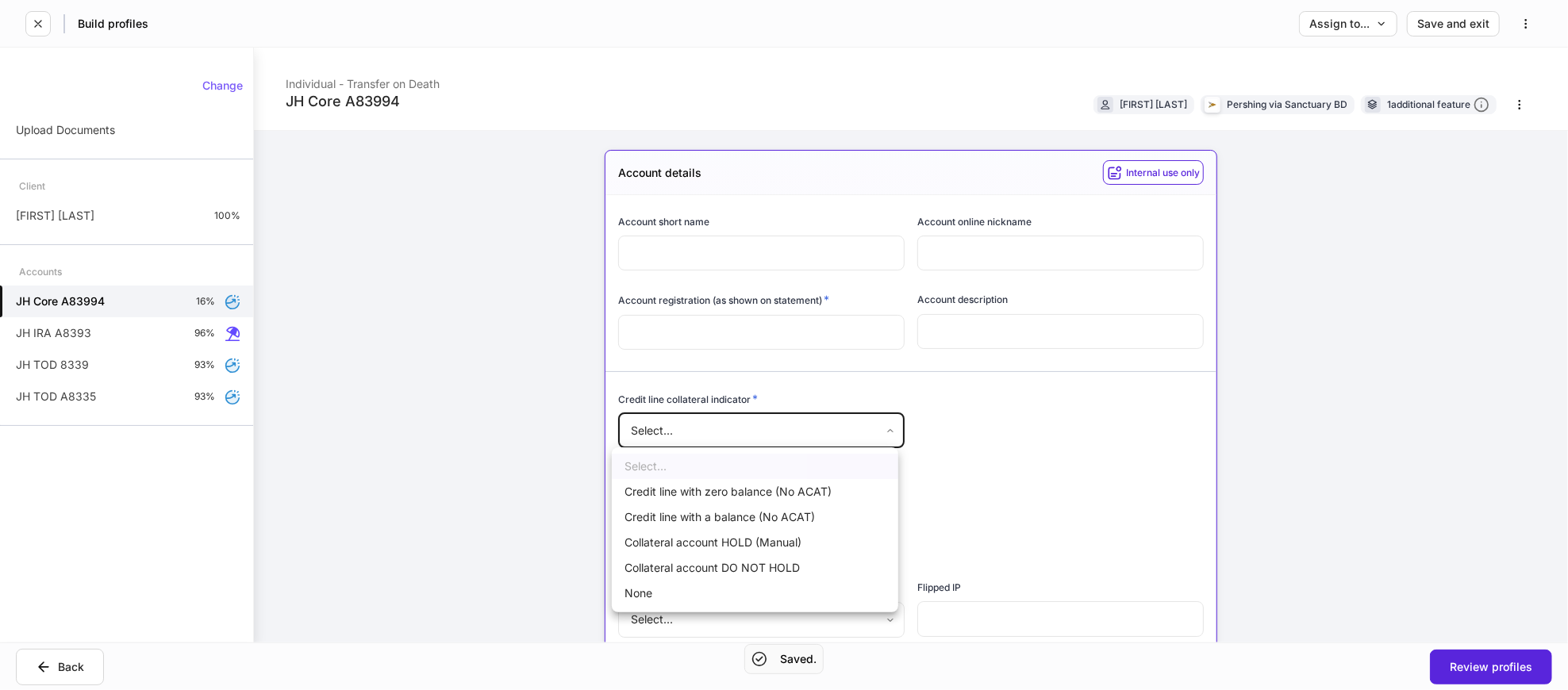 click on "None" at bounding box center (755, 593) 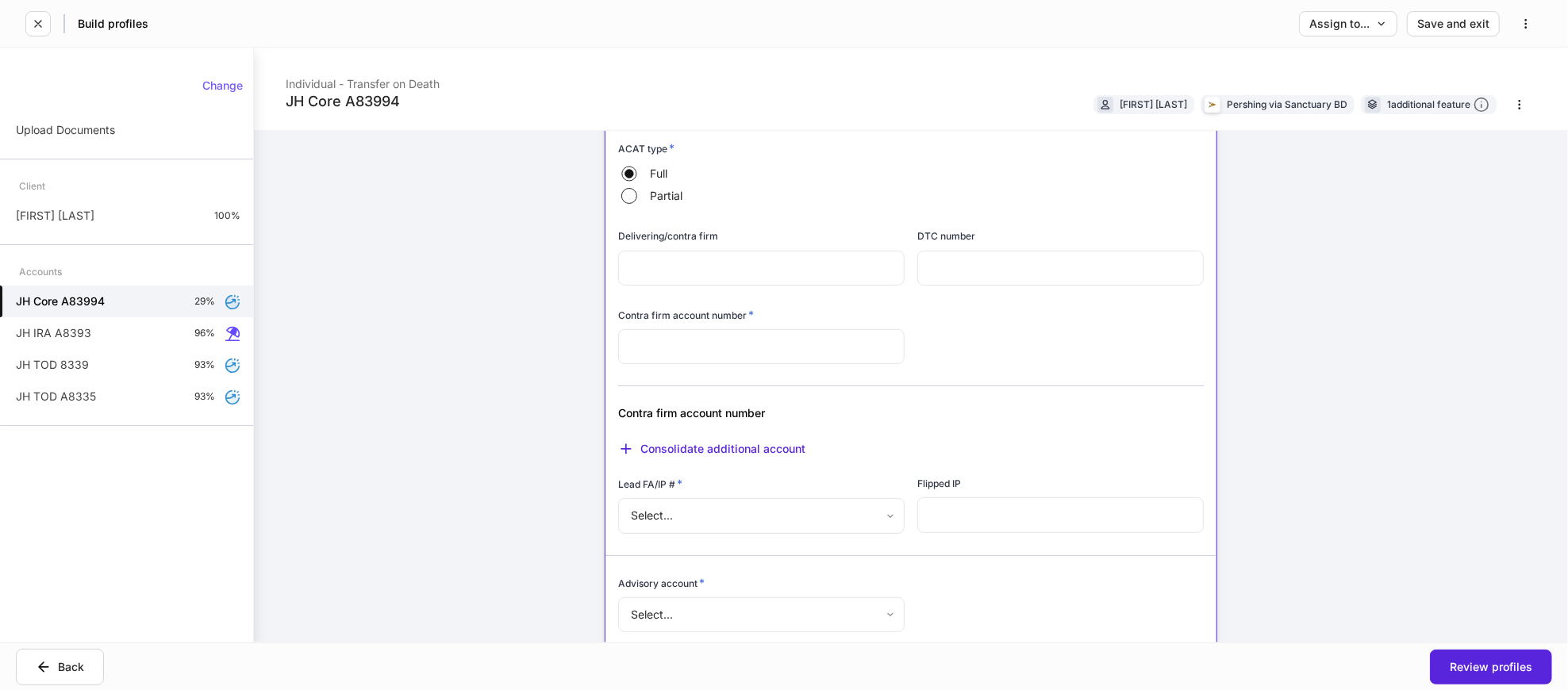 scroll, scrollTop: 440, scrollLeft: 0, axis: vertical 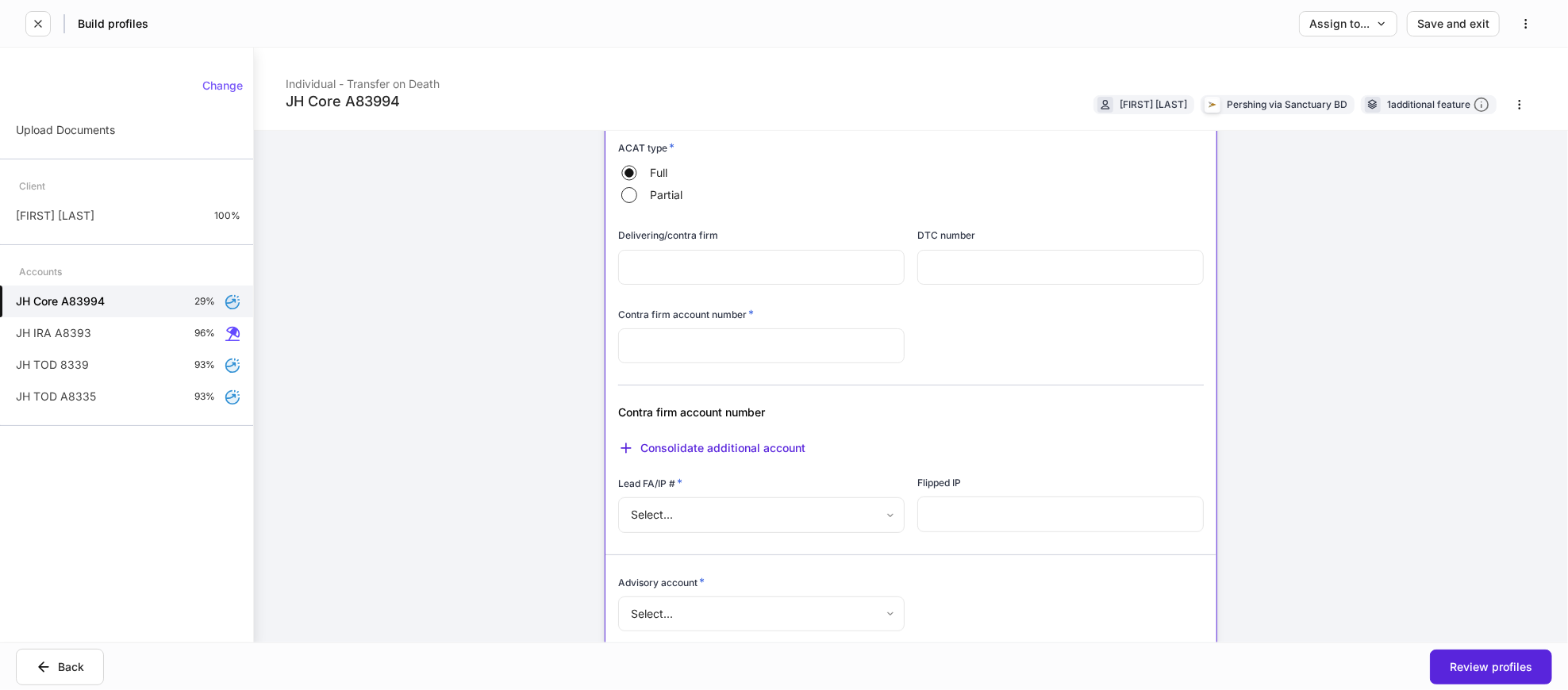 click on "Build profiles Assign to... Save and exit JH Core A83994 Individual - Transfer on Death [FIRST] [LAST] Pershing via Sanctuary BD 1  additional   feature Account details Internal use only Account short name ​ Account online nickname ​ Account registration (as shown on statement) * ​ Account description ​ Credit line collateral indicator * None **** ​ Will this account be funded by an ACAT? * Yes No Hold ACAT ACAT type * Full Partial Delivering/contra firm ​ DTC number ​ Contra firm account number * ​ Contra firm account number Consolidate additional account Lead FA/IP # * Select... ​ Flipped IP ​ Advisory account * Select... ​ Tax lot disposition Mutual funds * First in, first out ** ​ Stocks in Pershing's dividend reinvestment plan * First in, first out ** ​ All other securities * First in, first out ** ​ Agreement execution date * ​ Does this account have a custom beneficiary? * Yes No TOD Account information Internal use only TOD Restrictions in Louisiana * Select..." at bounding box center (784, 345) 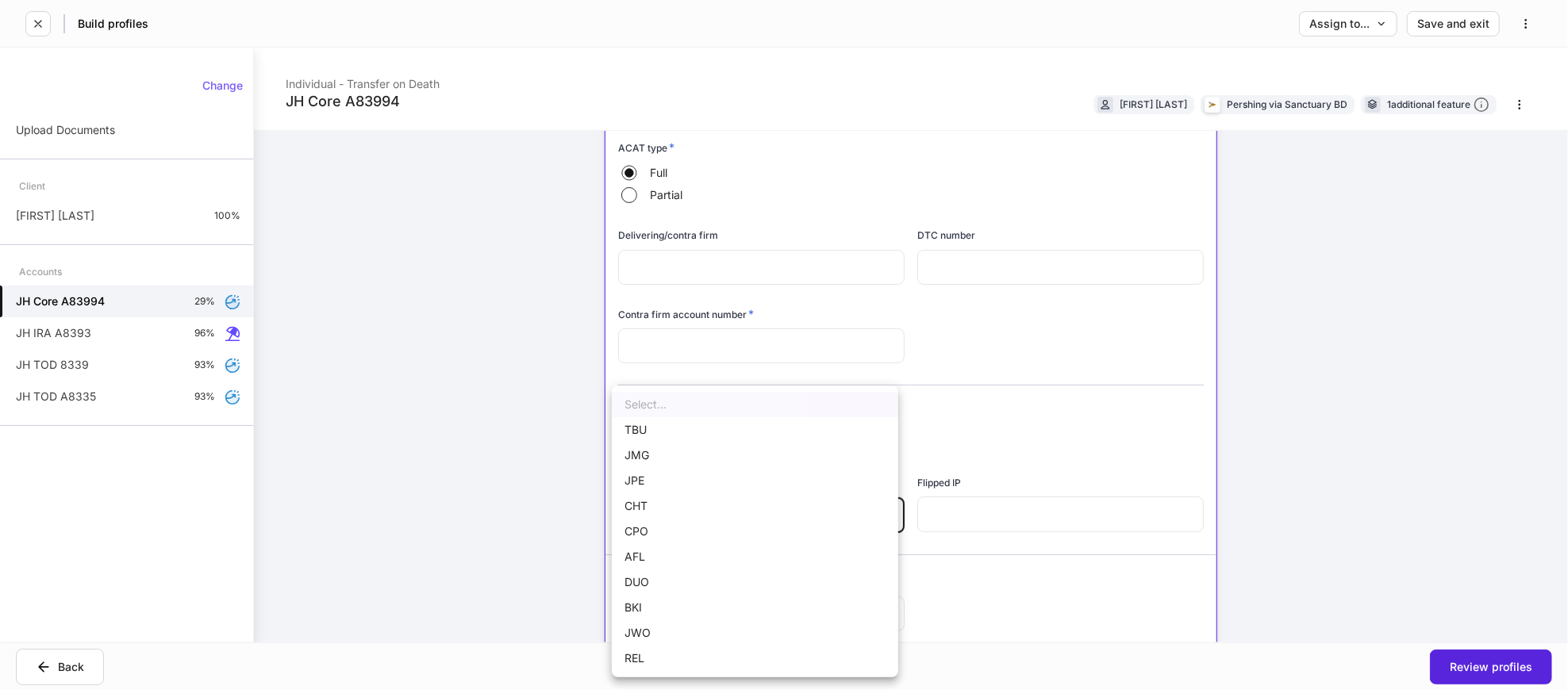 click on "JWO" at bounding box center [755, 633] 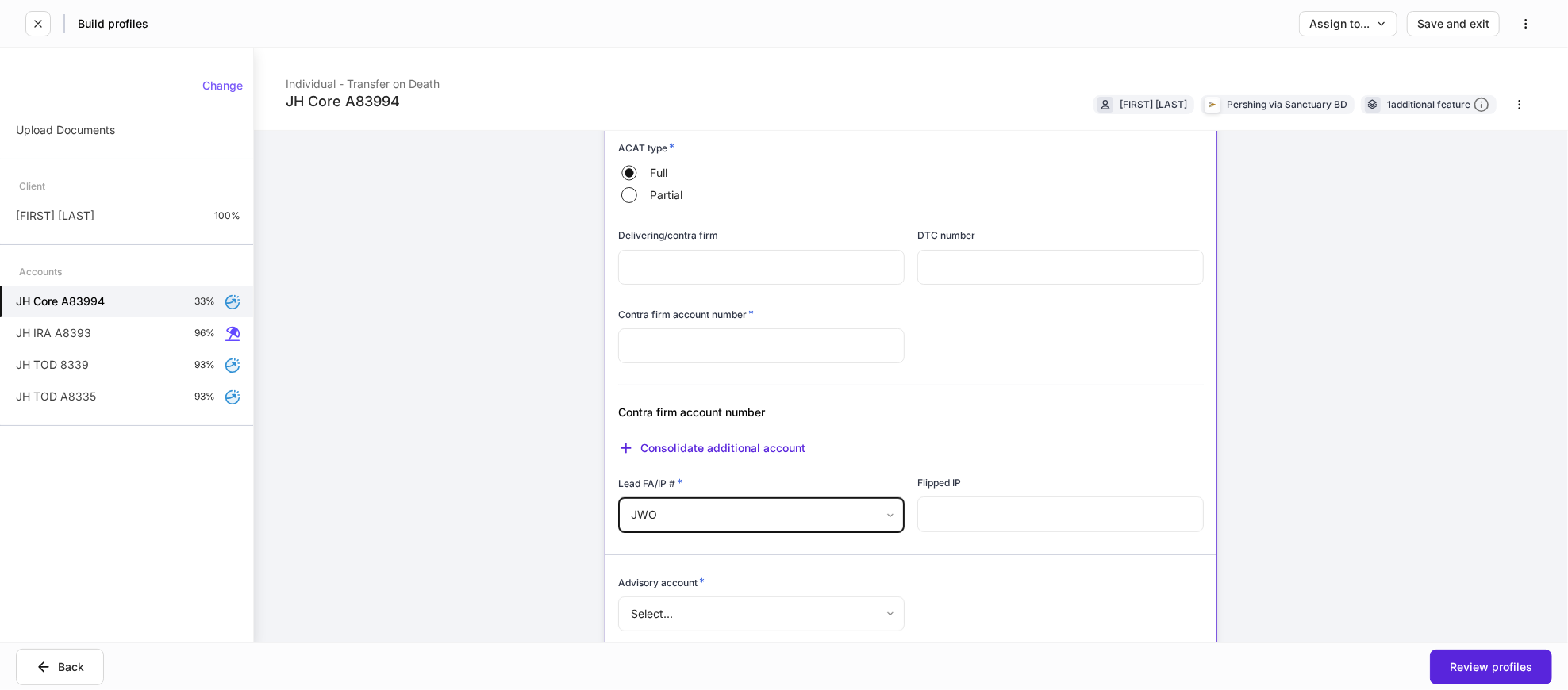 click at bounding box center (1060, 514) 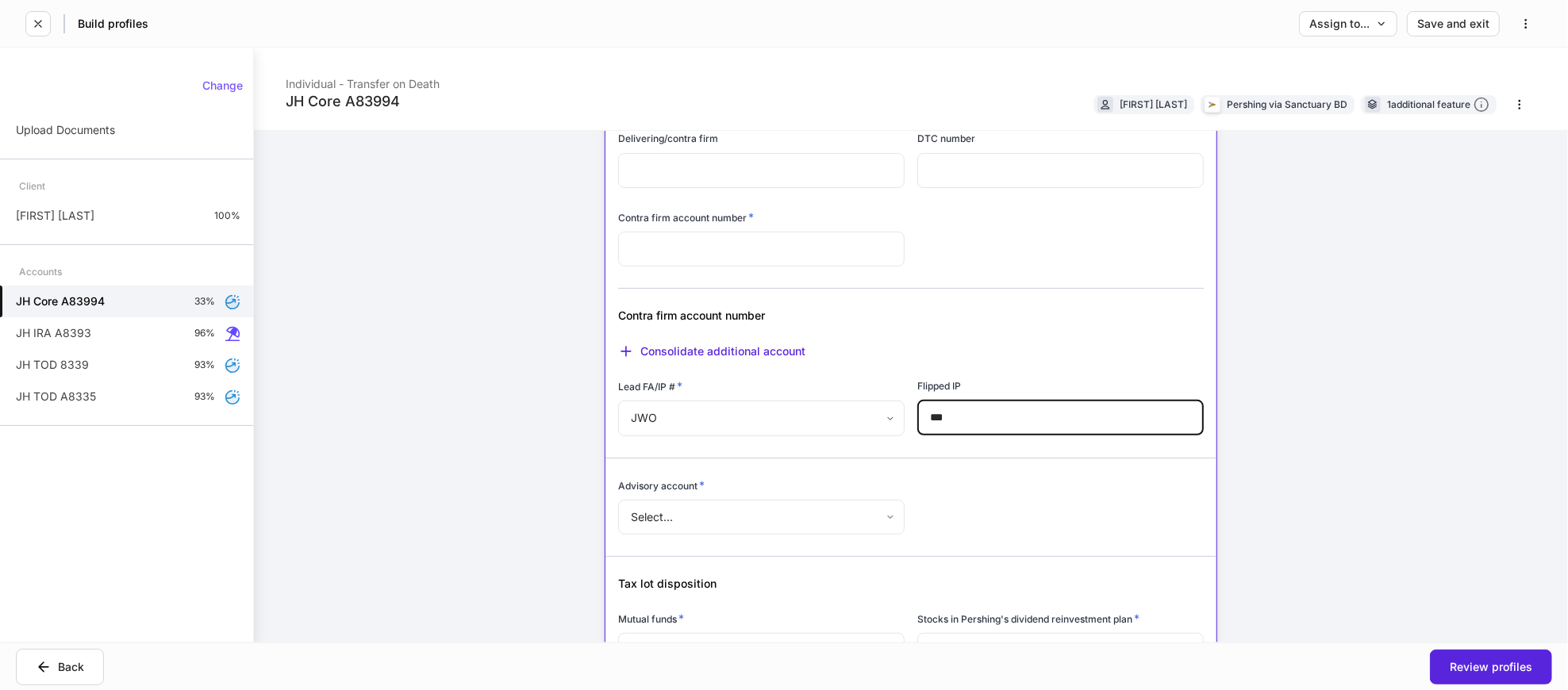 scroll, scrollTop: 616, scrollLeft: 0, axis: vertical 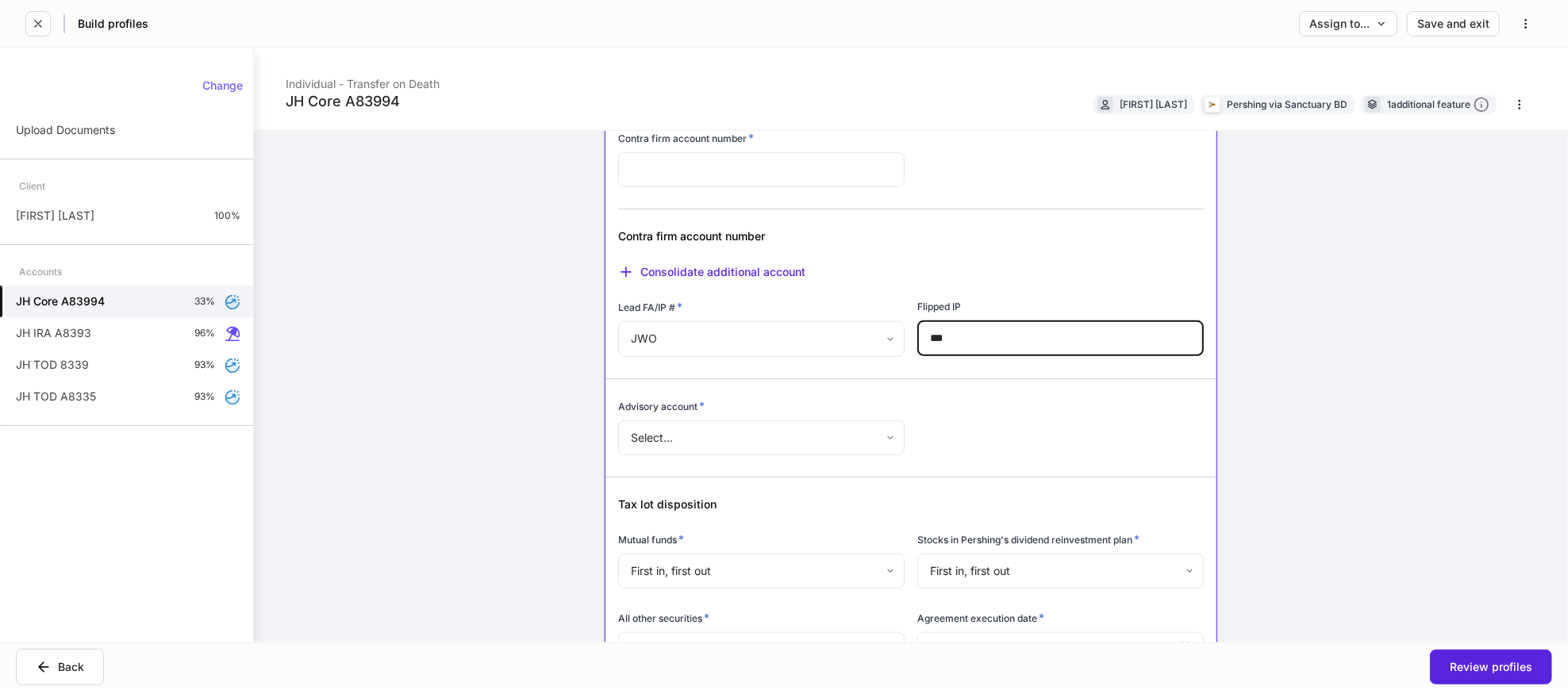 type on "***" 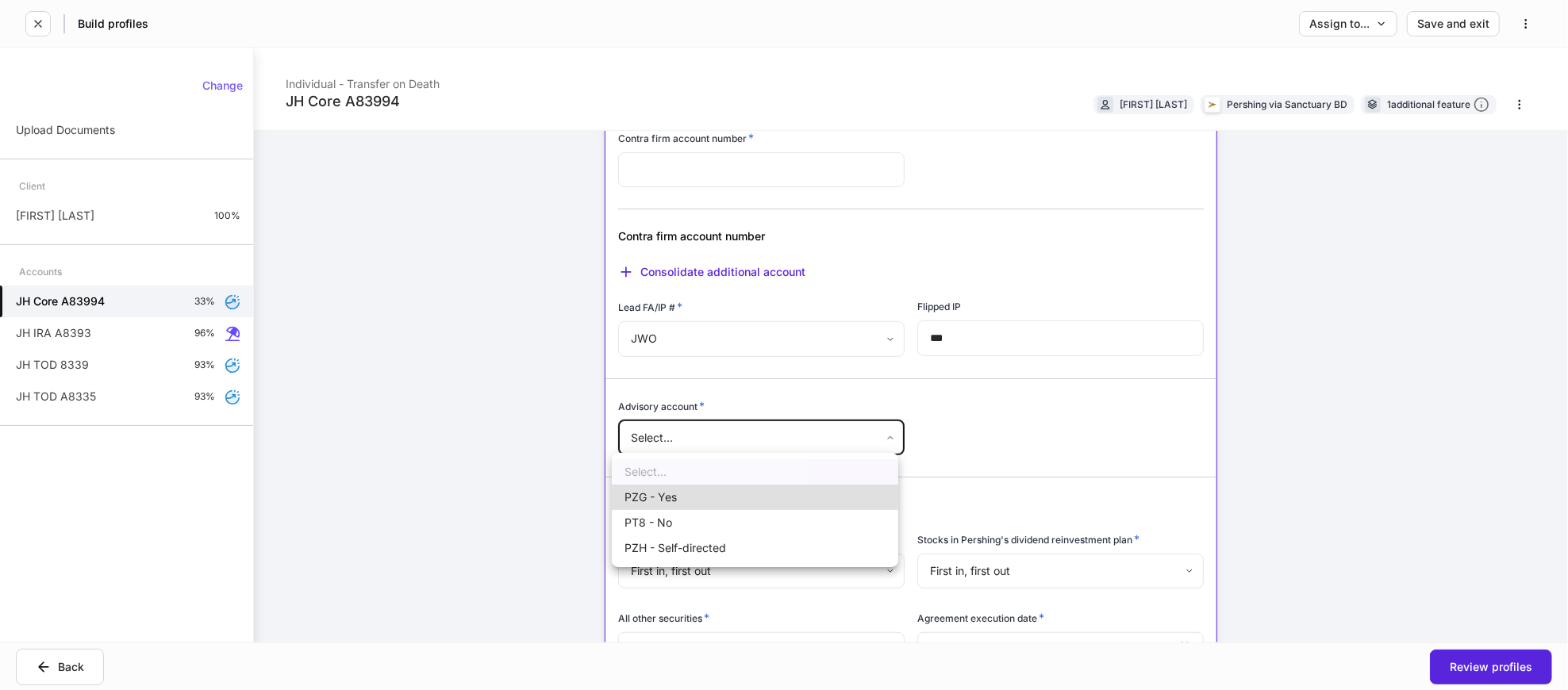 click on "PZG - Yes" at bounding box center [755, 497] 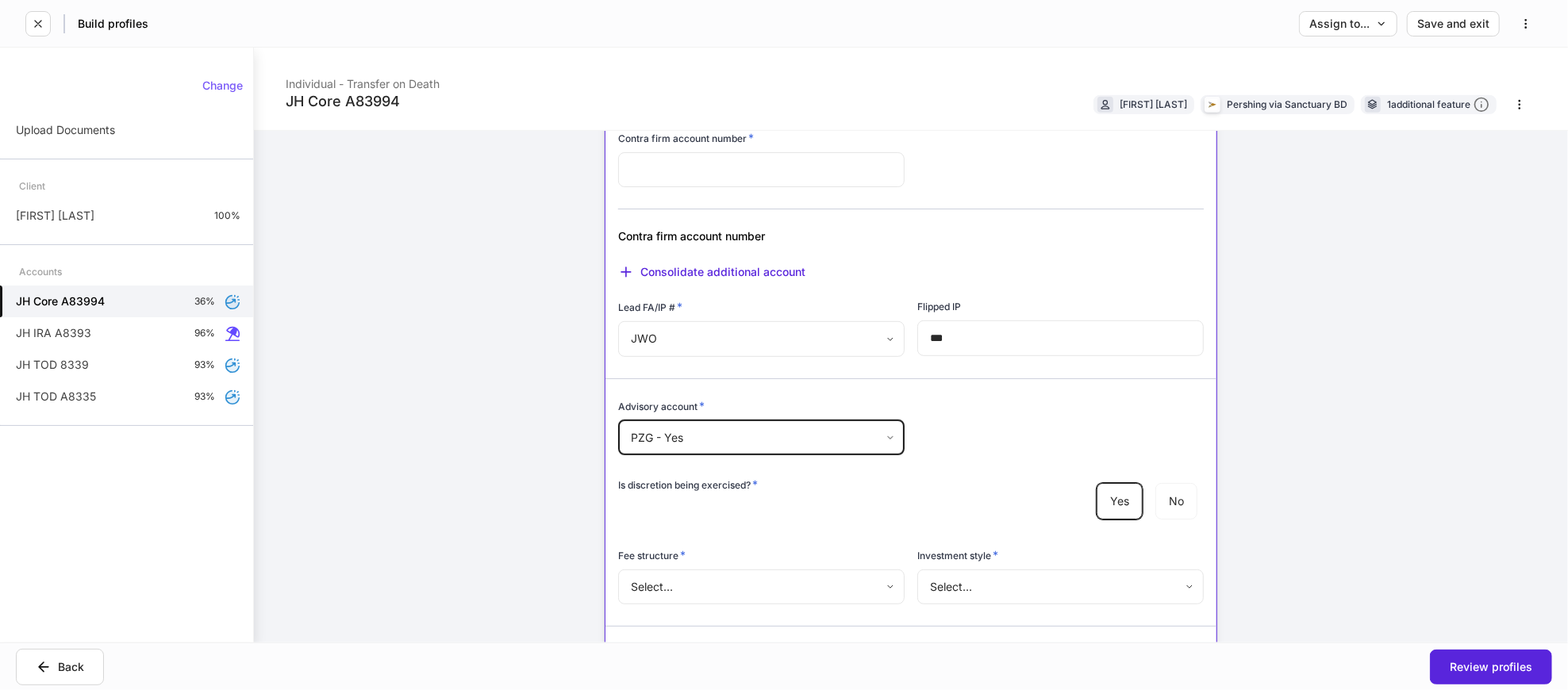 scroll, scrollTop: 704, scrollLeft: 0, axis: vertical 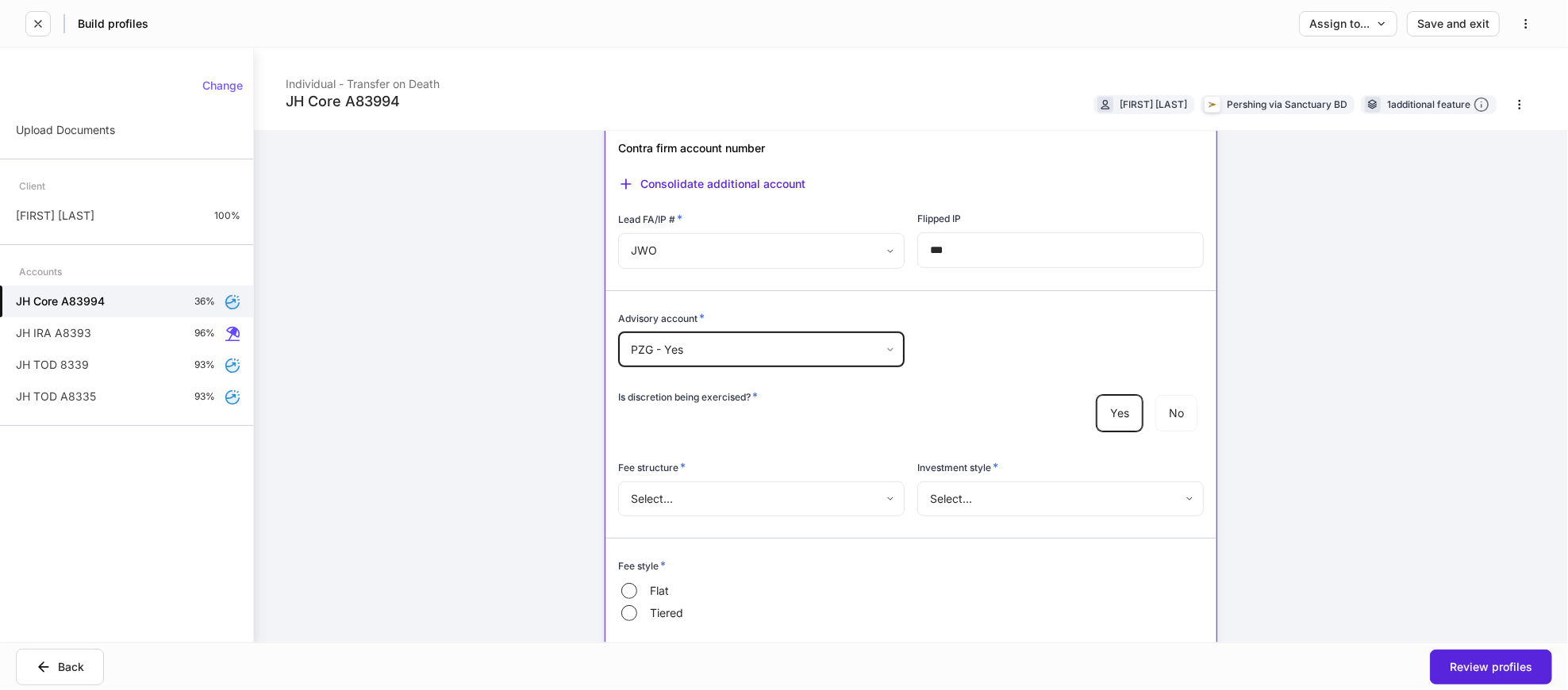 click on "Build profiles Assign to... Save and exit JH Core A83994 Individual - Transfer on Death [FIRST] [LAST] Pershing via Sanctuary BD 1  additional   feature Account details Internal use only Account short name ​ Account online nickname ​ Account registration (as shown on statement) * ​ Account description ​ Credit line collateral indicator * None **** ​ Will this account be funded by an ACAT? * Yes No Hold ACAT ACAT type * Full Partial Delivering/contra firm ​ DTC number ​ Contra firm account number * ​ Contra firm account number Consolidate additional account Lead FA/IP # * JWO *** ​ Flipped IP *** ​ Advisory account * PZG - Yes *** ​ Is discretion being exercised? * Yes No Fee structure * Select... ​ Investment style * Select... ​ Fee style * Flat Tiered Tax lot disposition Mutual funds * First in, first out ** ​ Stocks in Pershing's dividend reinvestment plan * First in, first out ** ​ All other securities * First in, first out ** ​ Agreement execution date * ​ * No" at bounding box center (784, 345) 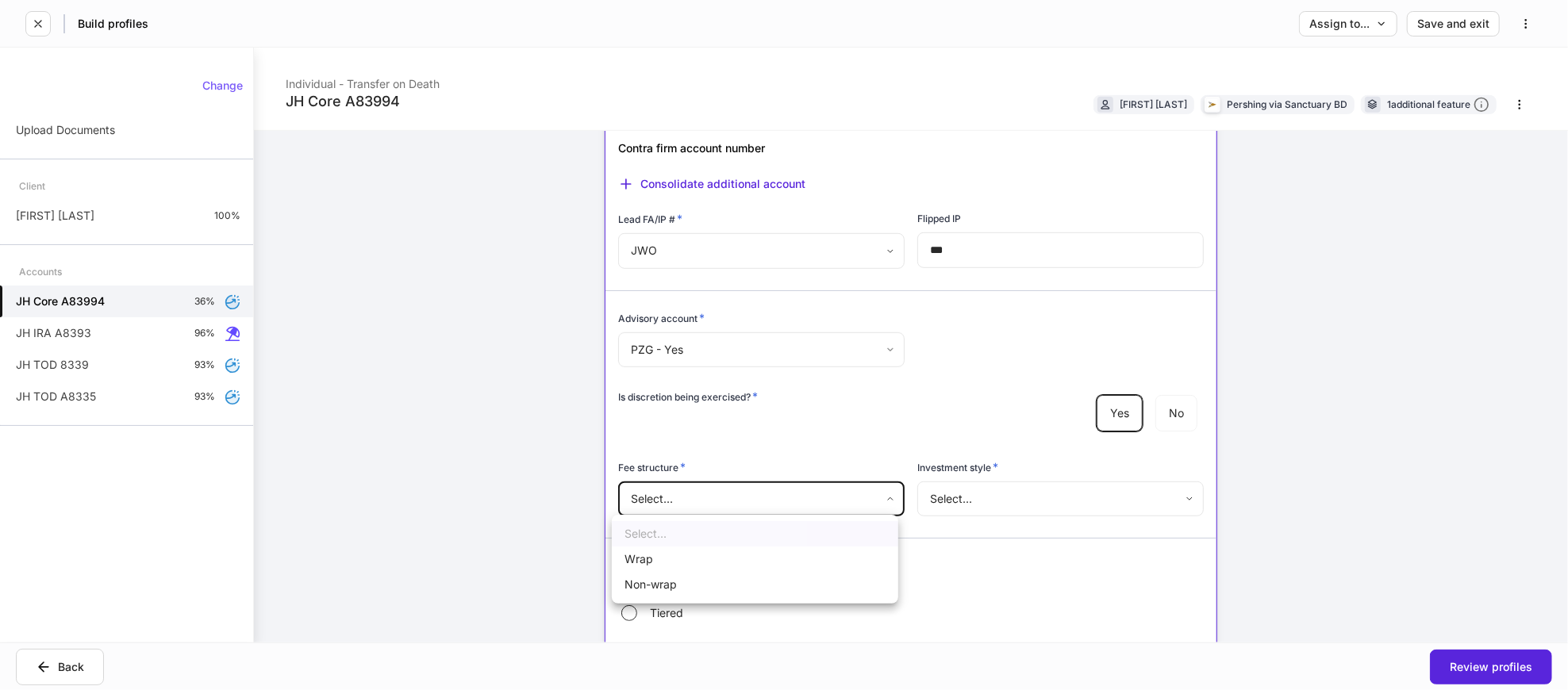 click at bounding box center (784, 345) 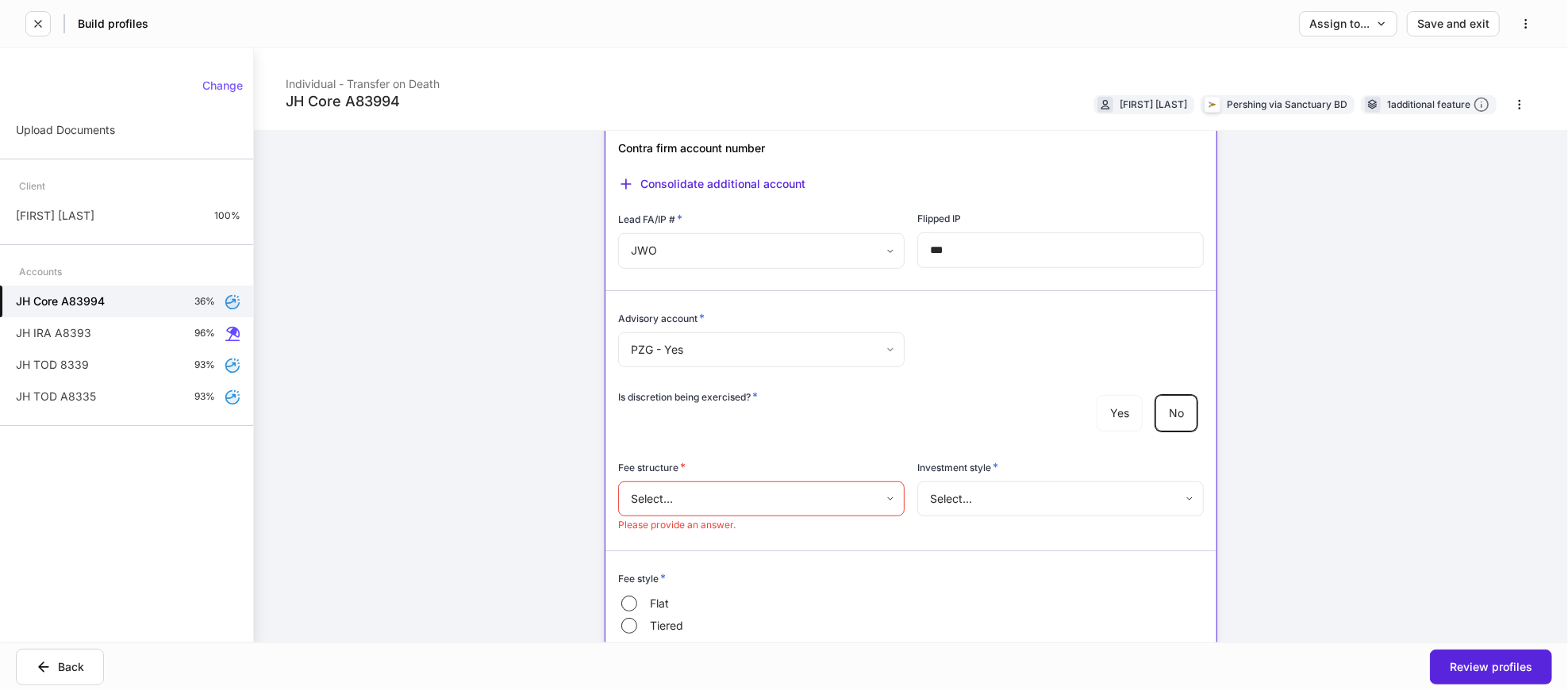 click on "Build profiles Assign to... Save and exit JH Core A83994 Individual - Transfer on Death [FIRST] [LAST] Pershing via Sanctuary BD 1  additional   feature Account details Internal use only Account short name ​ Account online nickname ​ Account registration (as shown on statement) * ​ Account description ​ Credit line collateral indicator * None **** ​ Will this account be funded by an ACAT? * Yes No Hold ACAT ACAT type * Full Partial Delivering/contra firm ​ DTC number ​ Contra firm account number * ​ Contra firm account number Consolidate additional account Lead FA/IP # * JWO *** ​ Flipped IP *** ​ Advisory account * PZG - Yes *** ​ Is discretion being exercised? * Yes No Fee structure * Select... ​ Please provide an answer. Investment style * Select... ​ Fee style * Flat Tiered Tax lot disposition Mutual funds * First in, first out ** ​ Stocks in Pershing's dividend reinvestment plan * First in, first out ** ​ * ​ * *" at bounding box center [784, 345] 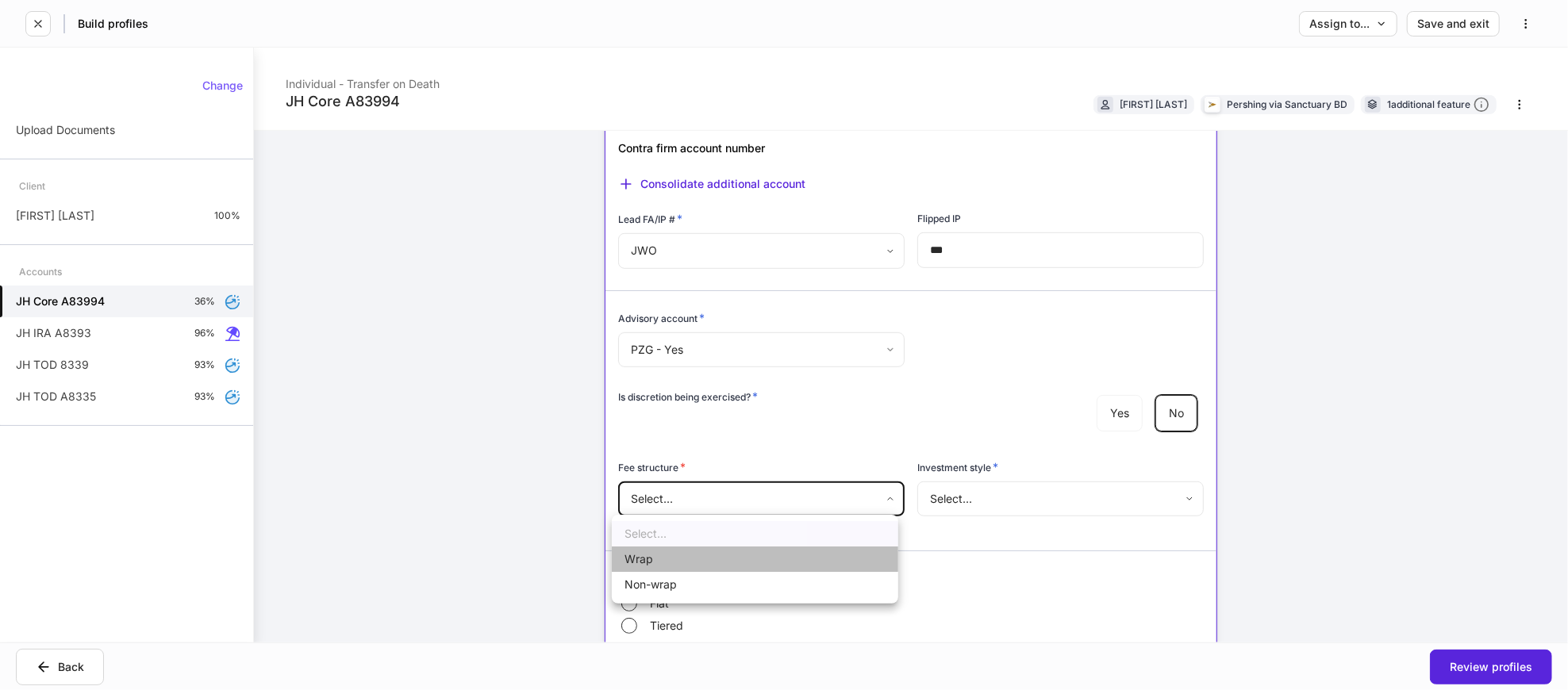 drag, startPoint x: 698, startPoint y: 558, endPoint x: 930, endPoint y: 503, distance: 238.43028 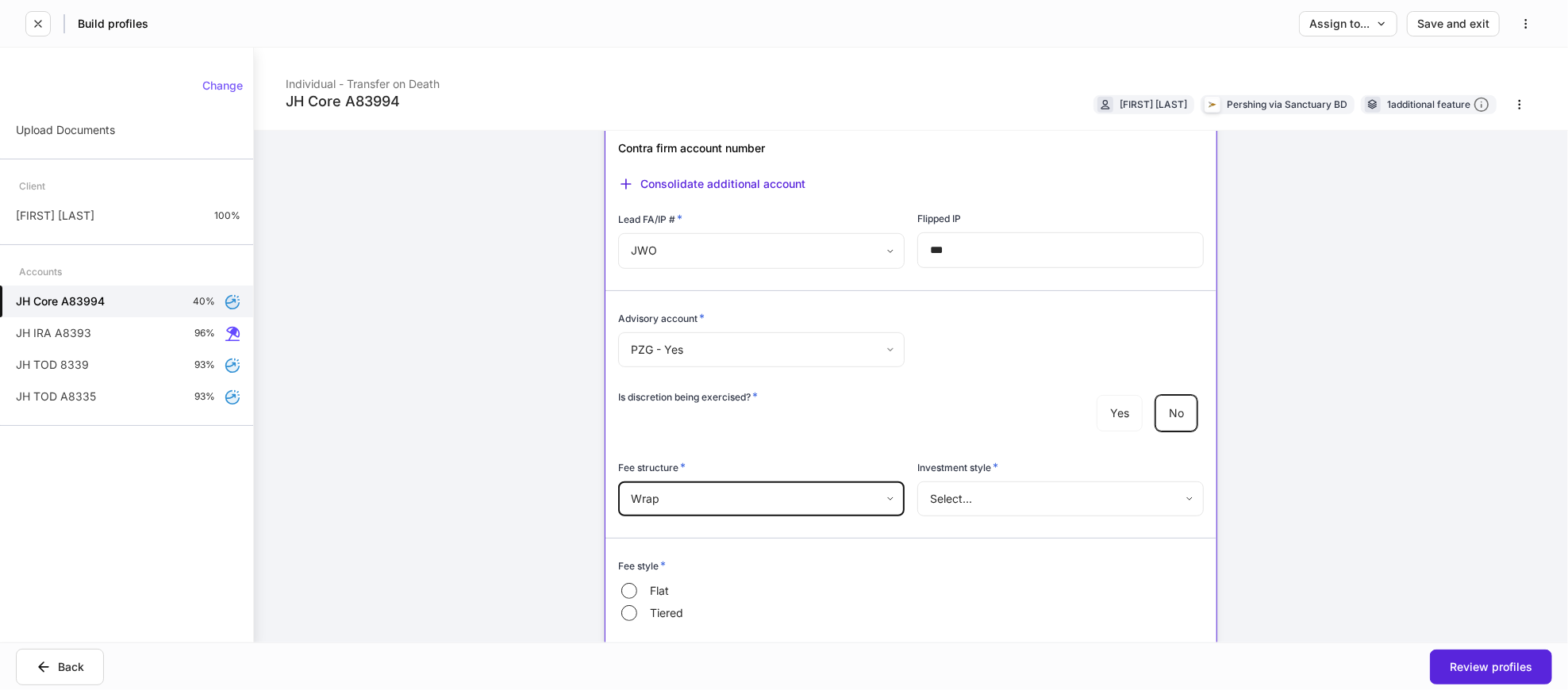 click on "Build profiles Assign to... Save and exit JH Core A83994 Individual - Transfer on Death [FIRST] [LAST] Pershing via Sanctuary BD 1  additional   feature Account details Internal use only Account short name ​ Account online nickname ​ Account registration (as shown on statement) * ​ Account description ​ Credit line collateral indicator * None **** ​ Will this account be funded by an ACAT? * Yes No Hold ACAT ACAT type * Full Partial Delivering/contra firm ​ DTC number ​ Contra firm account number * ​ Contra firm account number Consolidate additional account Lead FA/IP # * JWO *** ​ Flipped IP *** ​ Advisory account * PZG - Yes *** ​ Is discretion being exercised? * Yes No Fee structure * Wrap **** ​ Investment style * Select... ​ Fee style * Flat Tiered Tax lot disposition Mutual funds * First in, first out ** ​ Stocks in Pershing's dividend reinvestment plan * First in, first out ** ​ All other securities * First in, first out ** ​ Agreement execution date * * No" at bounding box center (784, 345) 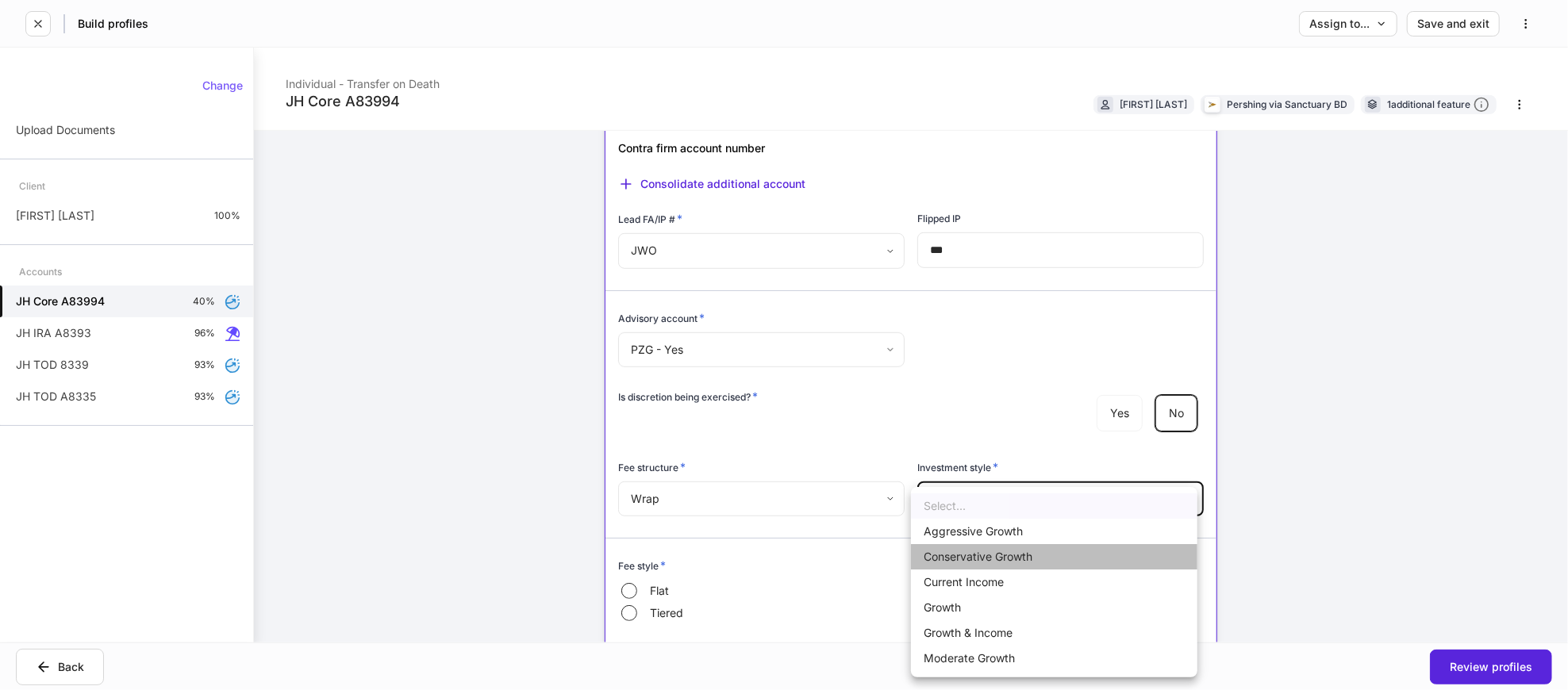 click on "Conservative Growth" at bounding box center [1054, 557] 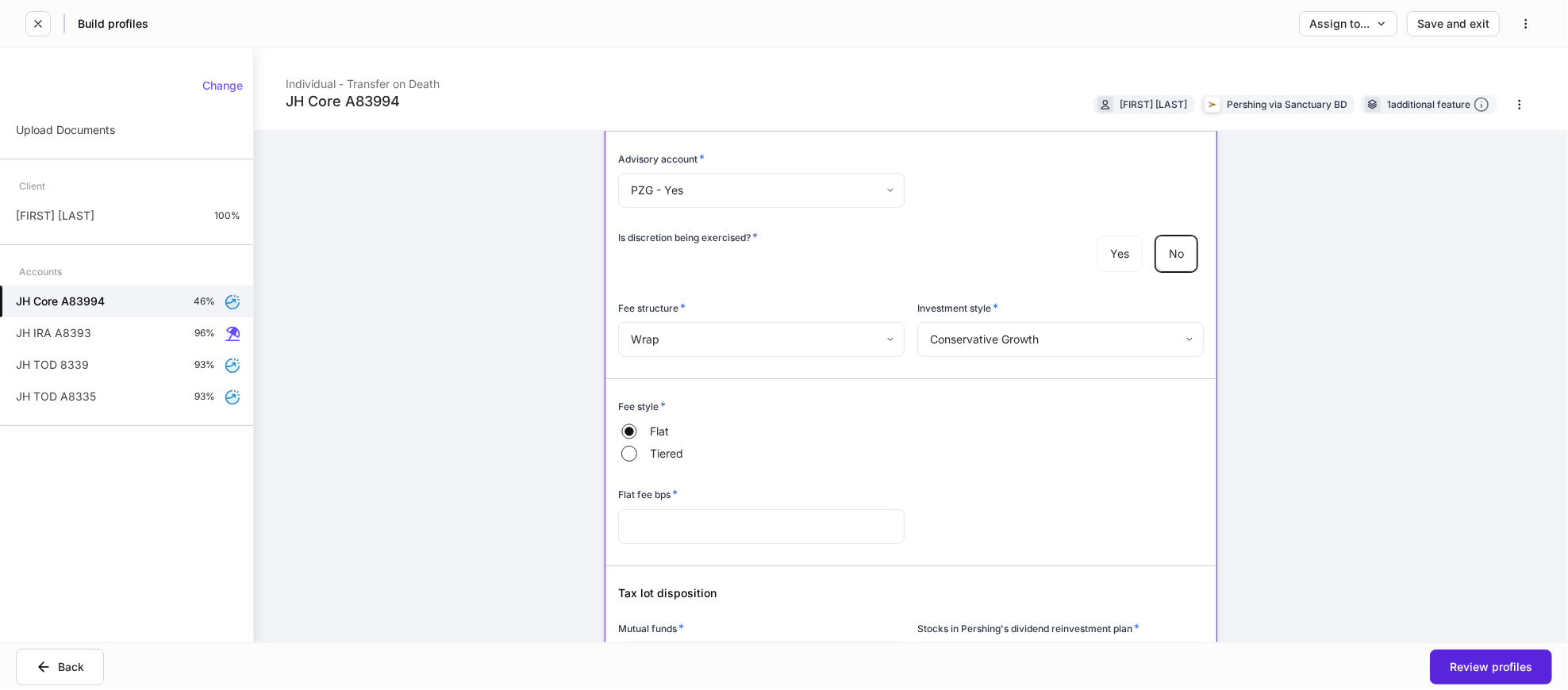 scroll, scrollTop: 969, scrollLeft: 0, axis: vertical 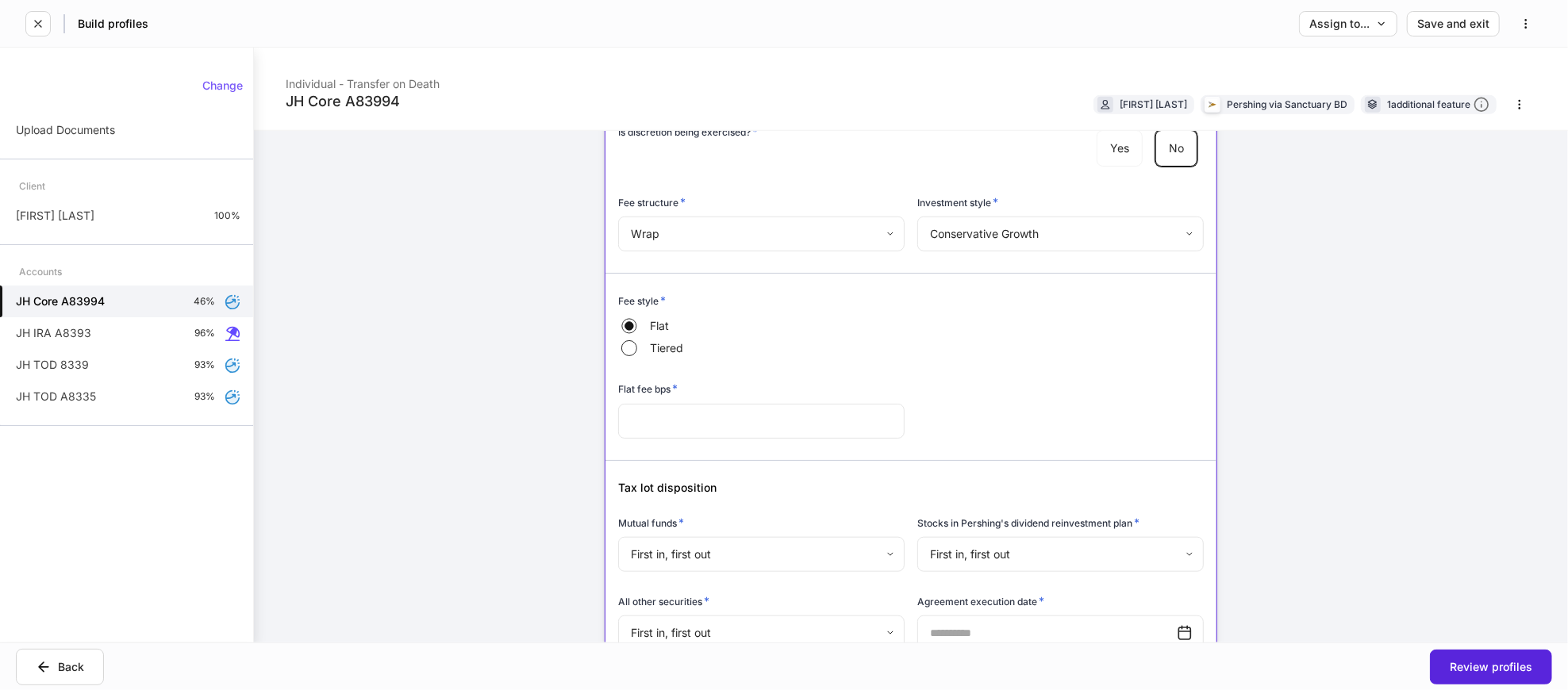 click at bounding box center (761, 421) 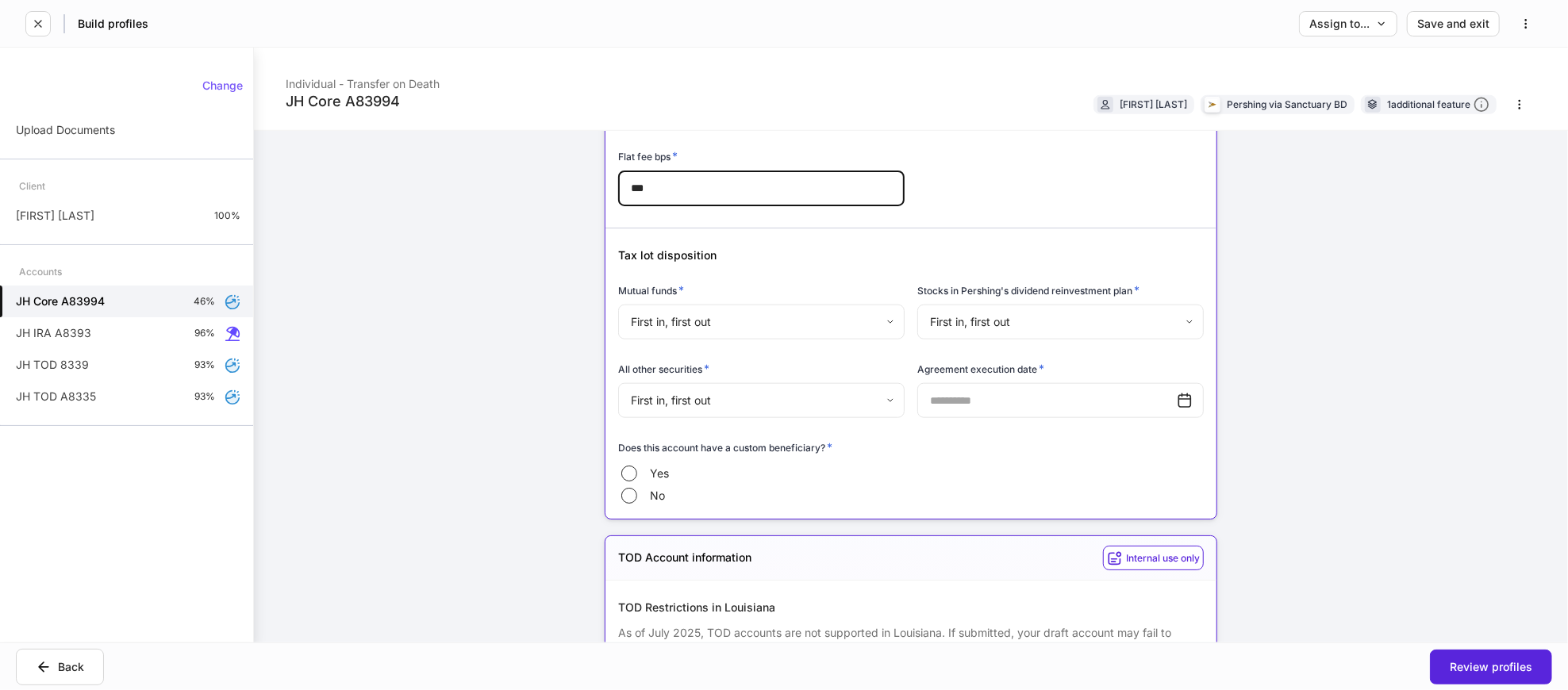 scroll, scrollTop: 1233, scrollLeft: 0, axis: vertical 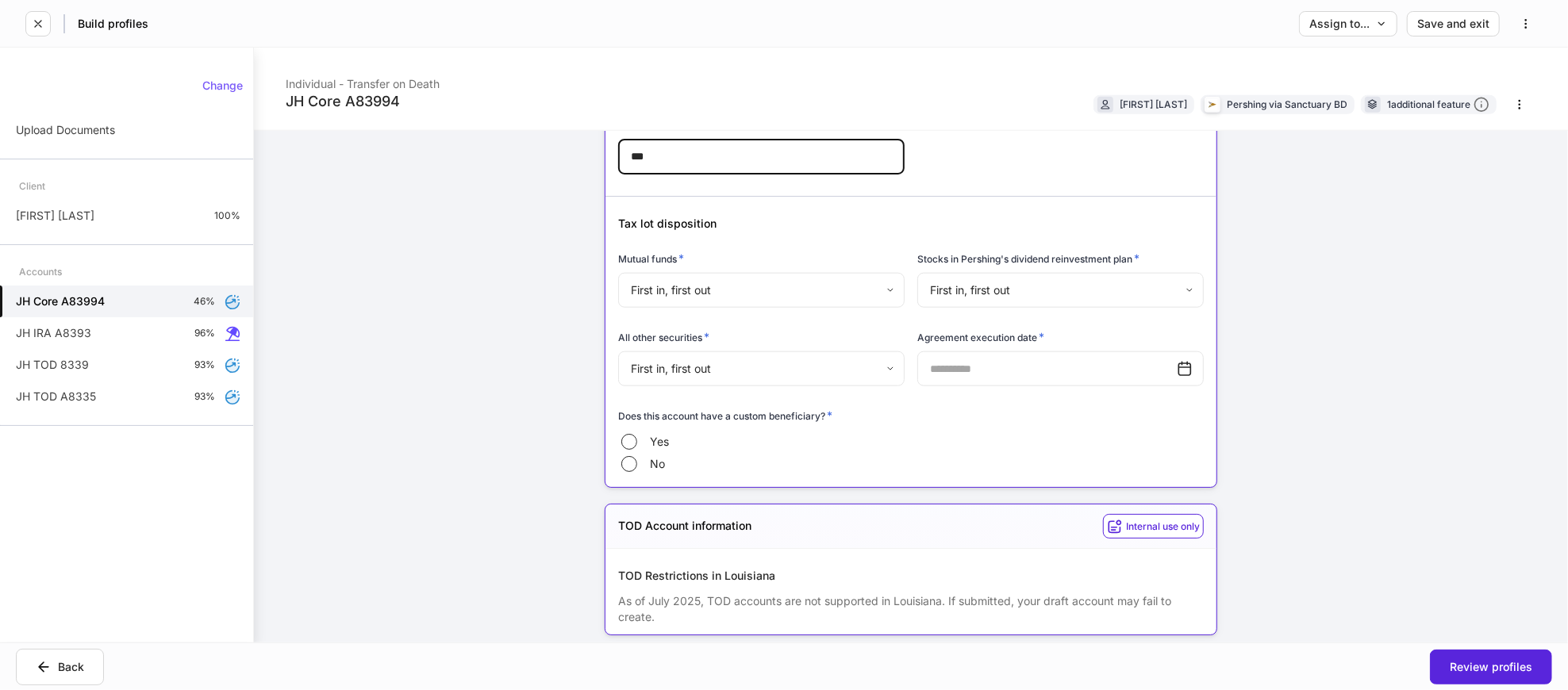 type on "***" 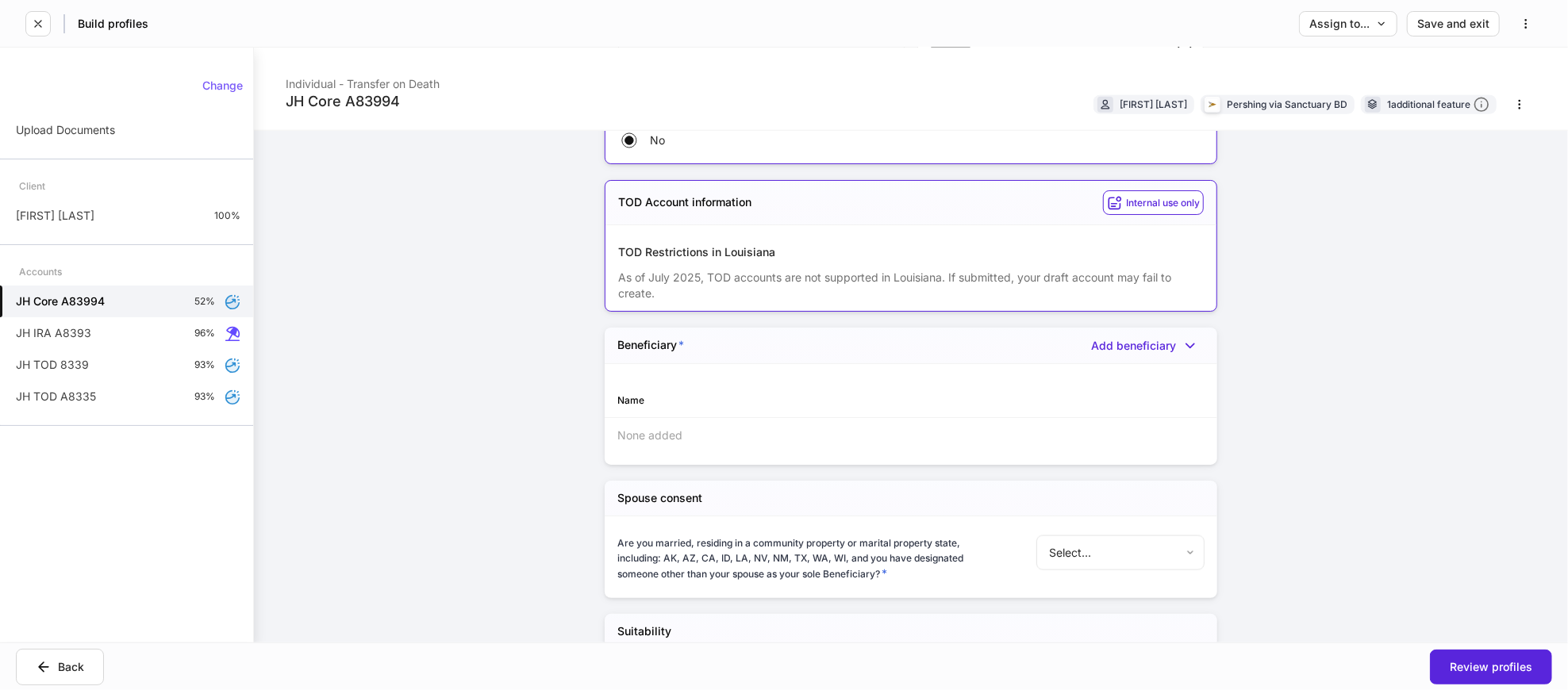 scroll, scrollTop: 1586, scrollLeft: 0, axis: vertical 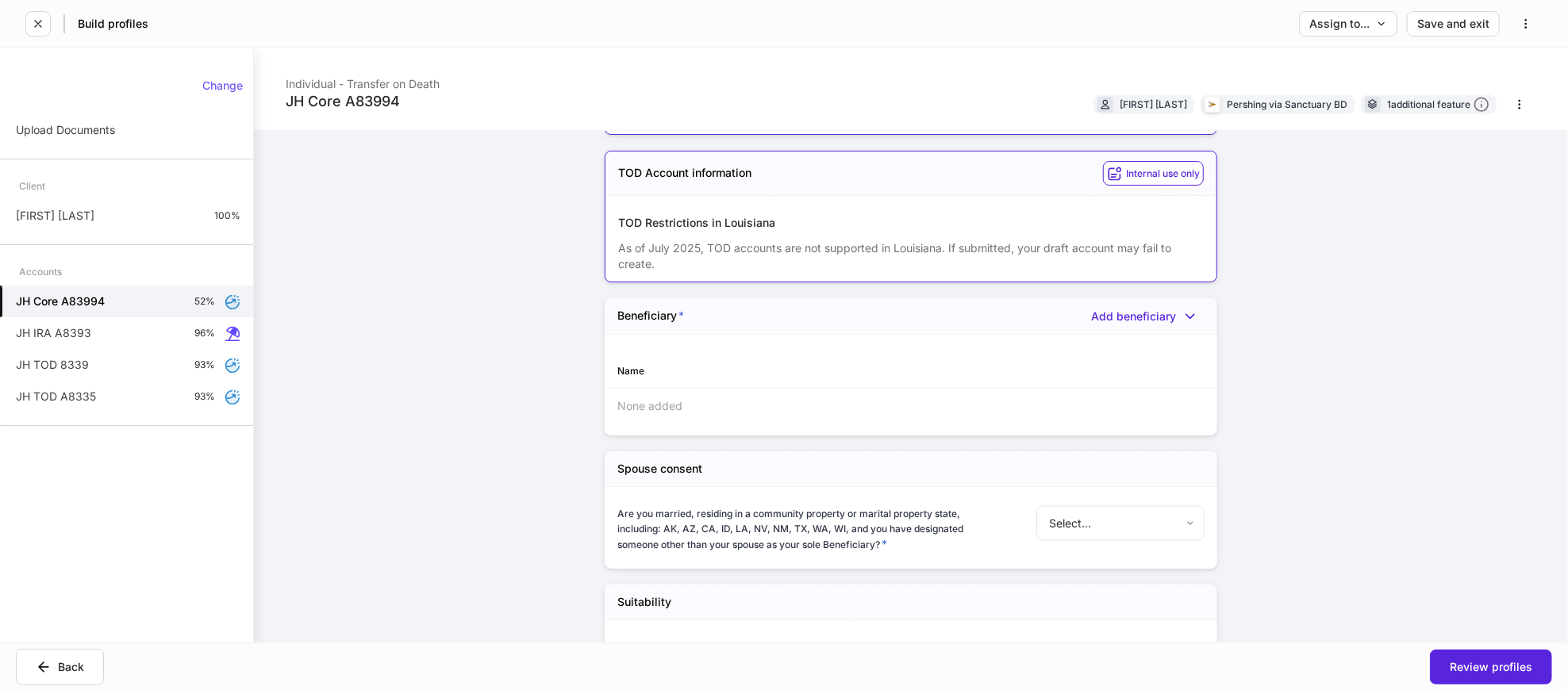 click on "Are you married, residing in a community property or marital property state, including: AK, AZ, CA, ID, LA, NV, NM, TX, WA, WI, and you have designated someone other than your spouse as your sole Beneficiary? * Select... ​" at bounding box center (905, 523) 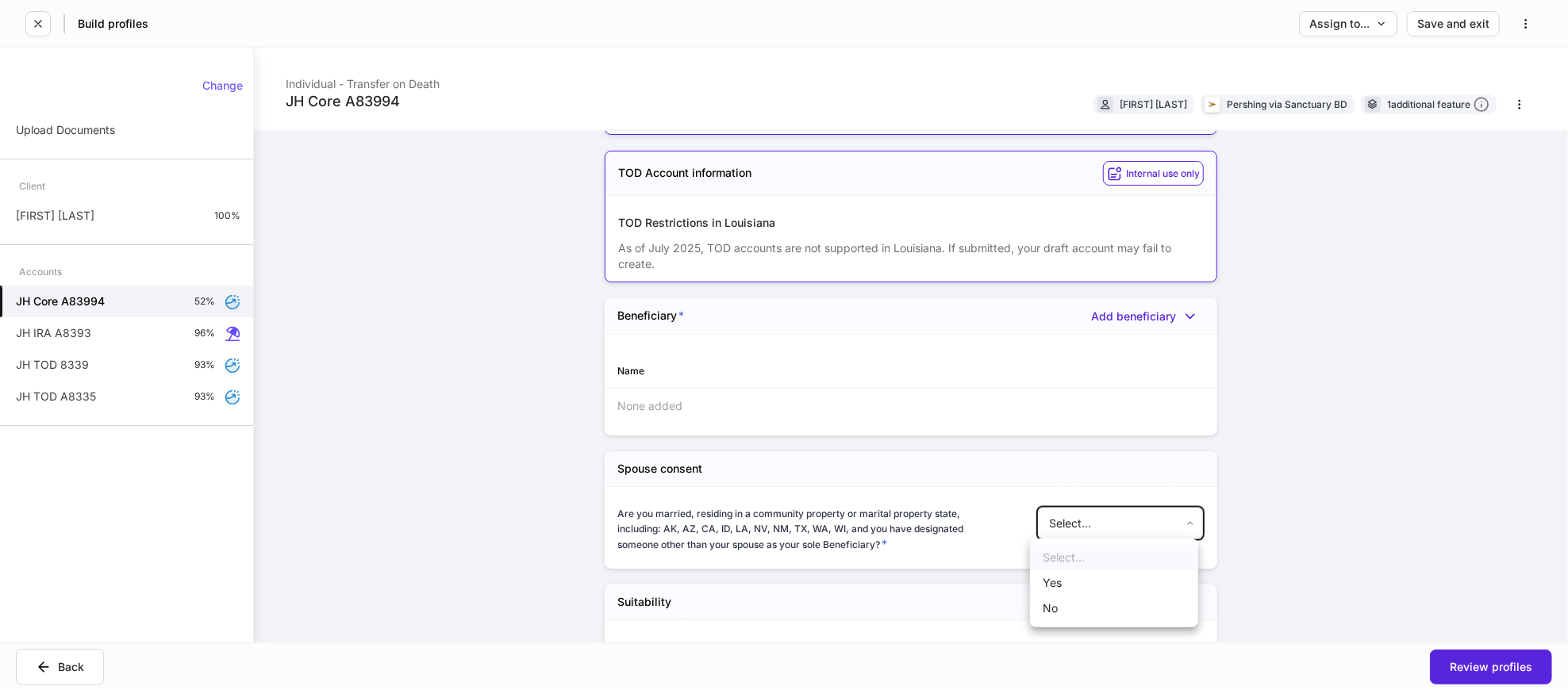 click on "**********" at bounding box center [784, 345] 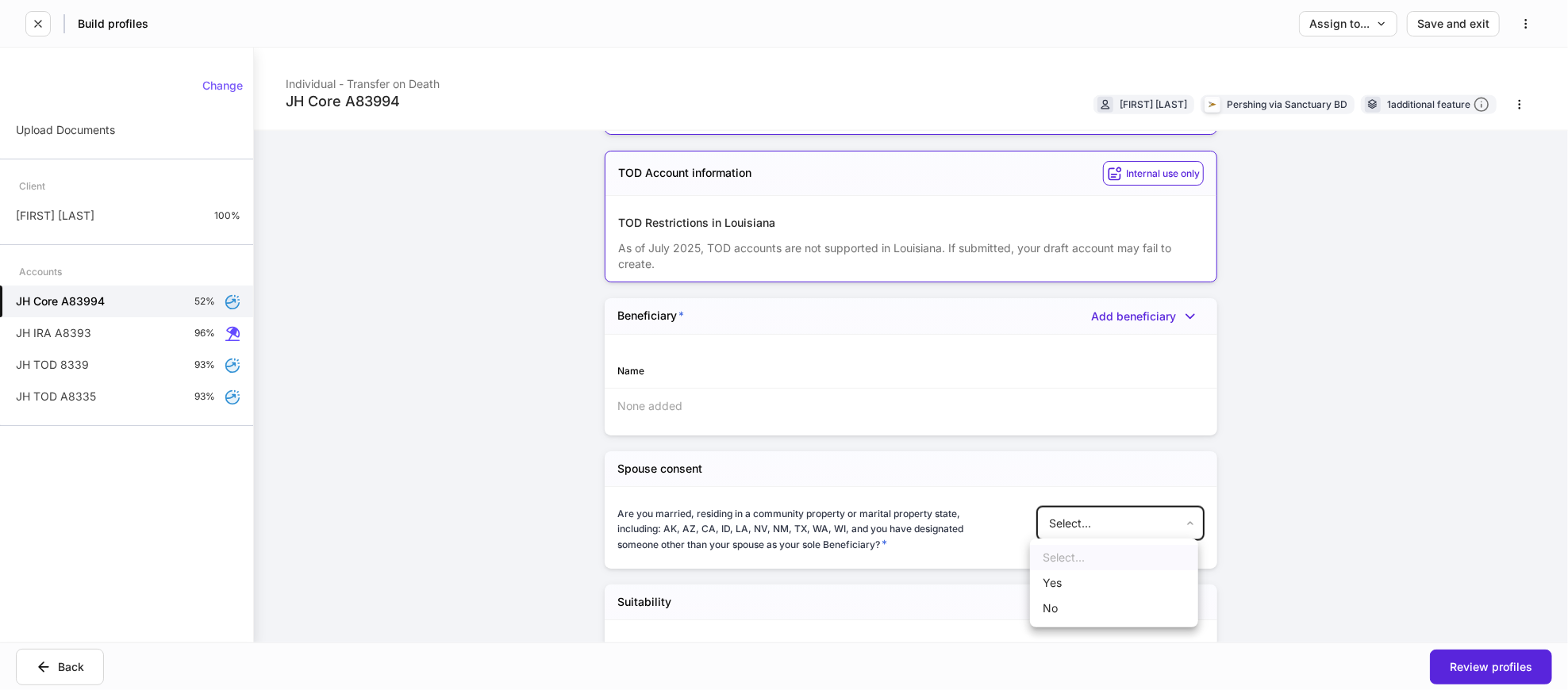 click on "No" at bounding box center [1114, 608] 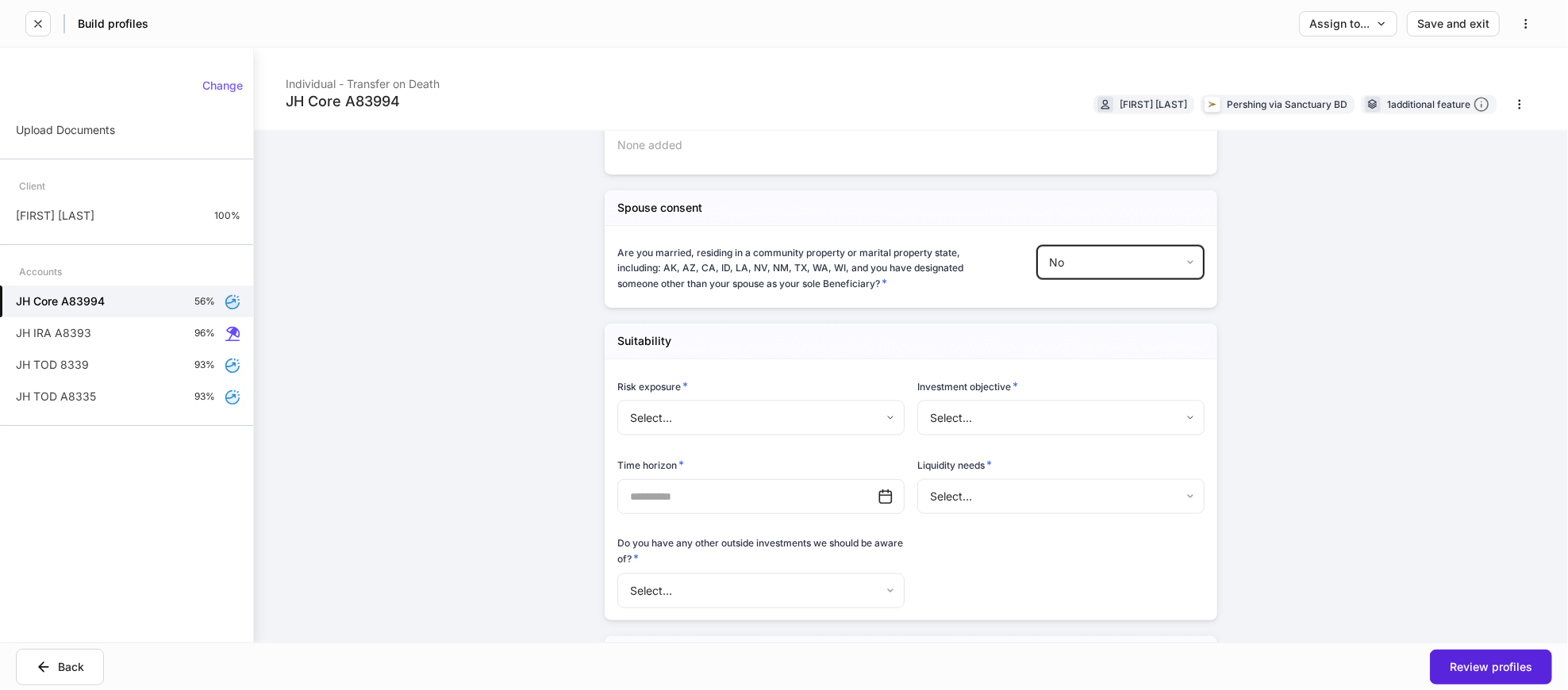 scroll, scrollTop: 1850, scrollLeft: 0, axis: vertical 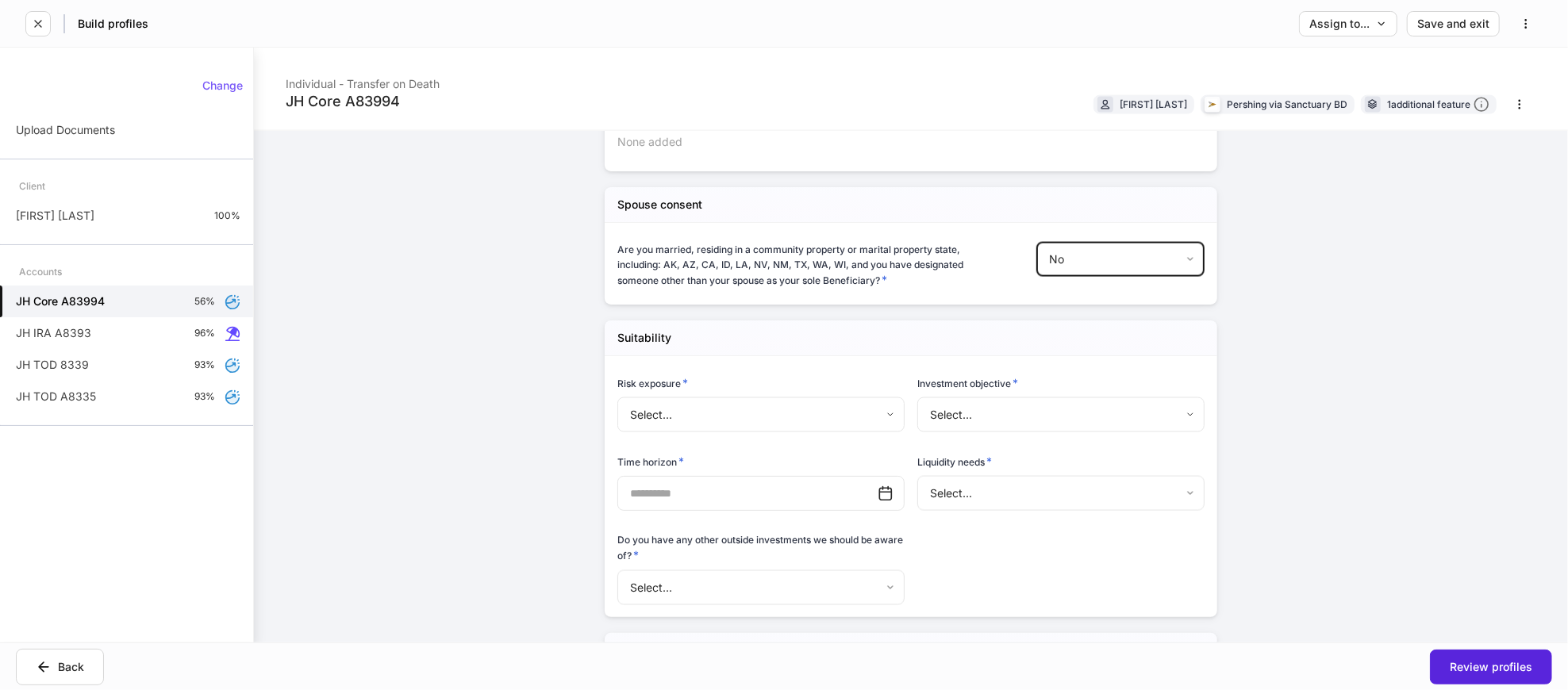 click on "**********" at bounding box center [784, 345] 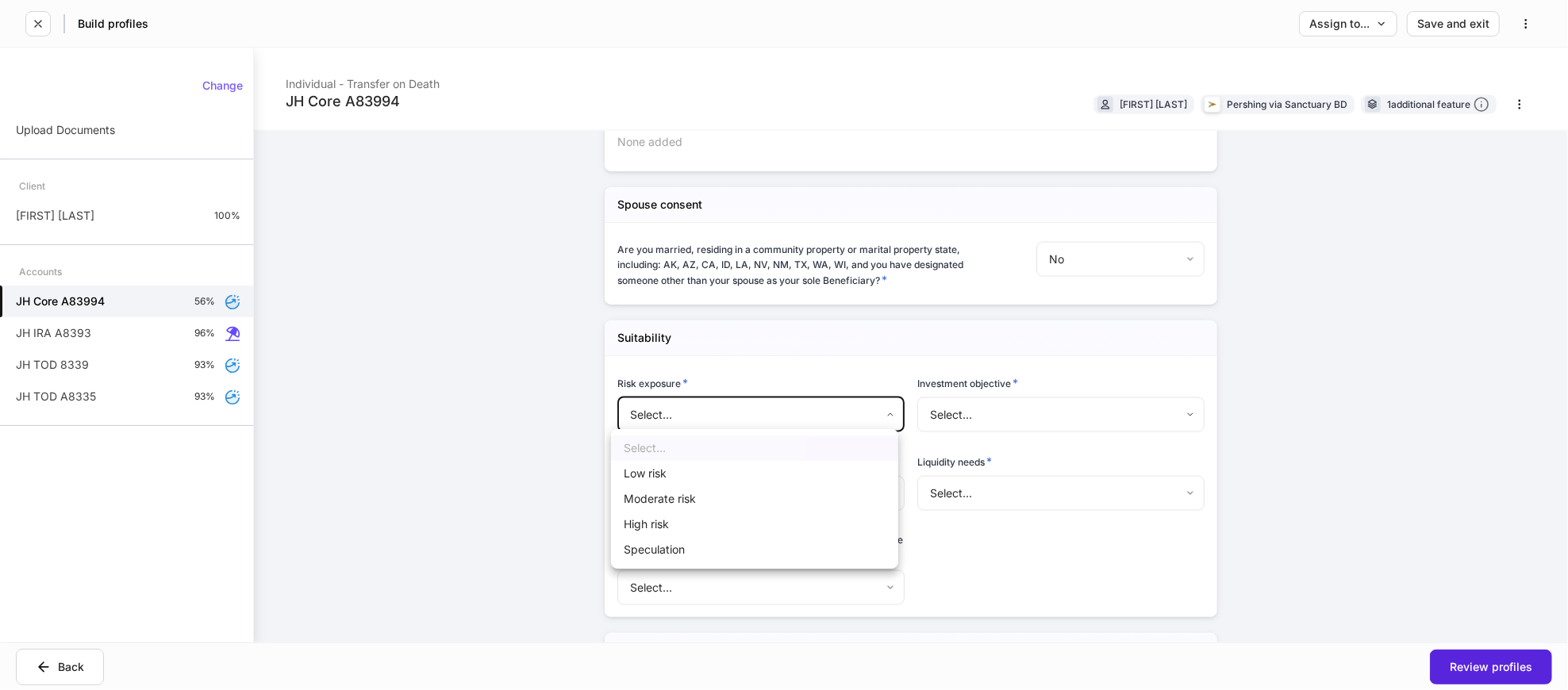 click on "Moderate risk" at bounding box center [755, 499] 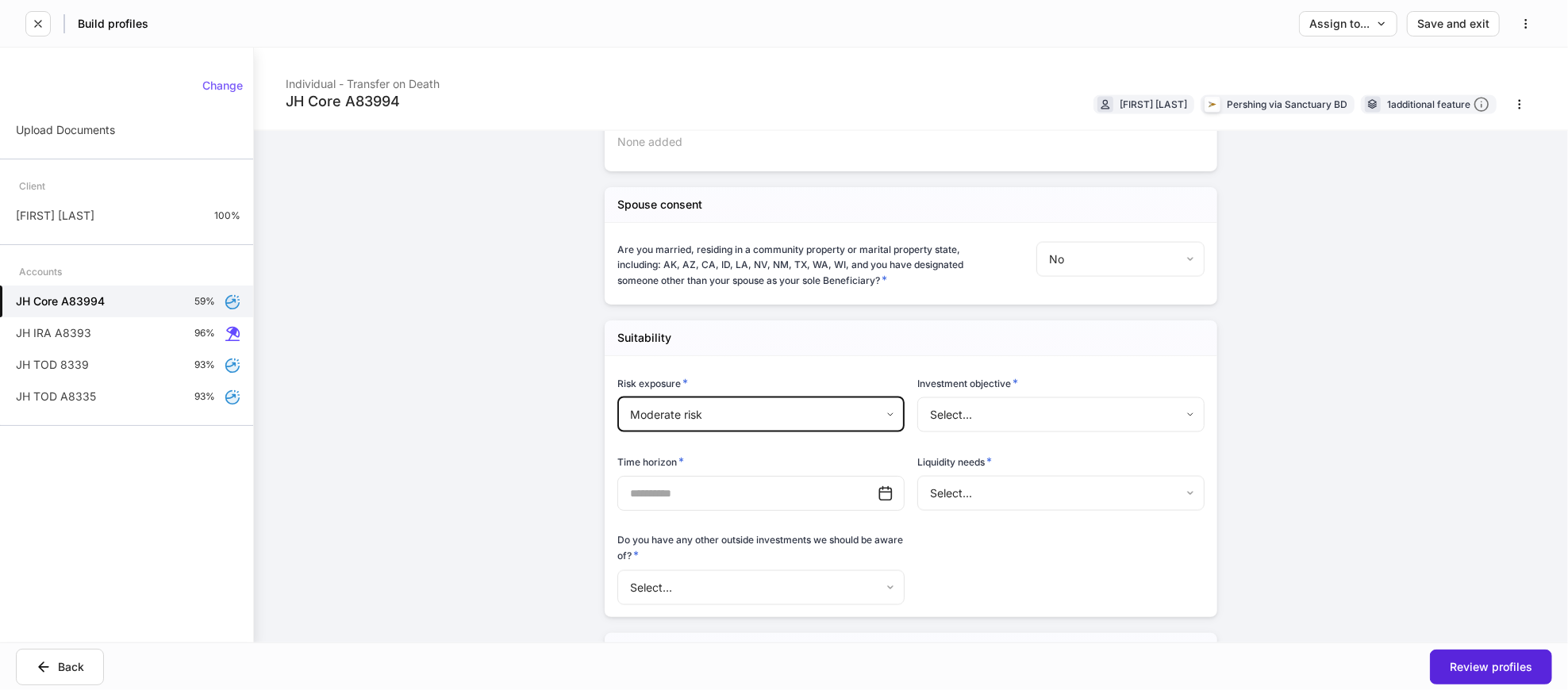 click on "**********" at bounding box center [784, 345] 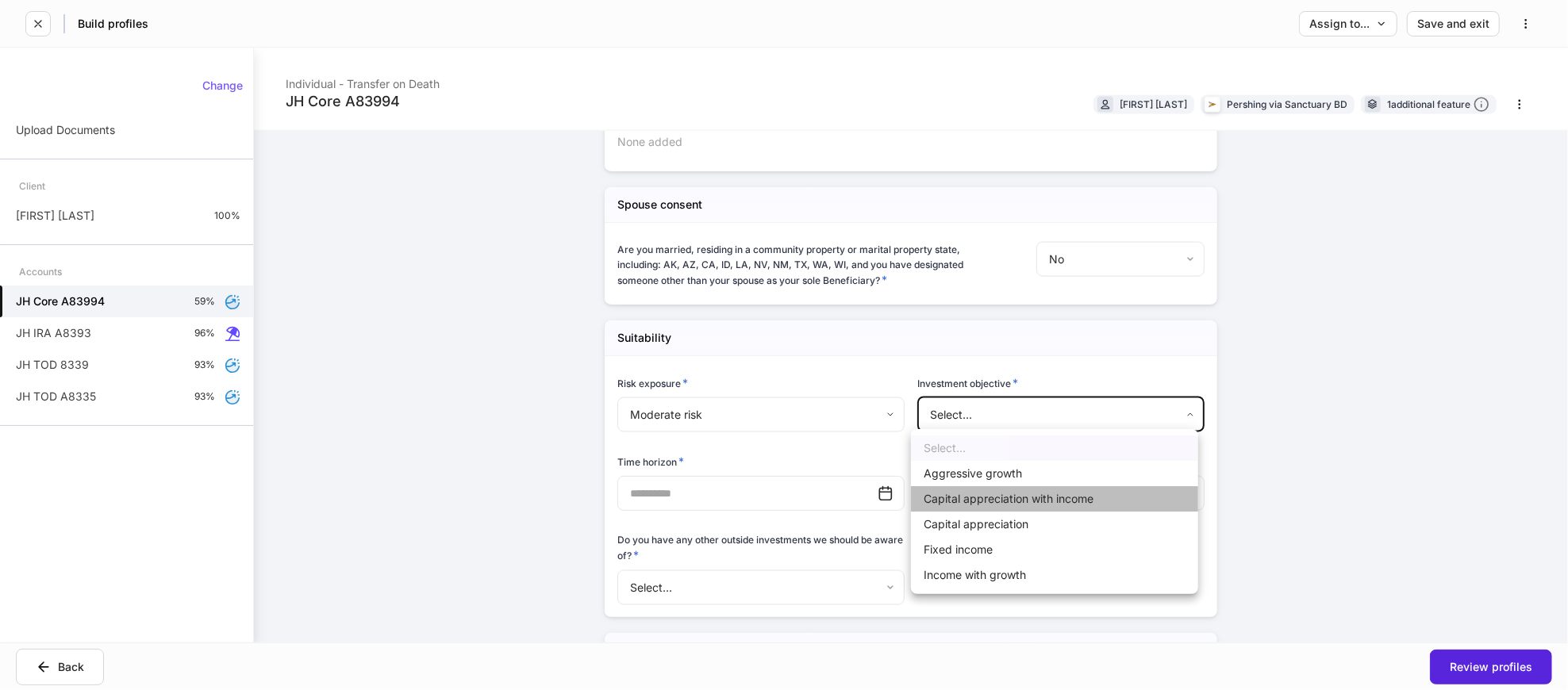 click on "Capital appreciation with income" at bounding box center (1055, 499) 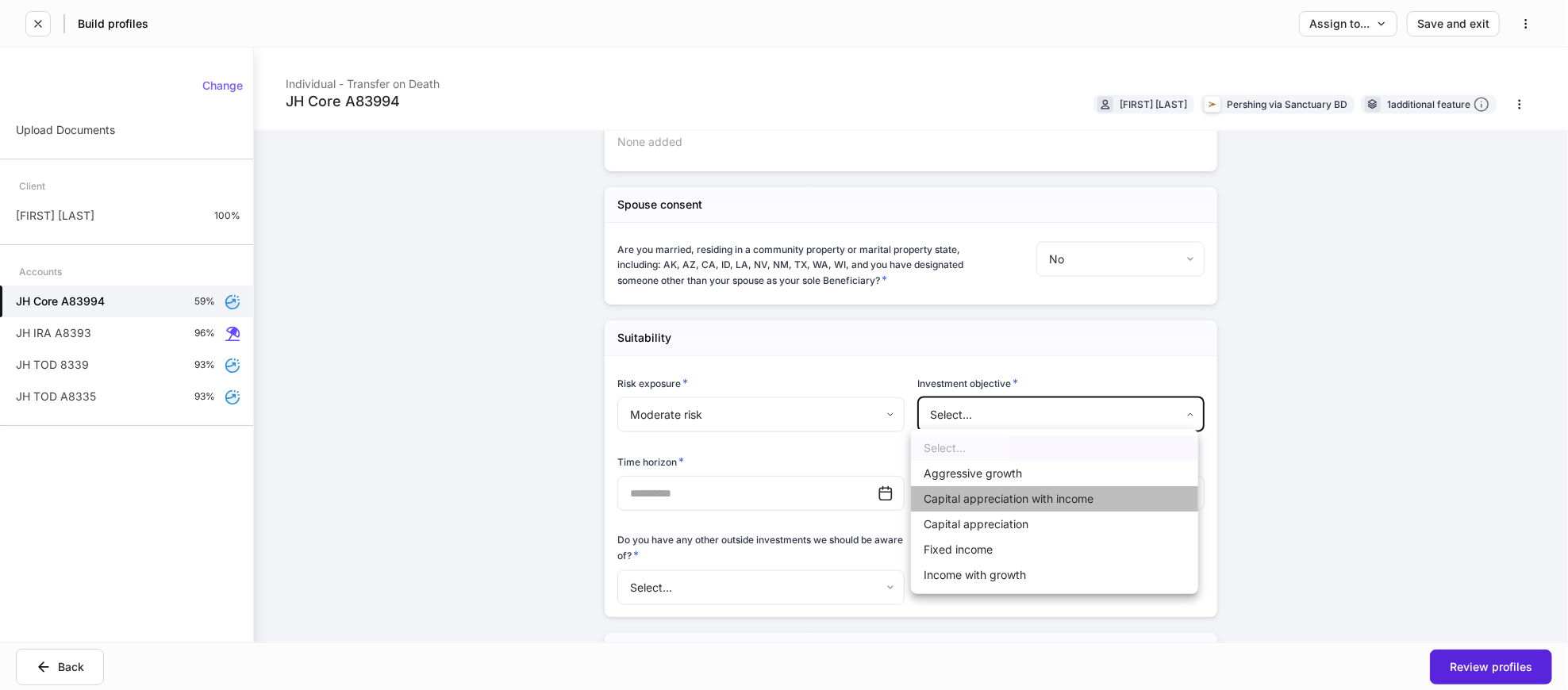 type on "**********" 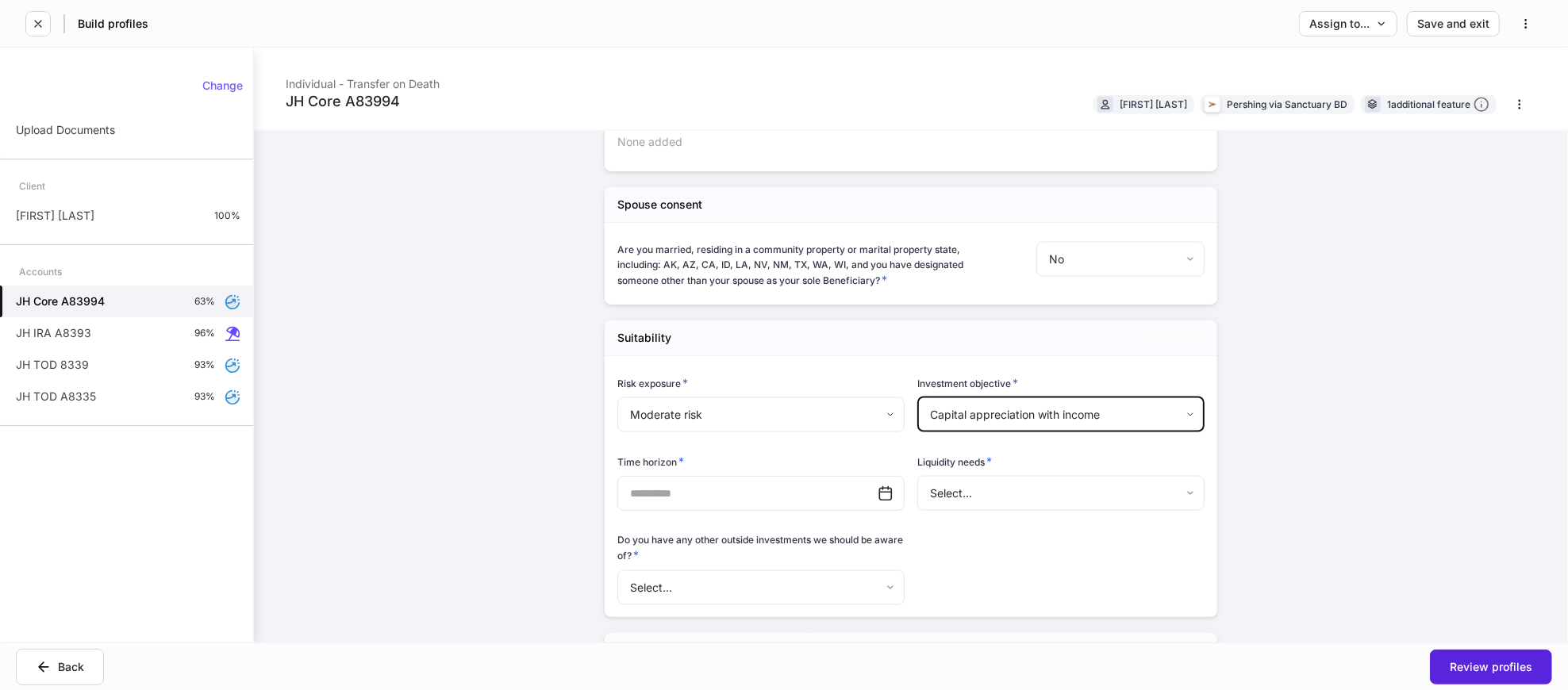 click at bounding box center (747, 493) 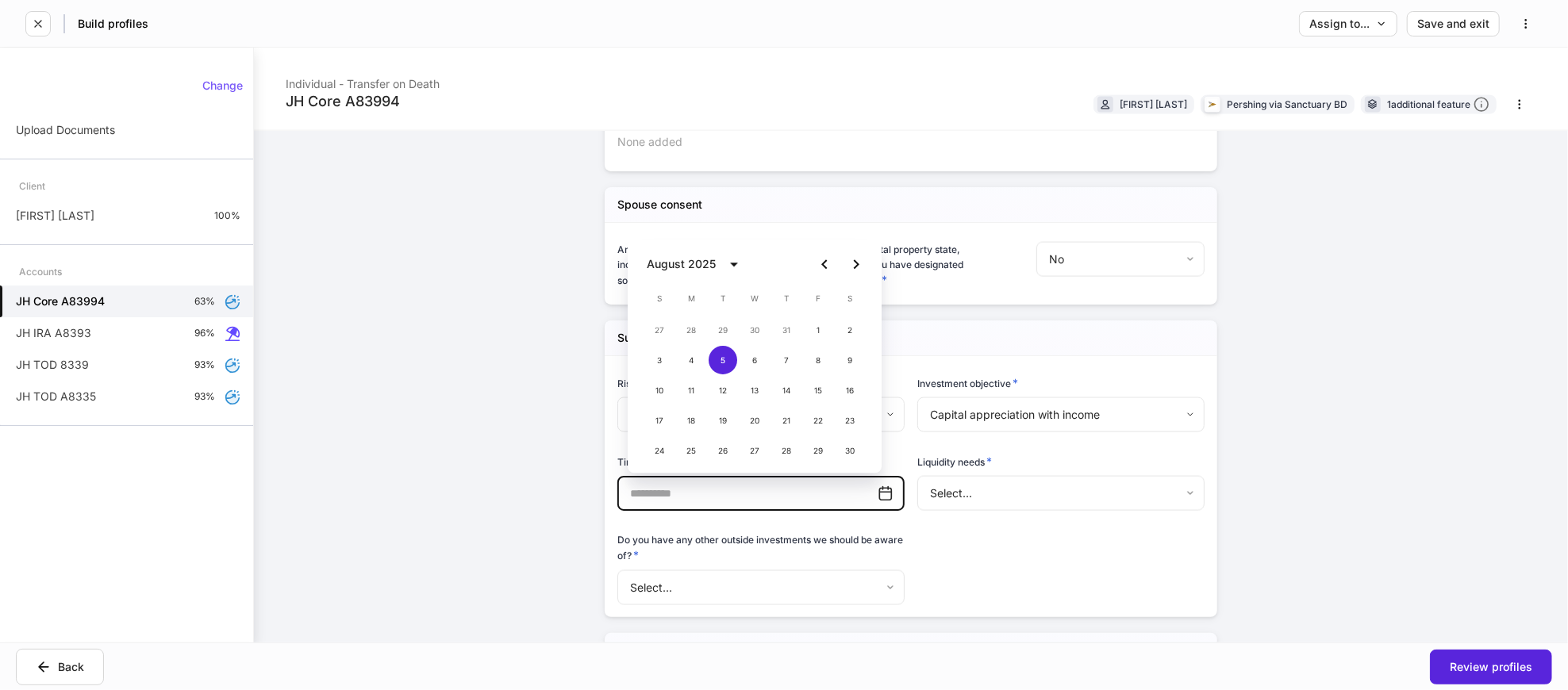 click on "August 2025" at bounding box center (681, 264) 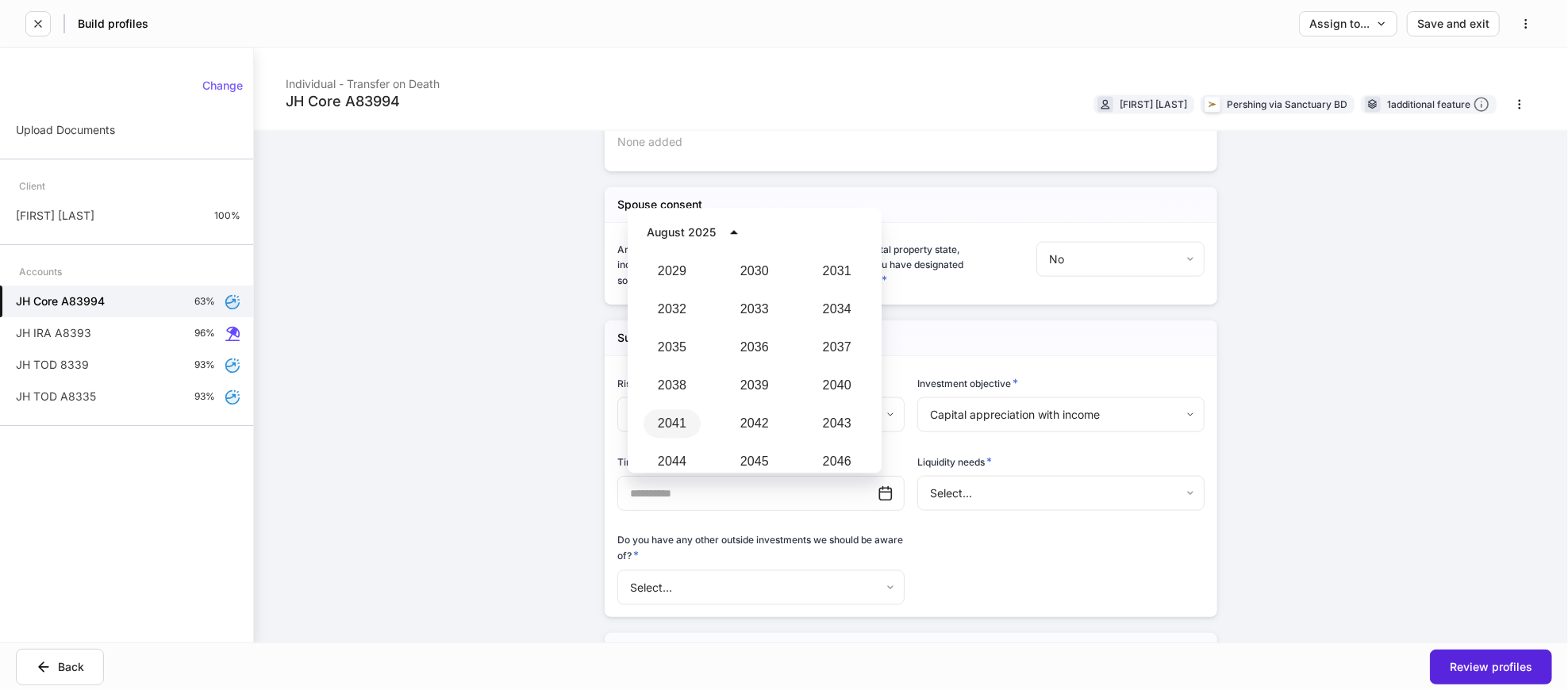 scroll, scrollTop: 1644, scrollLeft: 0, axis: vertical 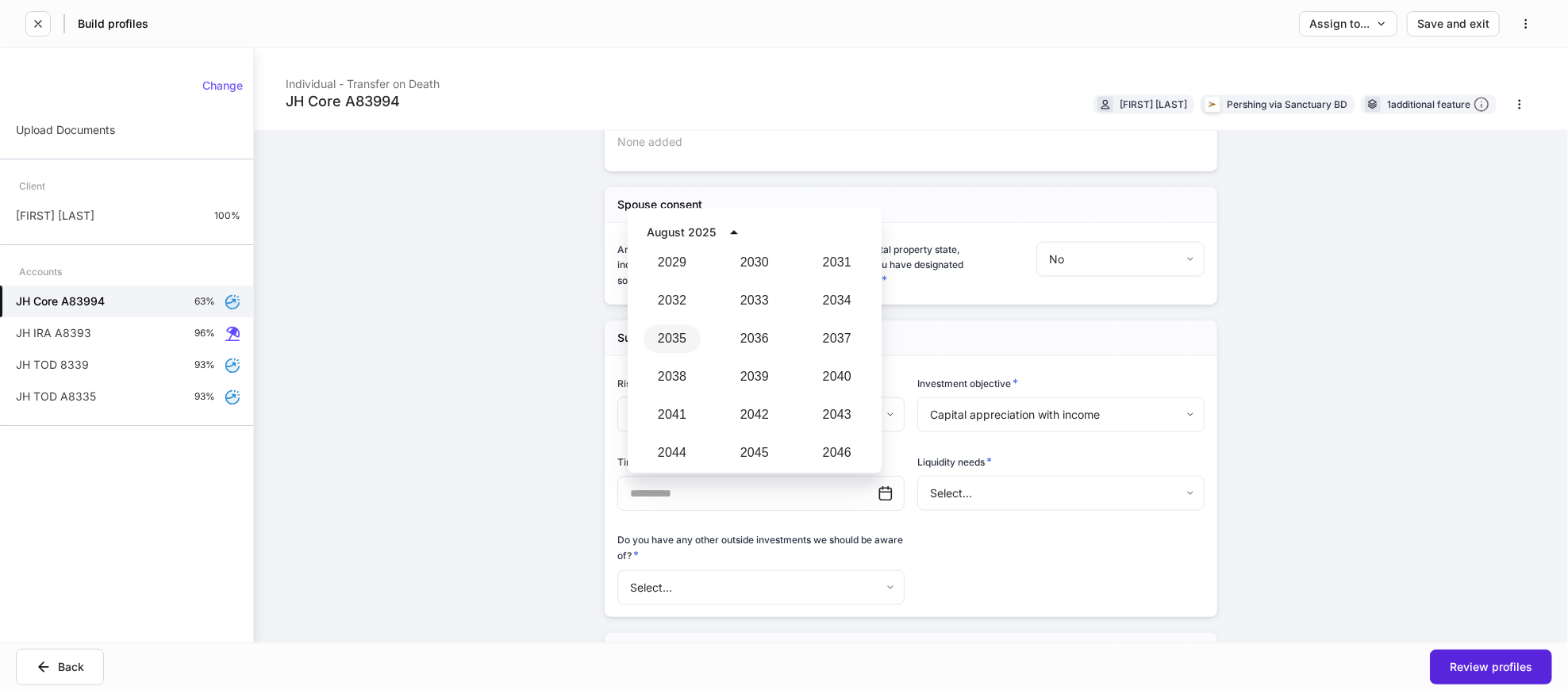 click on "2035" at bounding box center [672, 339] 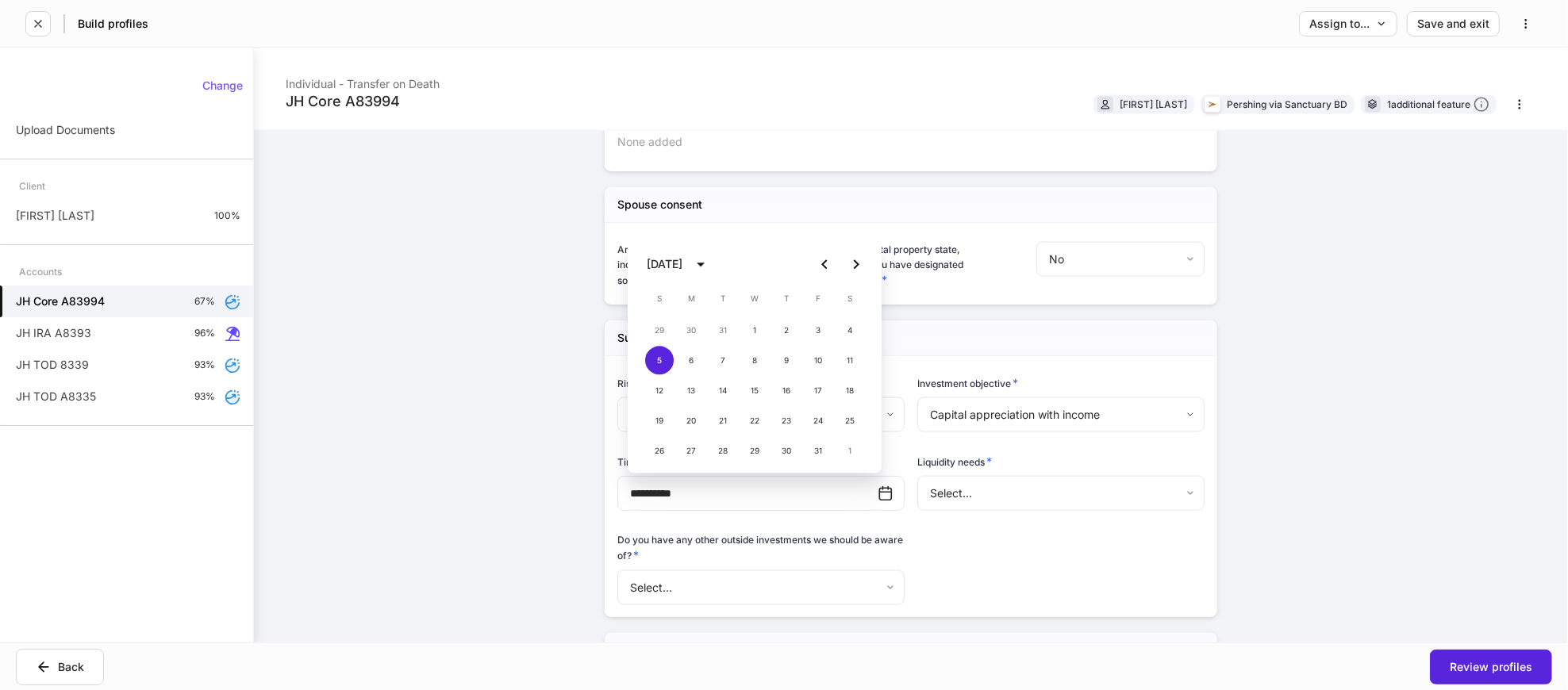 type on "**********" 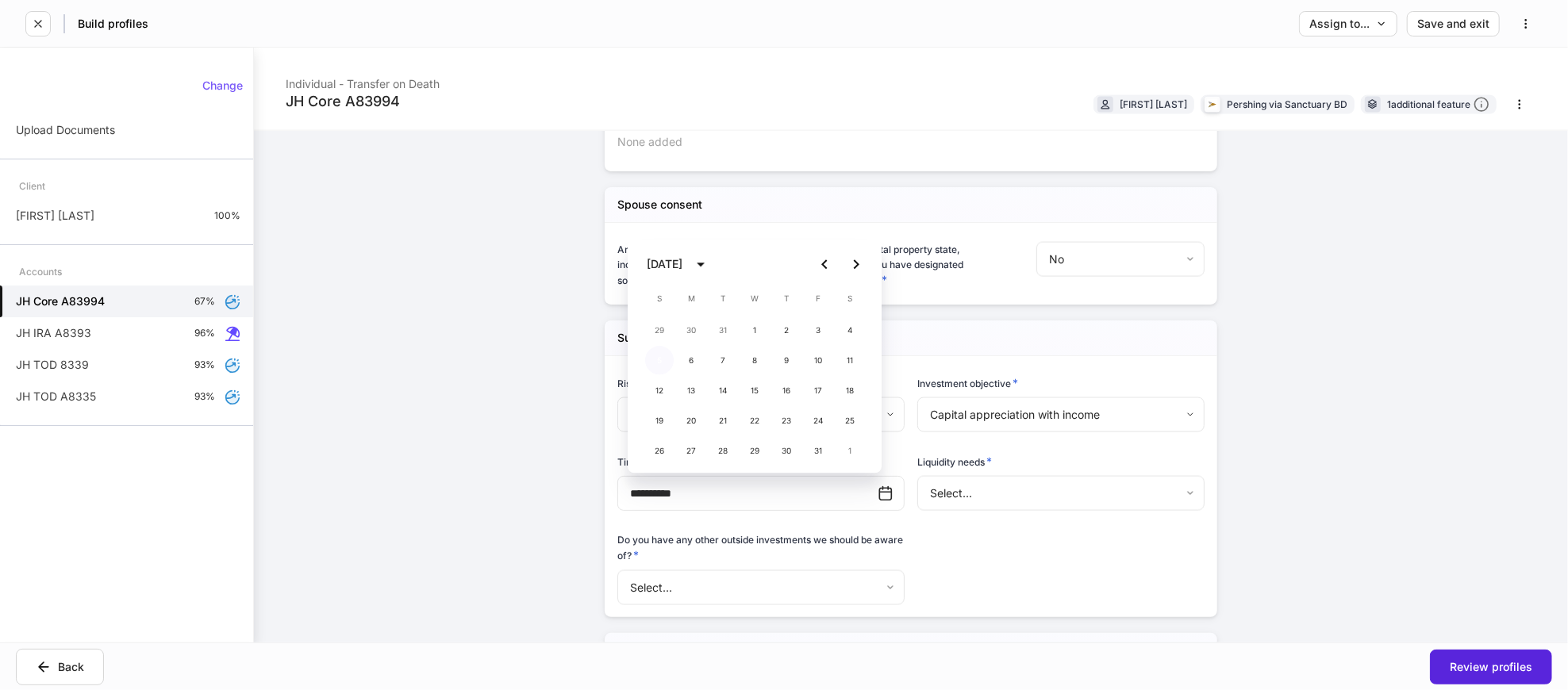 click on "5" at bounding box center (659, 360) 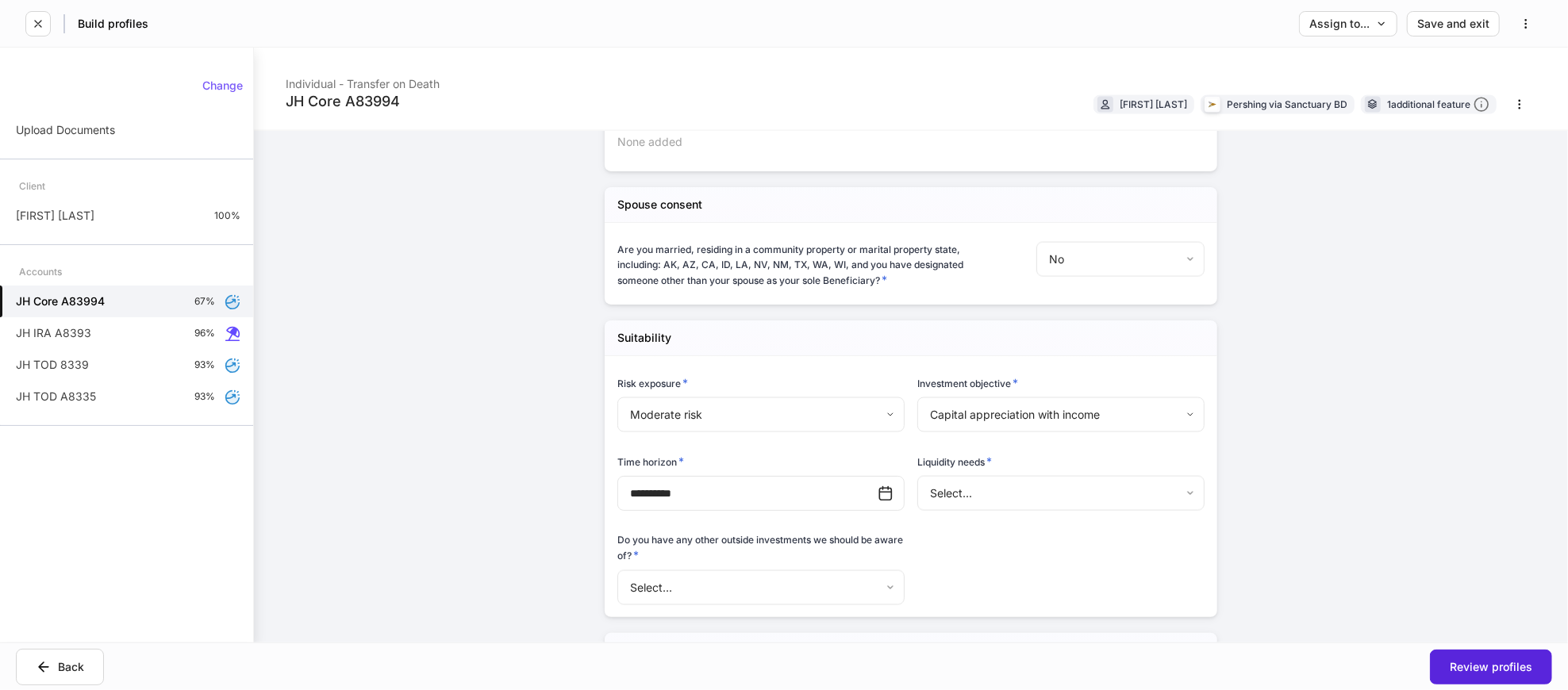 click on "**********" at bounding box center [784, 345] 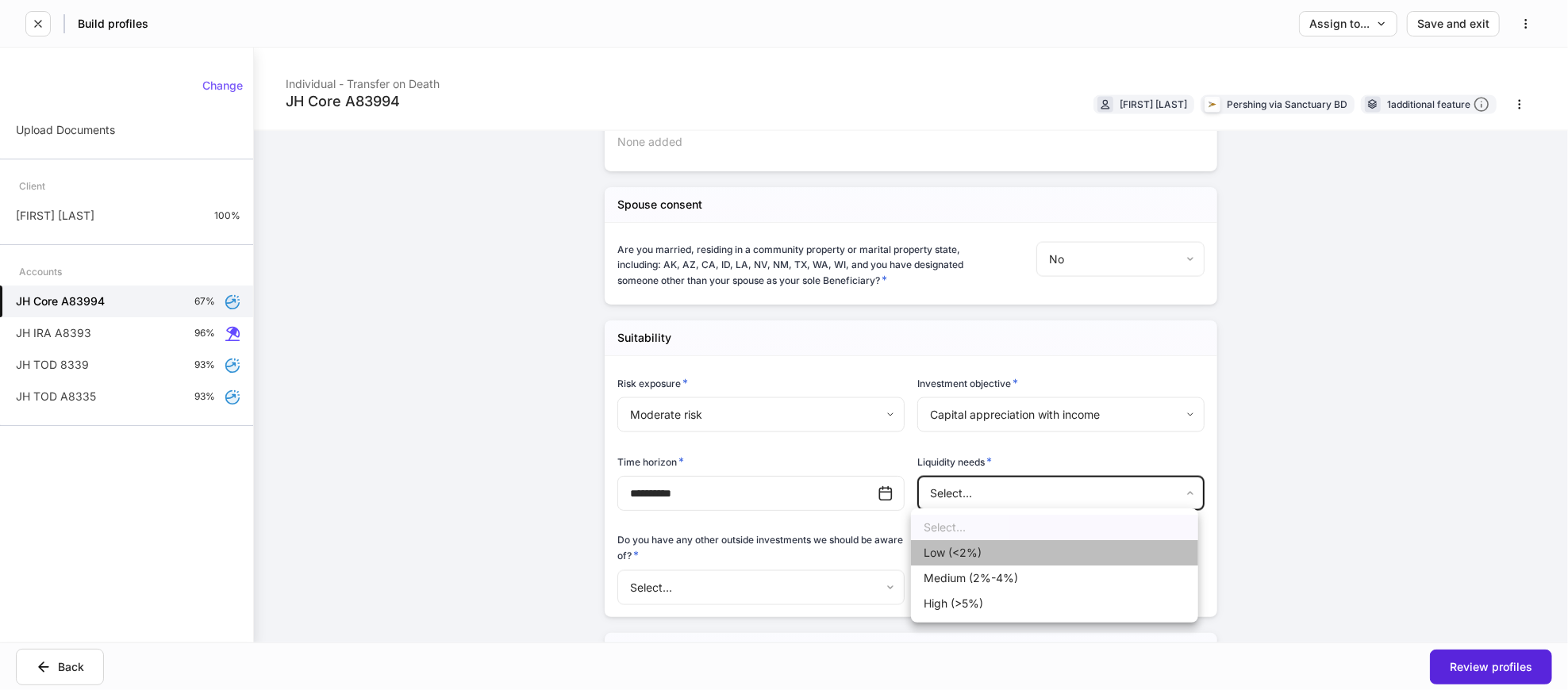 click on "Low (<2%)" at bounding box center (1055, 553) 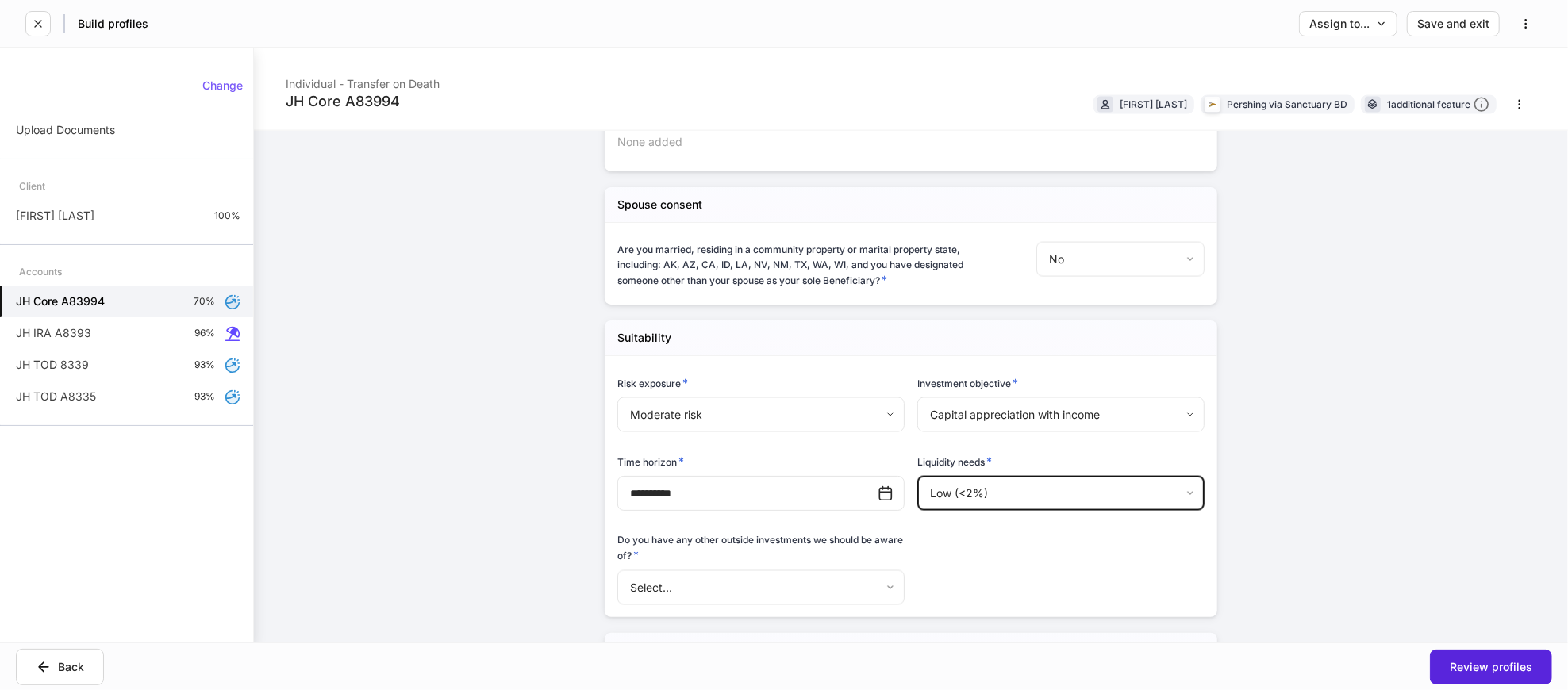 click on "**********" at bounding box center (784, 345) 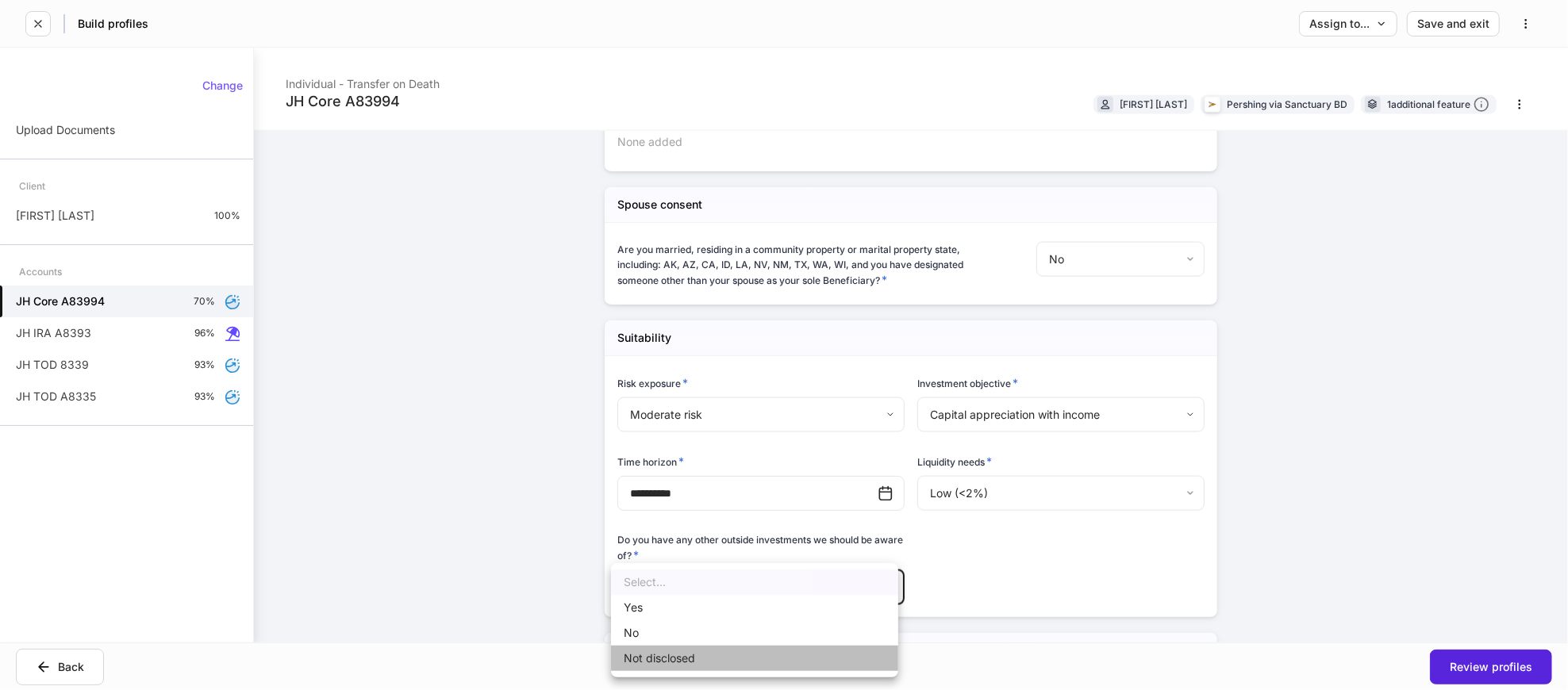 drag, startPoint x: 740, startPoint y: 653, endPoint x: 1002, endPoint y: 559, distance: 278.35229 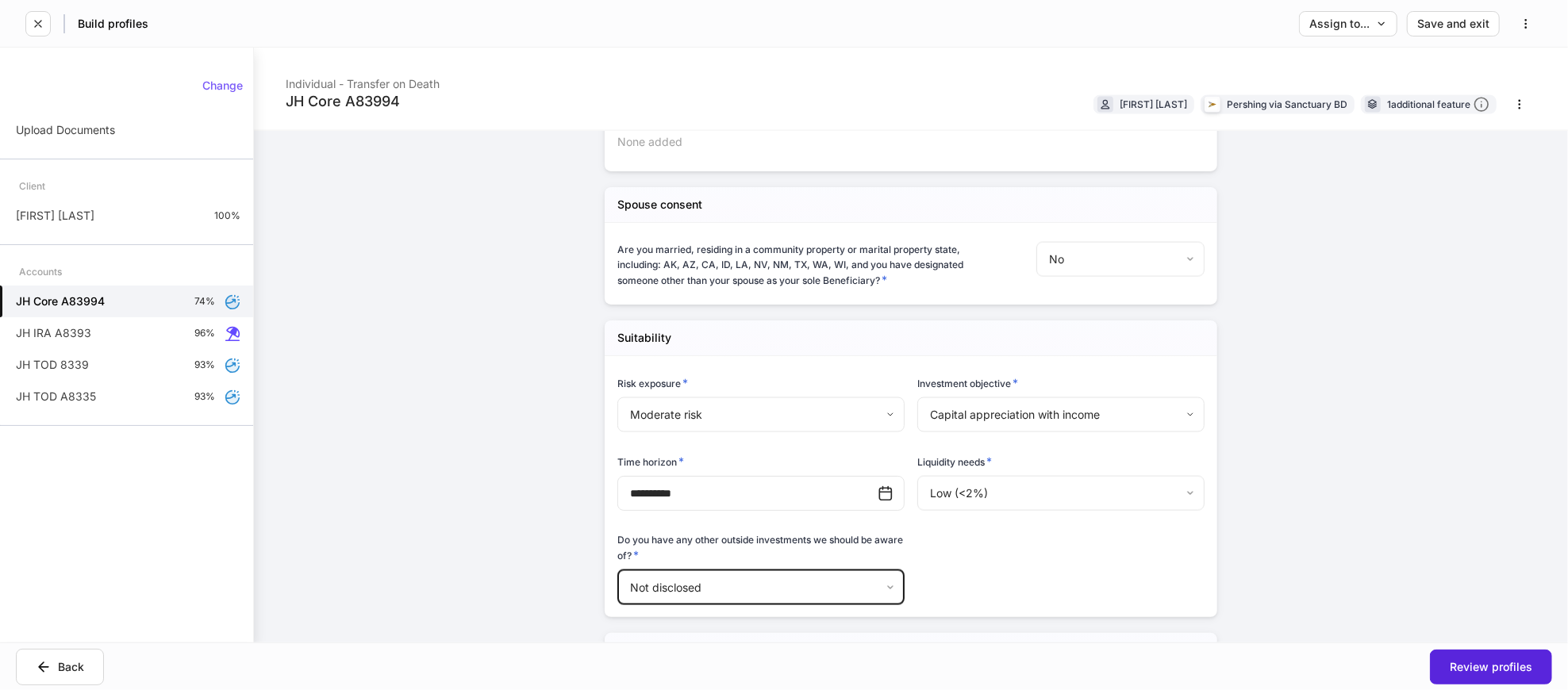 click on "**********" at bounding box center [905, 481] 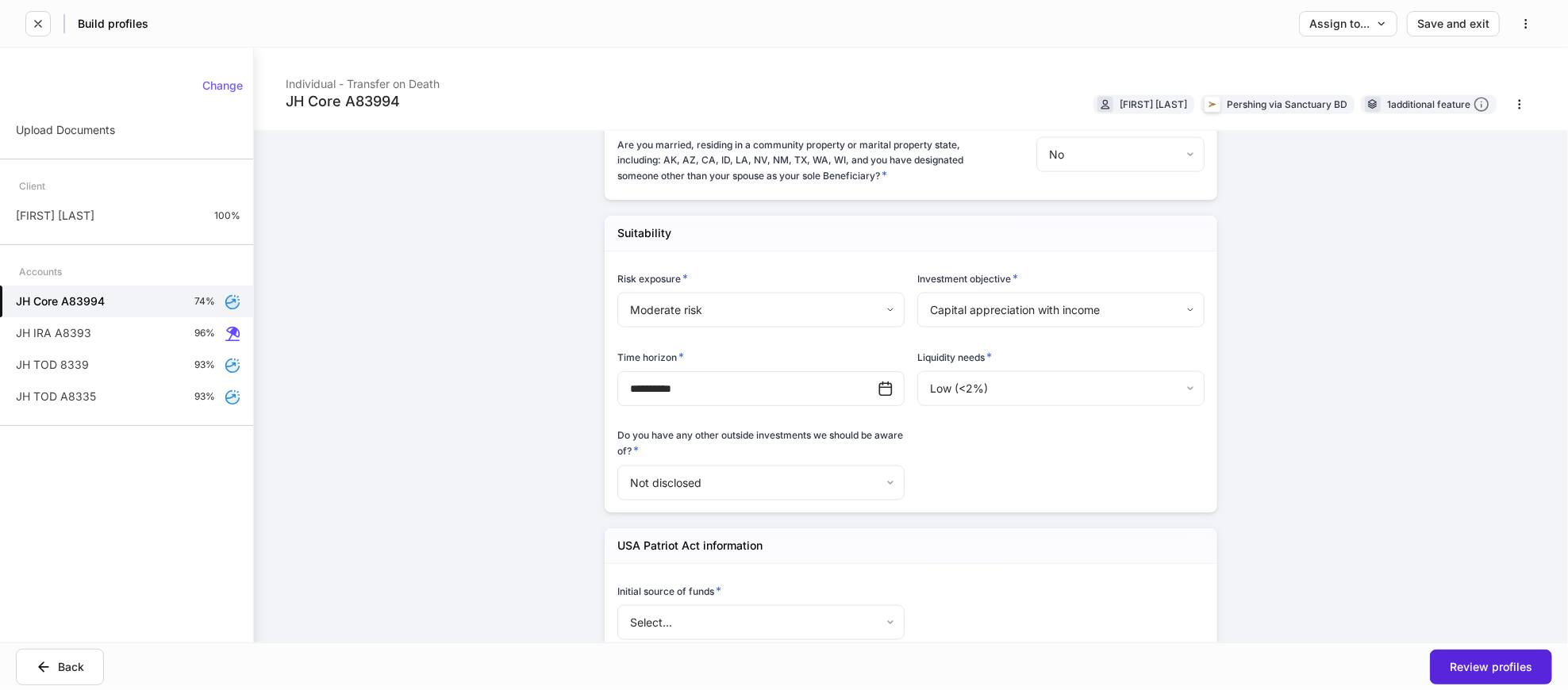 scroll, scrollTop: 2114, scrollLeft: 0, axis: vertical 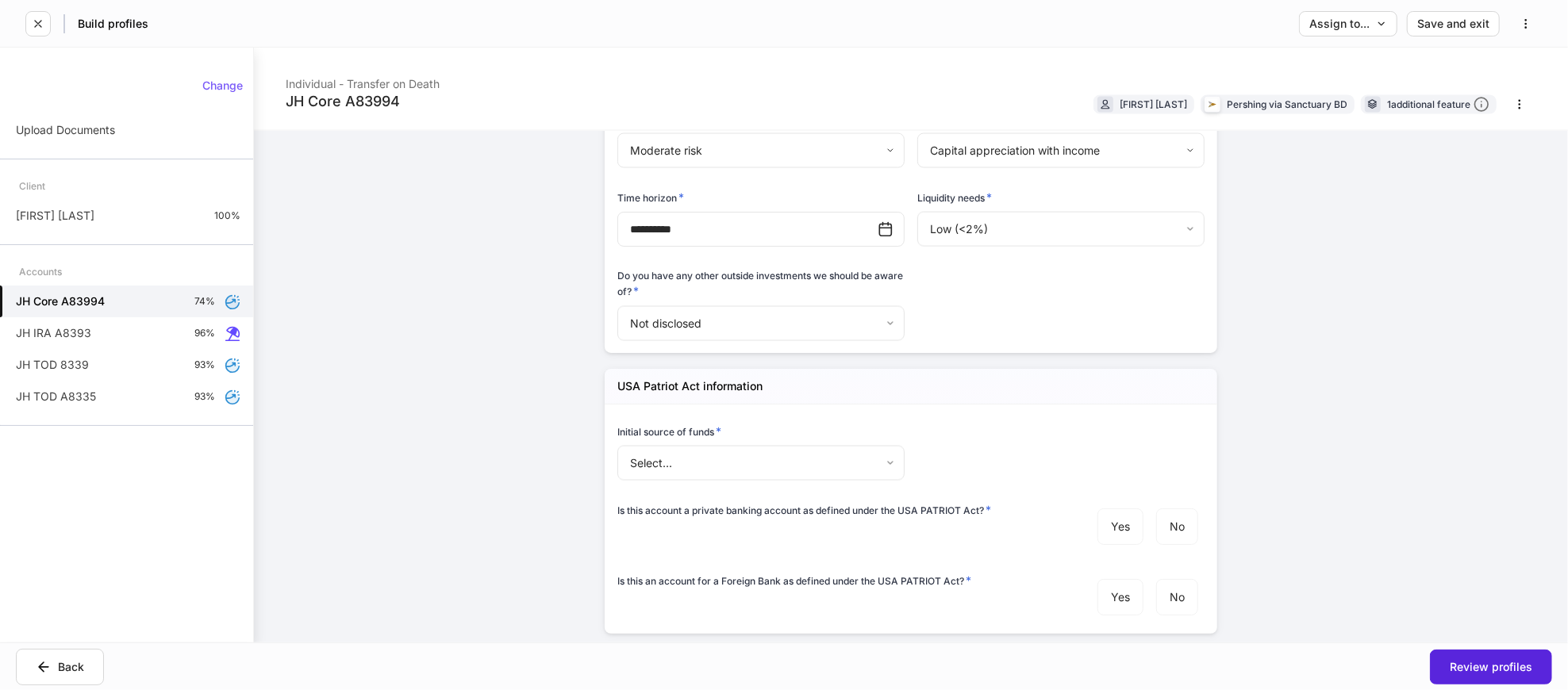 click on "**********" at bounding box center [784, 345] 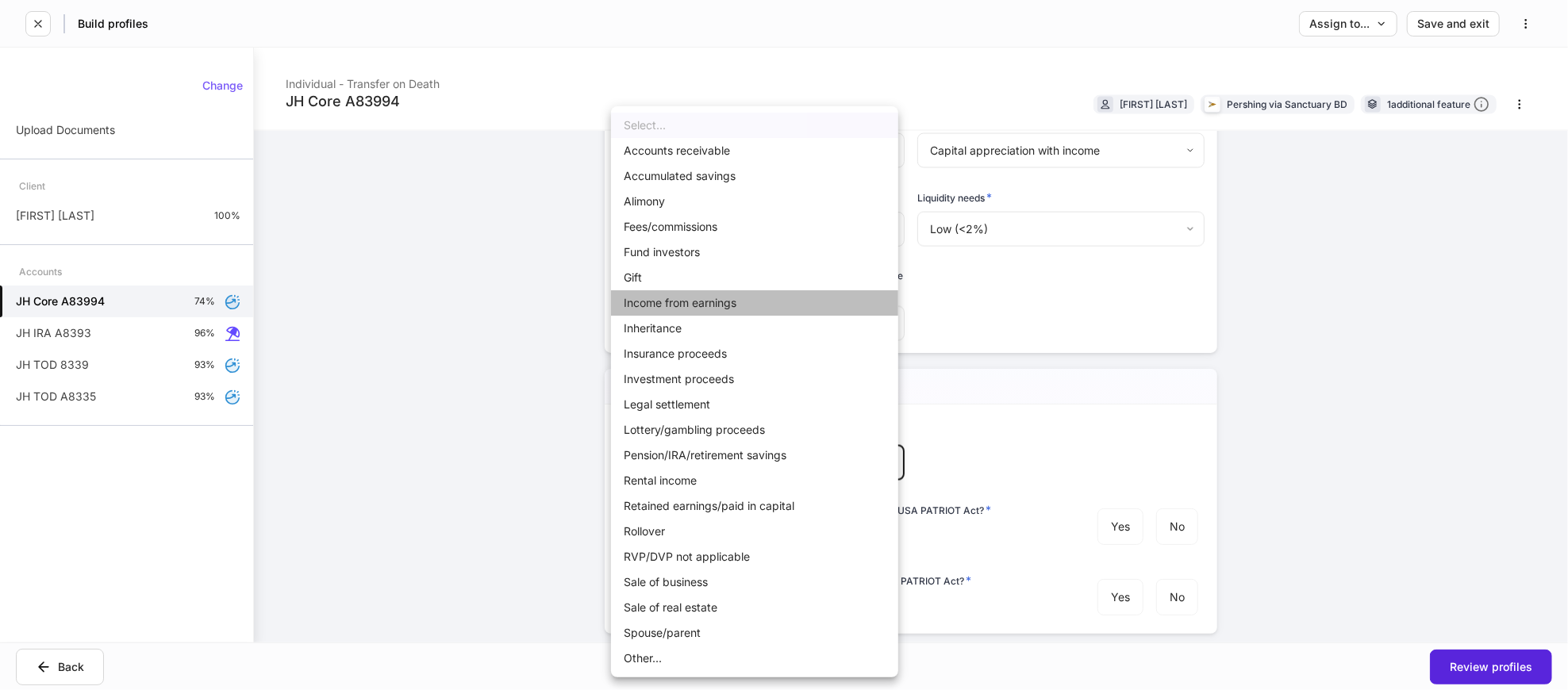 click on "Income from earnings" at bounding box center (755, 303) 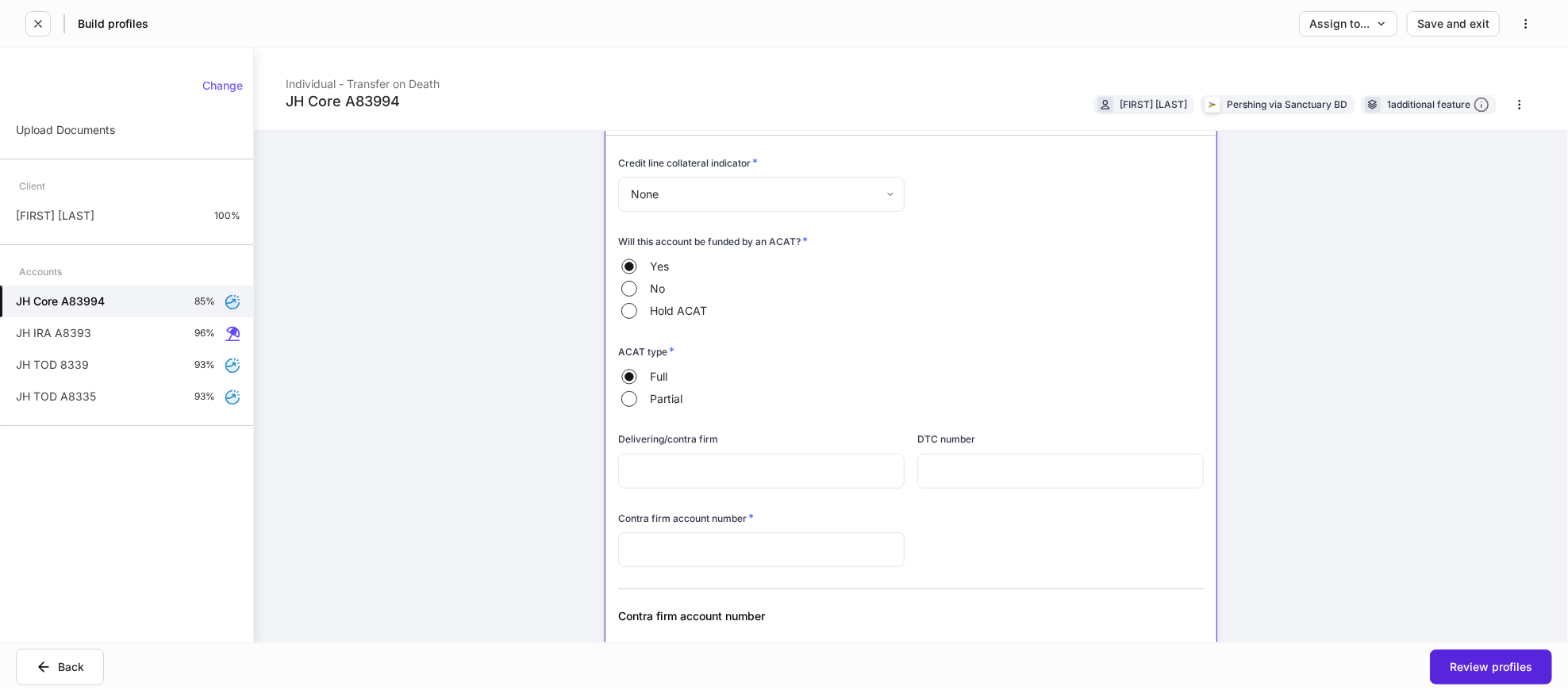 scroll, scrollTop: 229, scrollLeft: 0, axis: vertical 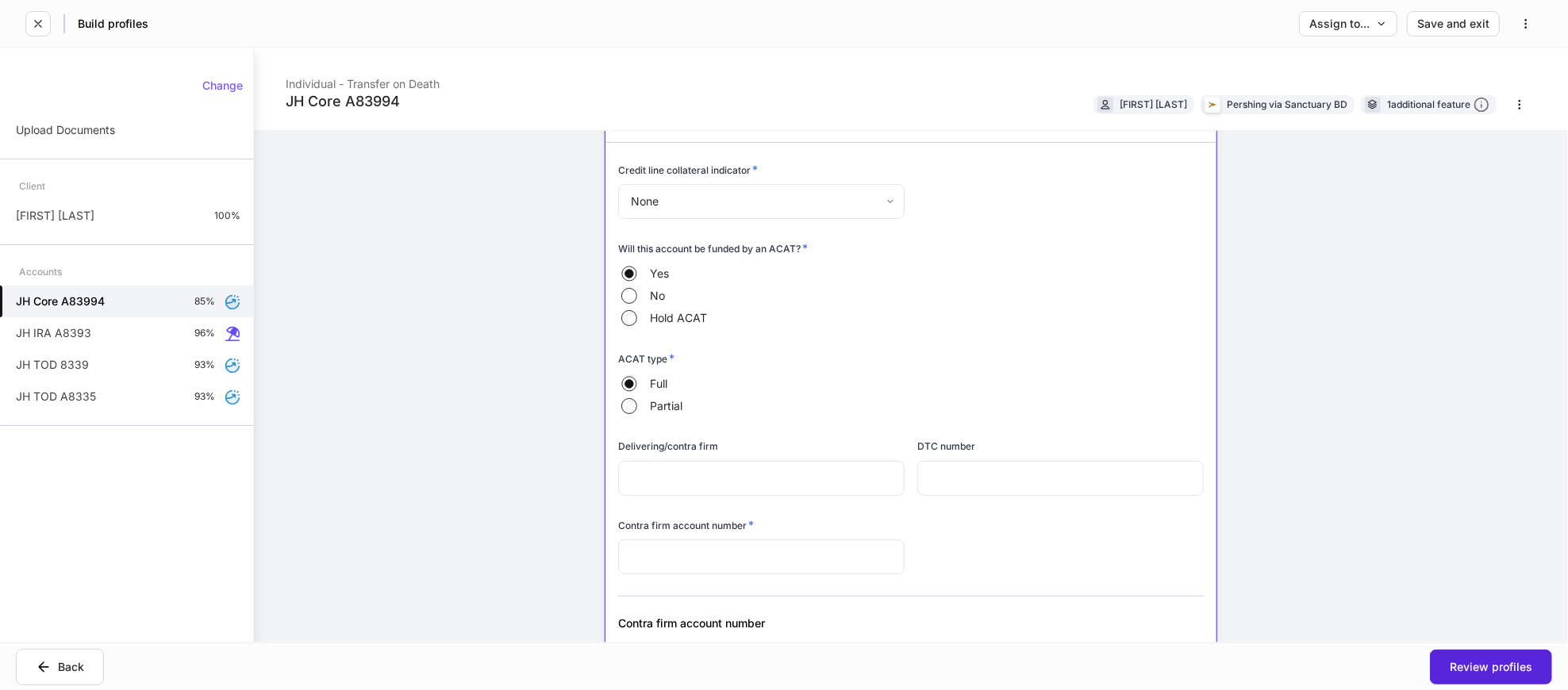 click at bounding box center [761, 557] 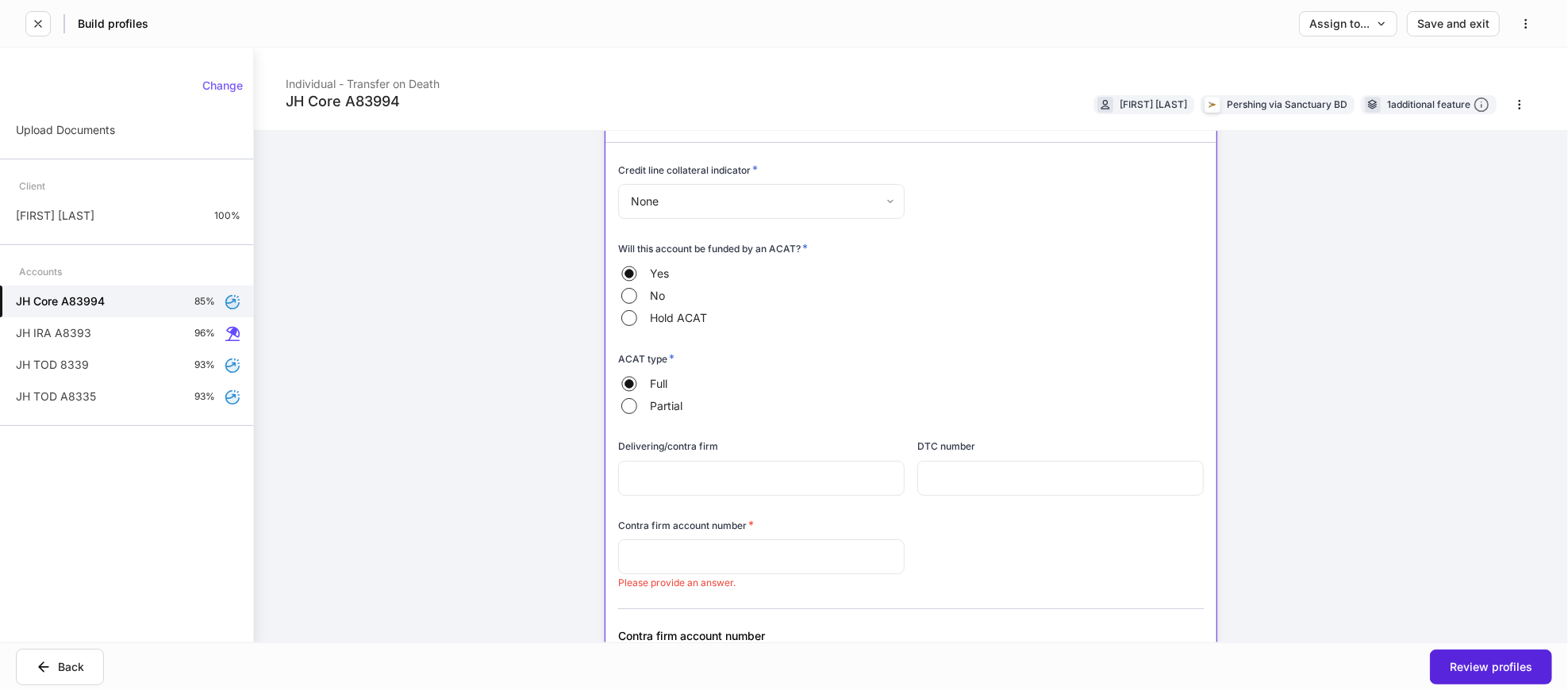 click at bounding box center (761, 557) 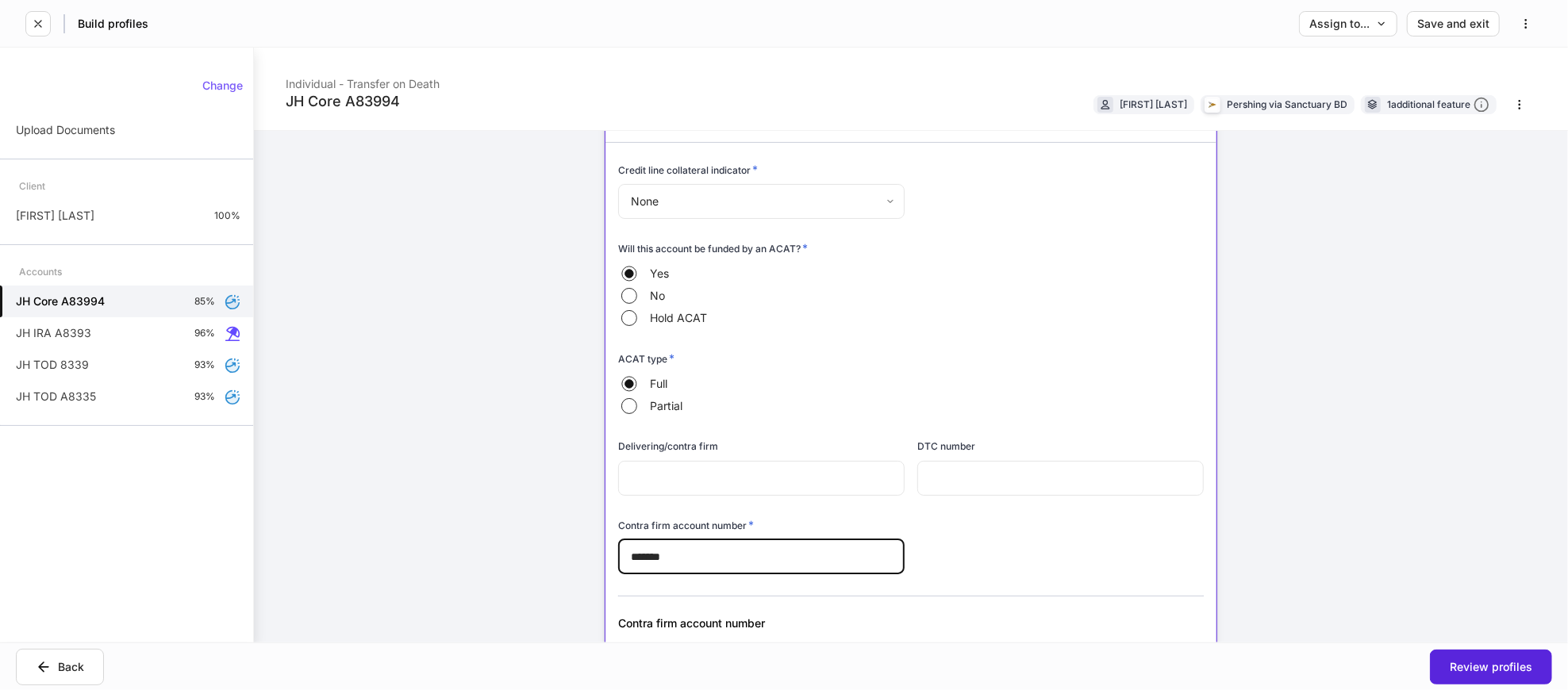 type on "*******" 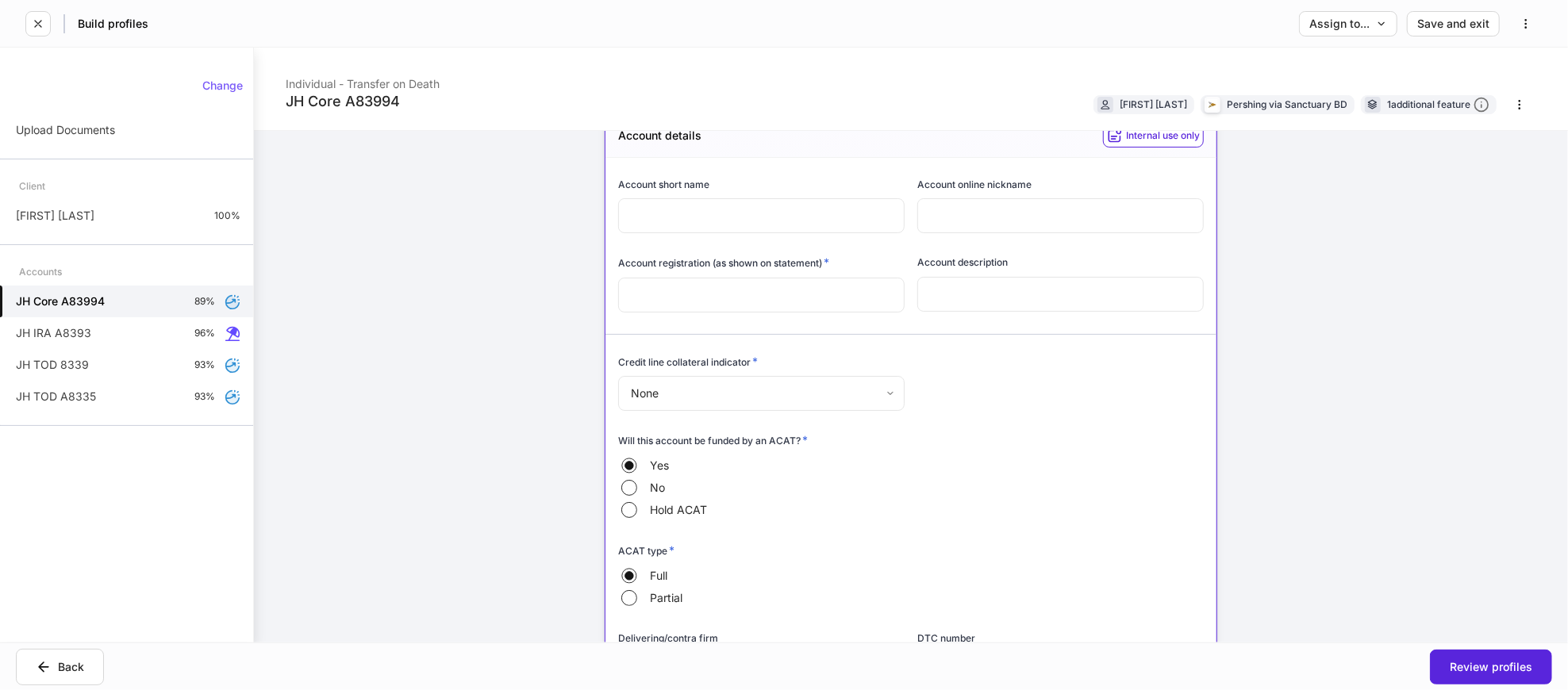 scroll, scrollTop: 0, scrollLeft: 0, axis: both 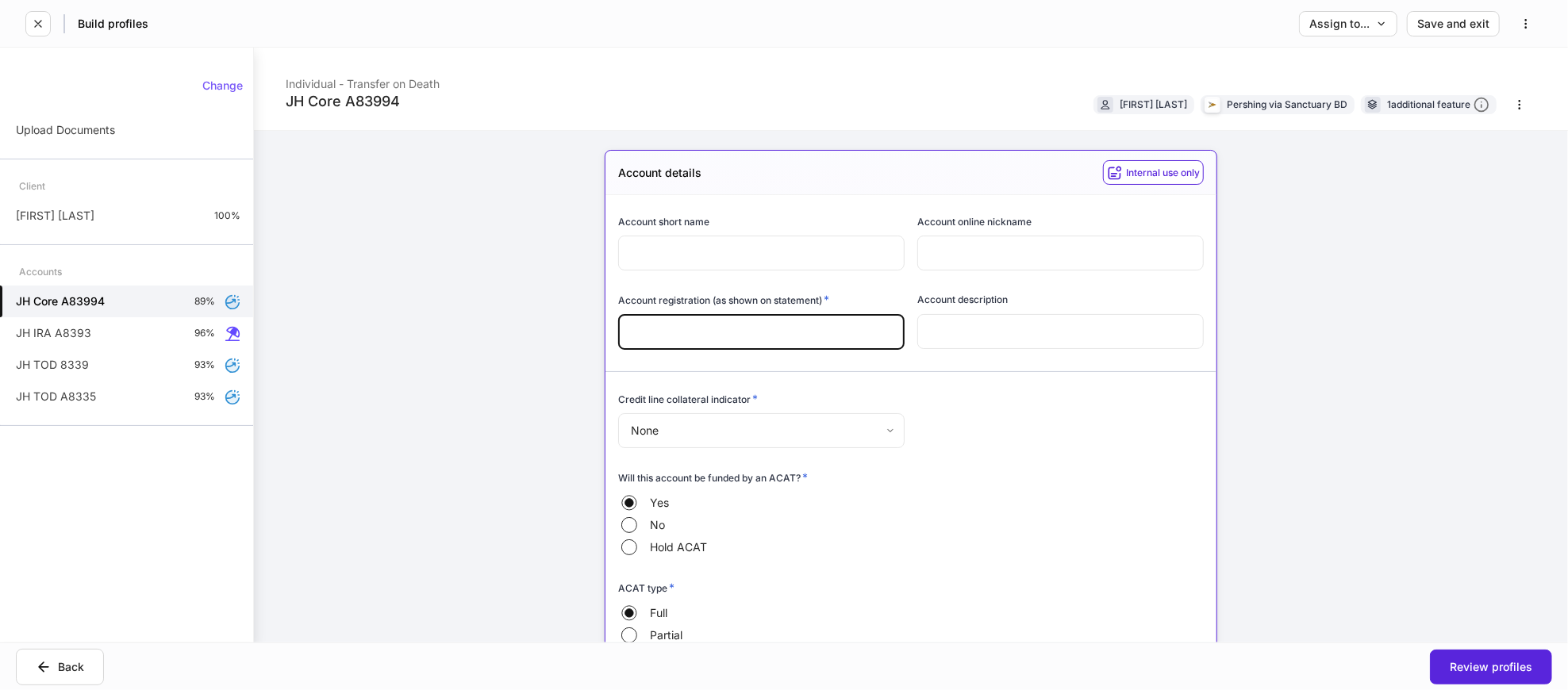 click at bounding box center (761, 332) 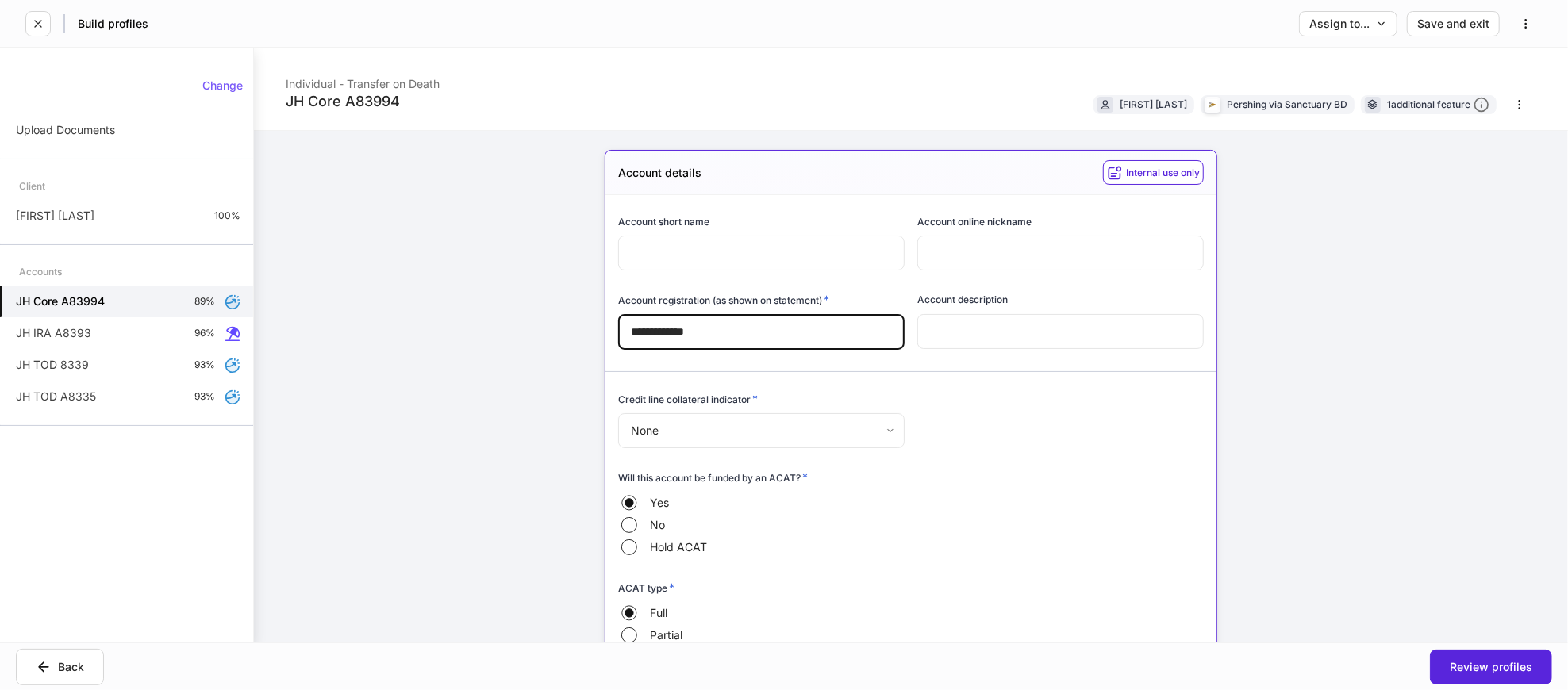 type on "**********" 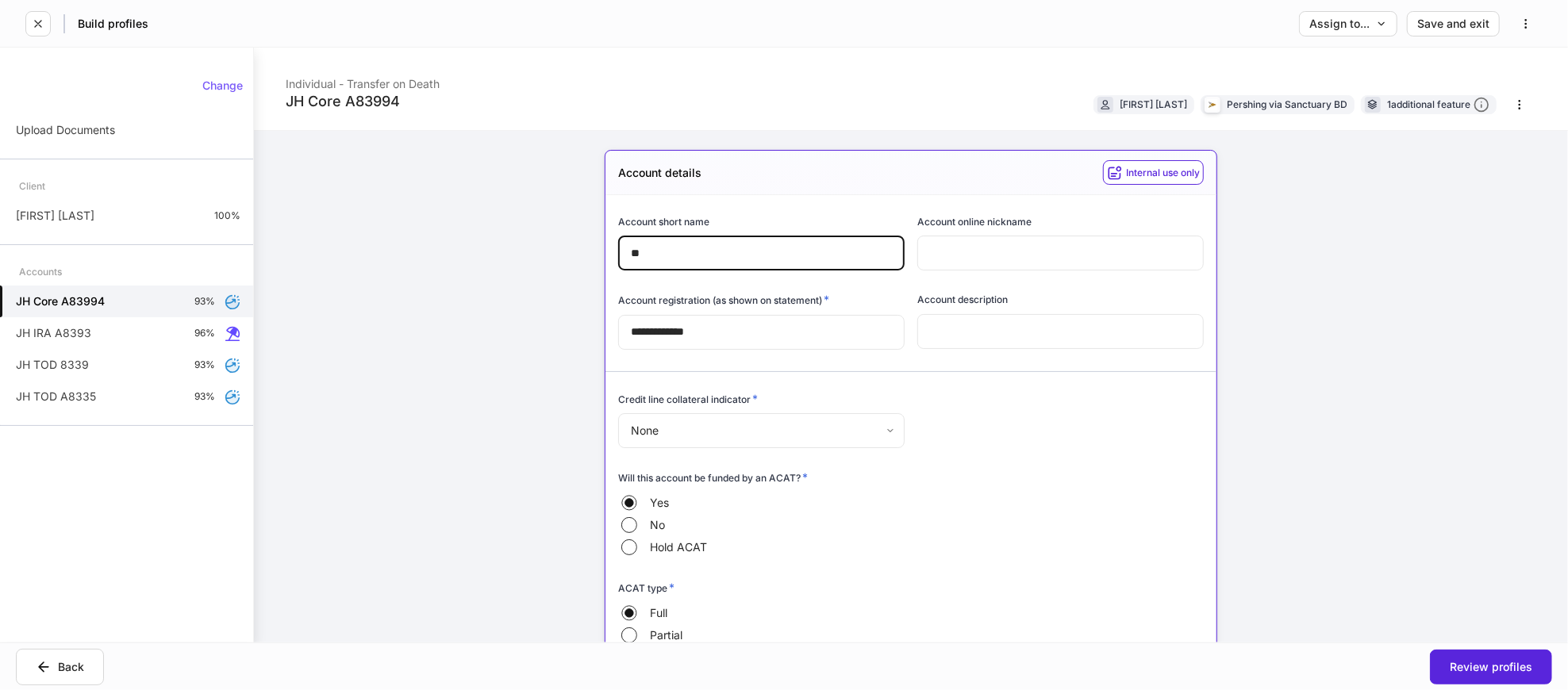 type on "*" 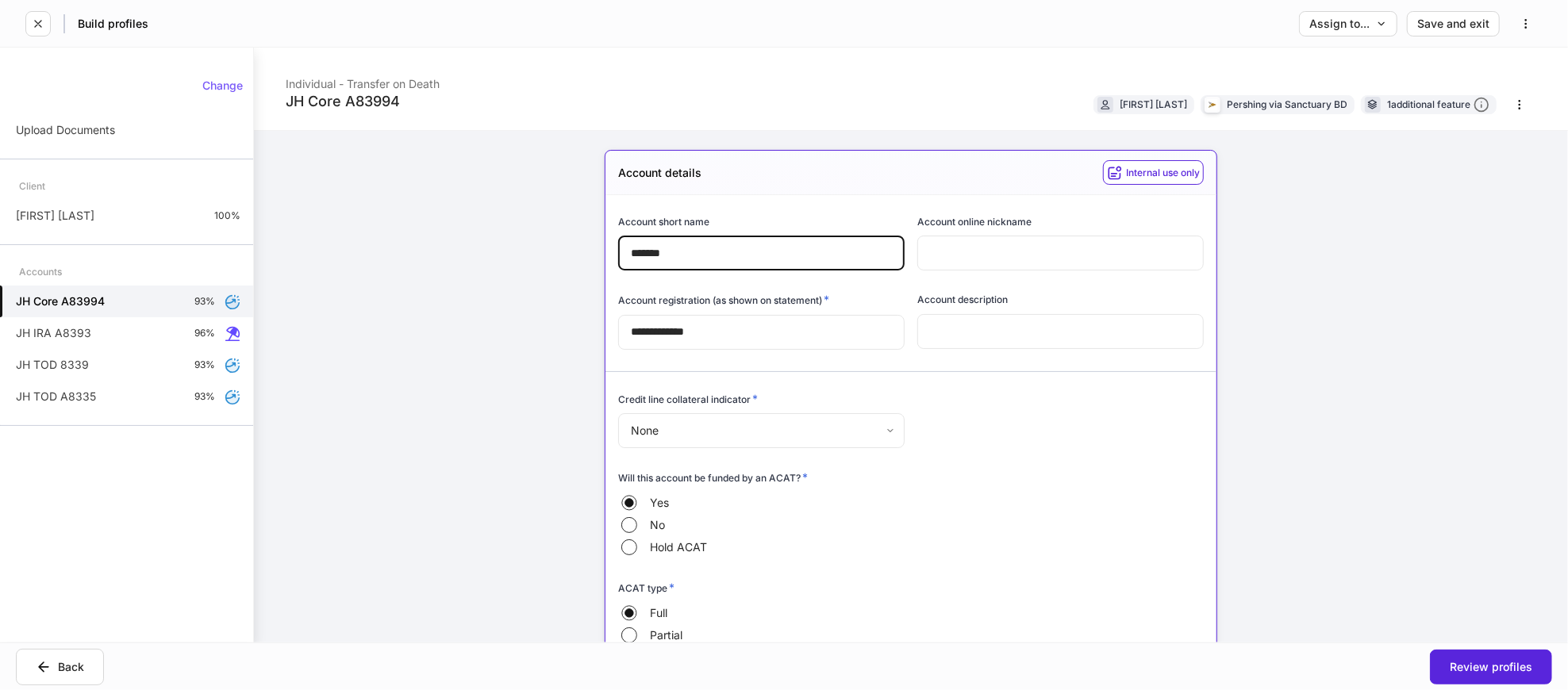 type on "*******" 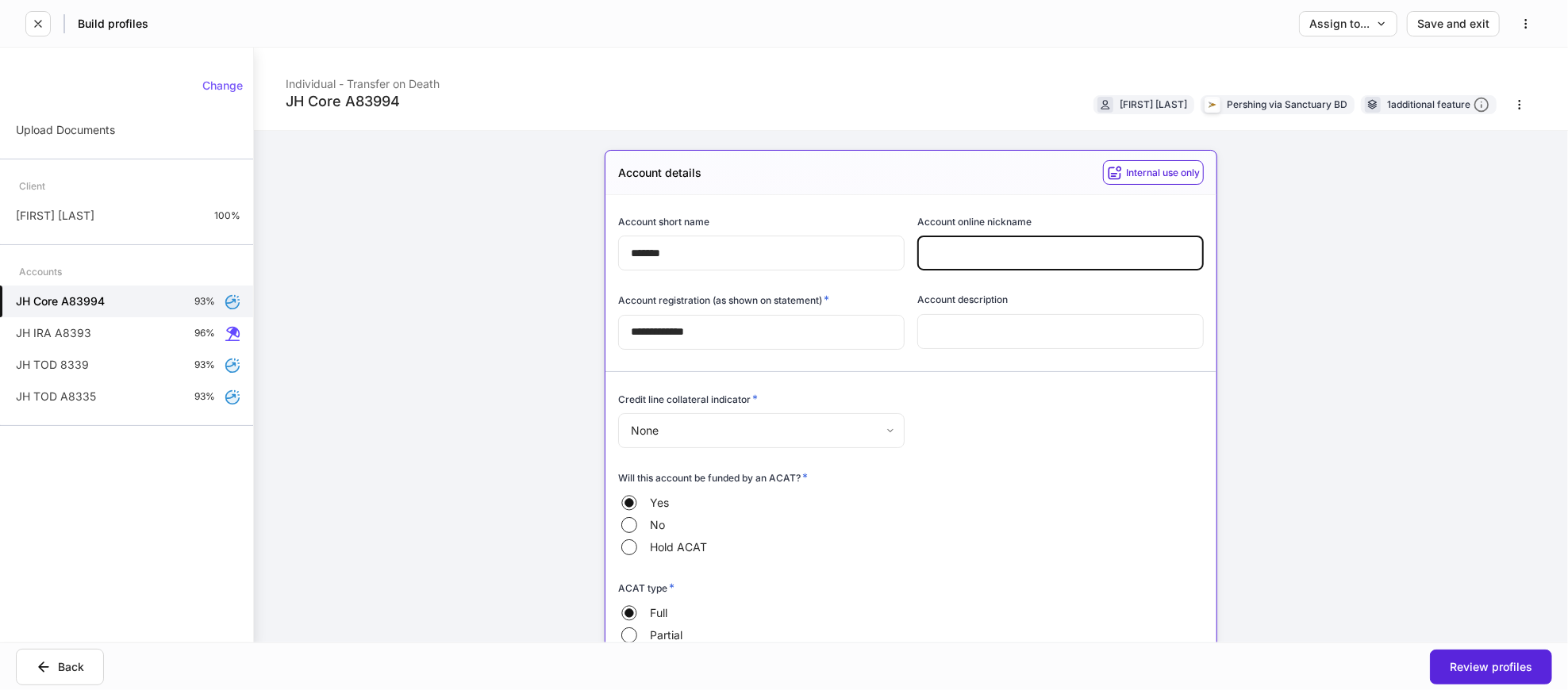 click at bounding box center [1060, 253] 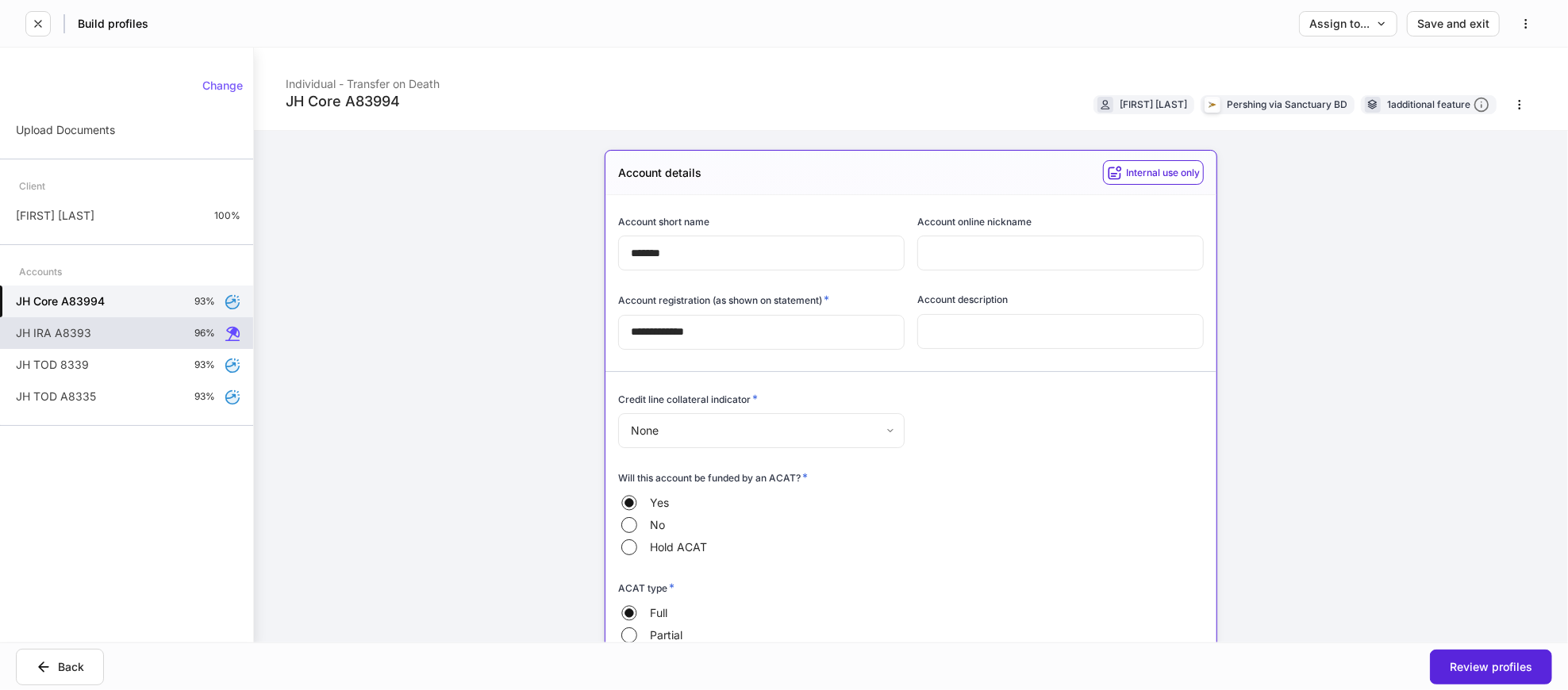 click on "JH IRA A8393 96%" at bounding box center (126, 333) 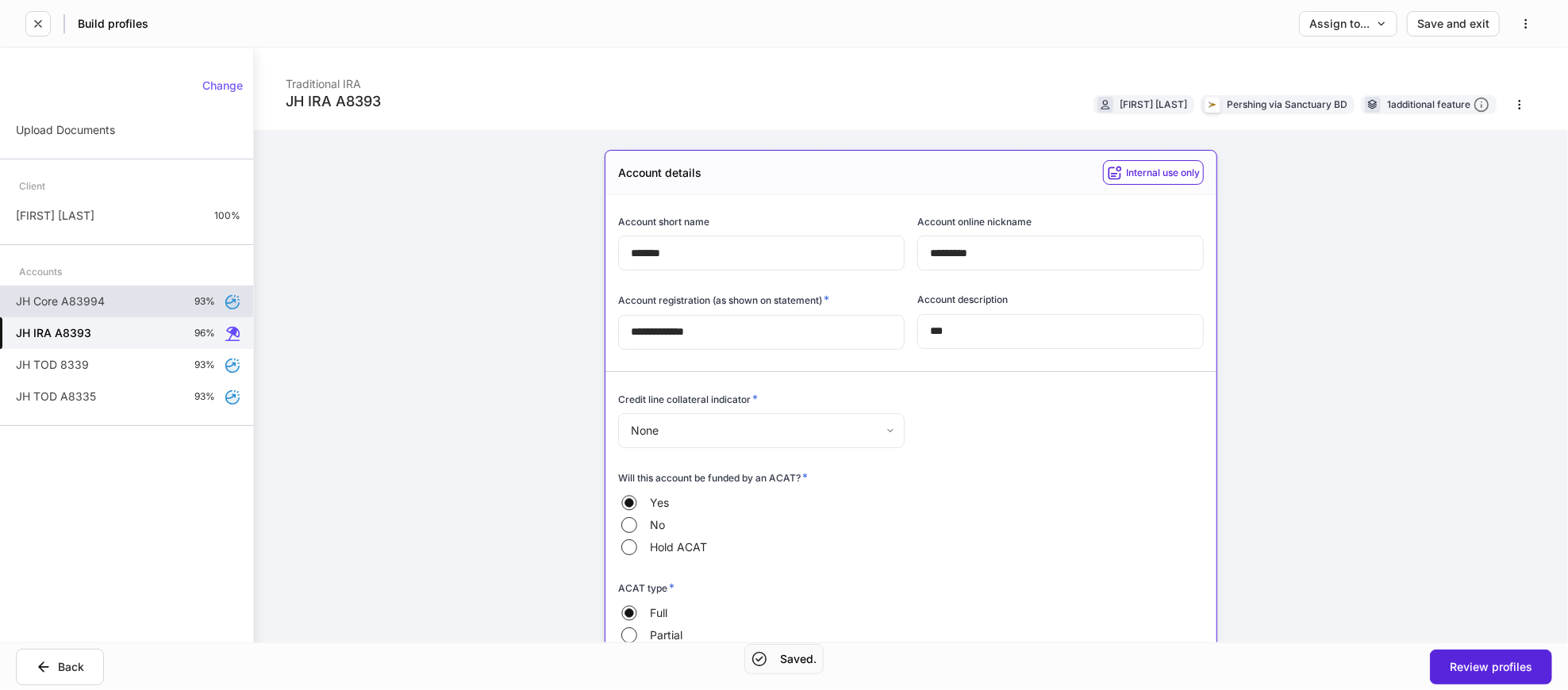 click on "JH Core A83994 93%" at bounding box center [126, 301] 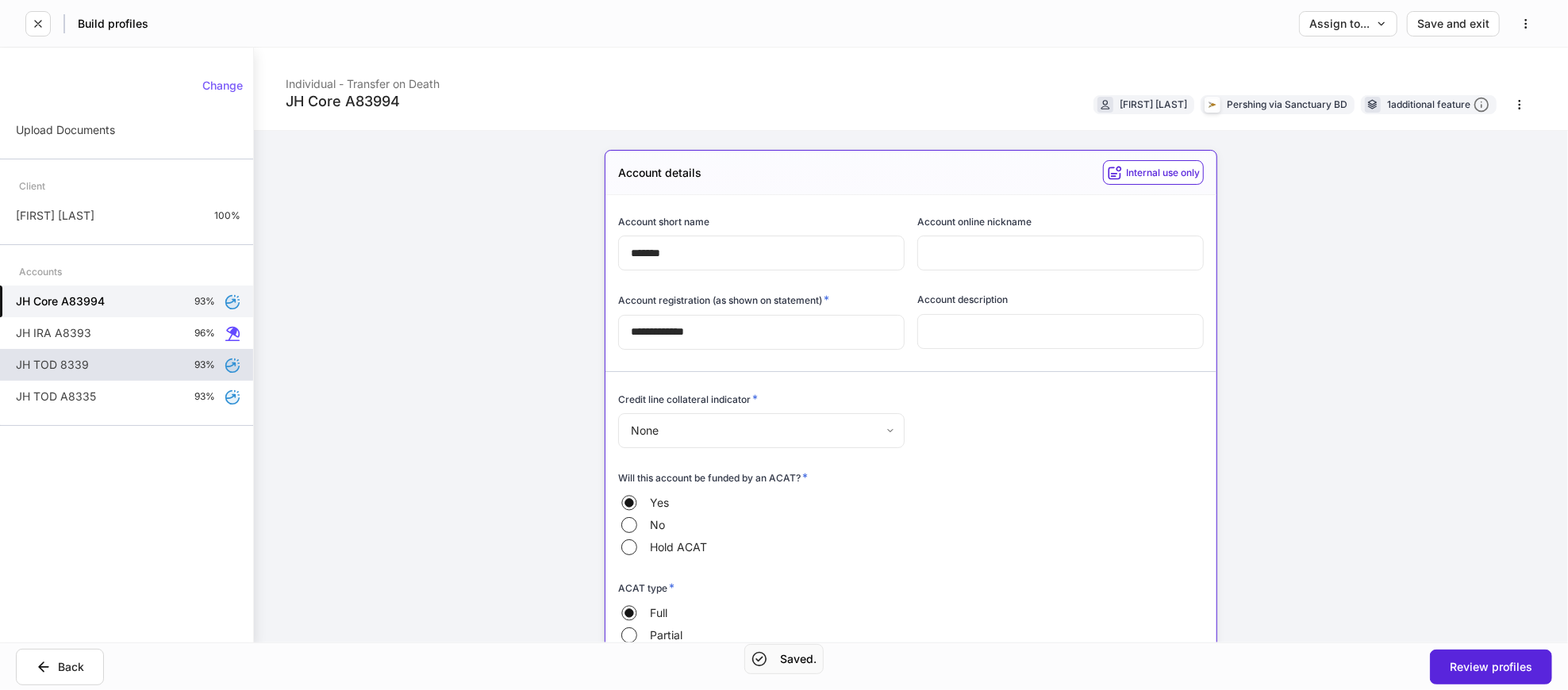 click on "JH TOD 8339 93%" at bounding box center [126, 365] 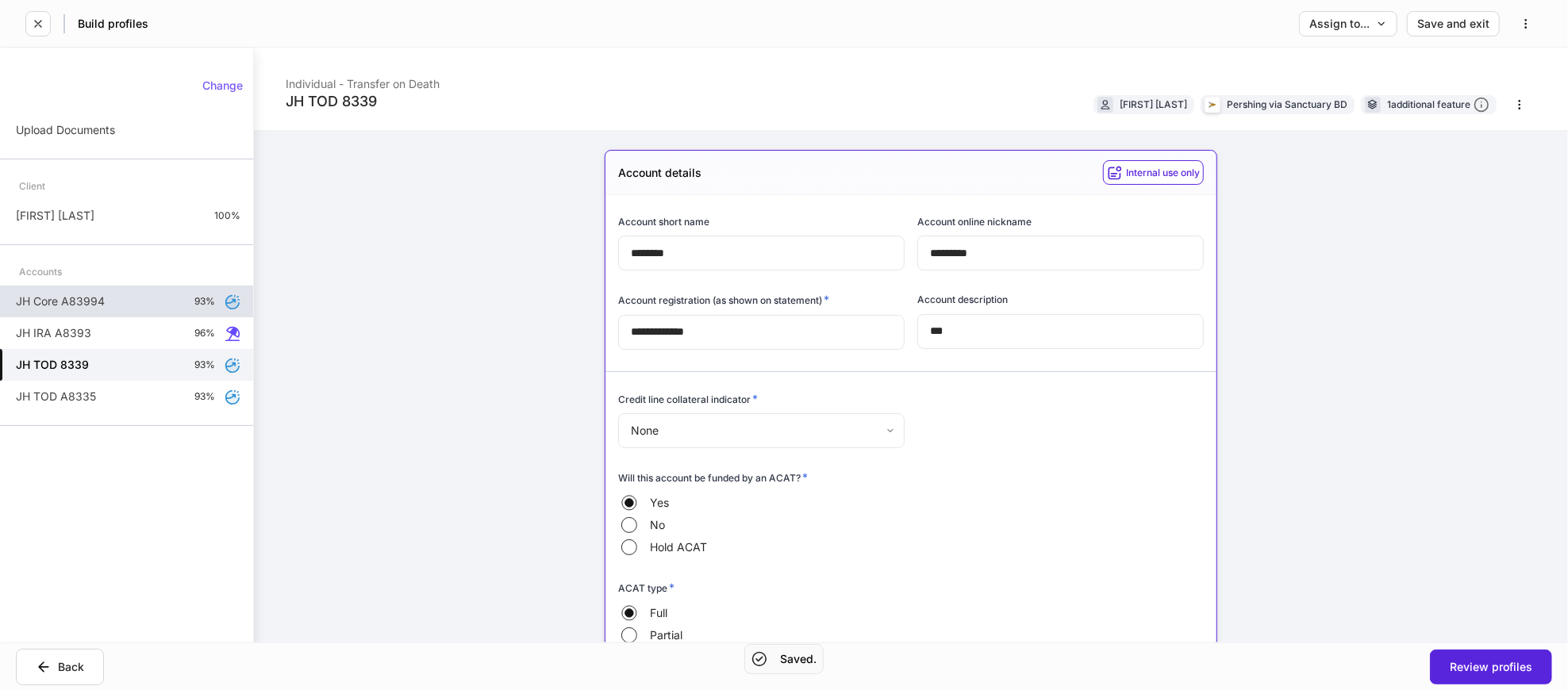 click on "JH Core A83994 93%" at bounding box center (126, 301) 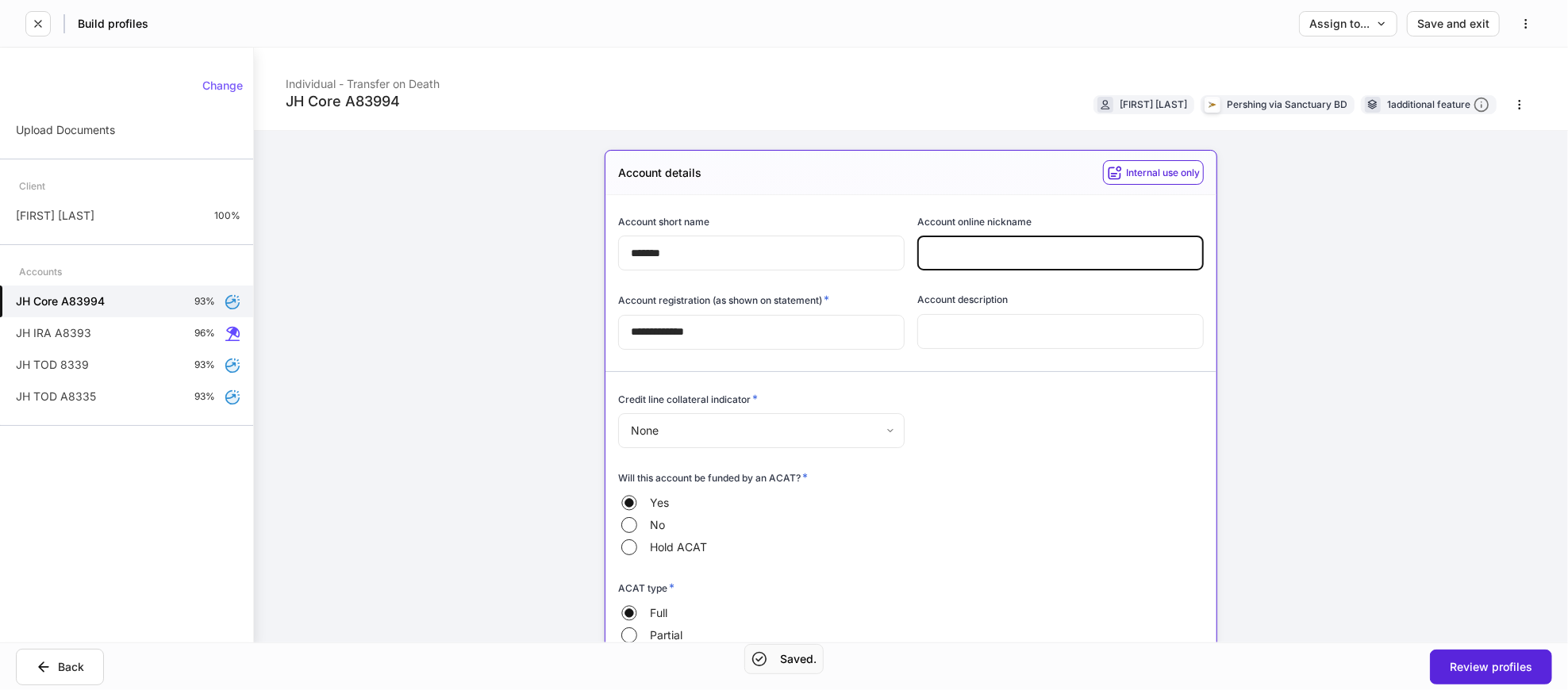 click at bounding box center [1060, 253] 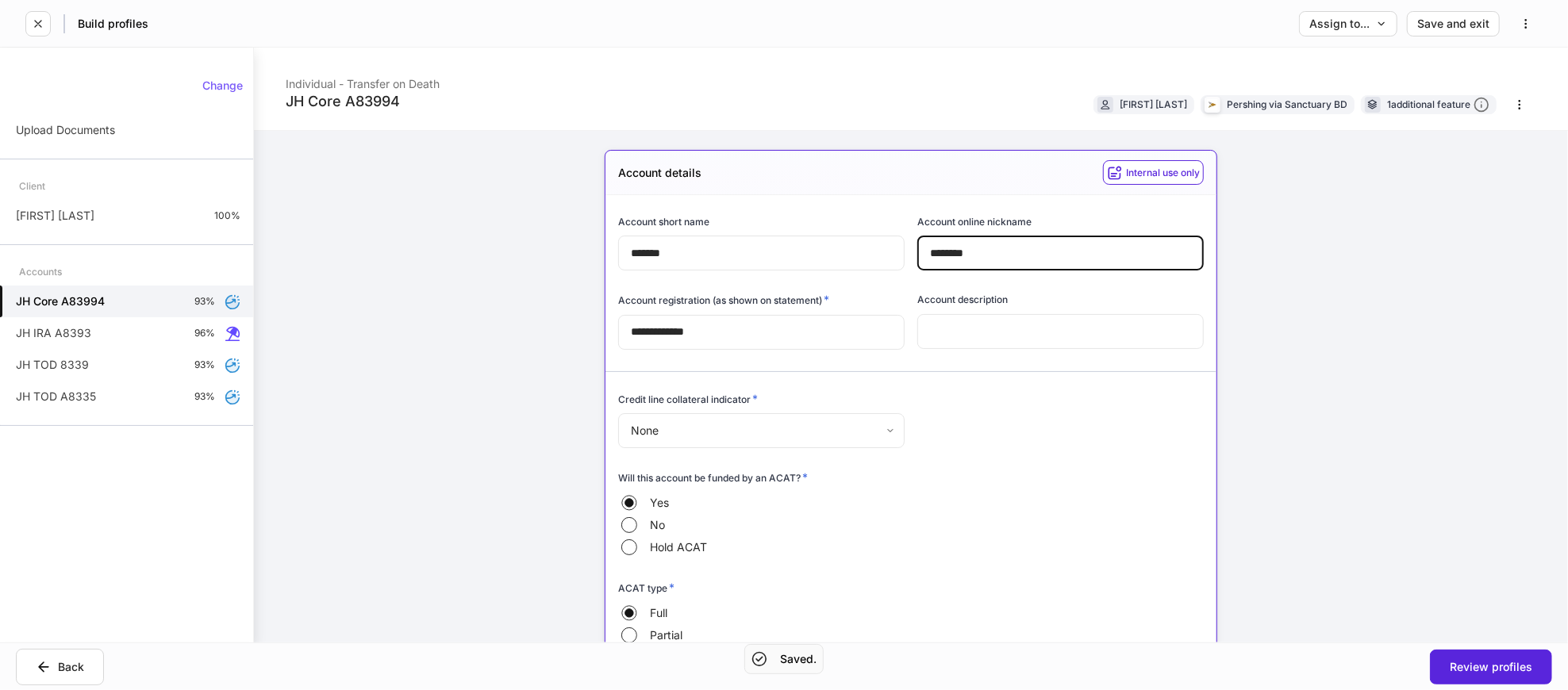 type on "*********" 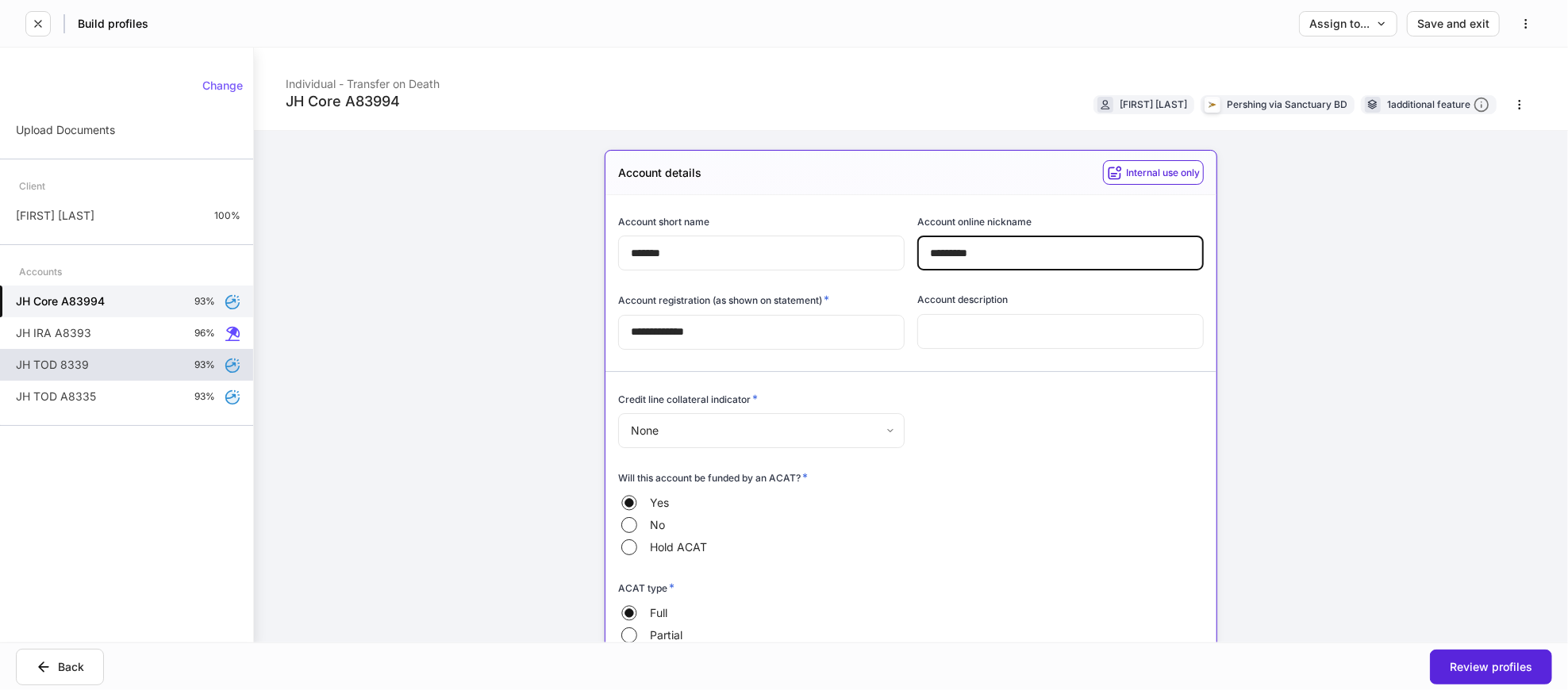 click on "JH TOD 8339 93%" at bounding box center [126, 365] 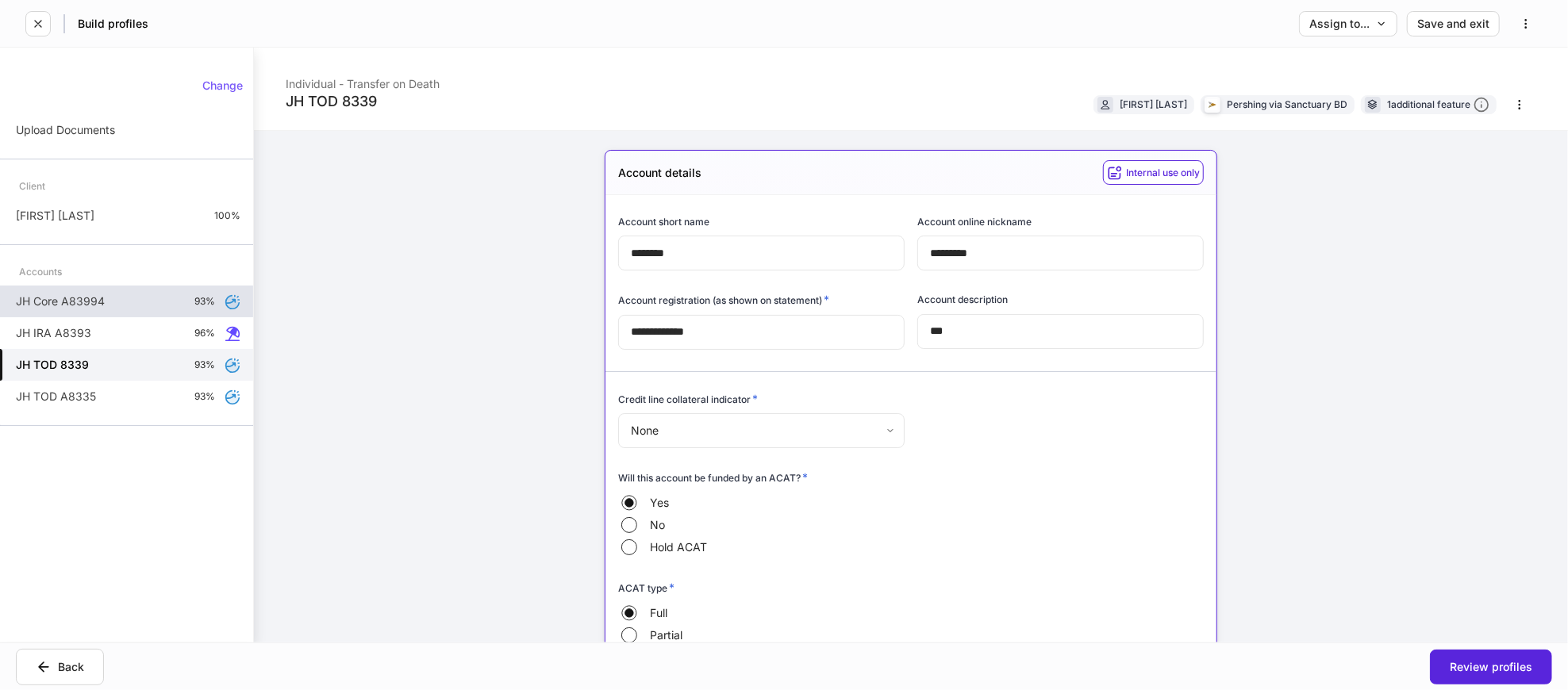 click on "JH Core A83994 93%" at bounding box center (126, 301) 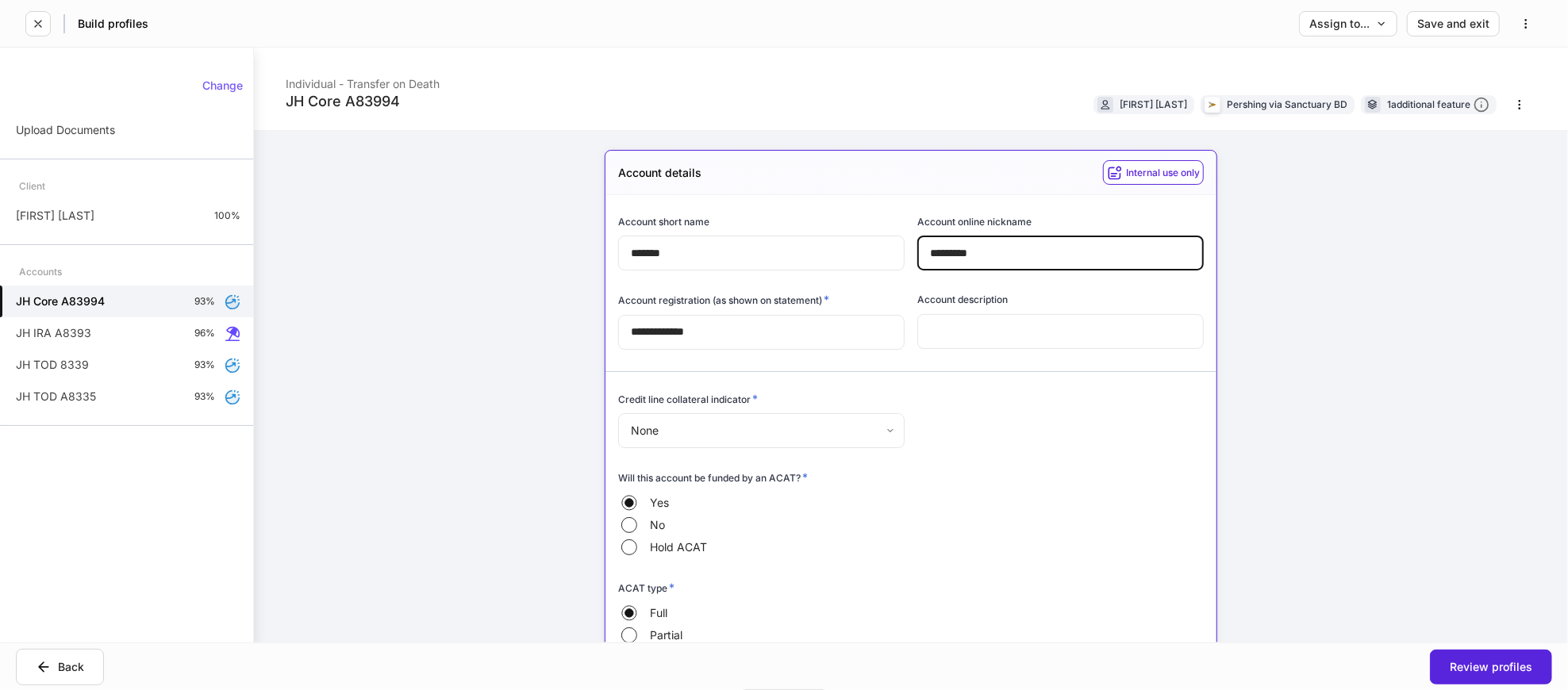 drag, startPoint x: 1017, startPoint y: 255, endPoint x: 961, endPoint y: 262, distance: 56.4358 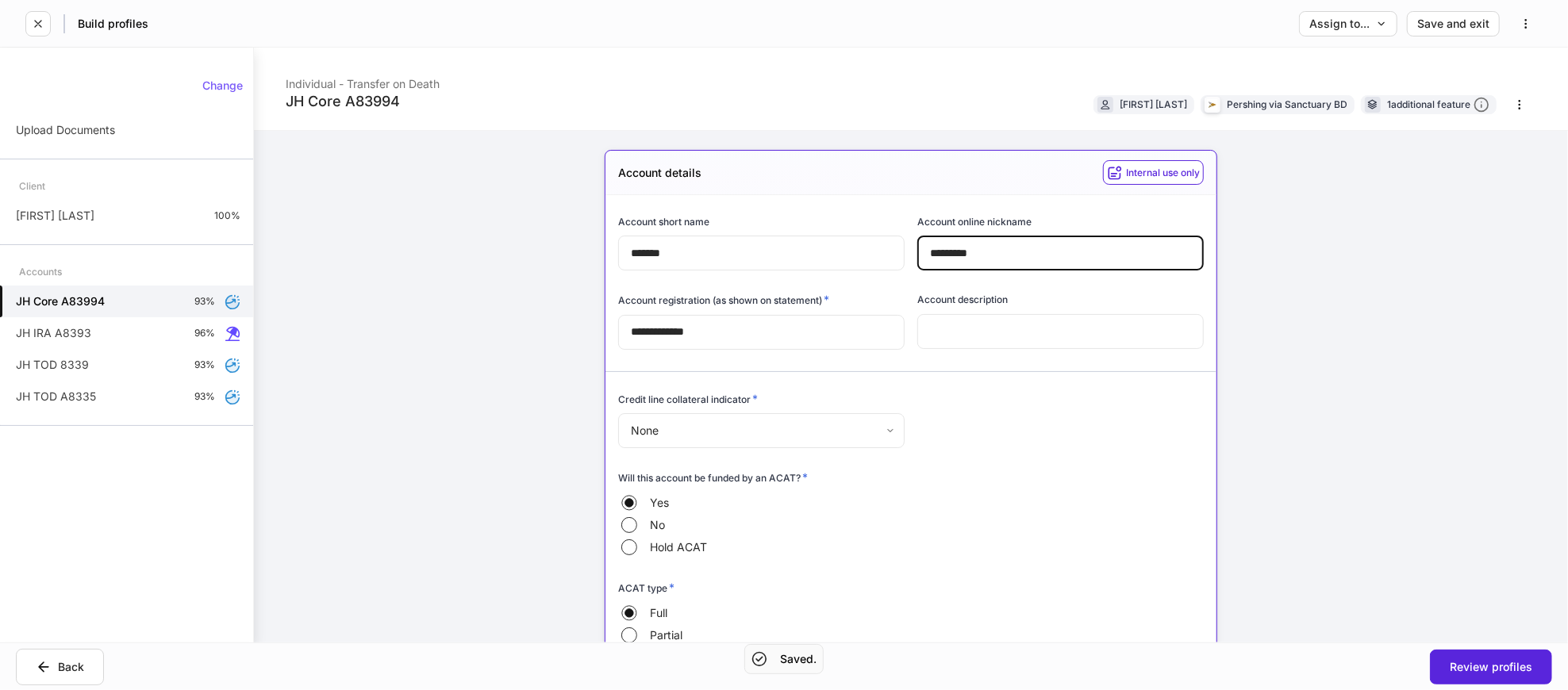 click at bounding box center [1060, 332] 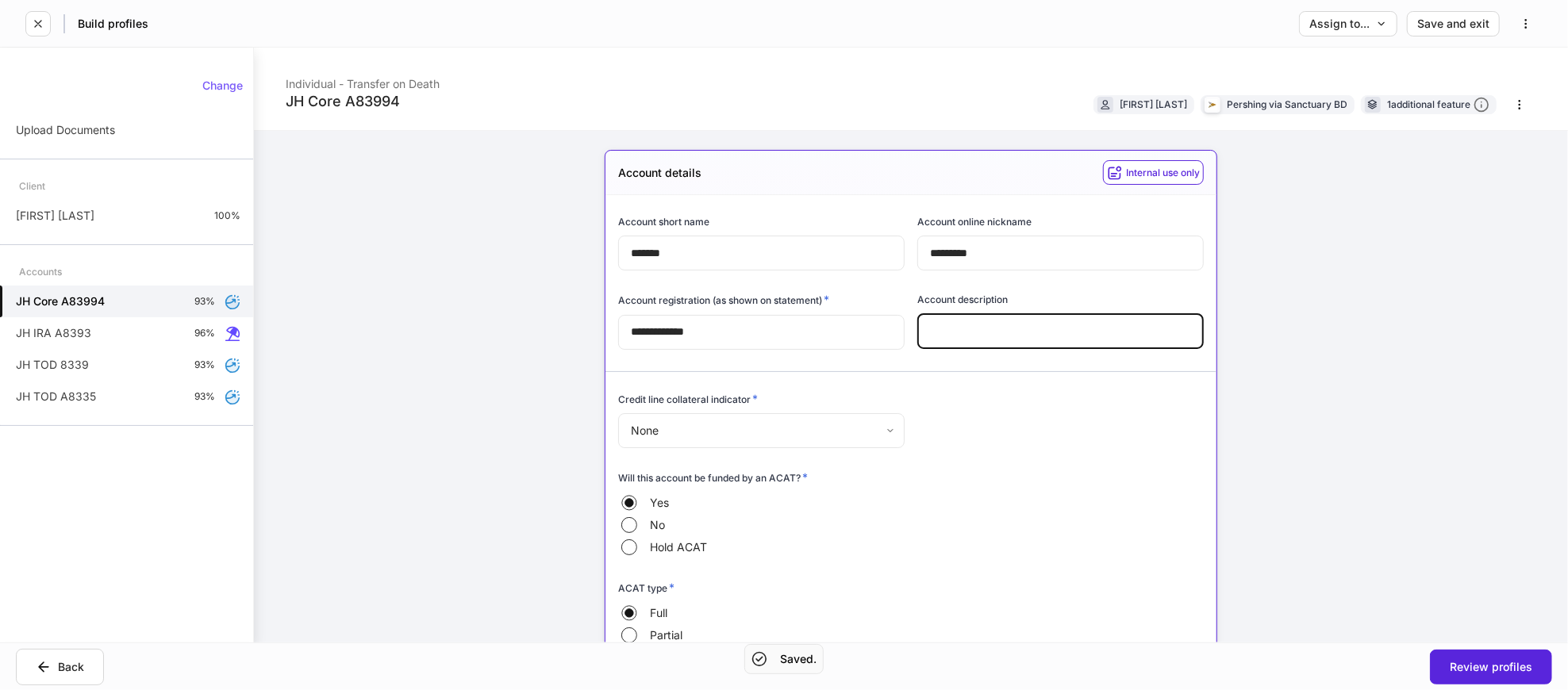 paste on "***" 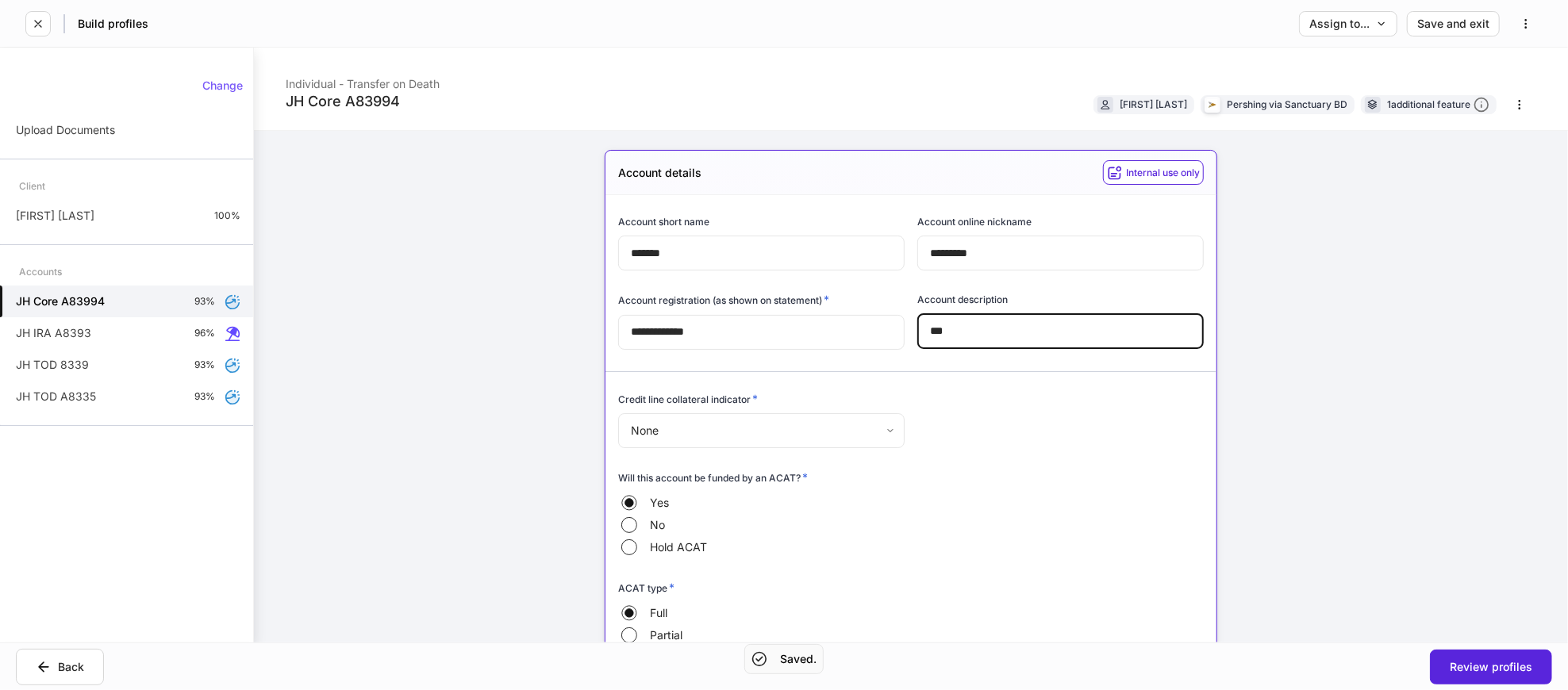 type on "***" 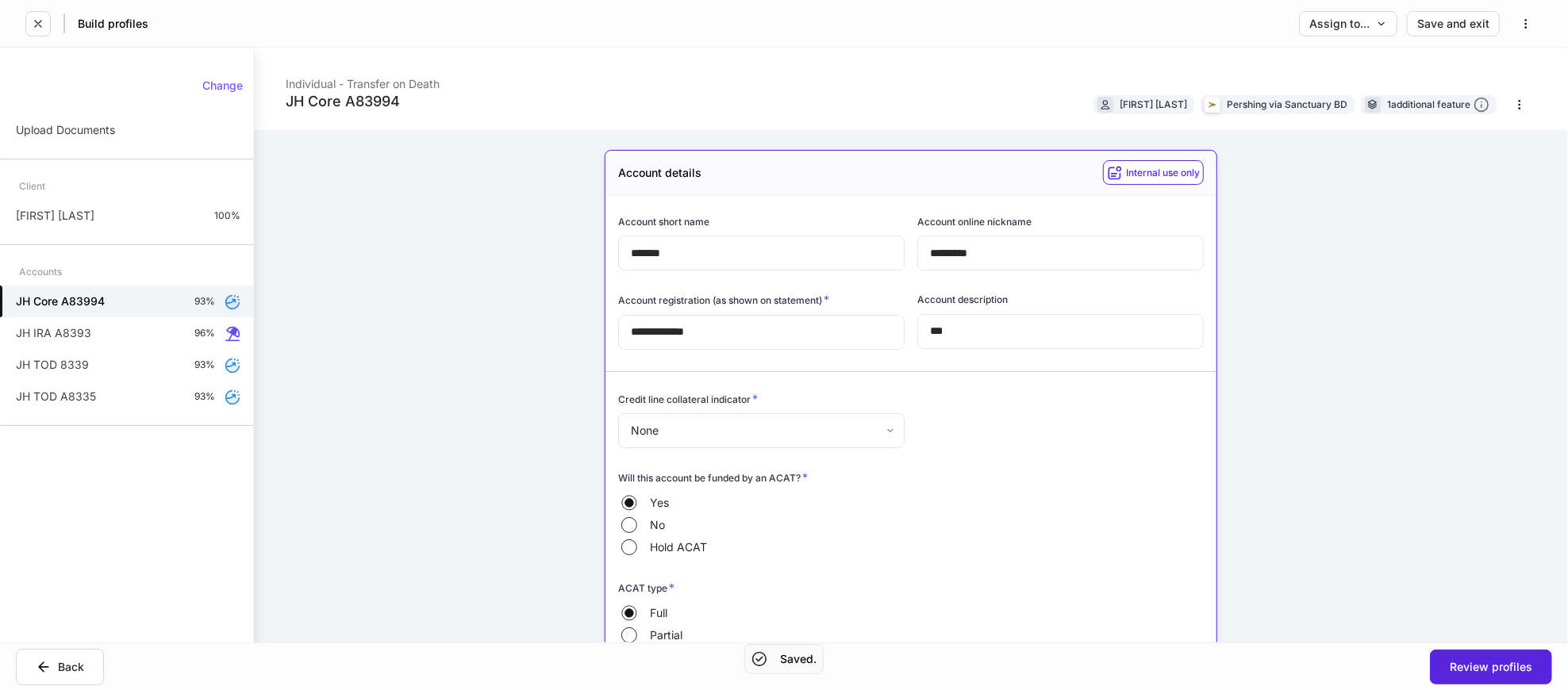 click on "**********" at bounding box center (911, 345) 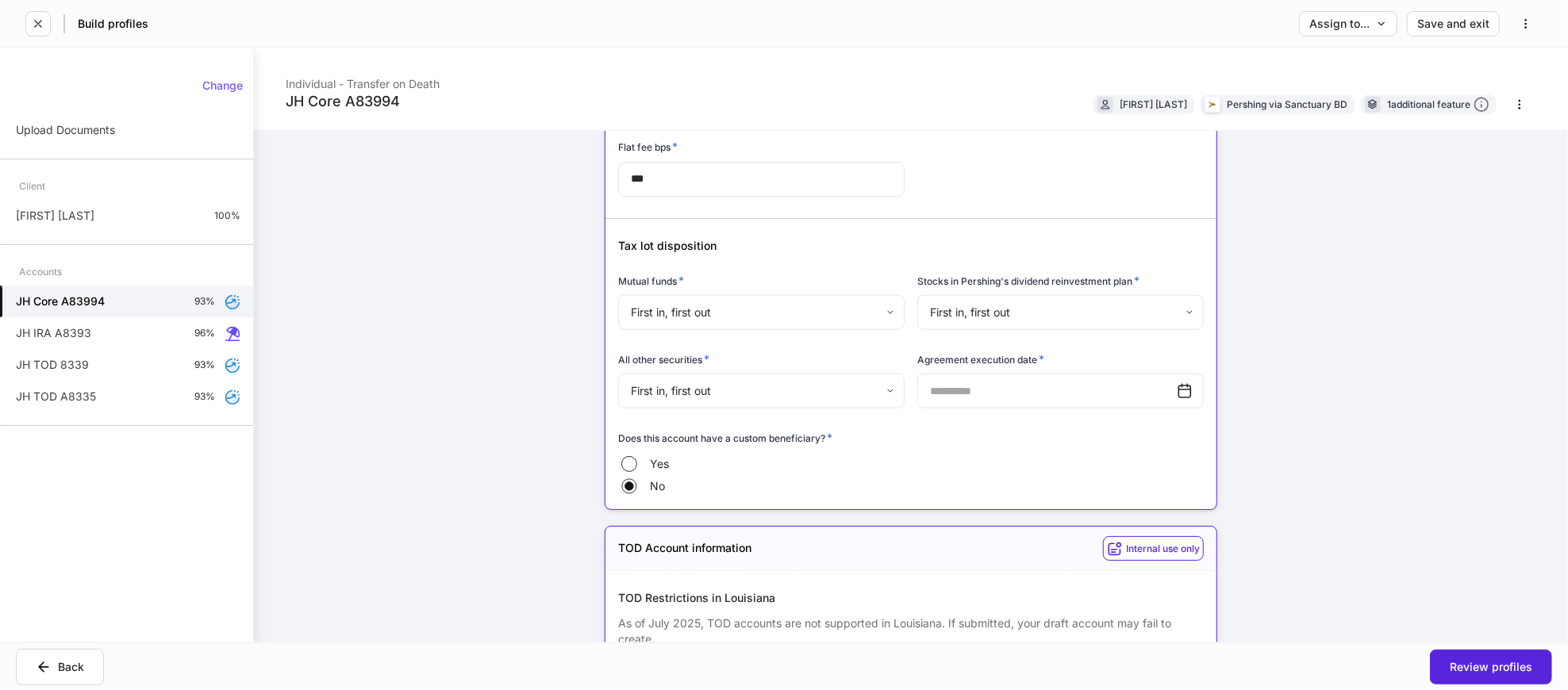 scroll, scrollTop: 1145, scrollLeft: 0, axis: vertical 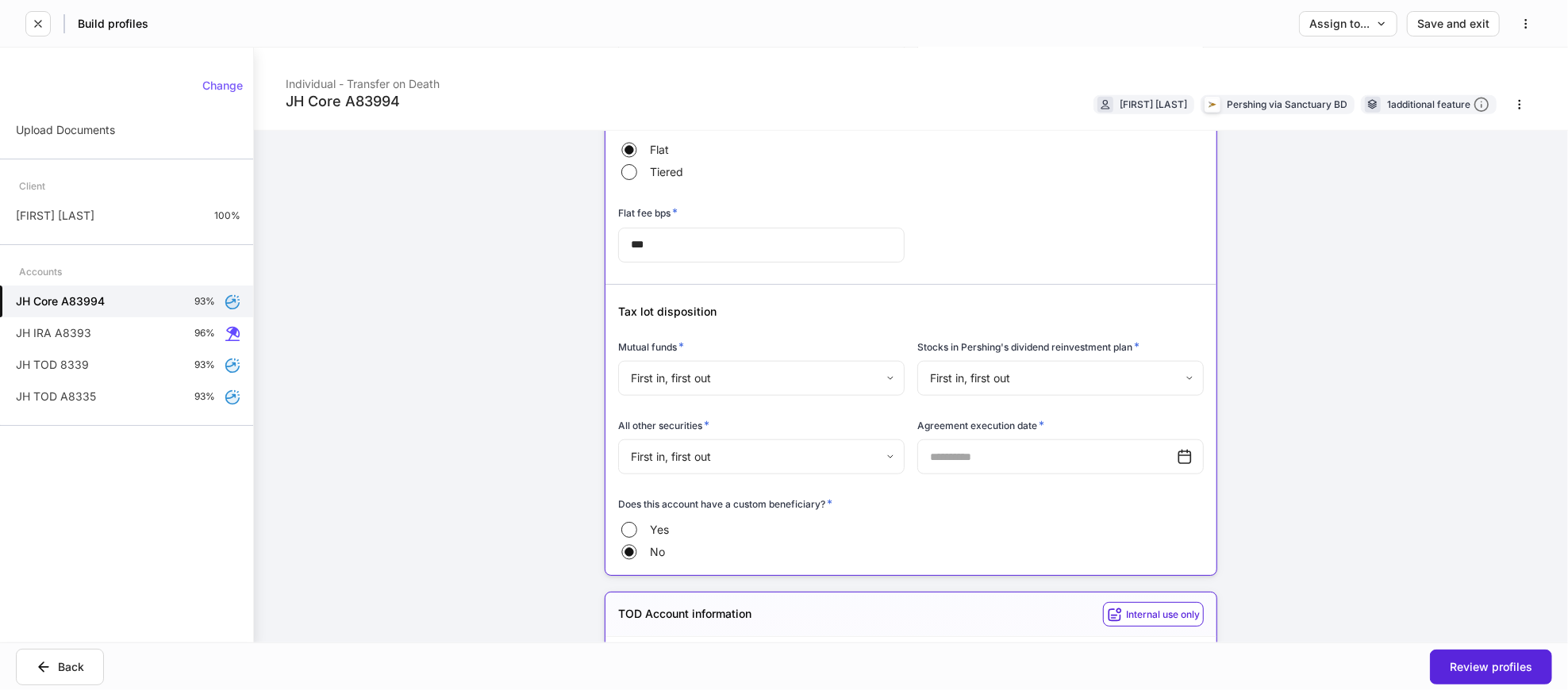 click on "**********" at bounding box center (911, 345) 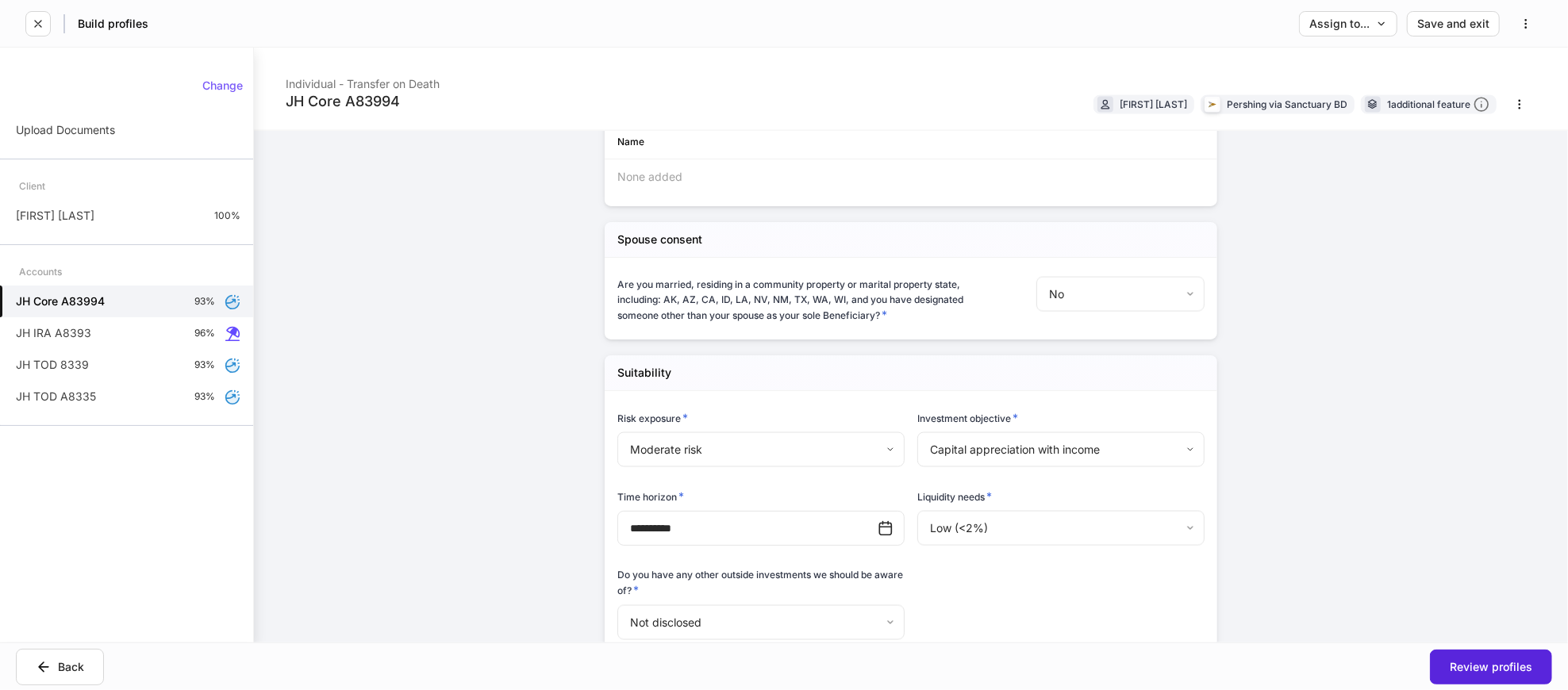 scroll, scrollTop: 1462, scrollLeft: 0, axis: vertical 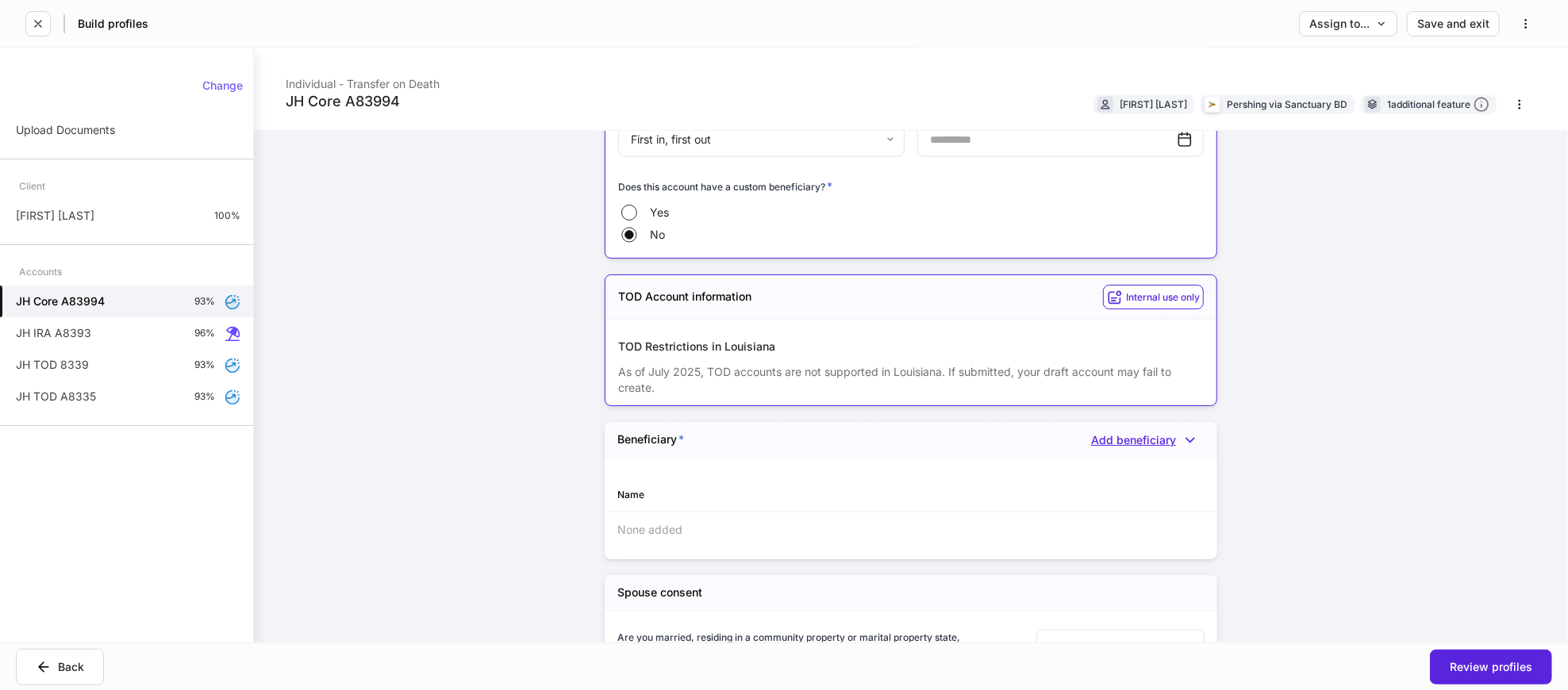 click on "Add beneficiary" at bounding box center [1147, 440] 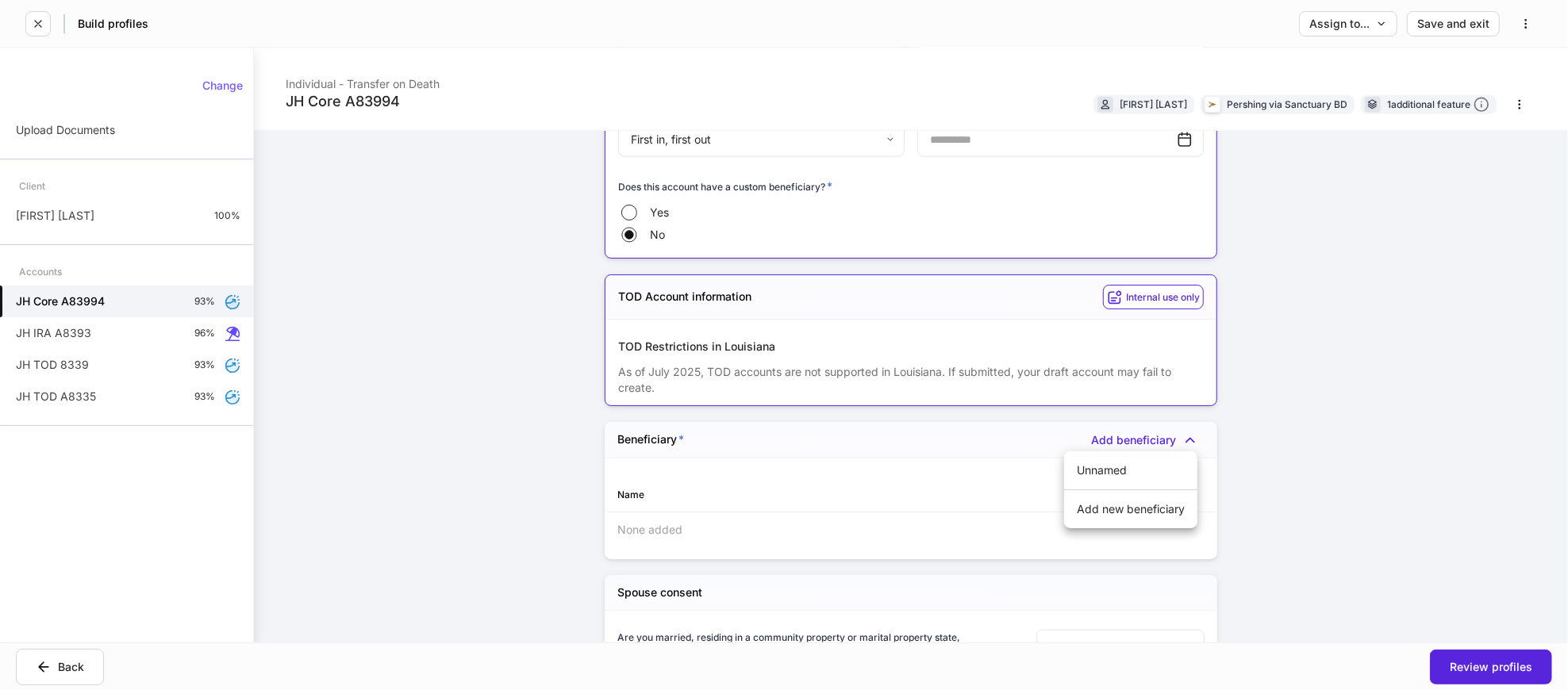 click at bounding box center [784, 345] 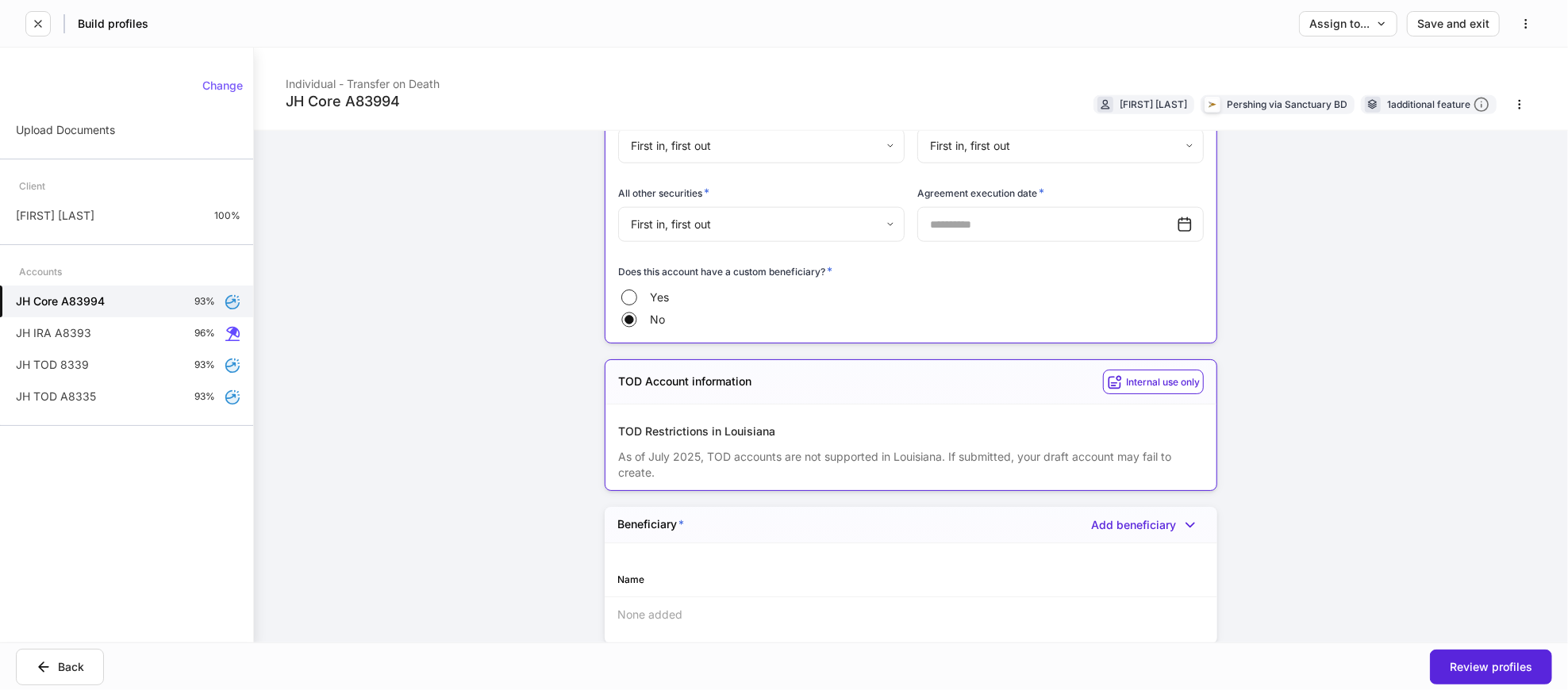 scroll, scrollTop: 1551, scrollLeft: 0, axis: vertical 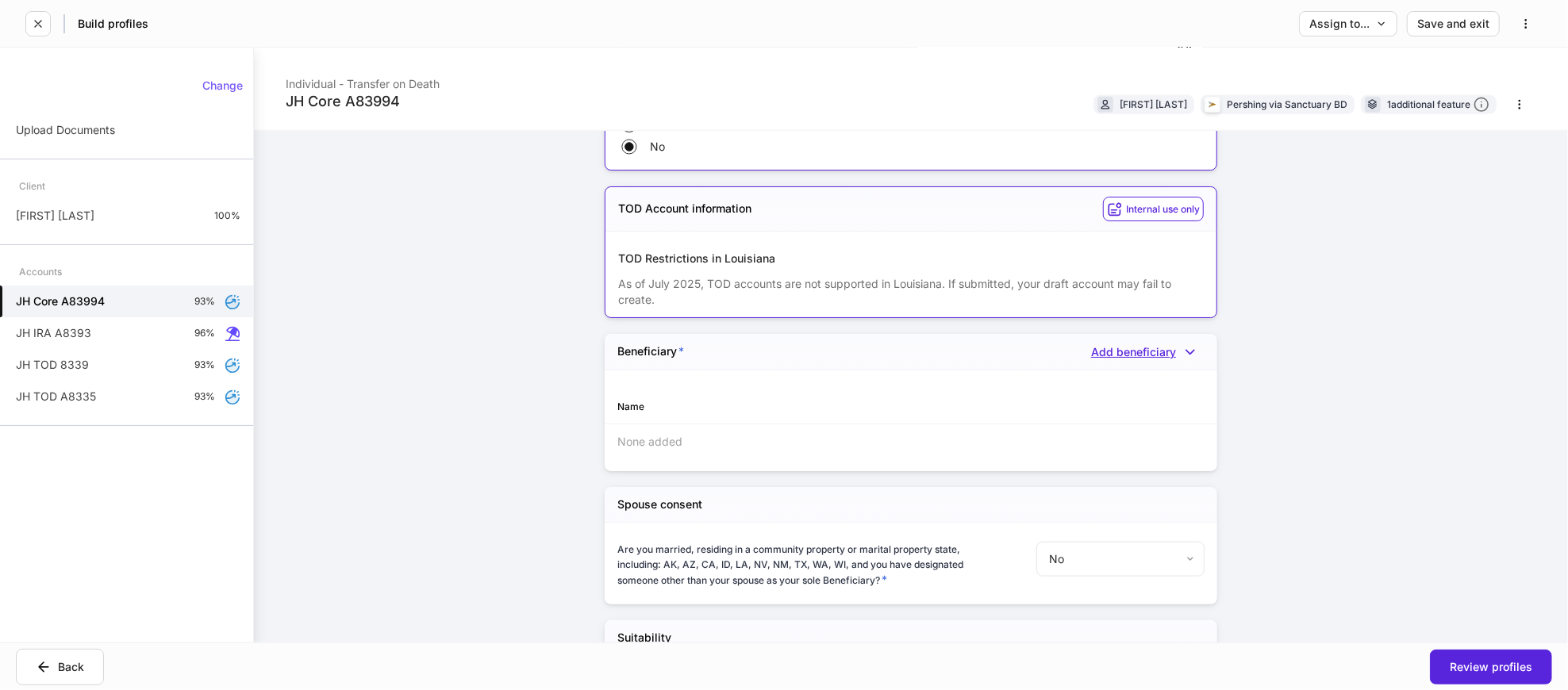 click on "Add beneficiary" at bounding box center (1147, 352) 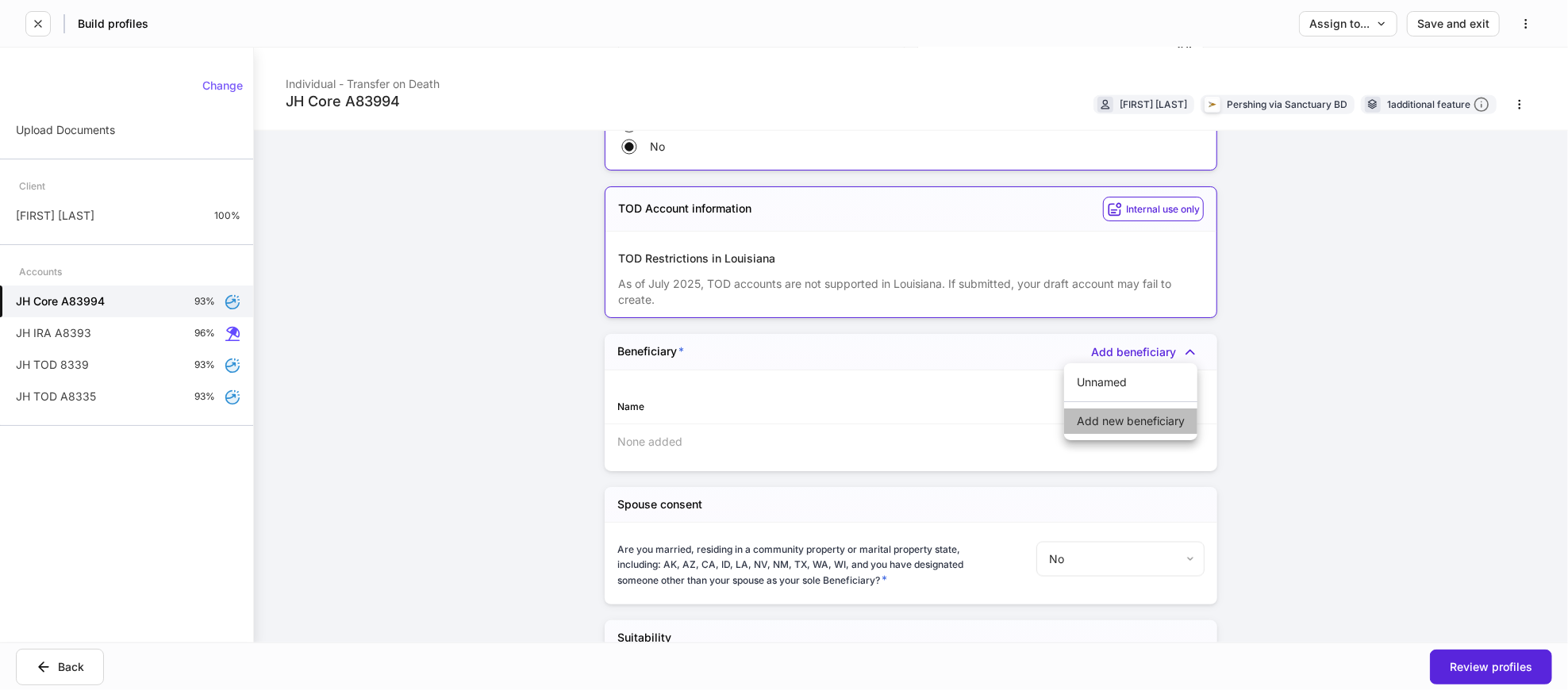 click on "Add new beneficiary" at bounding box center (1131, 421) 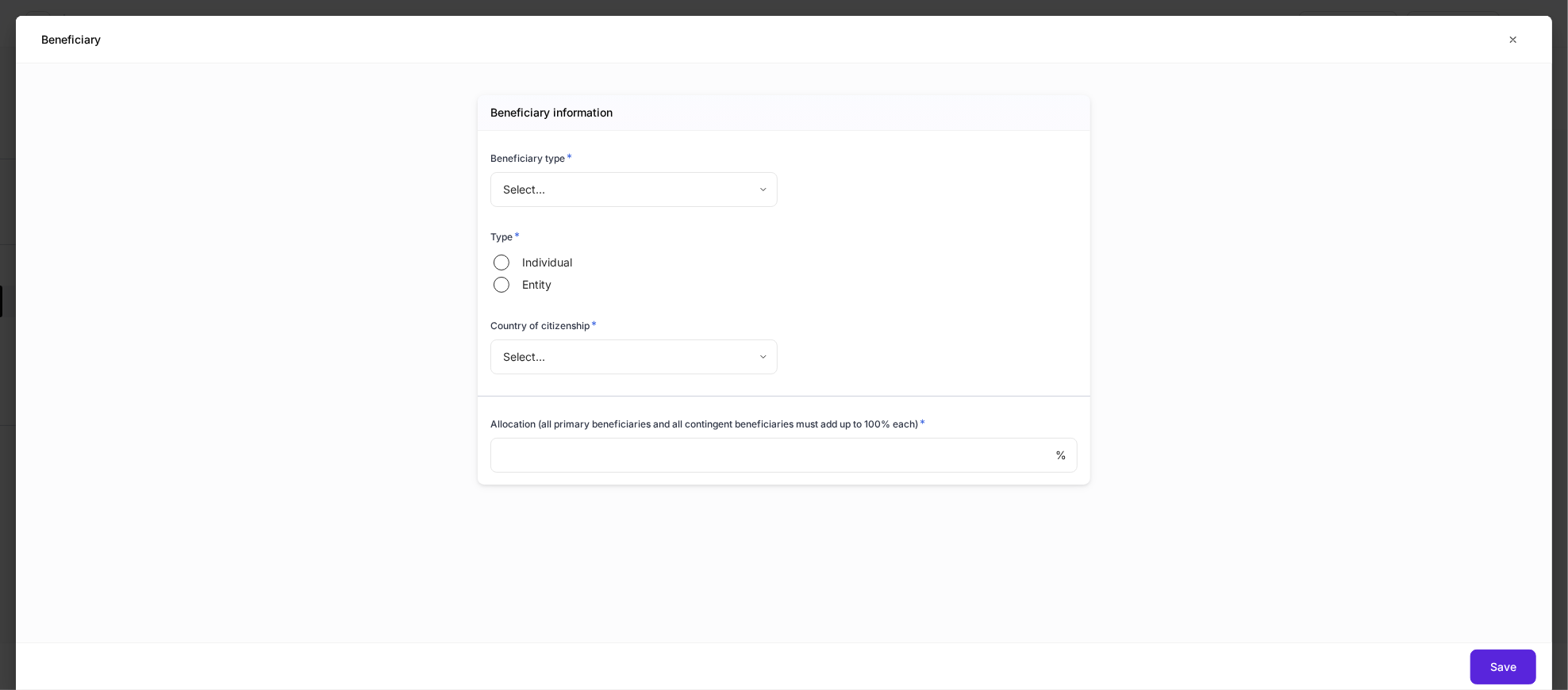 click on "**********" at bounding box center (784, 345) 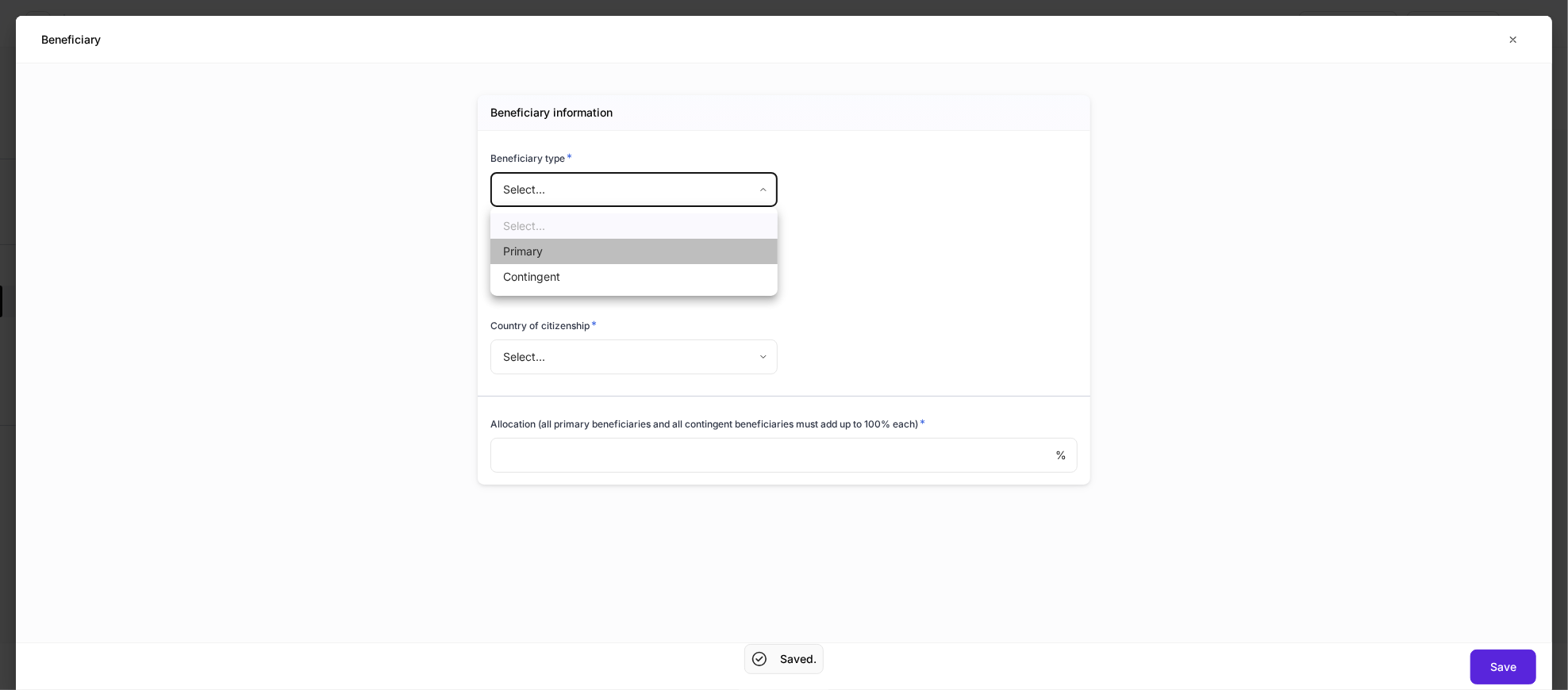 click on "Primary" at bounding box center (634, 251) 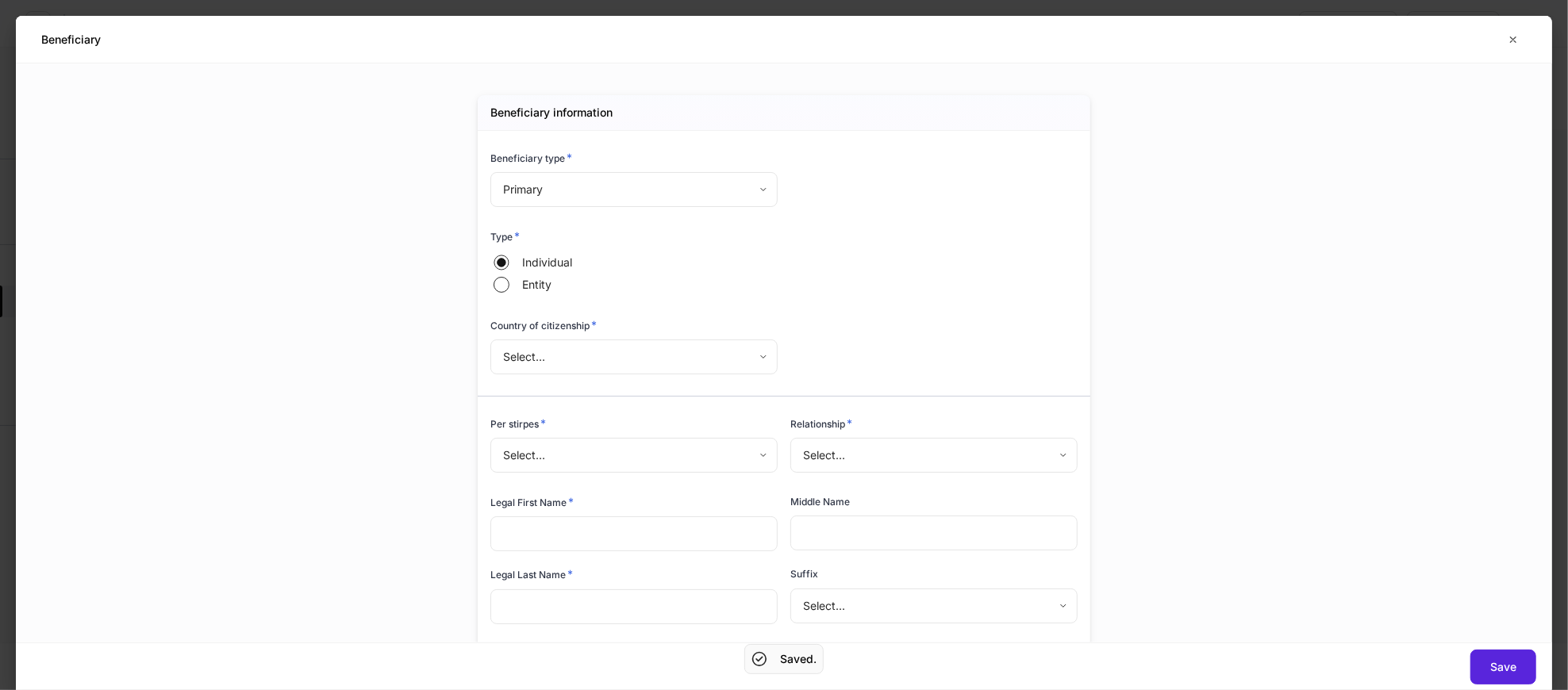 click on "**********" at bounding box center (784, 345) 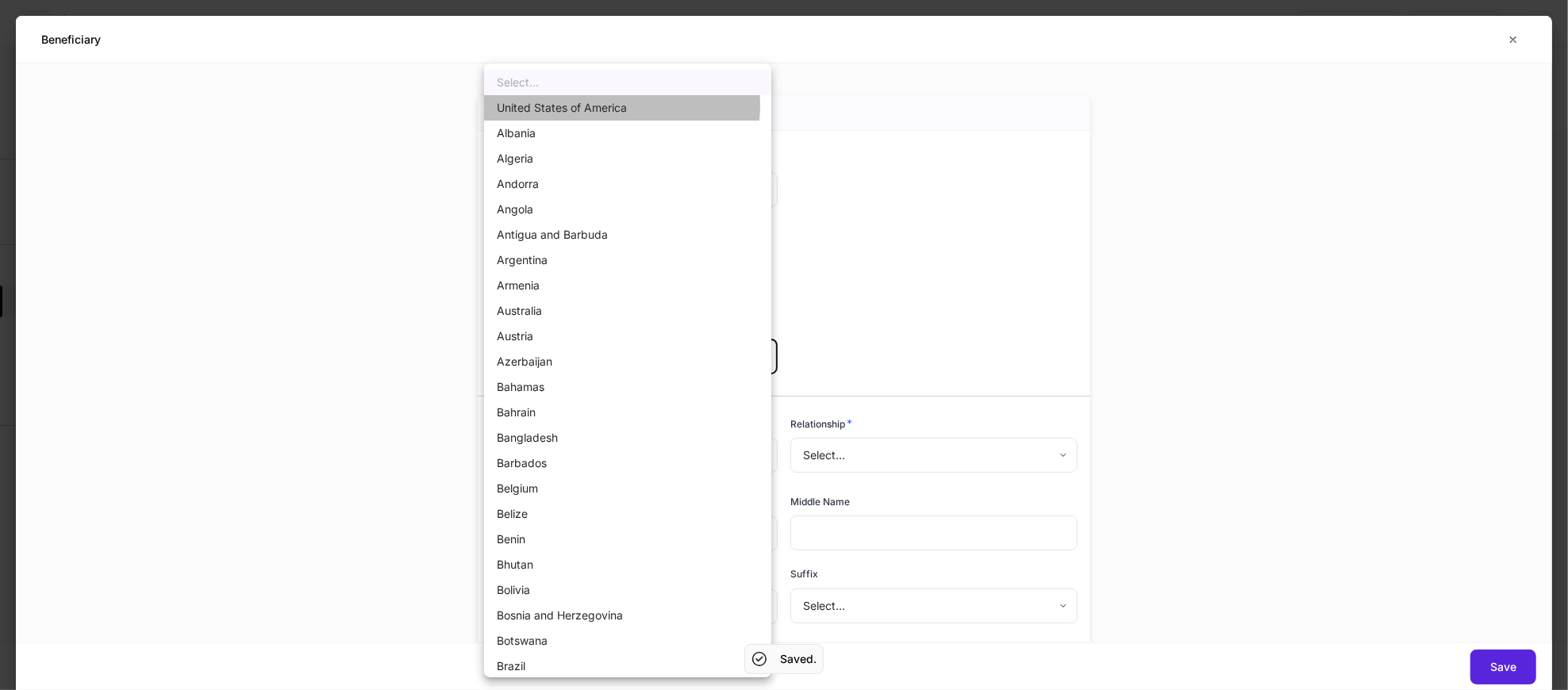 click on "United States of America" at bounding box center (628, 108) 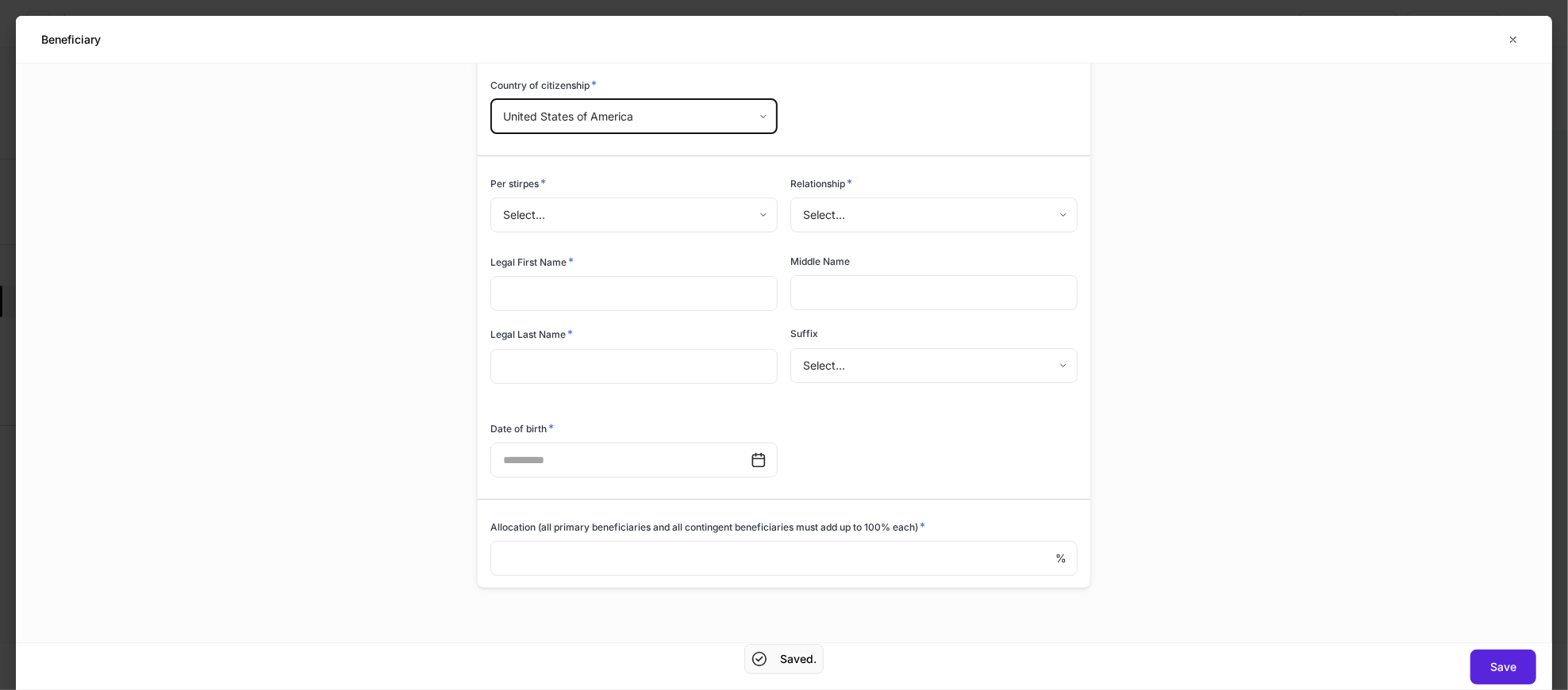 scroll, scrollTop: 248, scrollLeft: 0, axis: vertical 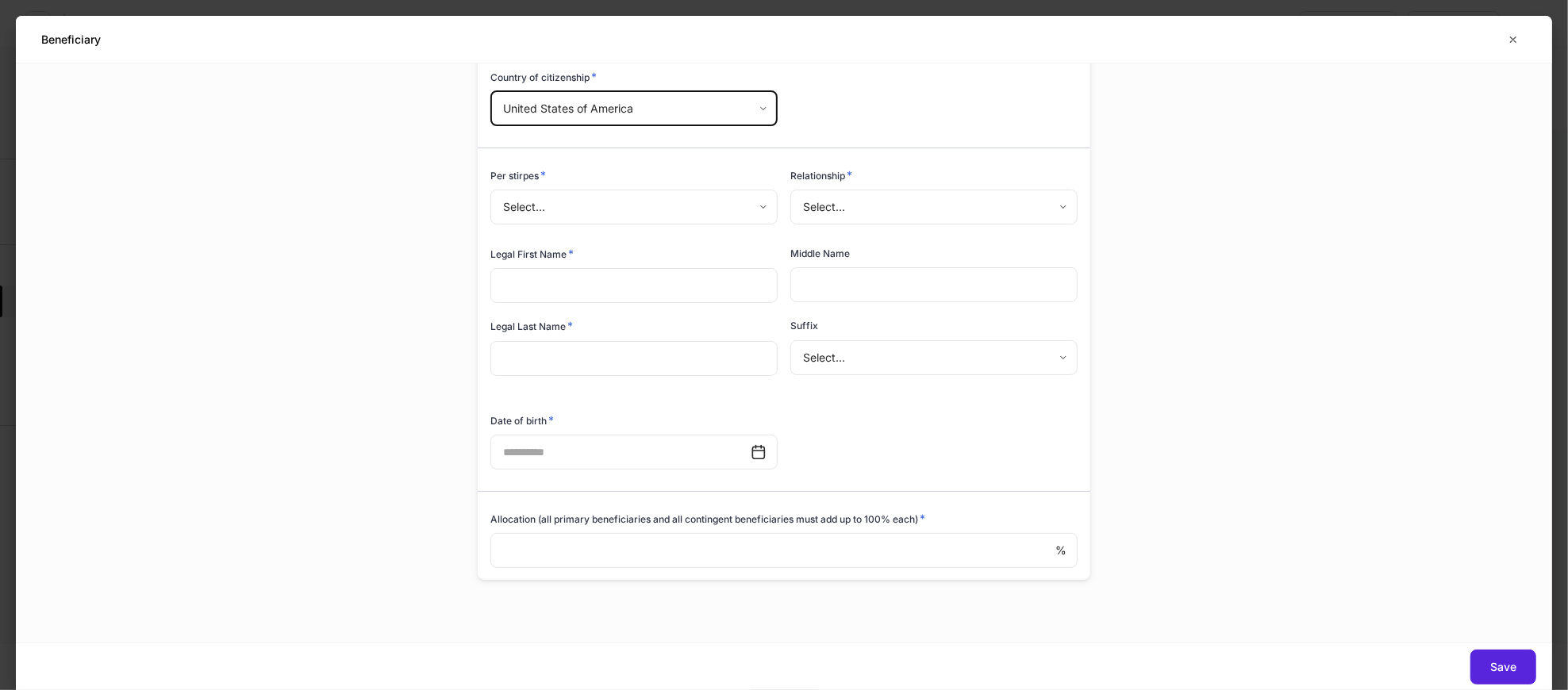 click on "**********" at bounding box center [784, 345] 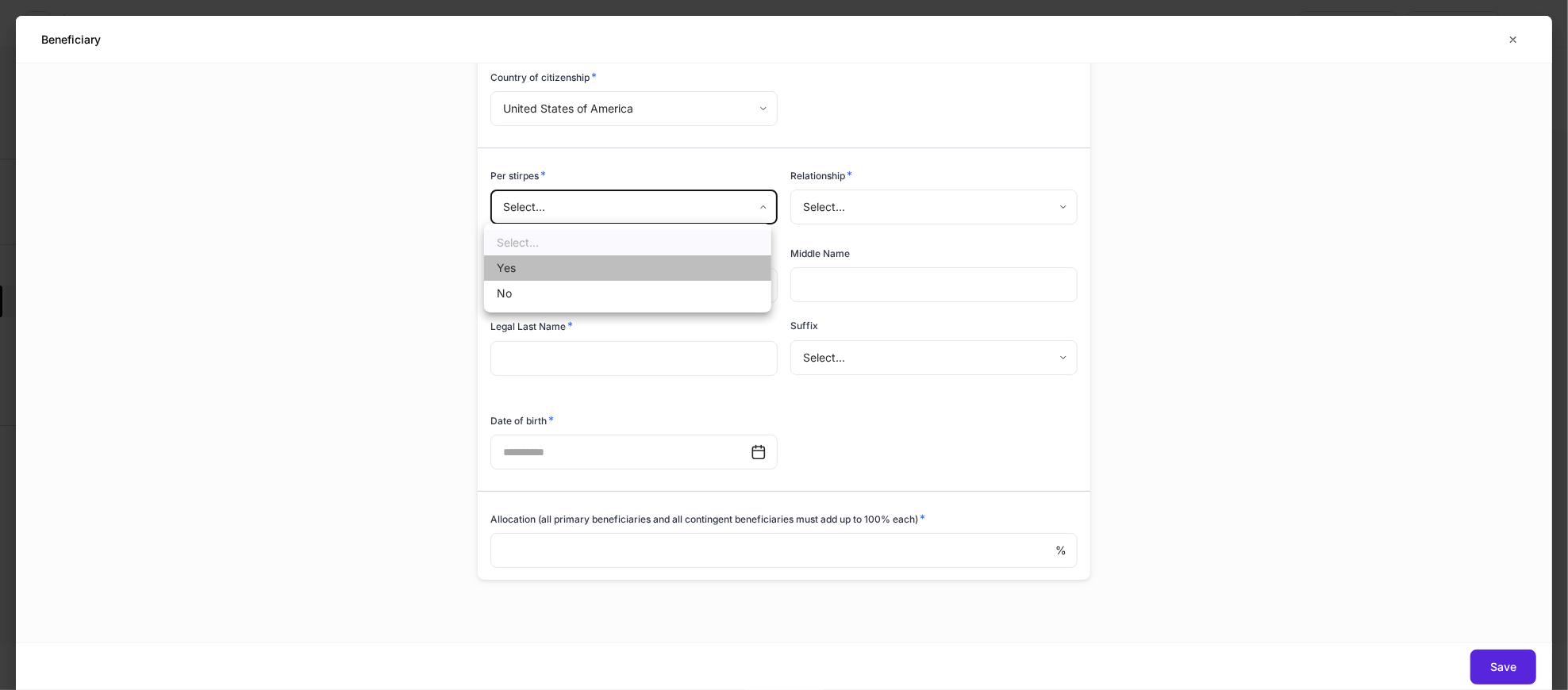 drag, startPoint x: 582, startPoint y: 264, endPoint x: 856, endPoint y: 217, distance: 278.0018 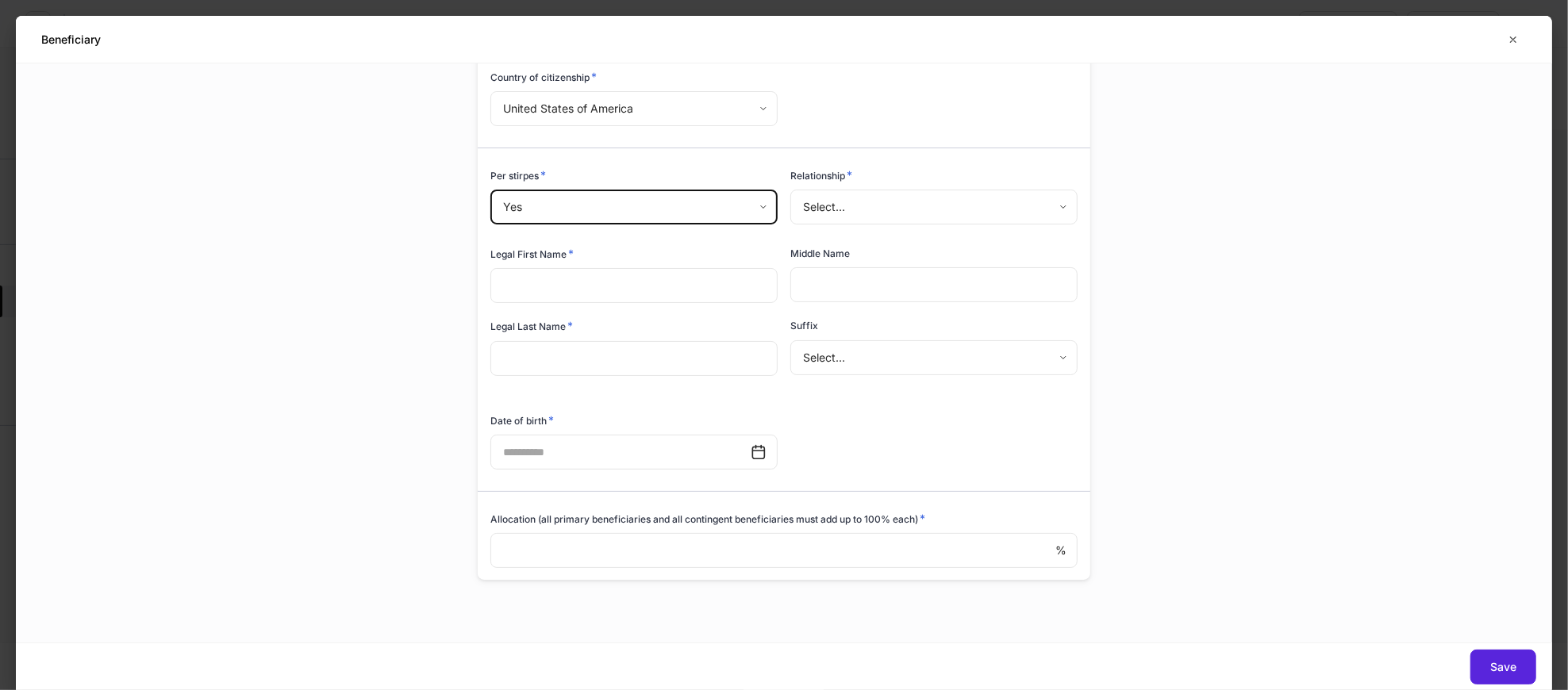 click on "**********" at bounding box center (784, 345) 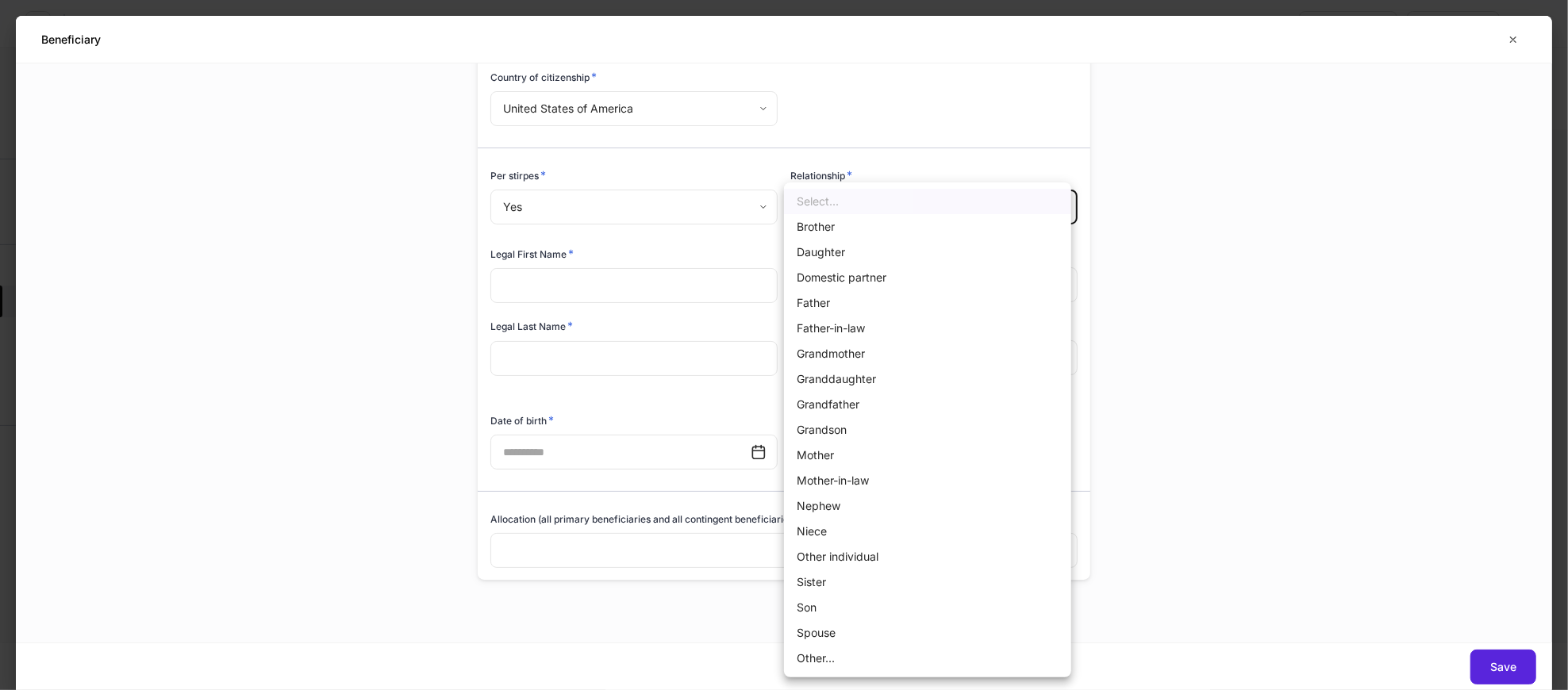 click at bounding box center [784, 345] 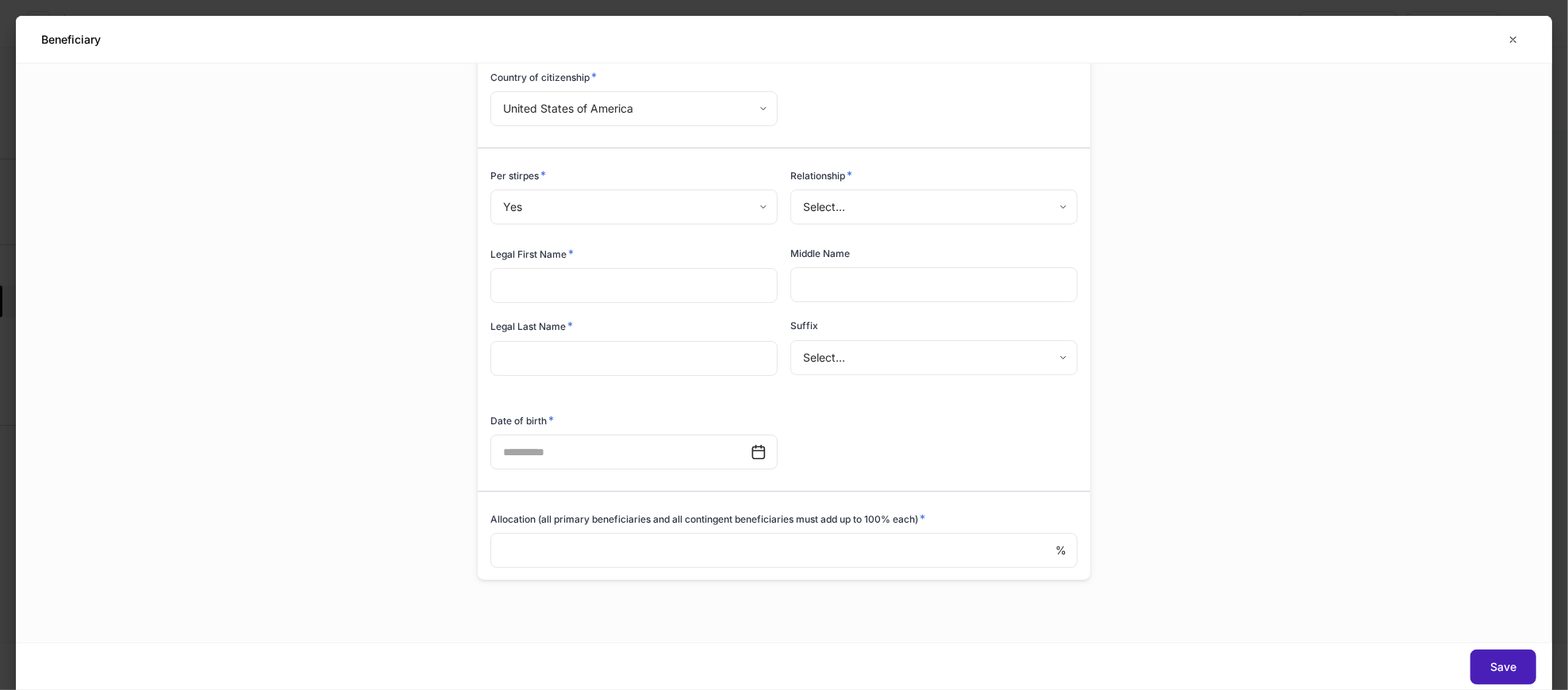 click on "Save" at bounding box center [1503, 667] 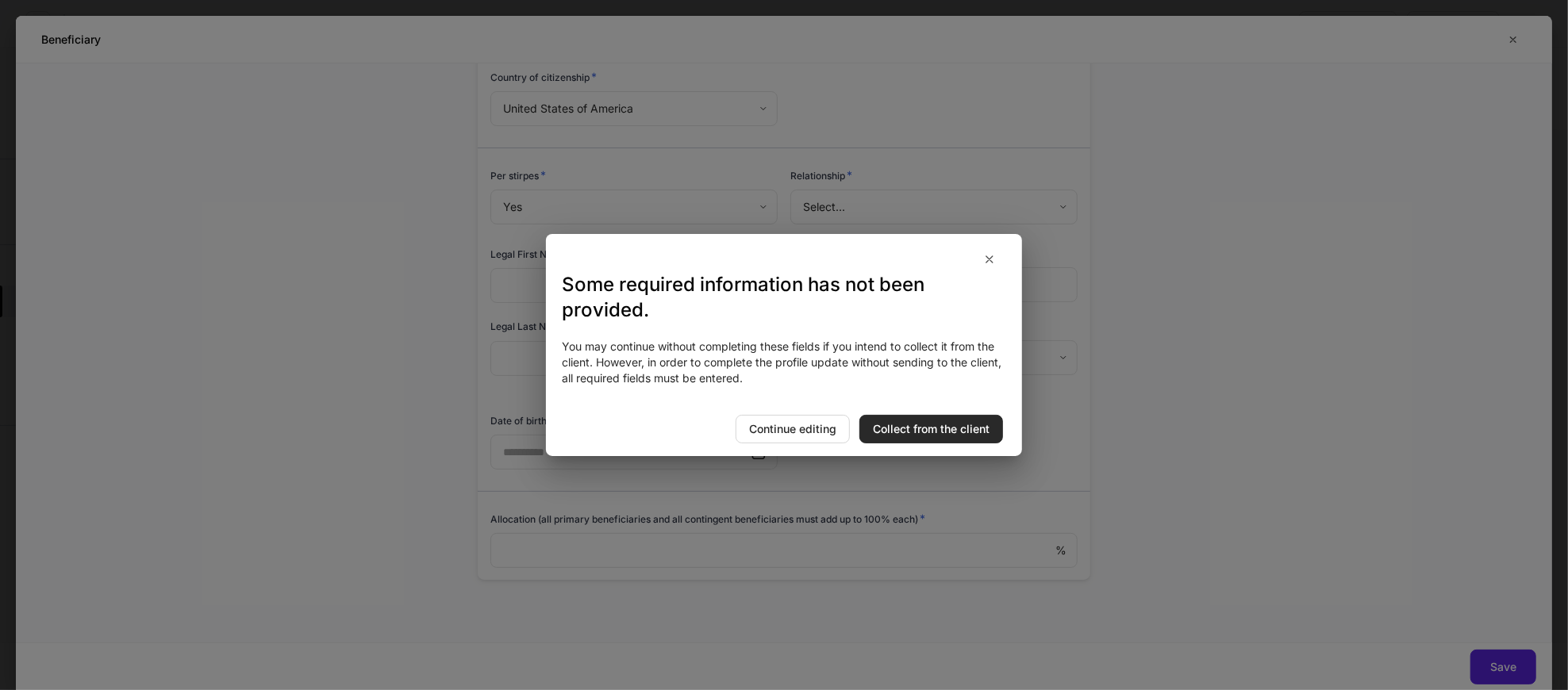 click on "Collect from the client" at bounding box center (931, 429) 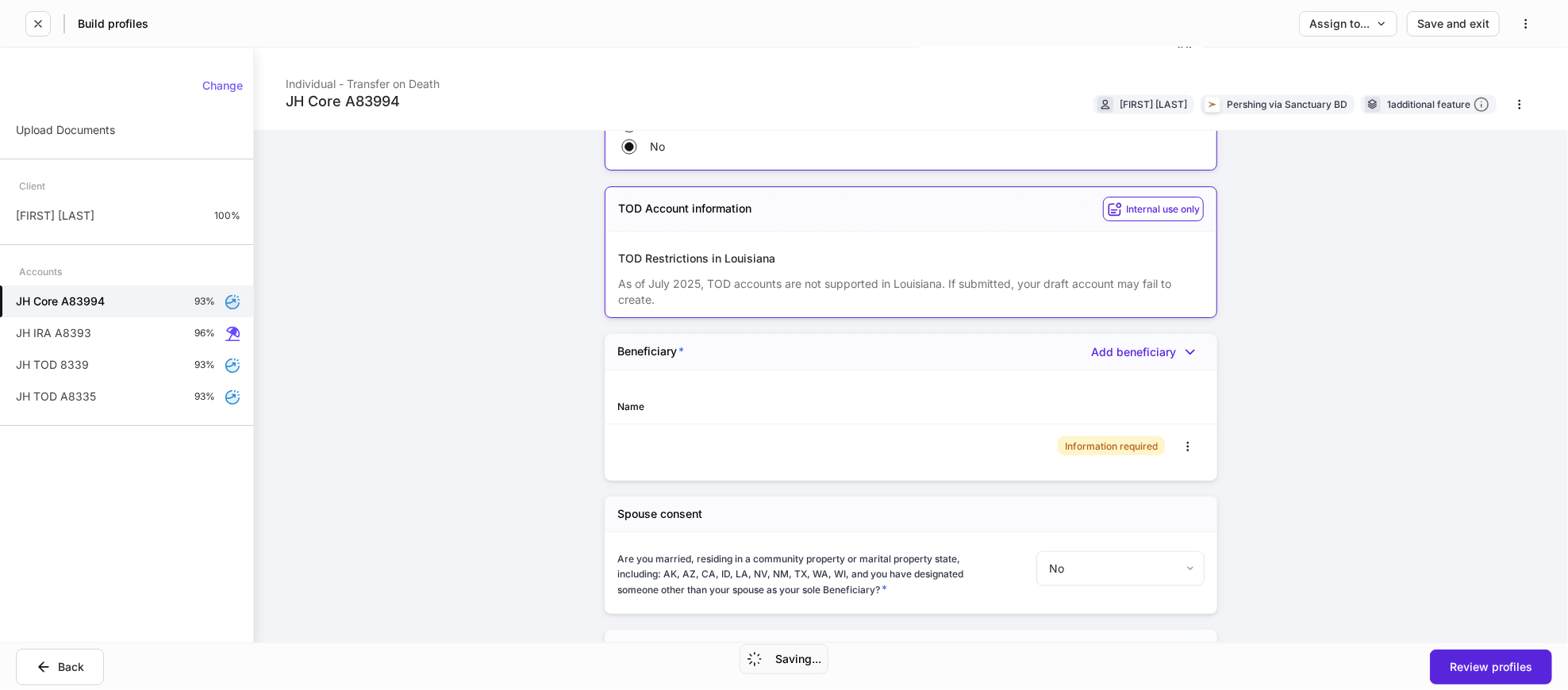click on "**********" at bounding box center [911, 345] 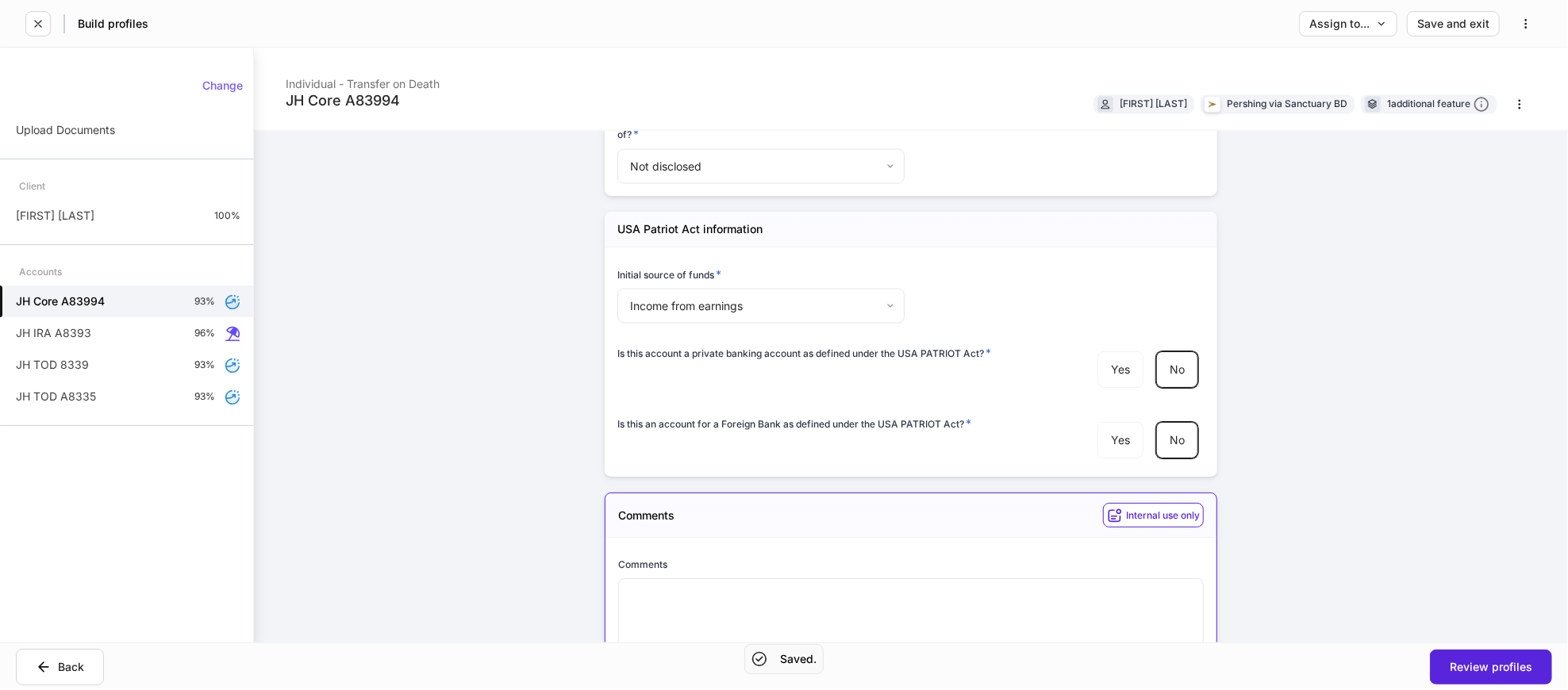 scroll, scrollTop: 2354, scrollLeft: 0, axis: vertical 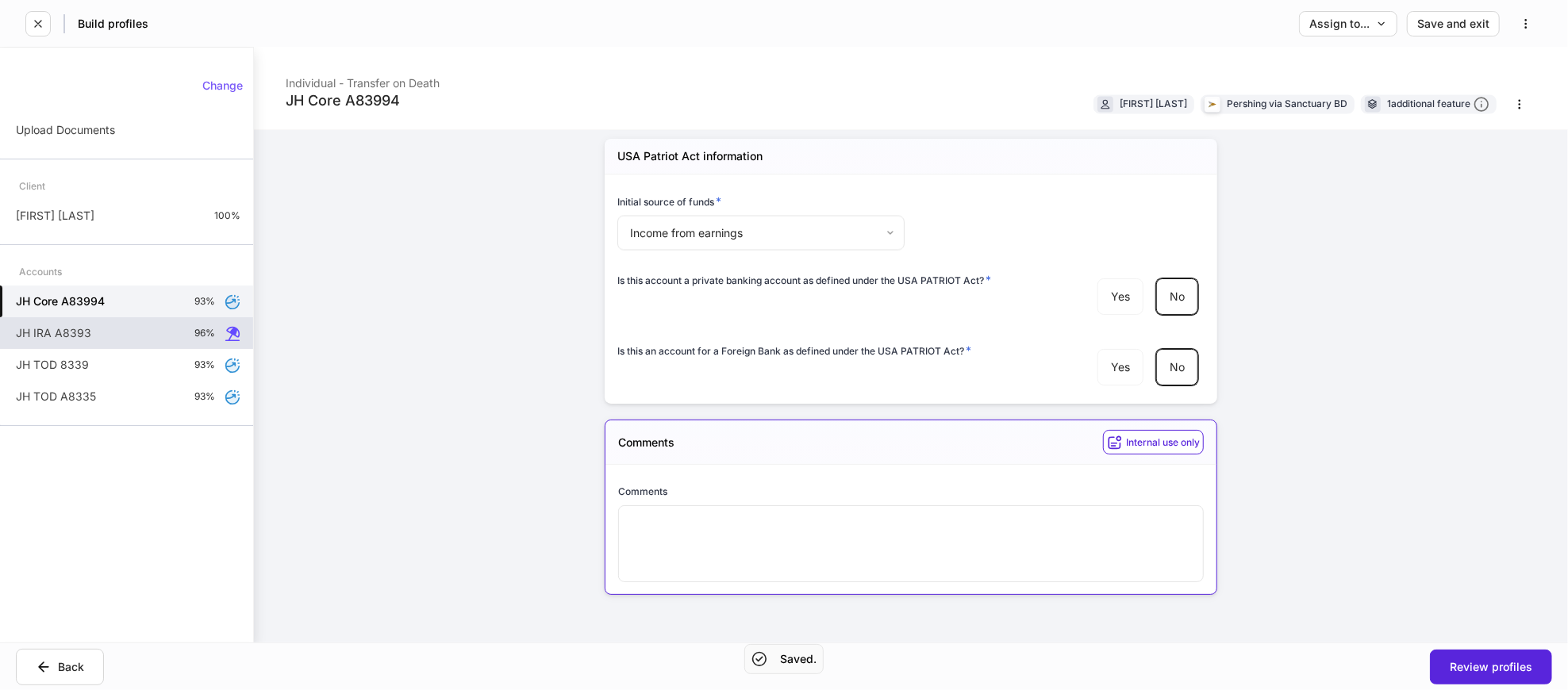 click on "JH IRA A8393 96%" at bounding box center [126, 333] 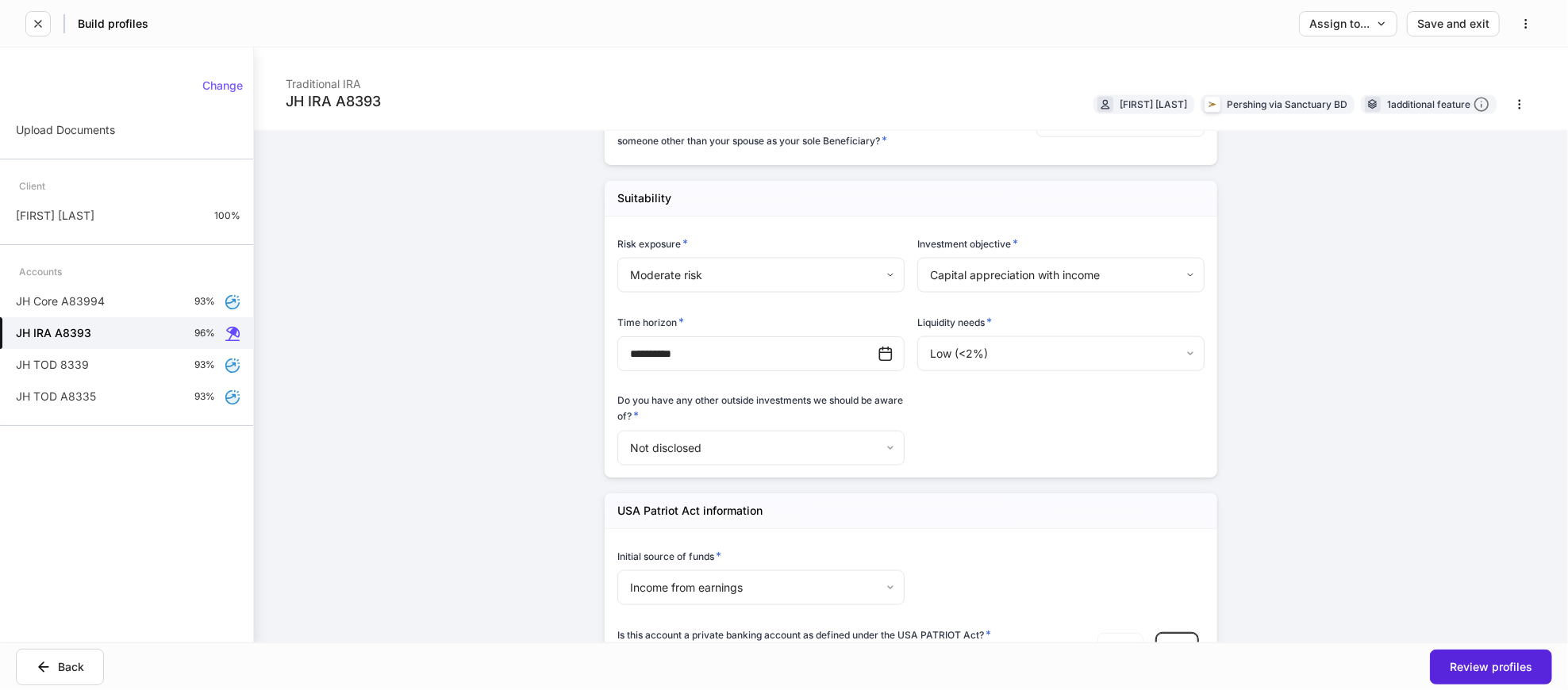 scroll, scrollTop: 1762, scrollLeft: 0, axis: vertical 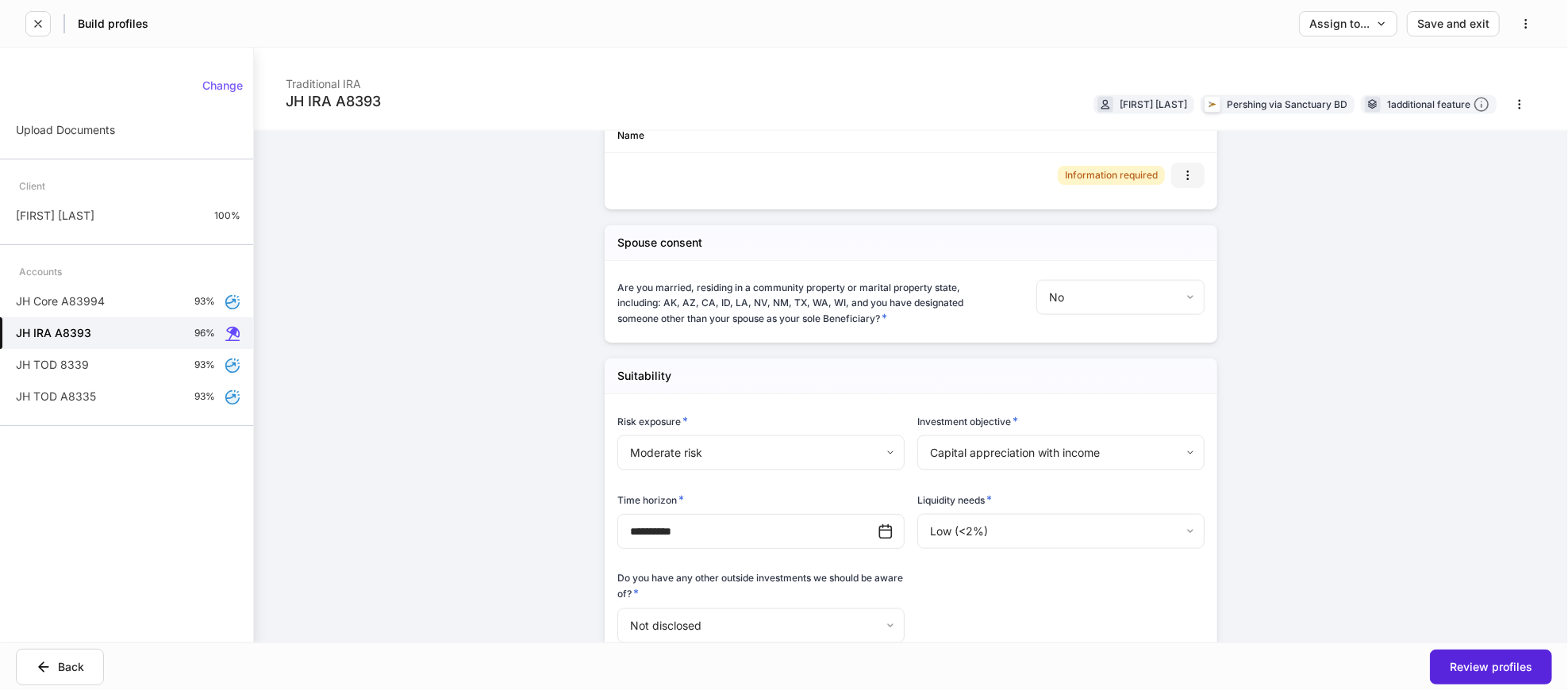 click 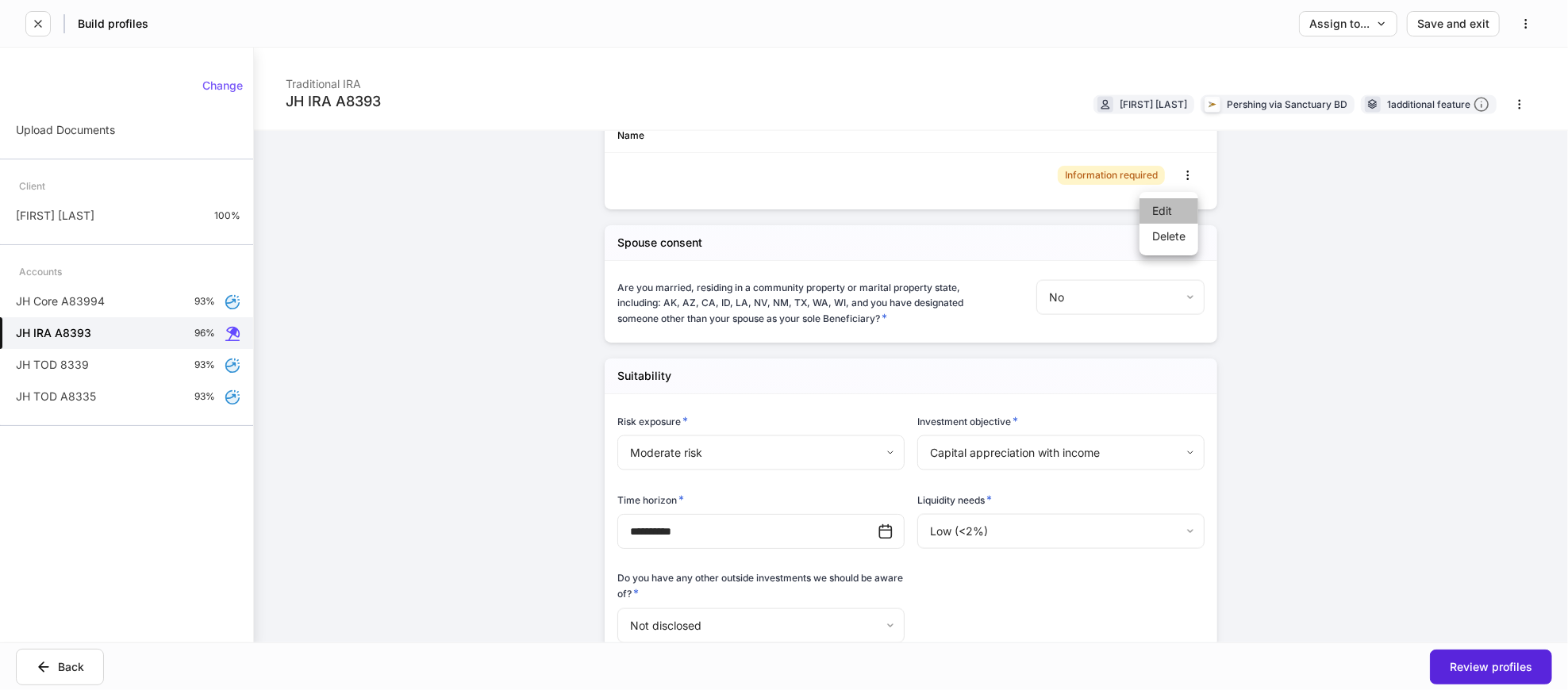 click on "Edit" at bounding box center (1169, 211) 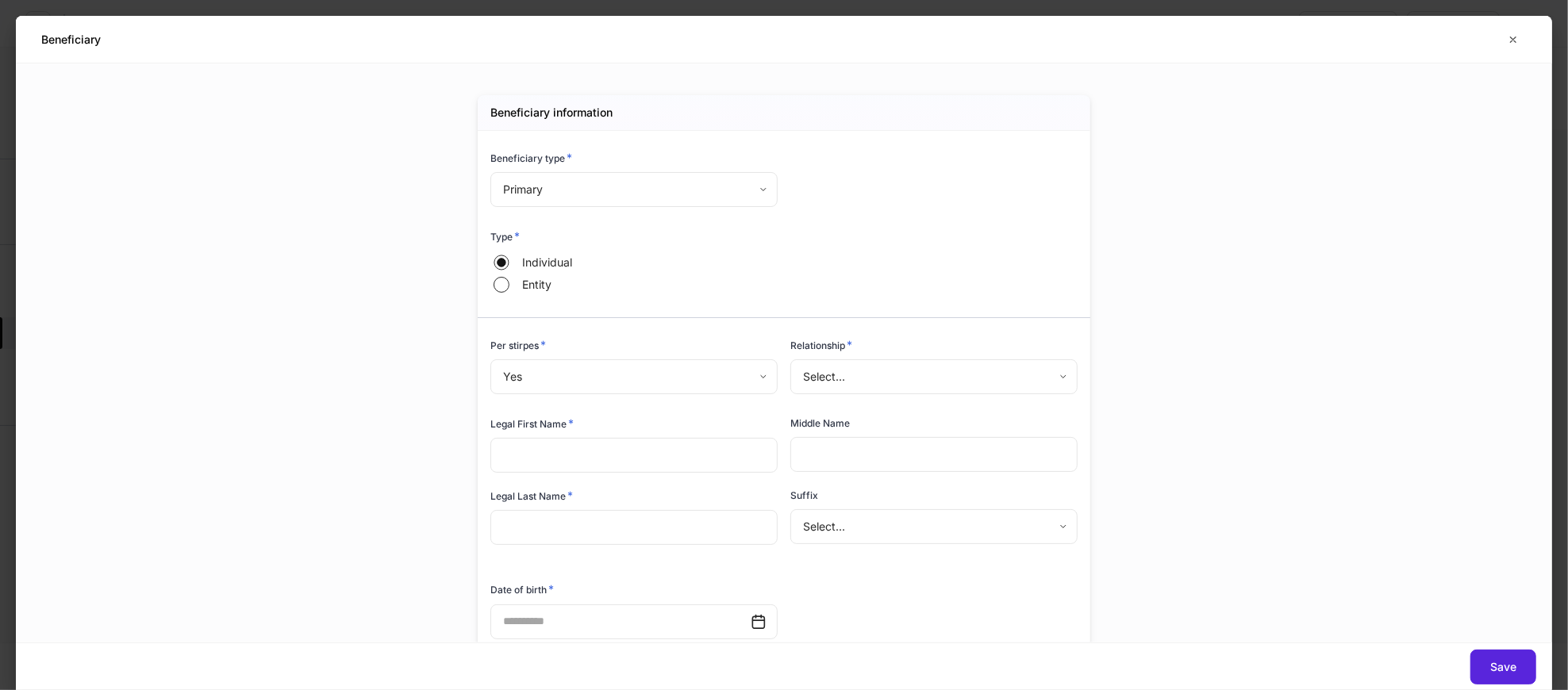 click on "**********" at bounding box center [784, 345] 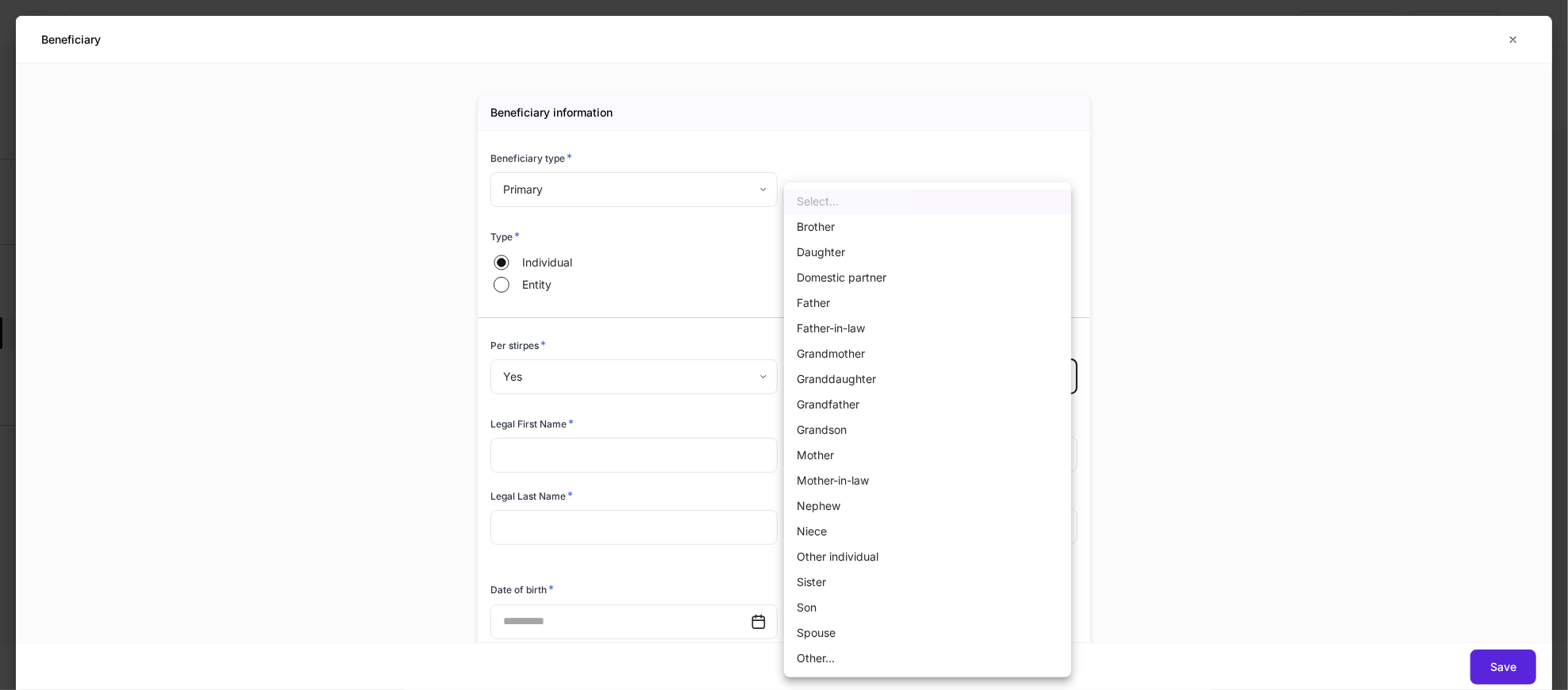 click at bounding box center (784, 345) 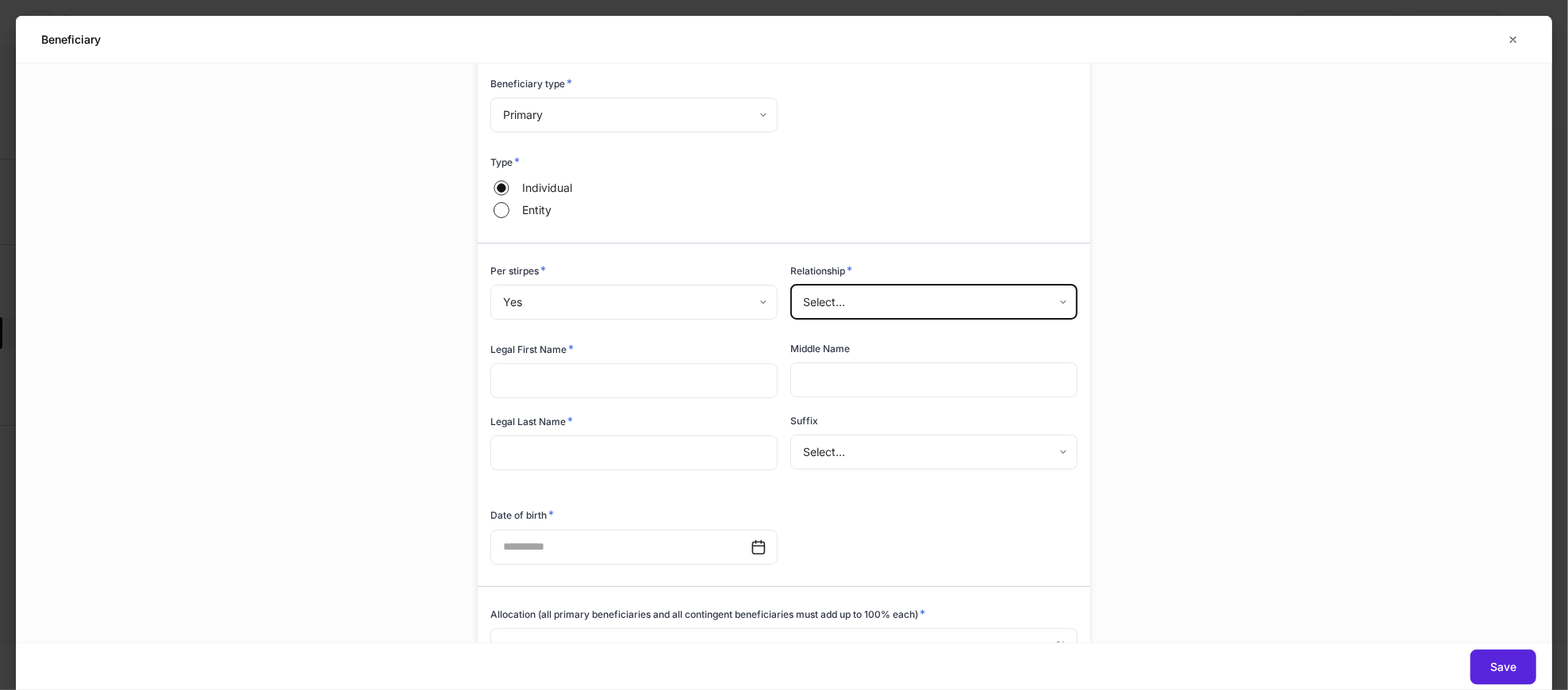 scroll, scrollTop: 169, scrollLeft: 0, axis: vertical 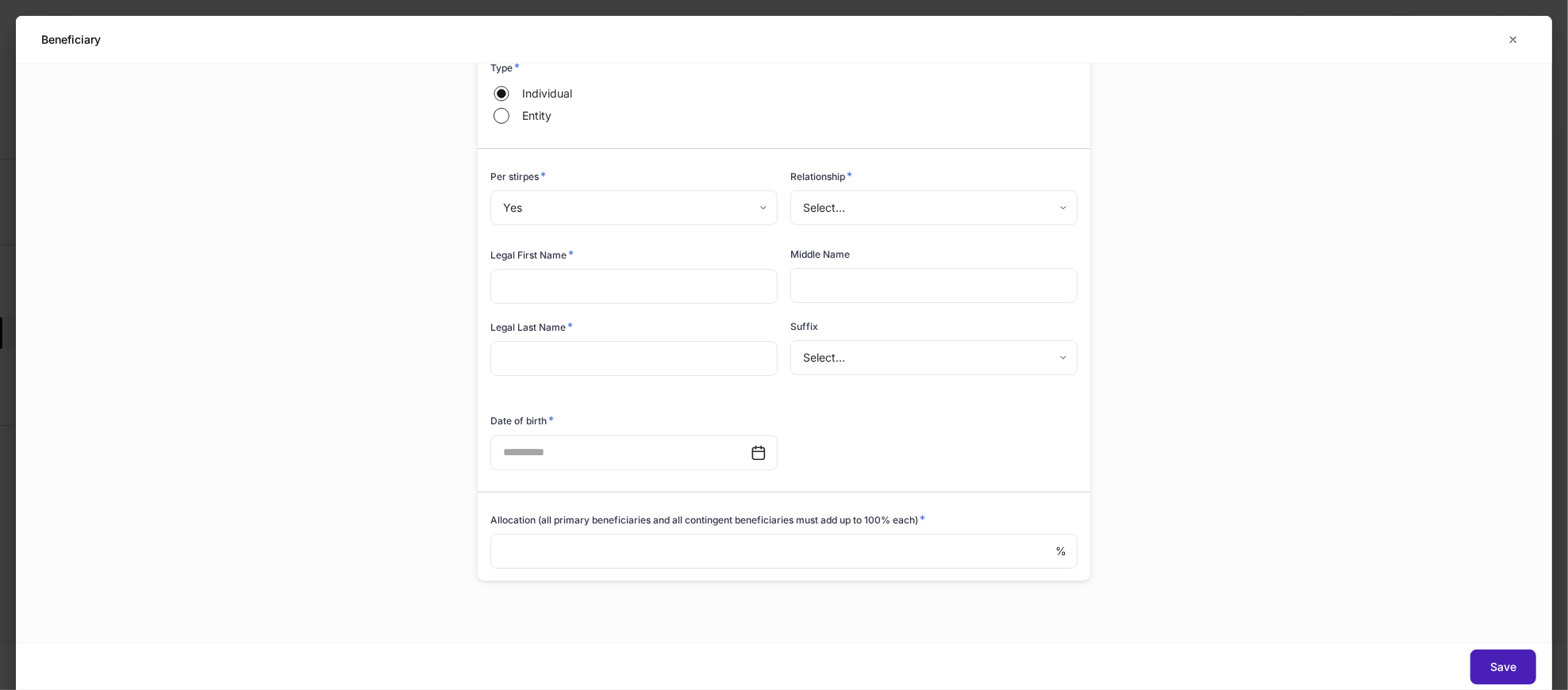click on "Save" at bounding box center (1503, 667) 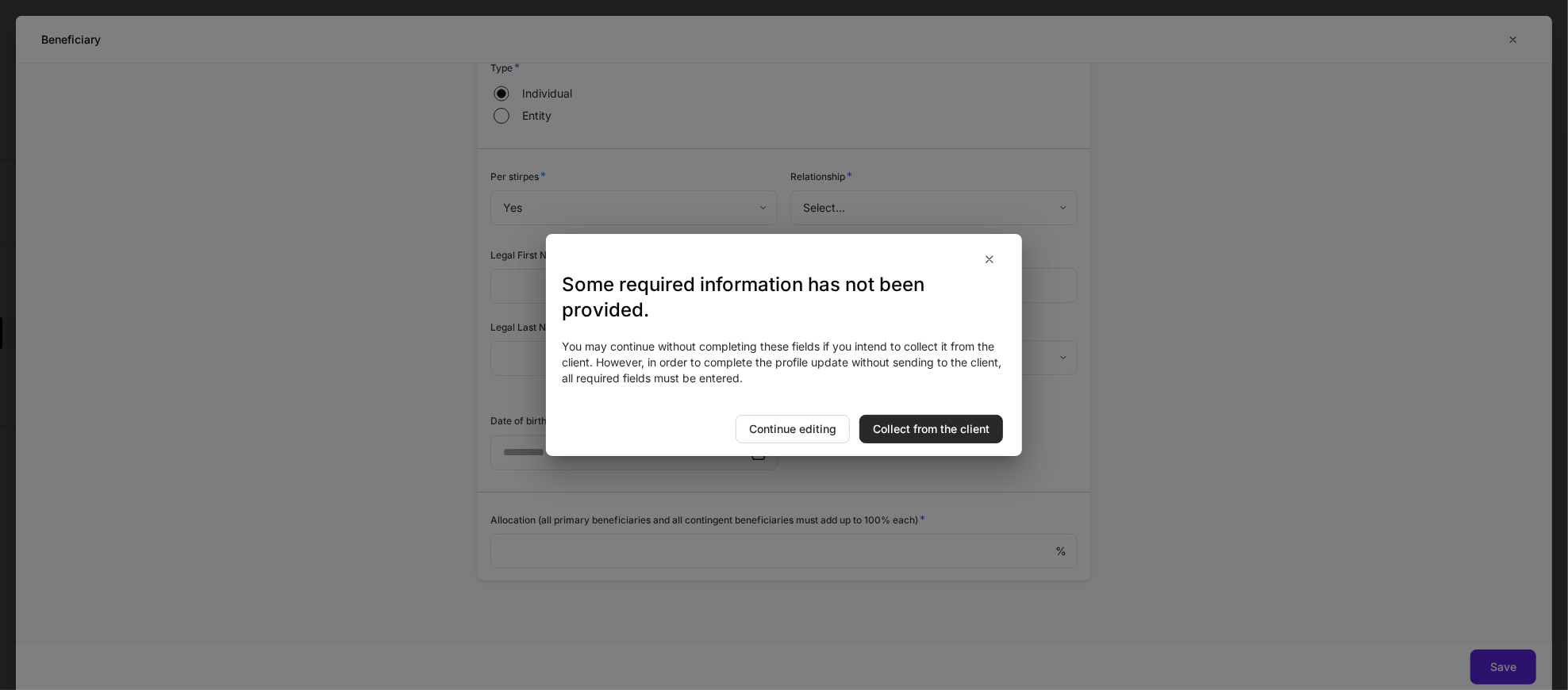 click on "Collect from the client" at bounding box center [931, 429] 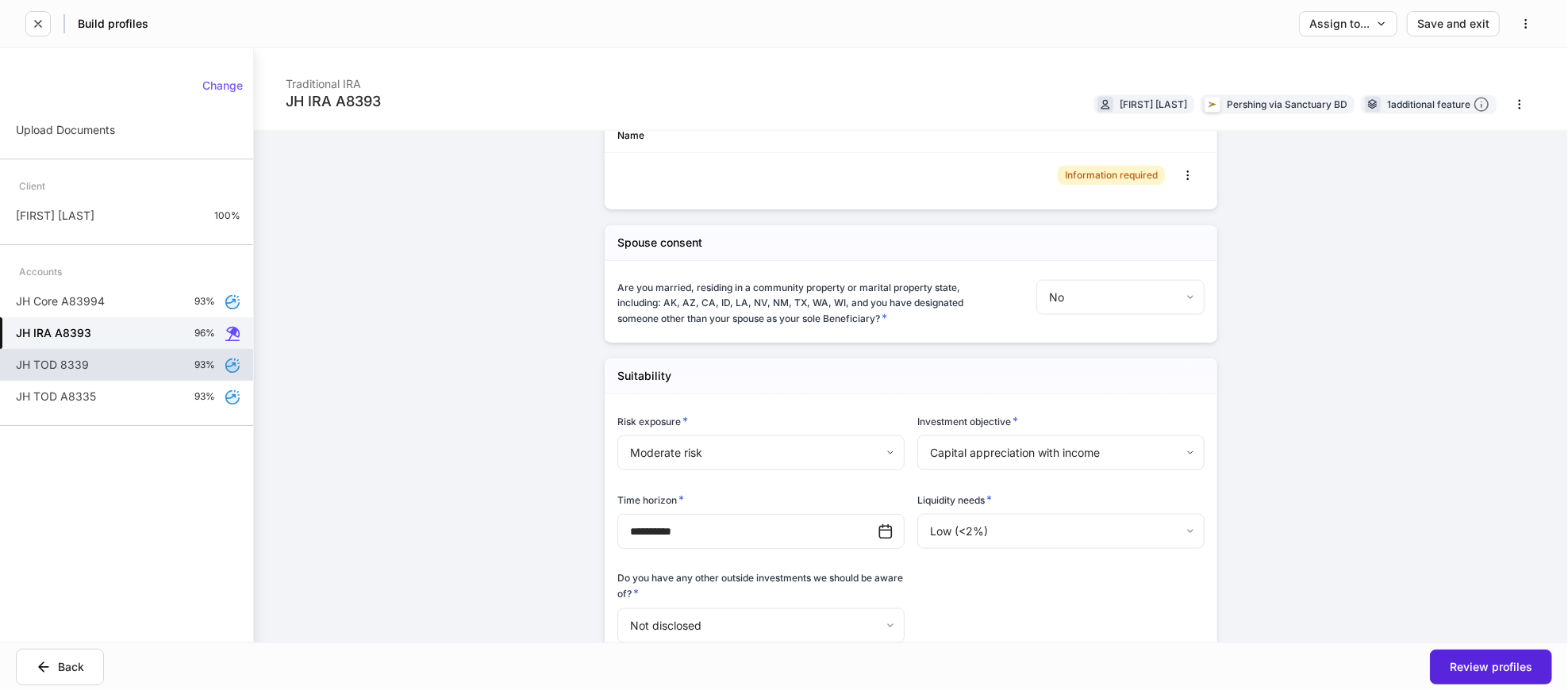 click on "JH TOD 8339 93%" at bounding box center (126, 365) 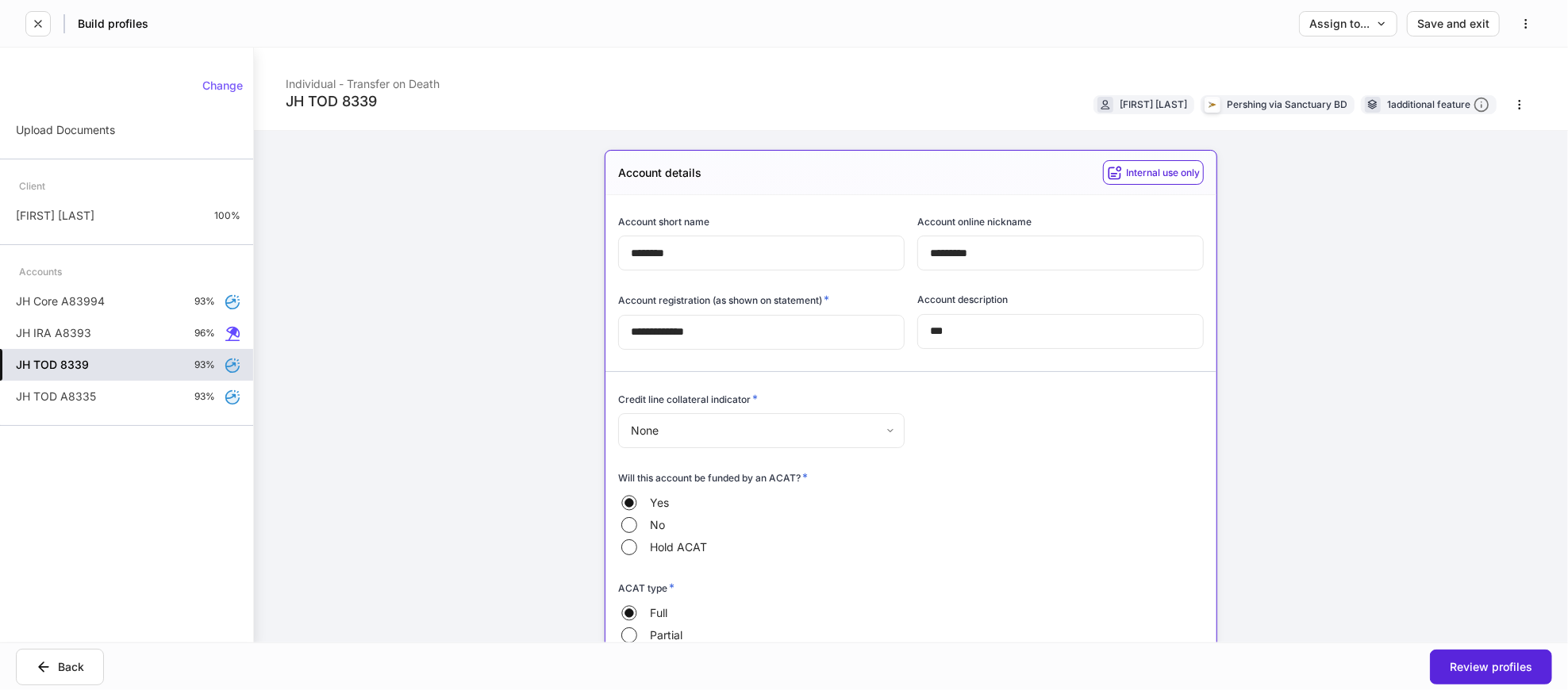 type on "**********" 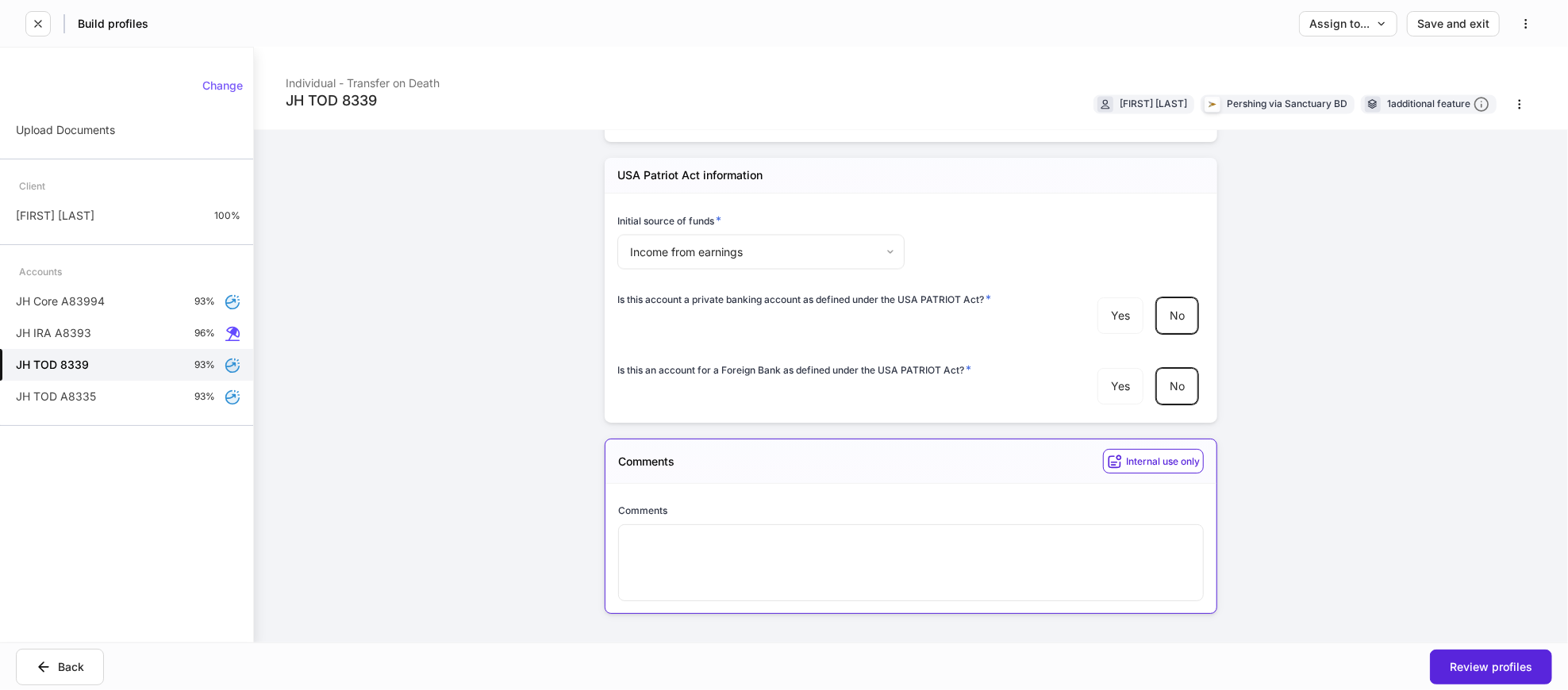scroll, scrollTop: 2344, scrollLeft: 0, axis: vertical 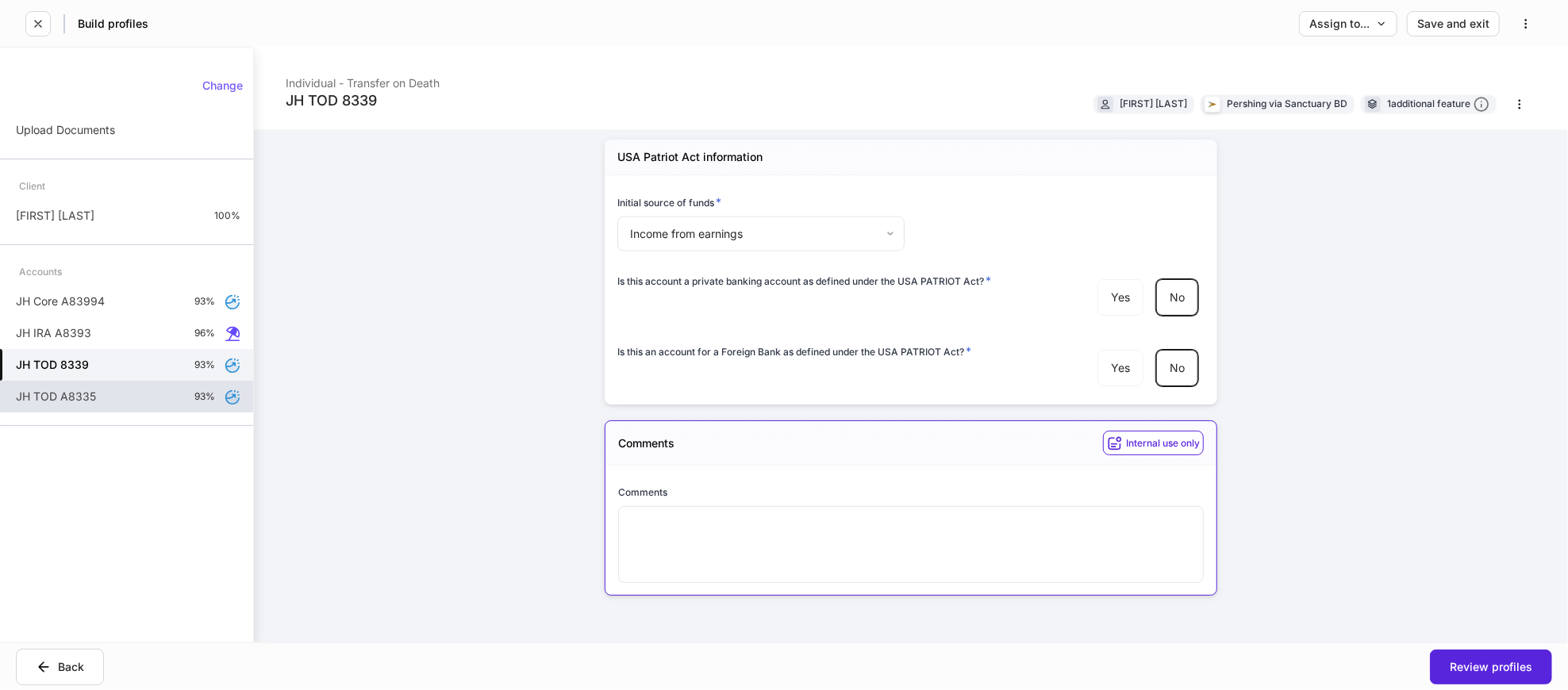 click on "JH TOD A8335 93%" at bounding box center (126, 397) 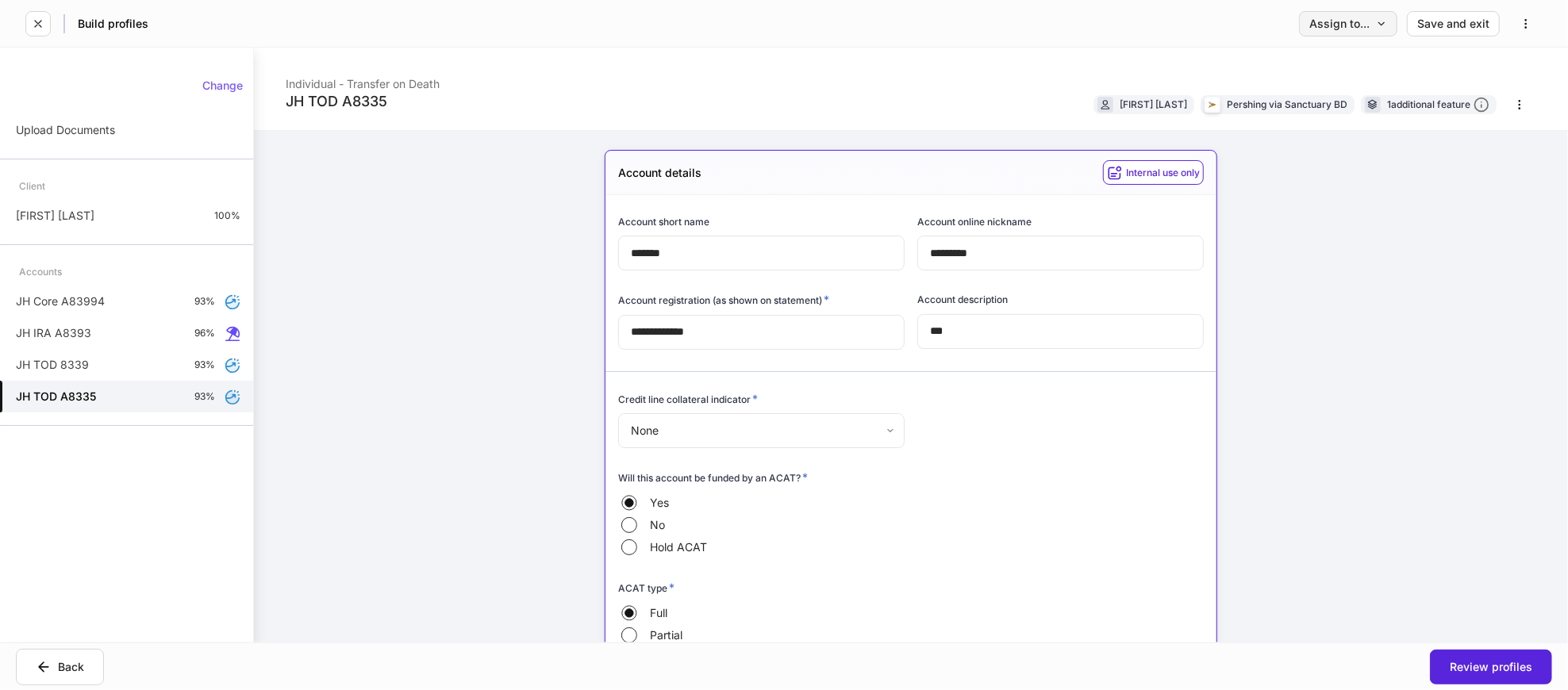 click on "Assign to..." at bounding box center [1348, 24] 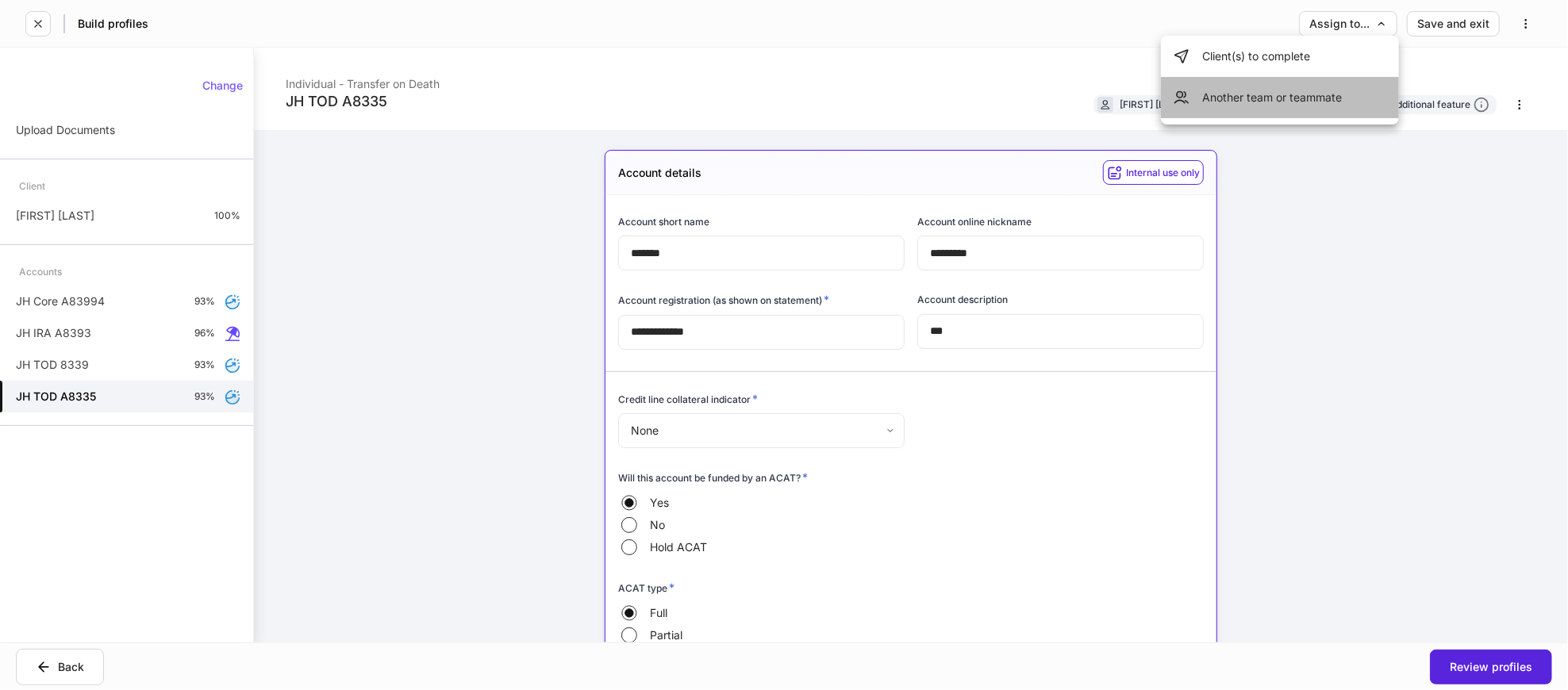 click on "Another team or teammate" at bounding box center (1280, 98) 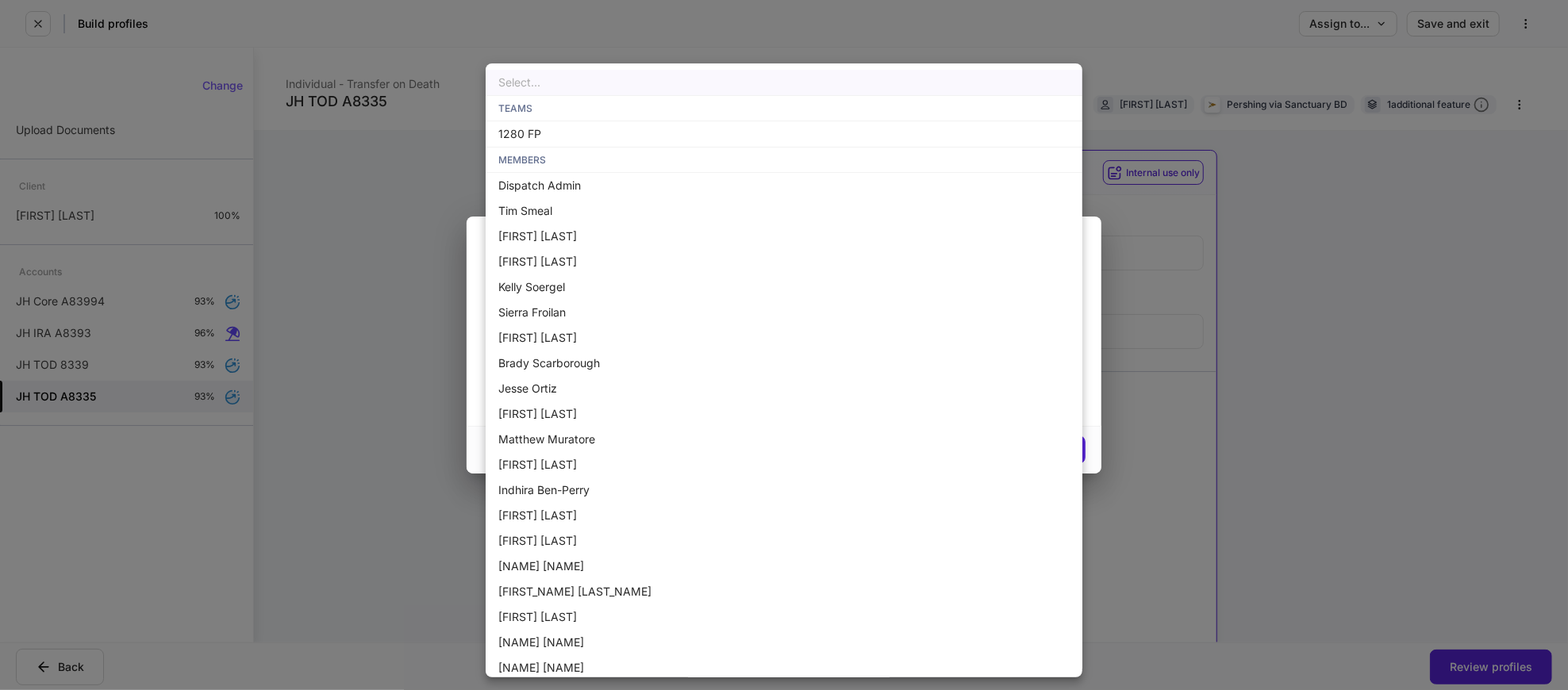 click on "**********" at bounding box center (784, 345) 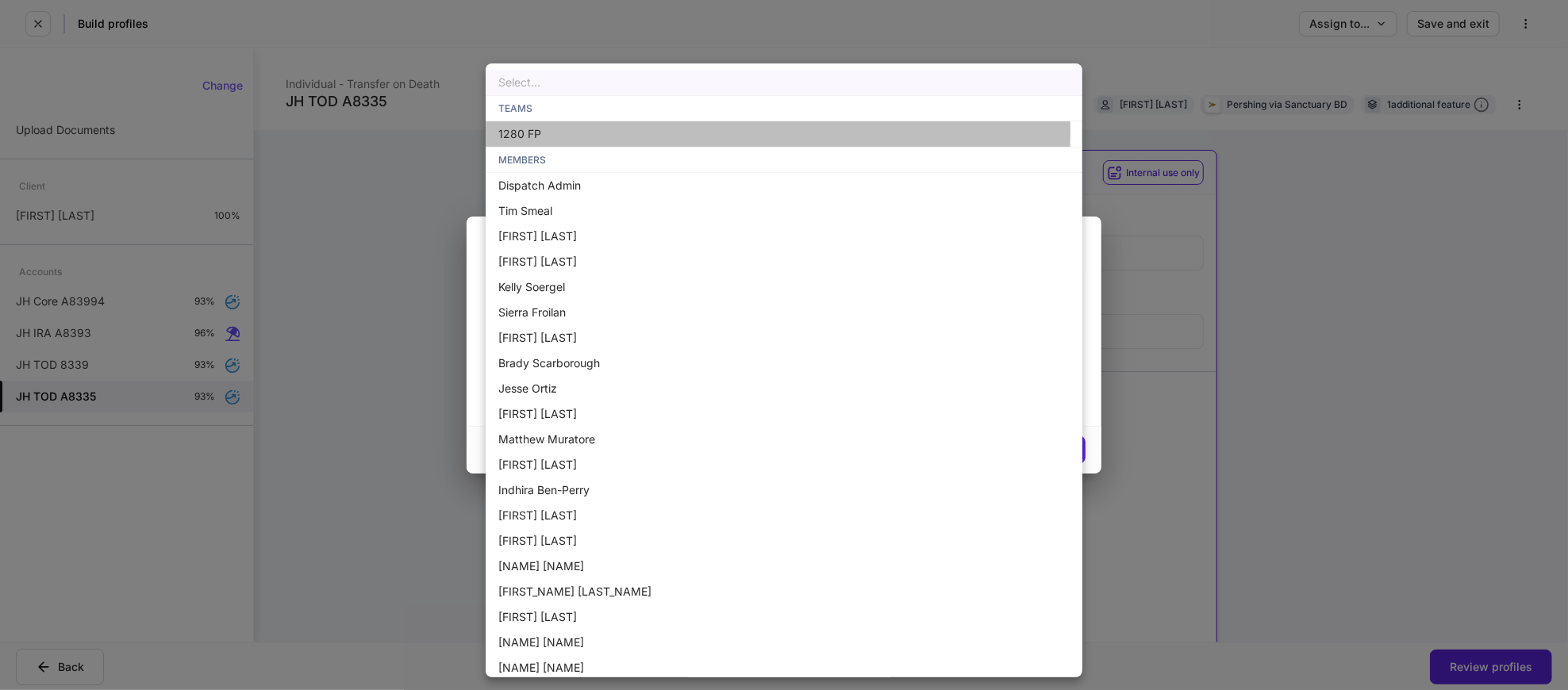 drag, startPoint x: 586, startPoint y: 131, endPoint x: 812, endPoint y: 268, distance: 264.28205 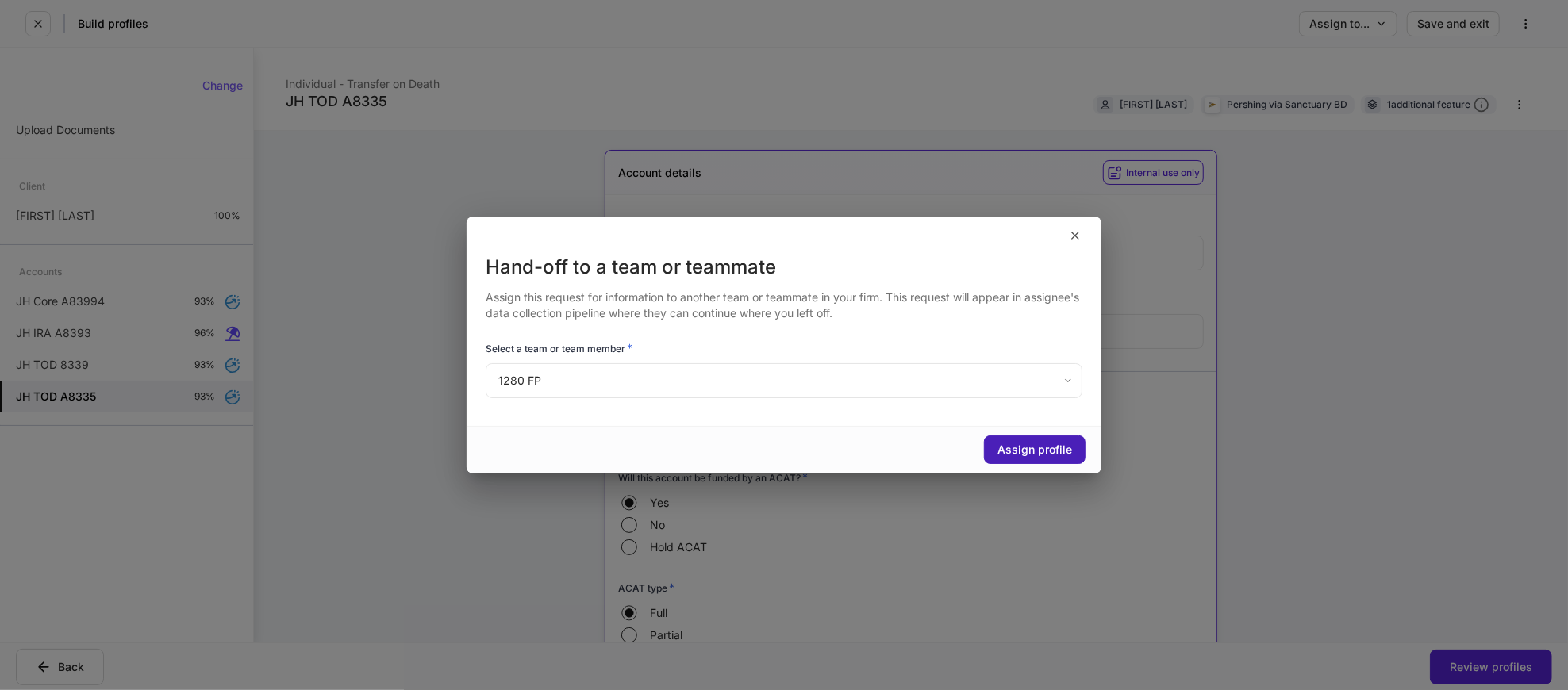 click on "Assign profile" at bounding box center (1035, 450) 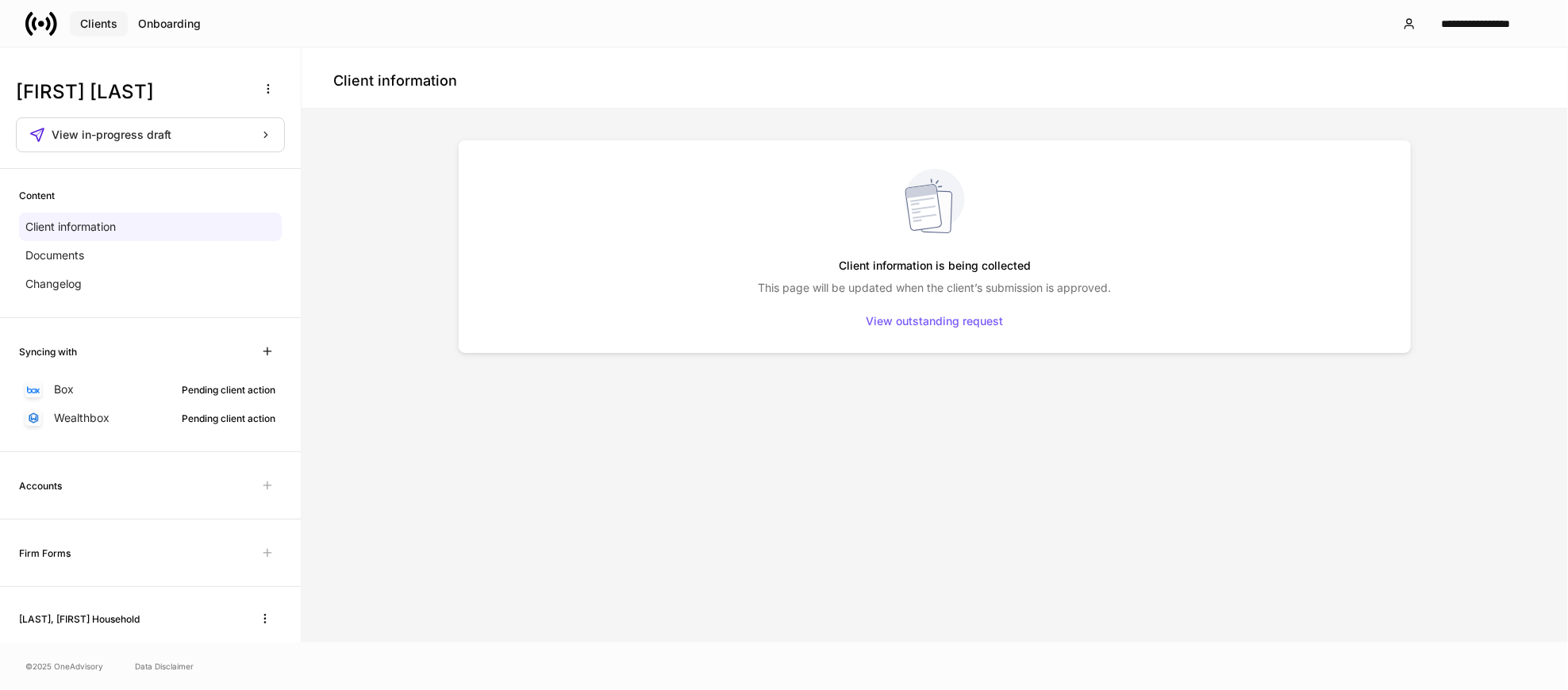 drag, startPoint x: 102, startPoint y: 27, endPoint x: 125, endPoint y: 40, distance: 26 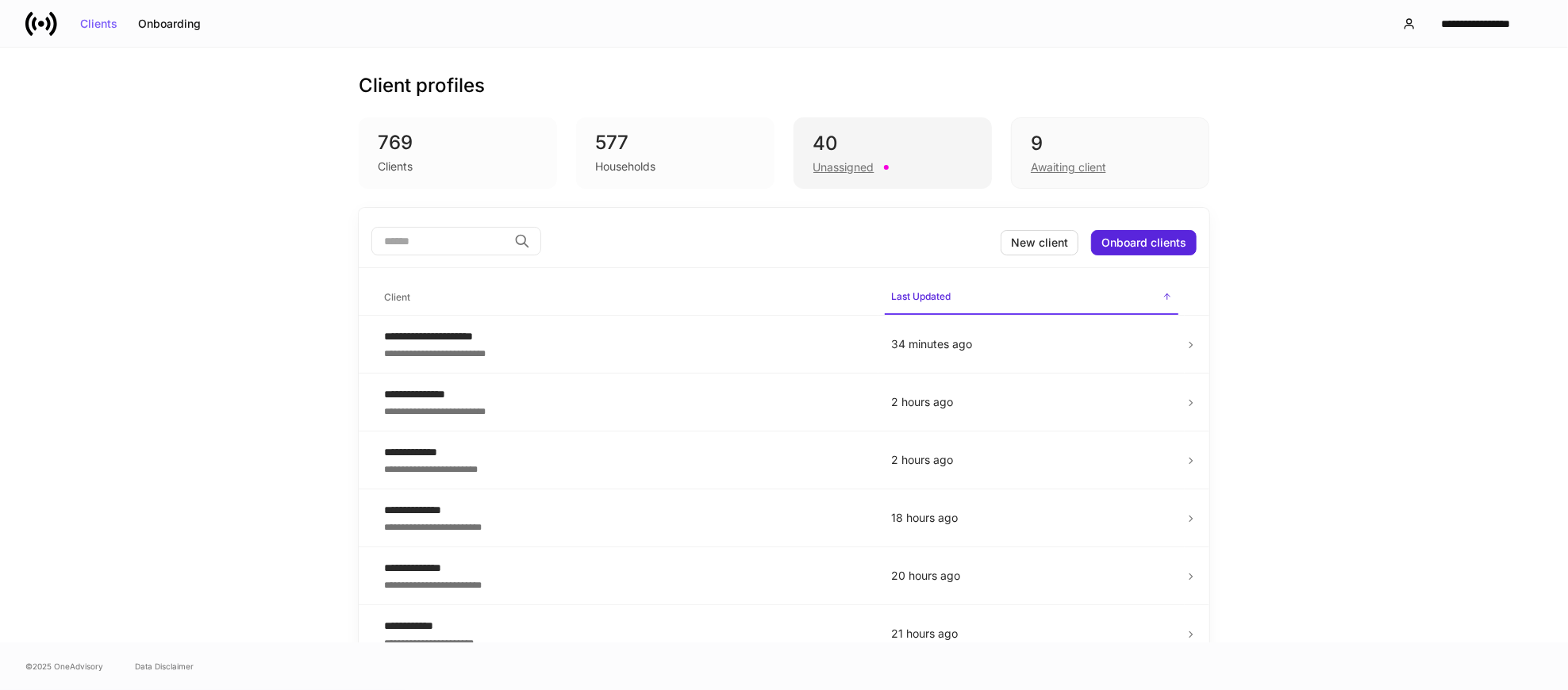 click on "Unassigned" at bounding box center [893, 166] 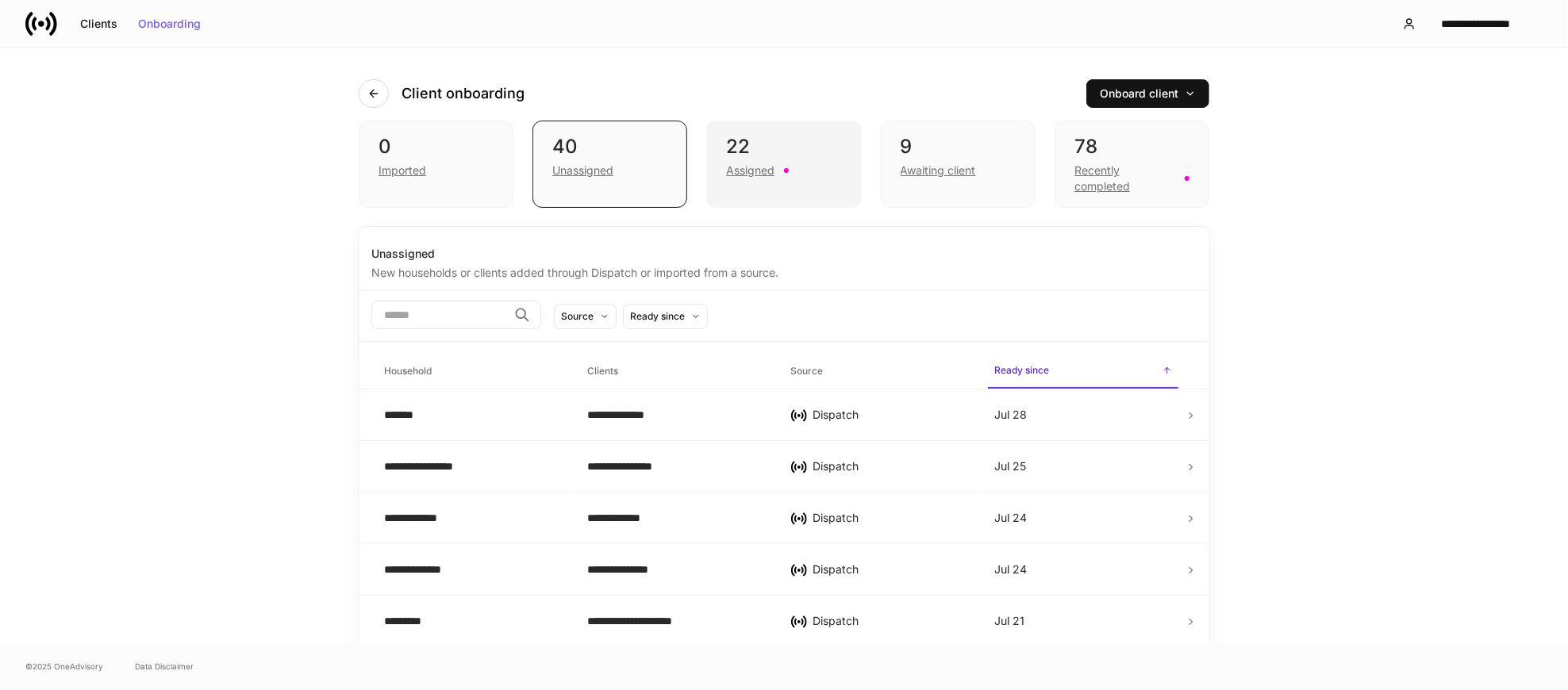 click at bounding box center [786, 171] 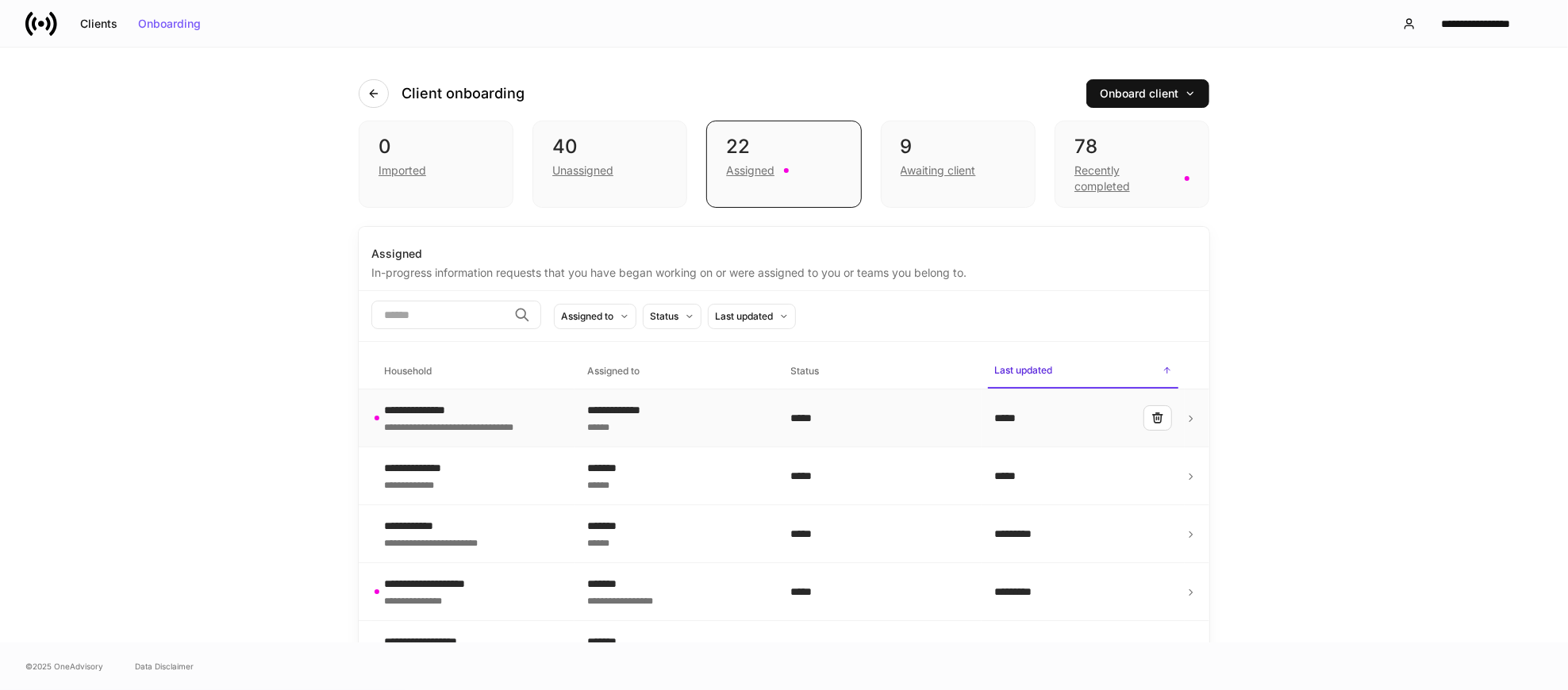 click on "**********" at bounding box center [468, 426] 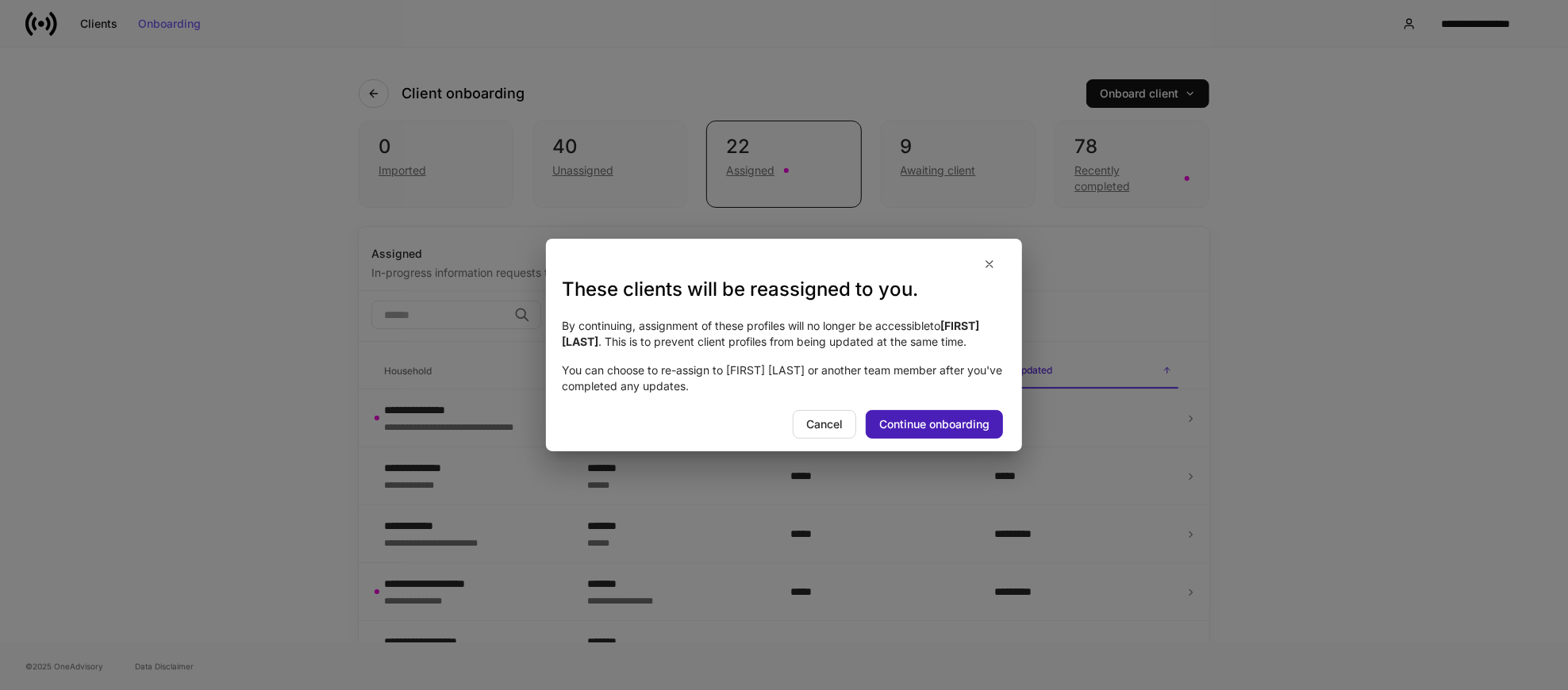 click on "Continue onboarding" at bounding box center (934, 424) 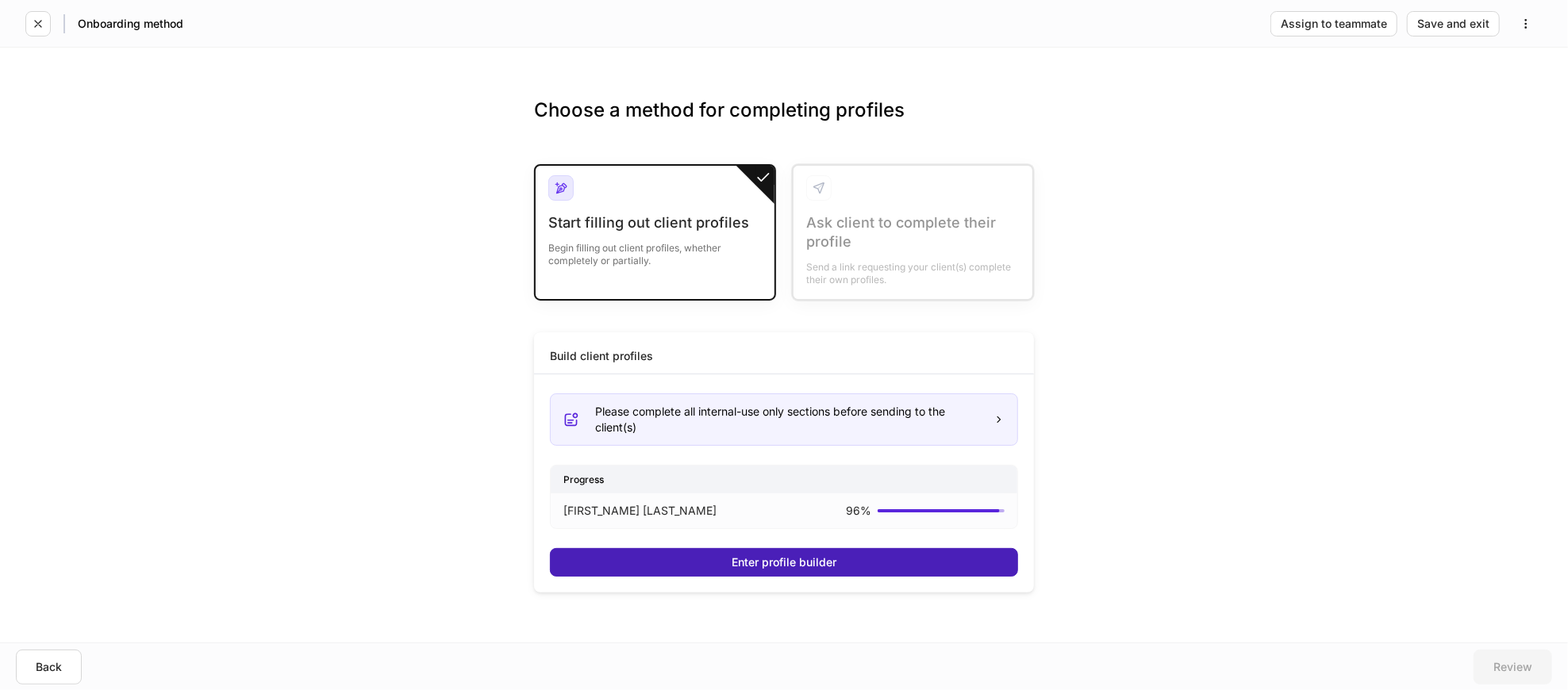 click on "Enter profile builder" at bounding box center [784, 562] 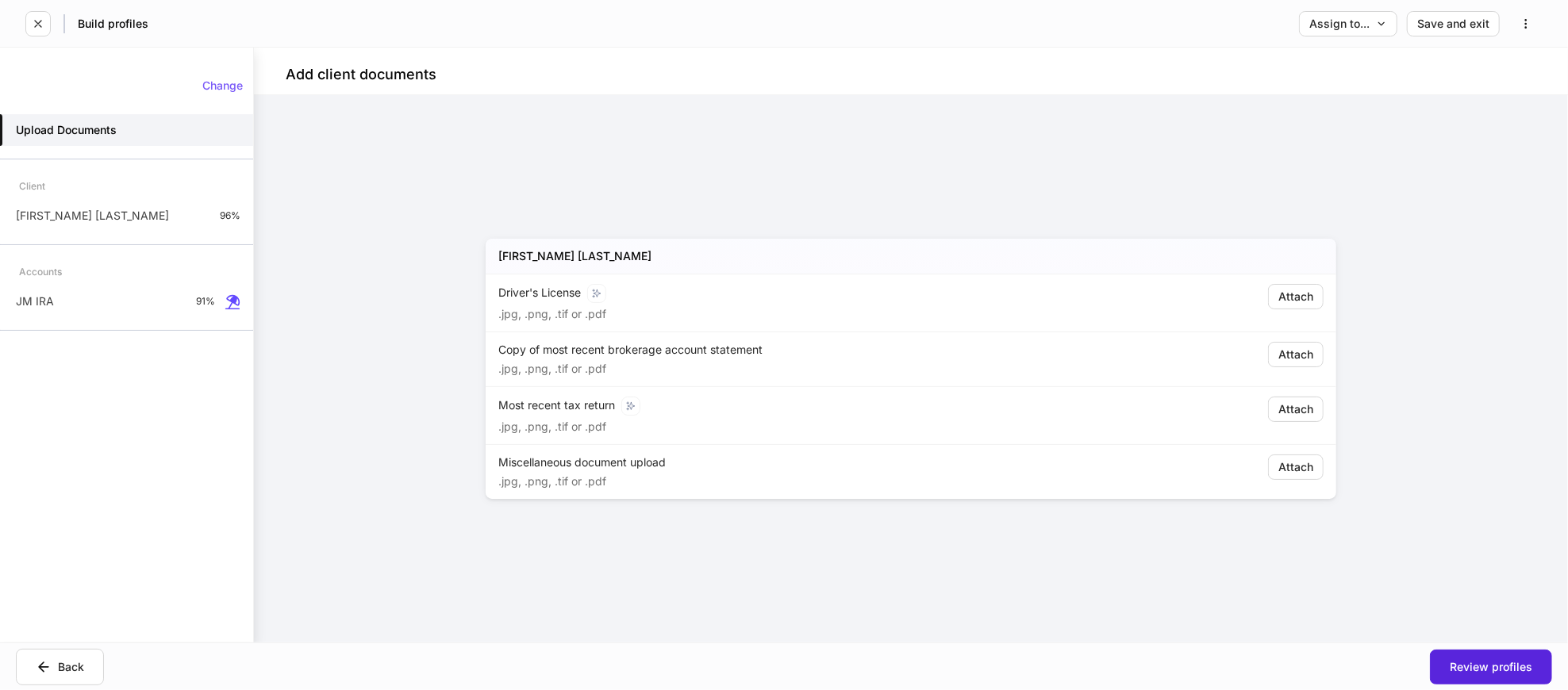 click on "[FIRST] [LAST] Driver's License .jpg, .png, .tif or .pdf Attach Copy of most recent brokerage account statement .jpg, .png, .tif or .pdf Attach Most recent tax return .jpg, .png, .tif or .pdf Attach Miscellaneous document upload .jpg, .png, .tif or .pdf Attach" at bounding box center (911, 369) 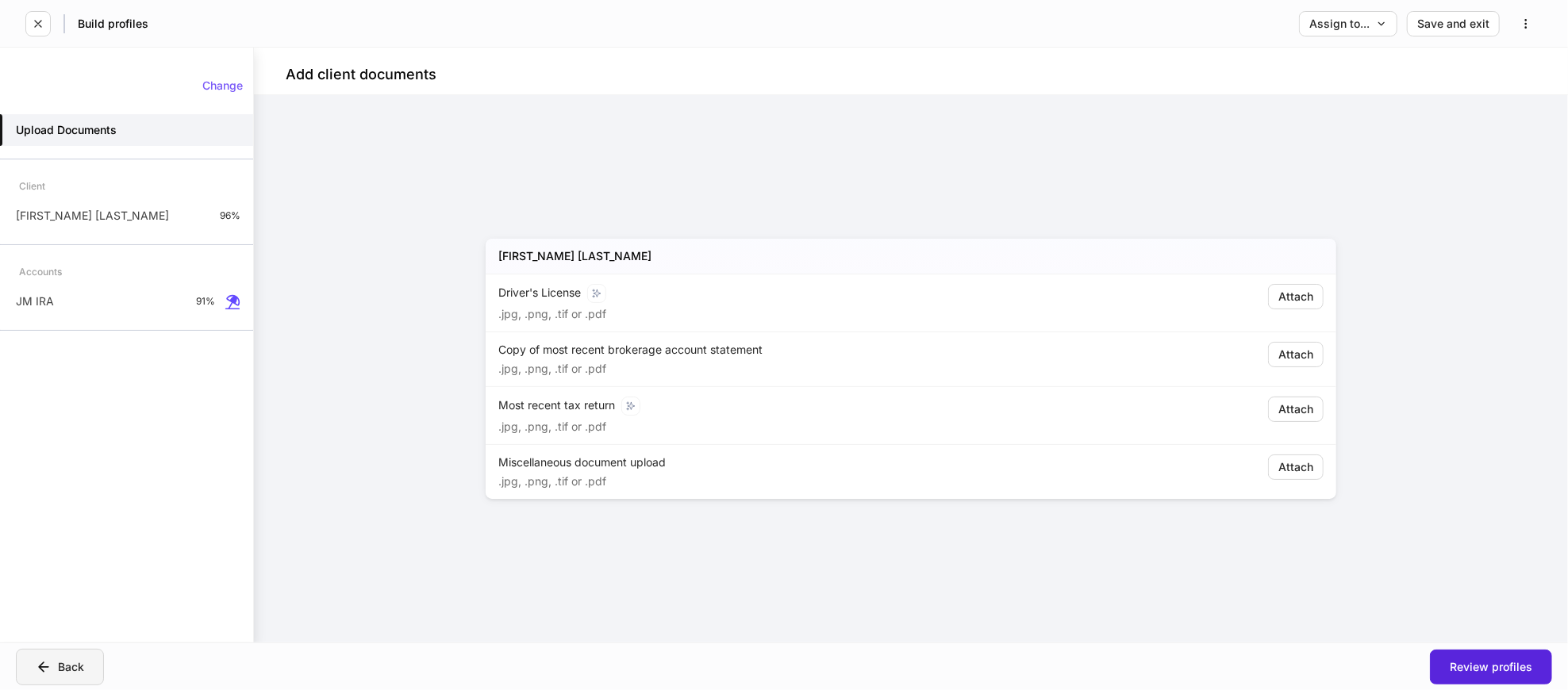 click on "Back" at bounding box center (60, 667) 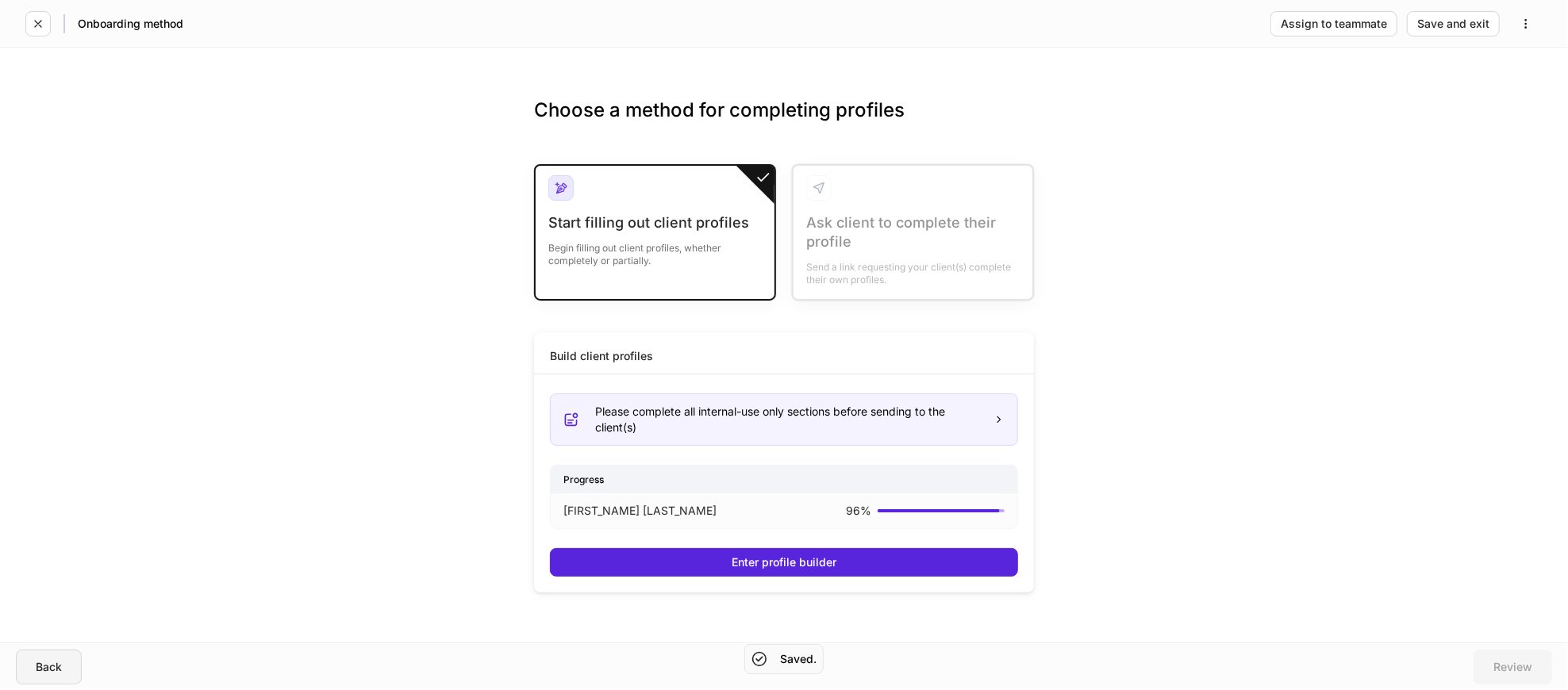 click on "Back" at bounding box center (48, 667) 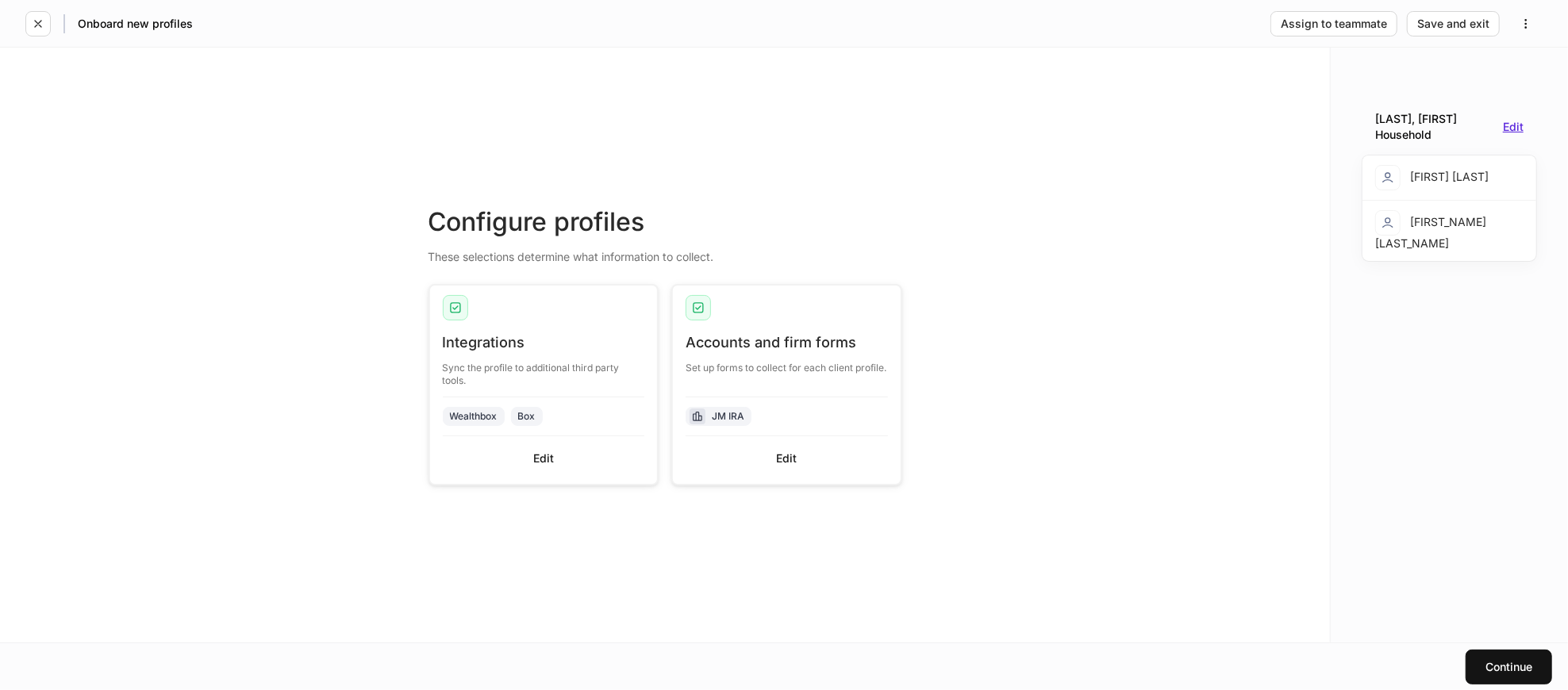 click on "Edit" at bounding box center [1513, 127] 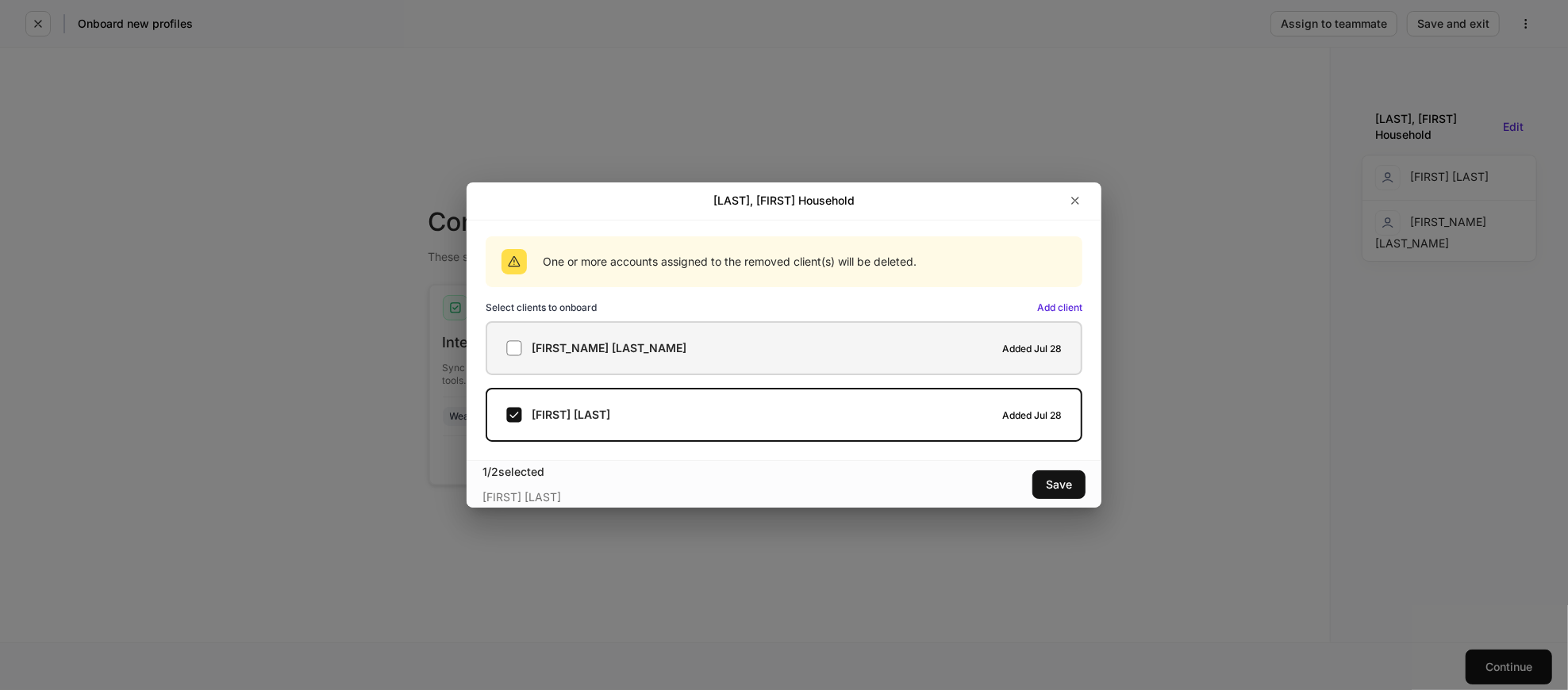 click on "[FIRST] [LAST] Added   Jul 28" at bounding box center [784, 348] 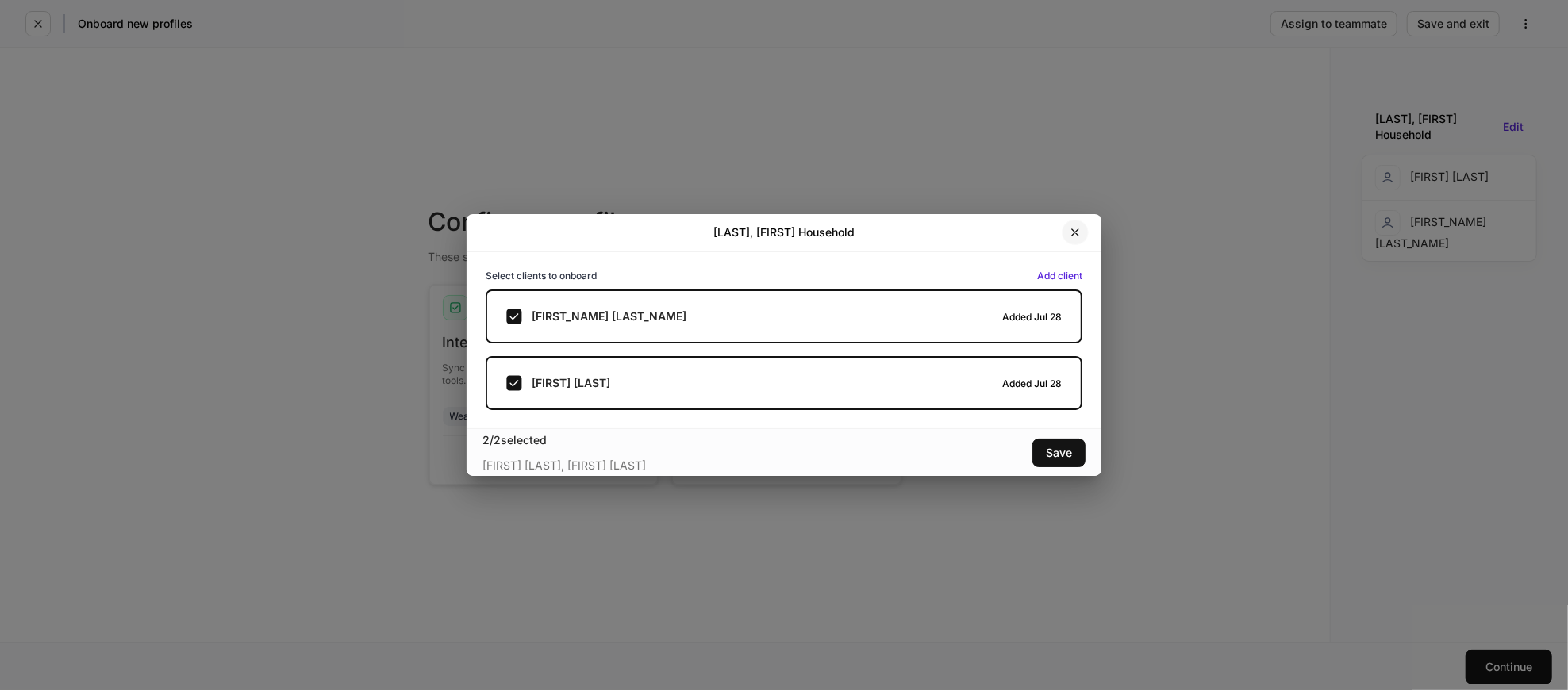 click at bounding box center [1075, 232] 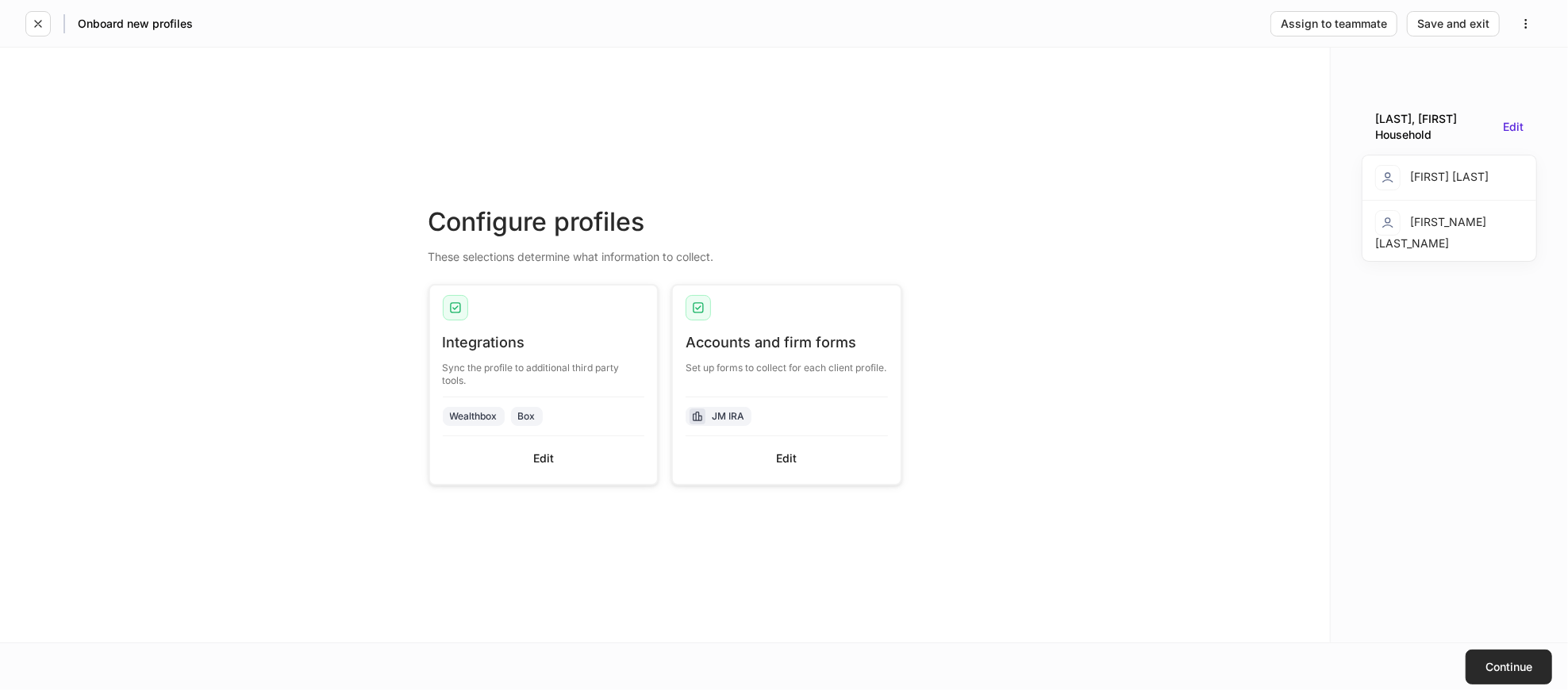 click on "Continue" at bounding box center (1508, 667) 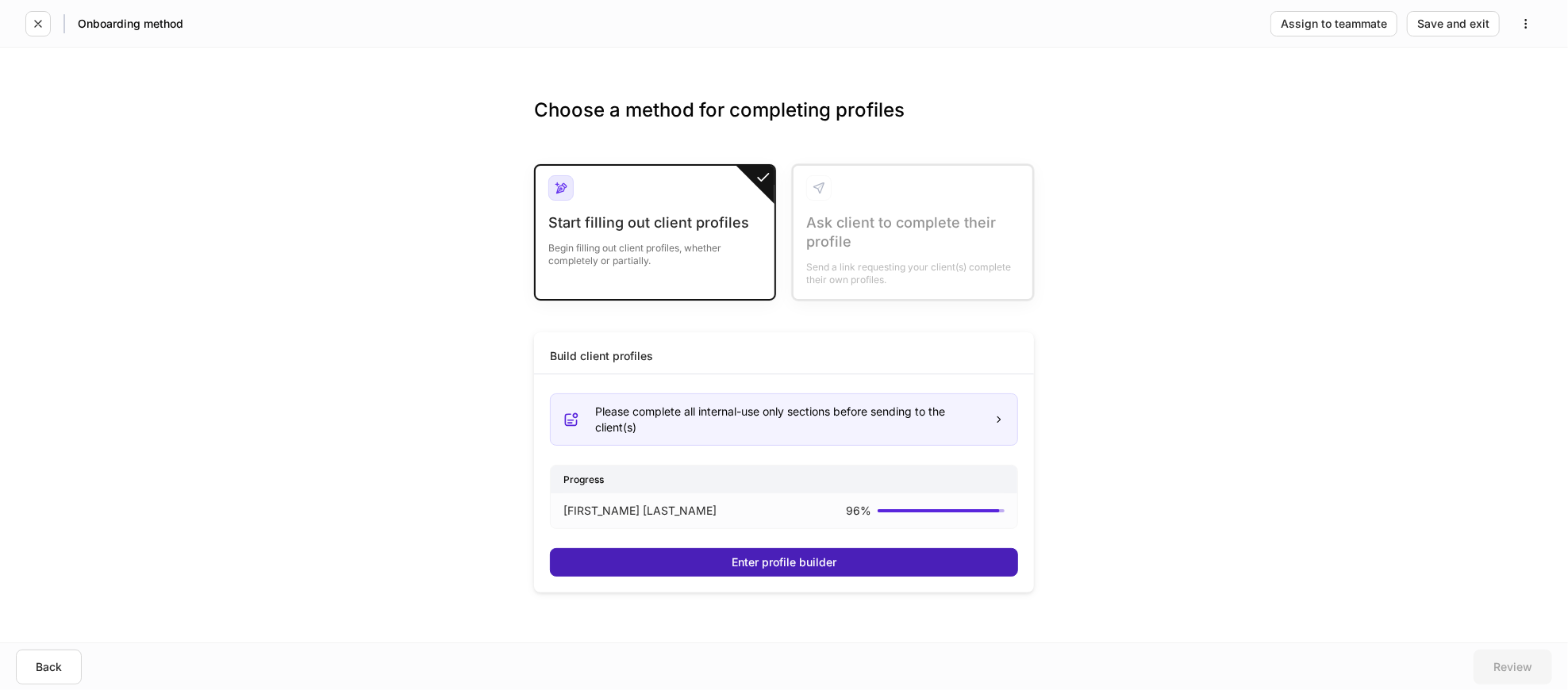 click on "Enter profile builder" at bounding box center [784, 562] 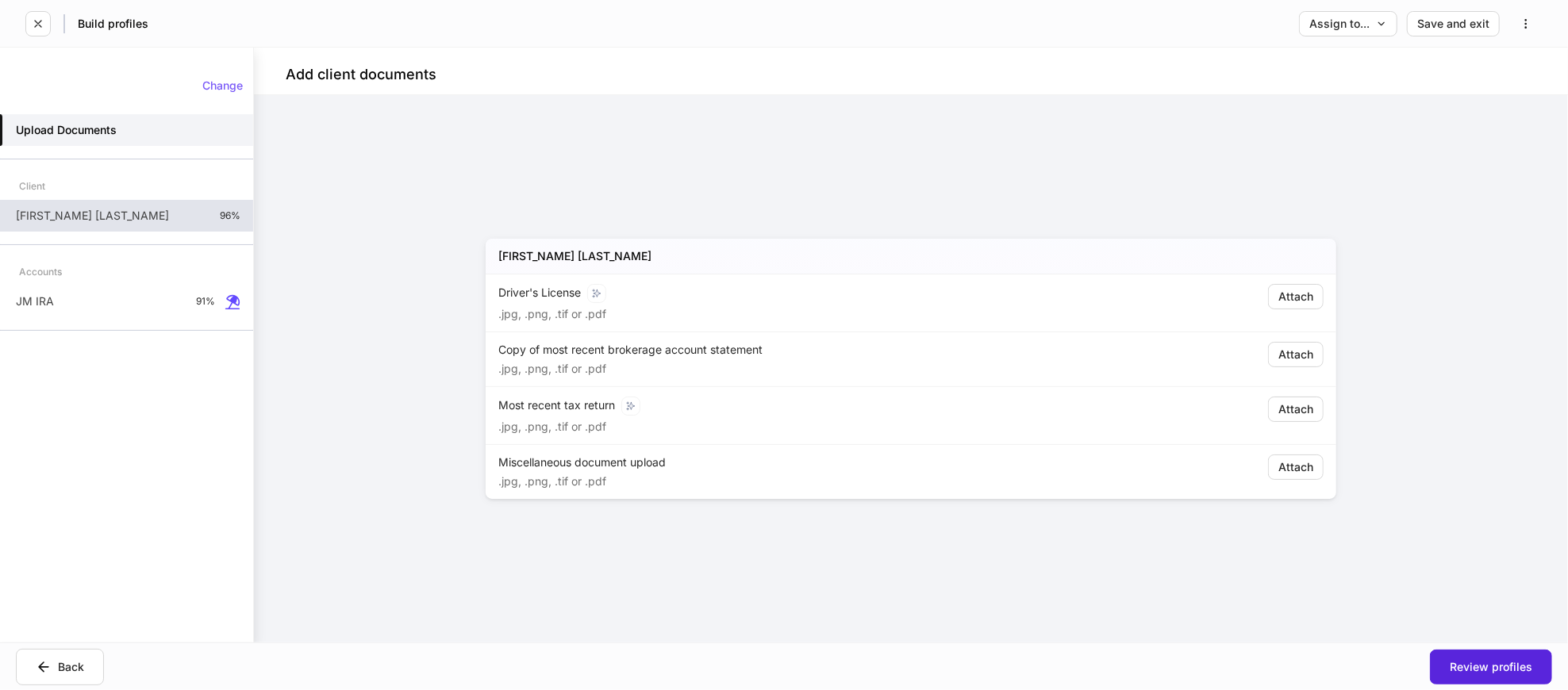click on "[FIRST_NAME] [LAST_NAME] 96%" at bounding box center (126, 216) 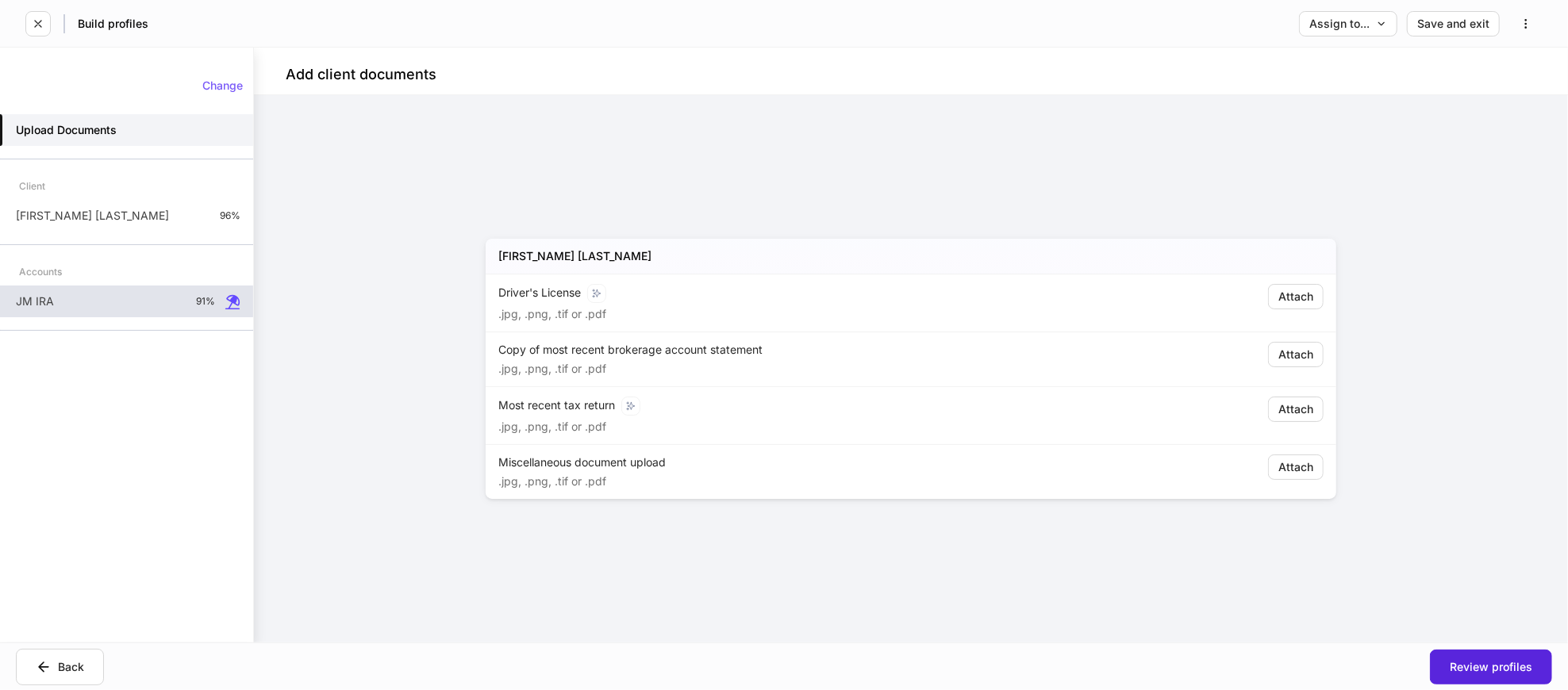 click on "JM IRA 91%" at bounding box center [126, 301] 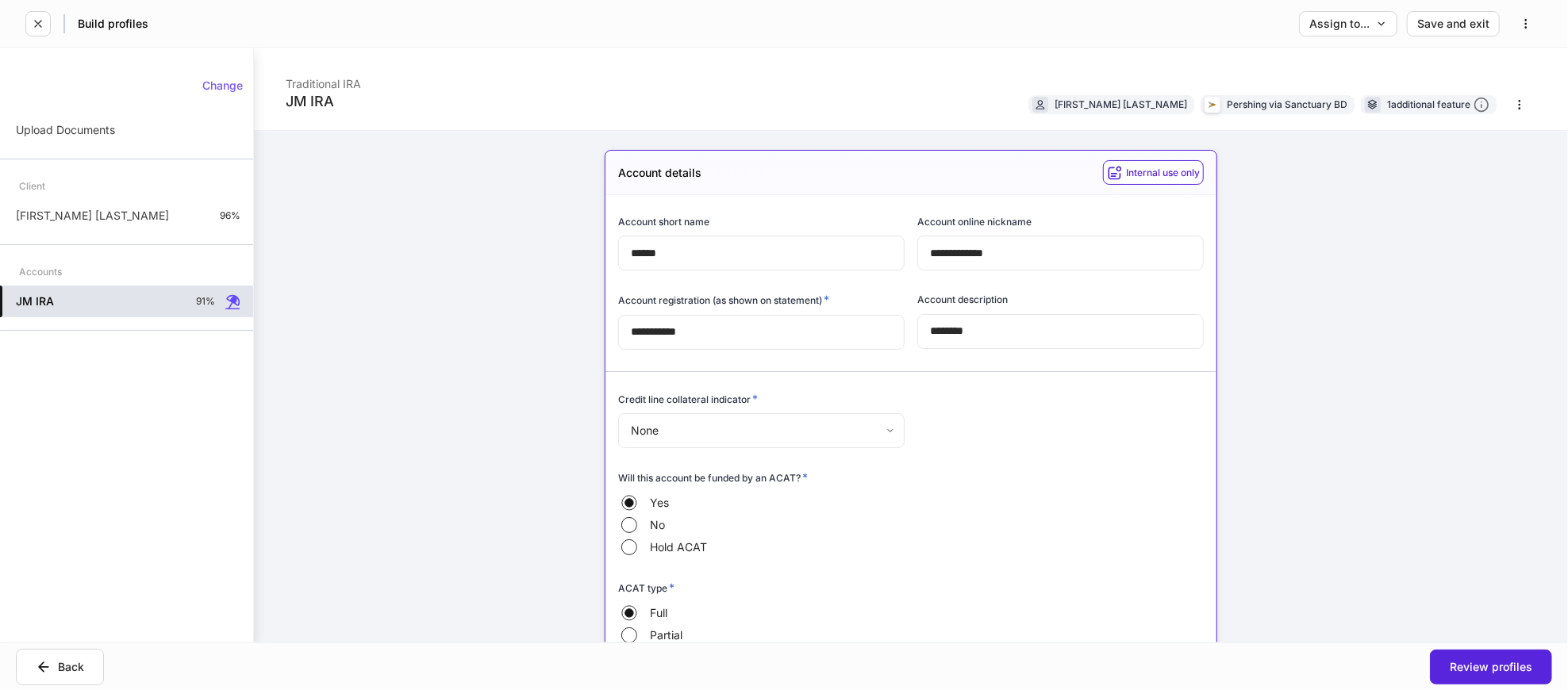 type on "**********" 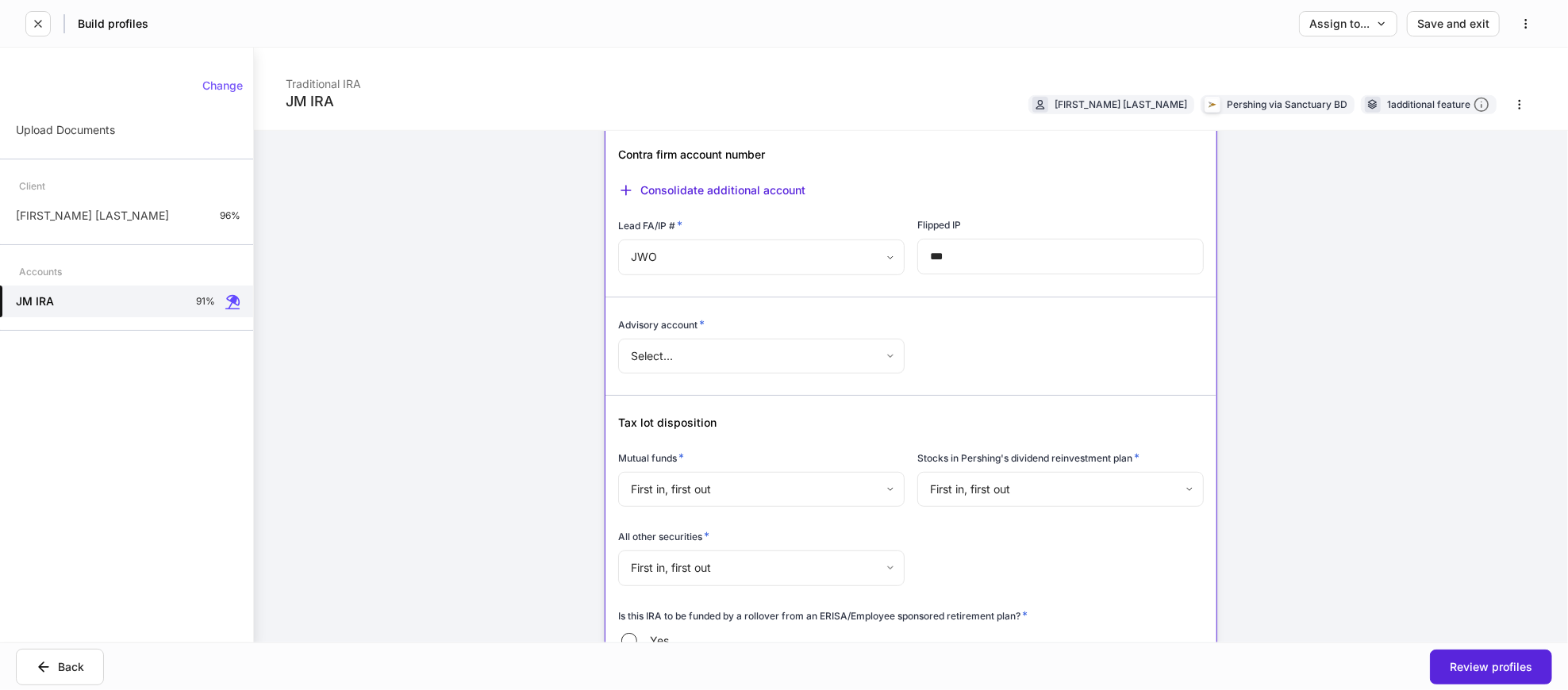 scroll, scrollTop: 440, scrollLeft: 0, axis: vertical 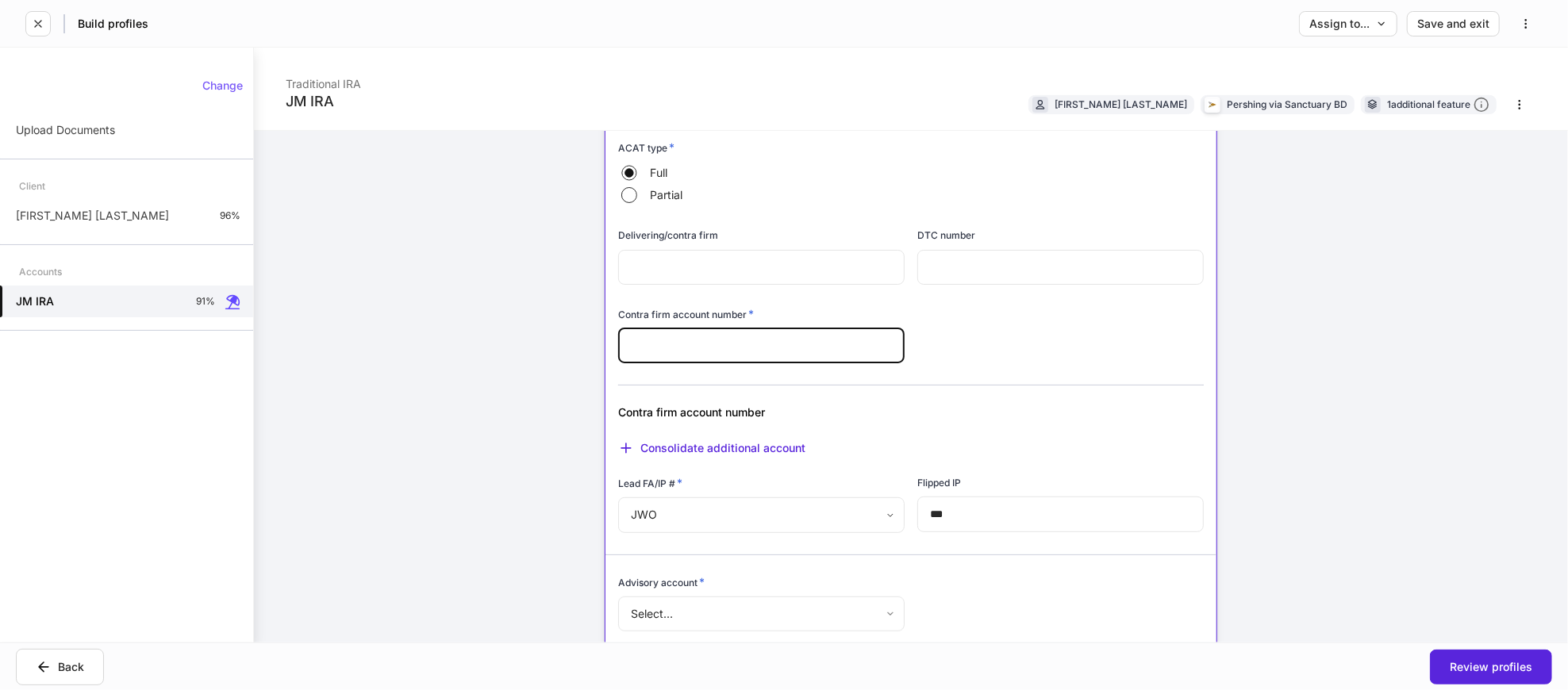drag, startPoint x: 727, startPoint y: 345, endPoint x: 625, endPoint y: 345, distance: 102 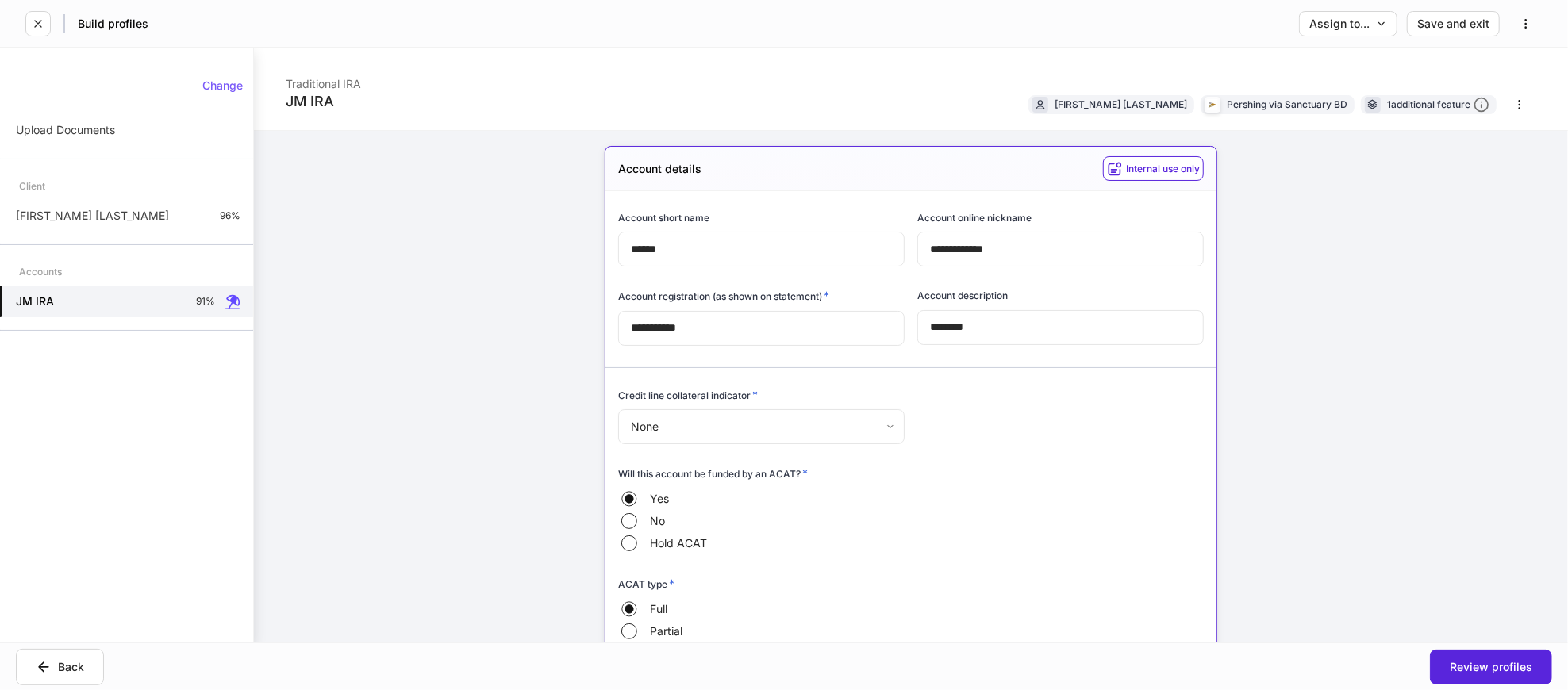 scroll, scrollTop: 0, scrollLeft: 0, axis: both 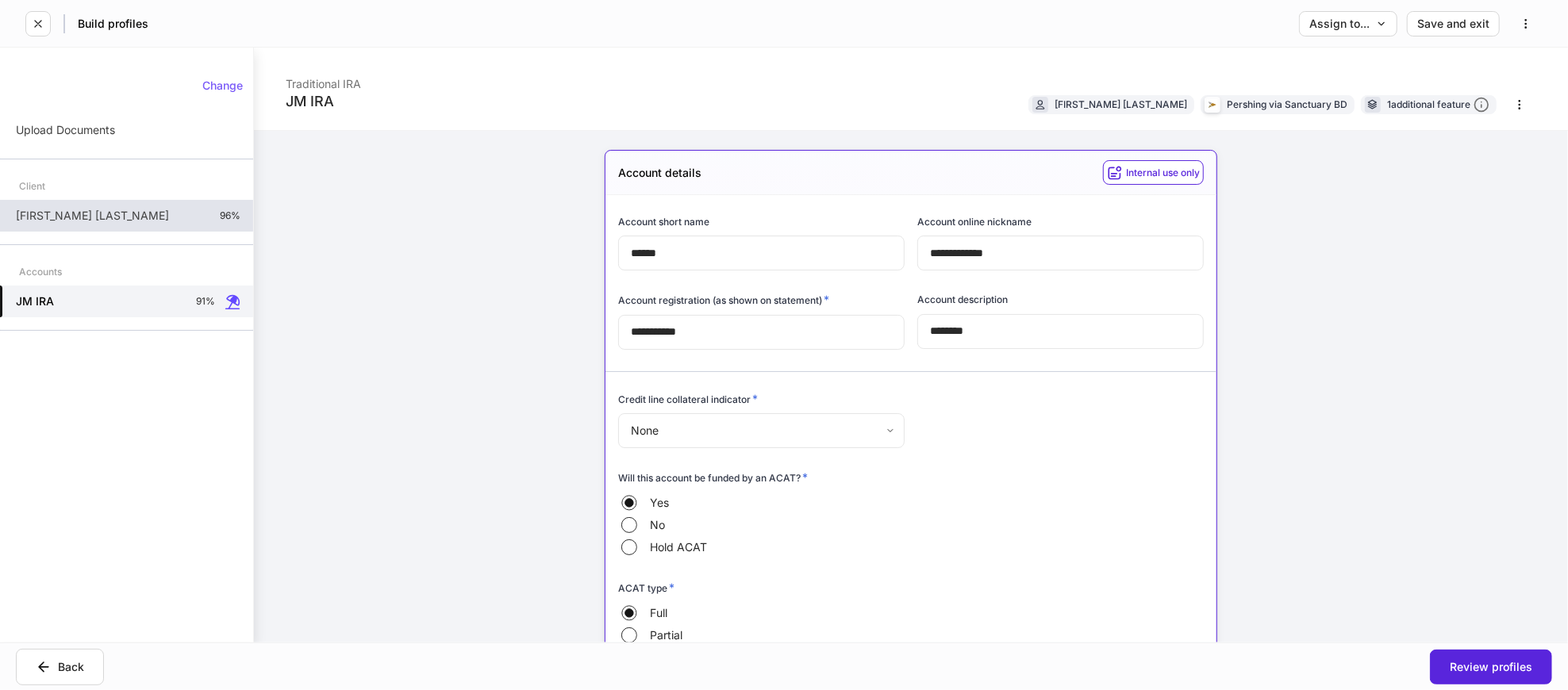 click on "[FIRST_NAME] [LAST_NAME] 96%" at bounding box center (126, 216) 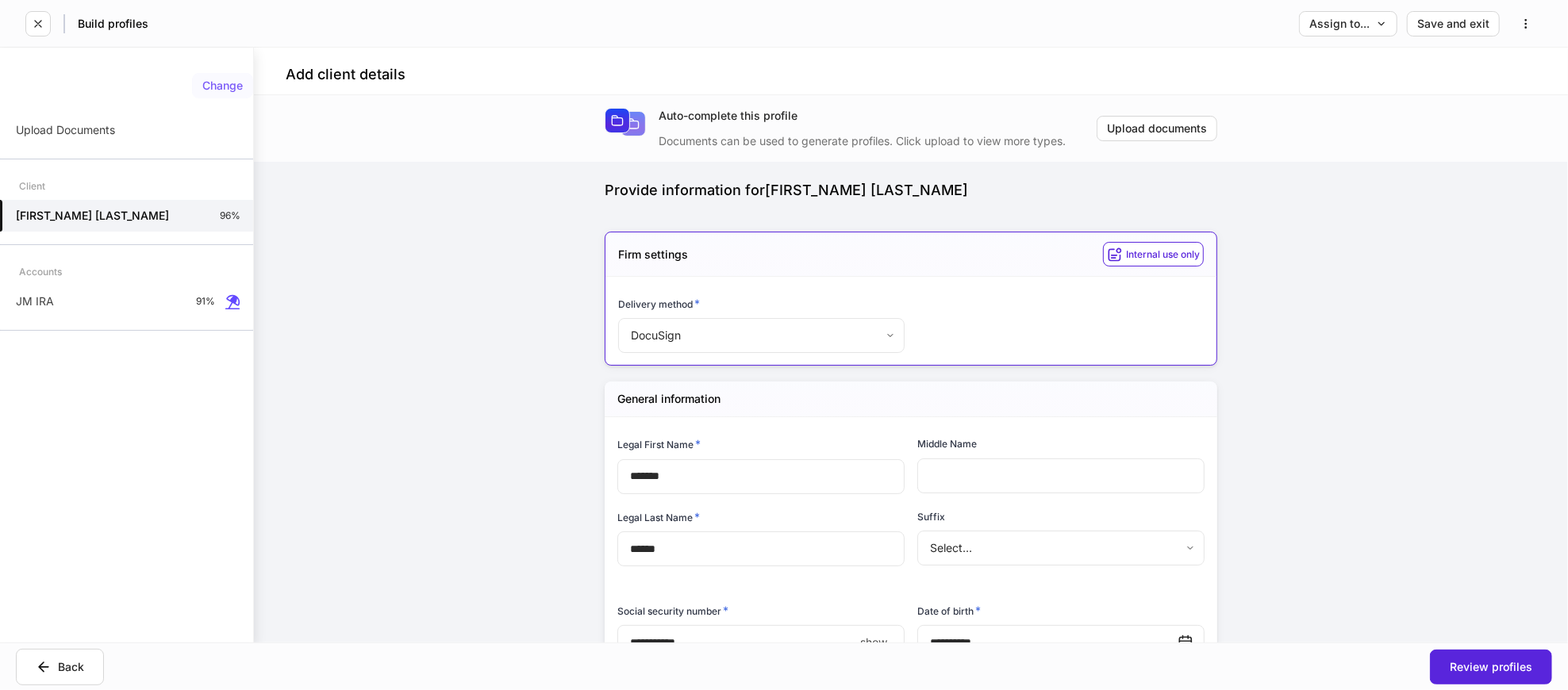 click on "Change" at bounding box center (222, 86) 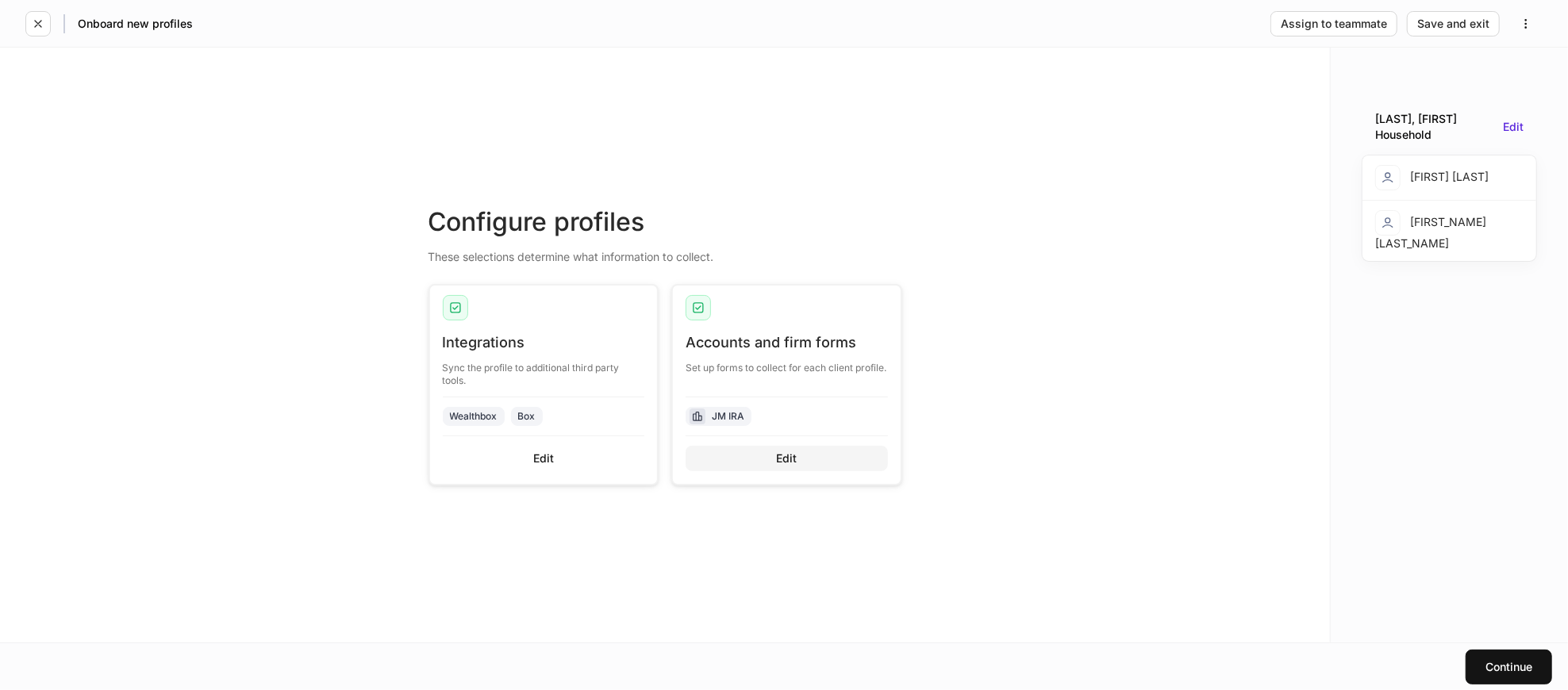 click on "Edit" at bounding box center (786, 458) 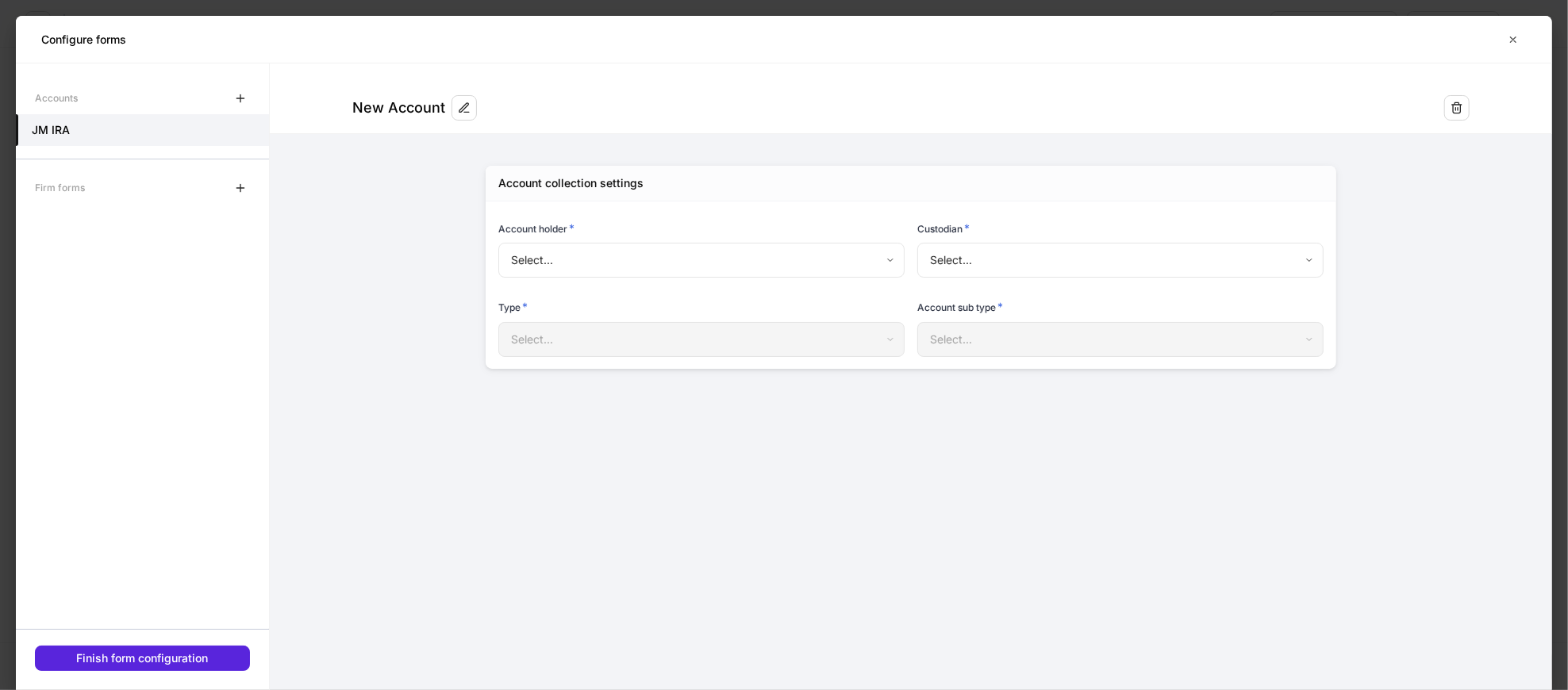 type on "**********" 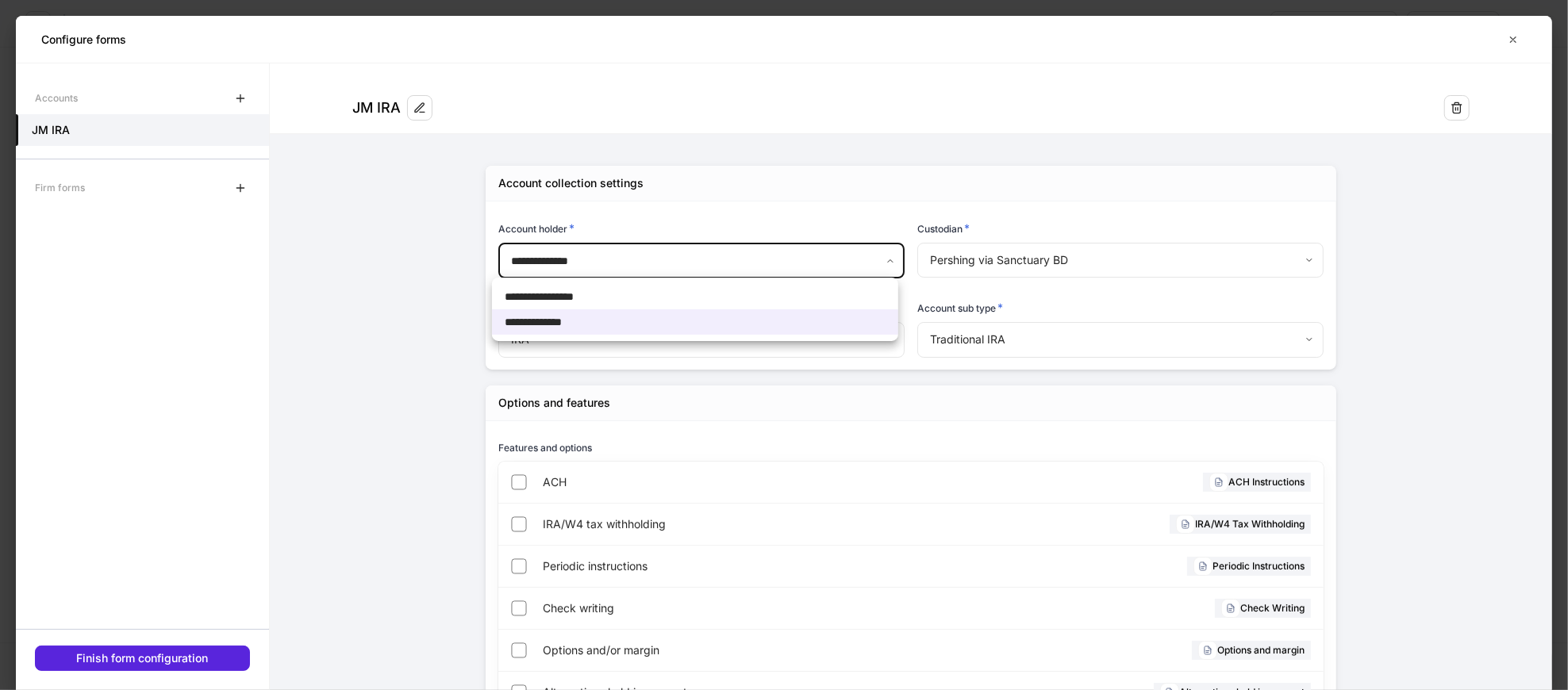 click on "**********" at bounding box center (784, 345) 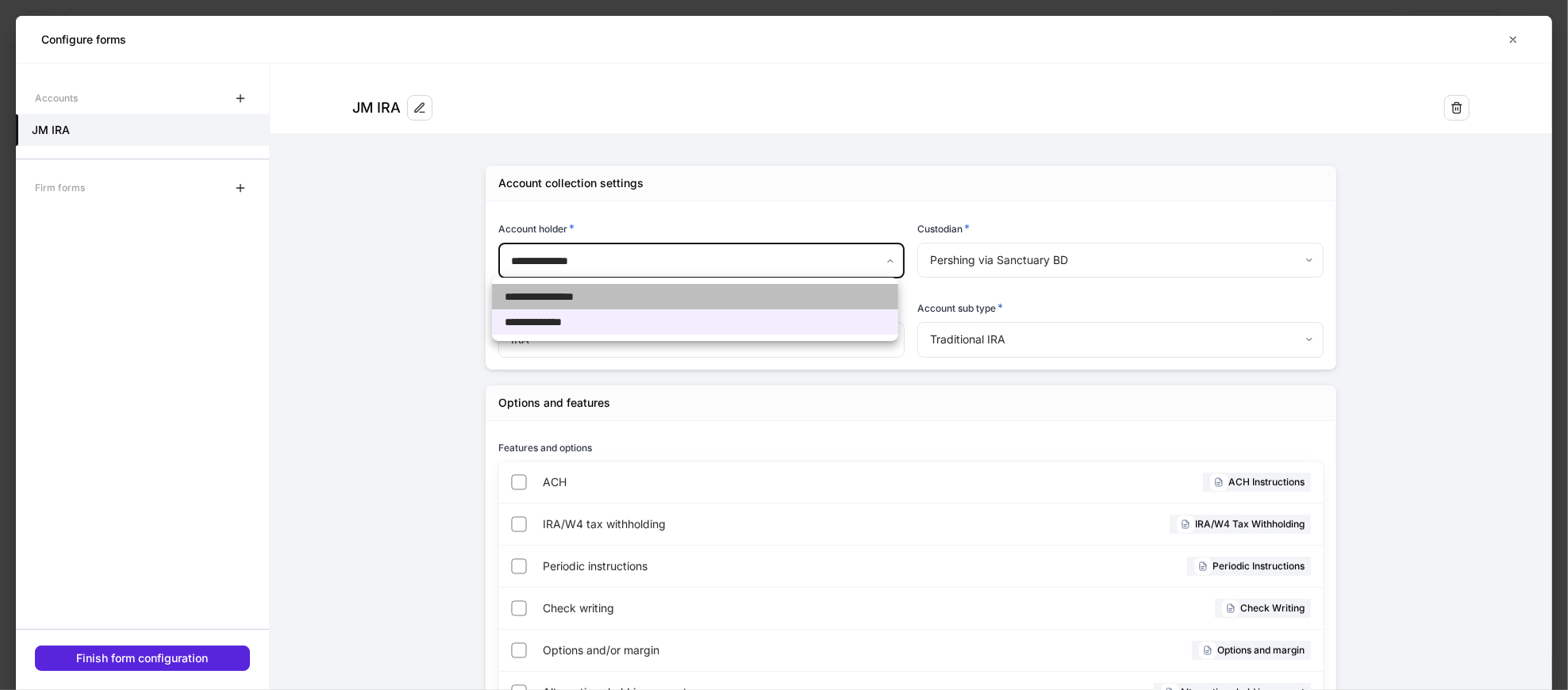 click on "**********" at bounding box center (695, 297) 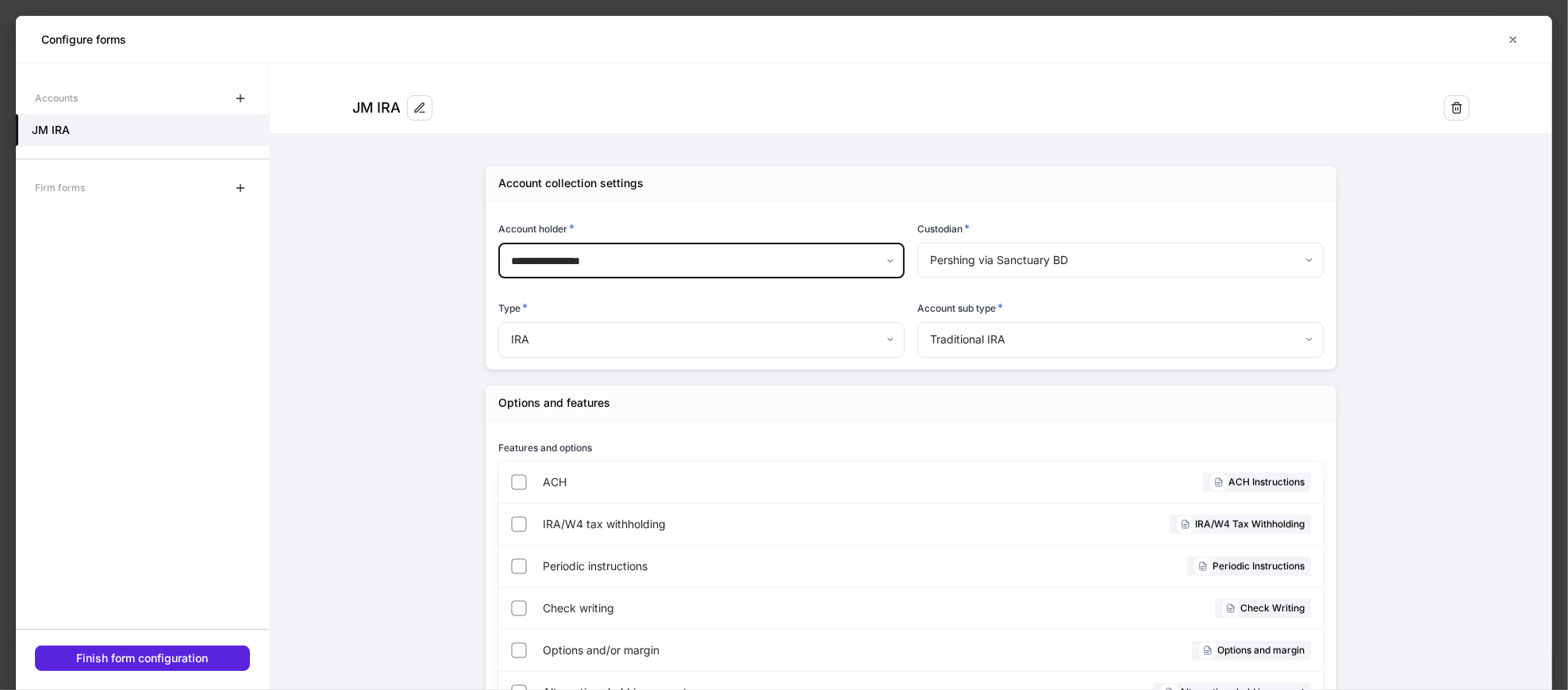 click on "**********" at bounding box center [911, 494] 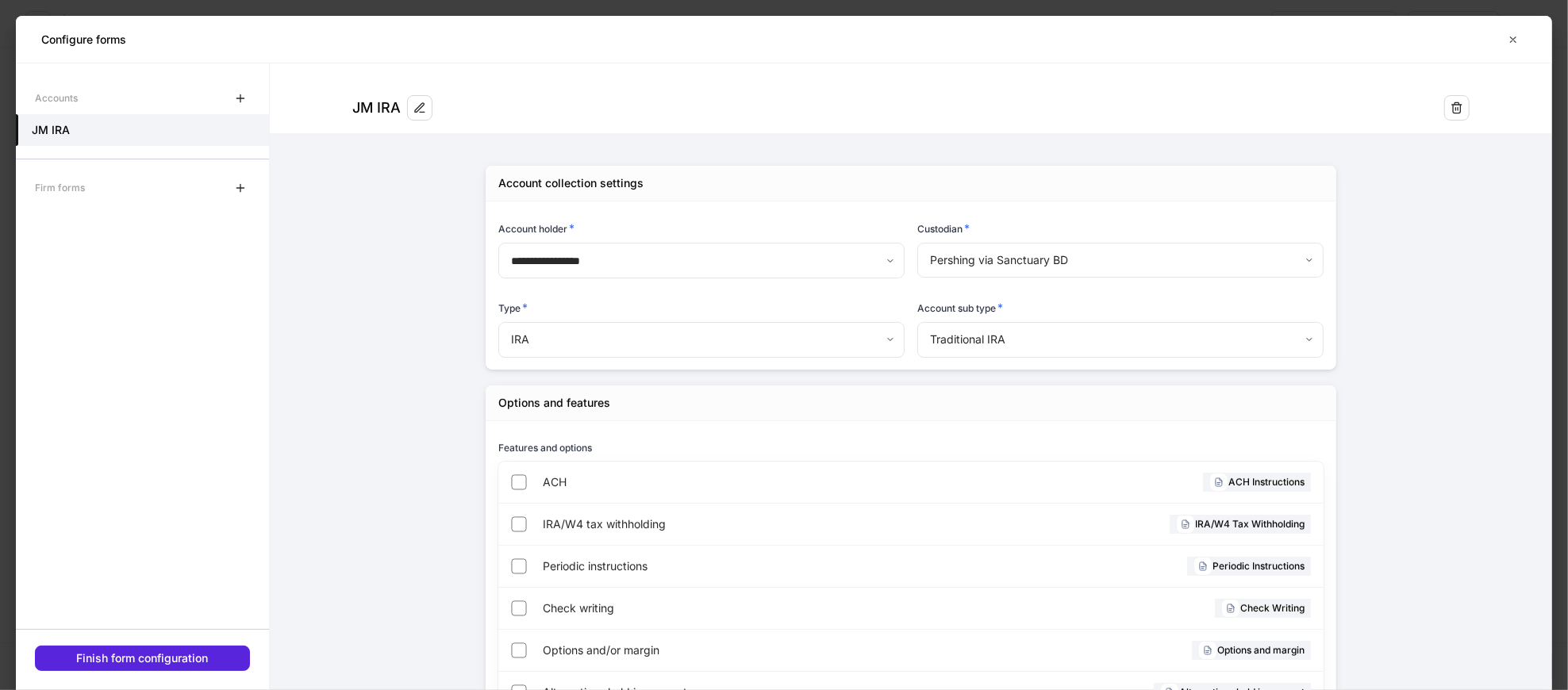 click on "Accounts JM IRA Firm forms Finish form configuration" at bounding box center (142, 377) 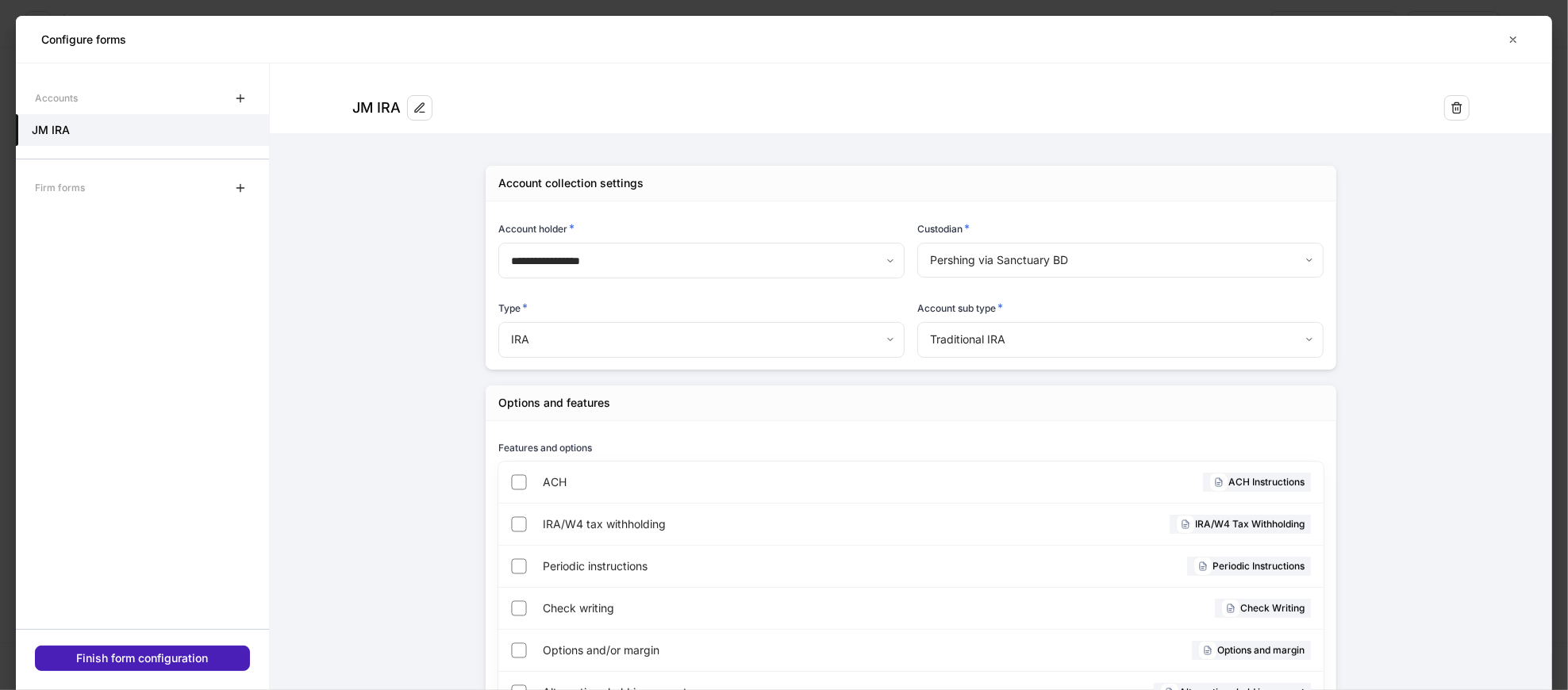 click on "Finish form configuration" at bounding box center [143, 658] 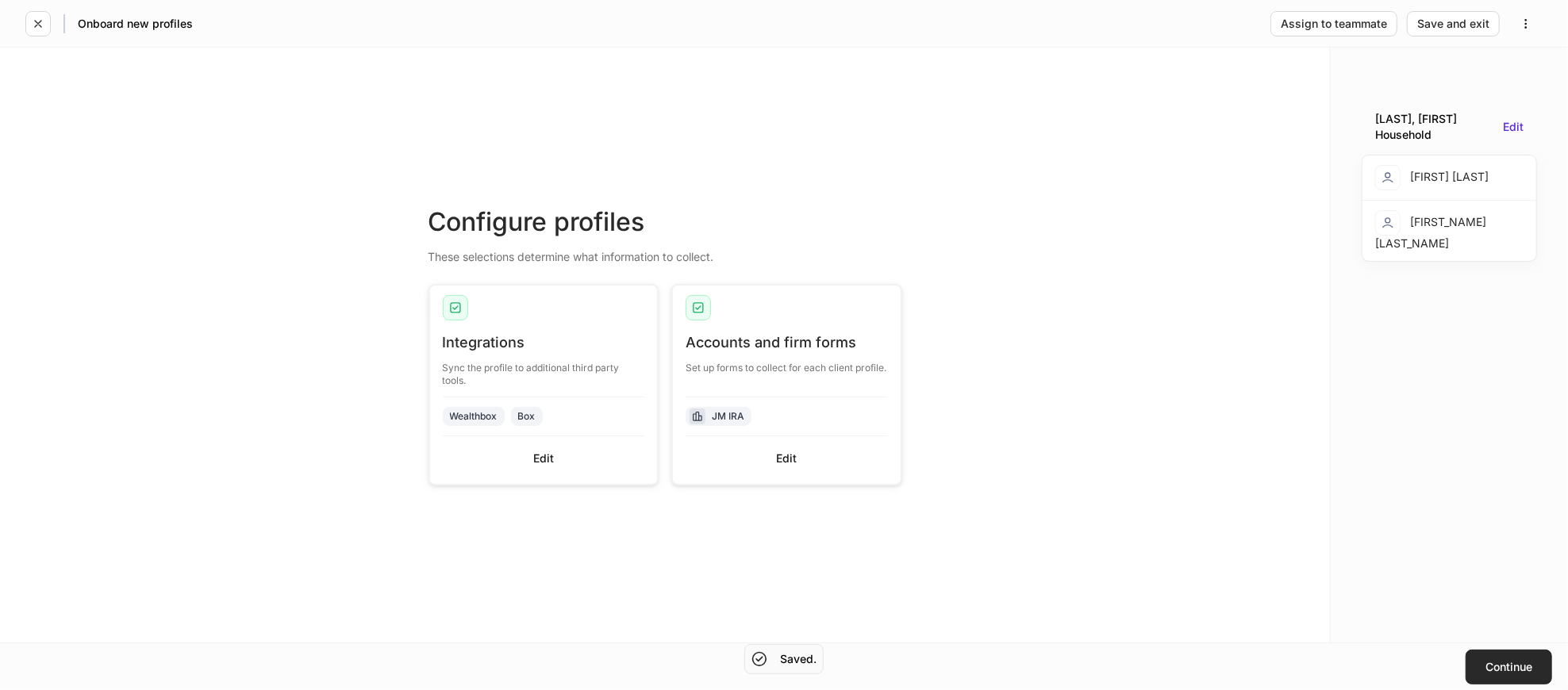 click on "Continue" at bounding box center [1508, 667] 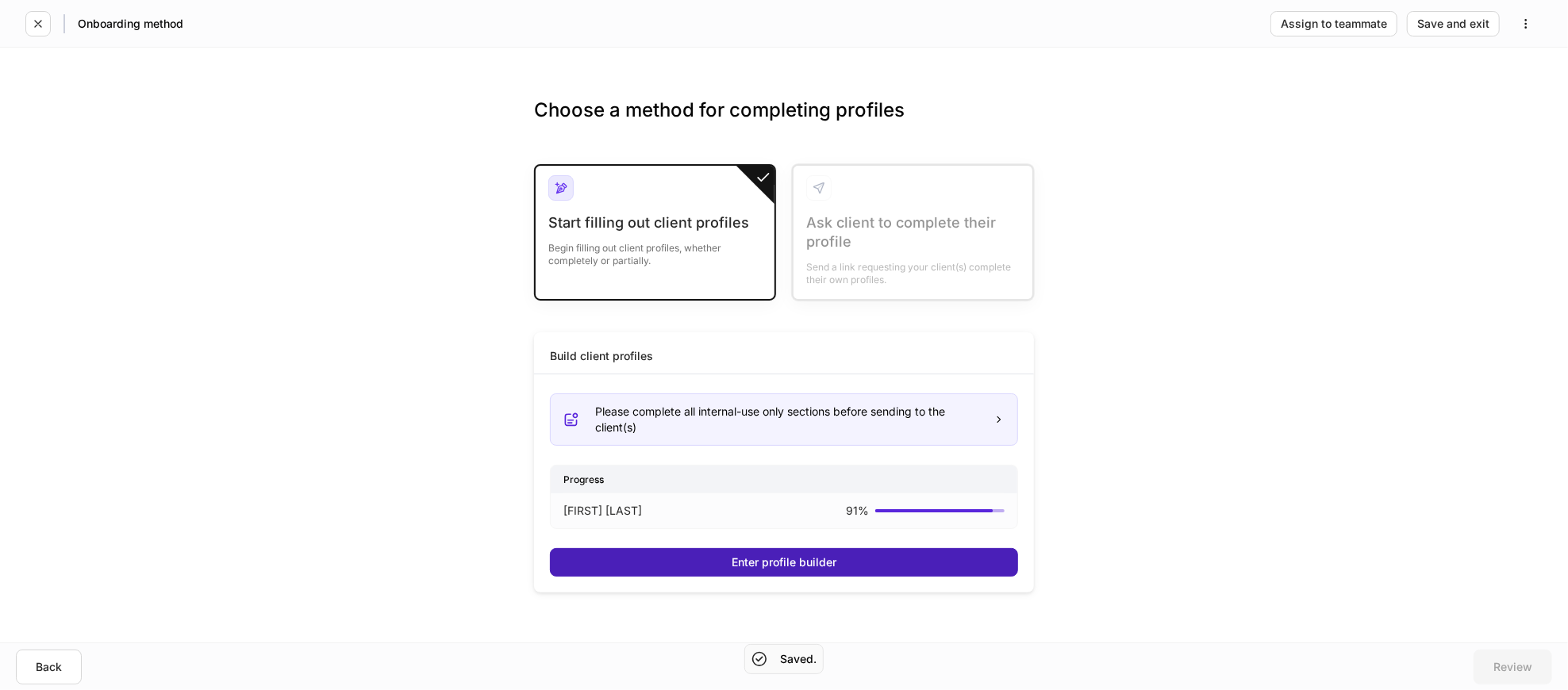 click on "Enter profile builder" at bounding box center [784, 562] 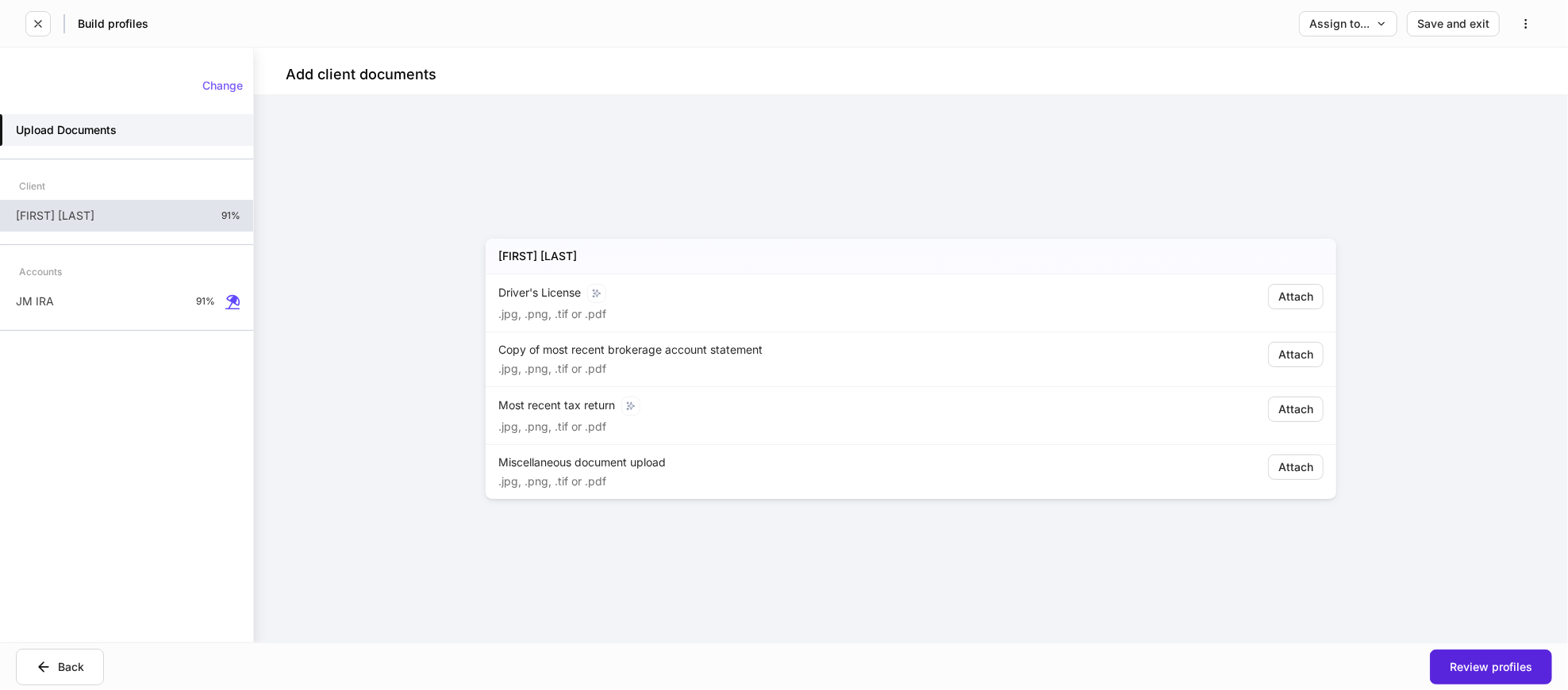 click on "[FIRST] [LAST] 91%" at bounding box center [126, 216] 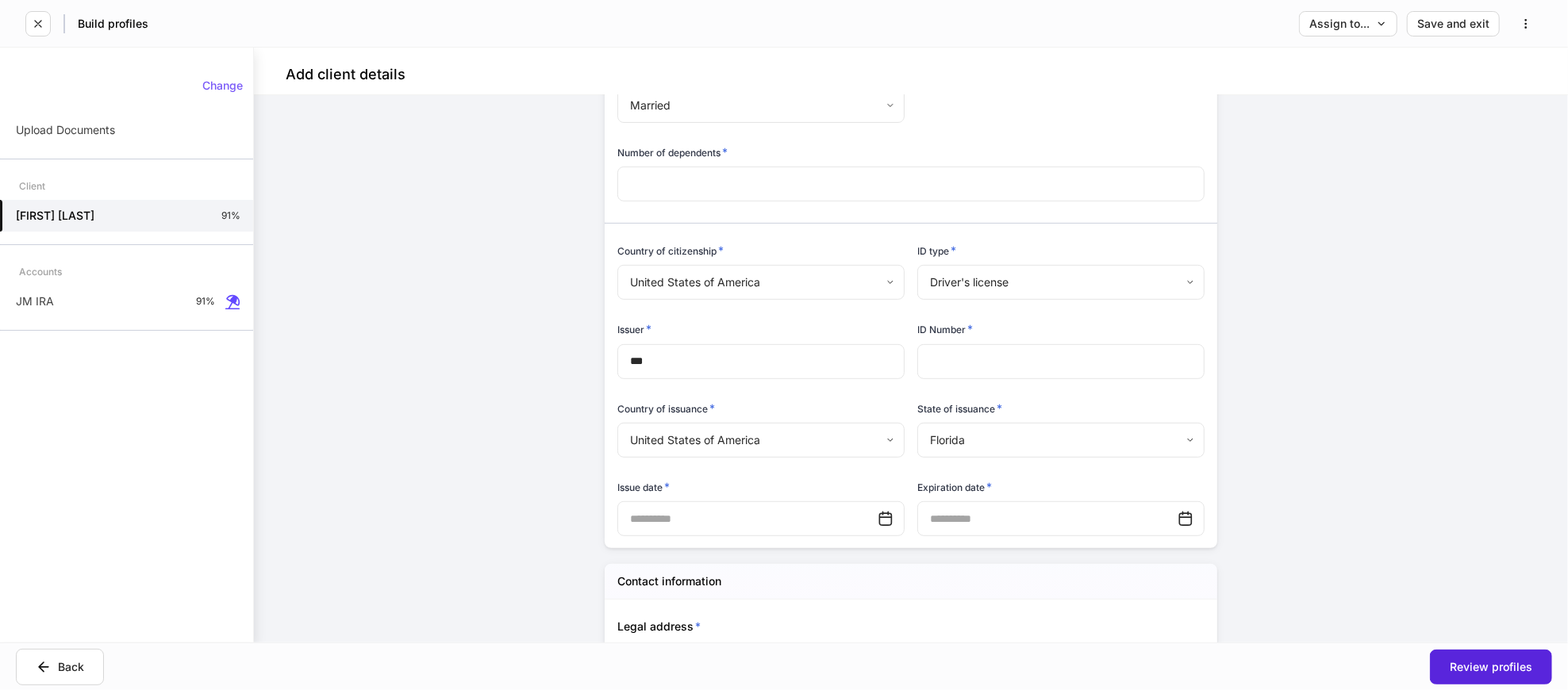 scroll, scrollTop: 793, scrollLeft: 0, axis: vertical 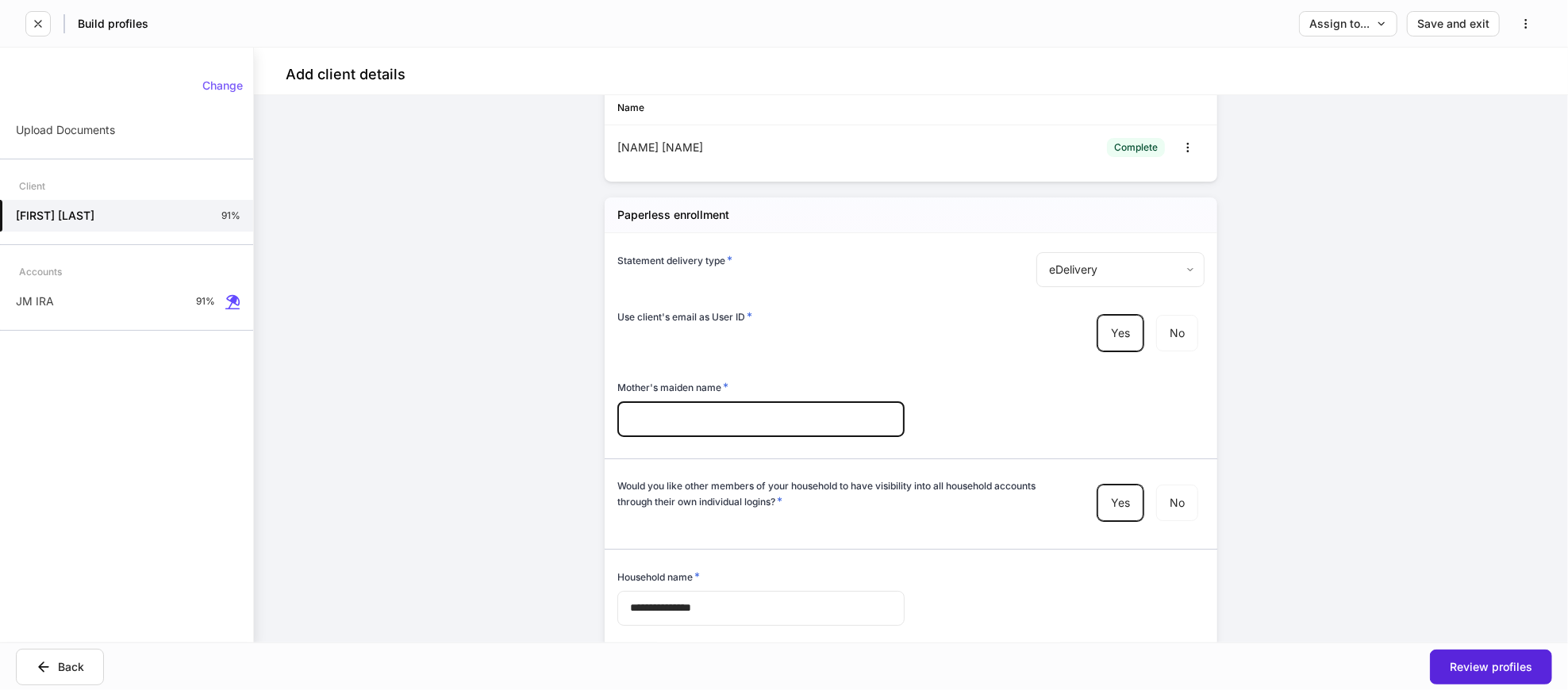 click at bounding box center (761, 420) 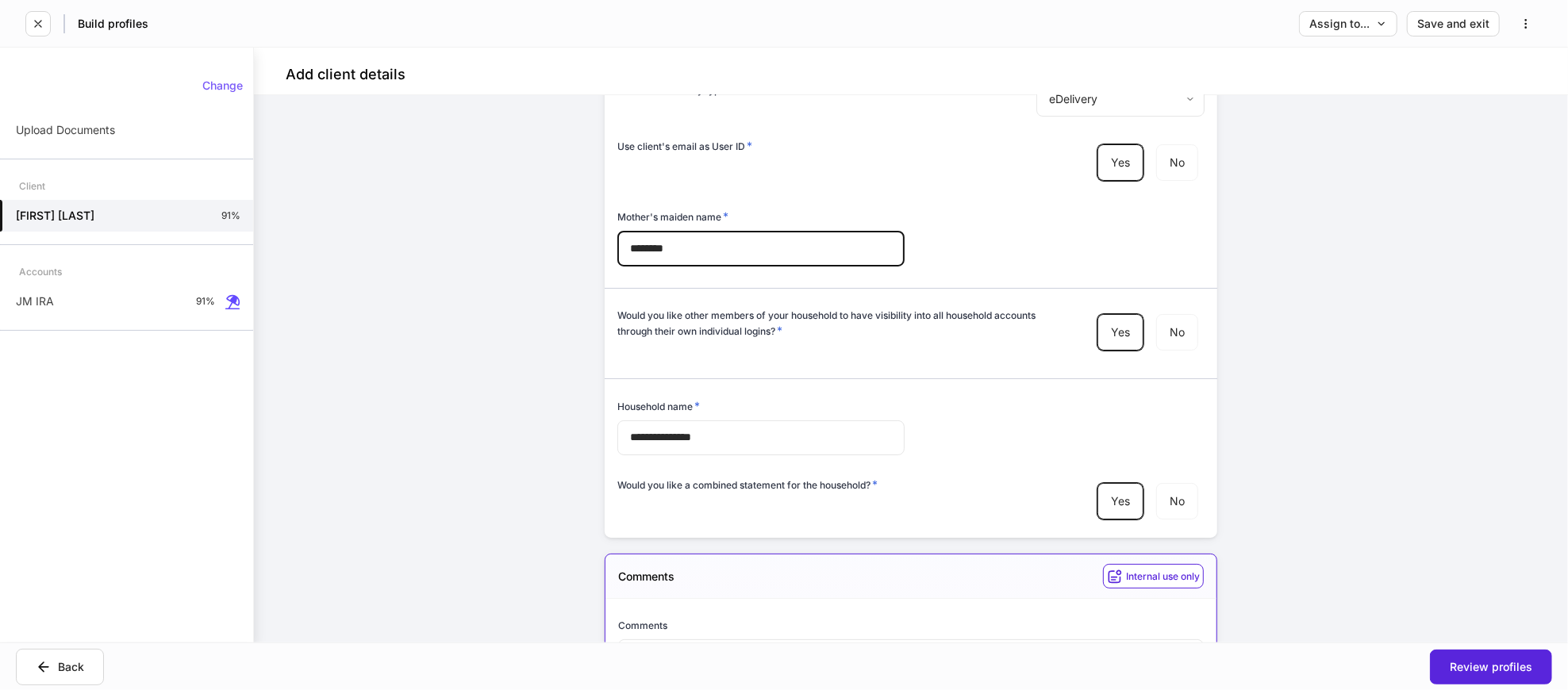 scroll, scrollTop: 4759, scrollLeft: 0, axis: vertical 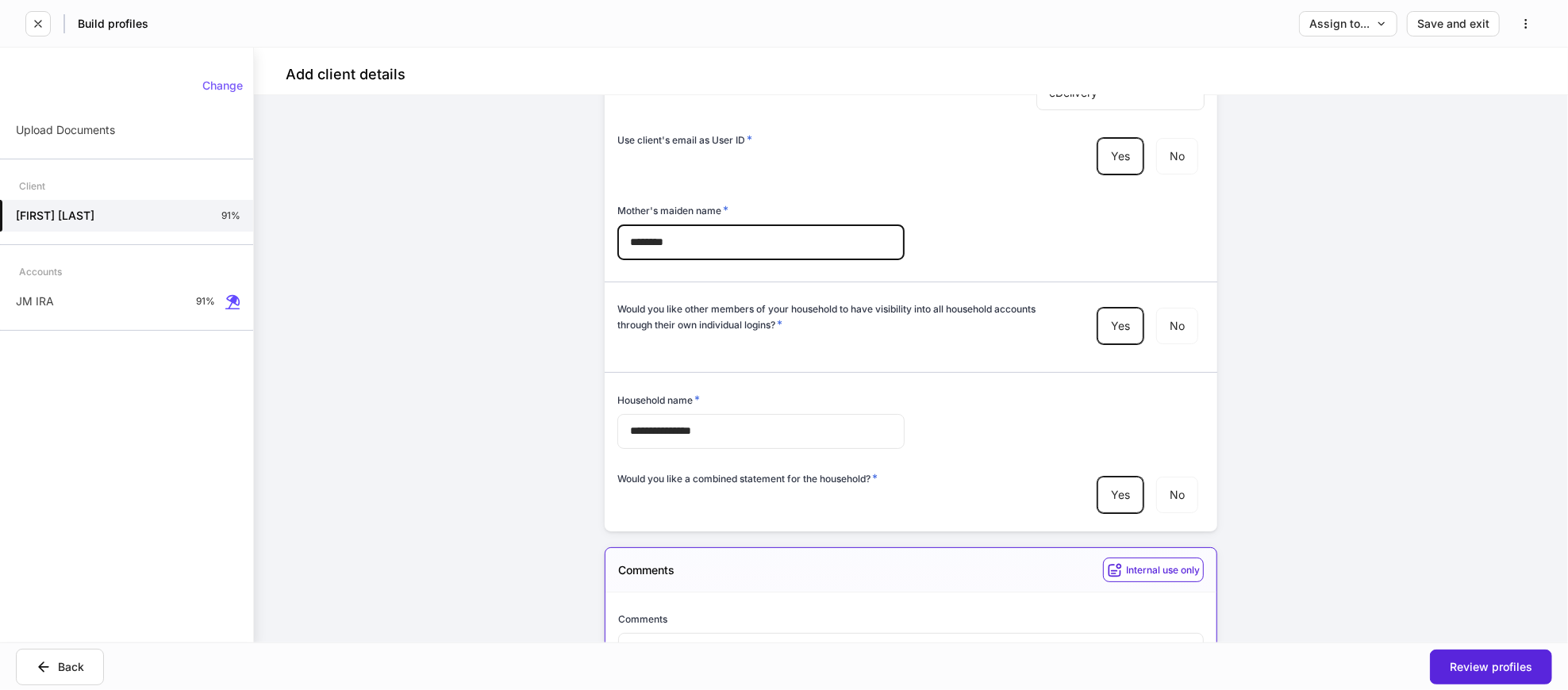 type on "********" 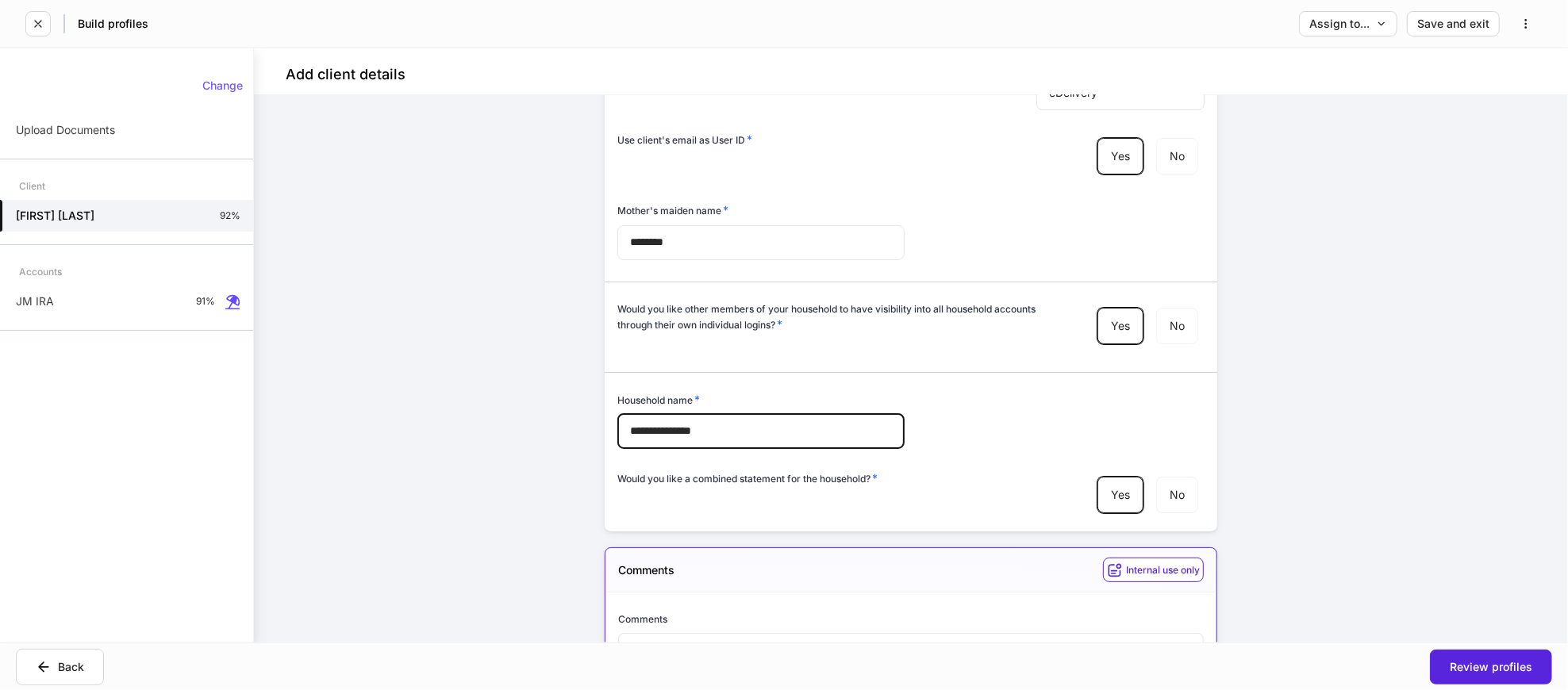 drag, startPoint x: 685, startPoint y: 438, endPoint x: 675, endPoint y: 432, distance: 11.661904 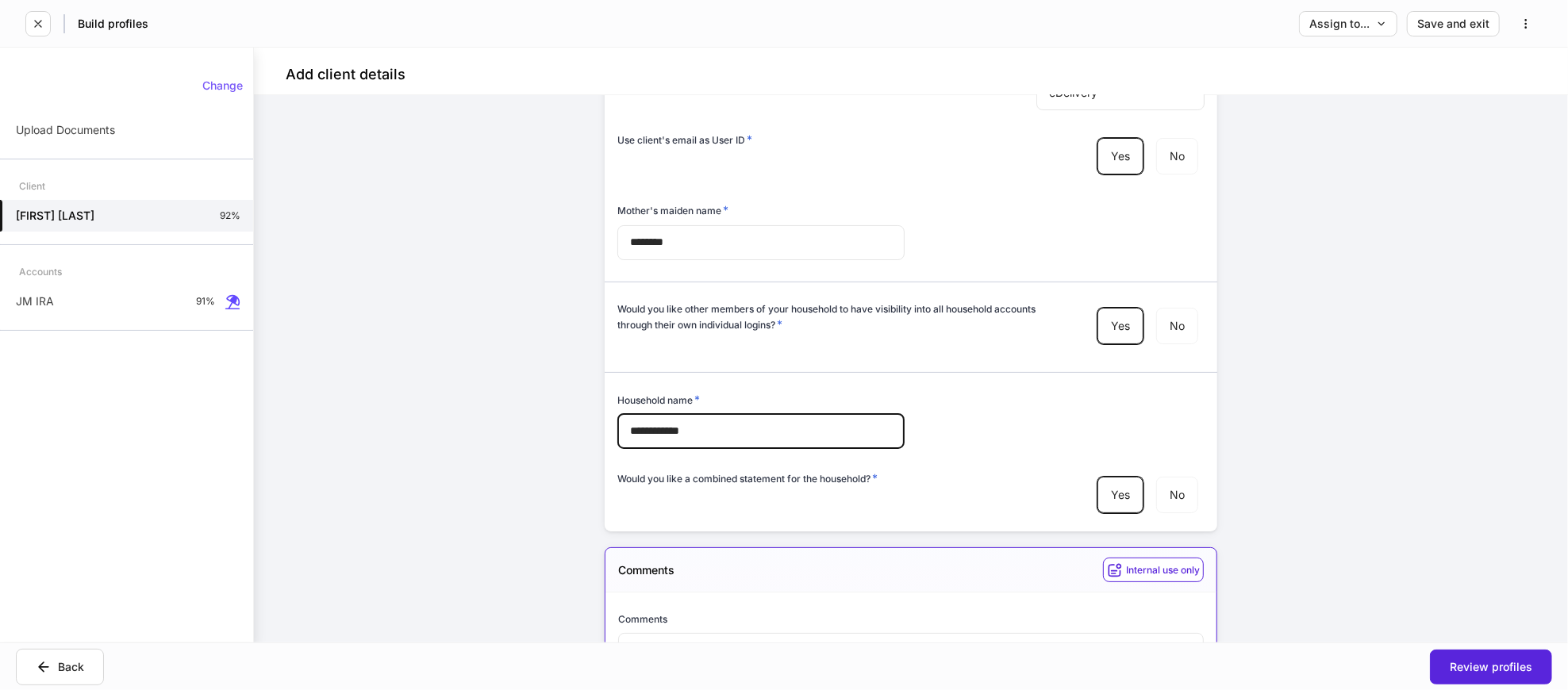 type on "**********" 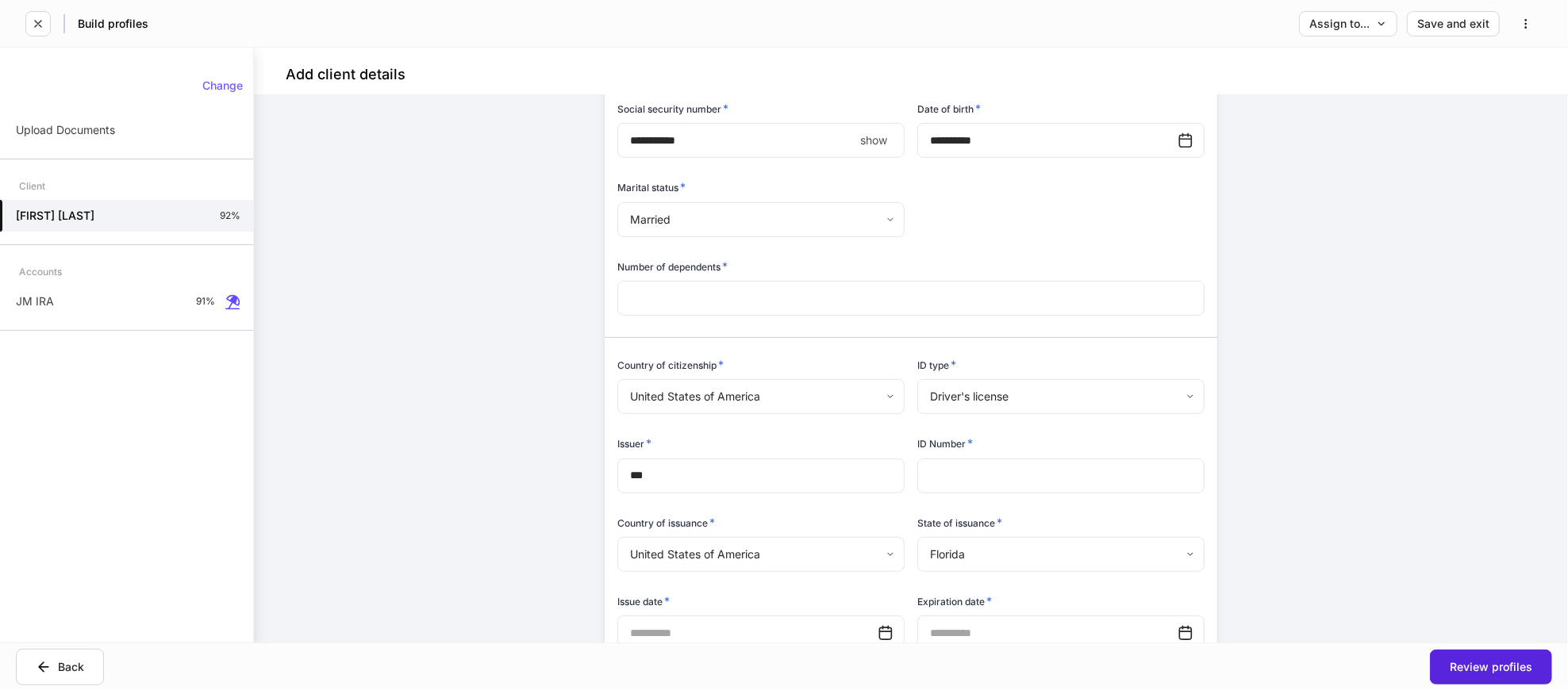 scroll, scrollTop: 528, scrollLeft: 0, axis: vertical 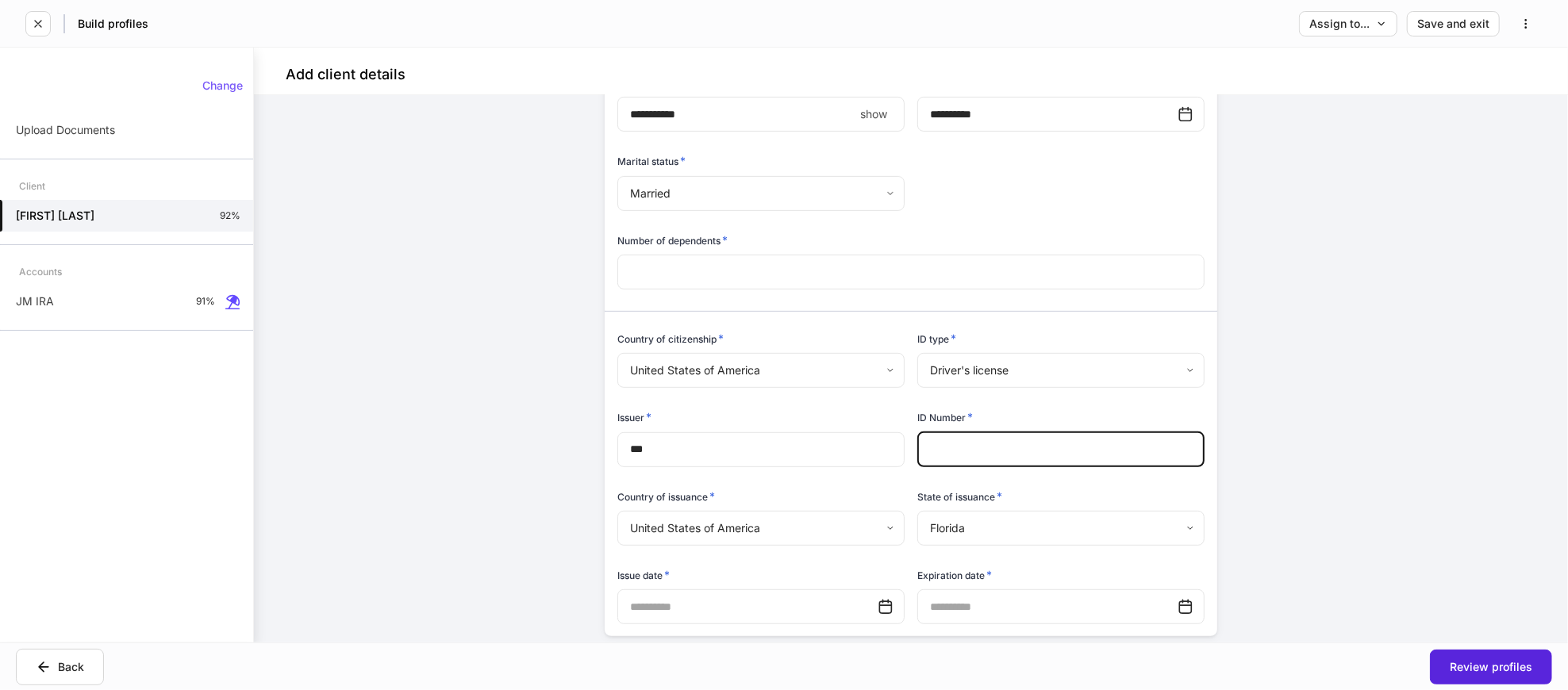 click at bounding box center (1061, 450) 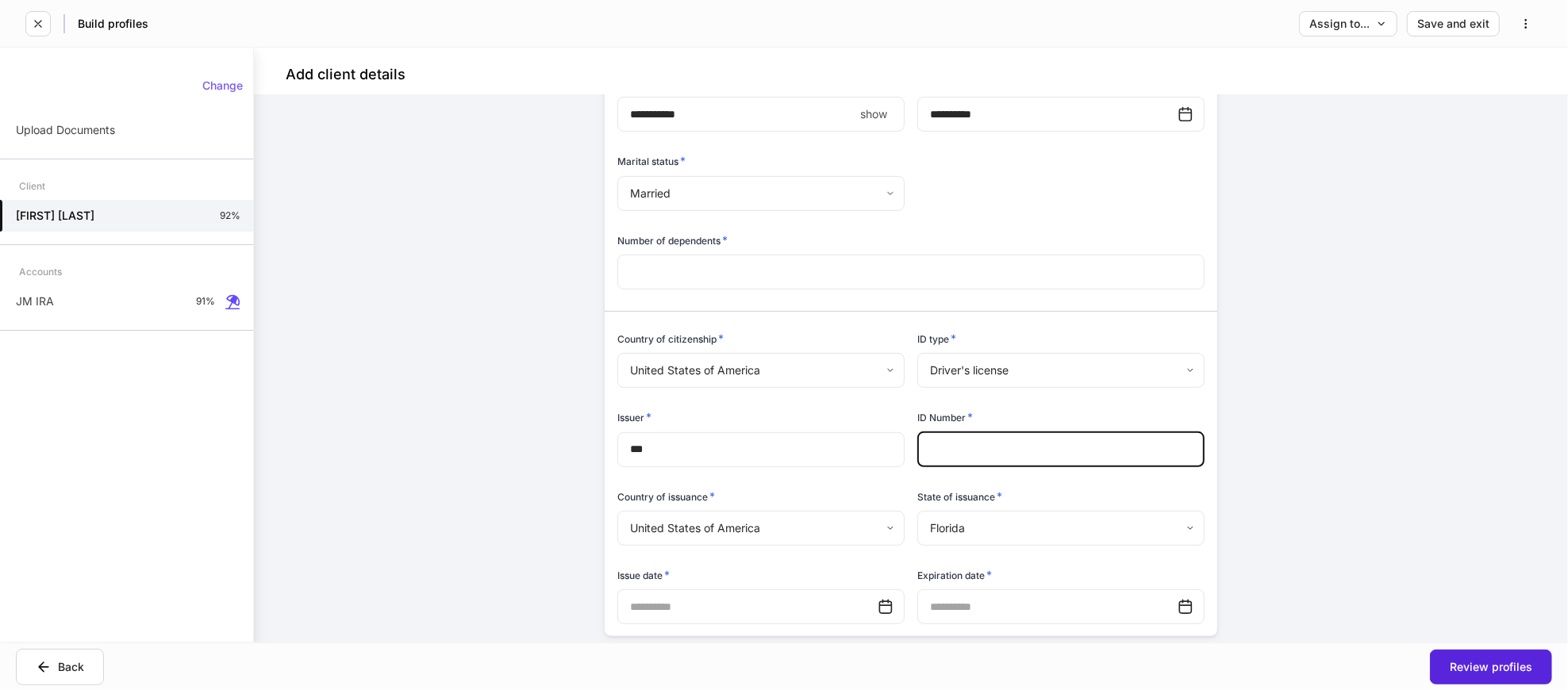 paste on "**********" 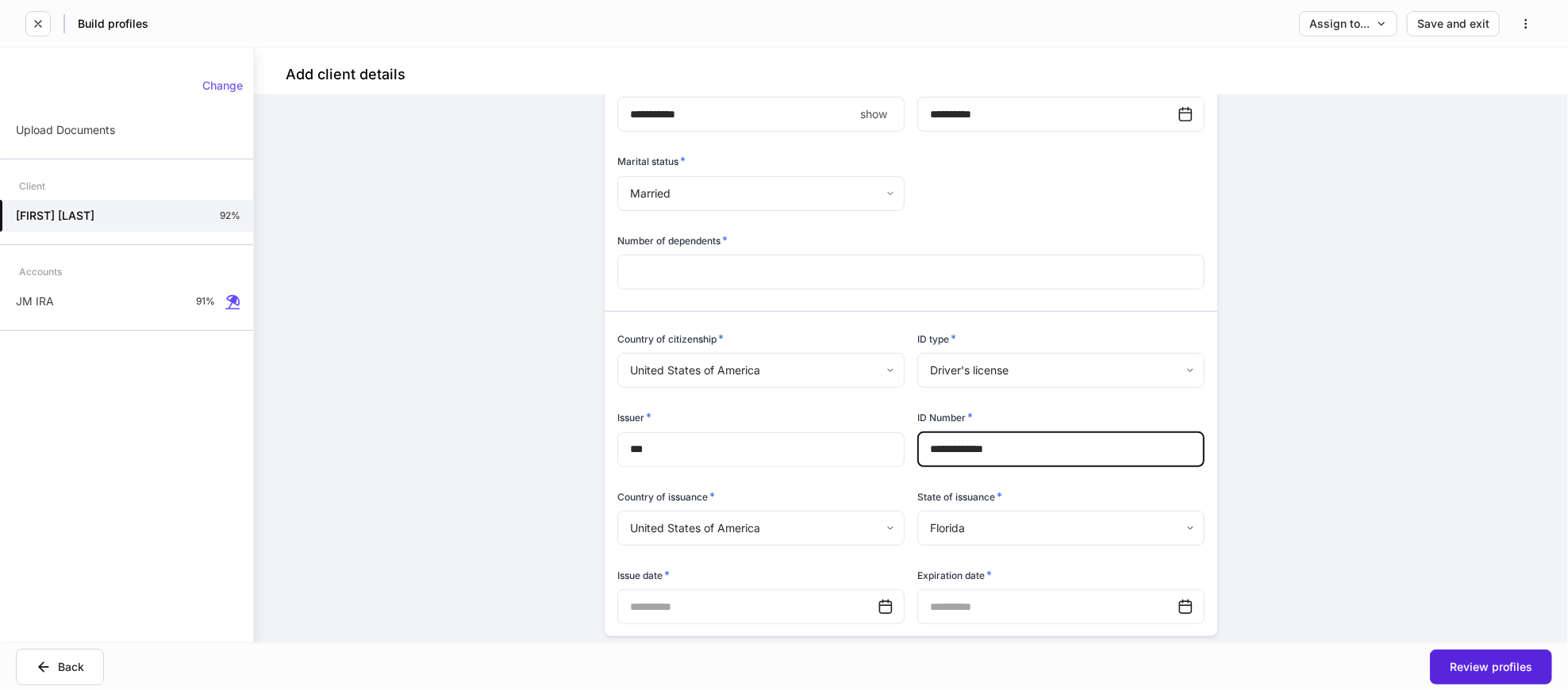 type on "**********" 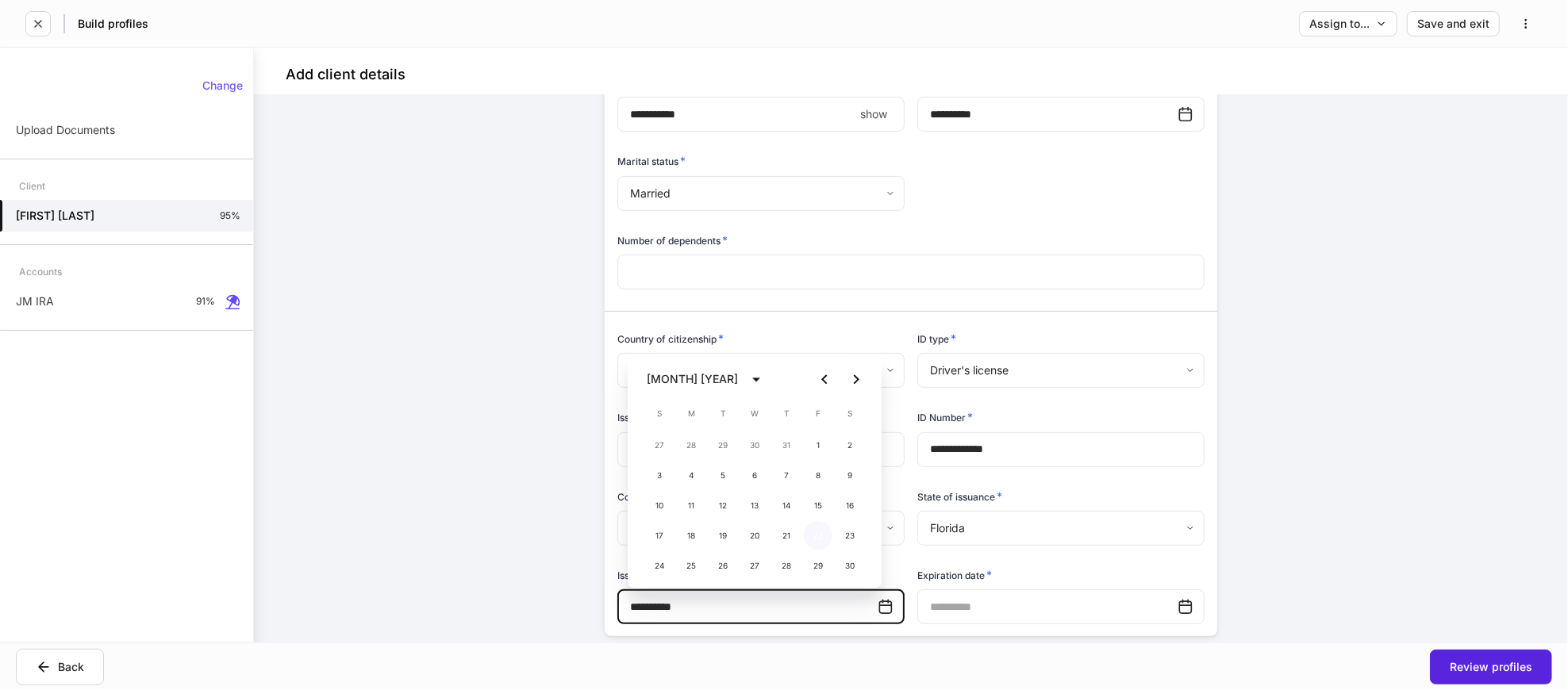 type on "**********" 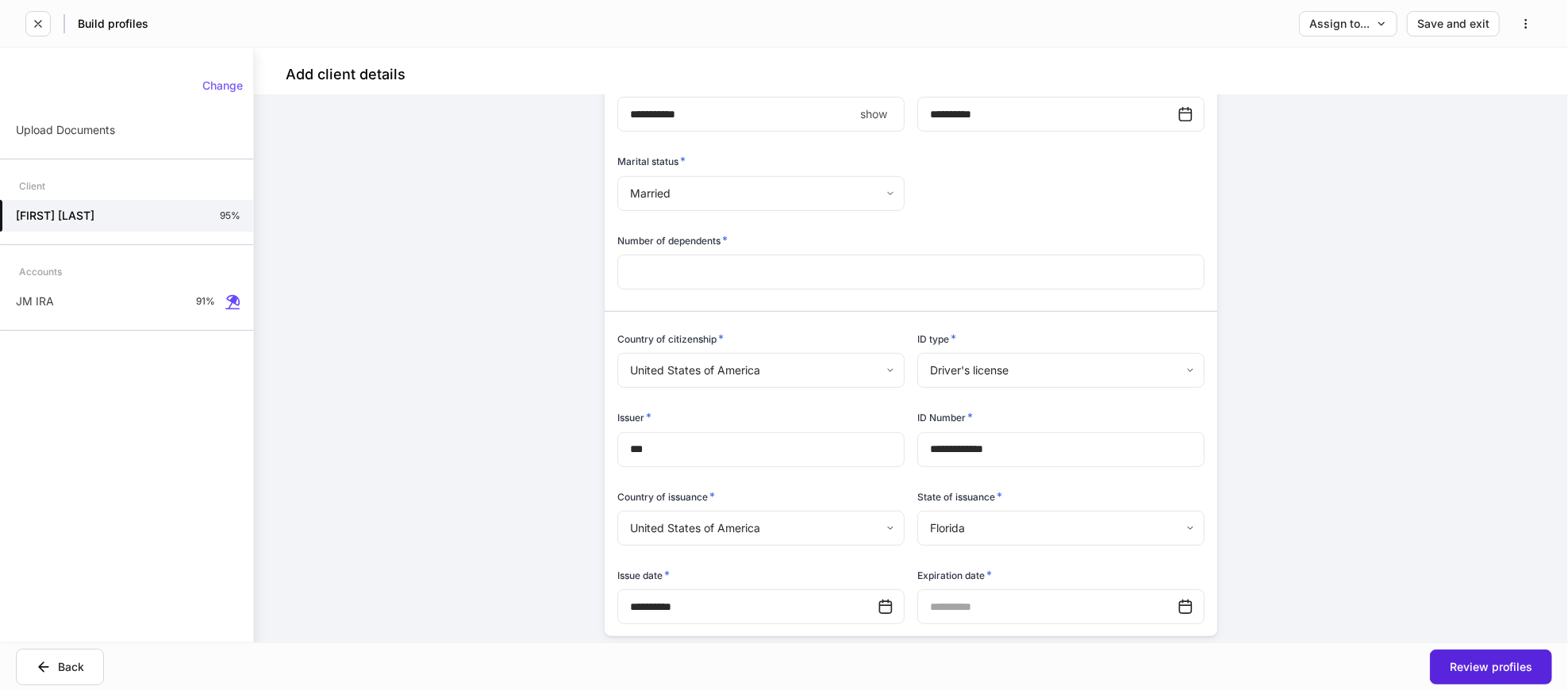 click at bounding box center (1047, 607) 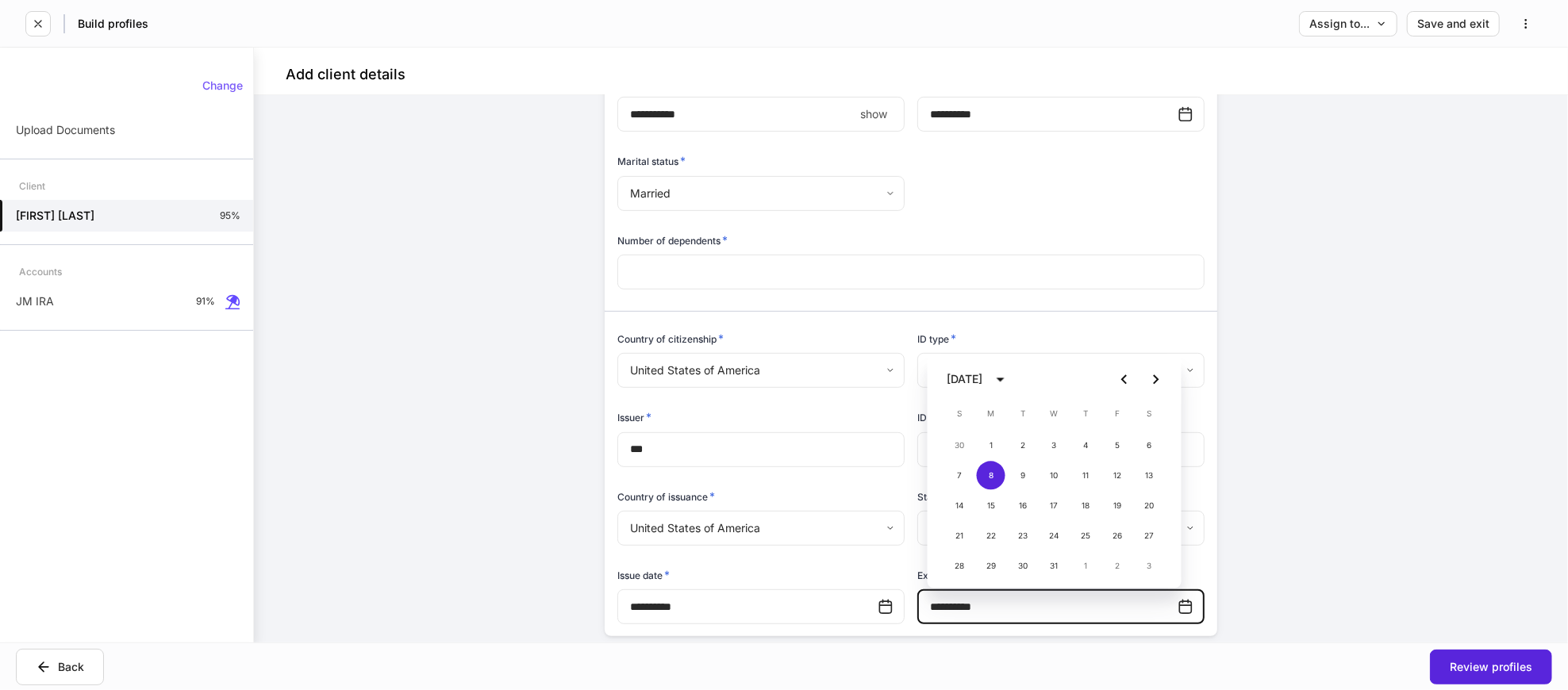 type on "**********" 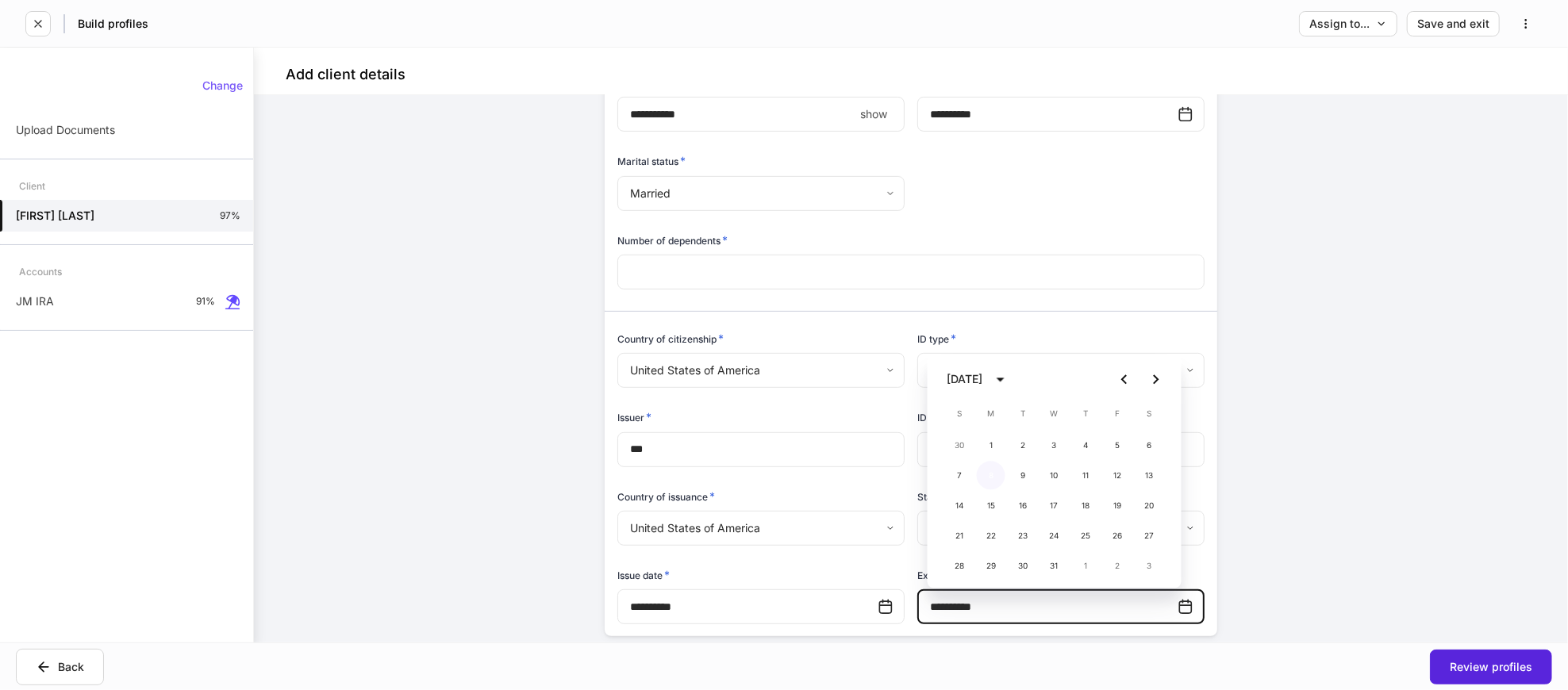 click on "8" at bounding box center [991, 475] 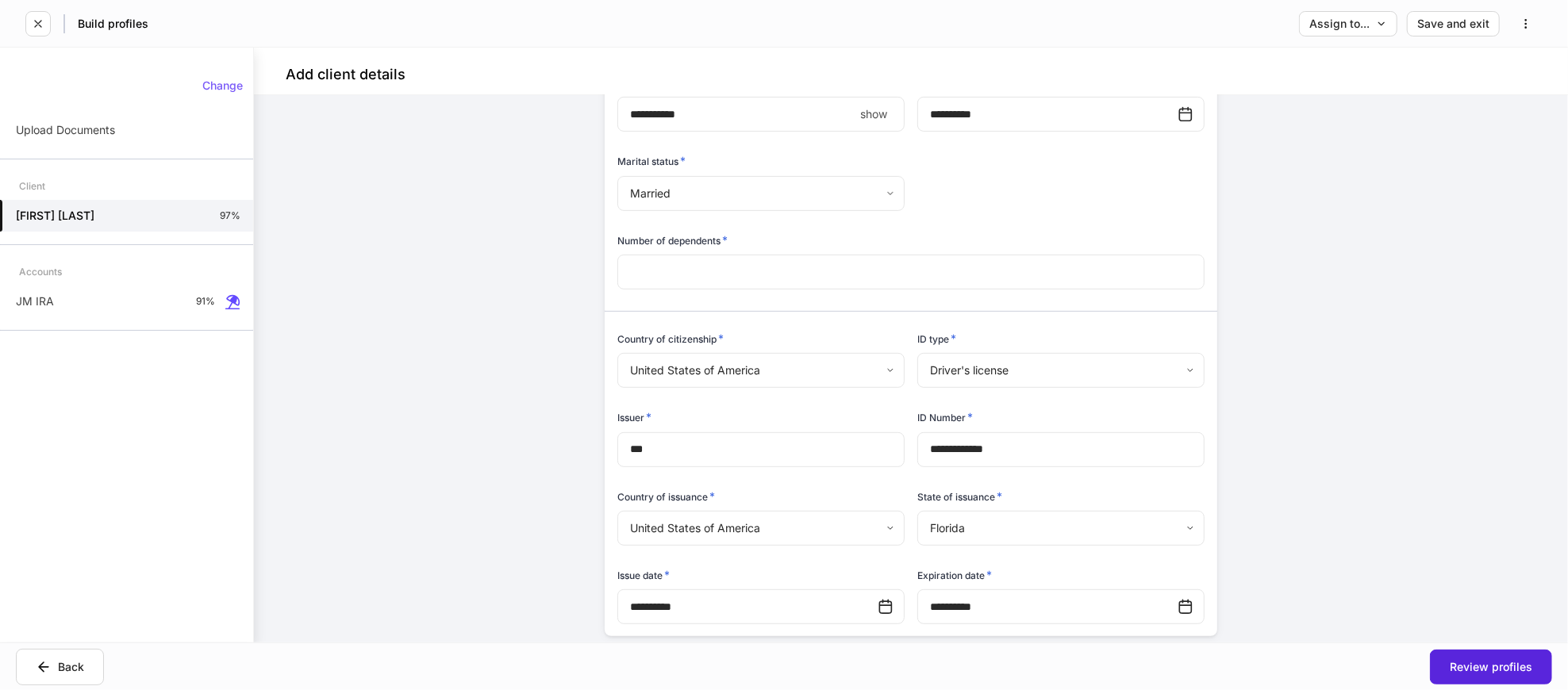 click on "**********" at bounding box center [911, 2318] 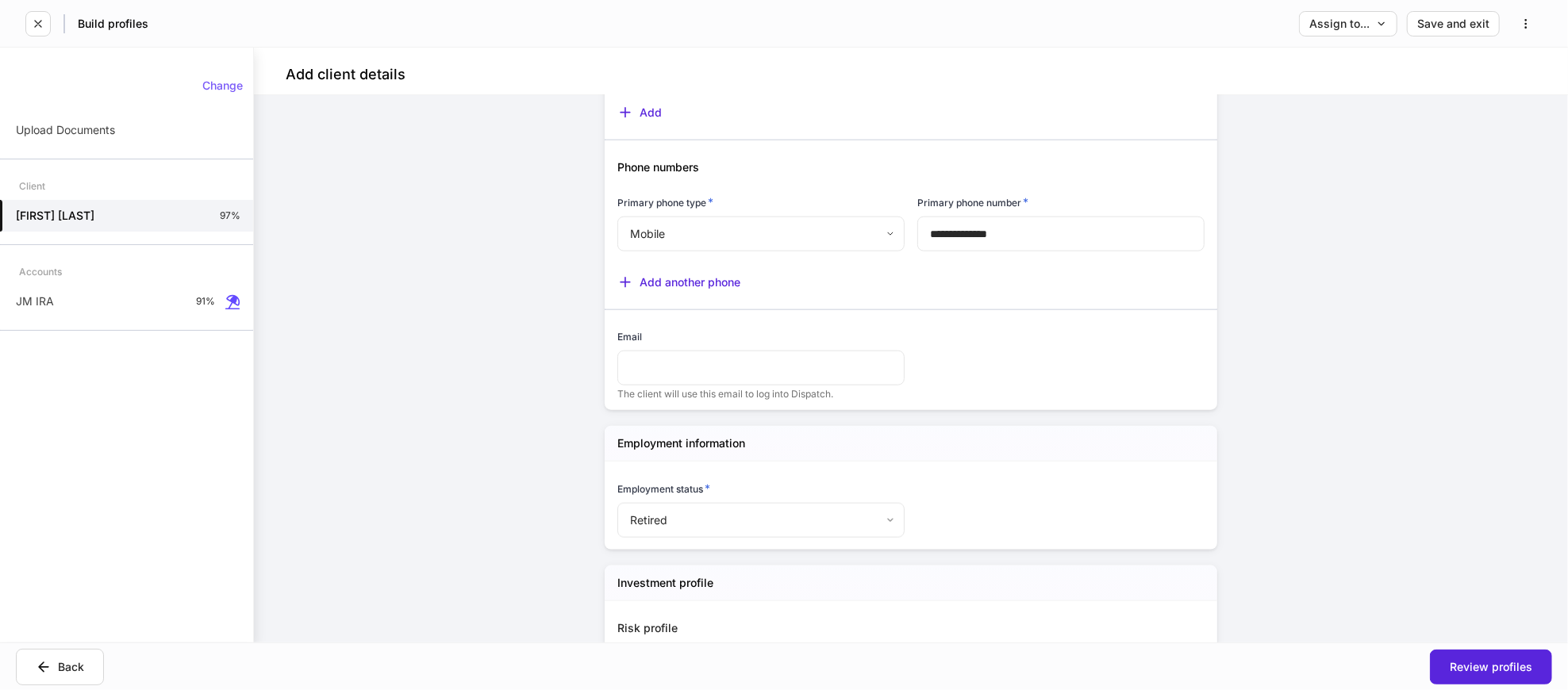 scroll, scrollTop: 1409, scrollLeft: 0, axis: vertical 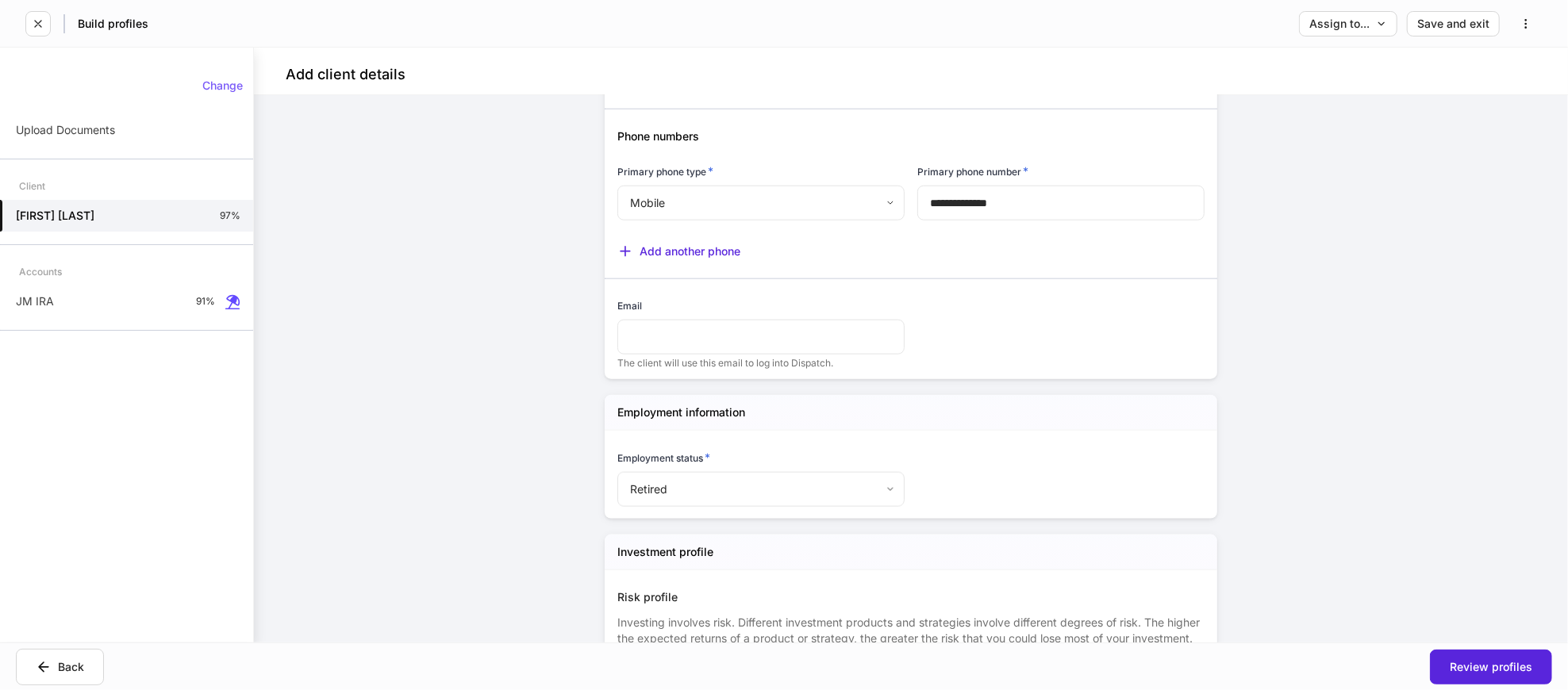 click at bounding box center [761, 337] 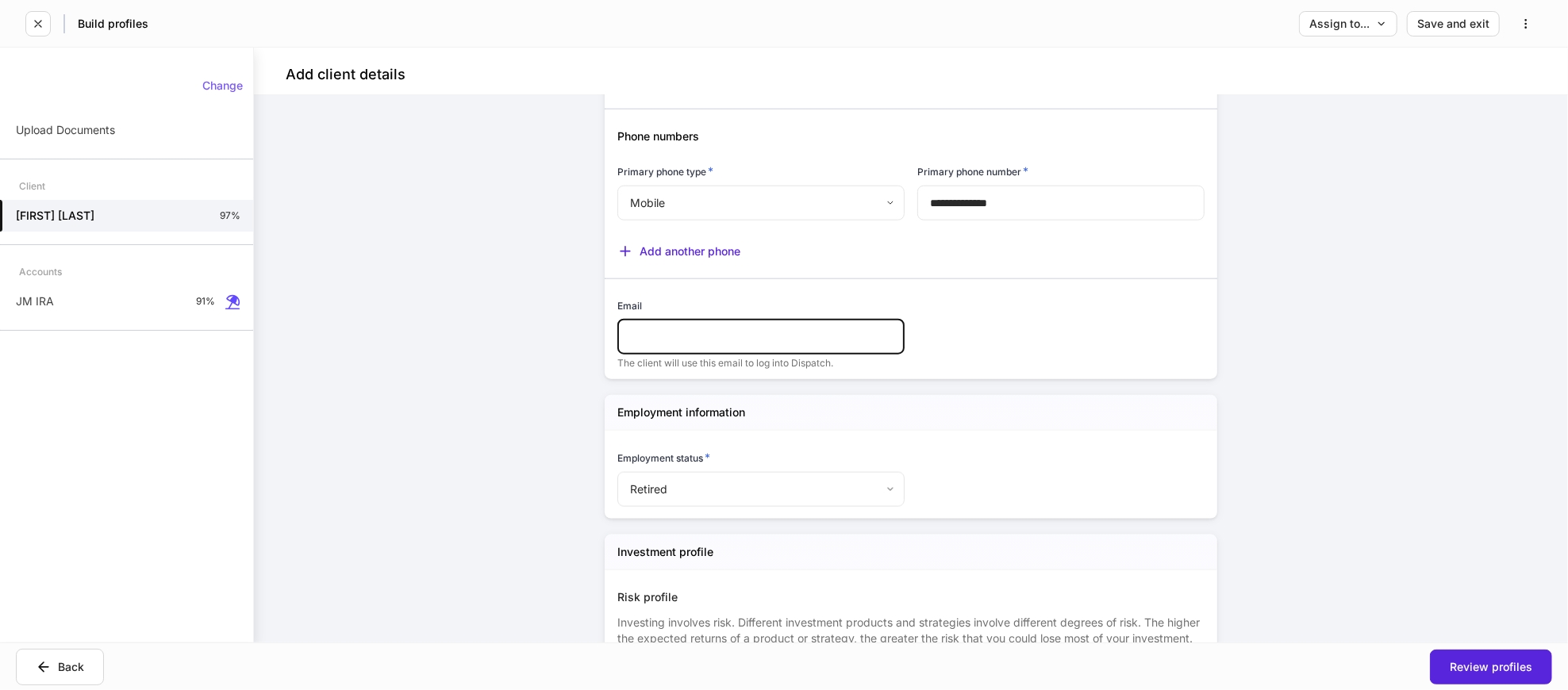 paste on "**********" 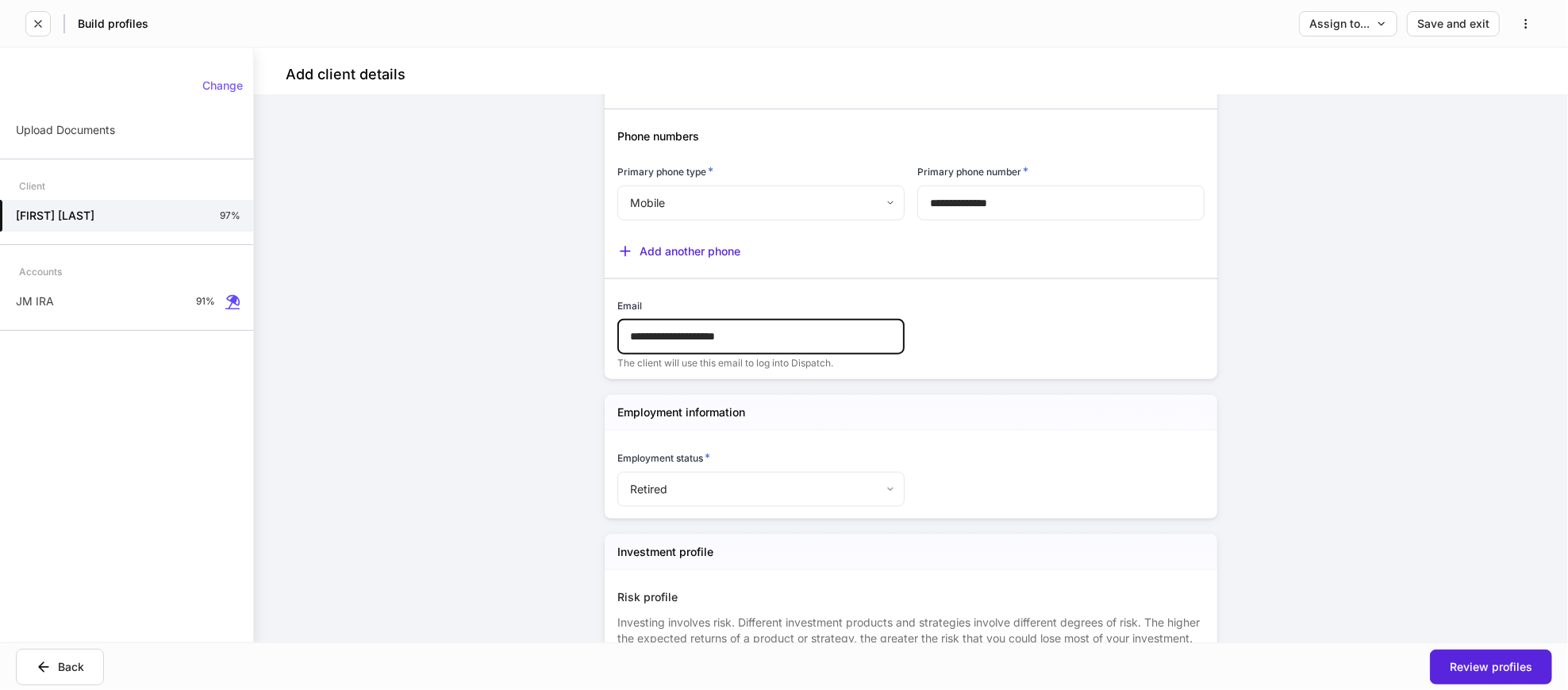 type on "**********" 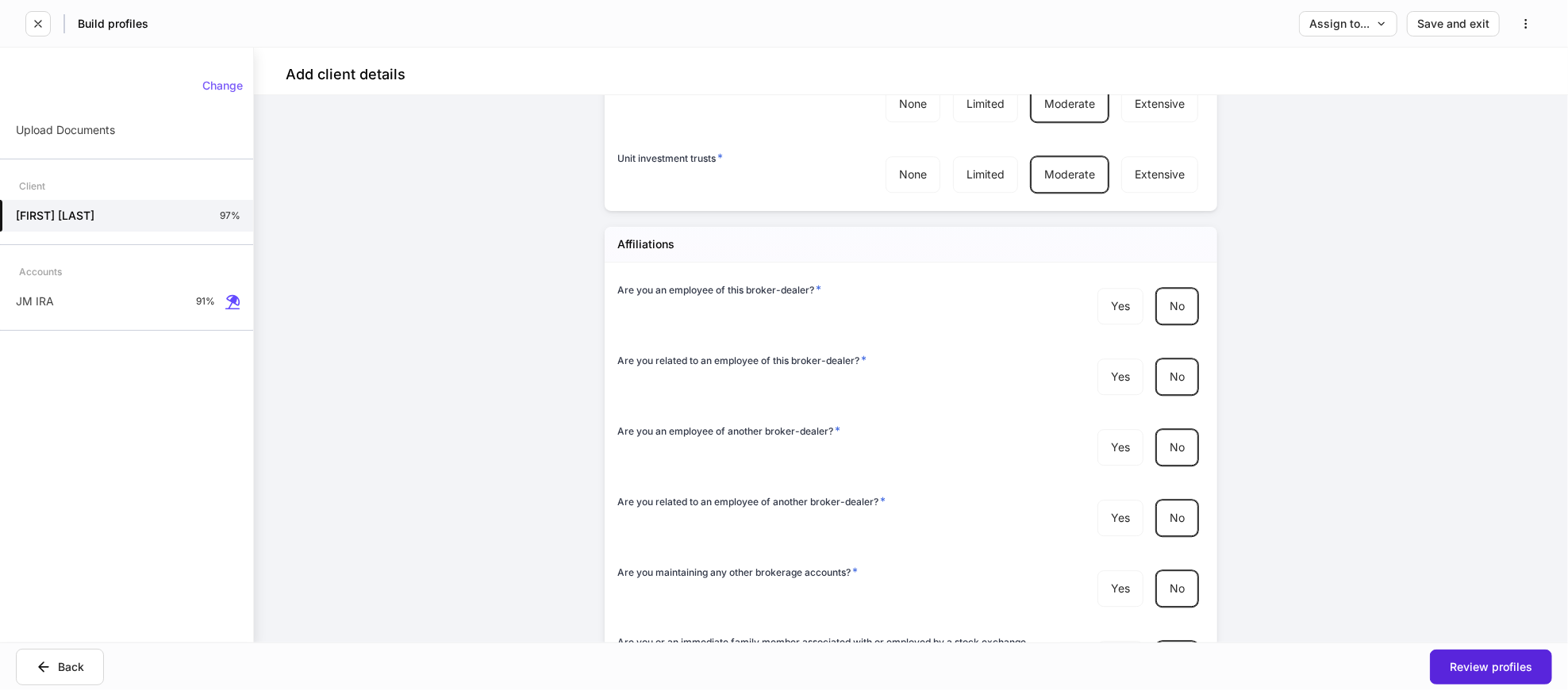 scroll, scrollTop: 3613, scrollLeft: 0, axis: vertical 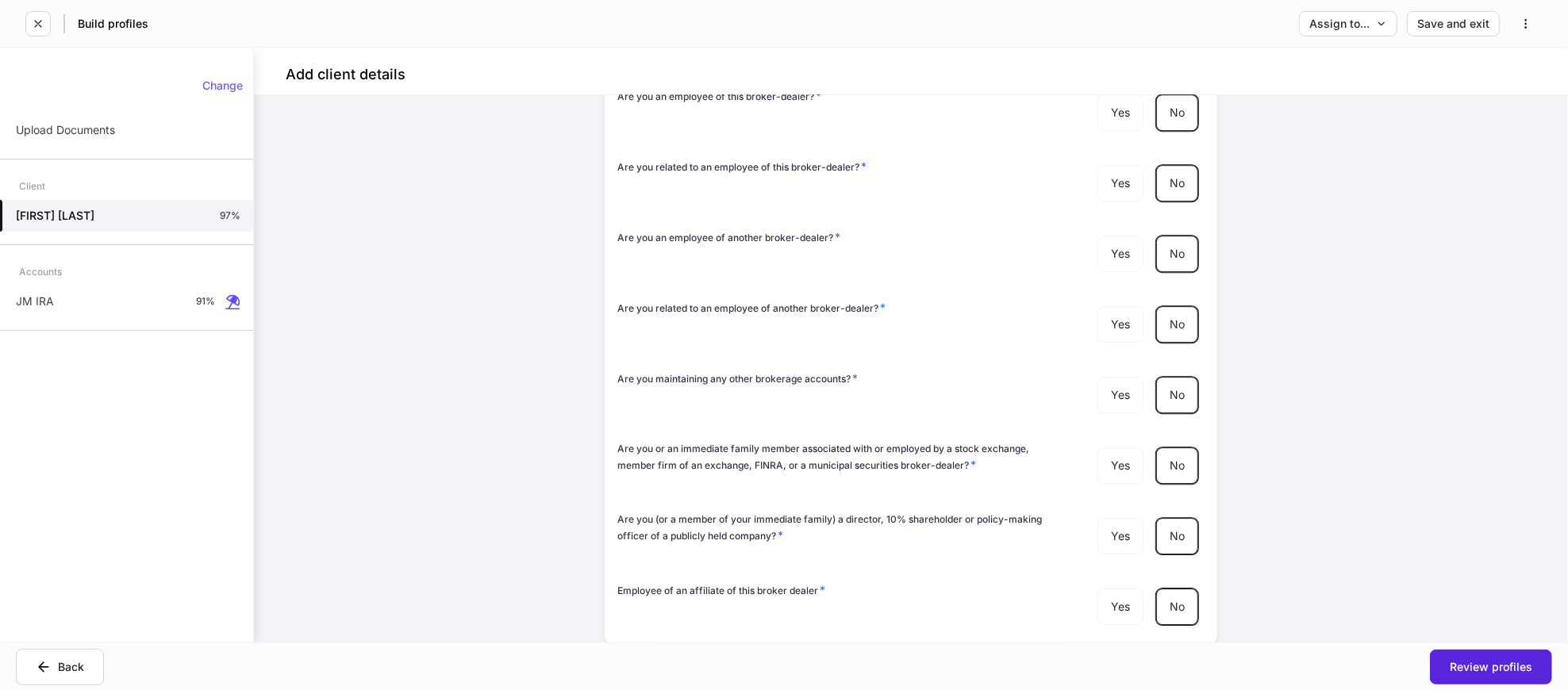 click on "JM IRA 91%" at bounding box center [126, 301] 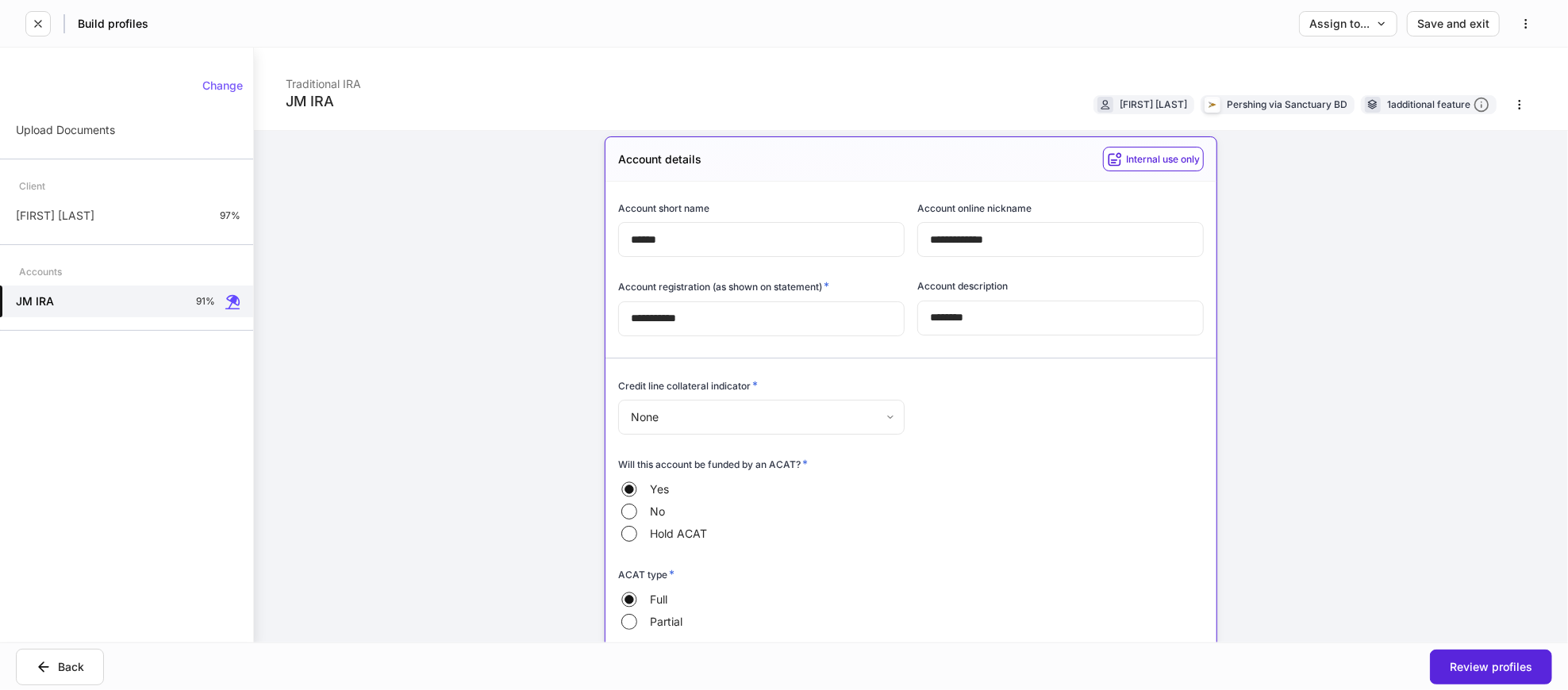 scroll, scrollTop: 0, scrollLeft: 0, axis: both 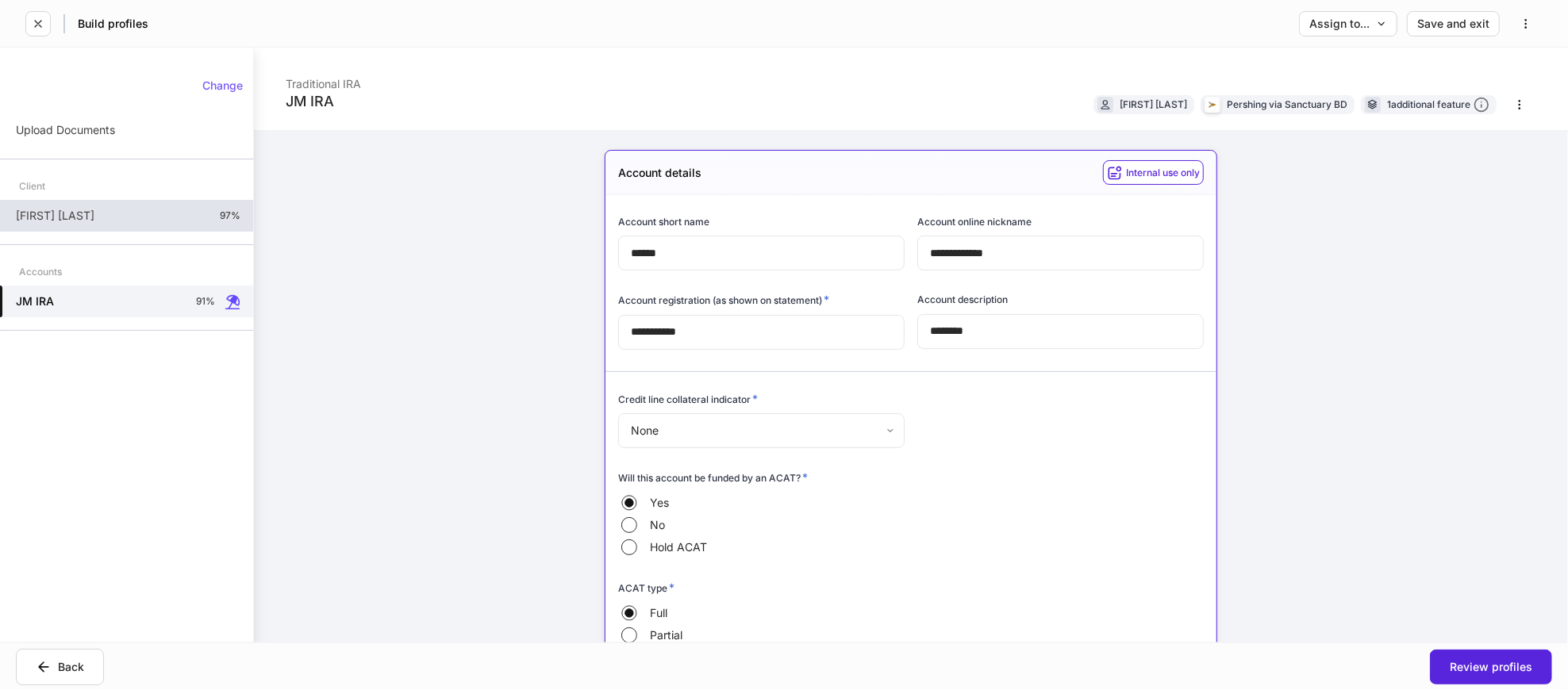 click on "[FIRST] [LAST] 97%" at bounding box center (126, 216) 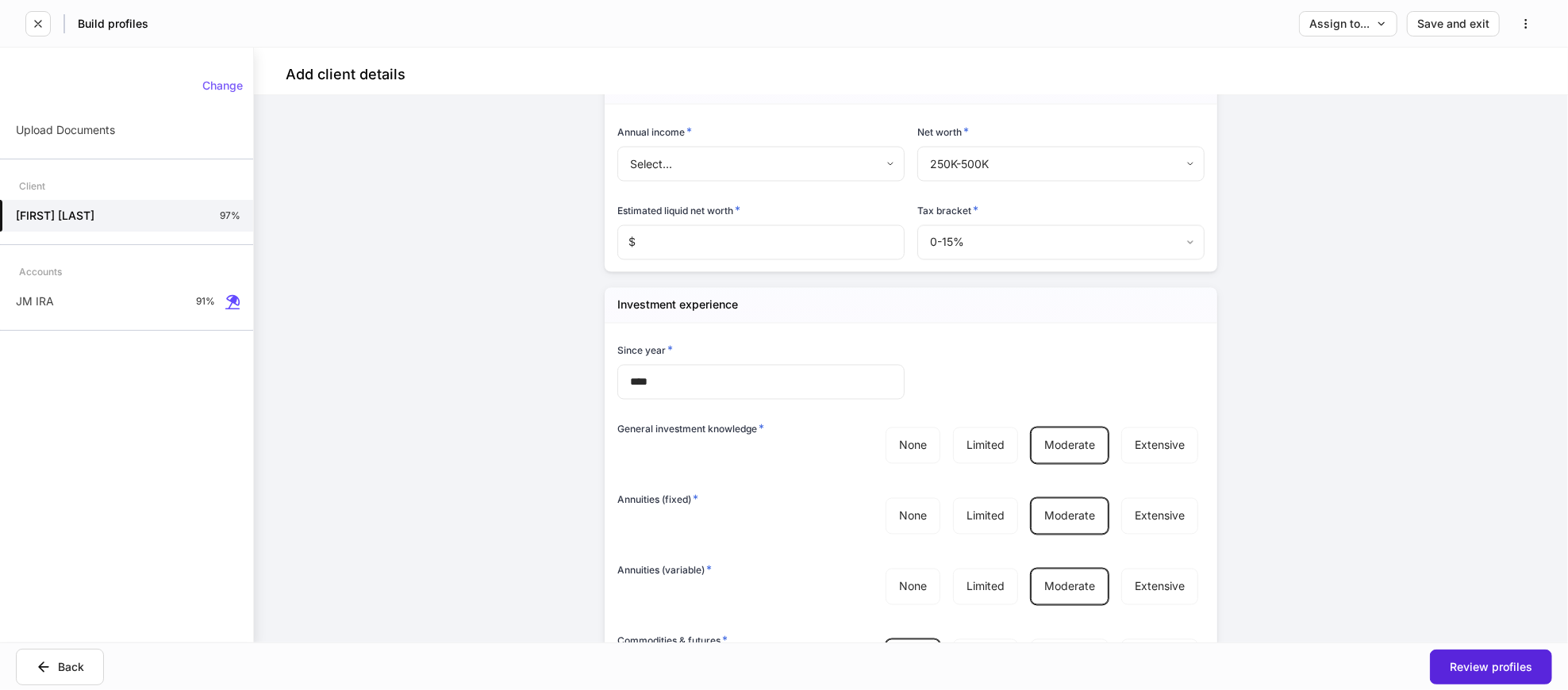 scroll, scrollTop: 2202, scrollLeft: 0, axis: vertical 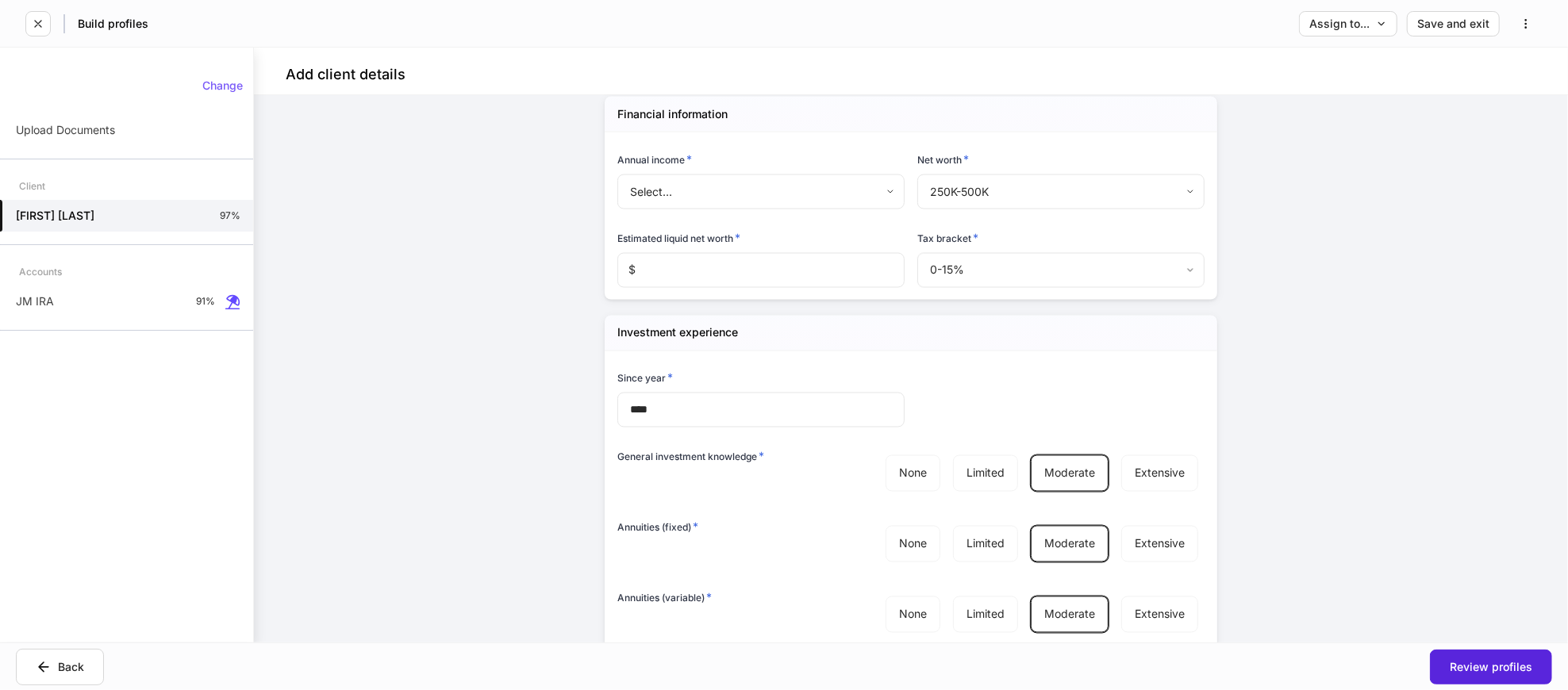 click on "**********" at bounding box center [911, 369] 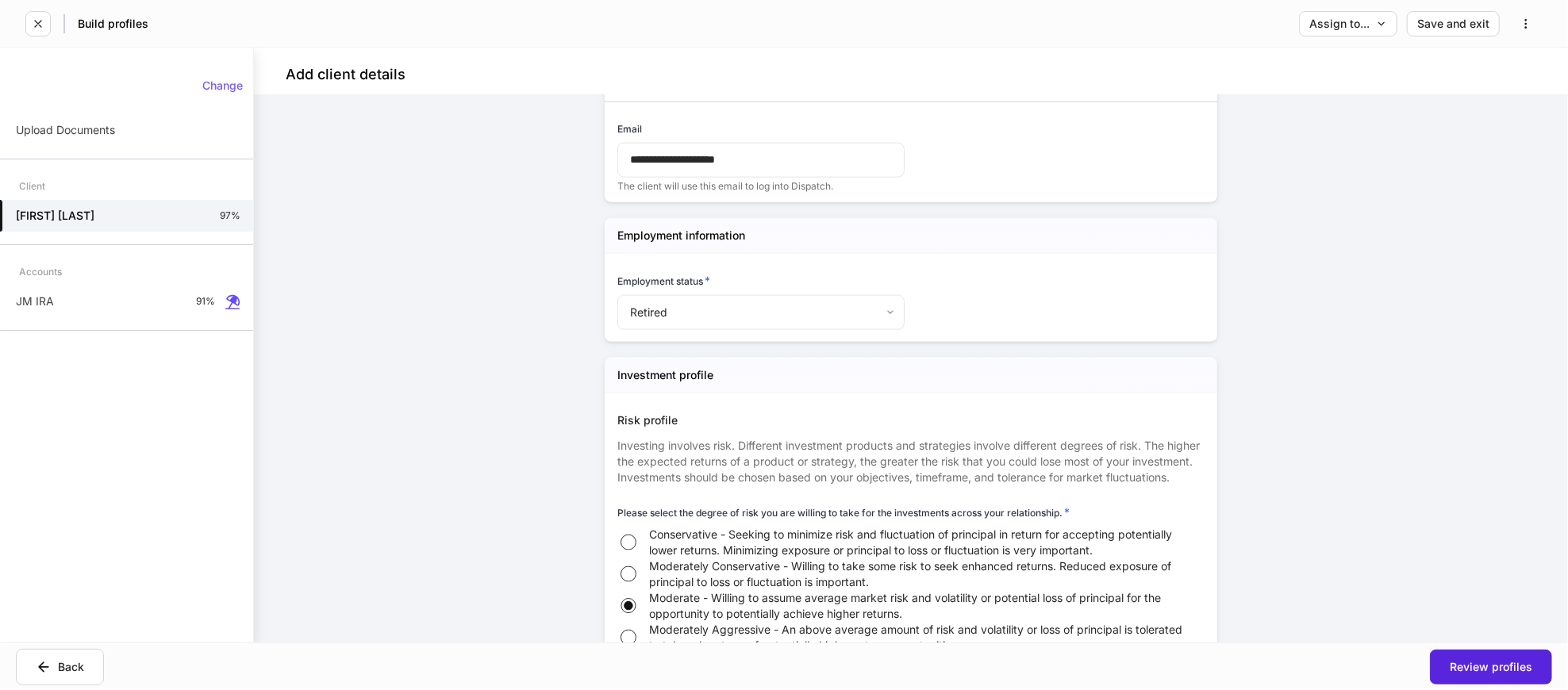 scroll, scrollTop: 1938, scrollLeft: 0, axis: vertical 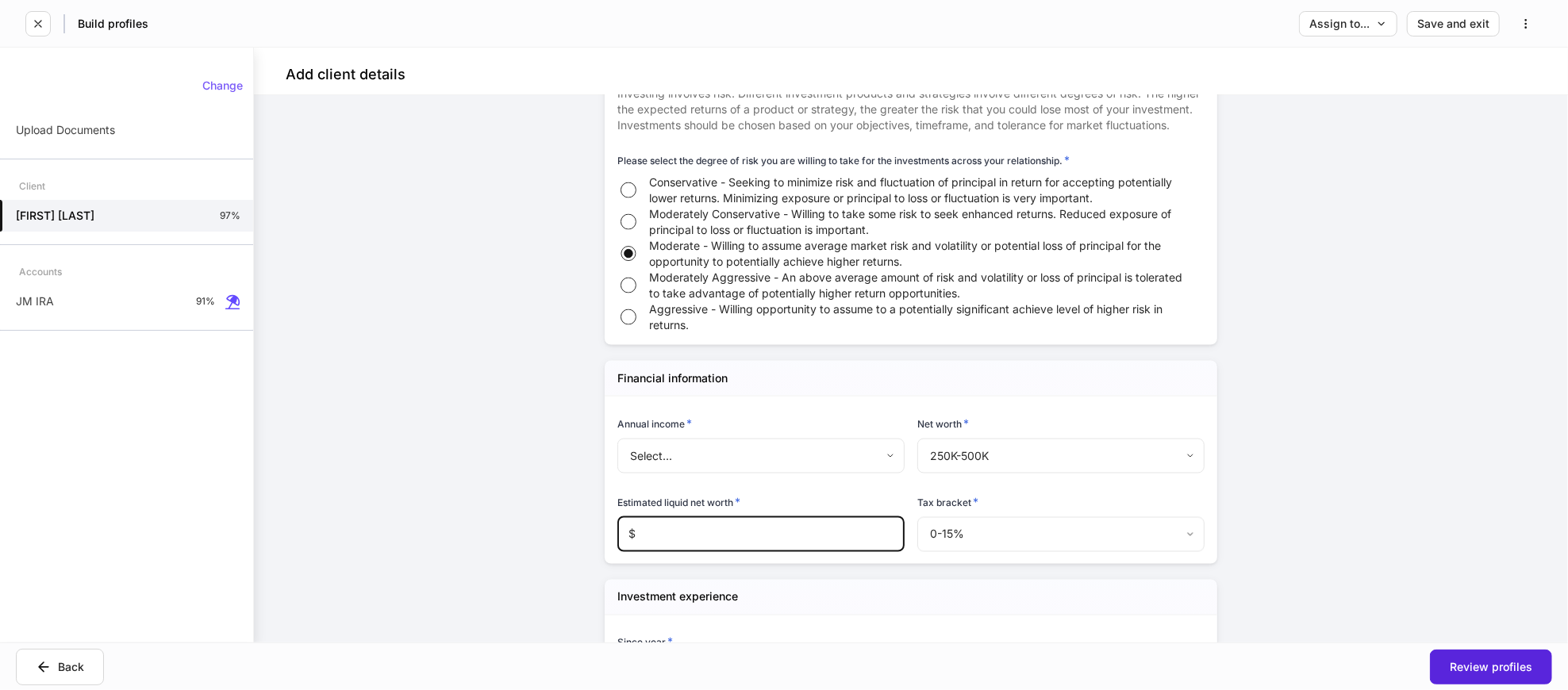 click at bounding box center [770, 535] 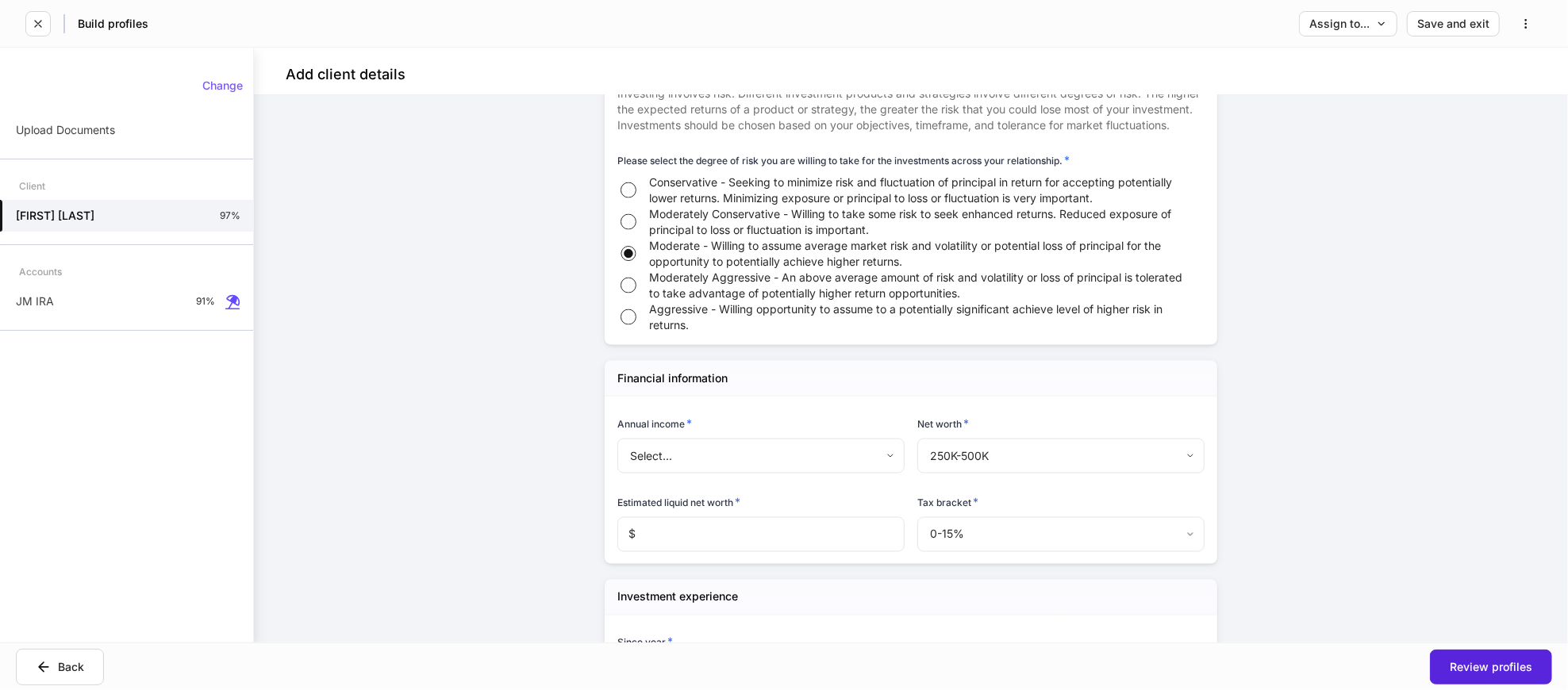 click on "**********" at bounding box center (784, 345) 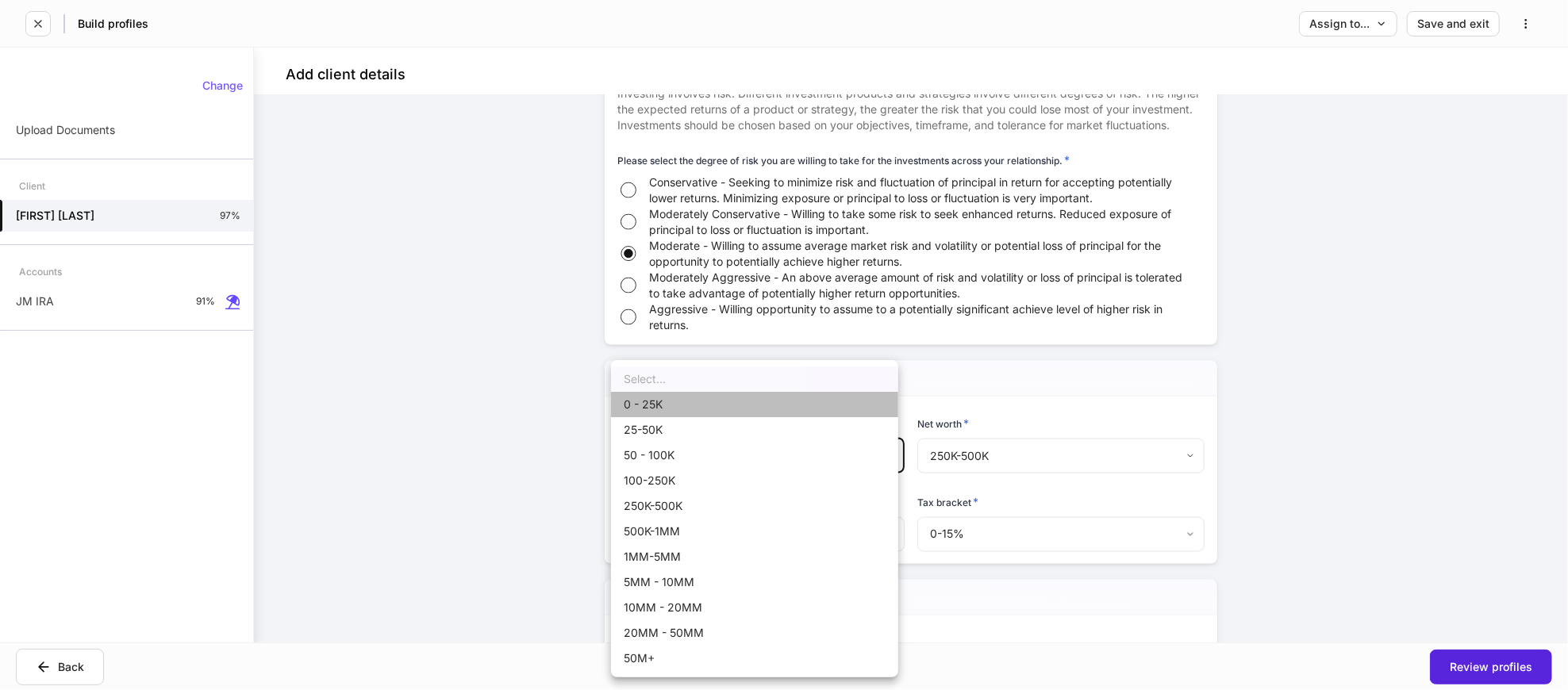 click on "0 - 25K" at bounding box center [755, 404] 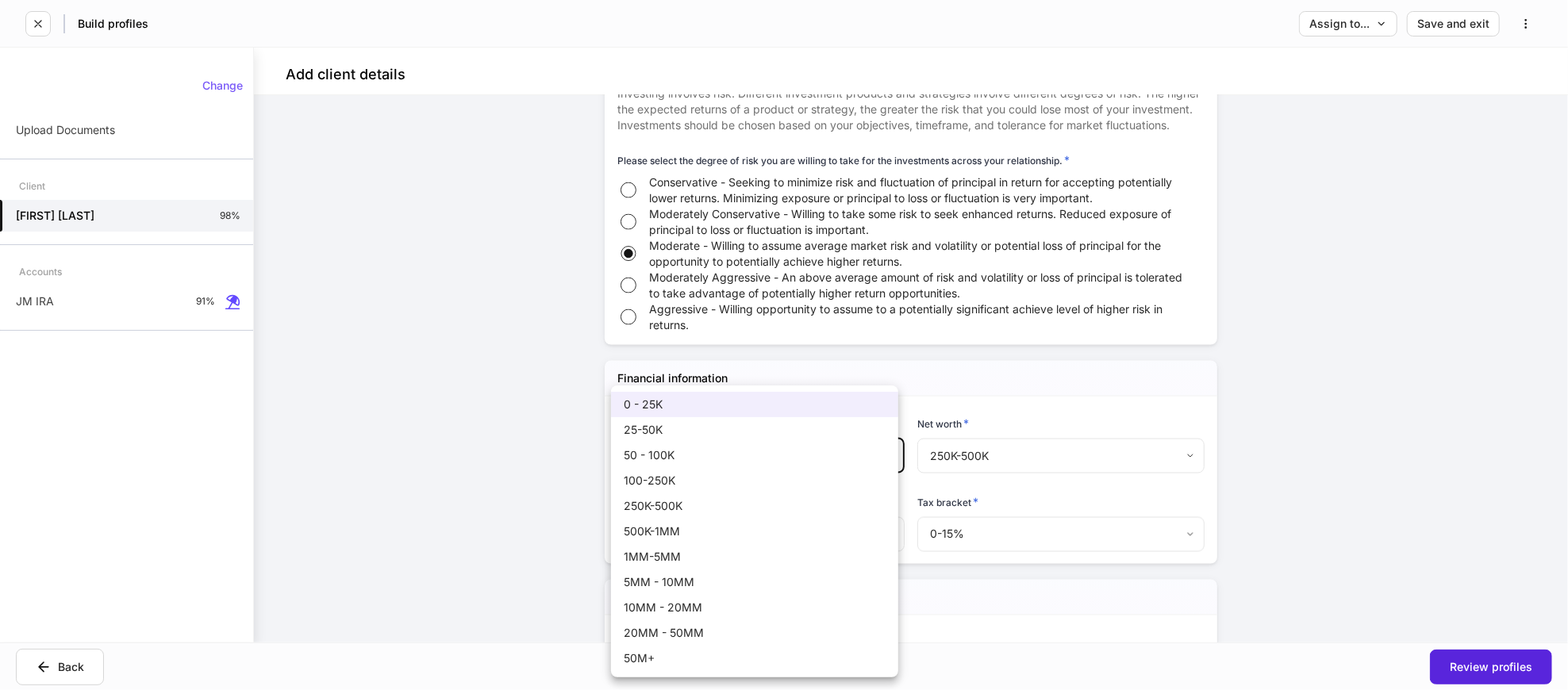 click on "**********" at bounding box center (784, 345) 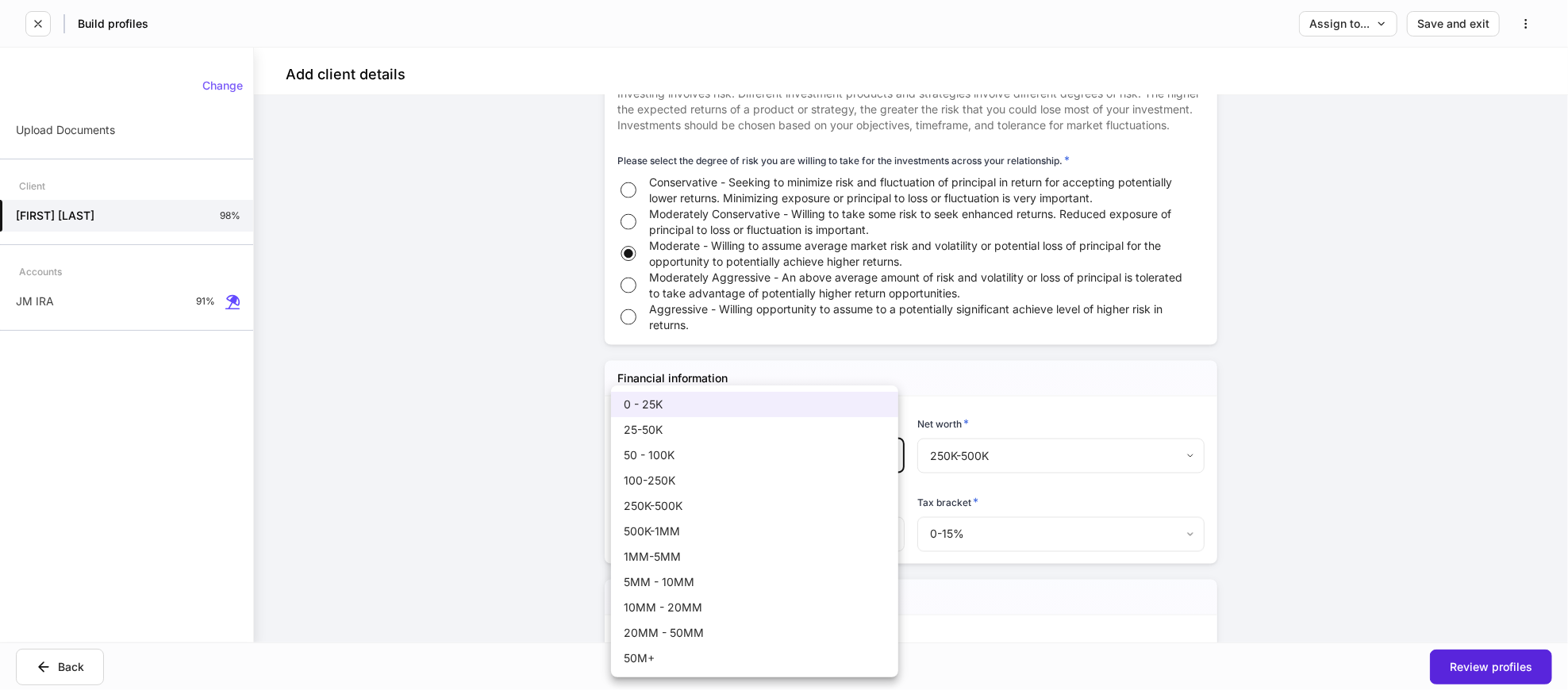 click at bounding box center [784, 345] 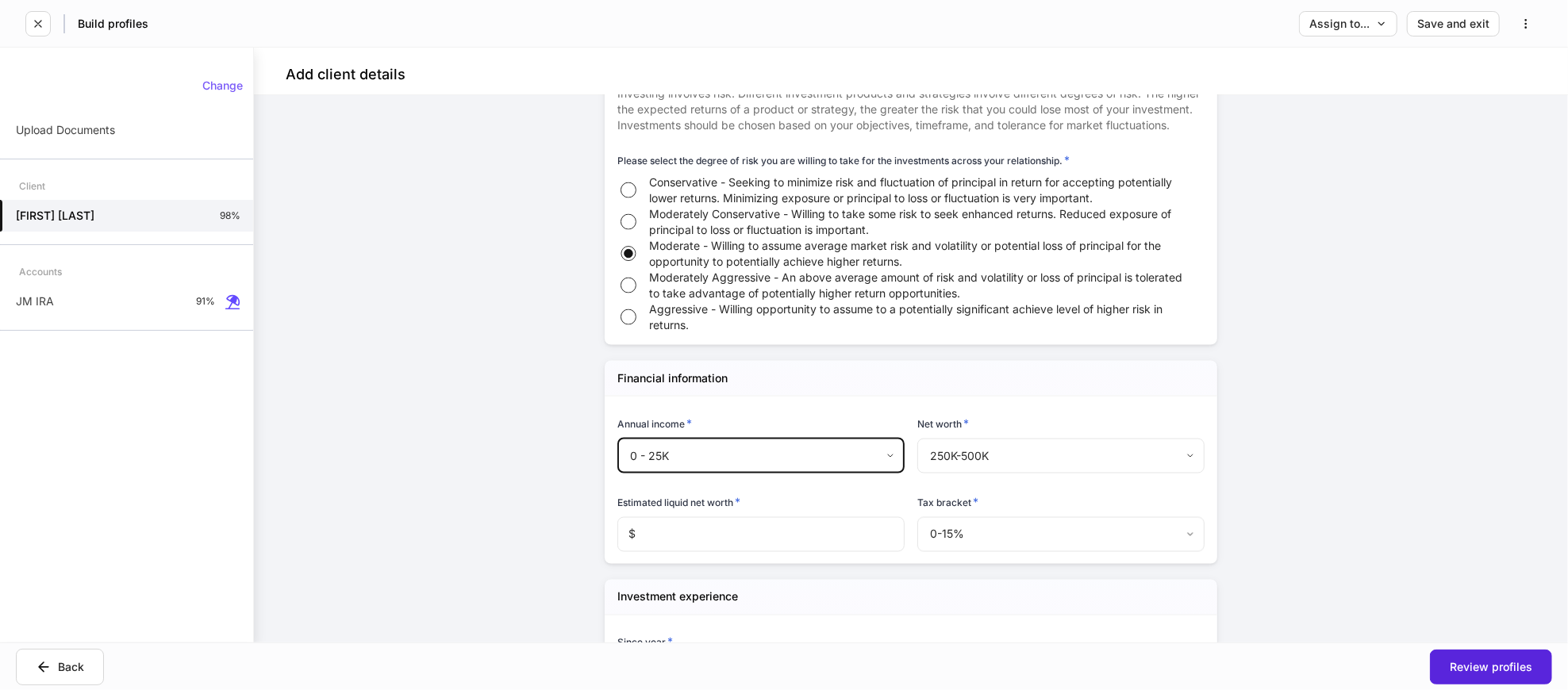 click on "**********" at bounding box center (784, 345) 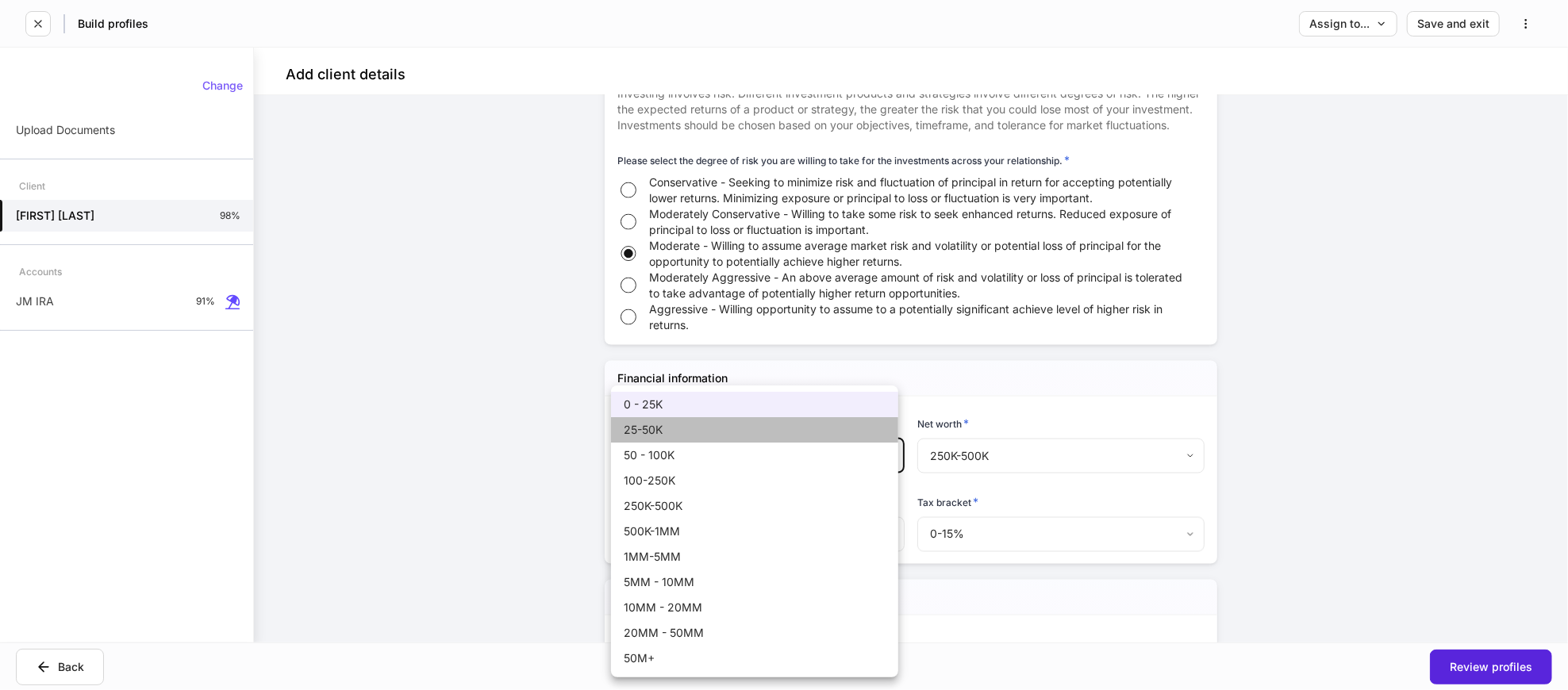 click on "25-50K" at bounding box center [755, 430] 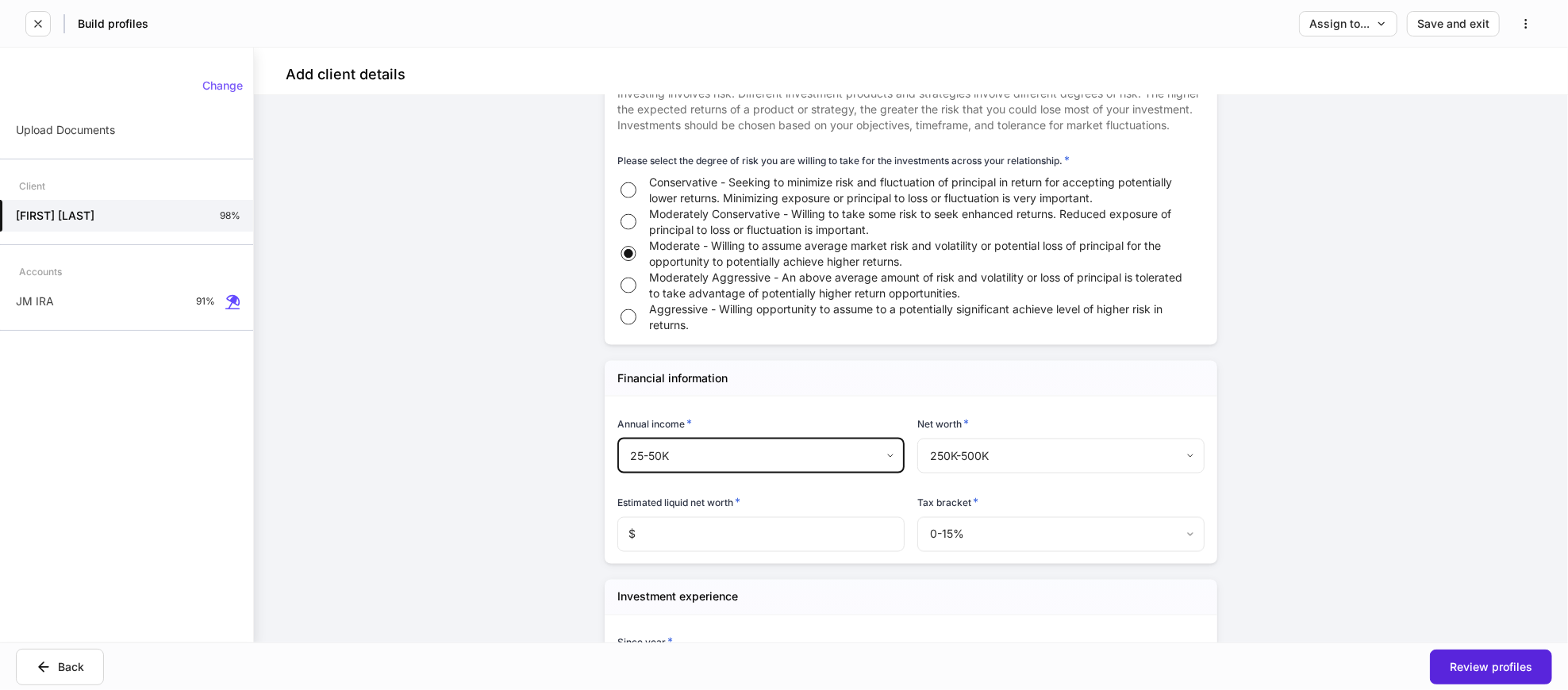 click on "Estimated liquid net worth *" at bounding box center [761, 506] 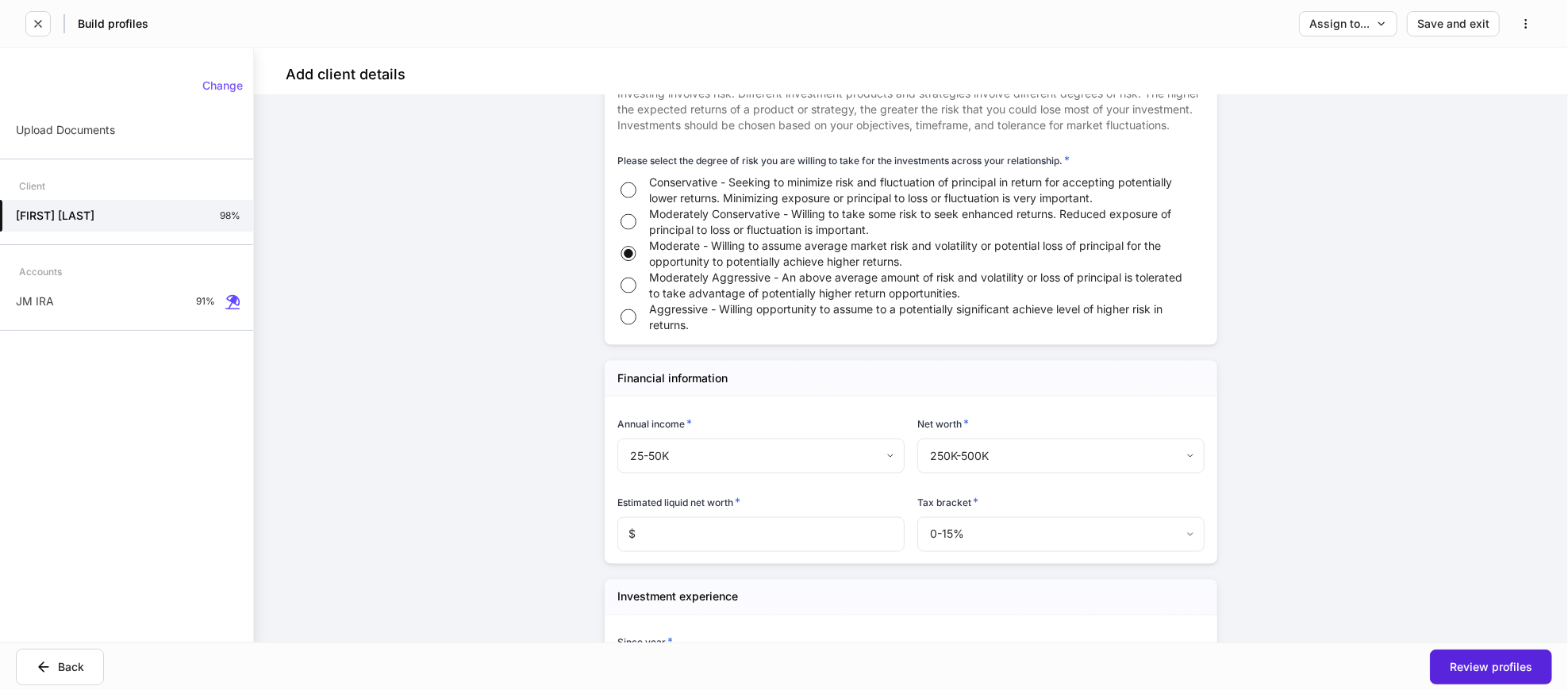click at bounding box center [770, 535] 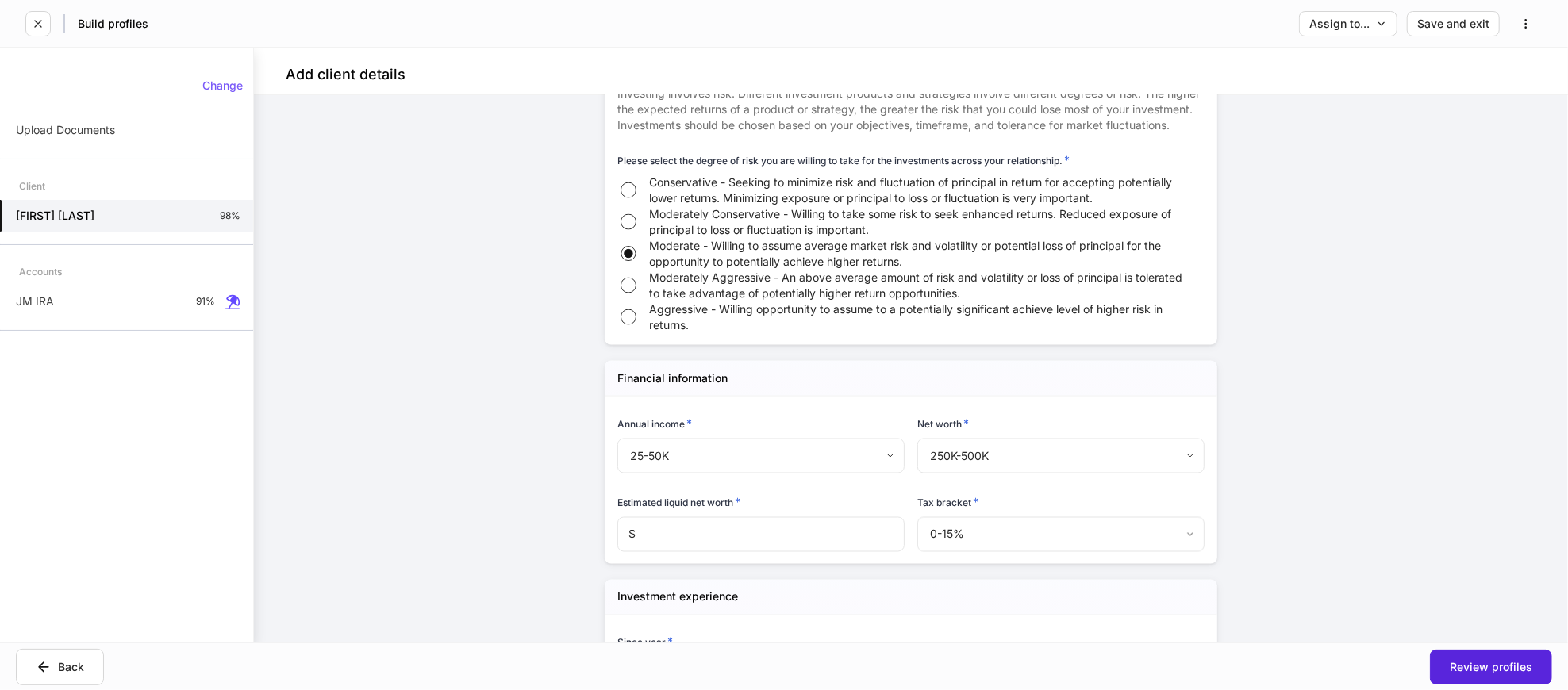 click on "**********" at bounding box center (911, 369) 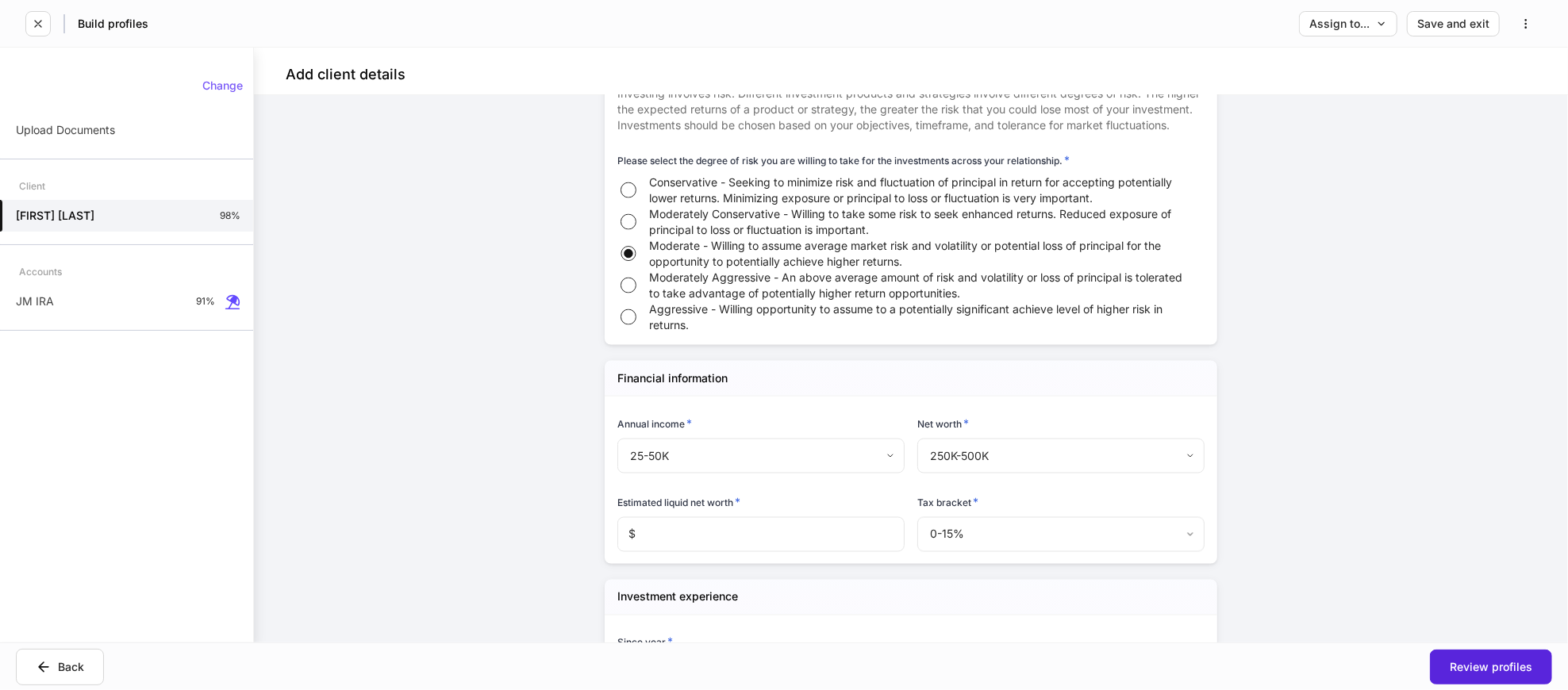 click at bounding box center (770, 535) 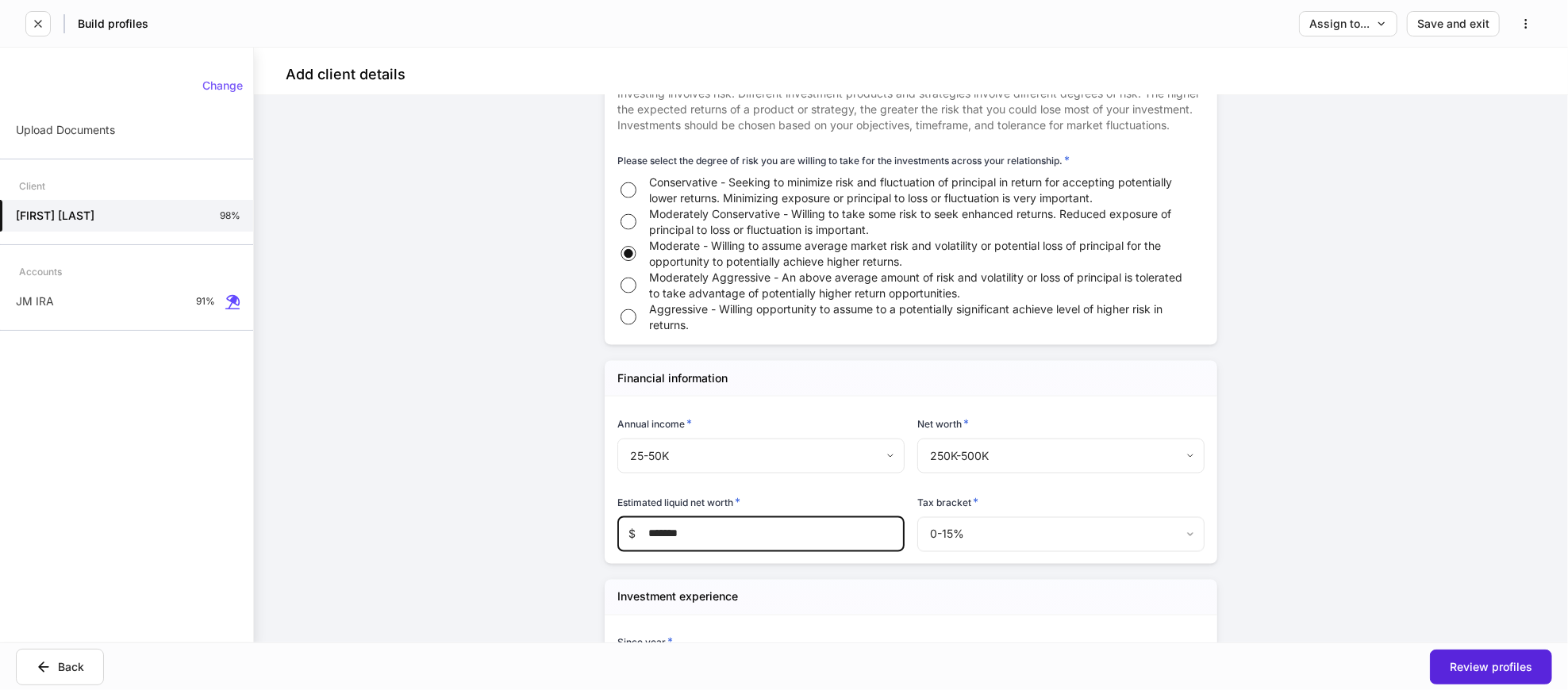 type on "*******" 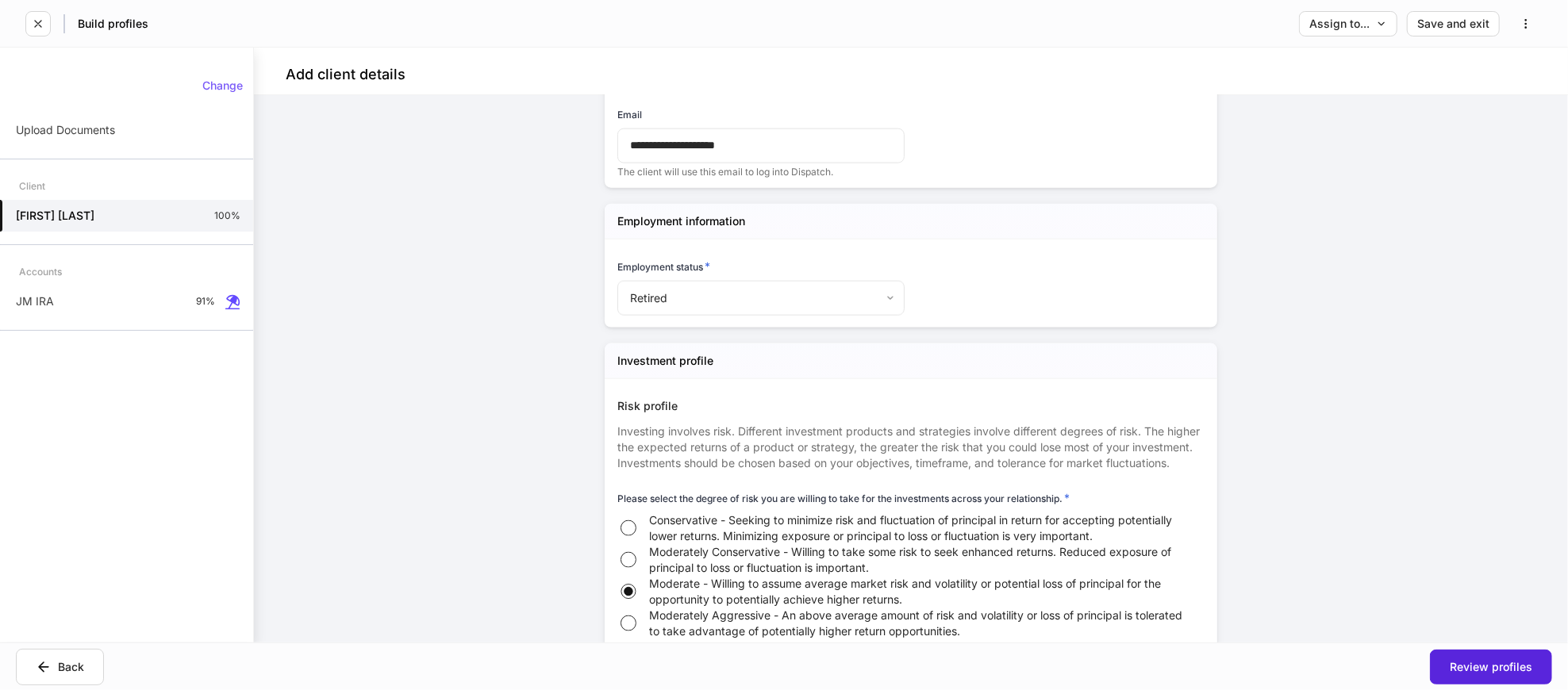 scroll, scrollTop: 1409, scrollLeft: 0, axis: vertical 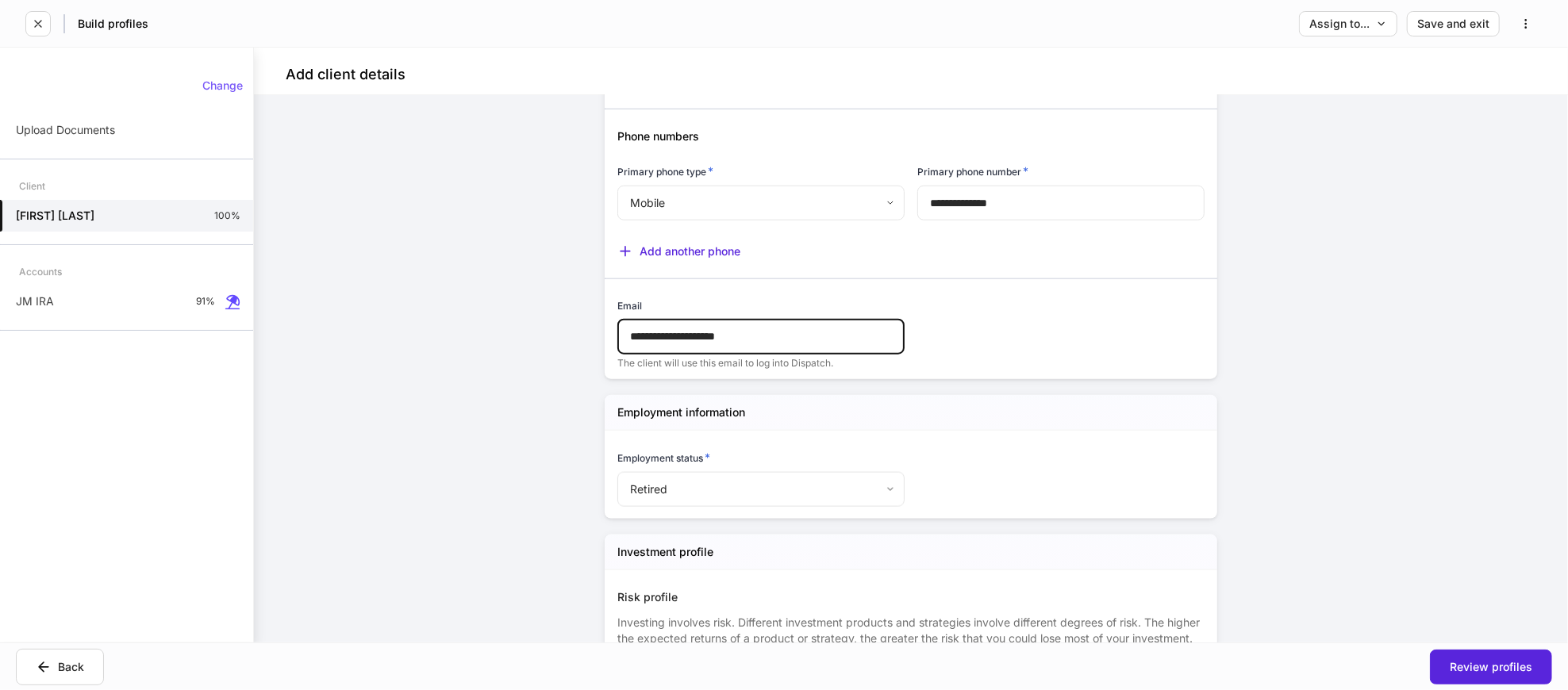 drag, startPoint x: 816, startPoint y: 338, endPoint x: 532, endPoint y: 340, distance: 284.00704 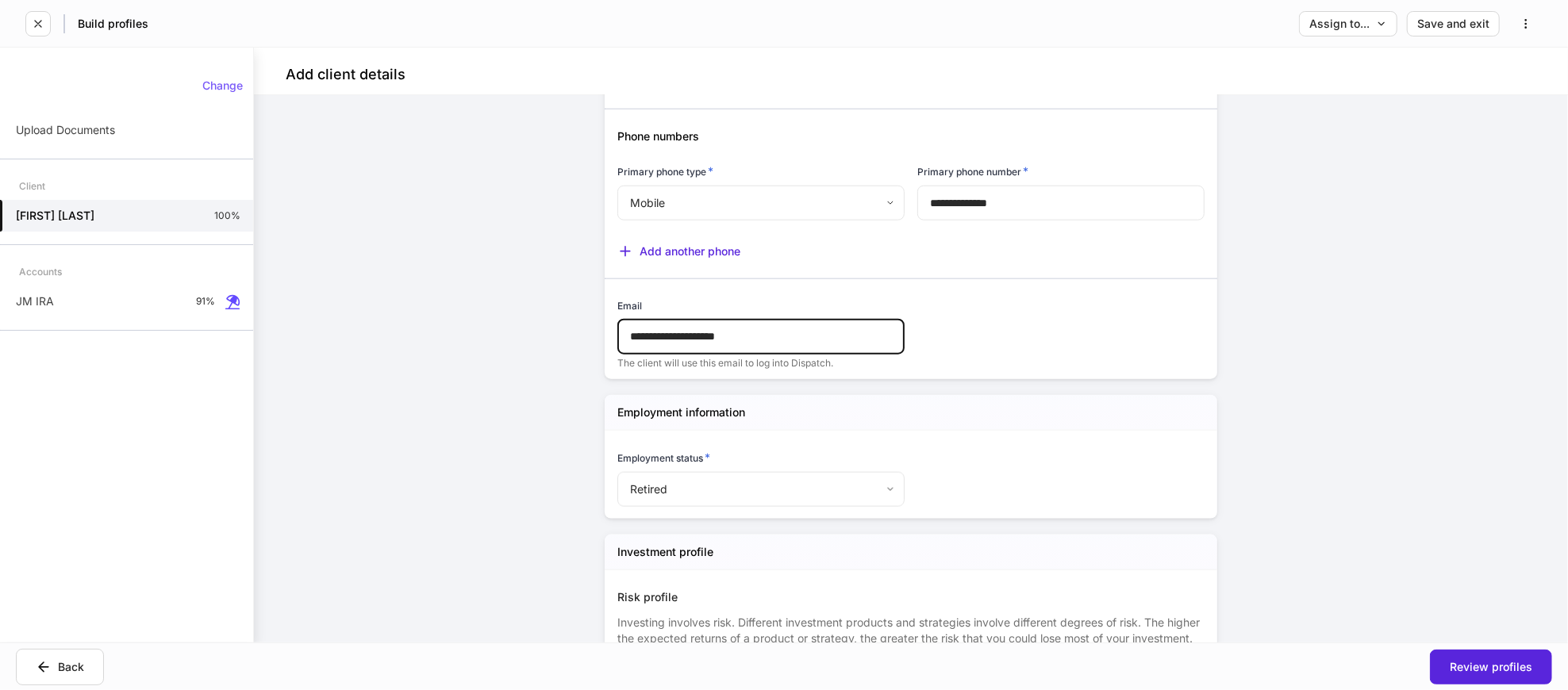 click on "**********" at bounding box center (755, 324) 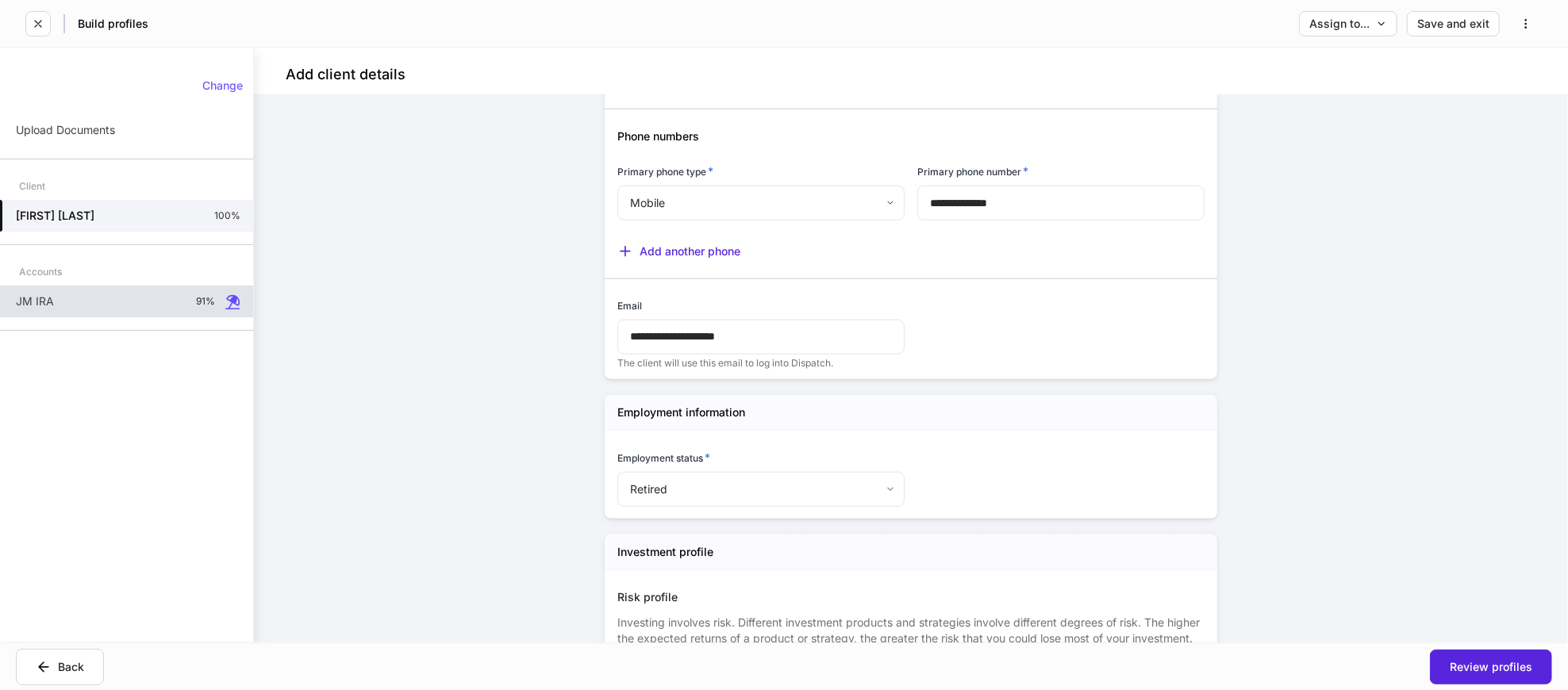 click on "JM IRA 91%" at bounding box center (126, 301) 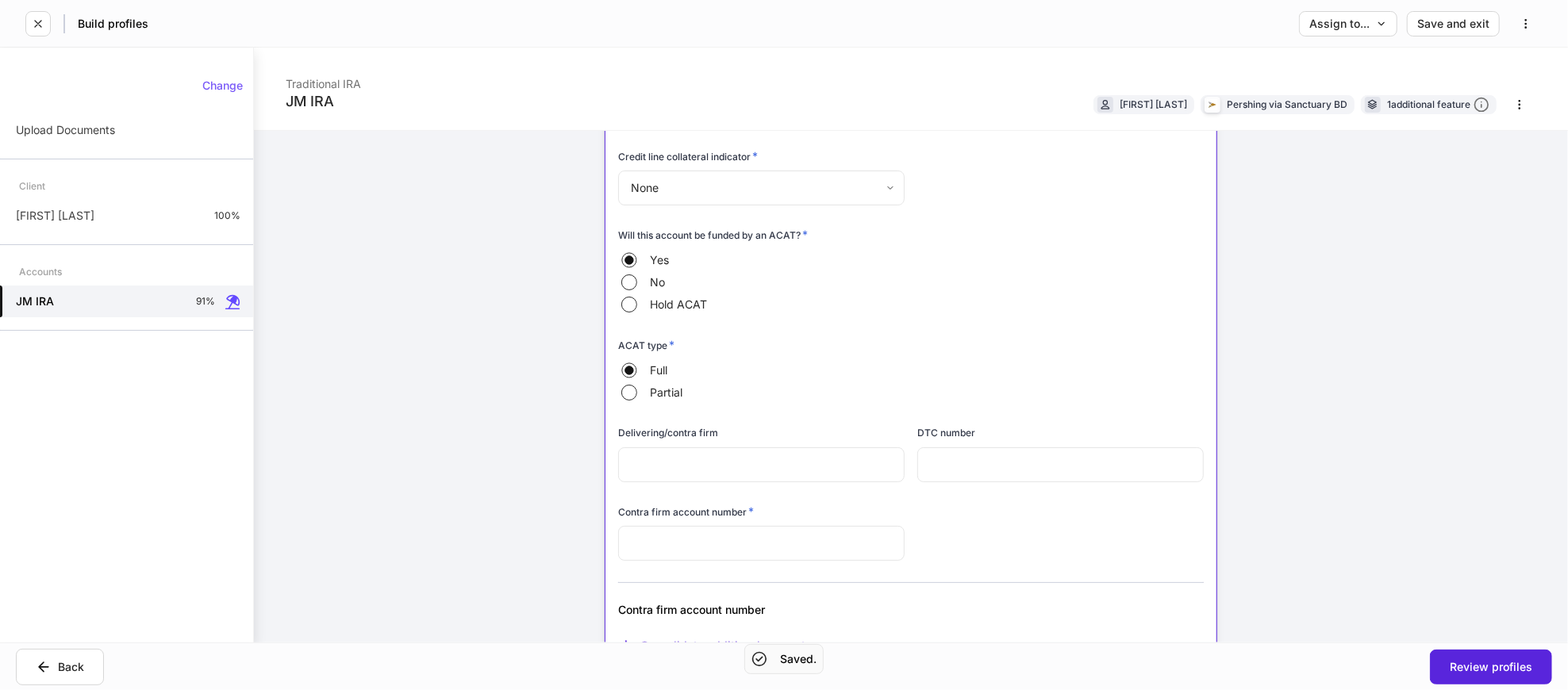 scroll, scrollTop: 264, scrollLeft: 0, axis: vertical 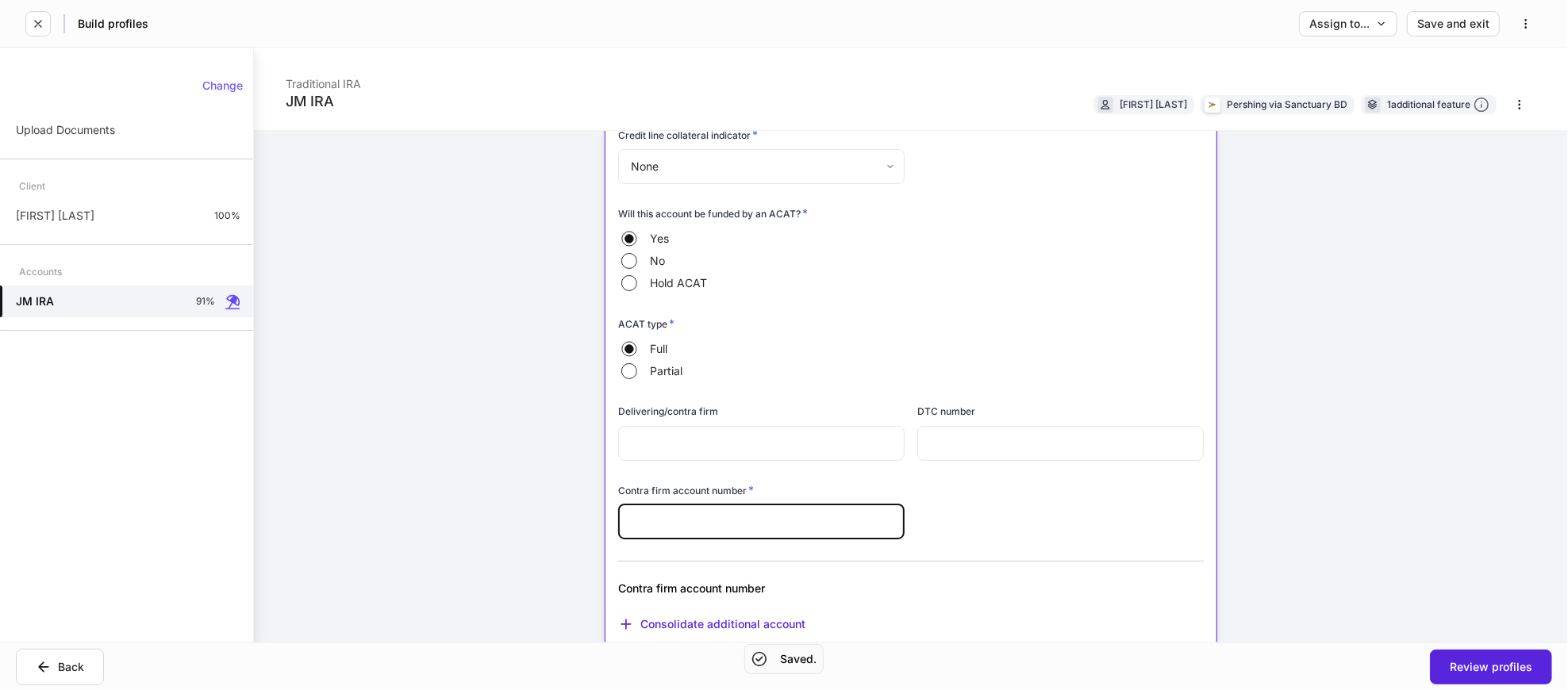 click at bounding box center [761, 522] 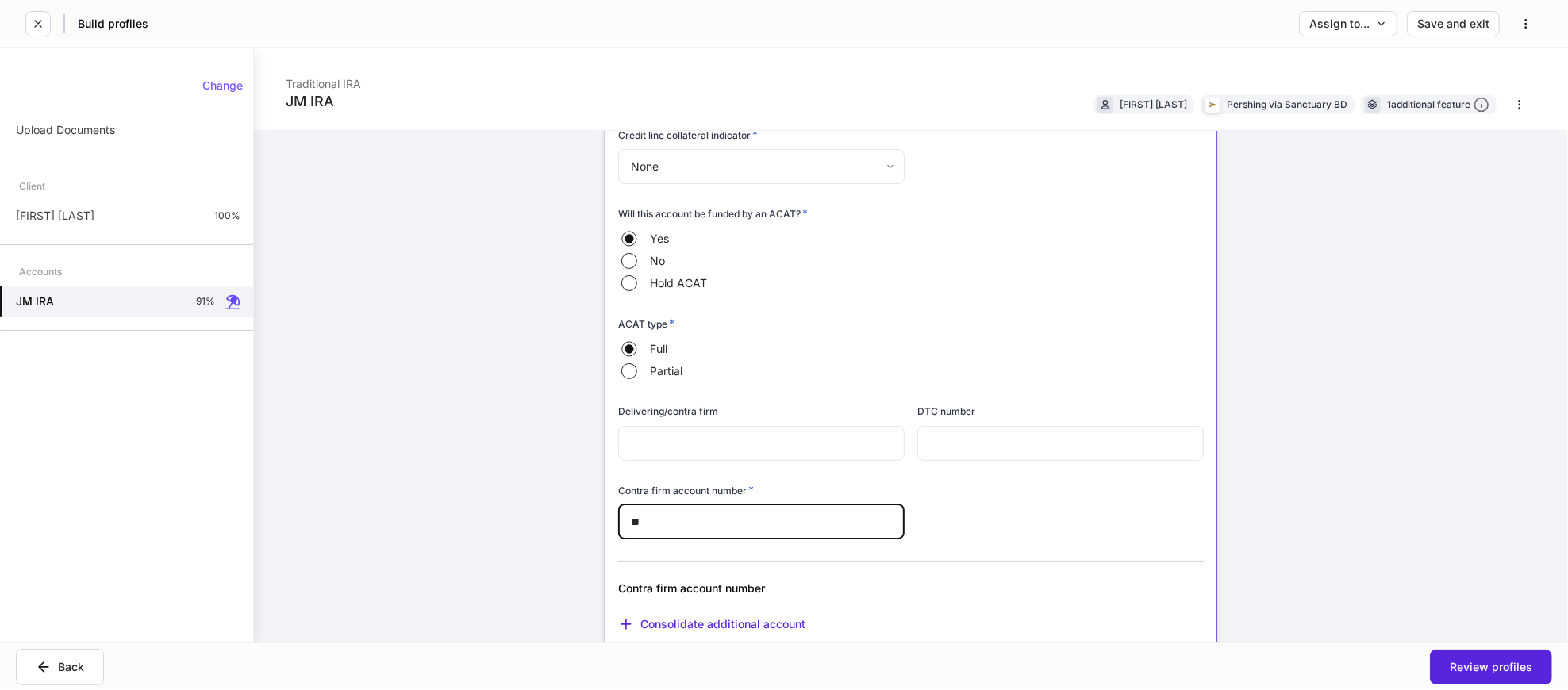 type on "*" 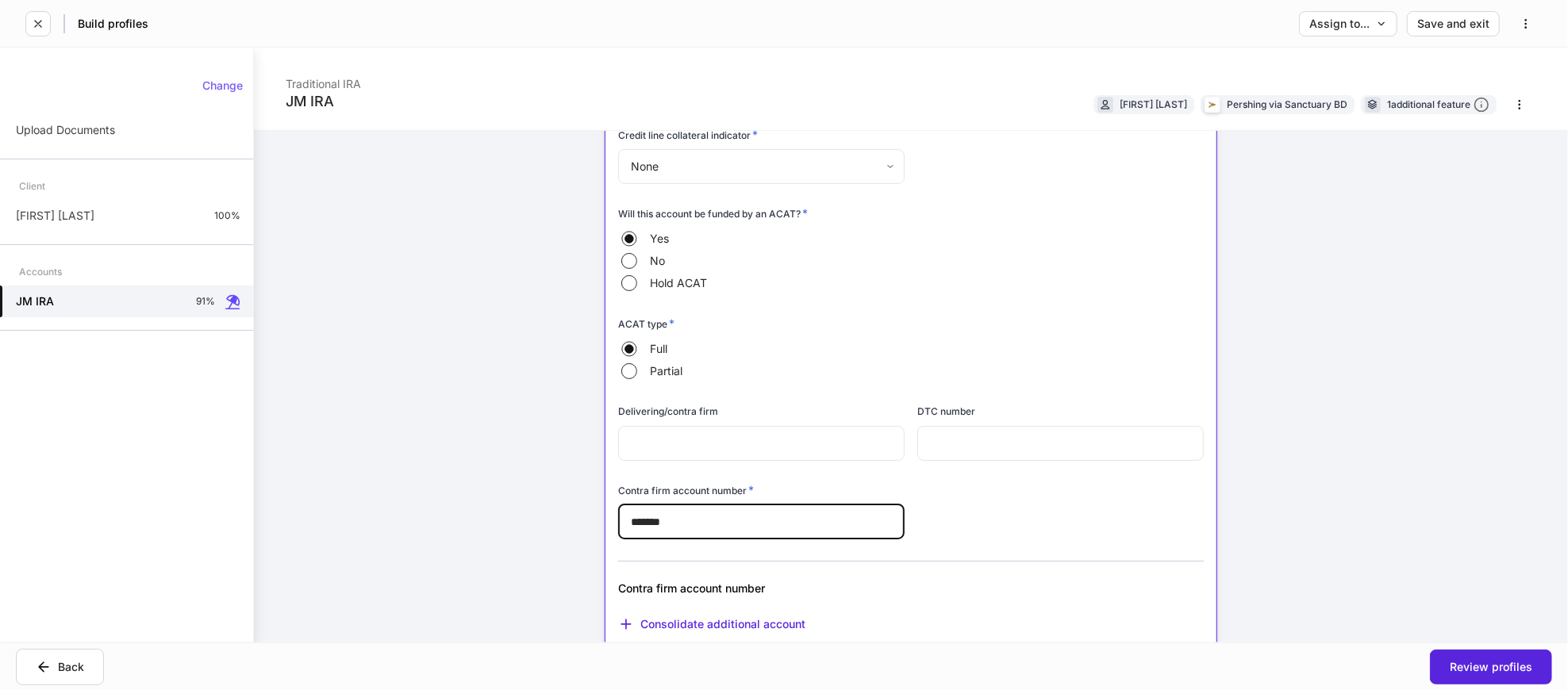 type on "*******" 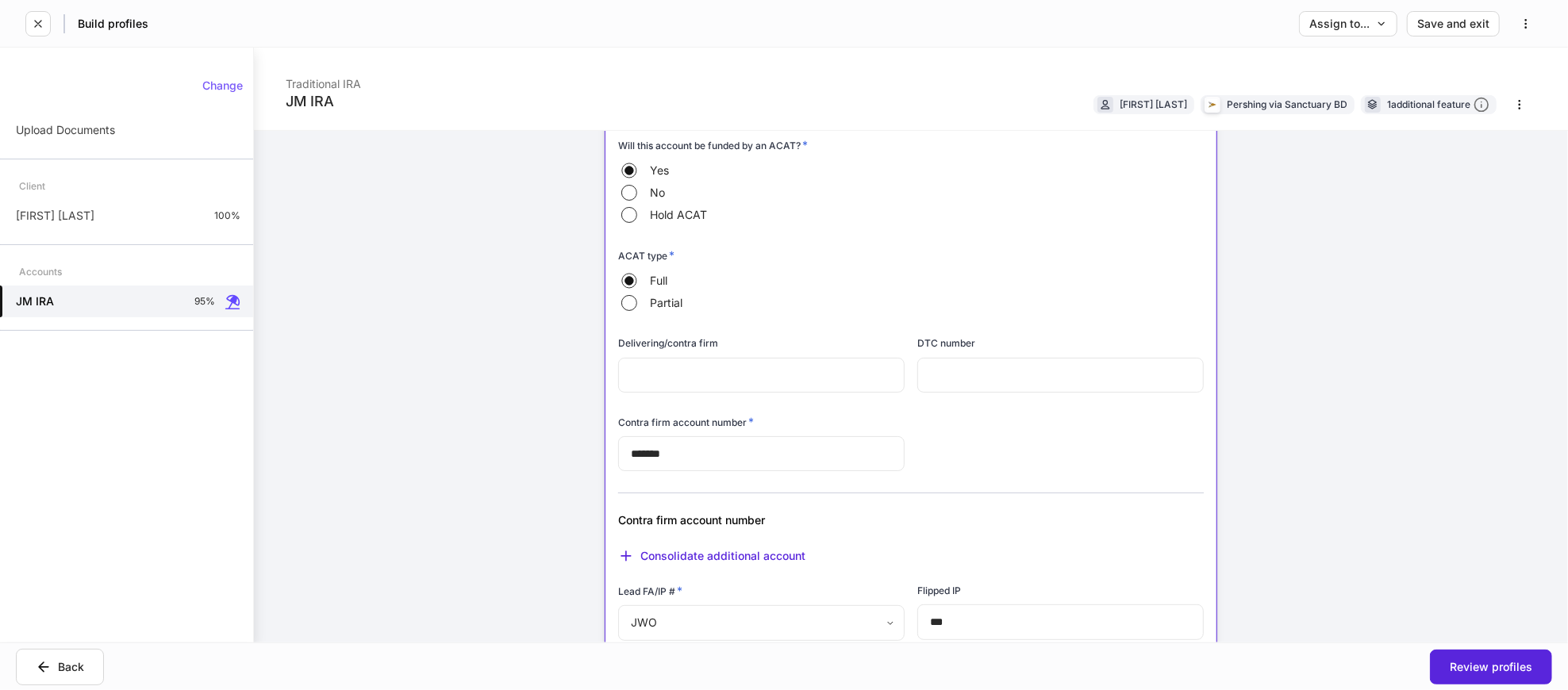 scroll, scrollTop: 352, scrollLeft: 0, axis: vertical 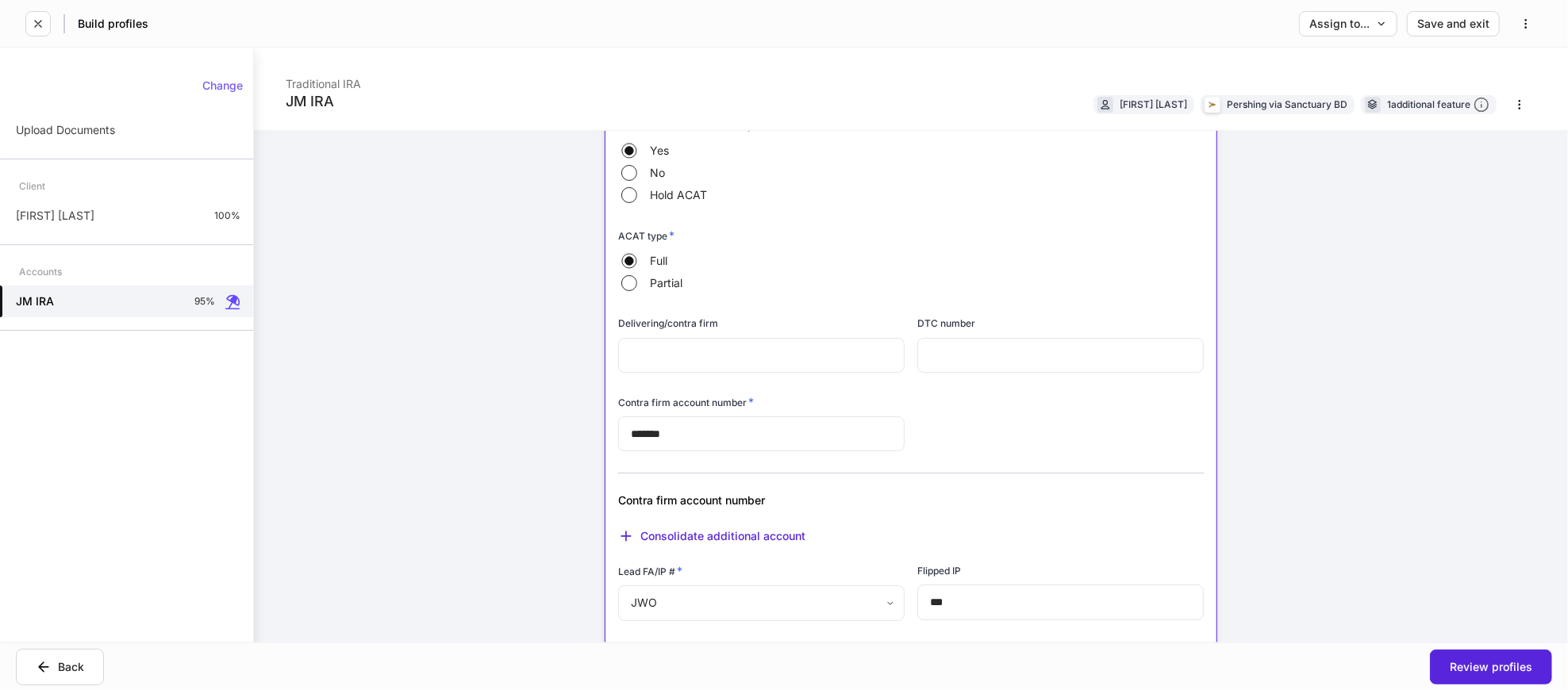 click on "Back Review profiles" at bounding box center (784, 666) 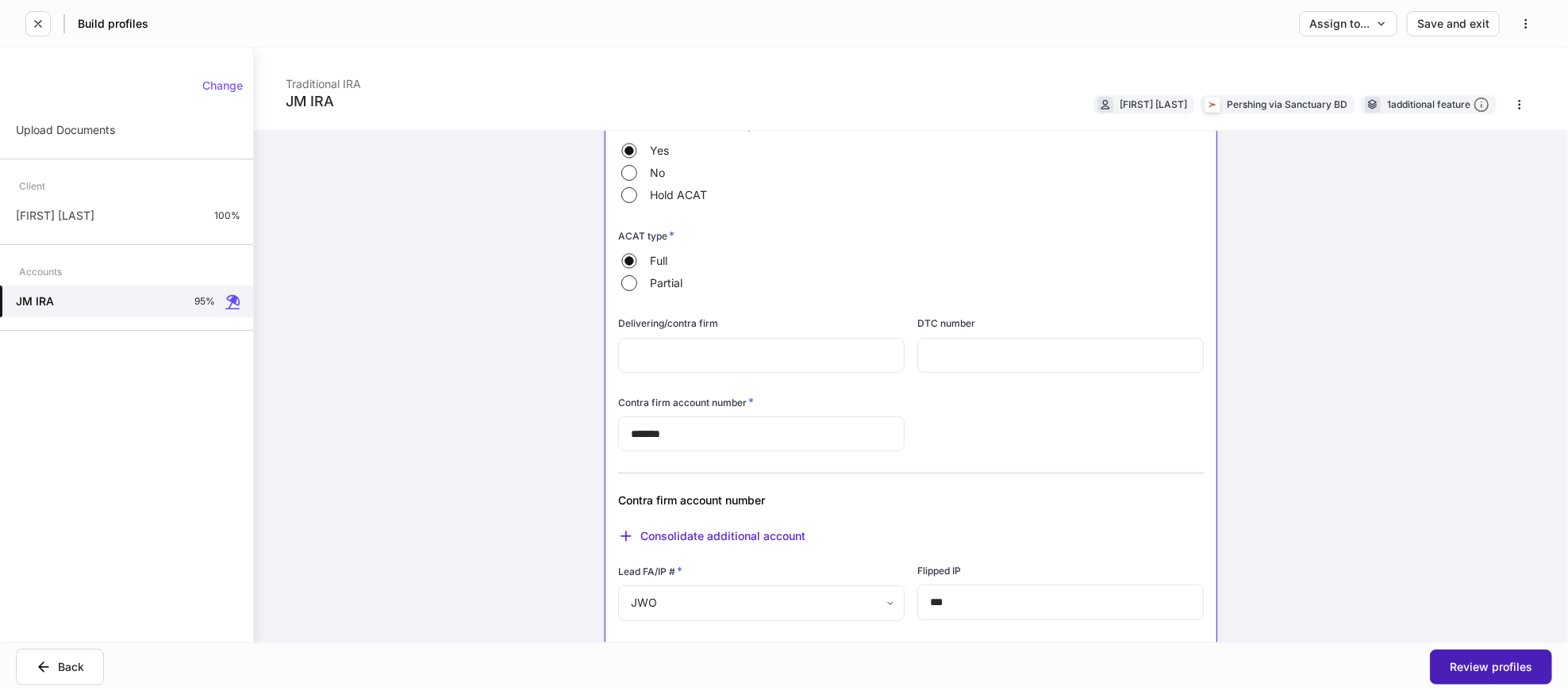 click on "Review profiles" at bounding box center (1491, 667) 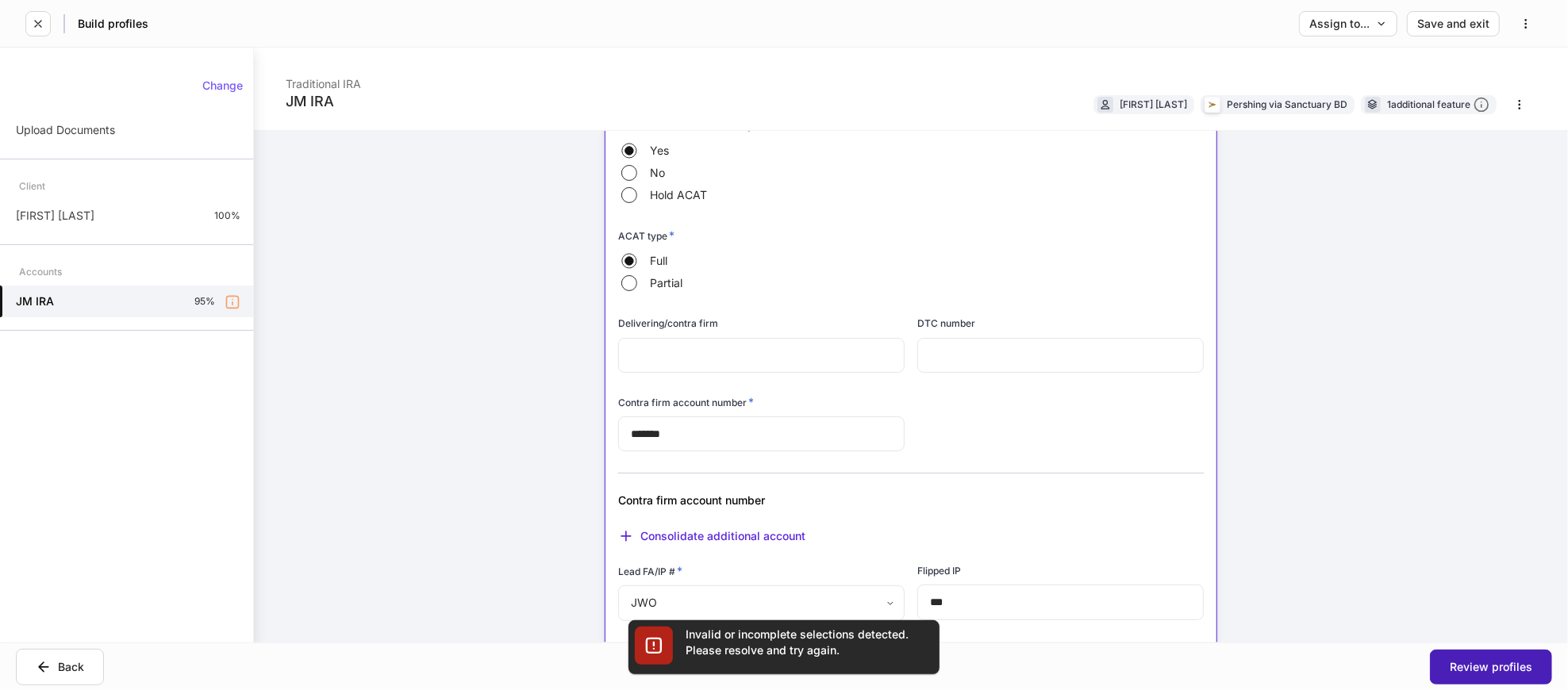 scroll, scrollTop: 718, scrollLeft: 0, axis: vertical 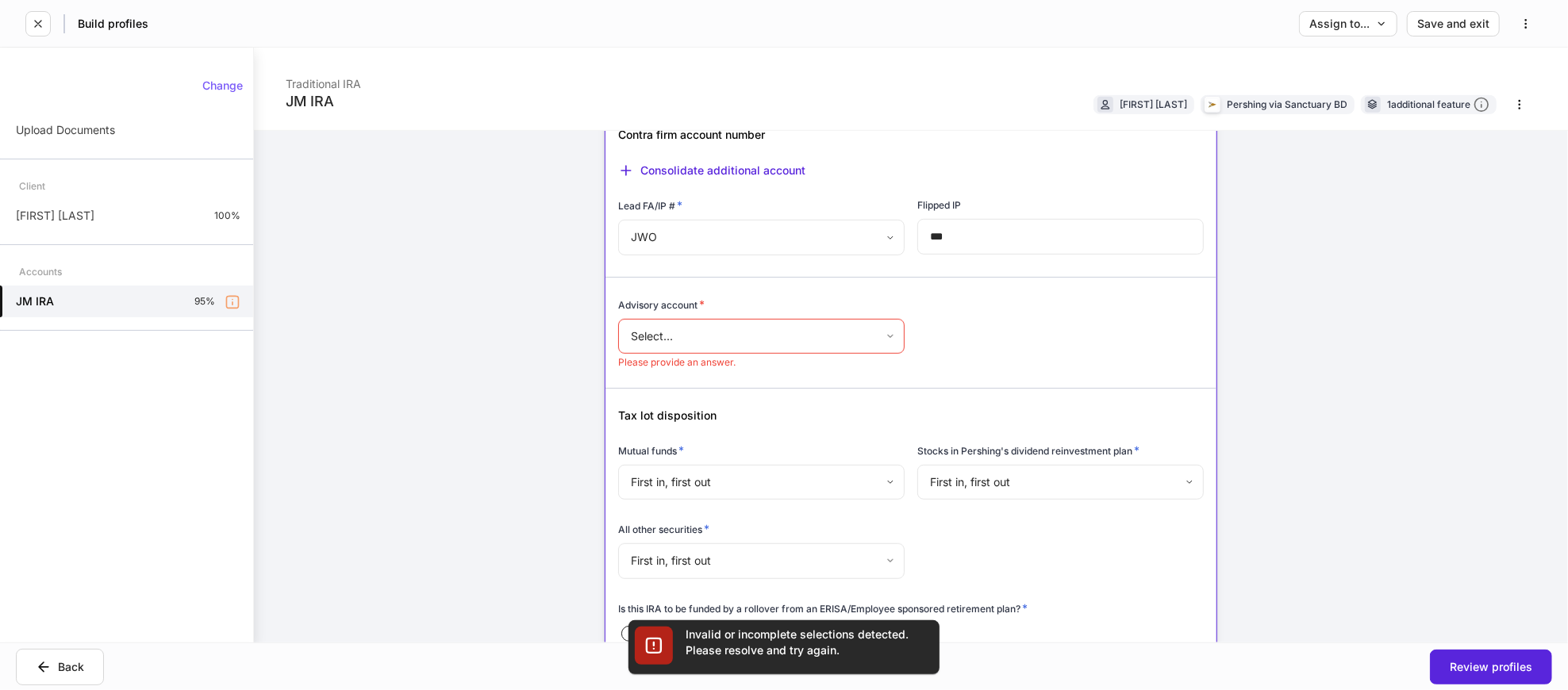 click on "**********" at bounding box center [784, 345] 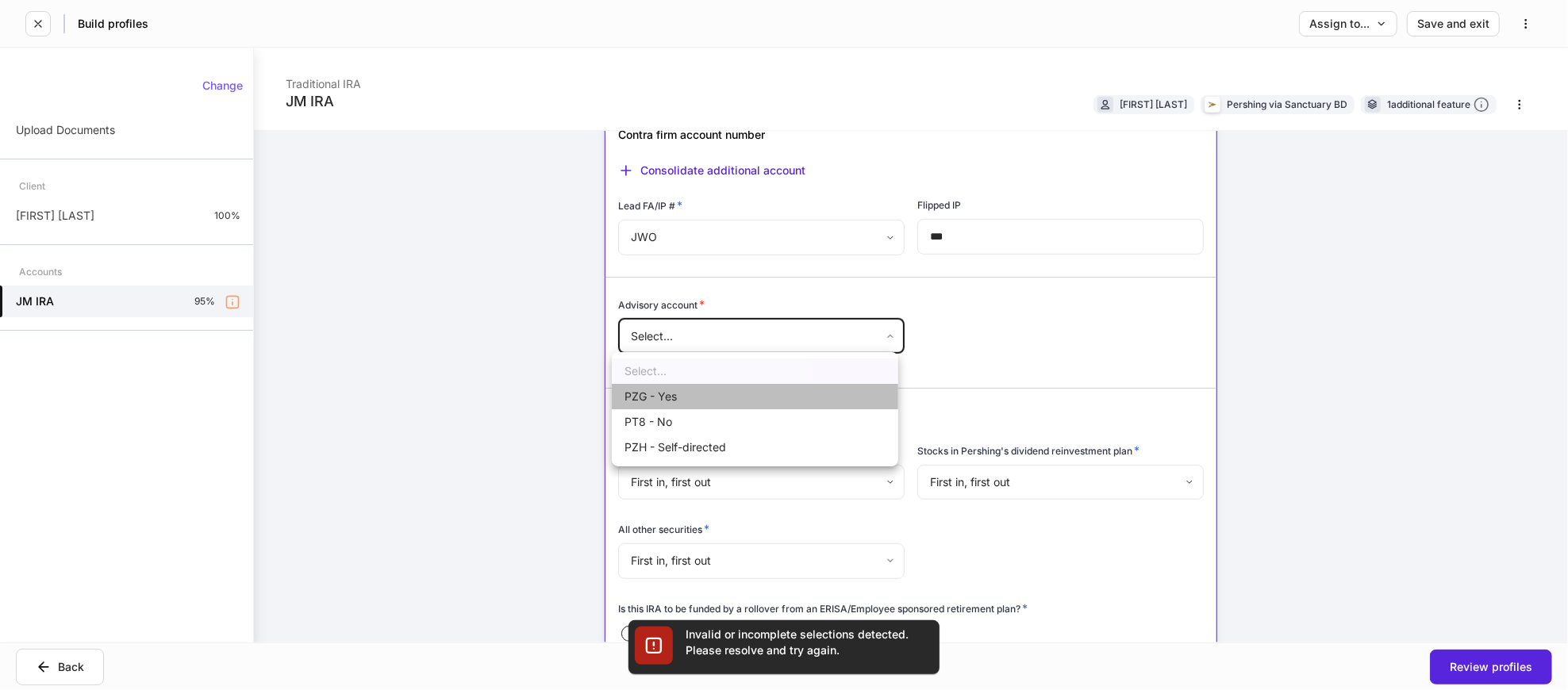click on "PZG - Yes" at bounding box center [755, 397] 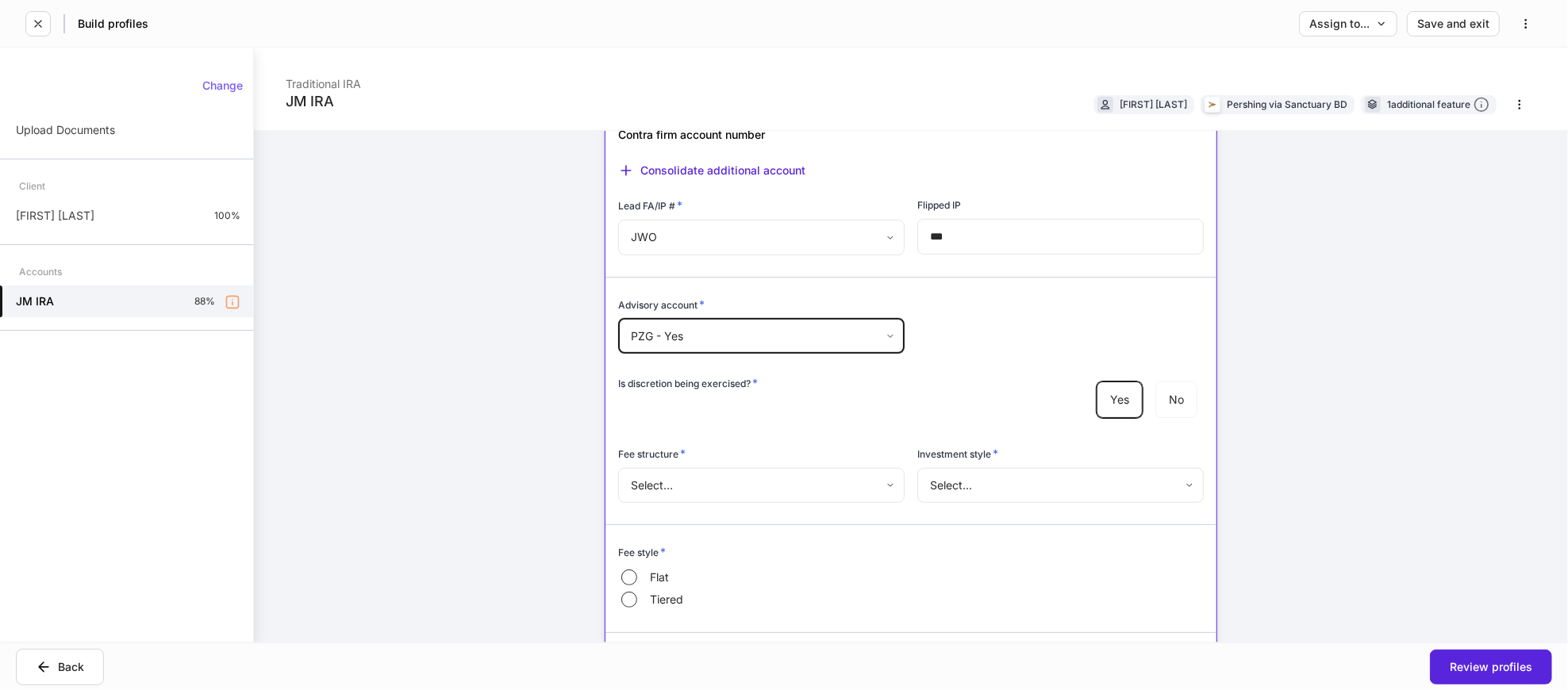 click on "**********" at bounding box center [784, 345] 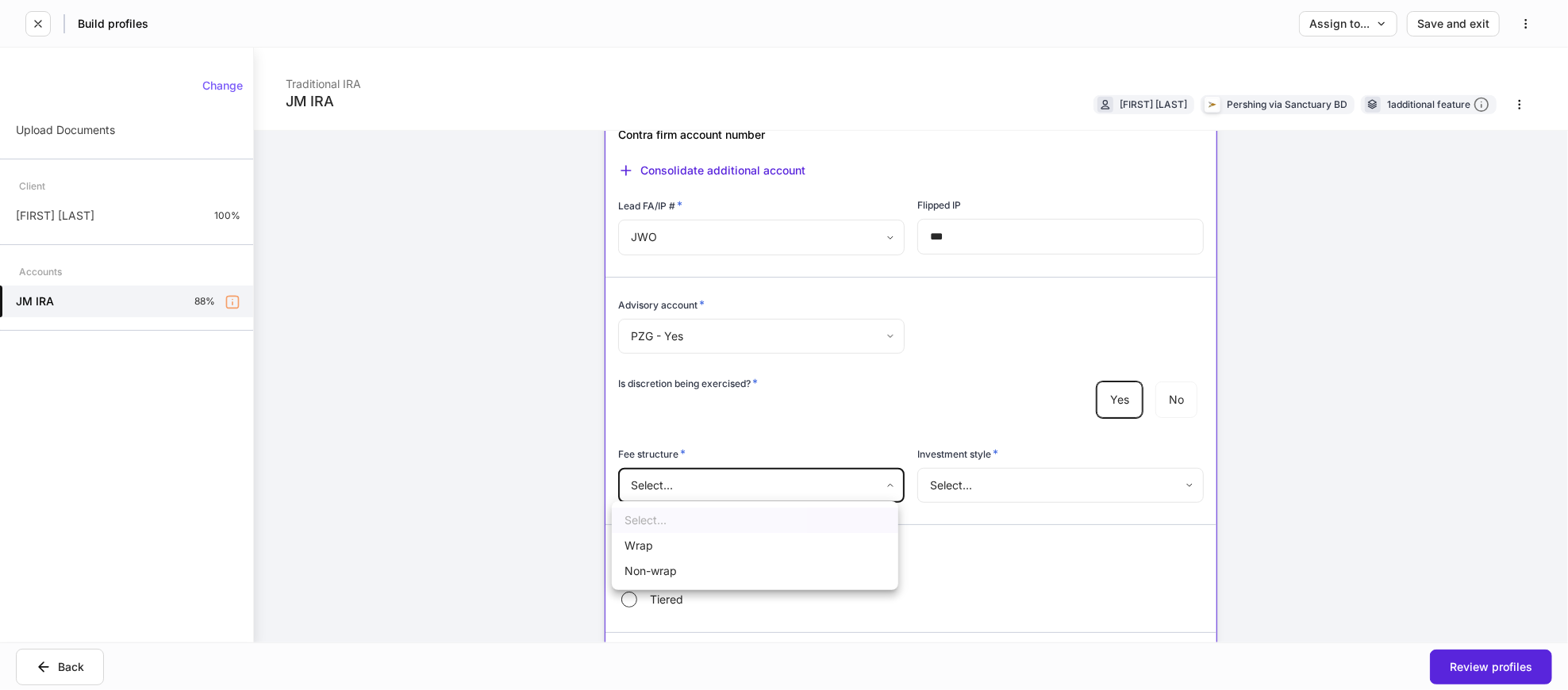 click on "Select... Wrap Non-wrap" at bounding box center (755, 546) 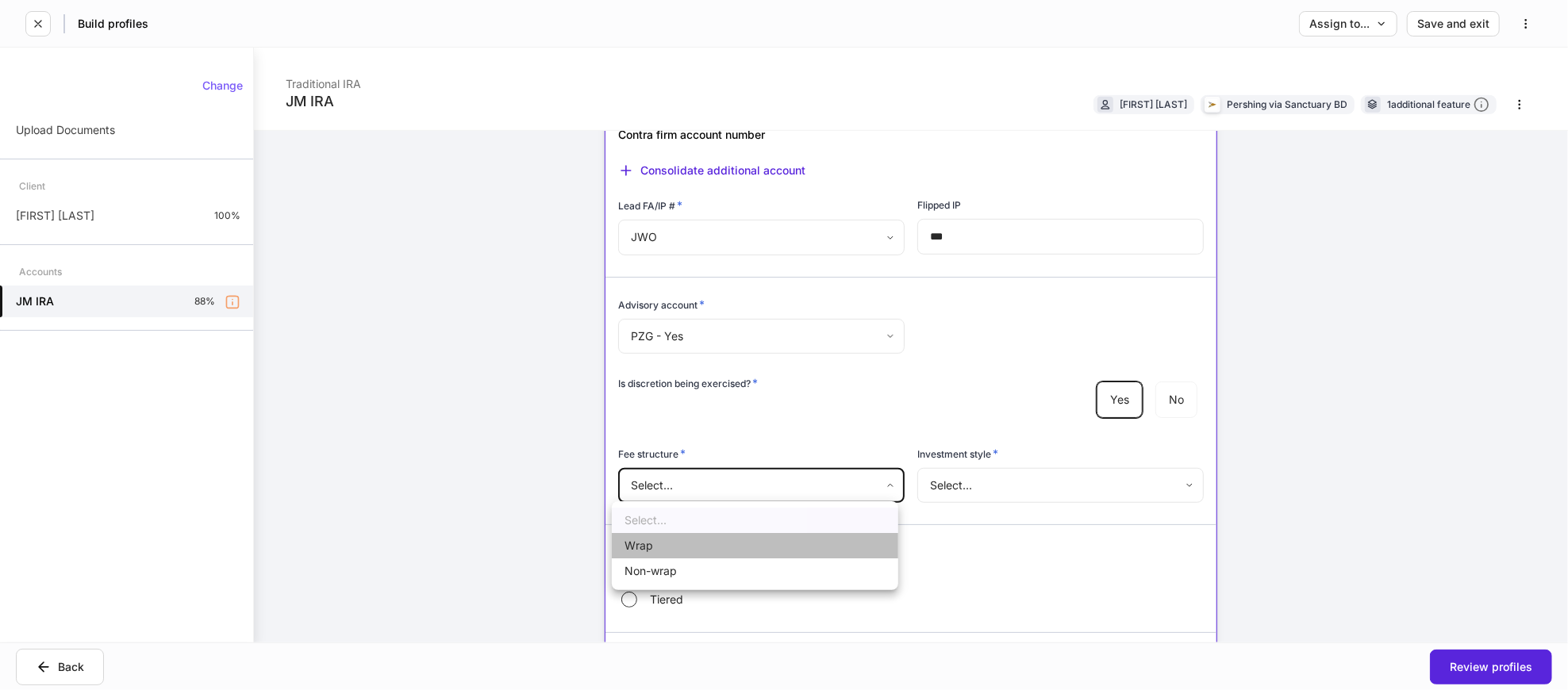 click on "Wrap" at bounding box center (755, 546) 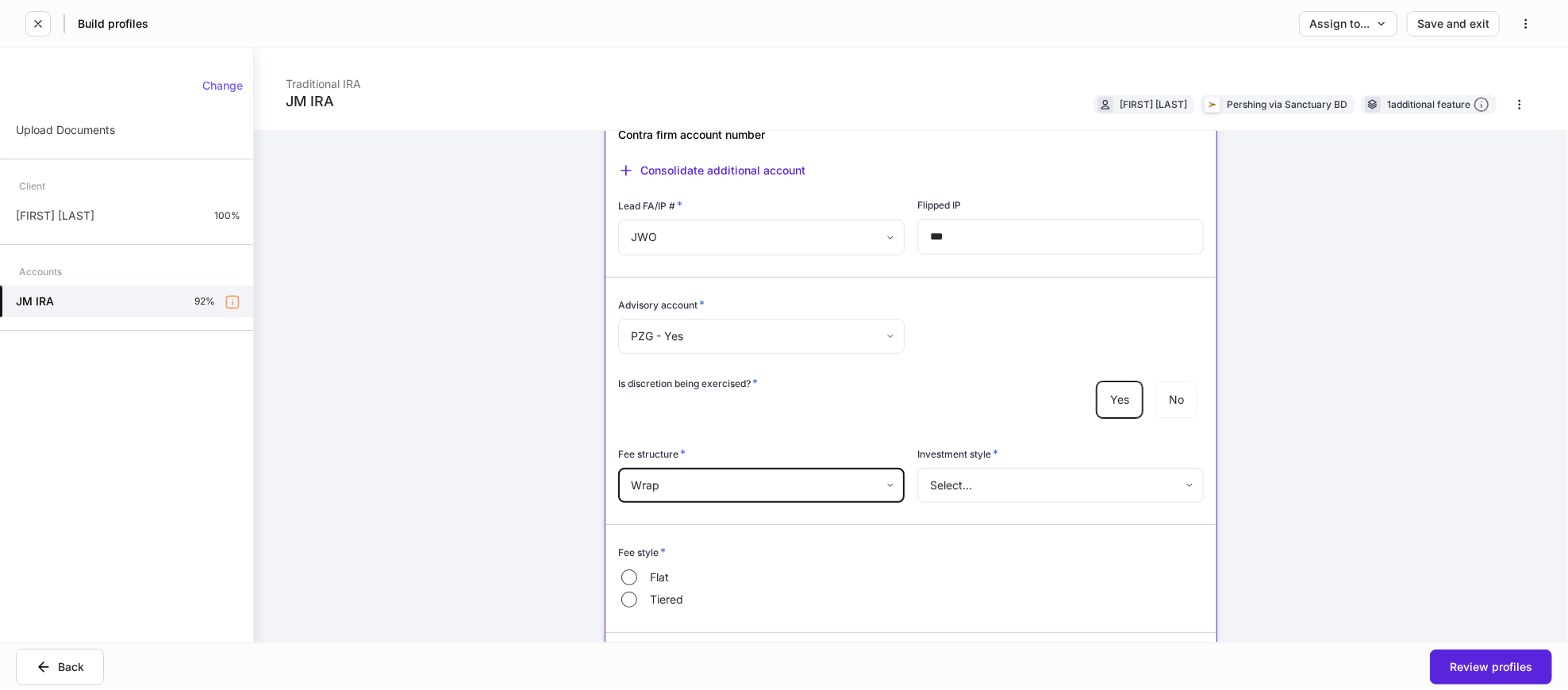 click on "**********" at bounding box center [784, 345] 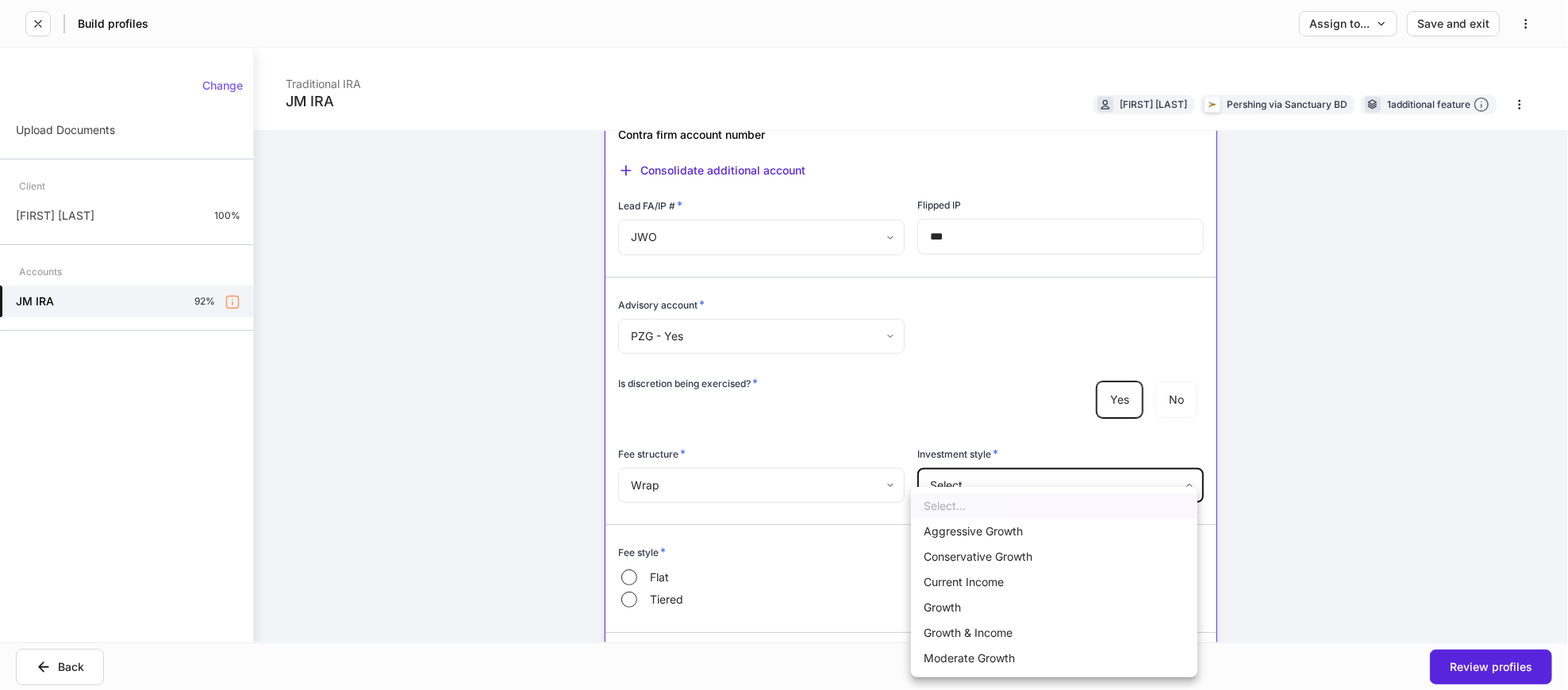 click on "Conservative Growth" at bounding box center [1054, 557] 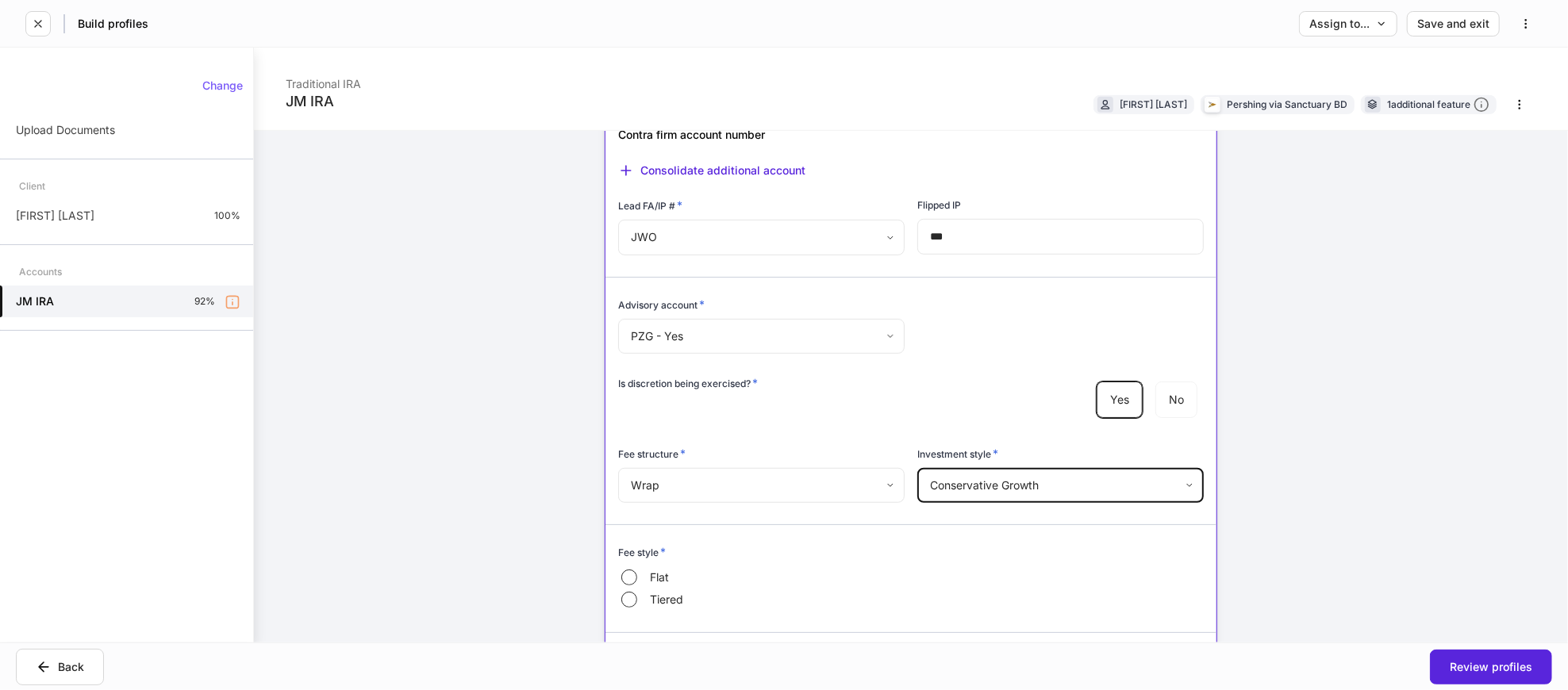 type on "**********" 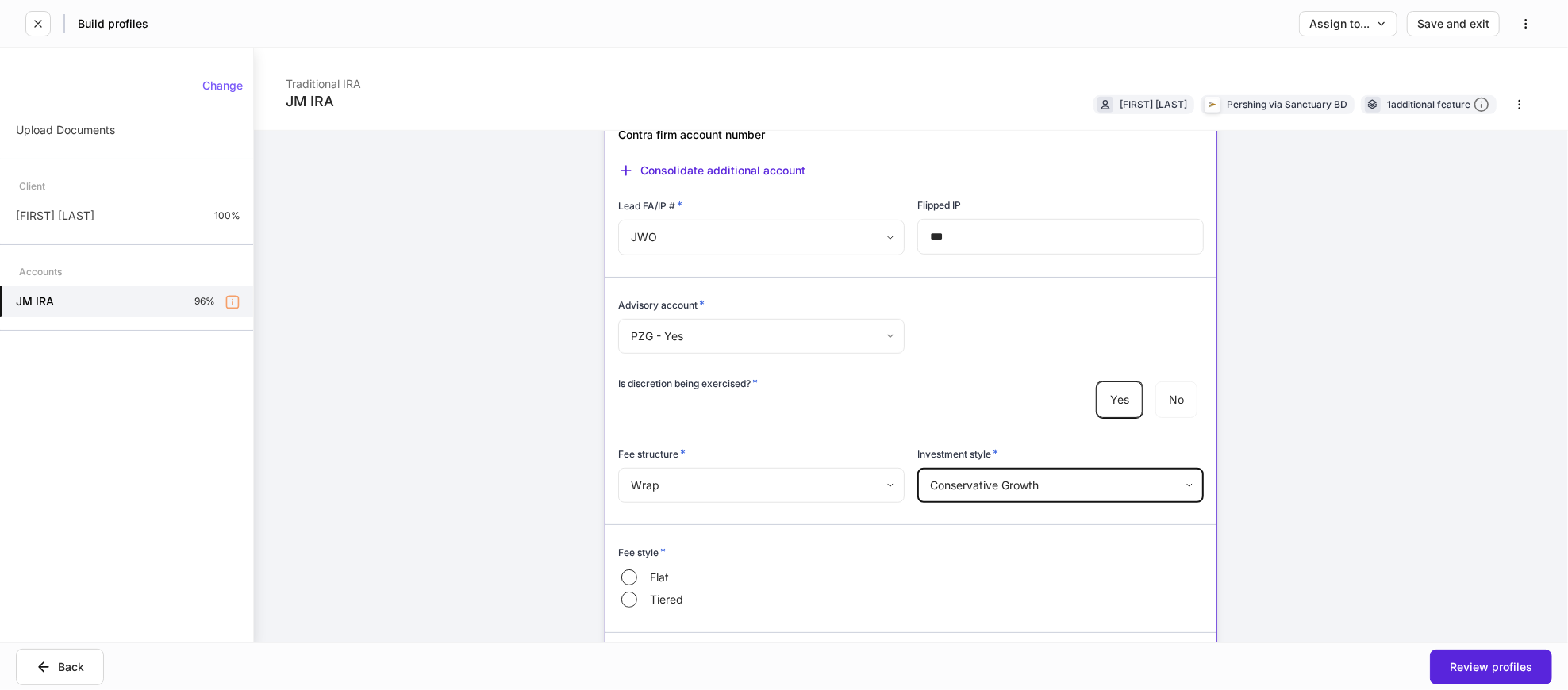 click on "Flat" at bounding box center [666, 577] 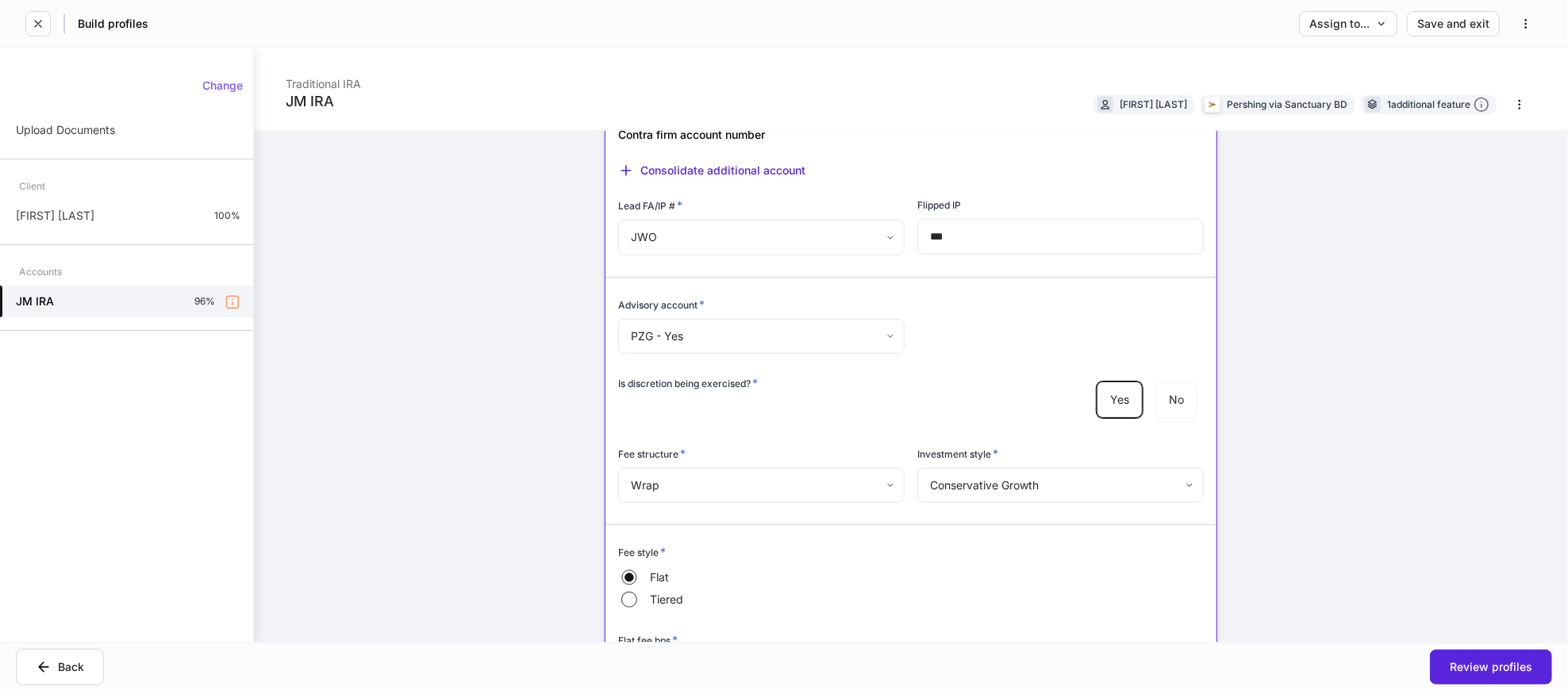 click on "Fee style *" at bounding box center [911, 555] 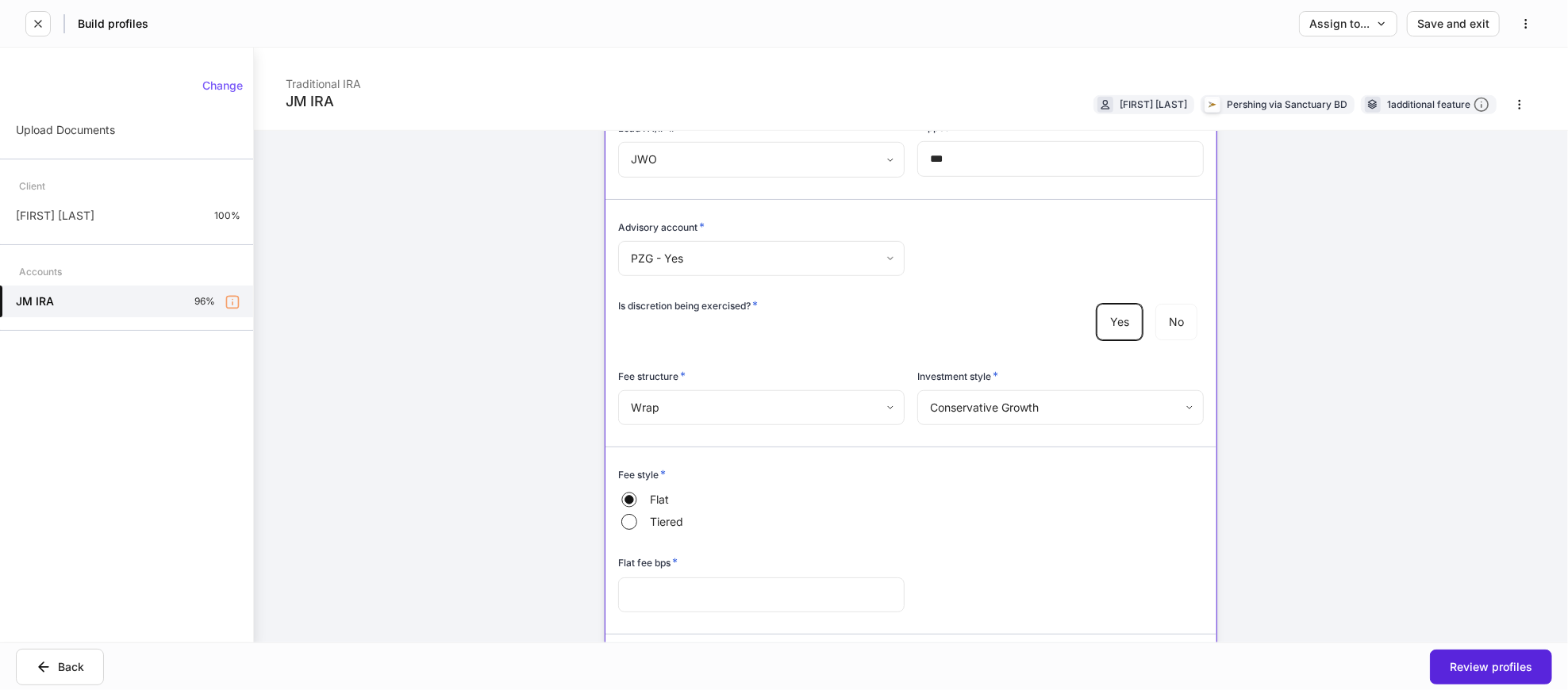 scroll, scrollTop: 894, scrollLeft: 0, axis: vertical 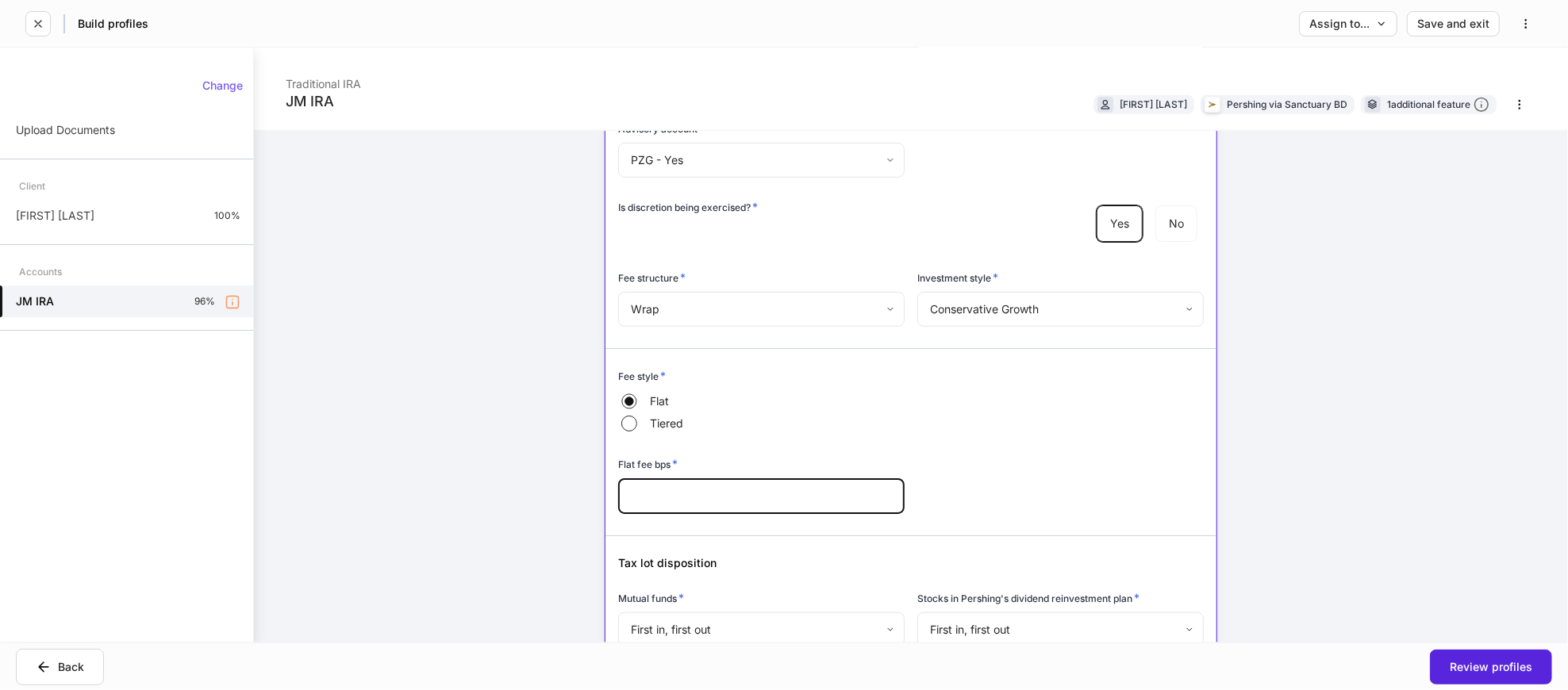 click at bounding box center [761, 496] 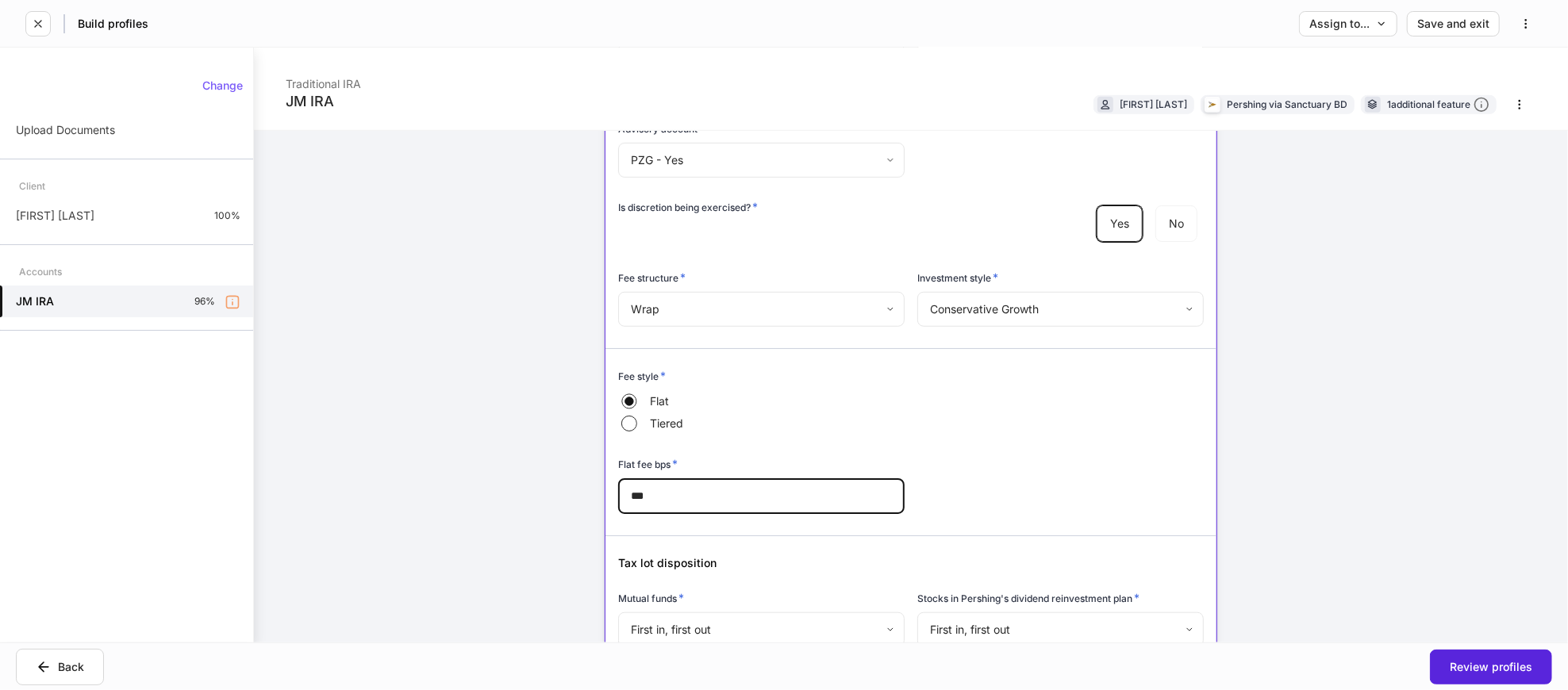 type on "***" 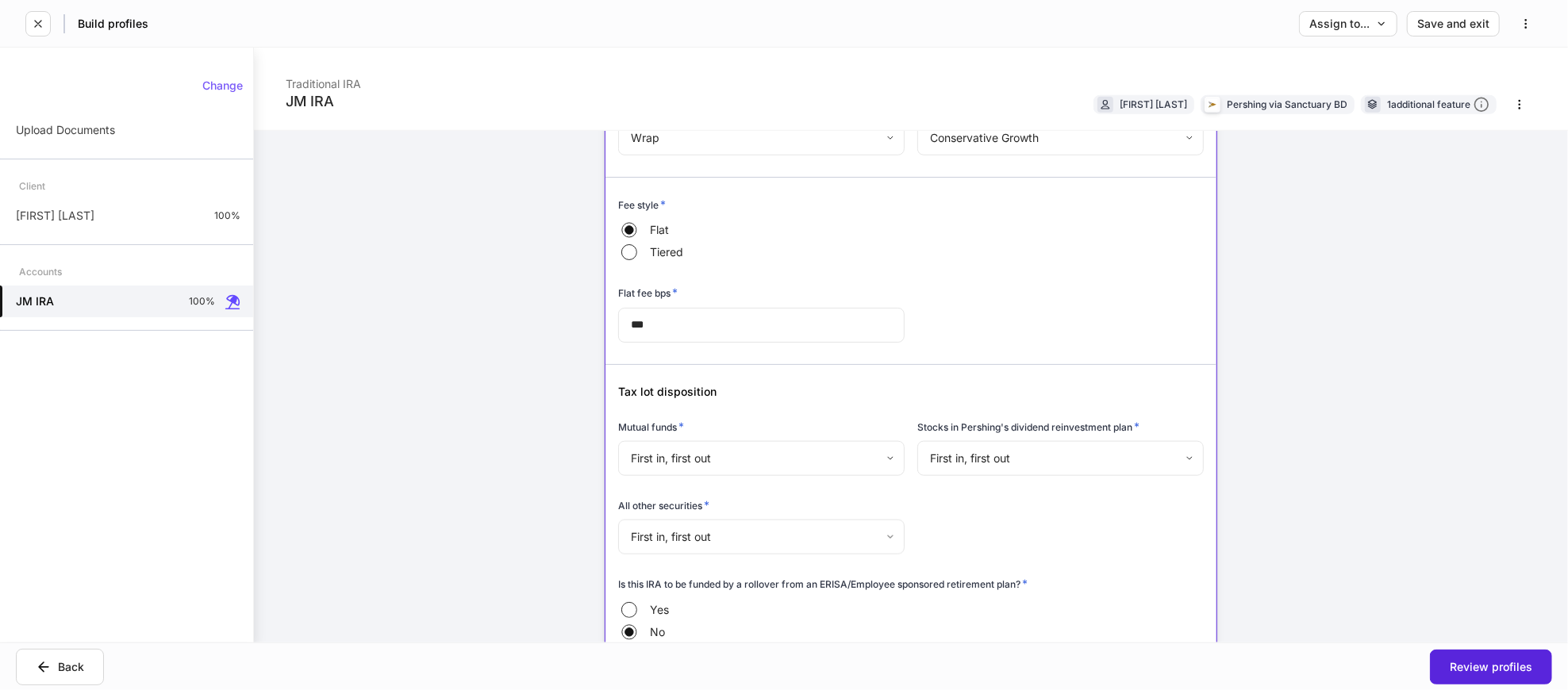 scroll, scrollTop: 1070, scrollLeft: 0, axis: vertical 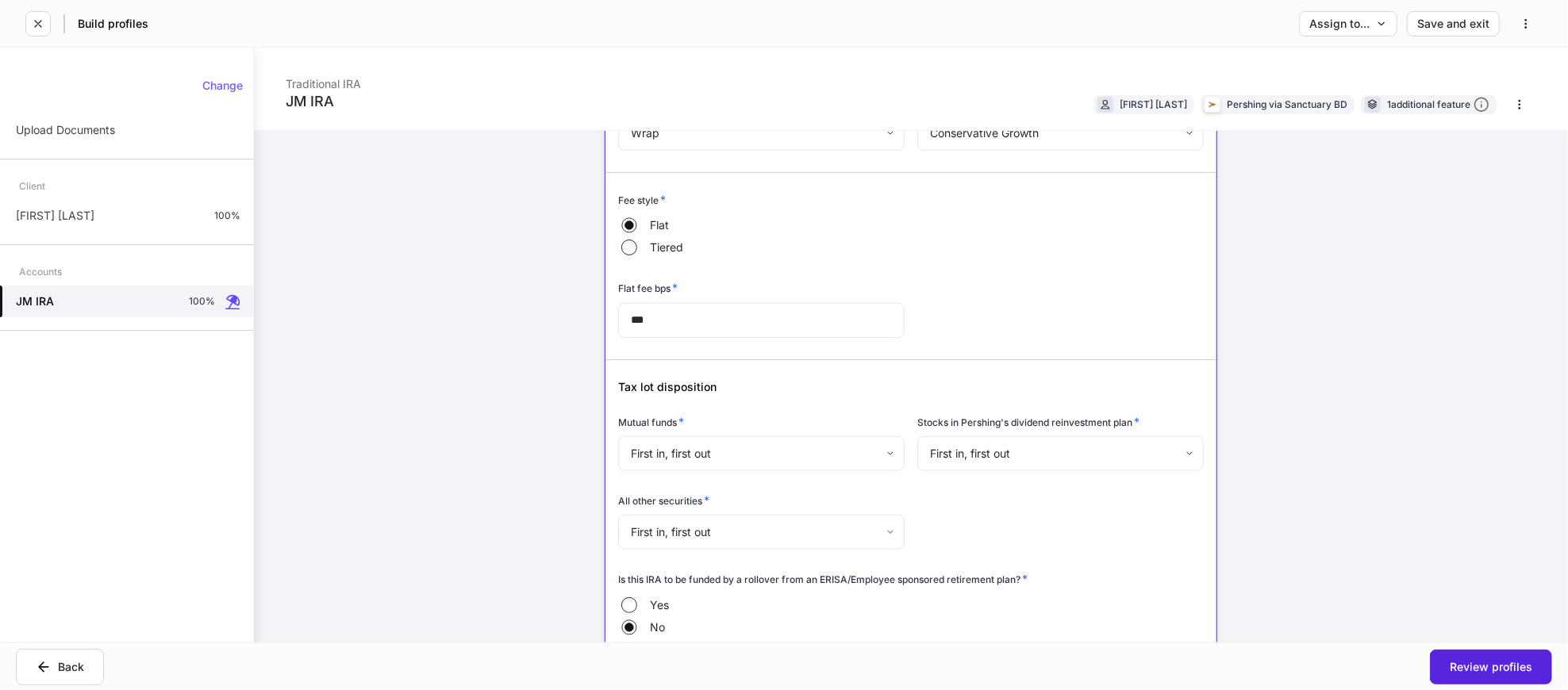 click on "**********" at bounding box center [911, 345] 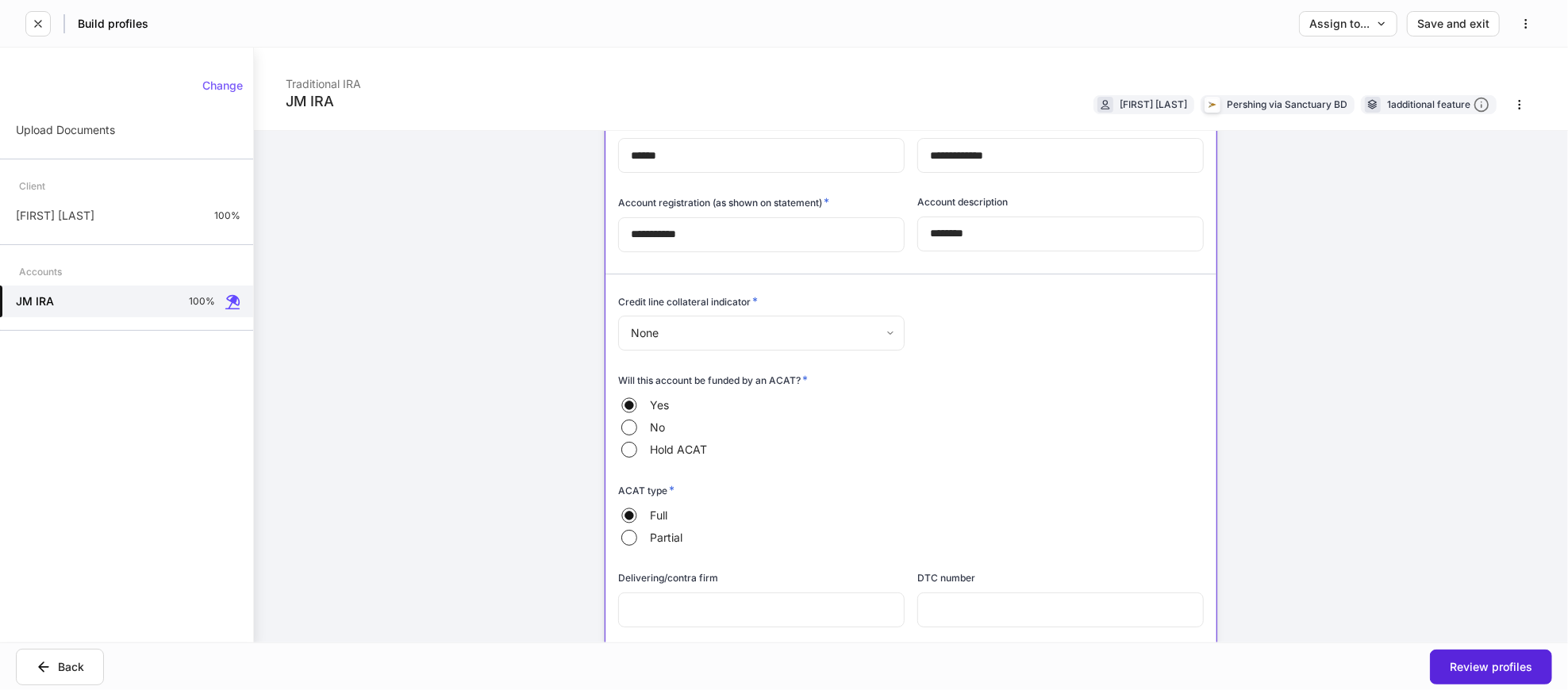 scroll, scrollTop: 0, scrollLeft: 0, axis: both 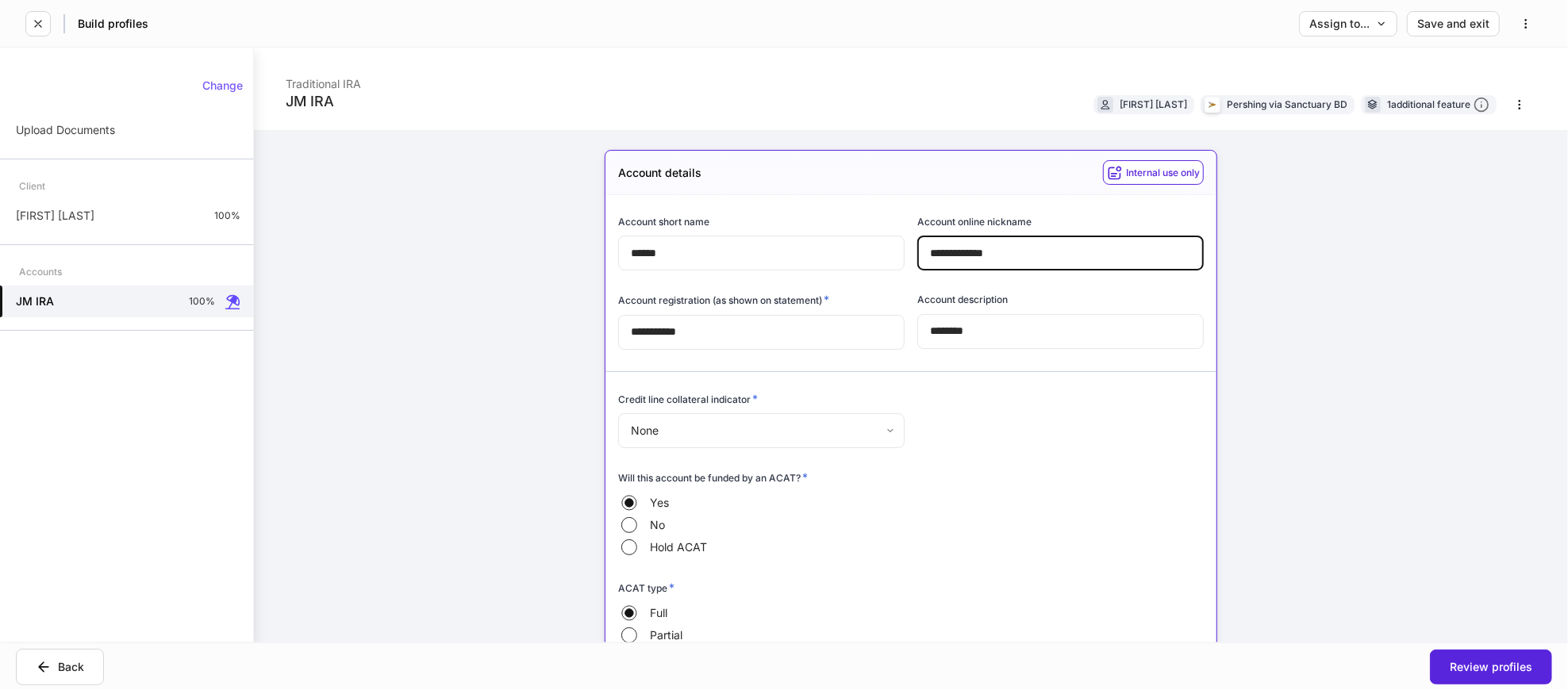 drag, startPoint x: 979, startPoint y: 256, endPoint x: 956, endPoint y: 263, distance: 24.041631 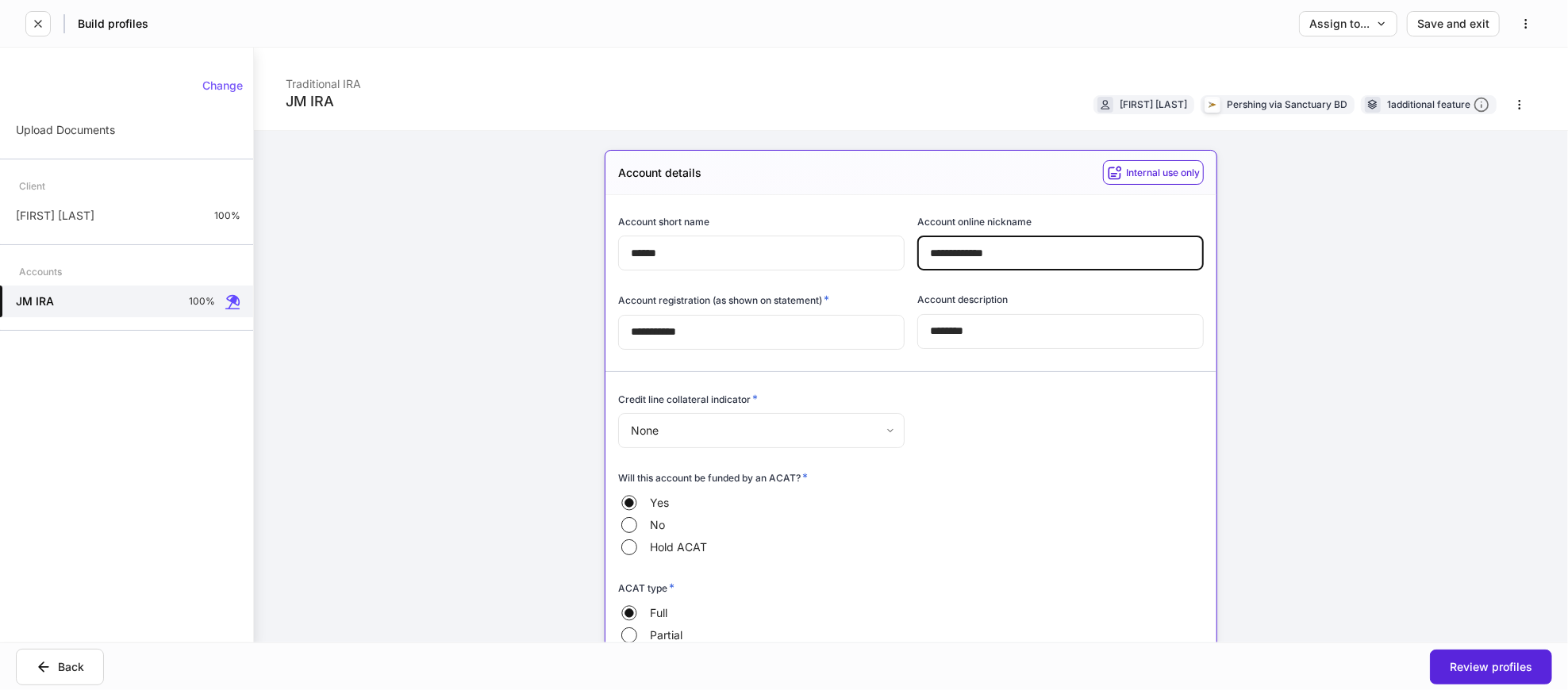 click on "**********" at bounding box center (911, 345) 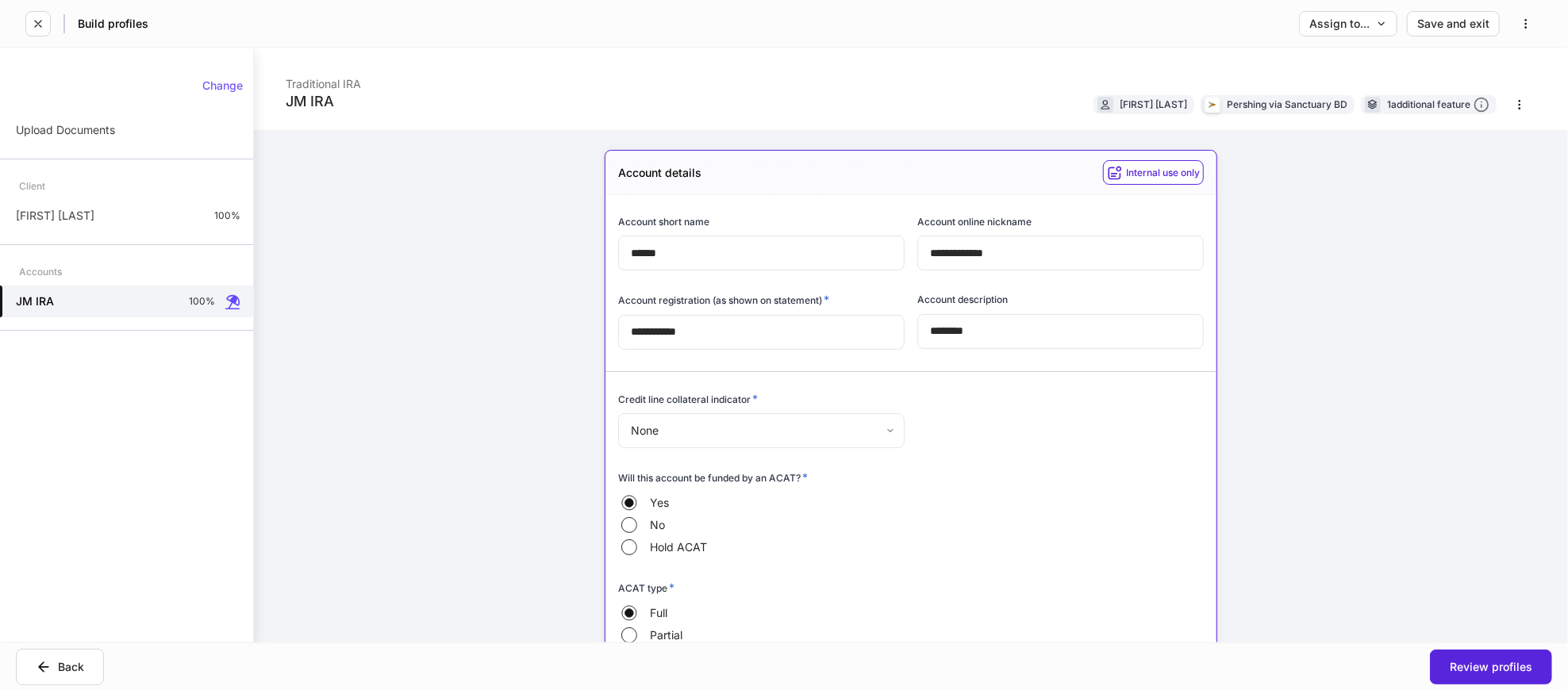 click on "********" at bounding box center [1060, 332] 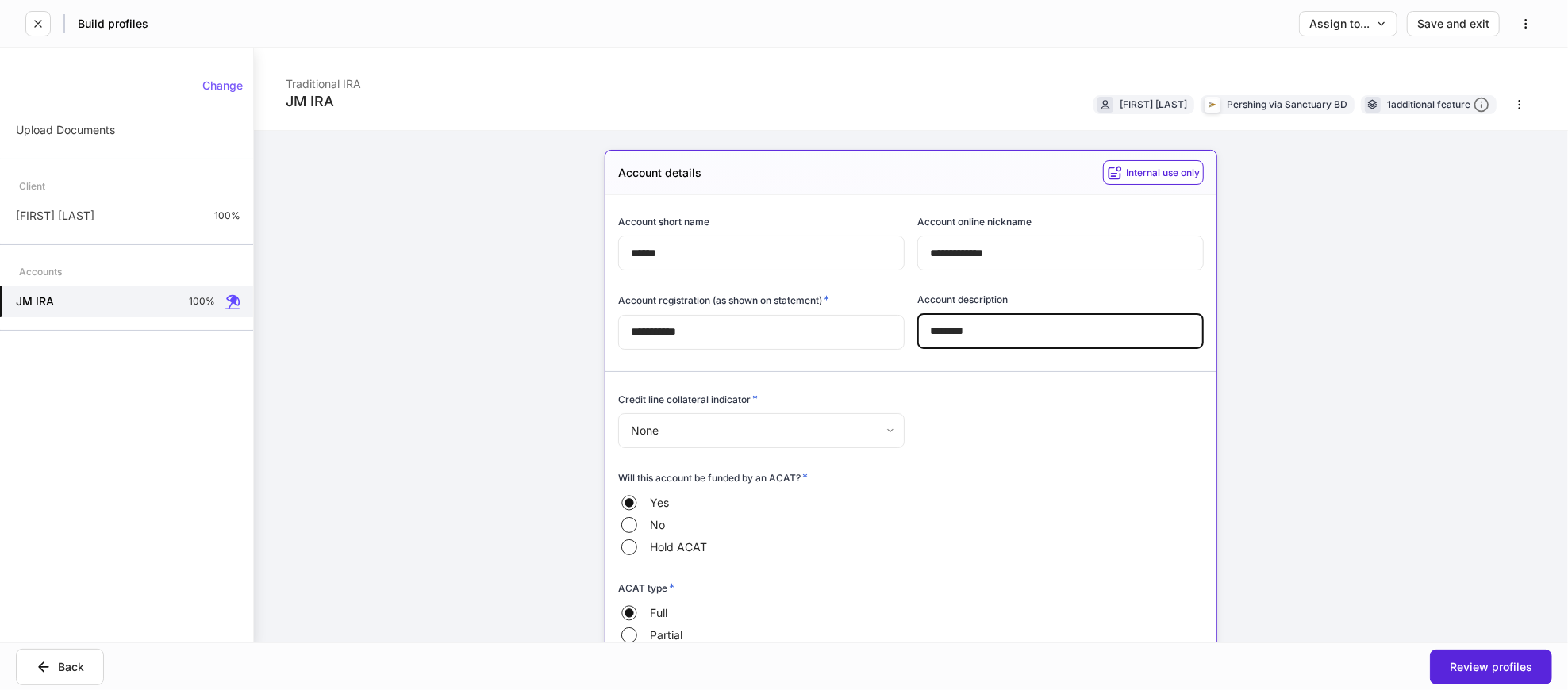 drag, startPoint x: 947, startPoint y: 331, endPoint x: 904, endPoint y: 332, distance: 43.01163 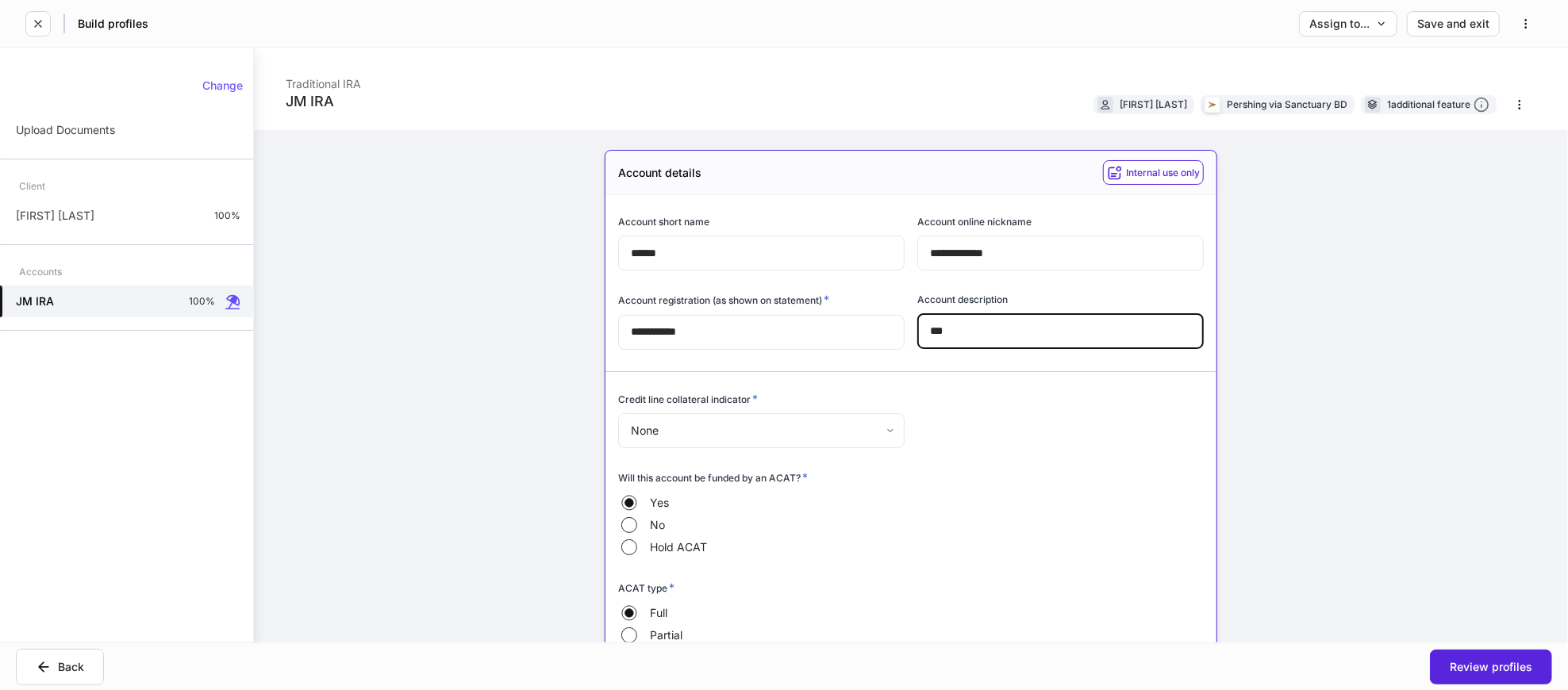 click on "***" at bounding box center [1060, 332] 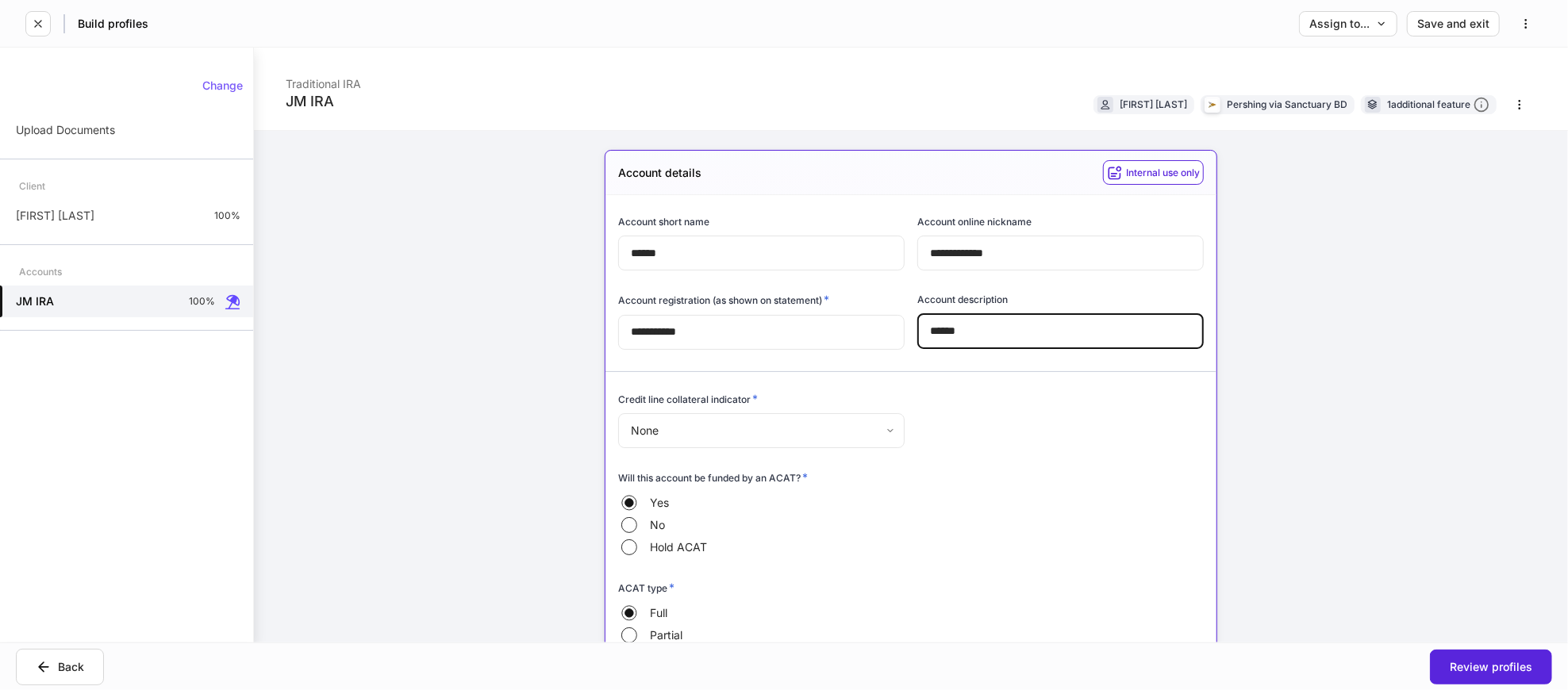 type on "******" 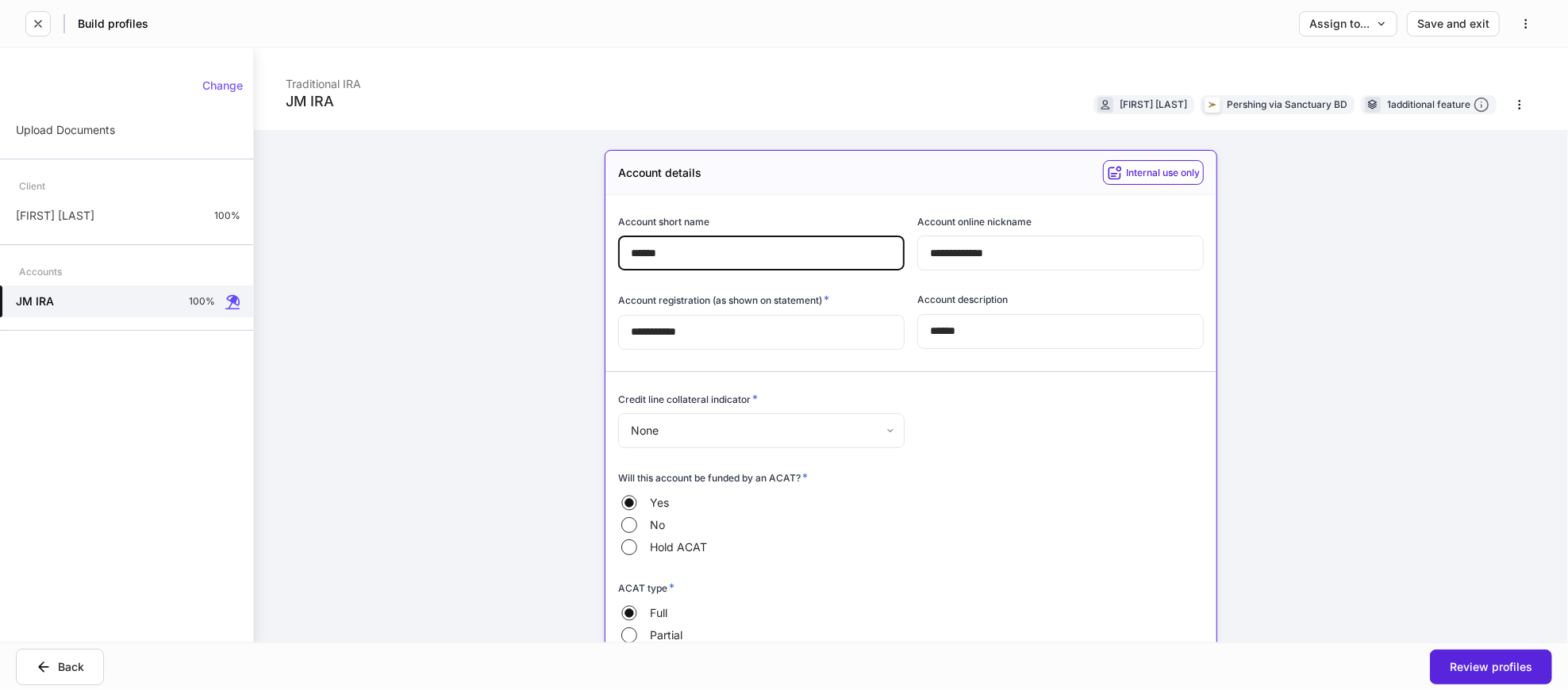 drag, startPoint x: 816, startPoint y: 257, endPoint x: 616, endPoint y: 239, distance: 200.80837 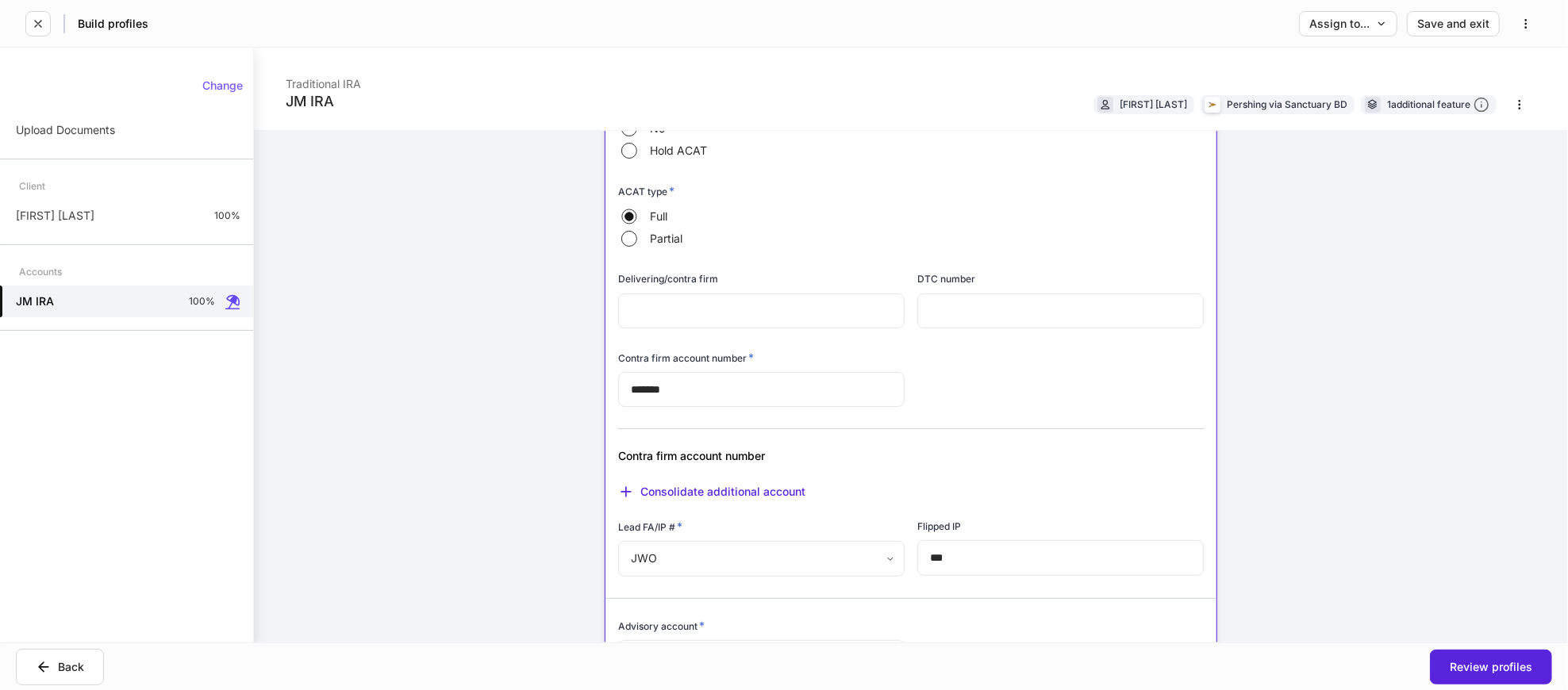 scroll, scrollTop: 440, scrollLeft: 0, axis: vertical 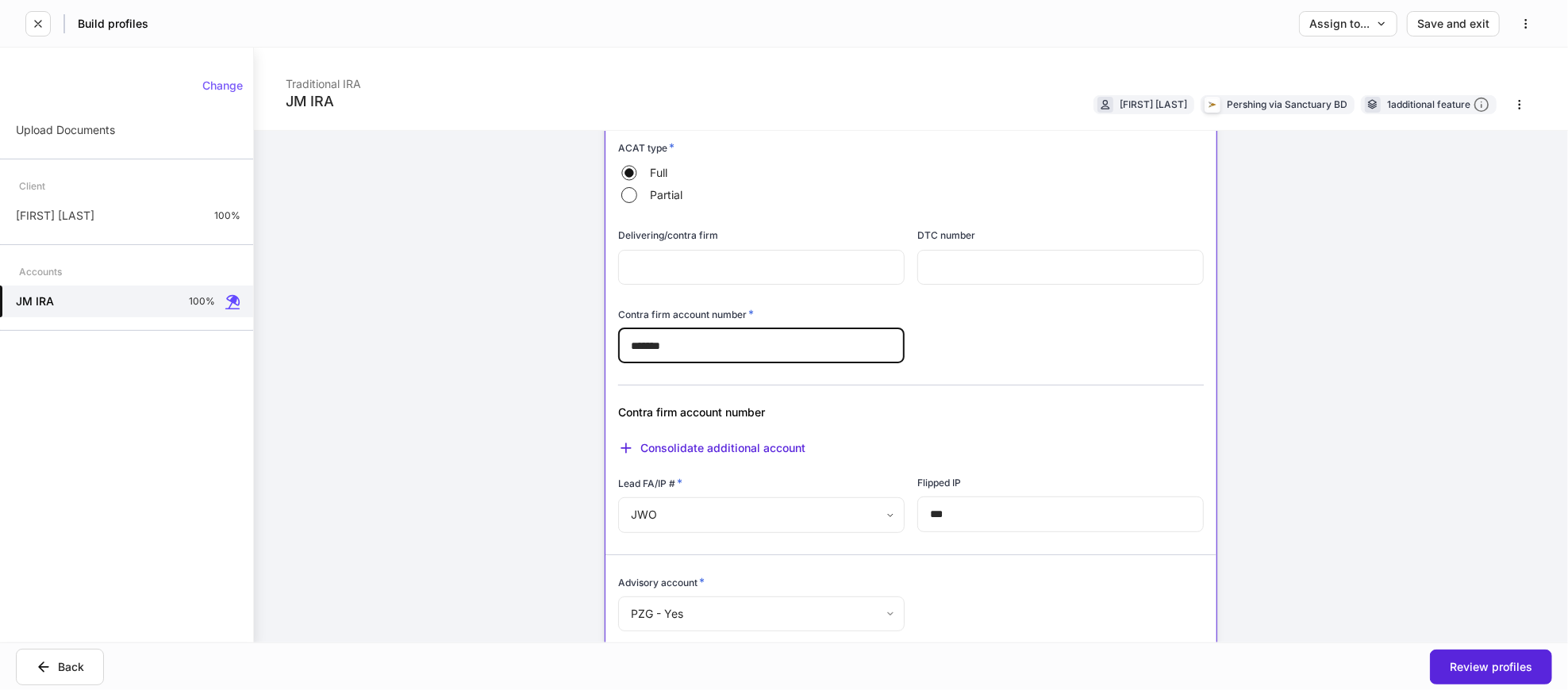 drag, startPoint x: 697, startPoint y: 345, endPoint x: 640, endPoint y: 347, distance: 57.03508 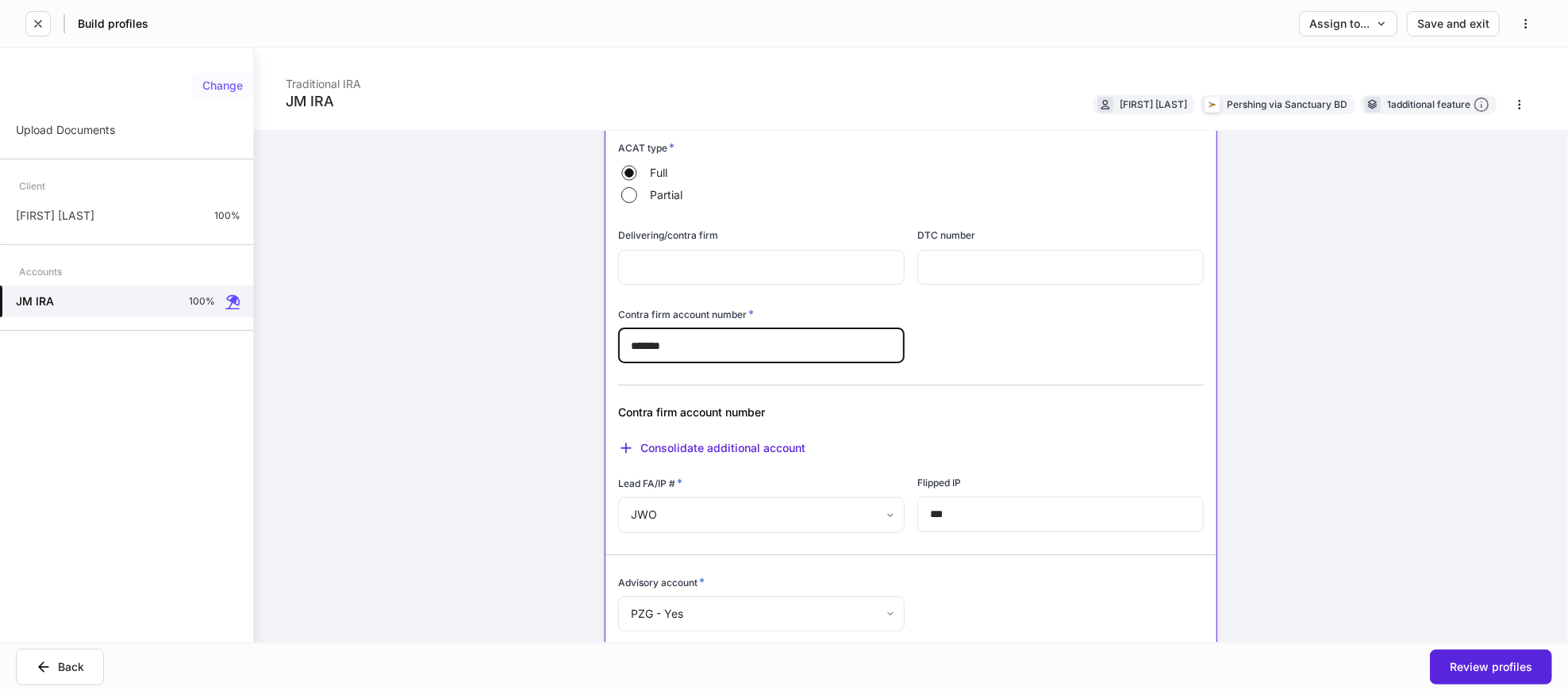 click on "Change" at bounding box center [222, 86] 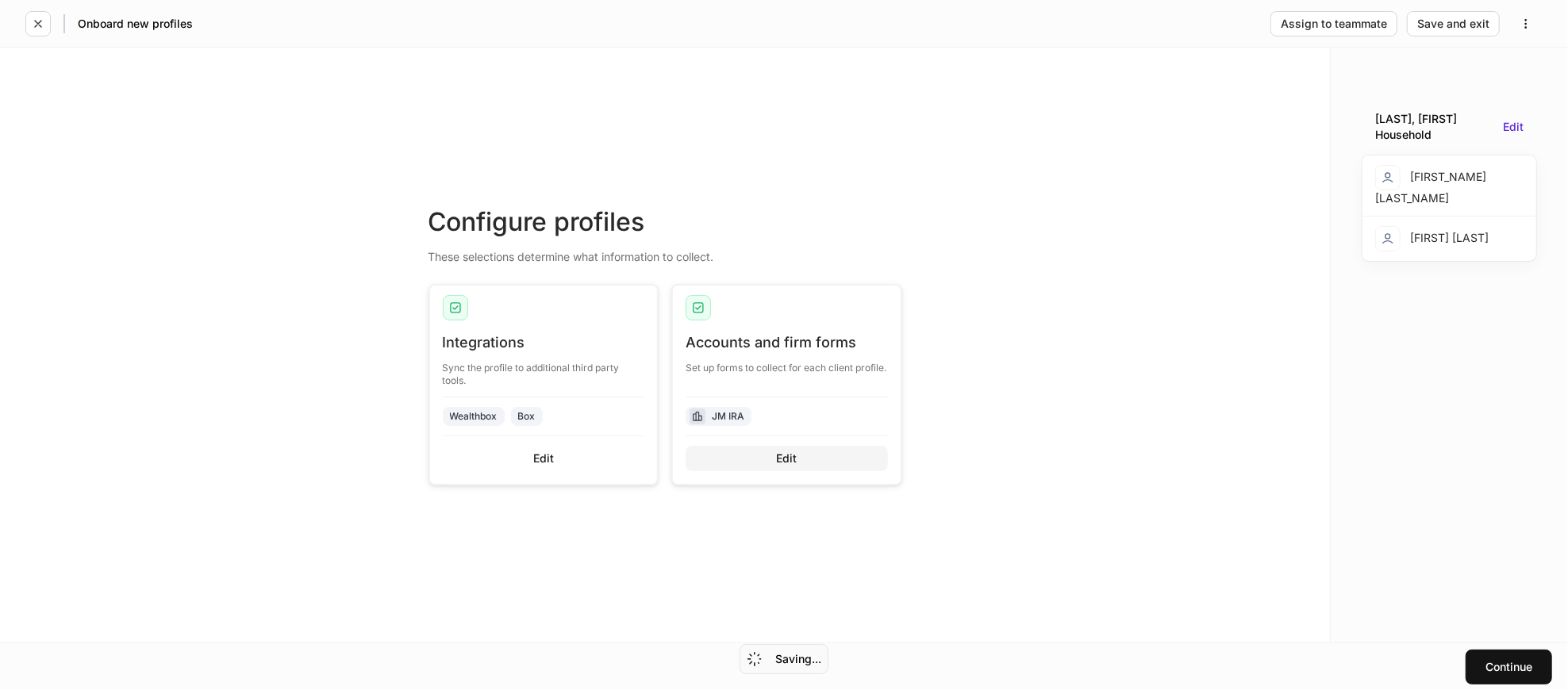 click on "Edit" at bounding box center [786, 458] 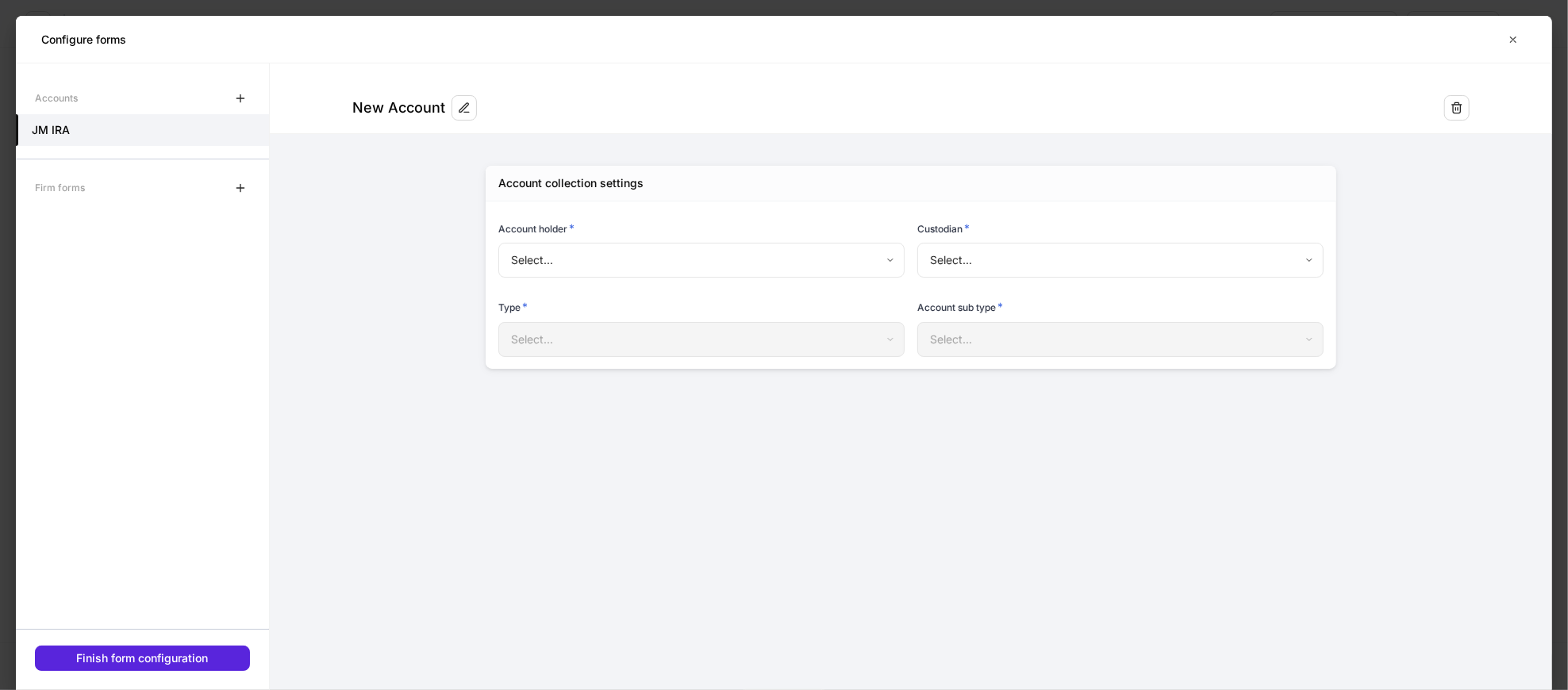 type on "**********" 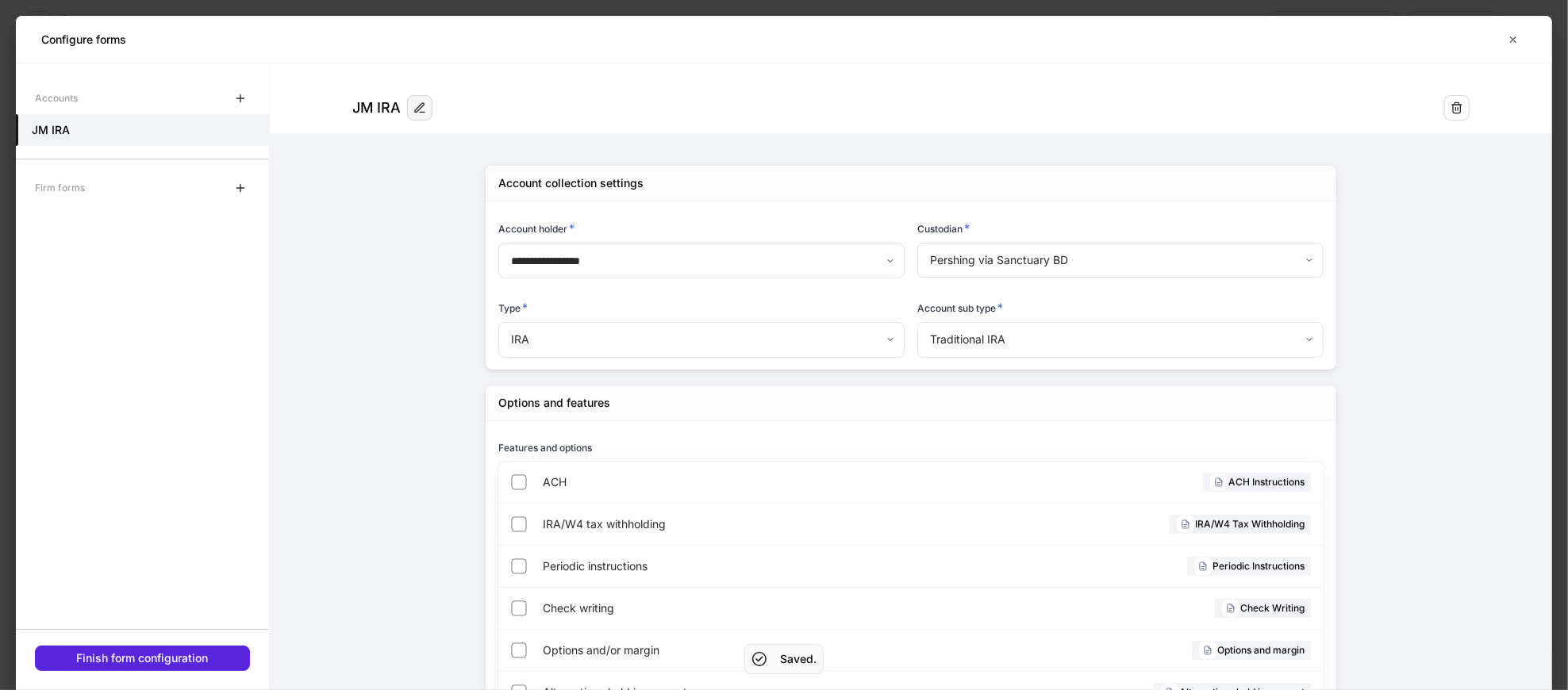 click at bounding box center [420, 108] 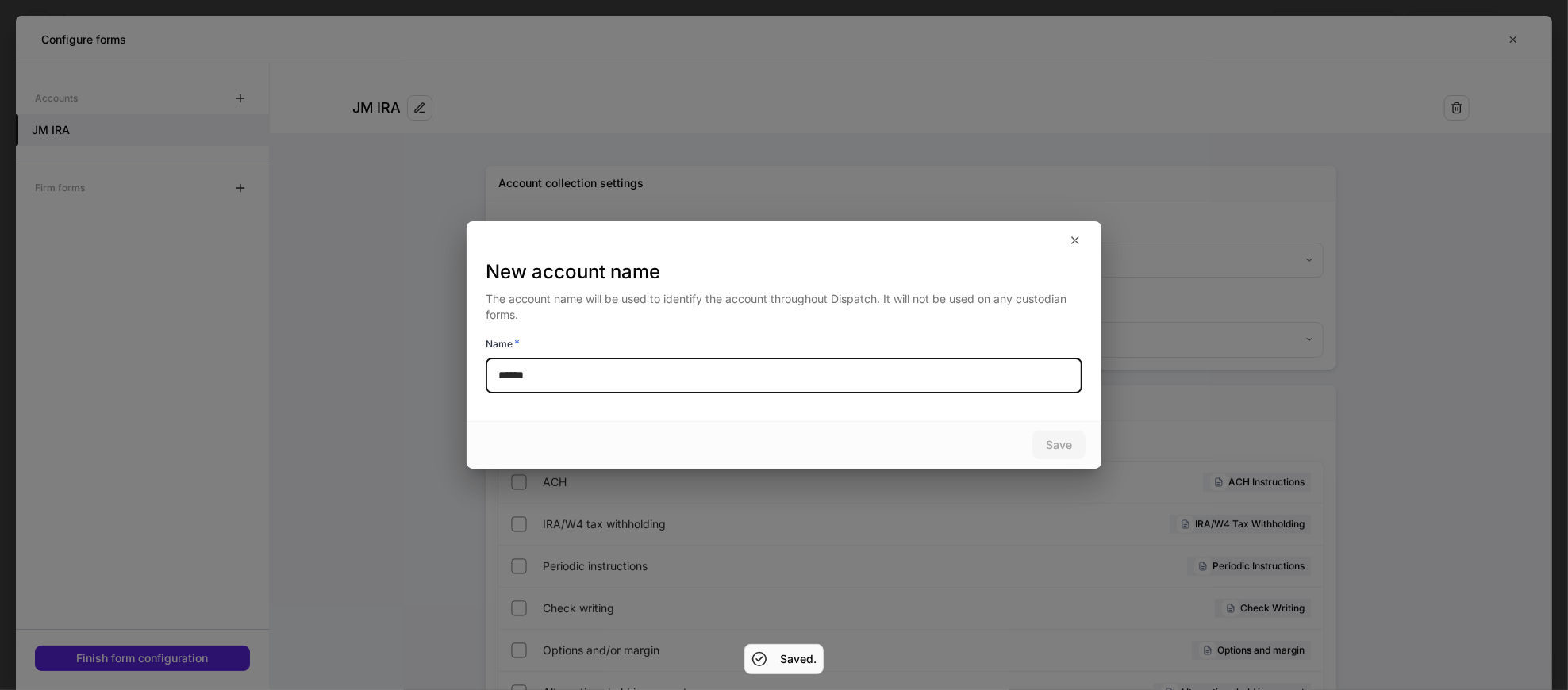 click on "******" at bounding box center [784, 376] 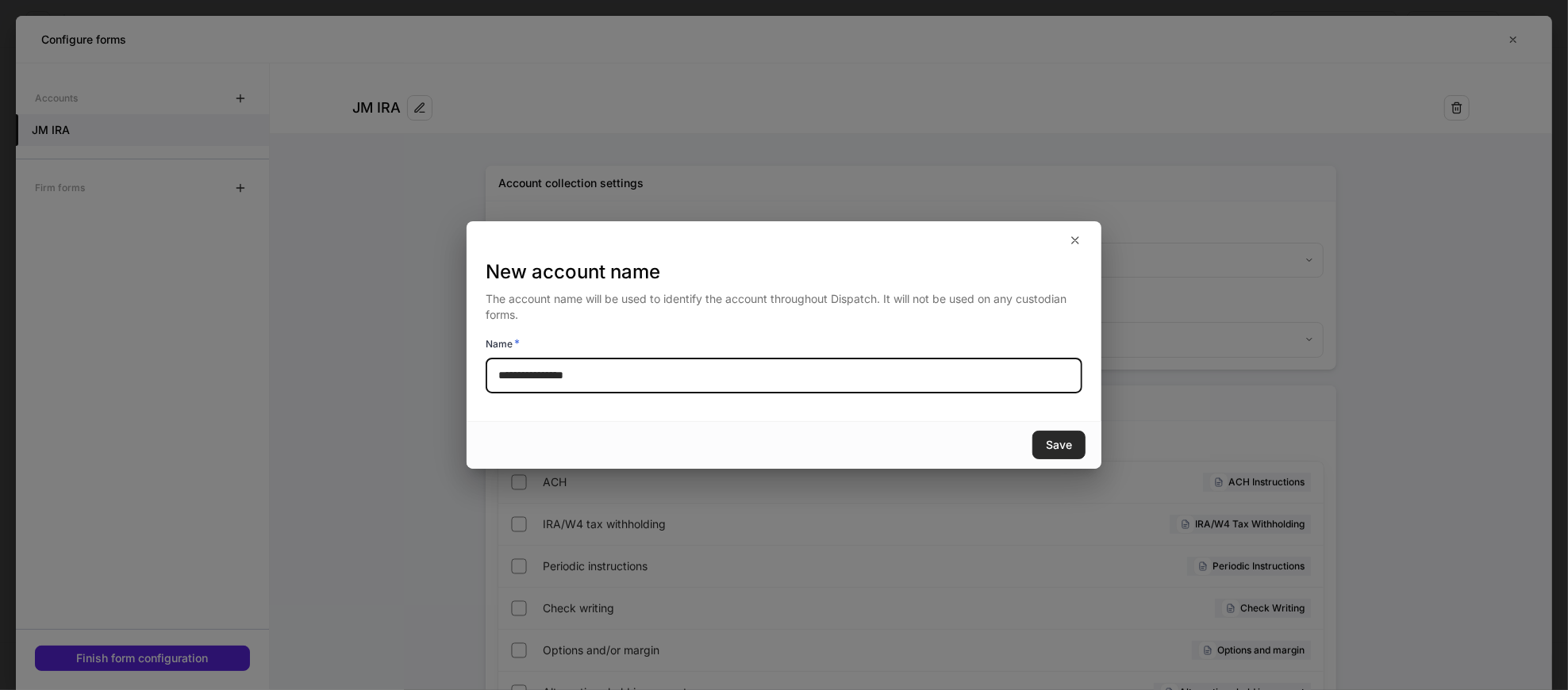 type on "**********" 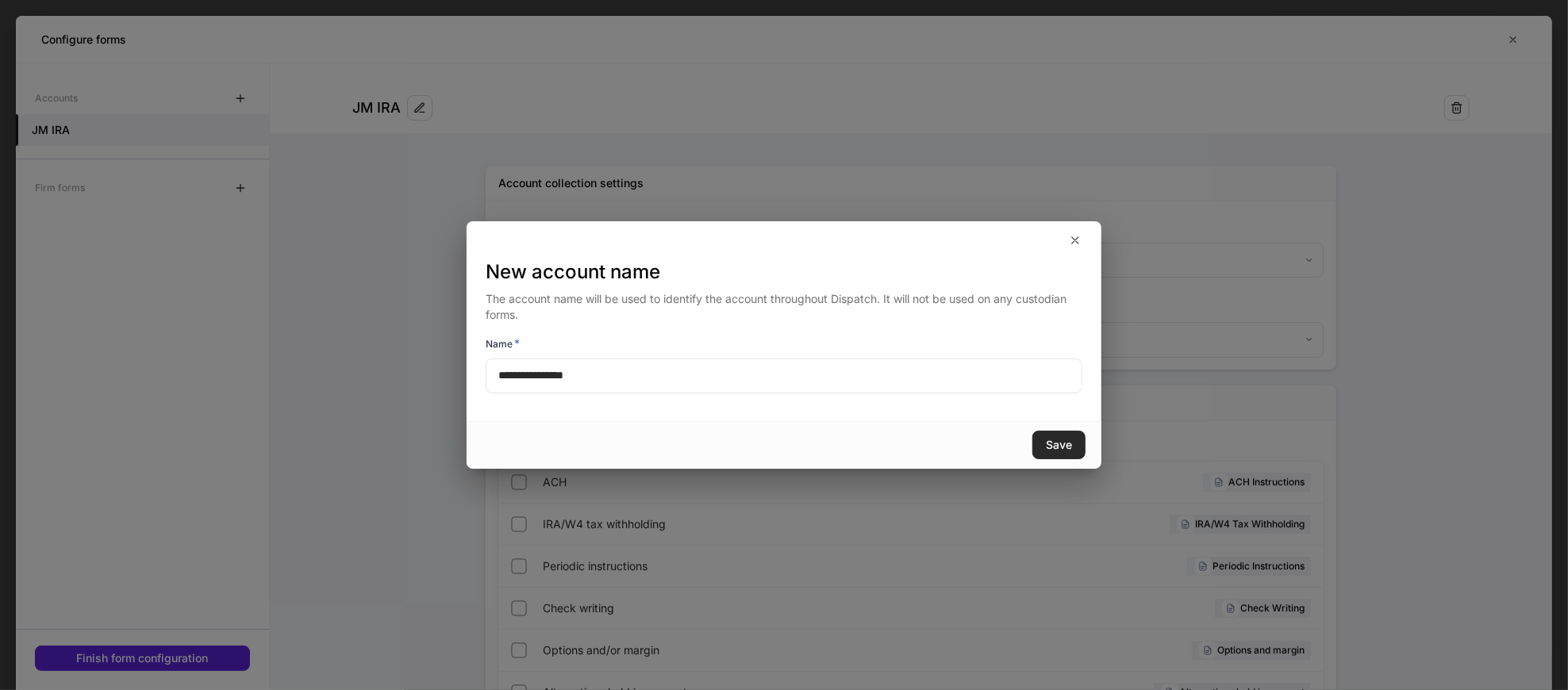 click on "Save" at bounding box center [1059, 445] 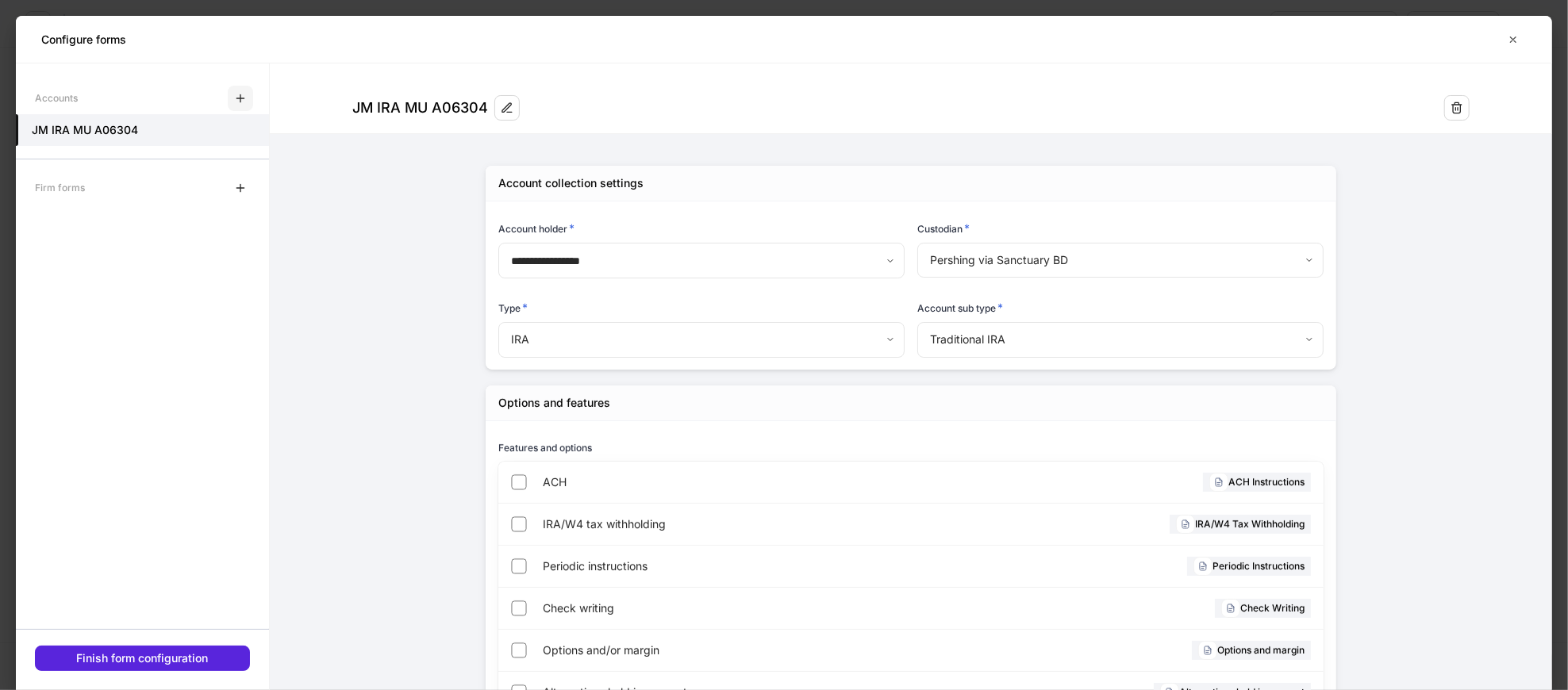 click at bounding box center (240, 98) 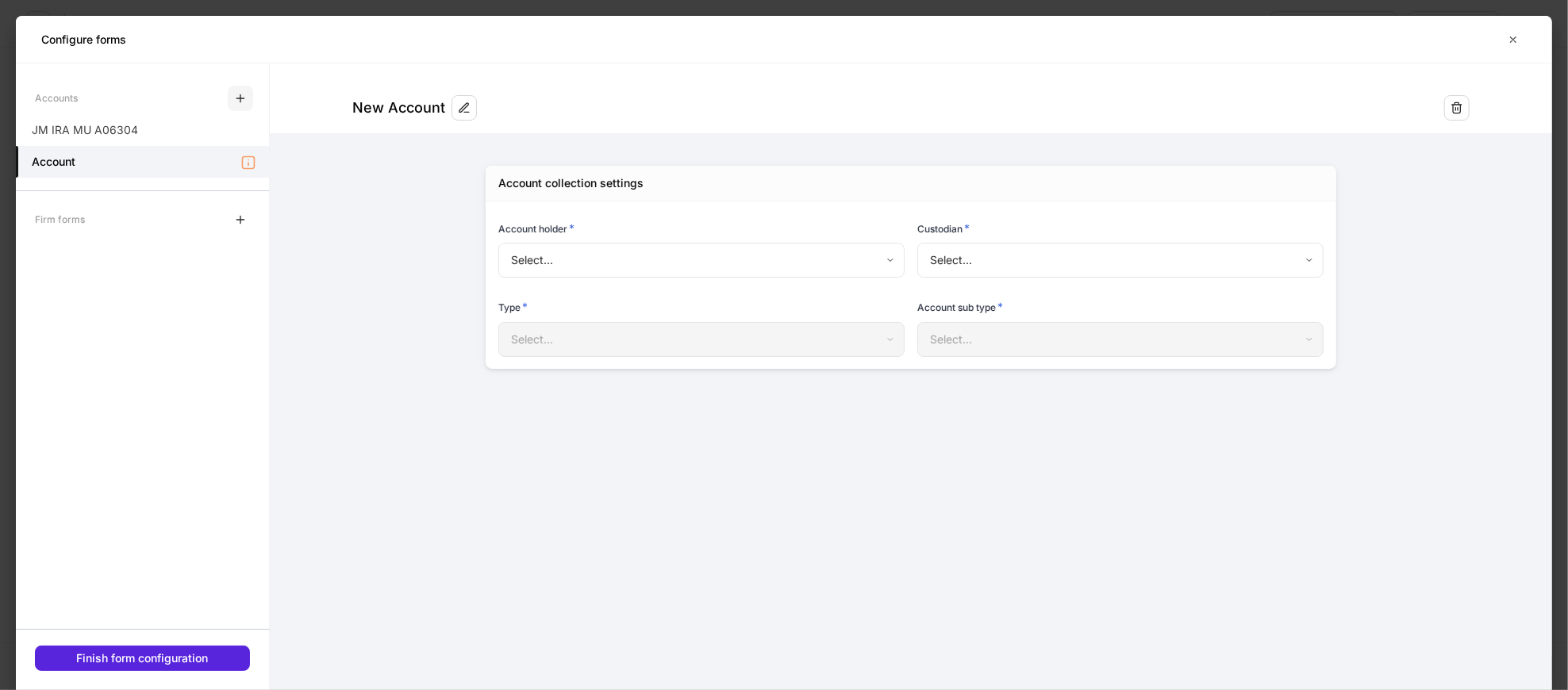 type on "**********" 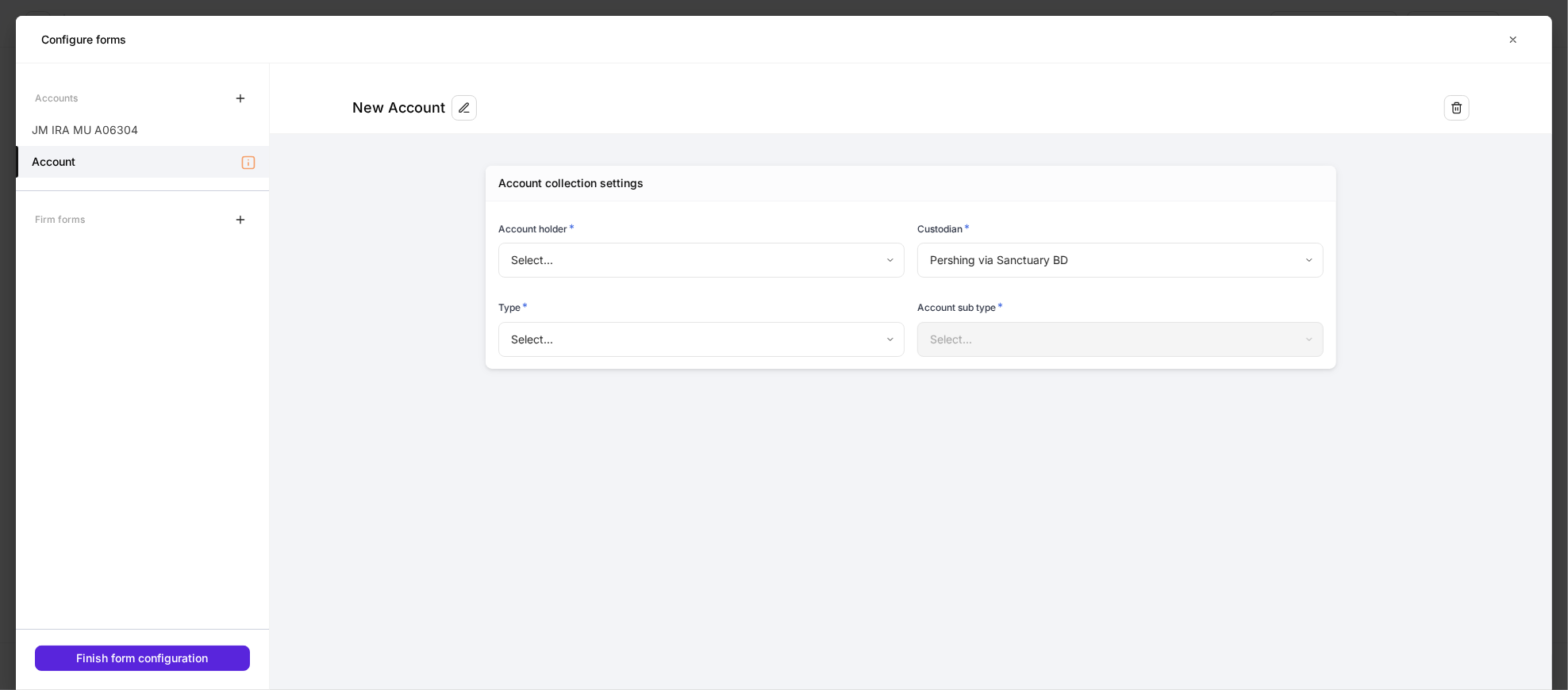 click on "**********" at bounding box center (784, 345) 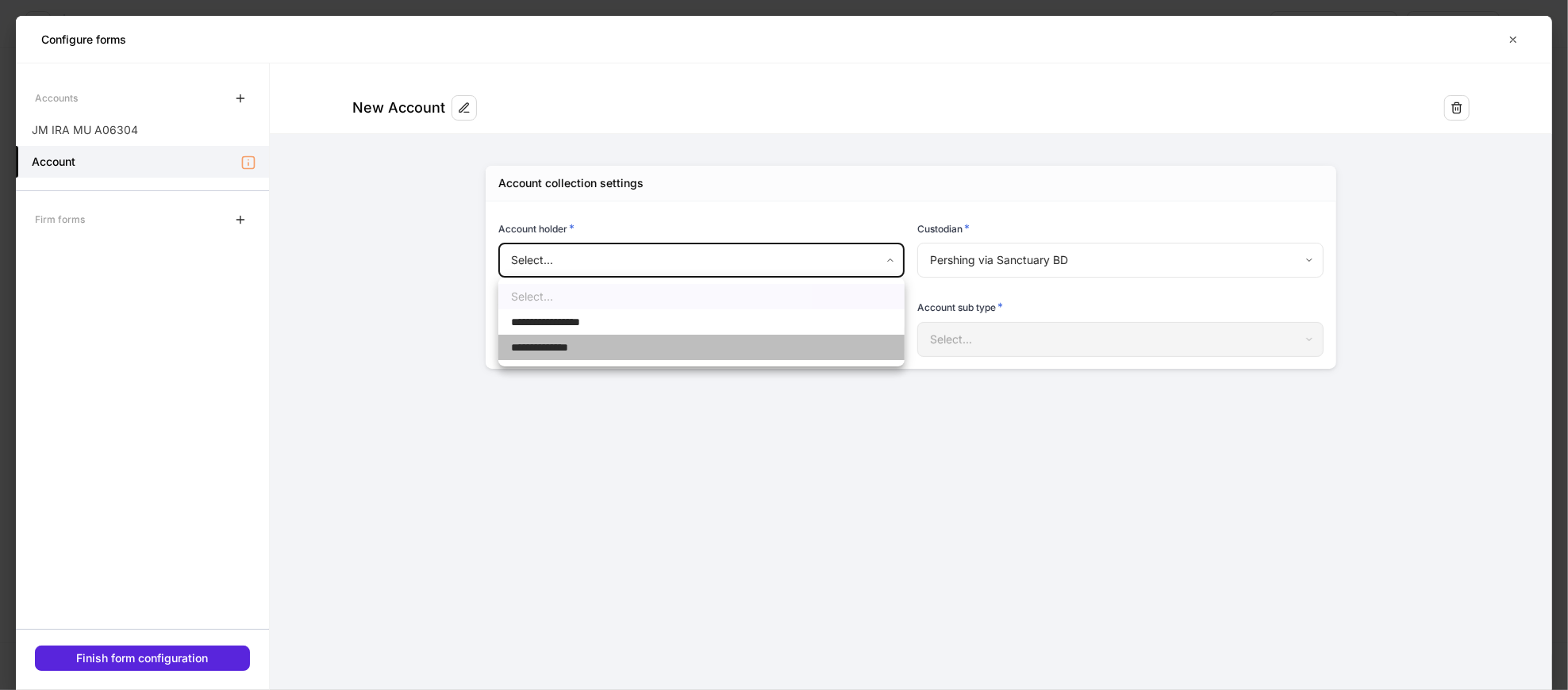 click on "**********" at bounding box center (555, 347) 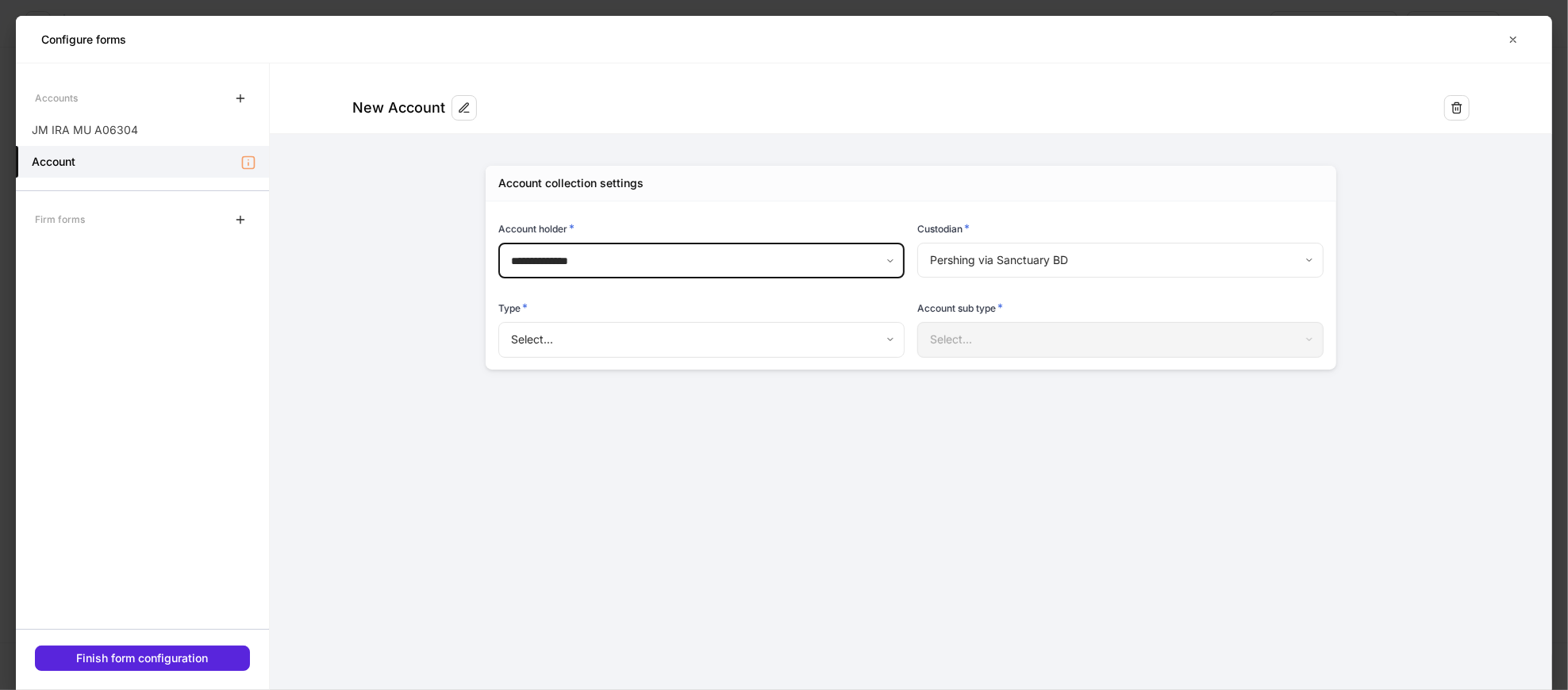 click on "**********" at bounding box center [784, 345] 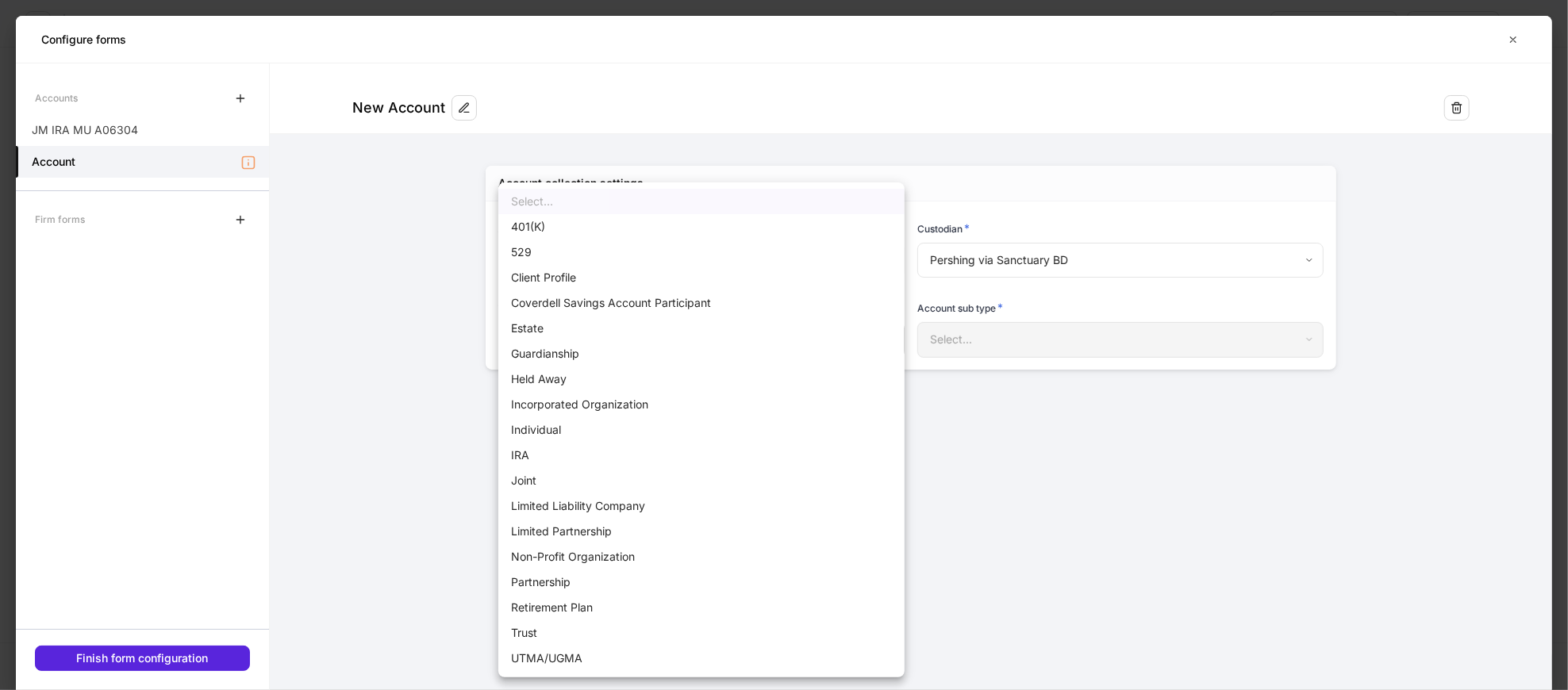 click on "IRA" at bounding box center [701, 455] 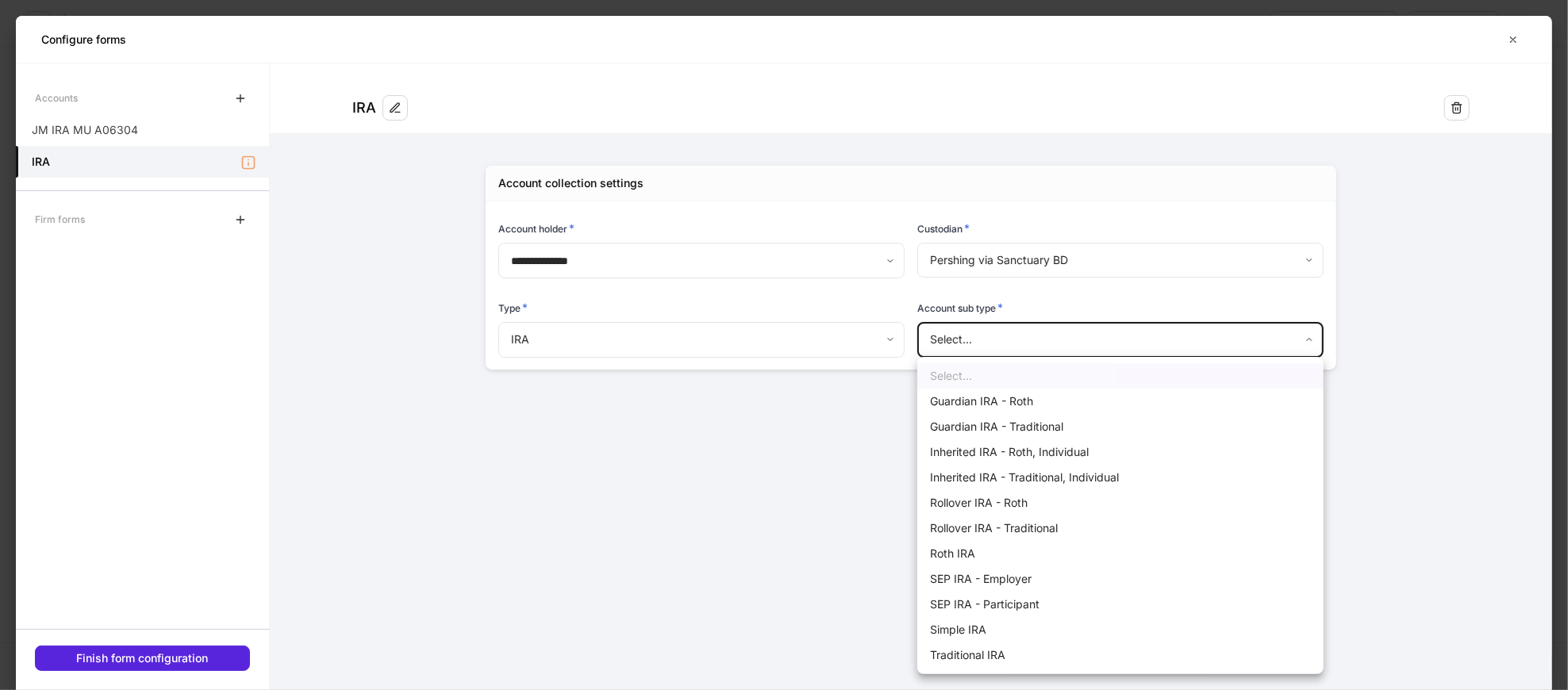 drag, startPoint x: 1002, startPoint y: 334, endPoint x: 1013, endPoint y: 343, distance: 14.21267 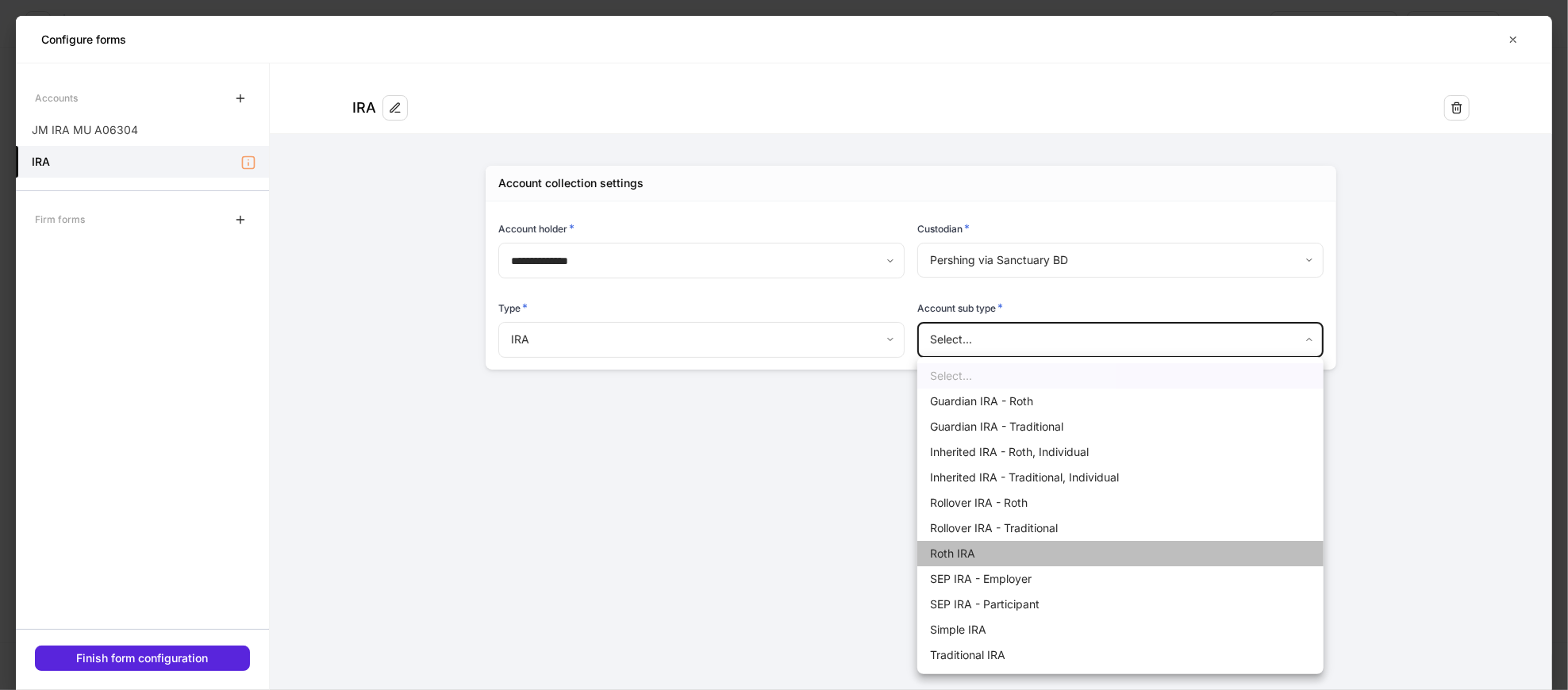 click on "Roth IRA" at bounding box center [1120, 554] 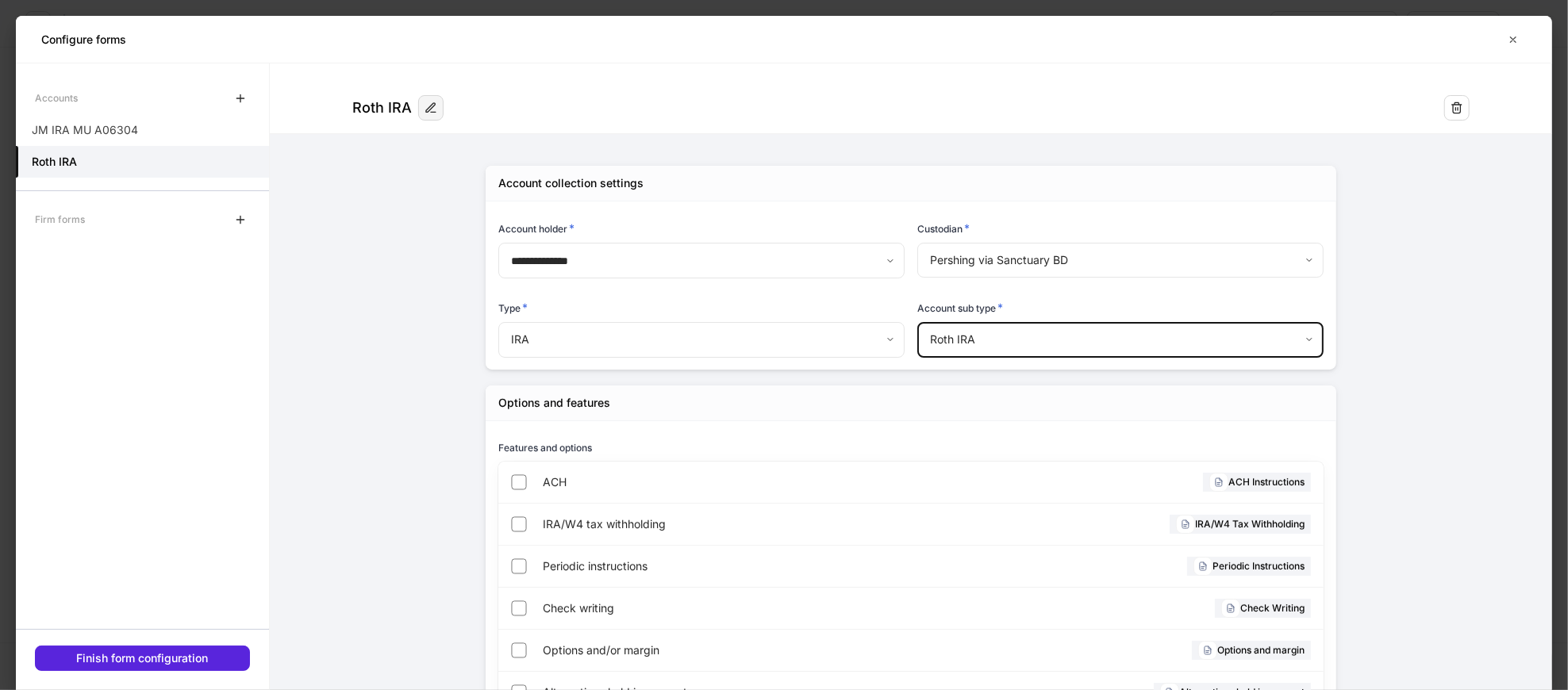 click 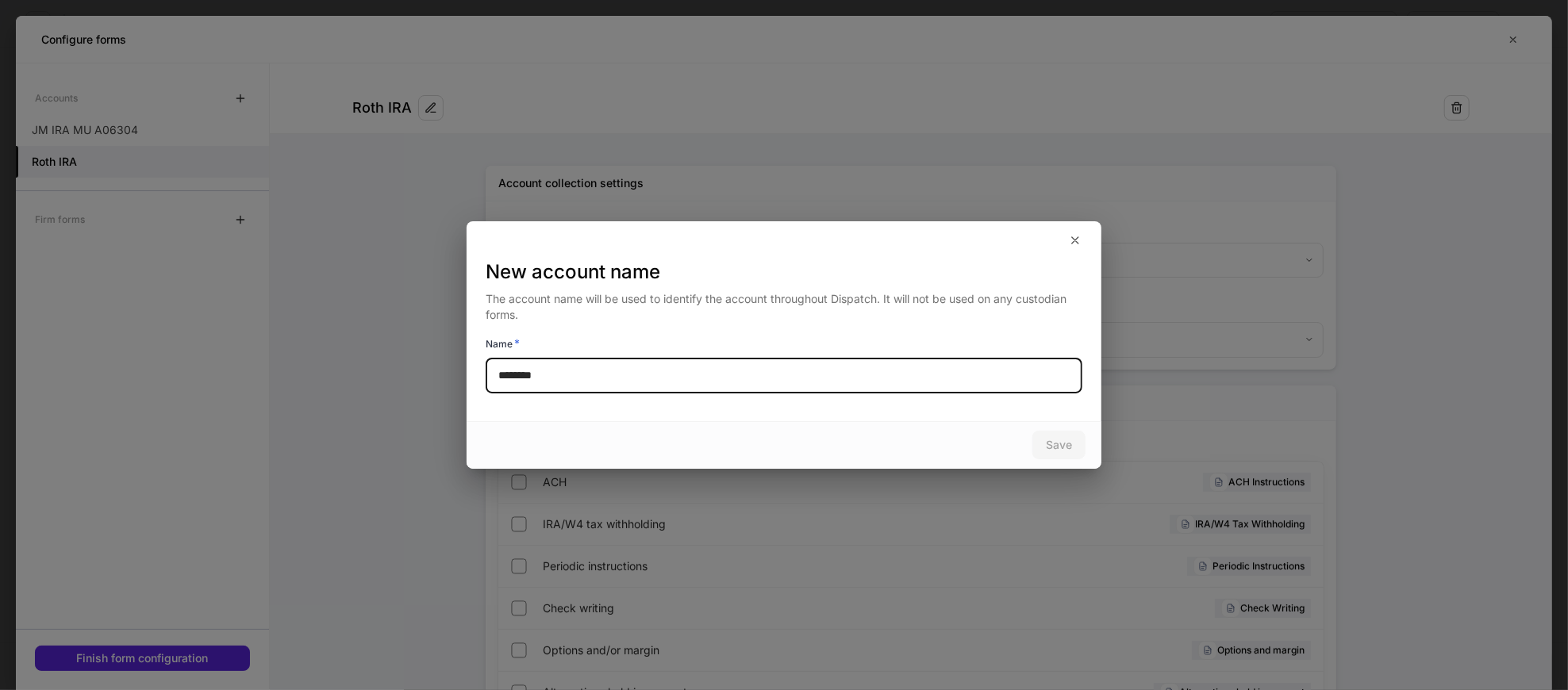 click on "********" at bounding box center (784, 376) 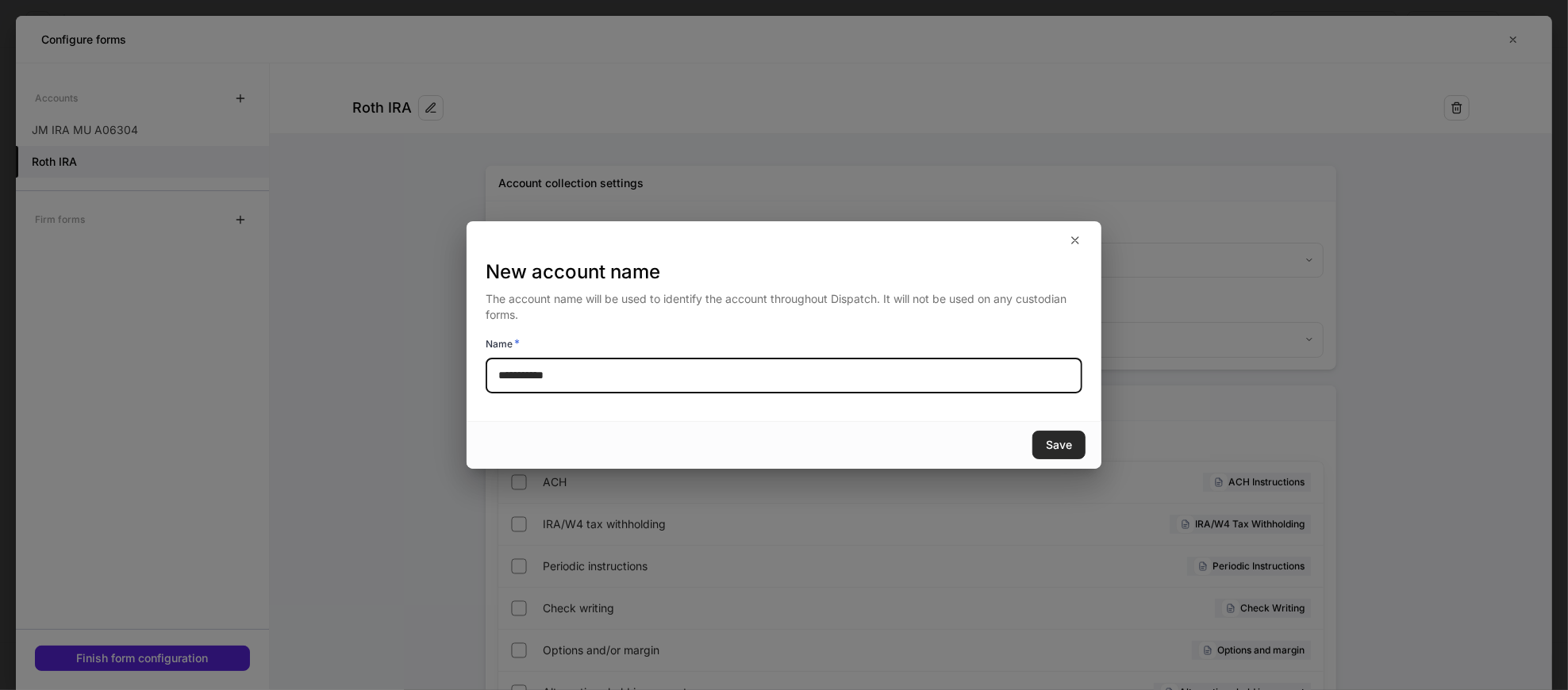 click on "Save" at bounding box center [1059, 445] 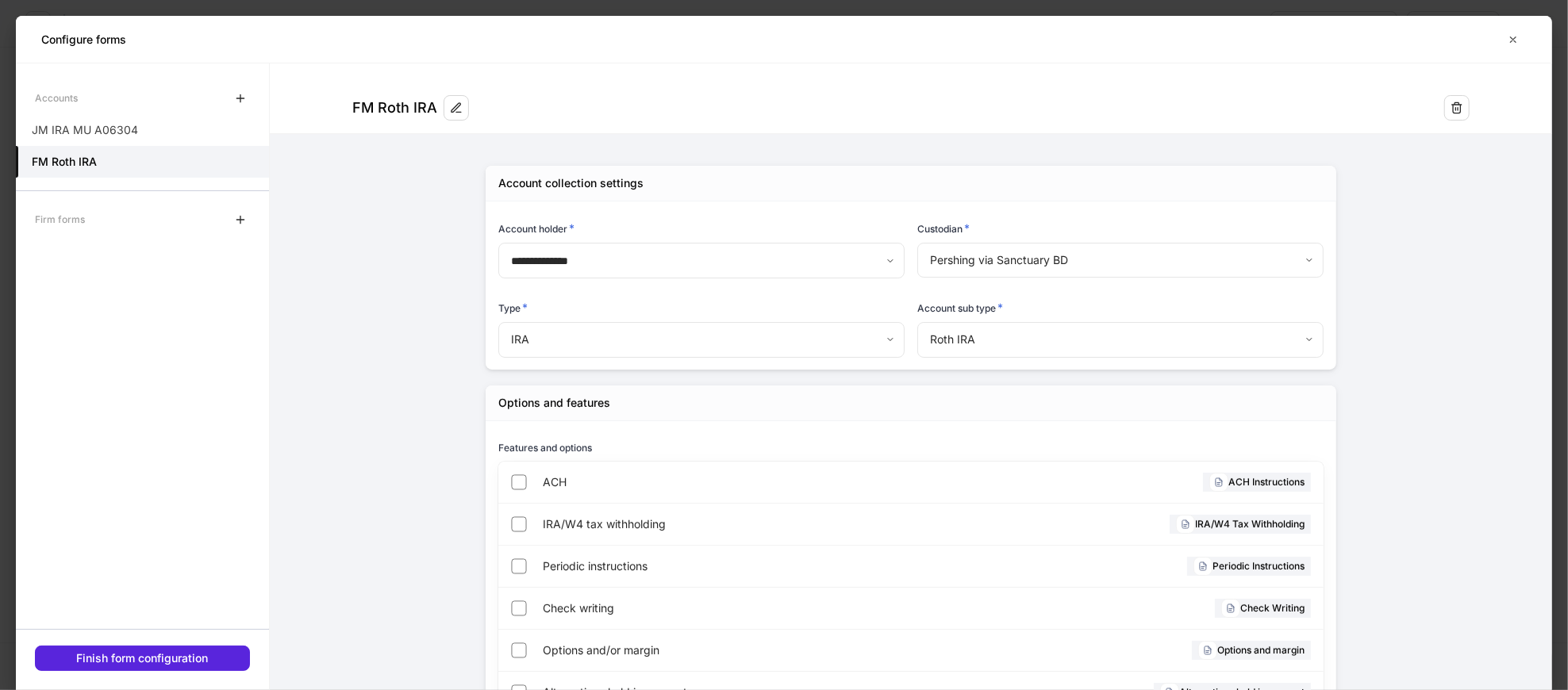 click on "**********" at bounding box center [911, 494] 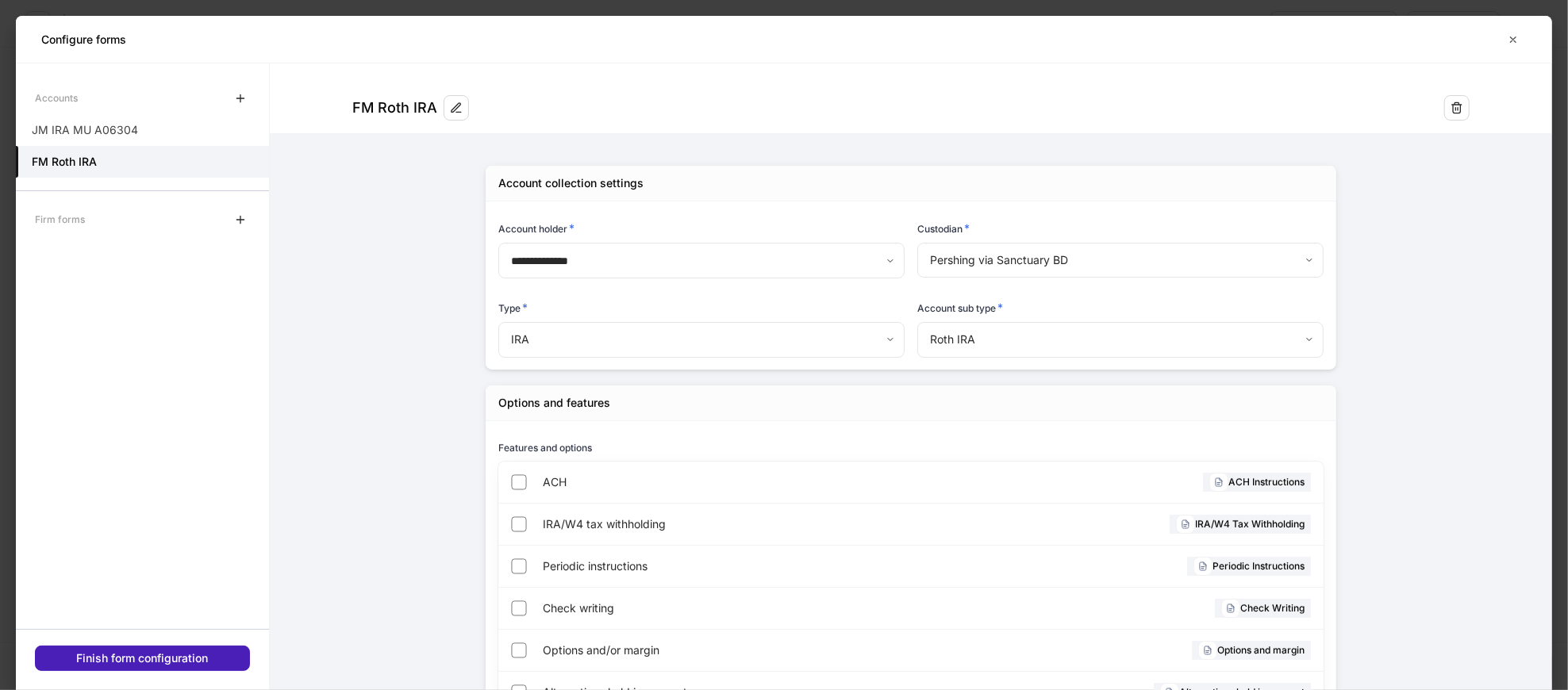 click on "Finish form configuration" at bounding box center [143, 658] 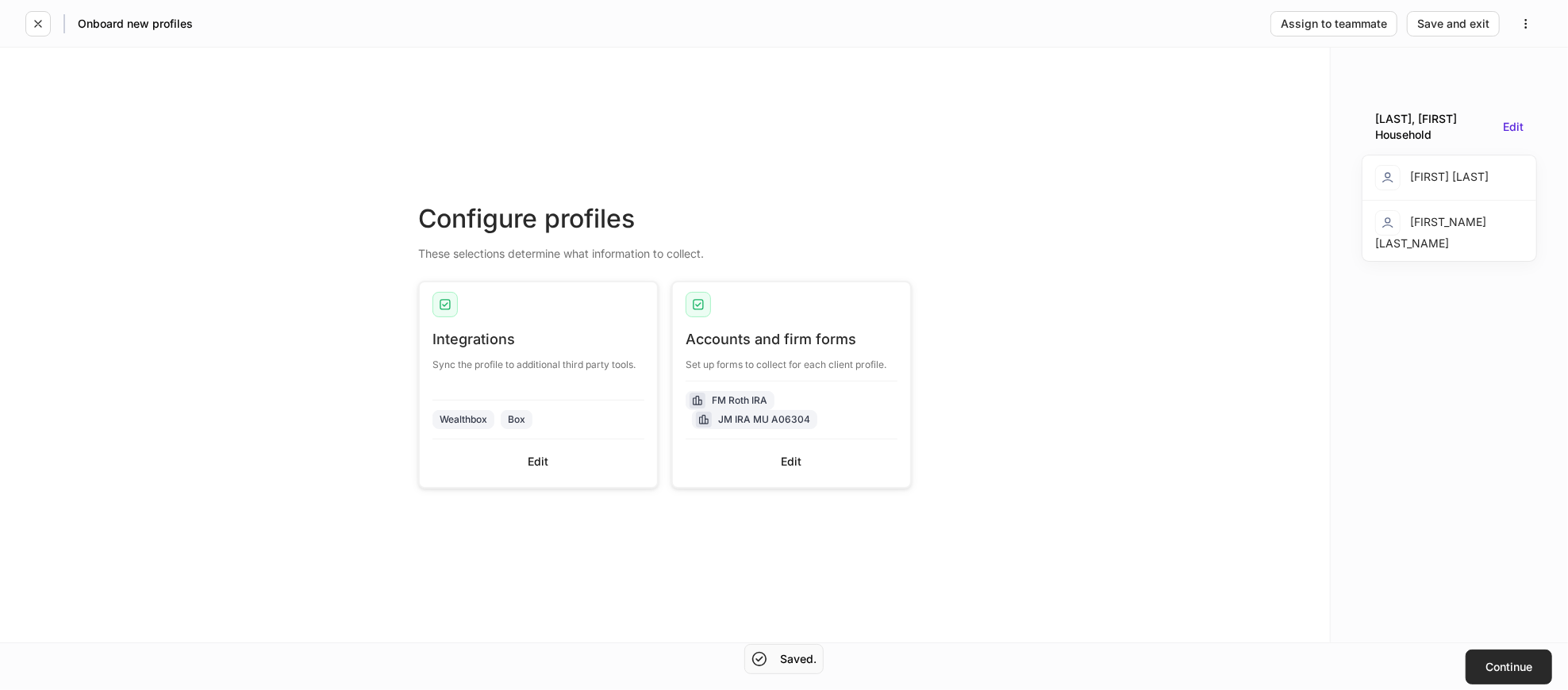 click on "Continue" at bounding box center [1508, 667] 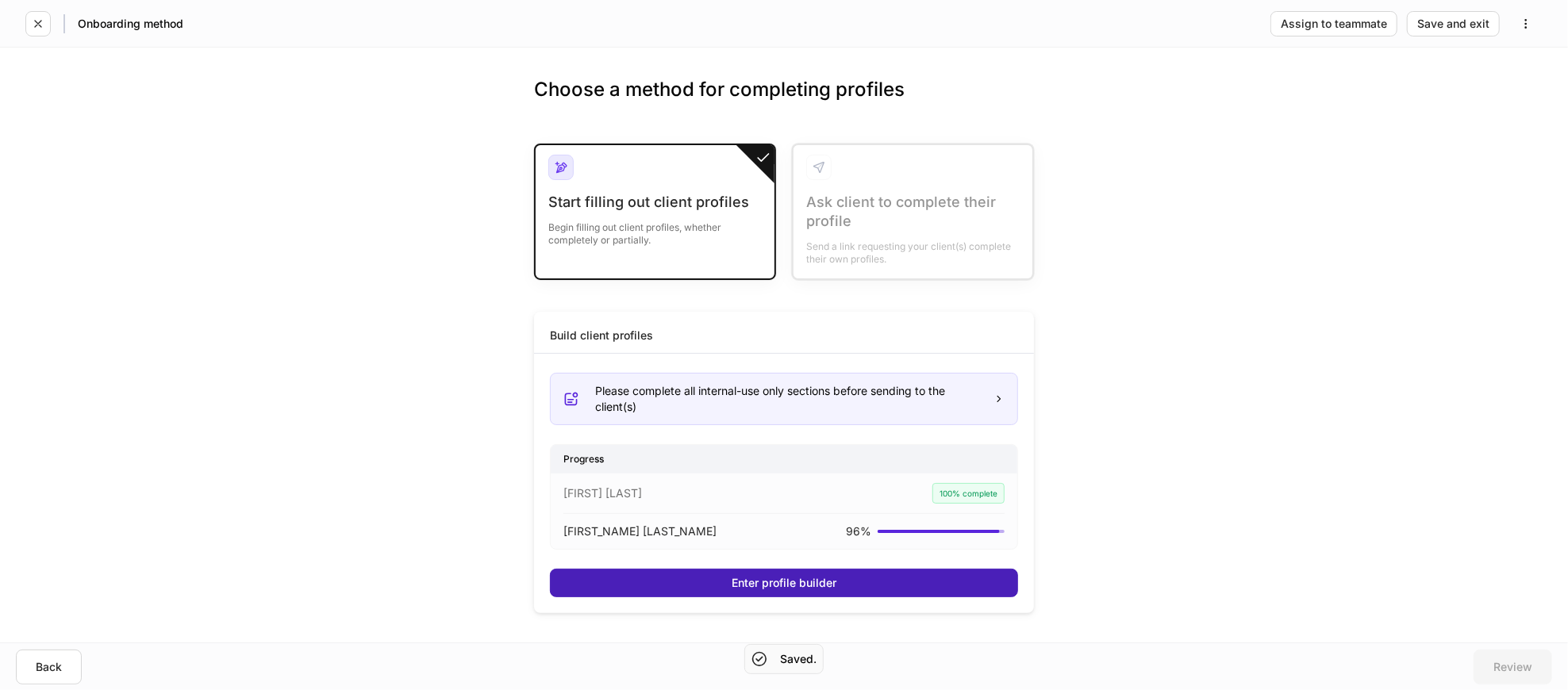 click on "Enter profile builder" at bounding box center (784, 583) 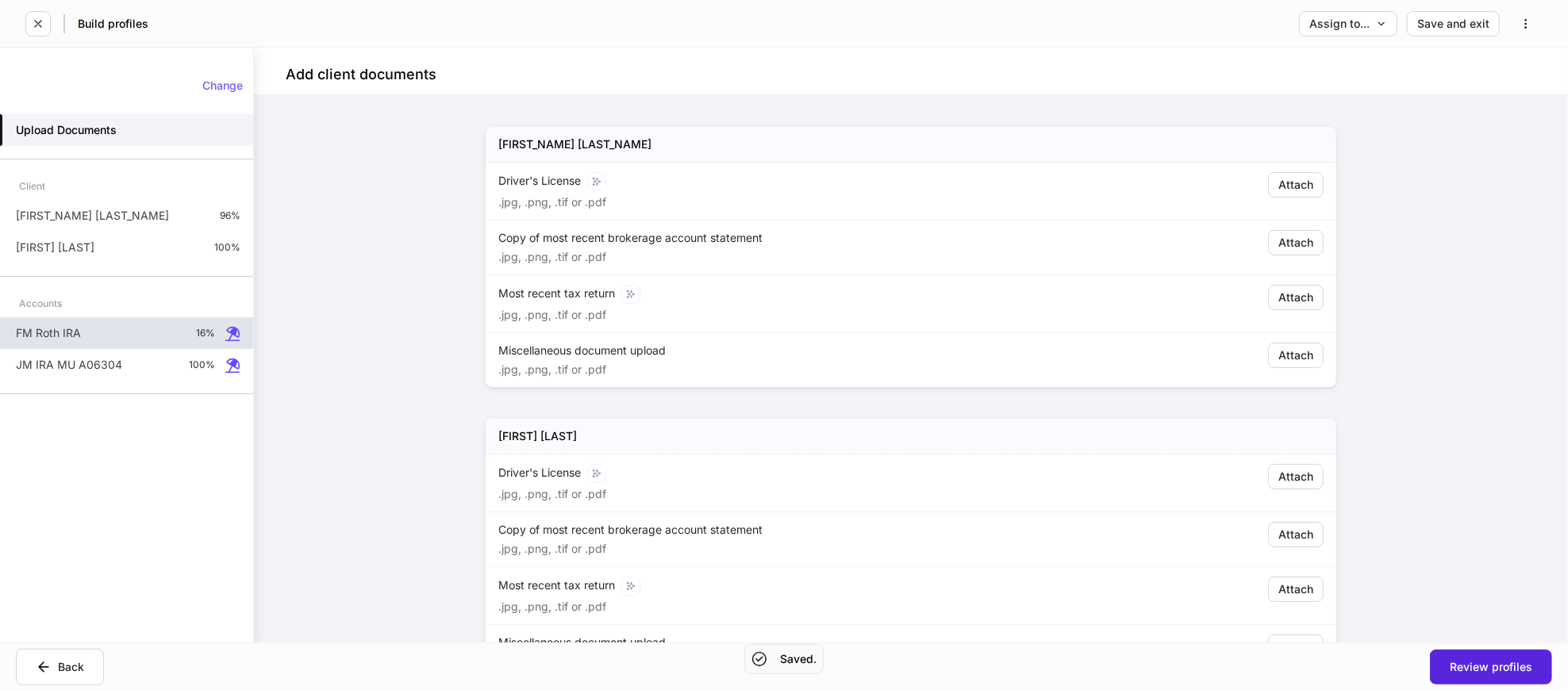 click on "FM Roth IRA 16%" at bounding box center (126, 333) 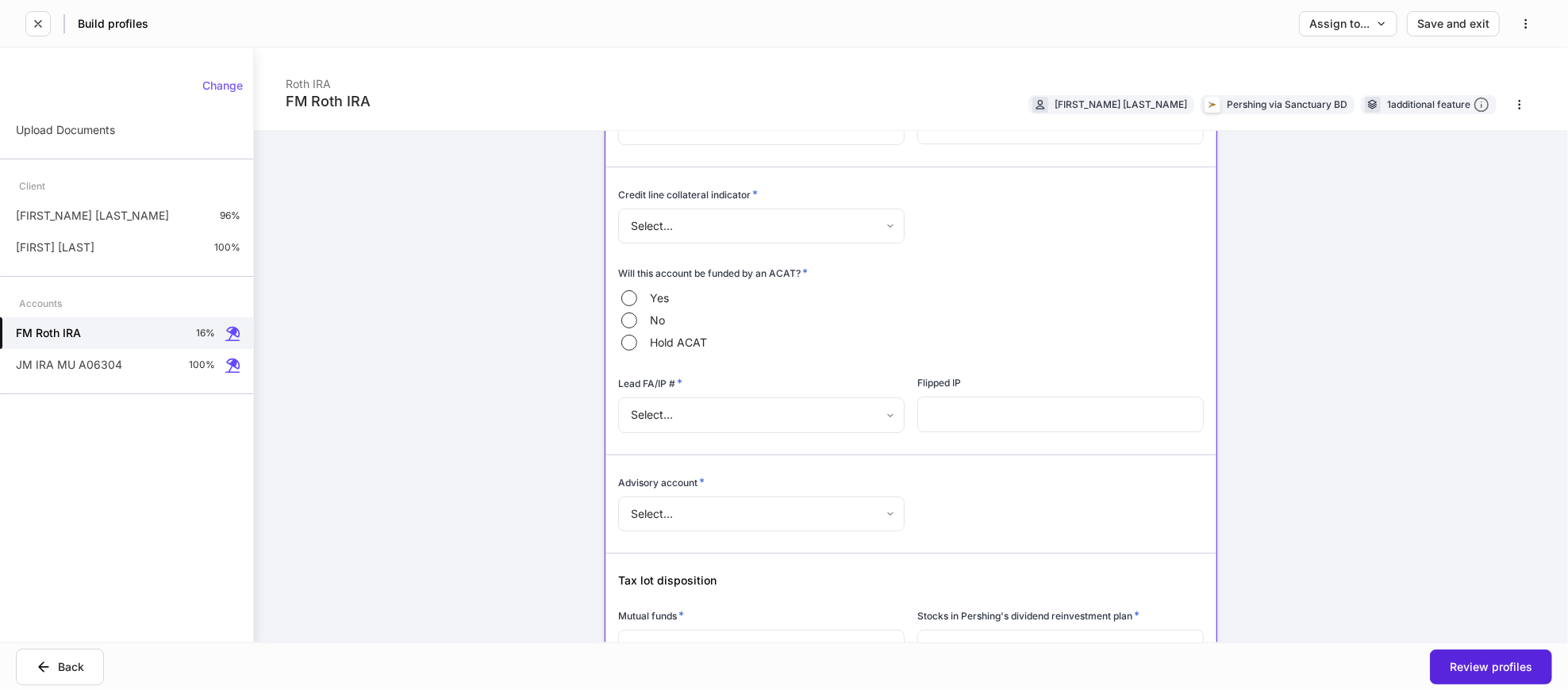 scroll, scrollTop: 176, scrollLeft: 0, axis: vertical 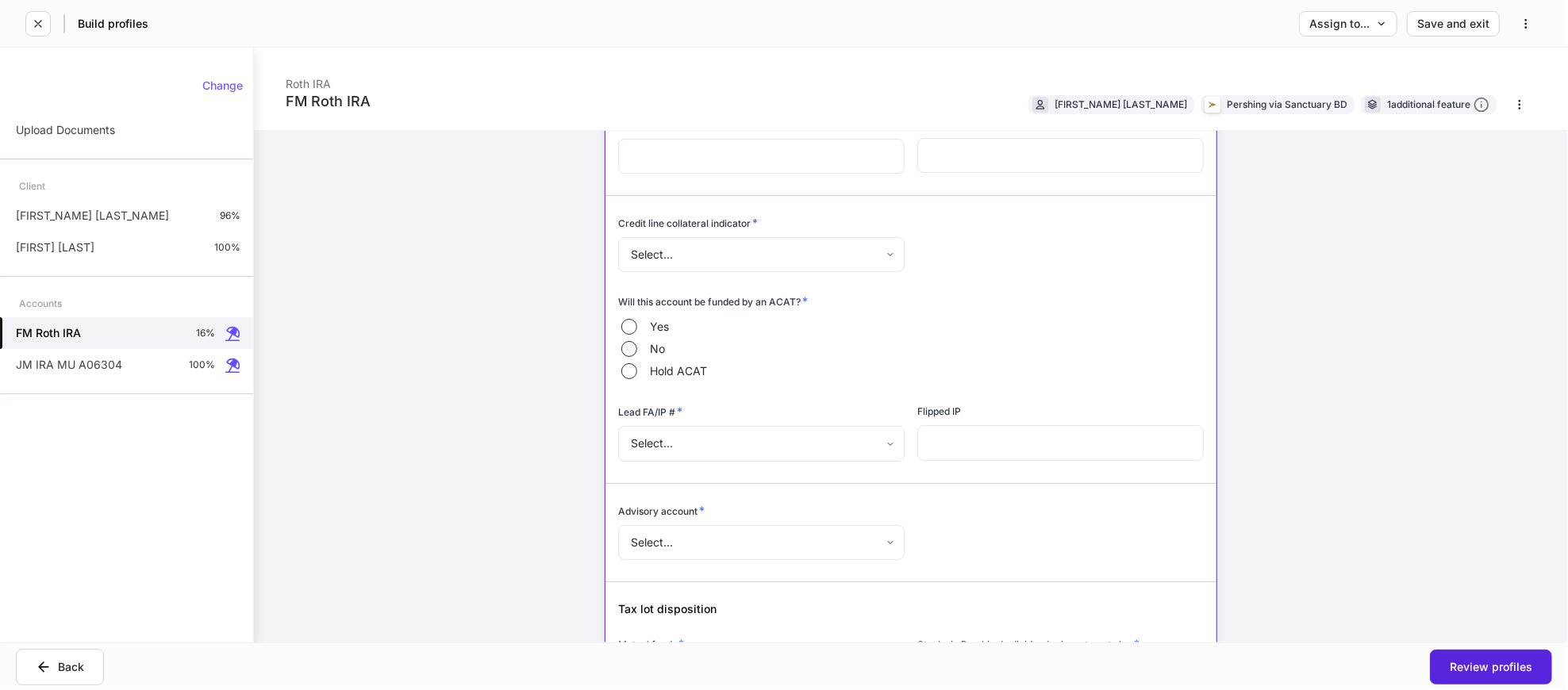 click on "Build profiles Assign to... Save and exit FM Roth IRA Roth IRA [NAME] [NAME] Pershing via Sanctuary BD 1  additional   feature Account details Internal use only Account short name ​ Account online nickname ​ Account registration (as shown on statement) * ​ Account description ​ Credit line collateral indicator * Select... ​ Will this account be funded by an ACAT? * Yes No Hold ACAT Lead FA/IP # * Select... ​ Flipped IP ​ Advisory account * Select... ​ Tax lot disposition Mutual funds * First in, first out ** ​ Stocks in Pershing's dividend reinvestment plan * First in, first out ** ​ All other securities * First in, first out ** ​ Is this IRA to be funded by a rollover from an ERISA/Employee sponsored retirement plan? * Yes No Does this account have a custom beneficiary? * Yes No Spouse consent * Select... ​ Suitability Risk exposure * Select... ​ Investment objective * Select... ​ Time horizon * ​ Liquidity needs * Select... ​ * Select... ​ * Select... ​ * Yes" at bounding box center (784, 345) 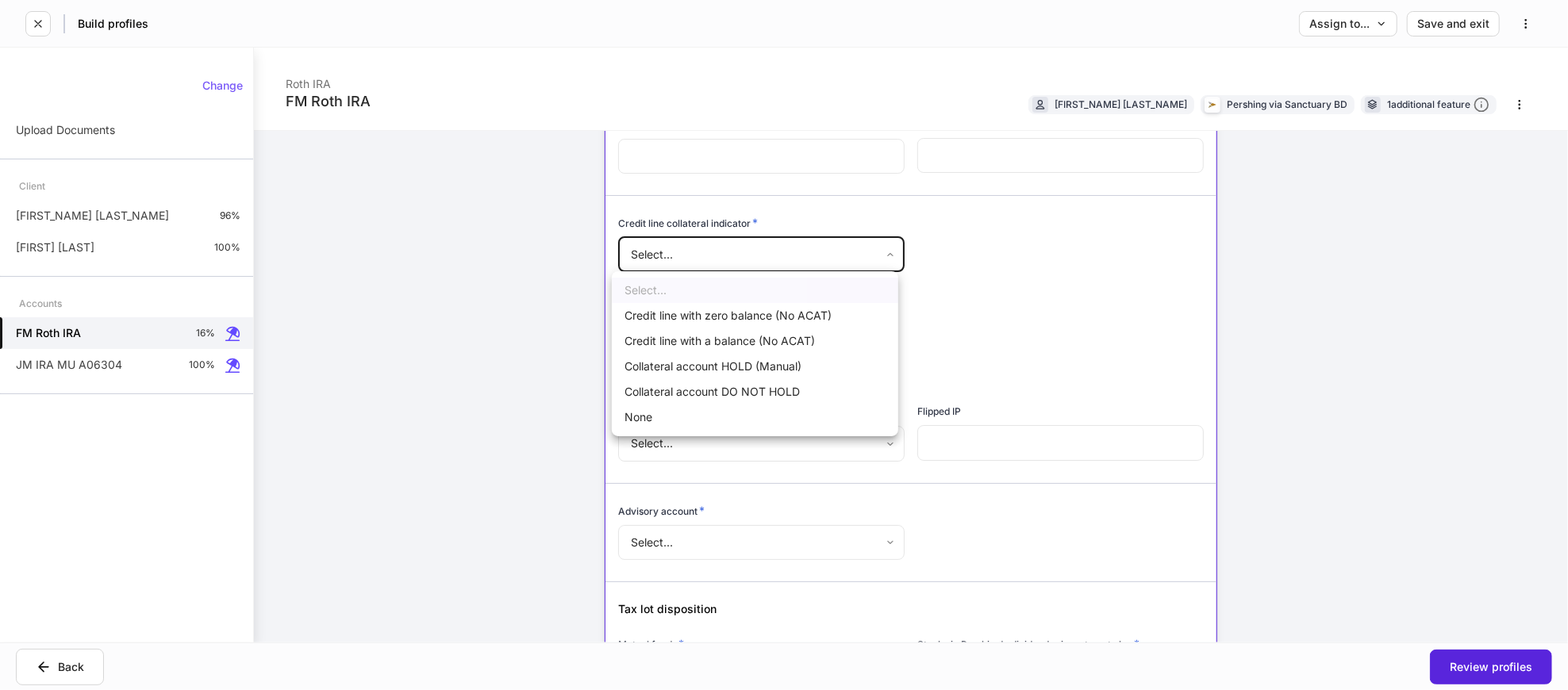 click on "None" at bounding box center [755, 417] 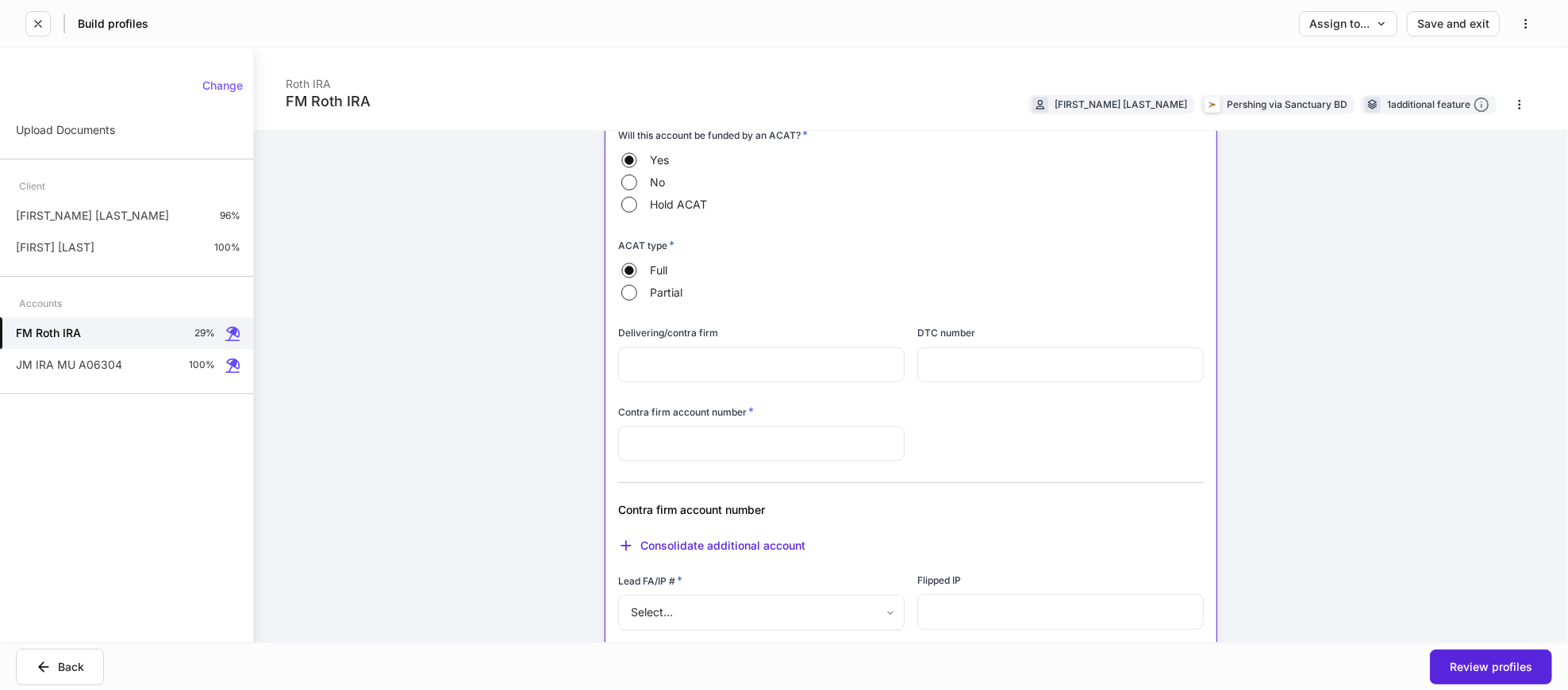 scroll, scrollTop: 352, scrollLeft: 0, axis: vertical 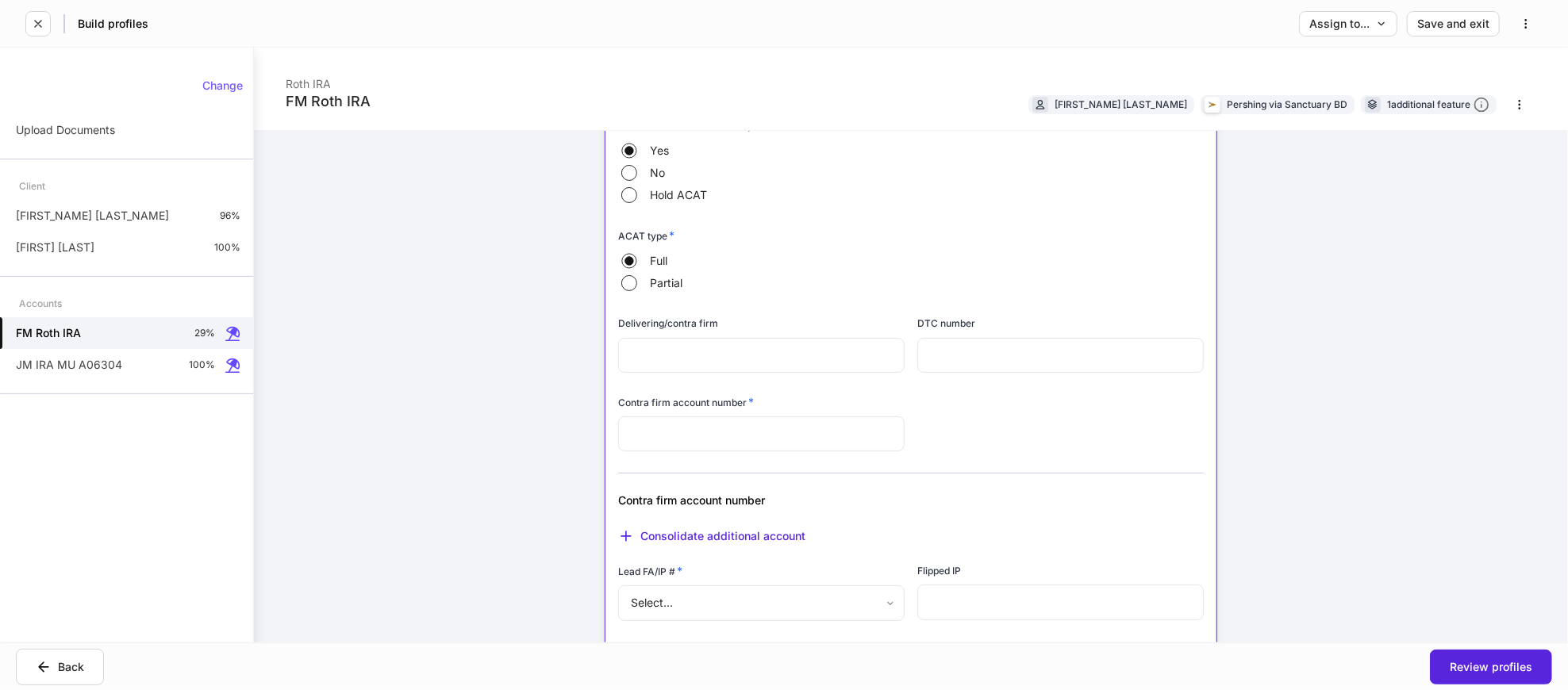 click at bounding box center [761, 434] 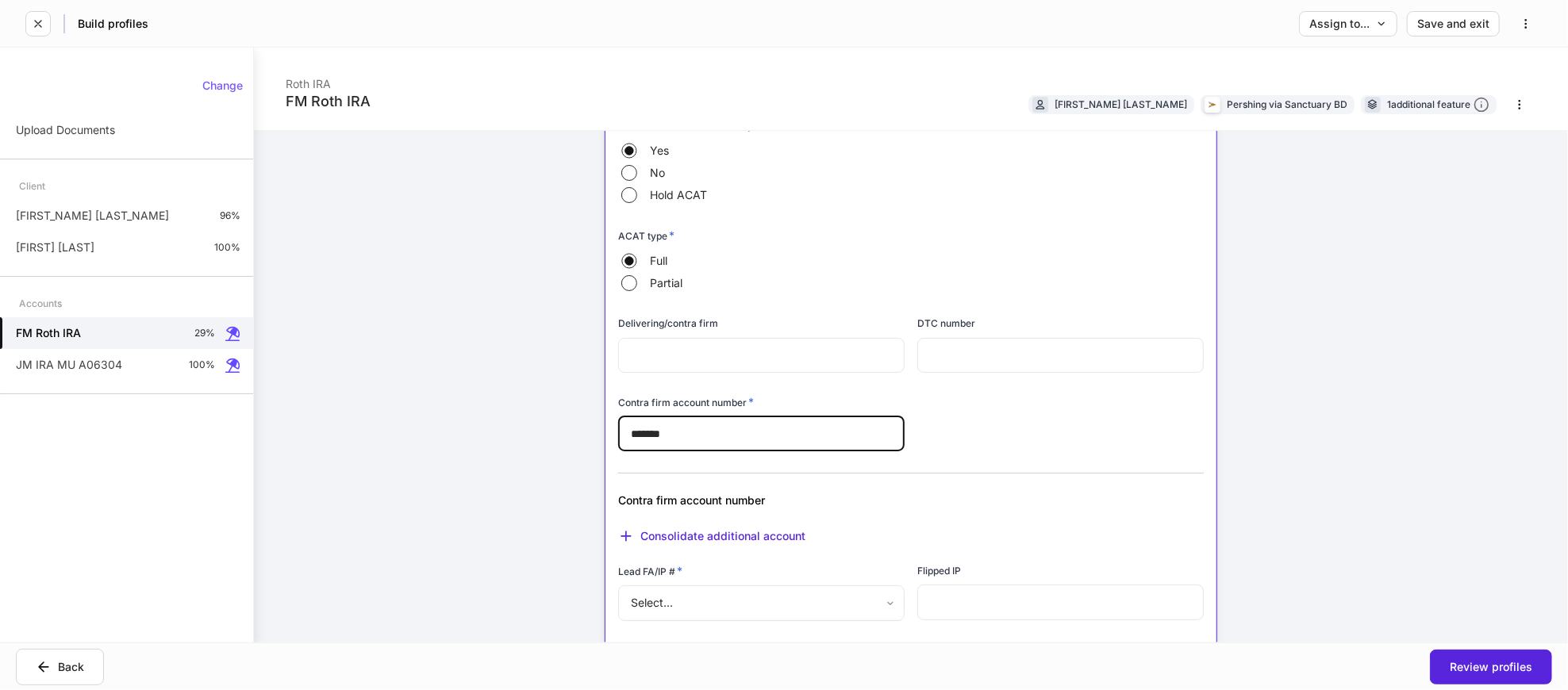 scroll, scrollTop: 0, scrollLeft: 0, axis: both 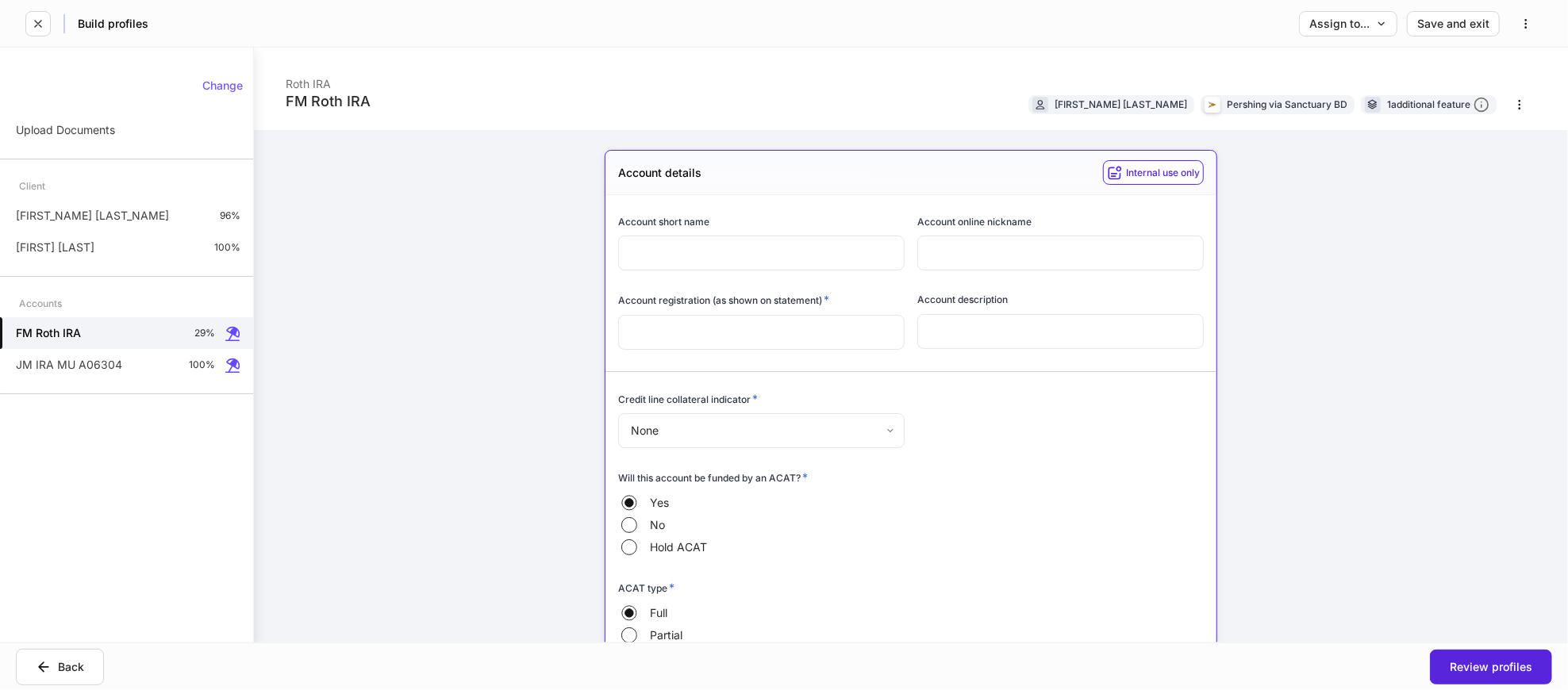 click at bounding box center (1060, 332) 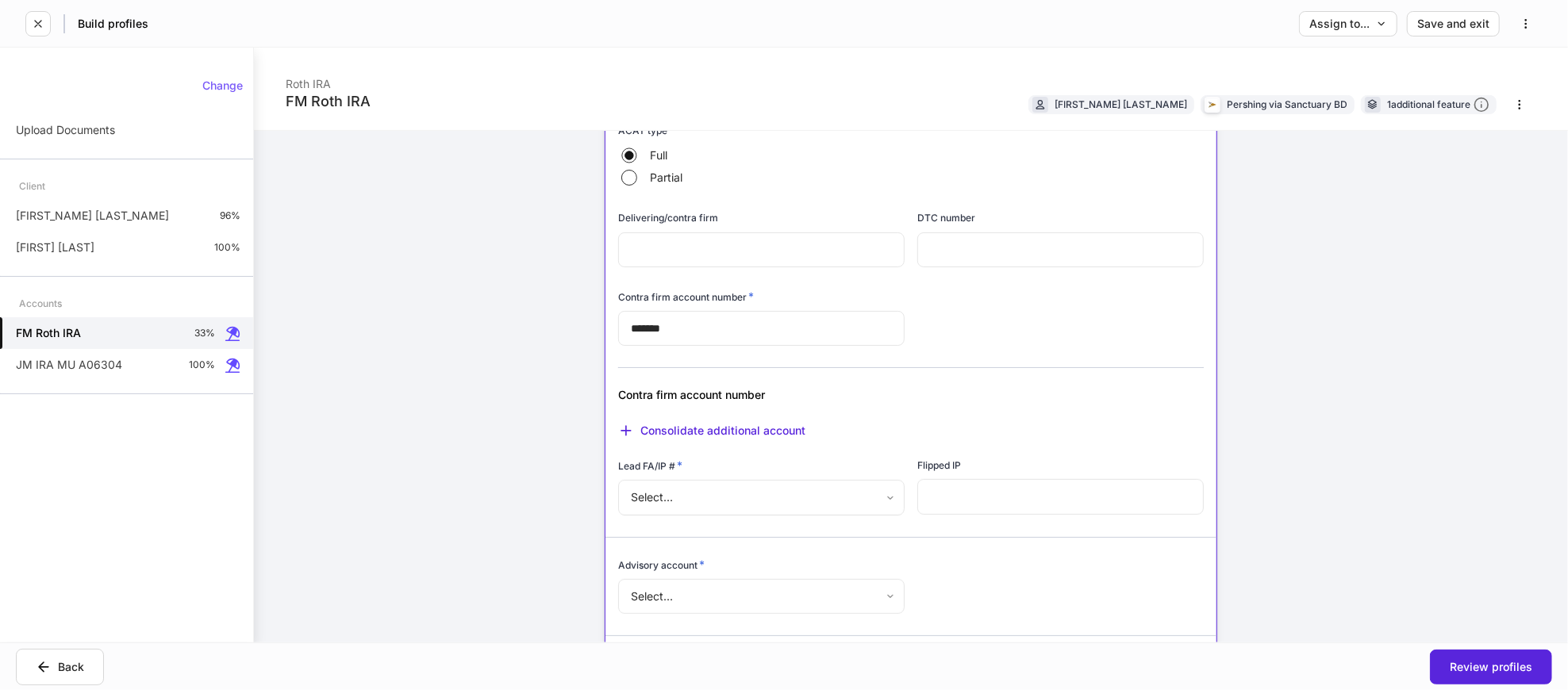 scroll, scrollTop: 616, scrollLeft: 0, axis: vertical 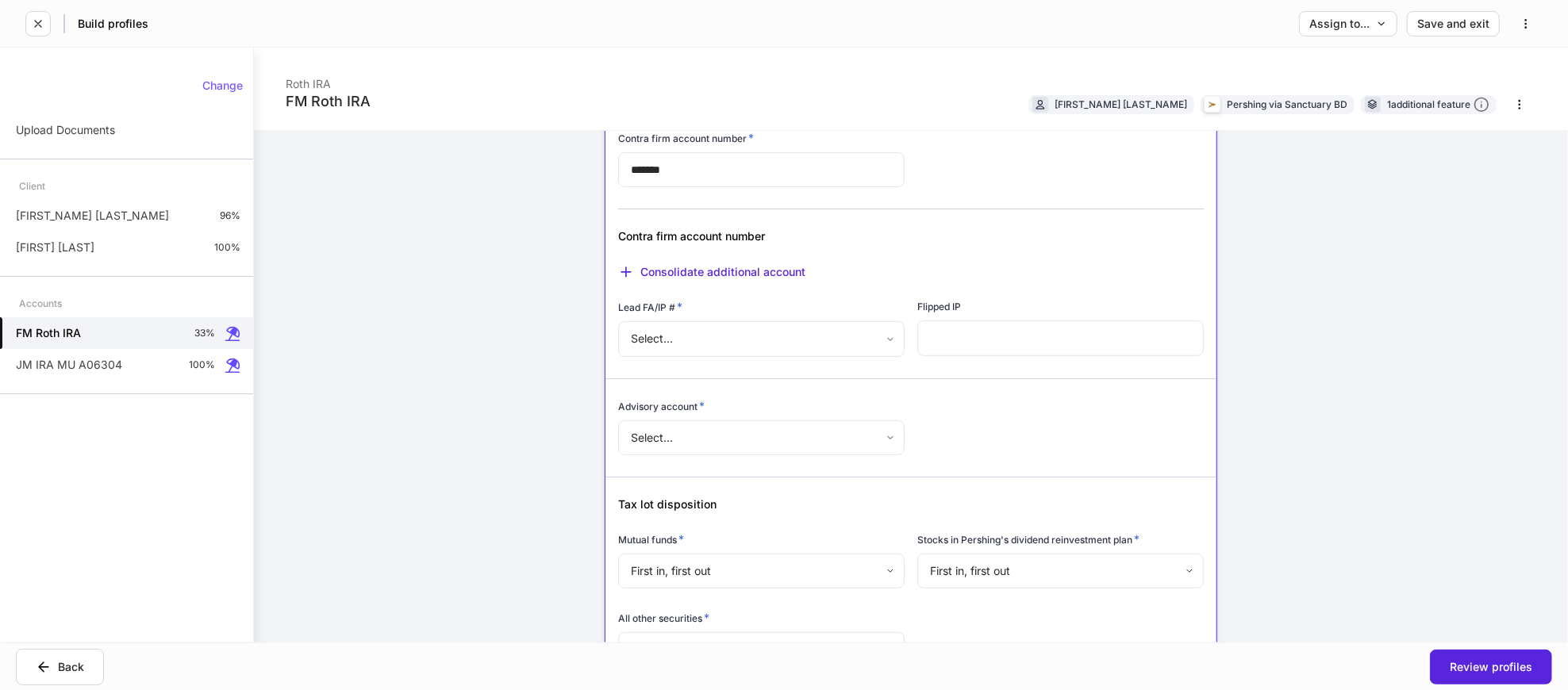 click on "Build profiles Assign to... Save and exit FM Roth IRA Roth IRA [FIRST] [LAST] Pershing via Sanctuary BD 1  additional   feature Account details Internal use only Account short name ​ Account online nickname ​ Account registration (as shown on statement) * ​ Account description ******** ​ Credit line collateral indicator * None **** ​ Will this account be funded by an ACAT? * Yes No Hold ACAT ACAT type * Full Partial Delivering/contra firm ​ DTC number ​ Contra firm account number * ******* ​ Contra firm account number Consolidate additional account Lead FA/IP # * Select... ​ Flipped IP ​ Advisory account * Select... ​ Tax lot disposition Mutual funds * First in, first out ** ​ Stocks in Pershing's dividend reinvestment plan * First in, first out ** ​ All other securities * First in, first out ** ​ Is this IRA to be funded by a rollover from an ERISA/Employee sponsored retirement plan? * Yes No Does this account have a custom beneficiary? * Yes No Spouse consent * ​ *" at bounding box center [784, 345] 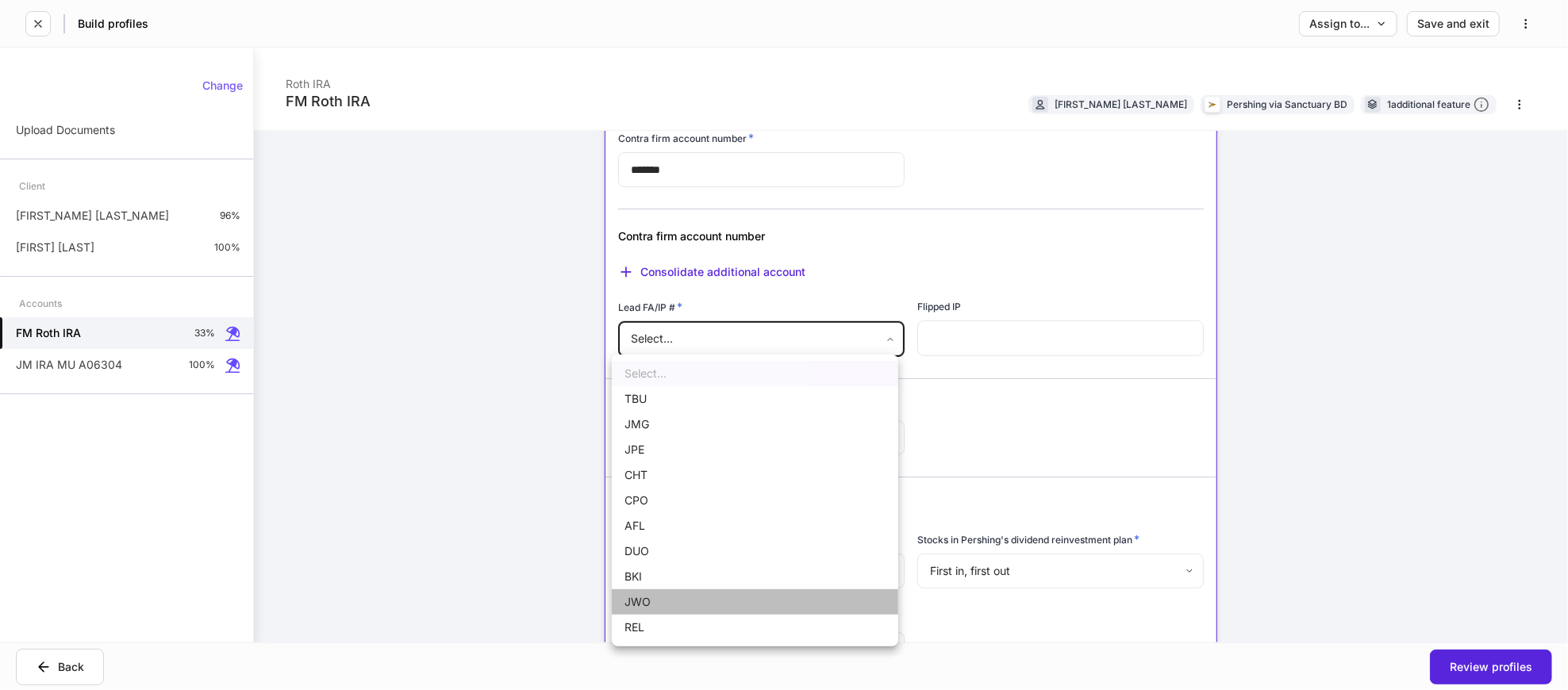 click on "JWO" at bounding box center (755, 602) 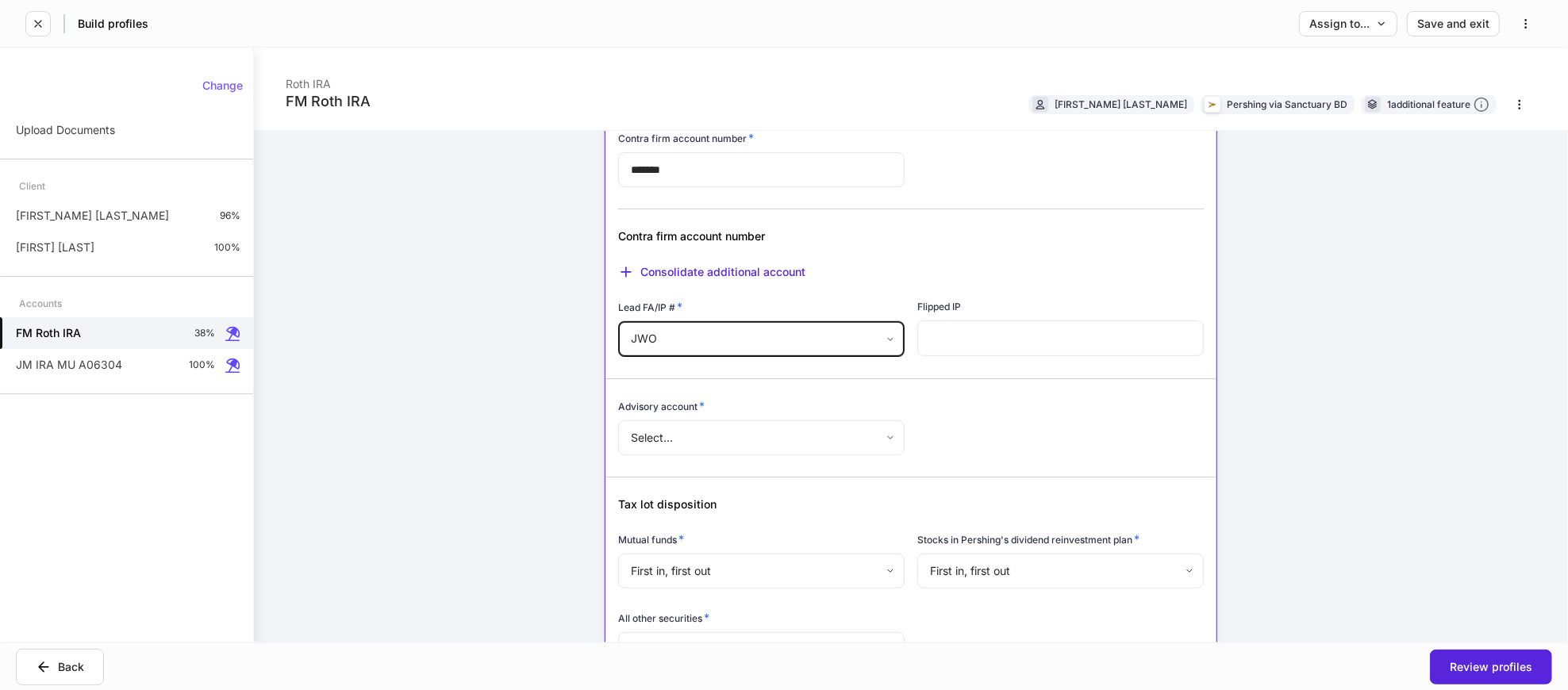 click on "Account details Internal use only Account short name ​ Account online nickname ​ Account registration (as shown on statement) * ​ Account description ******** ​ Credit line collateral indicator * None **** ​ Will this account be funded by an ACAT? * Yes No Hold ACAT ACAT type * Full Partial Delivering/contra firm ​ DTC number ​ Contra firm account number * ******* ​ Contra firm account number Consolidate additional account Lead FA/IP # * JWO *** ​ Flipped IP ​ Advisory account * Select... ​ Tax lot disposition Mutual funds * First in, first out ** ​ Stocks in Pershing's dividend reinvestment plan * First in, first out ** ​ All other securities * First in, first out ** ​ Is this IRA to be funded by a rollover from an ERISA/Employee sponsored retirement plan? * Yes No Does this account have a custom beneficiary? * Yes No Spouse consent * Select... ​ Suitability Risk exposure * Select... ​ Investment objective * Select... ​ Time horizon * ​ Liquidity needs * Select... ​ * *" at bounding box center (911, 669) 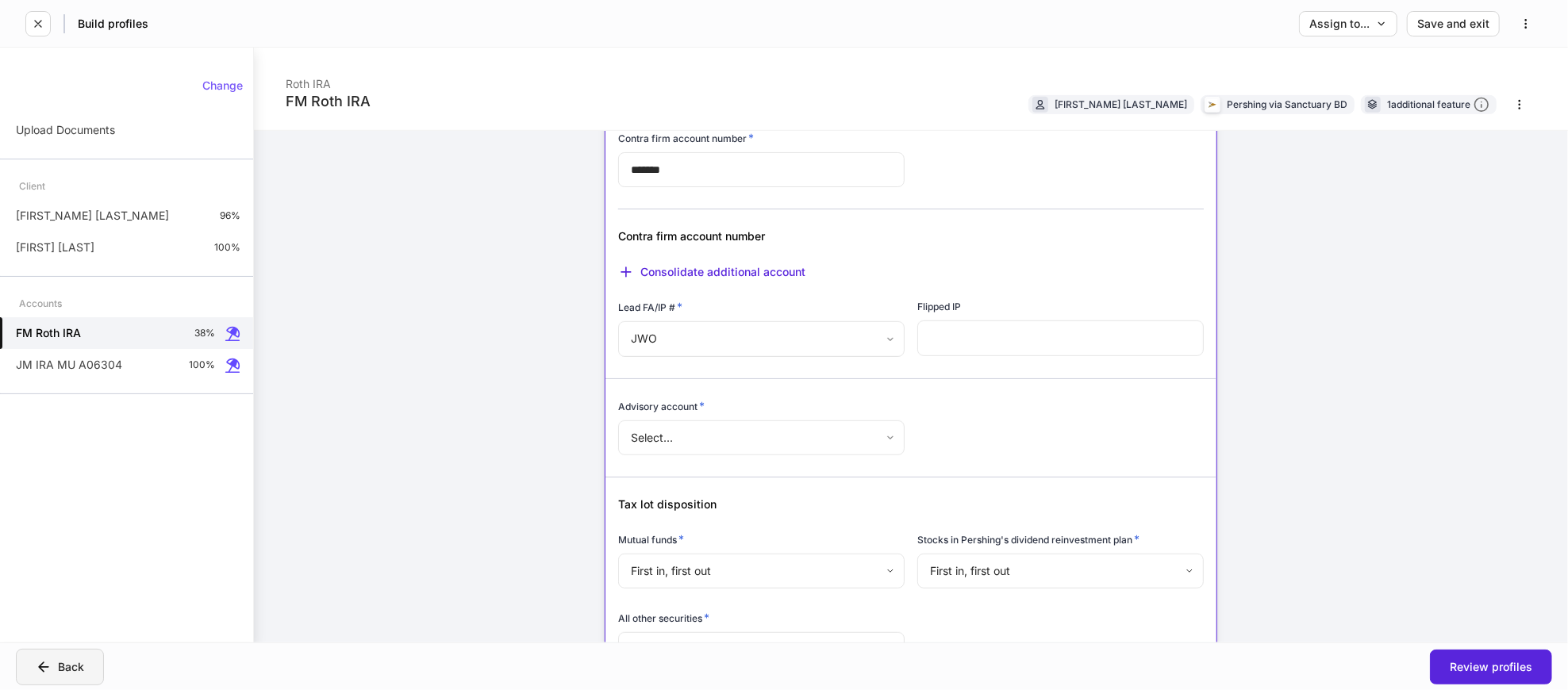 click on "Back" at bounding box center [60, 667] 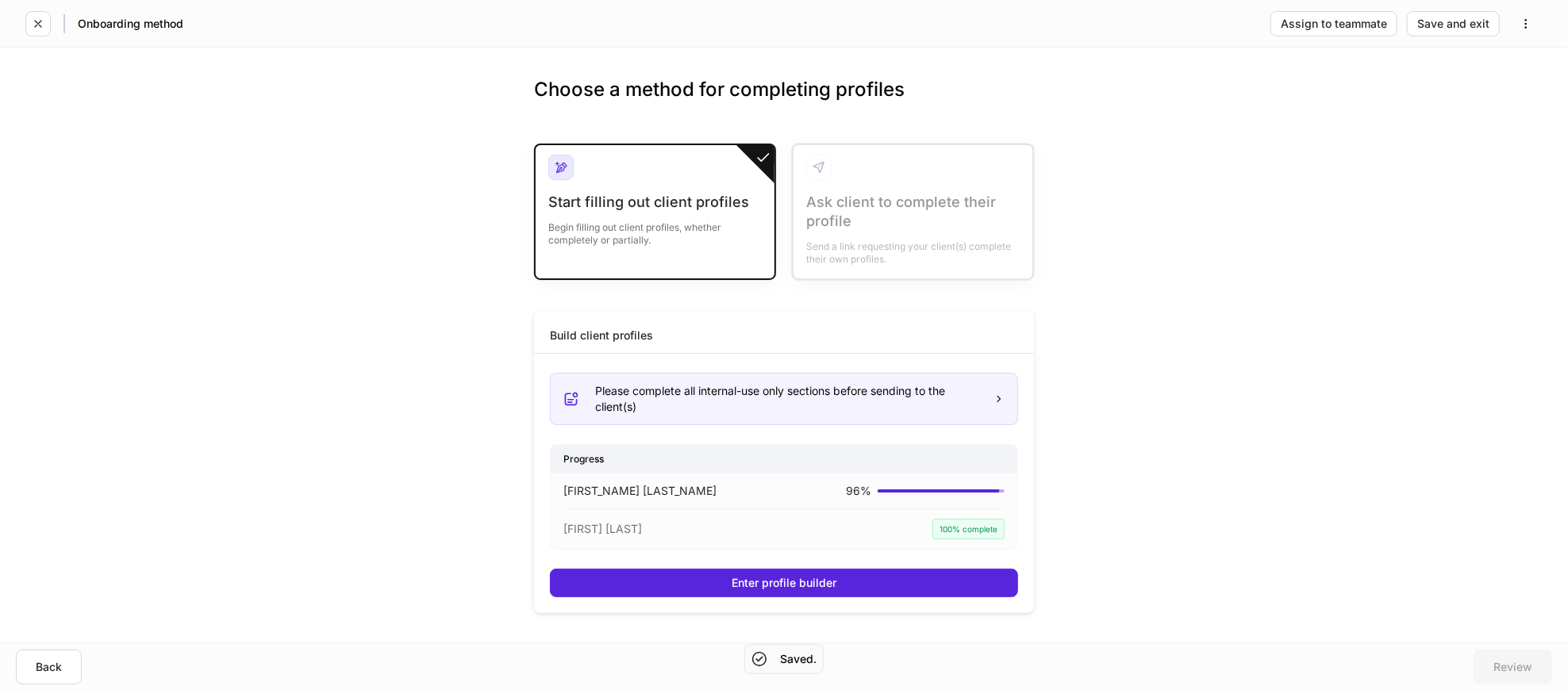 click on "Back Review" at bounding box center (784, 666) 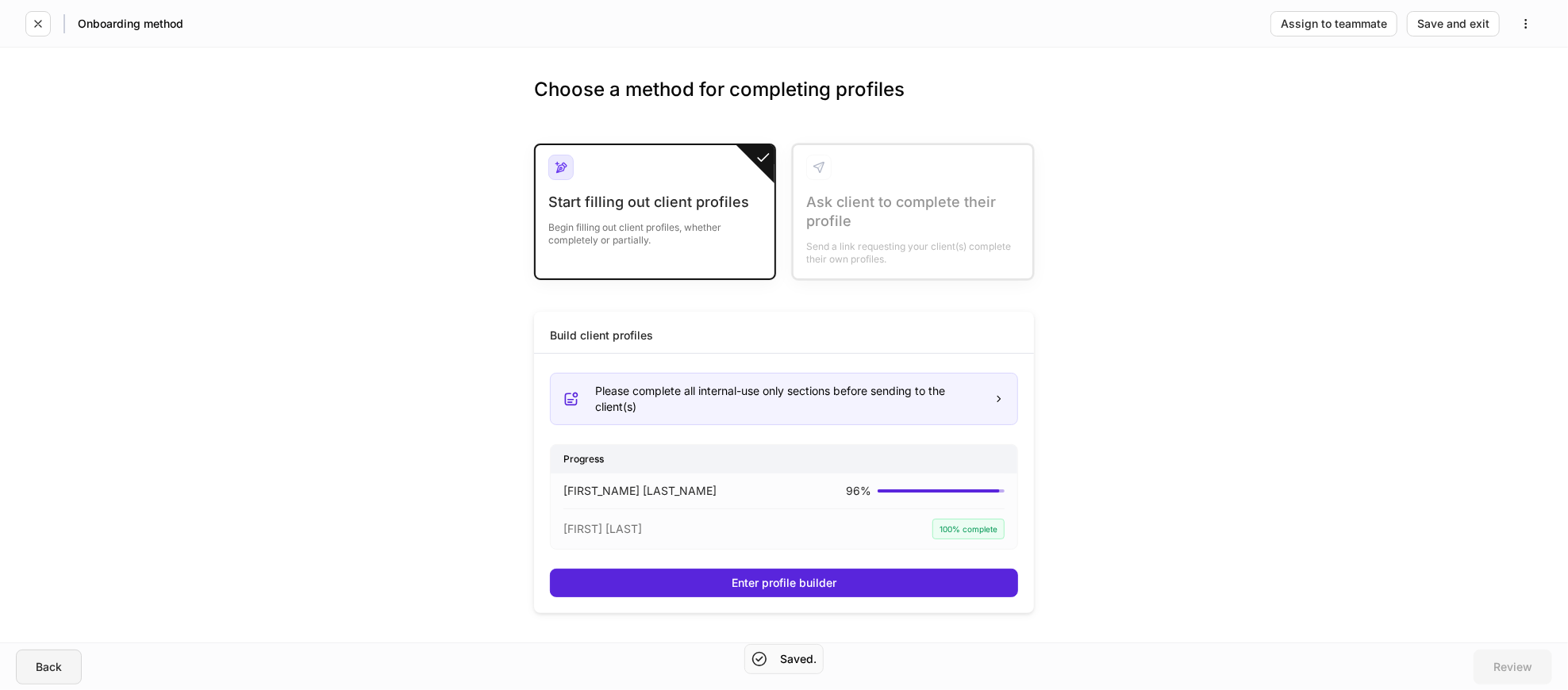 click on "Back" at bounding box center (48, 667) 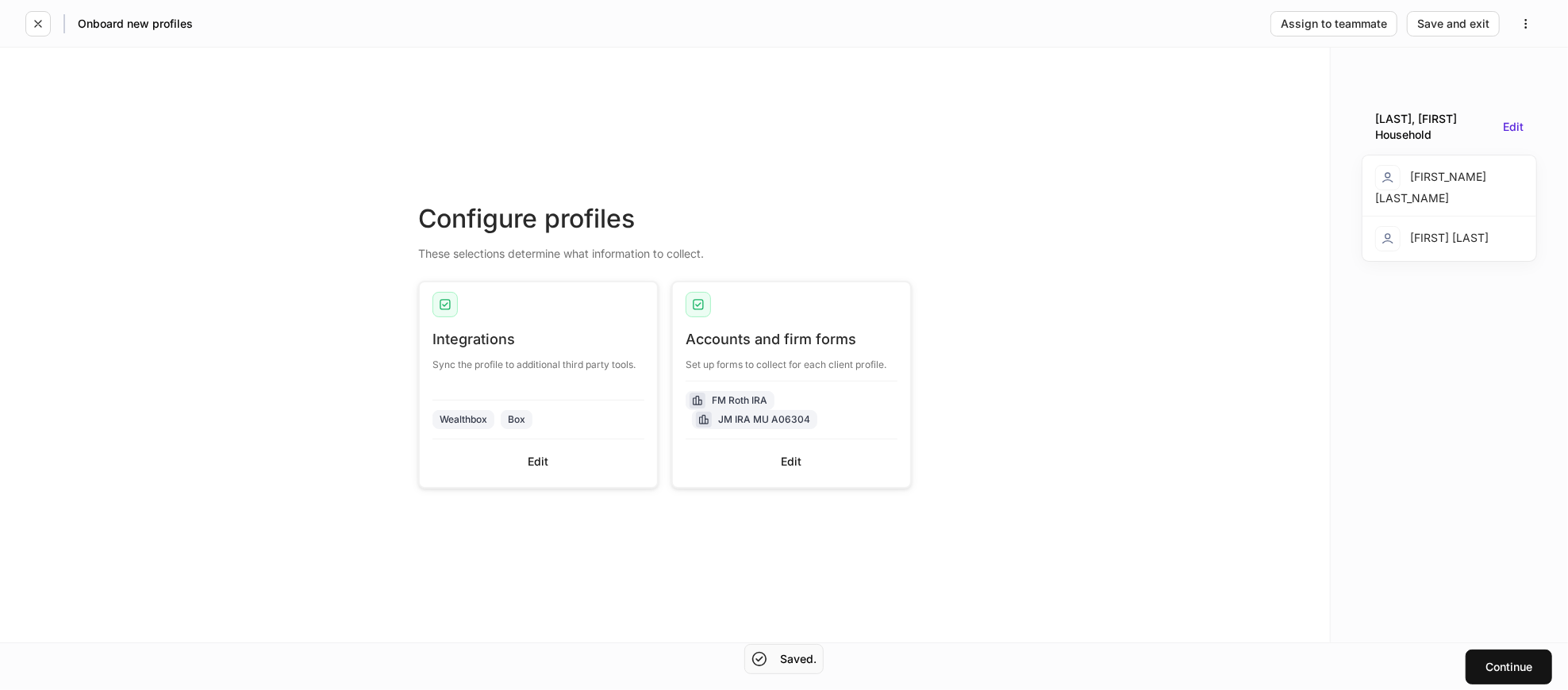 click on "Accounts and firm forms Set up forms to collect for each client profile. FM Roth IRA JM IRA MU A06304 Edit" at bounding box center [791, 408] 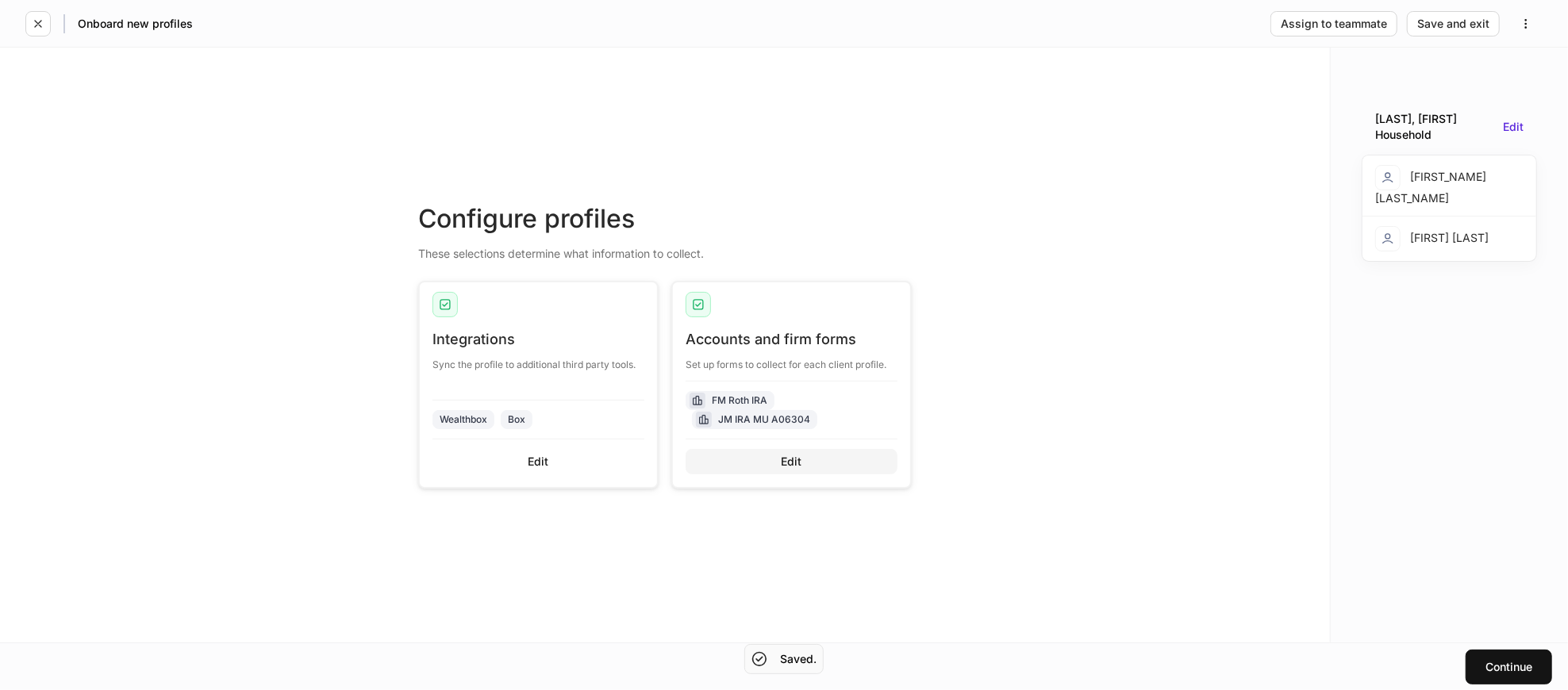 click on "Edit" at bounding box center [792, 462] 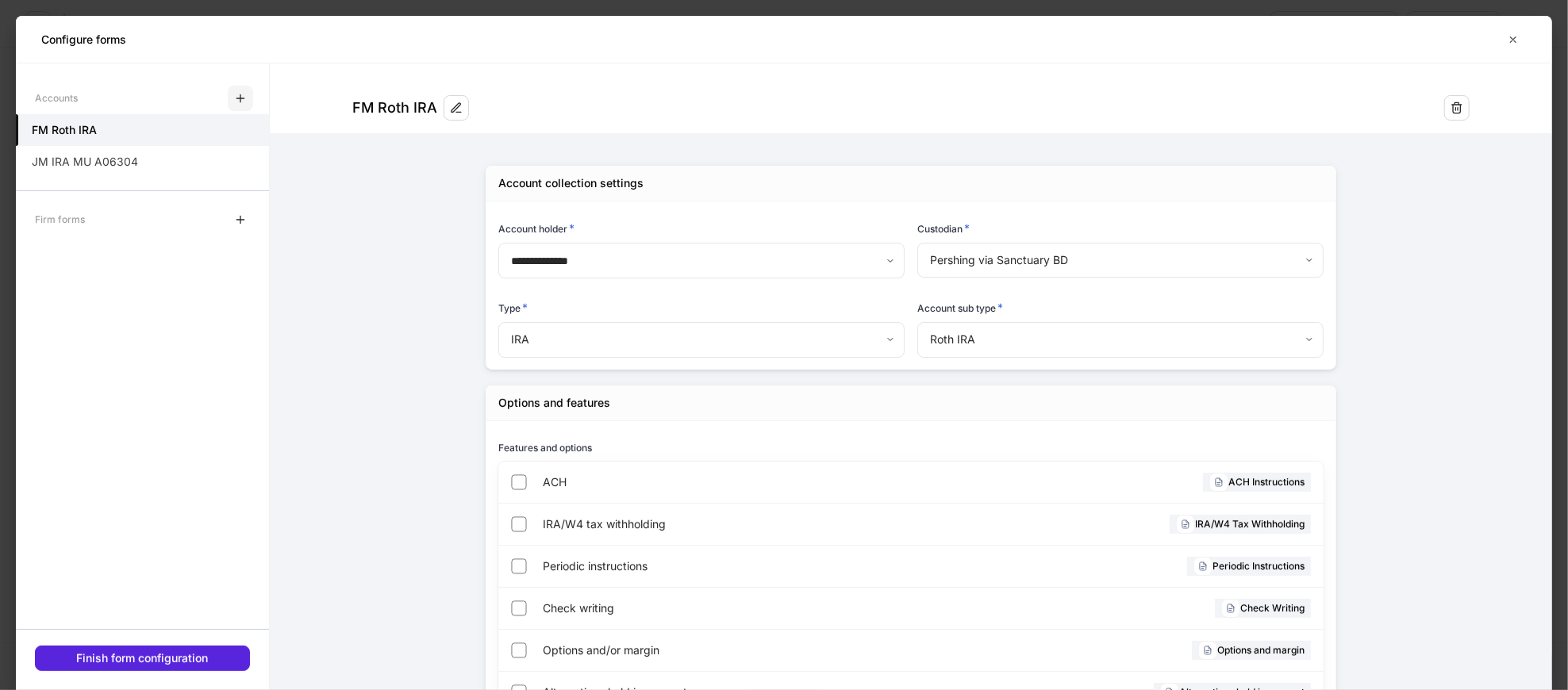 click 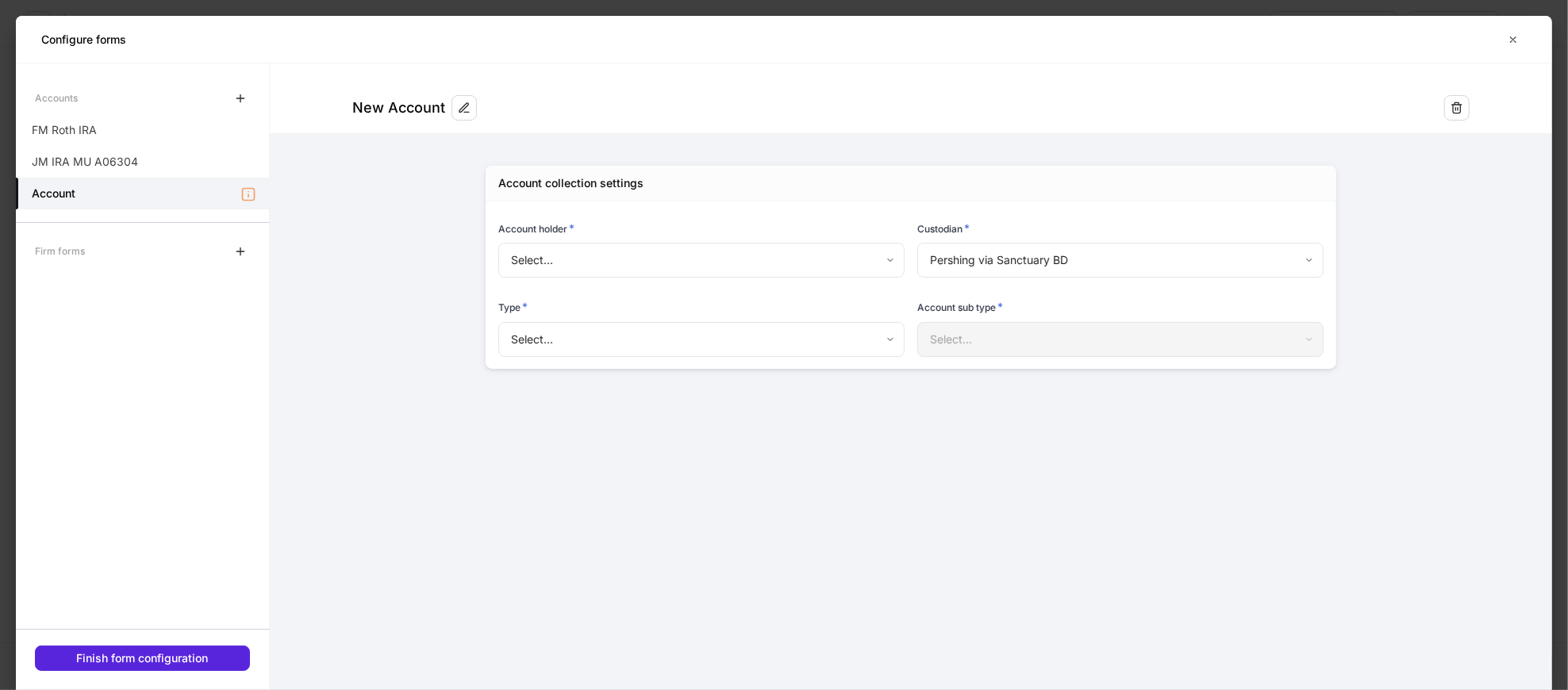 click on "**********" at bounding box center (784, 345) 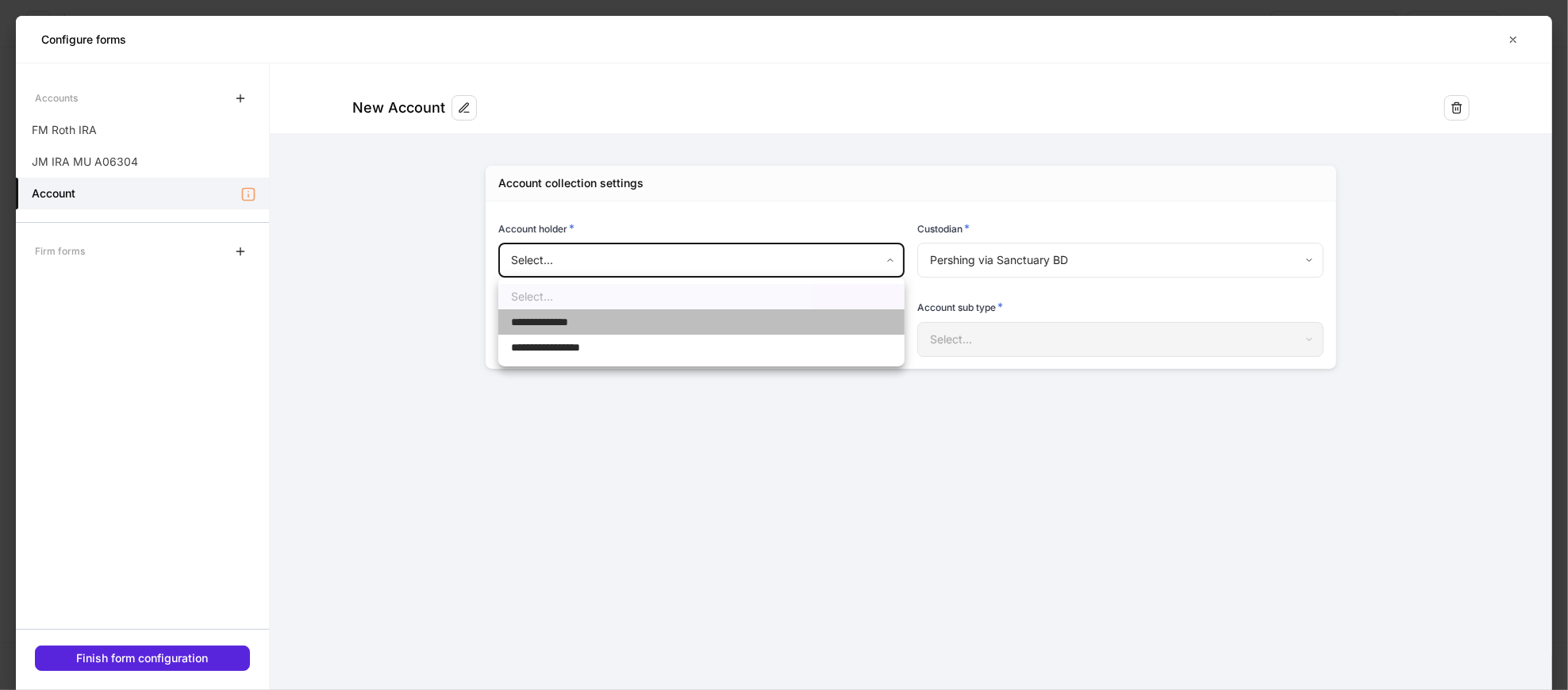 click on "**********" at bounding box center [555, 322] 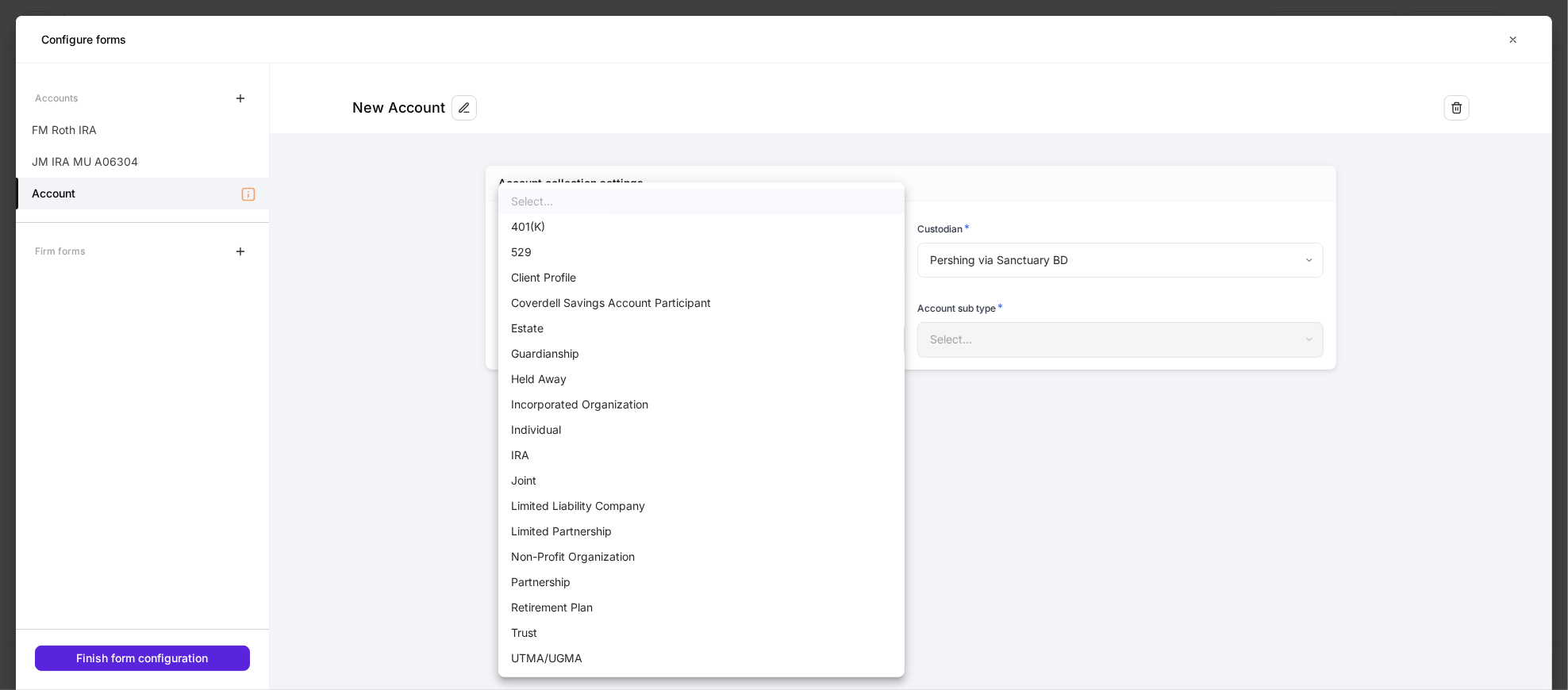 click on "**********" at bounding box center [784, 345] 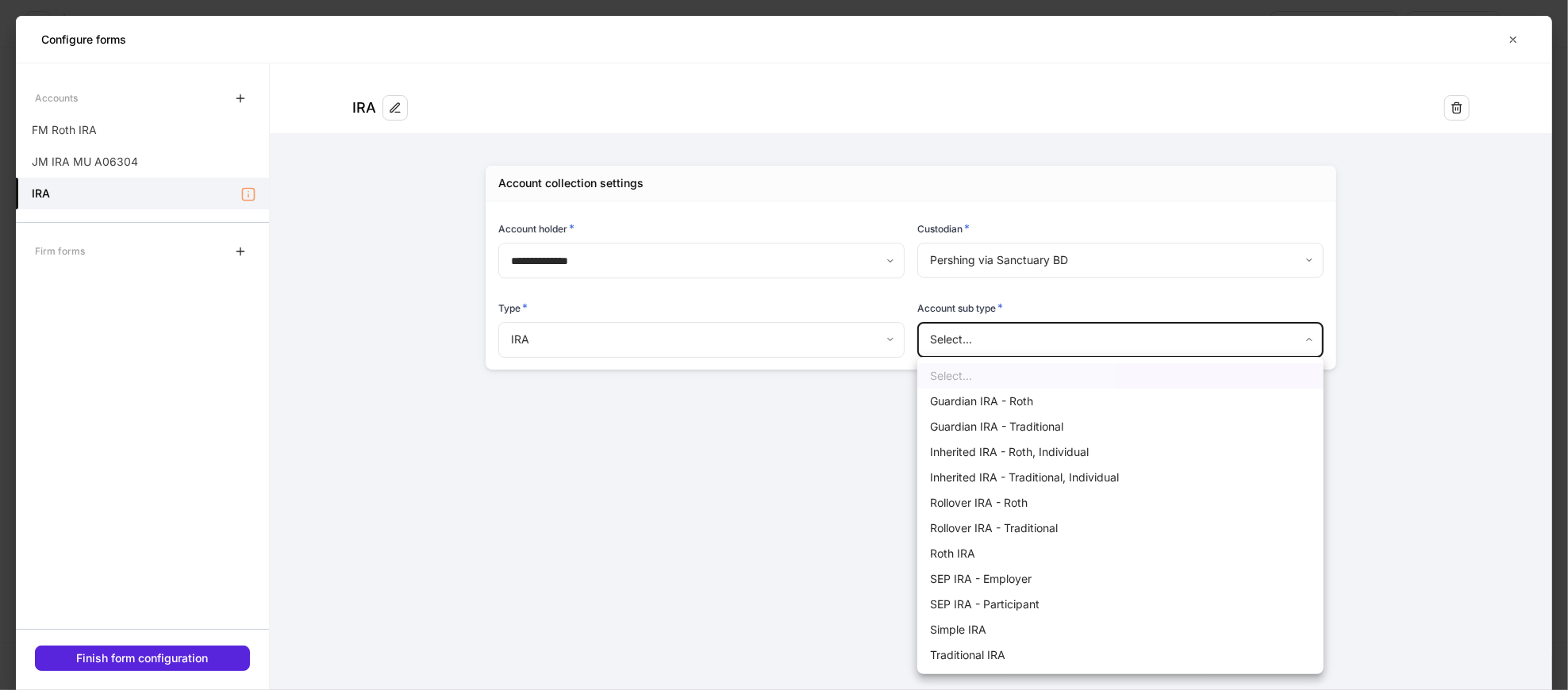 click on "**********" at bounding box center [784, 345] 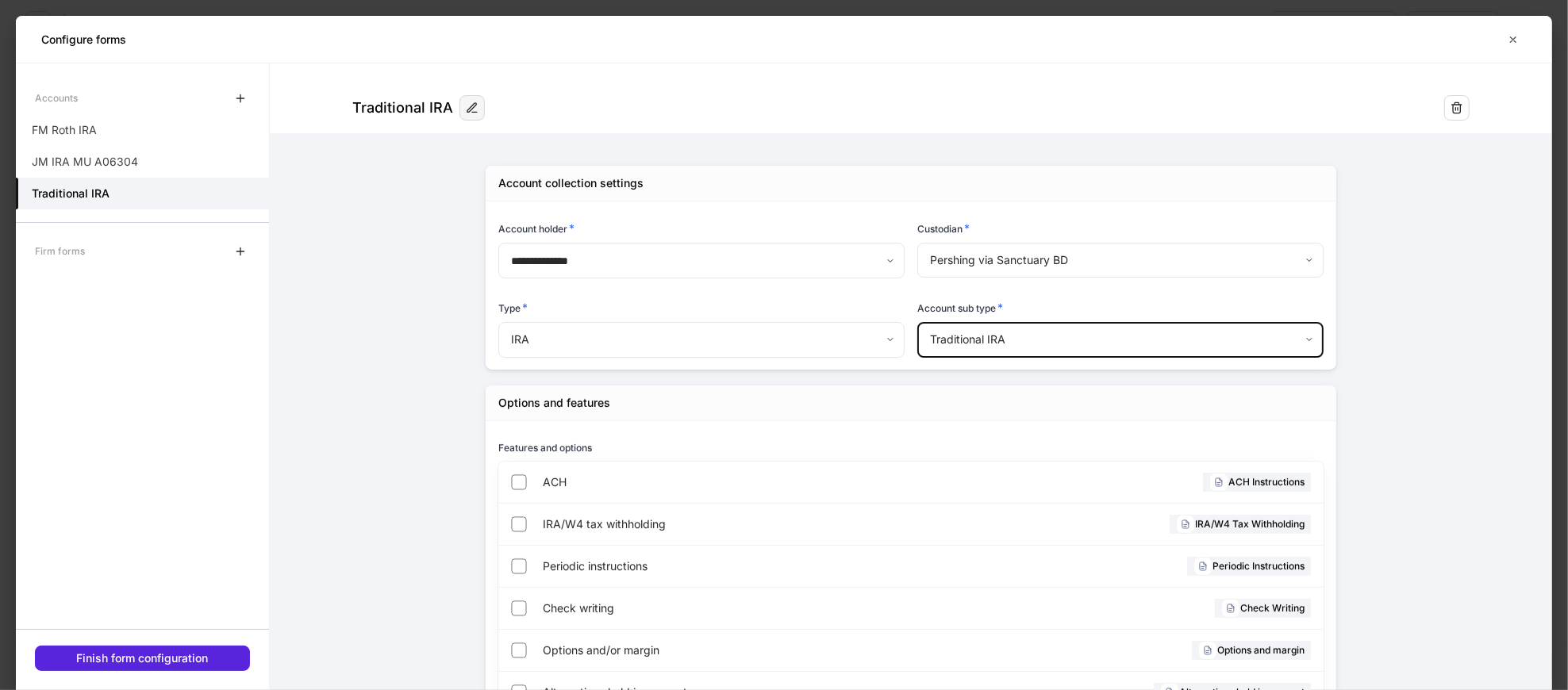 click at bounding box center (472, 108) 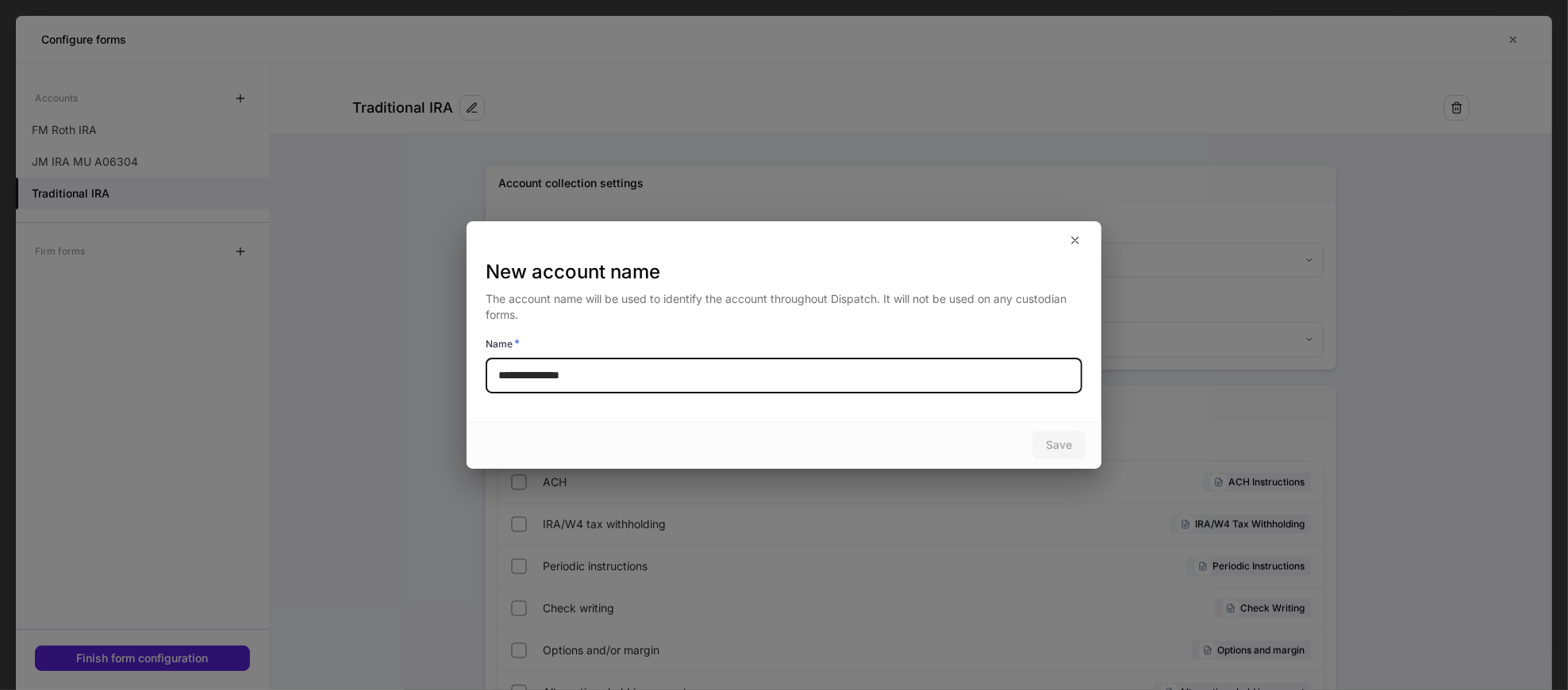 click on "**********" at bounding box center [784, 376] 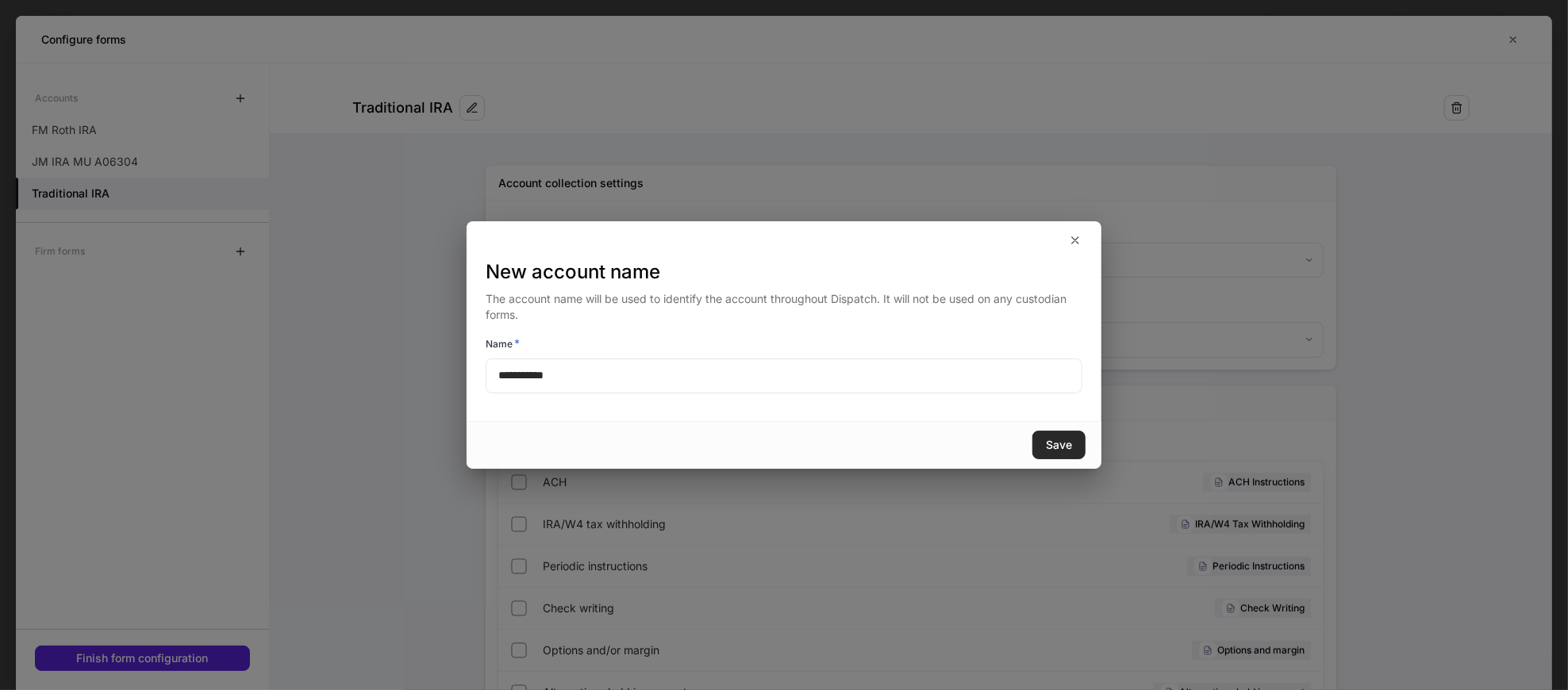 click on "Save" at bounding box center (1059, 445) 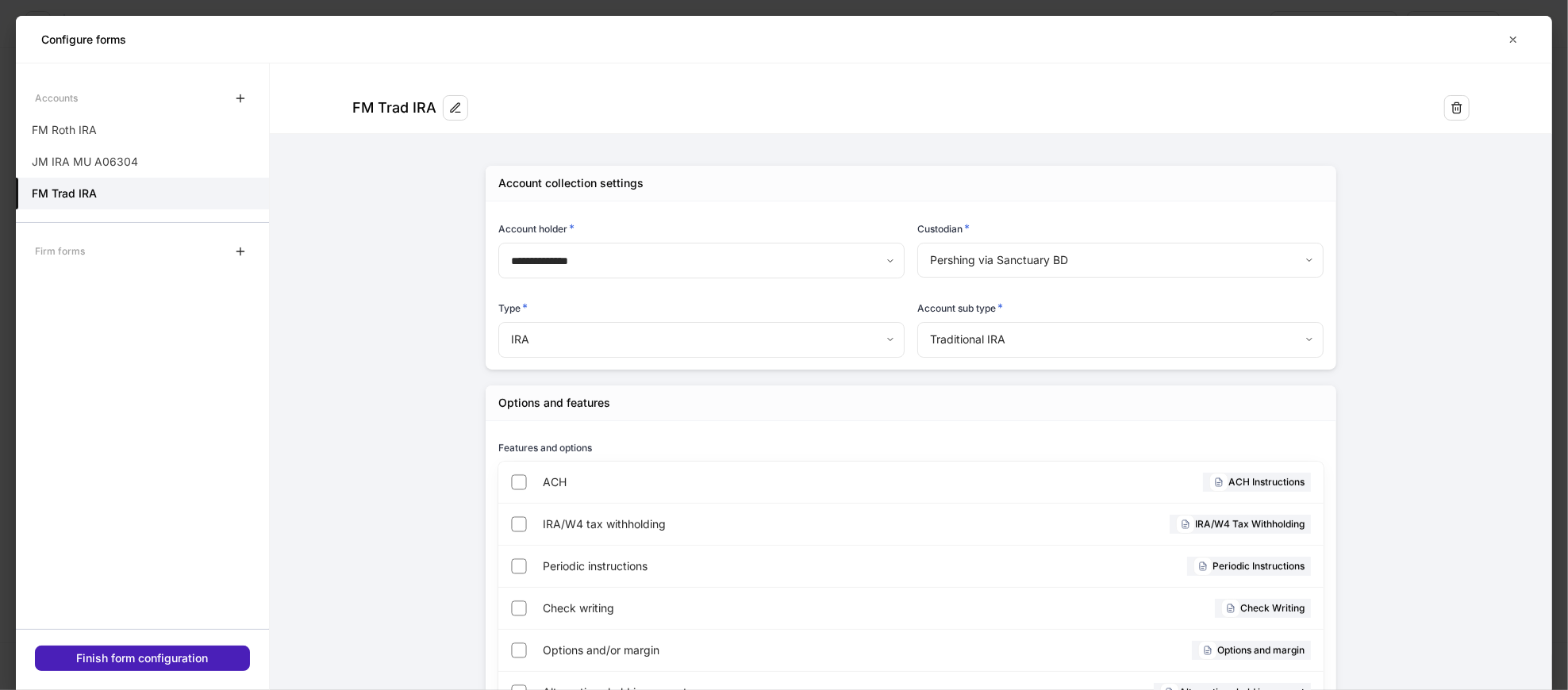 click on "Finish form configuration" at bounding box center [143, 658] 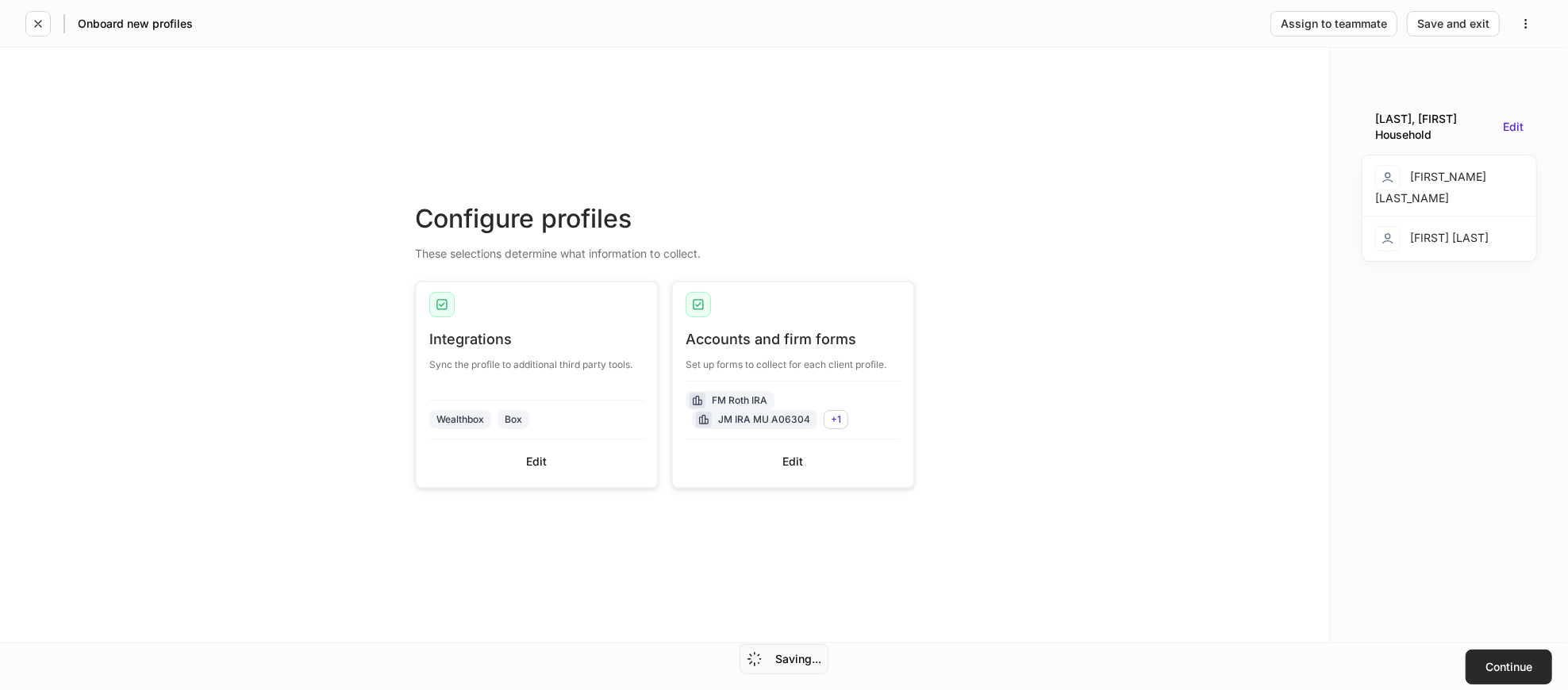 click on "Continue" at bounding box center [1508, 667] 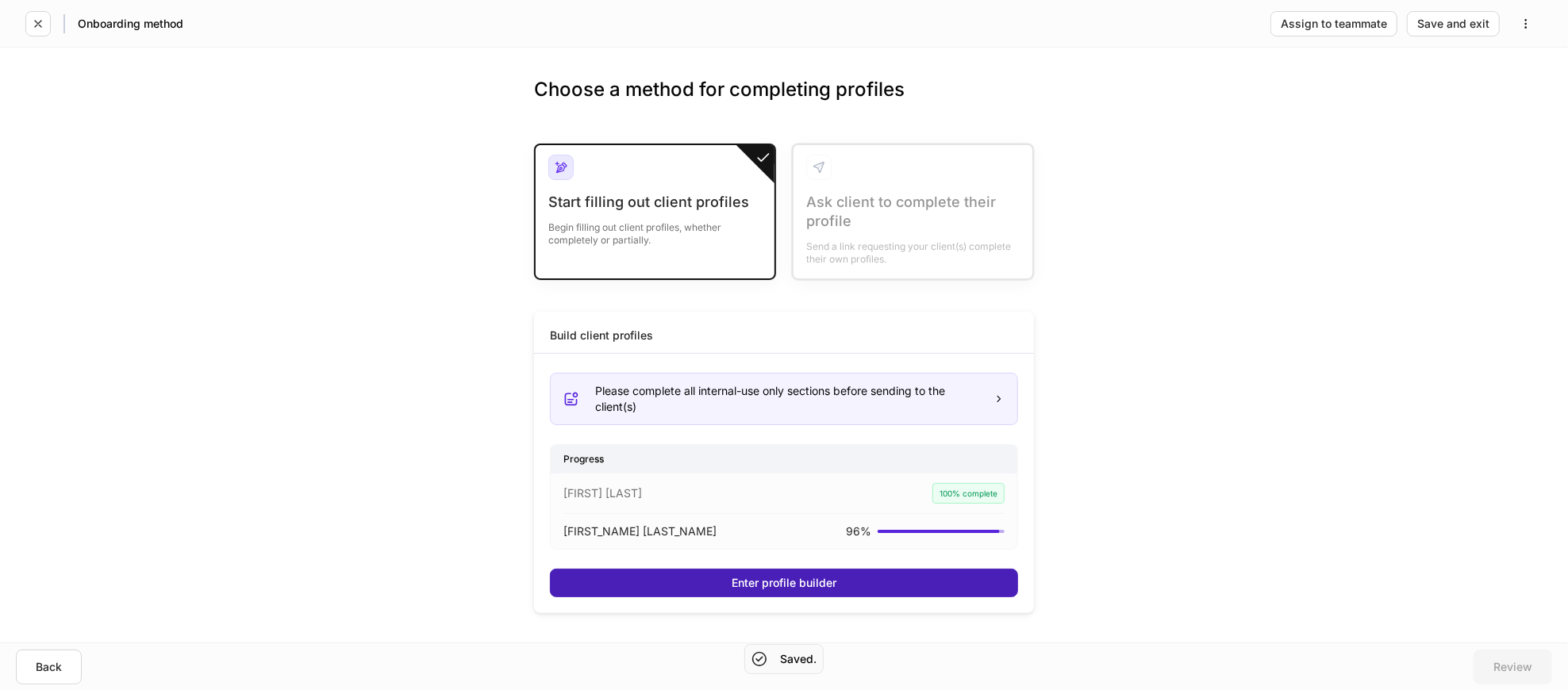 click on "Enter profile builder" at bounding box center [784, 583] 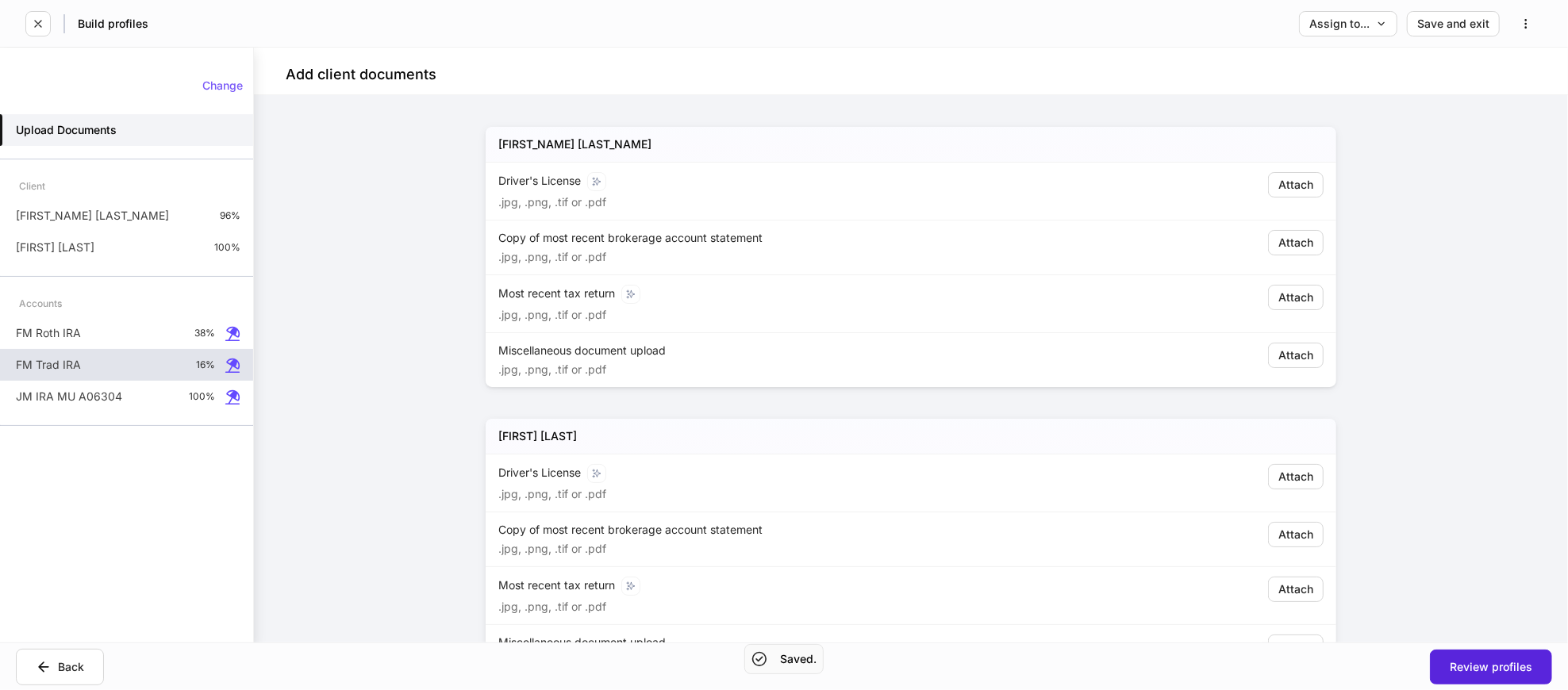 click on "FM Trad IRA 16%" at bounding box center (126, 365) 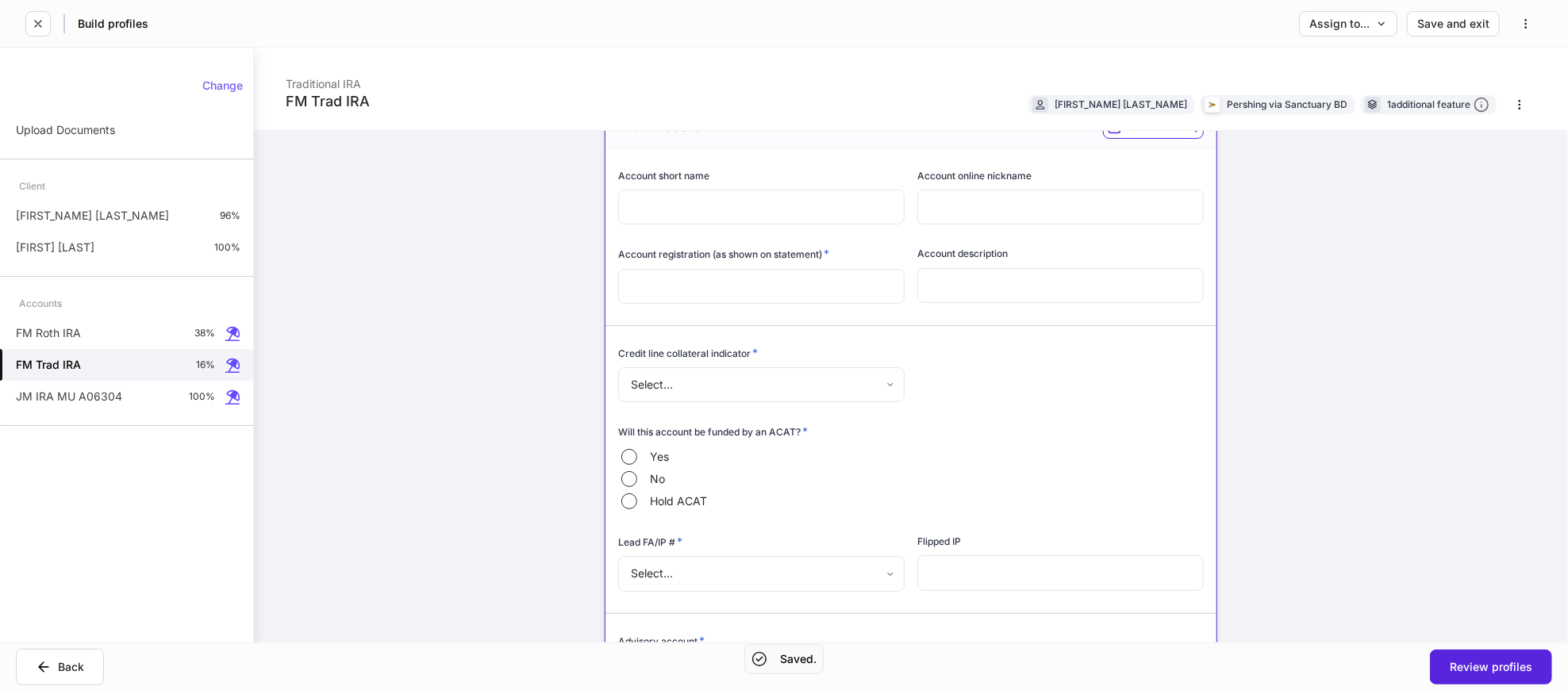 scroll, scrollTop: 88, scrollLeft: 0, axis: vertical 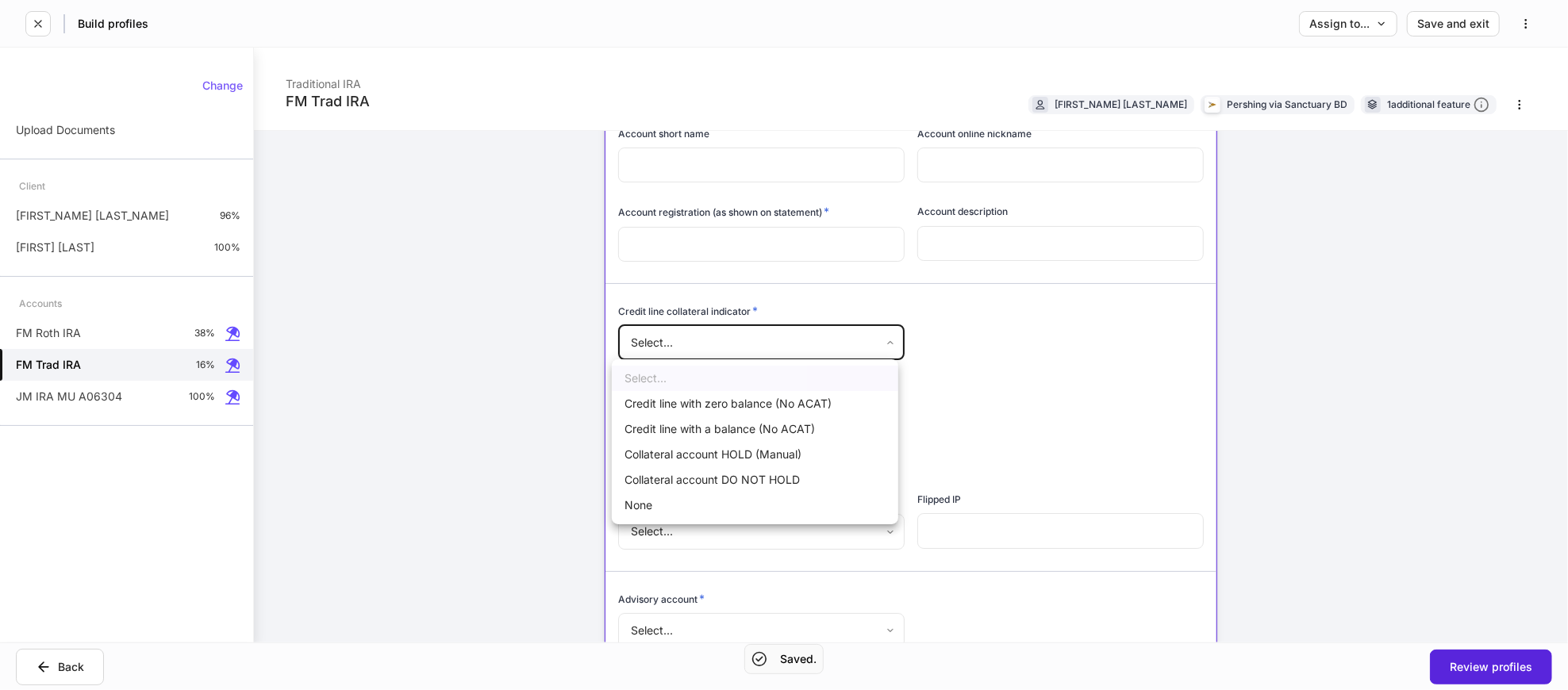 click on "Build profiles Assign to... Save and exit FM Trad IRA Traditional IRA [FIRST_NAME] [LAST_NAME] Pershing via Sanctuary BD 1  additional   feature Account details Internal use only Account short name ​ Account online nickname ​ Account registration (as shown on statement) * ​ Account description ​ Credit line collateral indicator * Select... ​ Will this account be funded by an ACAT? * Yes No Hold ACAT Lead FA/IP # * Select... ​ Flipped IP ​ Advisory account * Select... ​ Tax lot disposition Mutual funds * First in, first out ** ​ Stocks in Pershing's dividend reinvestment plan * First in, first out ** ​ All other securities * First in, first out ** ​ Is this IRA to be funded by a rollover from an ERISA/Employee sponsored retirement plan? * Yes No Does this account have a custom beneficiary? * Yes No Spouse consent * Select... ​ Suitability Risk exposure * Select... ​ Investment objective * Select... ​ Time horizon * ​ Liquidity needs * Select... ​ * Select... ​ * Select... *" at bounding box center (784, 345) 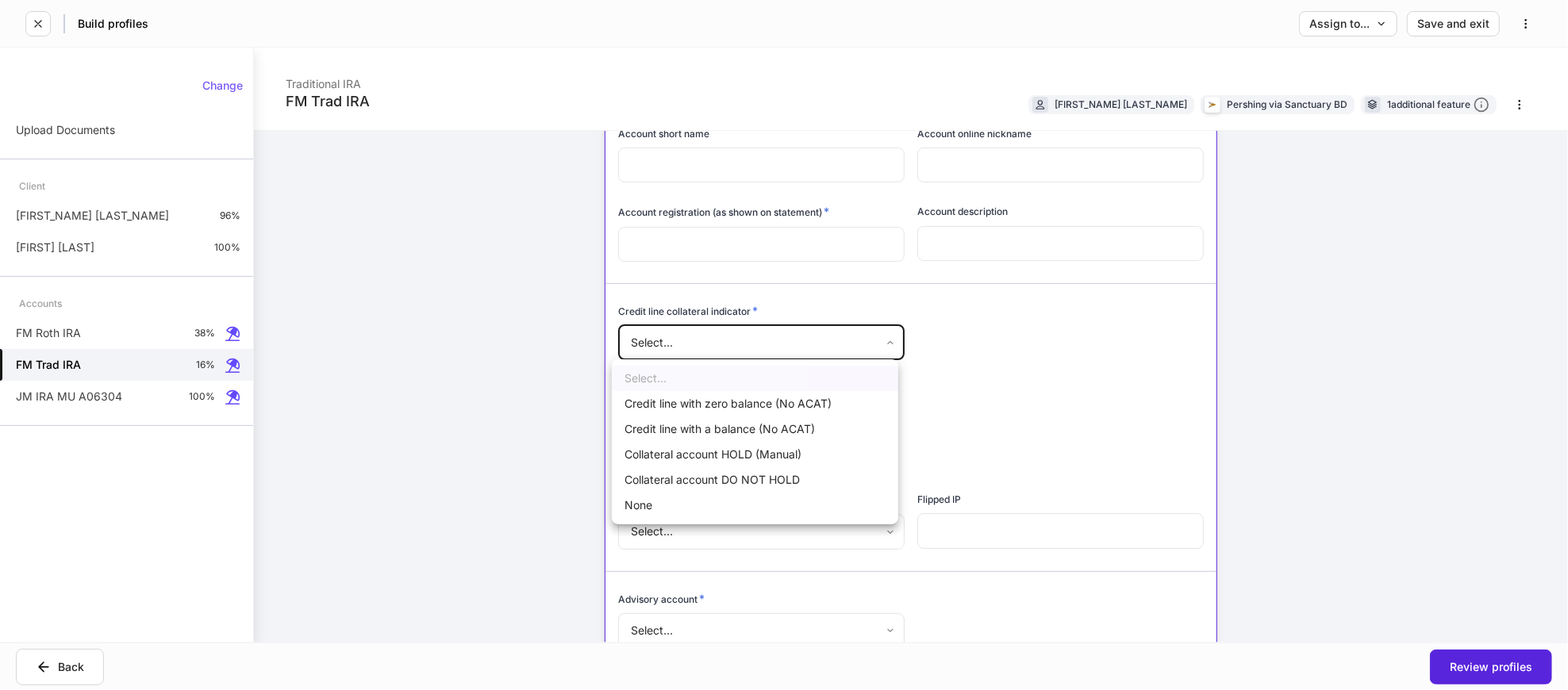 click on "None" at bounding box center [755, 505] 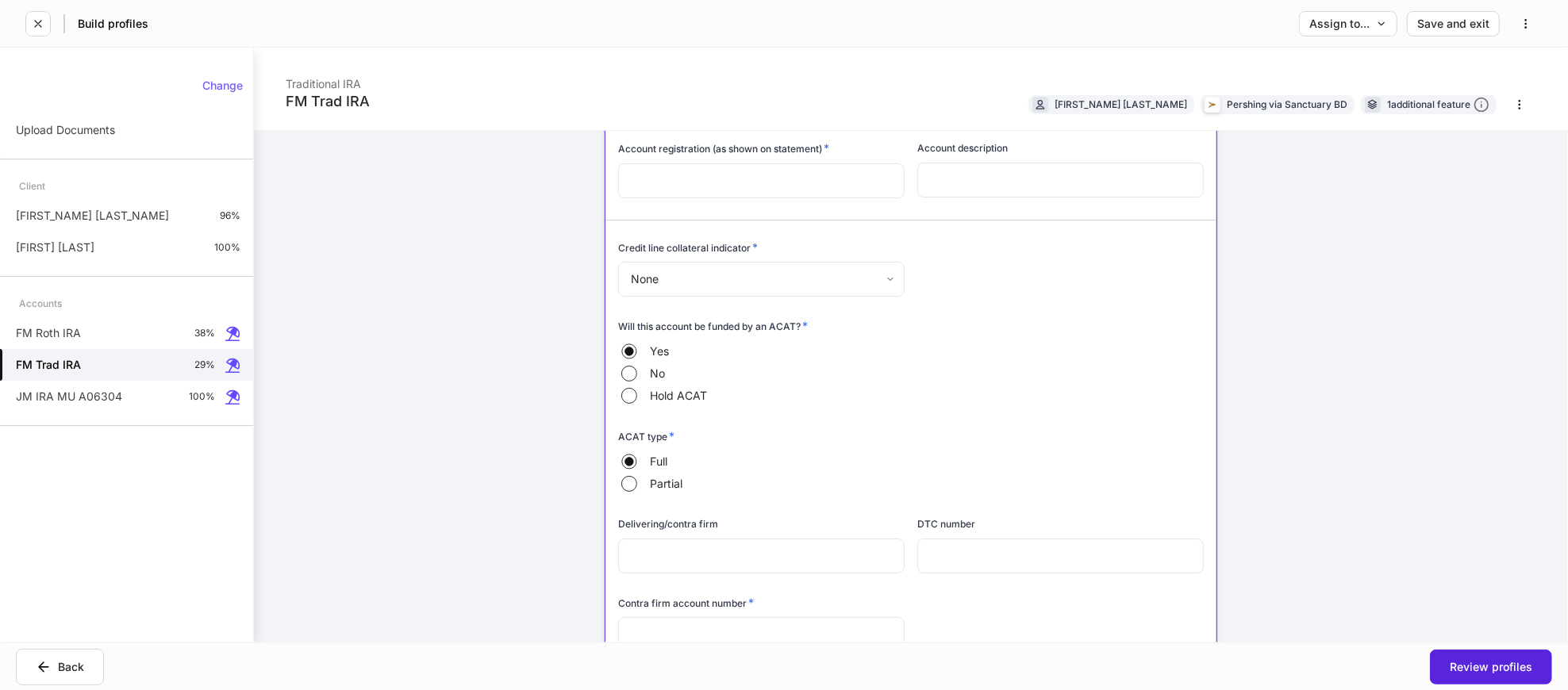scroll, scrollTop: 264, scrollLeft: 0, axis: vertical 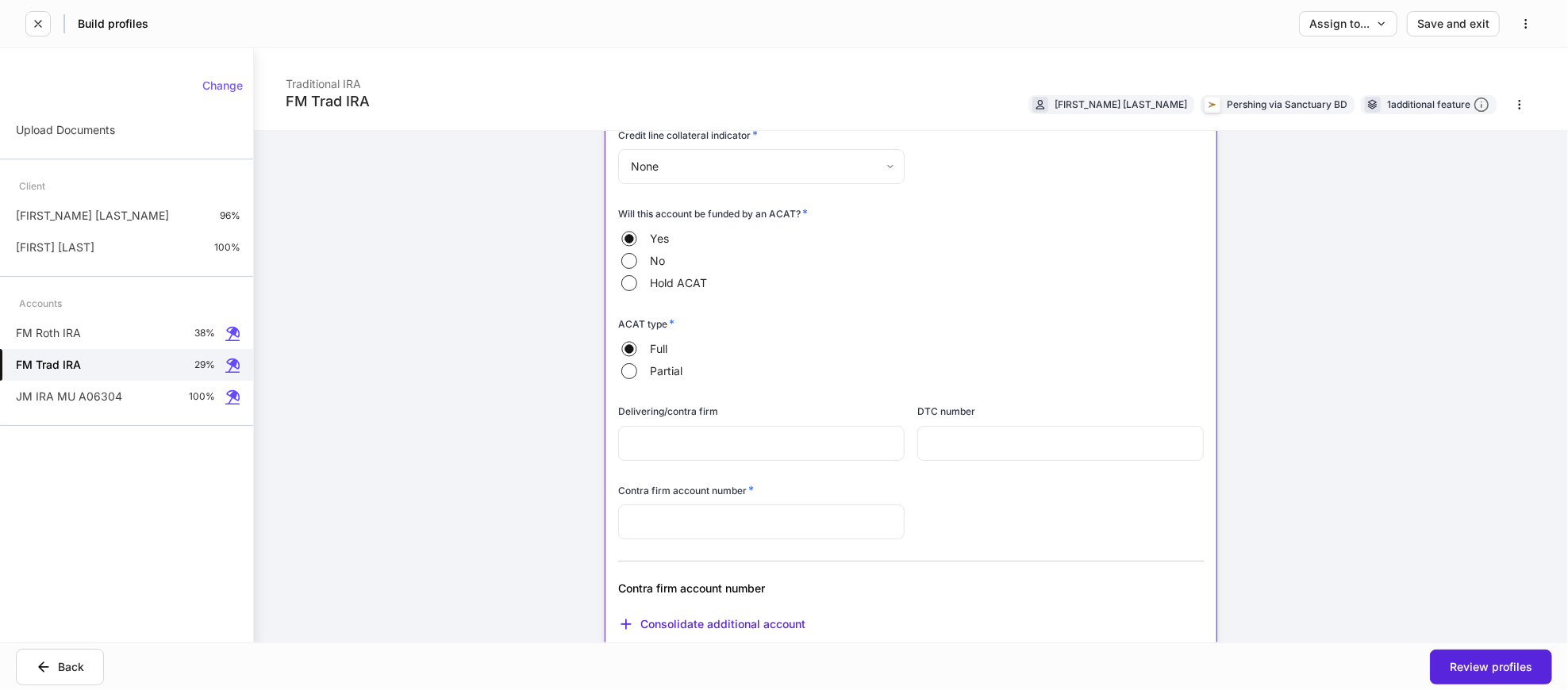 click at bounding box center (761, 522) 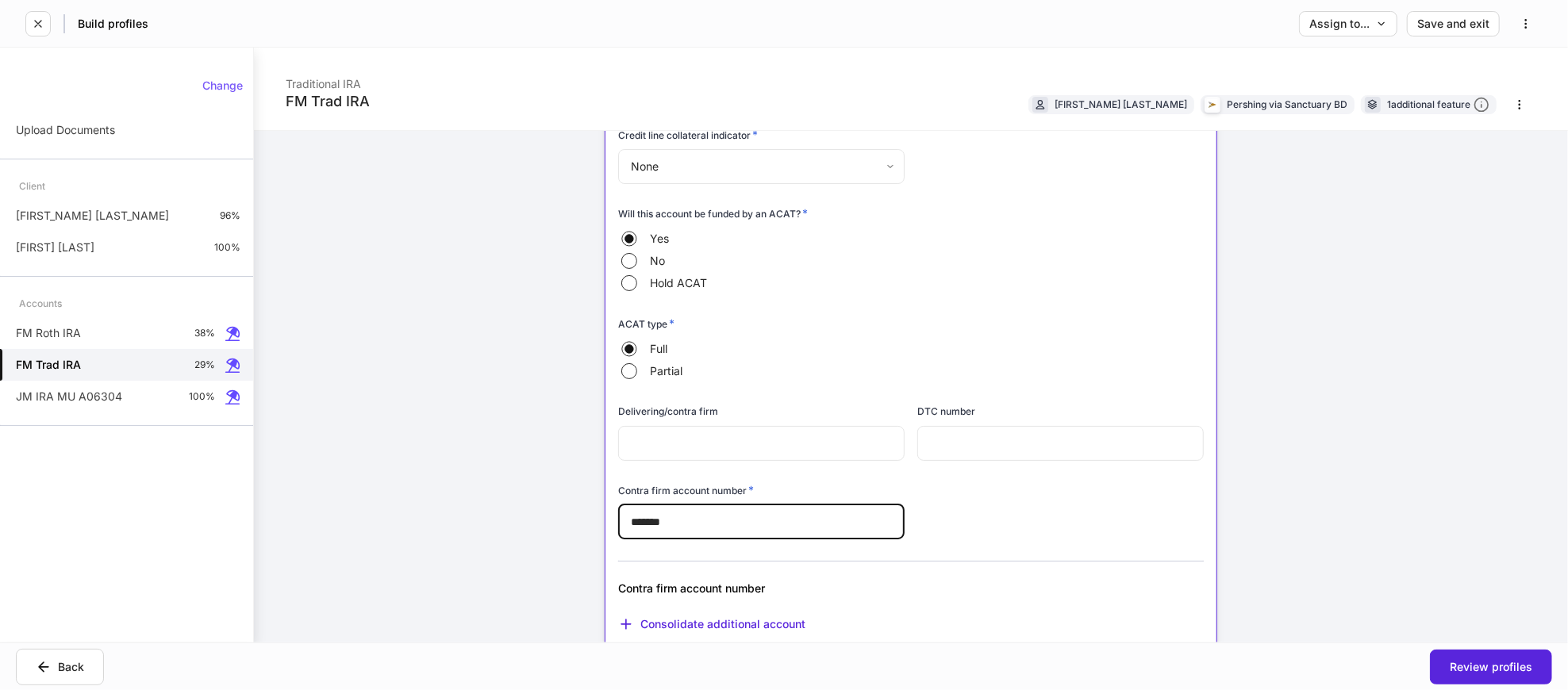 click on "Account short name ​ Account online nickname ​ Account registration (as shown on statement) * ​ Account description ​ Credit line collateral indicator * None **** ​ Will this account be funded by an ACAT? * Yes No Hold ACAT ACAT type * Full Partial Delivering/contra firm ​ DTC number ​ Contra firm account number * ******* ​ Contra firm account number Consolidate additional account Lead FA/IP # * Select... ​ Flipped IP ​ Advisory account * Select... ​ Tax lot disposition Mutual funds * First in, first out ** ​ Stocks in Pershing's dividend reinvestment plan * First in, first out ** ​ All other securities * First in, first out ** ​ Is this IRA to be funded by a rollover from an ERISA/Employee sponsored retirement plan? * Yes No Does this account have a custom beneficiary? * Yes No" at bounding box center [905, 565] 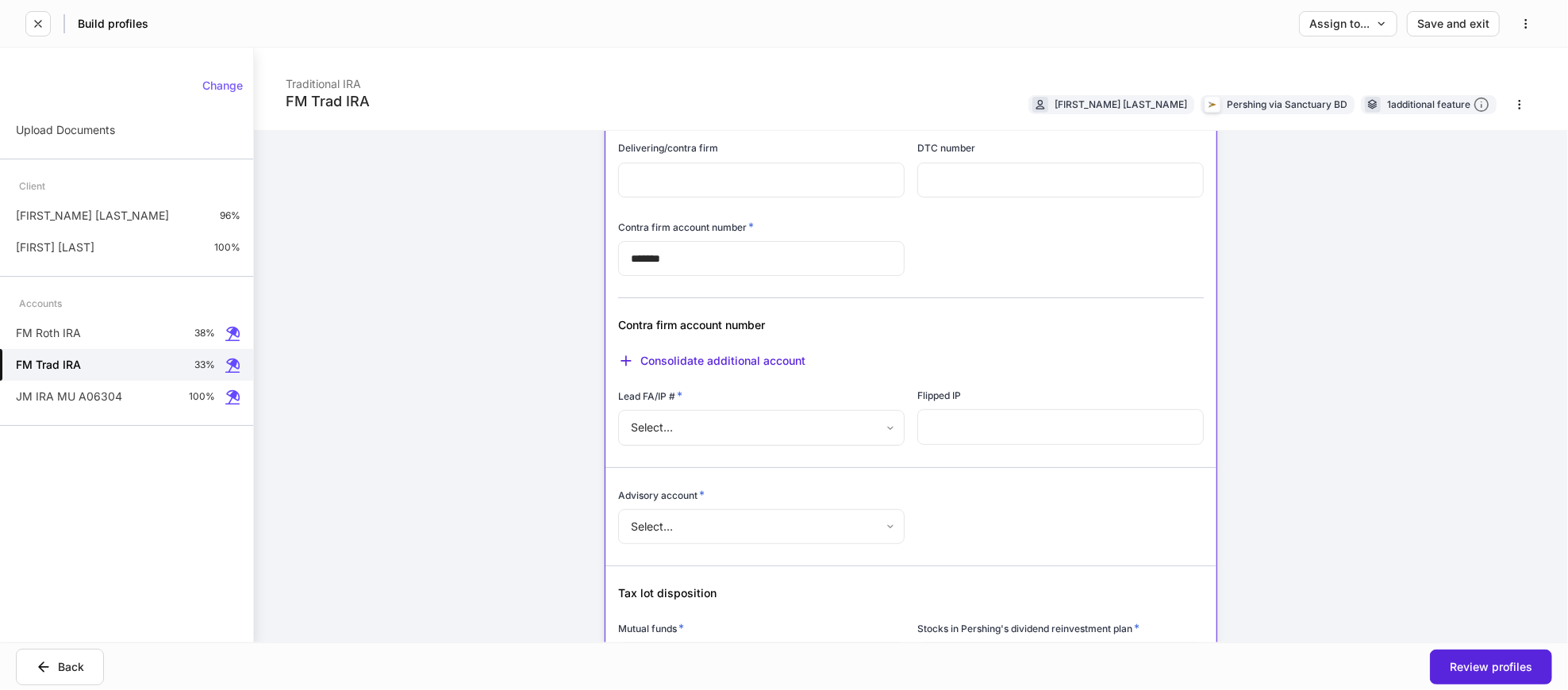 scroll, scrollTop: 528, scrollLeft: 0, axis: vertical 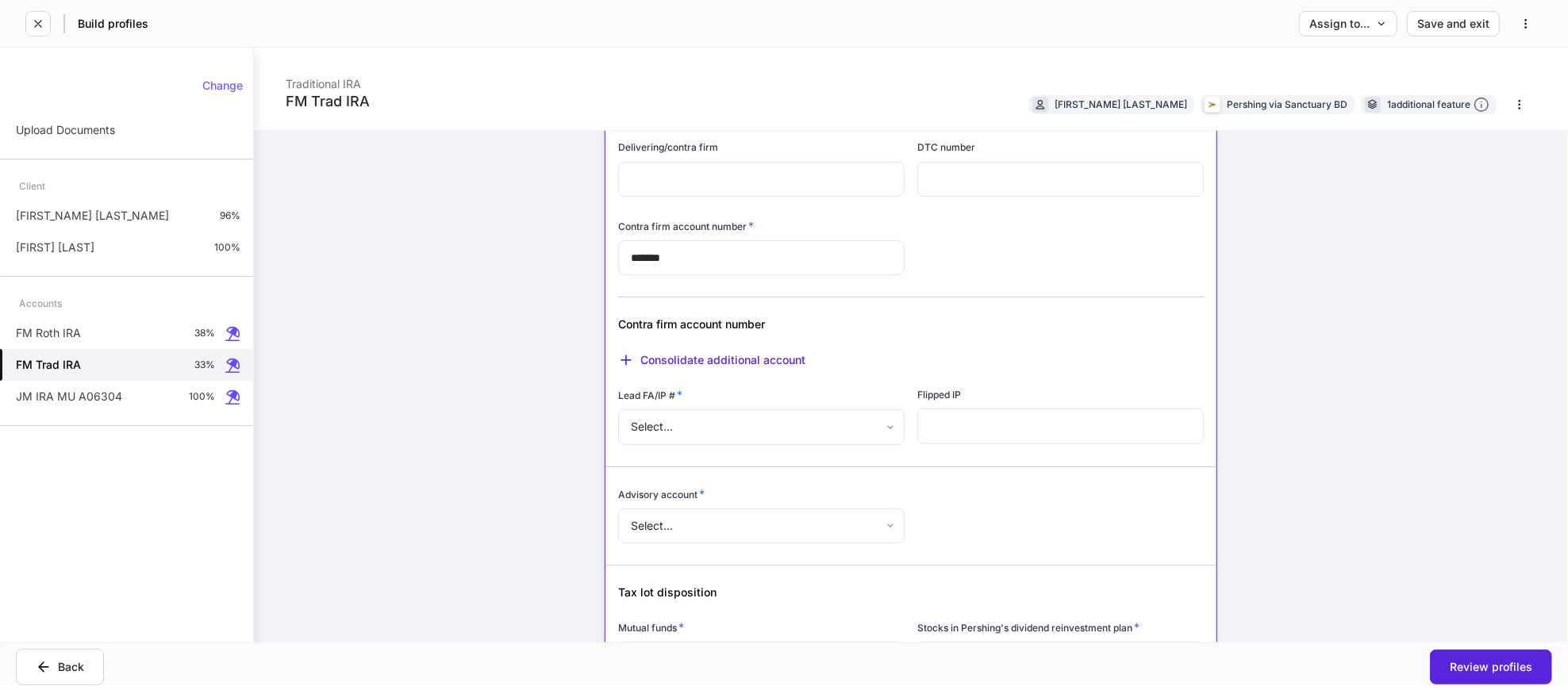 click on "Build profiles Assign to... Save and exit FM Trad IRA Traditional IRA [FIRST] [LAST] Pershing via Sanctuary BD 1  additional   feature Account details Internal use only Account short name ​ Account online nickname ​ Account registration (as shown on statement) * ​ Account description ​ Credit line collateral indicator * None **** ​ Will this account be funded by an ACAT? * Yes No Hold ACAT ACAT type * Full Partial Delivering/contra firm ​ DTC number ​ Contra firm account number * ******* ​ Contra firm account number Consolidate additional account Lead FA/IP # * Select... ​ Flipped IP ​ Advisory account * Select... ​ Tax lot disposition Mutual funds * First in, first out ** ​ Stocks in Pershing's dividend reinvestment plan * First in, first out ** ​ All other securities * First in, first out ** ​ Is this IRA to be funded by a rollover from an ERISA/Employee sponsored retirement plan? * Yes No Does this account have a custom beneficiary? * Yes No Spouse consent * ​ * *" at bounding box center (784, 345) 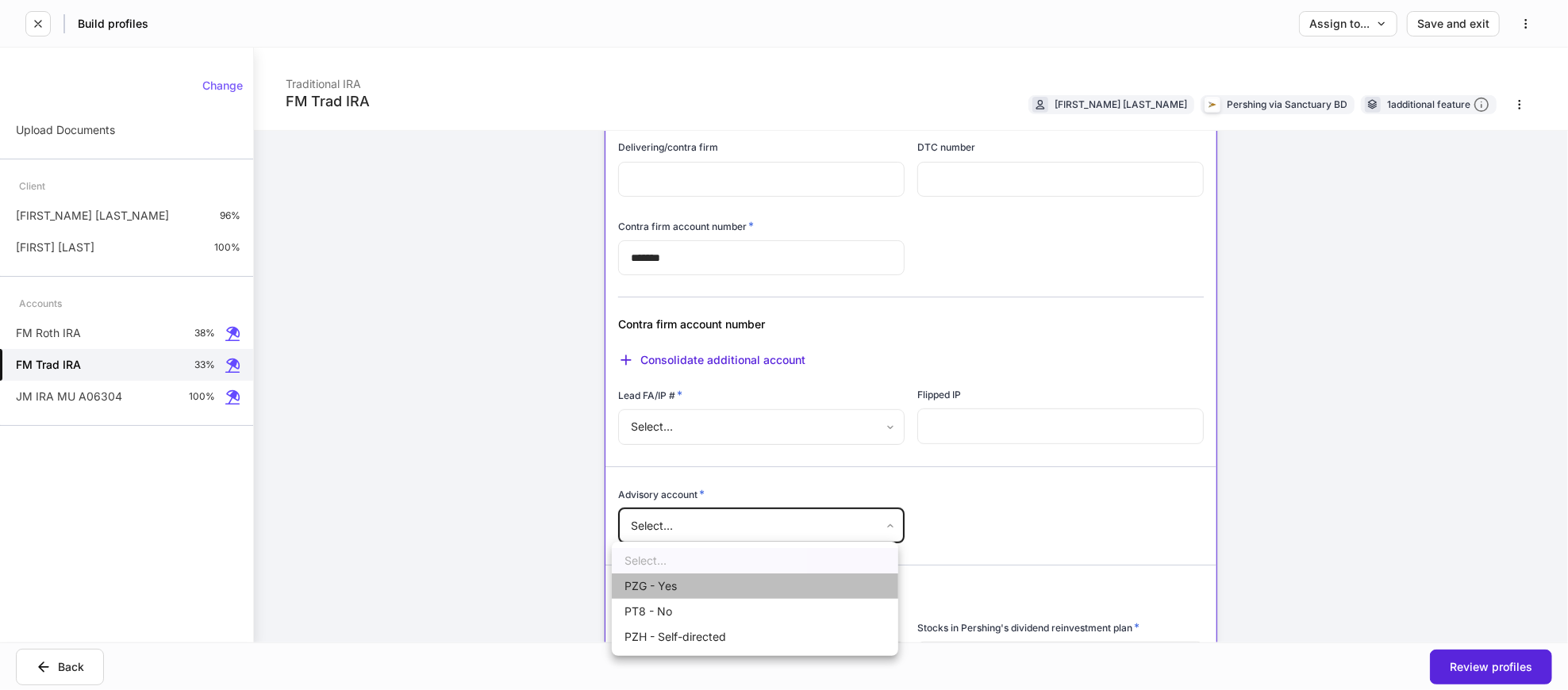 click on "PZG - Yes" at bounding box center (755, 586) 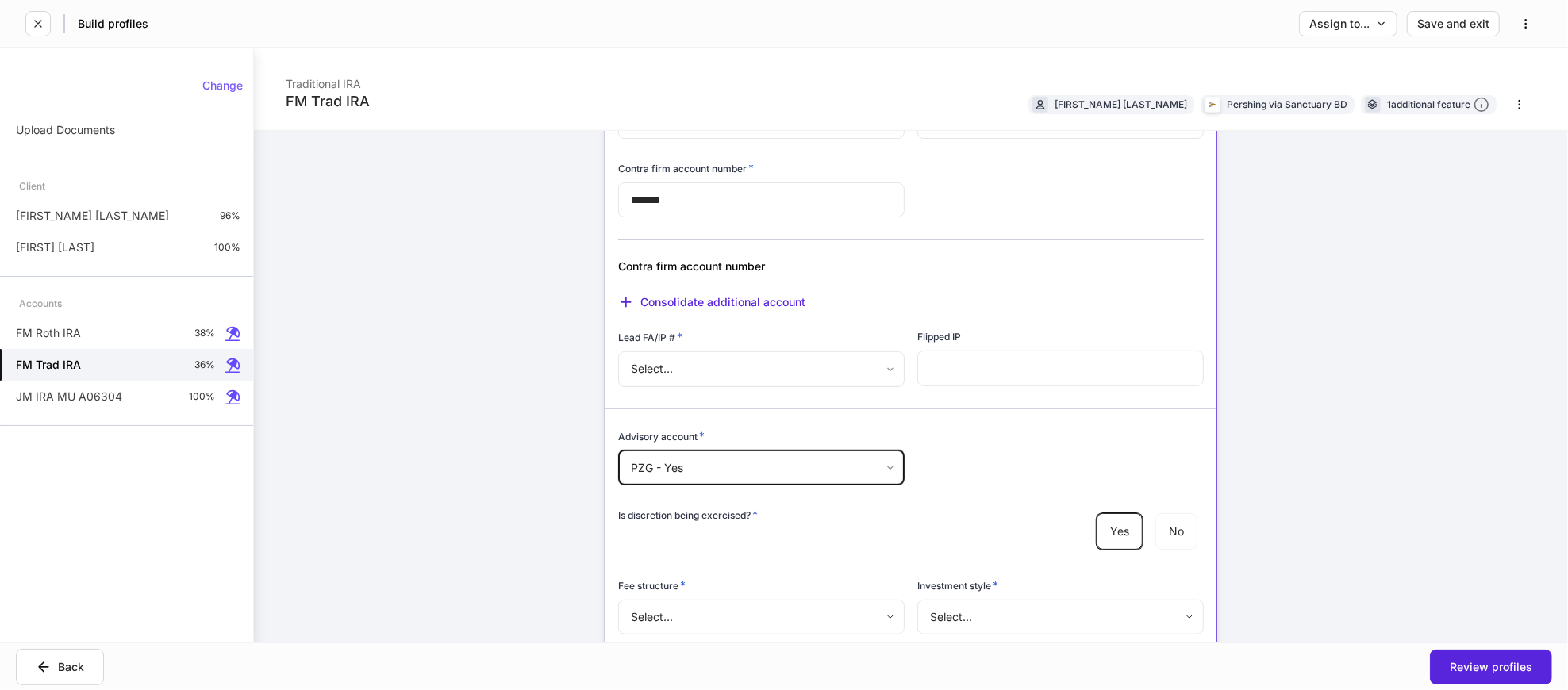 scroll, scrollTop: 616, scrollLeft: 0, axis: vertical 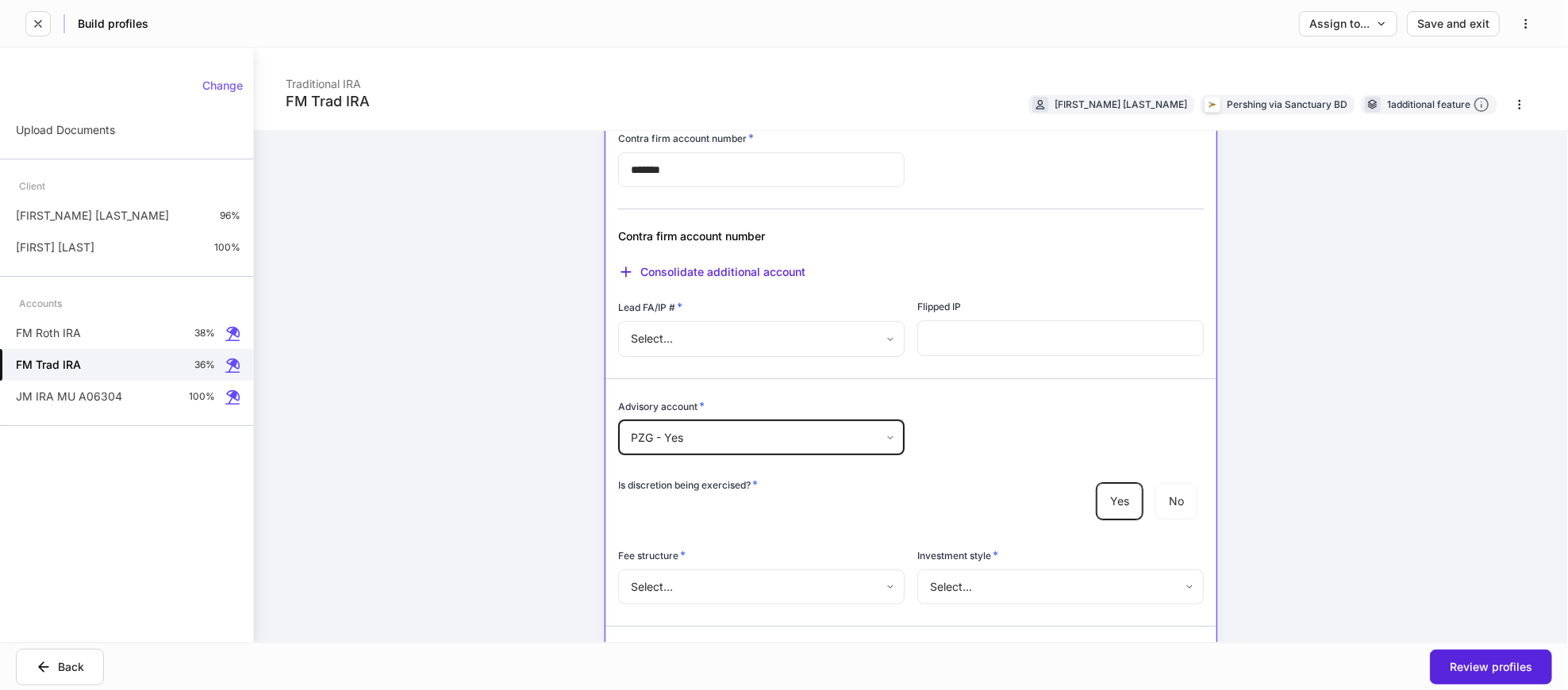 click on "Build profiles Assign to... Save and exit FM Trad IRA Traditional IRA [FIRST] [LAST] Pershing via Sanctuary BD 1  additional   feature Account details Internal use only Account short name ​ Account online nickname ​ Account registration (as shown on statement) * ​ Account description ​ Credit line collateral indicator * None **** ​ Will this account be funded by an ACAT? * Yes No Hold ACAT ACAT type * Full Partial Delivering/contra firm ​ DTC number ​ Contra firm account number * ******* ​ Contra firm account number Consolidate additional account Lead FA/IP # * Select... ​ Flipped IP ​ Advisory account * PZG - Yes *** ​ Is discretion being exercised? * Yes No Fee structure * Select... ​ Investment style * Select... ​ Fee style * Flat Tiered Tax lot disposition Mutual funds * First in, first out ** ​ Stocks in Pershing's dividend reinvestment plan * First in, first out ** ​ All other securities * First in, first out ** * Yes No * Yes No Spouse consent * Select... *" at bounding box center [784, 345] 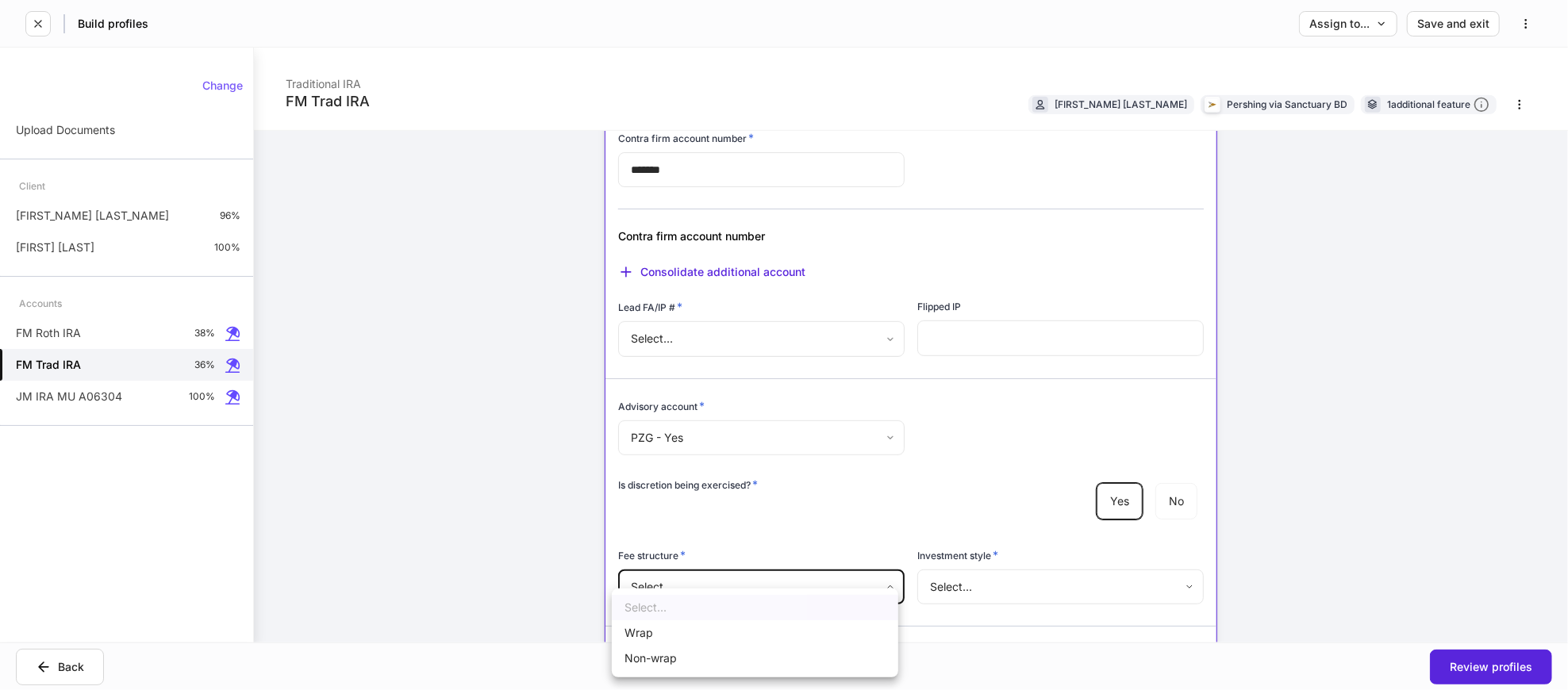 click on "Wrap" at bounding box center (755, 633) 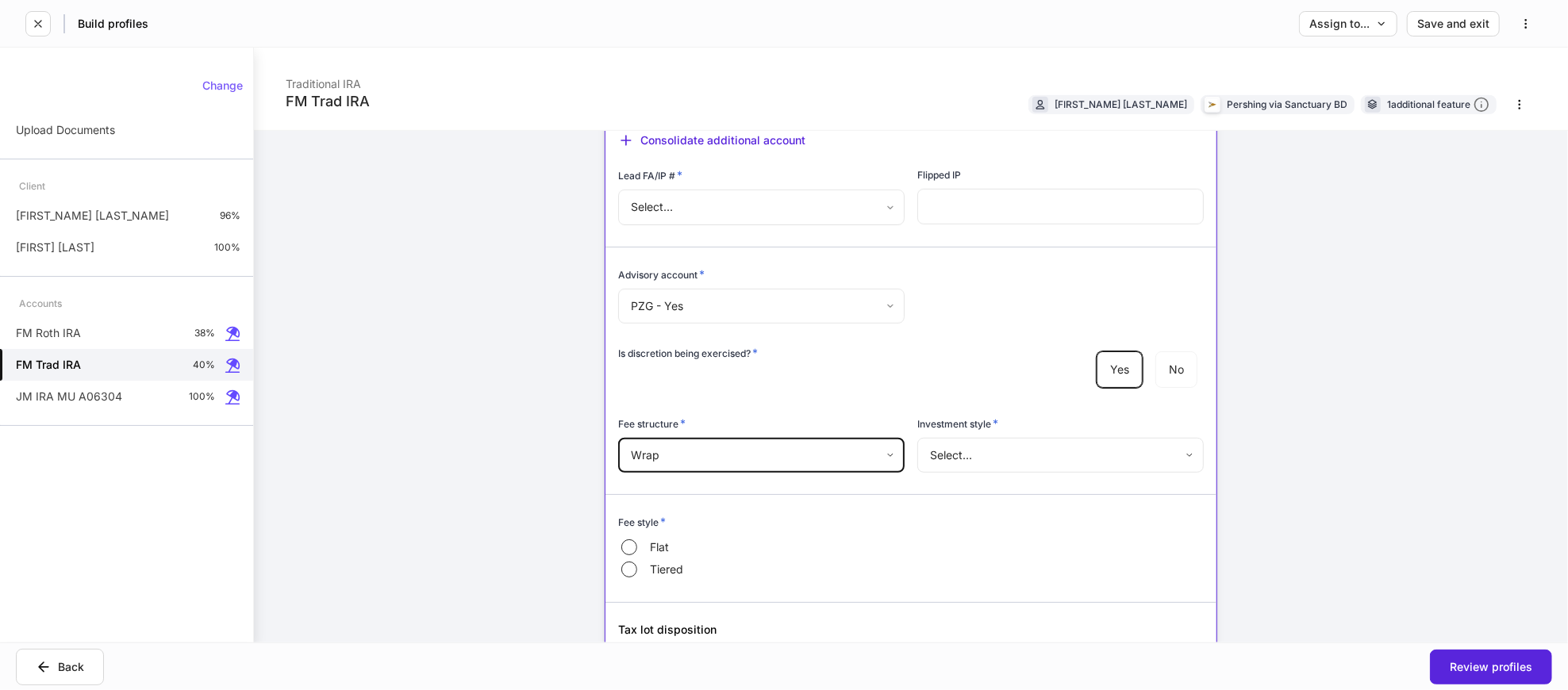 scroll, scrollTop: 793, scrollLeft: 0, axis: vertical 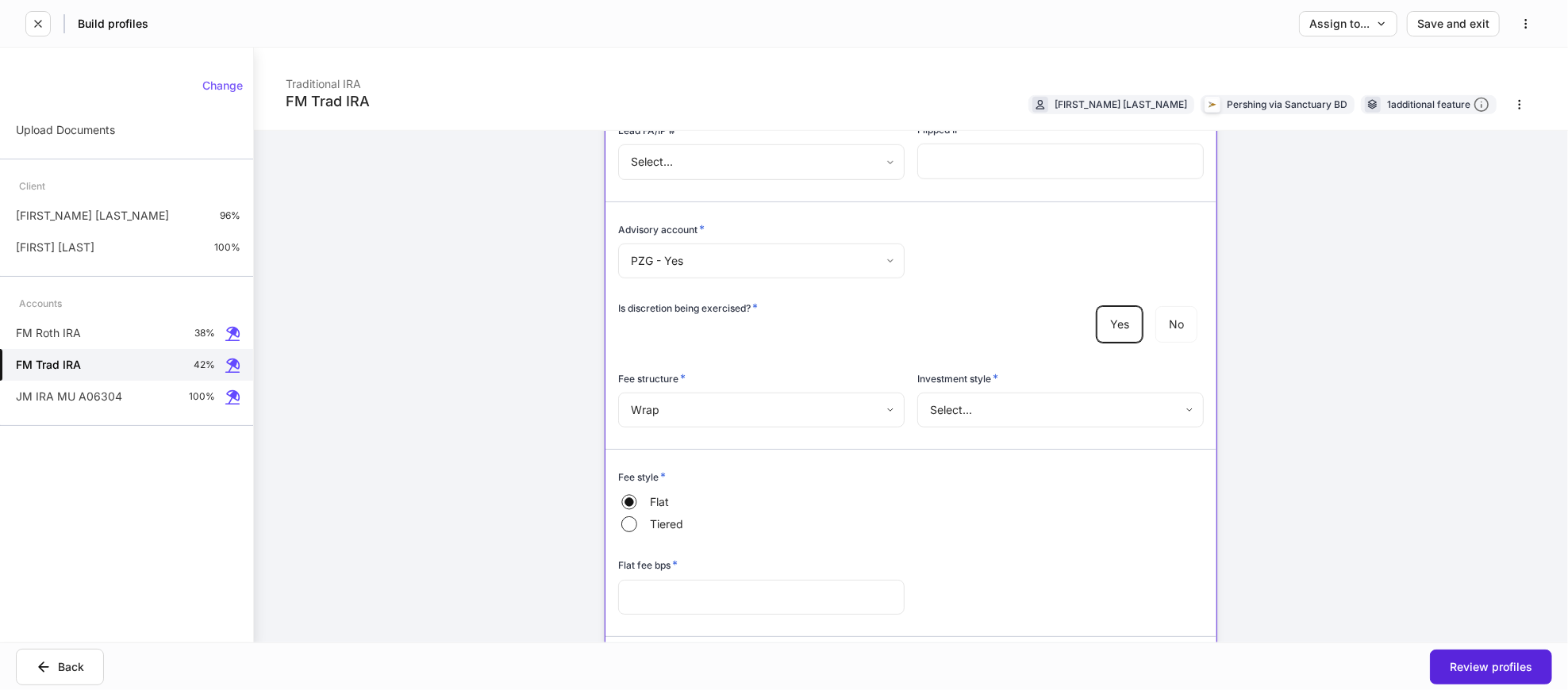 click at bounding box center [761, 597] 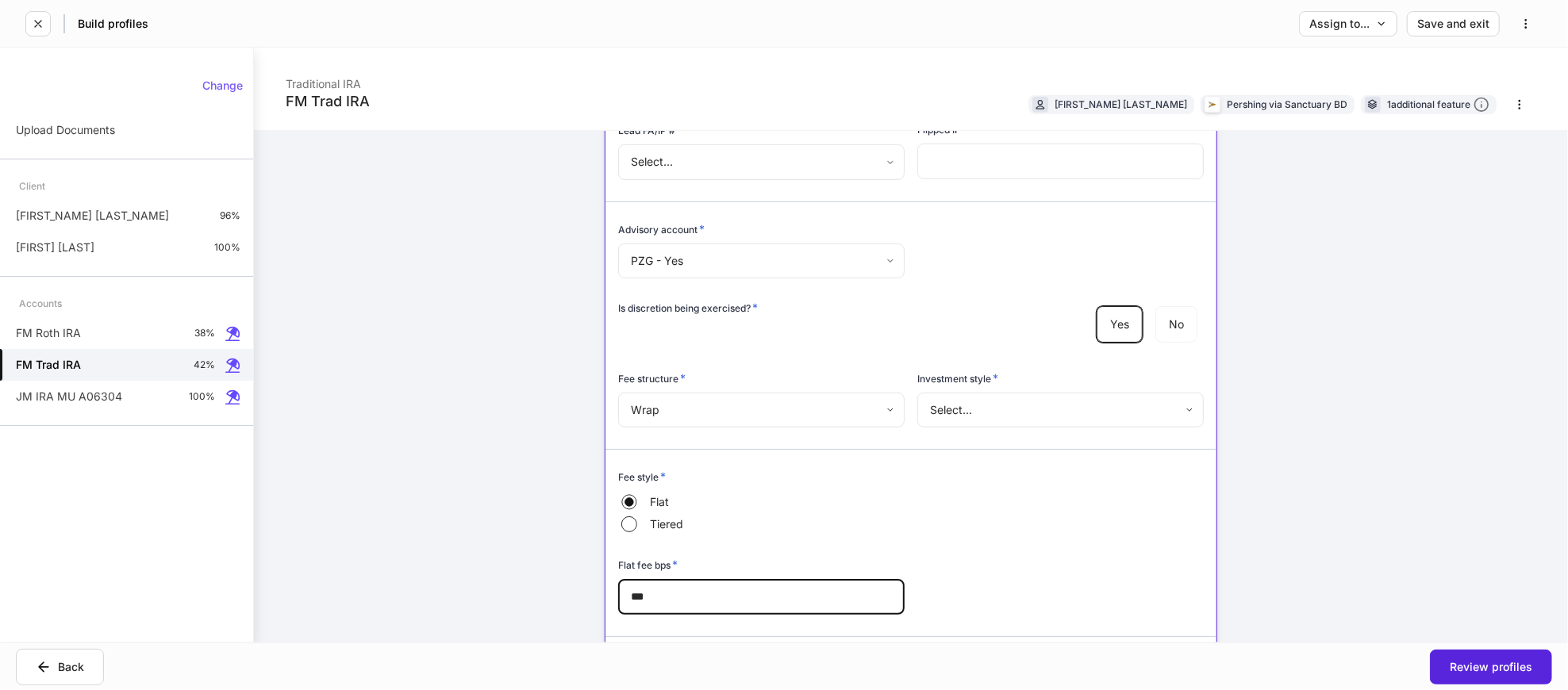 click on "Build profiles Assign to... Save and exit FM Trad IRA Traditional IRA [FIRST_NAME] [LAST_NAME] Pershing via Sanctuary BD 1  additional   feature Account details Internal use only Account short name ​ Account online nickname ​ Account registration (as shown on statement) * ​ Account description ​ Credit line collateral indicator * None **** ​ Will this account be funded by an ACAT? * Yes No Hold ACAT ACAT type * Full Partial Delivering/contra firm ​ DTC number ​ Contra firm account number * ******* ​ Contra firm account number Consolidate additional account Lead FA/IP # * Select... ​ Flipped IP ​ Advisory account * PZG - Yes *** ​ Is discretion being exercised? * Yes No Fee structure * Wrap **** ​ Investment style * Select... ​ Fee style * Flat Tiered Flat fee bps * *** ​ Tax lot disposition Mutual funds * First in, first out ** ​ Stocks in Pershing's dividend reinvestment plan * First in, first out ** ​ All other securities * First in, first out ** ​ * Yes No * Yes No * ​" at bounding box center [784, 345] 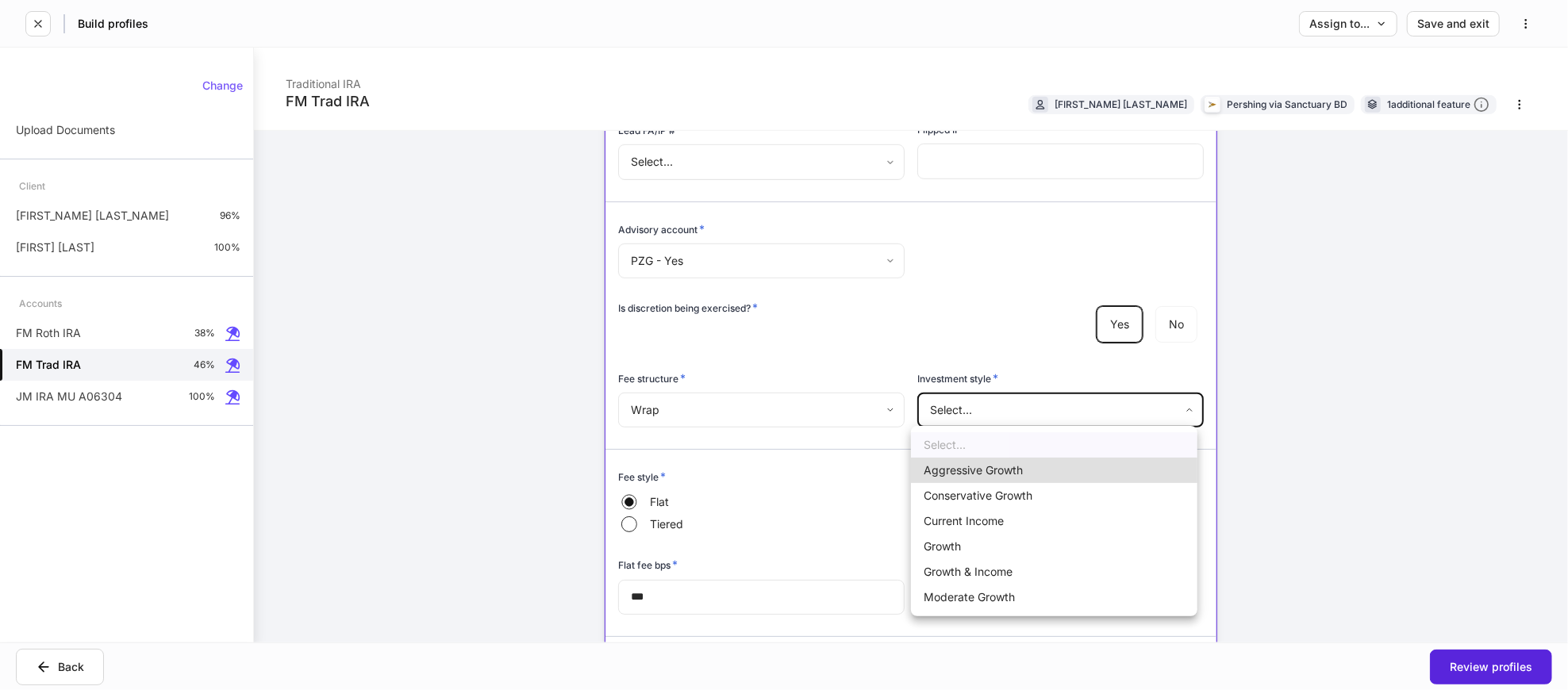 drag, startPoint x: 1005, startPoint y: 497, endPoint x: 978, endPoint y: 309, distance: 189.92893 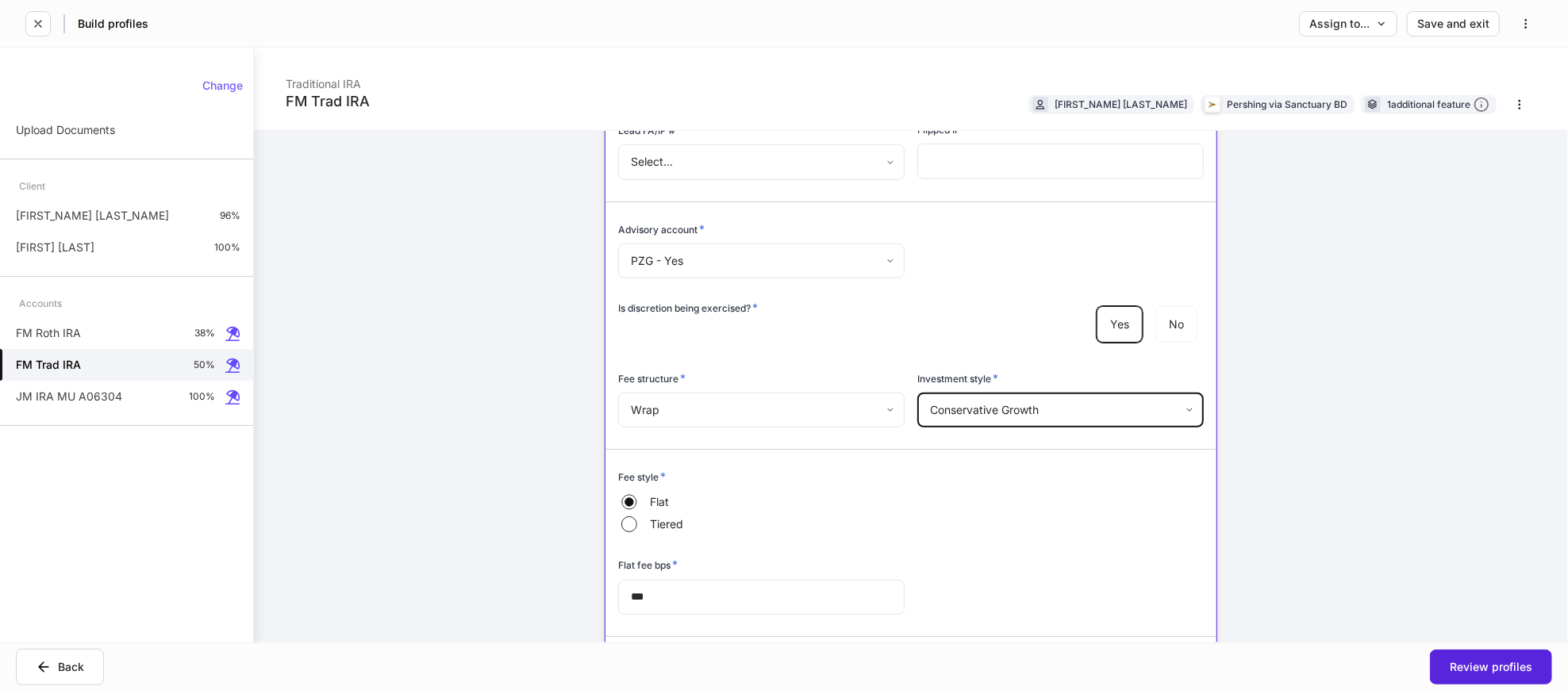click on "**********" at bounding box center [911, 345] 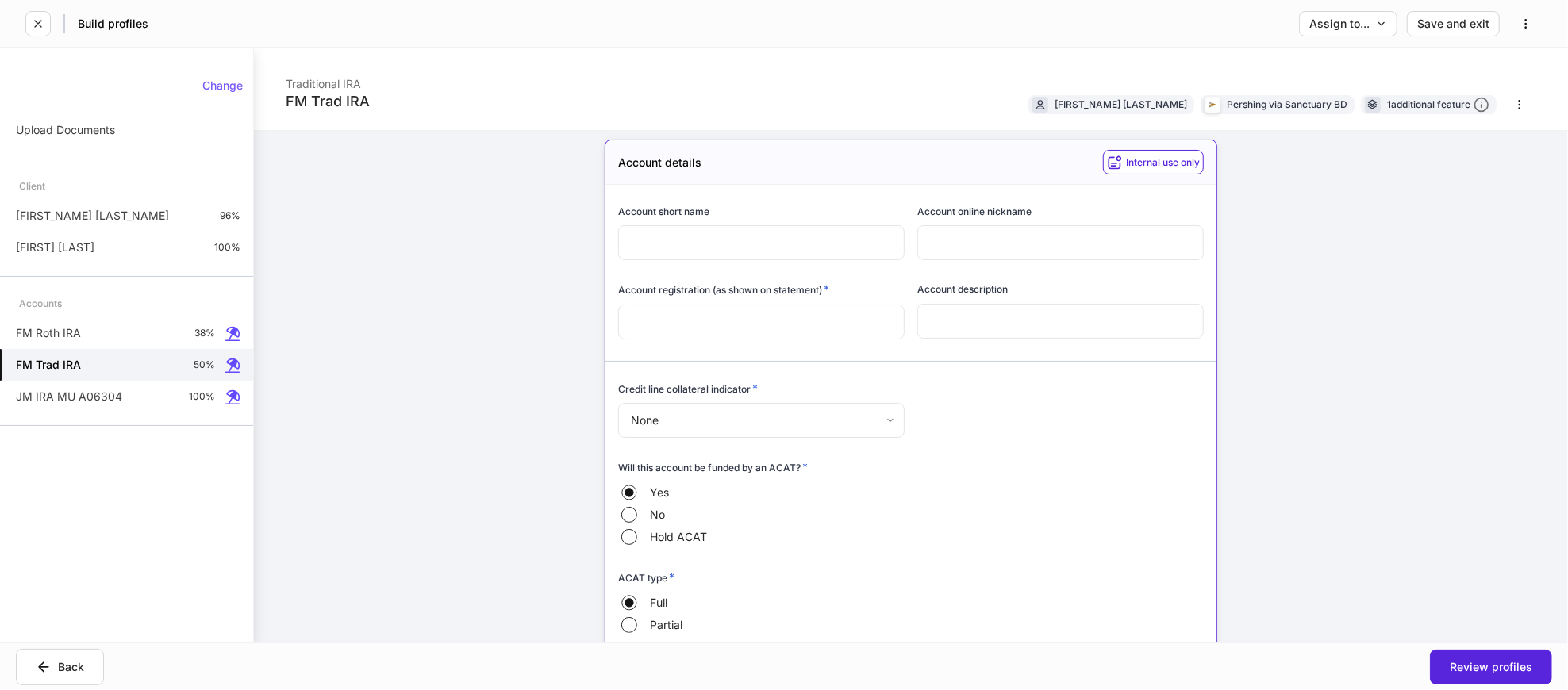 scroll, scrollTop: 0, scrollLeft: 0, axis: both 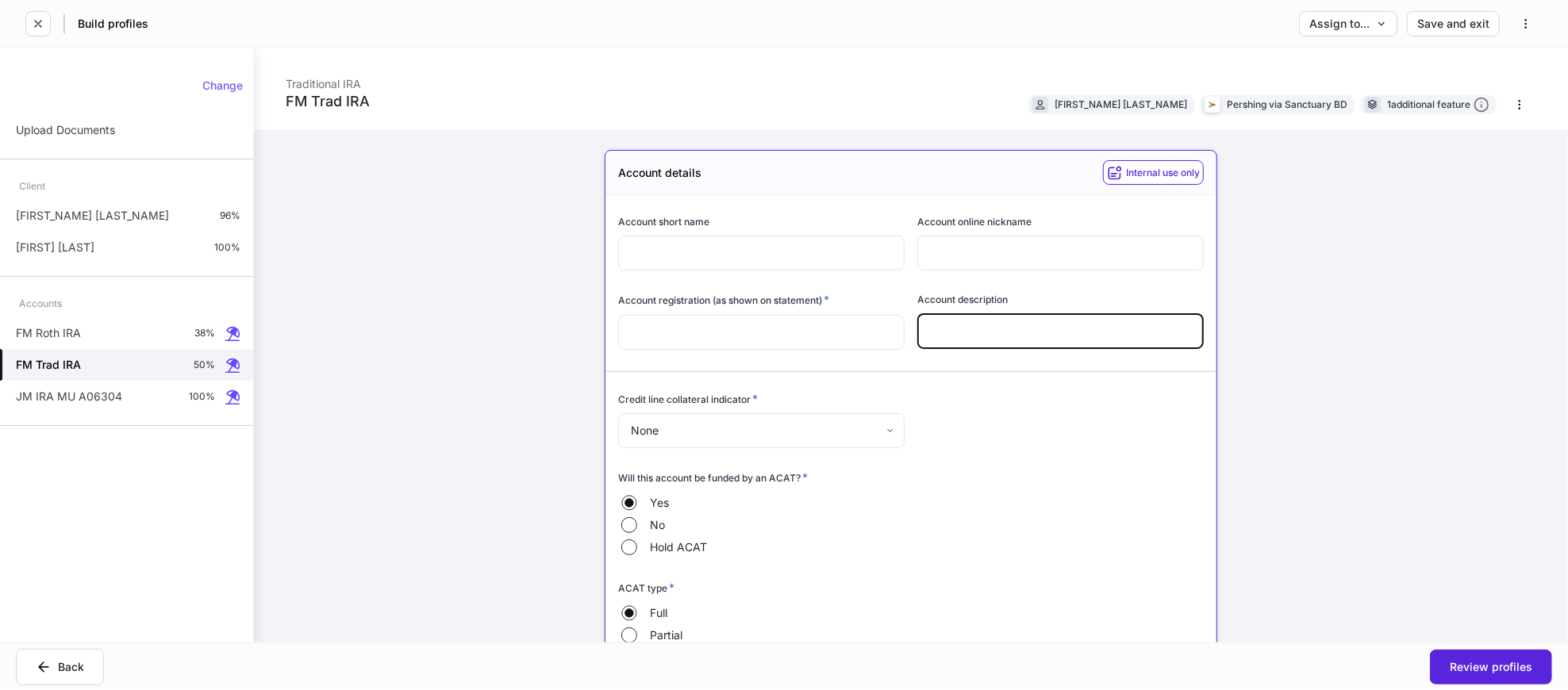 click at bounding box center (1060, 332) 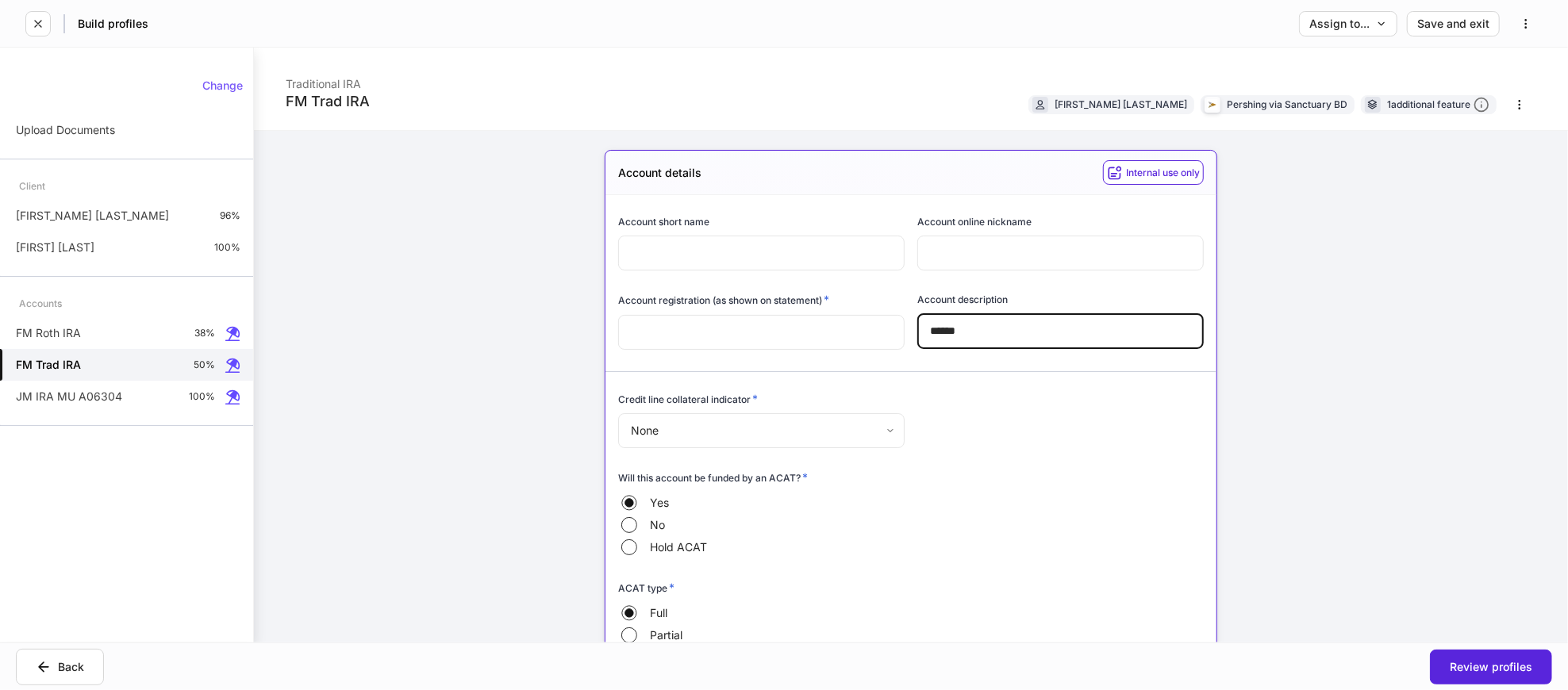 click on "Yes No Hold ACAT" at bounding box center [911, 525] 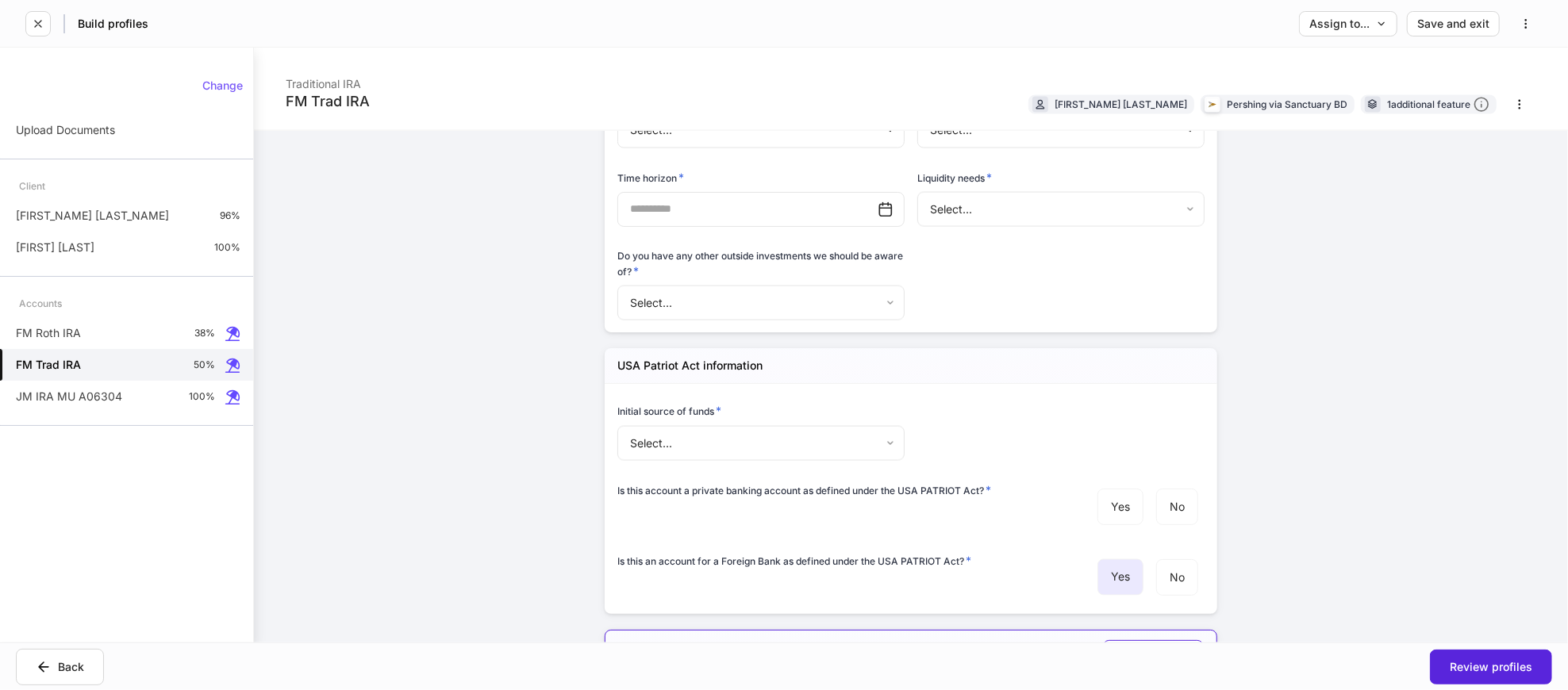 scroll, scrollTop: 2026, scrollLeft: 0, axis: vertical 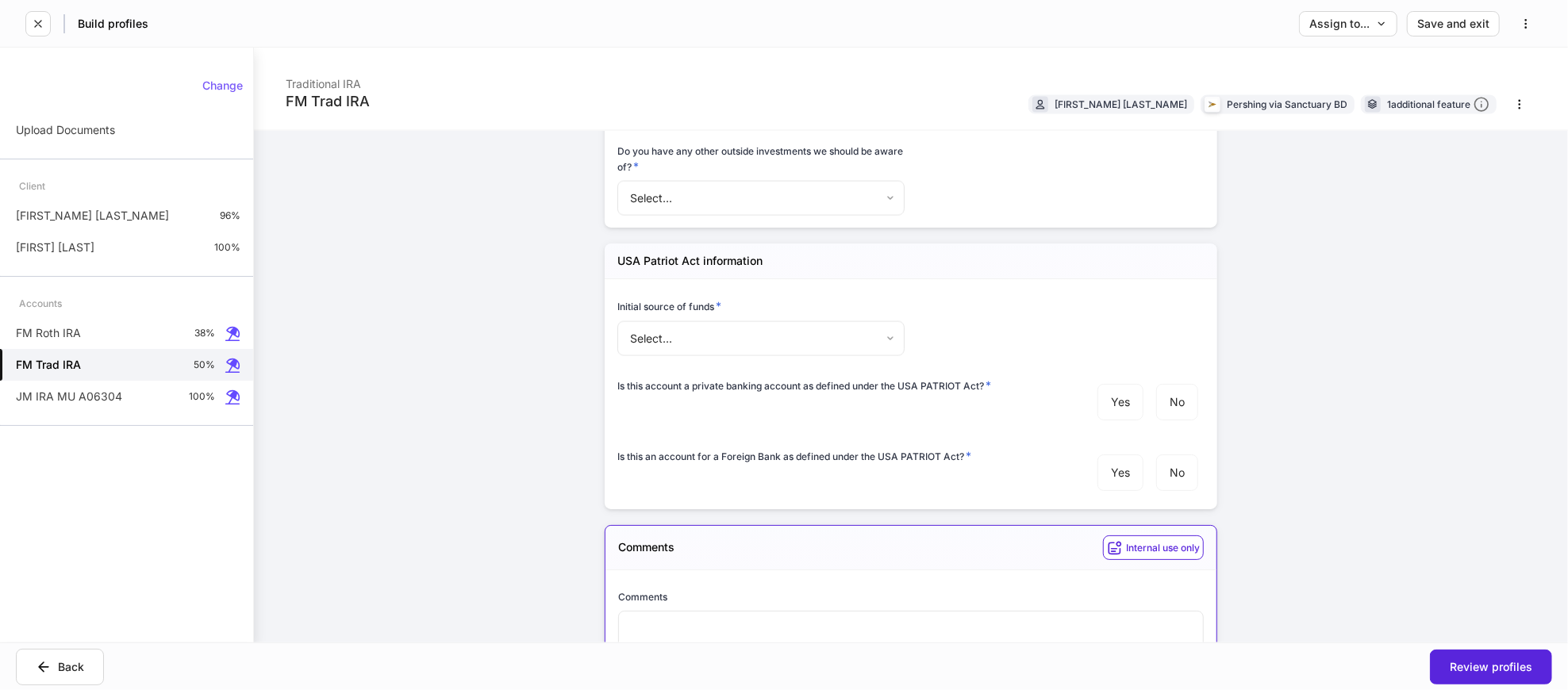 click on "**********" at bounding box center (784, 345) 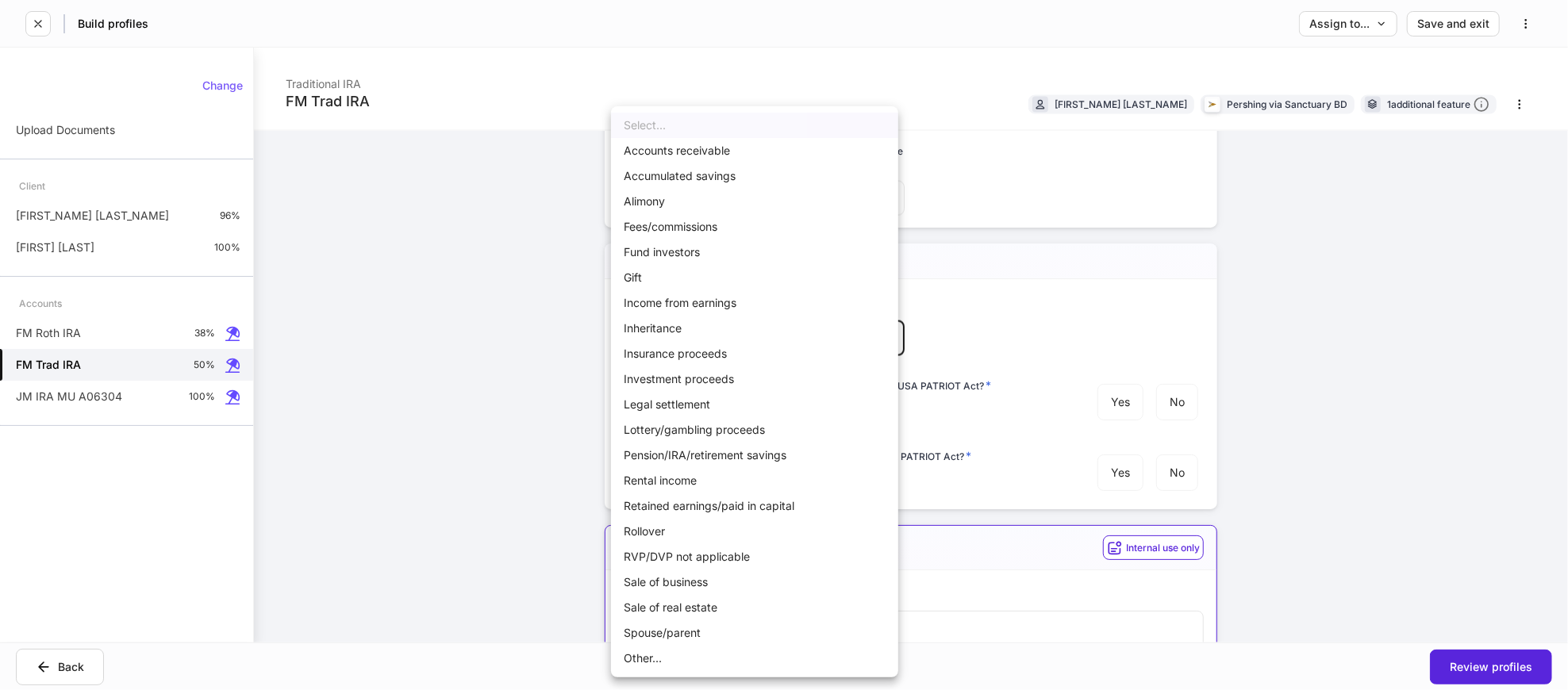 click on "Income from earnings" at bounding box center [755, 303] 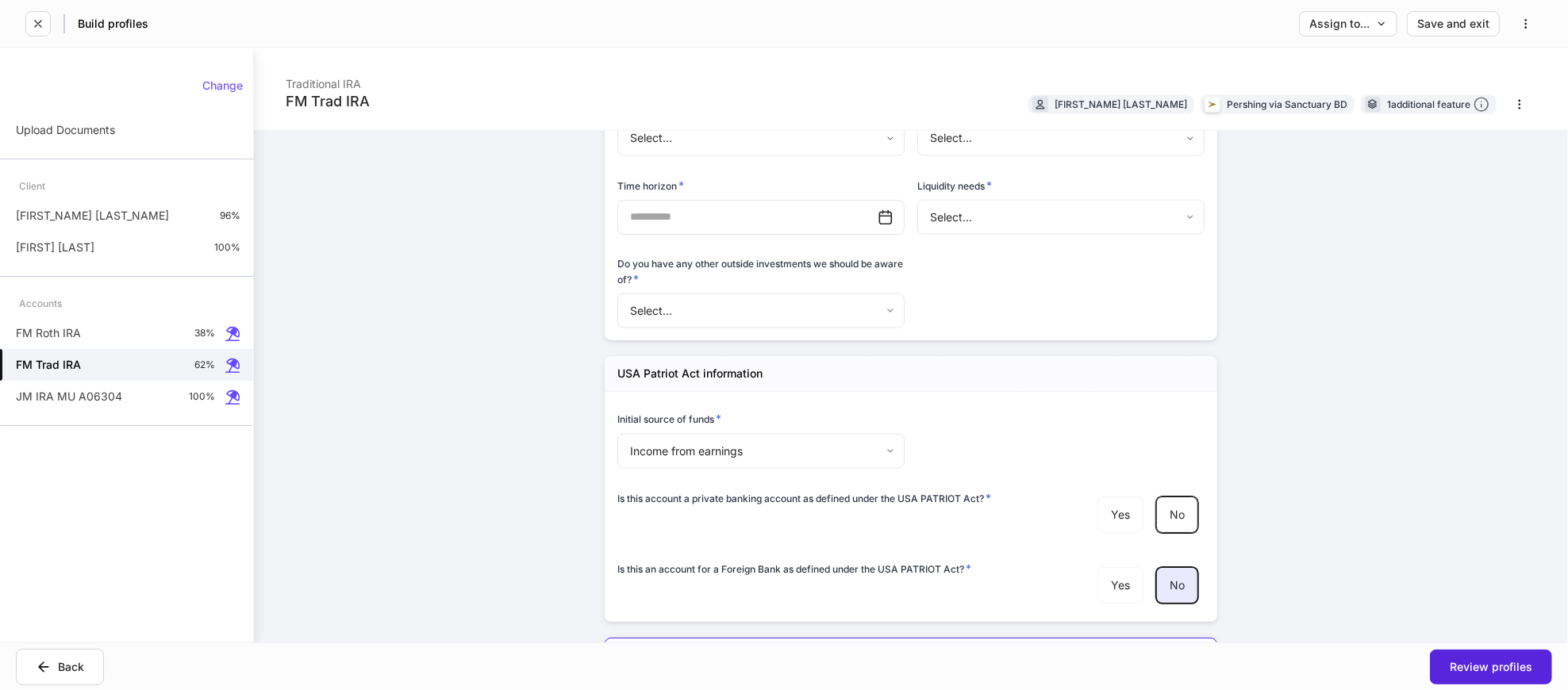 scroll, scrollTop: 1762, scrollLeft: 0, axis: vertical 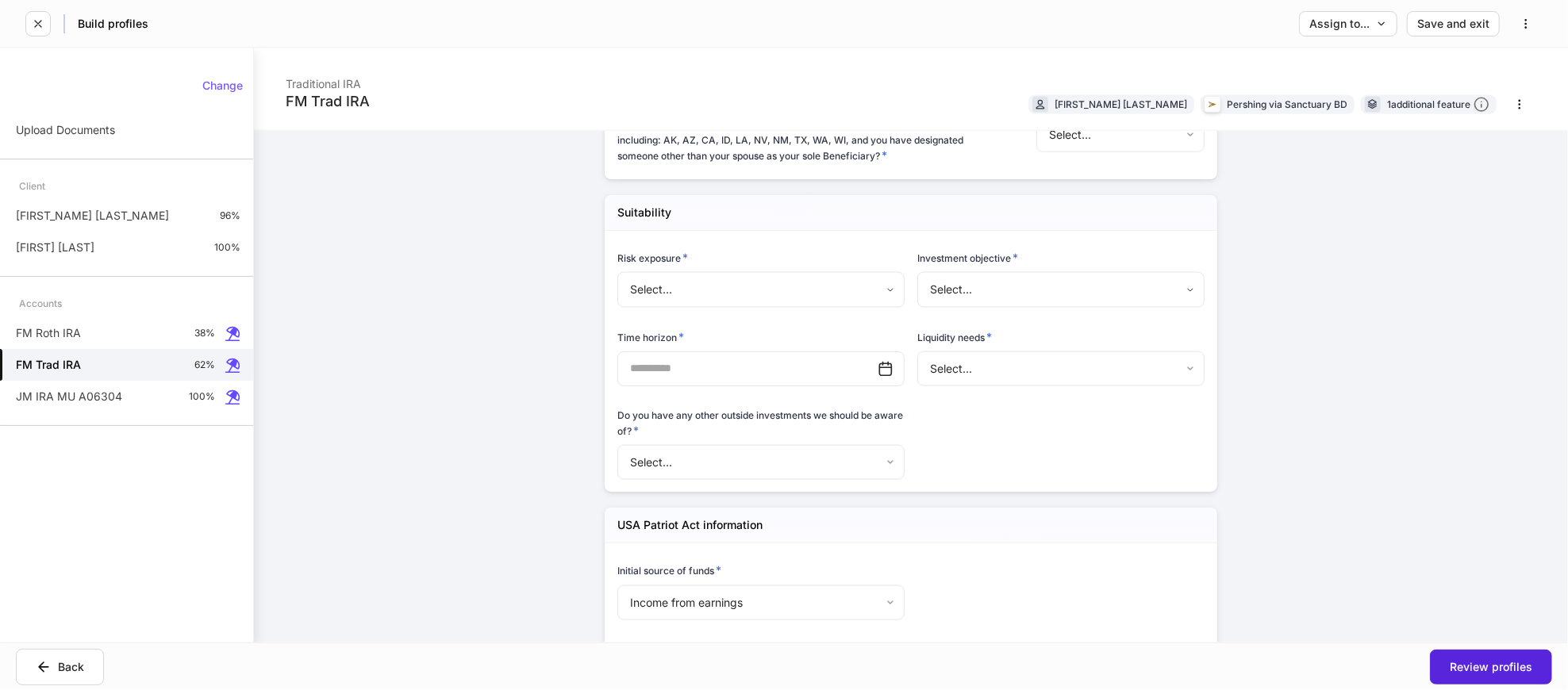 click on "**********" at bounding box center (784, 345) 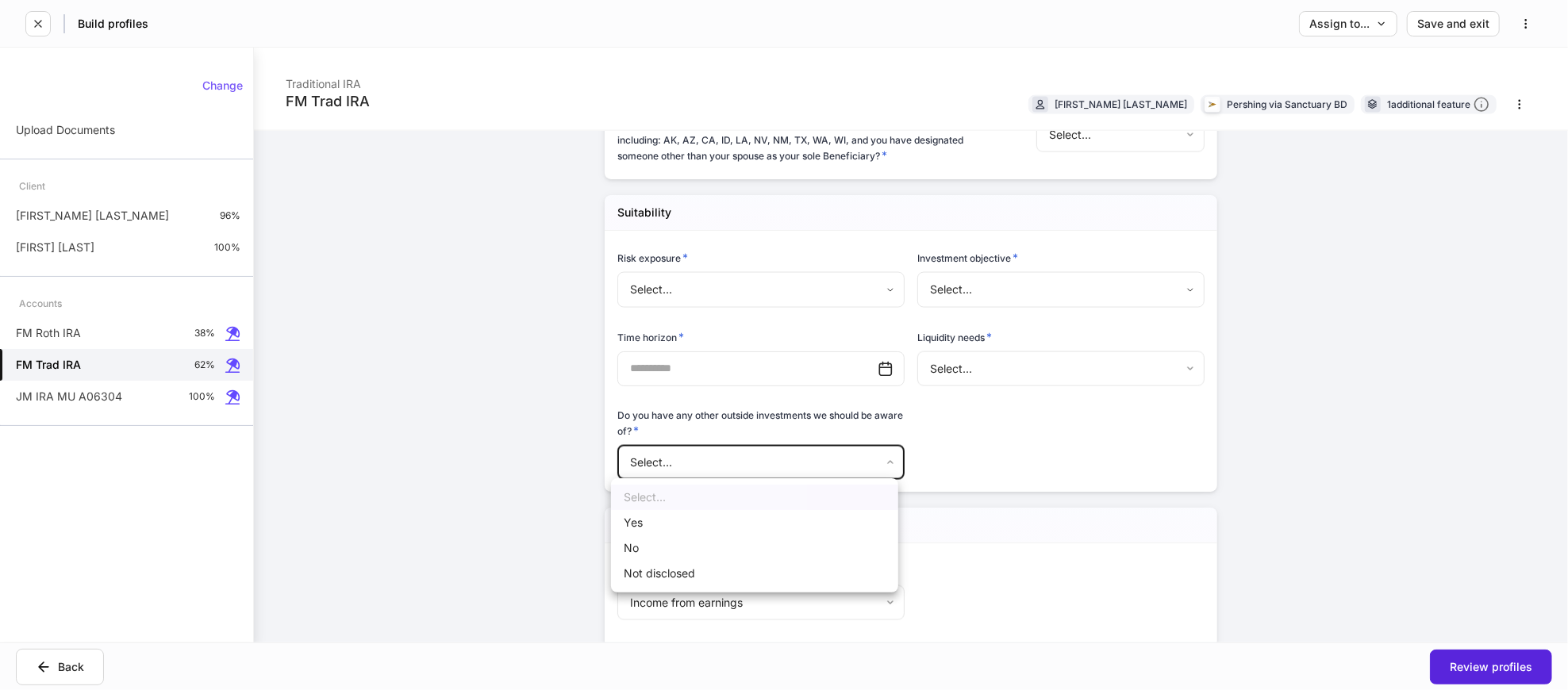 click on "Not disclosed" at bounding box center (755, 573) 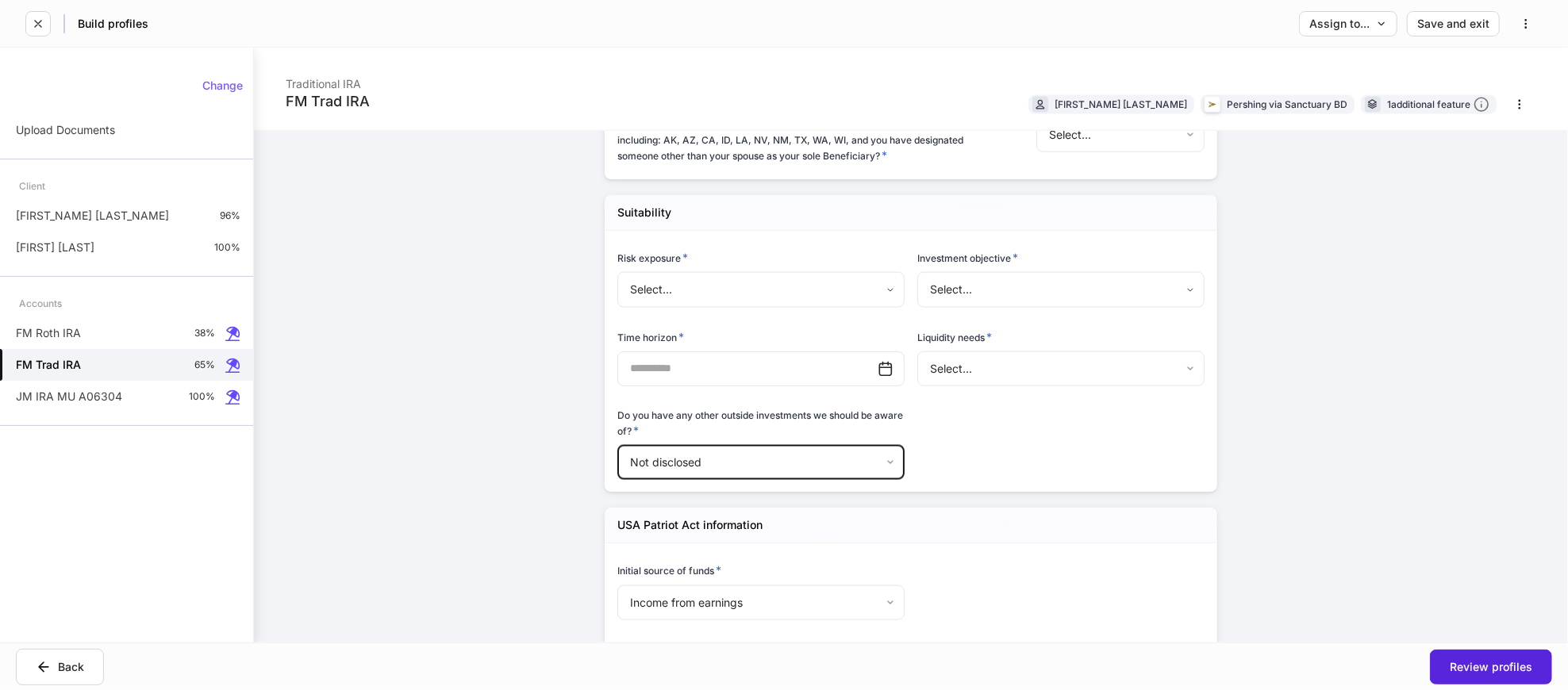 click on "**********" at bounding box center (784, 345) 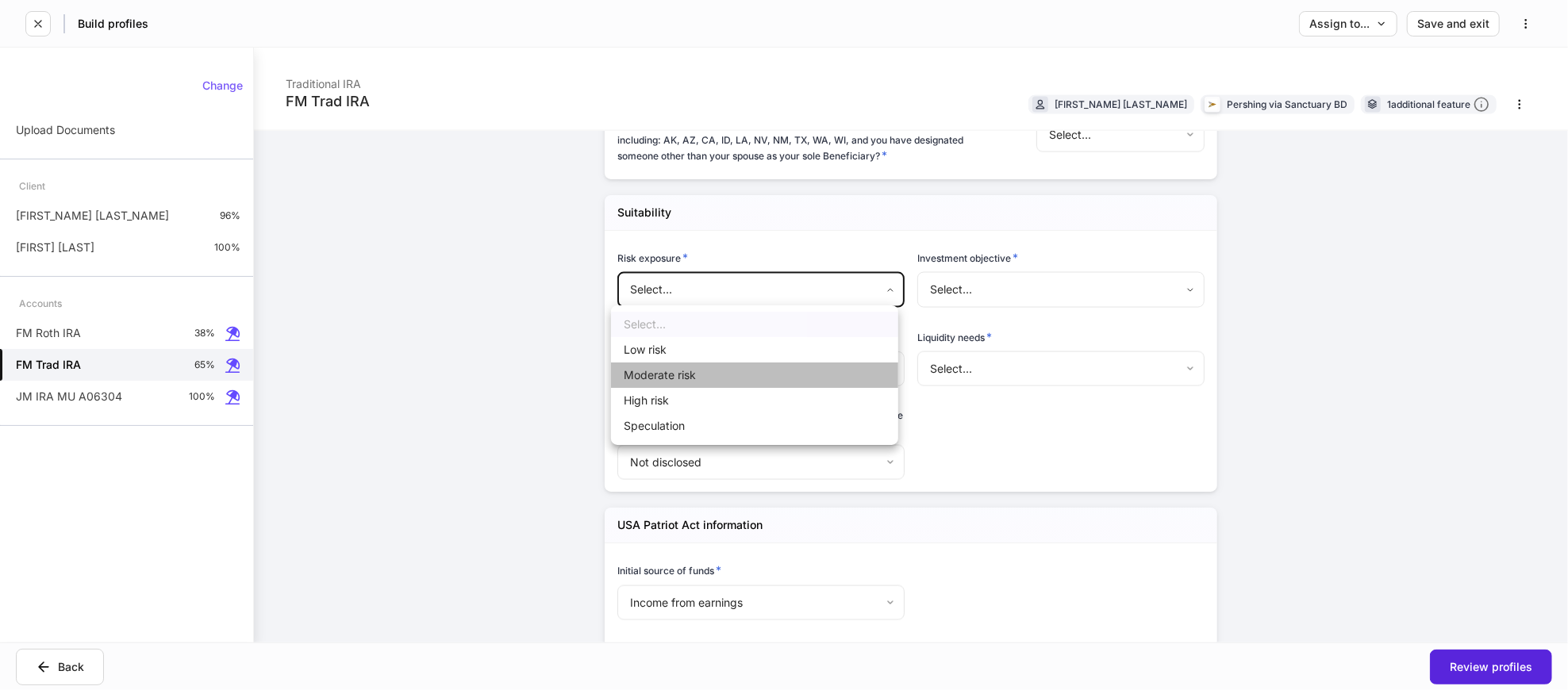 drag, startPoint x: 700, startPoint y: 376, endPoint x: 1051, endPoint y: 297, distance: 359.78049 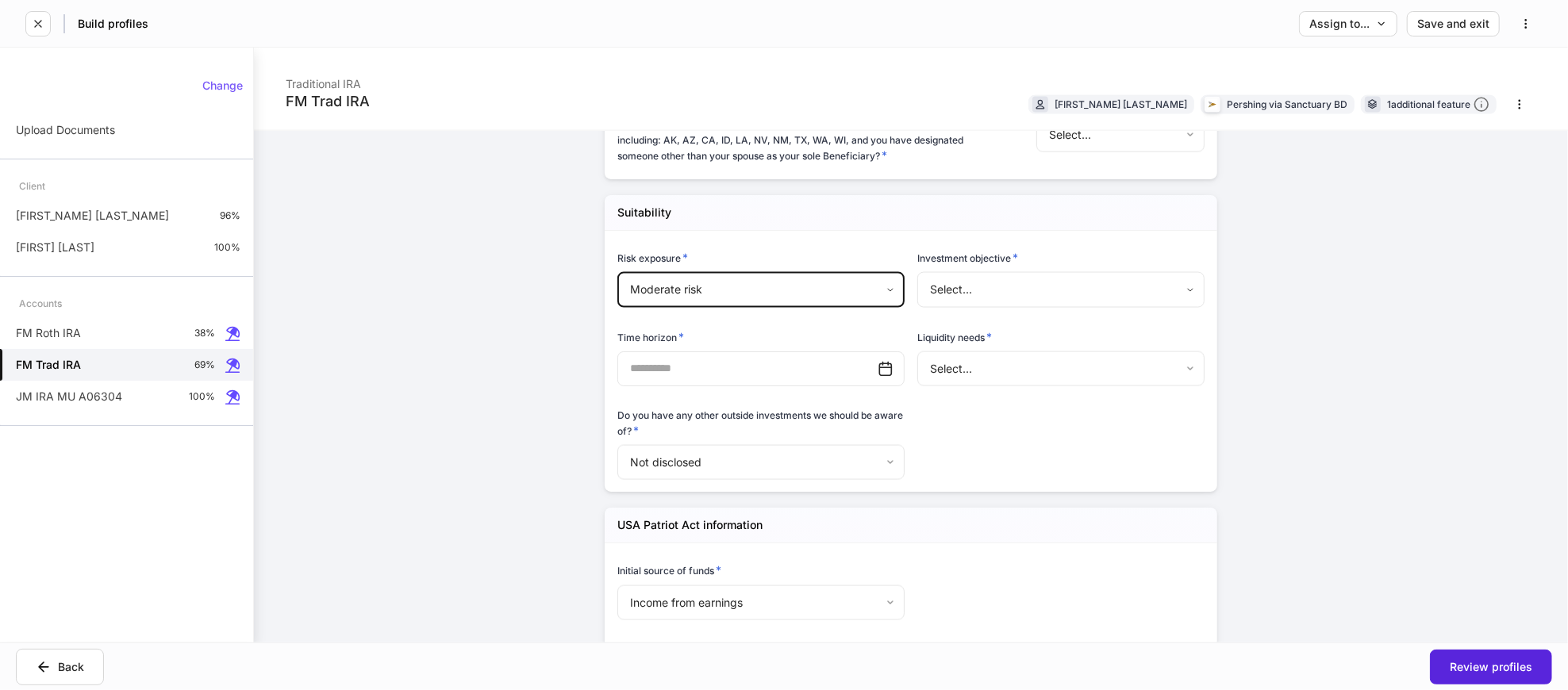 click on "Low risk Moderate risk High risk Speculation" at bounding box center (784, 345) 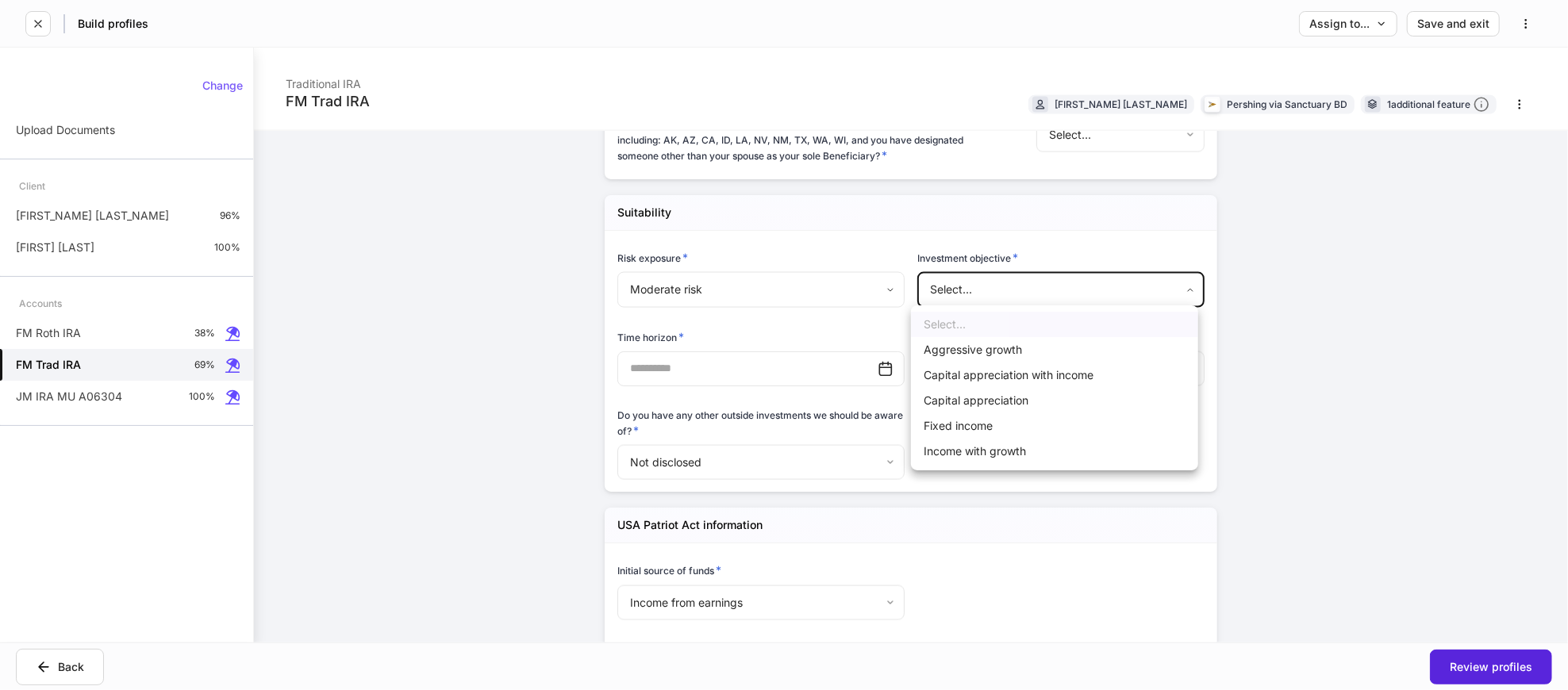 click on "**********" at bounding box center [784, 345] 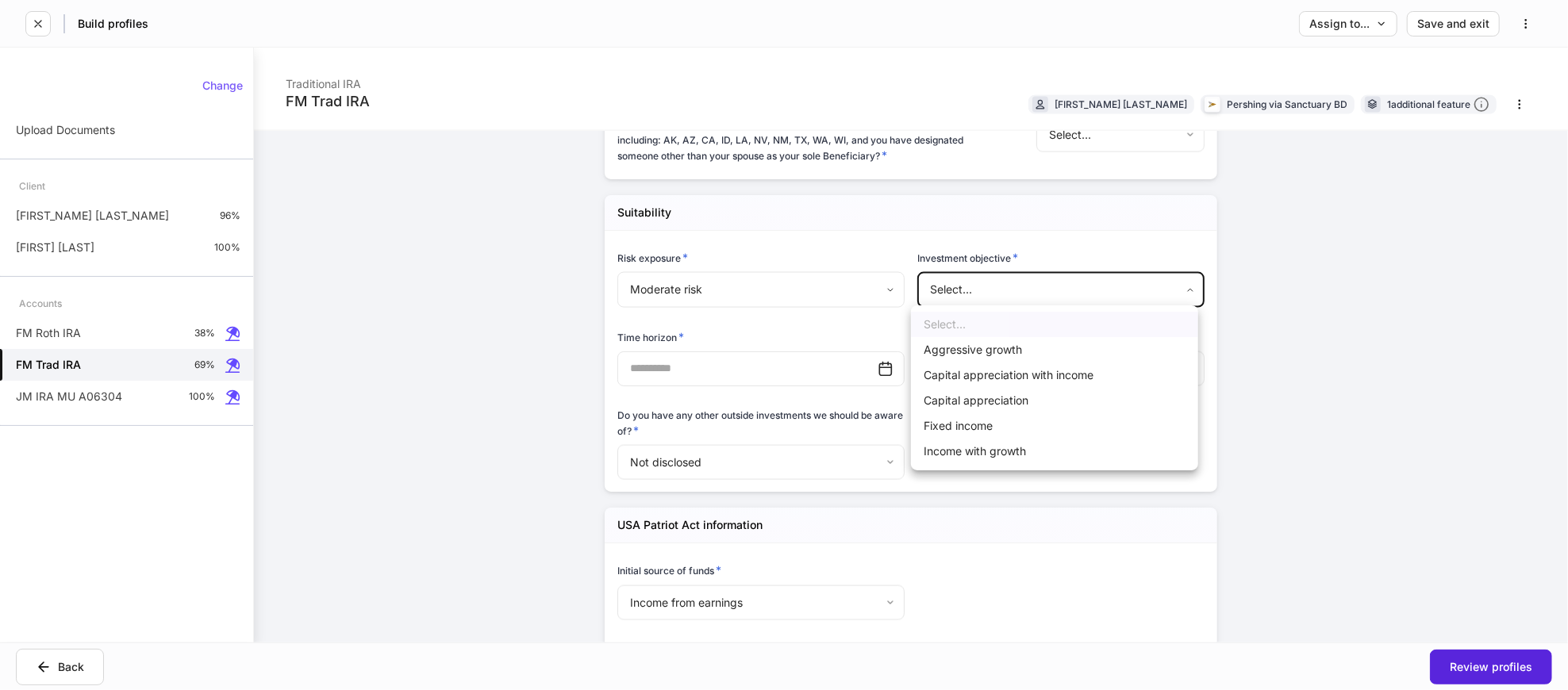click on "Capital appreciation with income" at bounding box center [1055, 375] 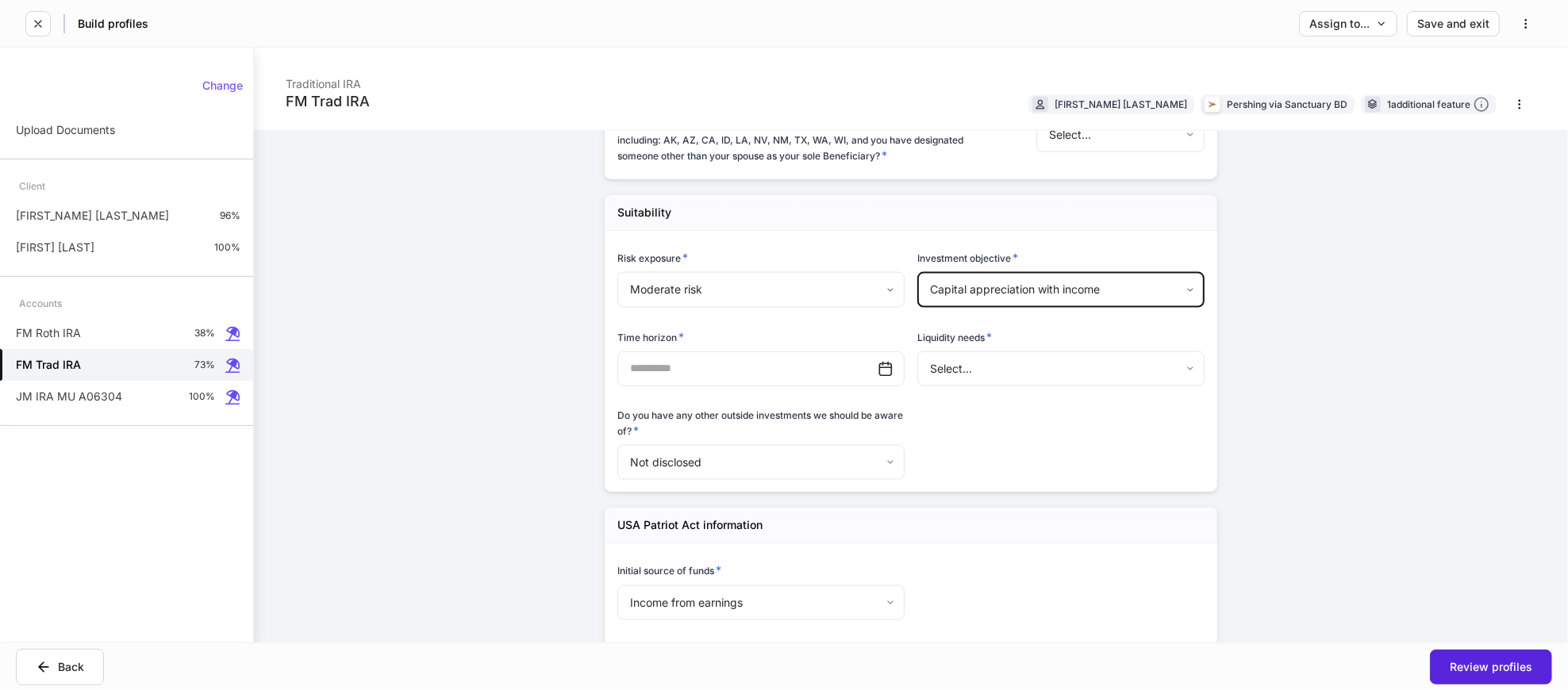click at bounding box center (747, 369) 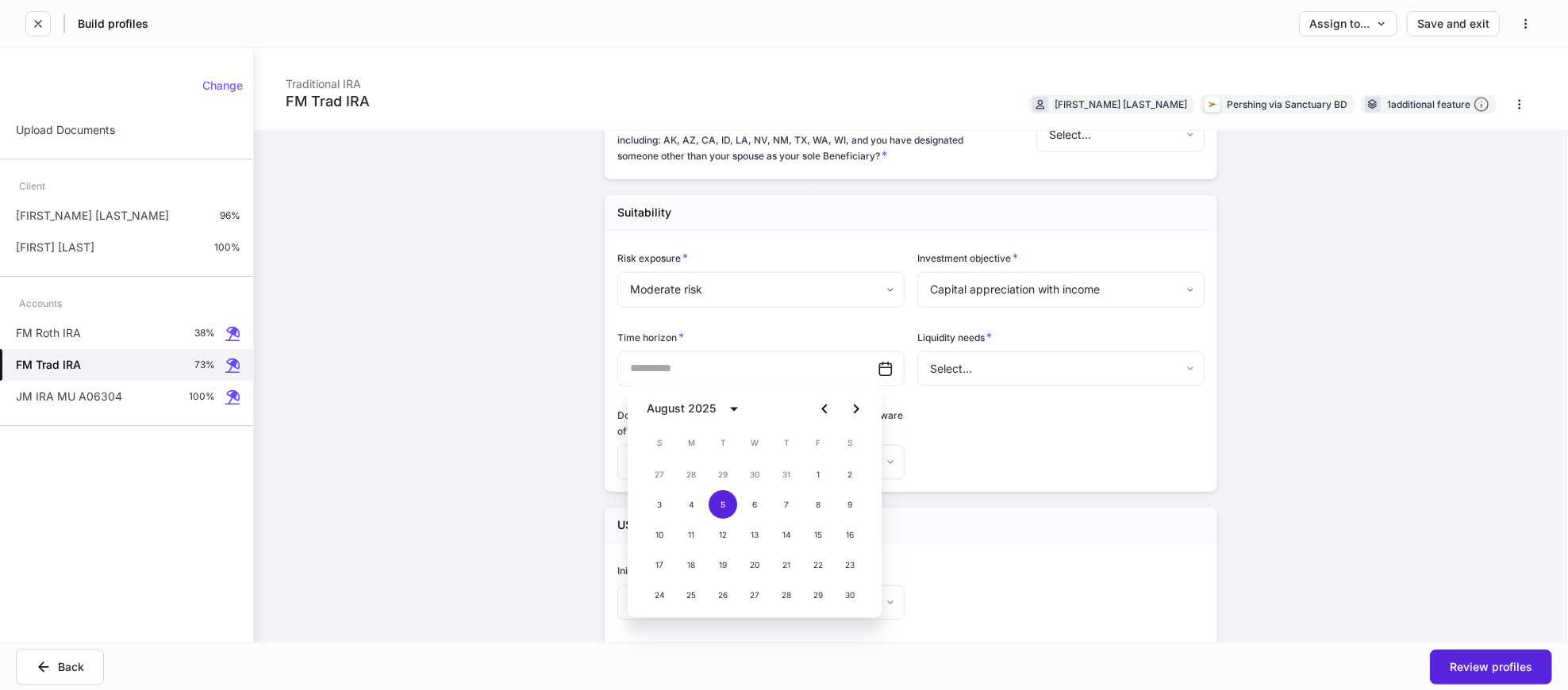 click on "August 2025" at bounding box center (697, 409) 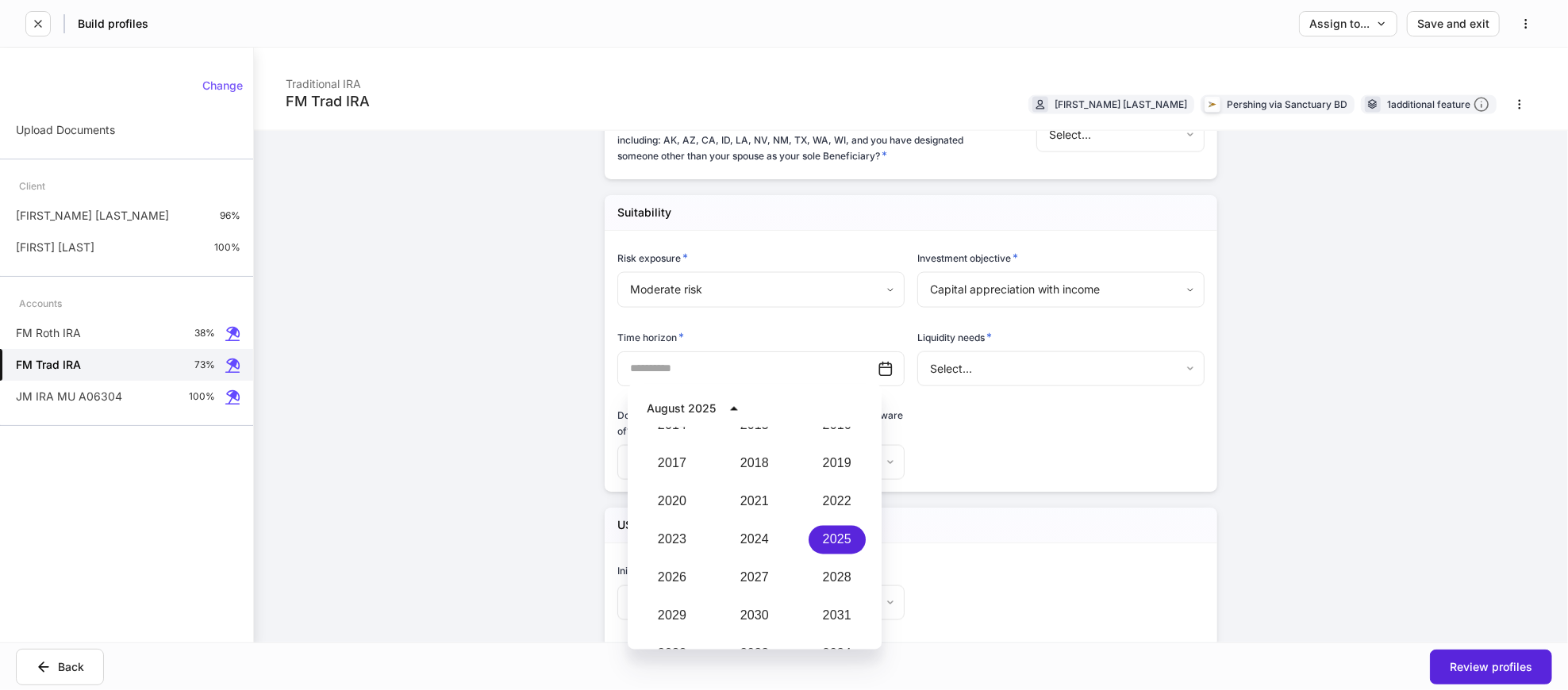 scroll, scrollTop: 1555, scrollLeft: 0, axis: vertical 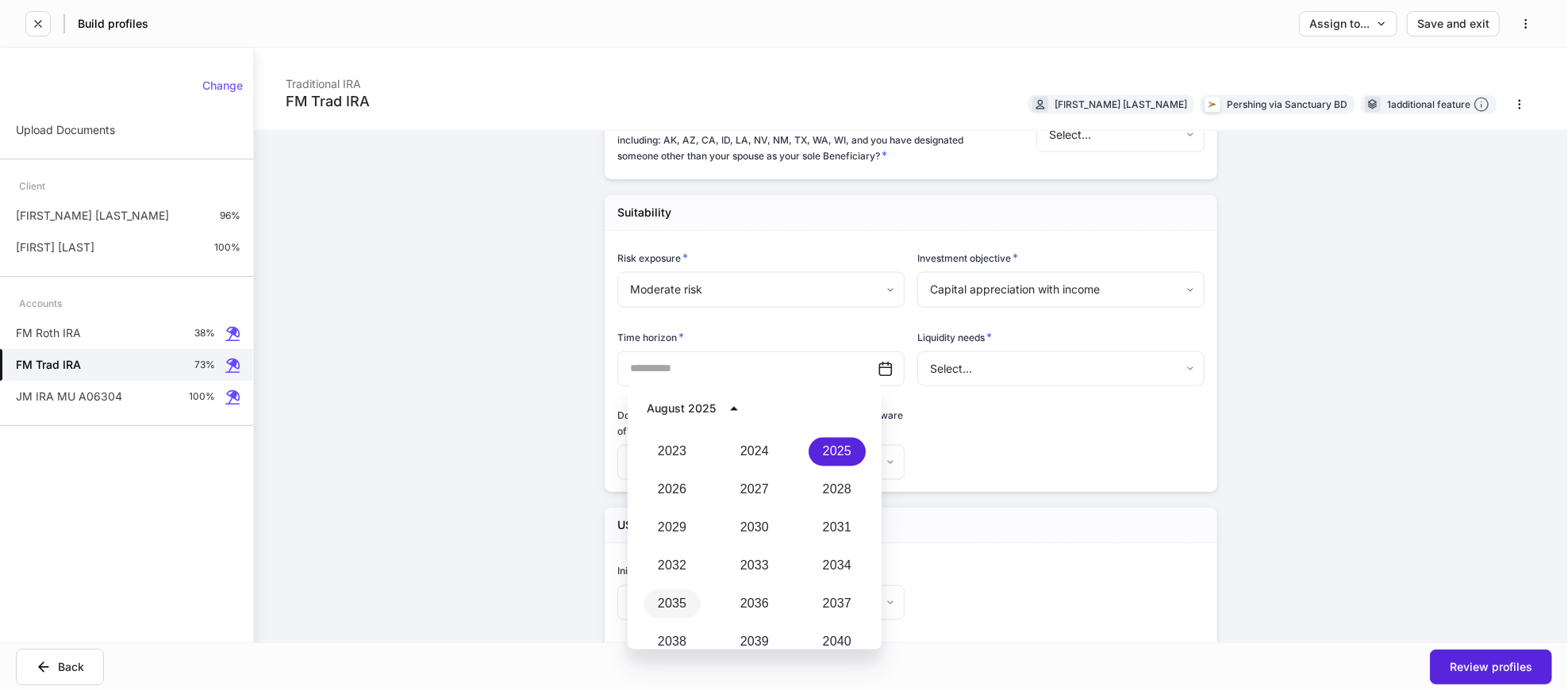 click on "2035" at bounding box center (672, 604) 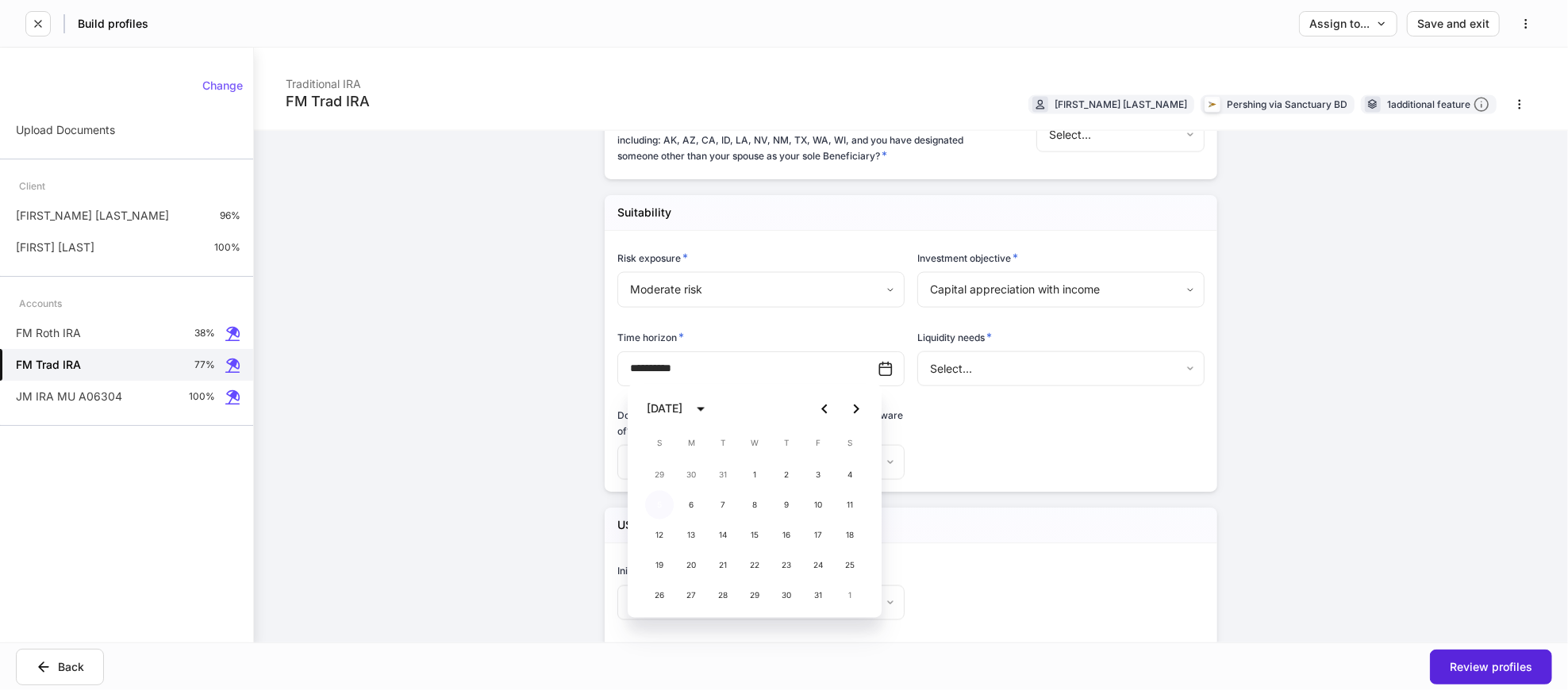 click on "5" at bounding box center (659, 505) 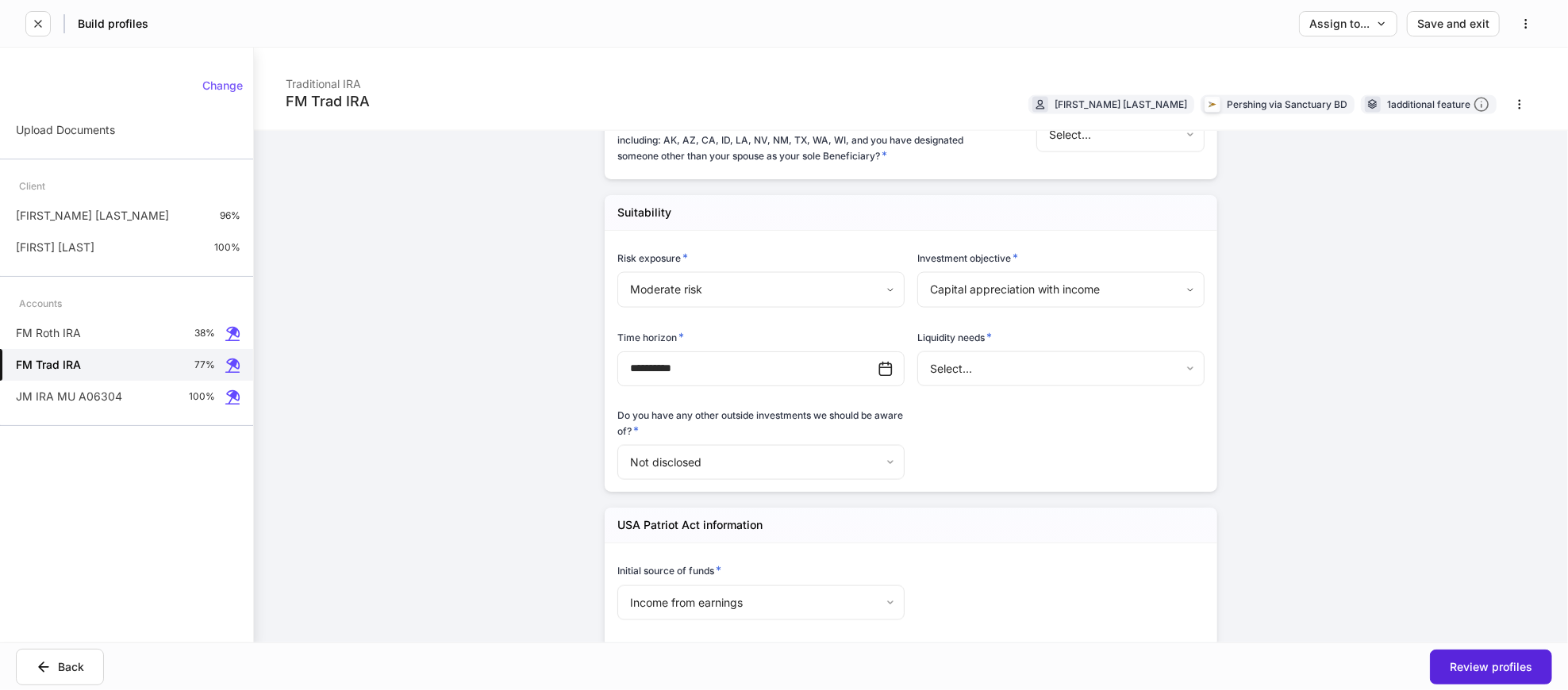 click on "**********" at bounding box center [784, 345] 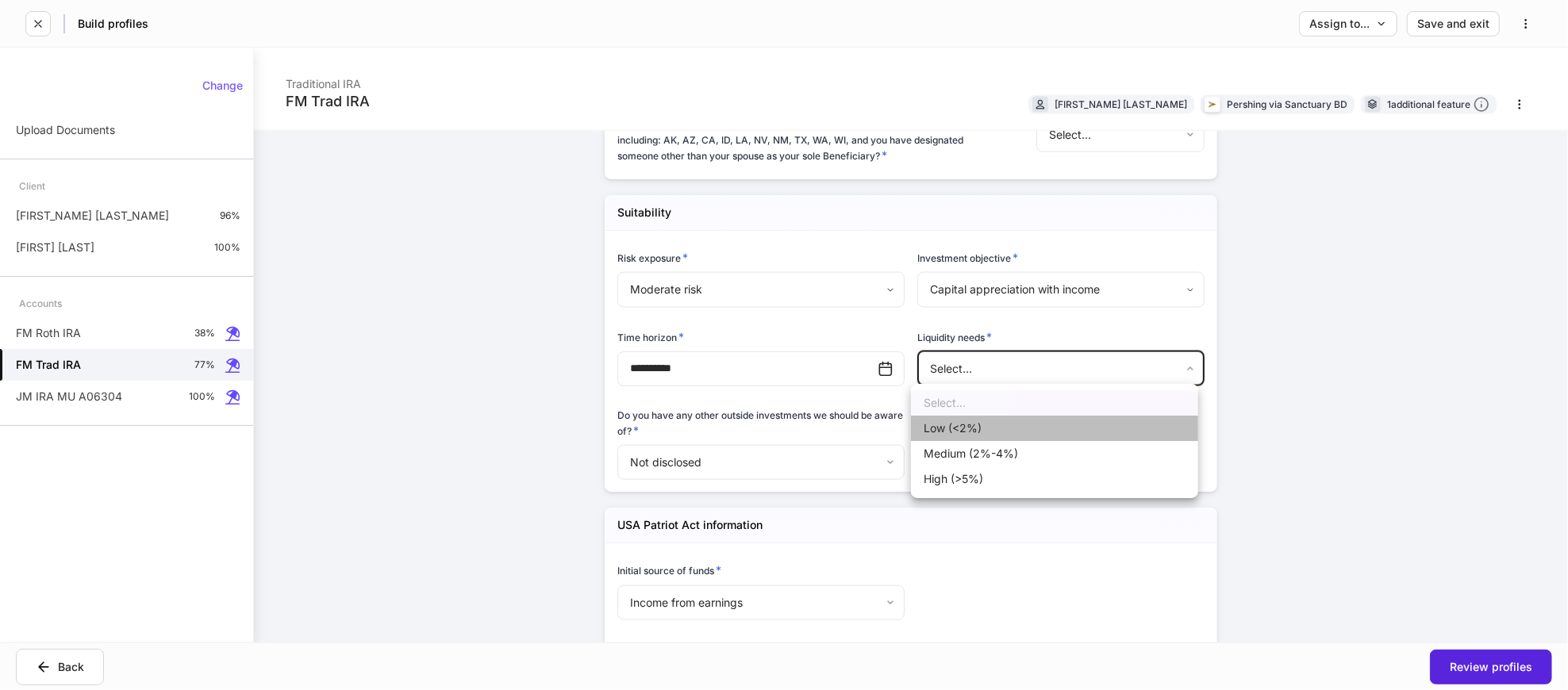 click on "Low (<2%)" at bounding box center [1055, 428] 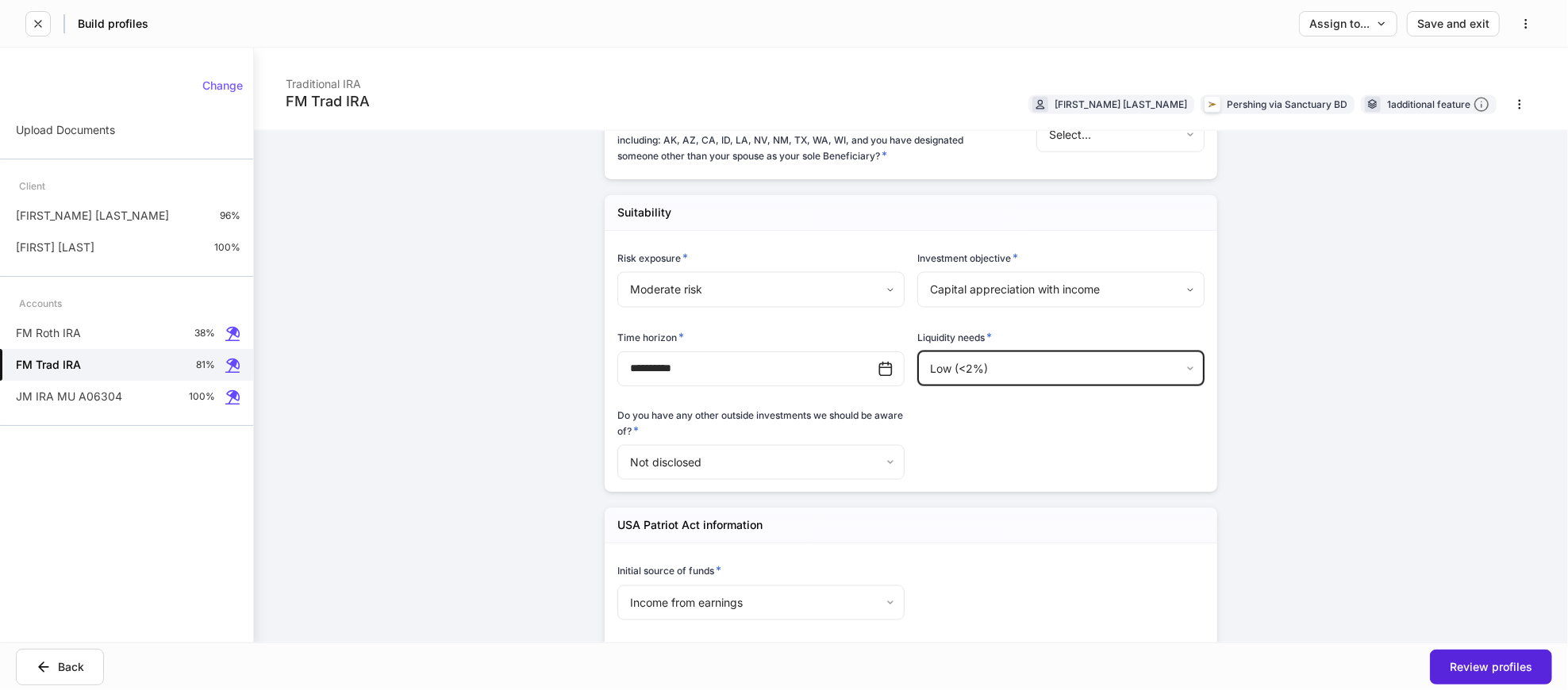 click on "**********" at bounding box center [905, 356] 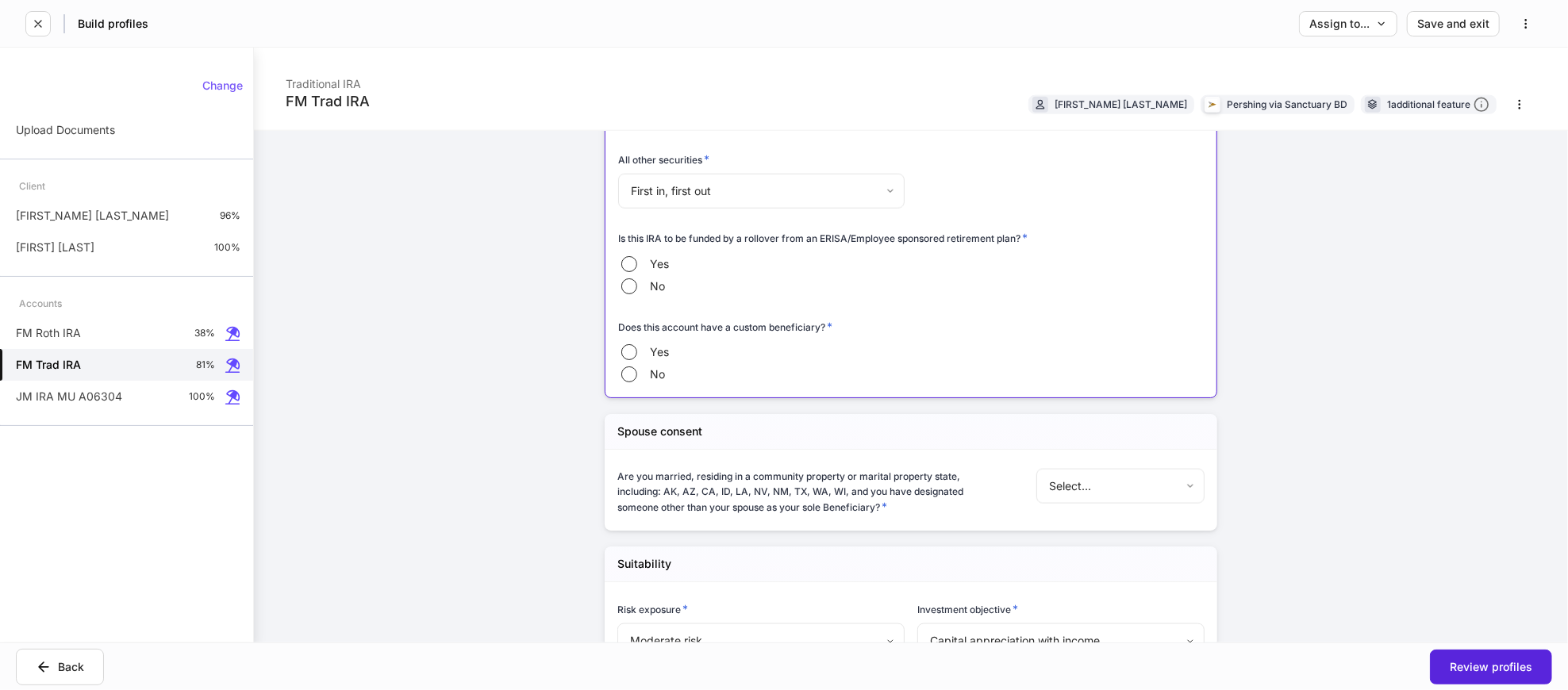 scroll, scrollTop: 1409, scrollLeft: 0, axis: vertical 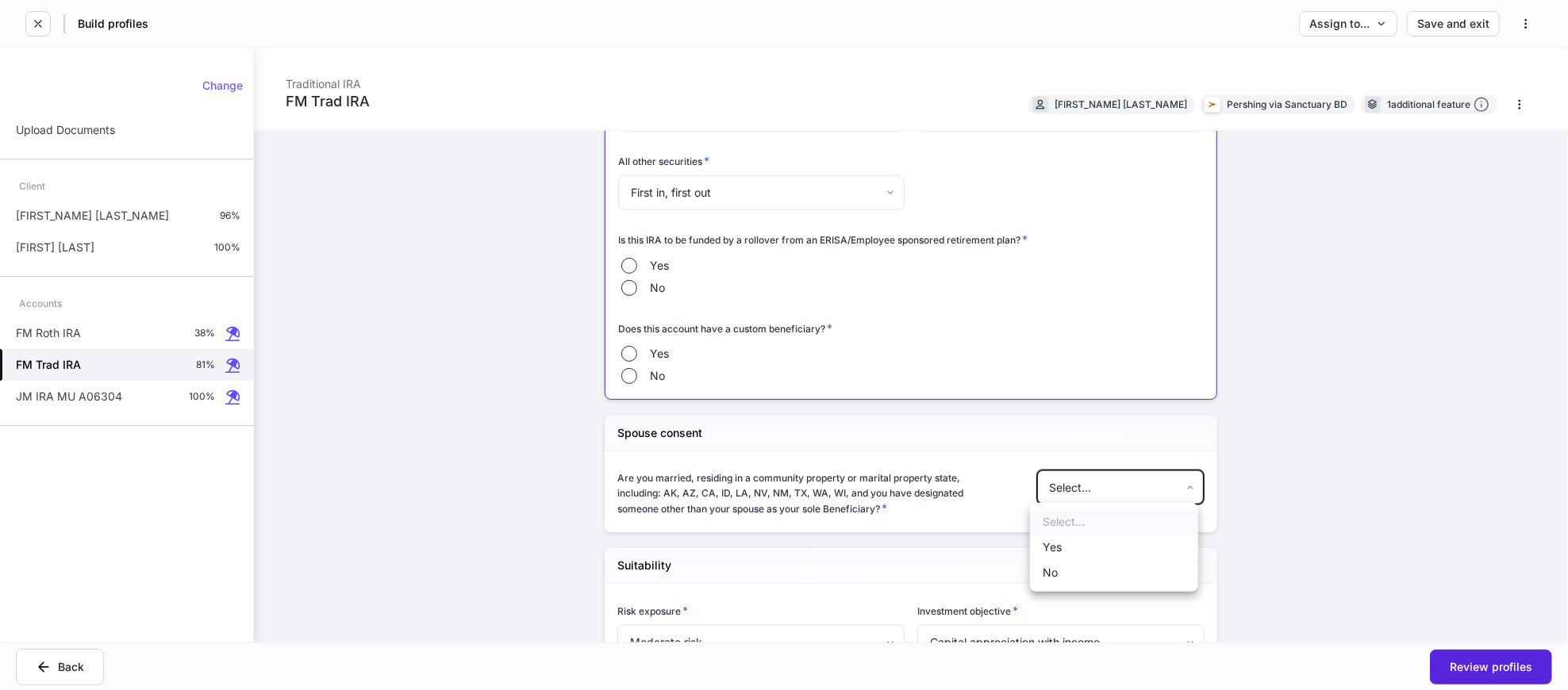 click on "**********" at bounding box center (784, 345) 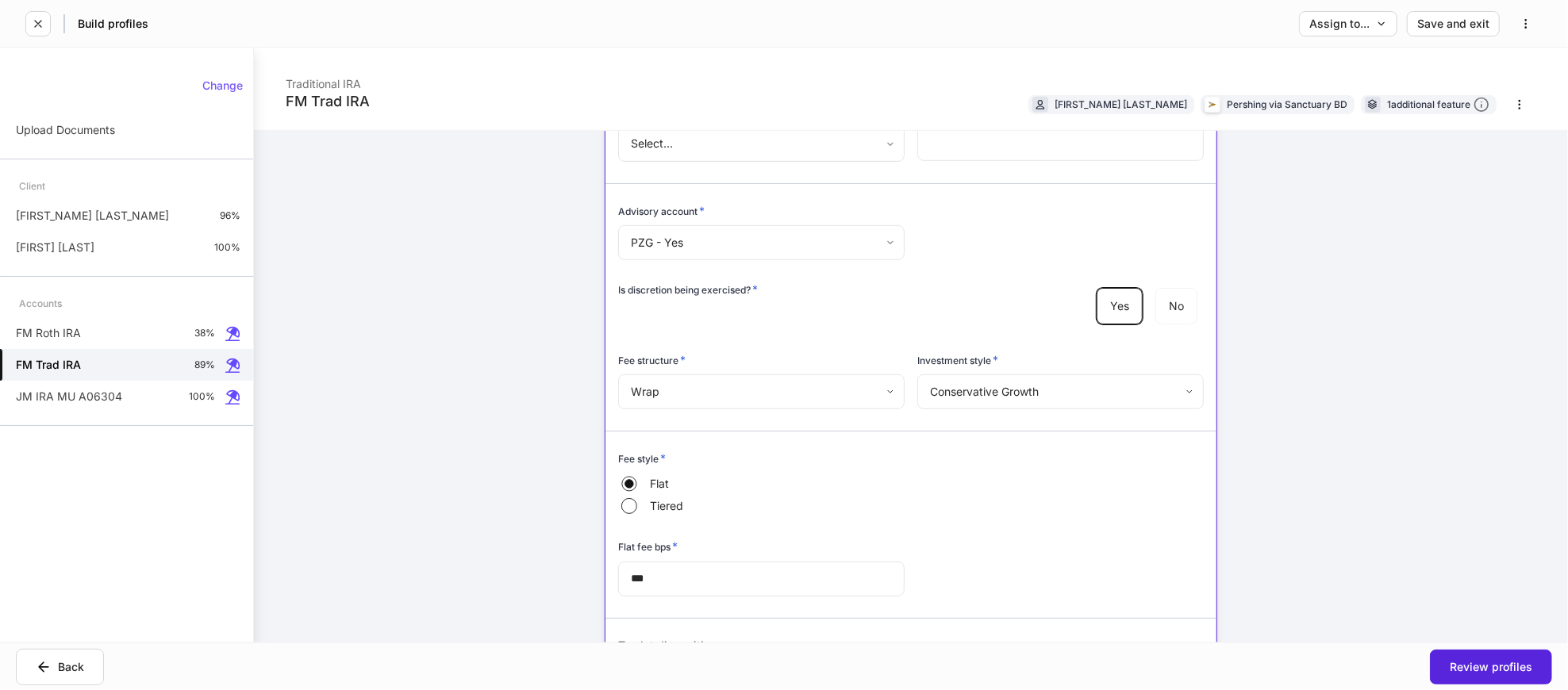 scroll, scrollTop: 616, scrollLeft: 0, axis: vertical 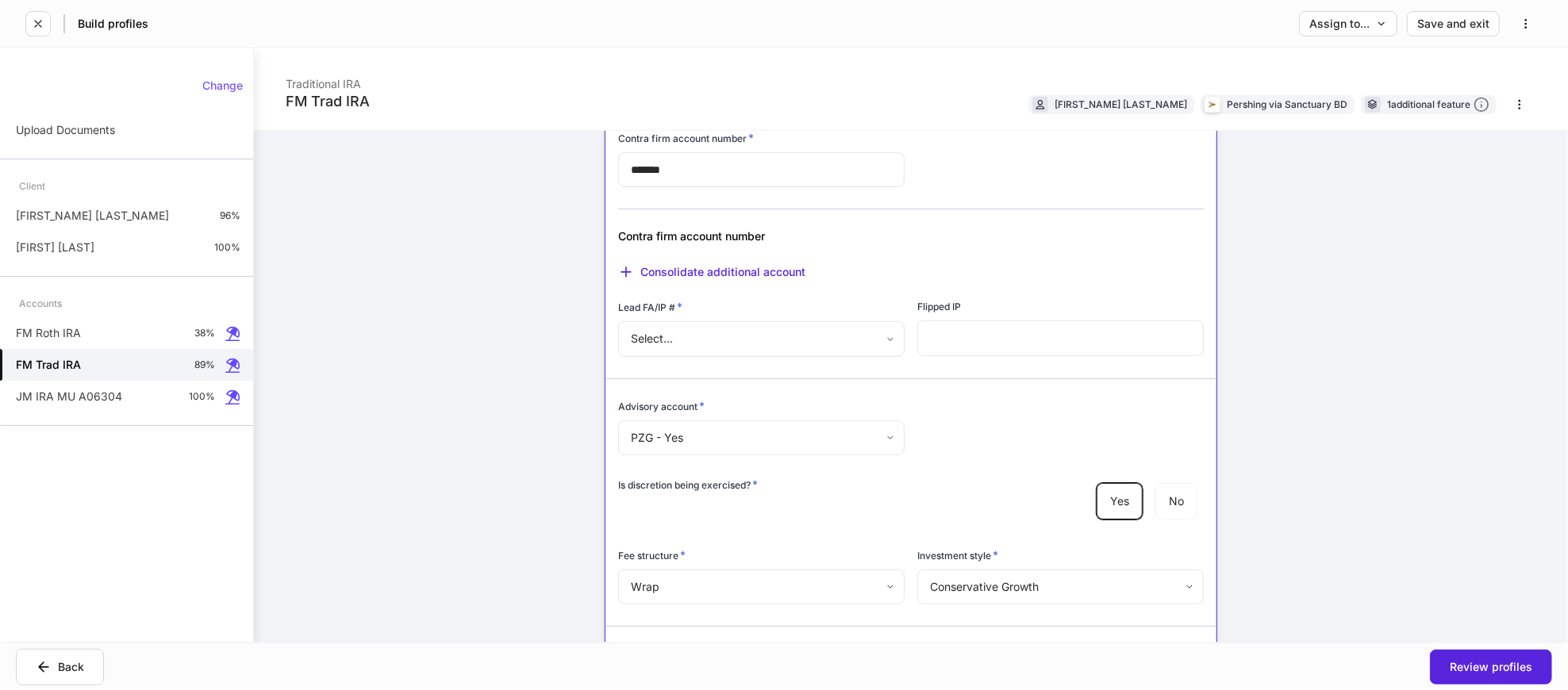click on "**********" at bounding box center [784, 345] 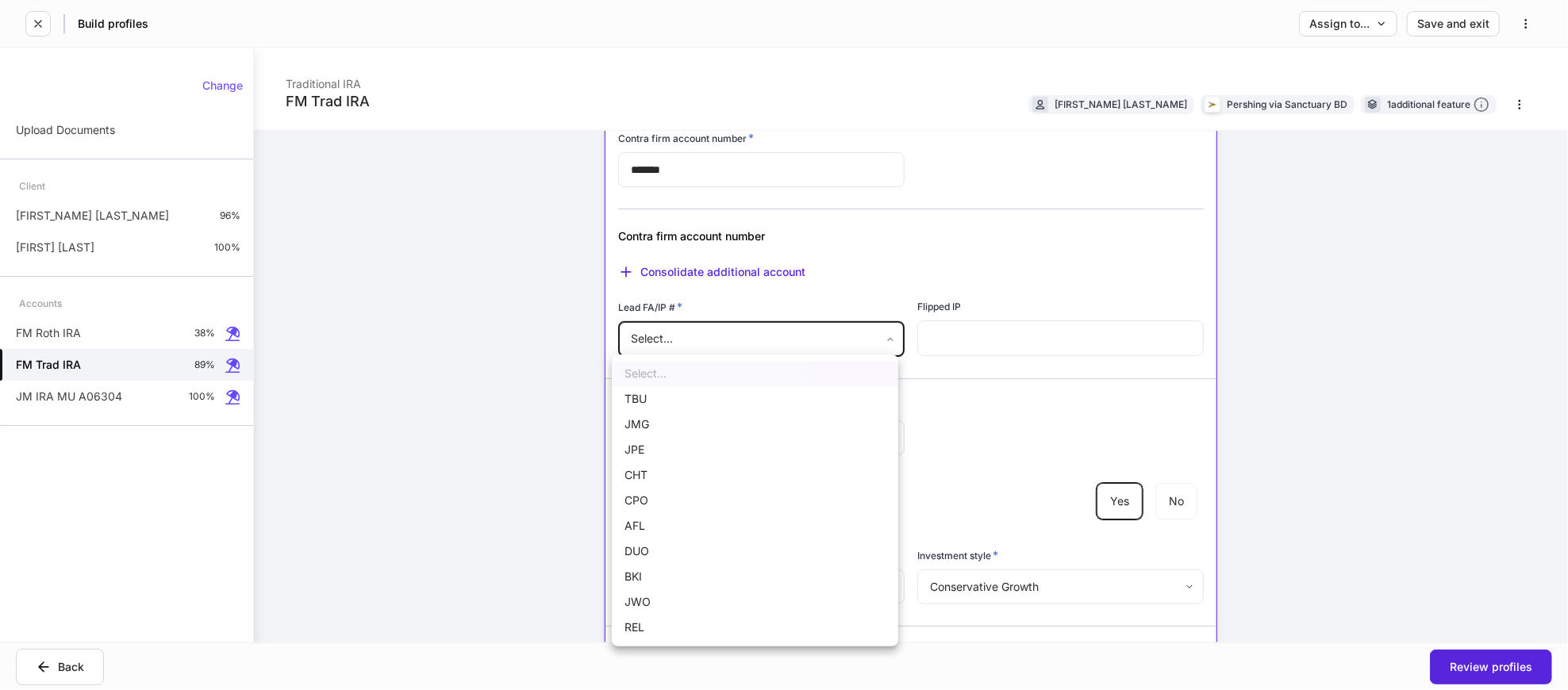 click on "JWO" at bounding box center (755, 602) 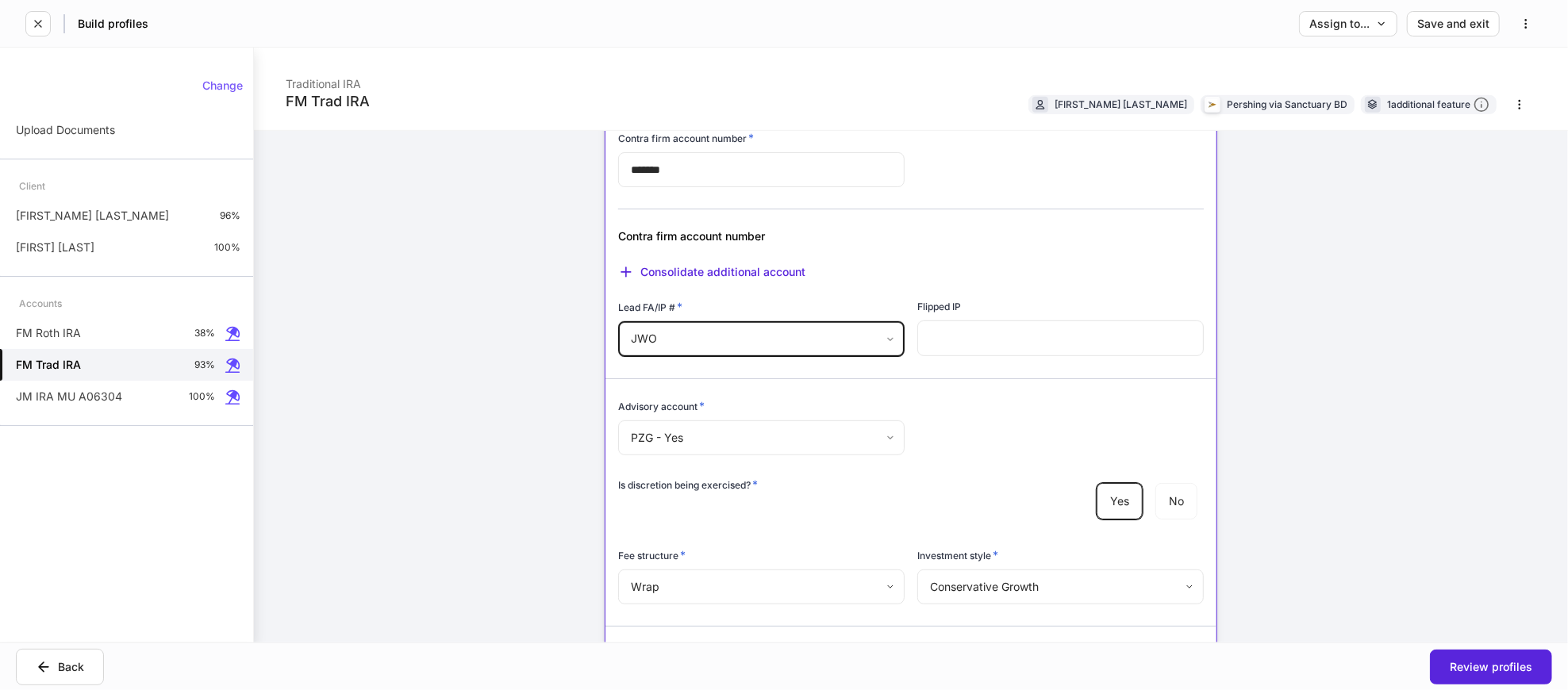 click at bounding box center [1060, 338] 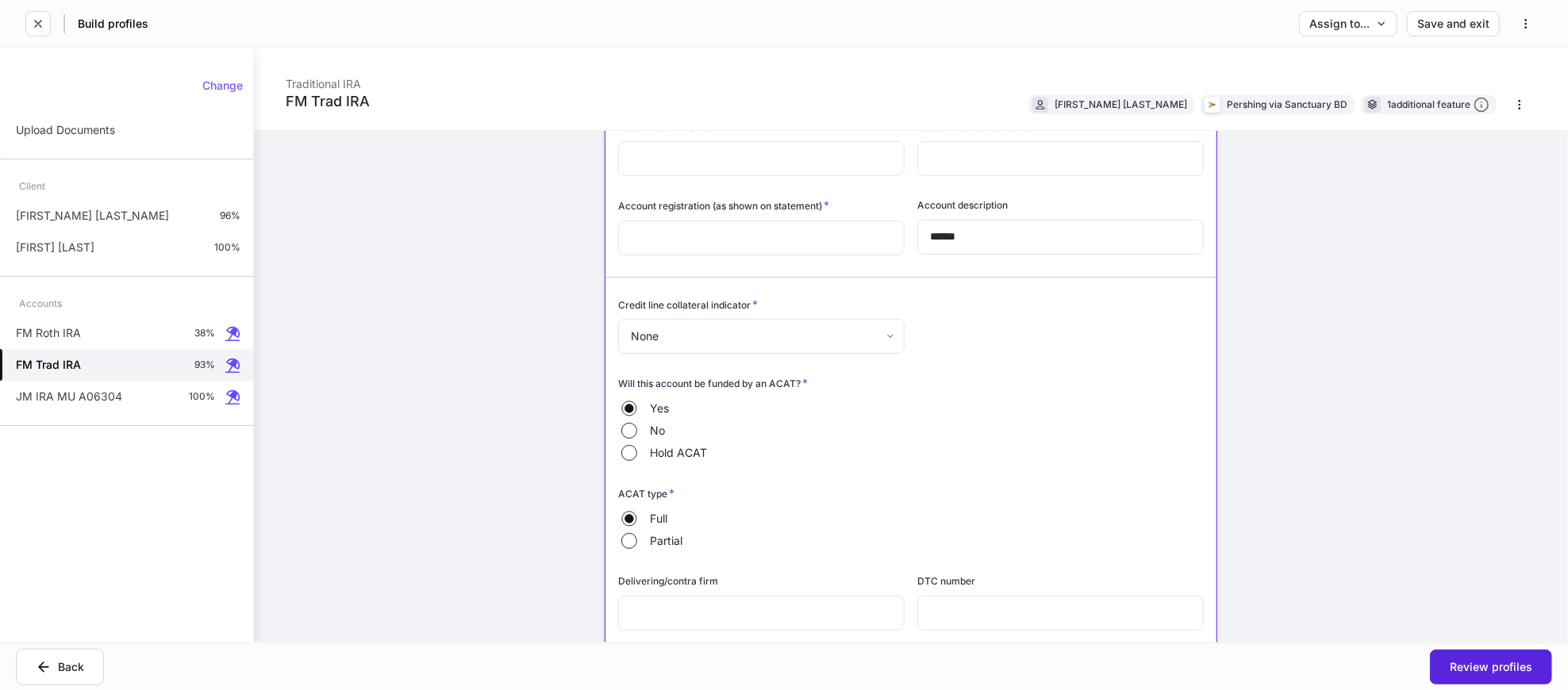 scroll, scrollTop: 0, scrollLeft: 0, axis: both 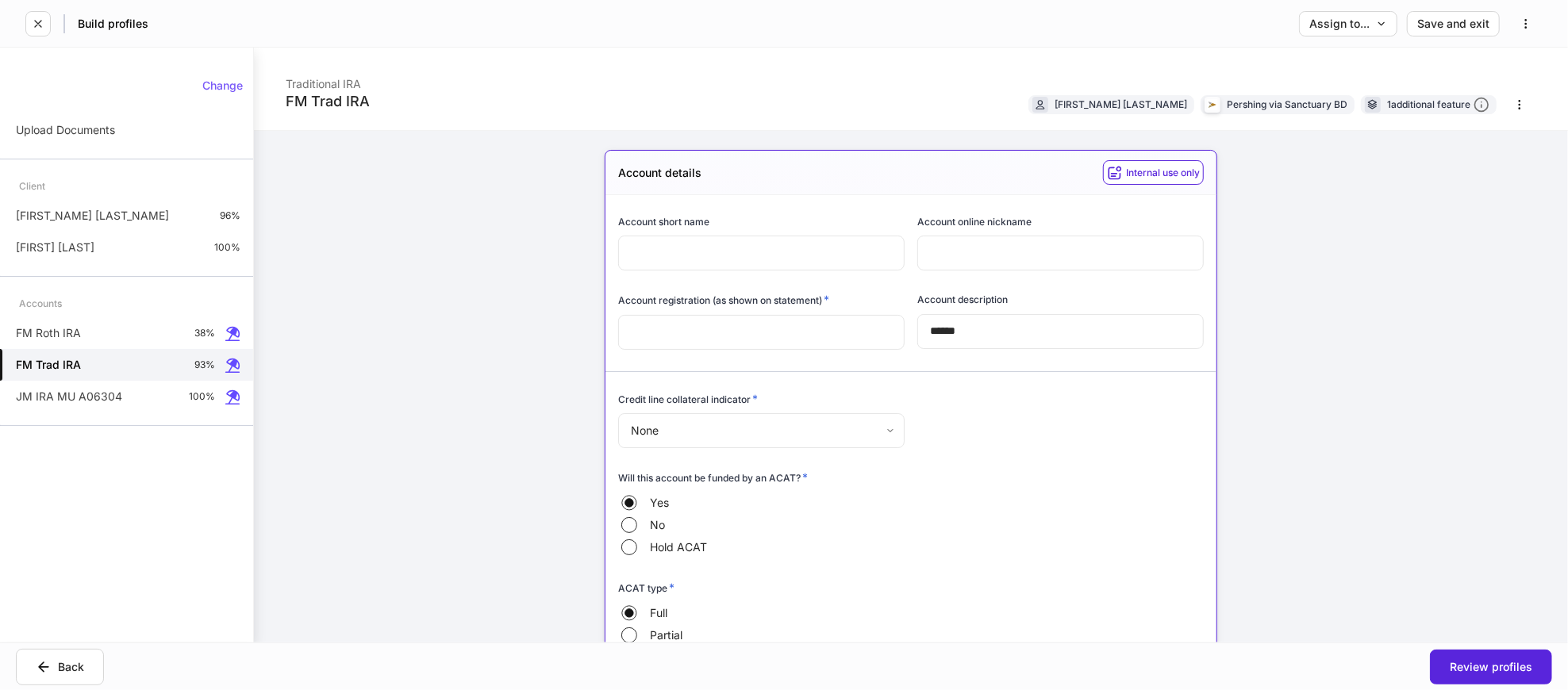 click at bounding box center [761, 332] 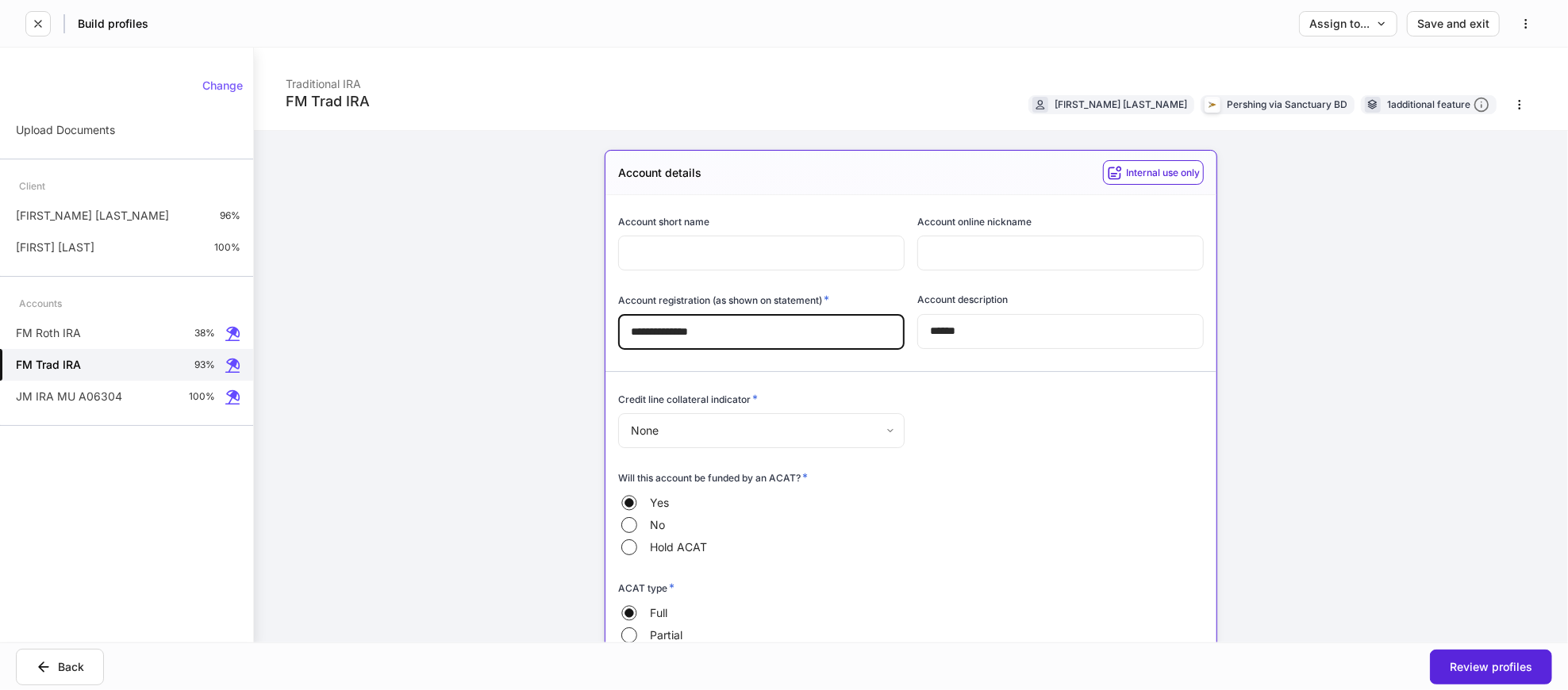 drag, startPoint x: 714, startPoint y: 330, endPoint x: 668, endPoint y: 332, distance: 46.043458 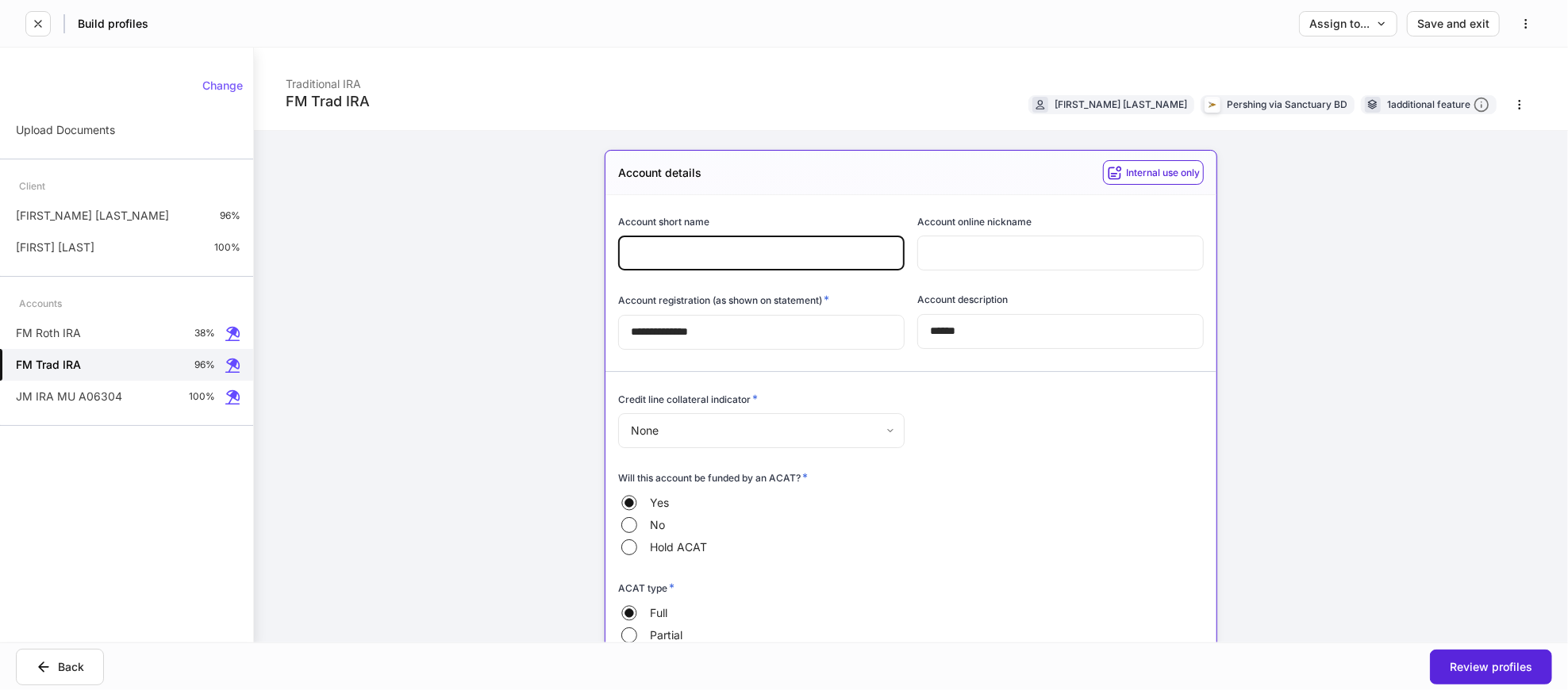 paste on "******" 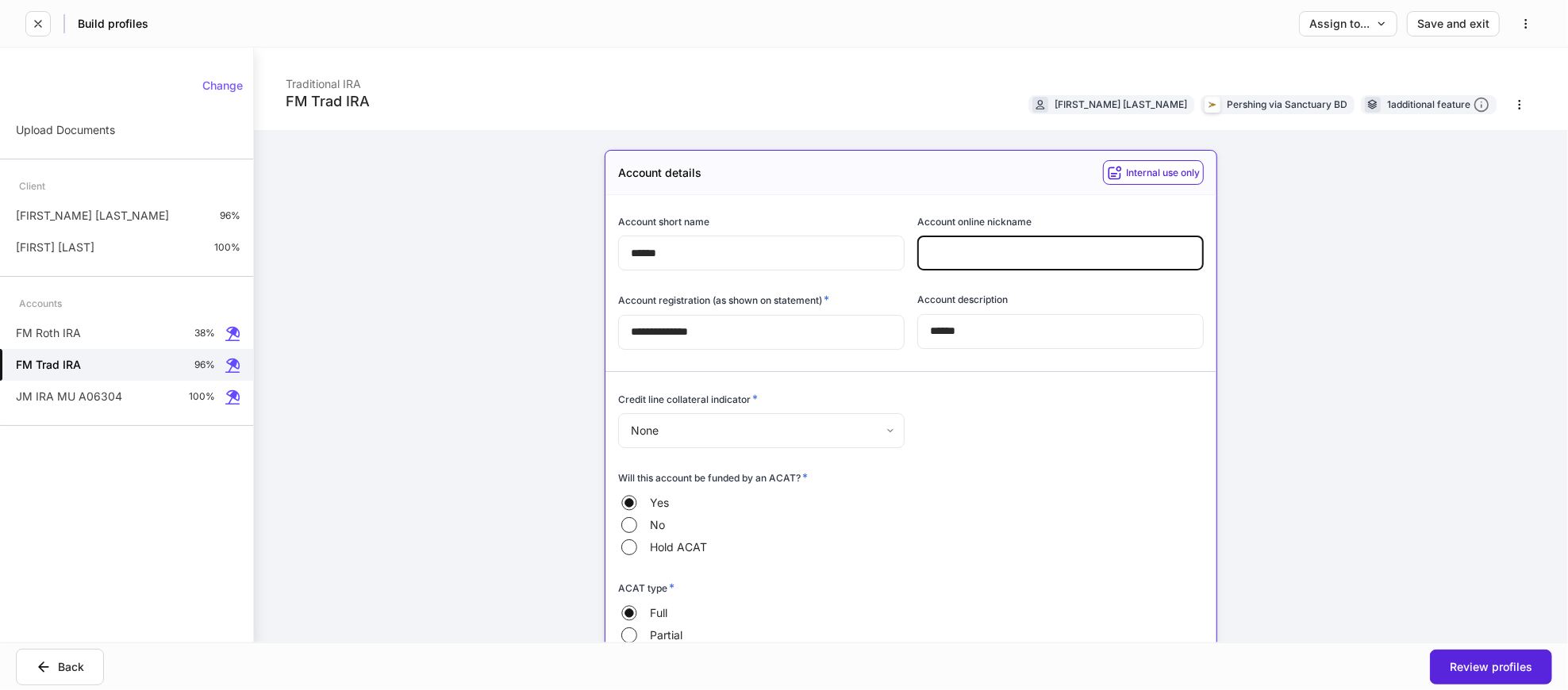 click at bounding box center (1060, 253) 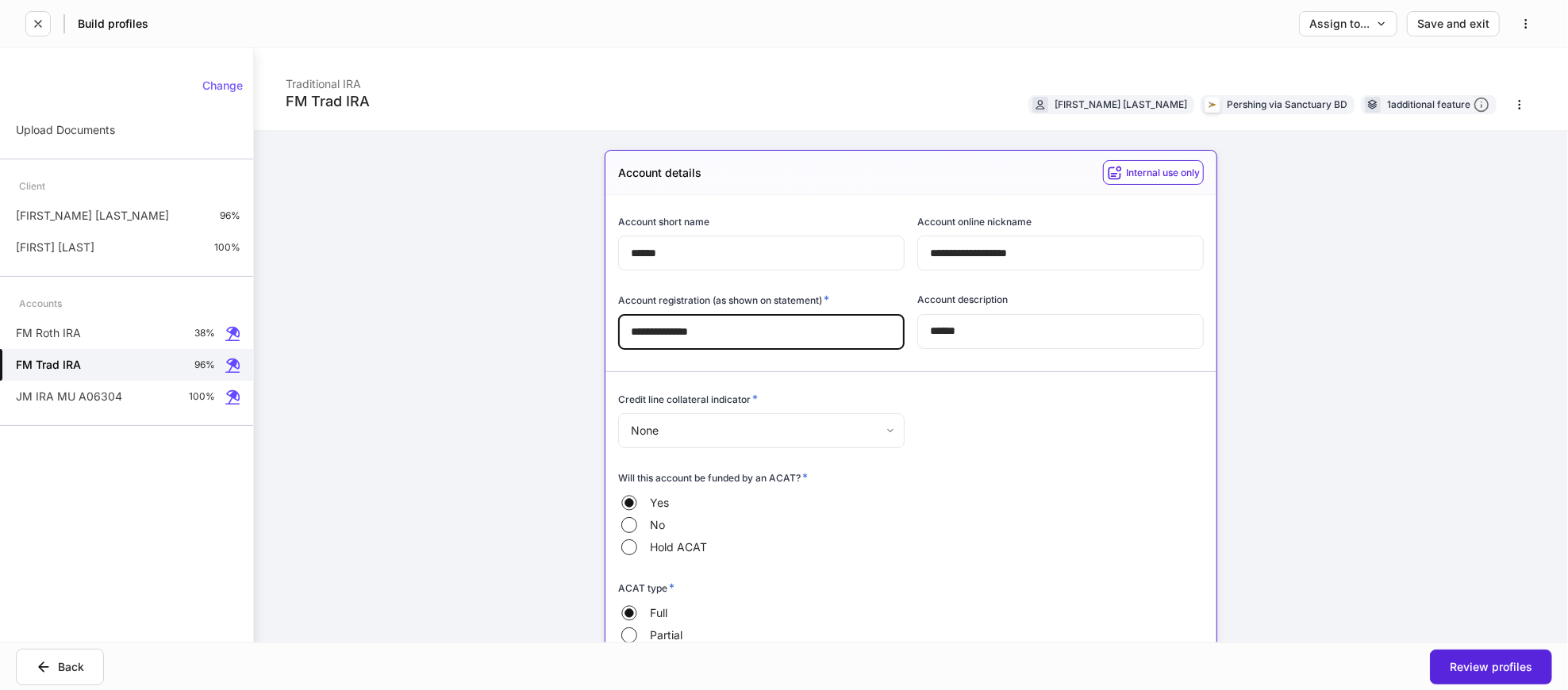 drag, startPoint x: 723, startPoint y: 332, endPoint x: 552, endPoint y: 322, distance: 171.29215 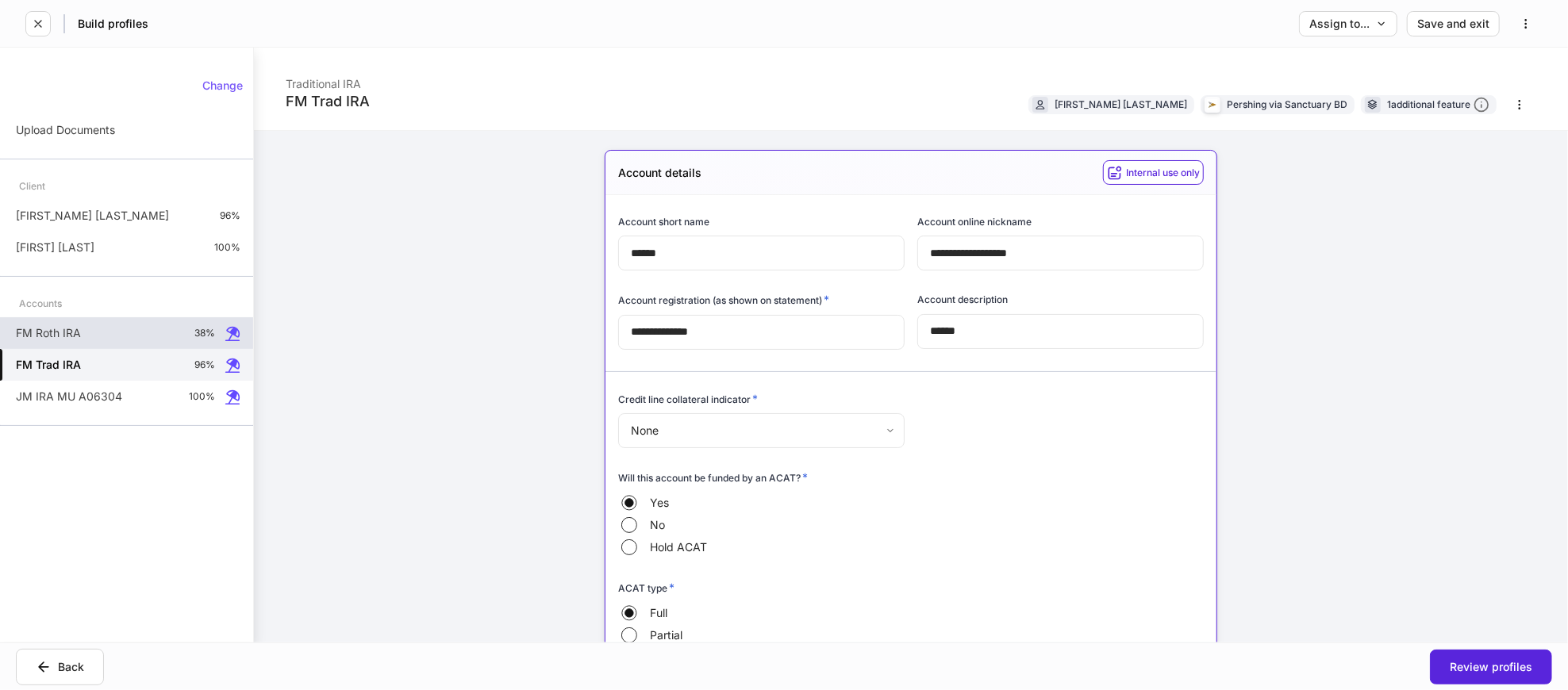 click on "FM Roth IRA" at bounding box center [48, 333] 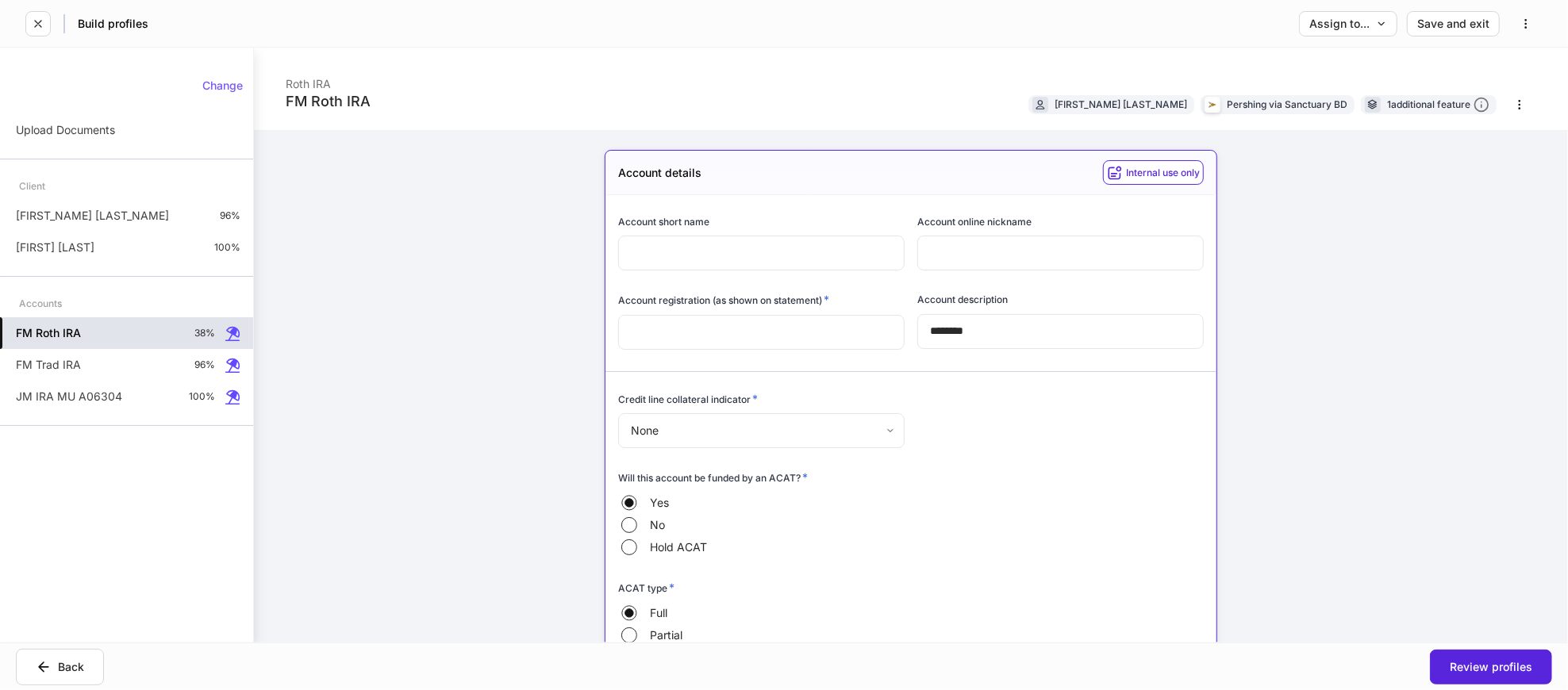 click at bounding box center [761, 332] 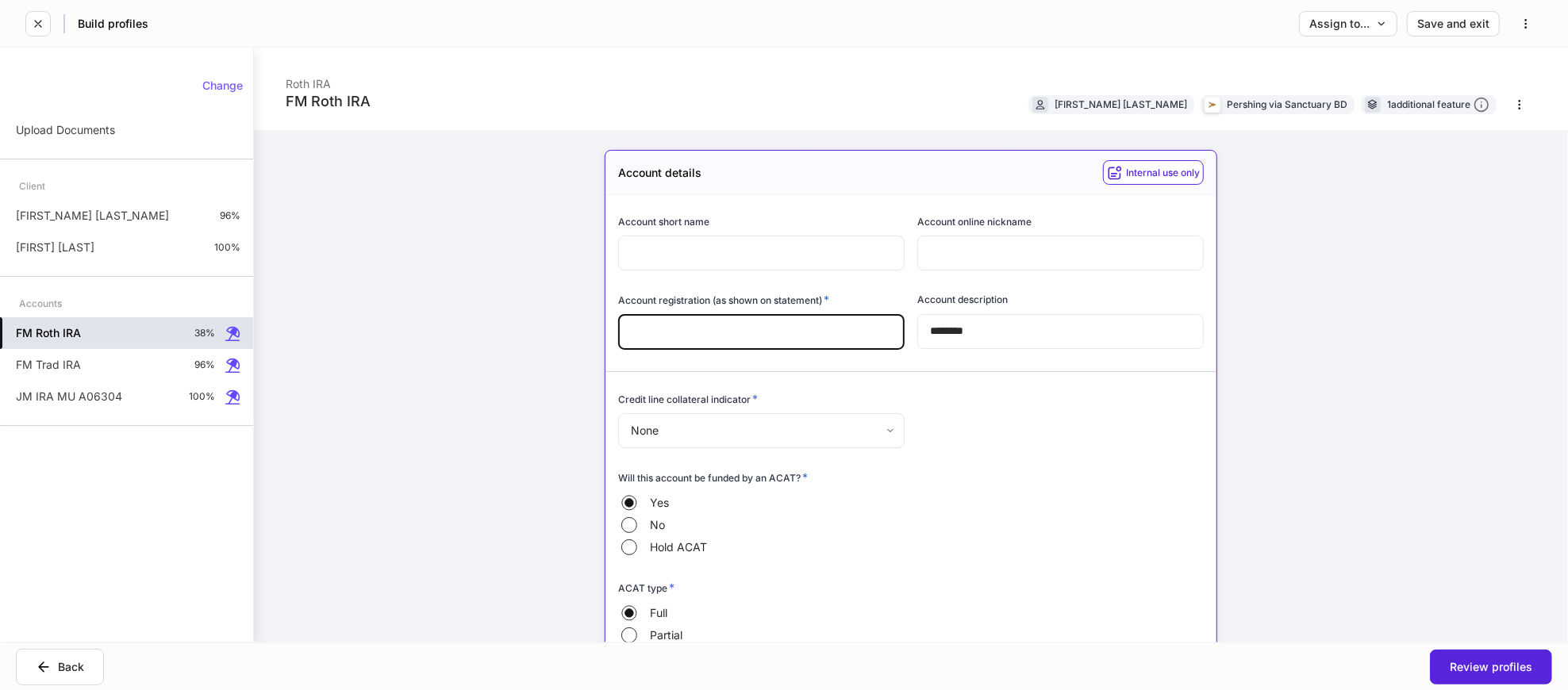 paste on "**********" 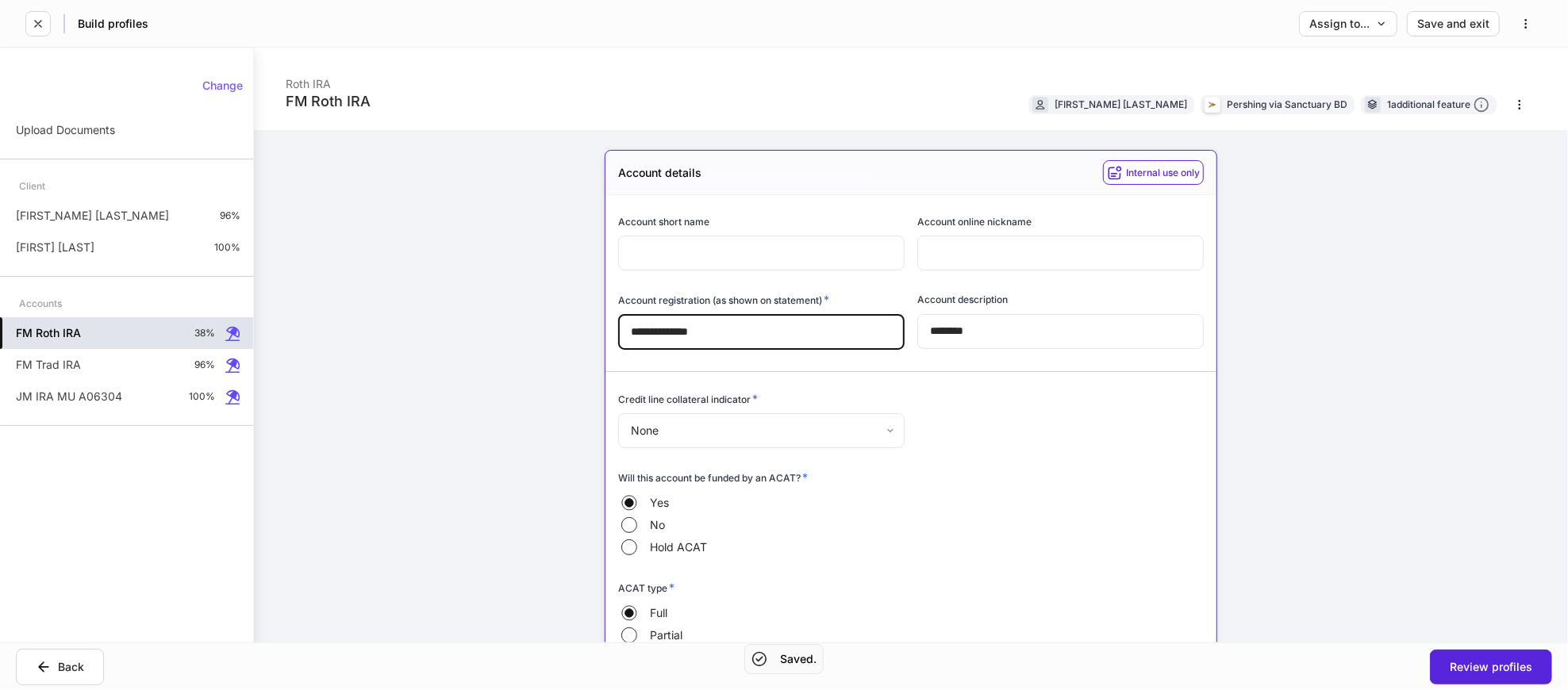 drag, startPoint x: 717, startPoint y: 324, endPoint x: 672, endPoint y: 334, distance: 46.097722 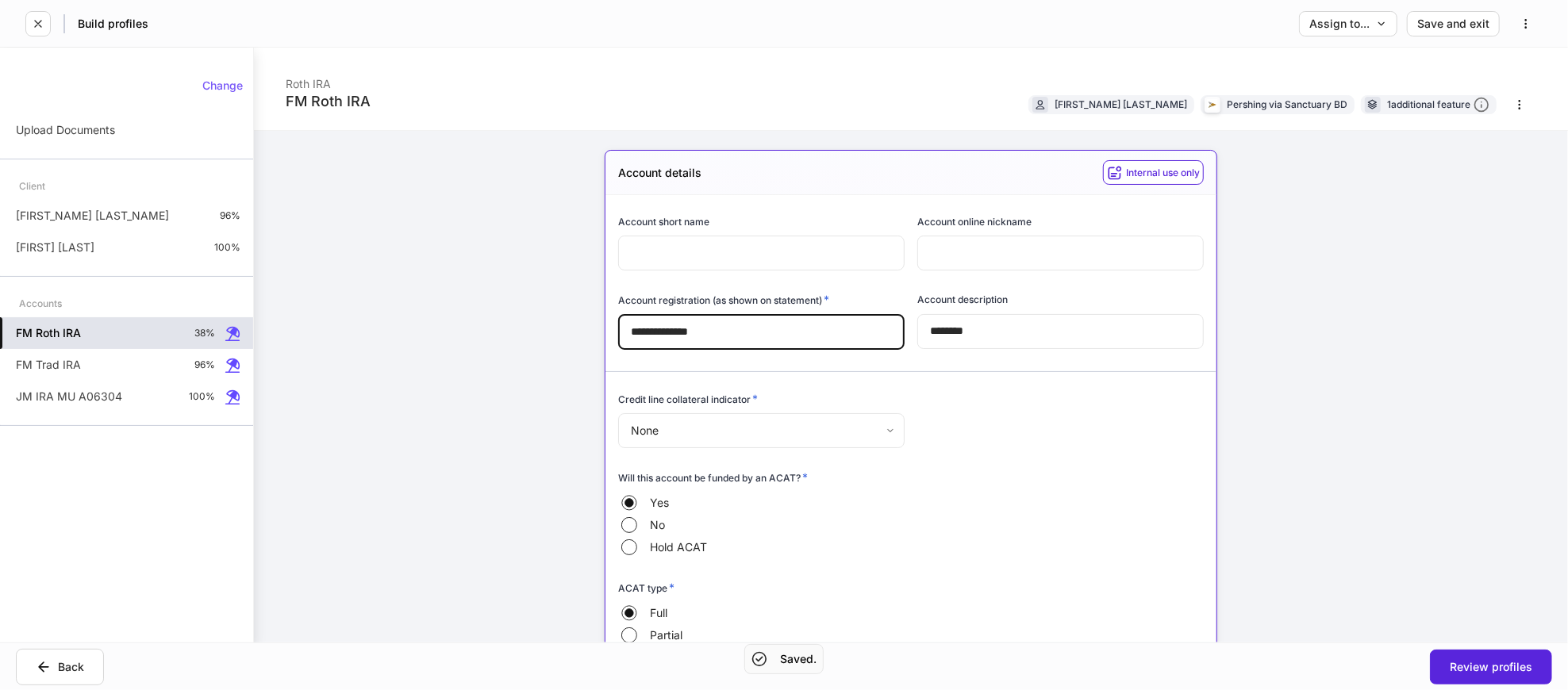 click at bounding box center (761, 253) 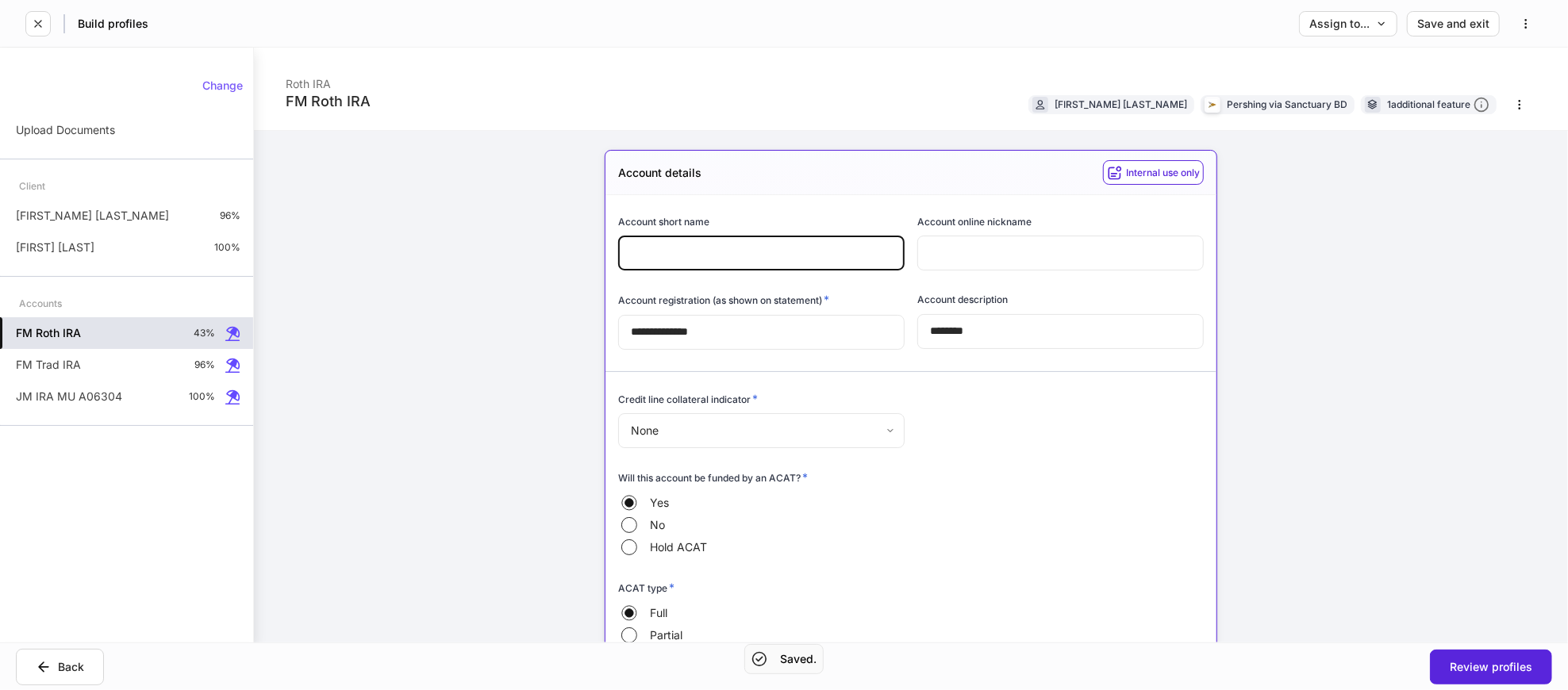 paste on "******" 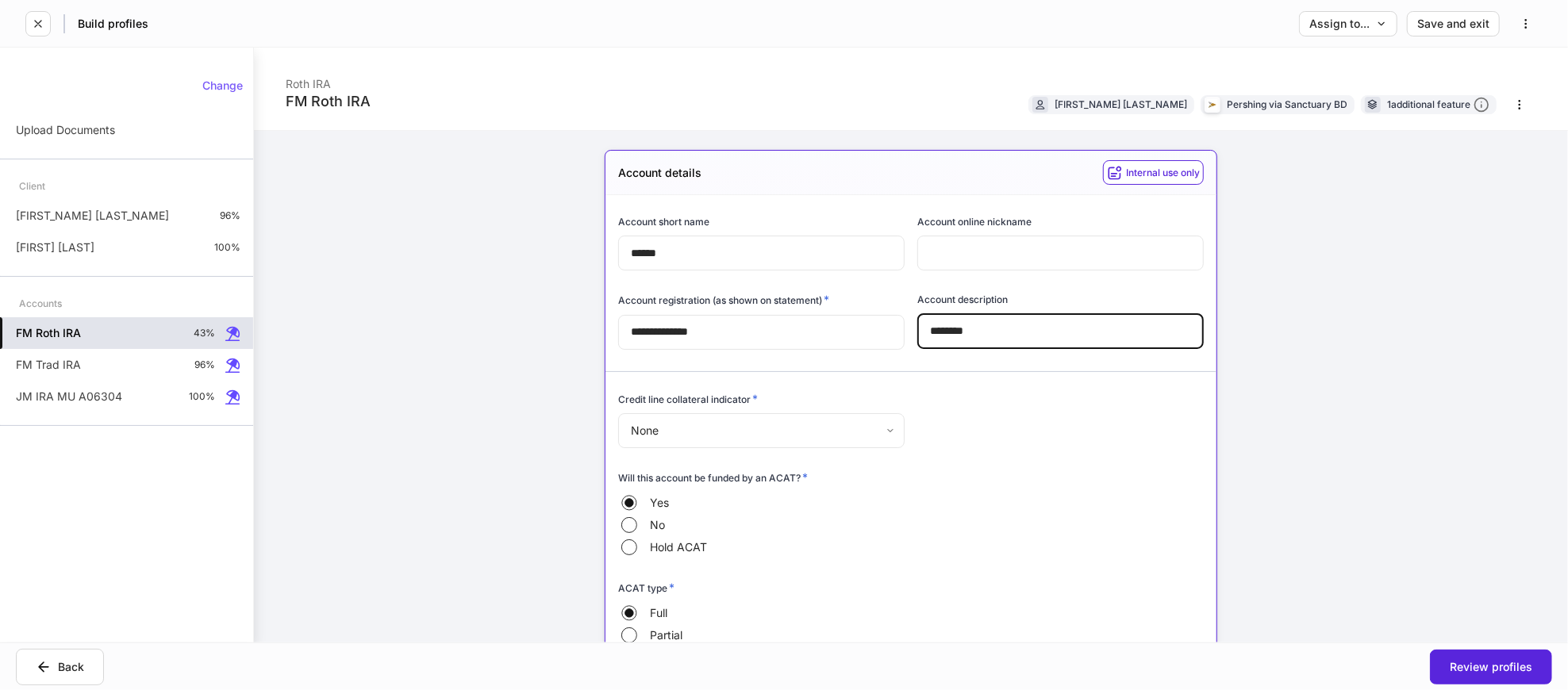 drag, startPoint x: 984, startPoint y: 332, endPoint x: 908, endPoint y: 343, distance: 76.79193 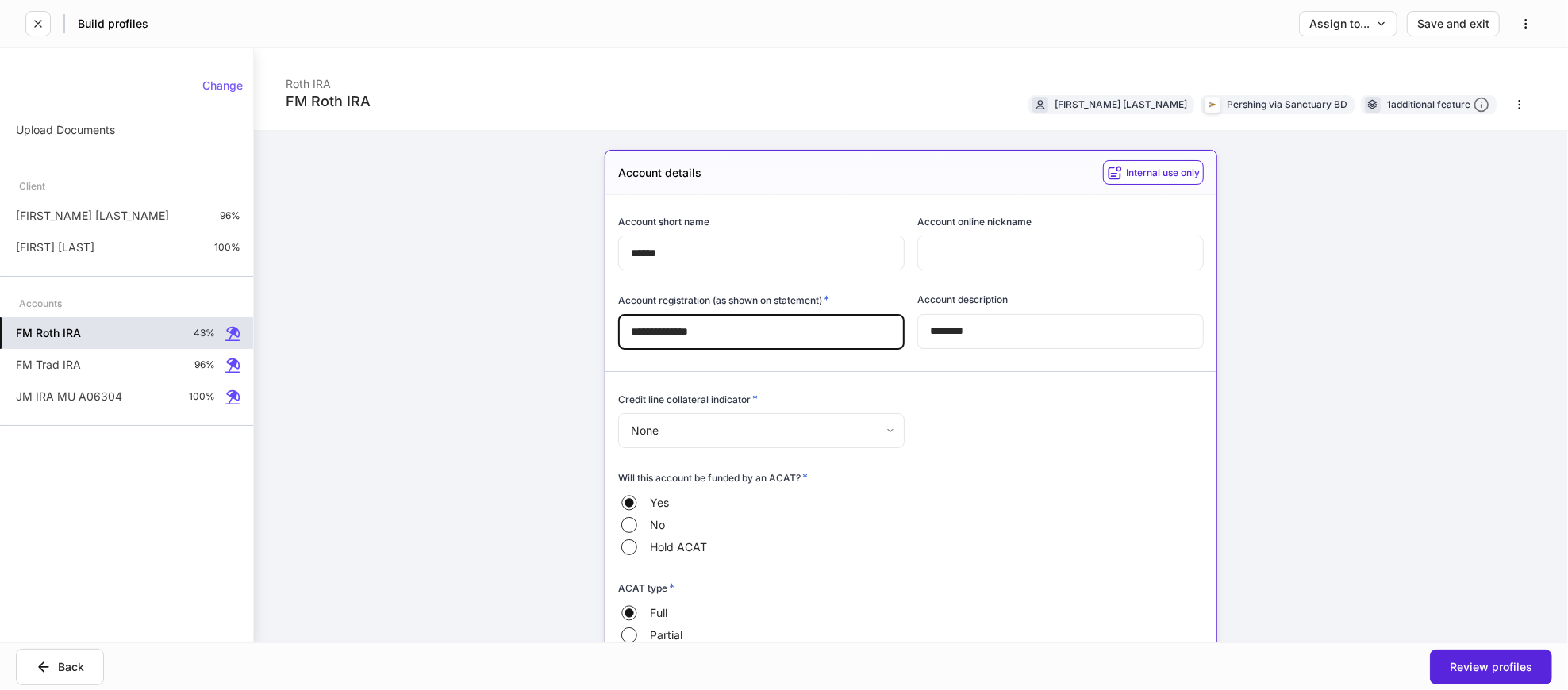 drag, startPoint x: 665, startPoint y: 332, endPoint x: 589, endPoint y: 338, distance: 76.23647 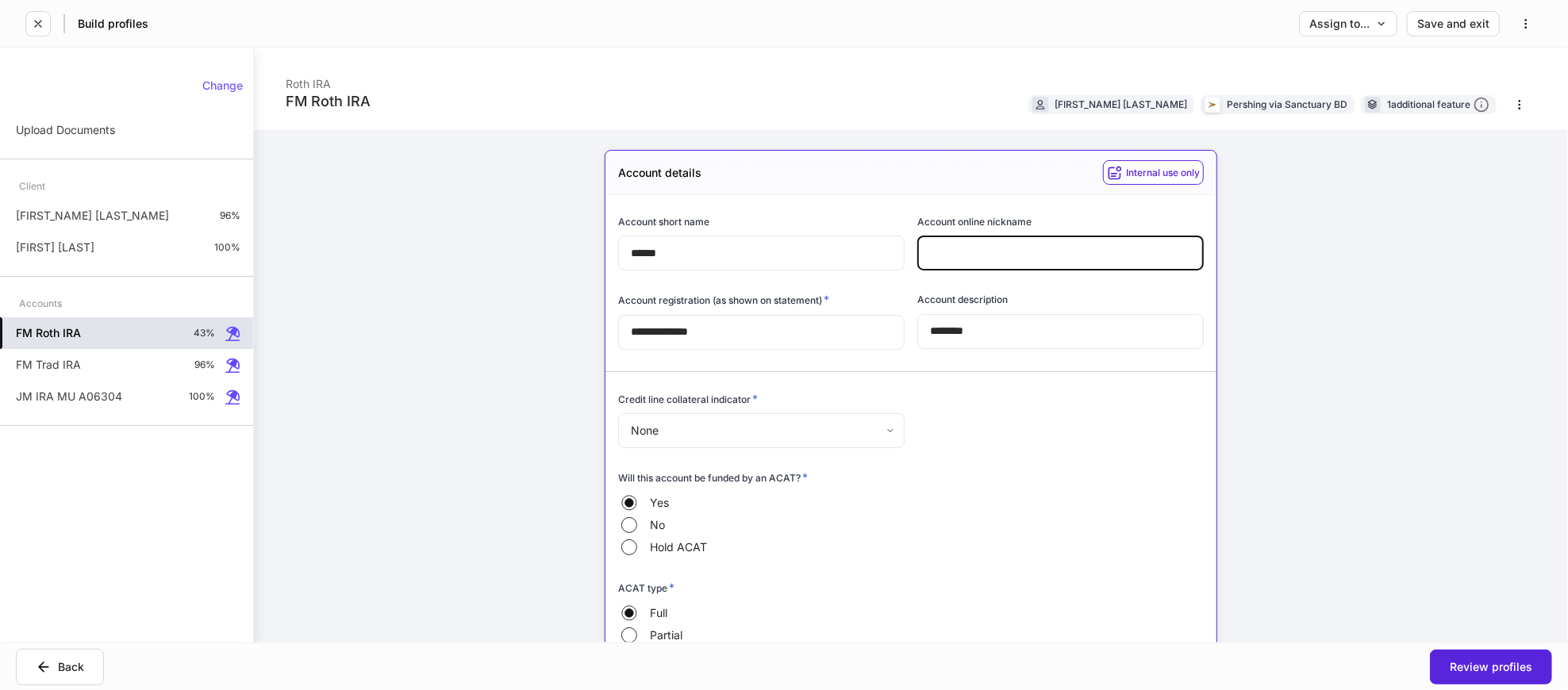 click at bounding box center (1060, 253) 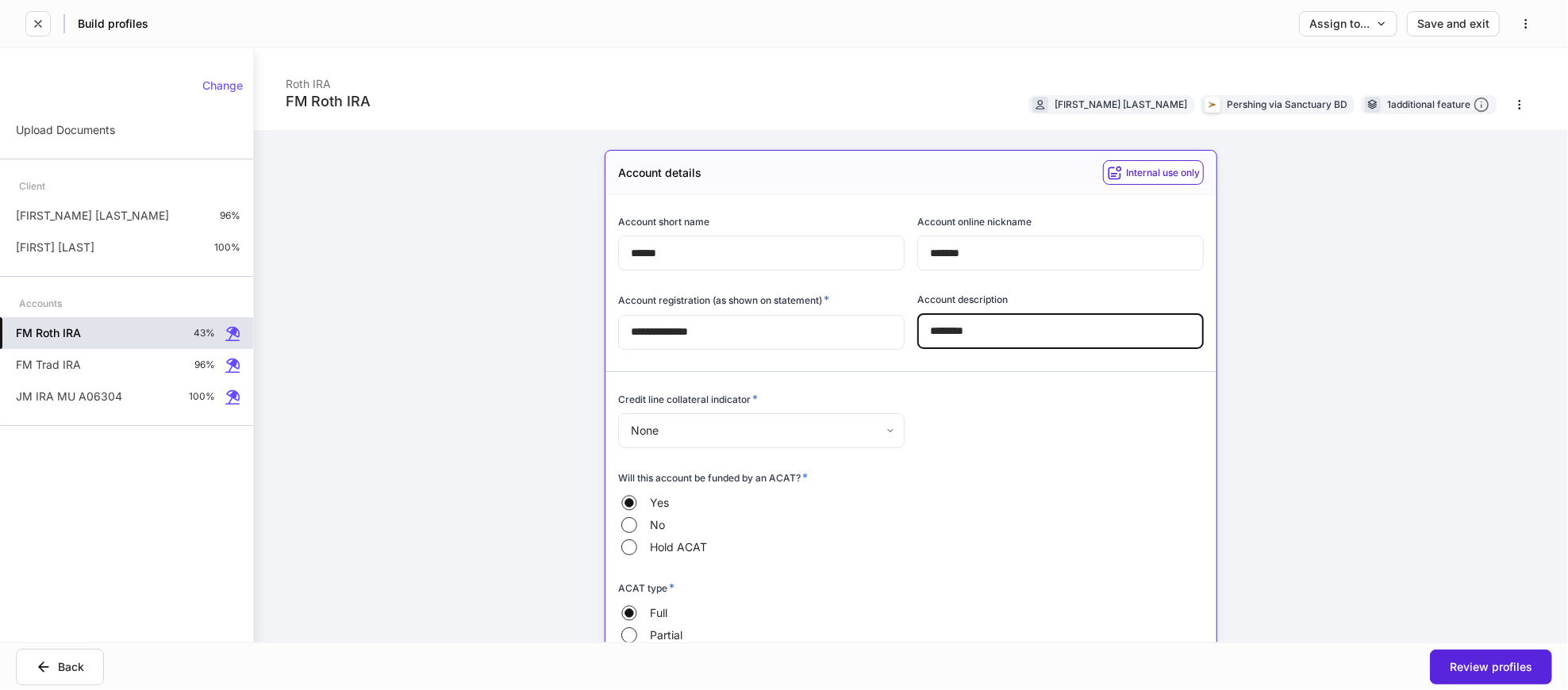 drag, startPoint x: 981, startPoint y: 319, endPoint x: 860, endPoint y: 339, distance: 122.6418 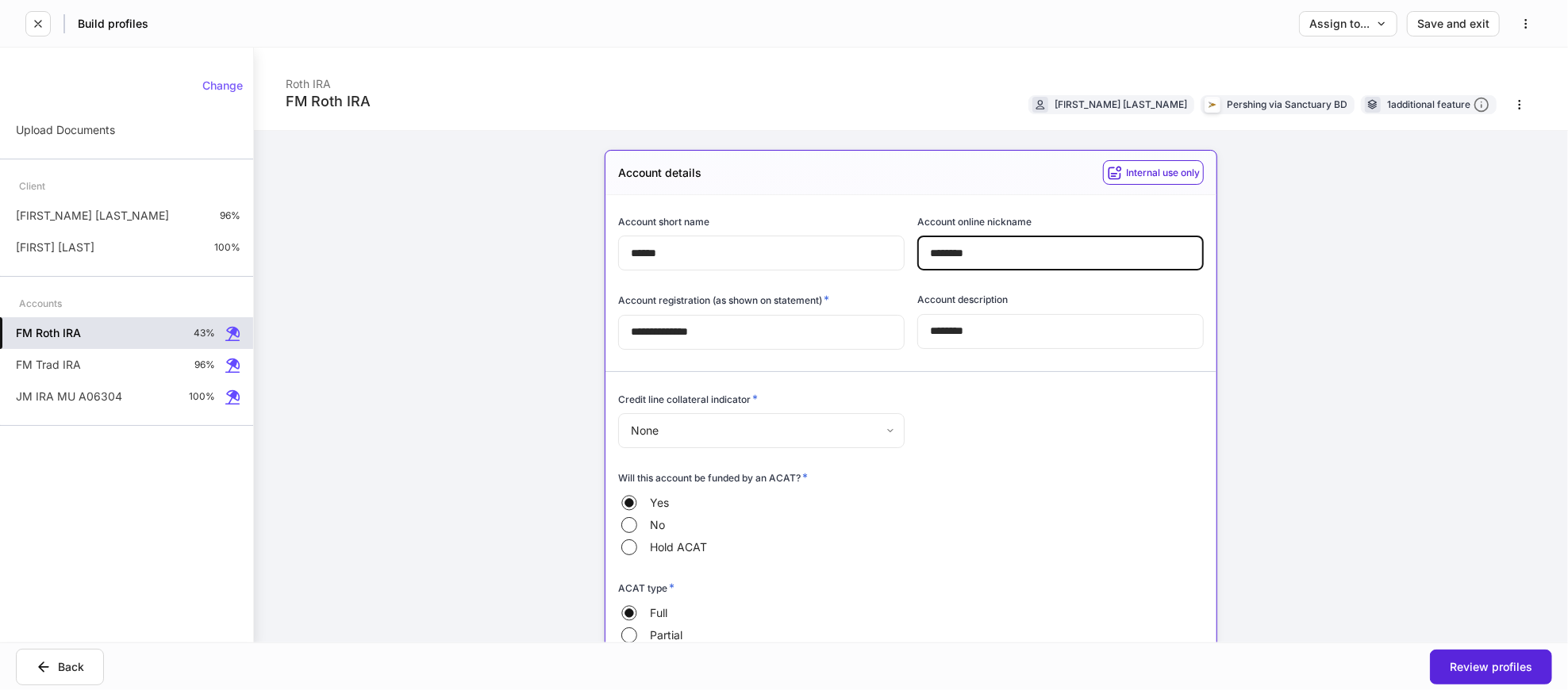 paste on "*********" 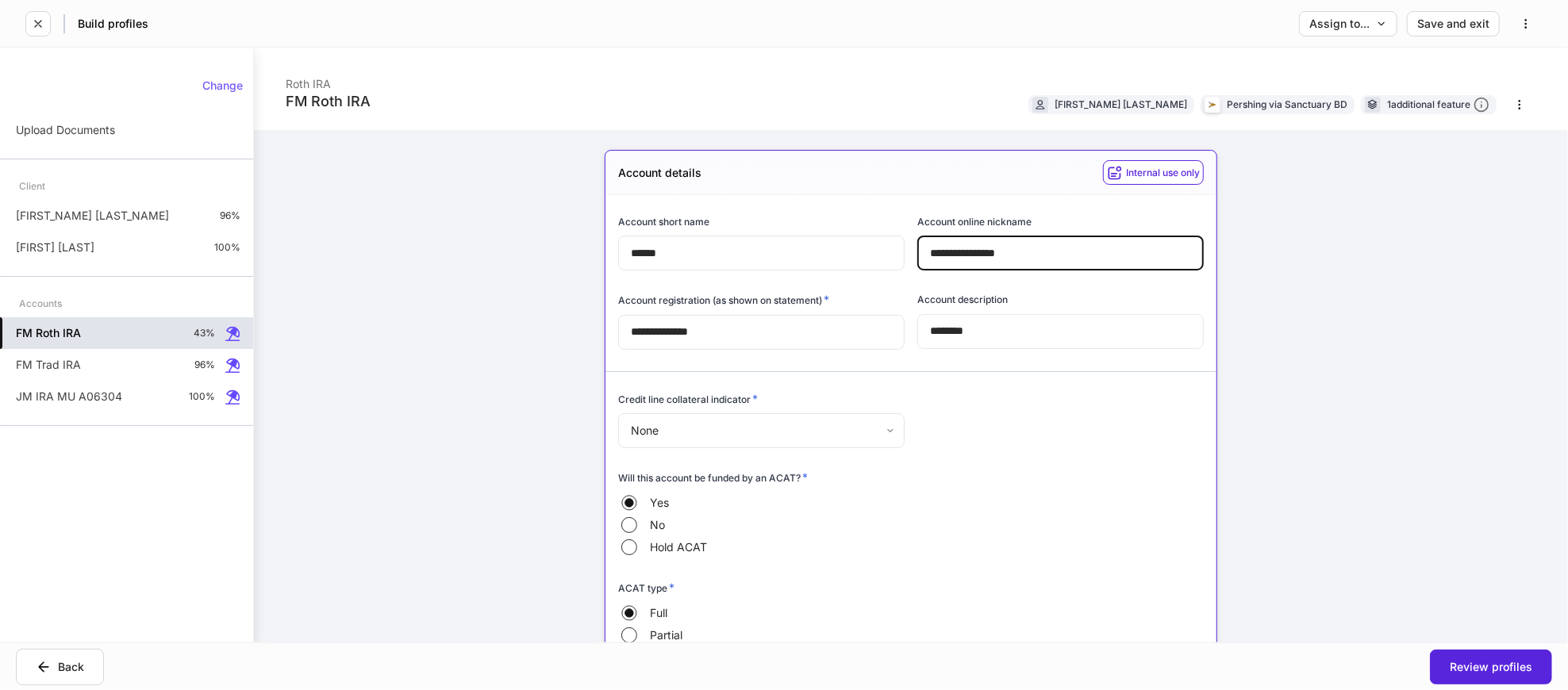 click on "**********" at bounding box center [911, 345] 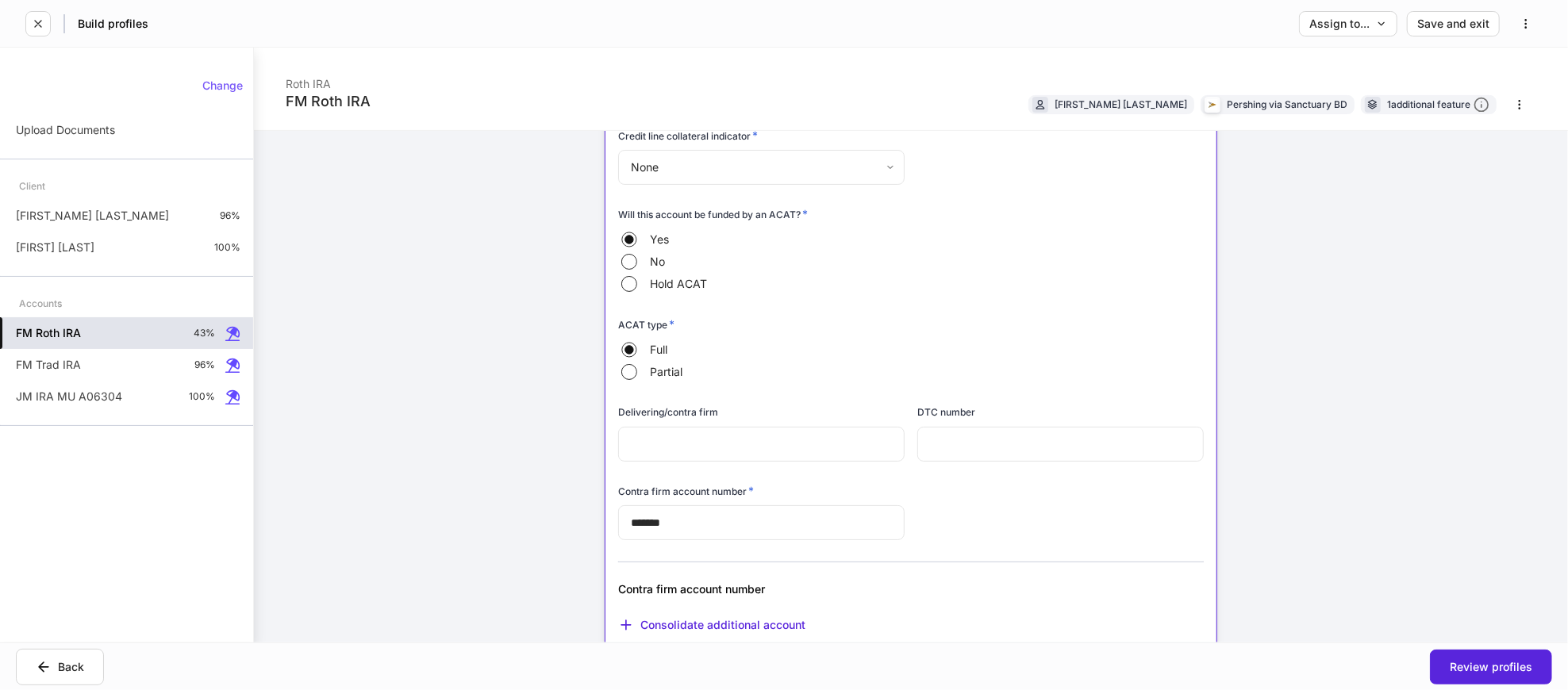 scroll, scrollTop: 264, scrollLeft: 0, axis: vertical 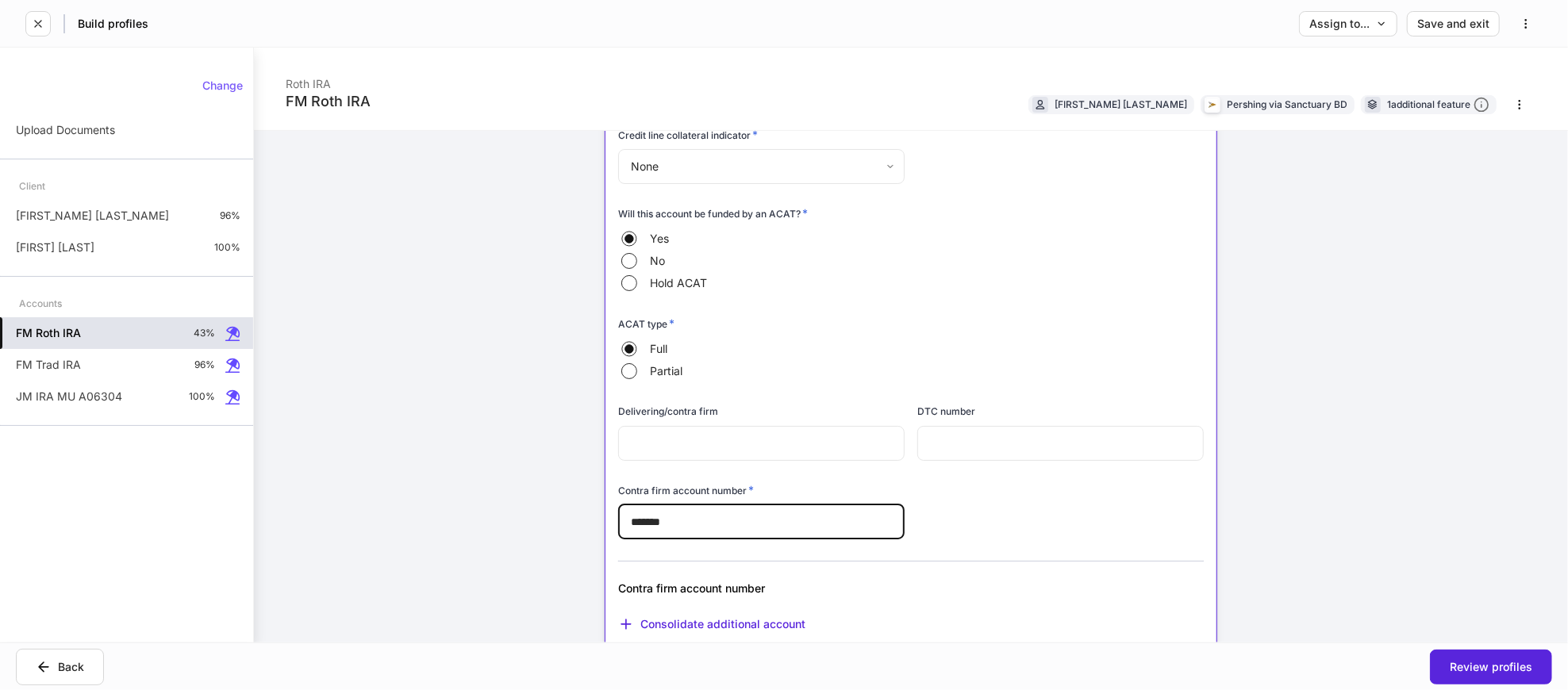 drag, startPoint x: 711, startPoint y: 524, endPoint x: 640, endPoint y: 526, distance: 71.02816 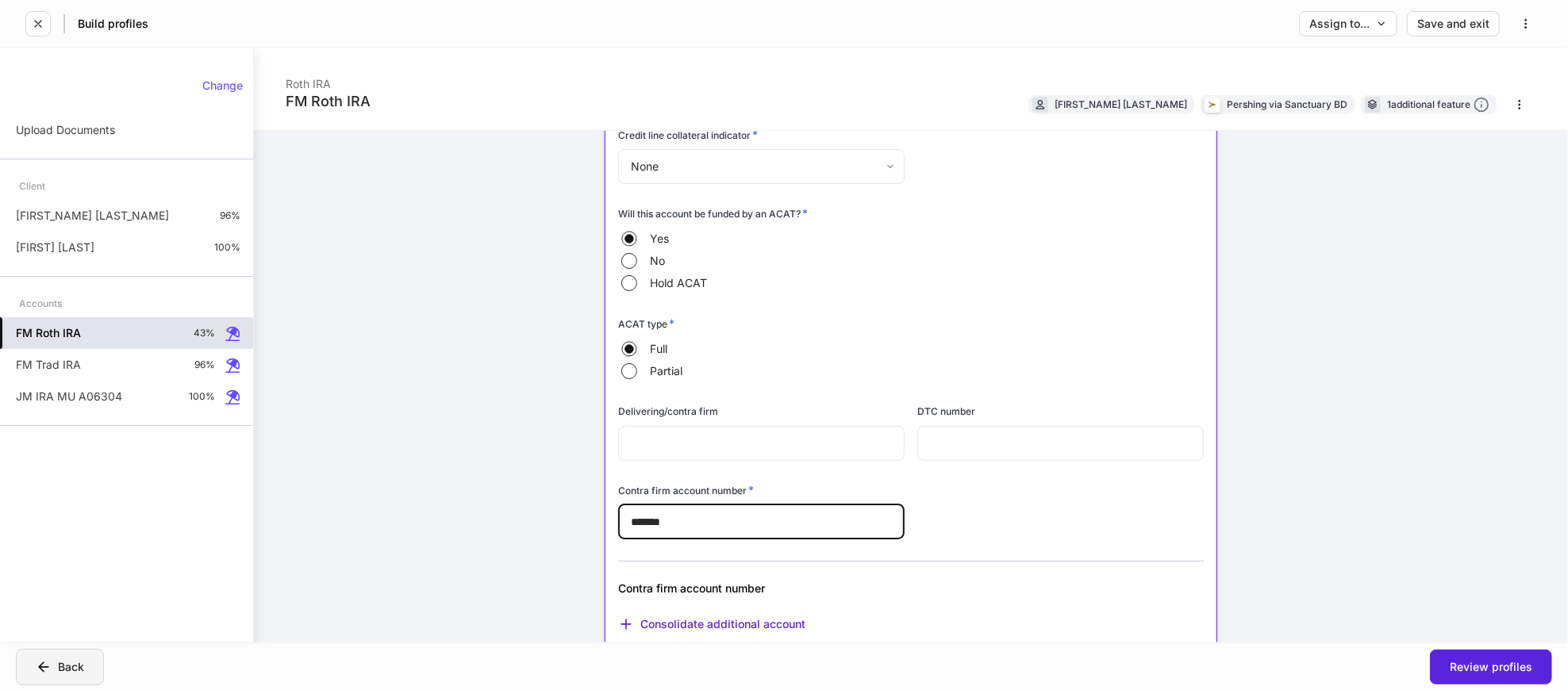 click on "Back" at bounding box center (60, 667) 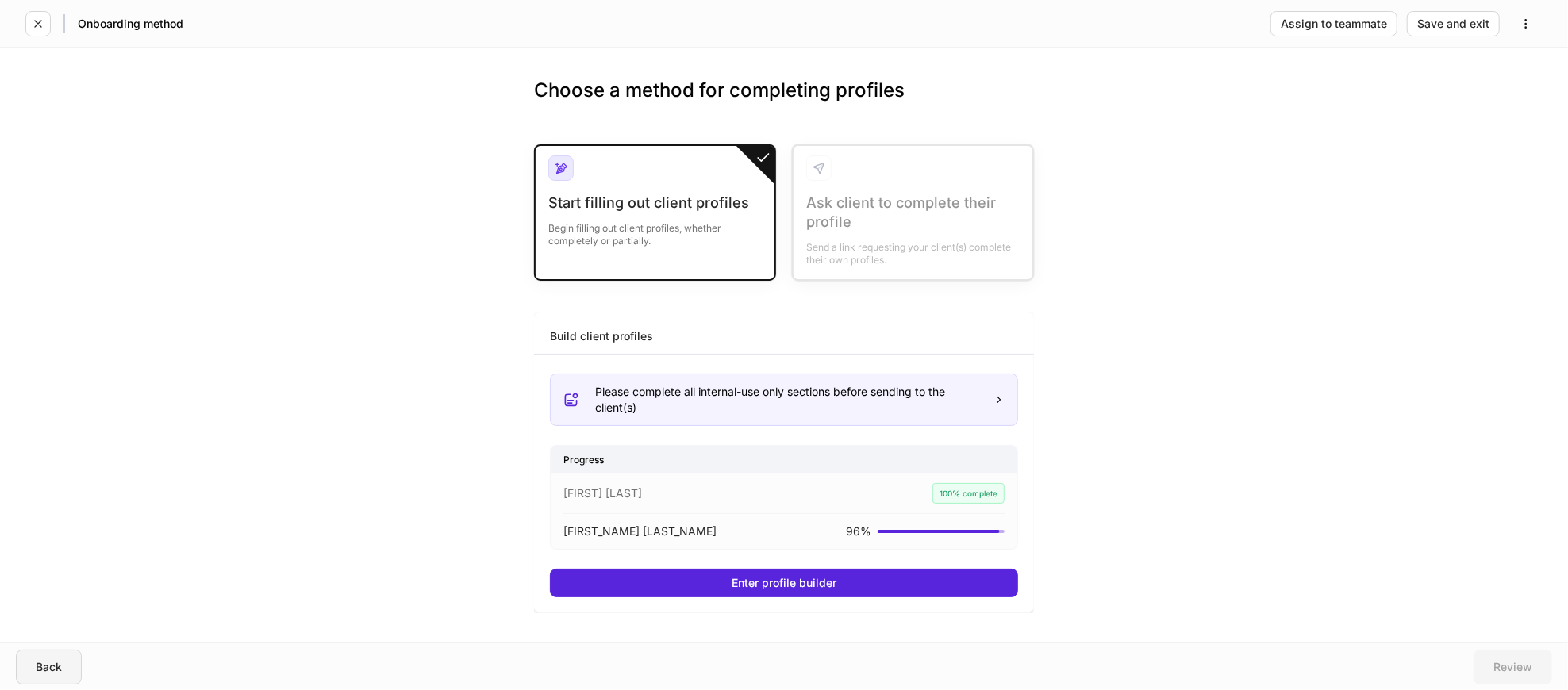 click on "Back" at bounding box center [48, 667] 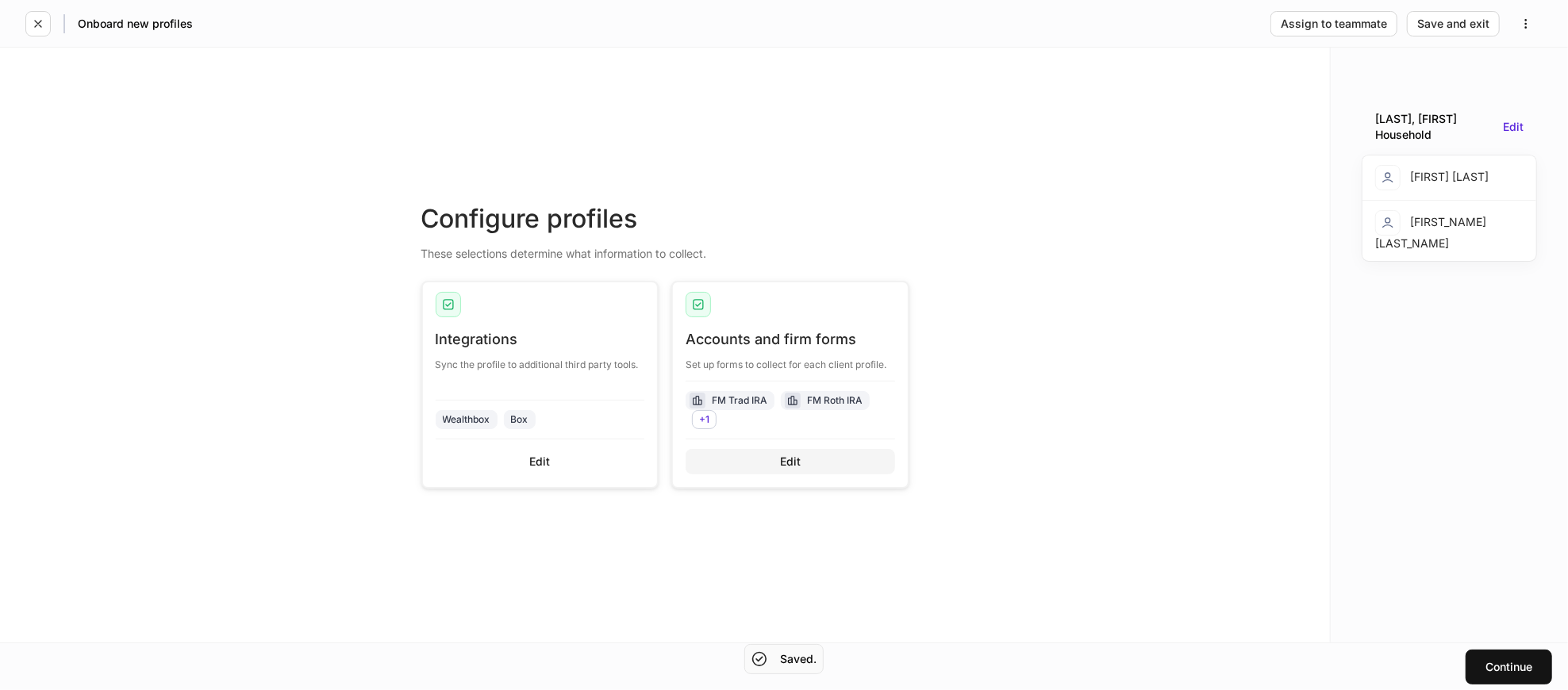 click on "Edit" at bounding box center (790, 462) 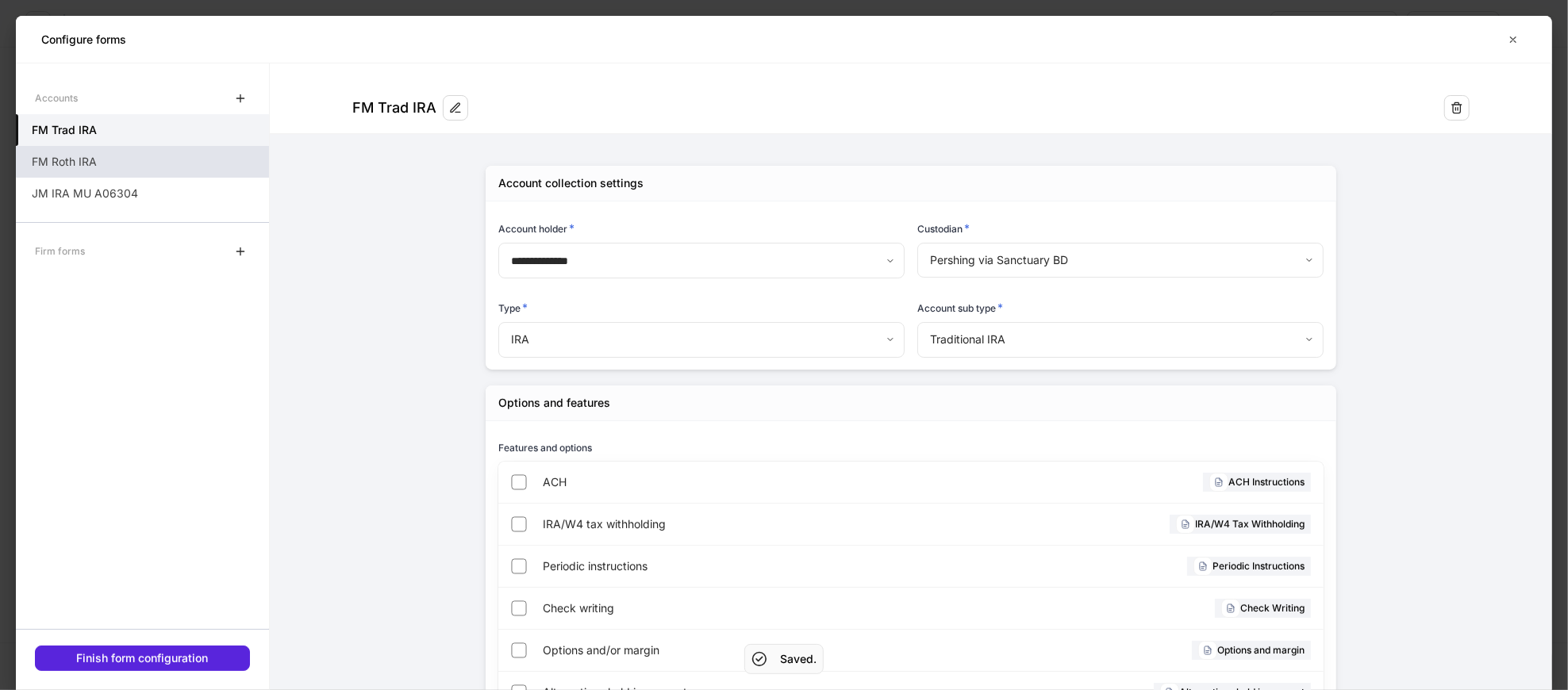 click on "FM Roth IRA" at bounding box center [142, 162] 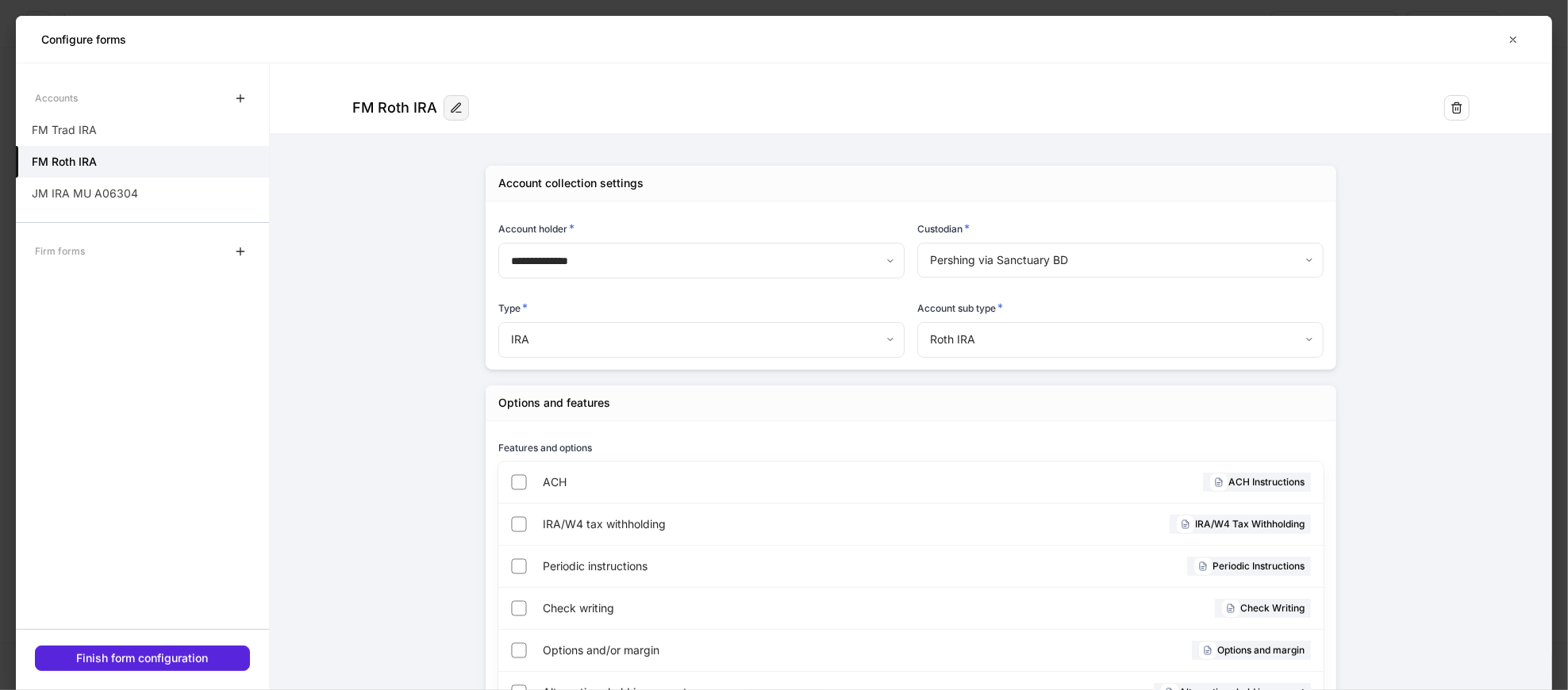 click 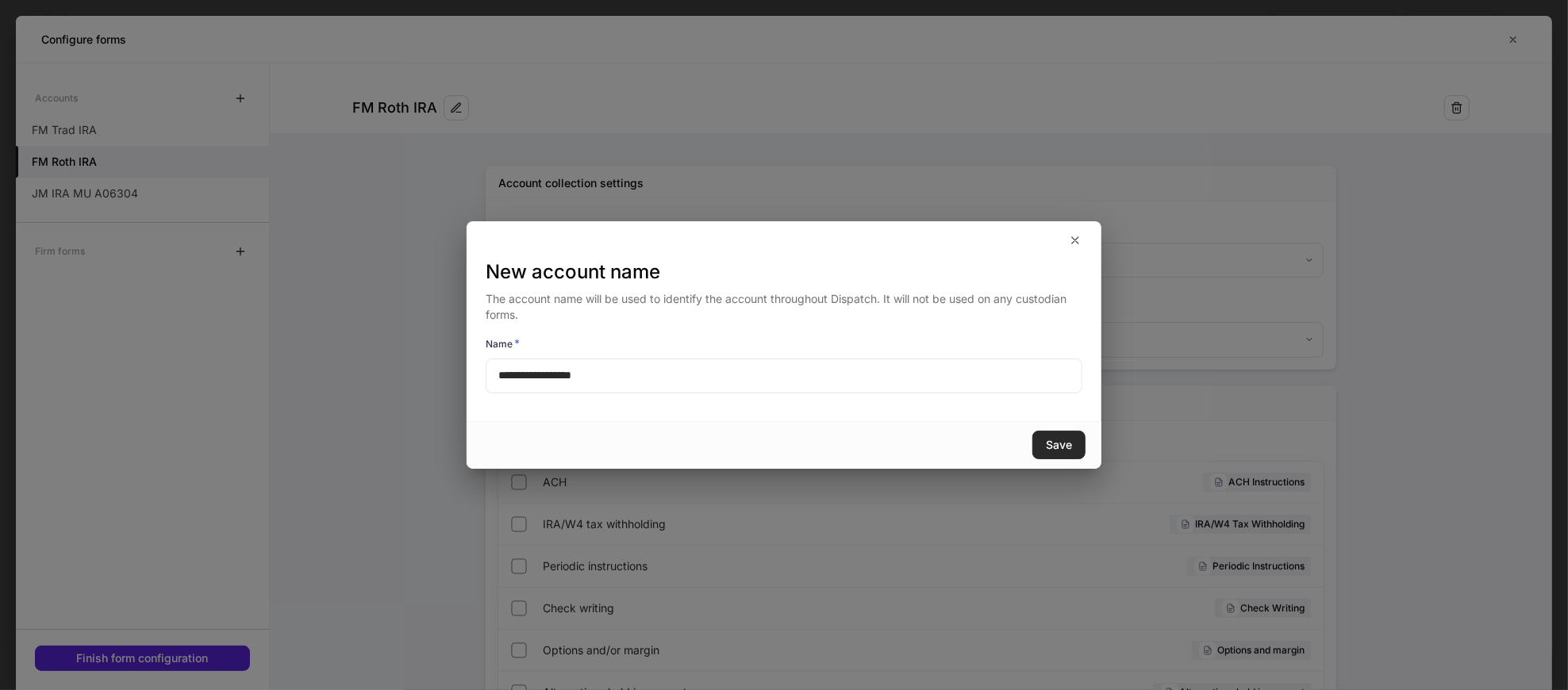 click on "Save" at bounding box center [1059, 445] 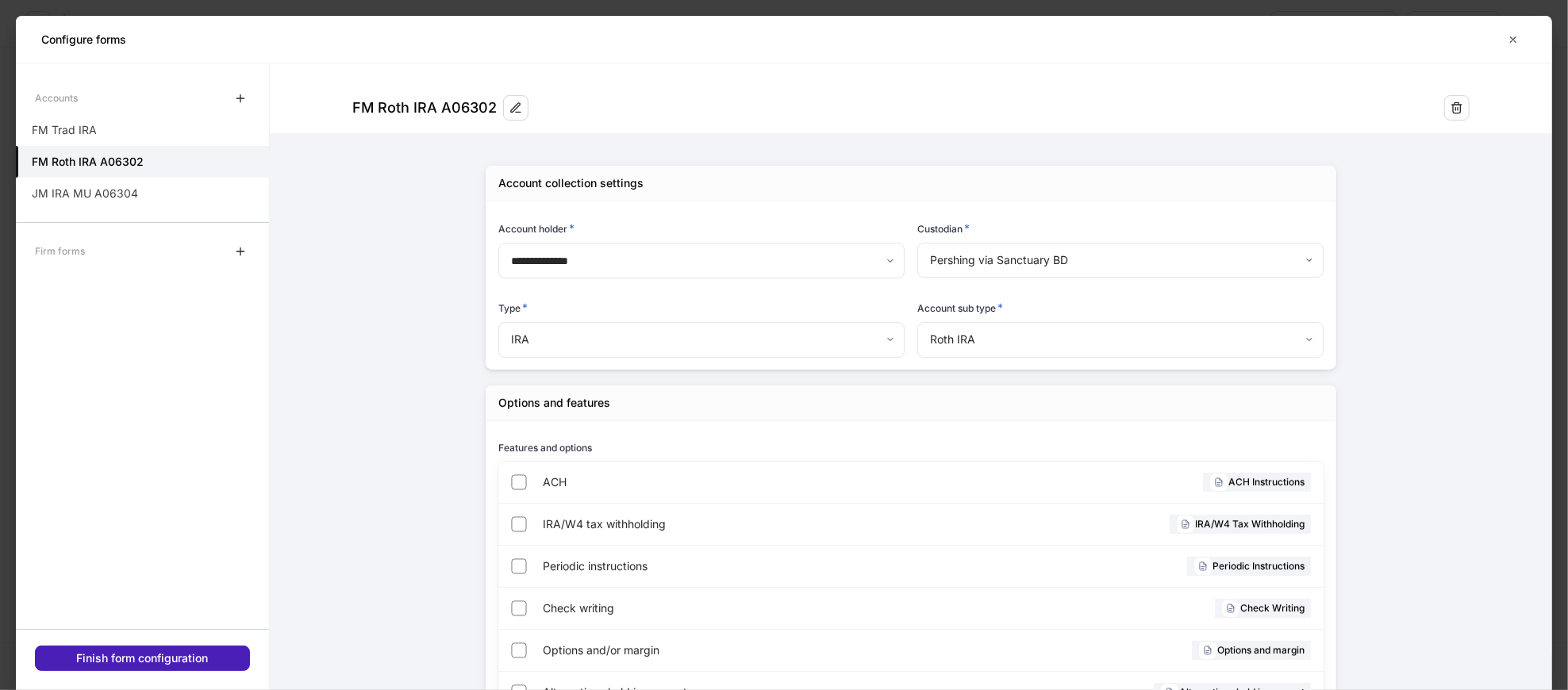 click on "Finish form configuration" at bounding box center (142, 658) 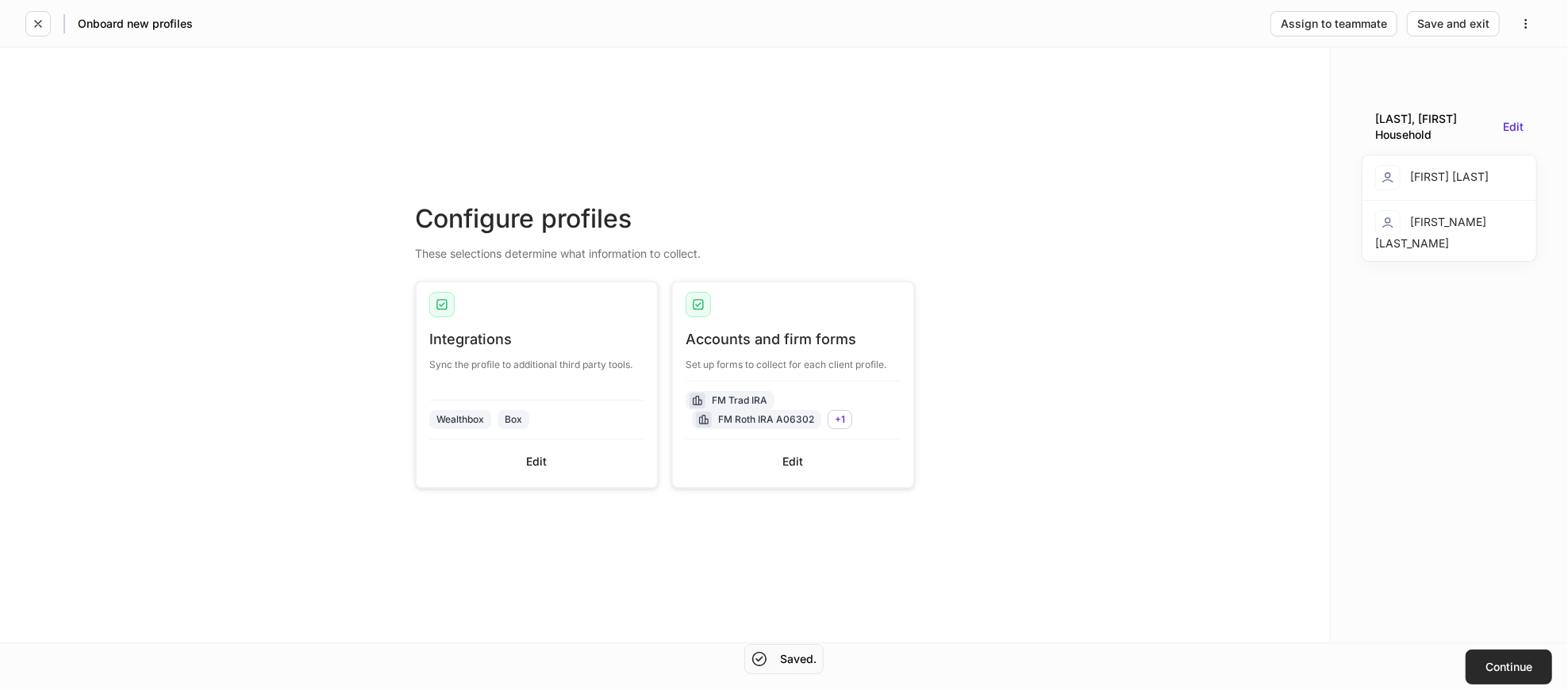 click on "Continue" at bounding box center [1508, 667] 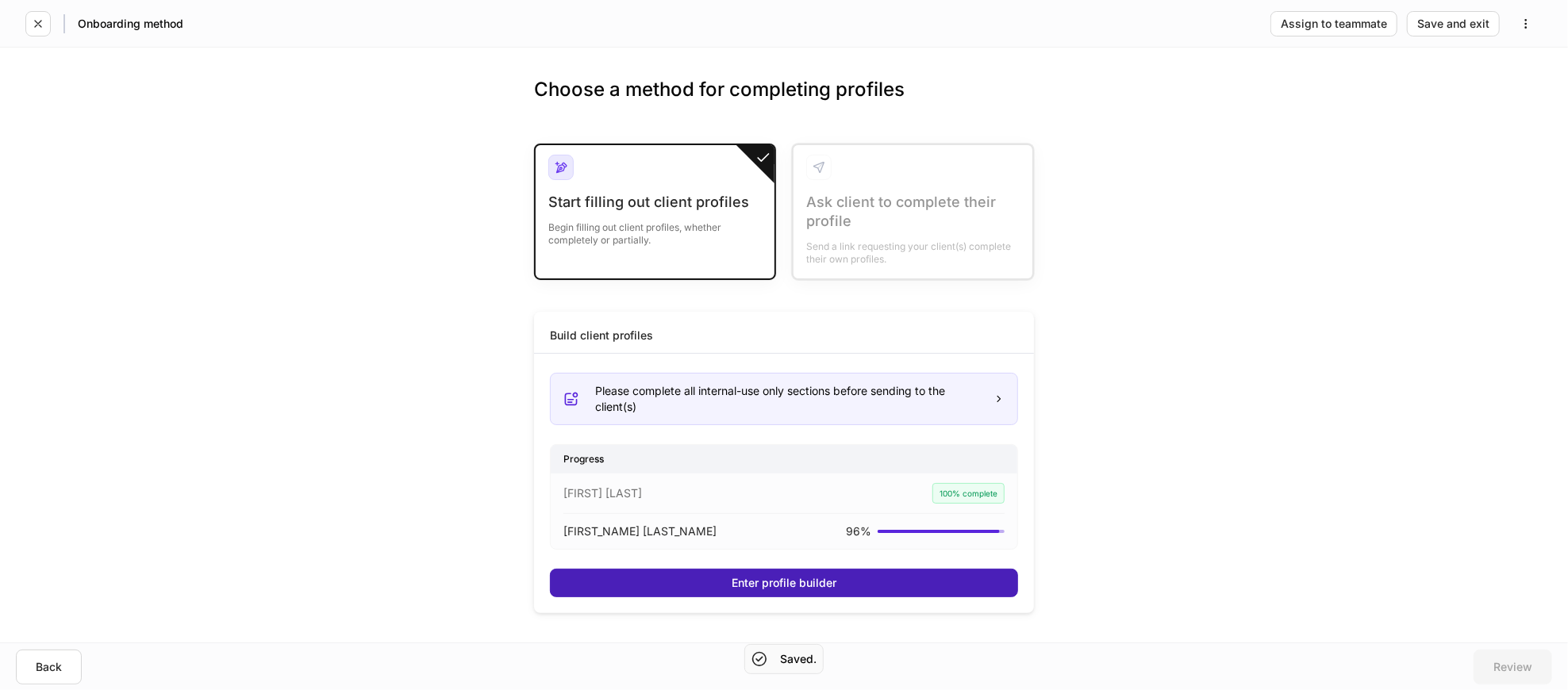 click on "Enter profile builder" at bounding box center [784, 583] 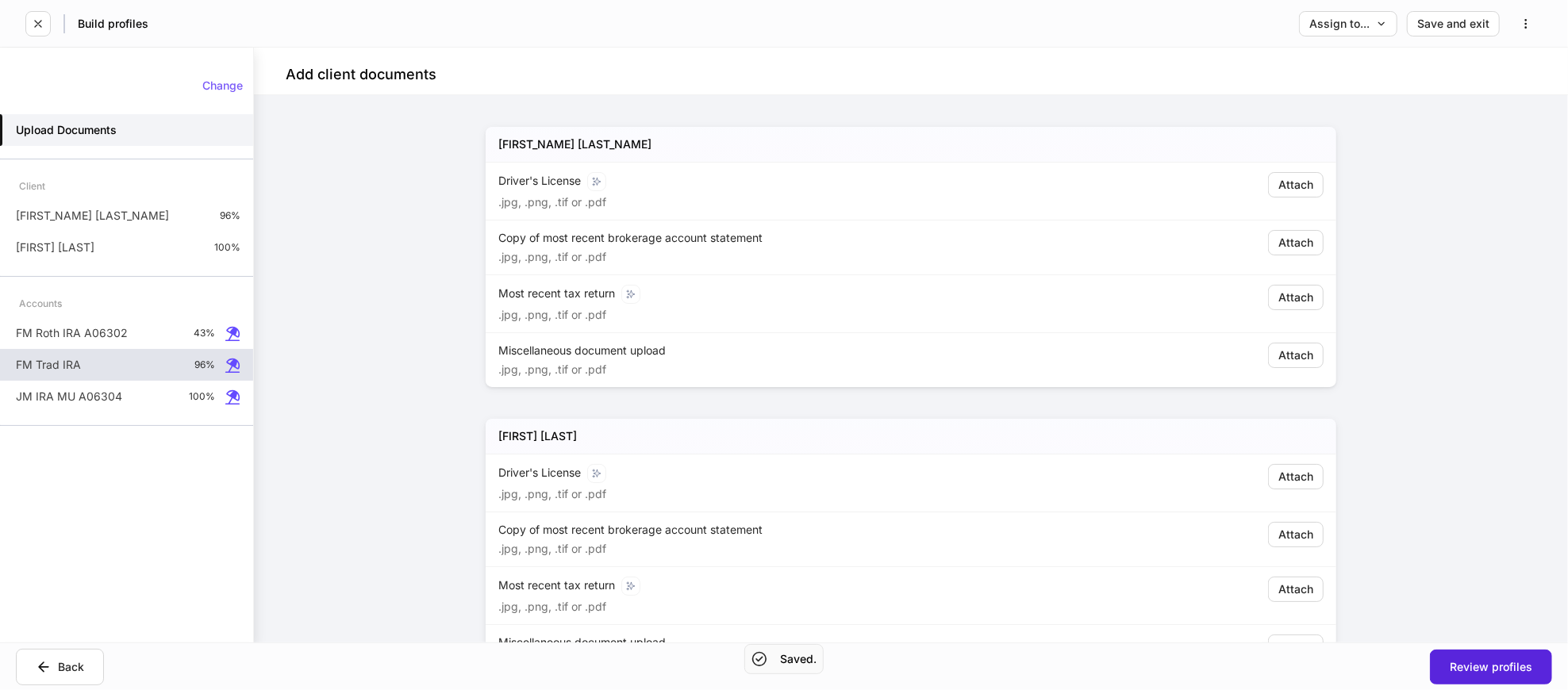 click on "FM Trad IRA 96%" at bounding box center [126, 365] 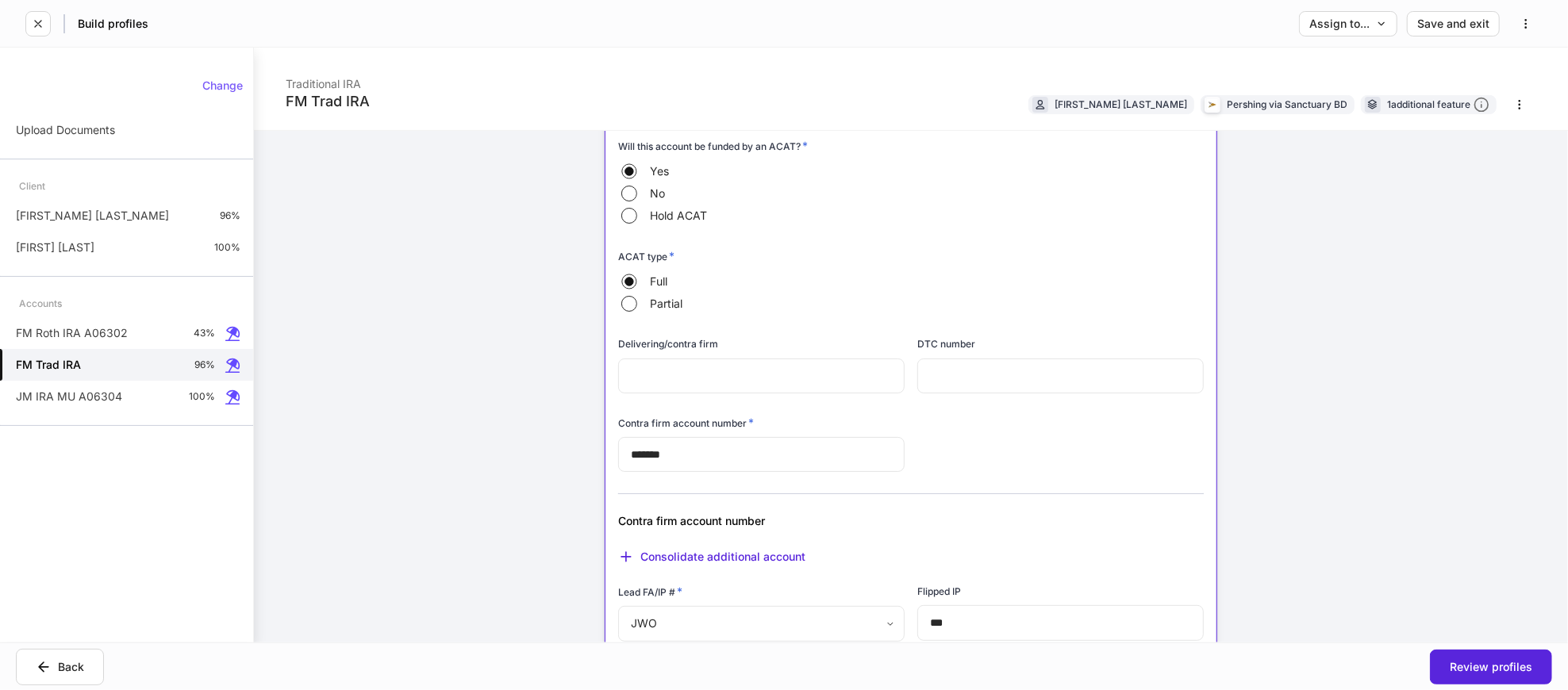 scroll, scrollTop: 440, scrollLeft: 0, axis: vertical 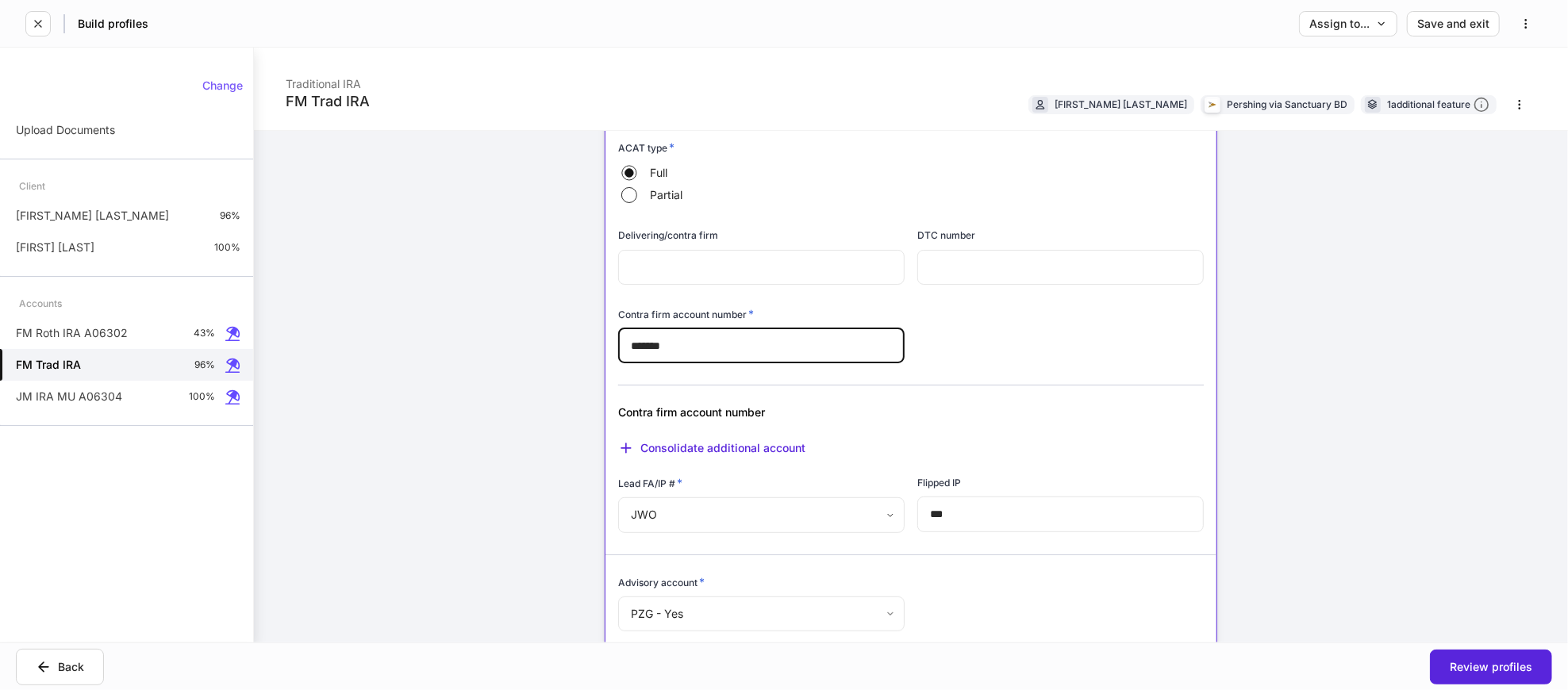 drag, startPoint x: 694, startPoint y: 343, endPoint x: 638, endPoint y: 348, distance: 56.22277 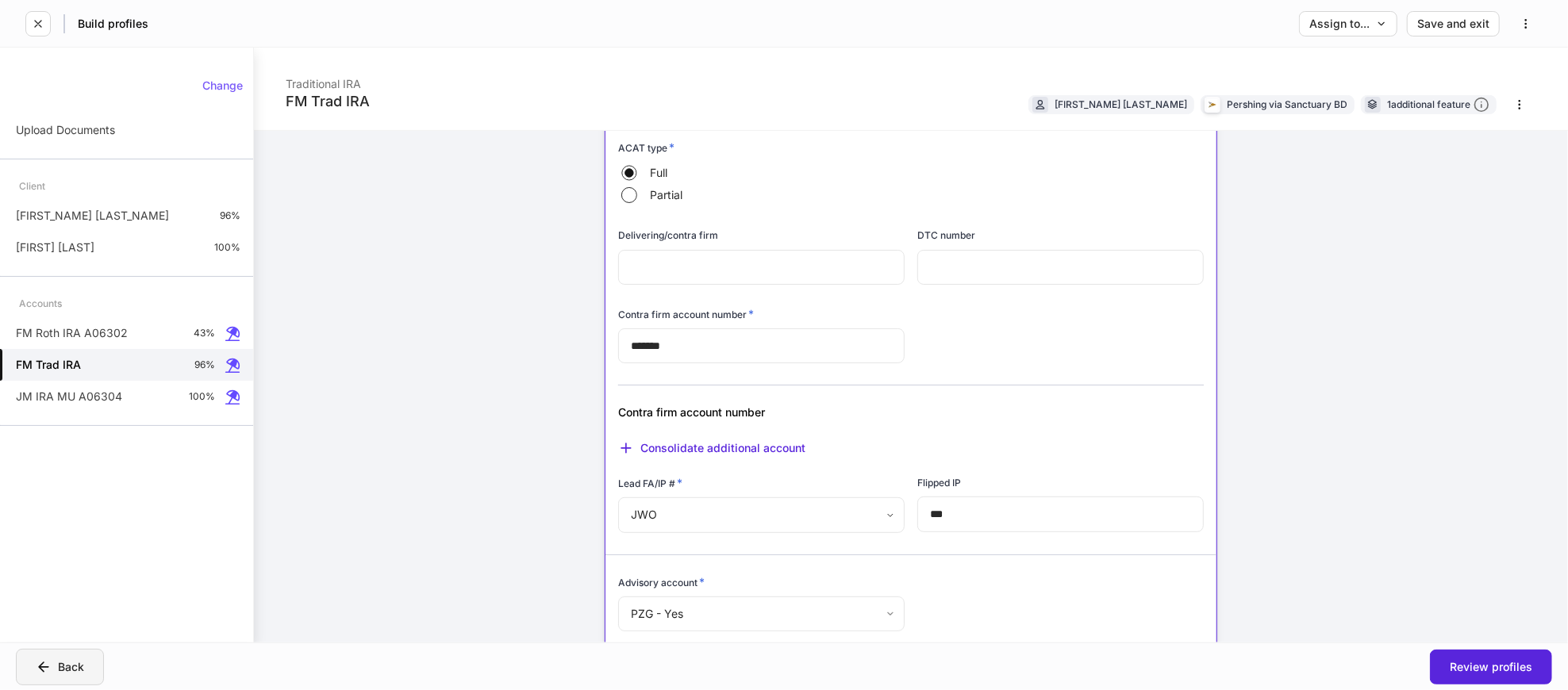 click on "Back" at bounding box center (60, 667) 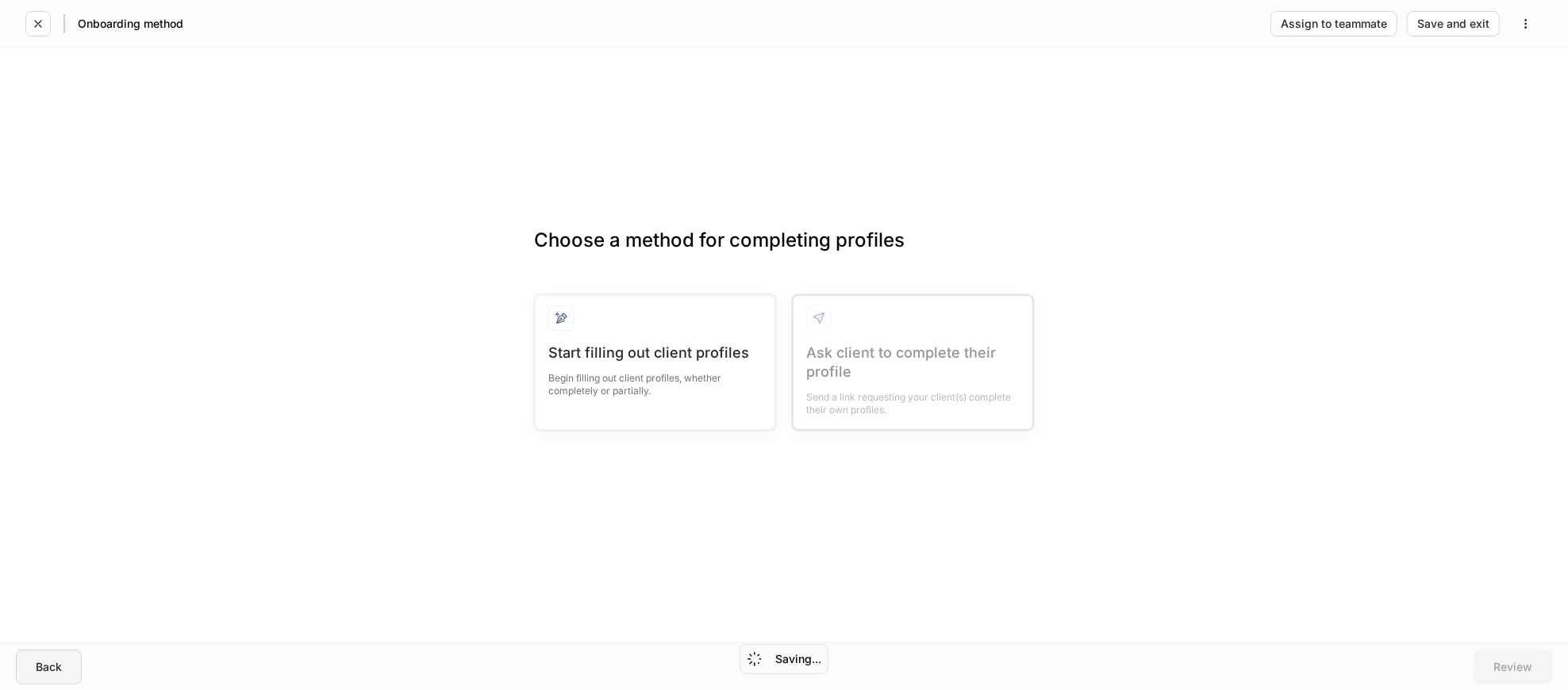 click on "Back" at bounding box center (48, 667) 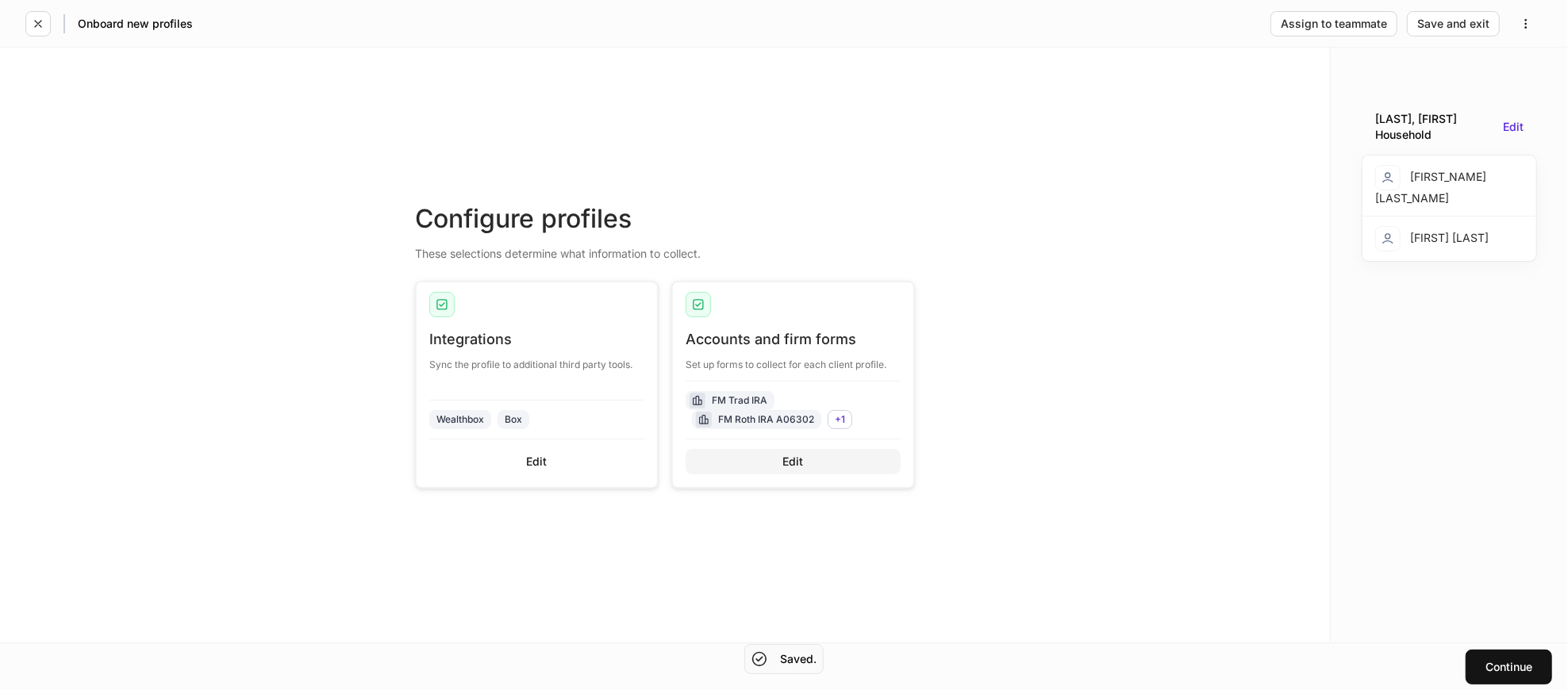 click on "Edit" at bounding box center (794, 462) 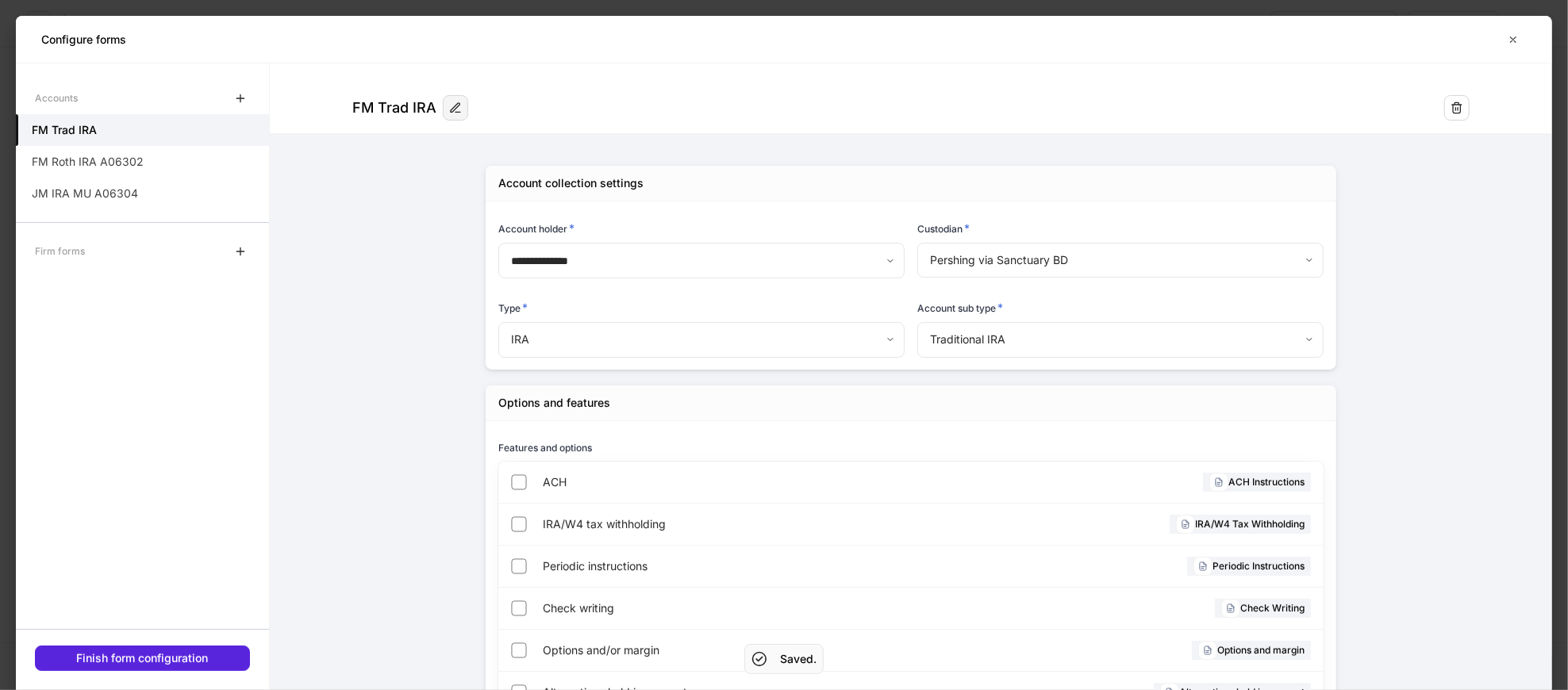 click at bounding box center [455, 108] 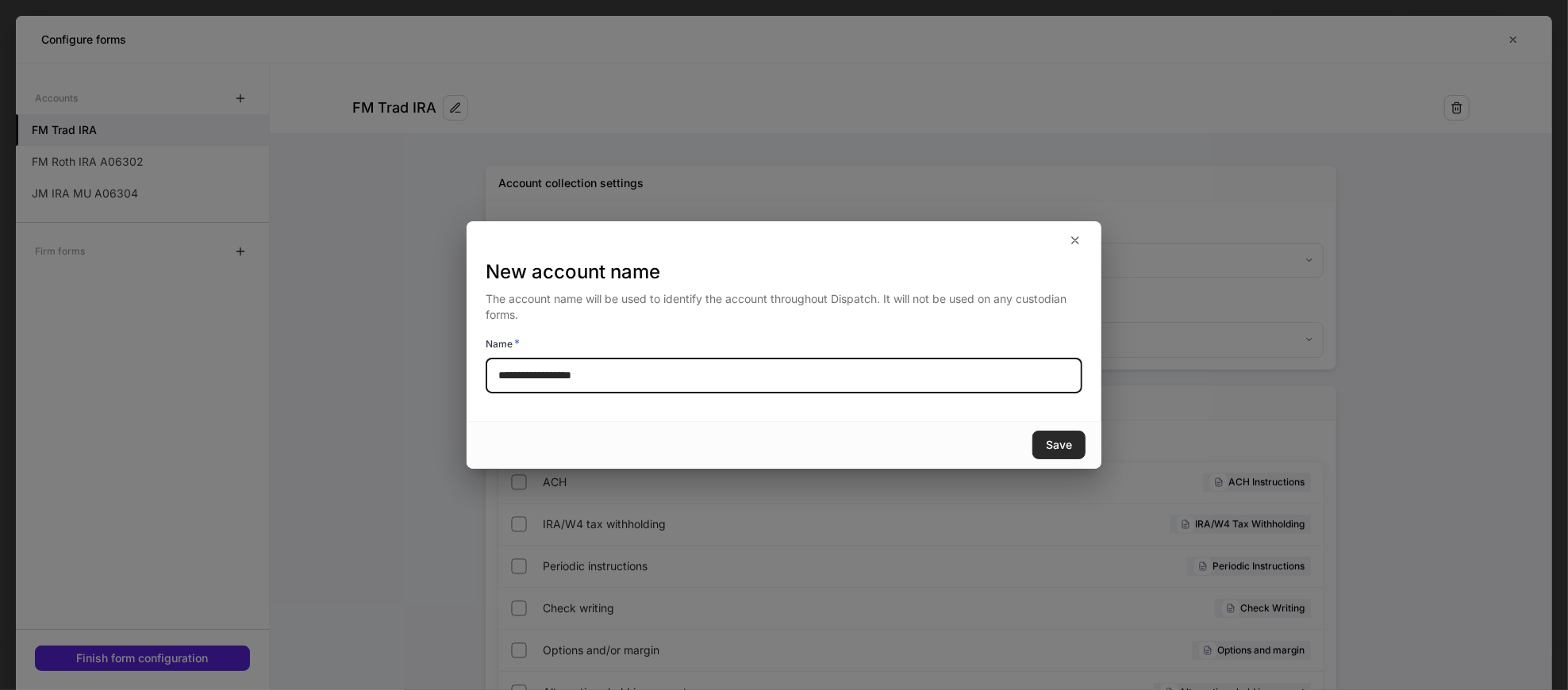 click on "Save" at bounding box center [1059, 445] 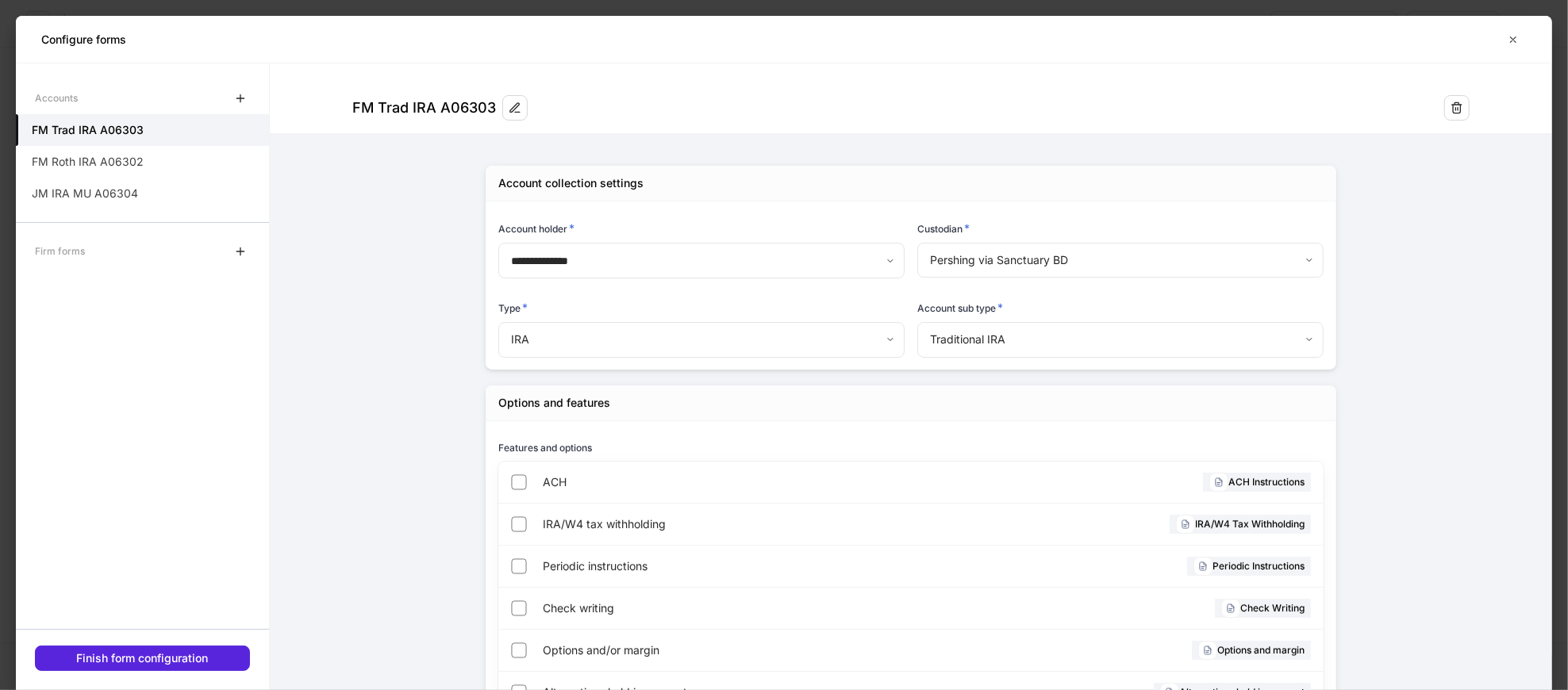 click on "Accounts FM Trad IRA A06303 FM Roth IRA A06302 JM IRA MU A06304 Firm forms Finish form configuration" at bounding box center [142, 377] 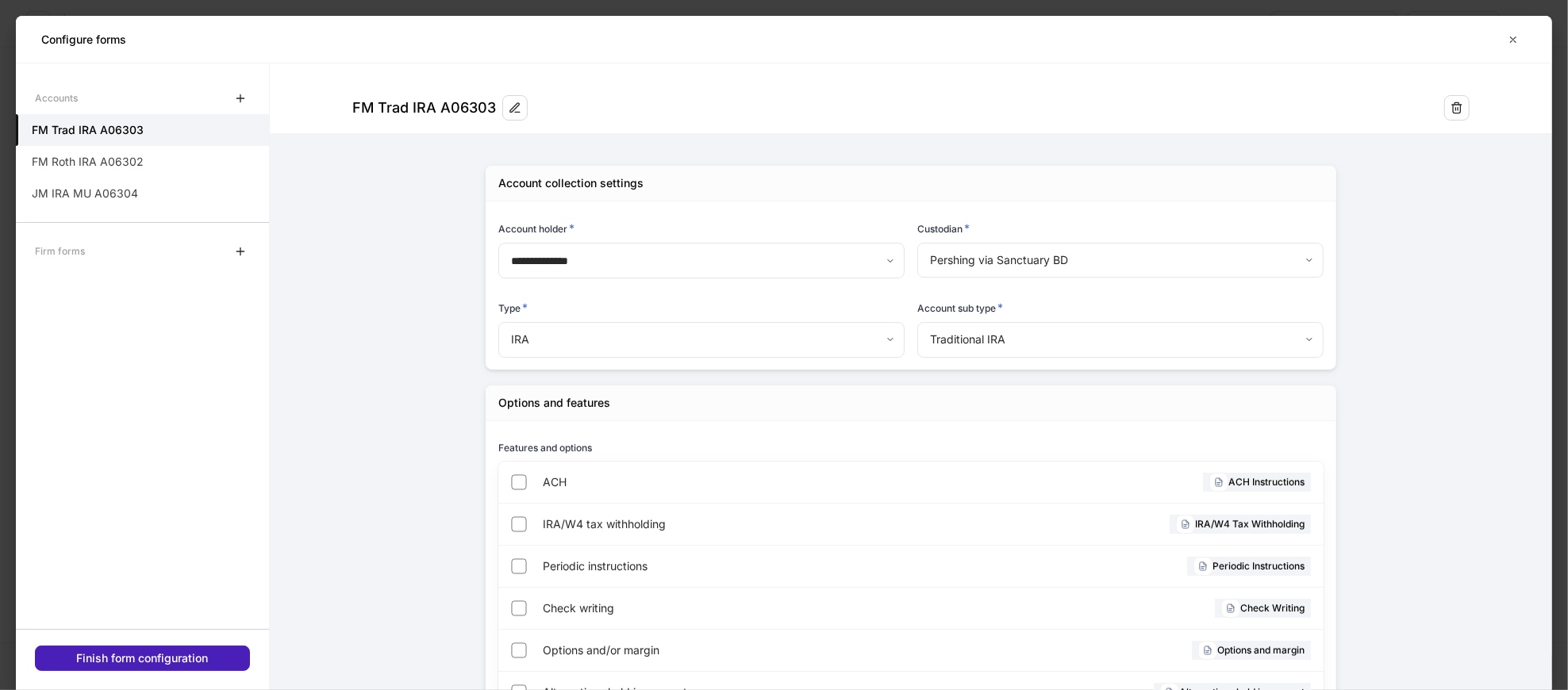 click on "Finish form configuration" at bounding box center [143, 658] 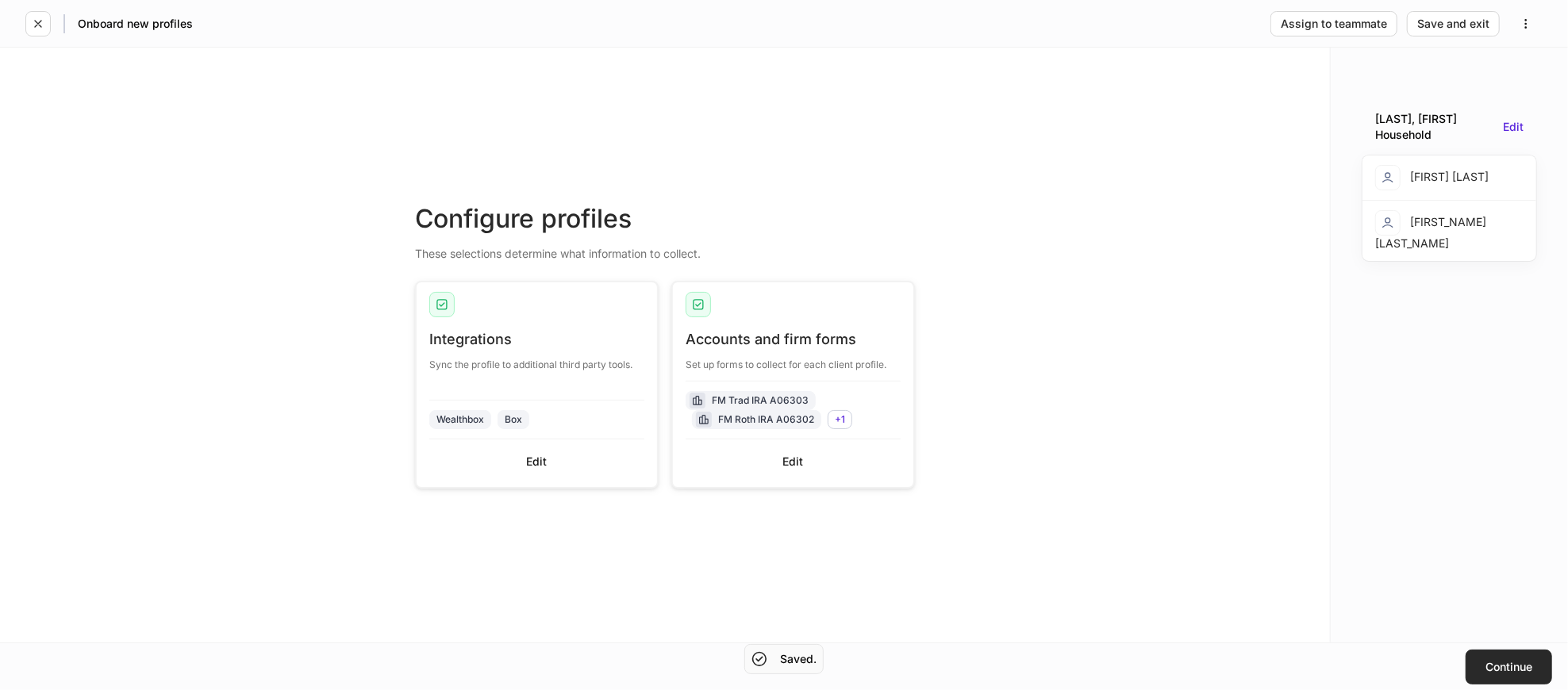 click on "Continue" at bounding box center [1508, 667] 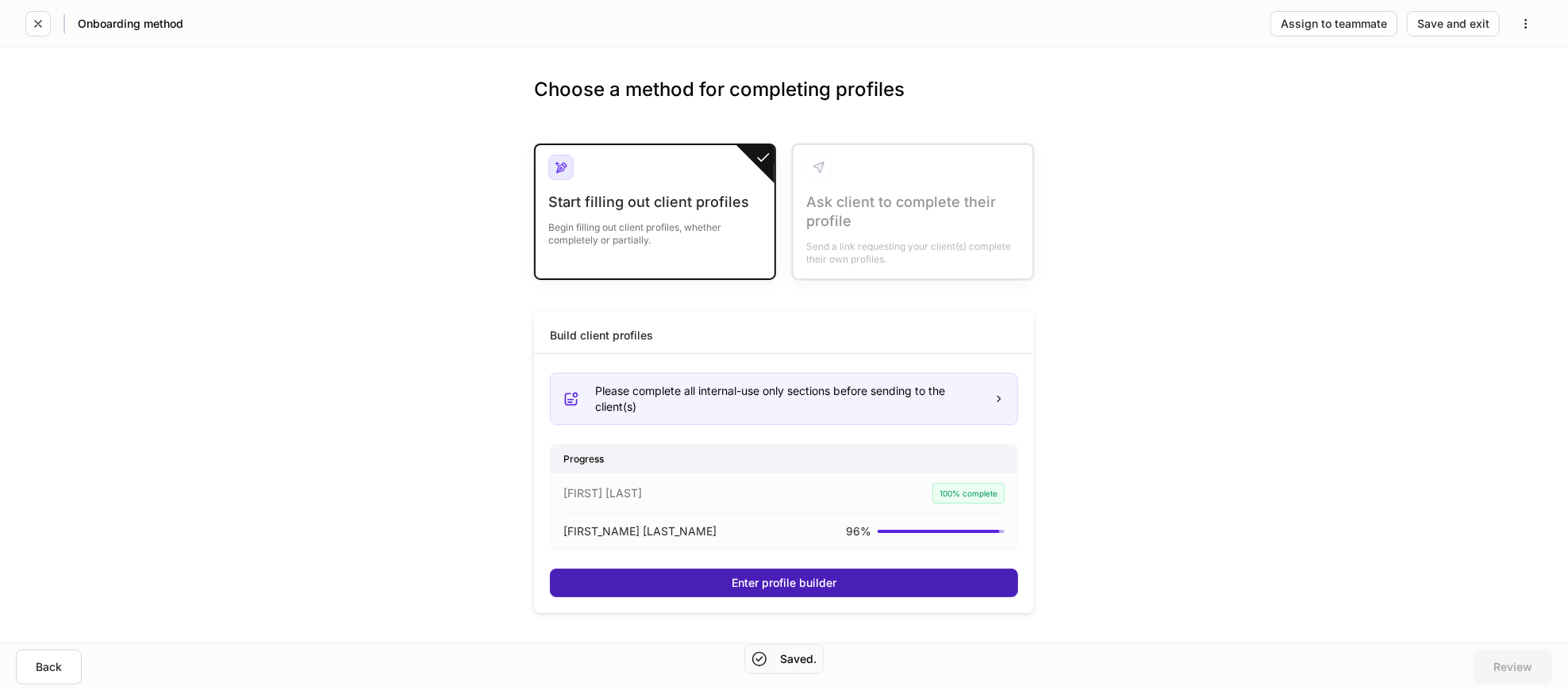 click on "Enter profile builder" at bounding box center (784, 583) 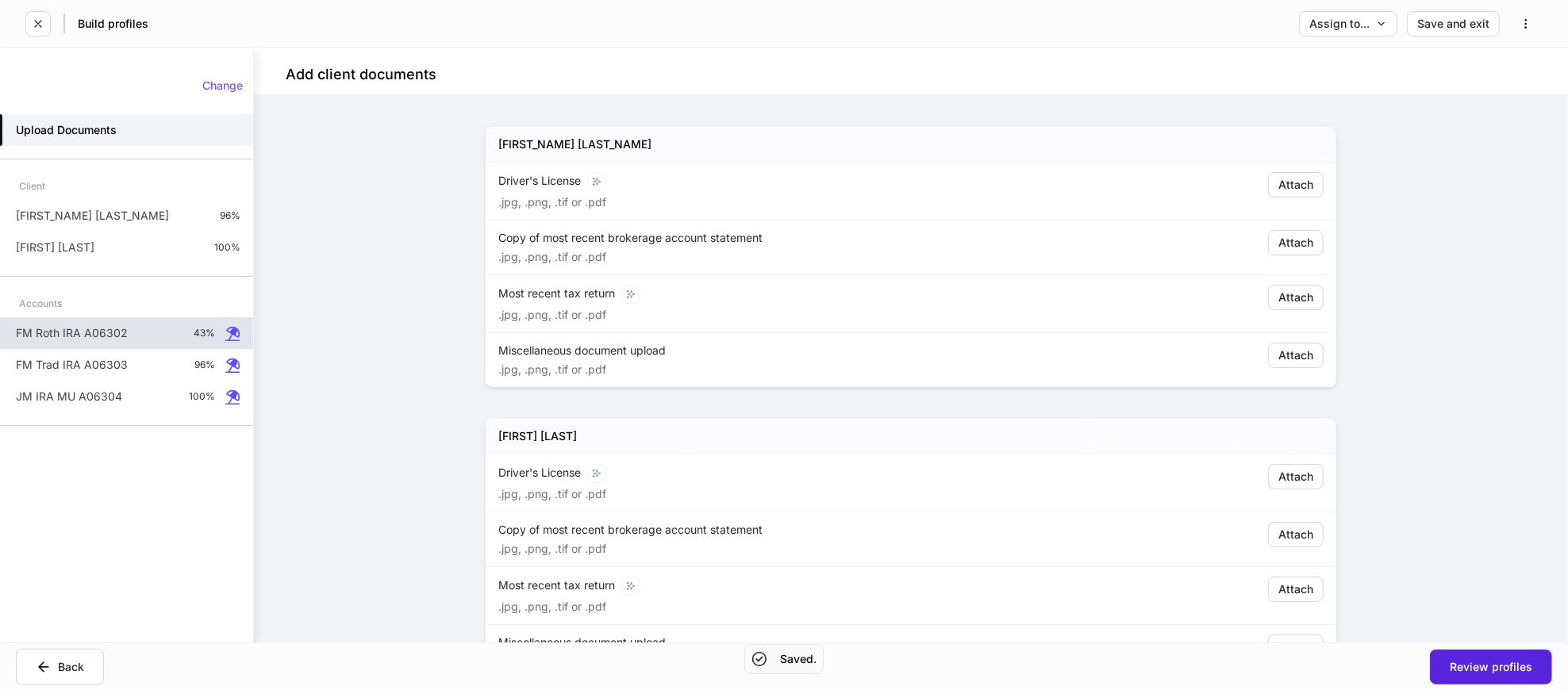 click on "FM Roth IRA A06302 43%" at bounding box center (126, 333) 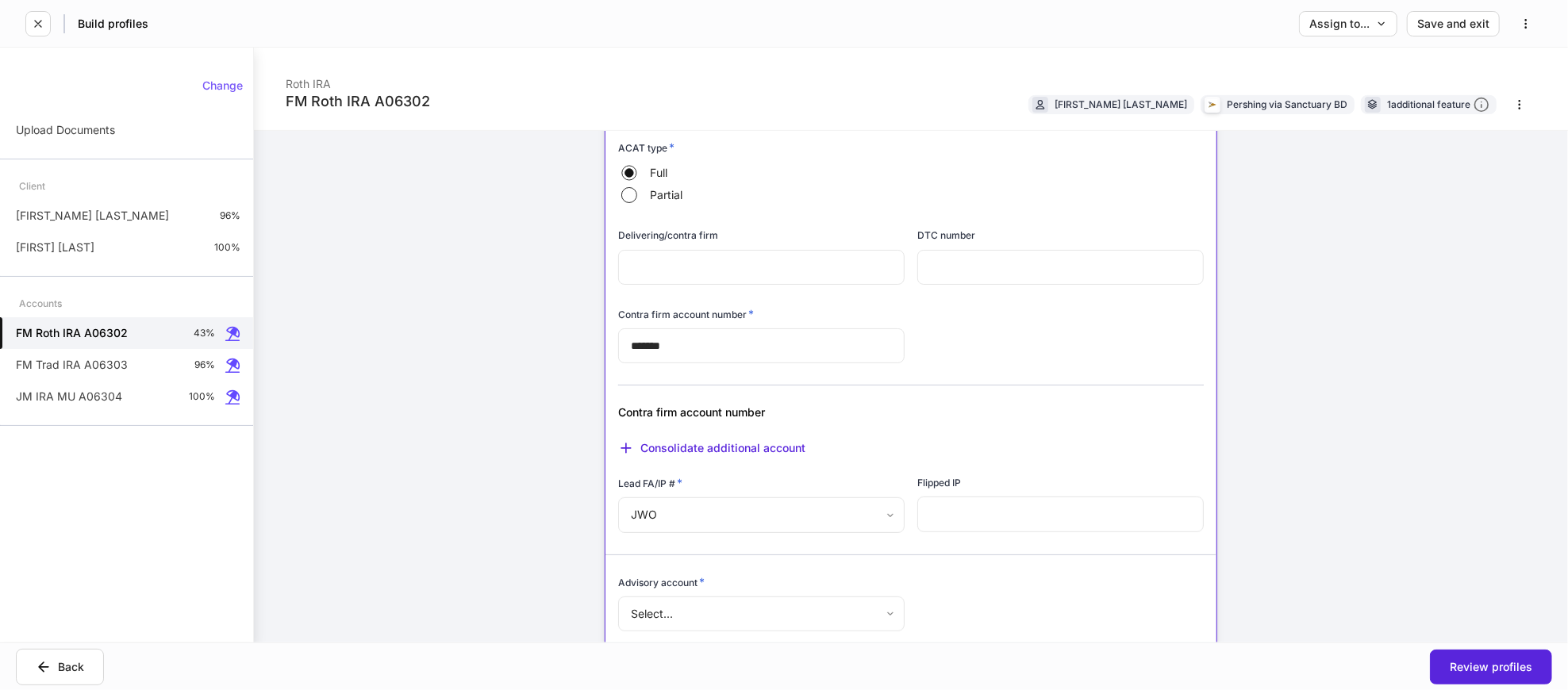 scroll, scrollTop: 616, scrollLeft: 0, axis: vertical 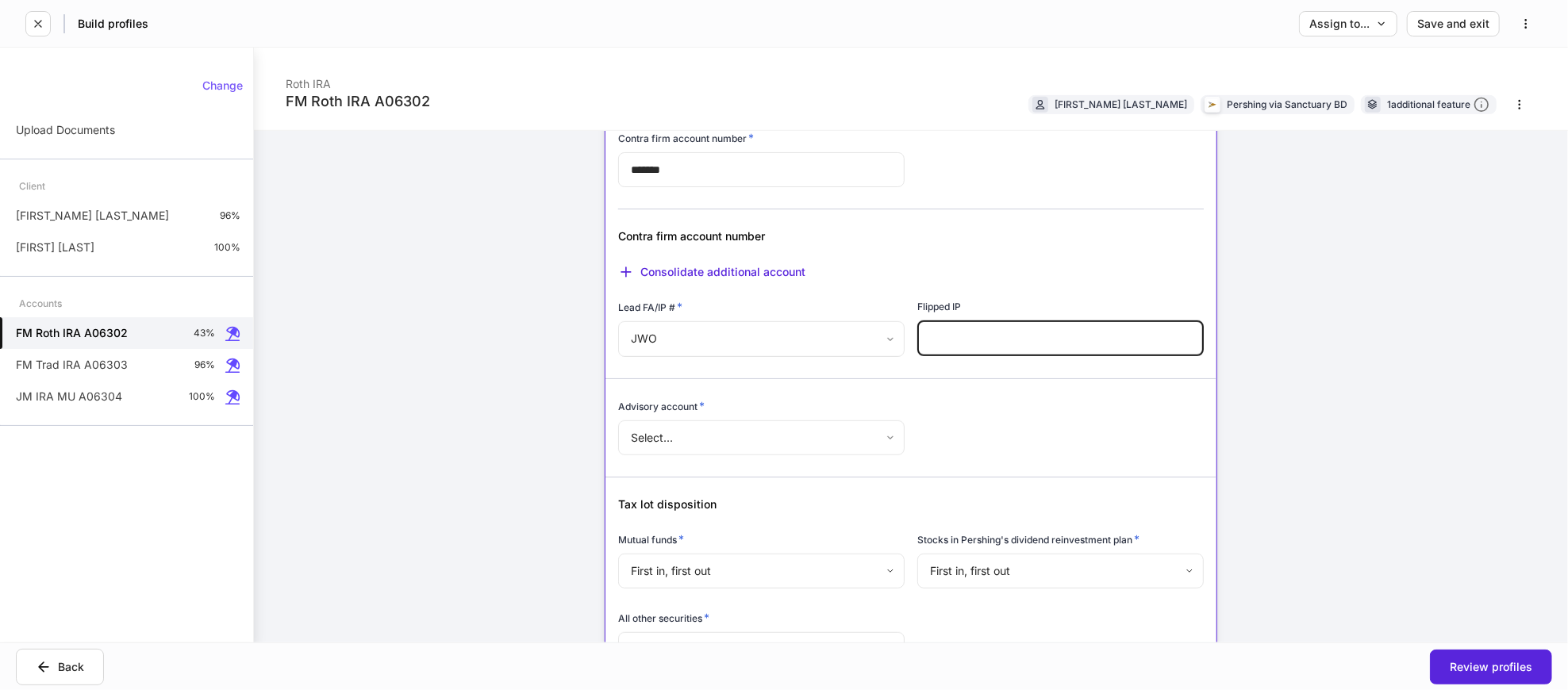 click at bounding box center (1060, 338) 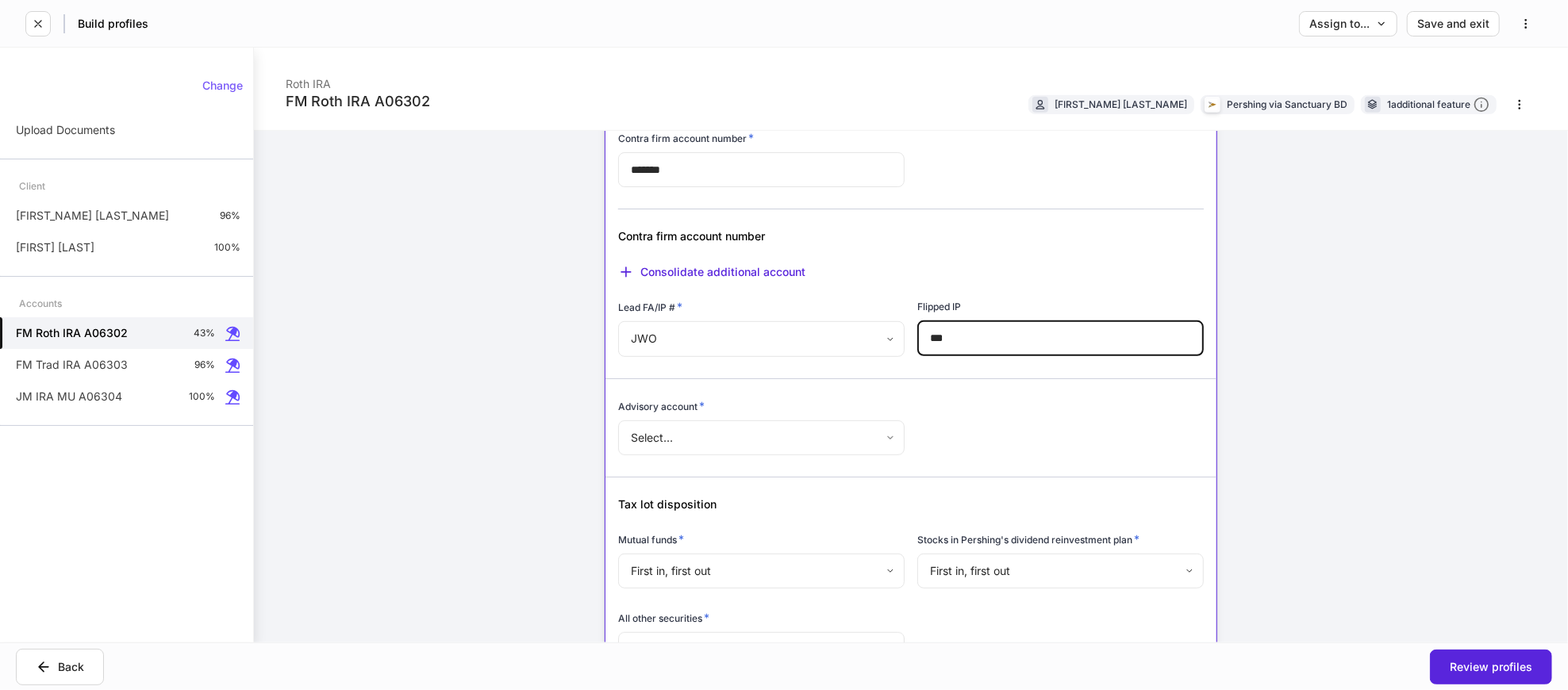 click on "**********" at bounding box center [784, 345] 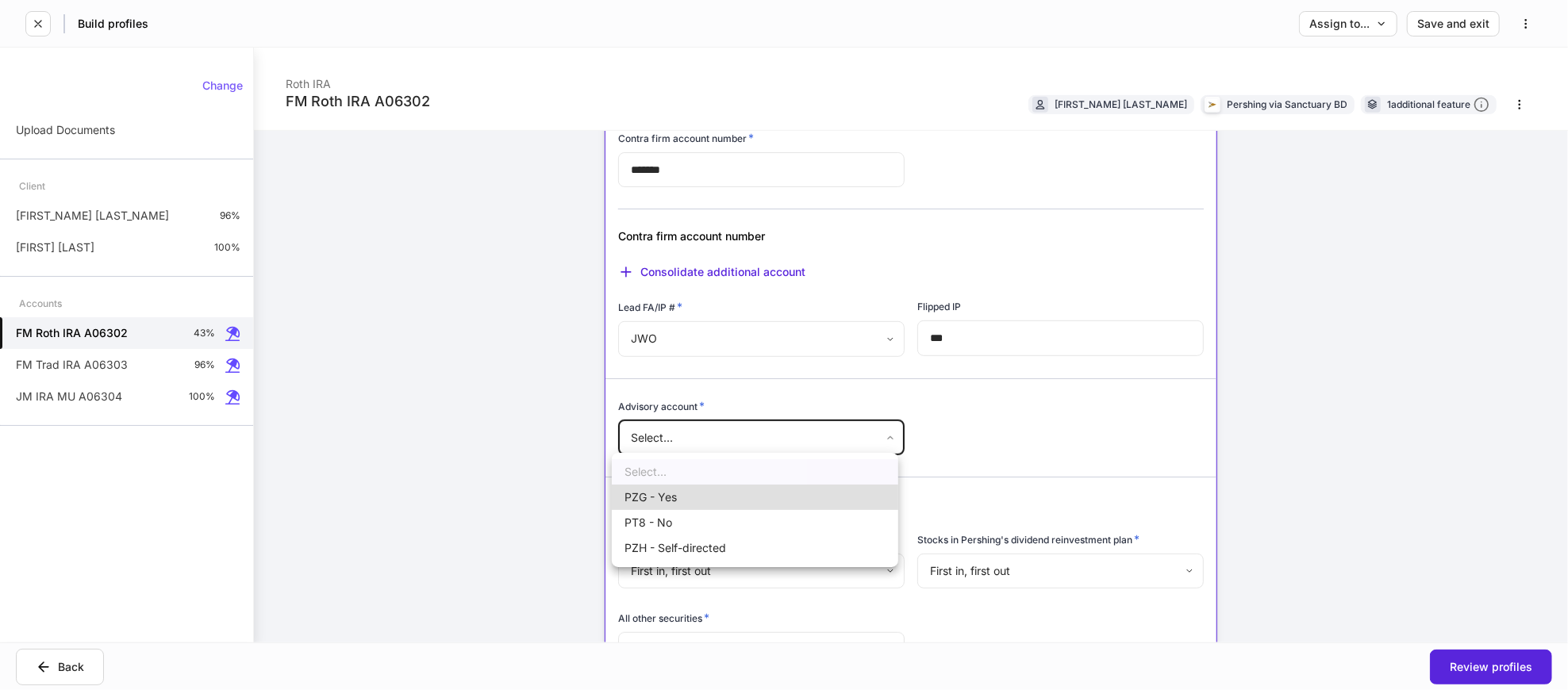 click on "PZG - Yes" at bounding box center (755, 497) 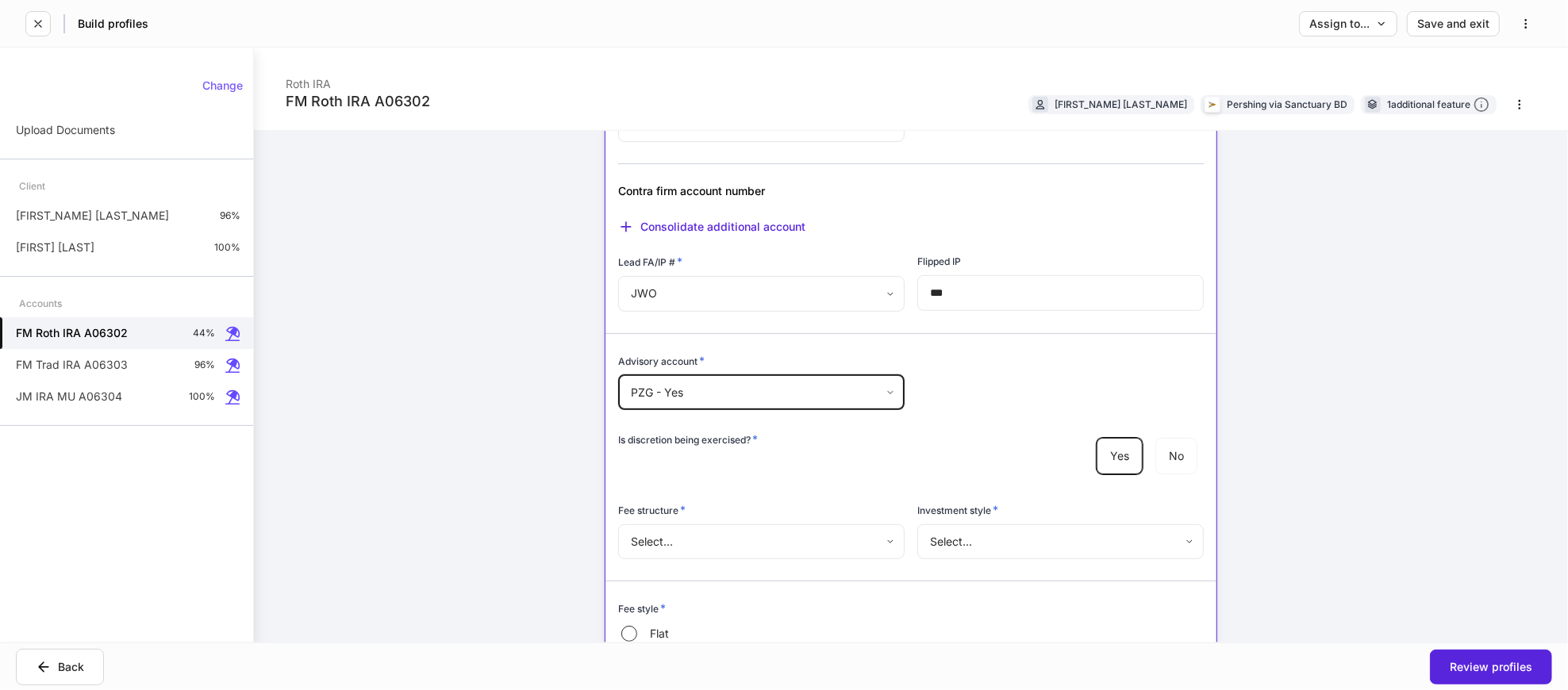 scroll, scrollTop: 704, scrollLeft: 0, axis: vertical 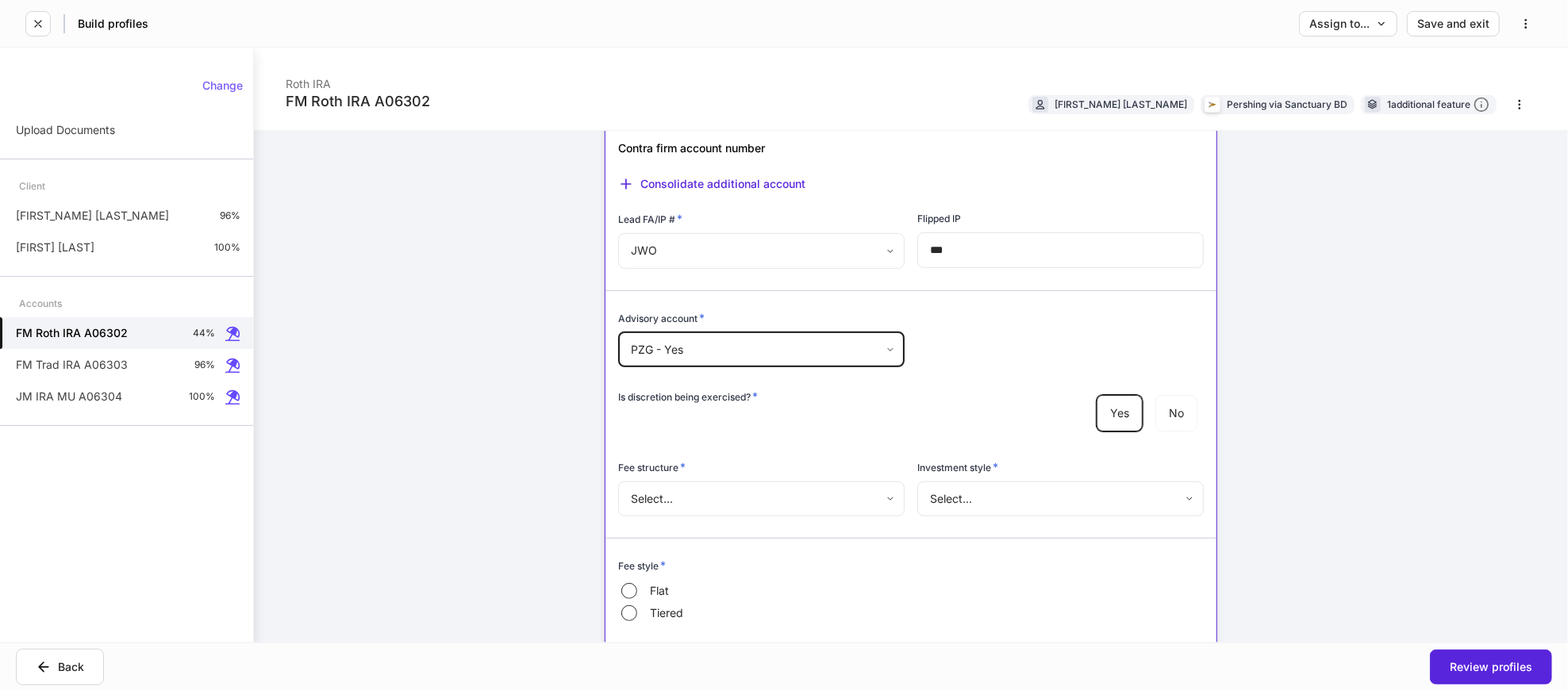 click on "**********" at bounding box center [784, 345] 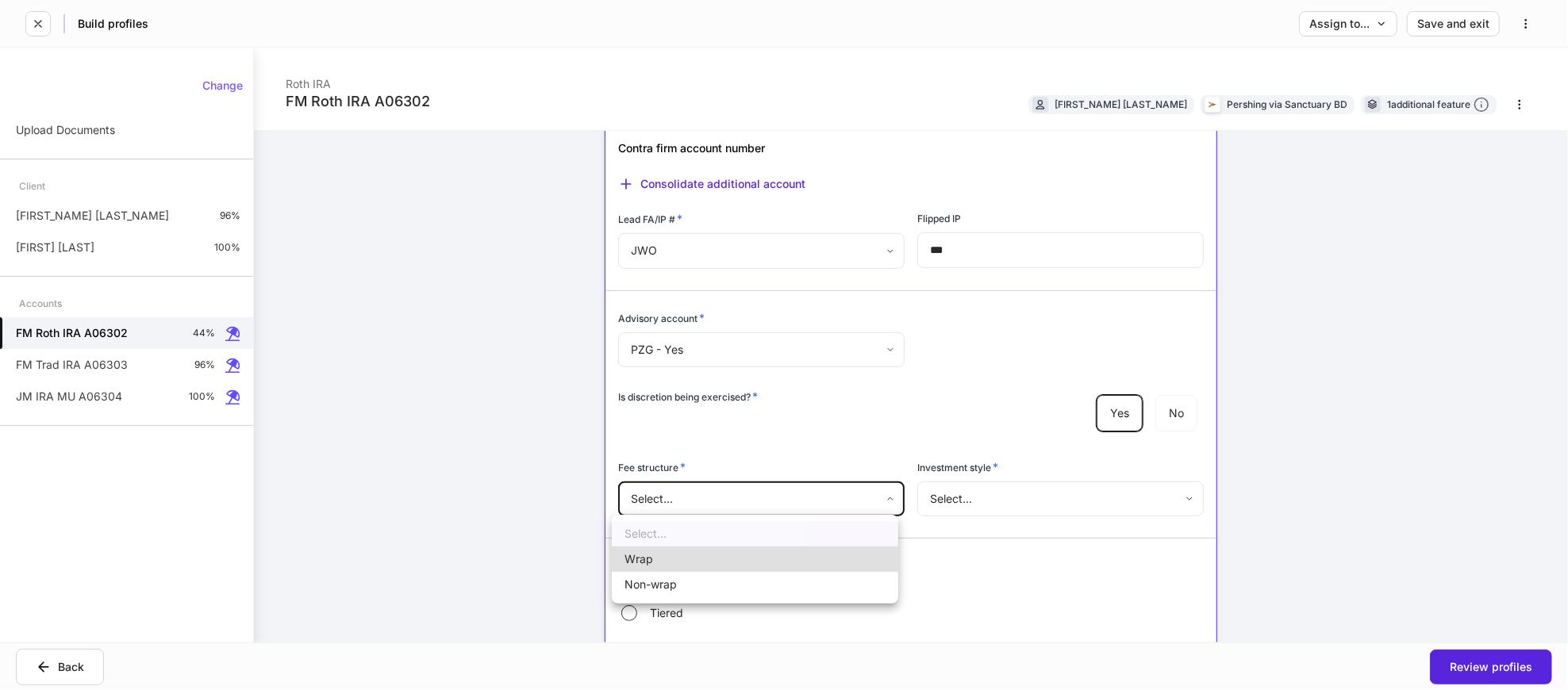drag, startPoint x: 665, startPoint y: 557, endPoint x: 957, endPoint y: 508, distance: 296.08276 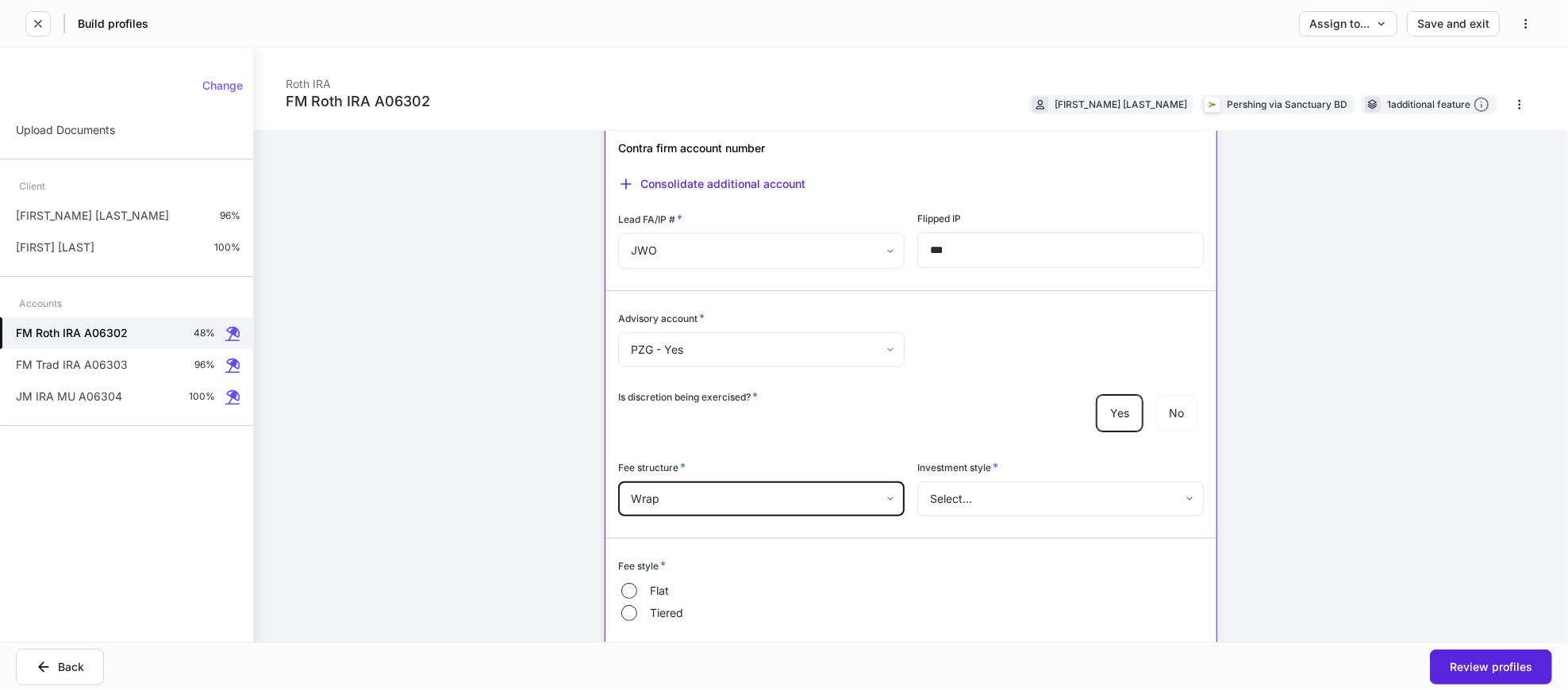 click on "**********" at bounding box center (784, 345) 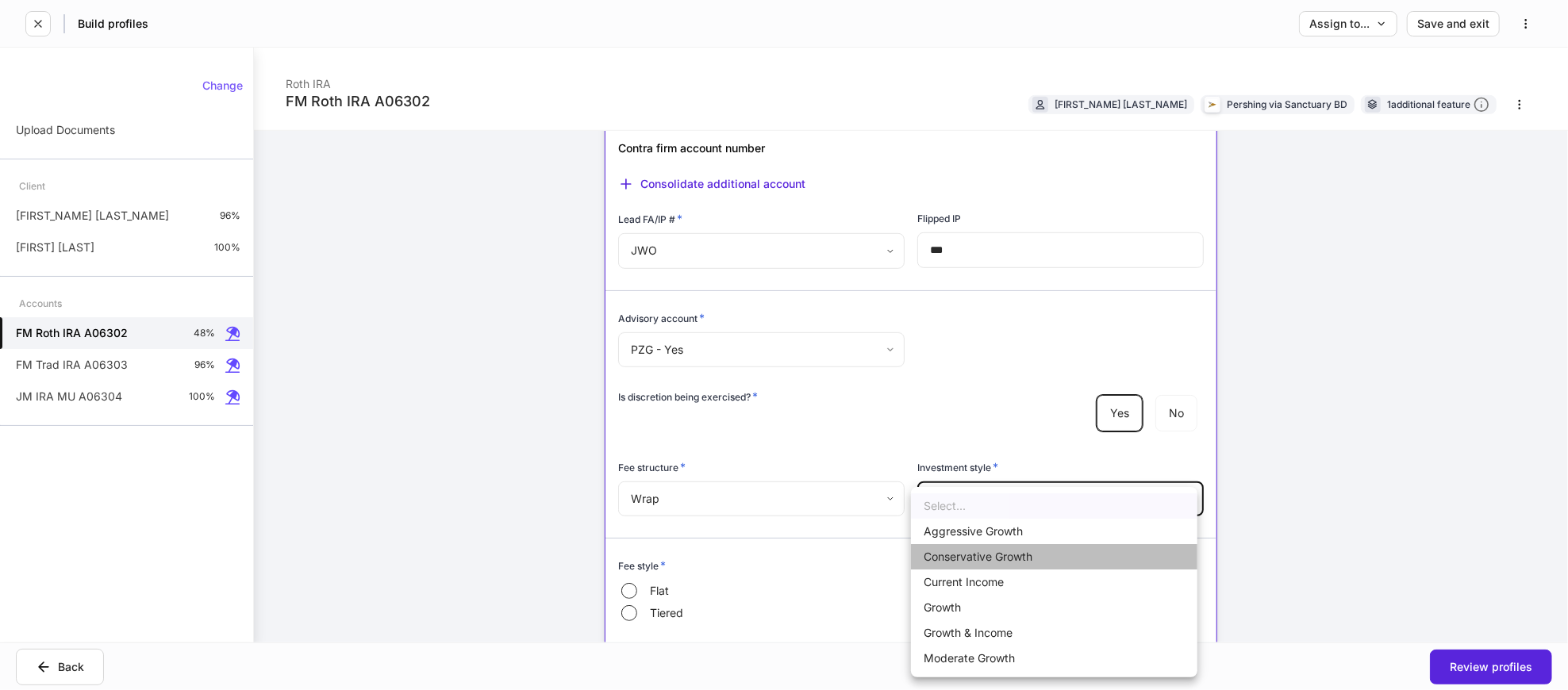 click on "Conservative Growth" at bounding box center (1054, 557) 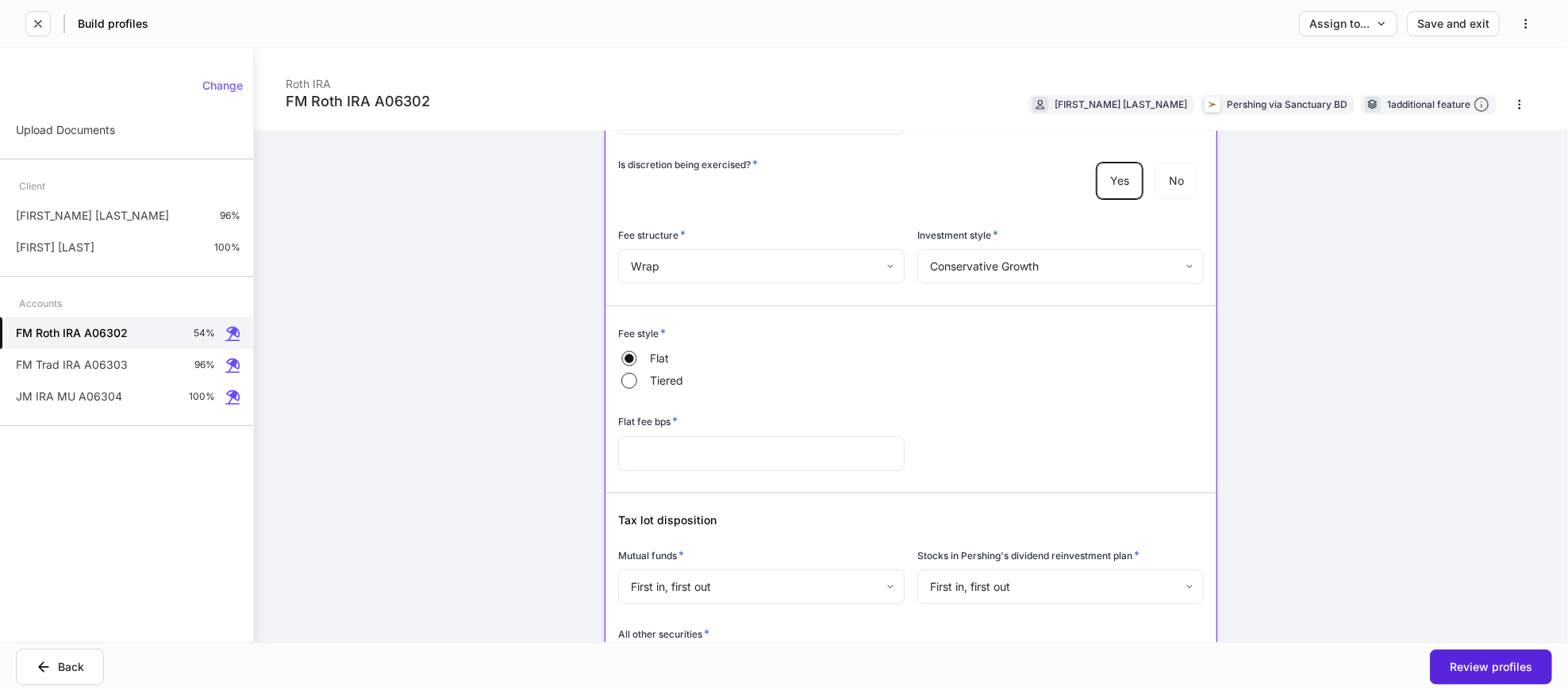 scroll, scrollTop: 969, scrollLeft: 0, axis: vertical 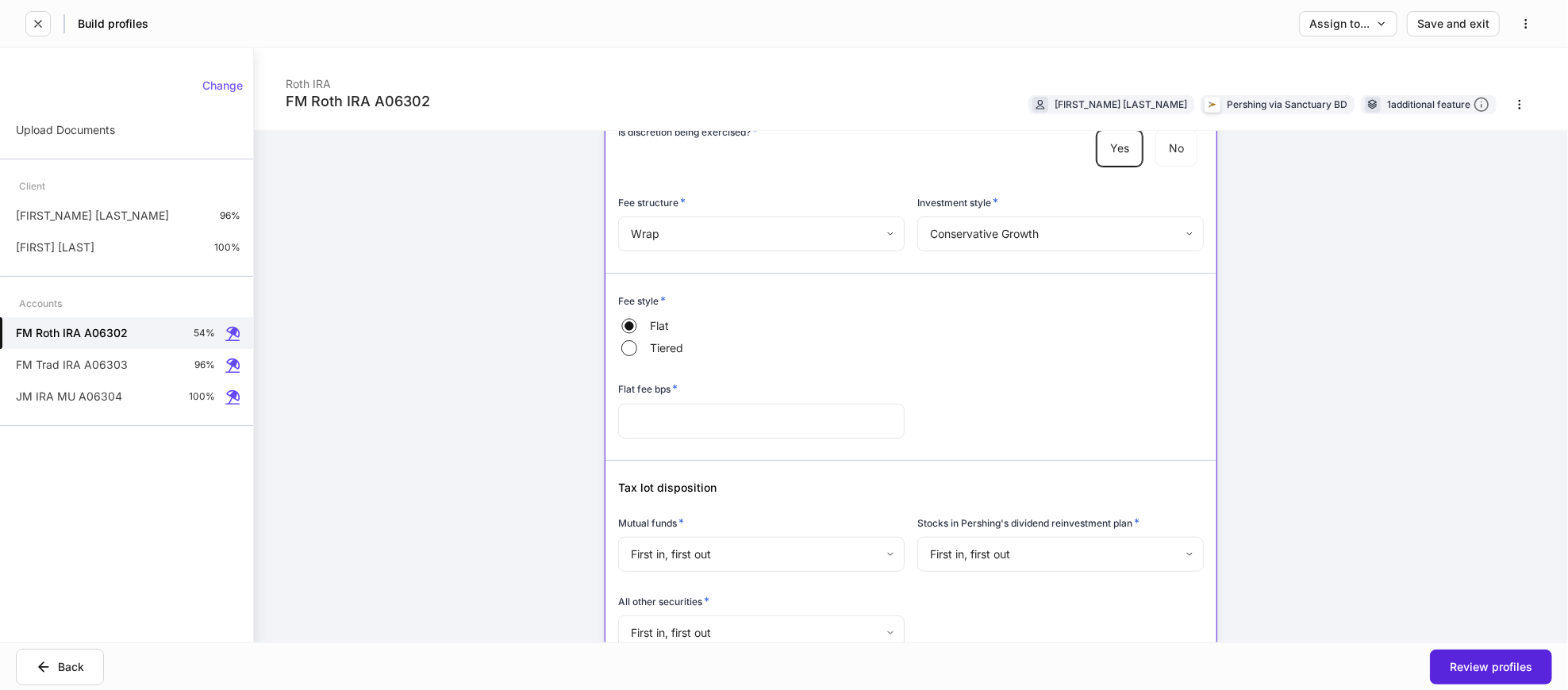 click at bounding box center [905, 450] 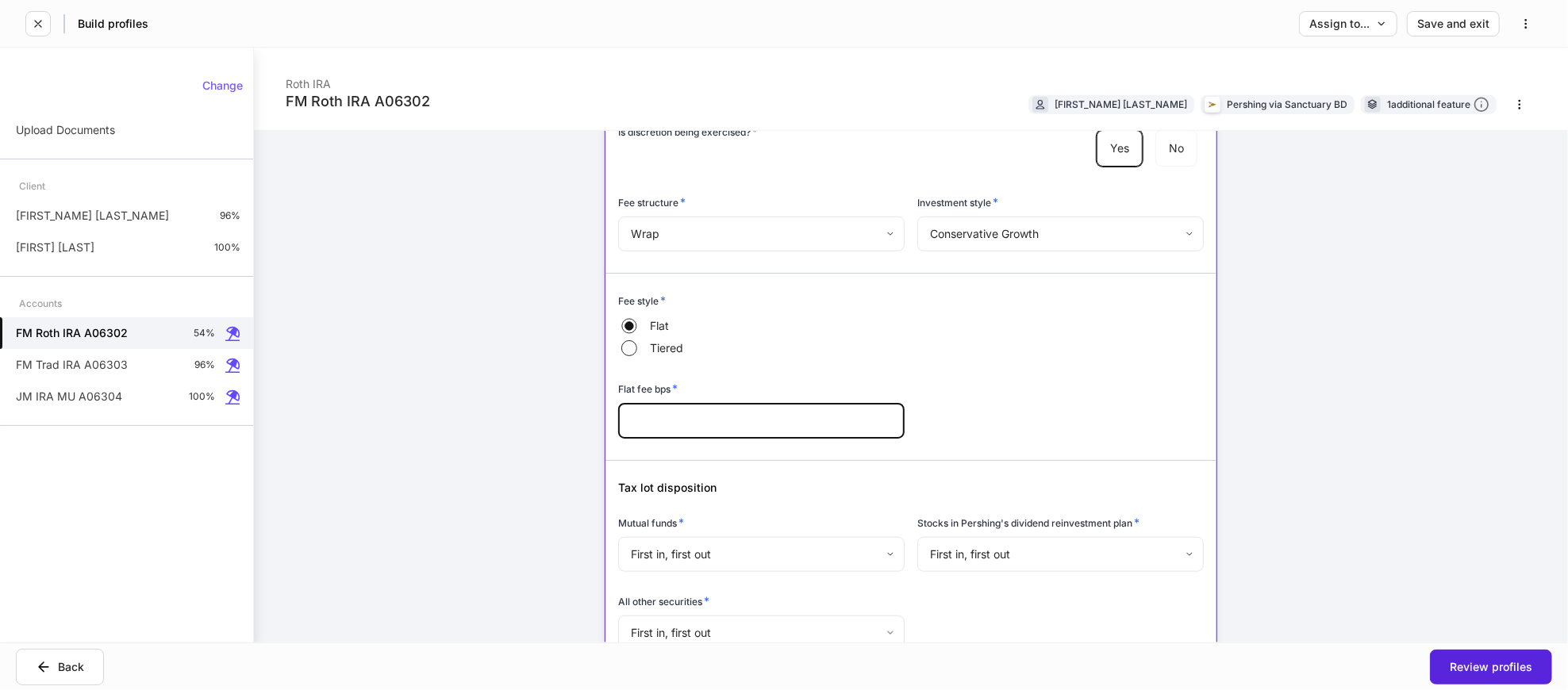 click at bounding box center [761, 421] 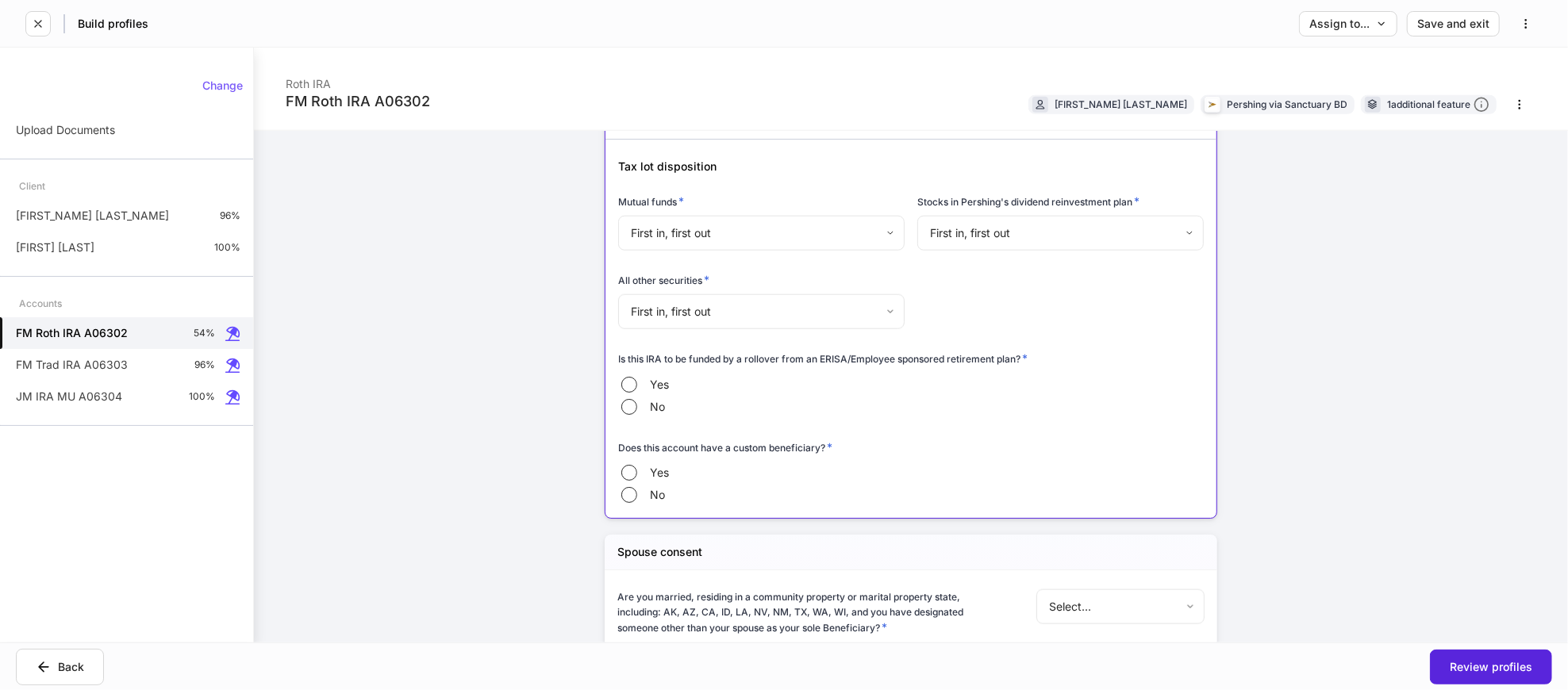 scroll, scrollTop: 1321, scrollLeft: 0, axis: vertical 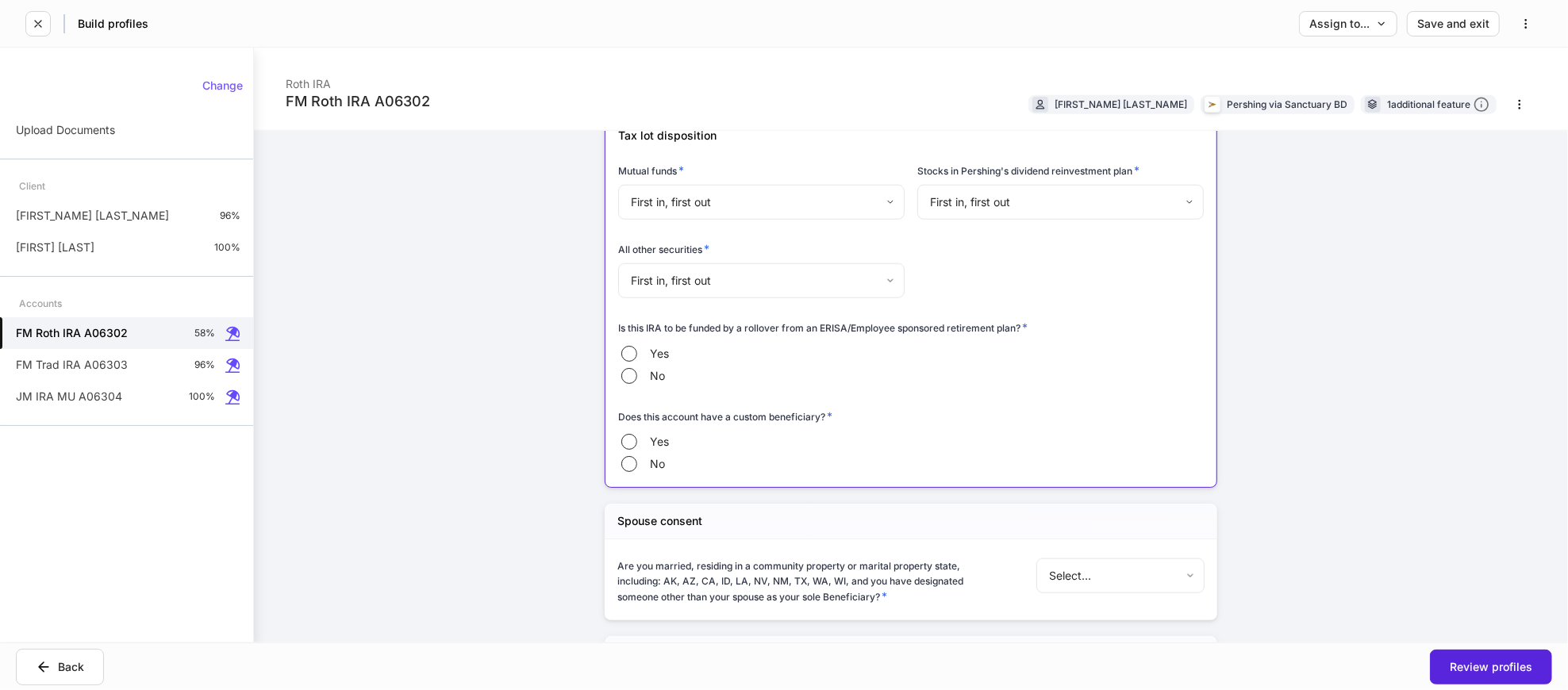 click on "Yes No" at bounding box center (911, 365) 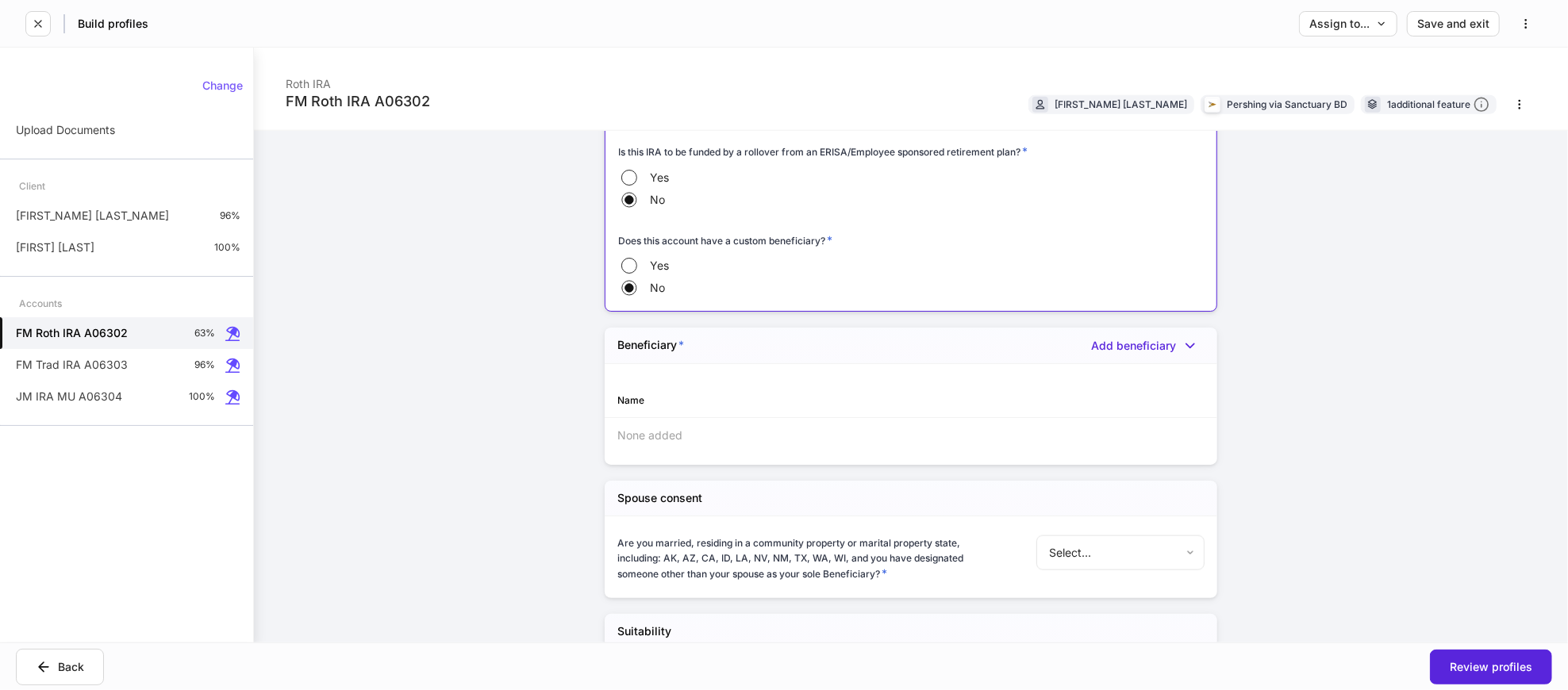 scroll, scrollTop: 1586, scrollLeft: 0, axis: vertical 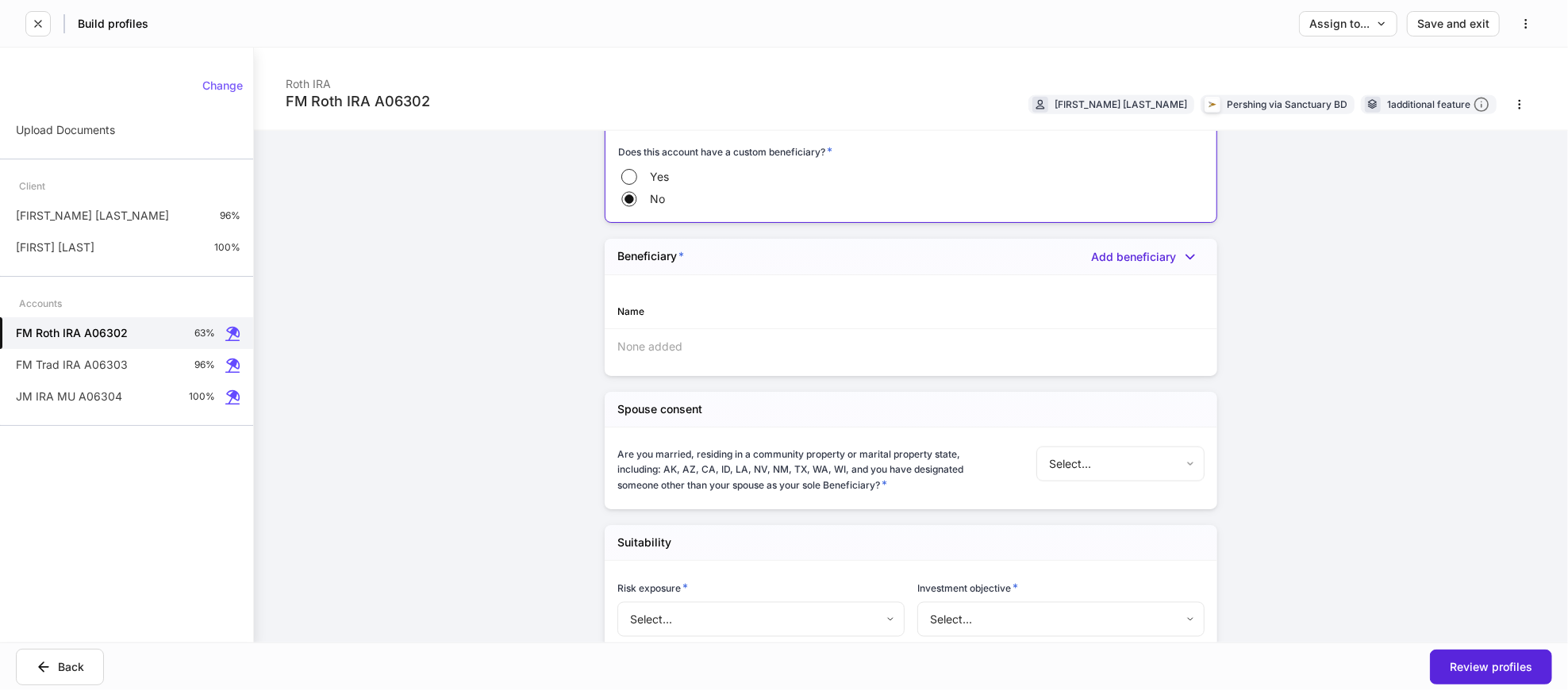 click on "**********" at bounding box center (784, 345) 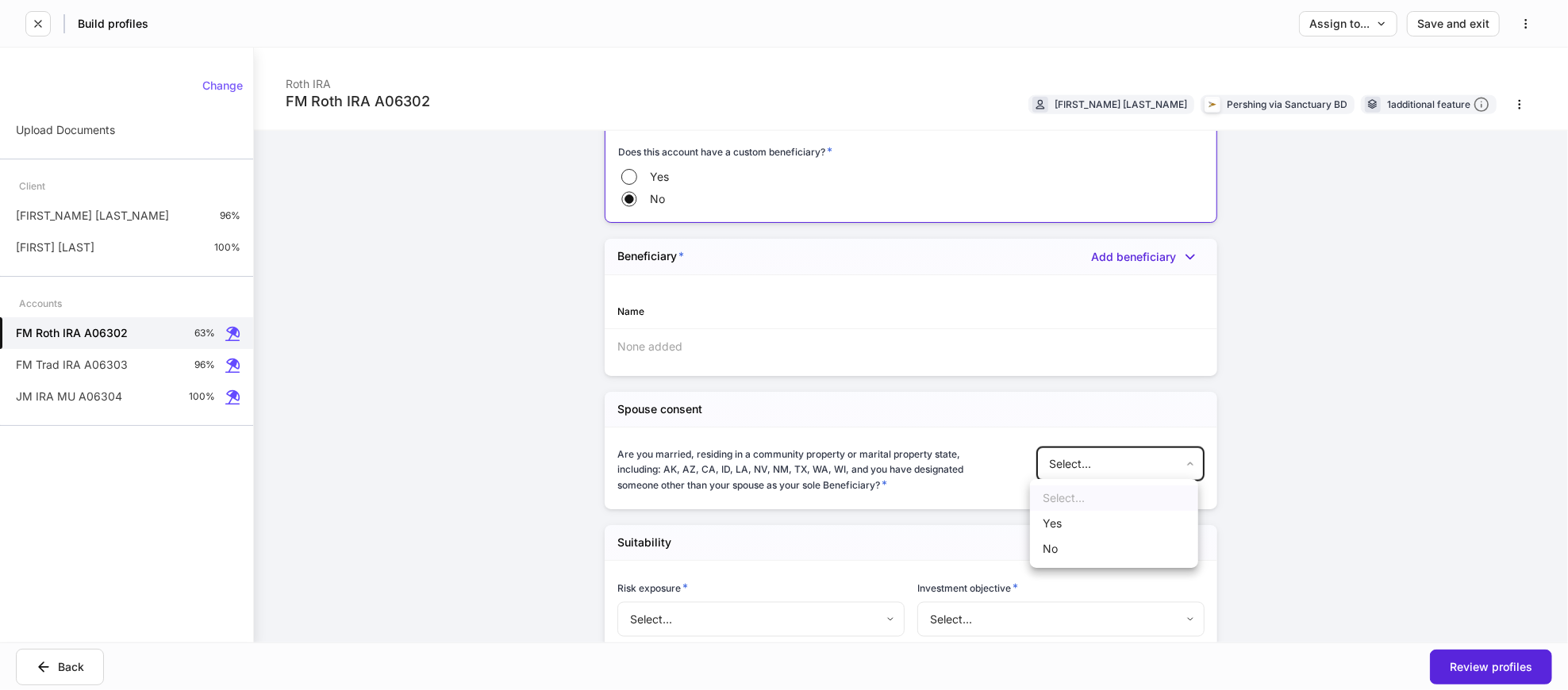 click on "No" at bounding box center (1114, 549) 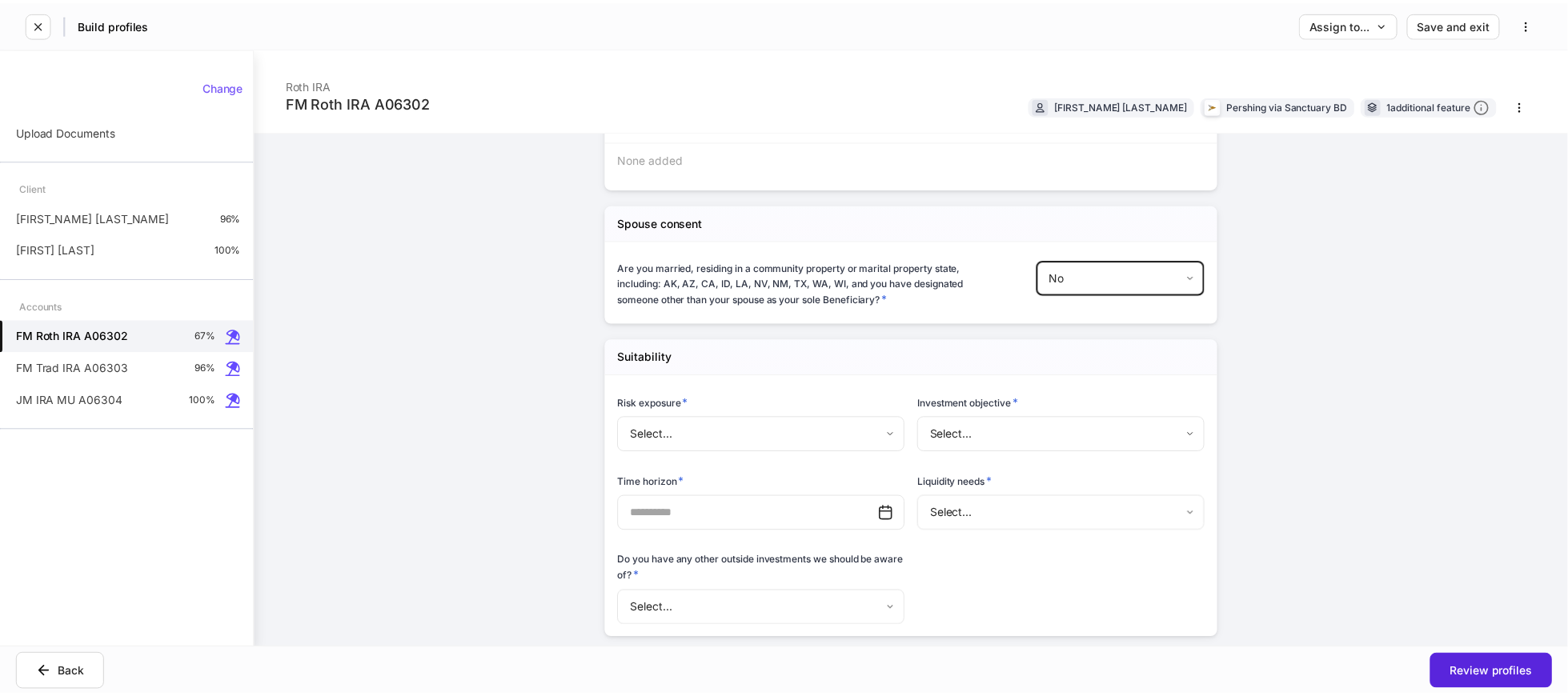 scroll, scrollTop: 1866, scrollLeft: 0, axis: vertical 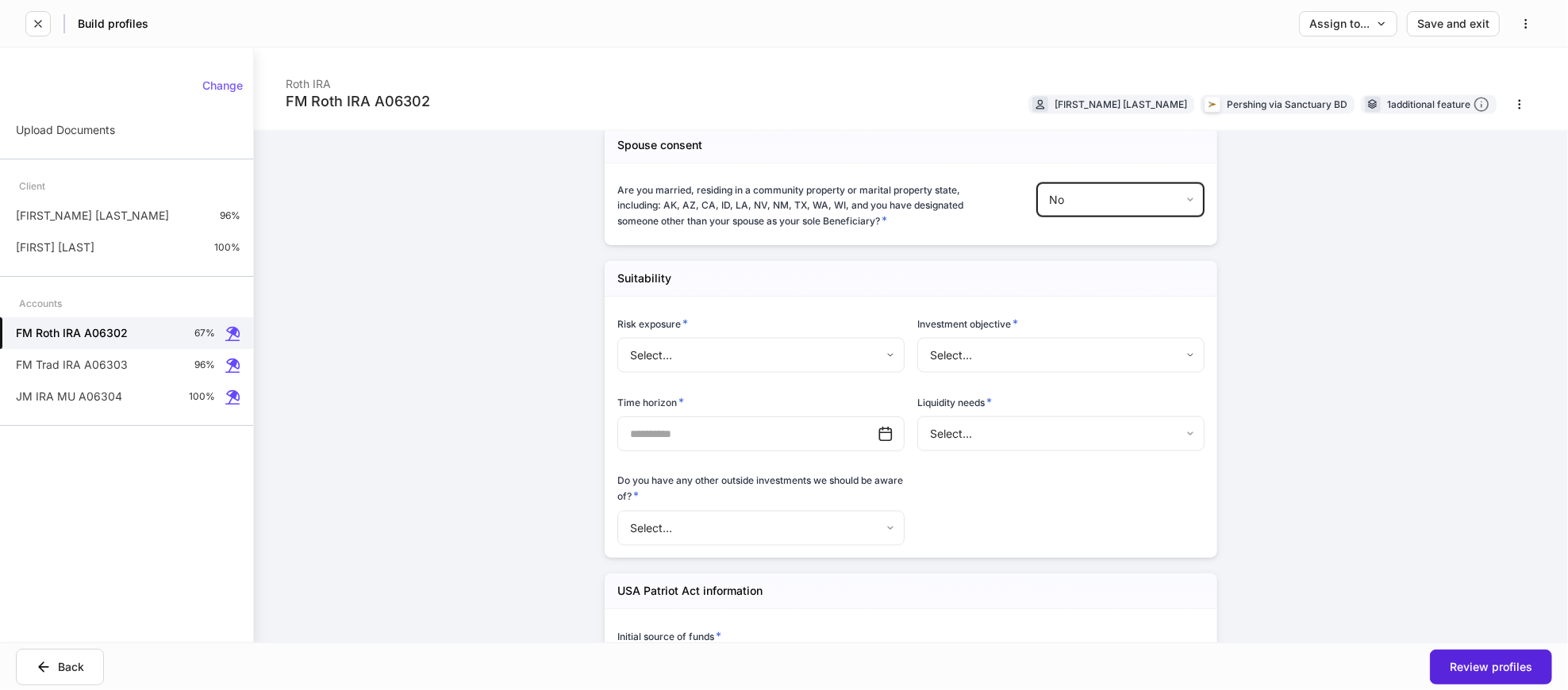 click on "**********" at bounding box center (784, 345) 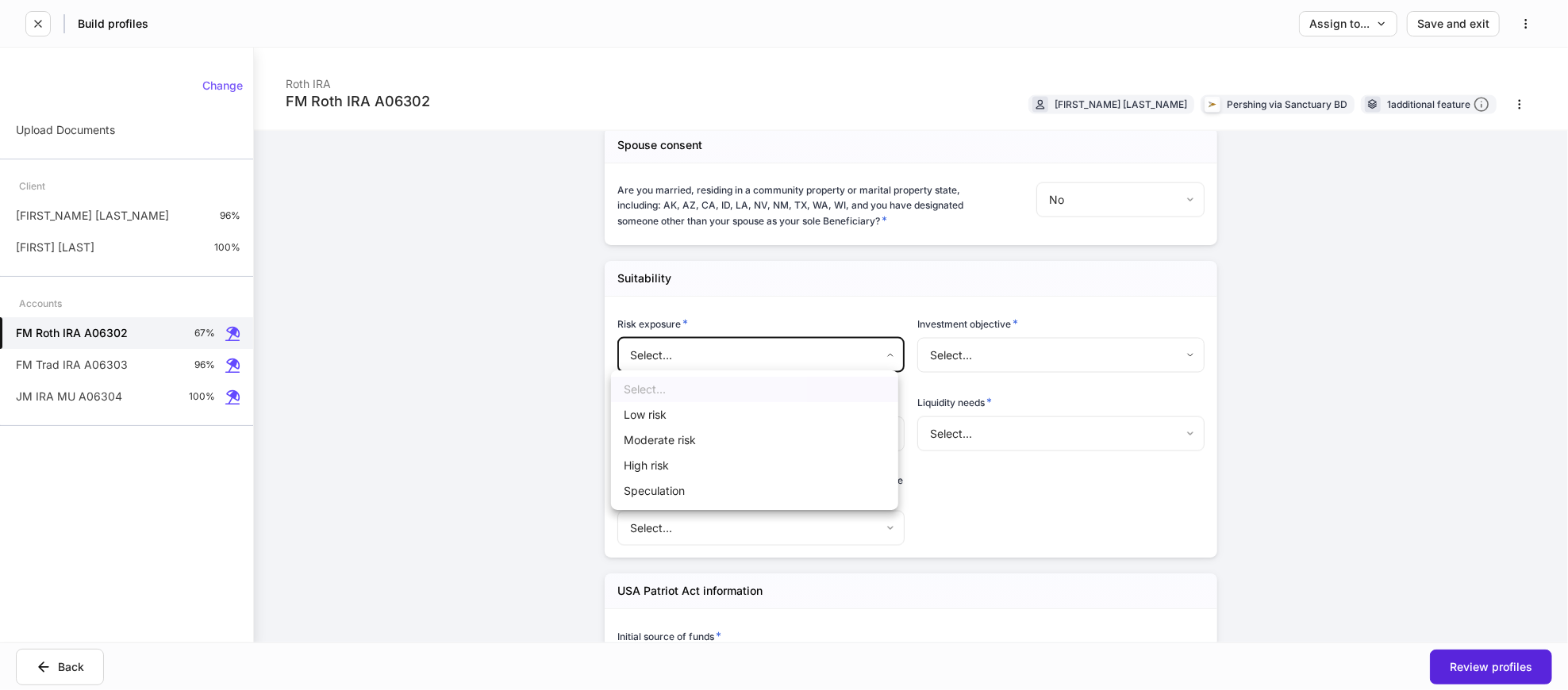 click on "Moderate risk" at bounding box center [755, 440] 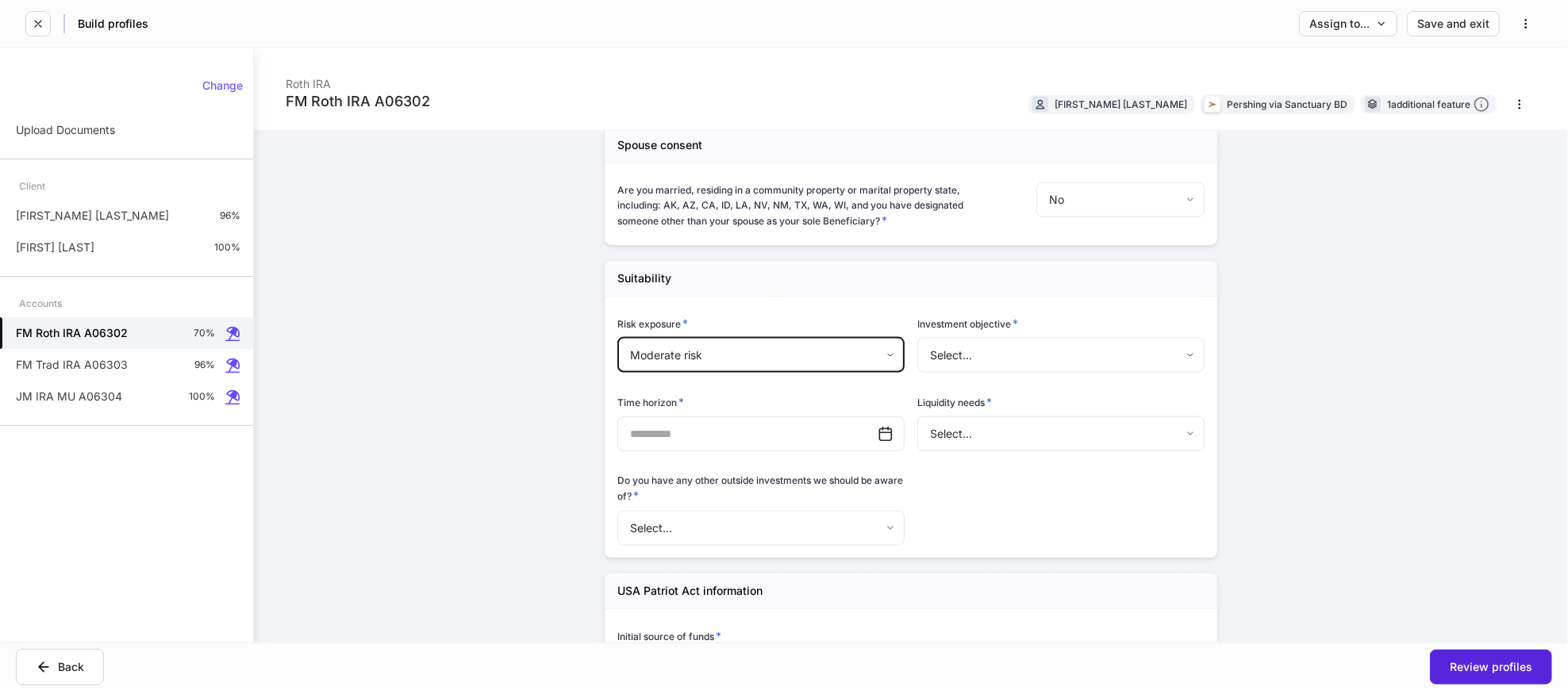 click on "**********" at bounding box center (784, 345) 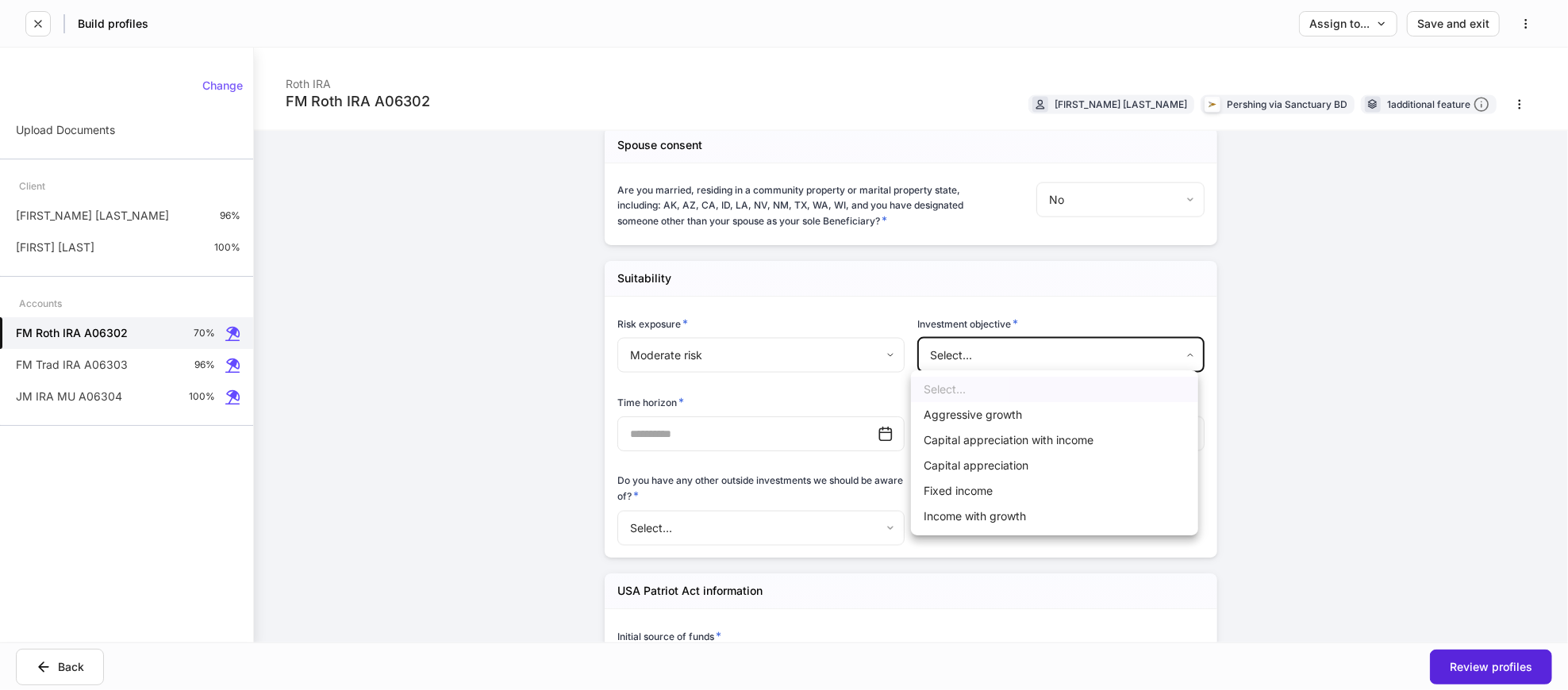 click on "Capital appreciation with income" at bounding box center [1055, 440] 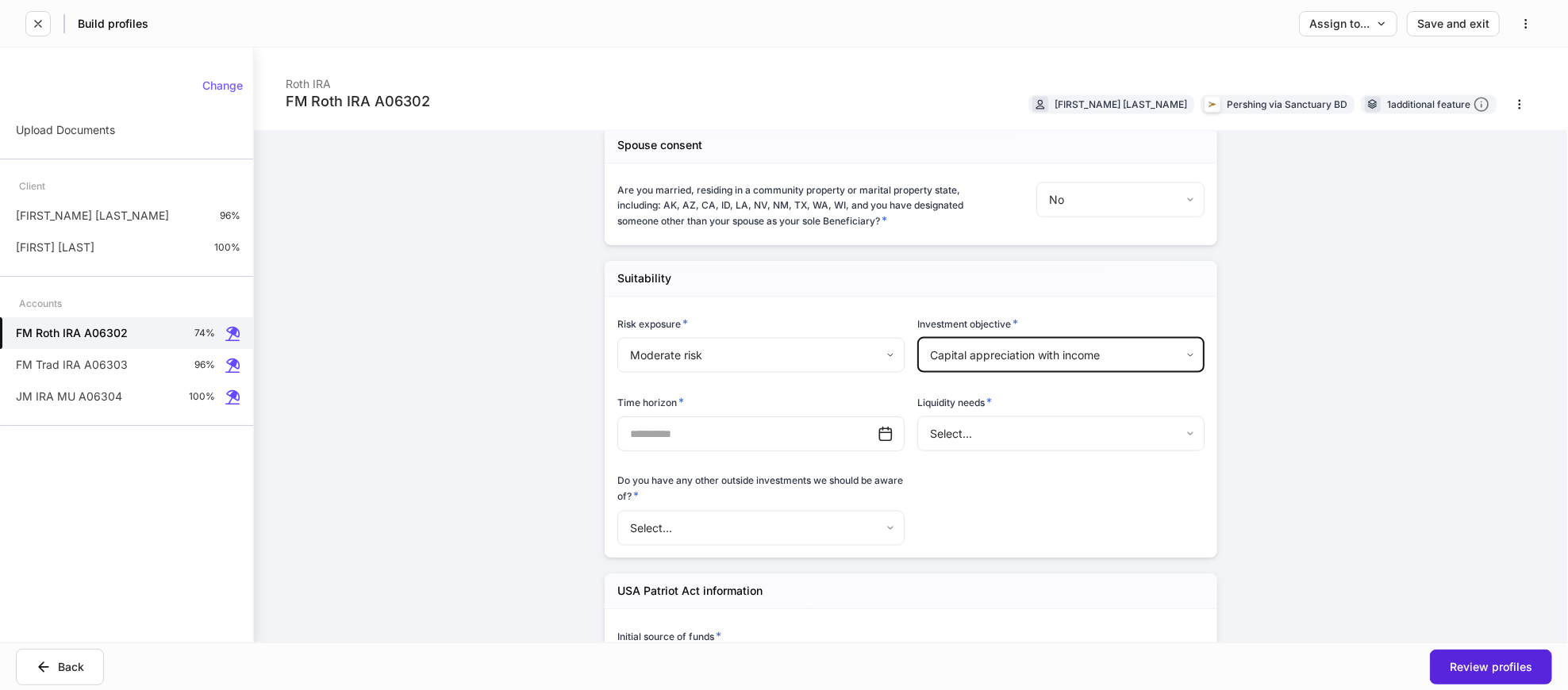 click on "​" at bounding box center [761, 434] 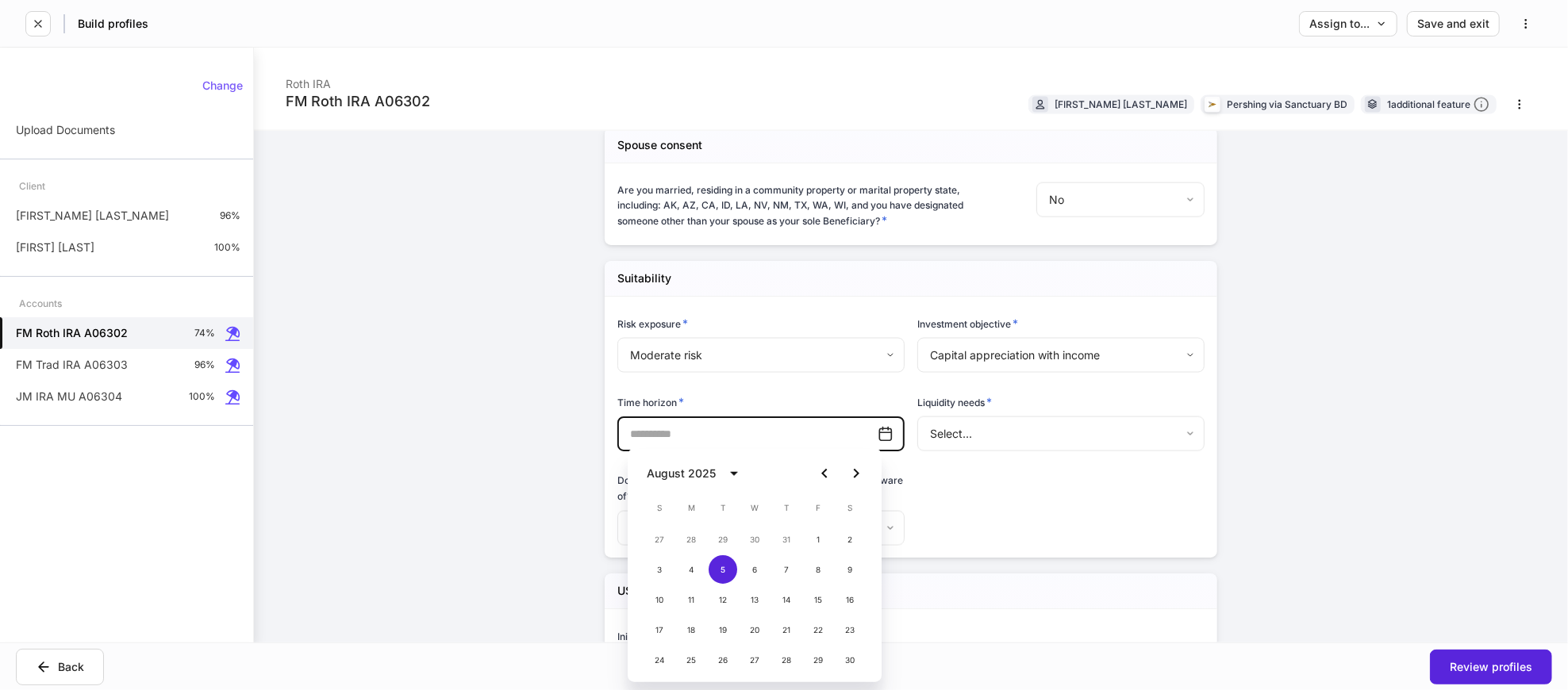click on "August 2025" at bounding box center (681, 473) 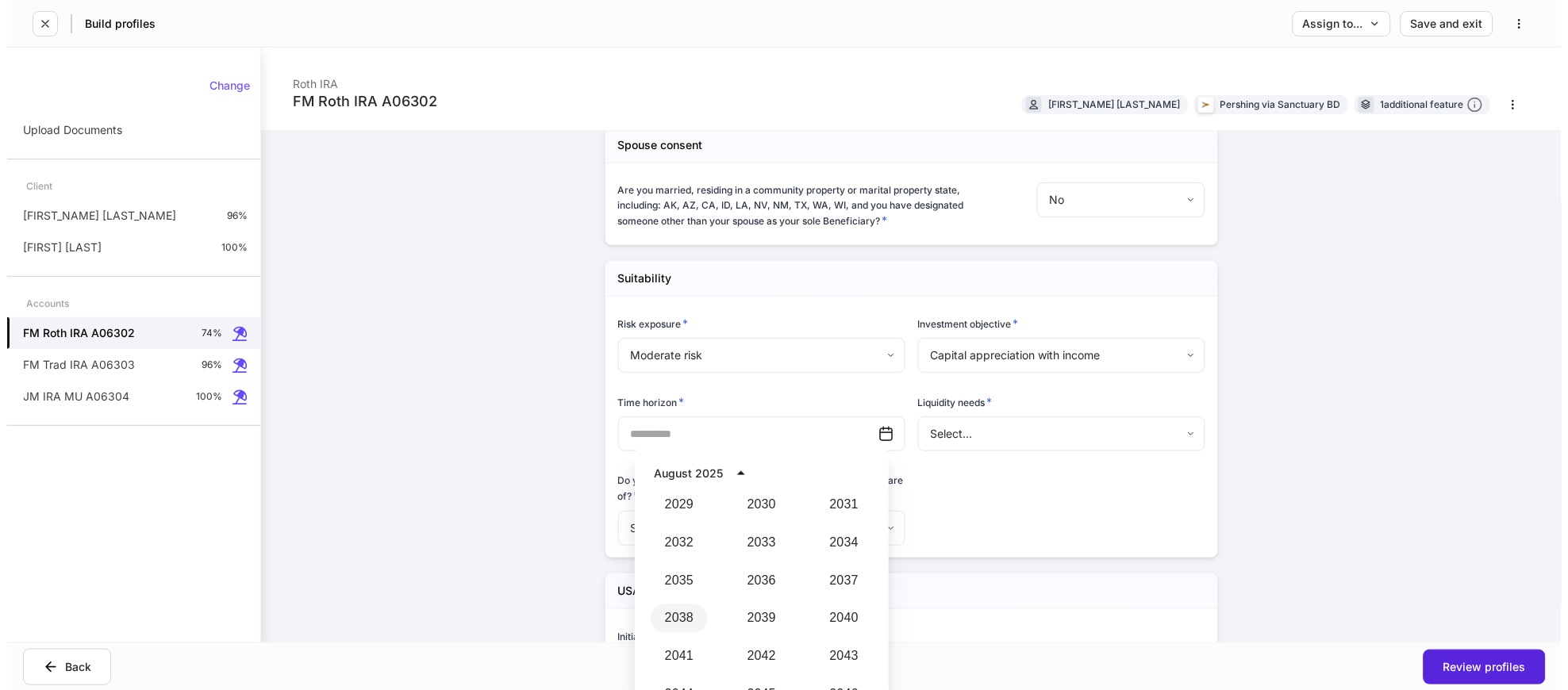scroll, scrollTop: 1644, scrollLeft: 0, axis: vertical 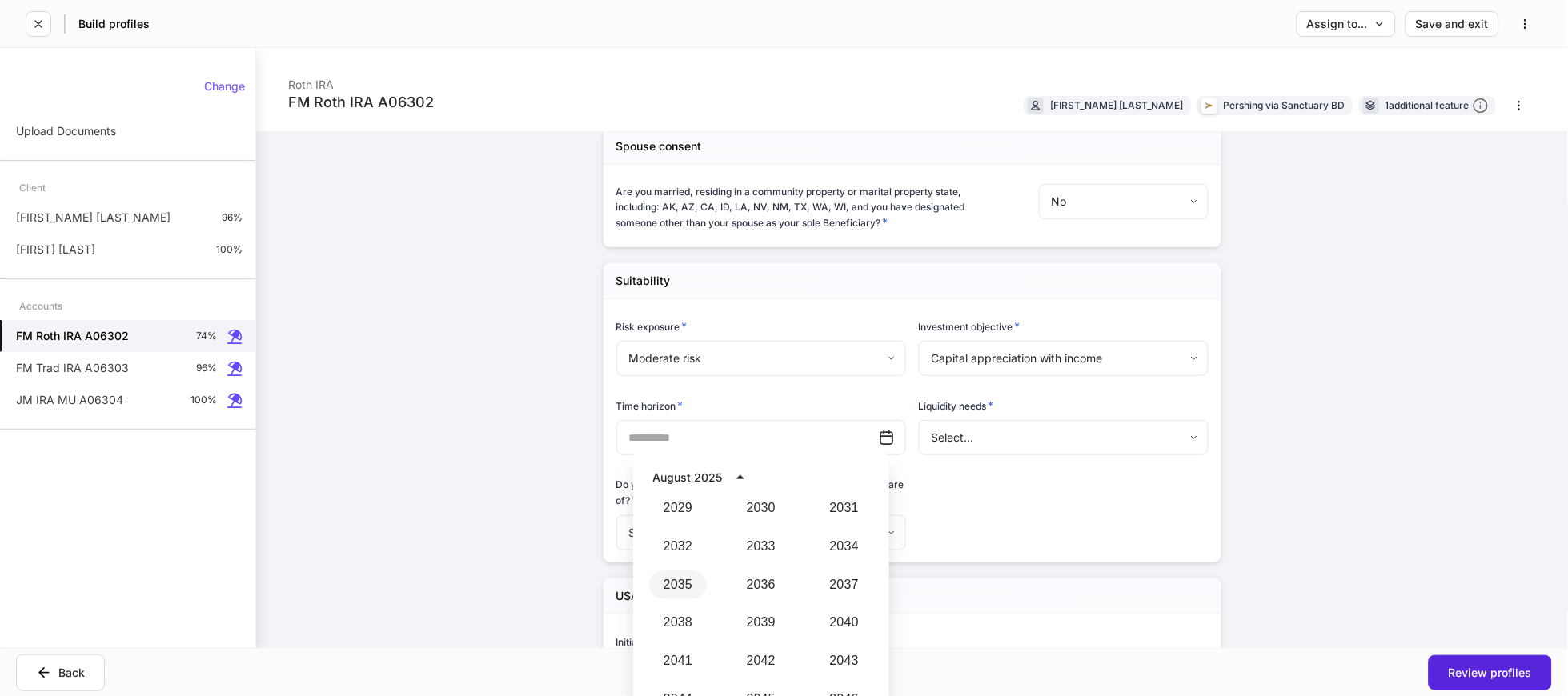 click on "2035" at bounding box center (678, 585) 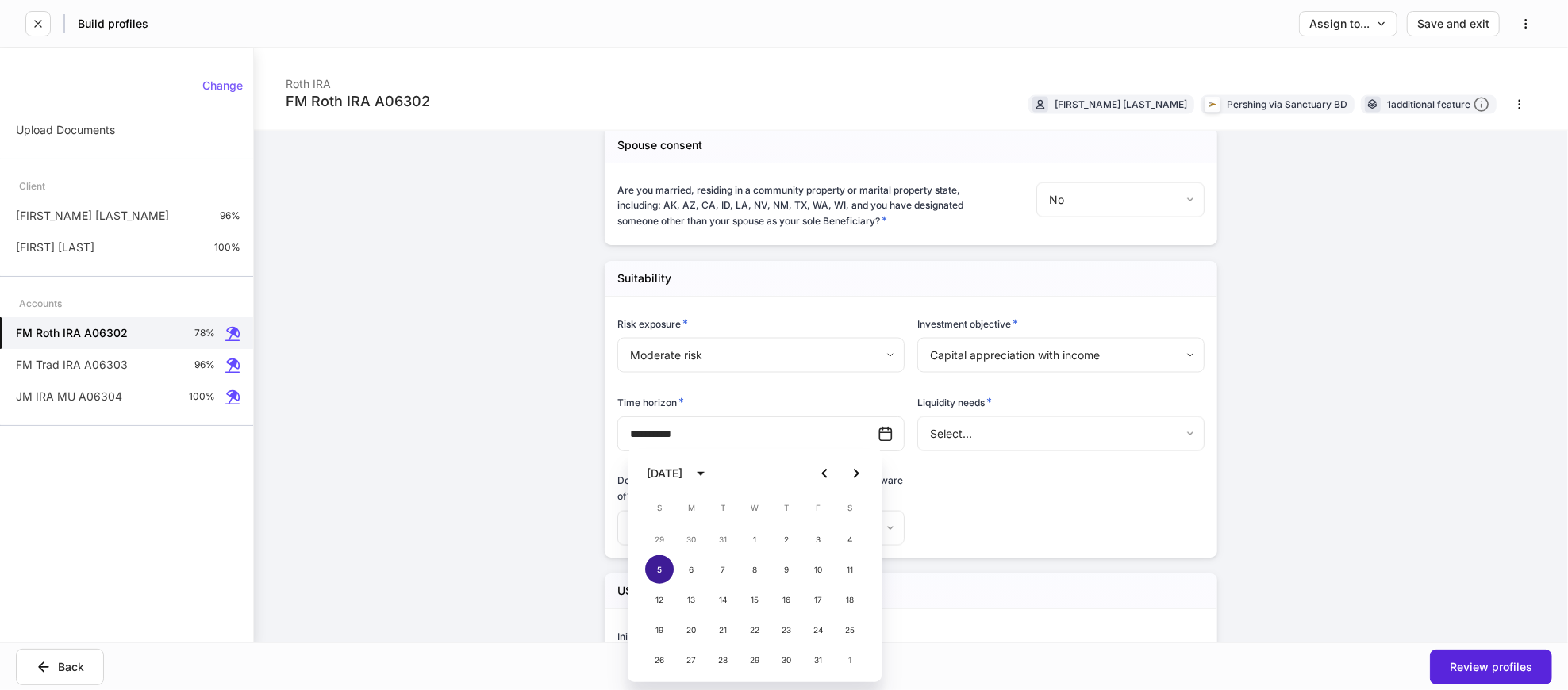 click on "5" at bounding box center (659, 569) 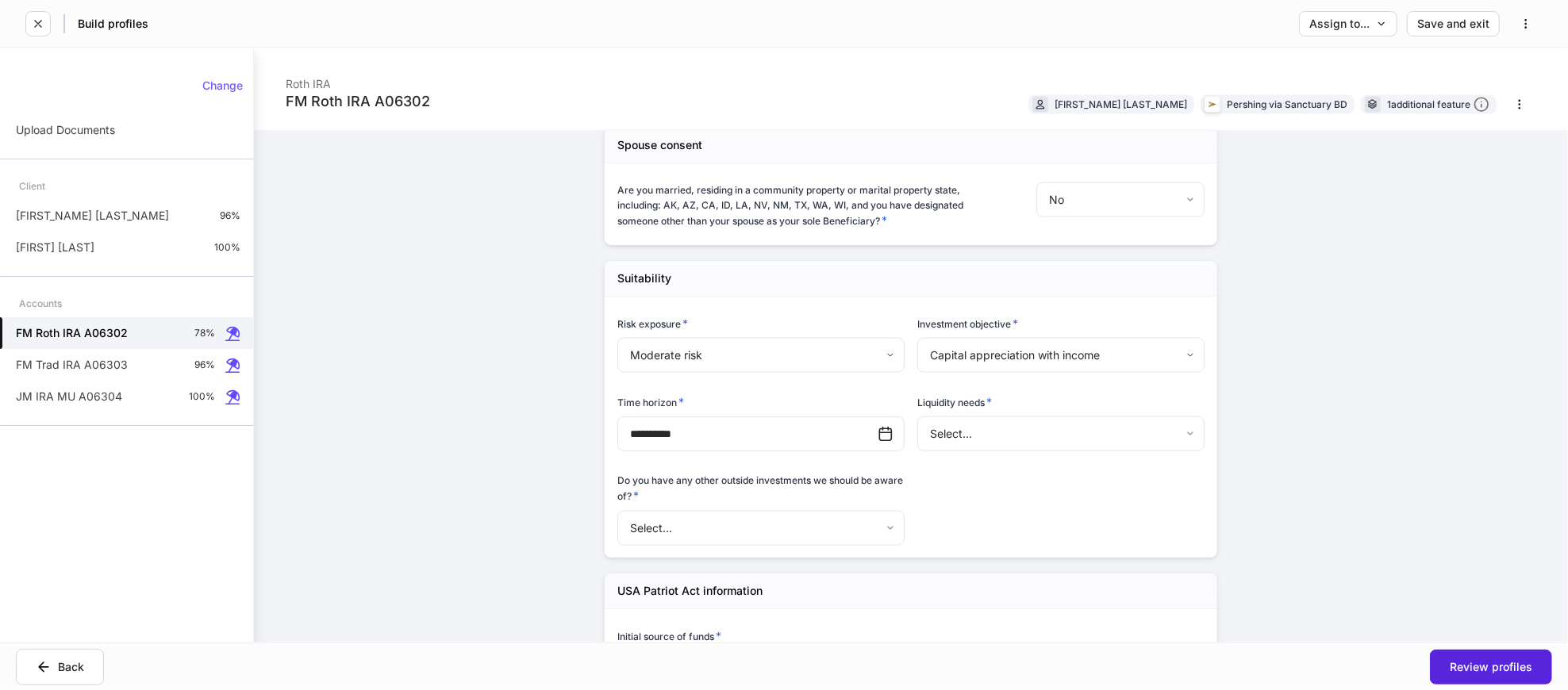 click on "**********" at bounding box center [784, 345] 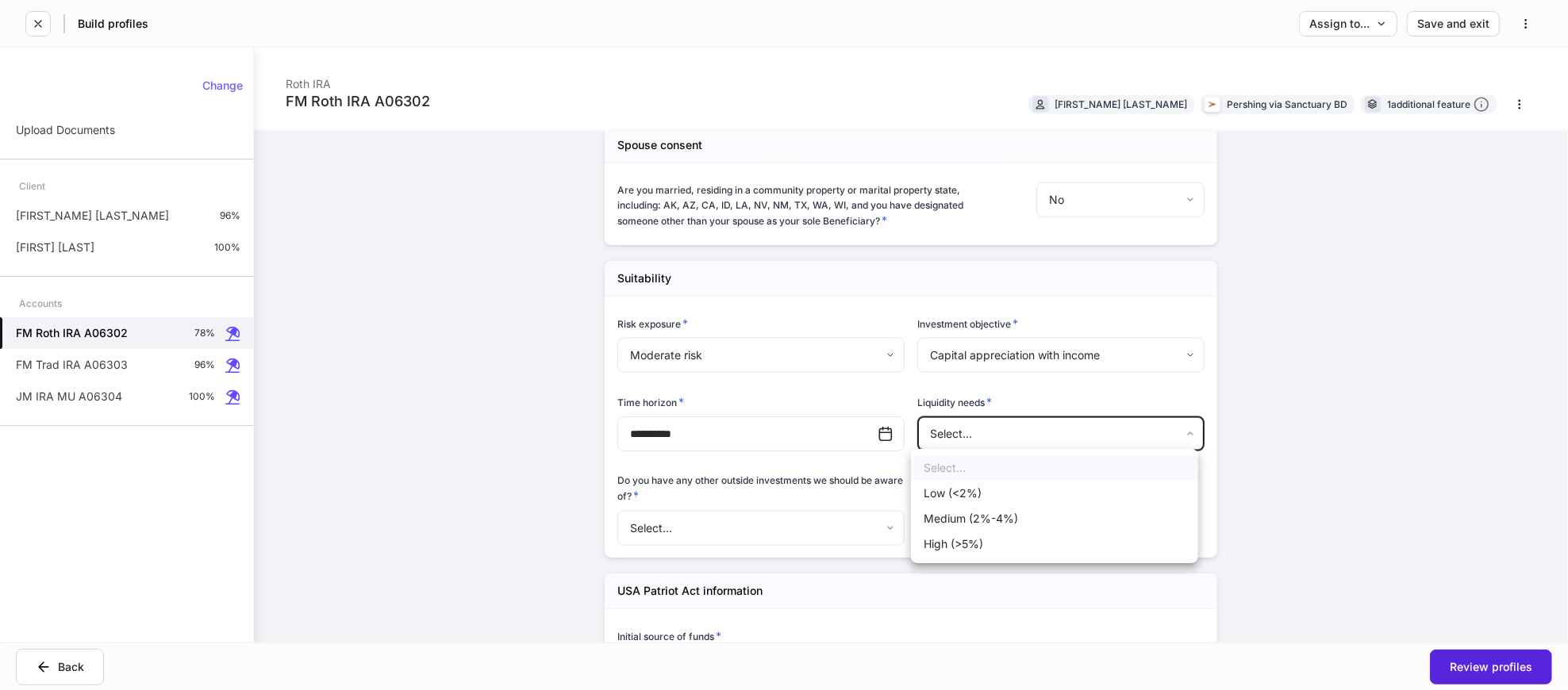 click on "Low (<2%)" at bounding box center (1055, 493) 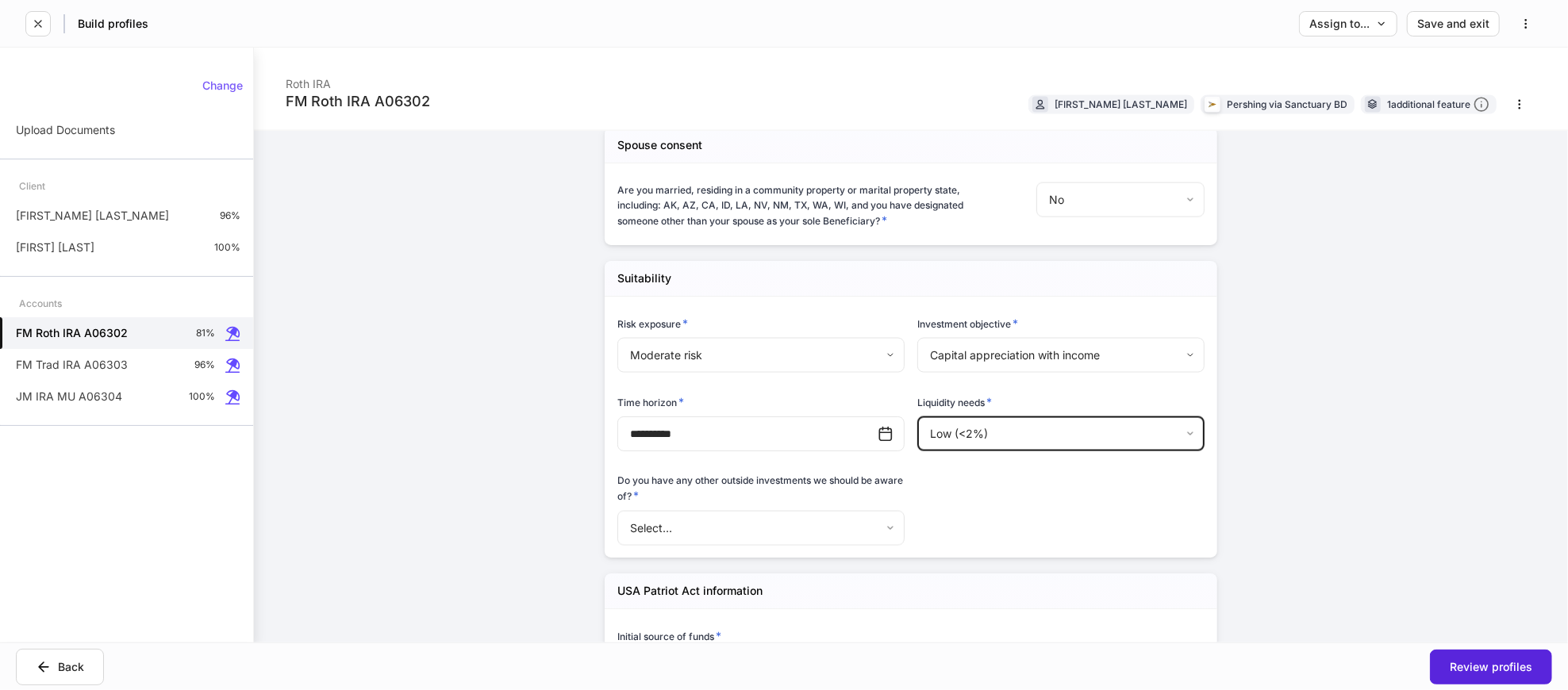 click on "**********" at bounding box center [784, 345] 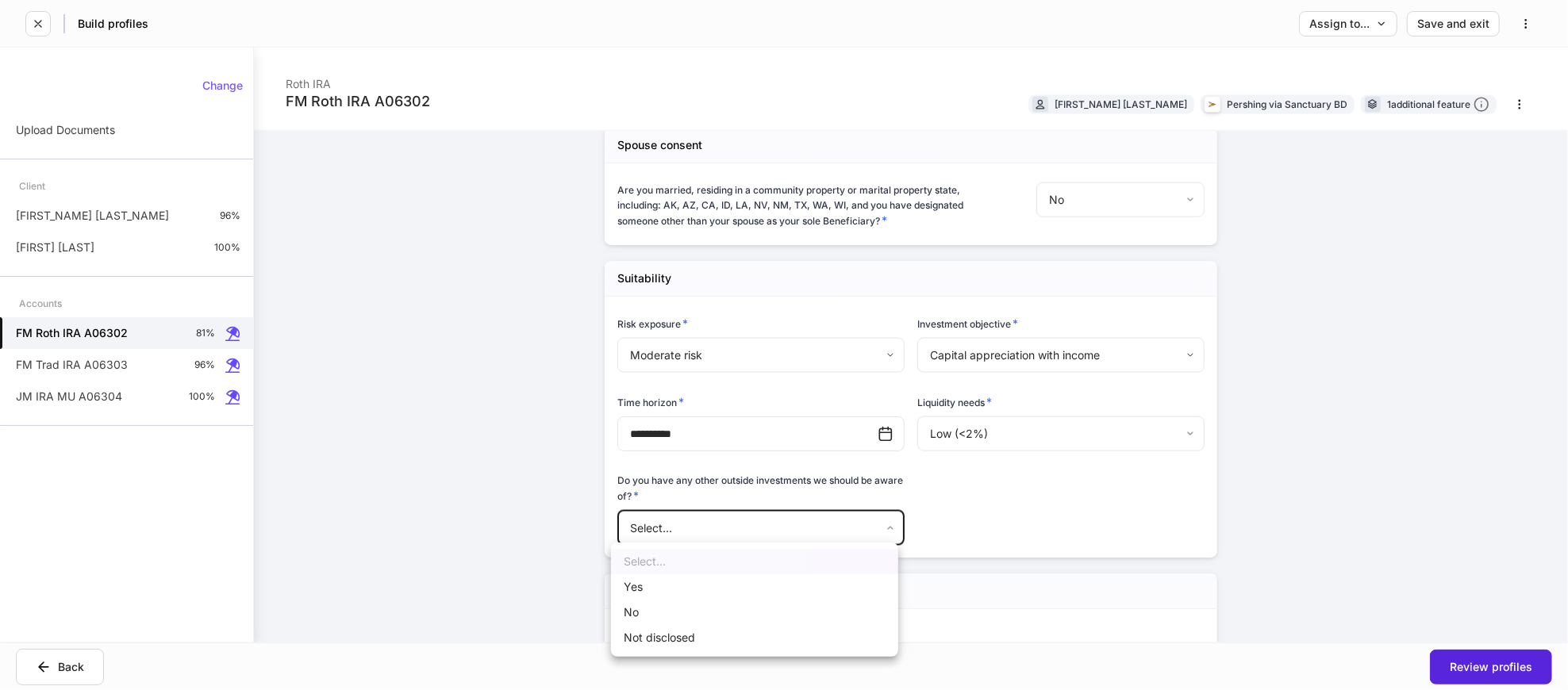 drag, startPoint x: 667, startPoint y: 638, endPoint x: 951, endPoint y: 523, distance: 306.4001 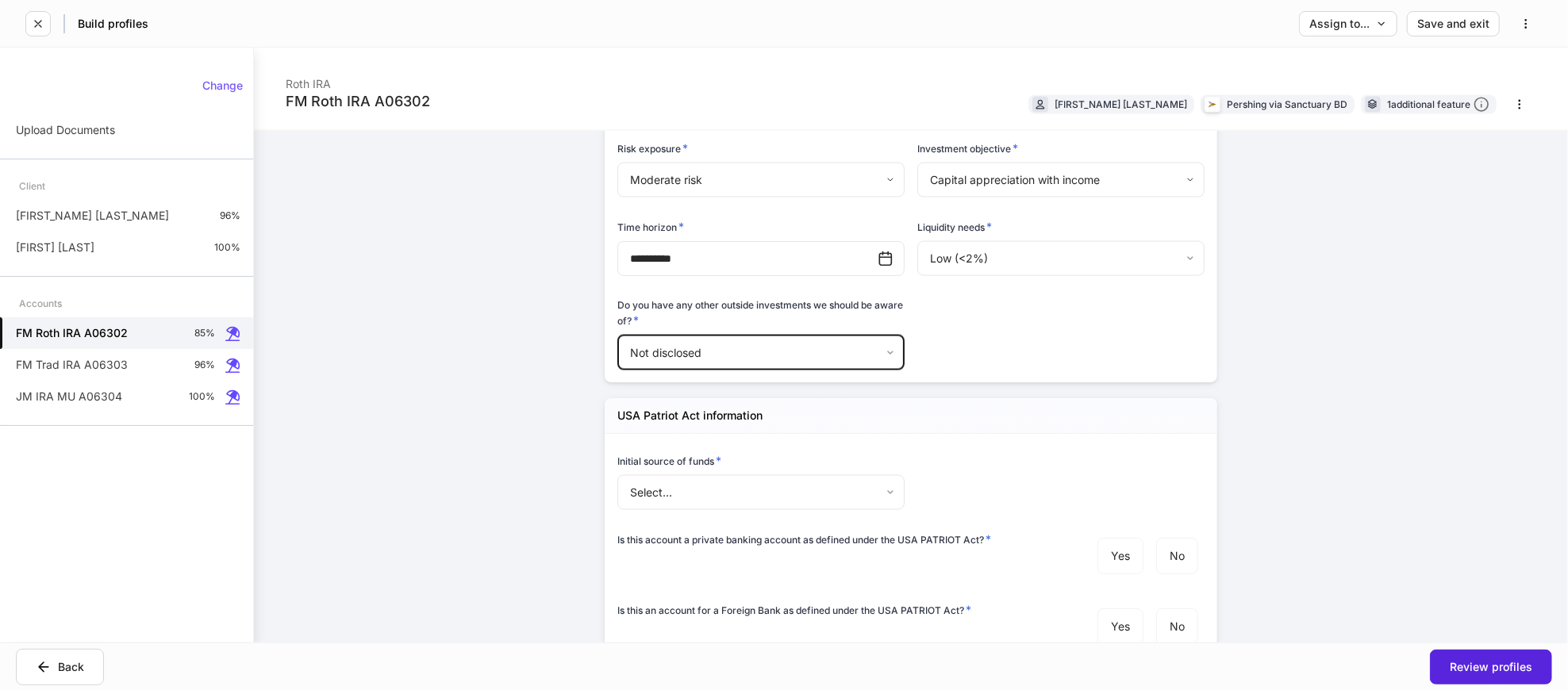 scroll, scrollTop: 2026, scrollLeft: 0, axis: vertical 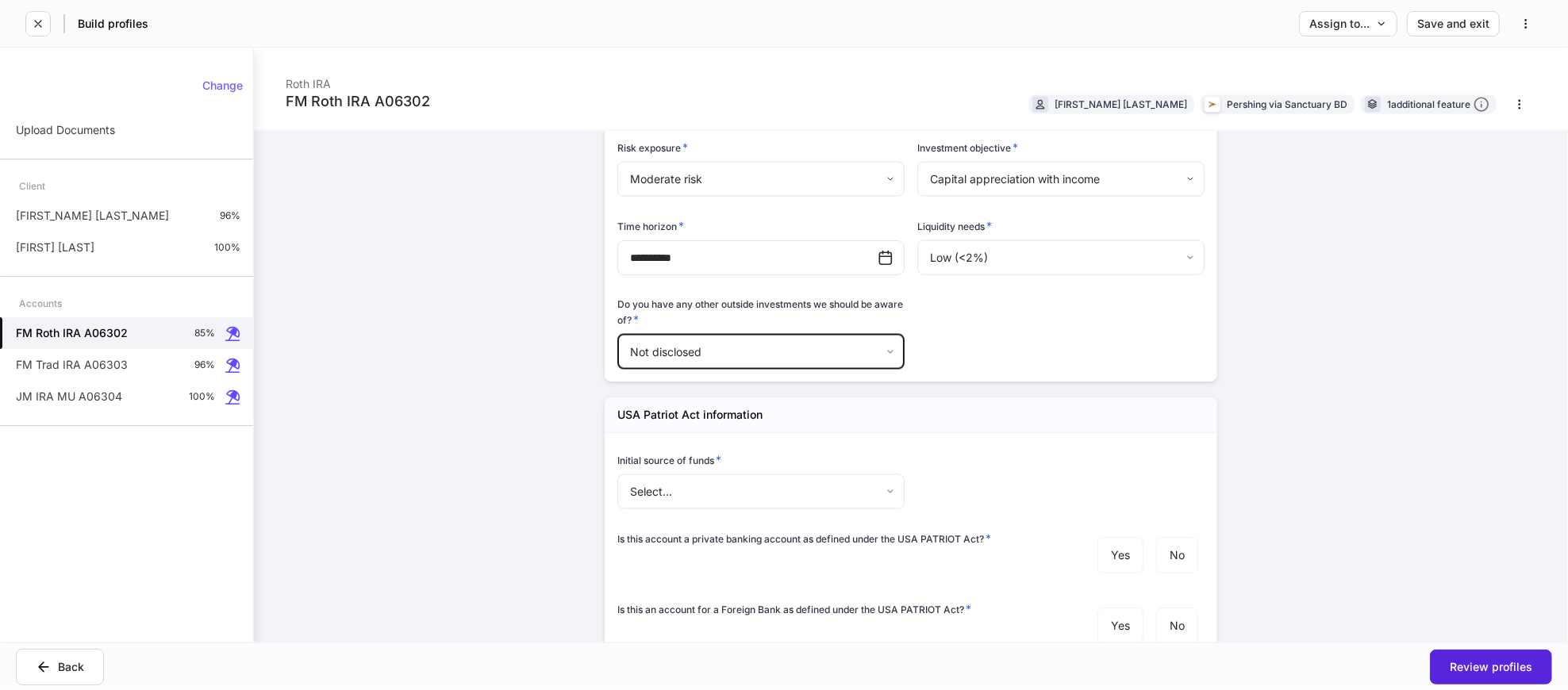 click on "**********" at bounding box center (784, 345) 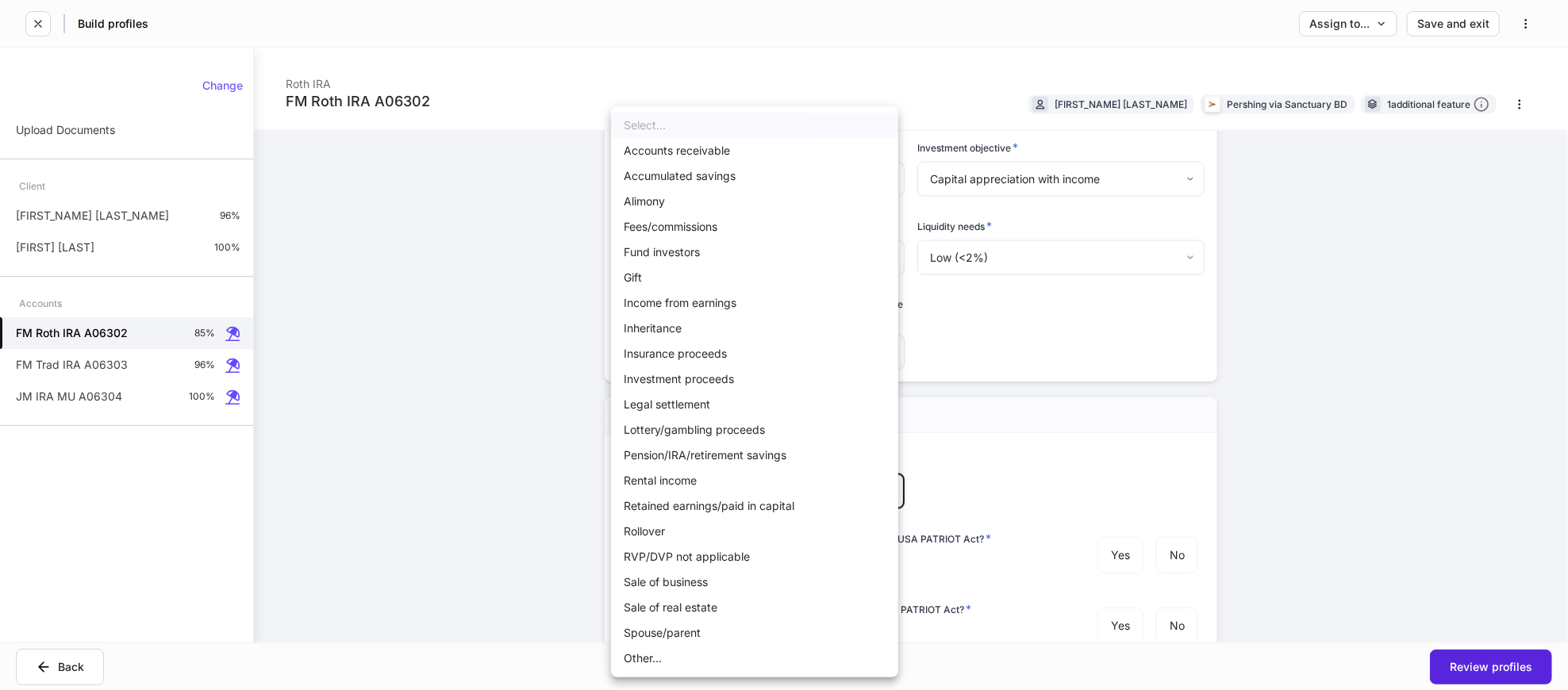 click on "Income from earnings" at bounding box center (755, 303) 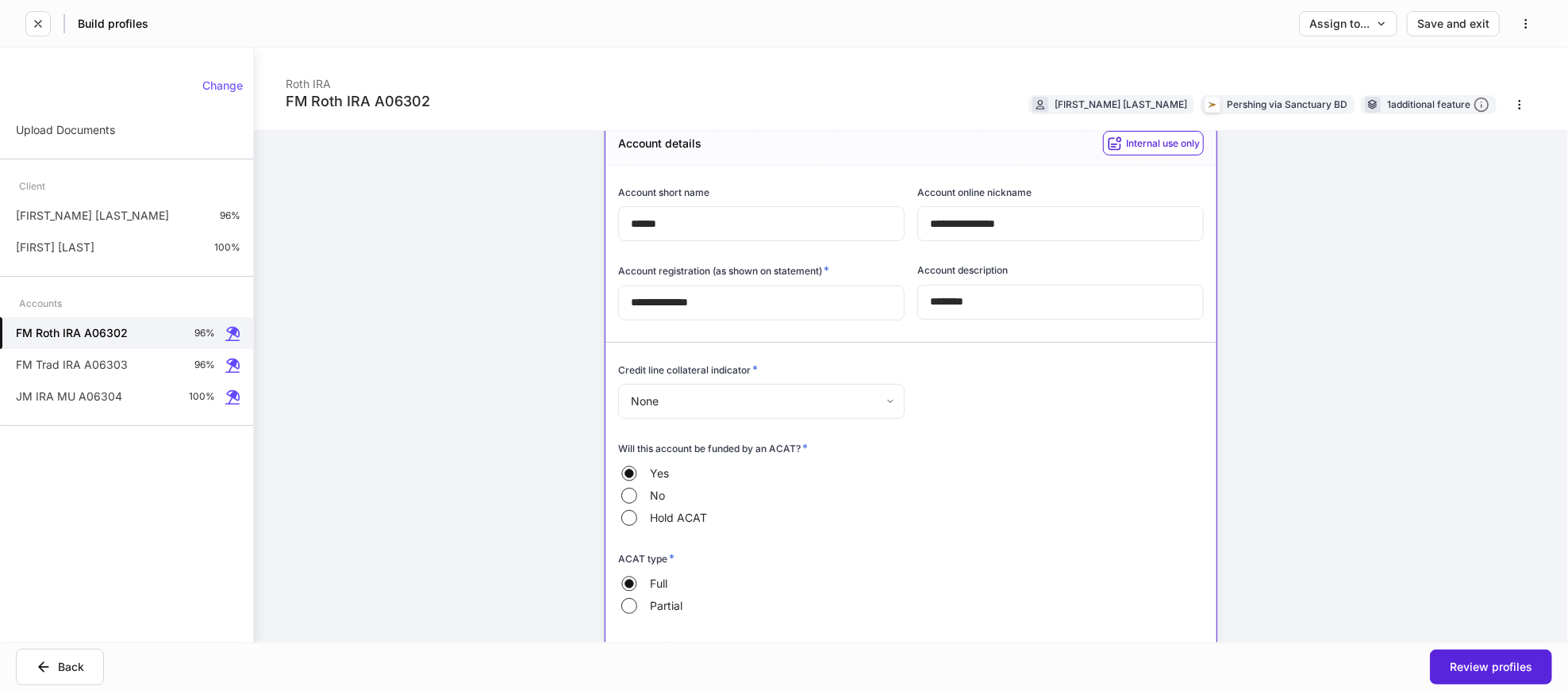 scroll, scrollTop: 0, scrollLeft: 0, axis: both 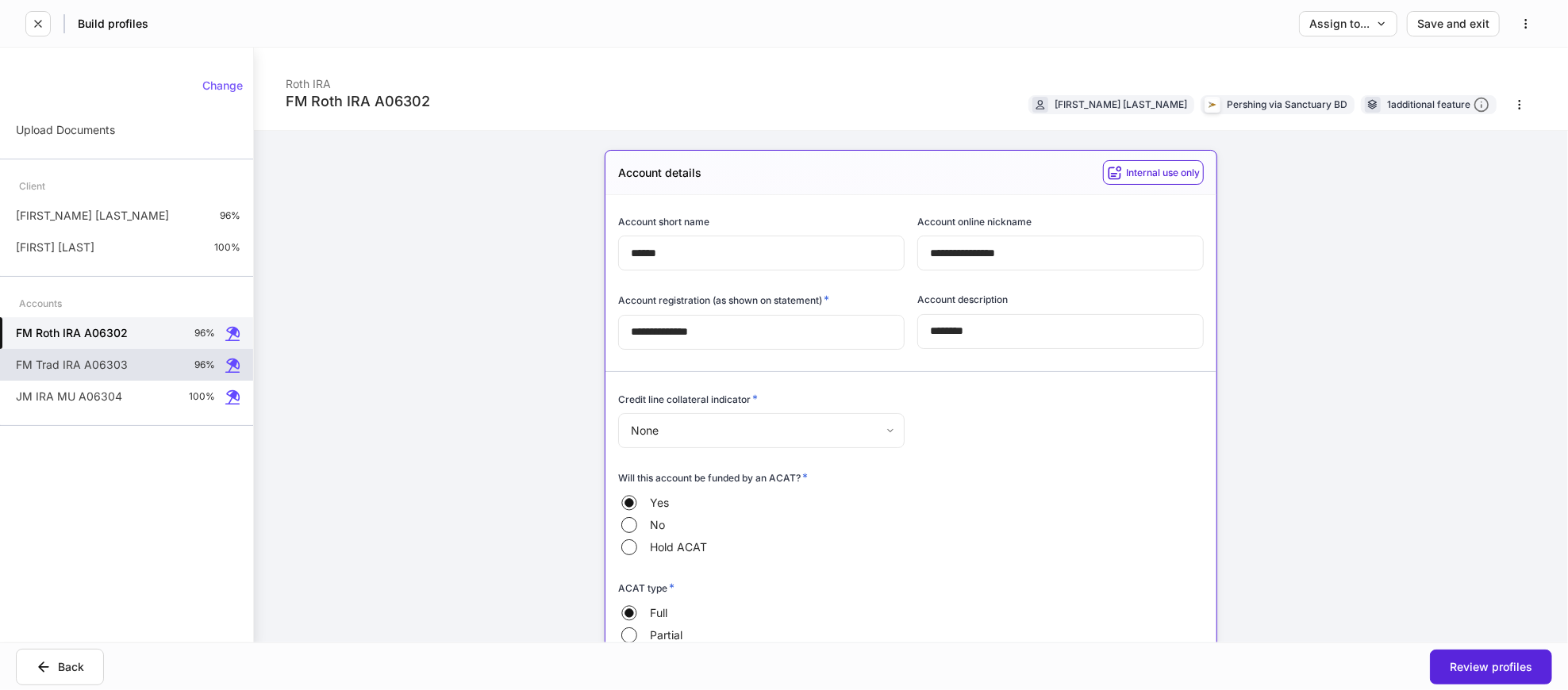 click on "FM Trad IRA A06303 96%" at bounding box center [126, 365] 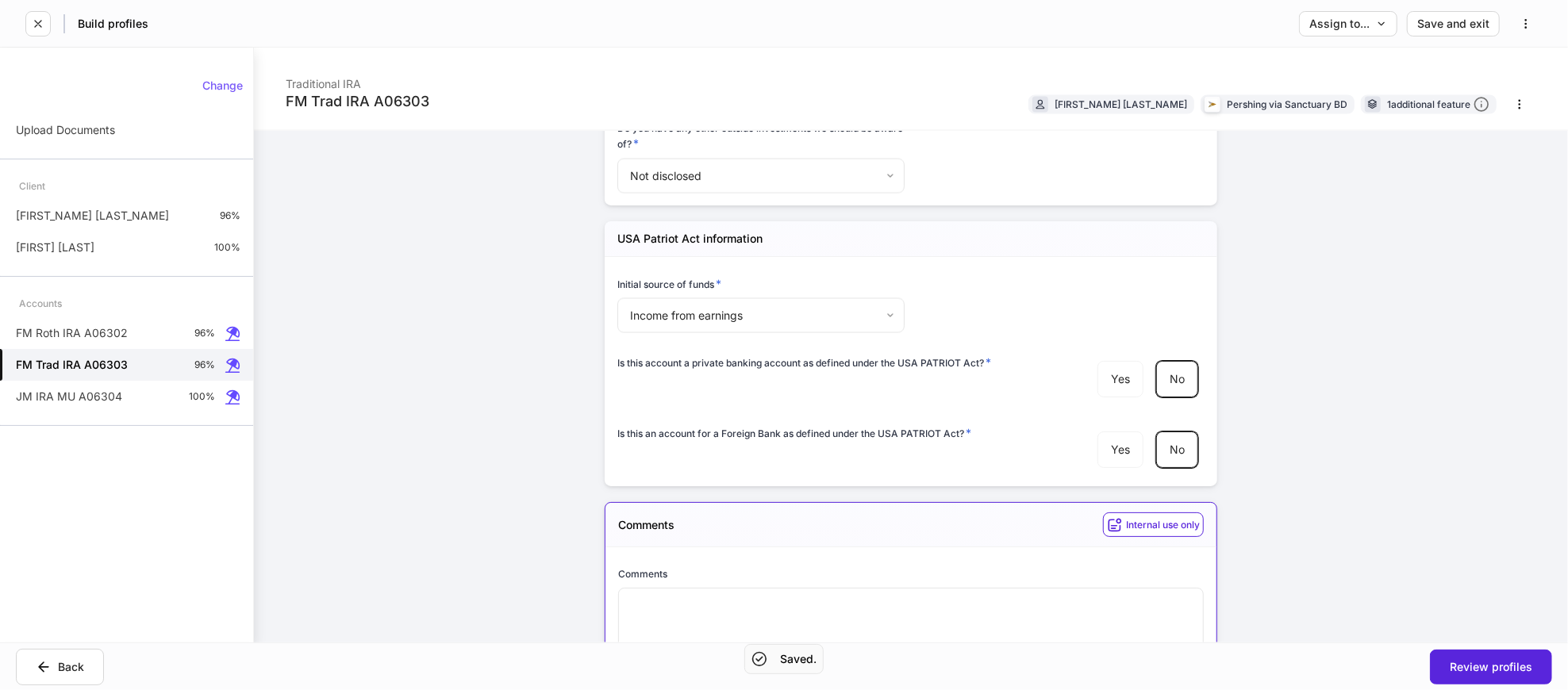 scroll, scrollTop: 2284, scrollLeft: 0, axis: vertical 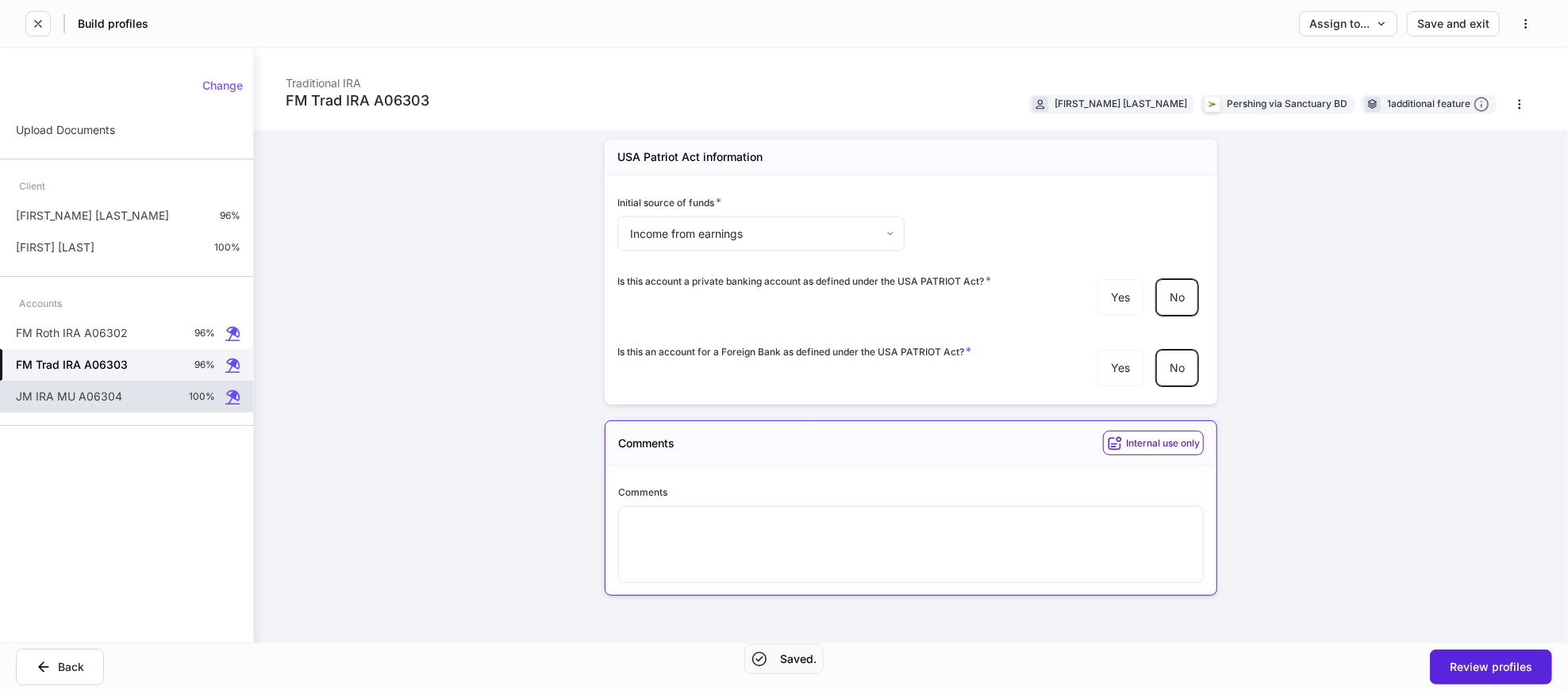 click on "JM IRA MU A06304 100%" at bounding box center (126, 397) 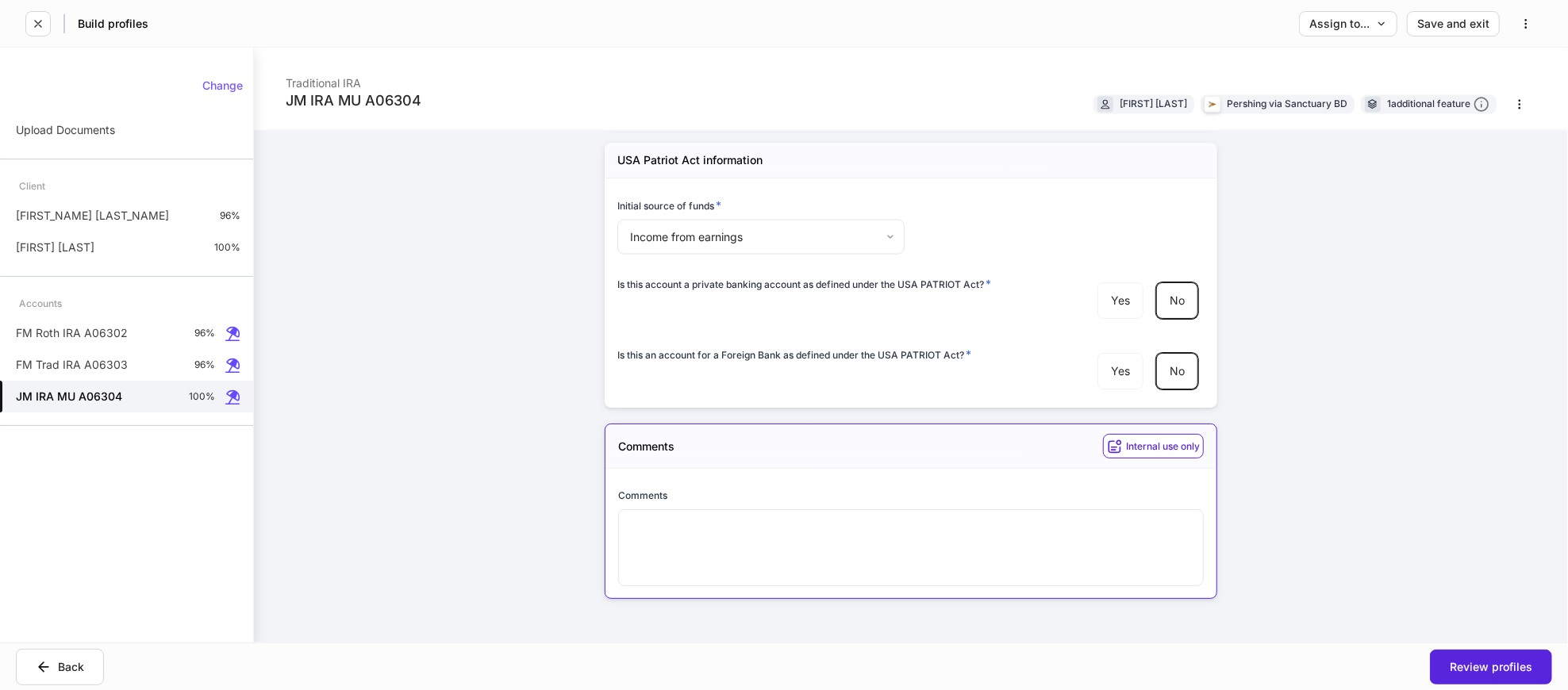 scroll, scrollTop: 2294, scrollLeft: 0, axis: vertical 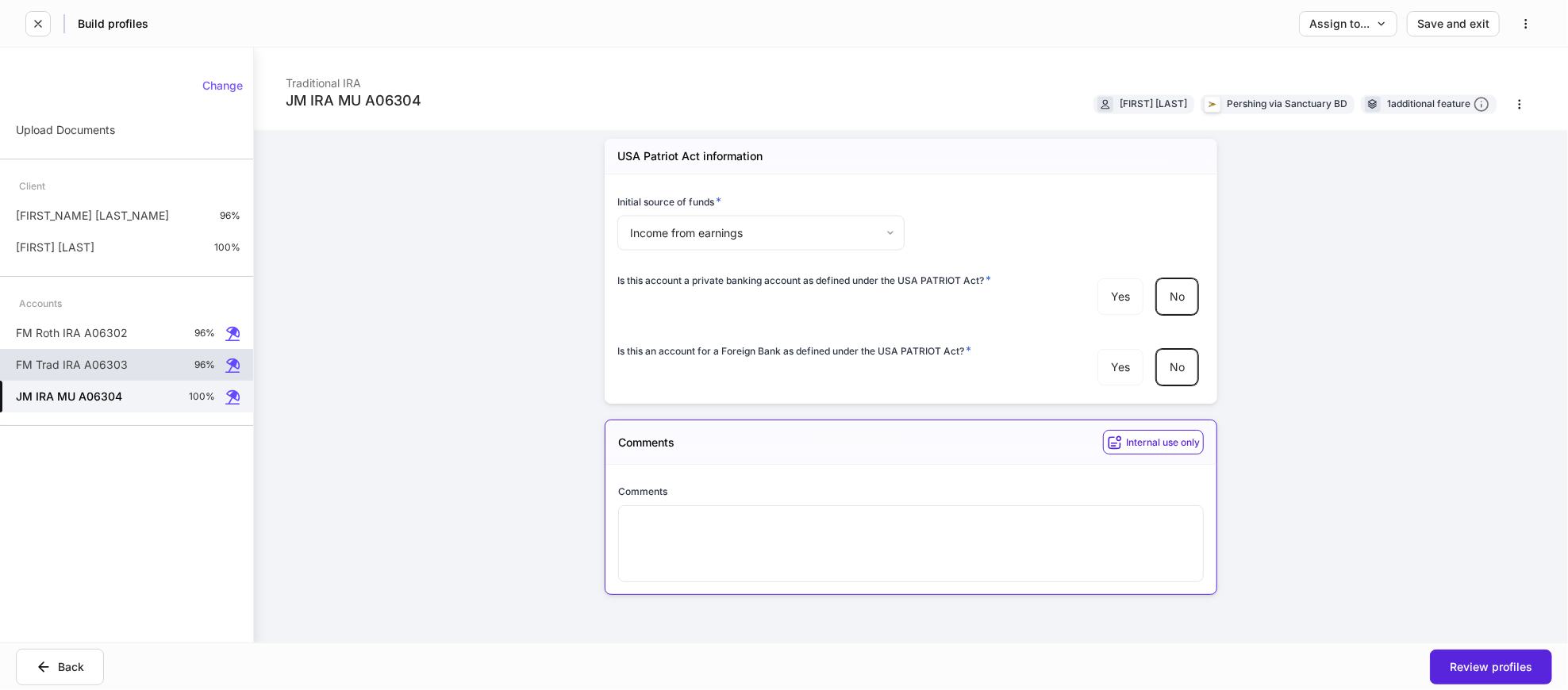 click on "FM Trad IRA A06303" at bounding box center [71, 365] 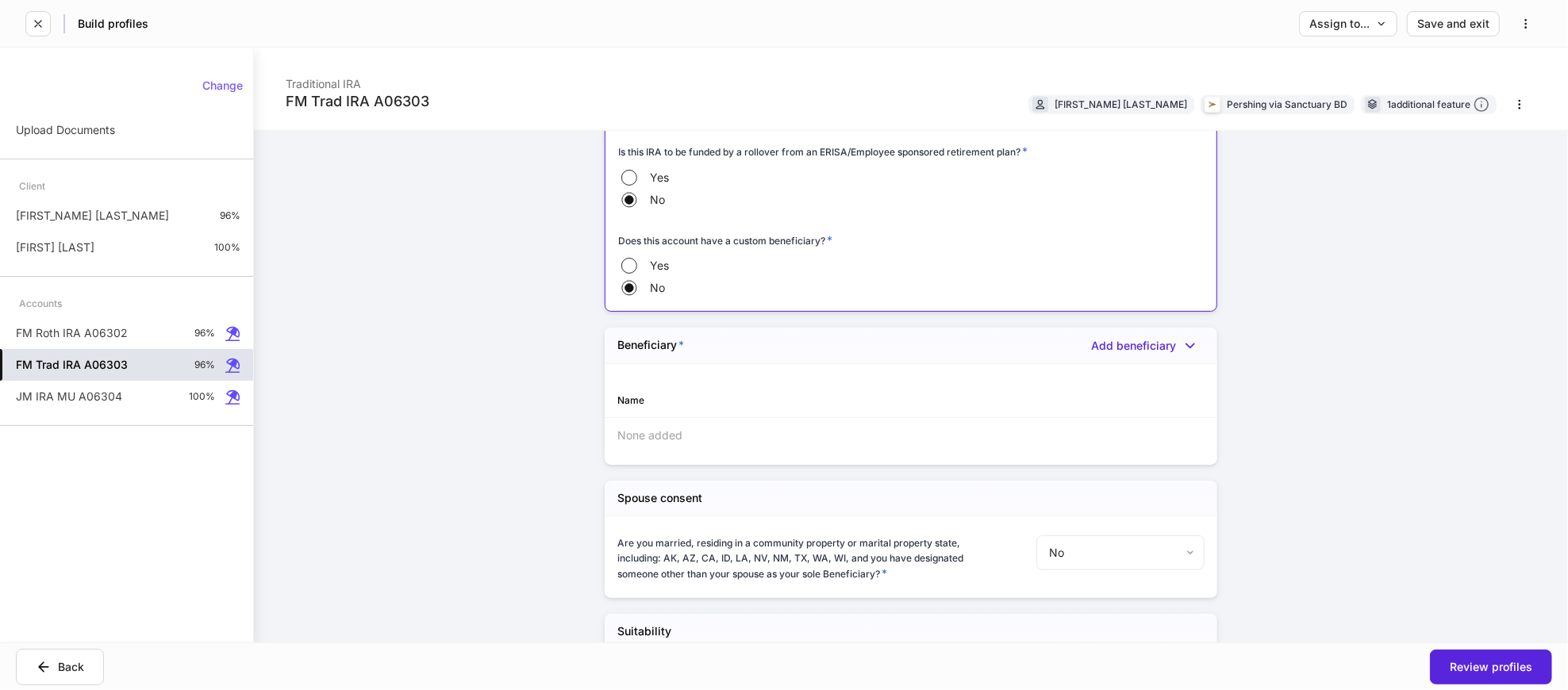 scroll, scrollTop: 1586, scrollLeft: 0, axis: vertical 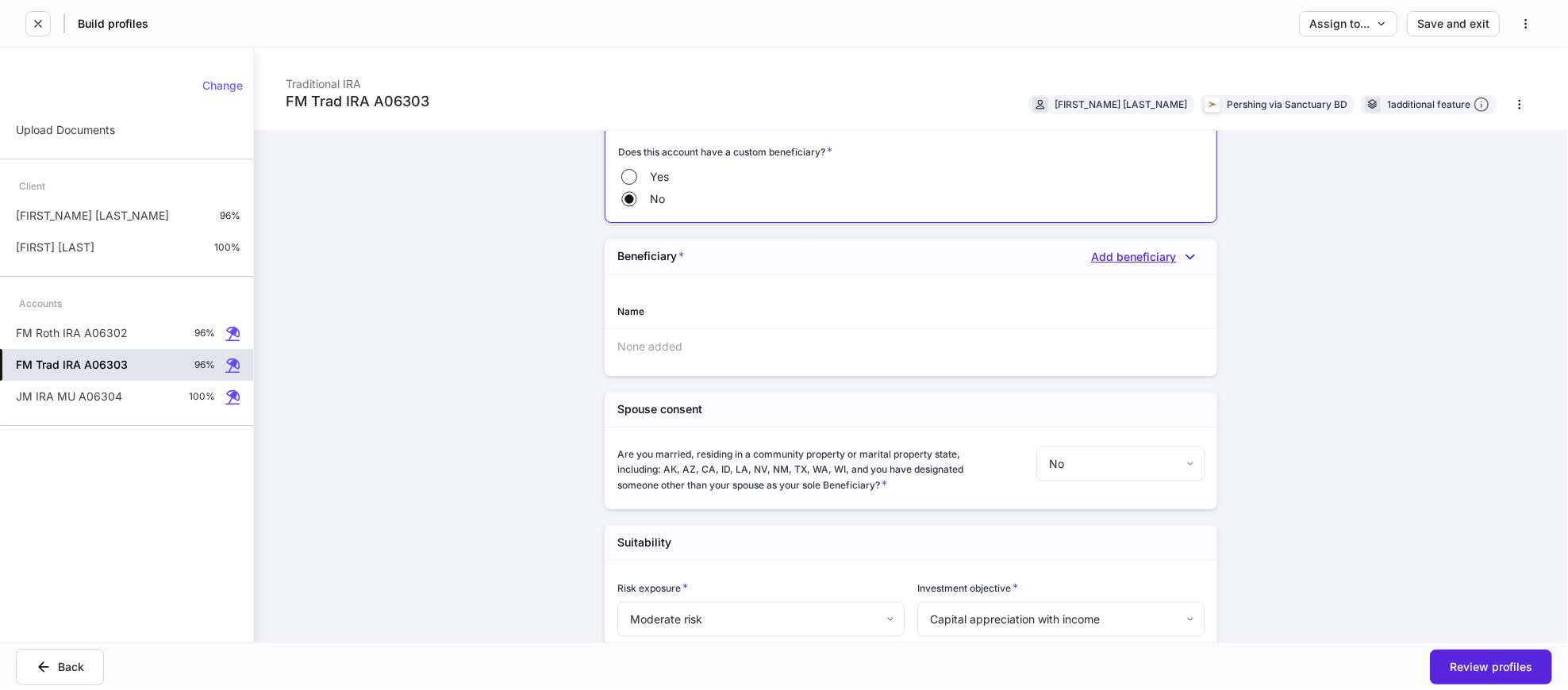 click on "Add beneficiary" at bounding box center [1147, 257] 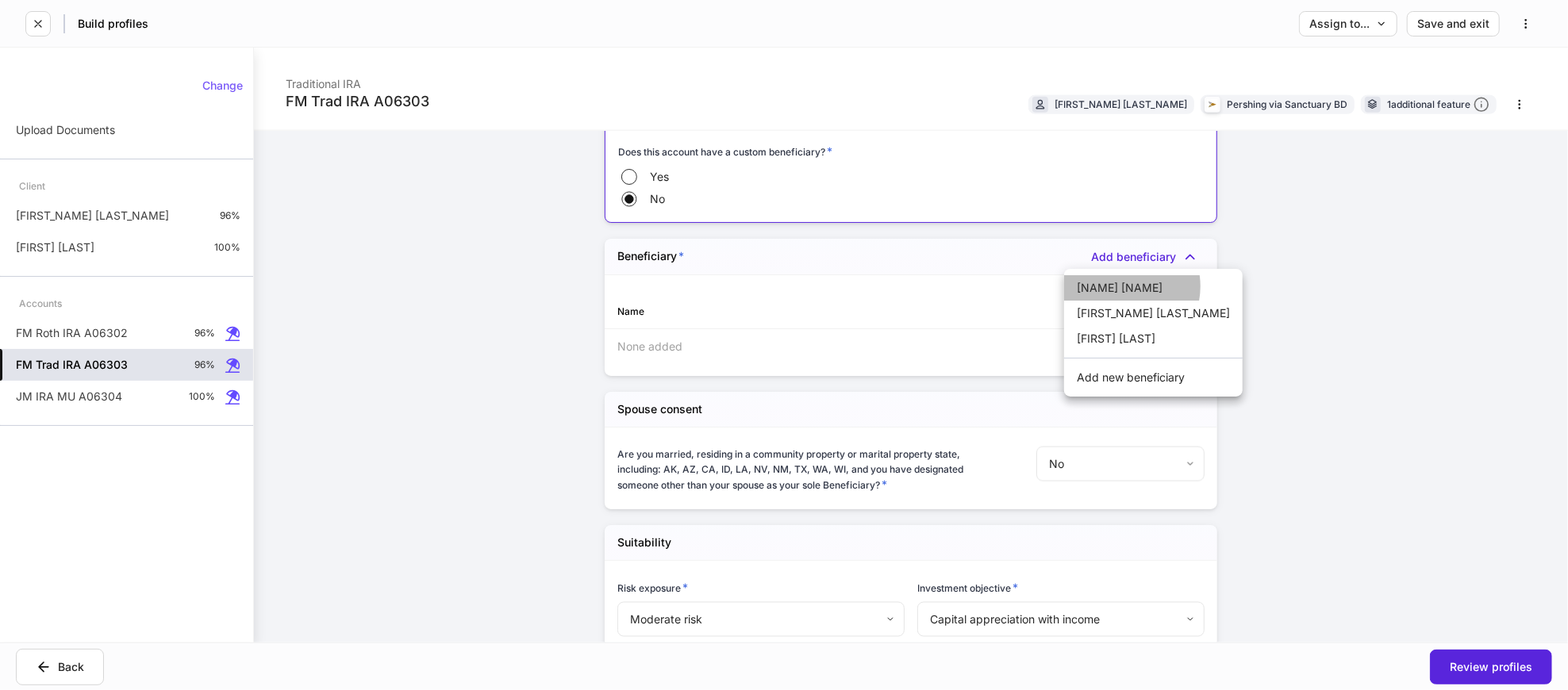 click on "[NAME] [NAME]" at bounding box center (1153, 288) 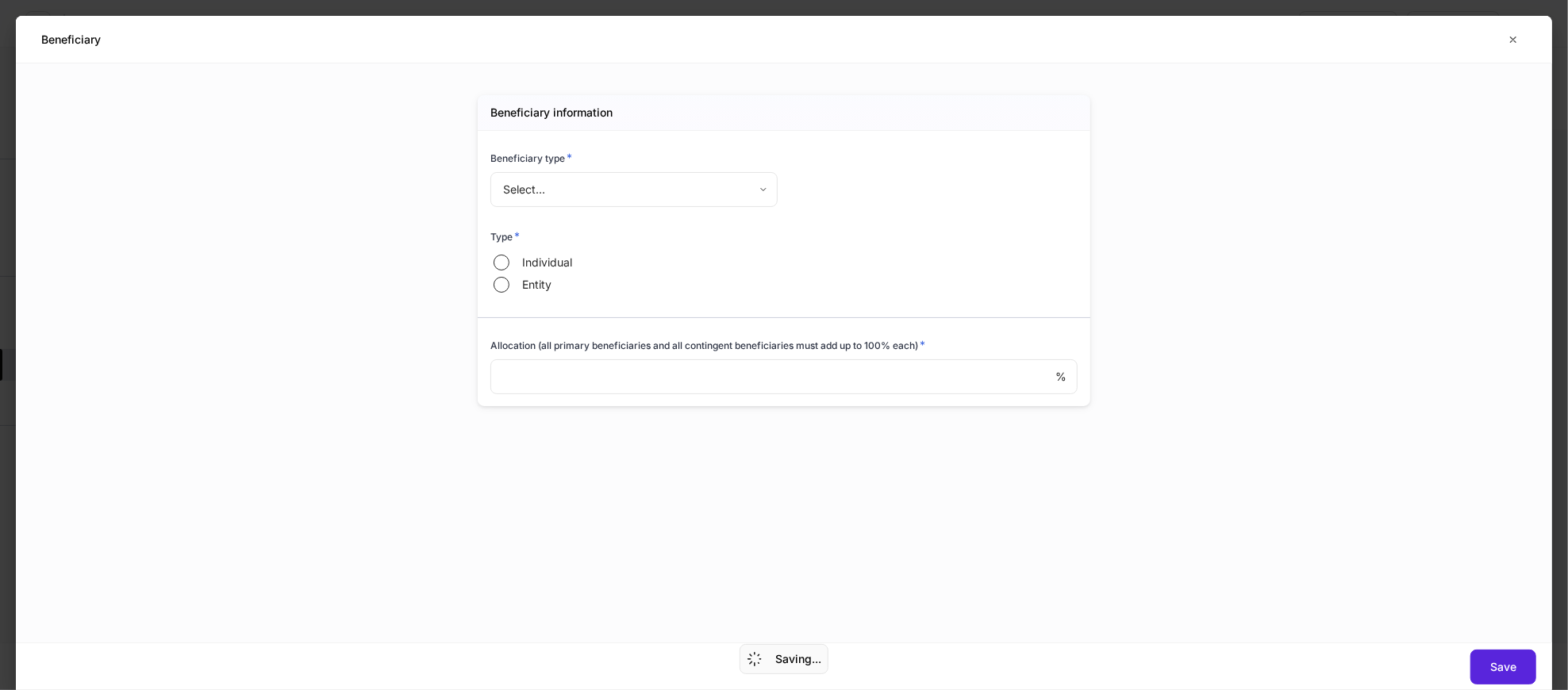 click on "**********" at bounding box center [784, 345] 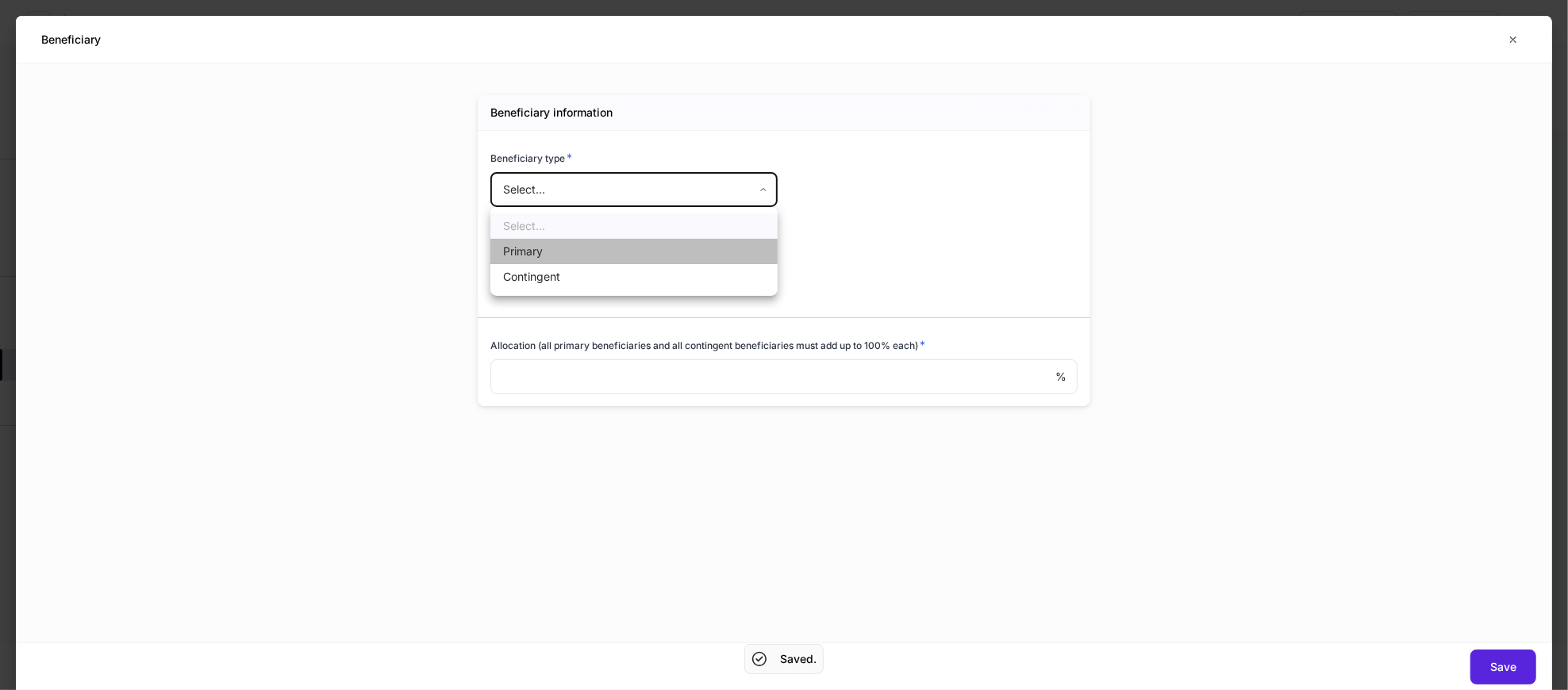 click on "Primary" at bounding box center (634, 251) 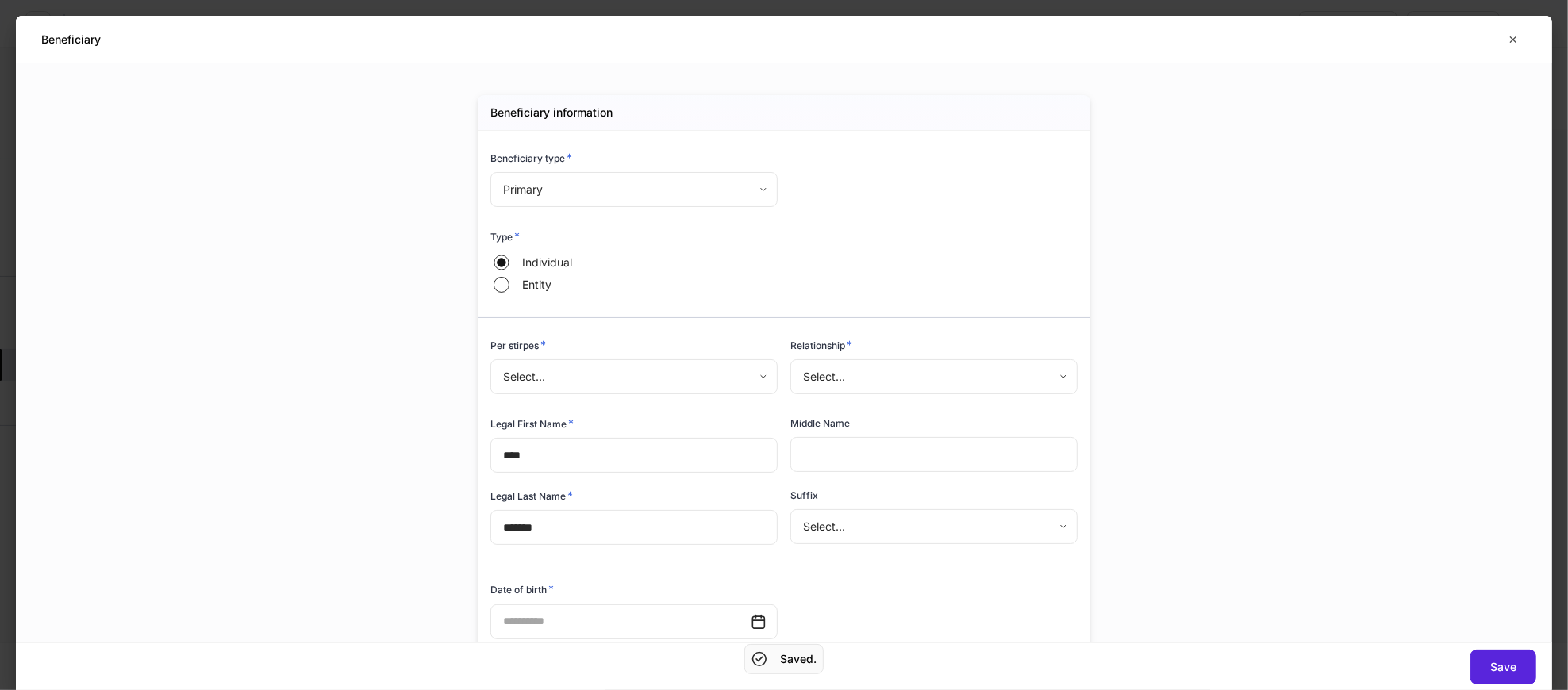 click on "**********" at bounding box center [784, 345] 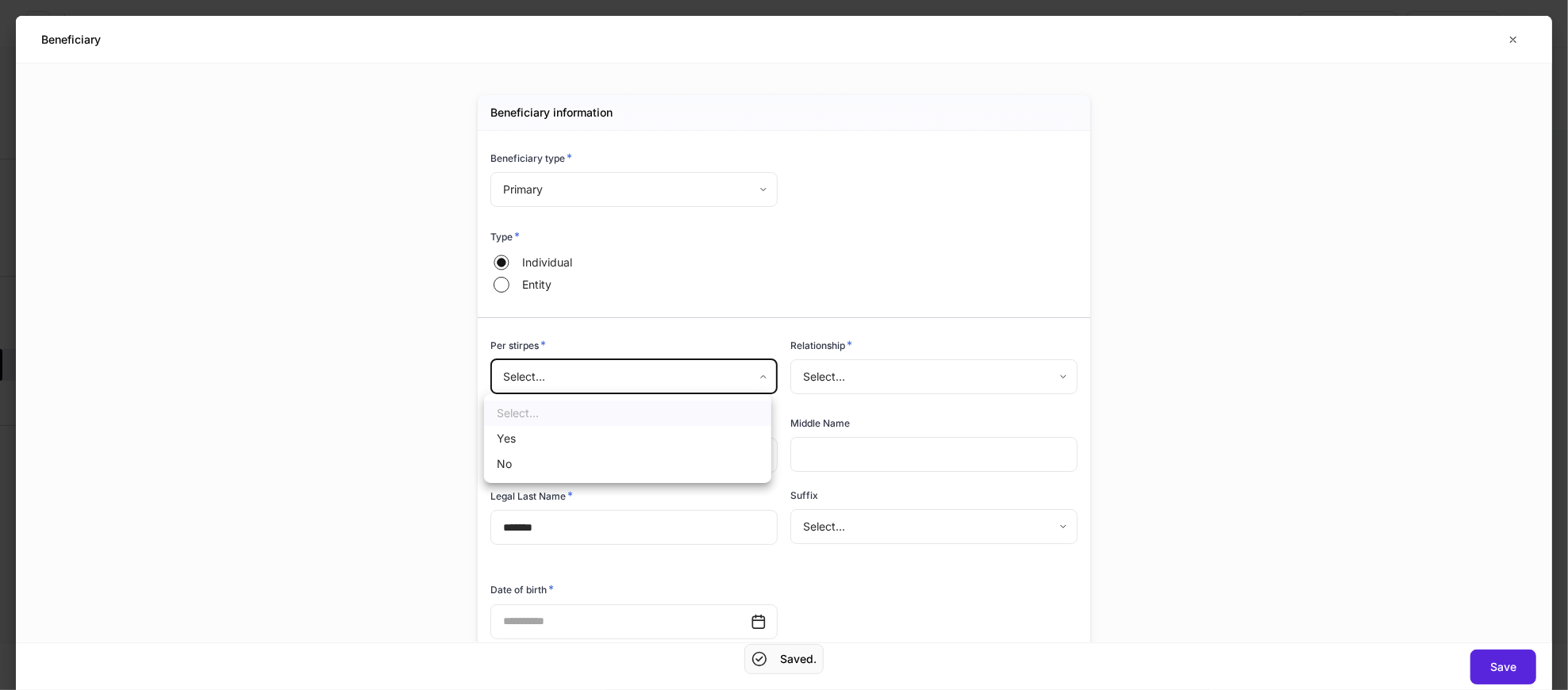 drag, startPoint x: 554, startPoint y: 432, endPoint x: 575, endPoint y: 425, distance: 22.135944 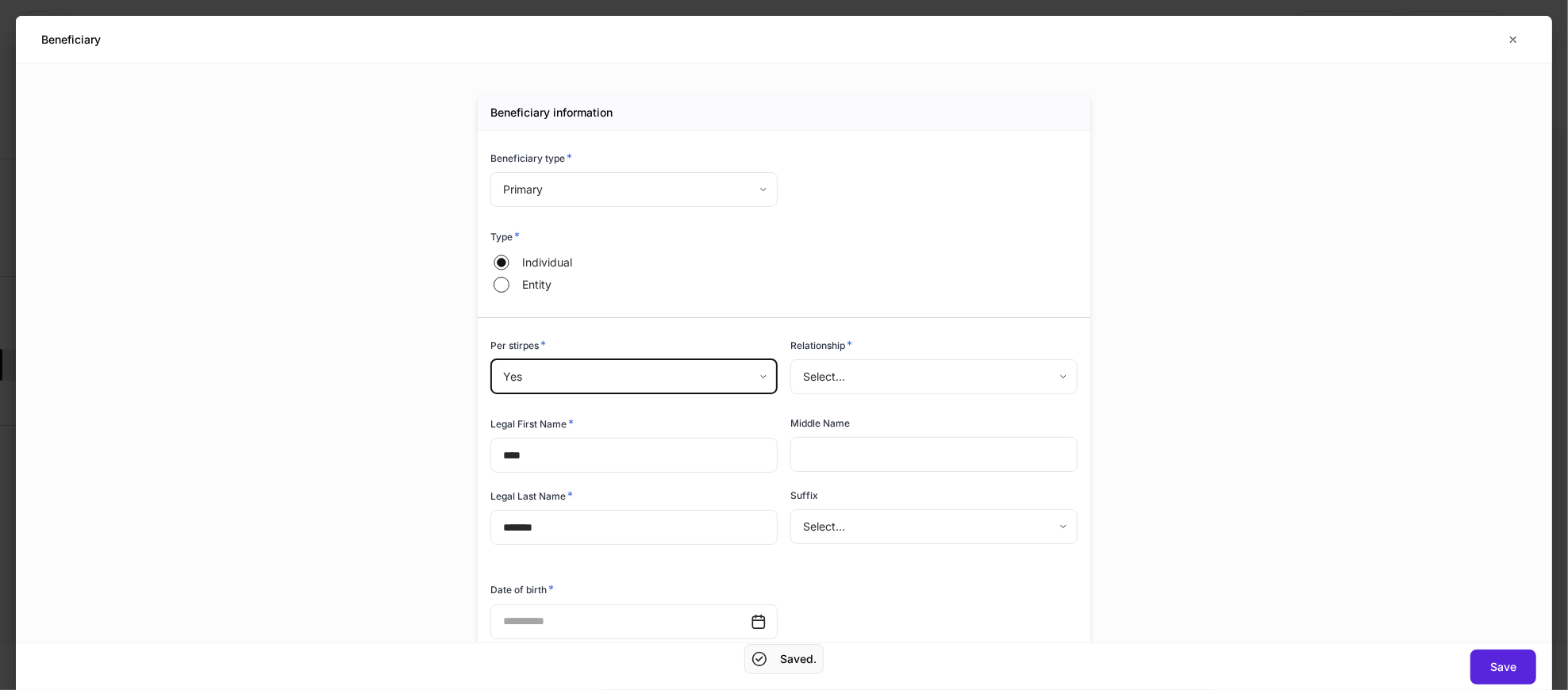click on "**********" at bounding box center (784, 345) 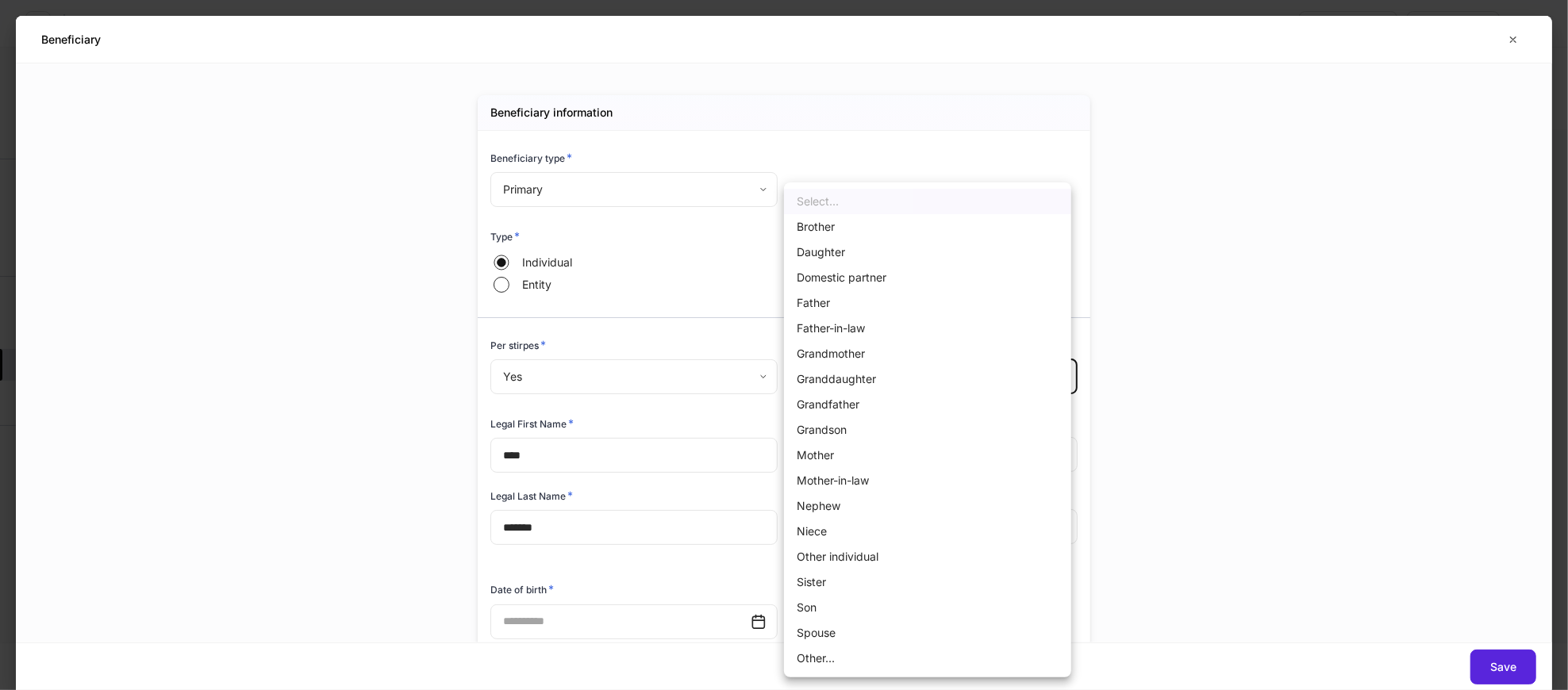 click on "Daughter" at bounding box center (928, 252) 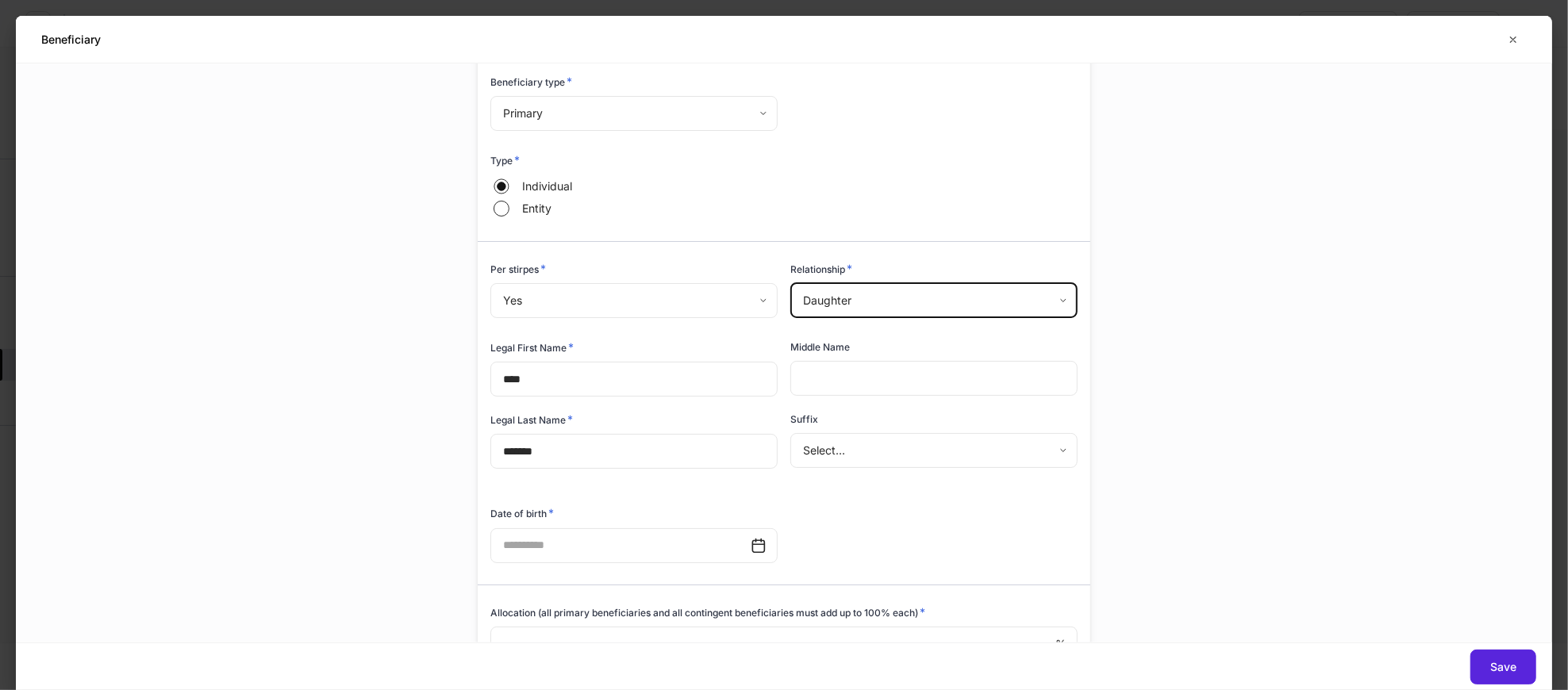 scroll, scrollTop: 169, scrollLeft: 0, axis: vertical 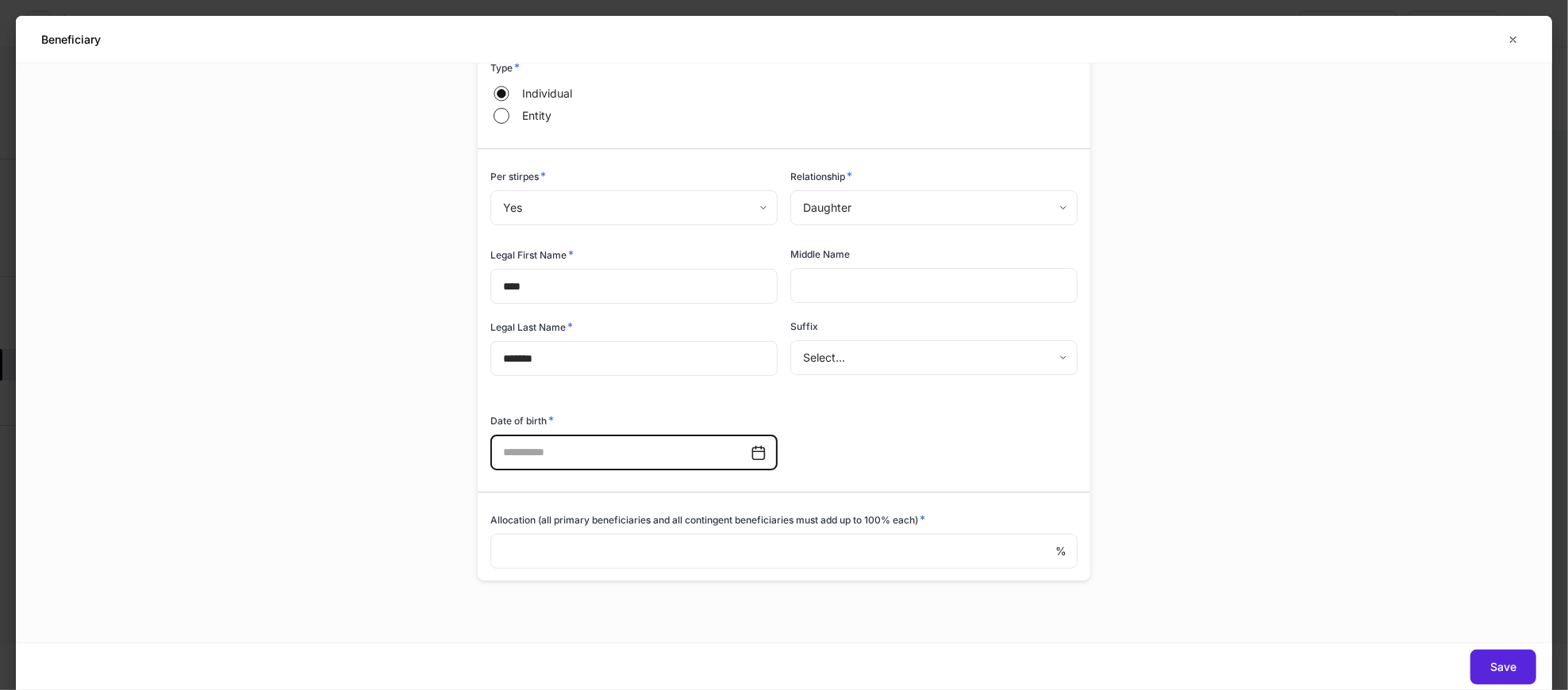 drag, startPoint x: 724, startPoint y: 453, endPoint x: 409, endPoint y: 455, distance: 315.00635 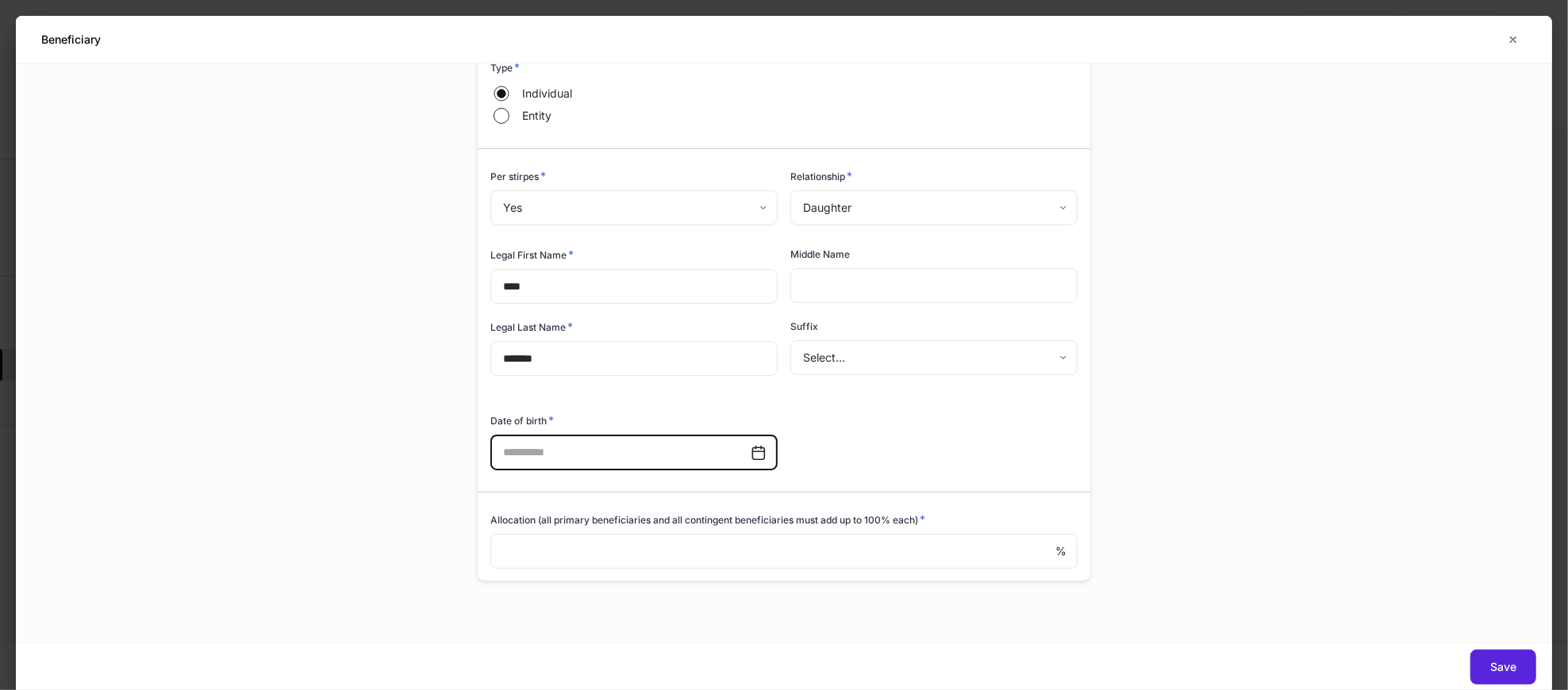 click on "Beneficiary information Beneficiary type * Primary ******* ​ Type * Individual Entity Per stirpes * Yes **** ​ Relationship * Daughter ******** ​ Legal First Name * **** ​ Middle Name ​ Legal Last Name * ******* ​ Suffix Select... ​ Date of birth * ​ Allocation (all primary beneficiaries and all contingent beneficiaries must add up to 100% each) * % ​" at bounding box center (784, 353) 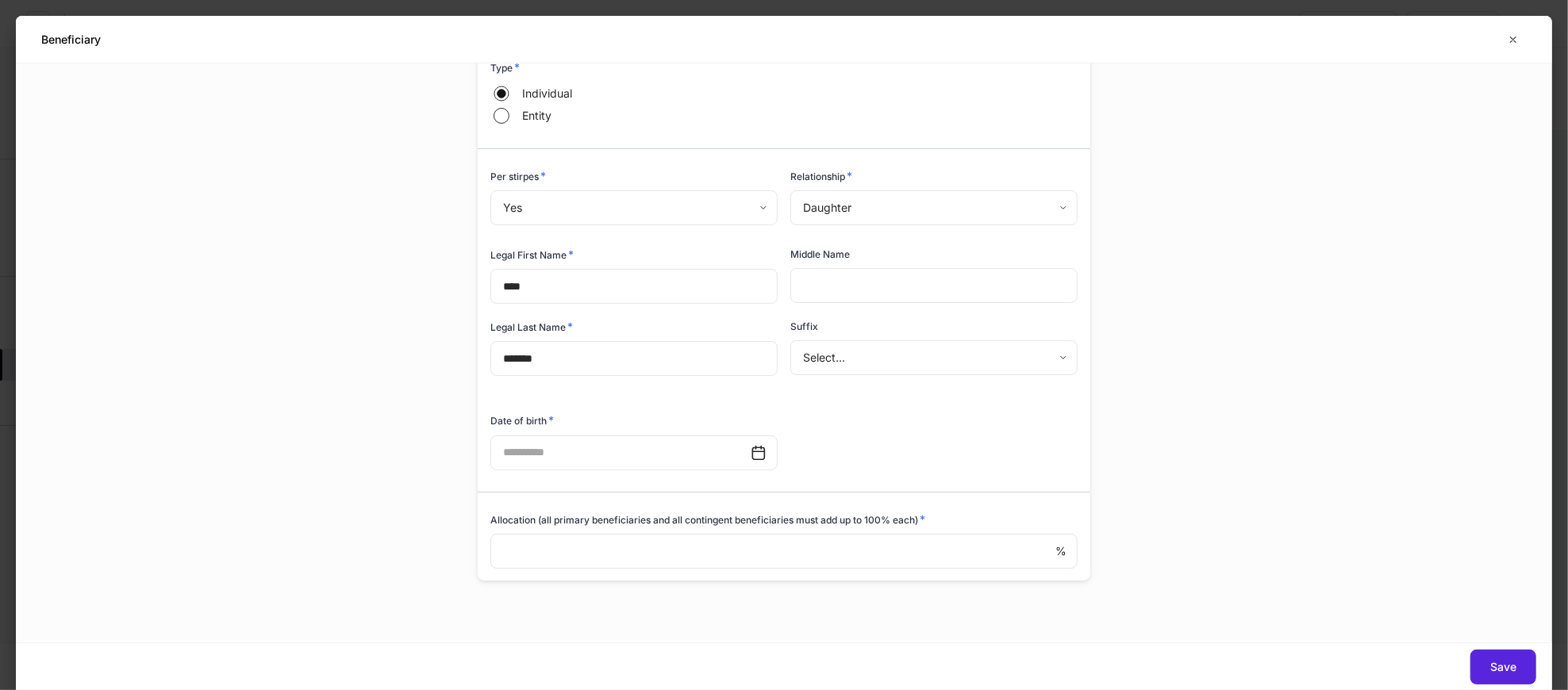 click at bounding box center [773, 551] 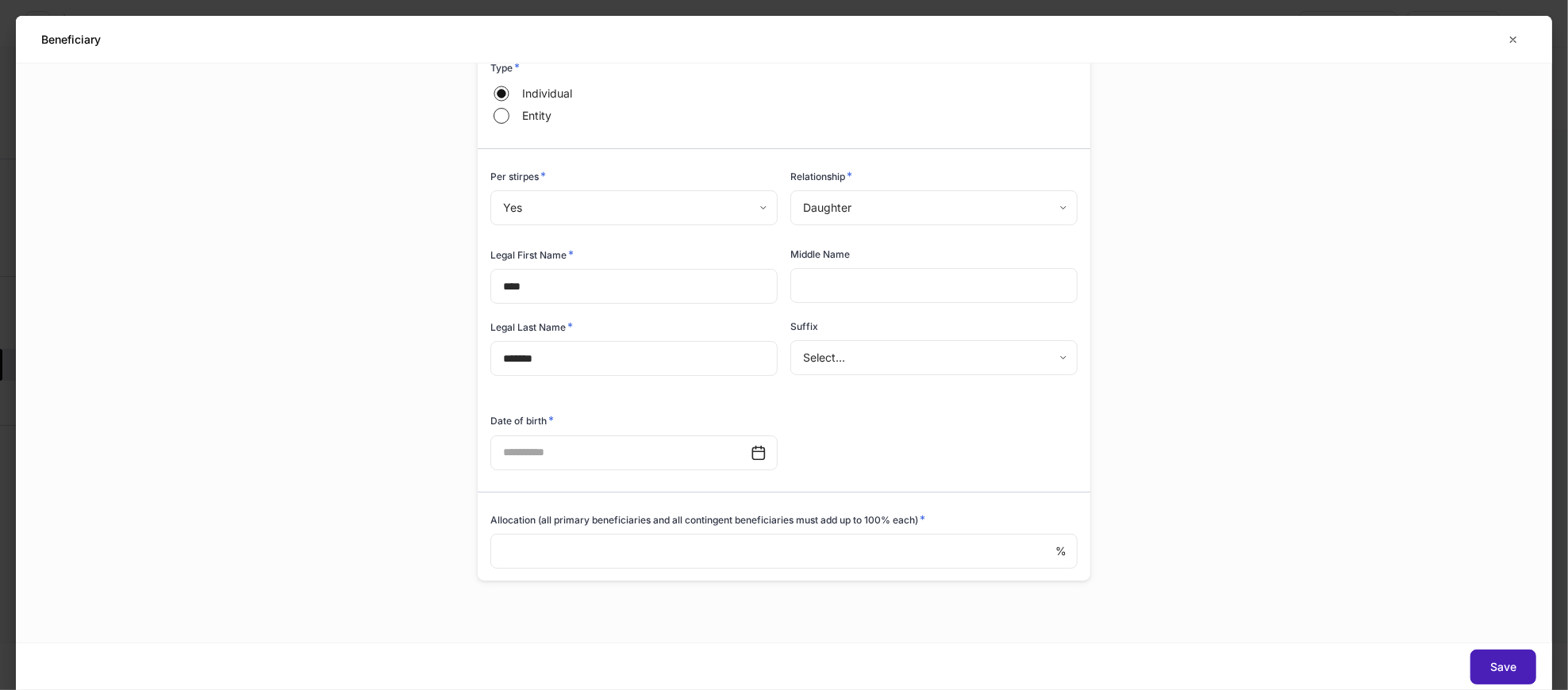 click on "Save" at bounding box center (1503, 667) 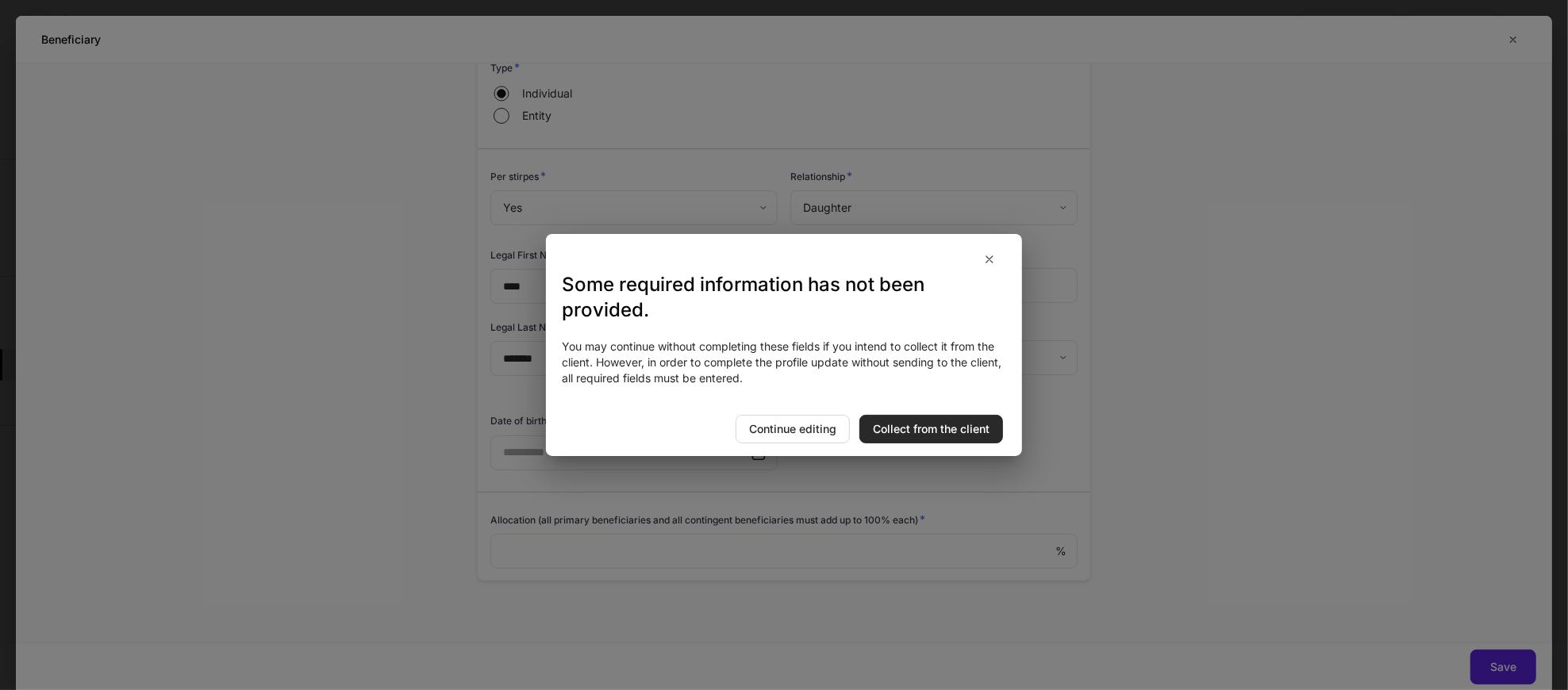 click on "Collect from the client" at bounding box center (931, 429) 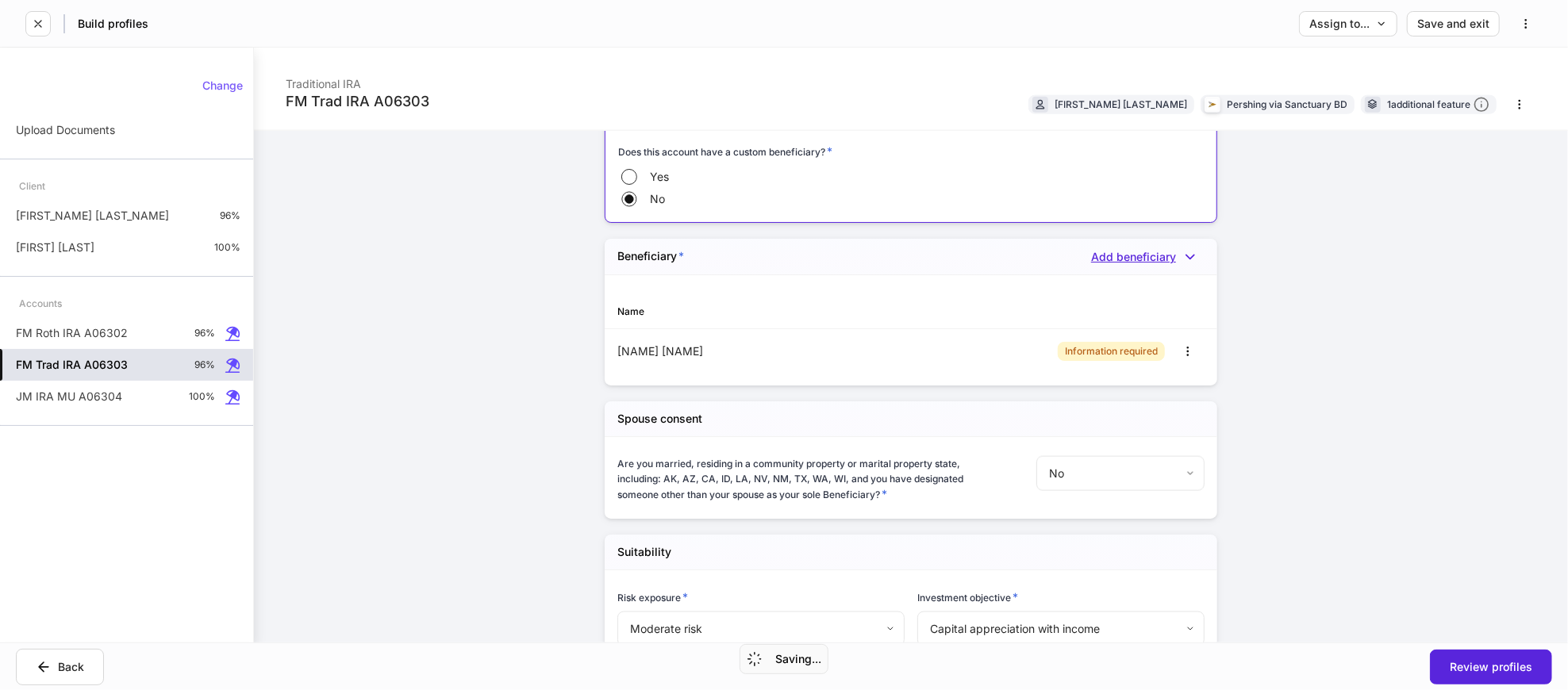 click on "Add beneficiary" at bounding box center [1147, 257] 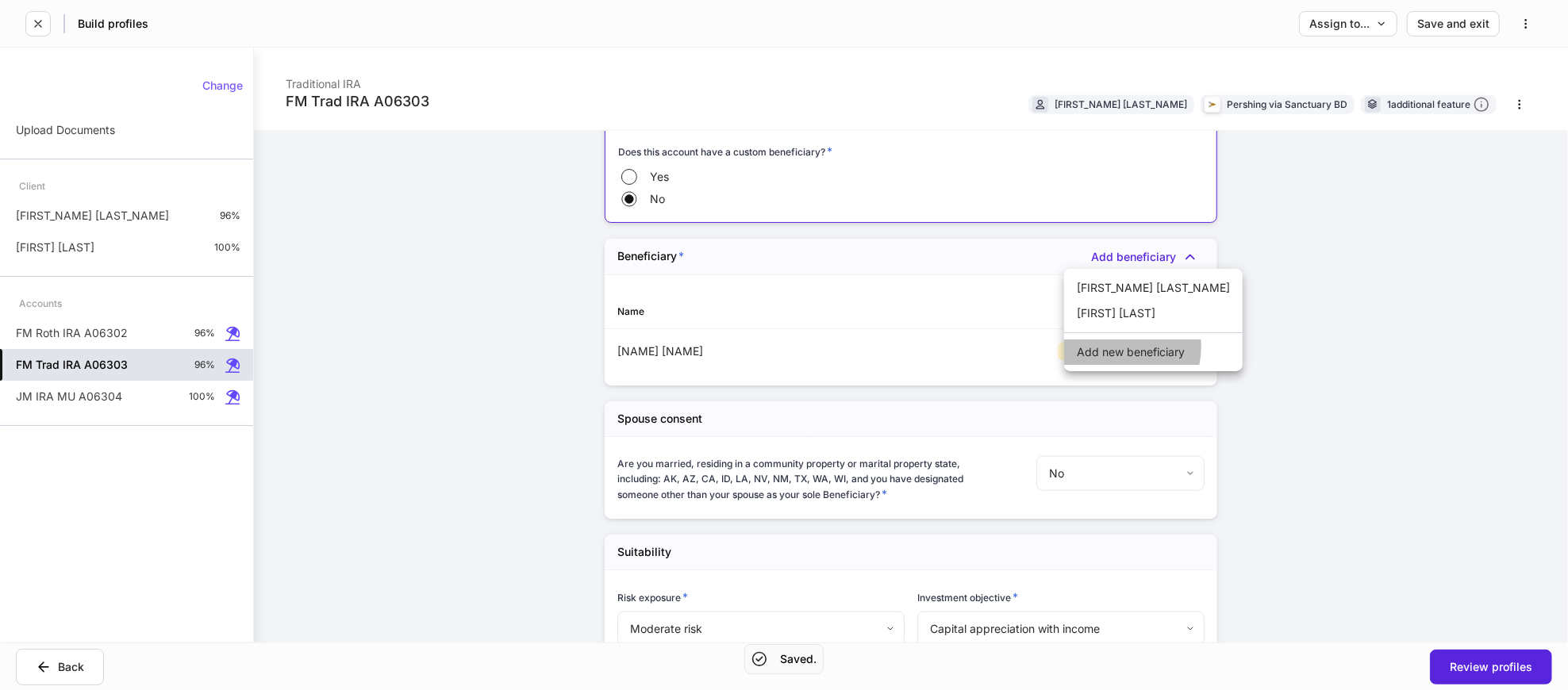 click on "Add new beneficiary" at bounding box center [1153, 352] 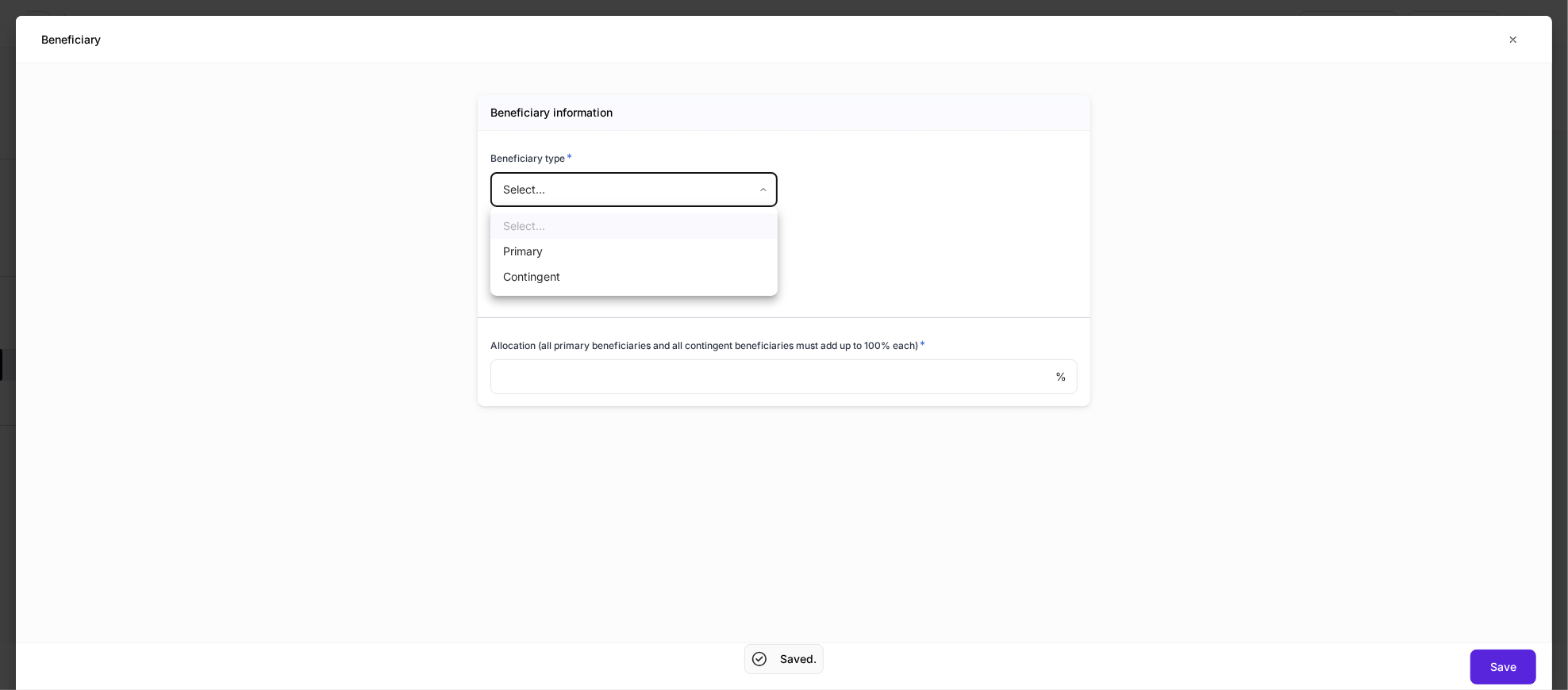 click on "**********" at bounding box center (784, 345) 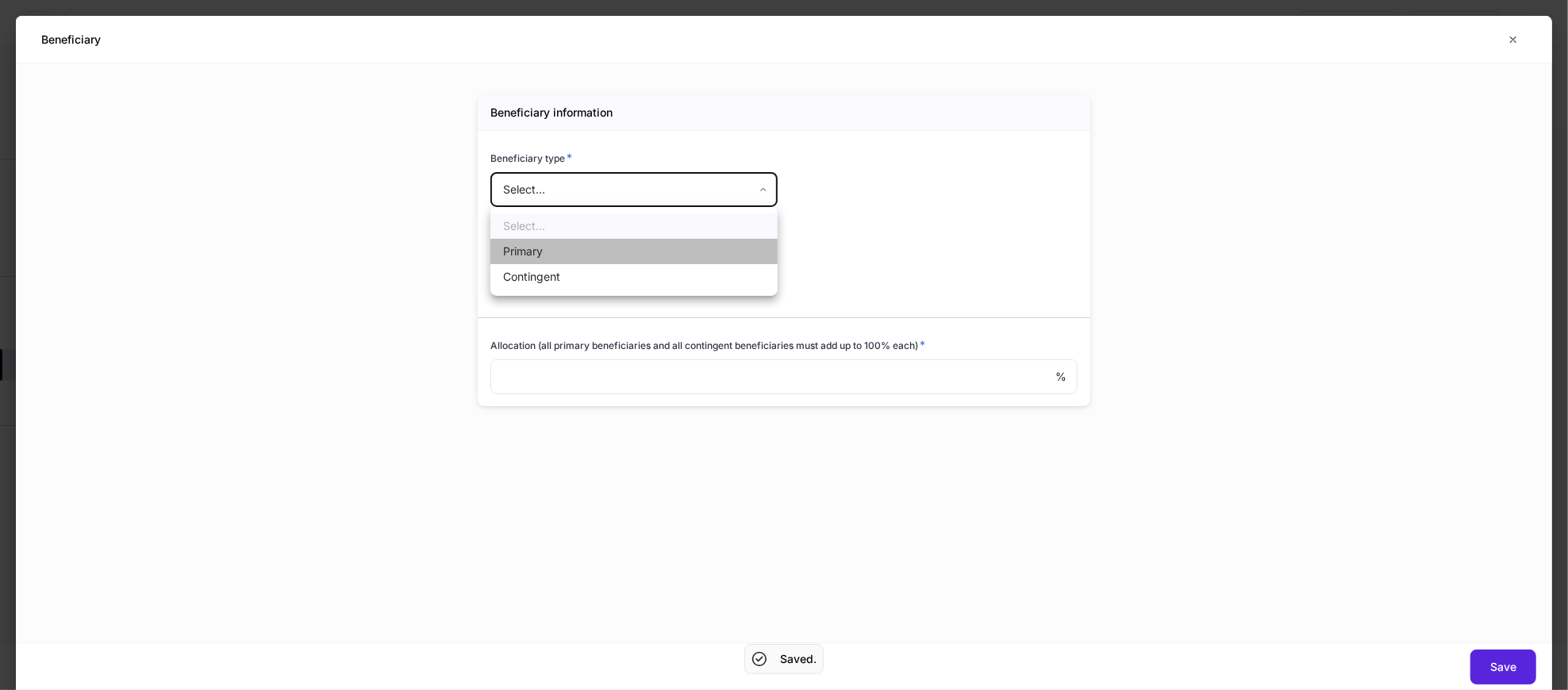 click on "Primary" at bounding box center (634, 251) 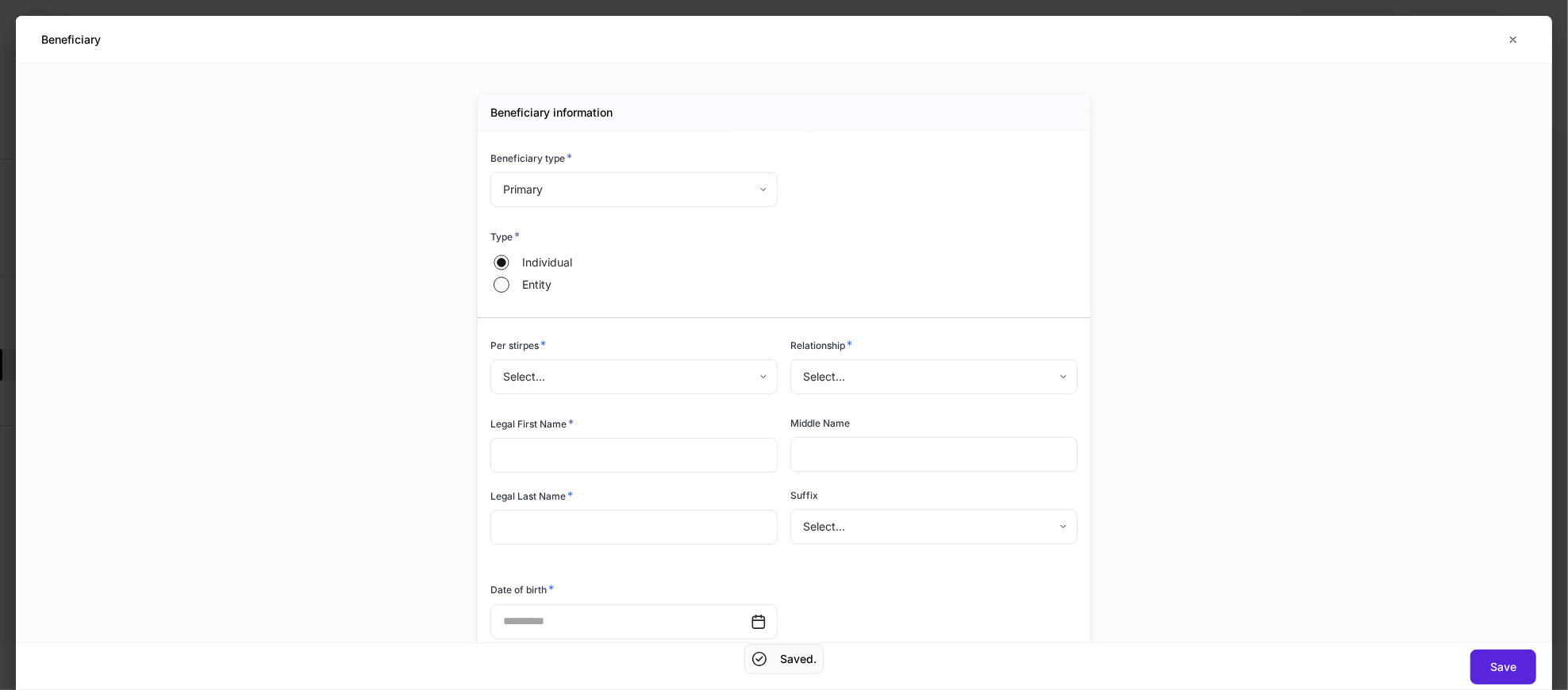 click on "**********" at bounding box center (784, 345) 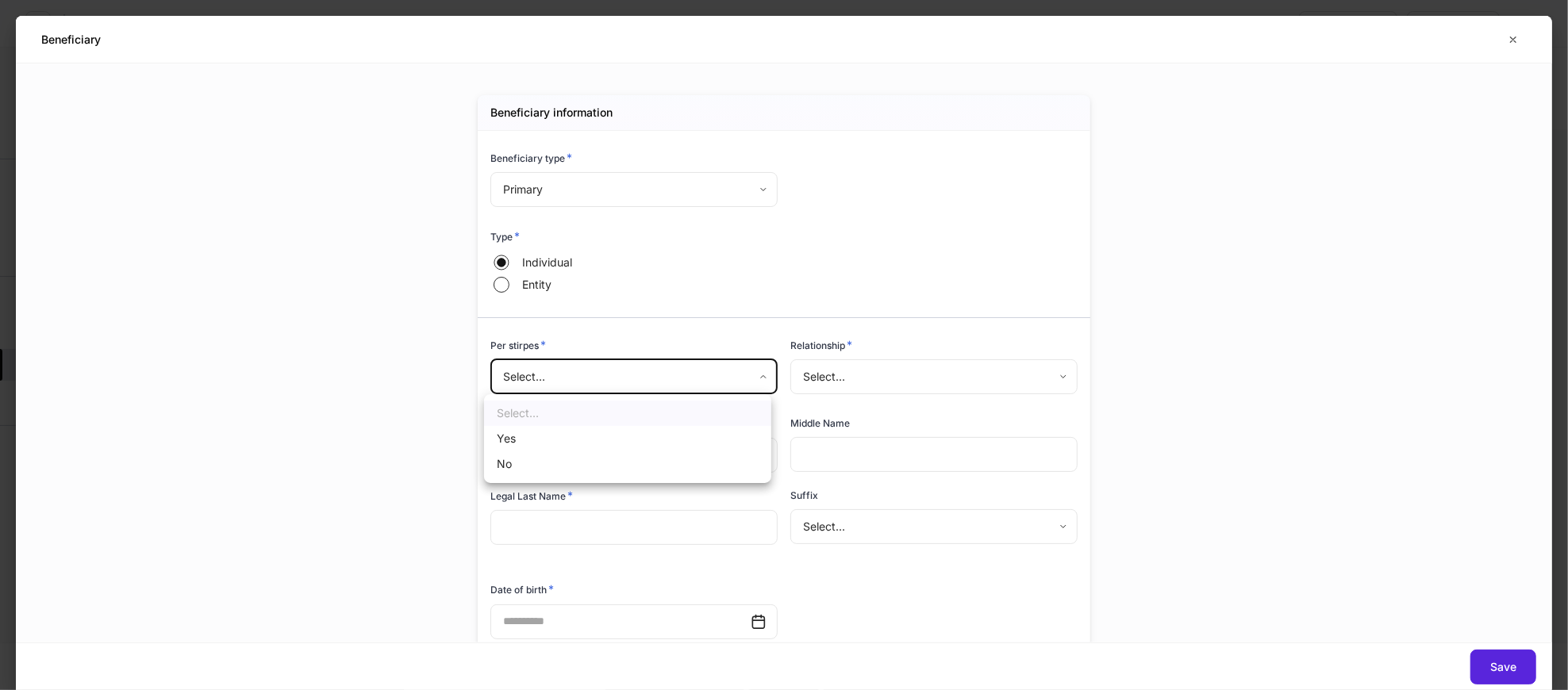 click on "Yes" at bounding box center [628, 439] 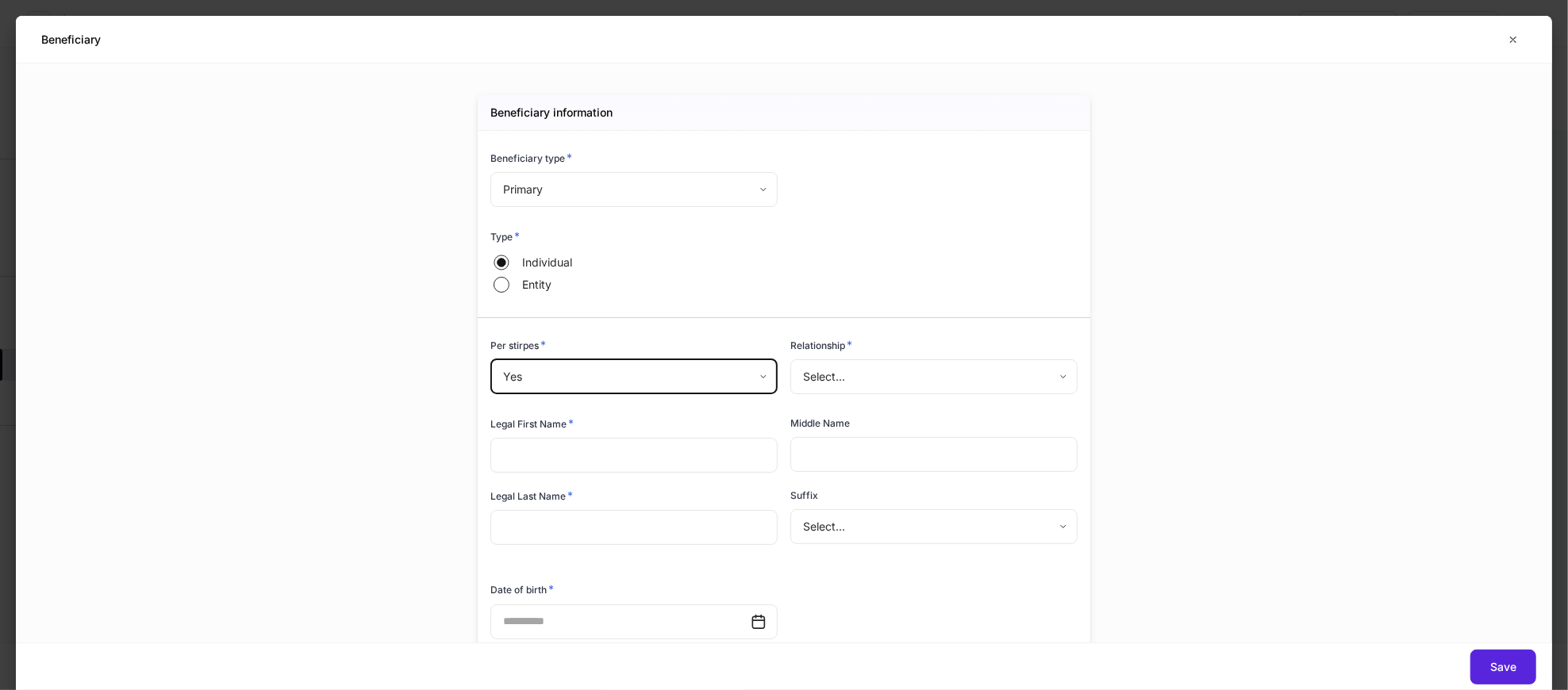 click on "**********" at bounding box center [784, 345] 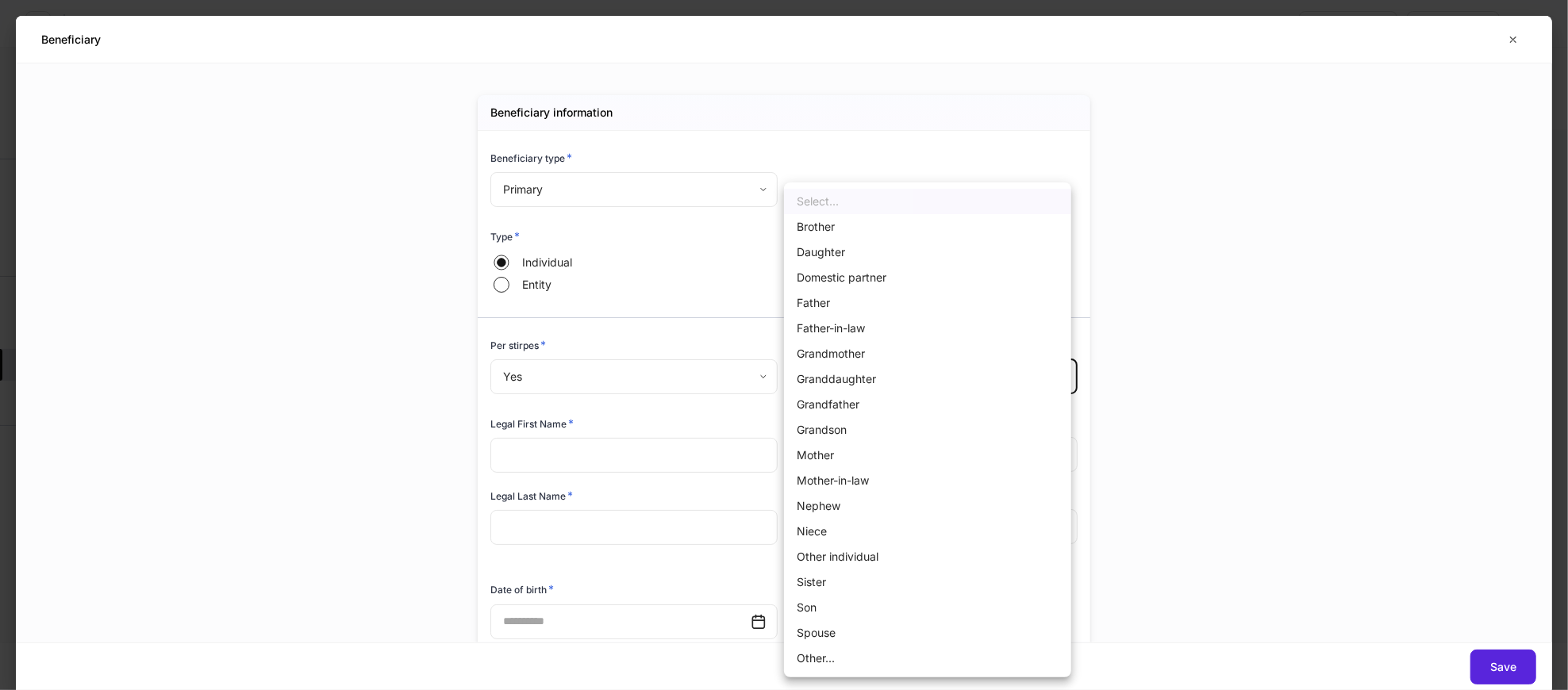 click on "Daughter" at bounding box center (928, 252) 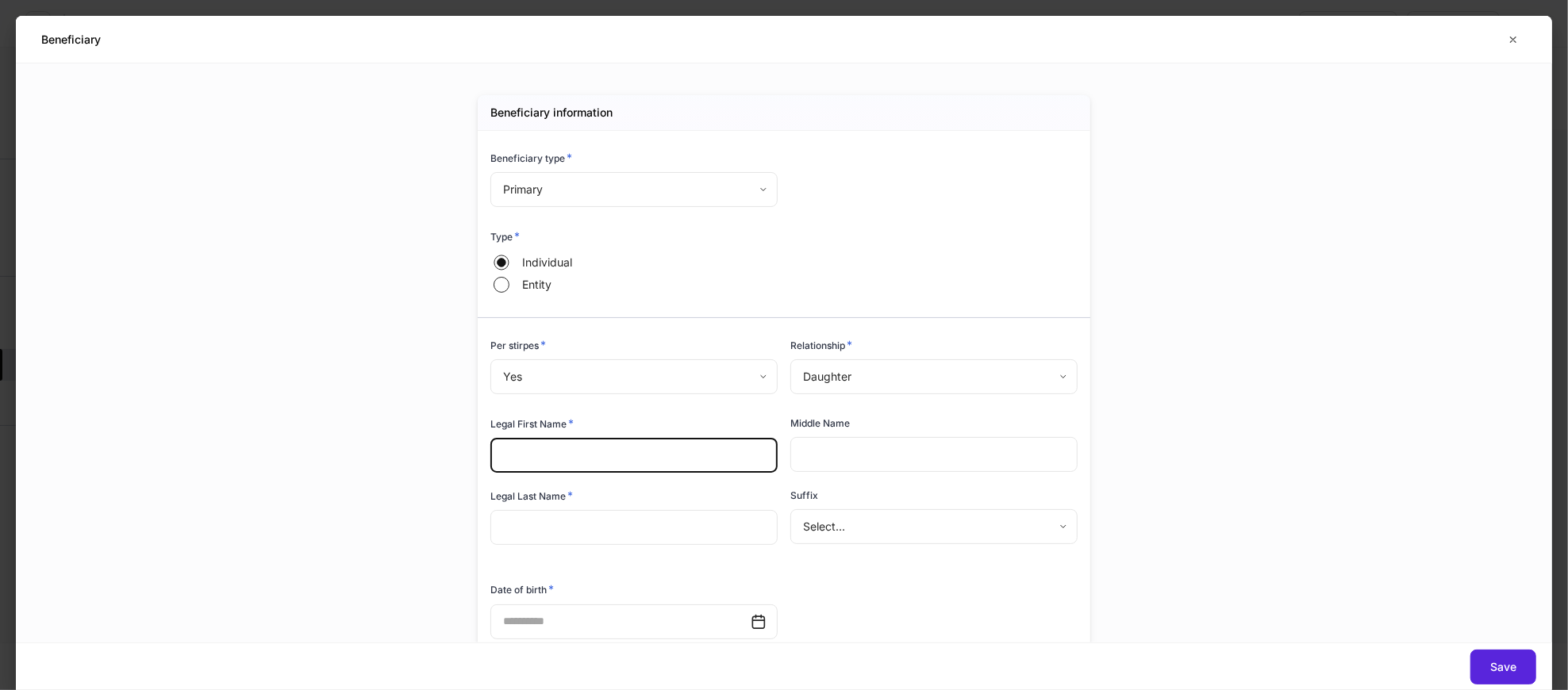 click at bounding box center [634, 455] 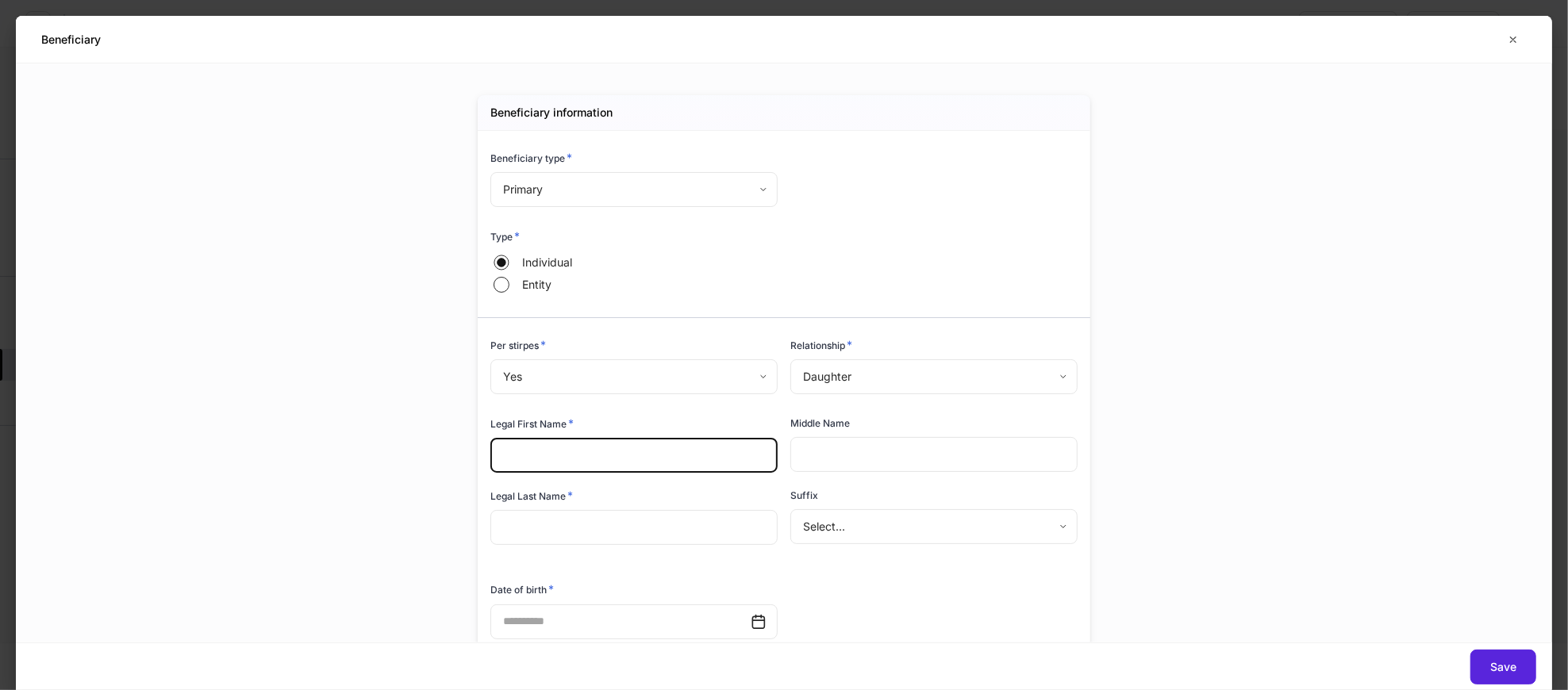 paste on "*******" 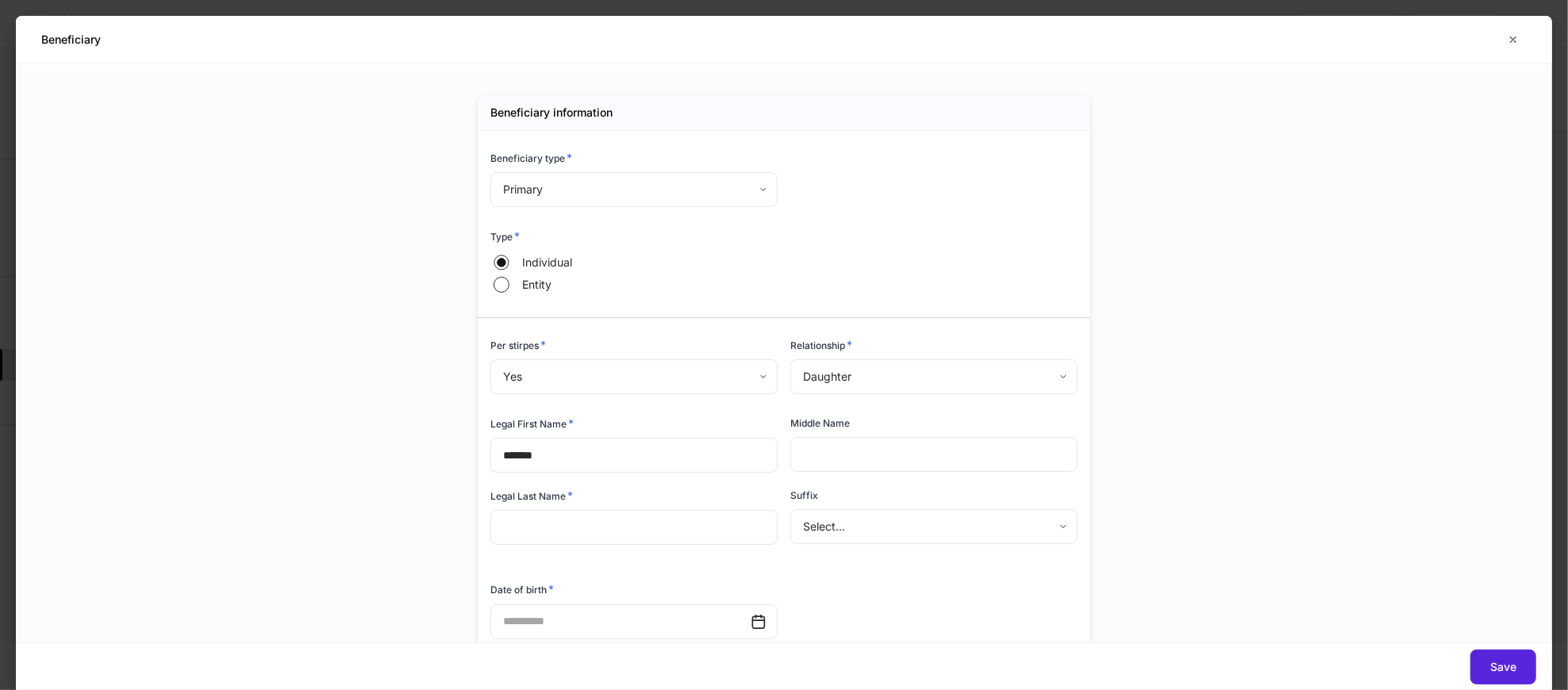 click at bounding box center (934, 454) 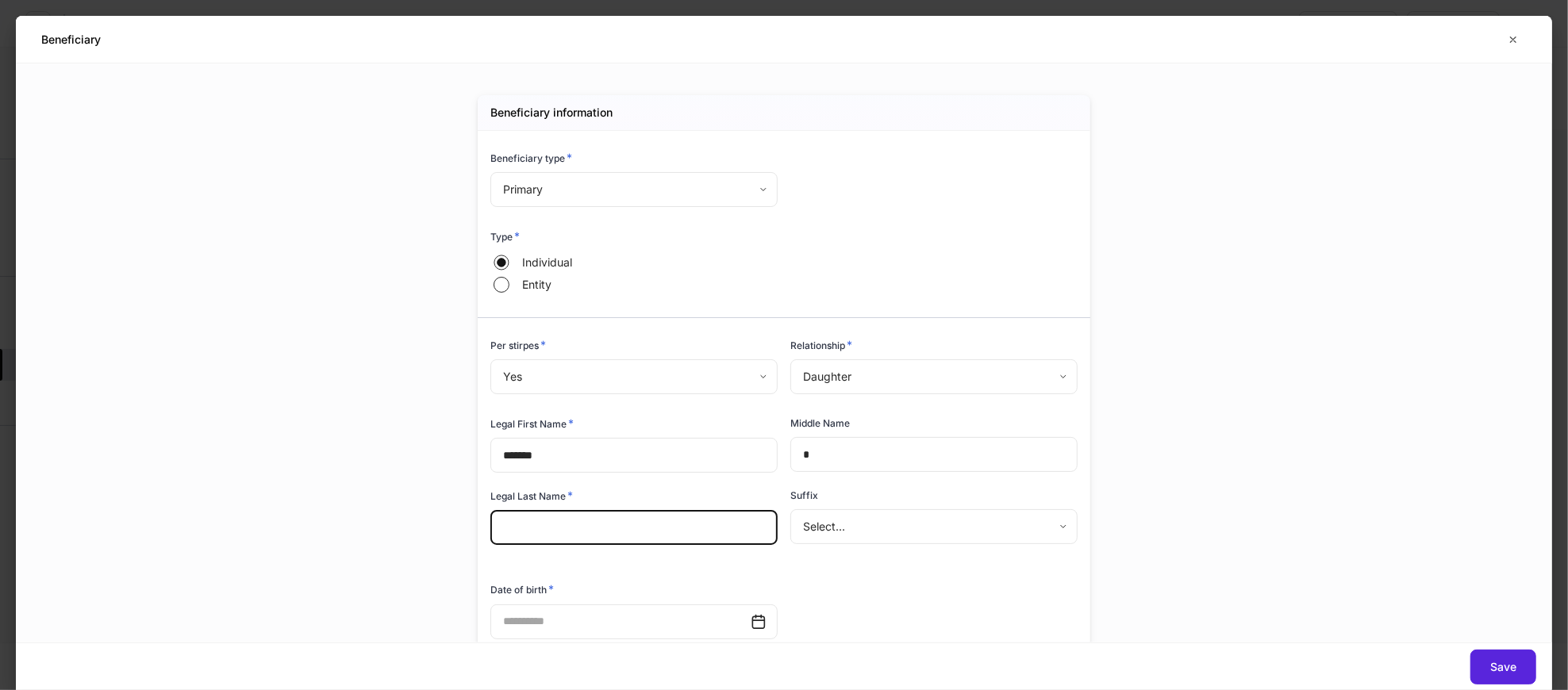 click at bounding box center [634, 527] 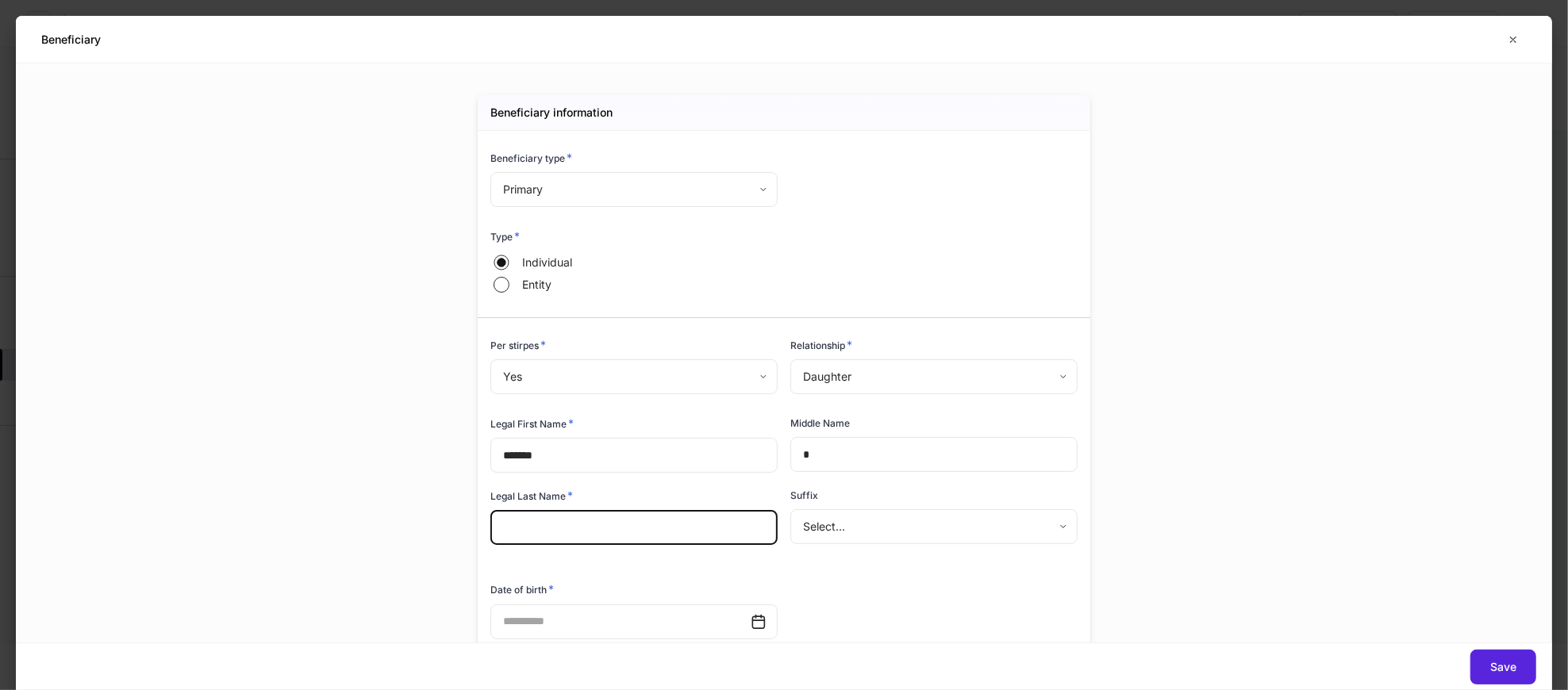 paste on "*********" 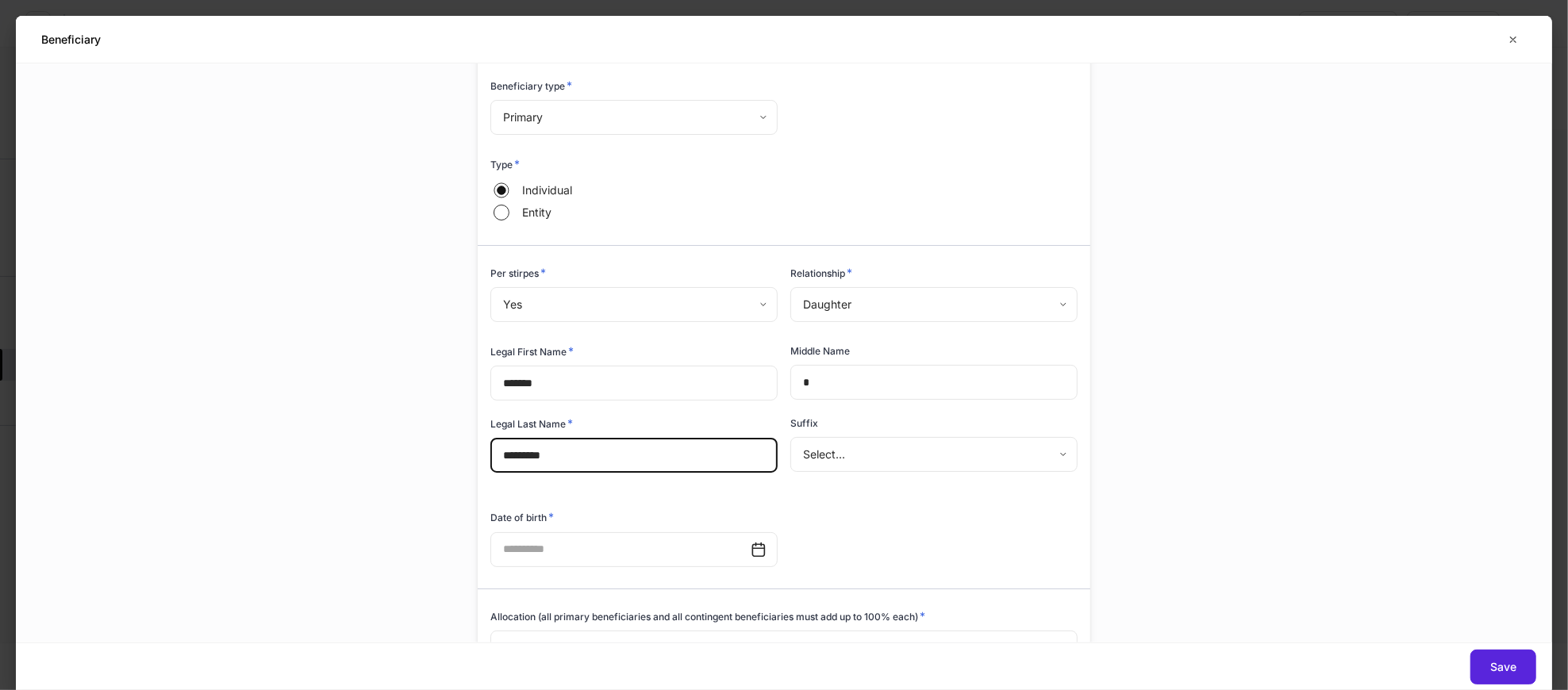 scroll, scrollTop: 169, scrollLeft: 0, axis: vertical 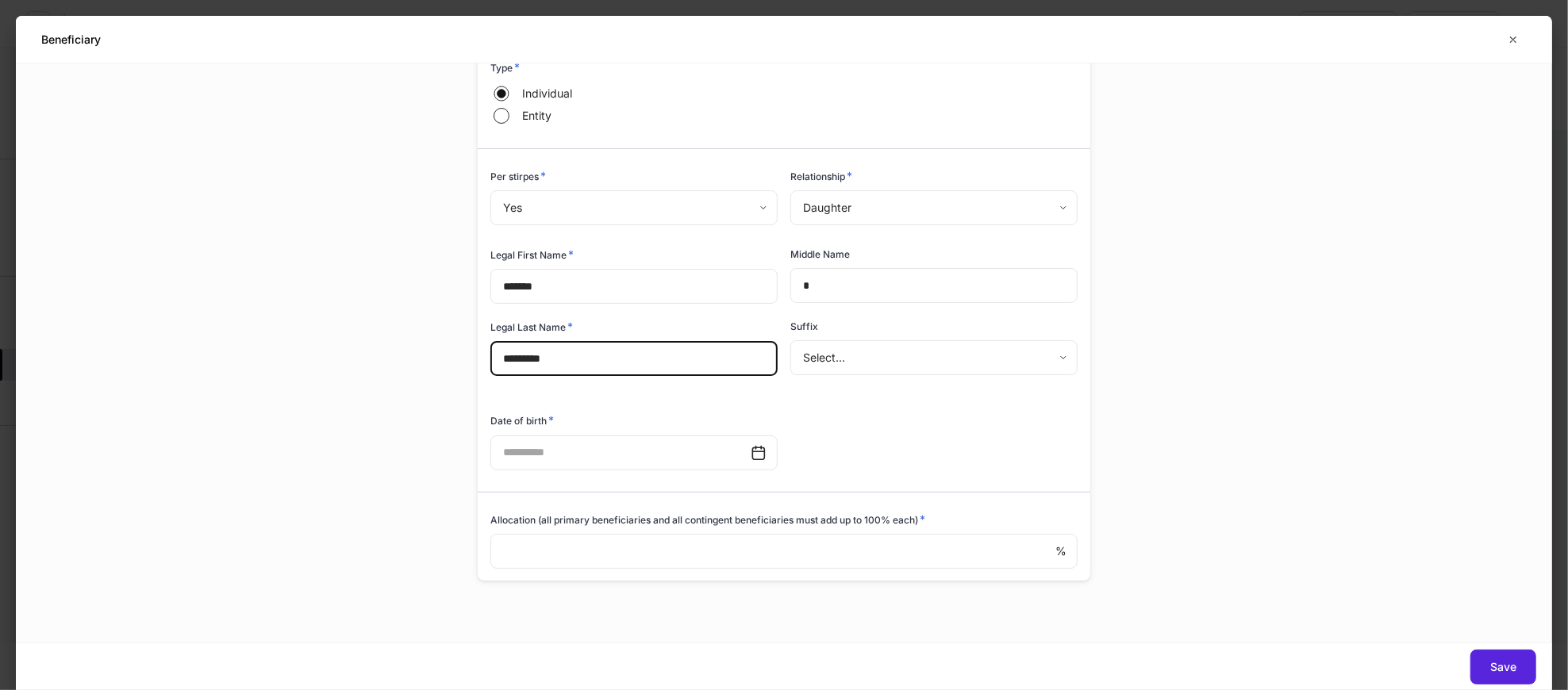 click at bounding box center (621, 453) 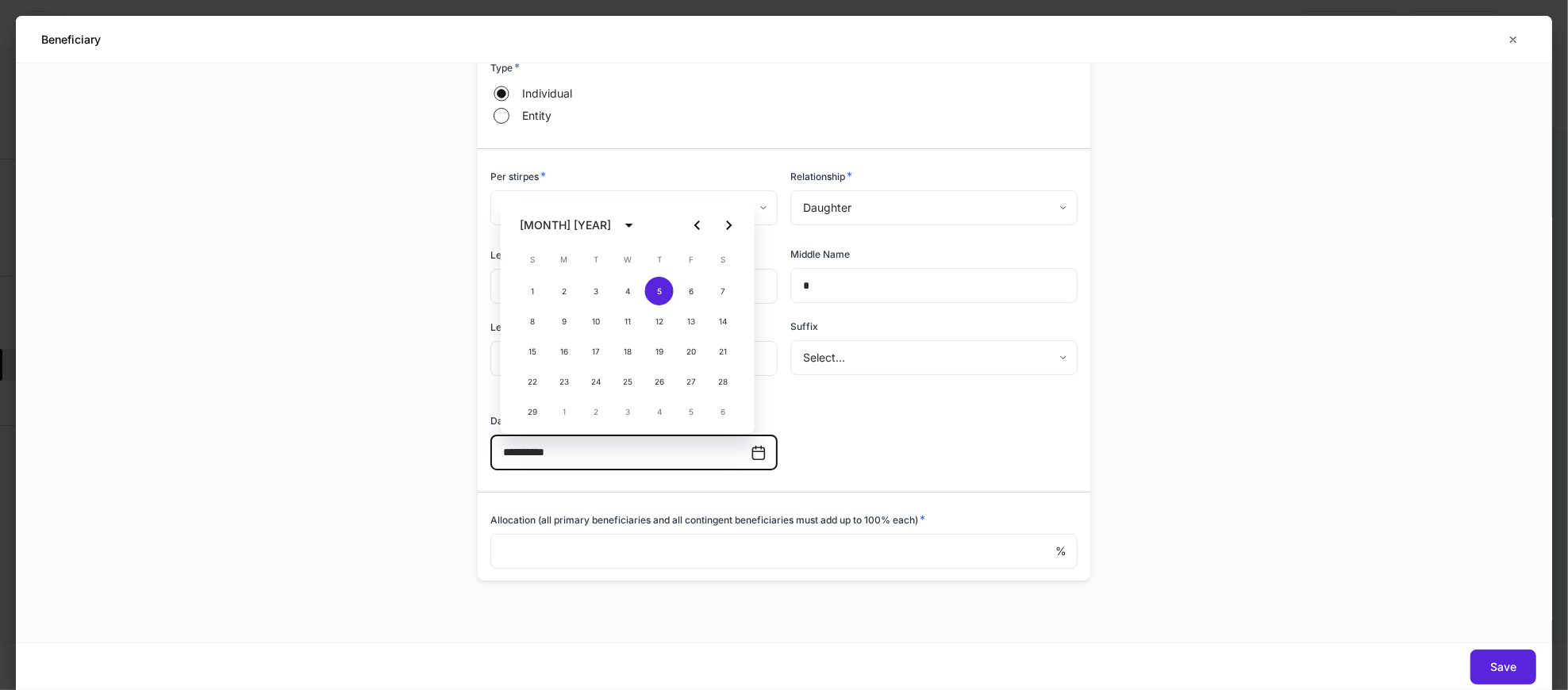 click on "**********" at bounding box center (778, 266) 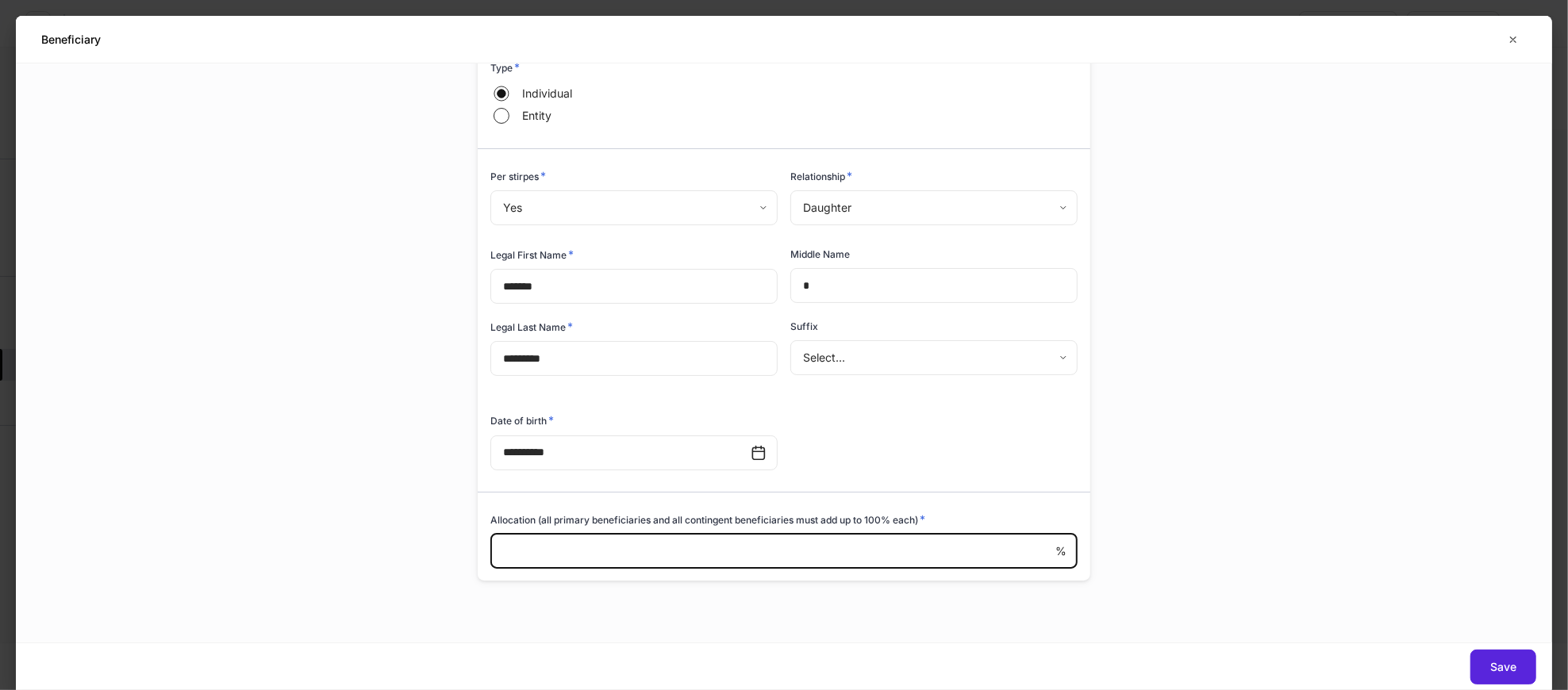 click at bounding box center [773, 551] 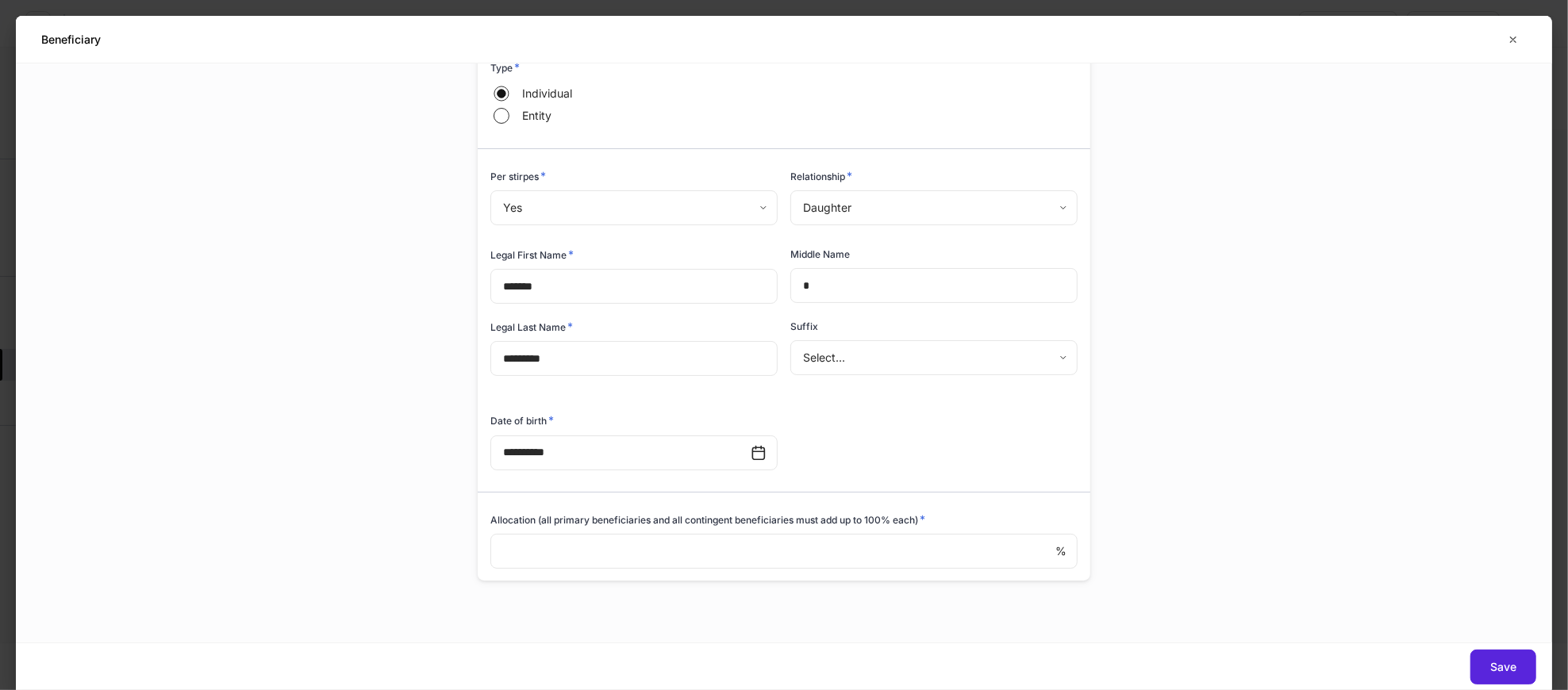 click on "**********" at bounding box center [778, 266] 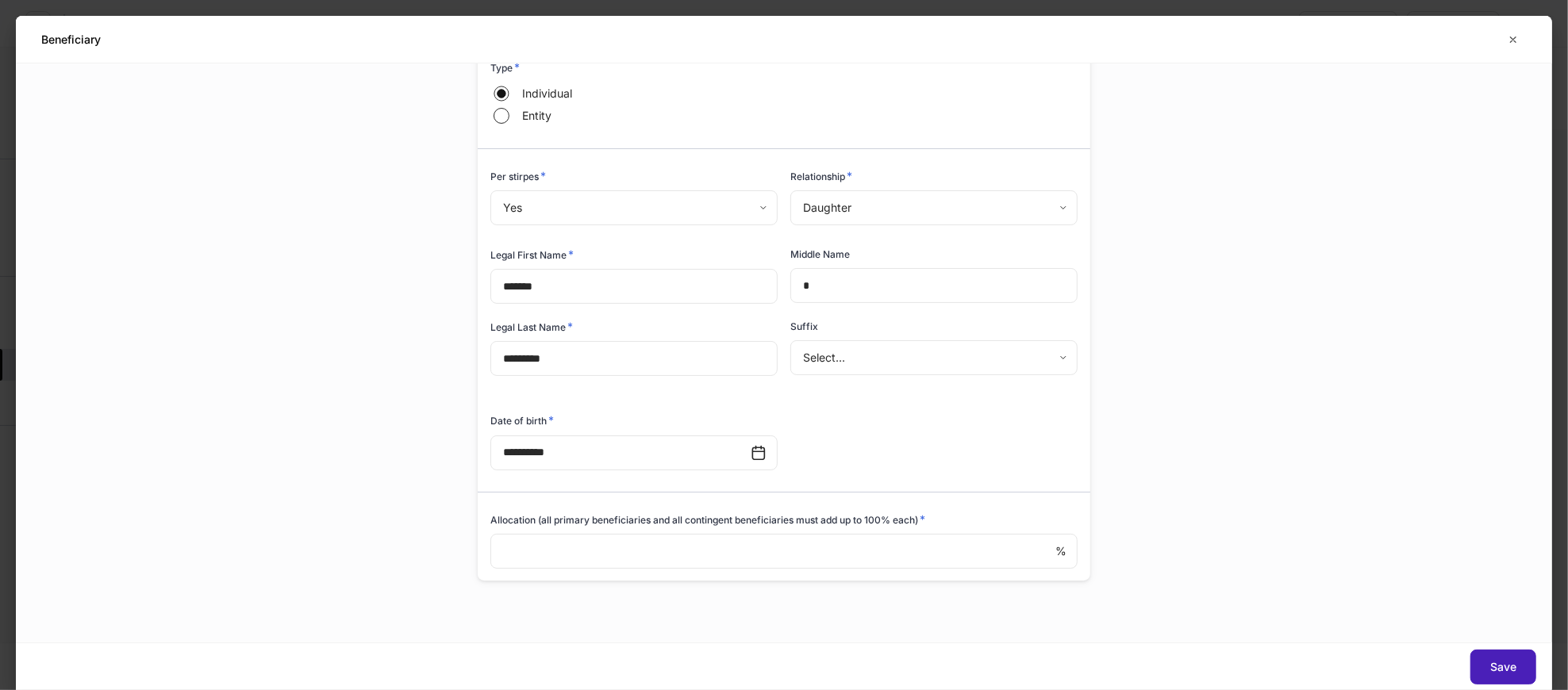 click on "Save" at bounding box center [1503, 667] 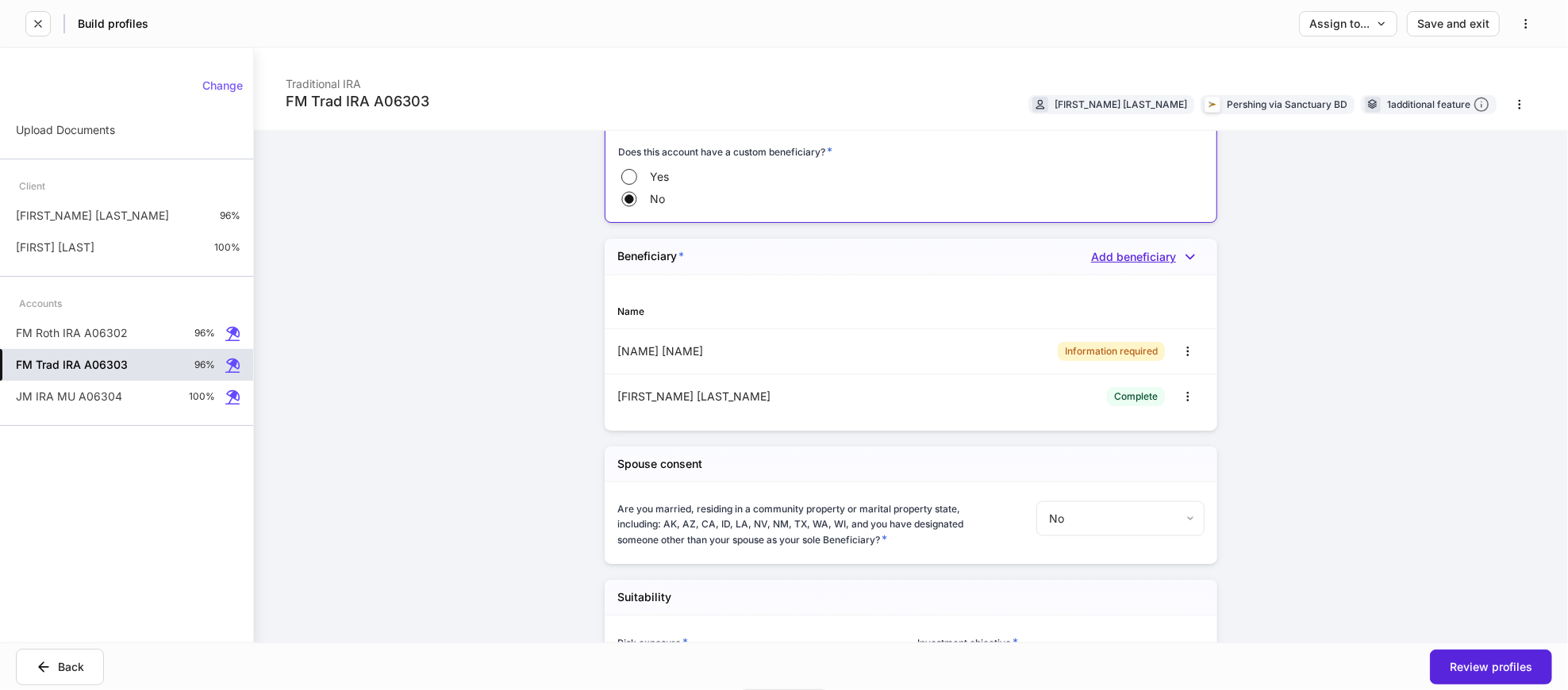 click on "Add beneficiary" at bounding box center [1147, 257] 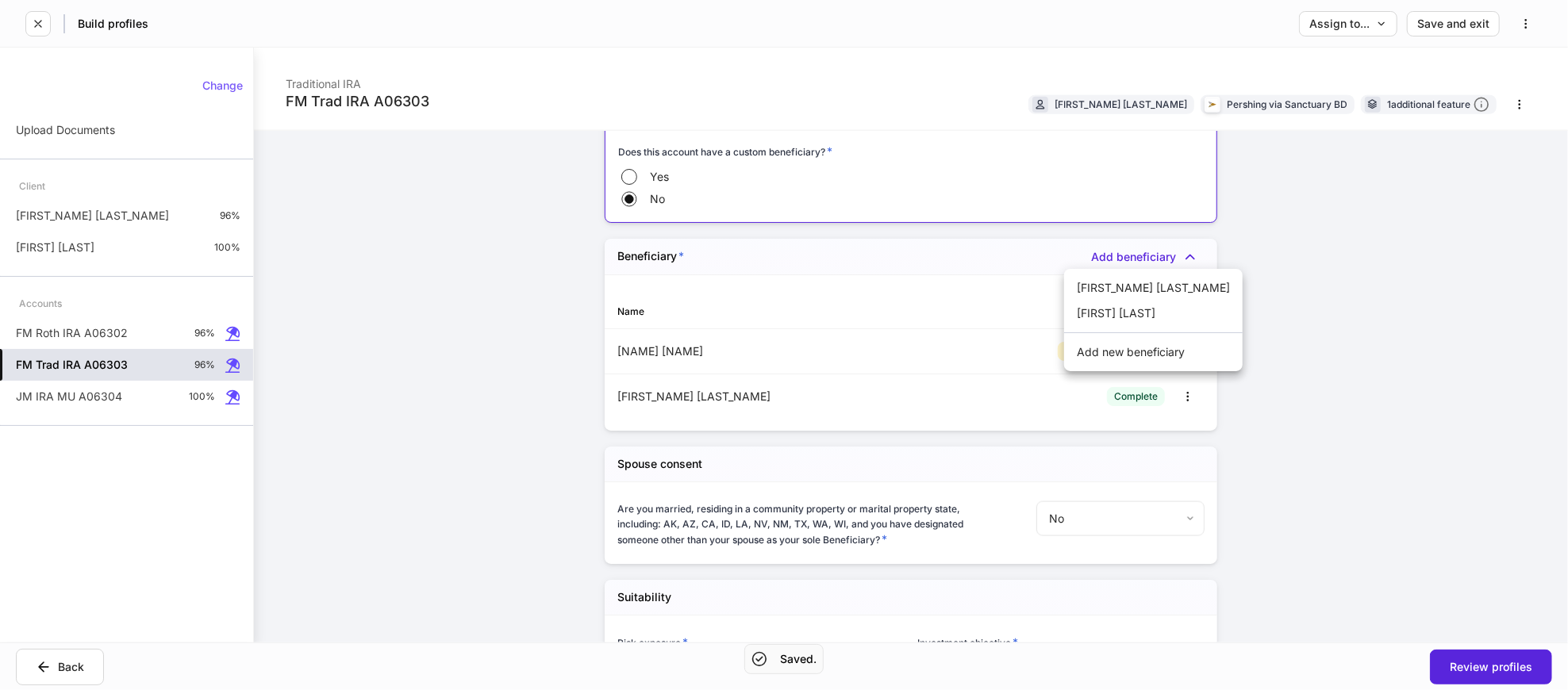 click on "Add new beneficiary" at bounding box center [1153, 352] 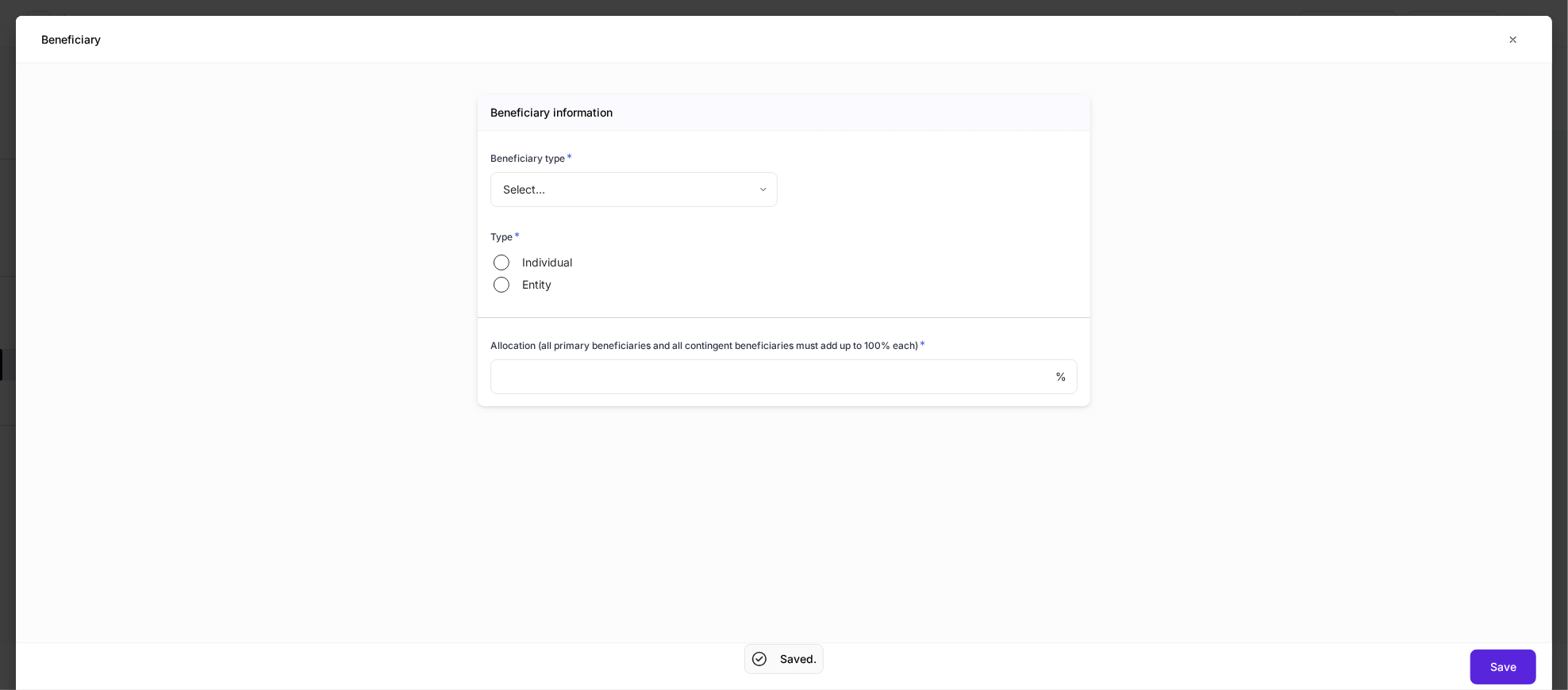 click on "**********" at bounding box center (784, 345) 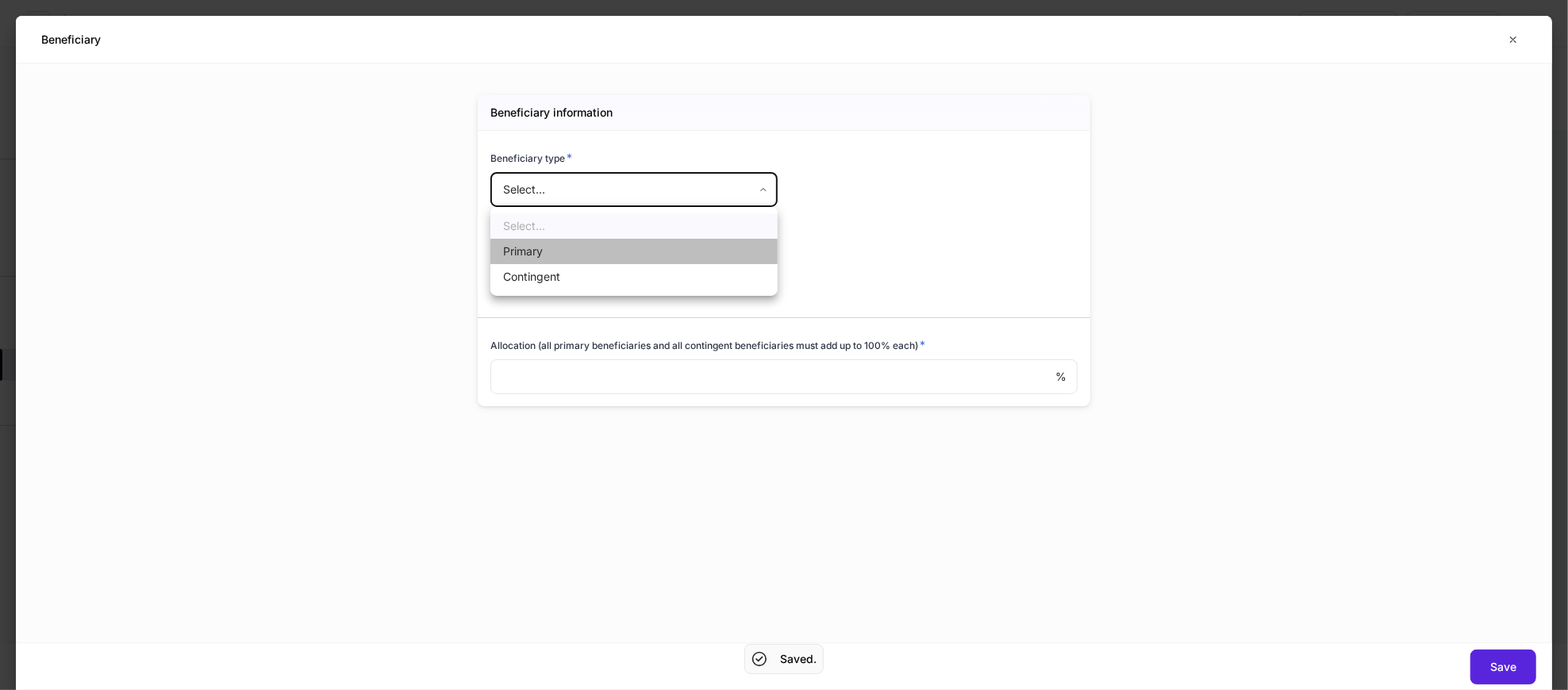 click on "Primary" at bounding box center (634, 251) 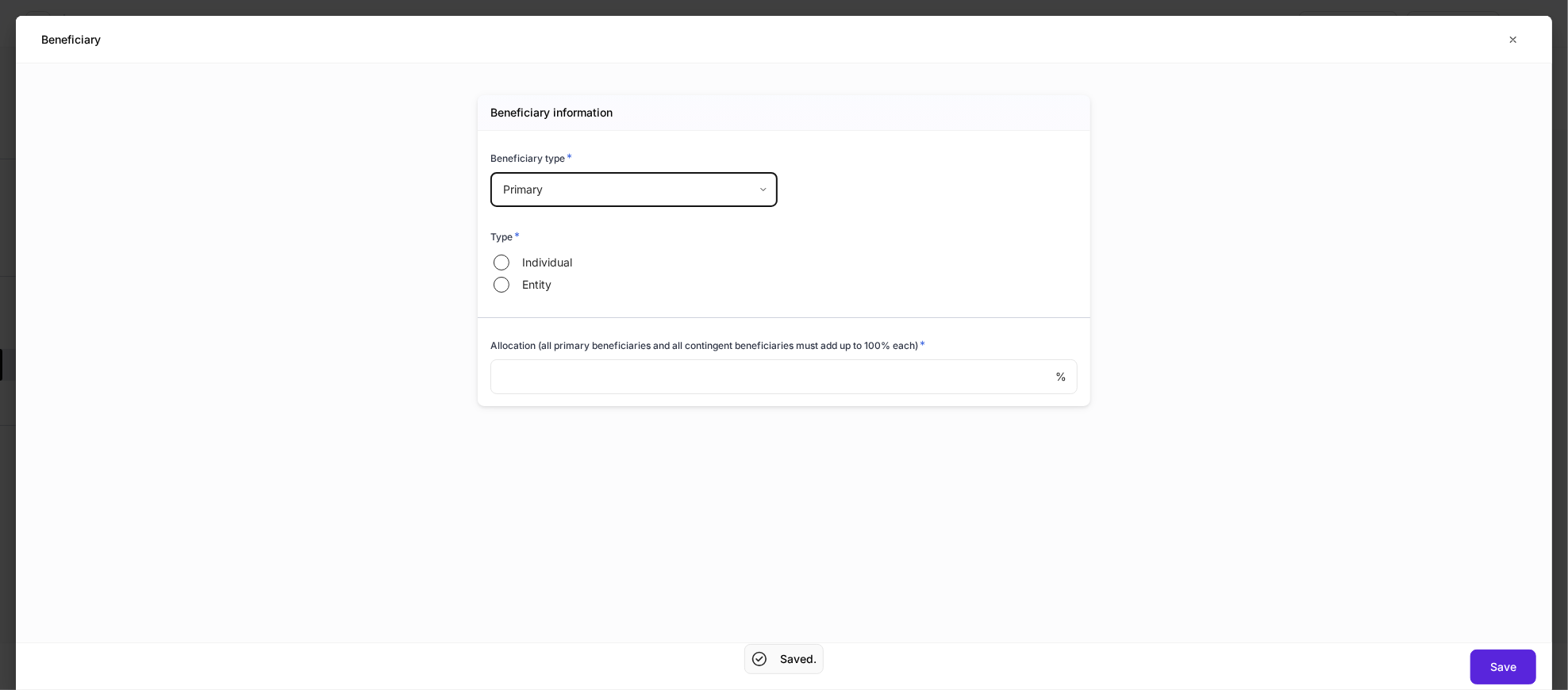 click on "Type *" at bounding box center (784, 240) 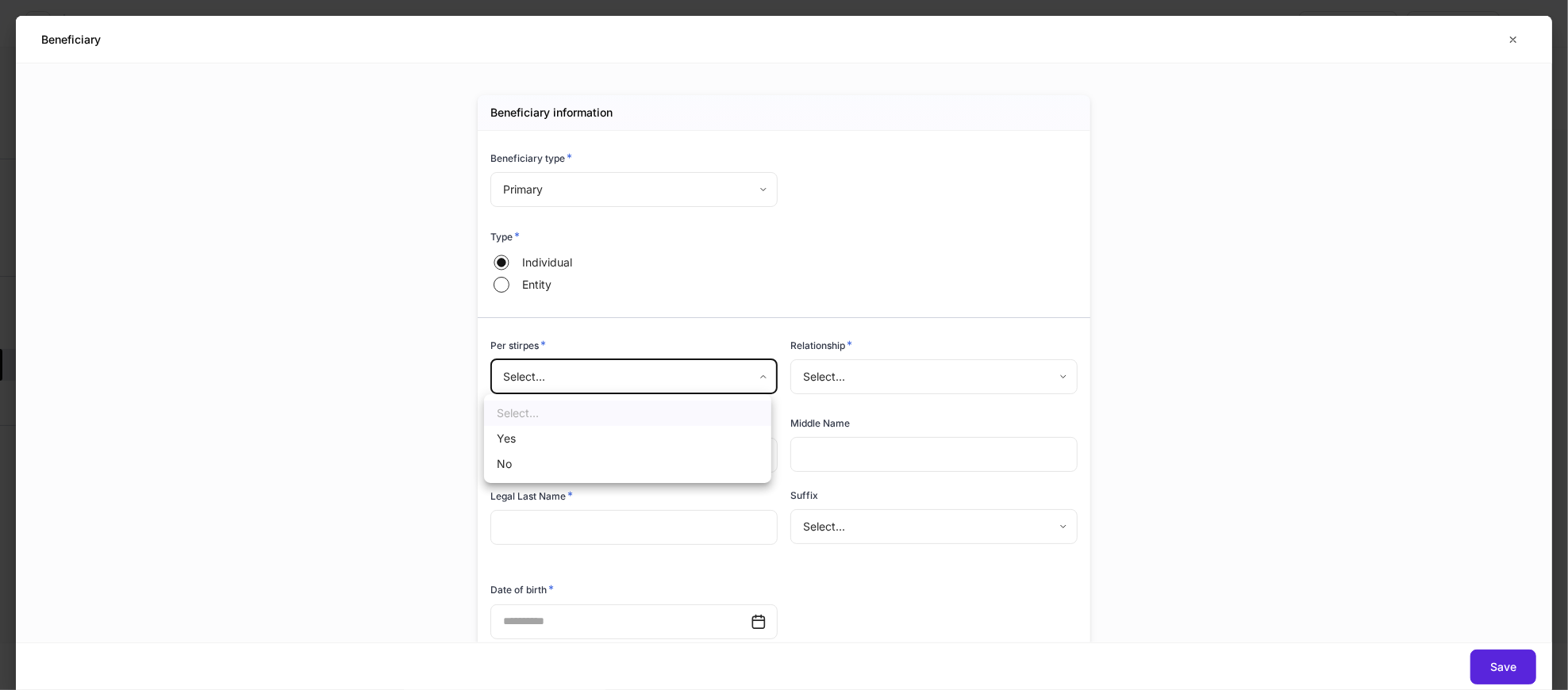 drag, startPoint x: 553, startPoint y: 366, endPoint x: 545, endPoint y: 403, distance: 37.854986 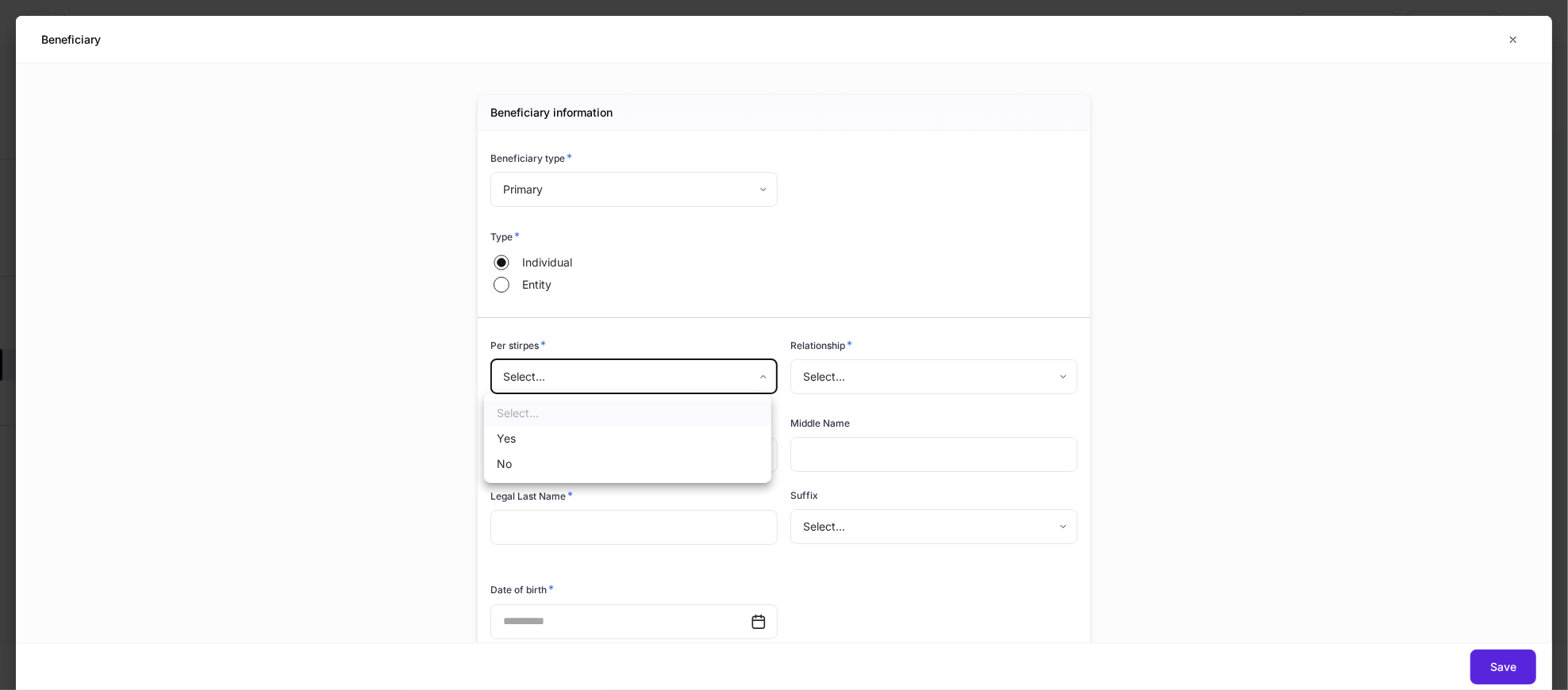 click on "**********" at bounding box center [784, 345] 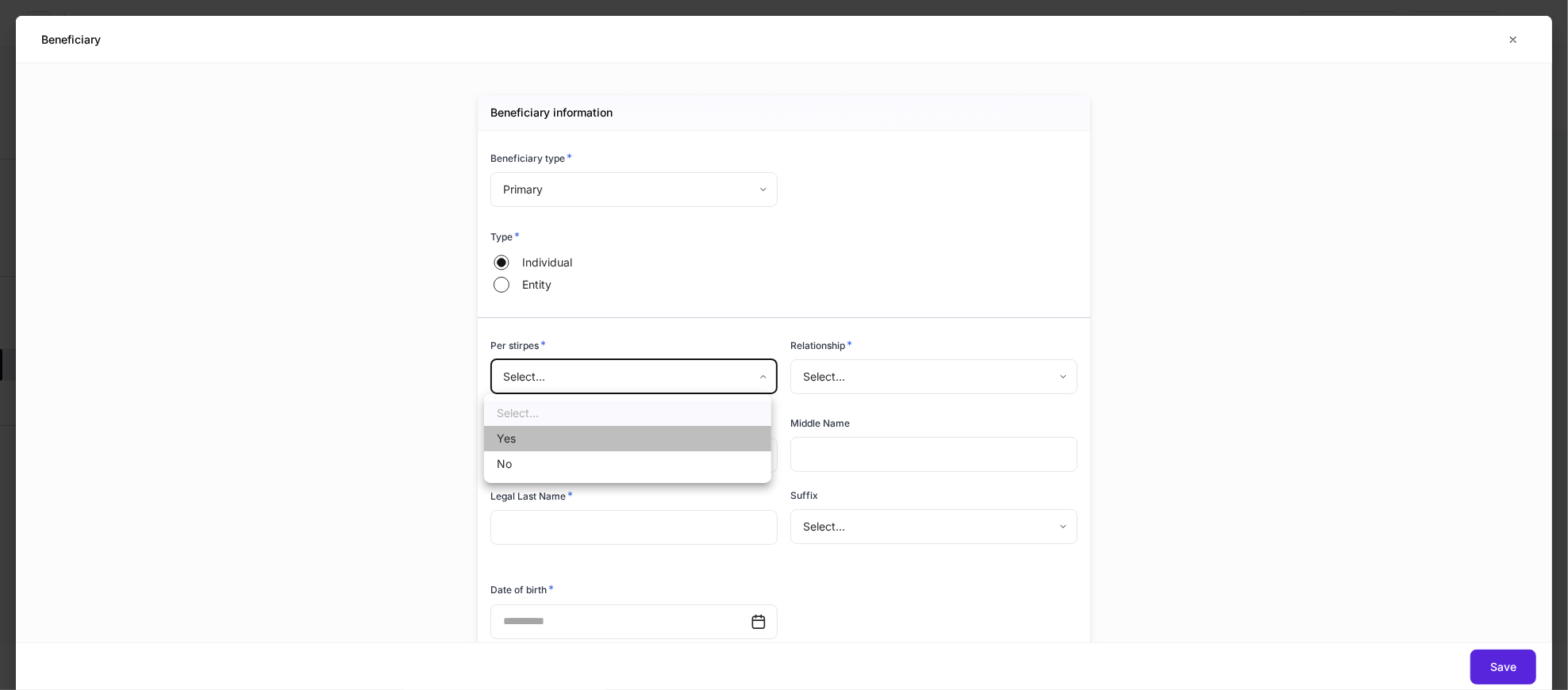 drag, startPoint x: 535, startPoint y: 439, endPoint x: 737, endPoint y: 386, distance: 208.83726 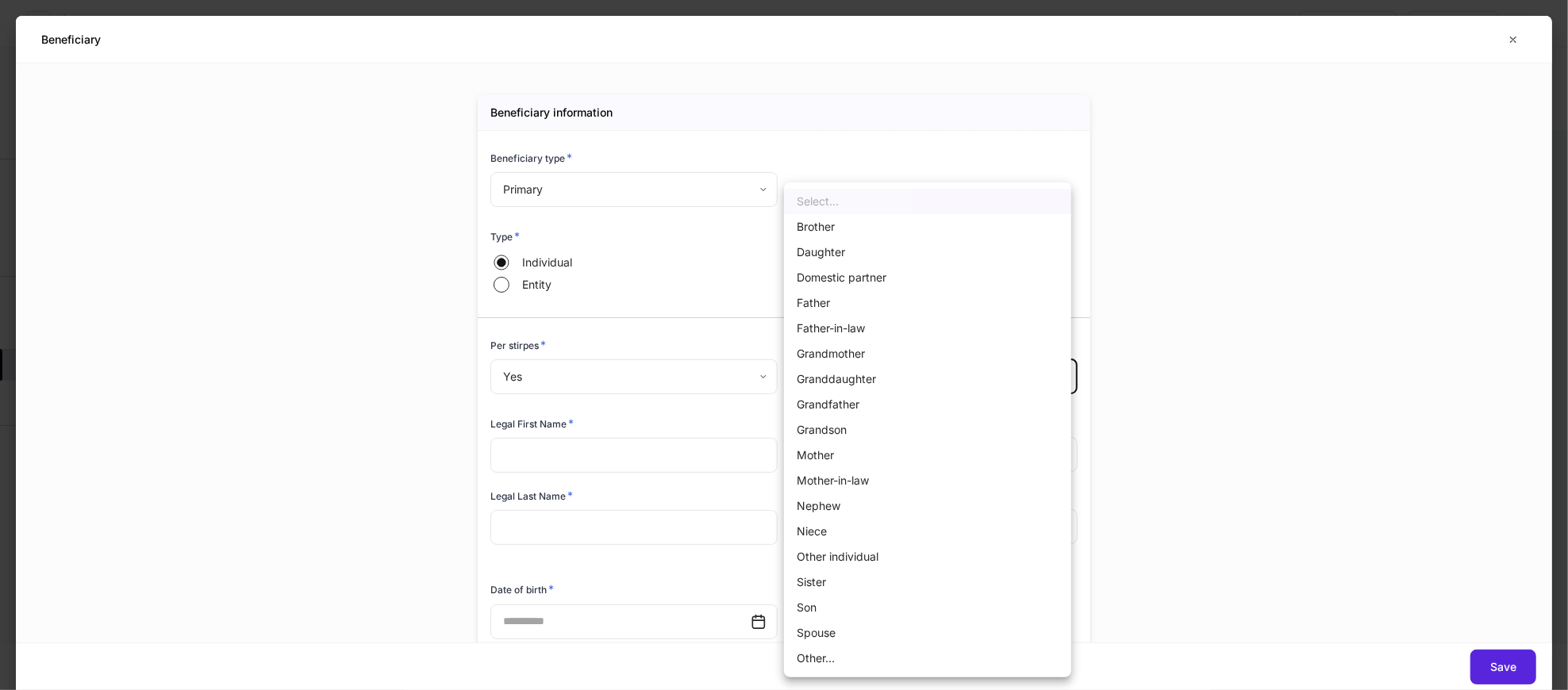 drag, startPoint x: 795, startPoint y: 378, endPoint x: 830, endPoint y: 384, distance: 35.51056 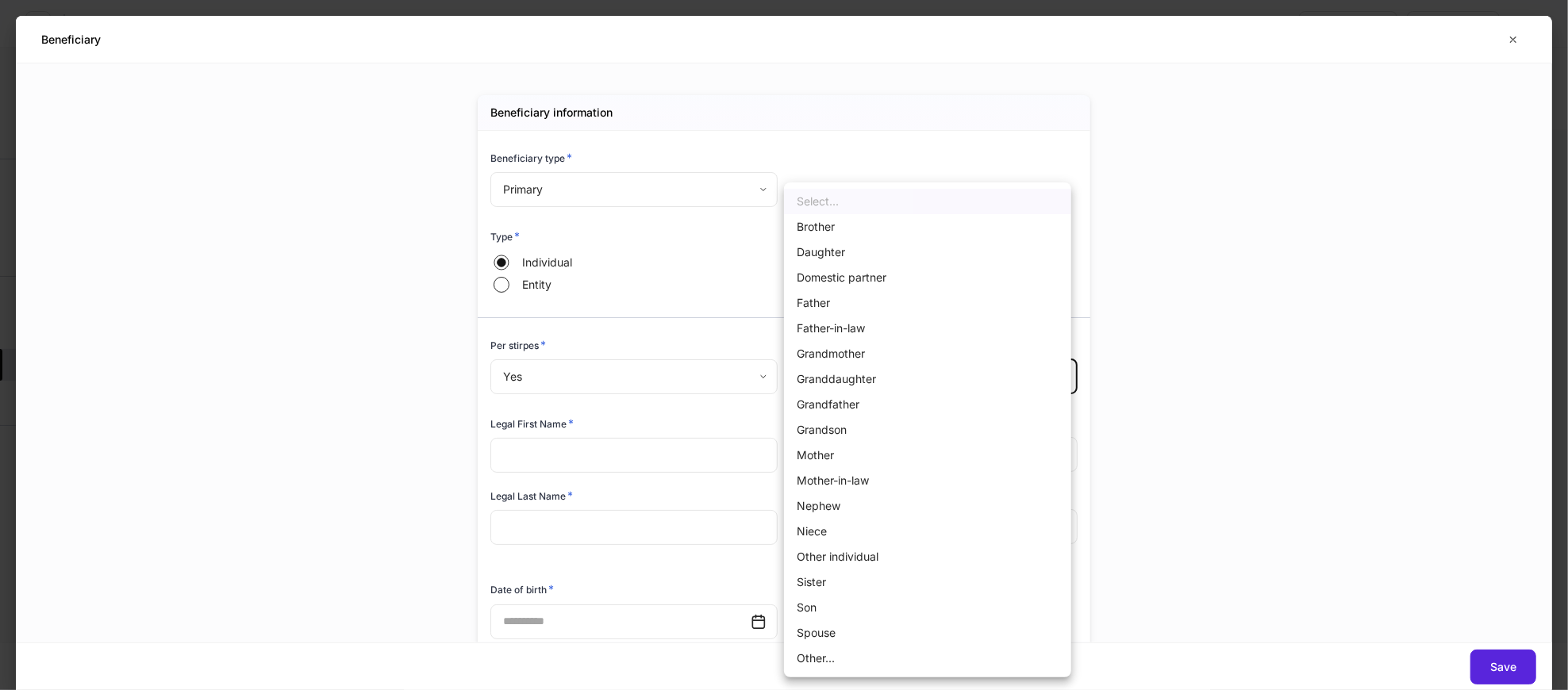 click on "**********" at bounding box center [784, 345] 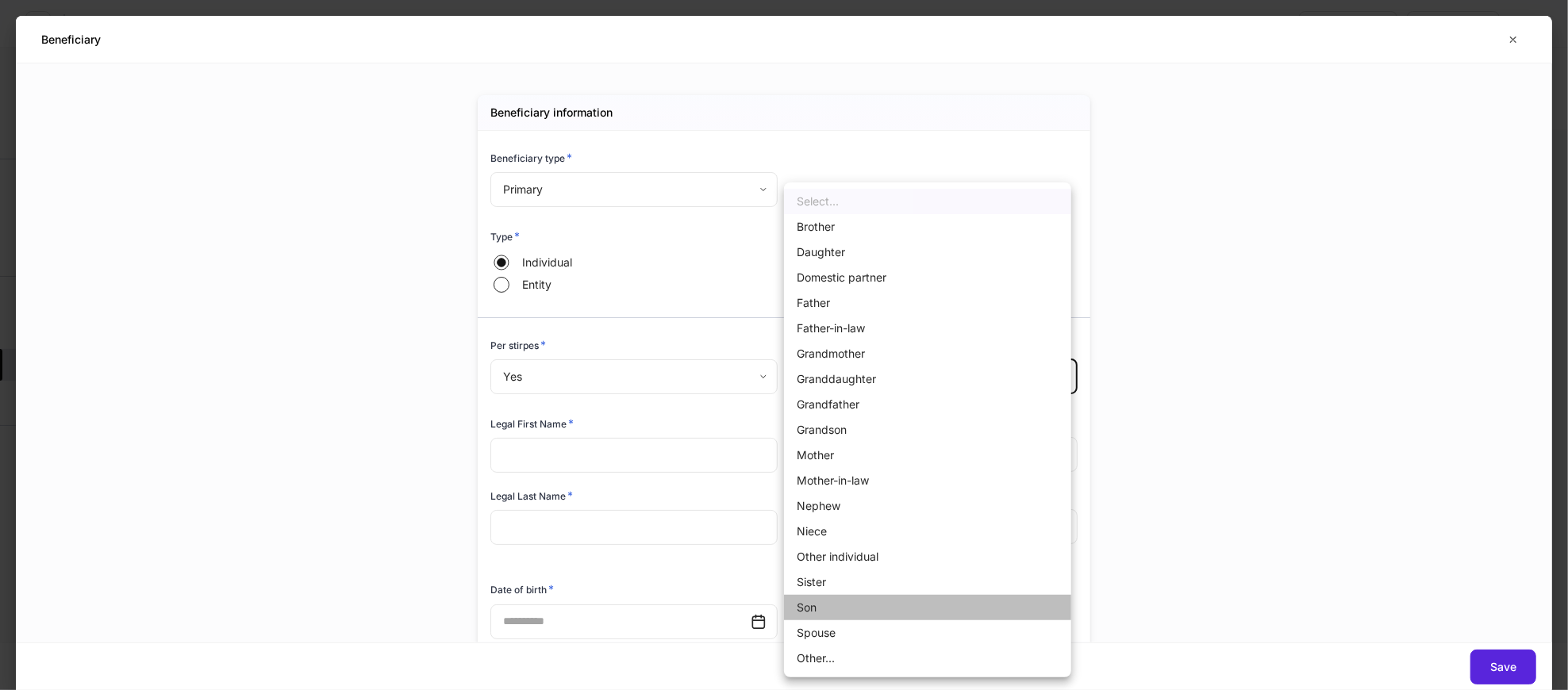 click on "Son" at bounding box center [928, 608] 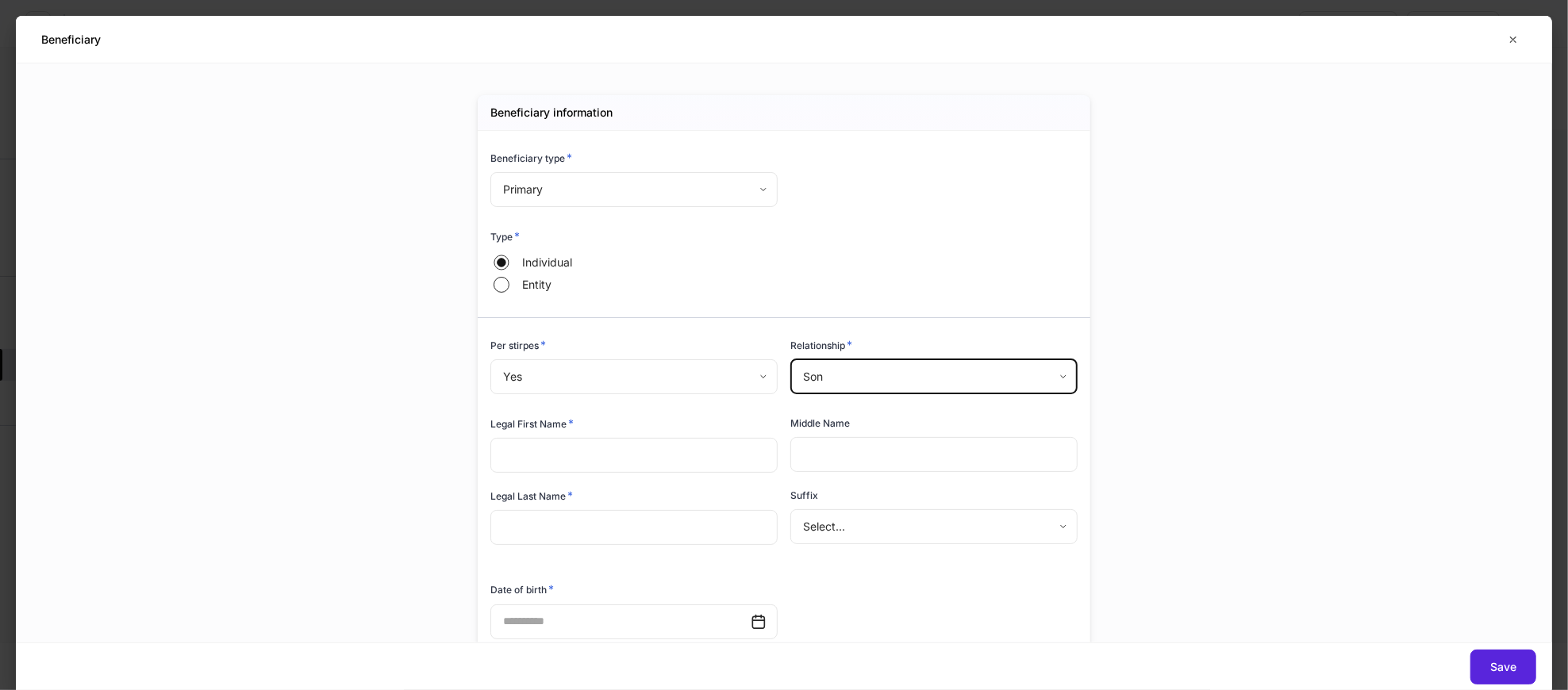 click at bounding box center (634, 455) 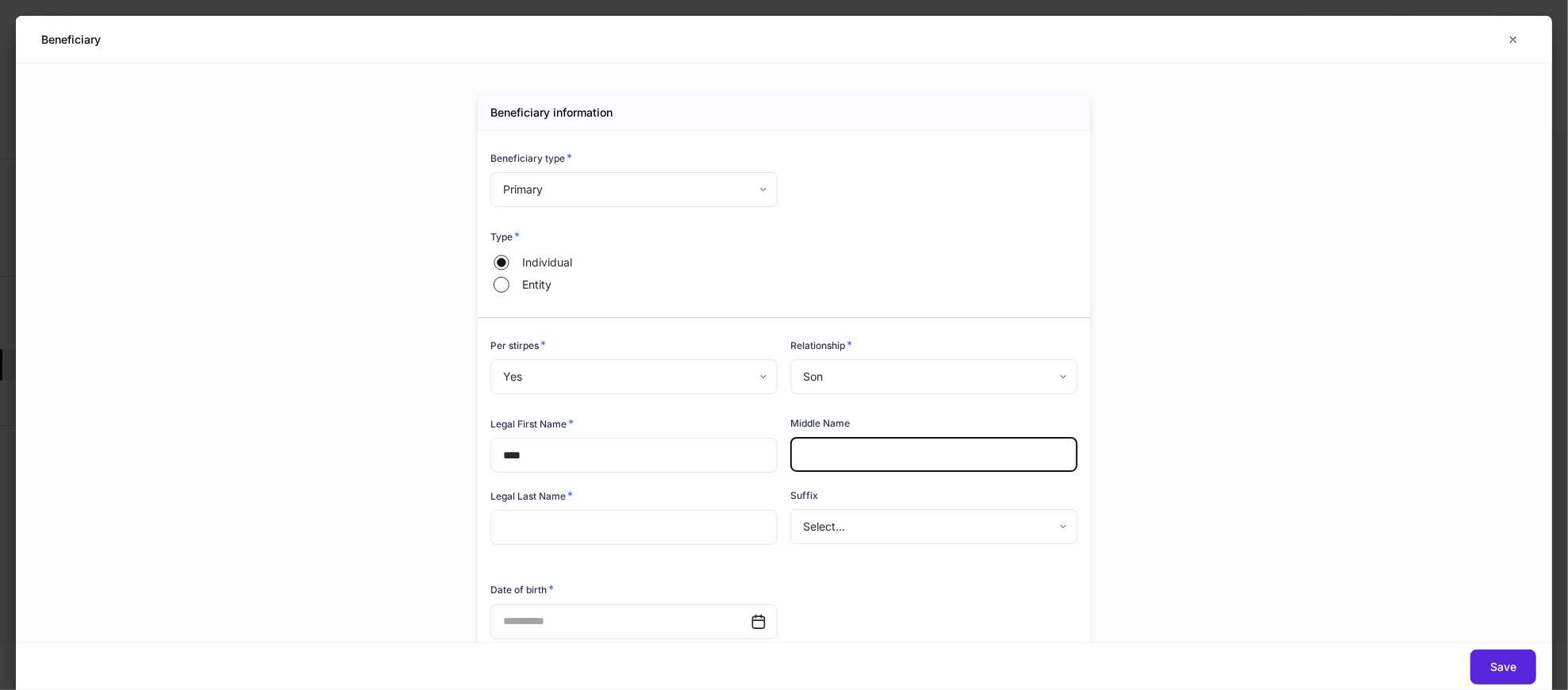 click at bounding box center [934, 454] 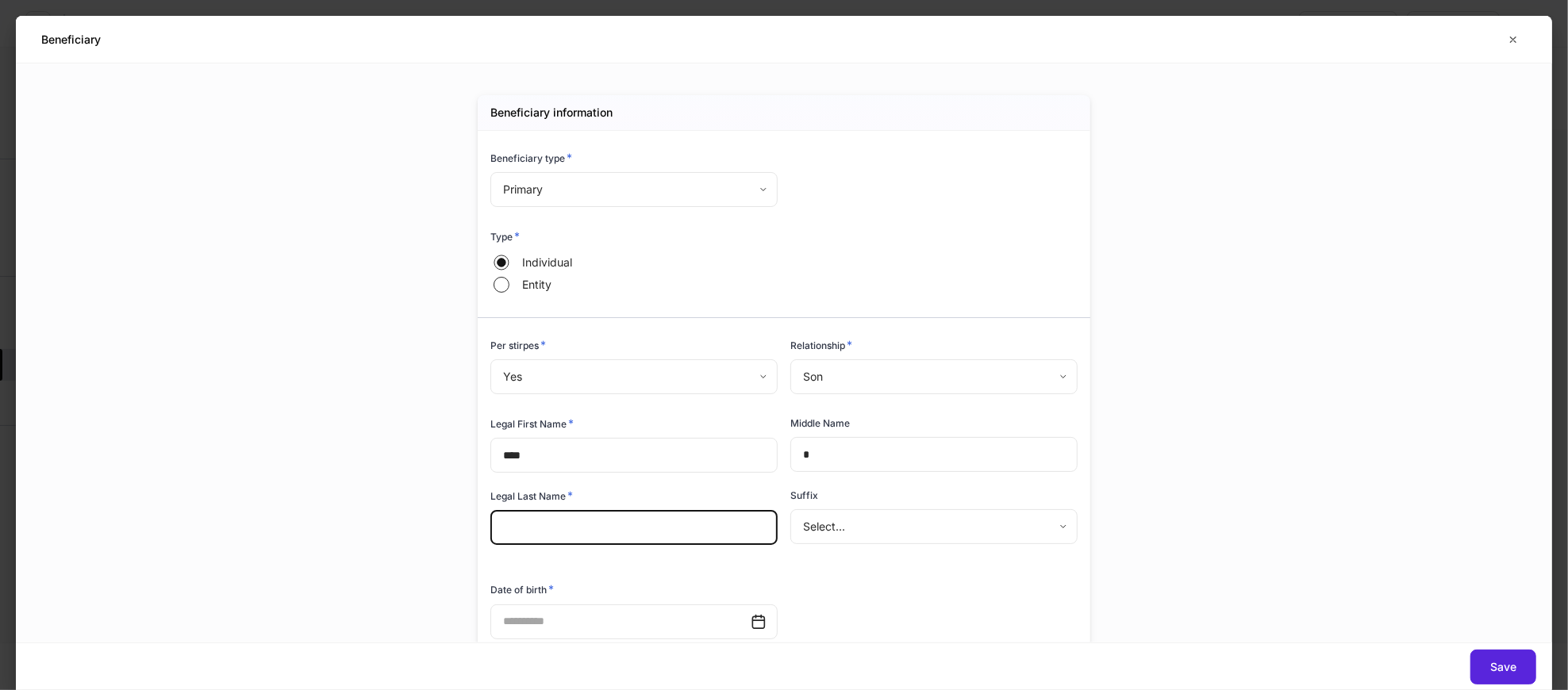 click at bounding box center (634, 527) 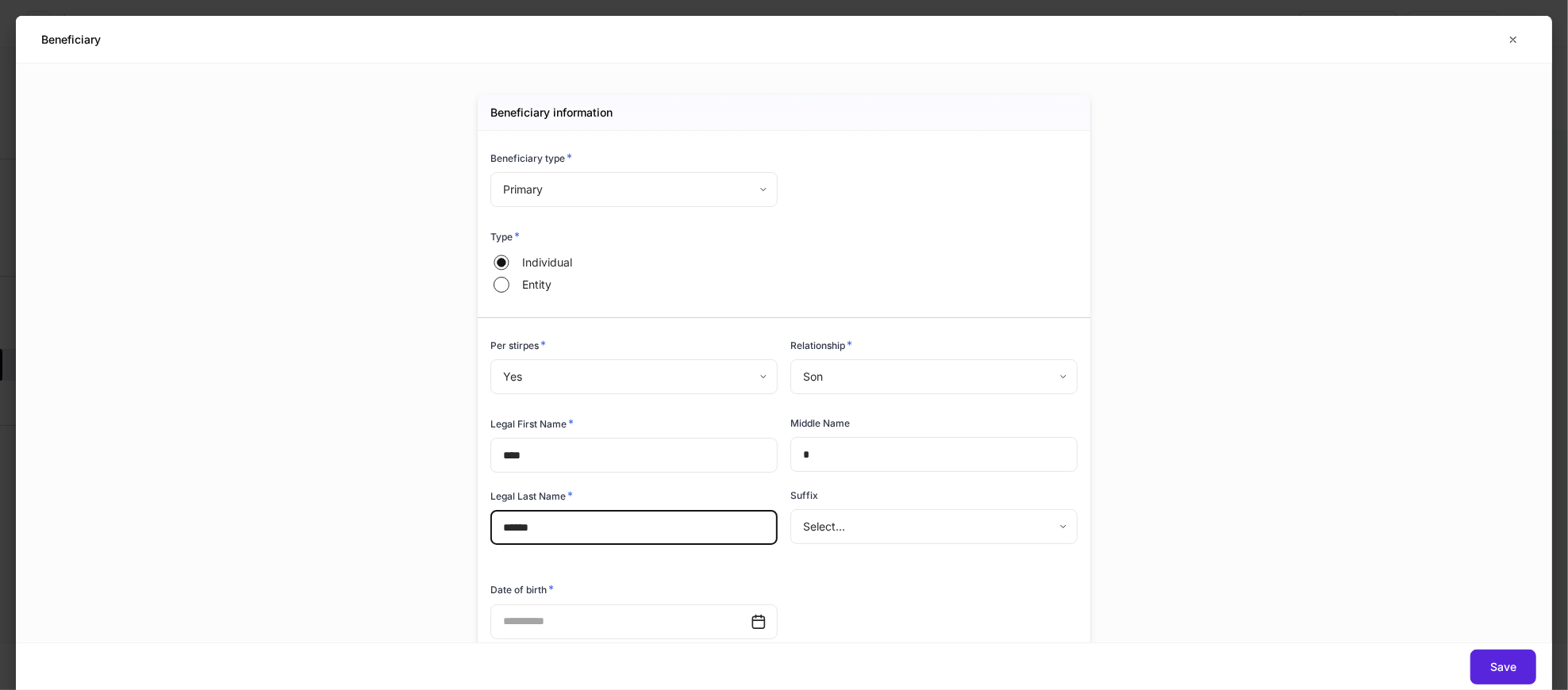 click at bounding box center (621, 622) 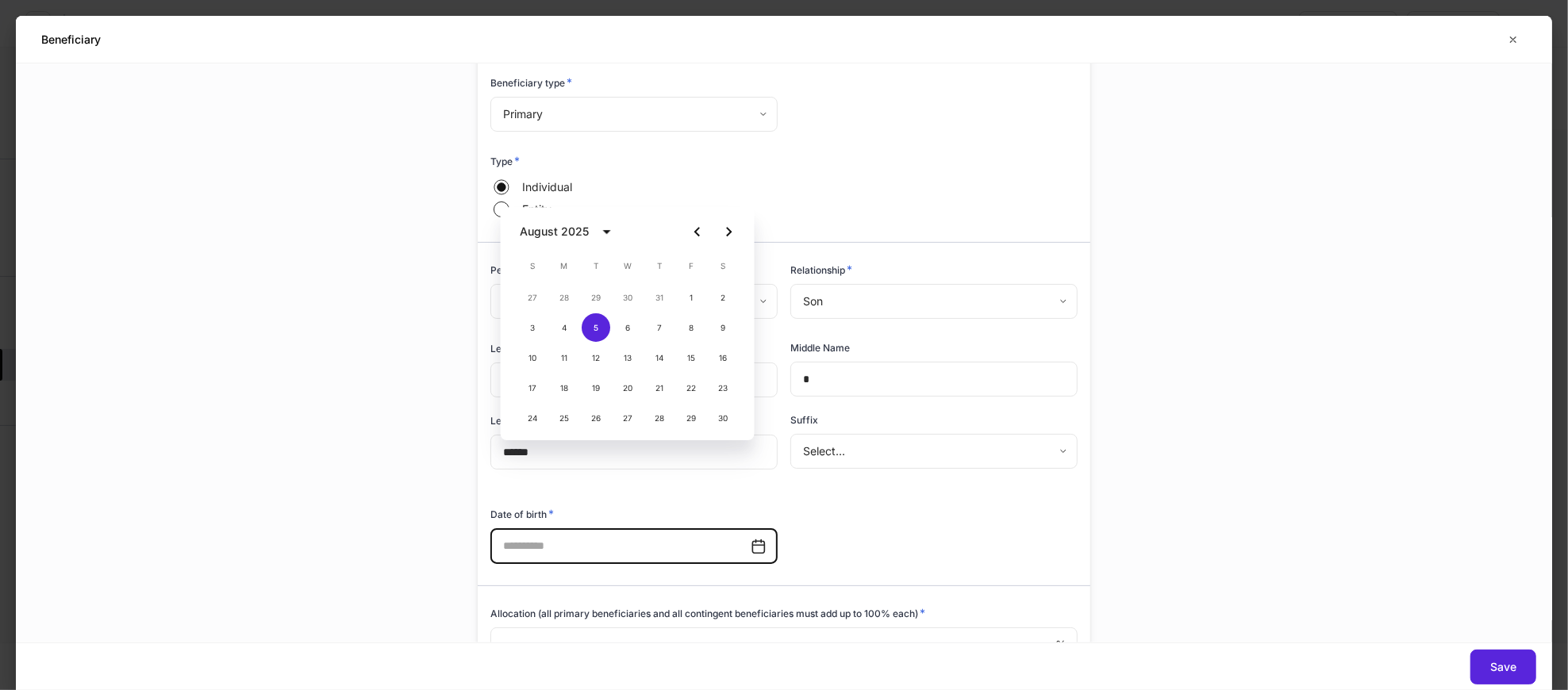 scroll, scrollTop: 169, scrollLeft: 0, axis: vertical 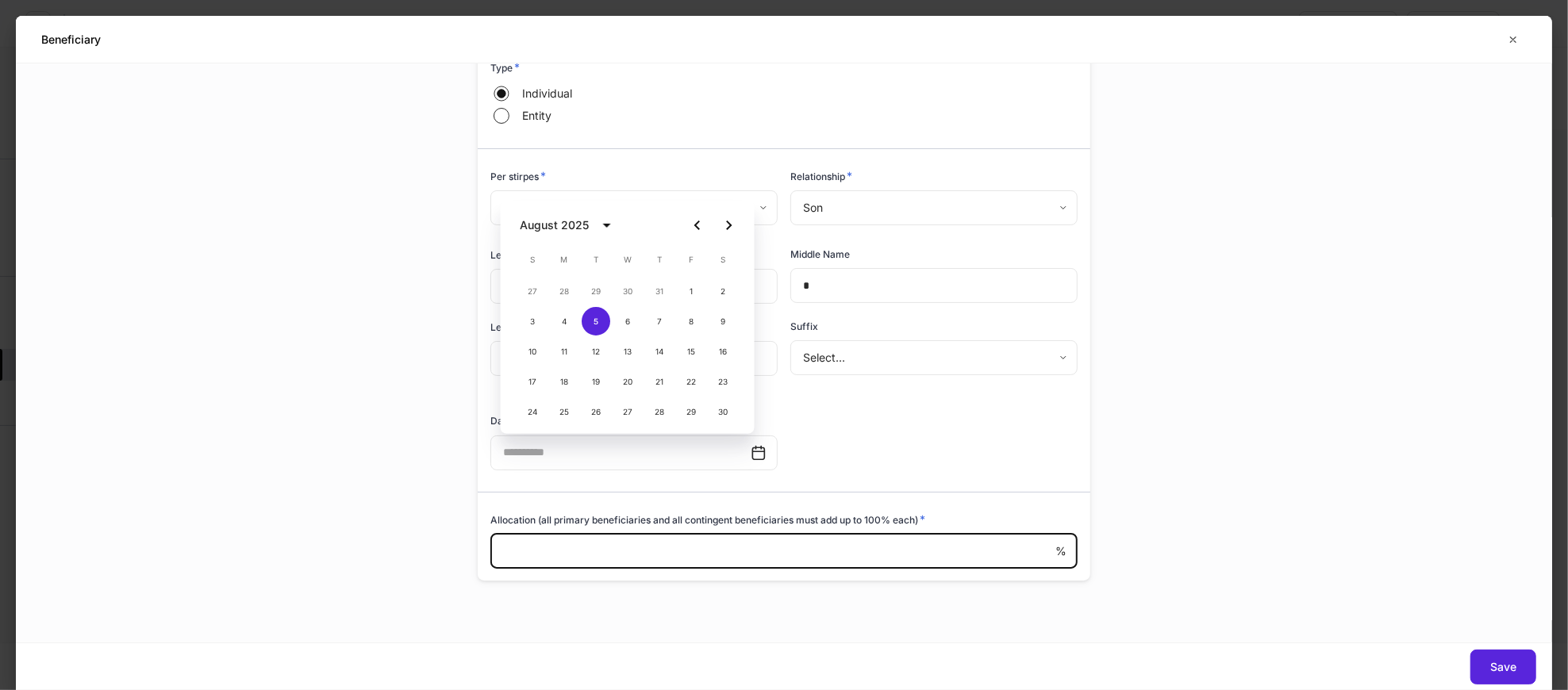 click at bounding box center (773, 551) 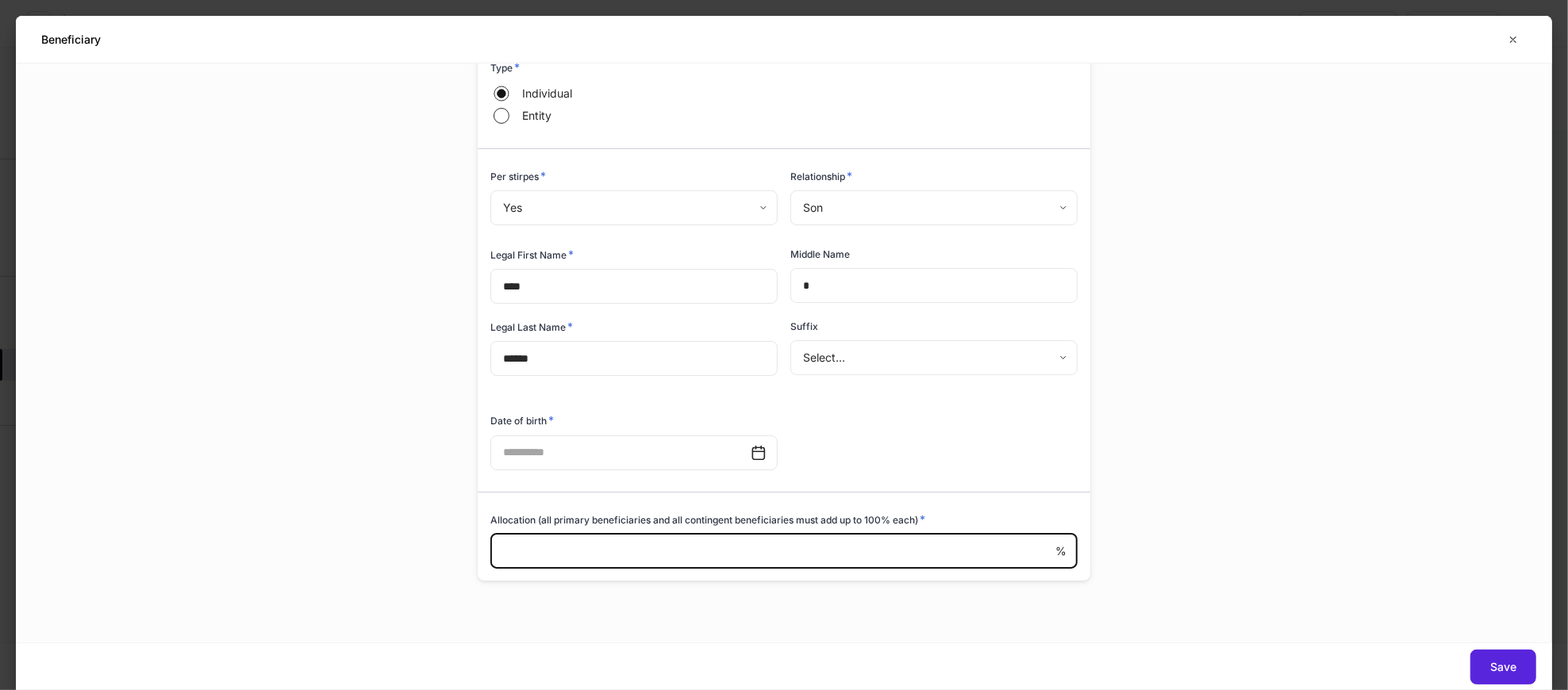 click on "Beneficiary type * Primary ******* ​ Type * Individual Entity Per stirpes * Yes **** ​ Relationship * Son *** ​ Legal First Name * **** ​ Middle Name * ​ Legal Last Name * ****** ​ Suffix Select... ​ Date of birth * ​ Allocation (all primary beneficiaries and all contingent beneficiaries must add up to 100% each) * ** % ​" at bounding box center [778, 266] 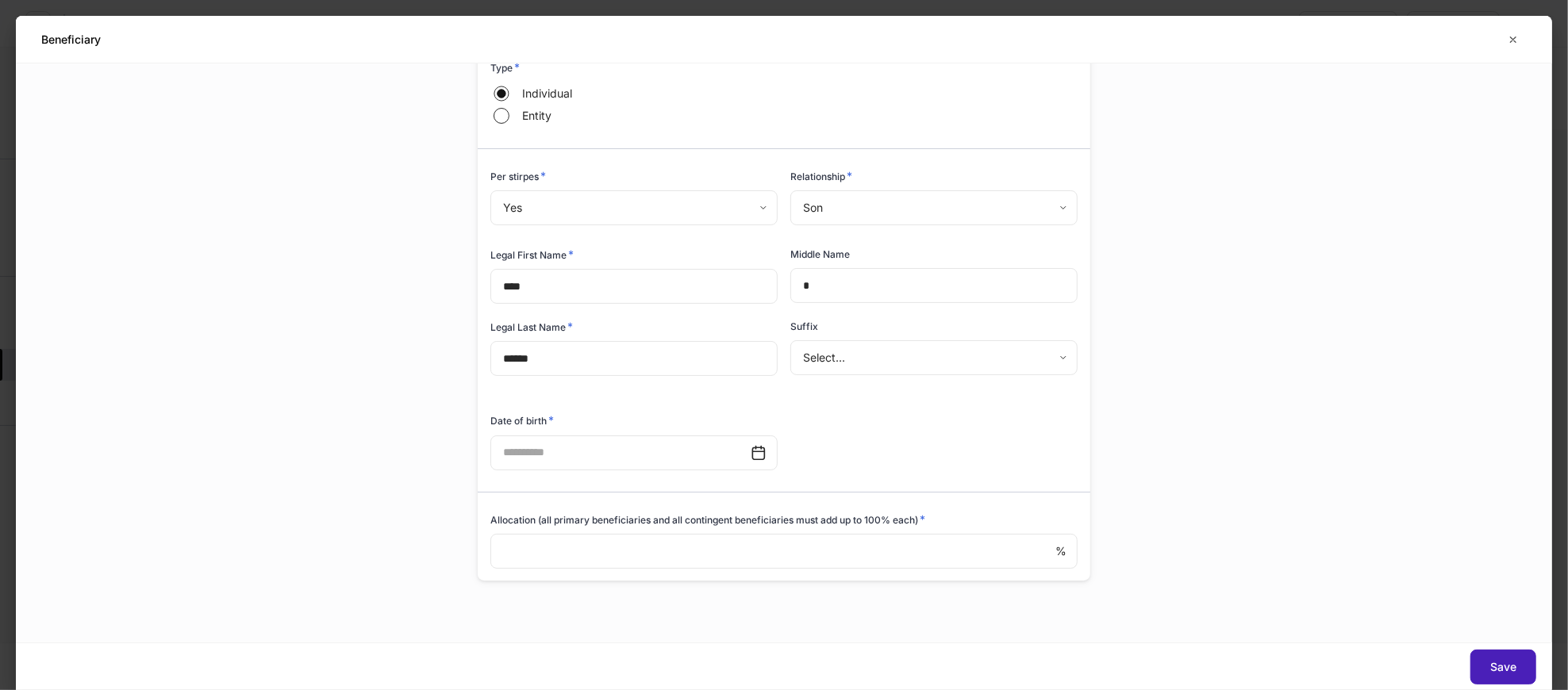 click on "Save" at bounding box center (1503, 667) 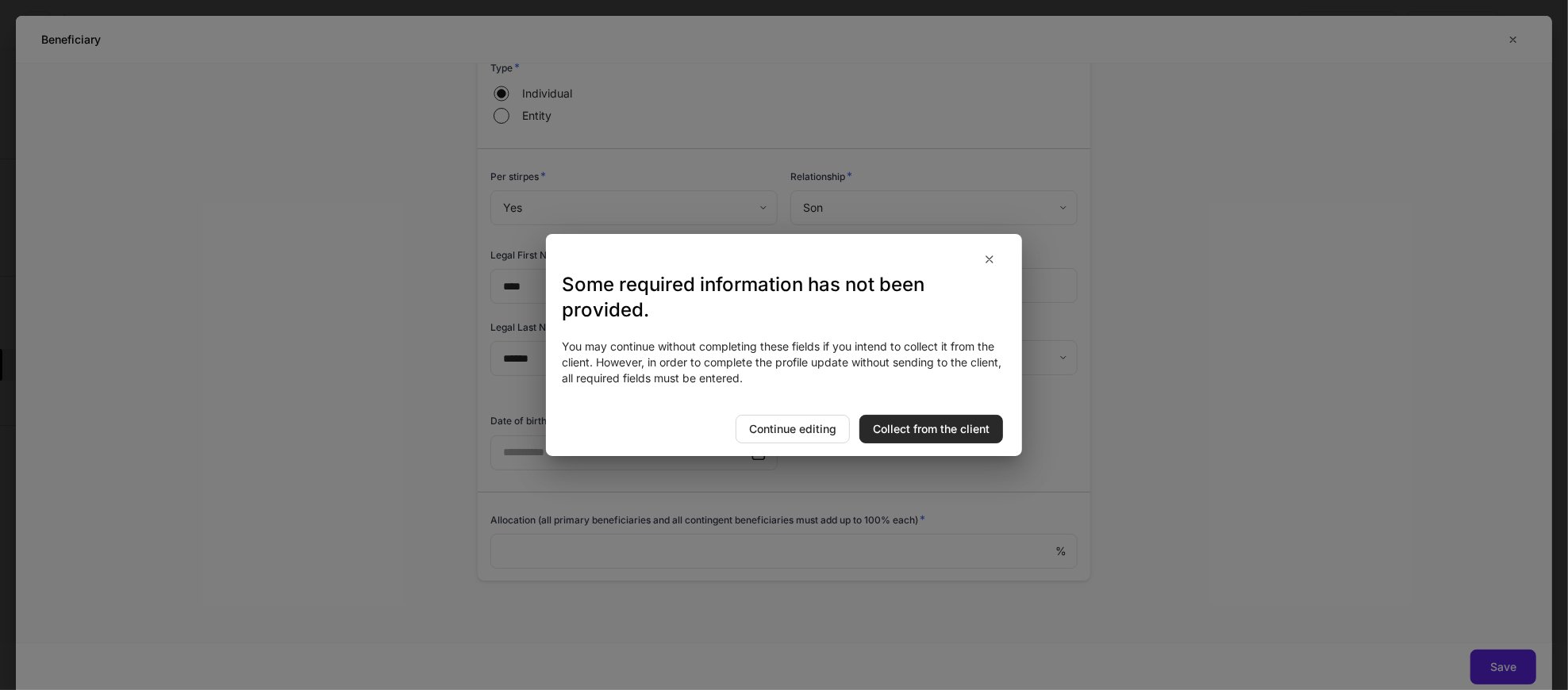 click on "Collect from the client" at bounding box center (931, 429) 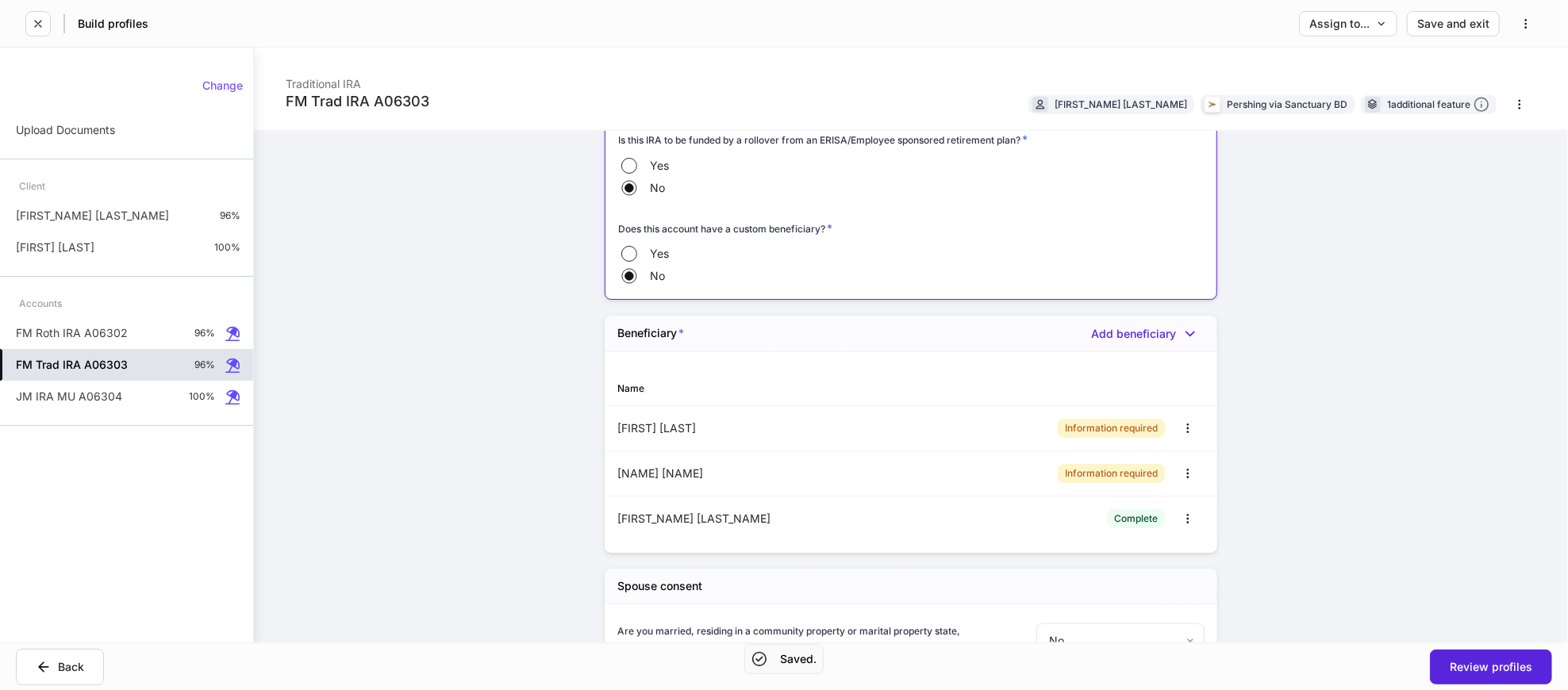 scroll, scrollTop: 1497, scrollLeft: 0, axis: vertical 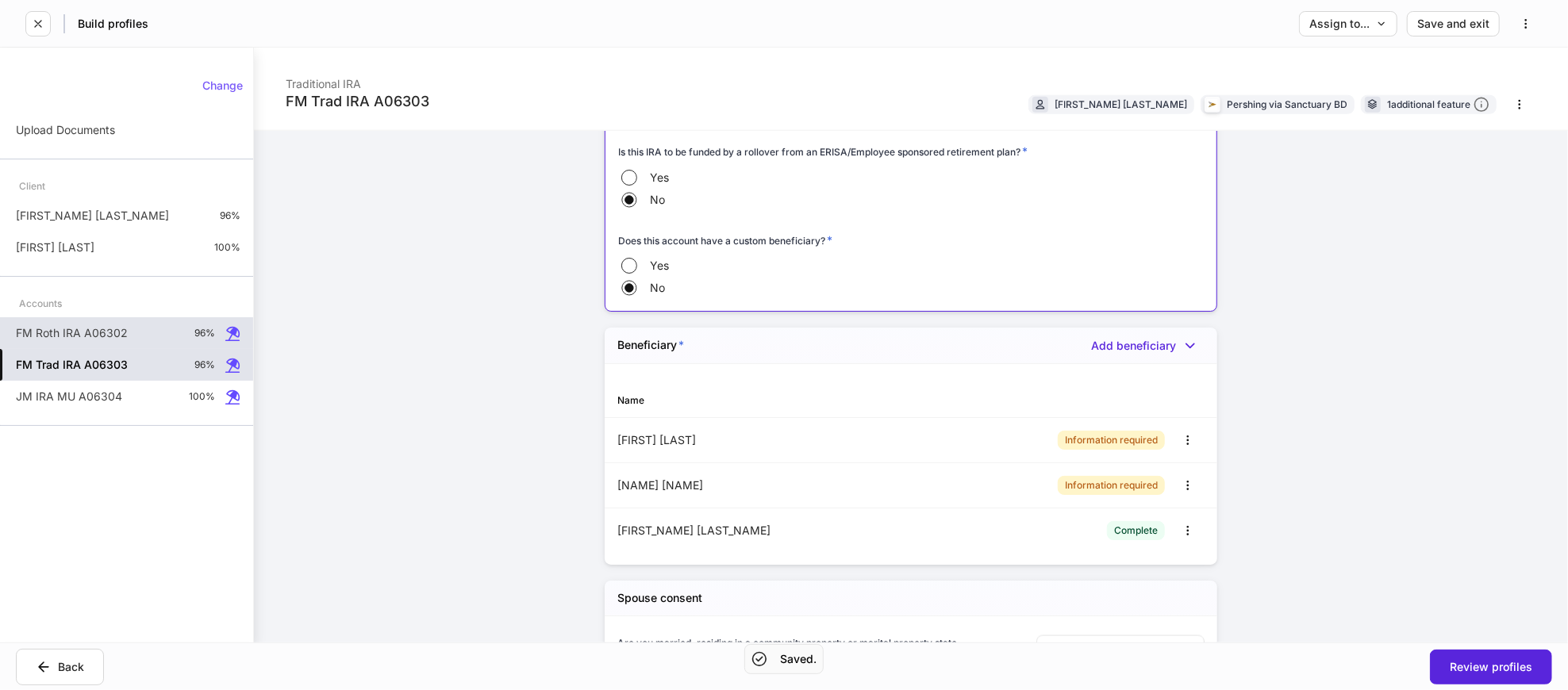 click on "FM Roth IRA A06302 96%" at bounding box center (126, 333) 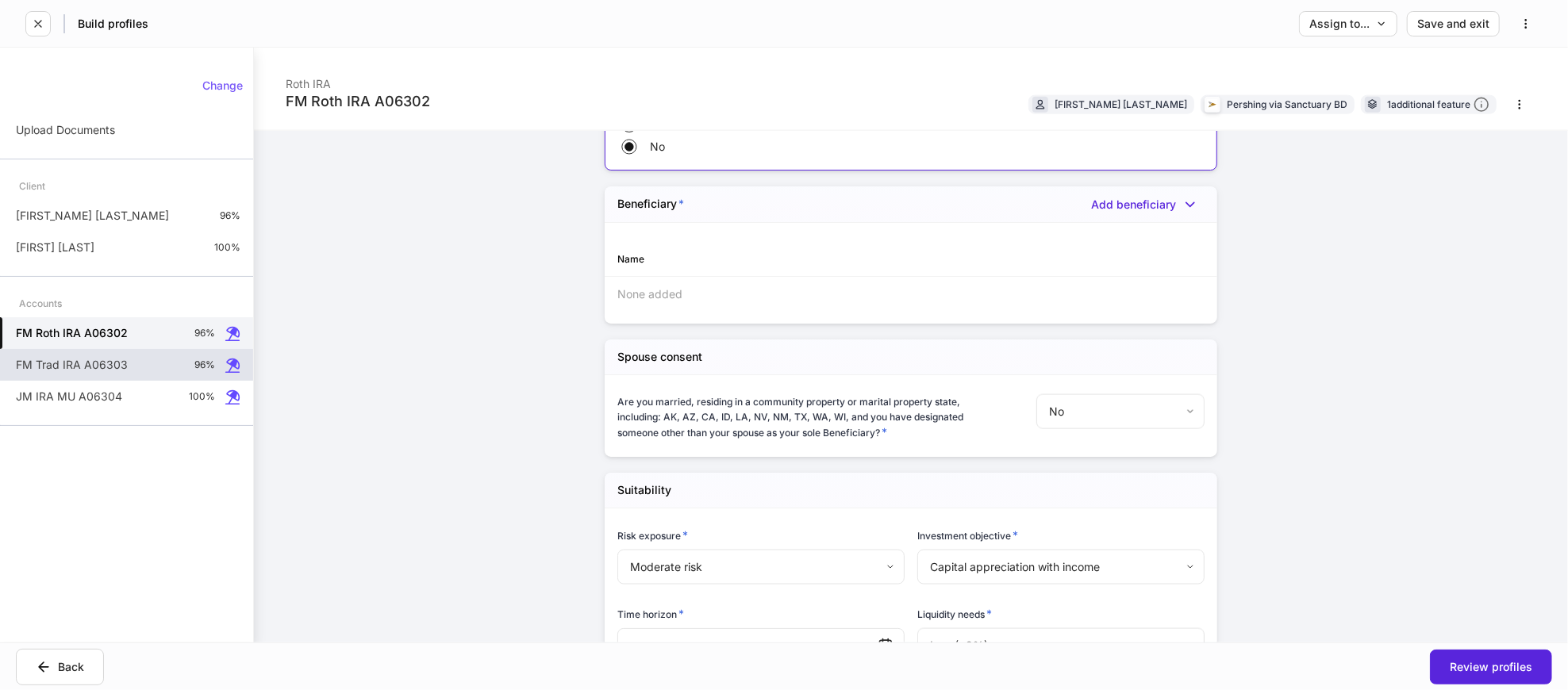 scroll, scrollTop: 1497, scrollLeft: 0, axis: vertical 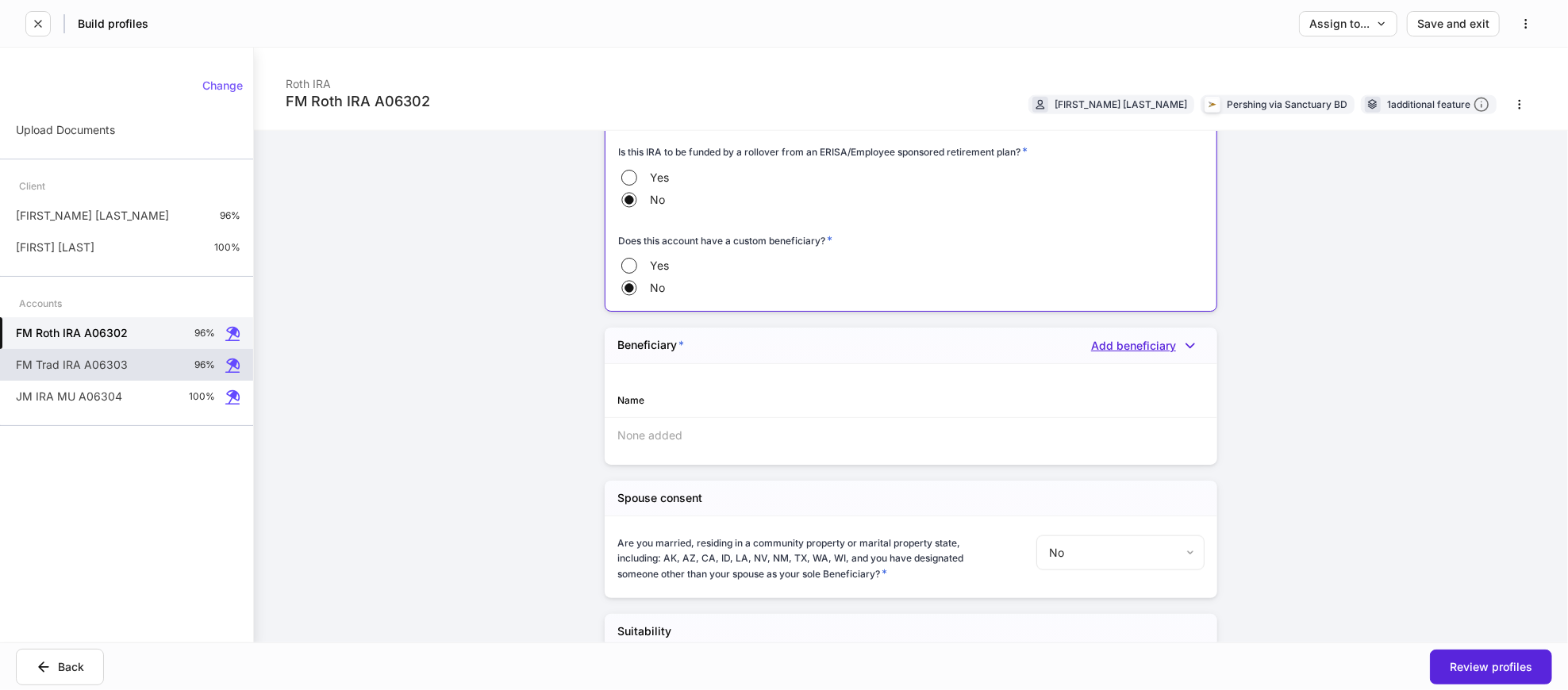 click on "Add beneficiary" at bounding box center [1147, 346] 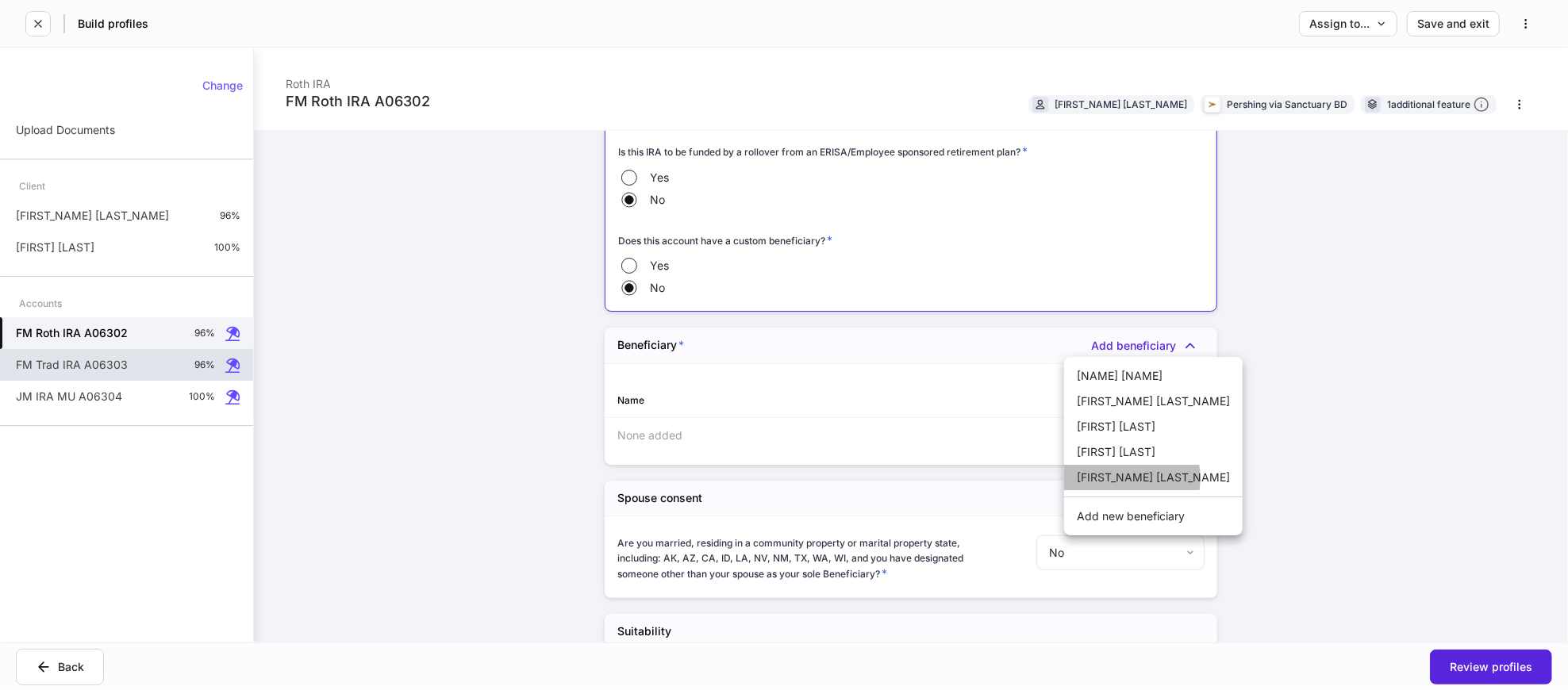 click on "[FIRST_NAME] [LAST_NAME]" at bounding box center [1153, 477] 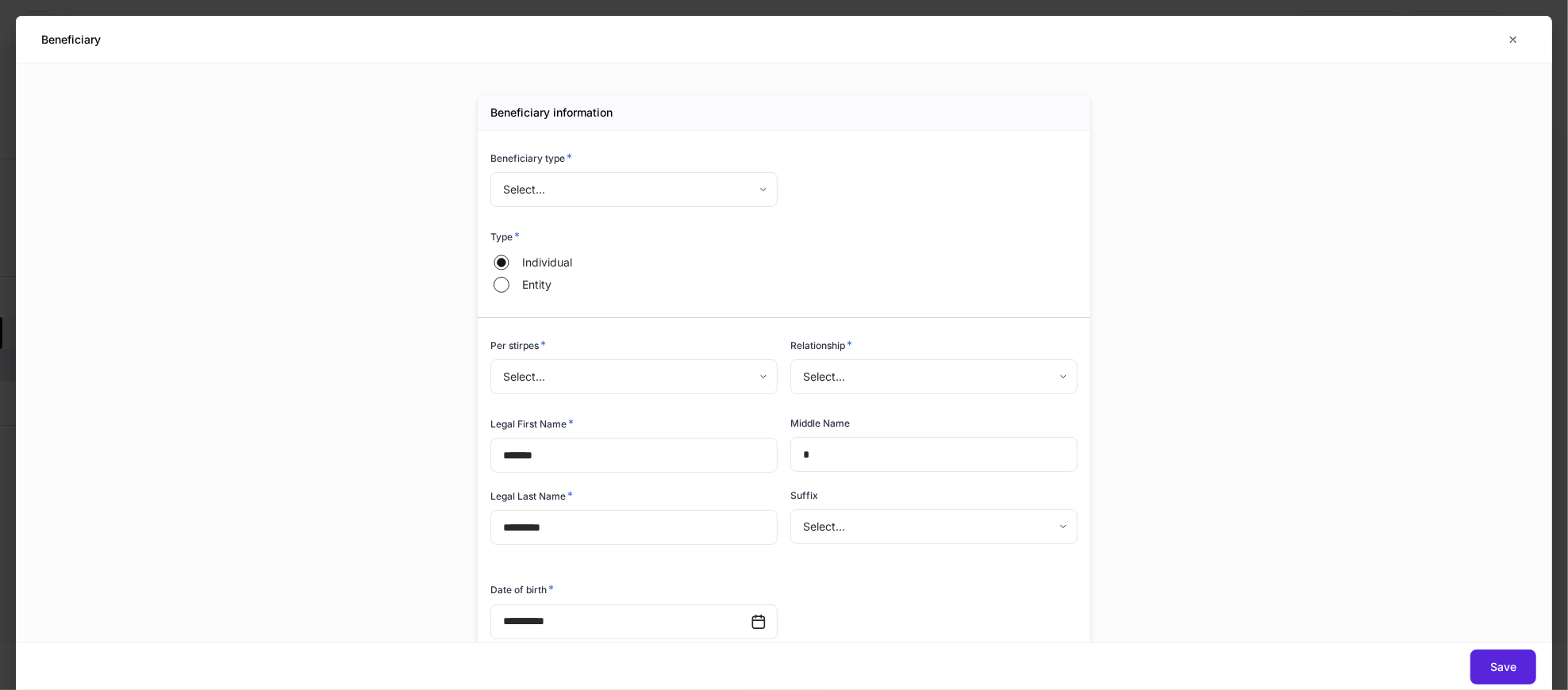 scroll, scrollTop: 169, scrollLeft: 0, axis: vertical 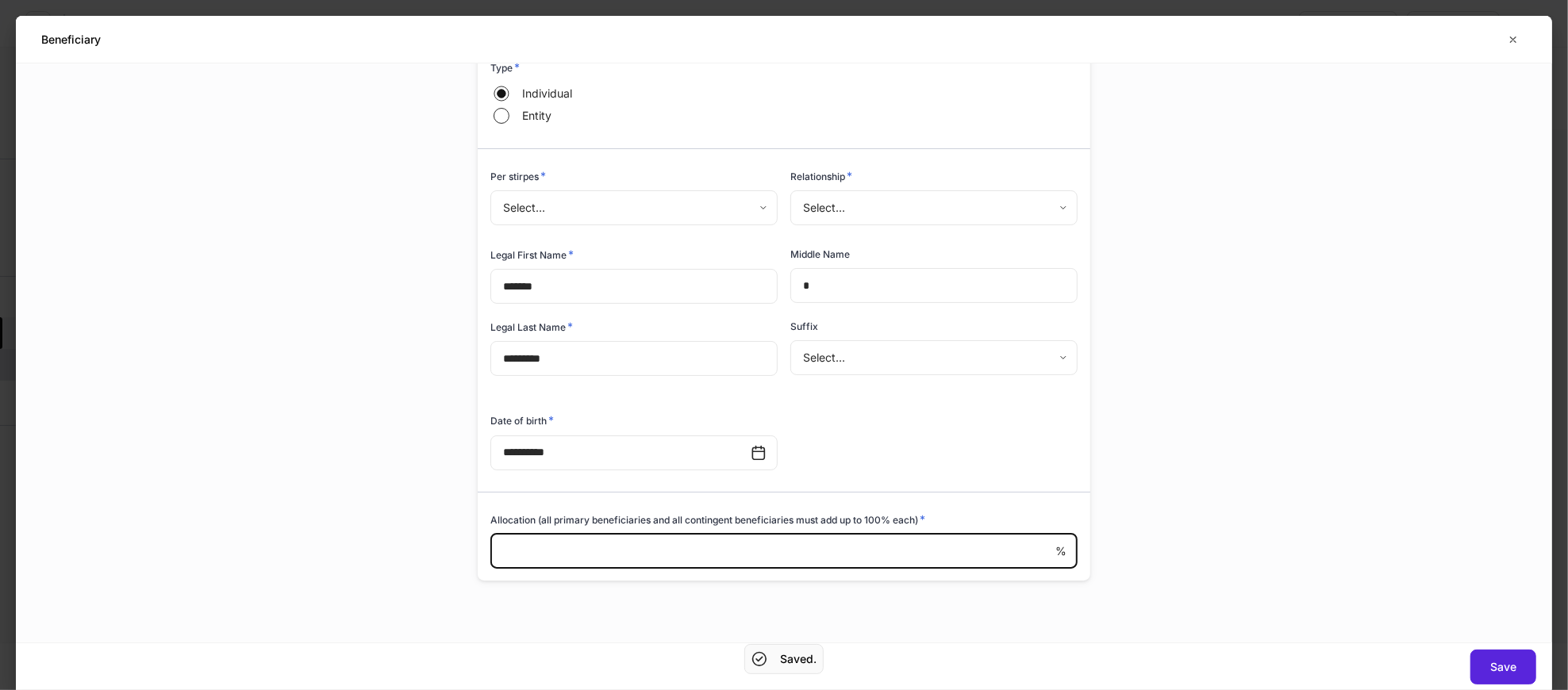click at bounding box center [773, 551] 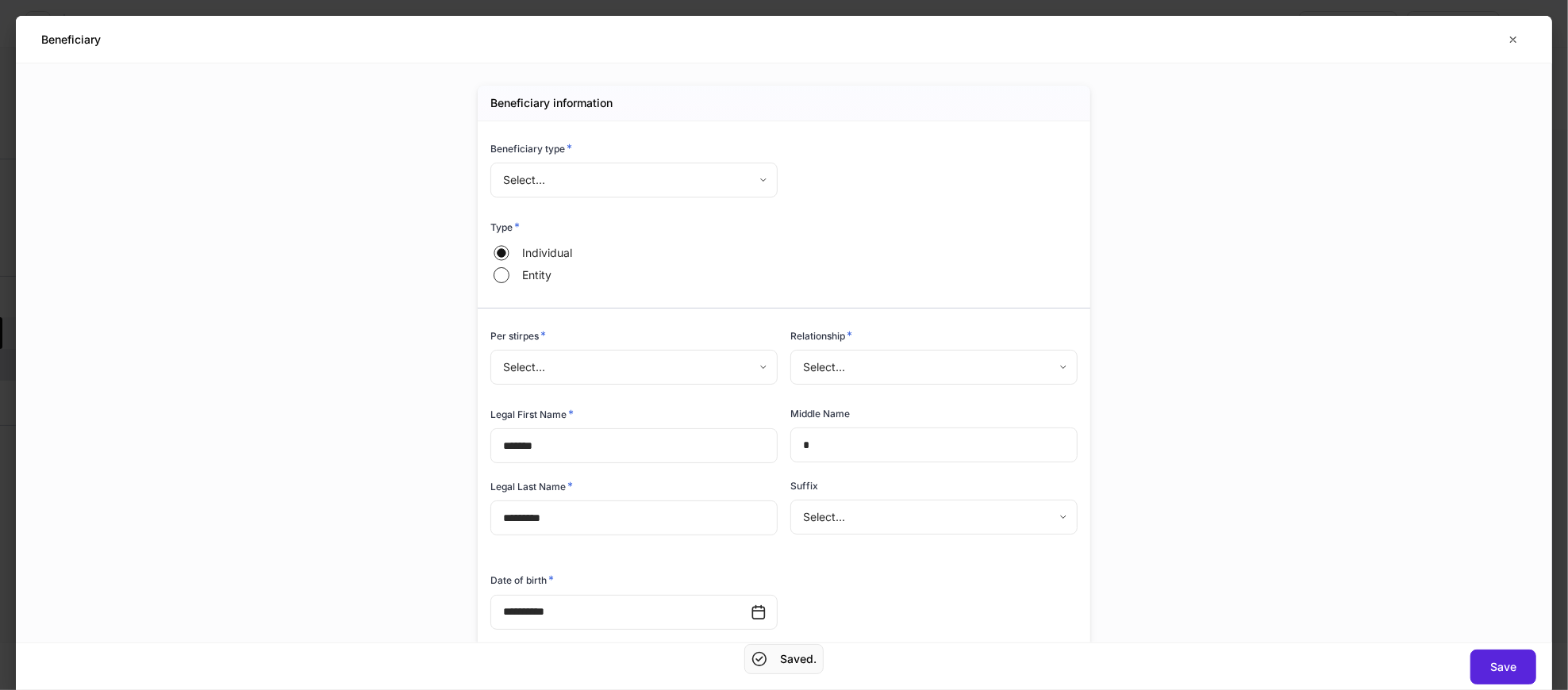 scroll, scrollTop: 0, scrollLeft: 0, axis: both 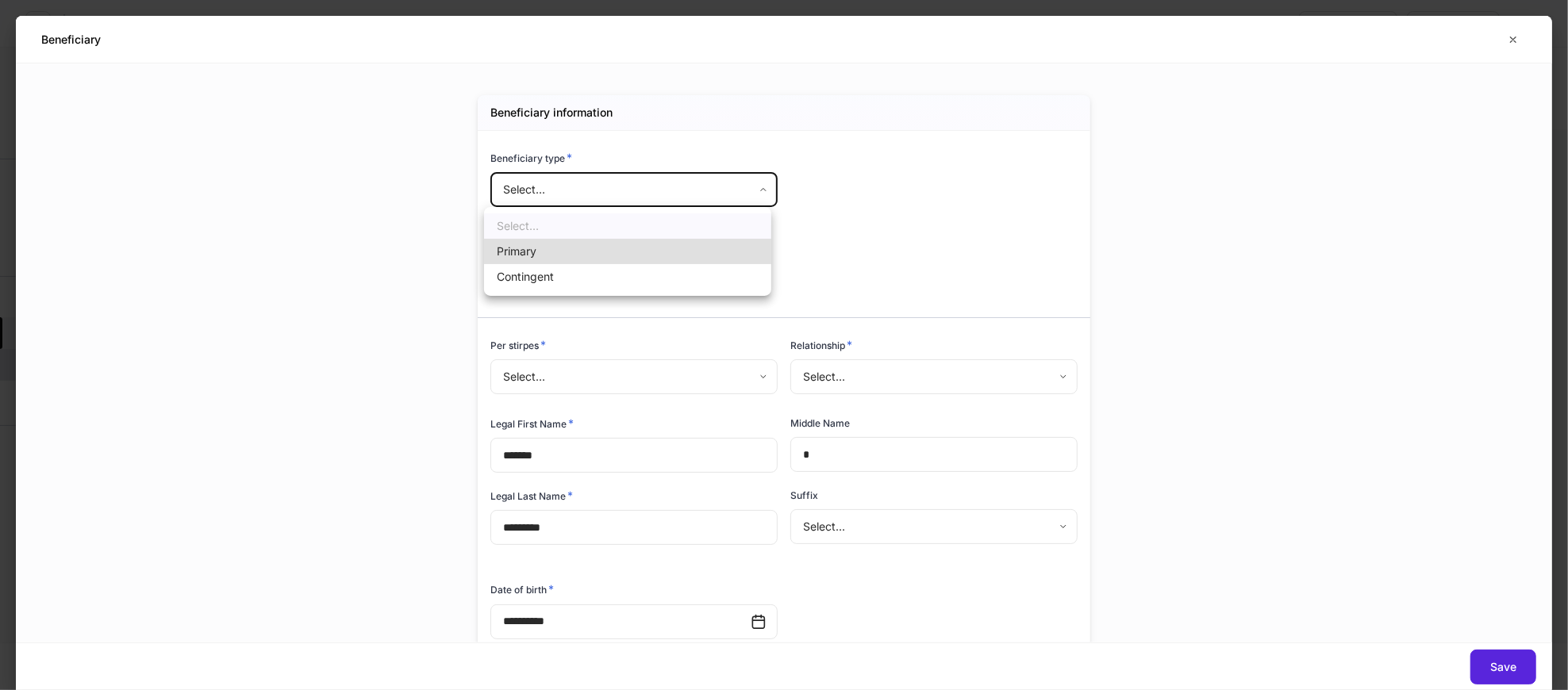 click on "**********" at bounding box center [784, 345] 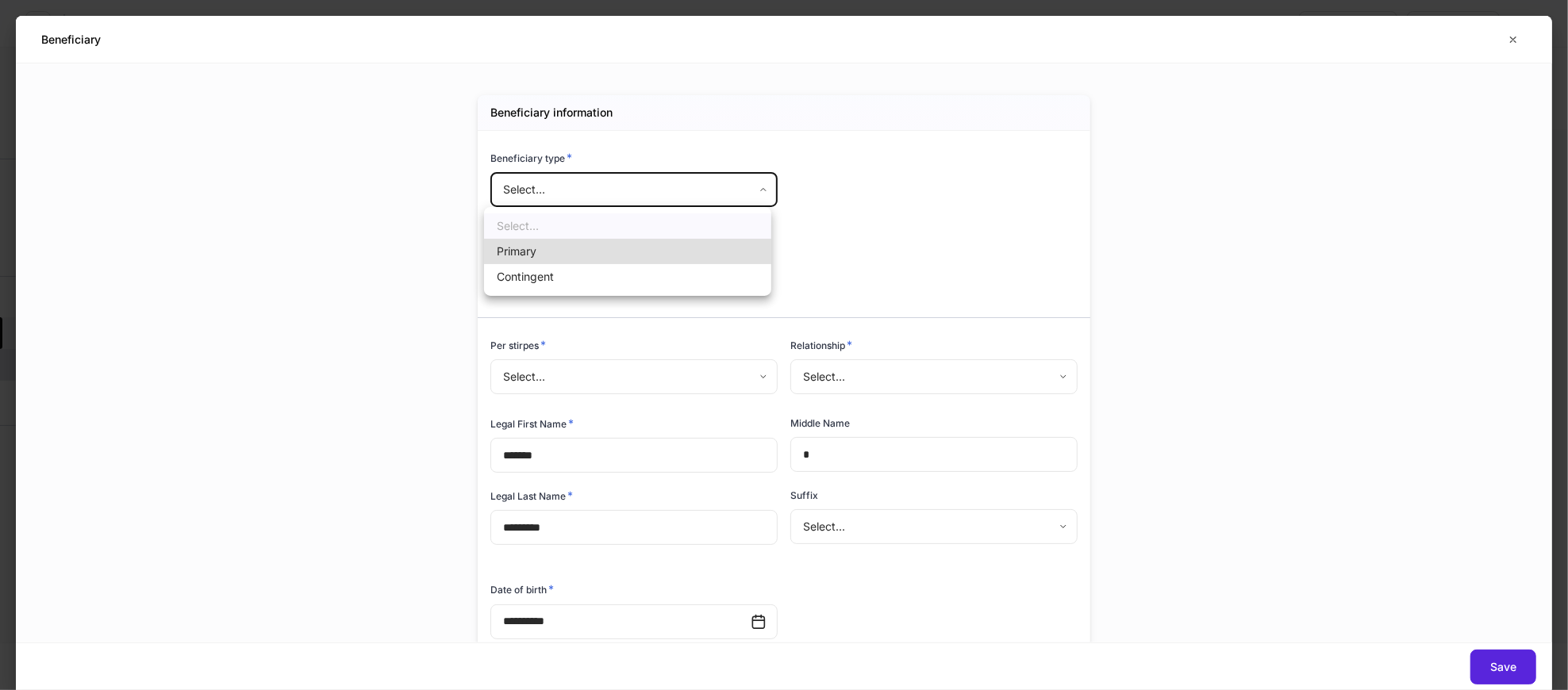 click on "Primary" at bounding box center [628, 251] 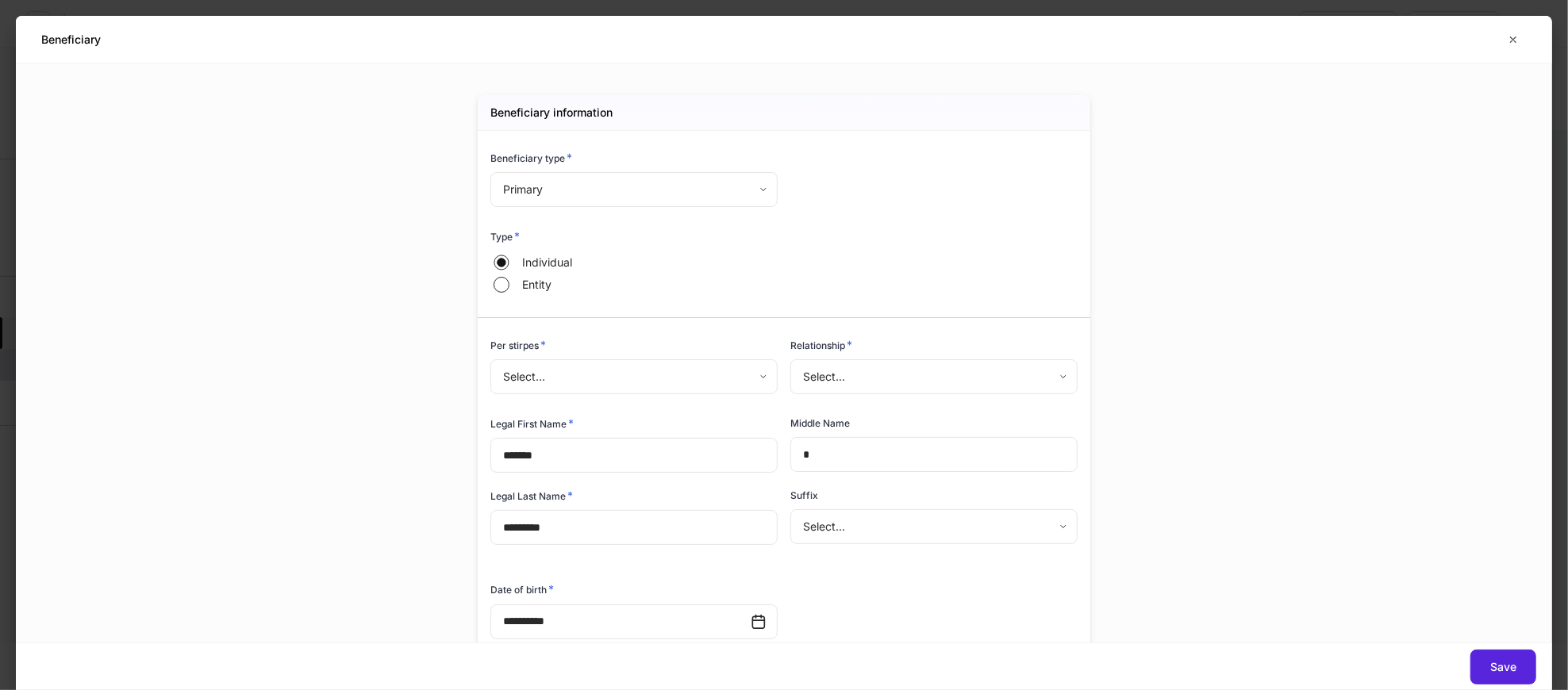 click on "Type *" at bounding box center (784, 240) 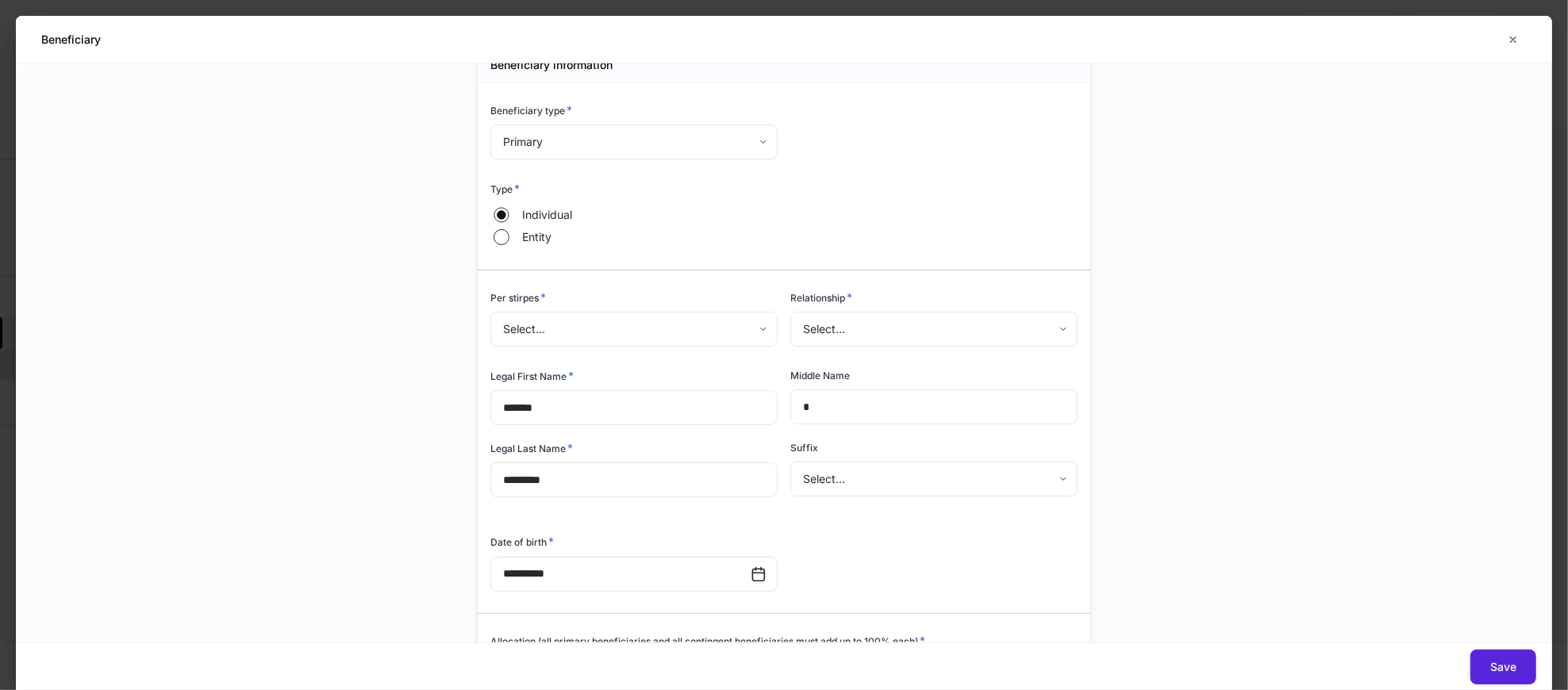 scroll, scrollTop: 88, scrollLeft: 0, axis: vertical 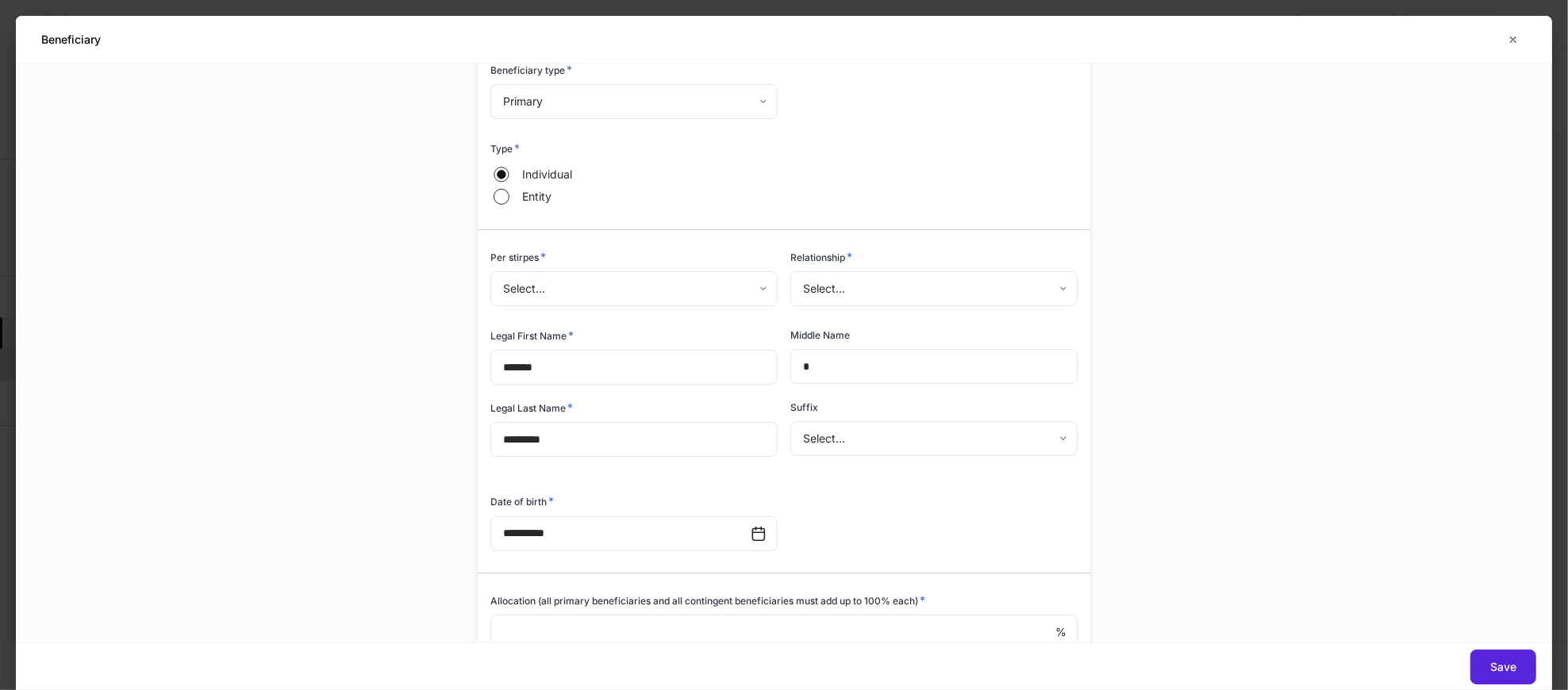 click on "**********" at bounding box center [784, 345] 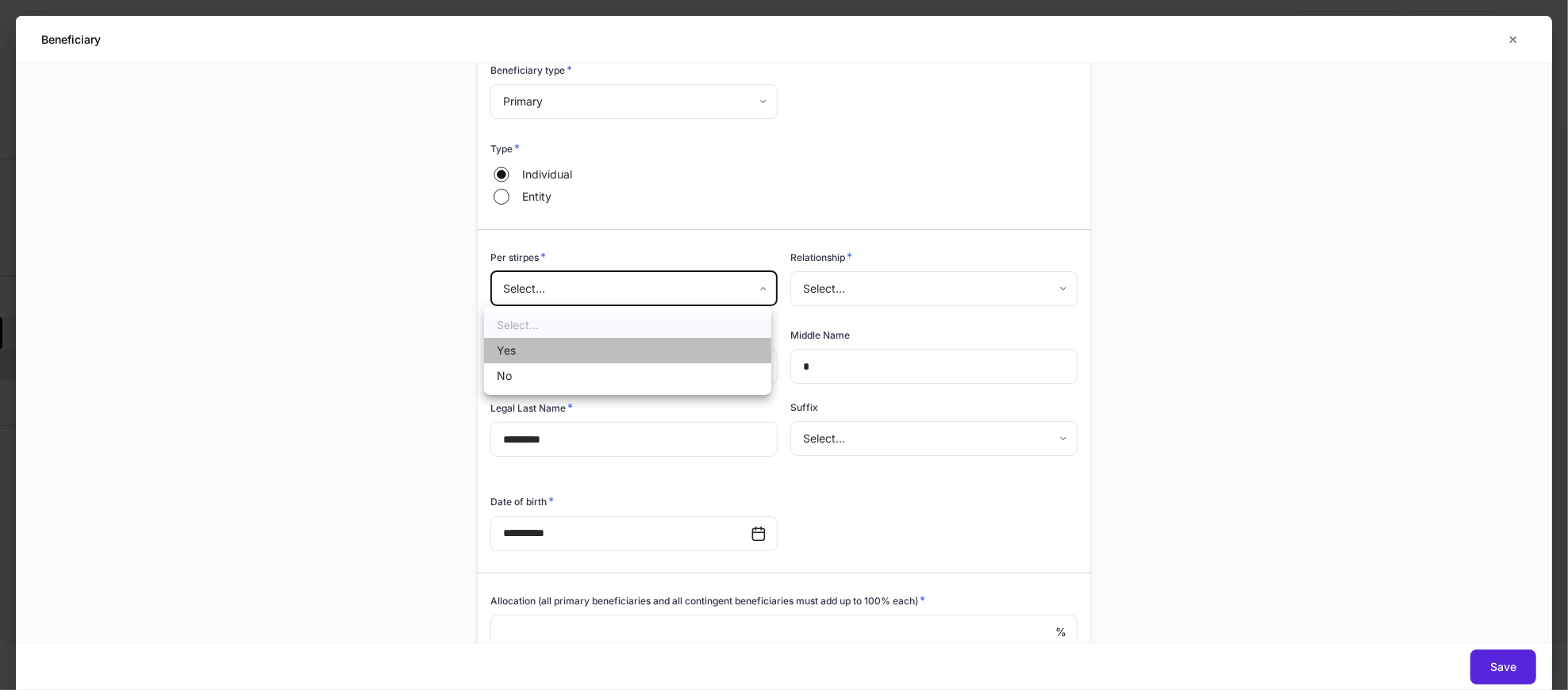 click on "Yes" at bounding box center (628, 351) 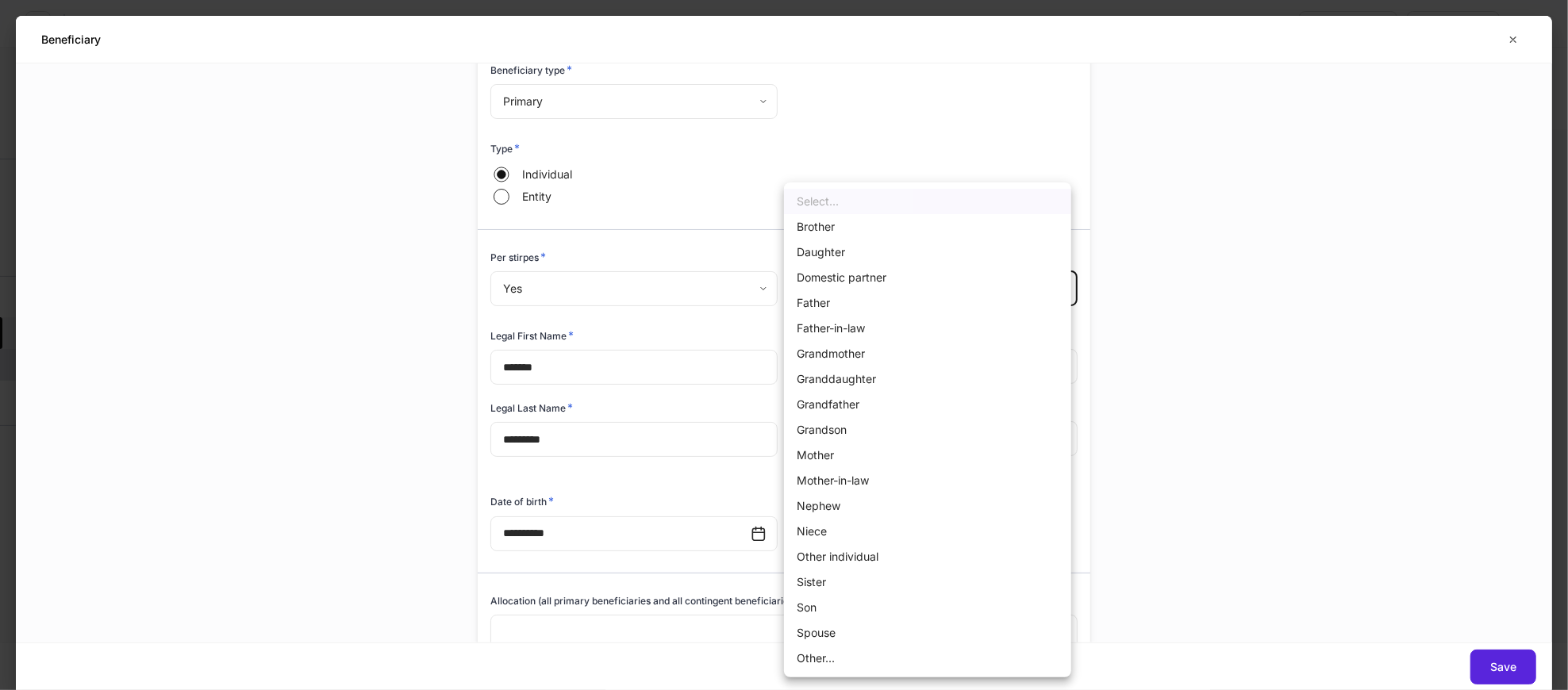 click on "**********" at bounding box center [784, 345] 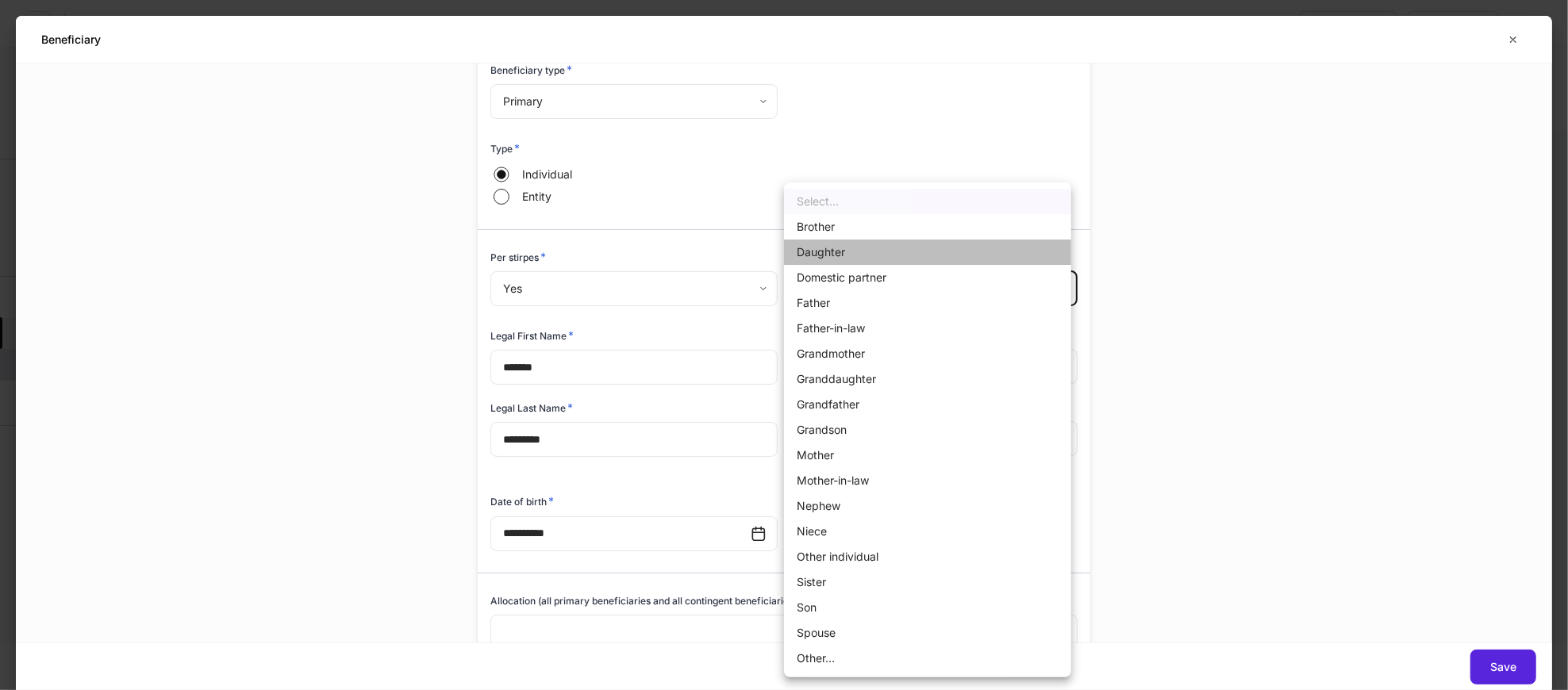 click on "Daughter" at bounding box center (928, 252) 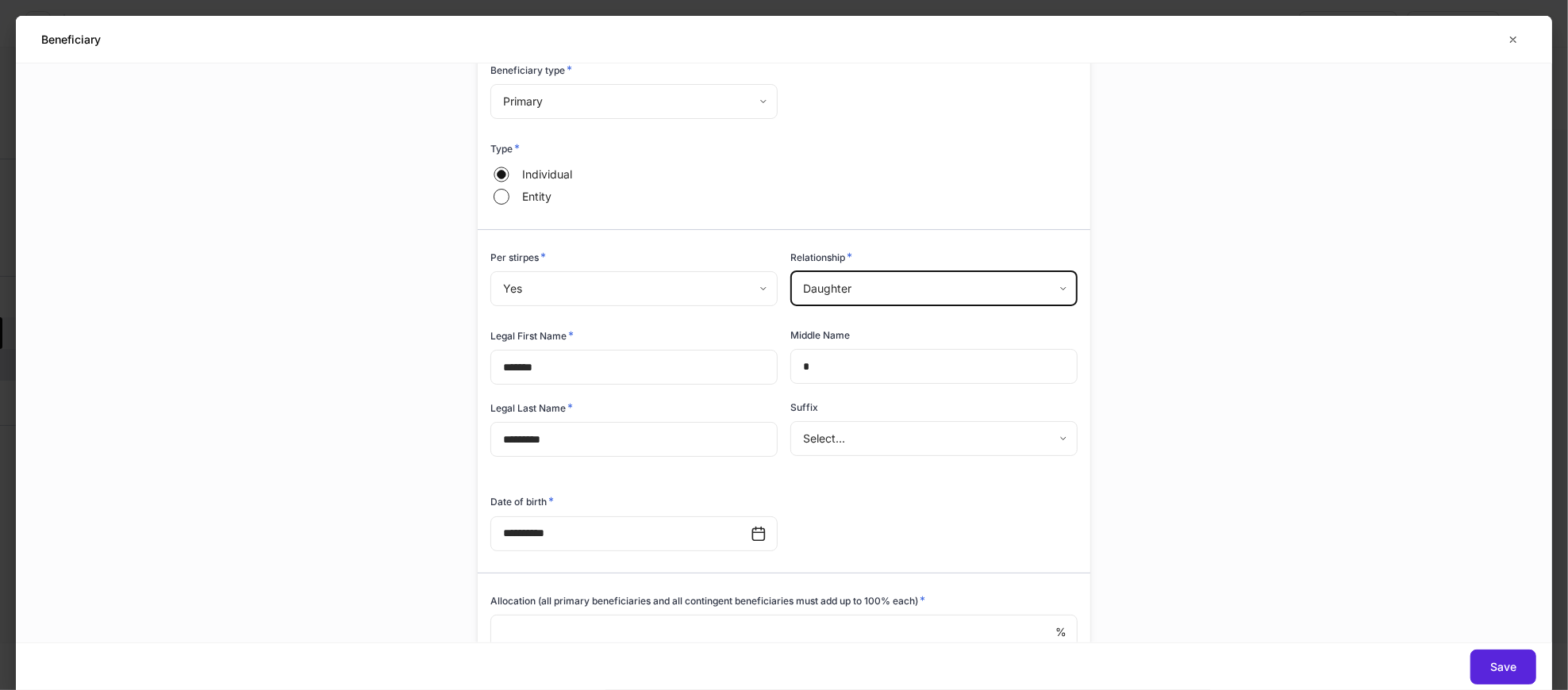 drag, startPoint x: 1168, startPoint y: 362, endPoint x: 1209, endPoint y: 413, distance: 65.437 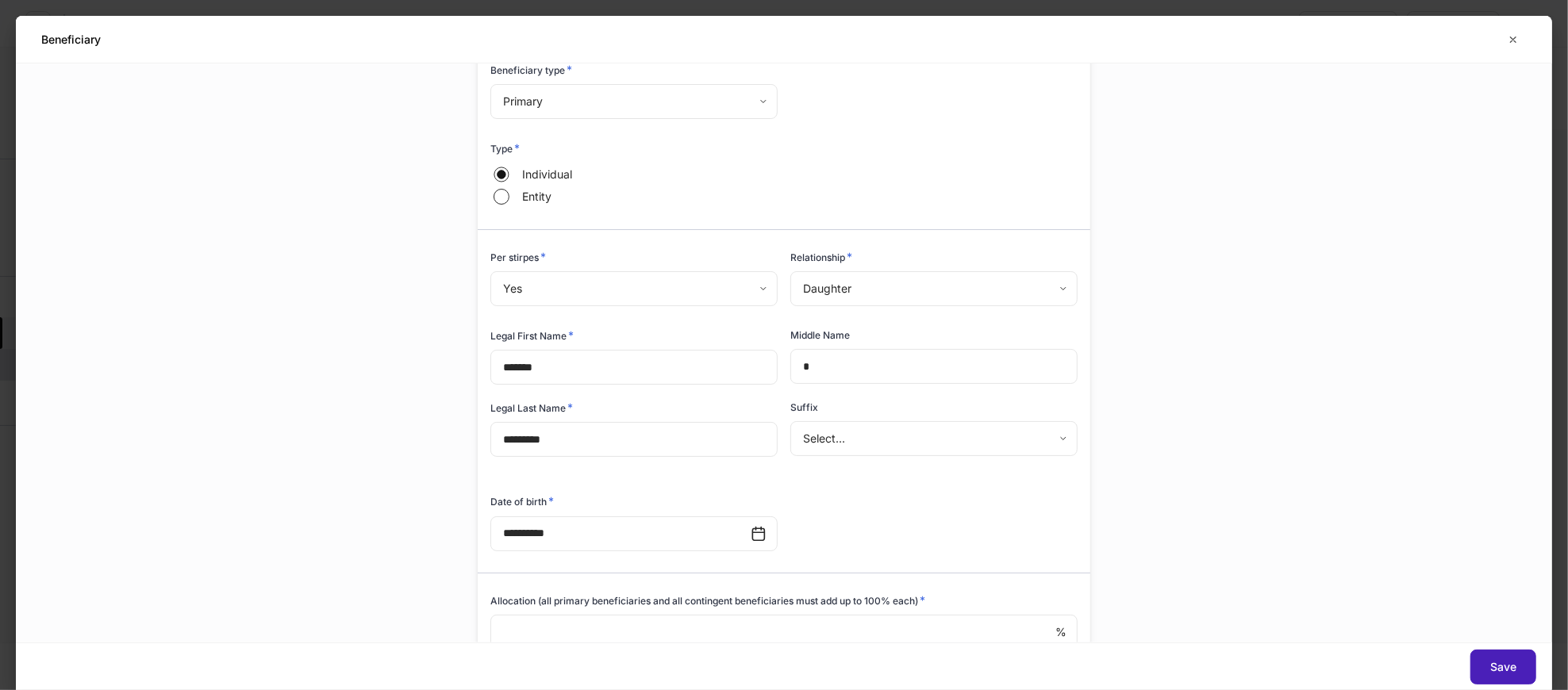 click on "Save" at bounding box center [784, 666] 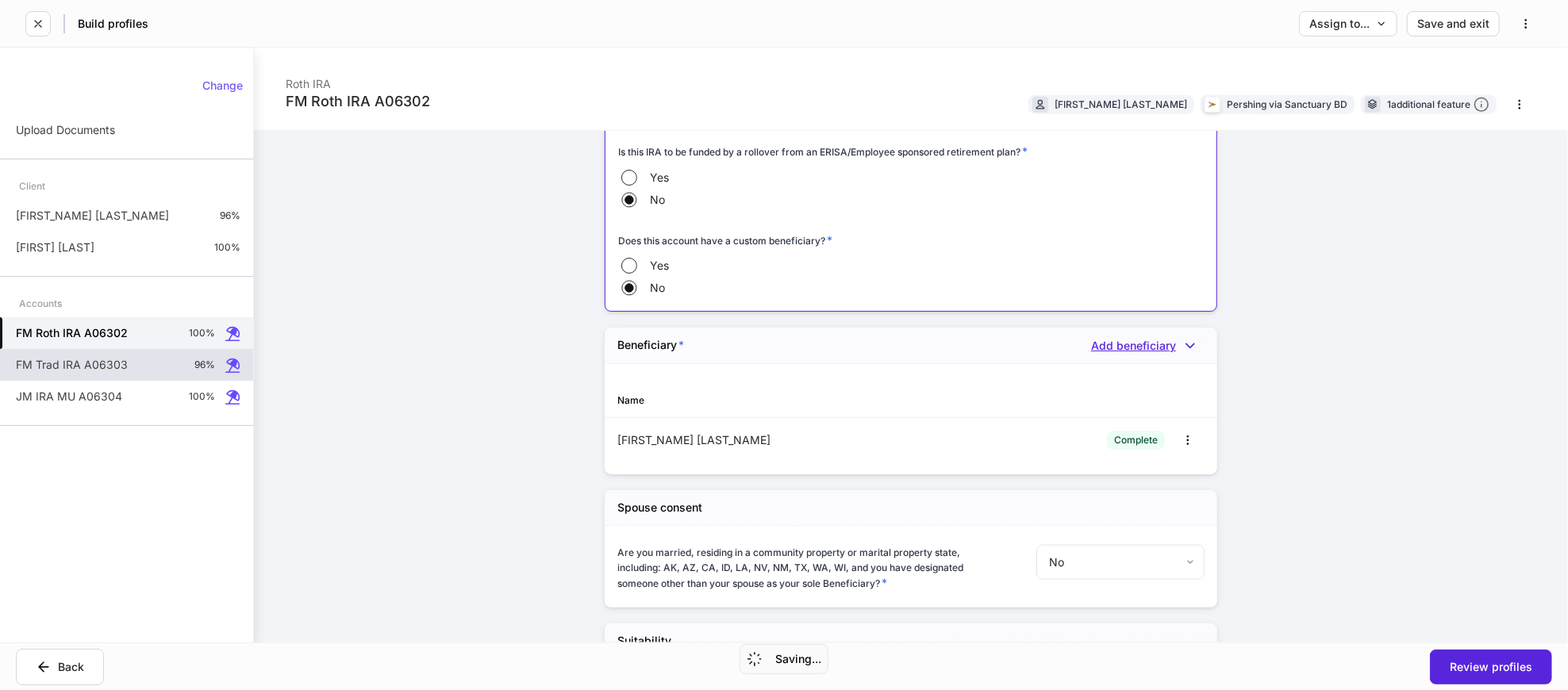 click on "Add beneficiary" at bounding box center (1147, 346) 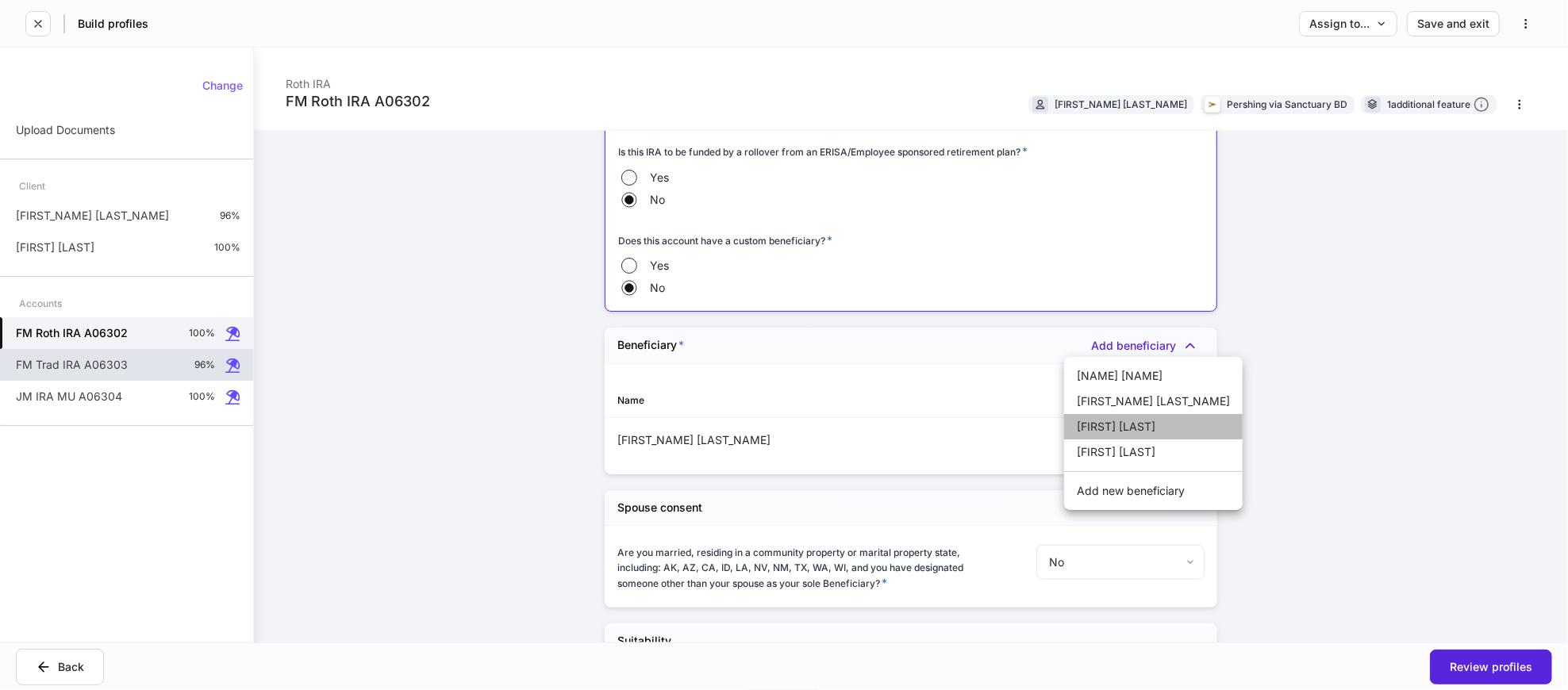 click on "[FIRST] [LAST]" at bounding box center [1153, 427] 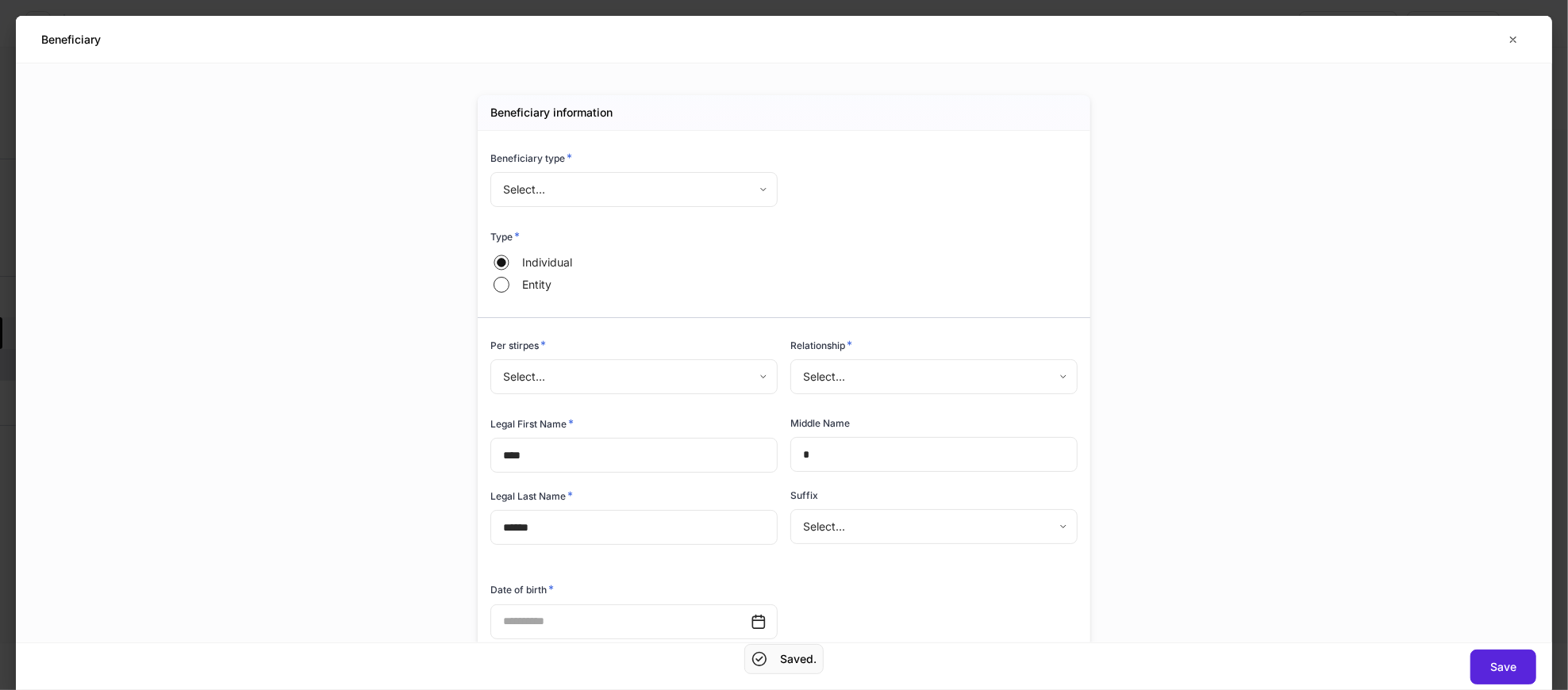 click on "**********" at bounding box center [784, 345] 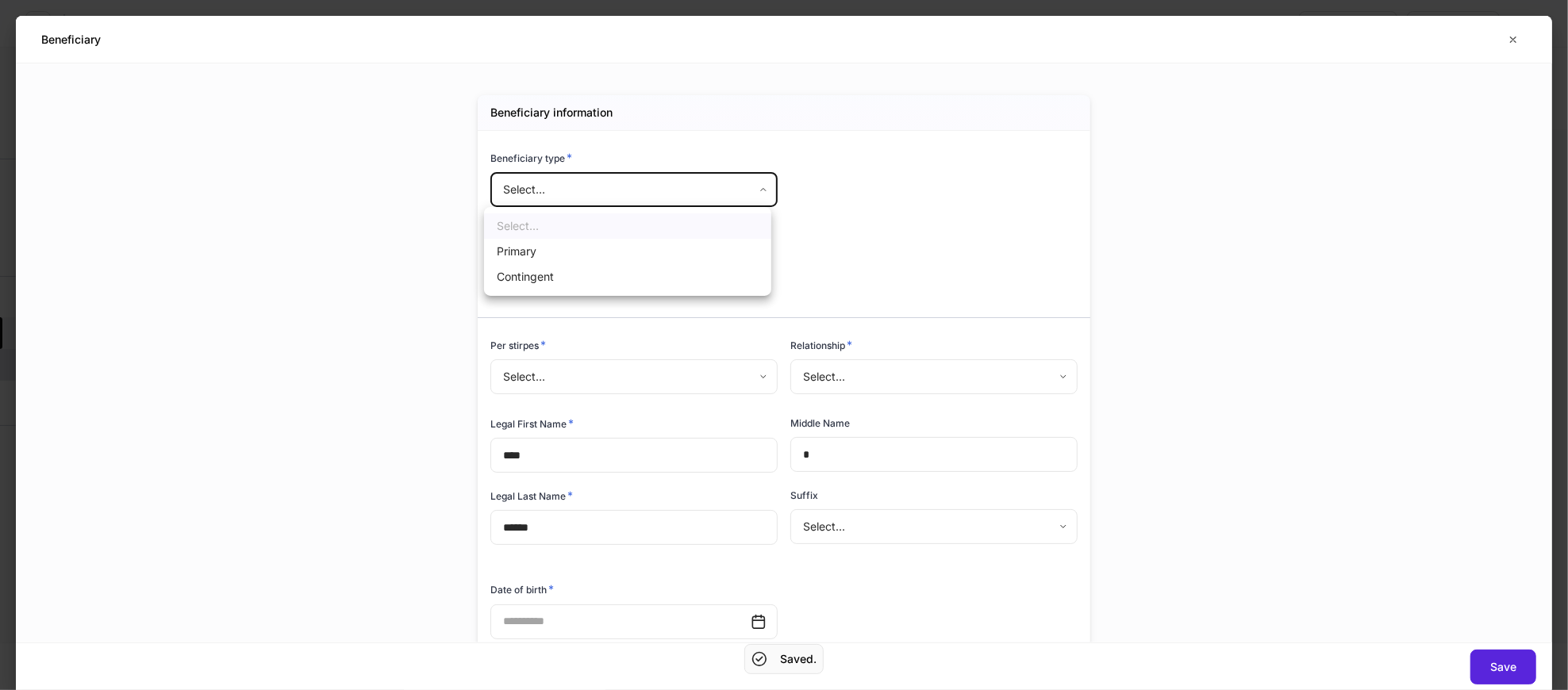 click on "Primary" at bounding box center [628, 251] 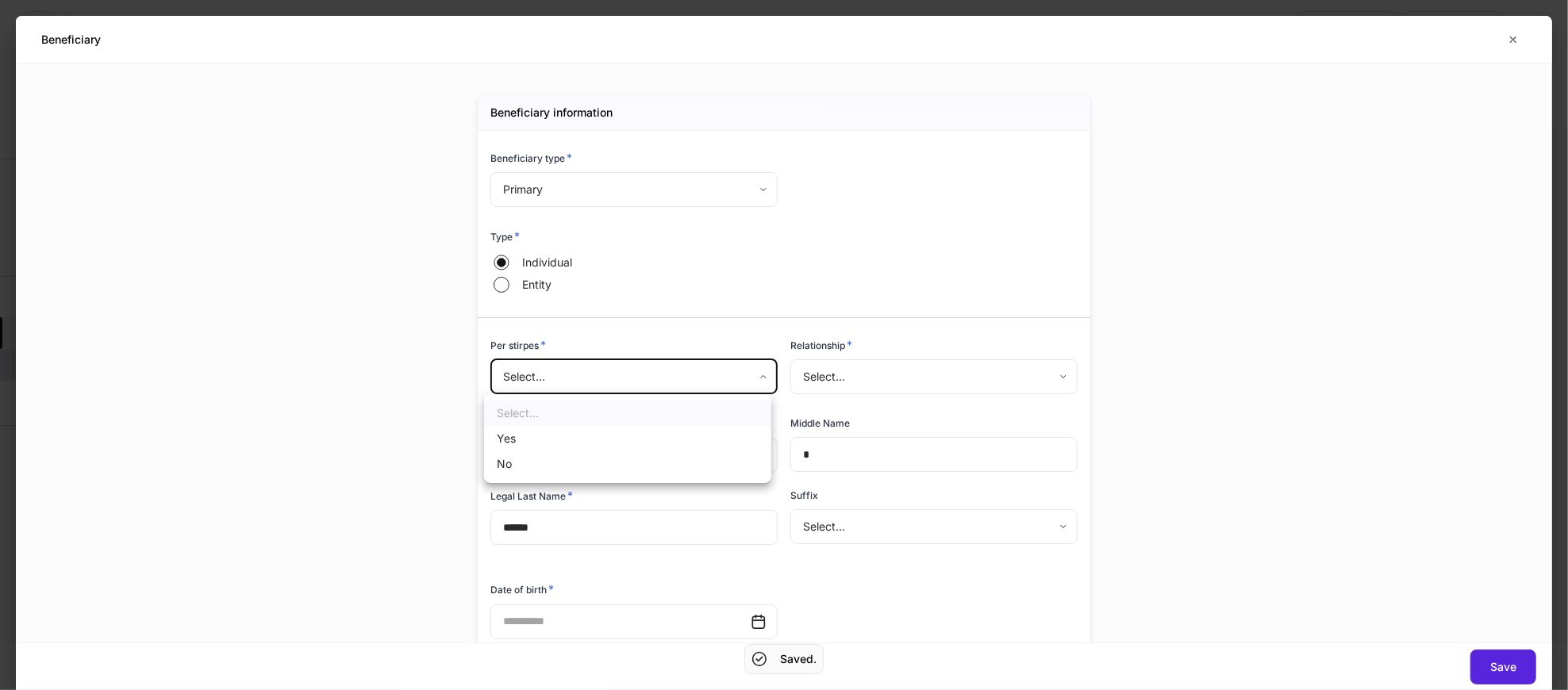 click on "**********" at bounding box center [784, 345] 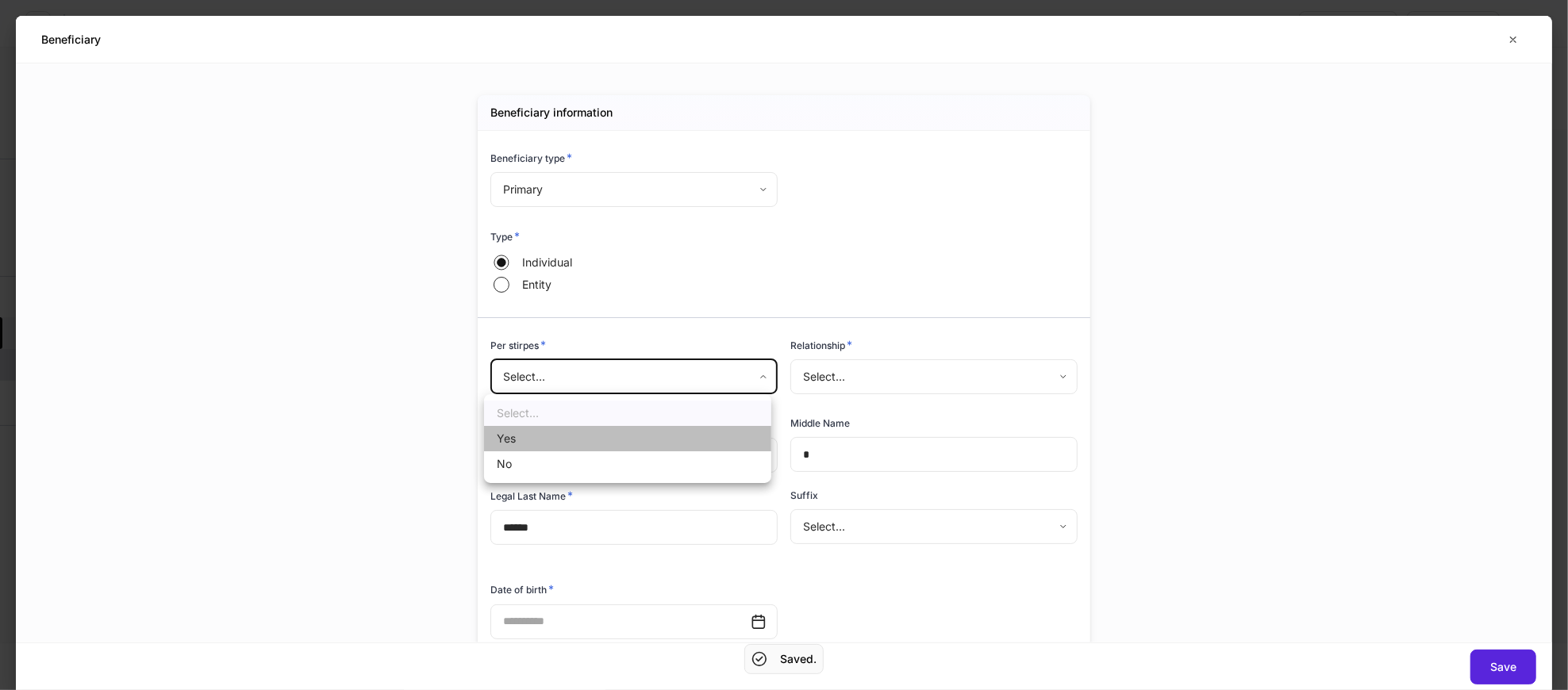 drag, startPoint x: 582, startPoint y: 438, endPoint x: 863, endPoint y: 399, distance: 283.6935 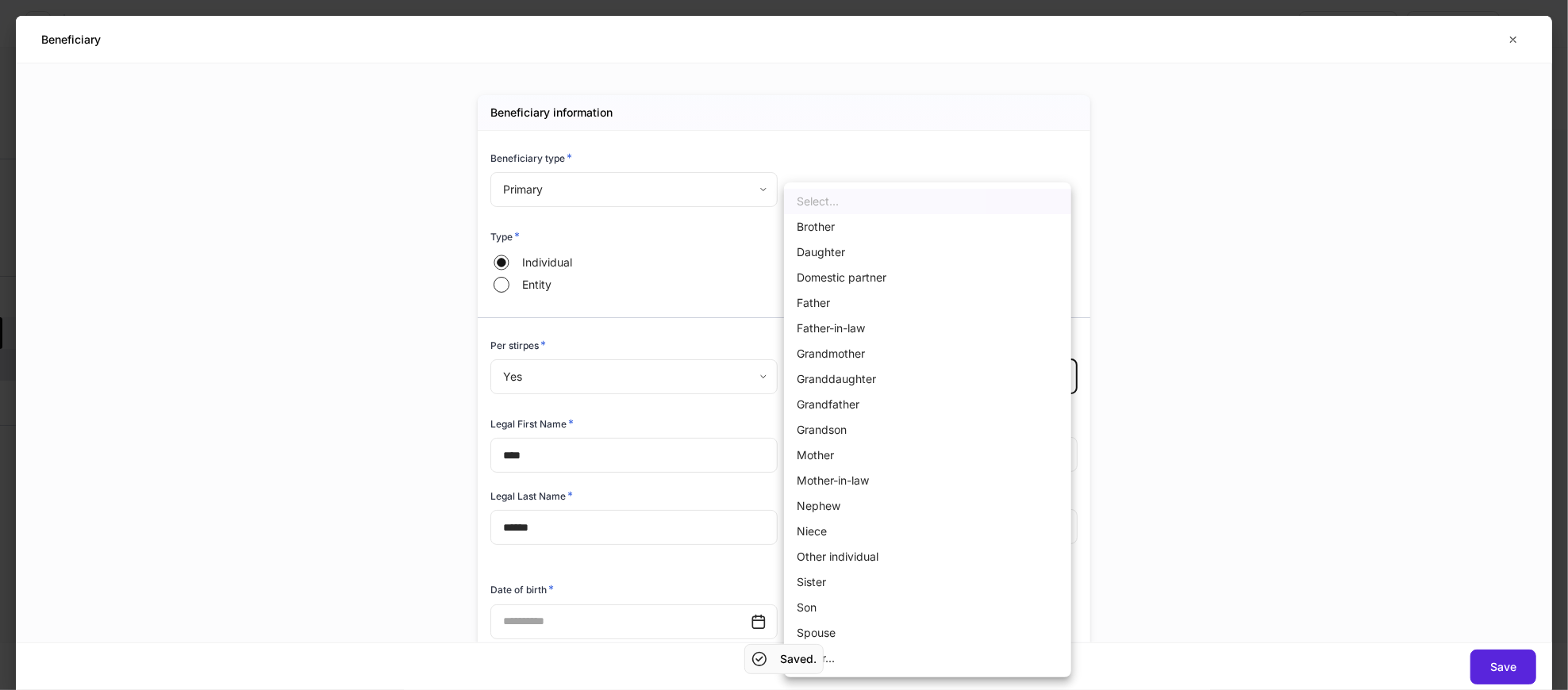 click on "**********" at bounding box center [784, 345] 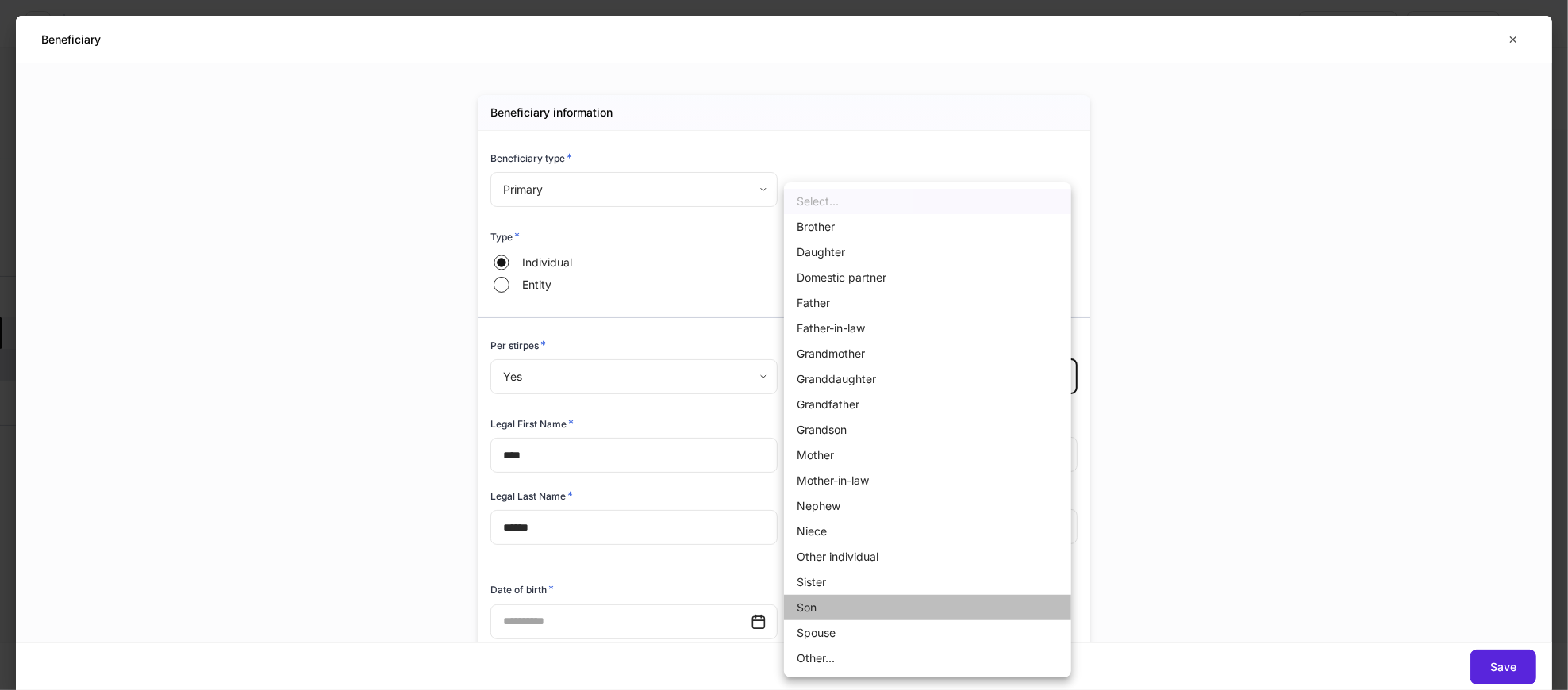 click on "Son" at bounding box center (928, 608) 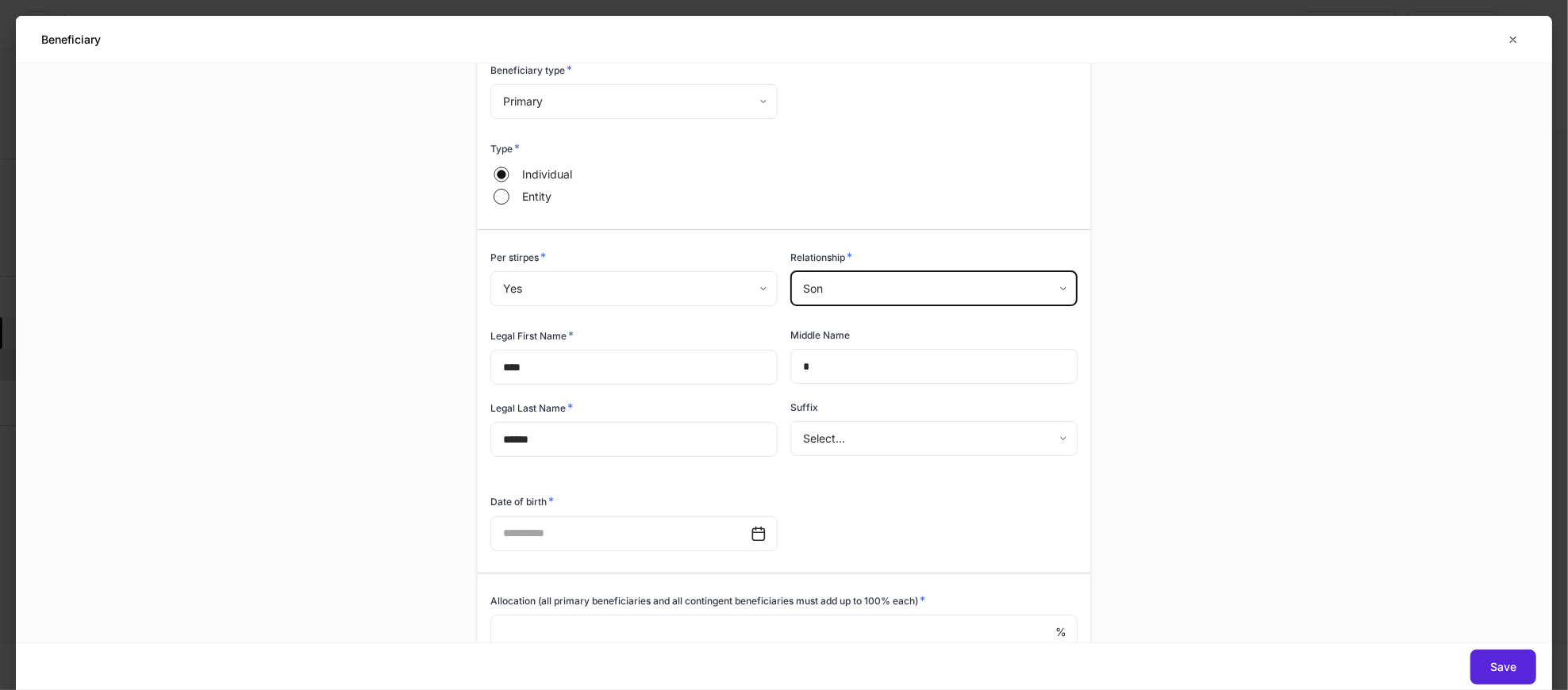 scroll, scrollTop: 169, scrollLeft: 0, axis: vertical 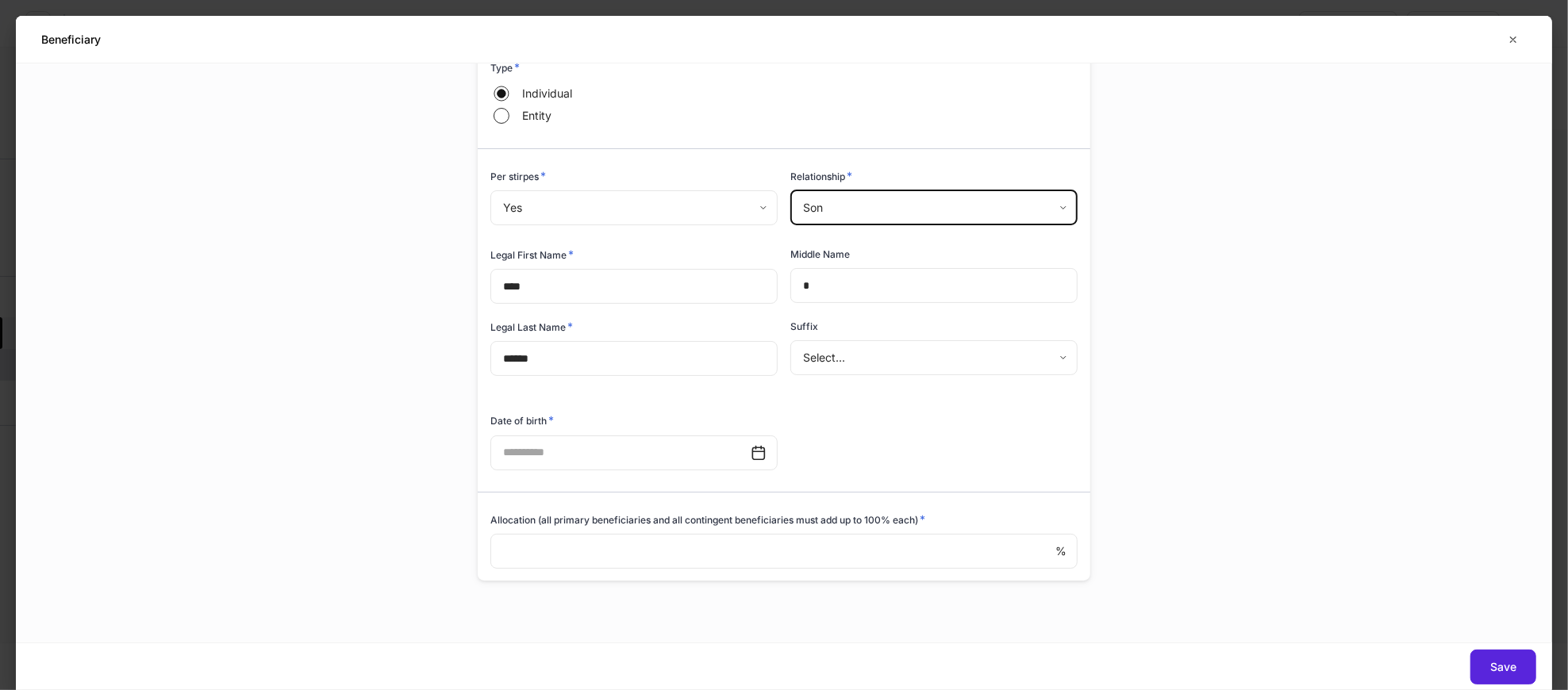 drag, startPoint x: 803, startPoint y: 550, endPoint x: 838, endPoint y: 555, distance: 35.355339 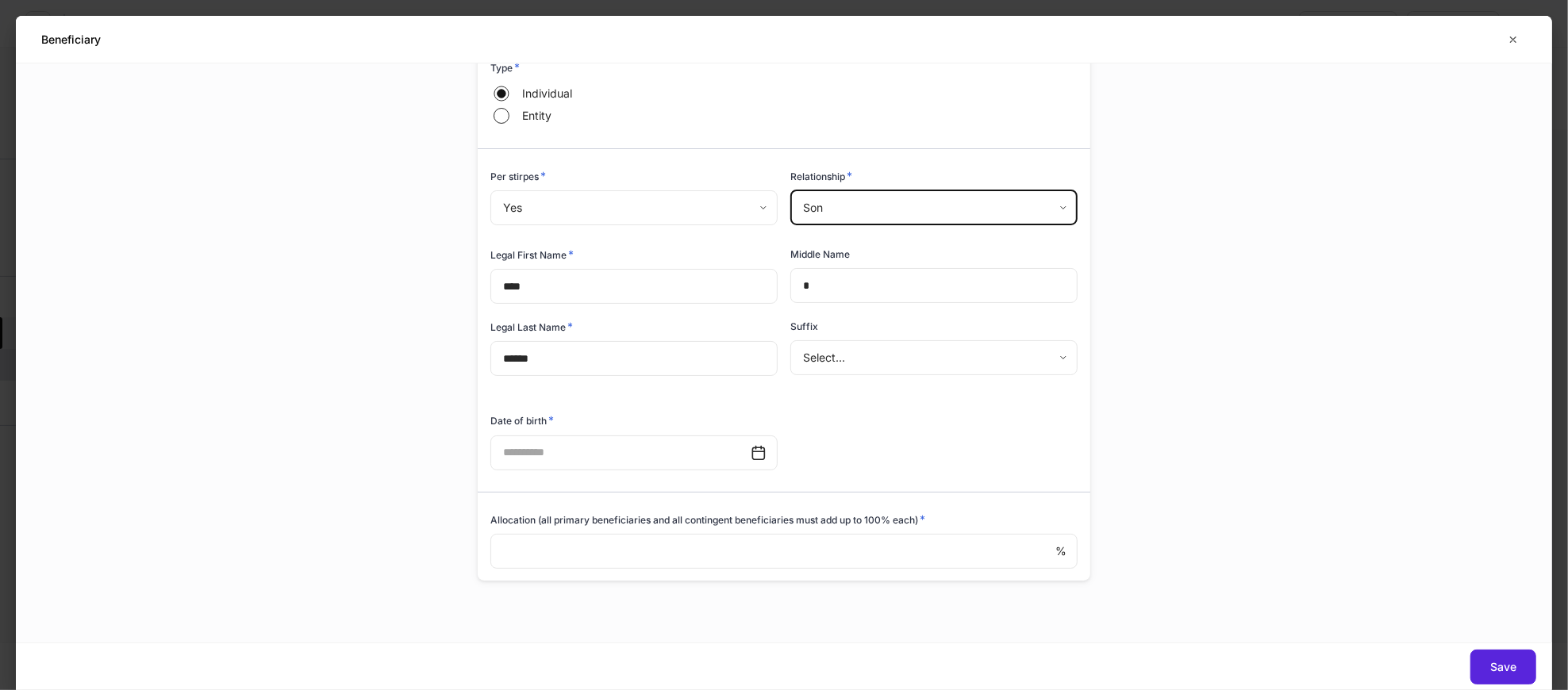 click at bounding box center (773, 551) 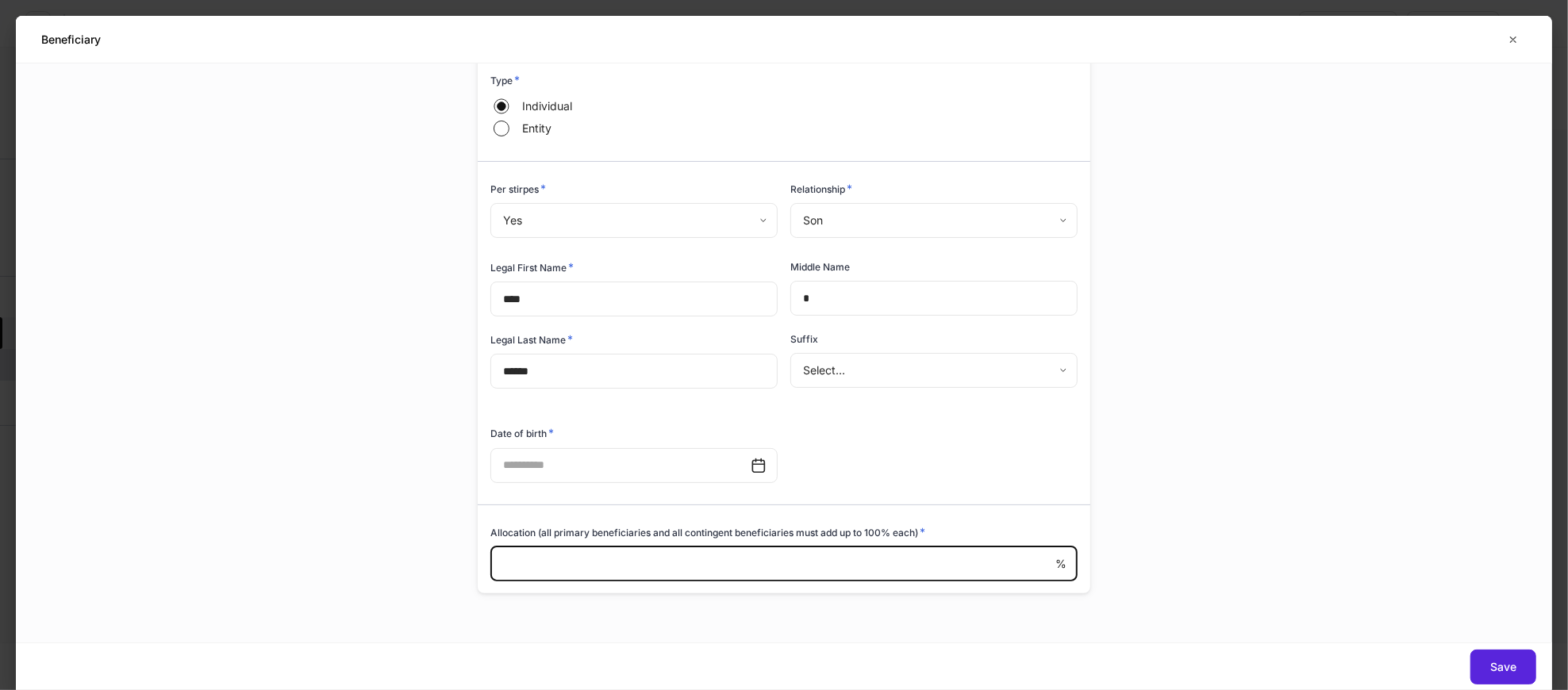 scroll, scrollTop: 169, scrollLeft: 0, axis: vertical 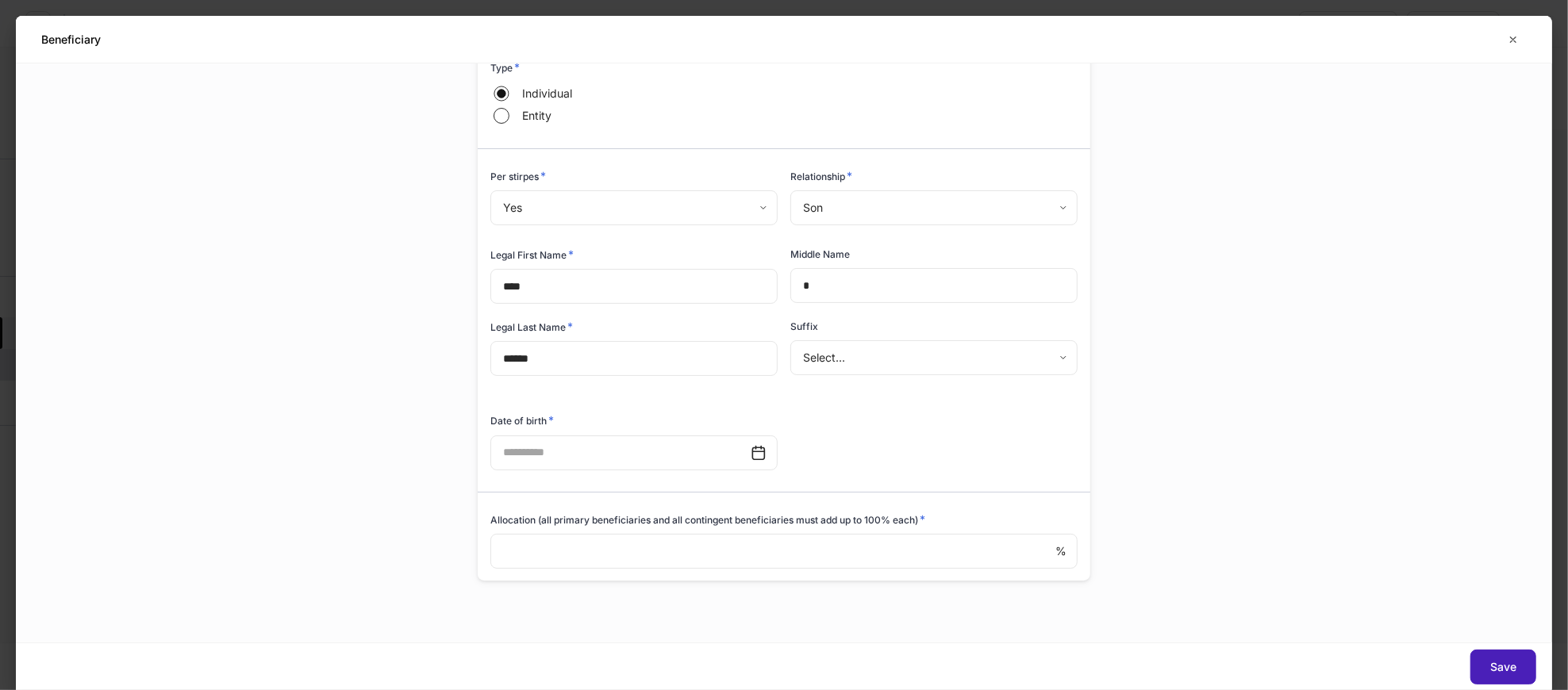 click on "Save" at bounding box center [1503, 667] 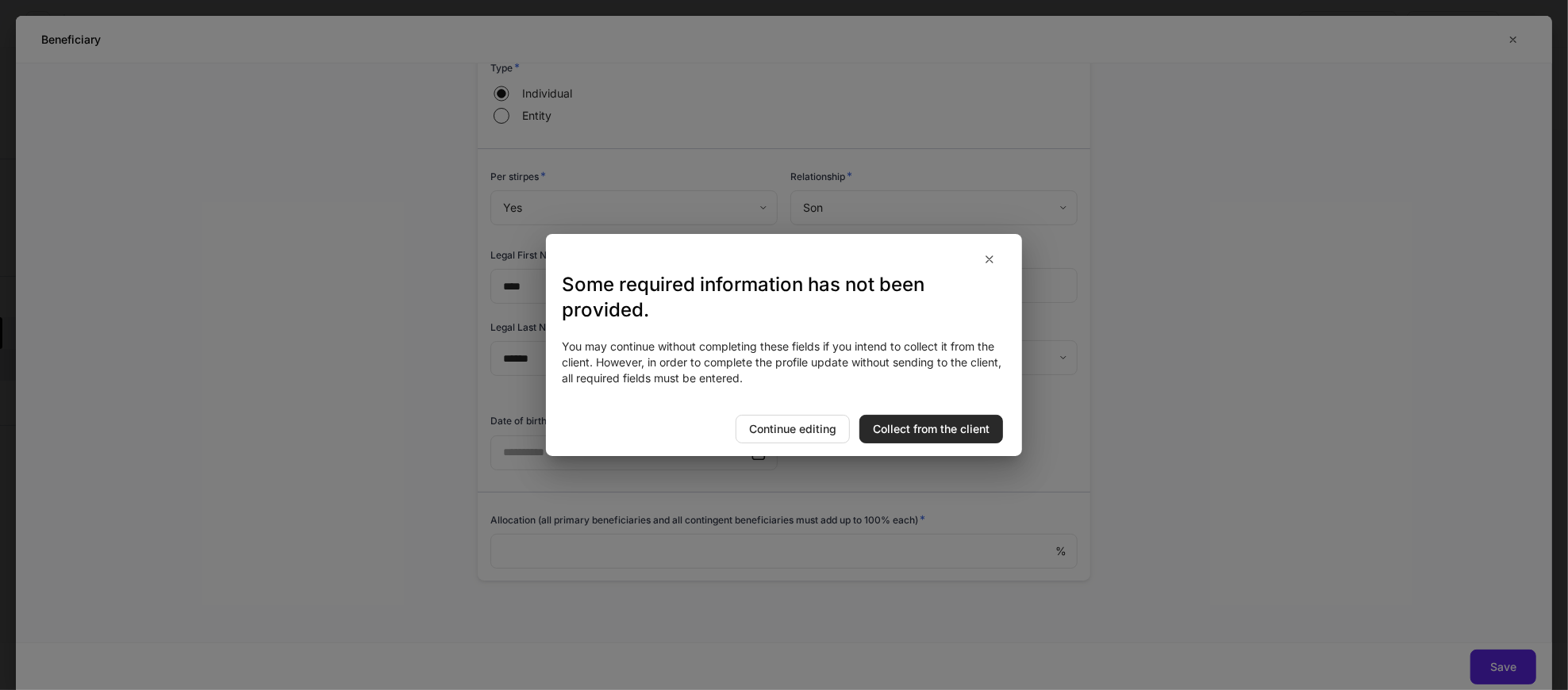 click on "Collect from the client" at bounding box center (931, 429) 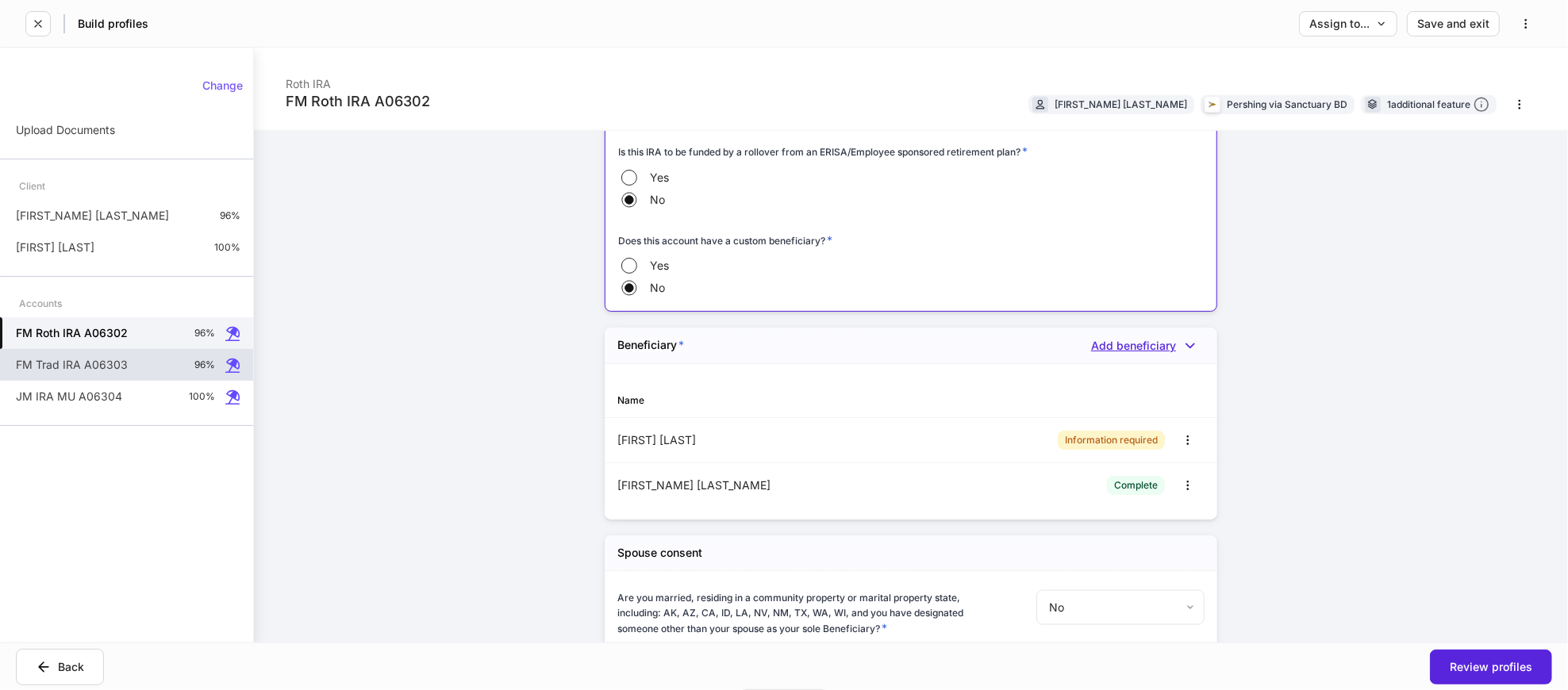 click on "Add beneficiary" at bounding box center (1147, 346) 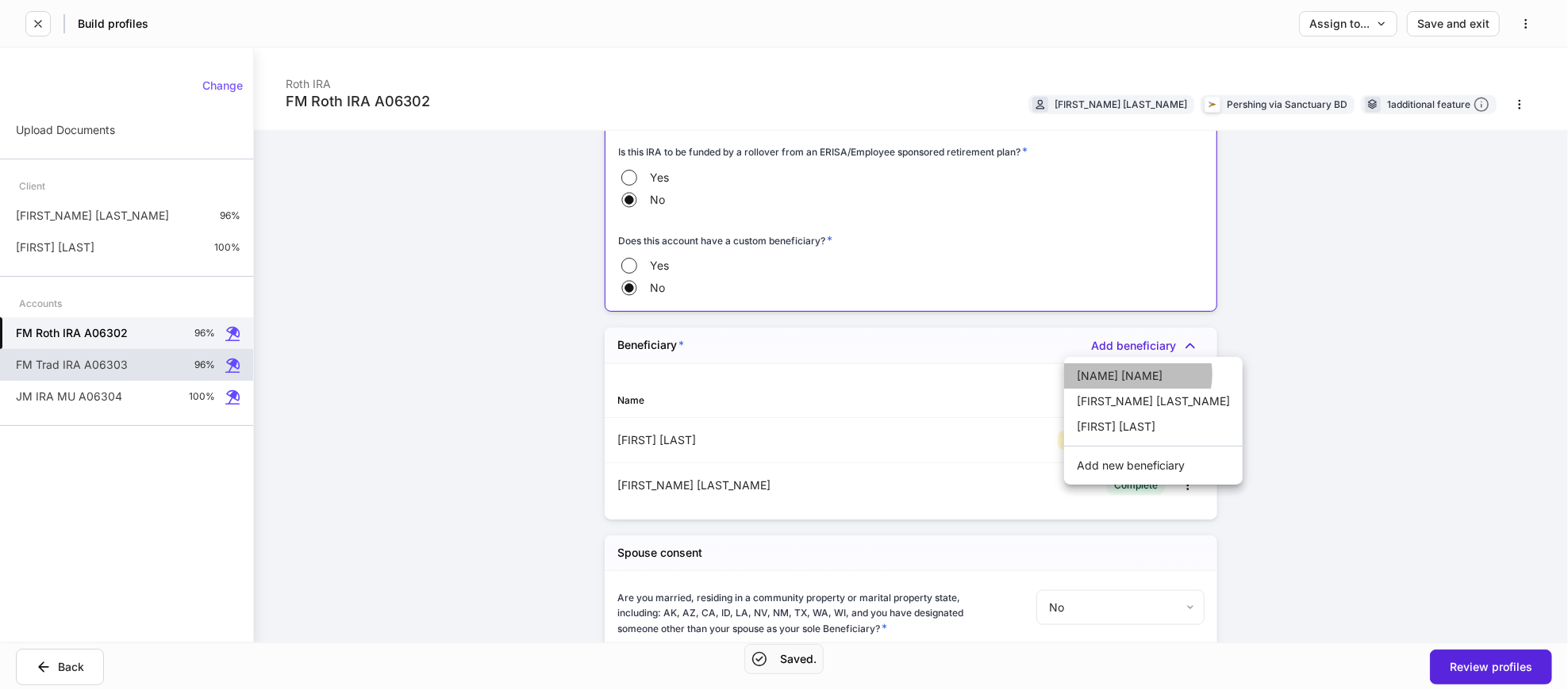 click on "[NAME] [NAME]" at bounding box center [1153, 376] 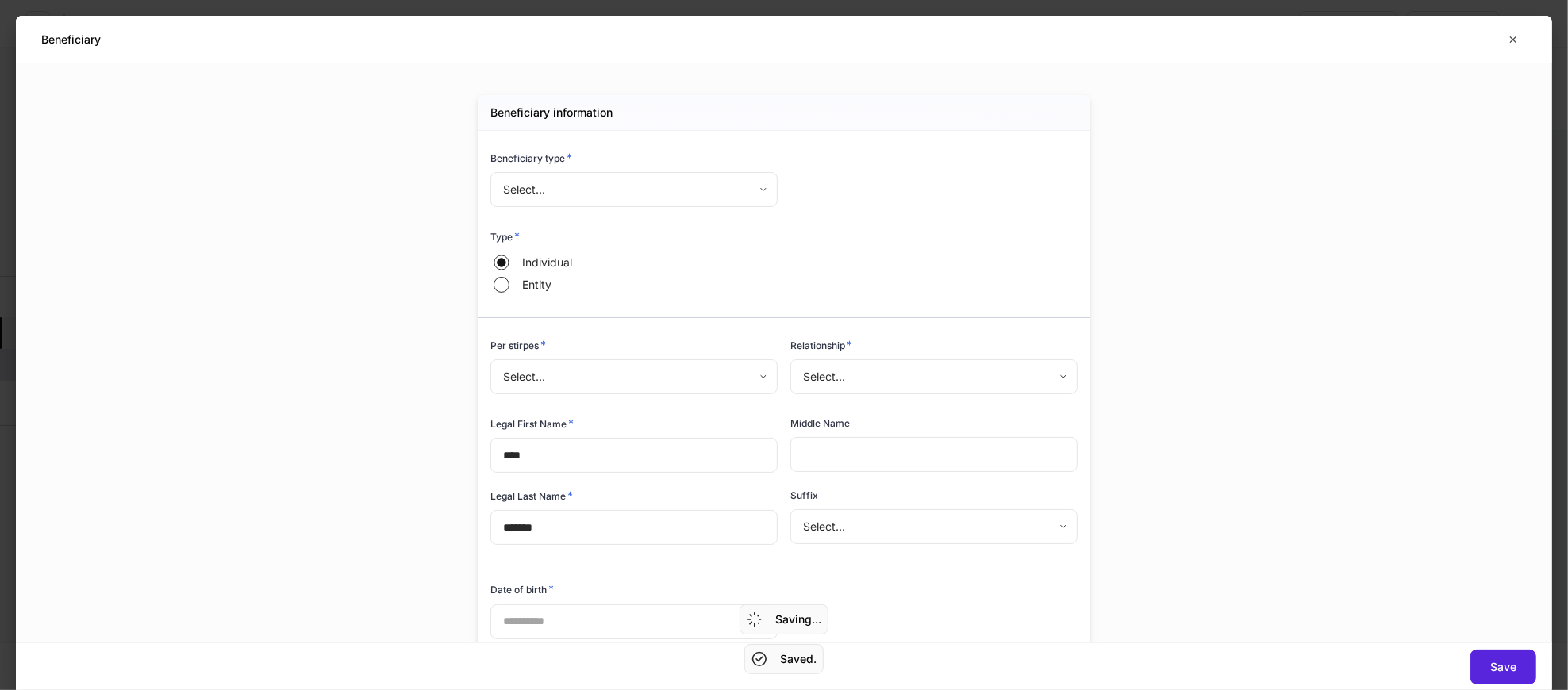 click on "**********" at bounding box center (784, 345) 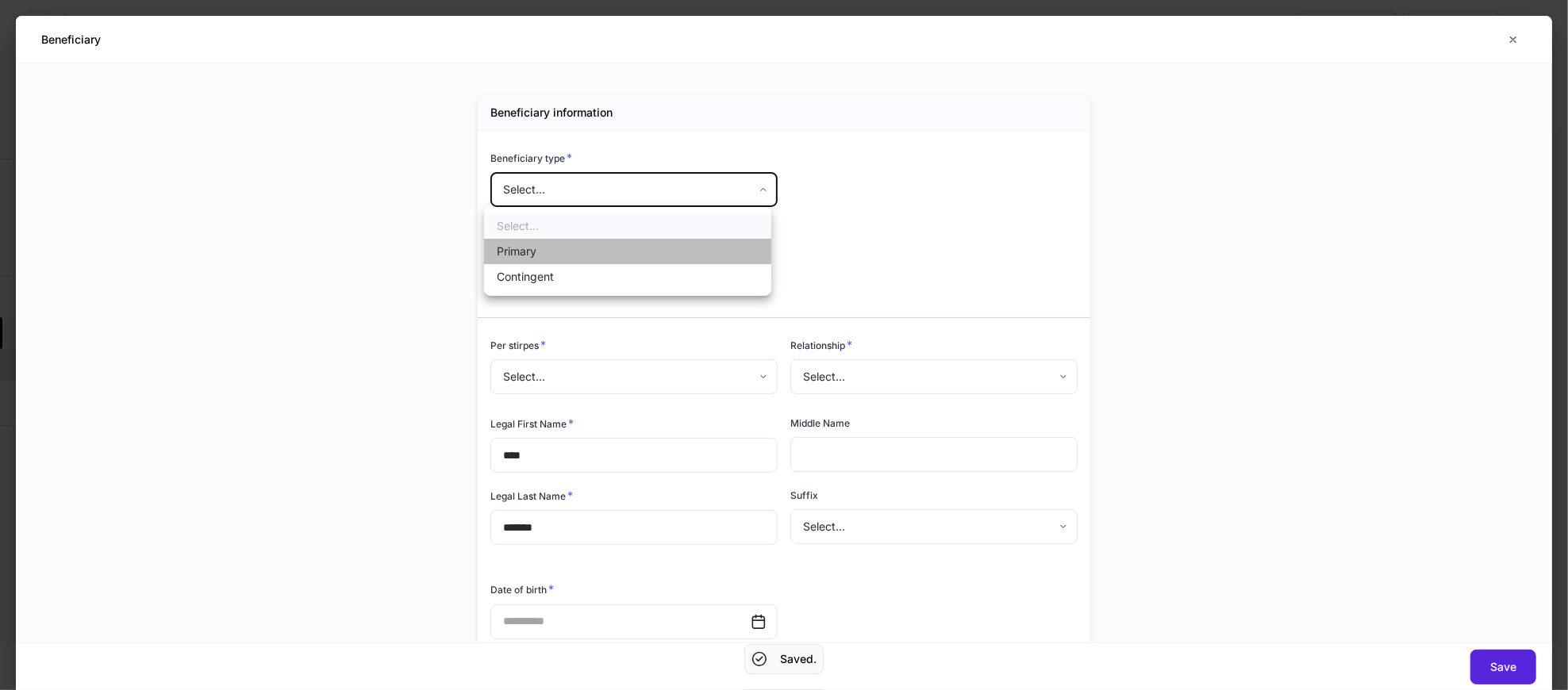 click on "Primary" at bounding box center (628, 251) 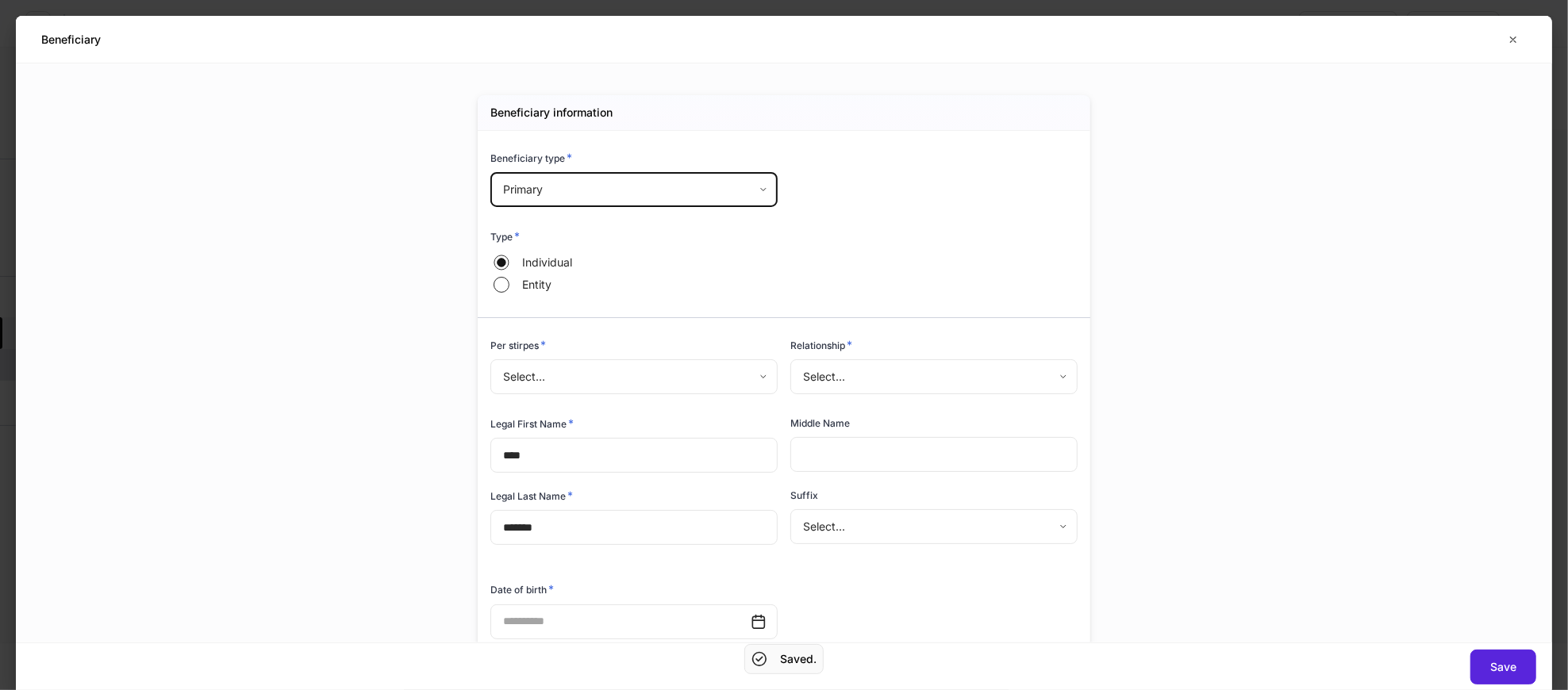 click on "**********" at bounding box center (784, 345) 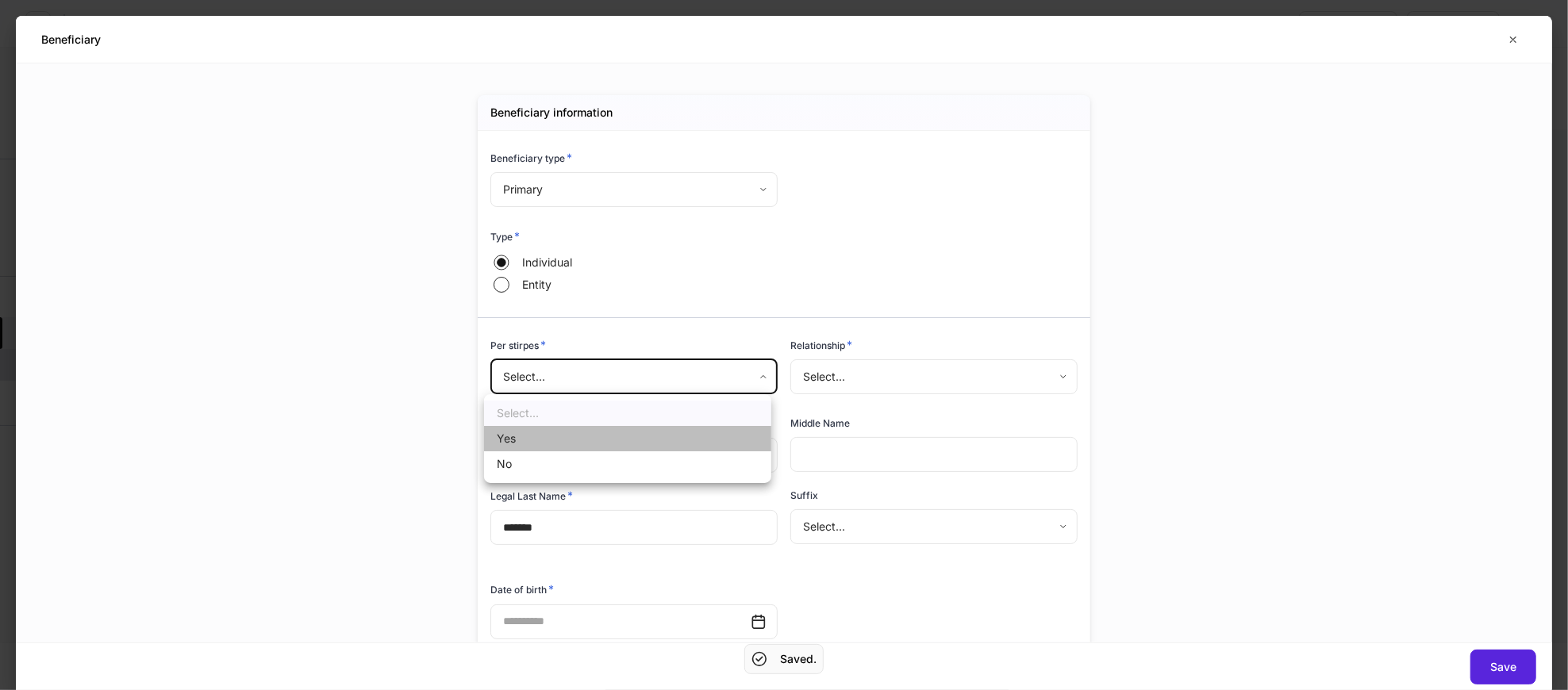click on "Yes" at bounding box center [628, 439] 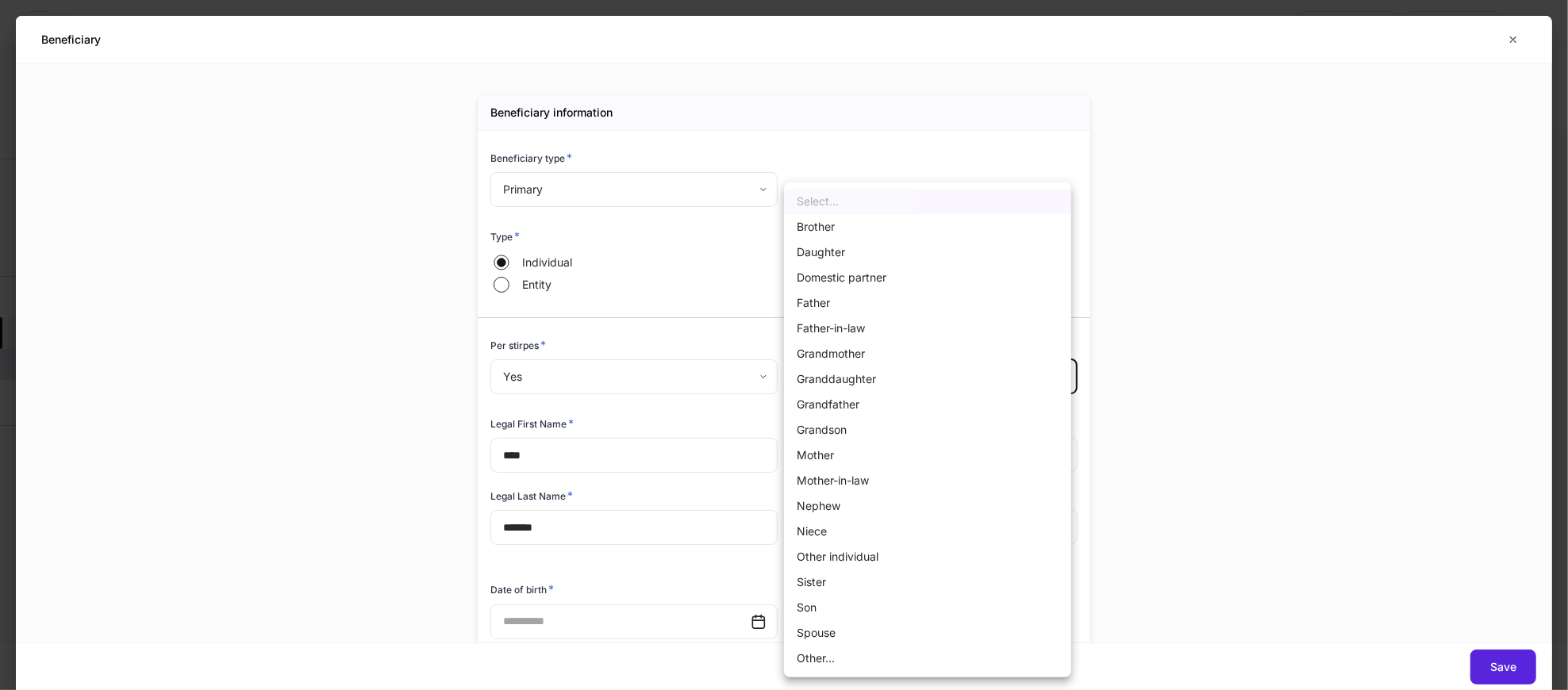 click on "**********" at bounding box center (784, 345) 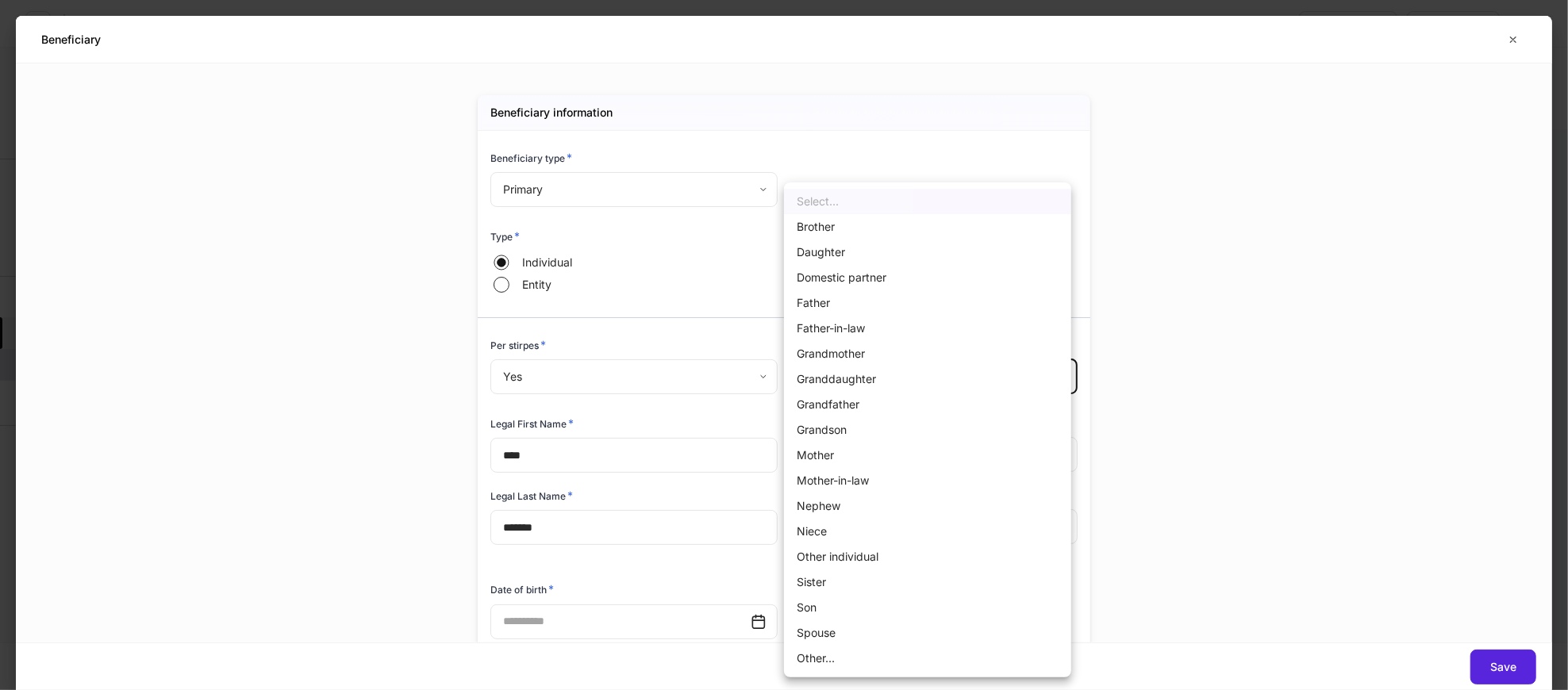 click on "Daughter" at bounding box center [928, 252] 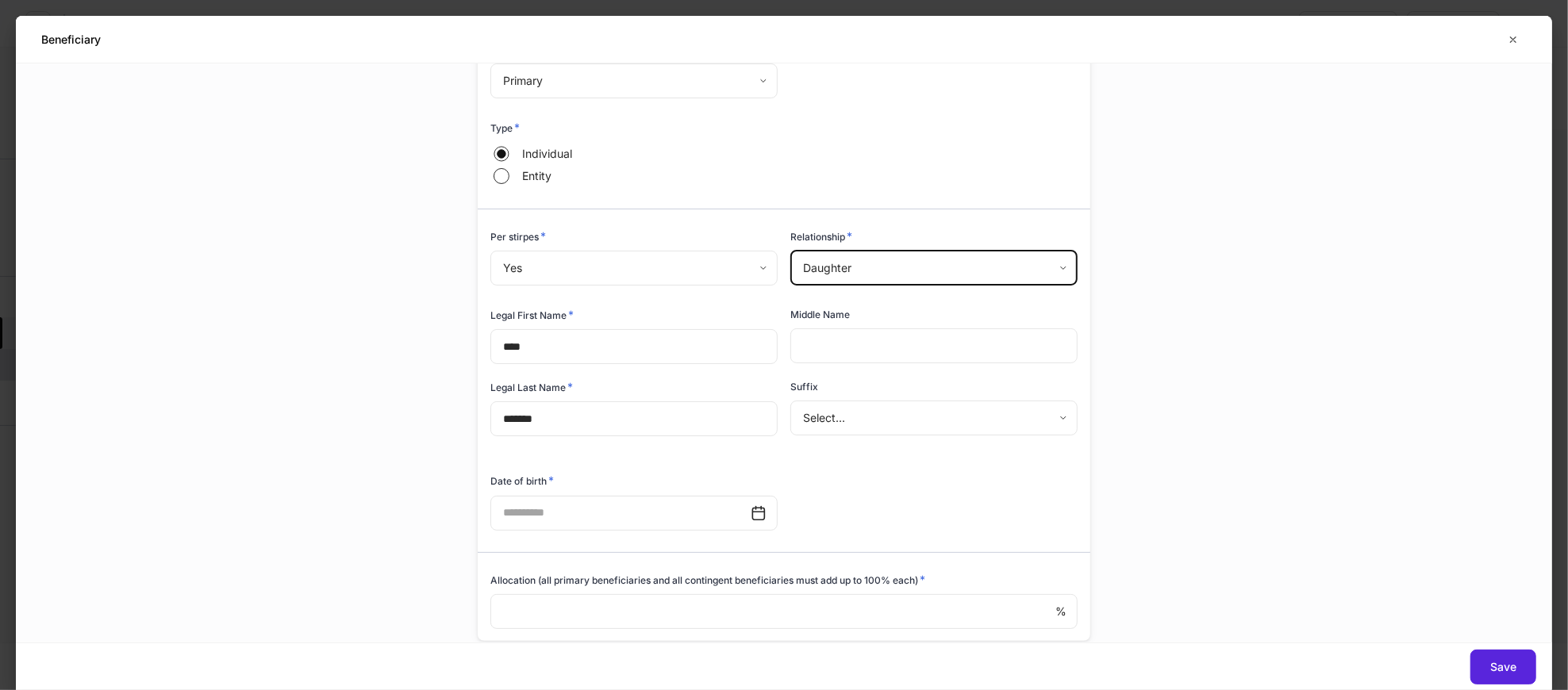 scroll, scrollTop: 169, scrollLeft: 0, axis: vertical 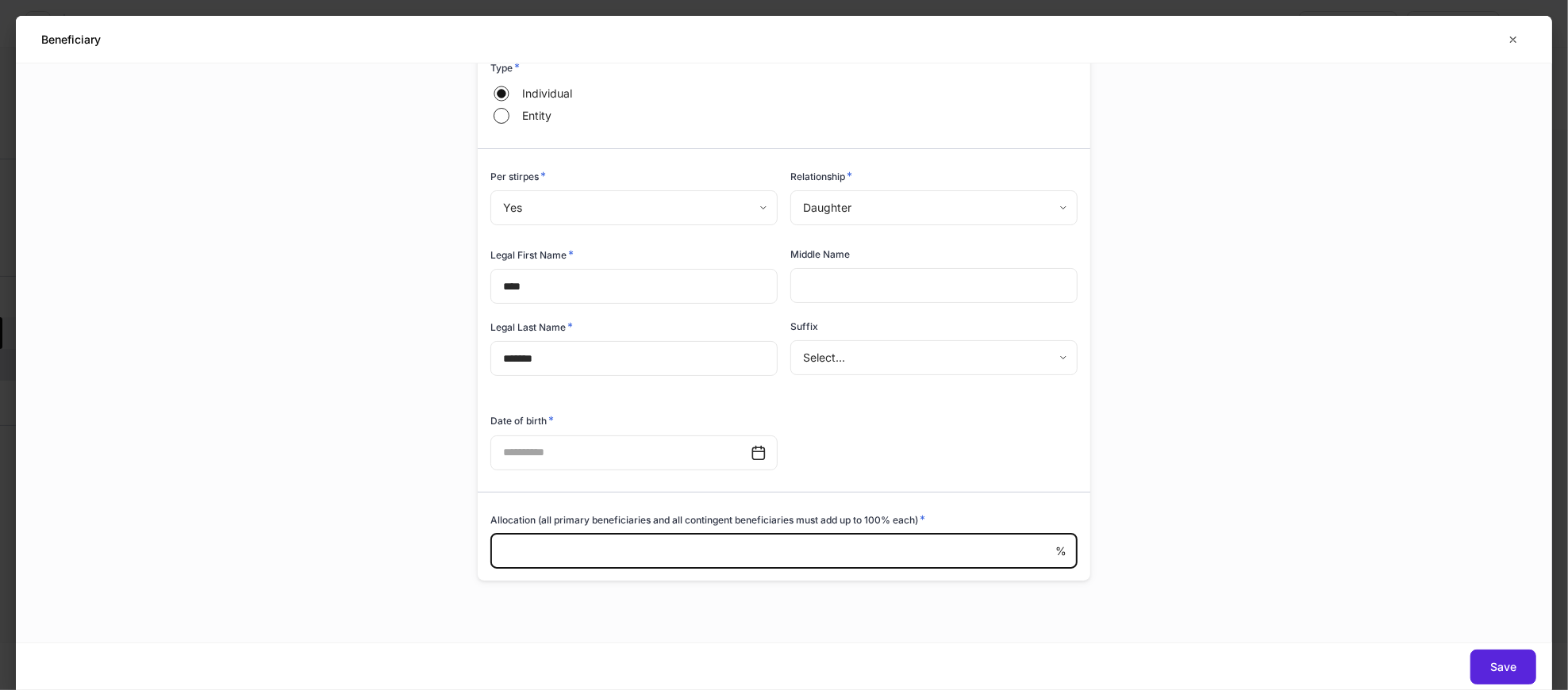 drag, startPoint x: 721, startPoint y: 542, endPoint x: 732, endPoint y: 546, distance: 11.7047 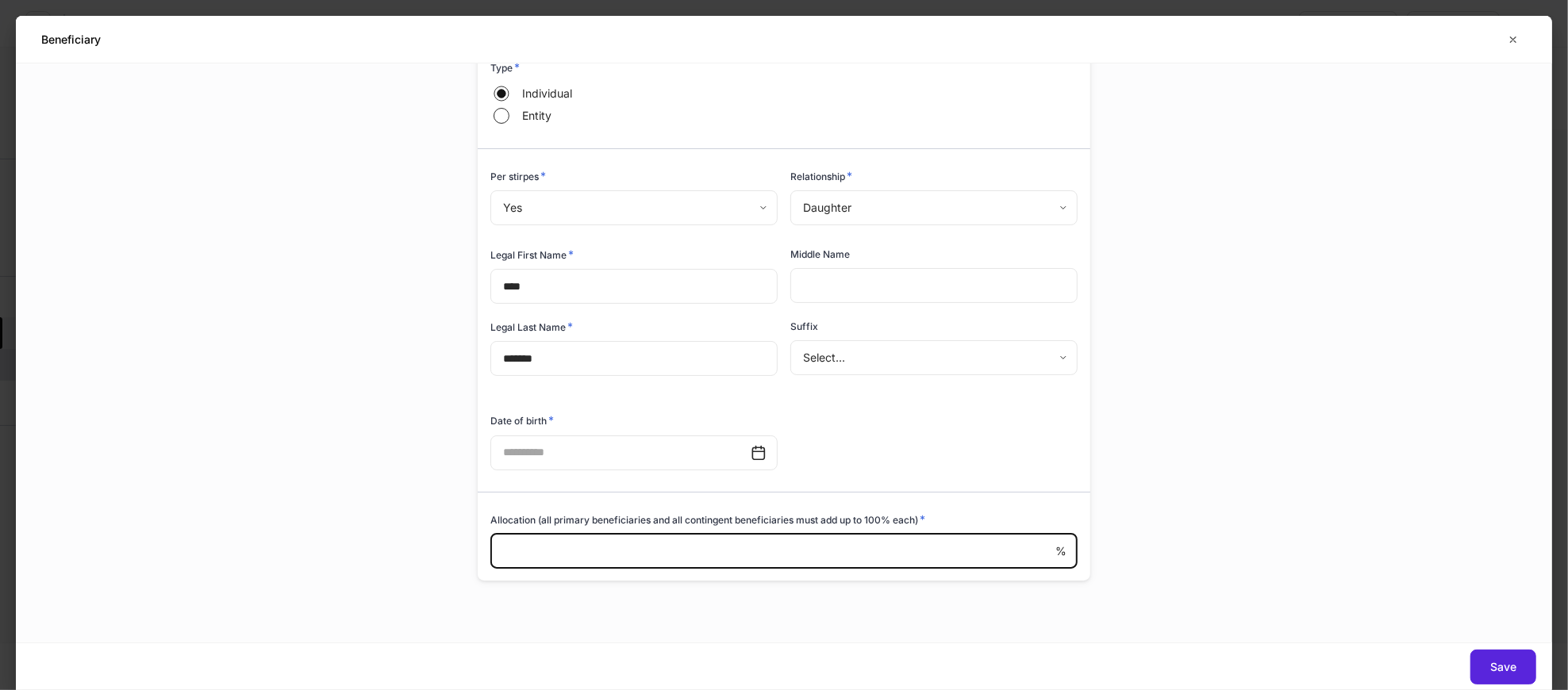 click at bounding box center [773, 551] 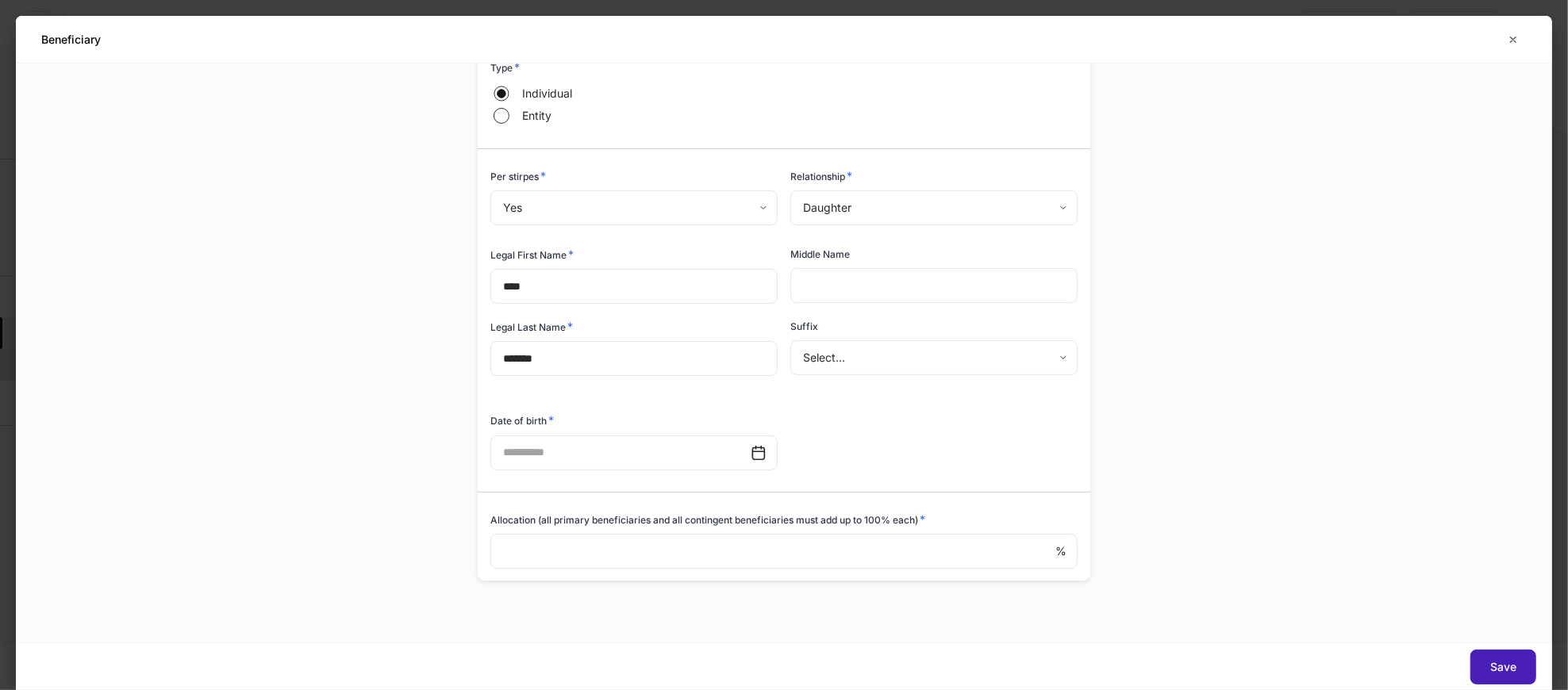 click on "Save" at bounding box center [1503, 667] 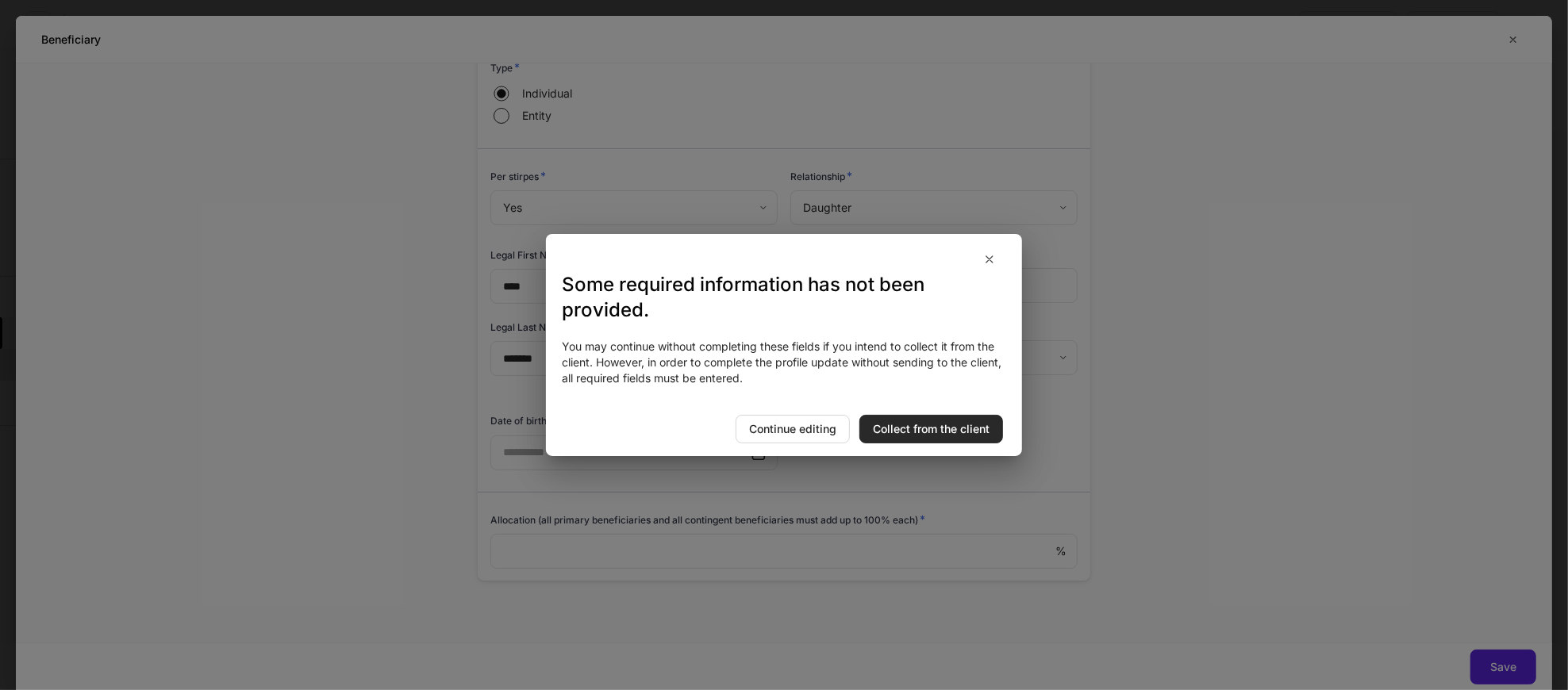 click on "Collect from the client" at bounding box center [931, 429] 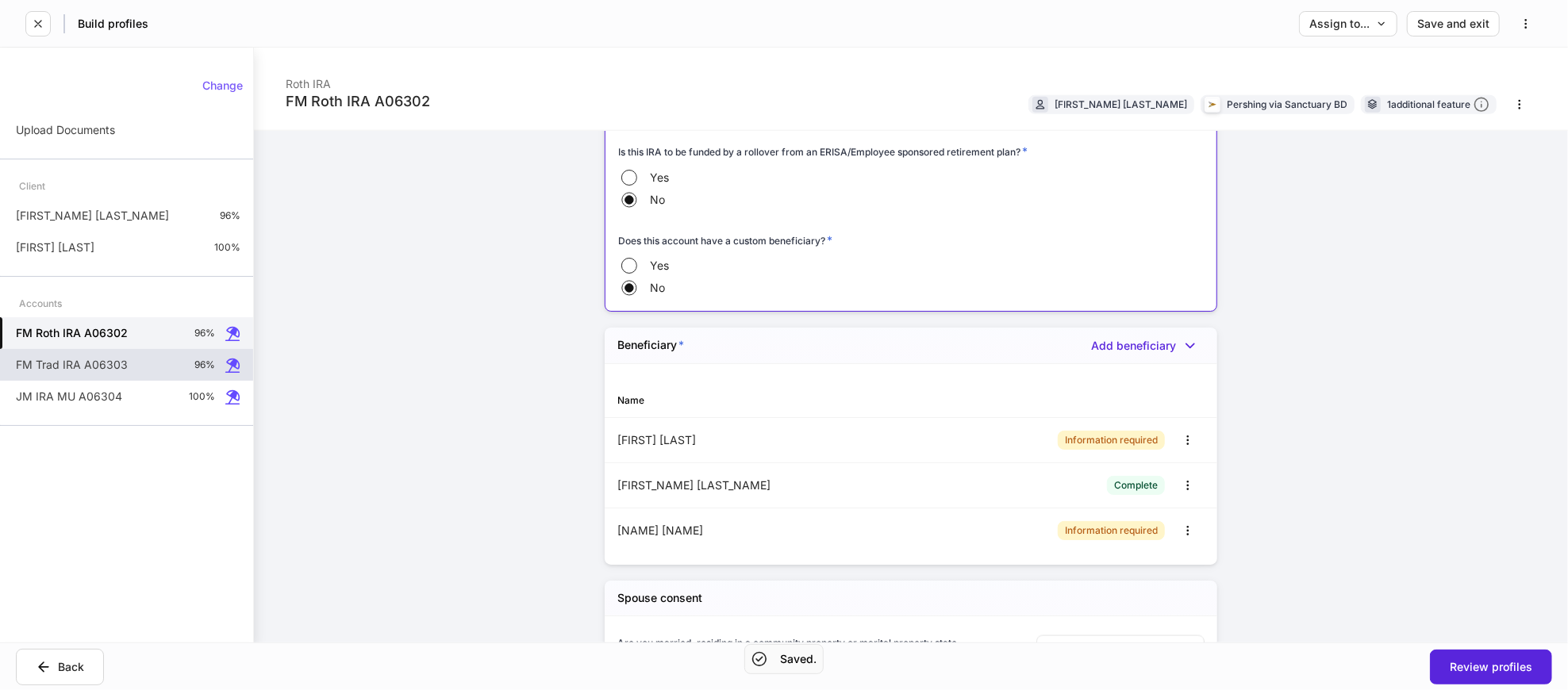 click on "FM Trad IRA A06303 96%" at bounding box center [126, 365] 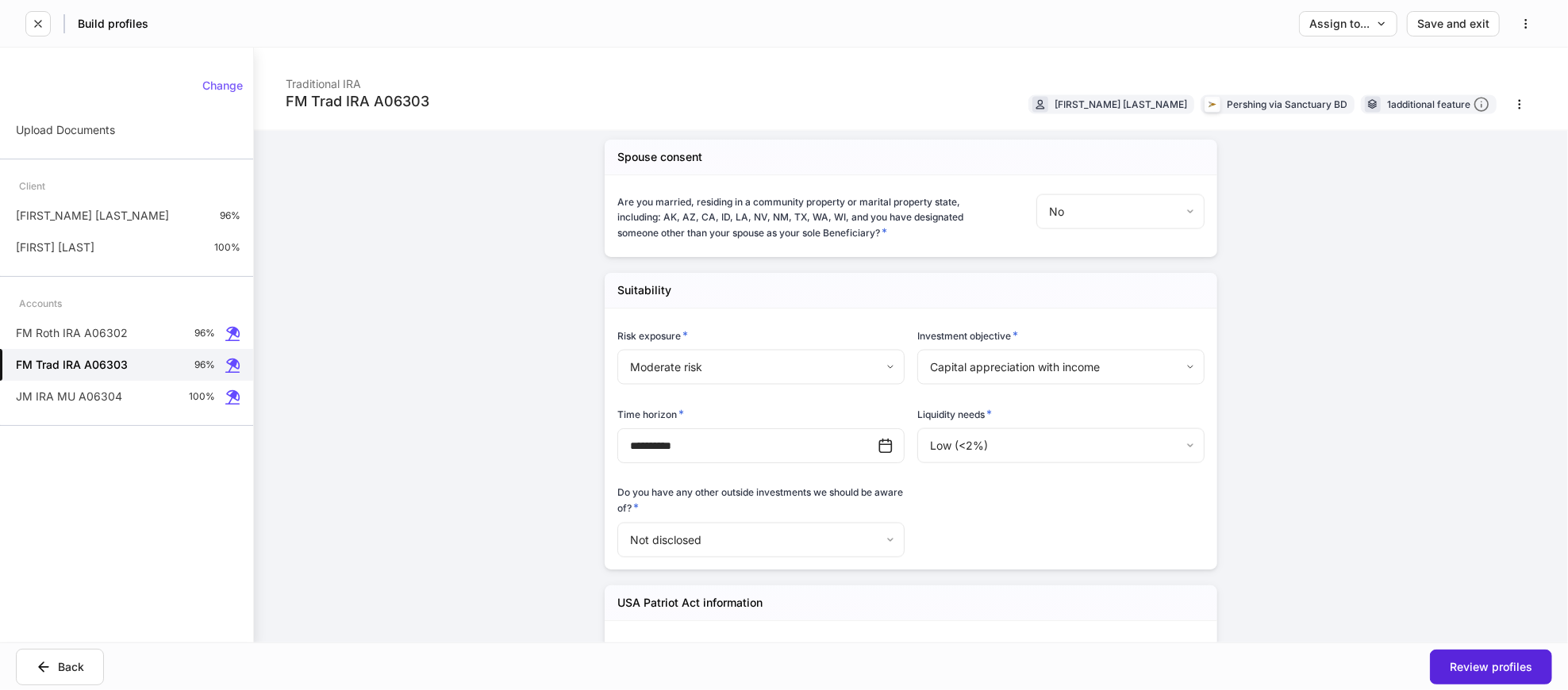 scroll, scrollTop: 1674, scrollLeft: 0, axis: vertical 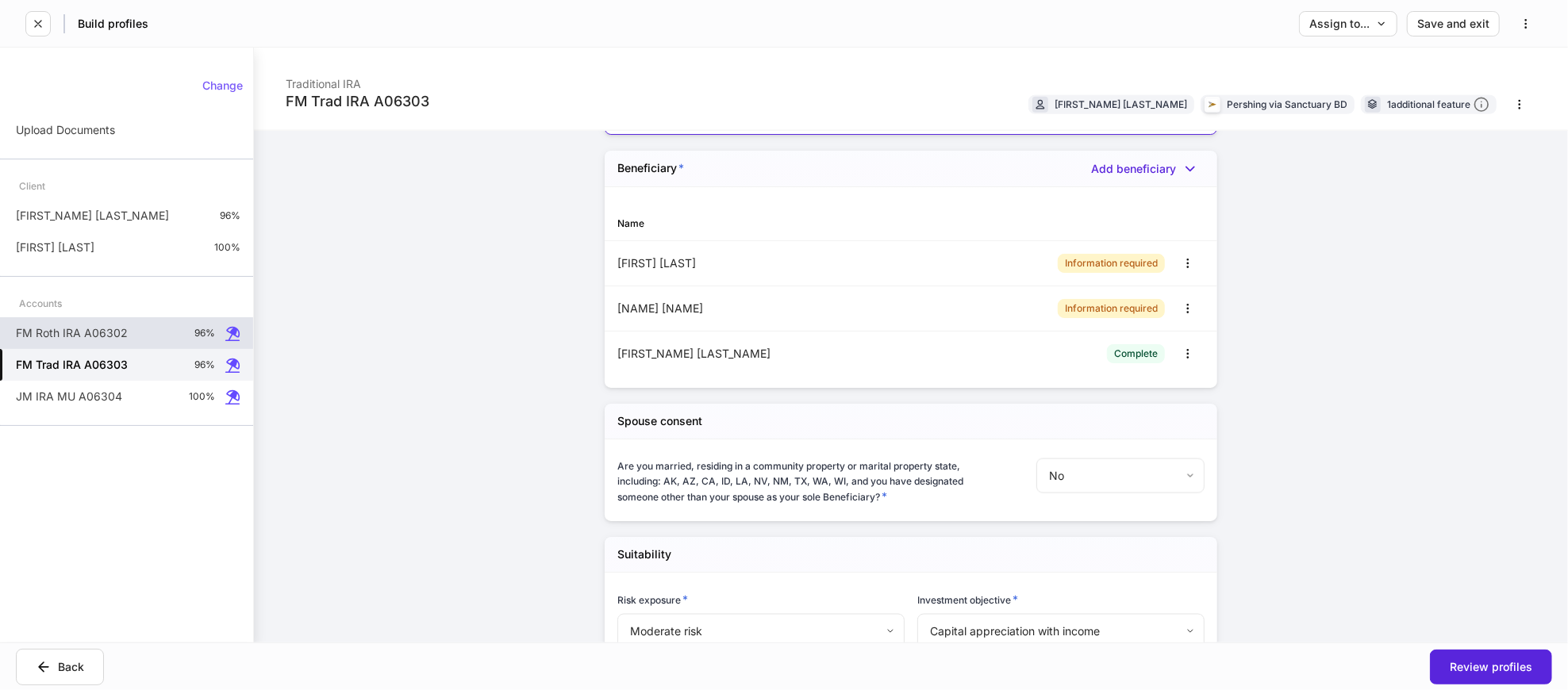 click on "FM Roth IRA A06302 96%" at bounding box center (126, 333) 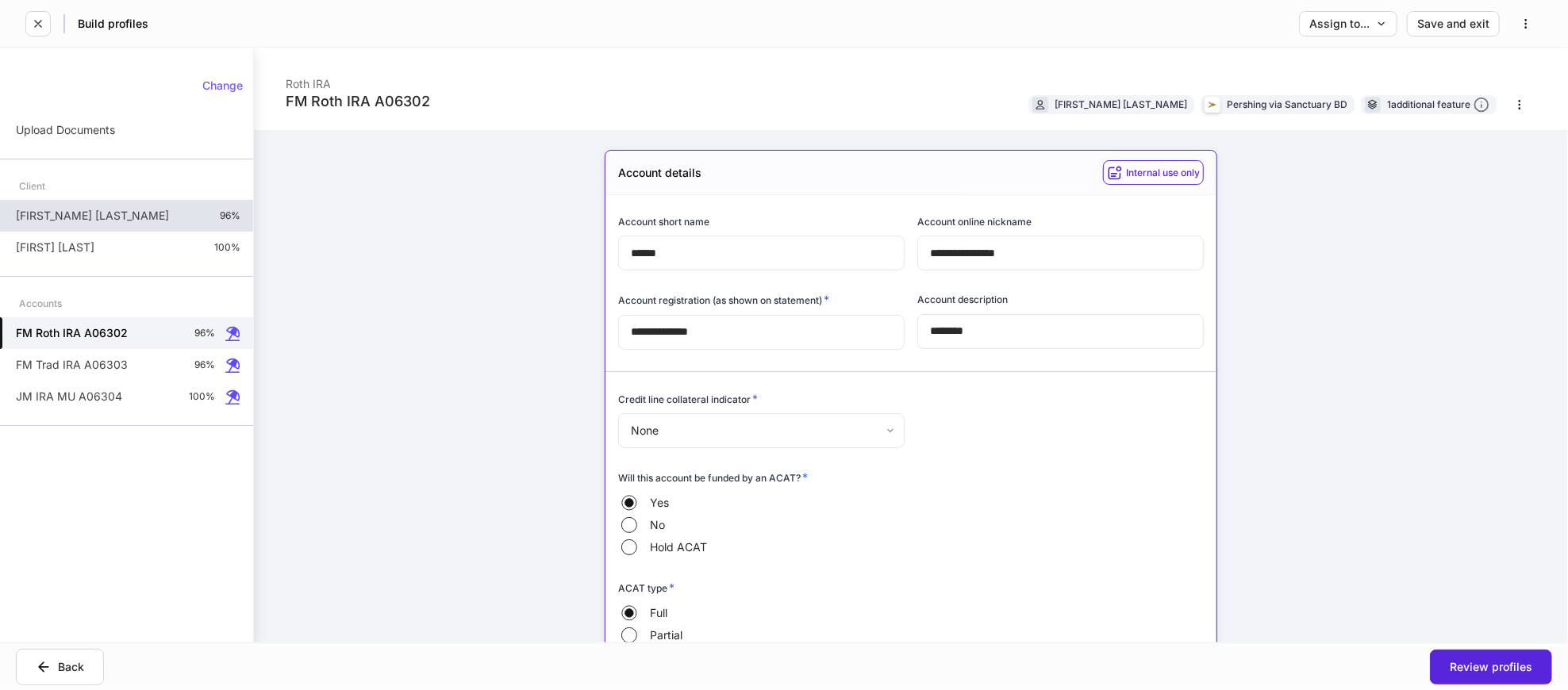 click on "[FIRST_NAME] [LAST_NAME] 96%" at bounding box center (126, 216) 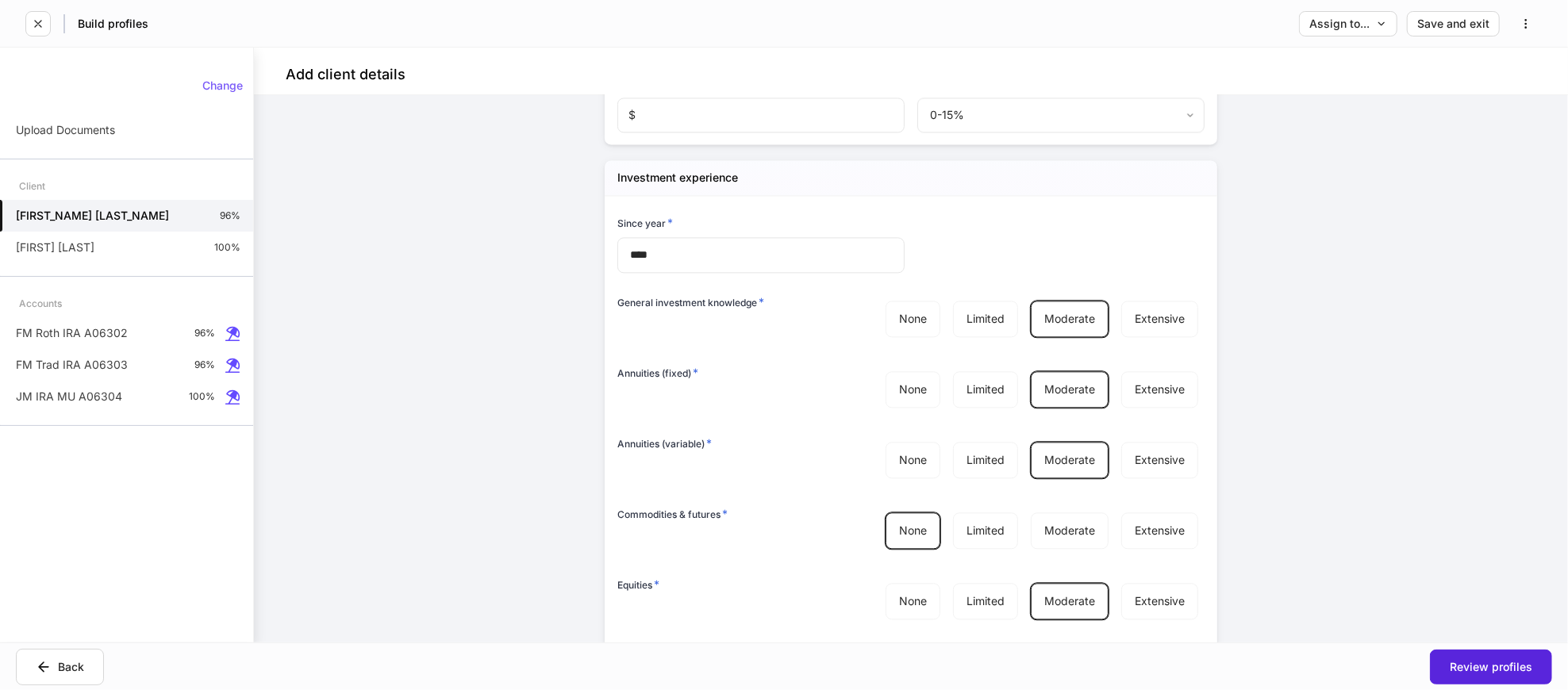 scroll, scrollTop: 2731, scrollLeft: 0, axis: vertical 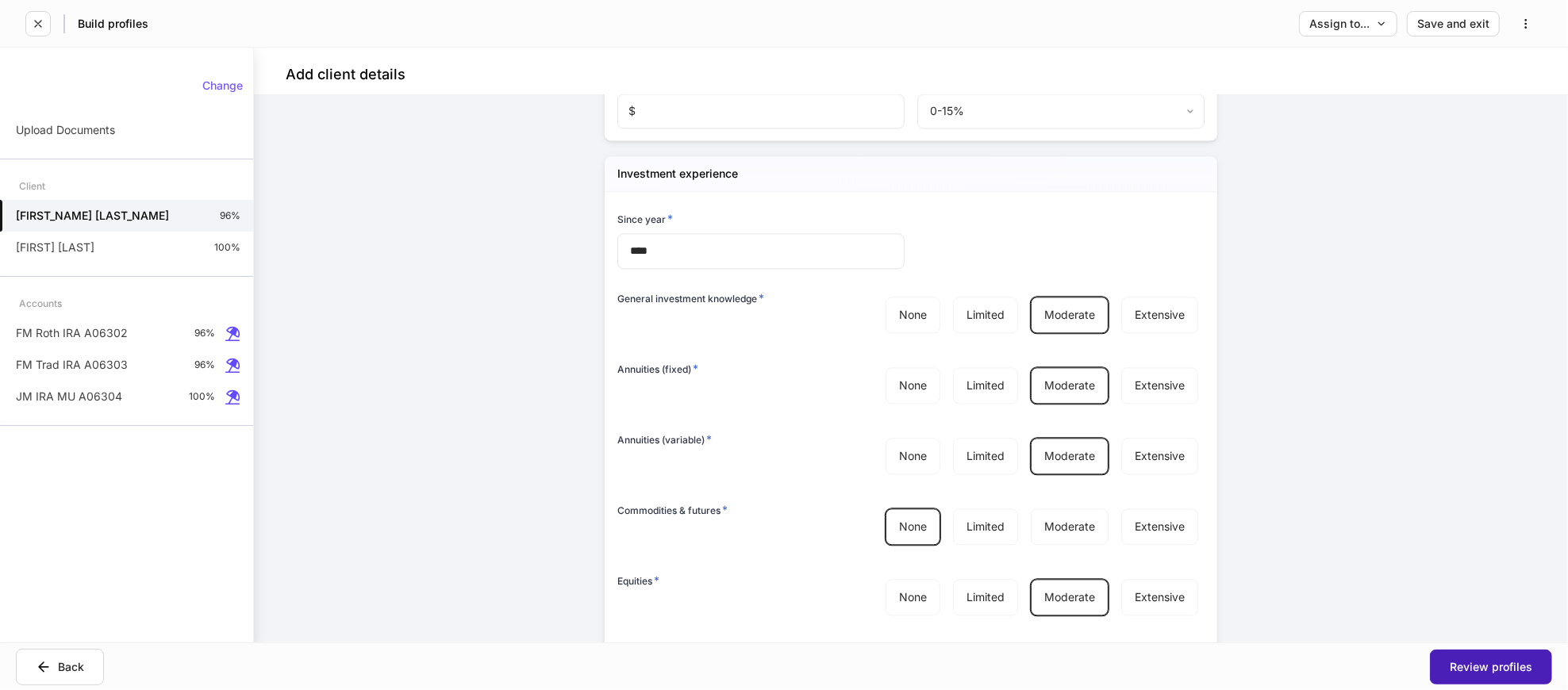 click on "Review profiles" at bounding box center (1491, 667) 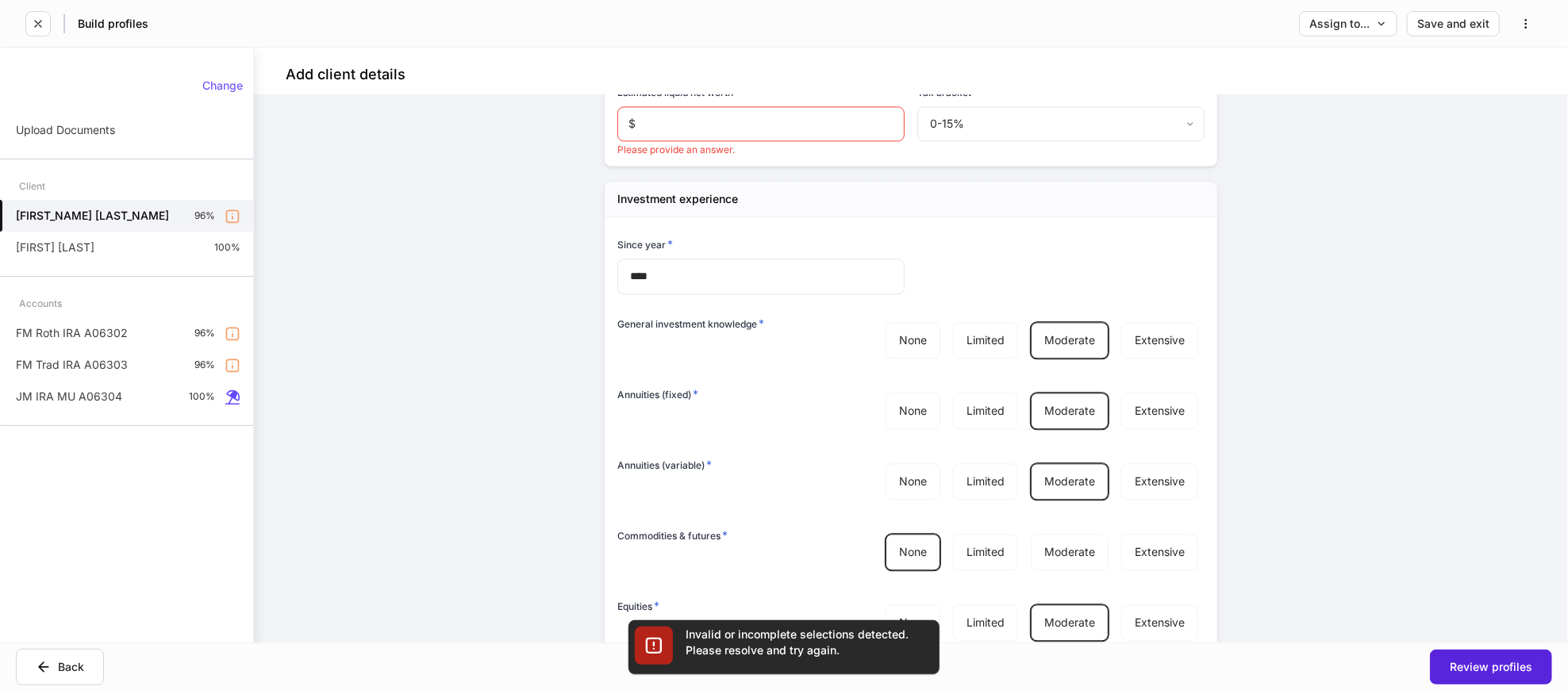 scroll, scrollTop: 696, scrollLeft: 0, axis: vertical 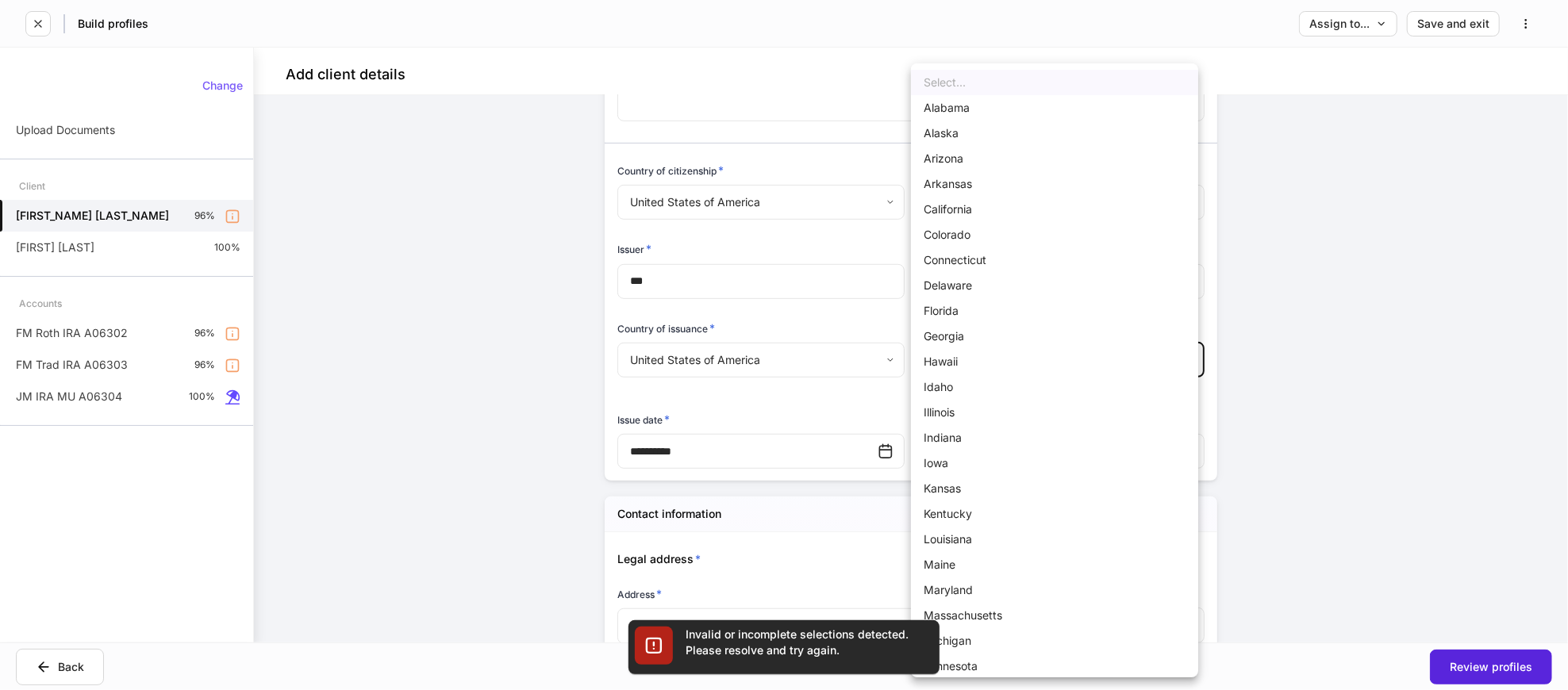 click on "**********" at bounding box center (784, 345) 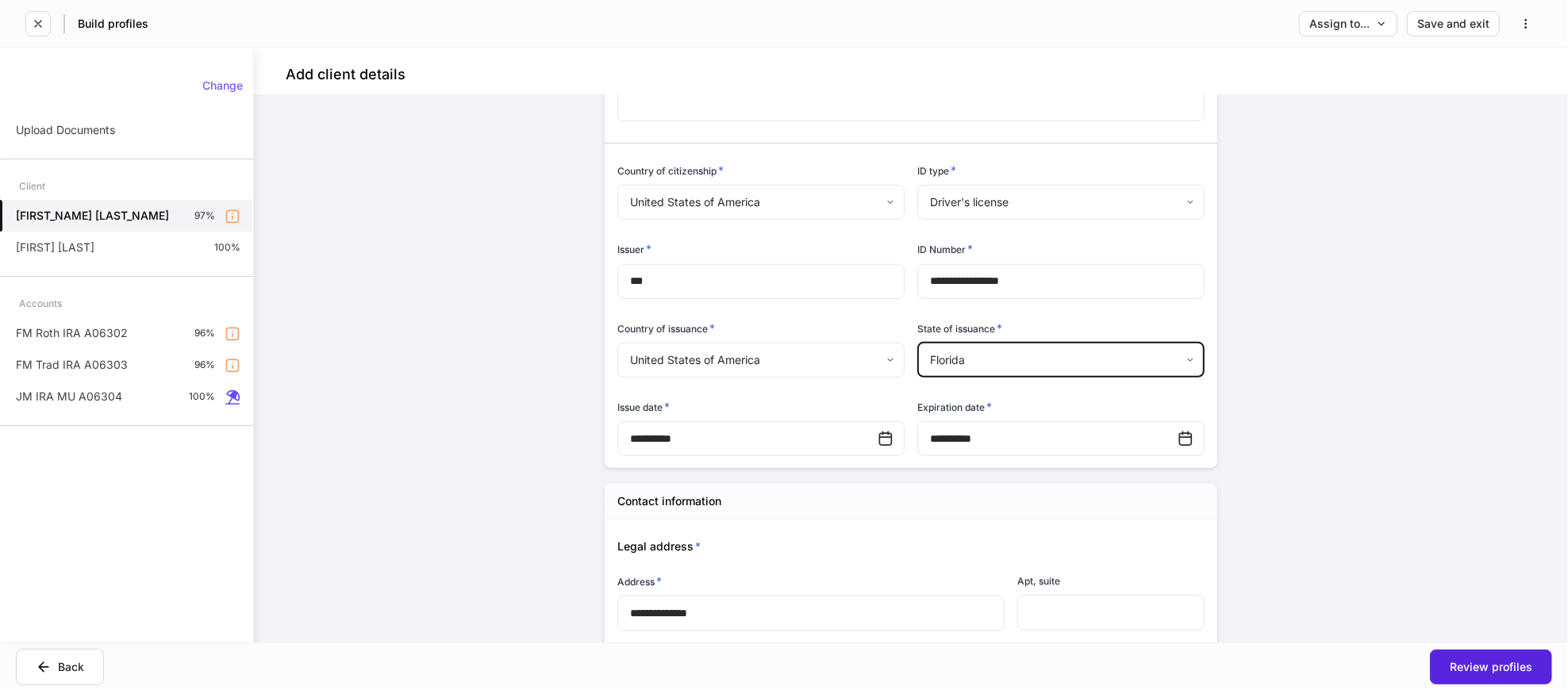 click on "**********" at bounding box center [911, 369] 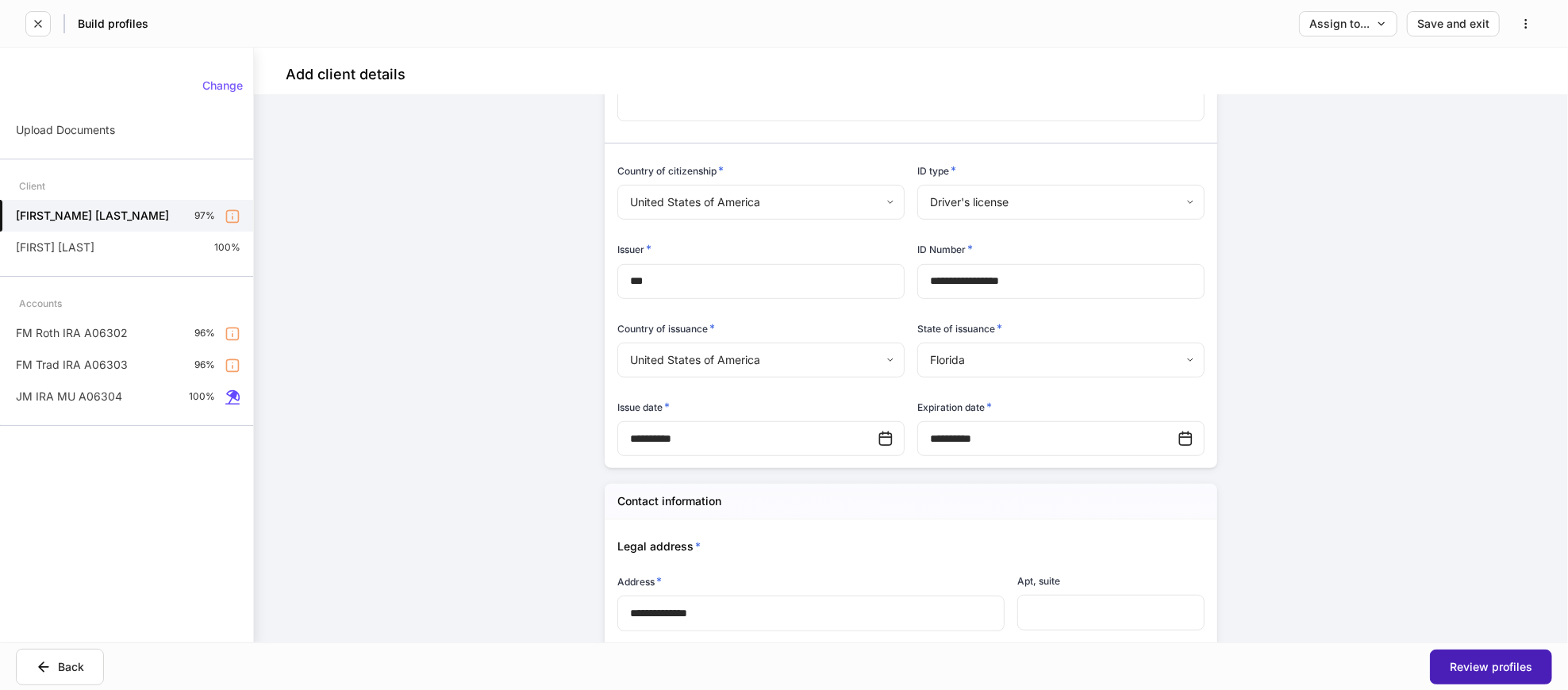 click on "Review profiles" at bounding box center (1491, 667) 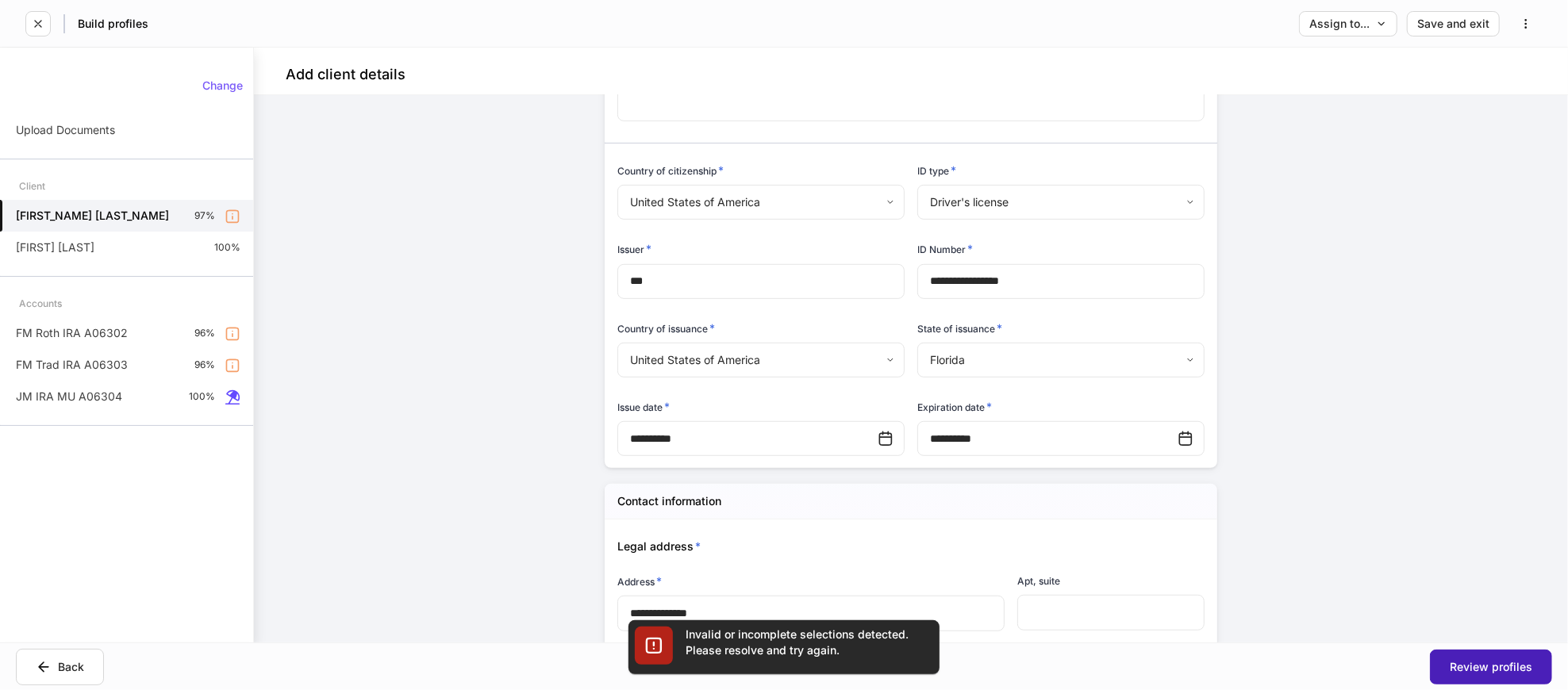 scroll, scrollTop: 2471, scrollLeft: 0, axis: vertical 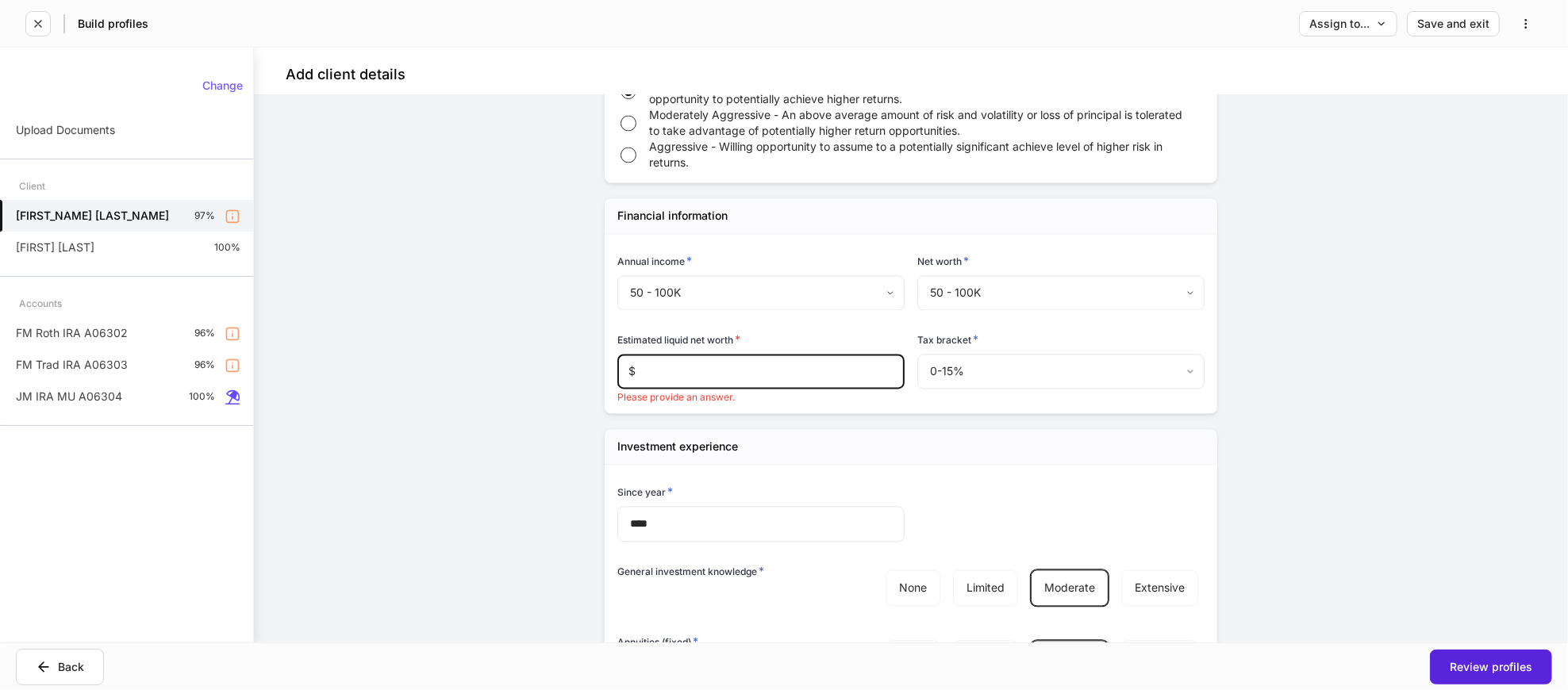 click on "**********" at bounding box center (784, 345) 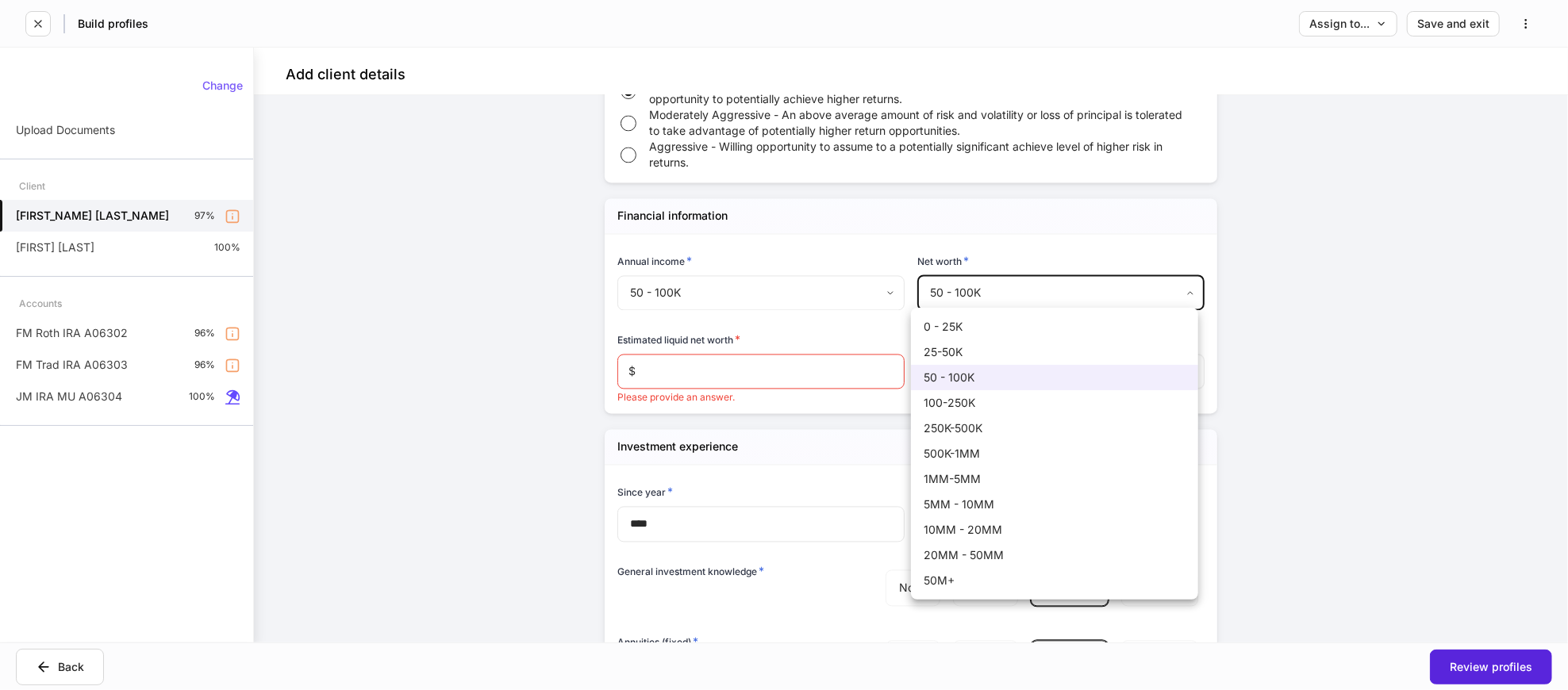 click on "250K-500K" at bounding box center (1055, 428) 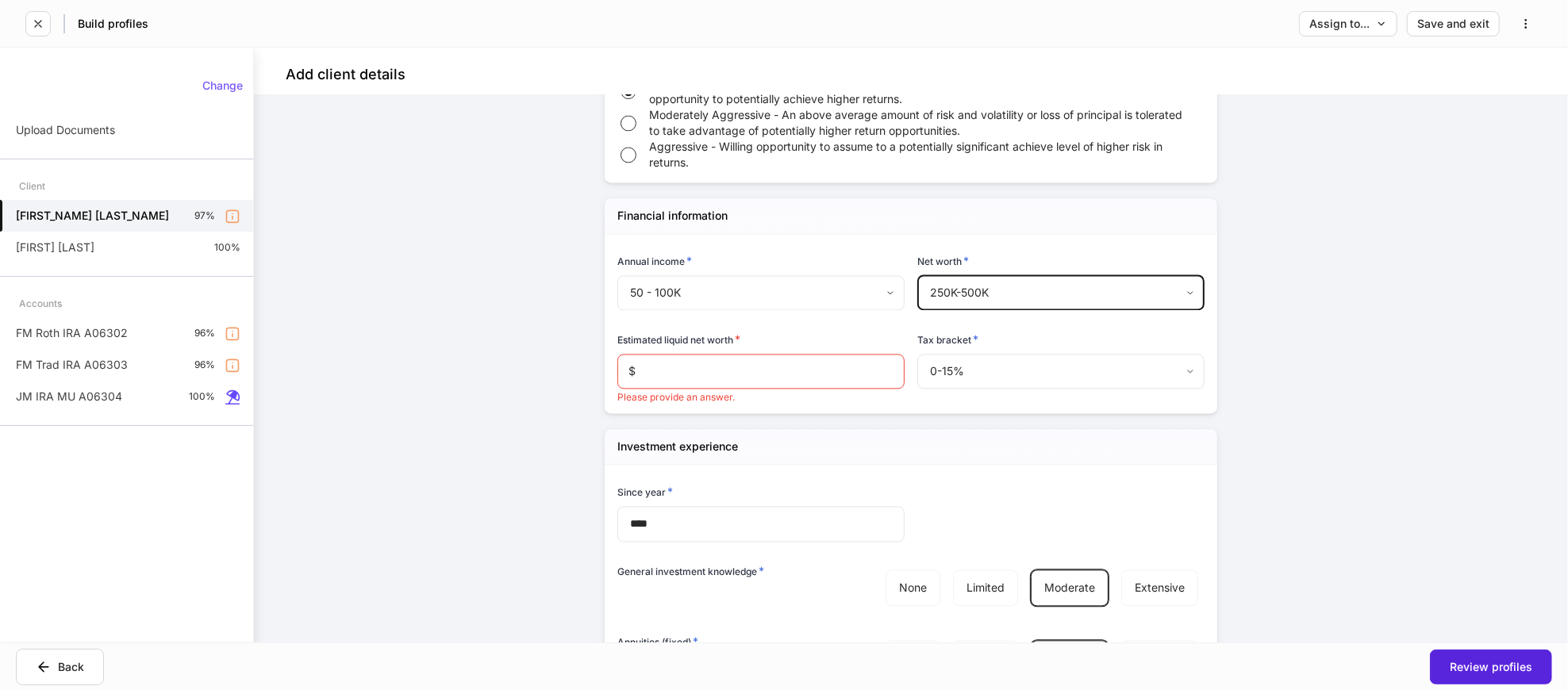 click at bounding box center [770, 371] 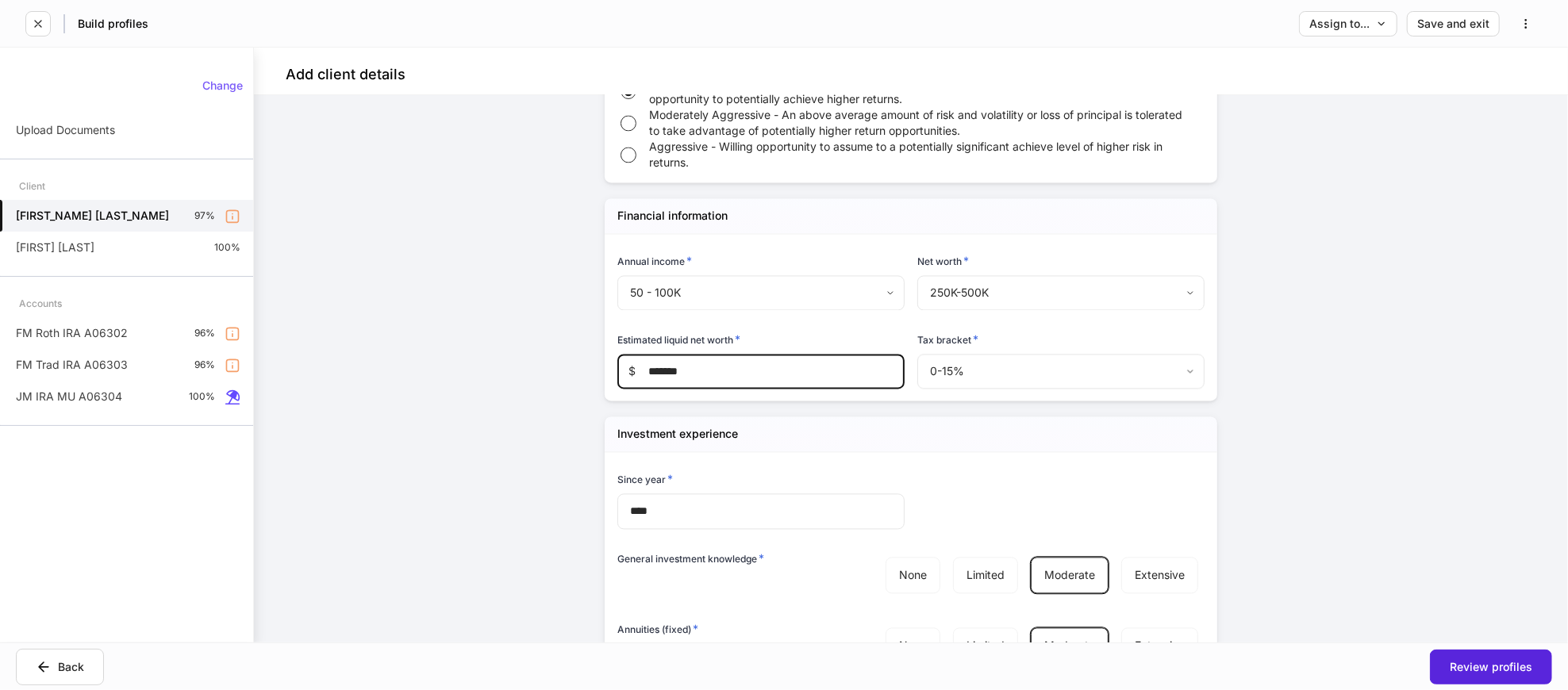click on "**********" at bounding box center [911, 369] 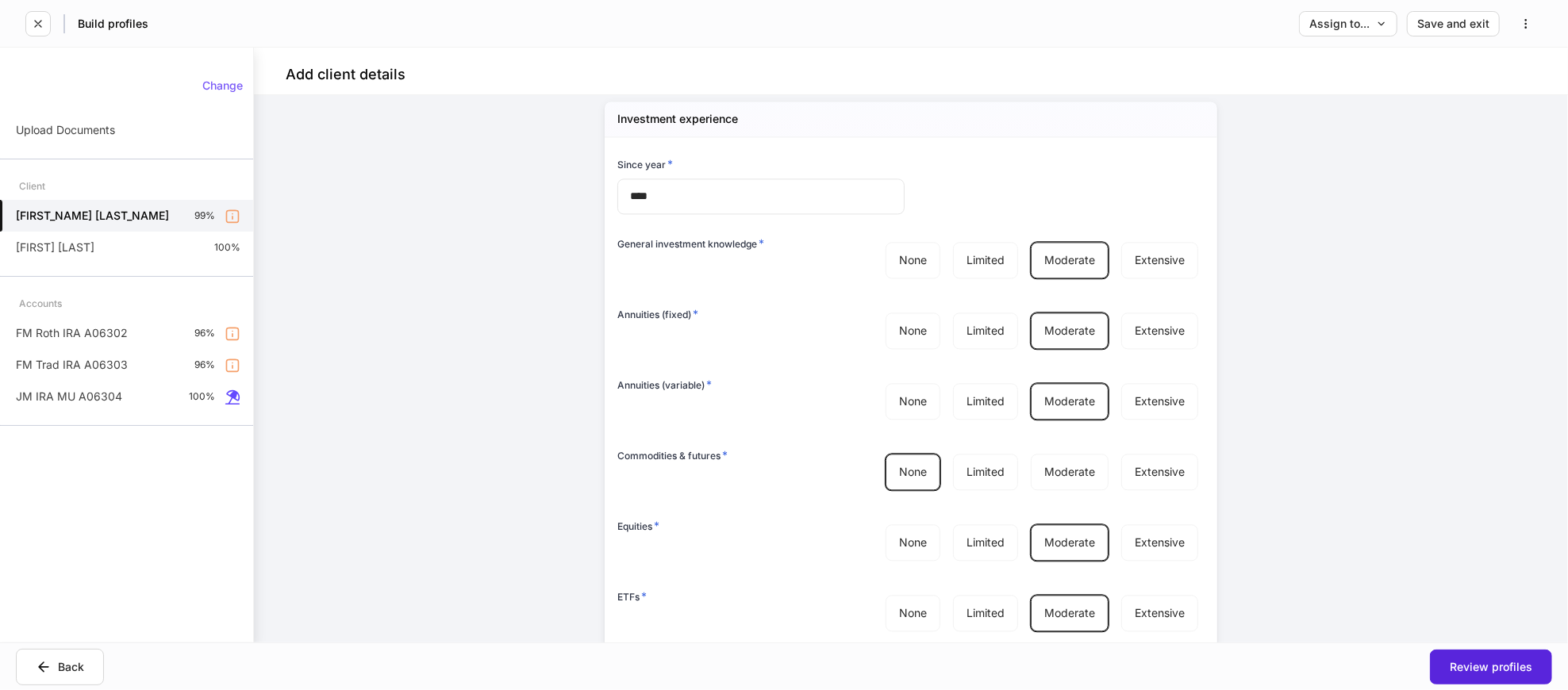 scroll, scrollTop: 3264, scrollLeft: 0, axis: vertical 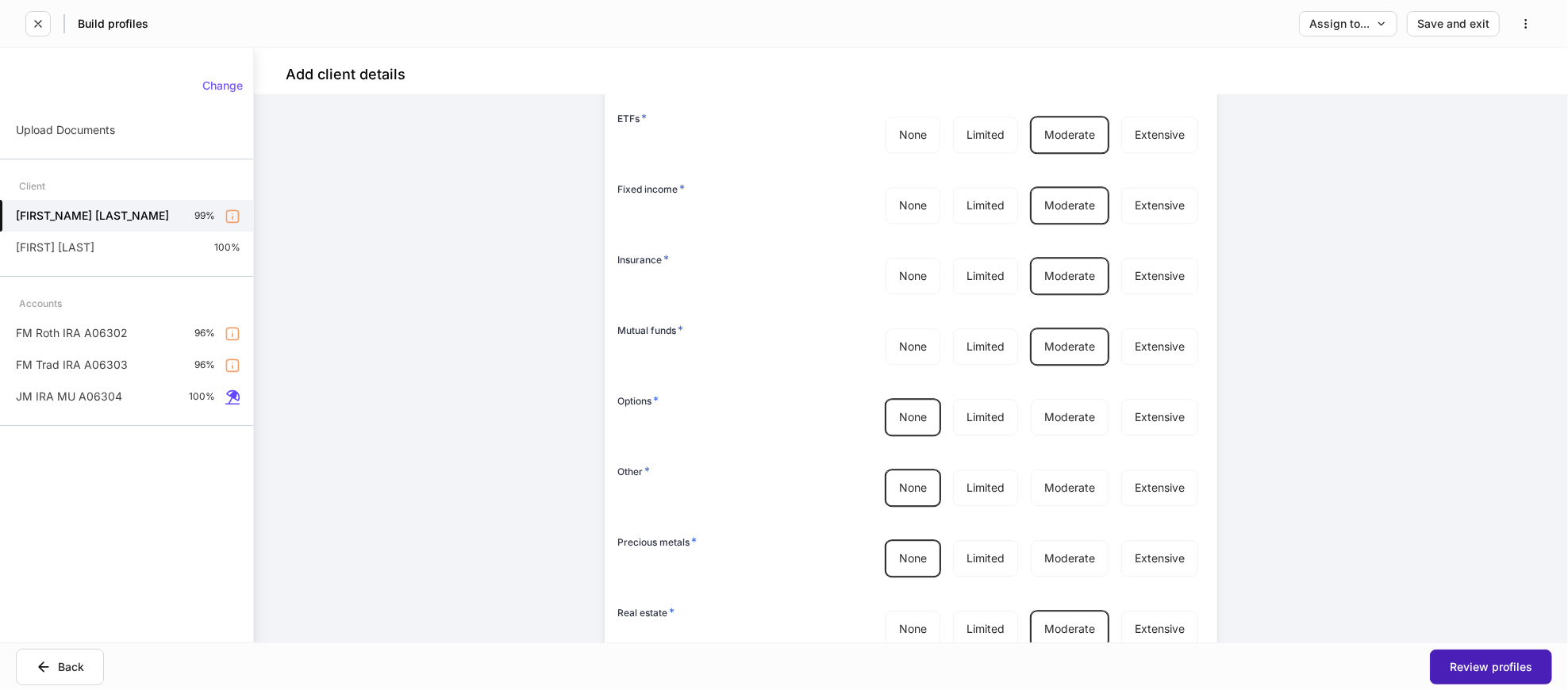 click on "Review profiles" at bounding box center [1491, 667] 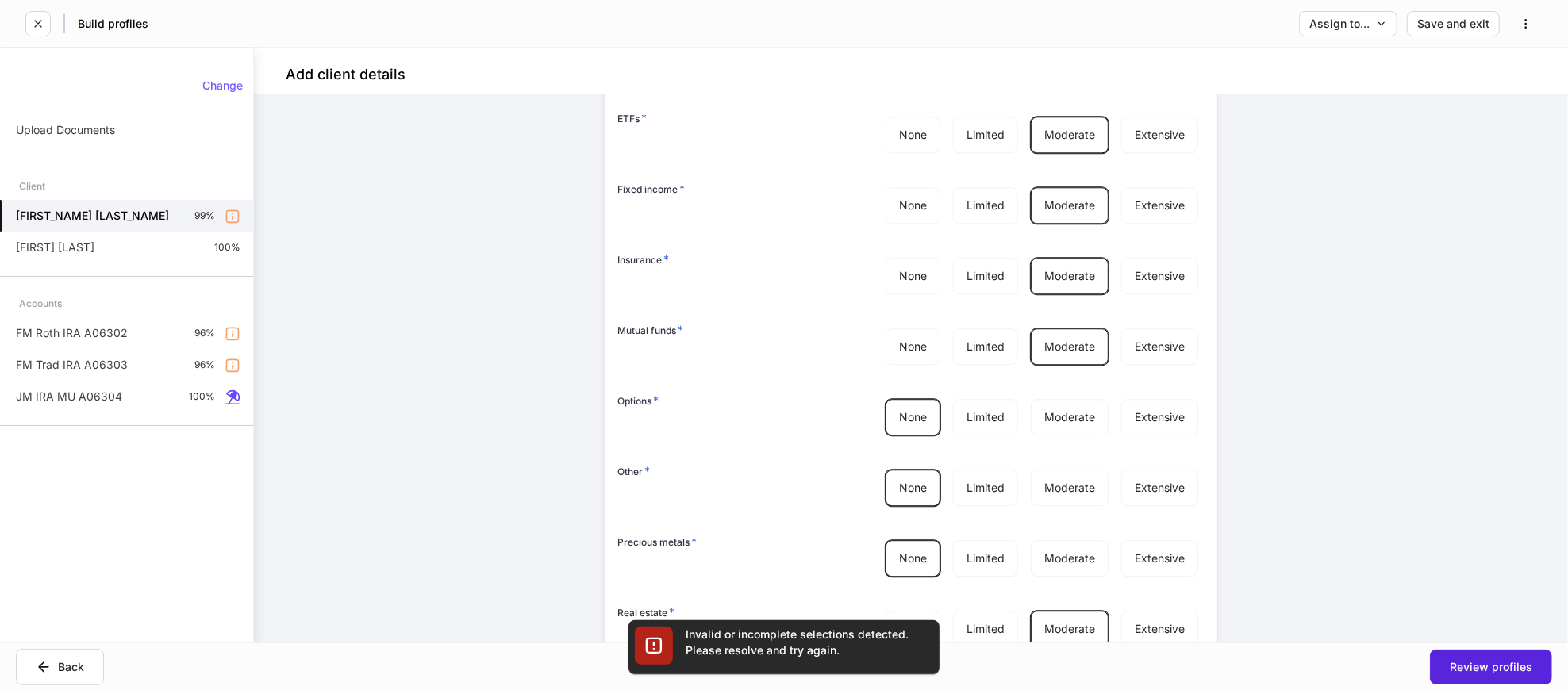 scroll, scrollTop: 4998, scrollLeft: 0, axis: vertical 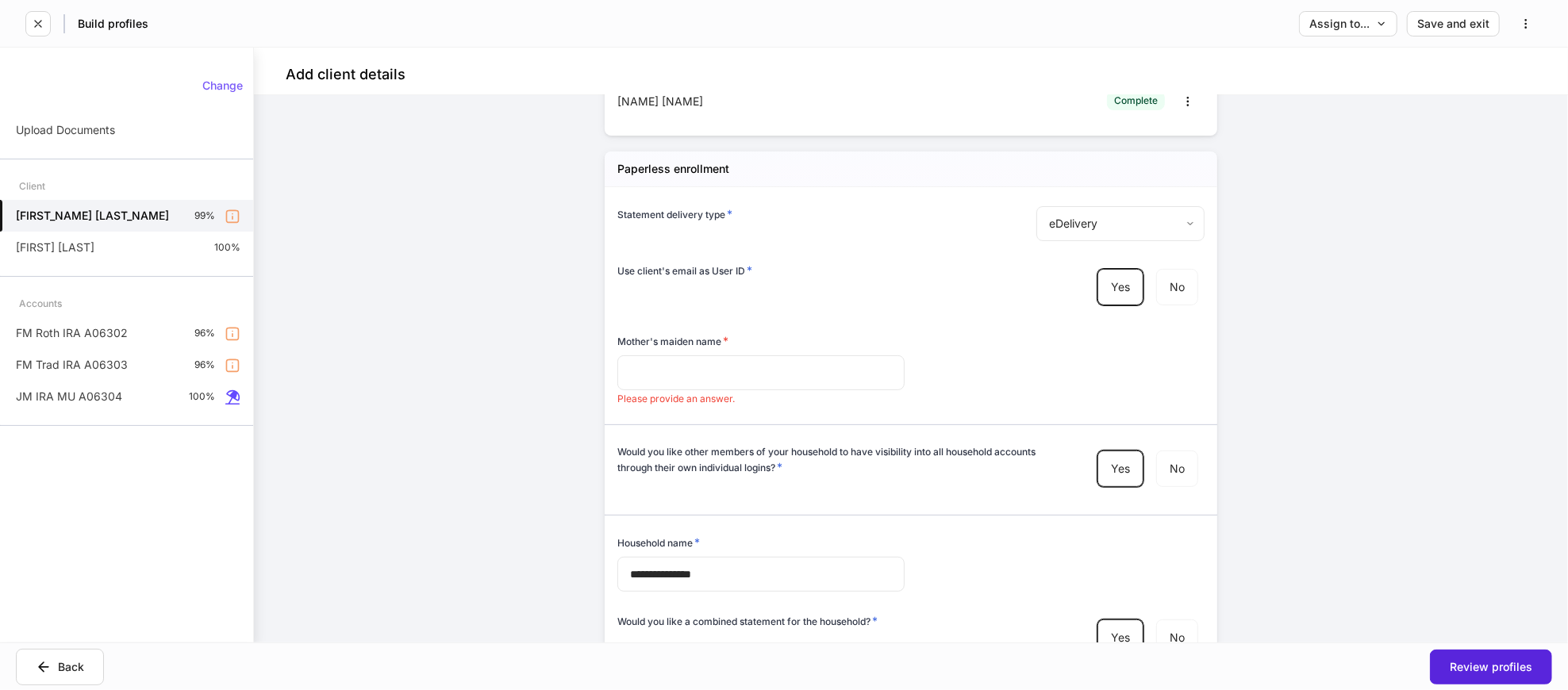 click at bounding box center [761, 373] 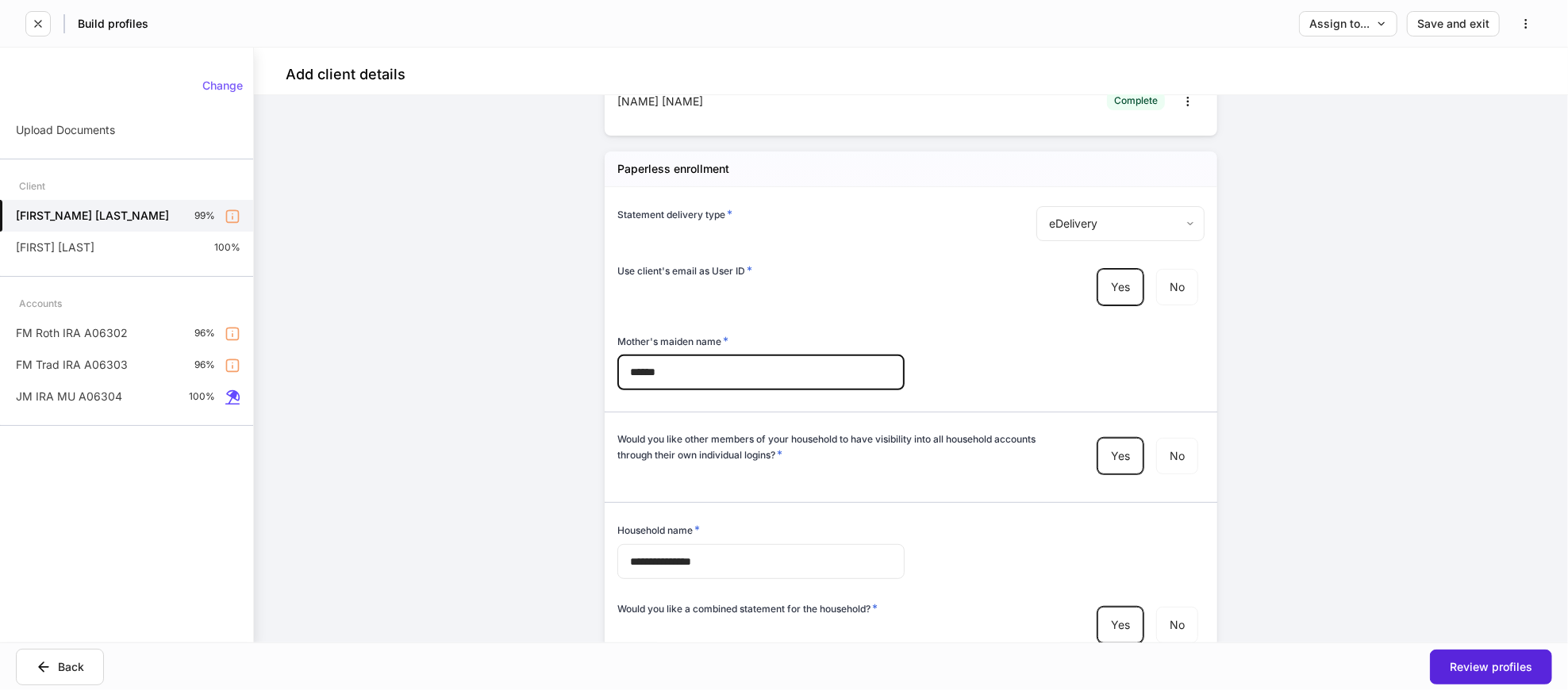 click on "**********" at bounding box center (905, 420) 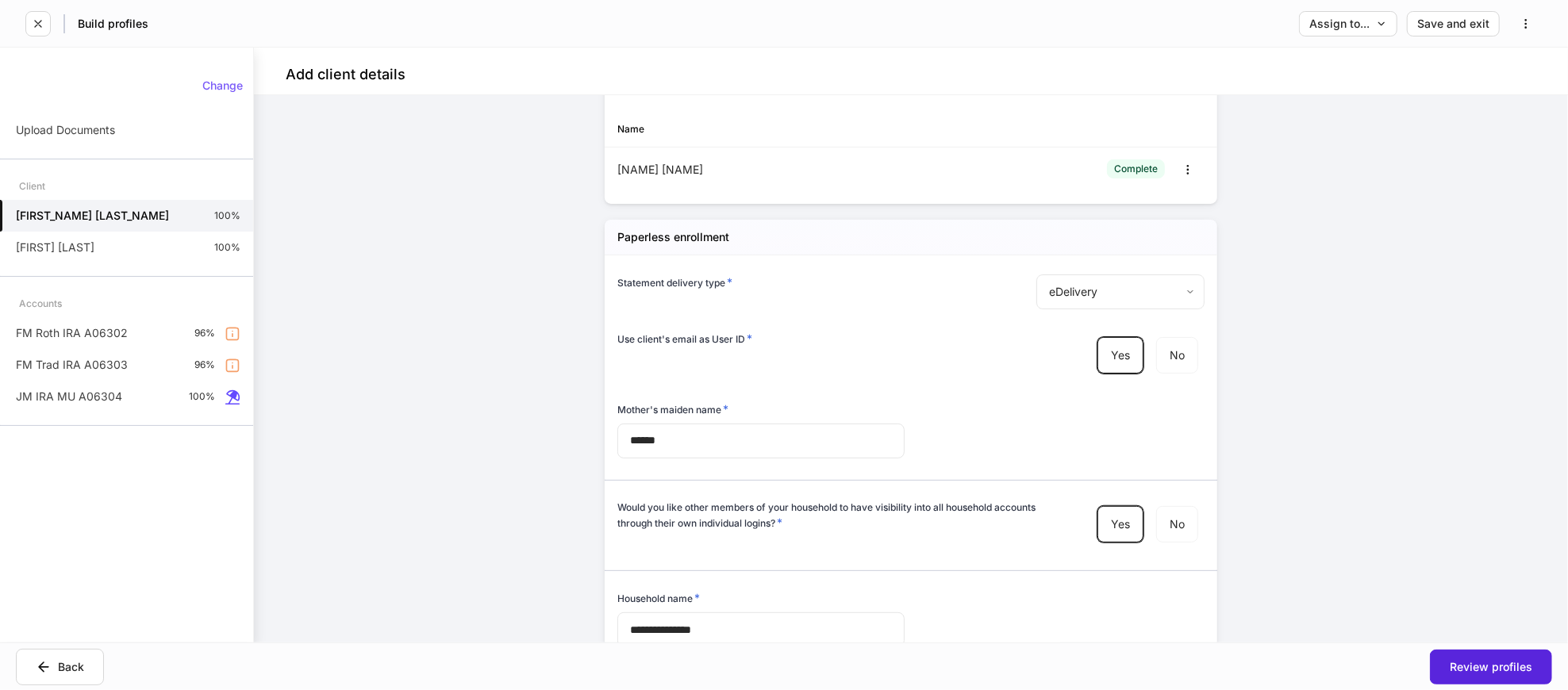 scroll, scrollTop: 4903, scrollLeft: 0, axis: vertical 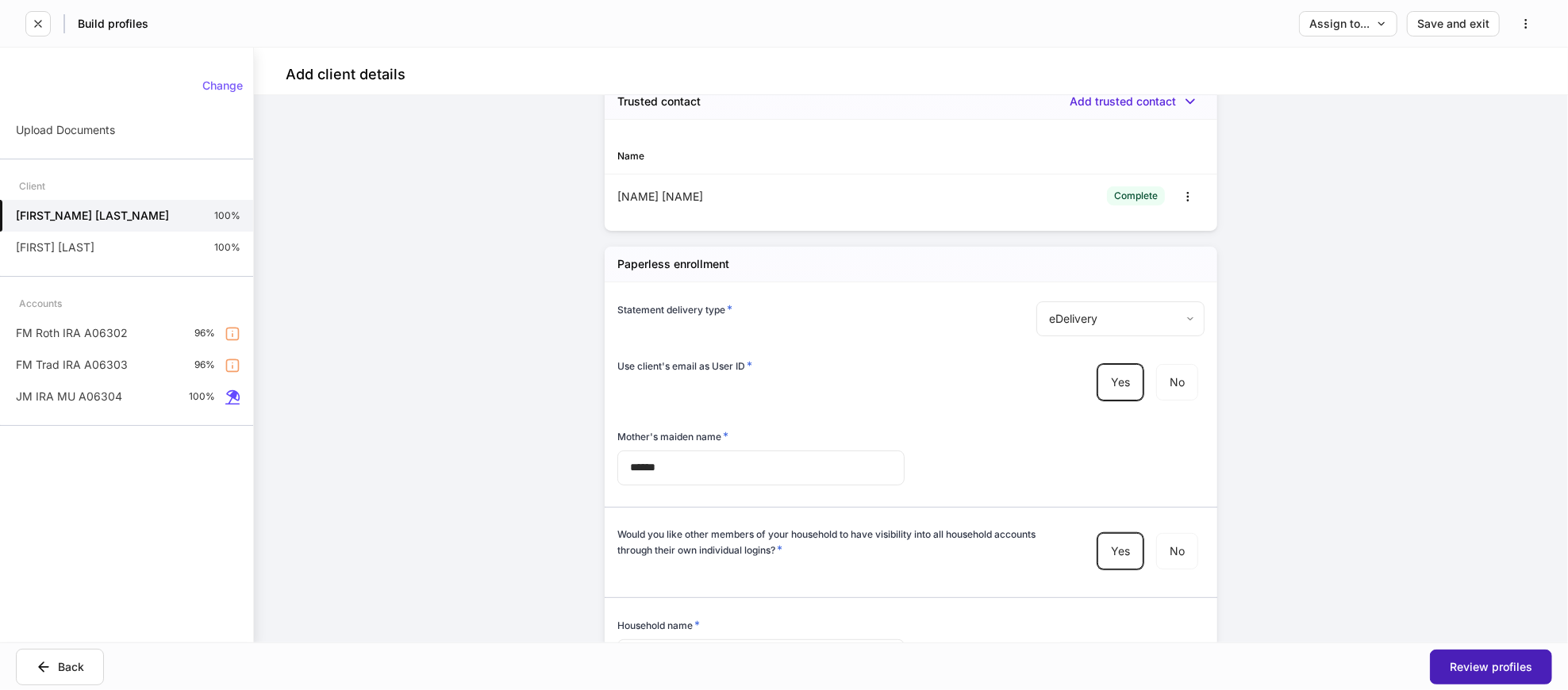 click on "Review profiles" at bounding box center [1491, 667] 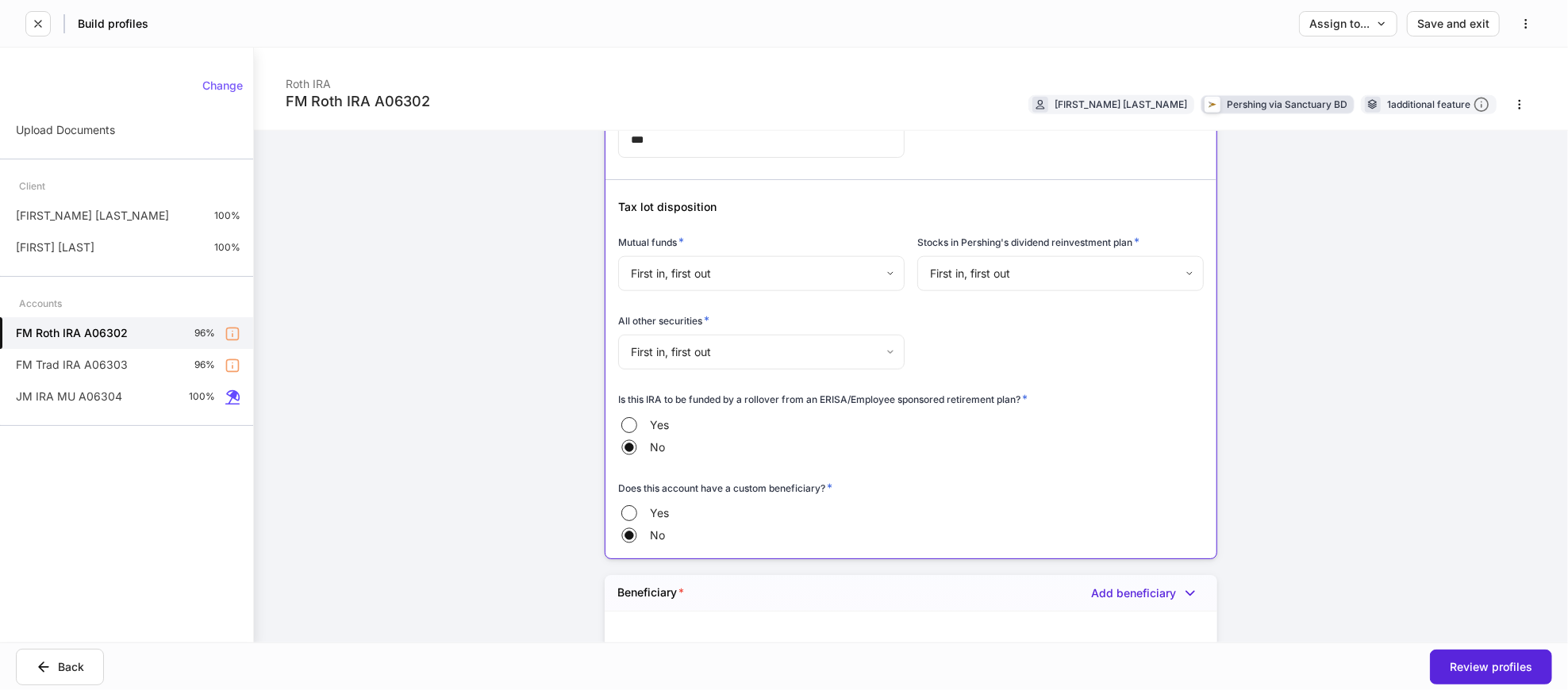 scroll, scrollTop: 1243, scrollLeft: 0, axis: vertical 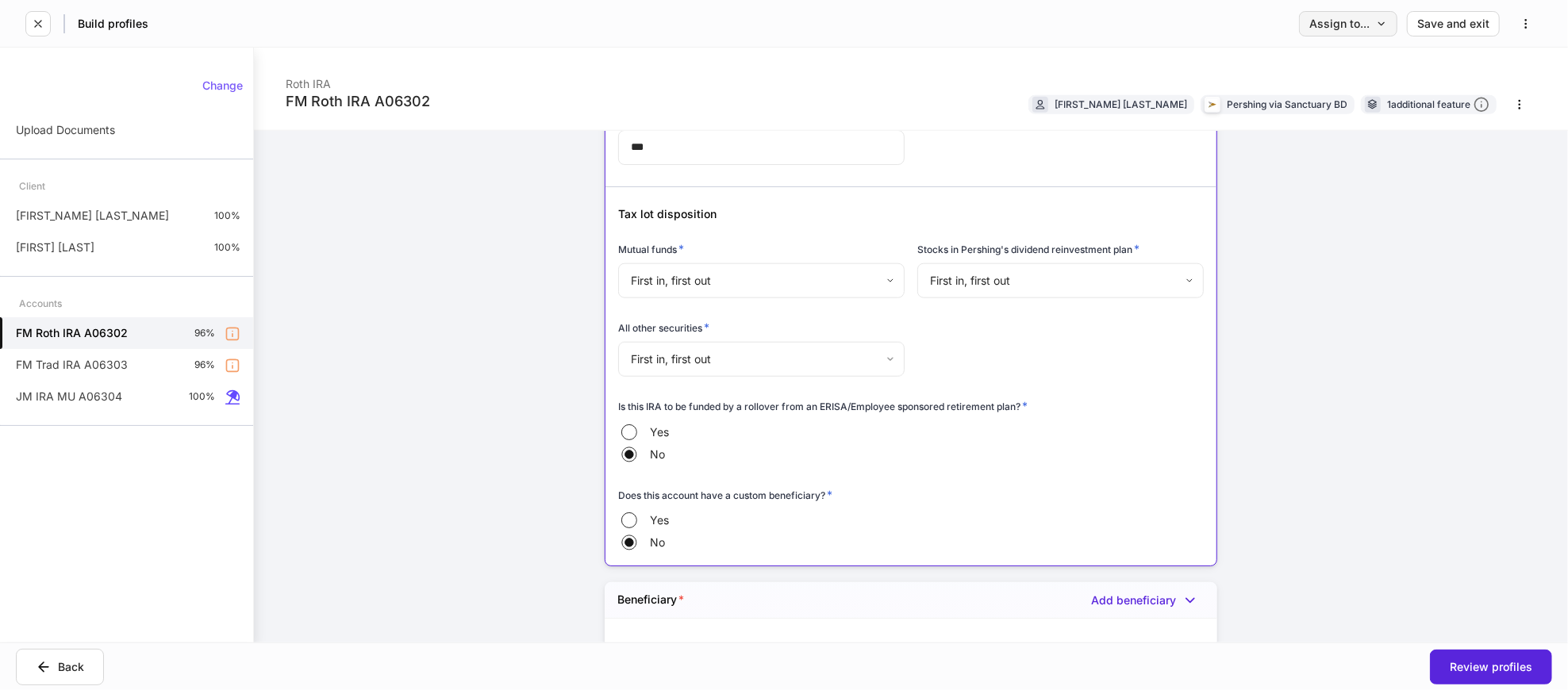 click on "Assign to..." at bounding box center [1348, 24] 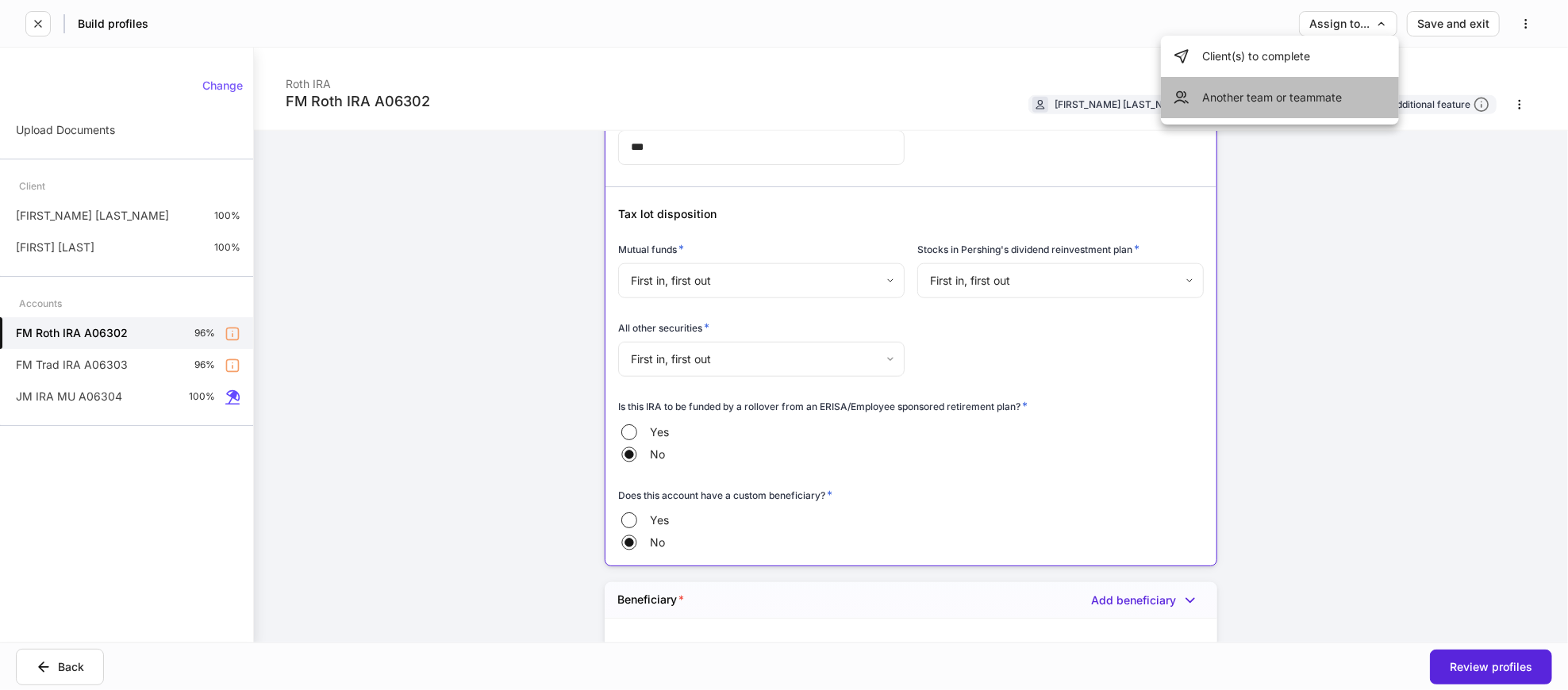 click on "Another team or teammate" at bounding box center [1280, 98] 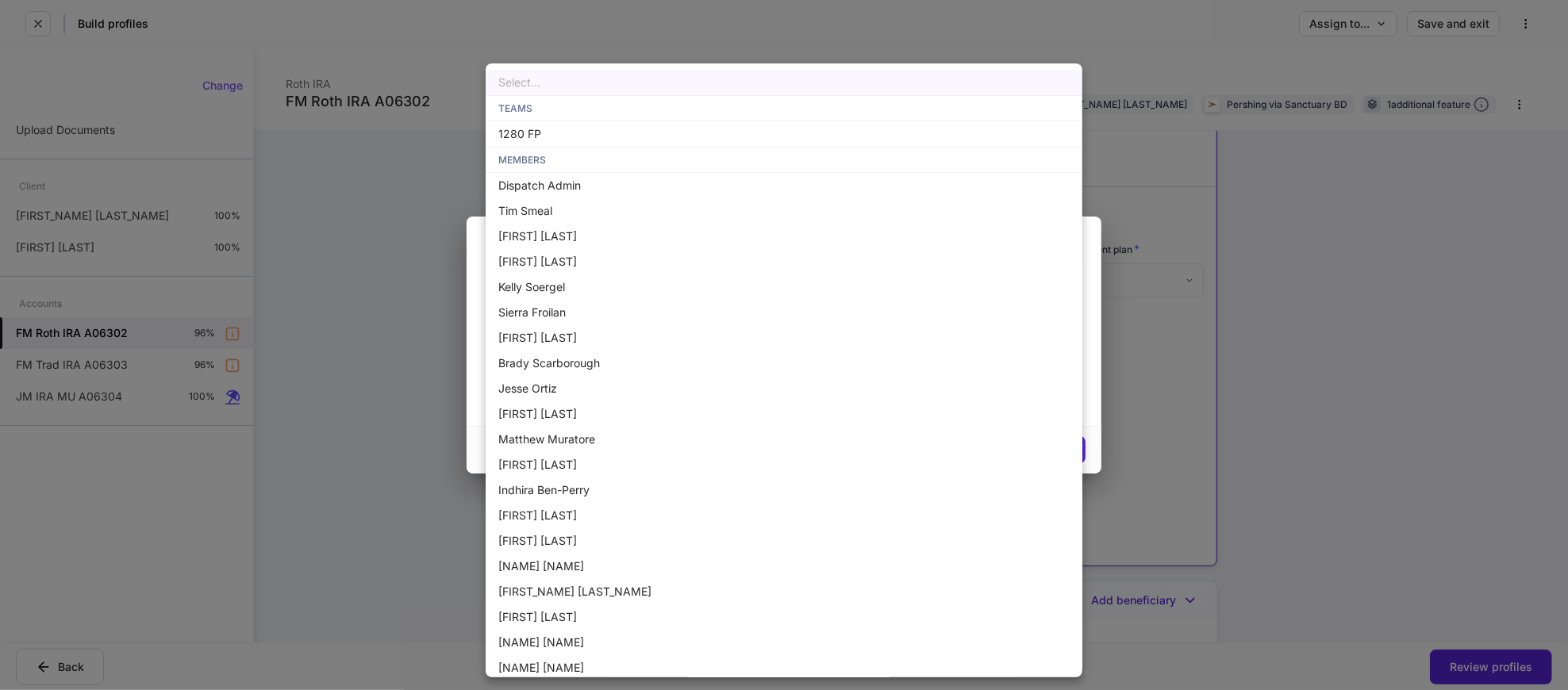 click on "**********" at bounding box center [784, 345] 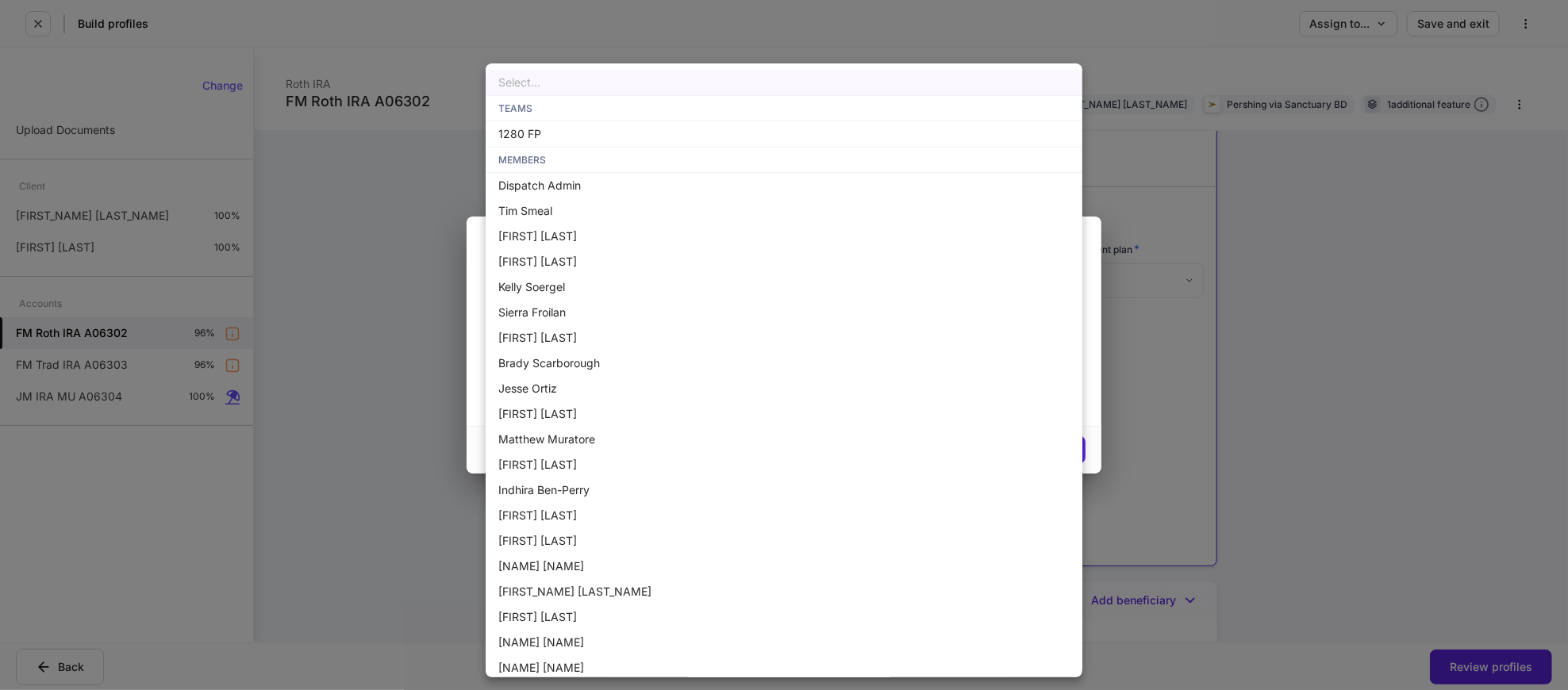click on "1280 FP" at bounding box center (784, 134) 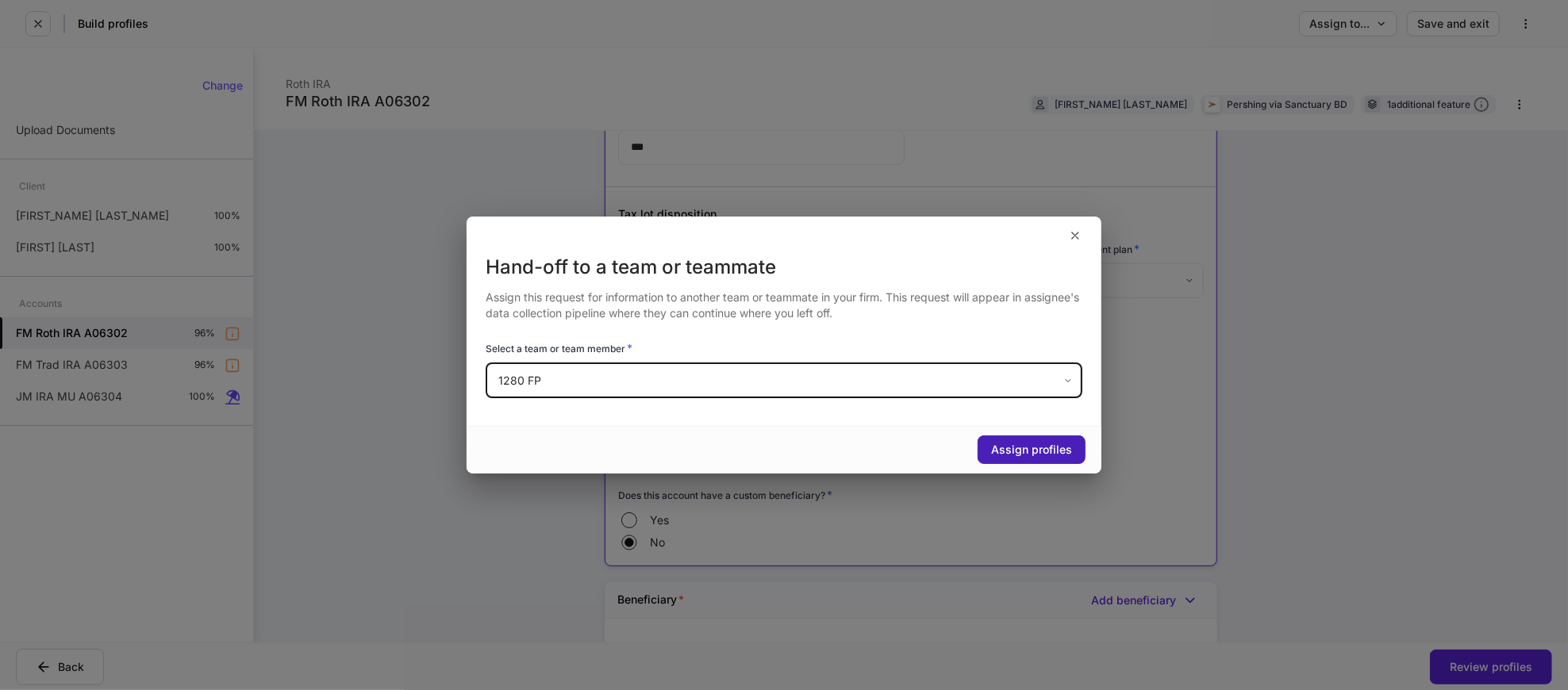 click on "Assign profiles" at bounding box center [1032, 450] 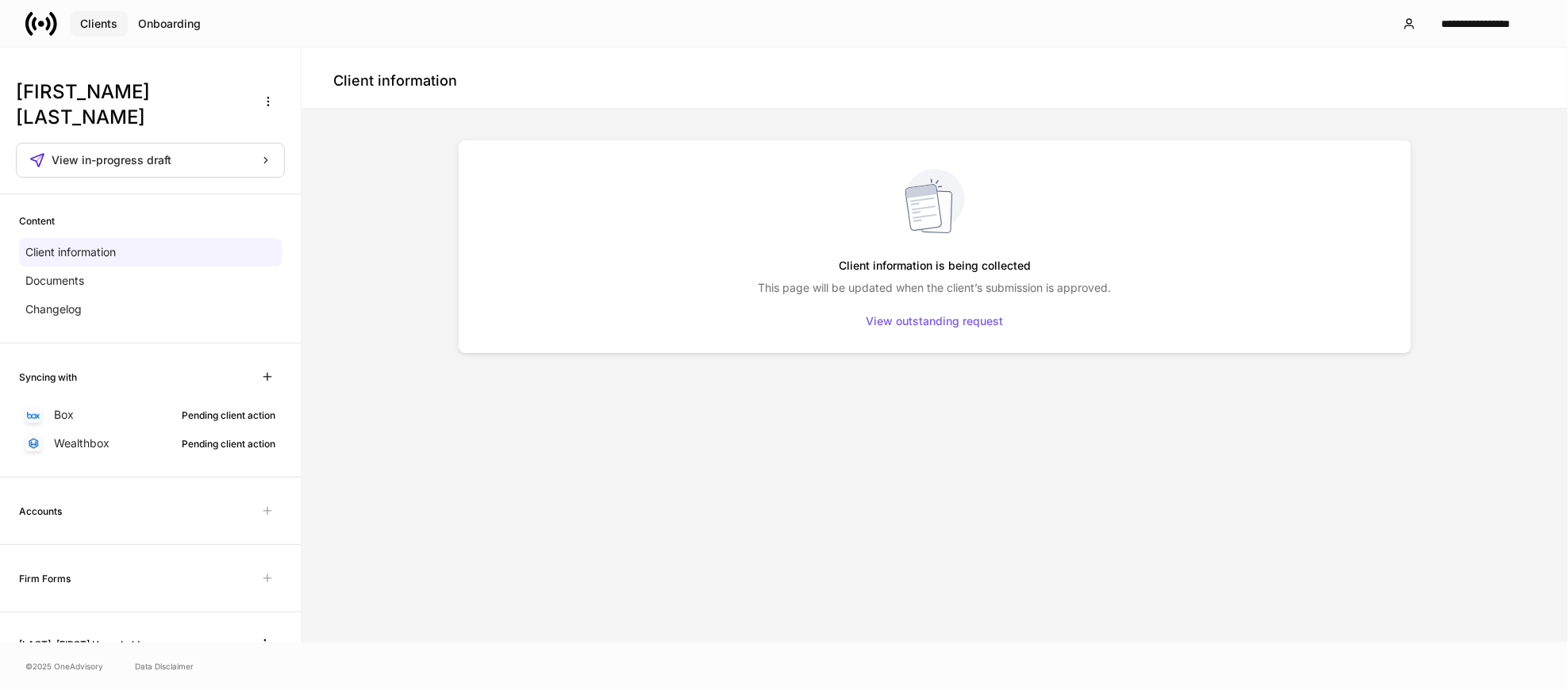 click on "Clients" at bounding box center (98, 24) 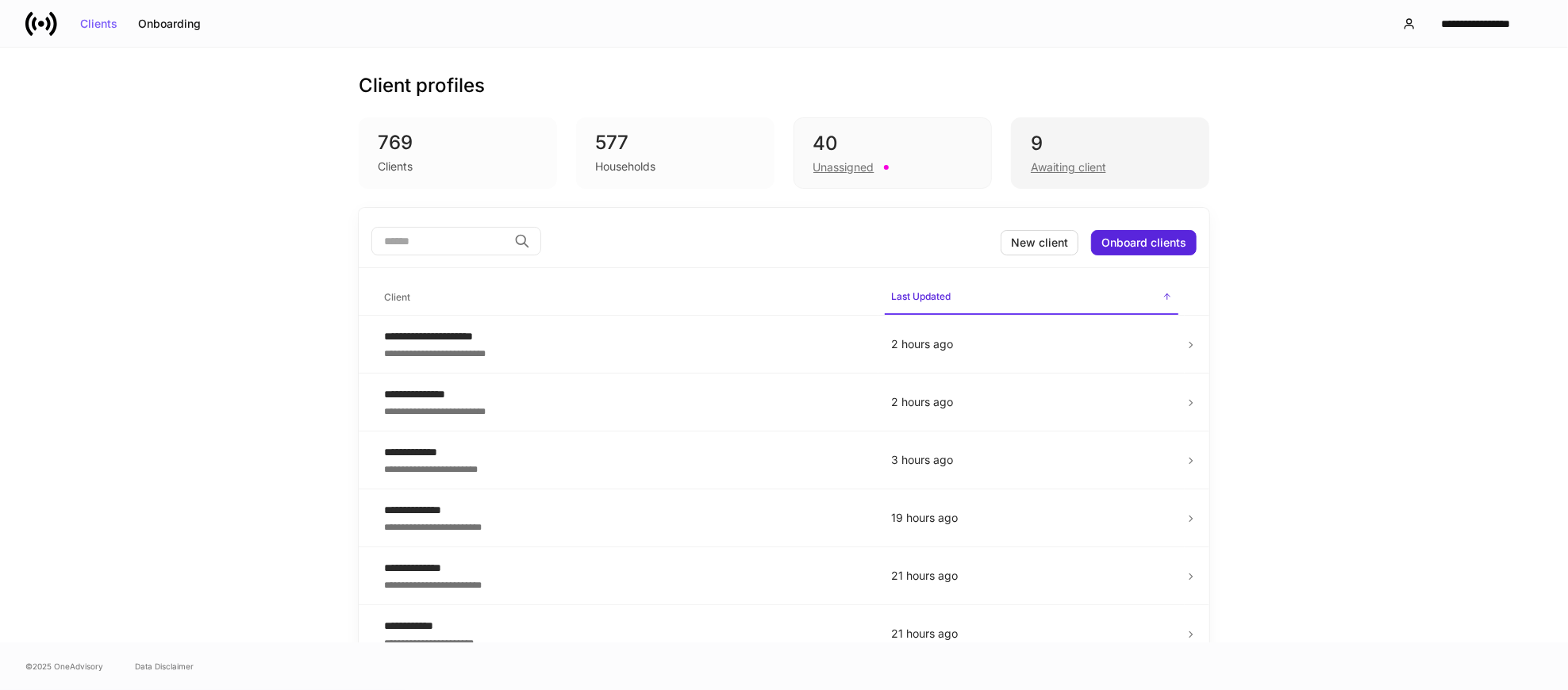 click on "9 Awaiting client" at bounding box center [1110, 153] 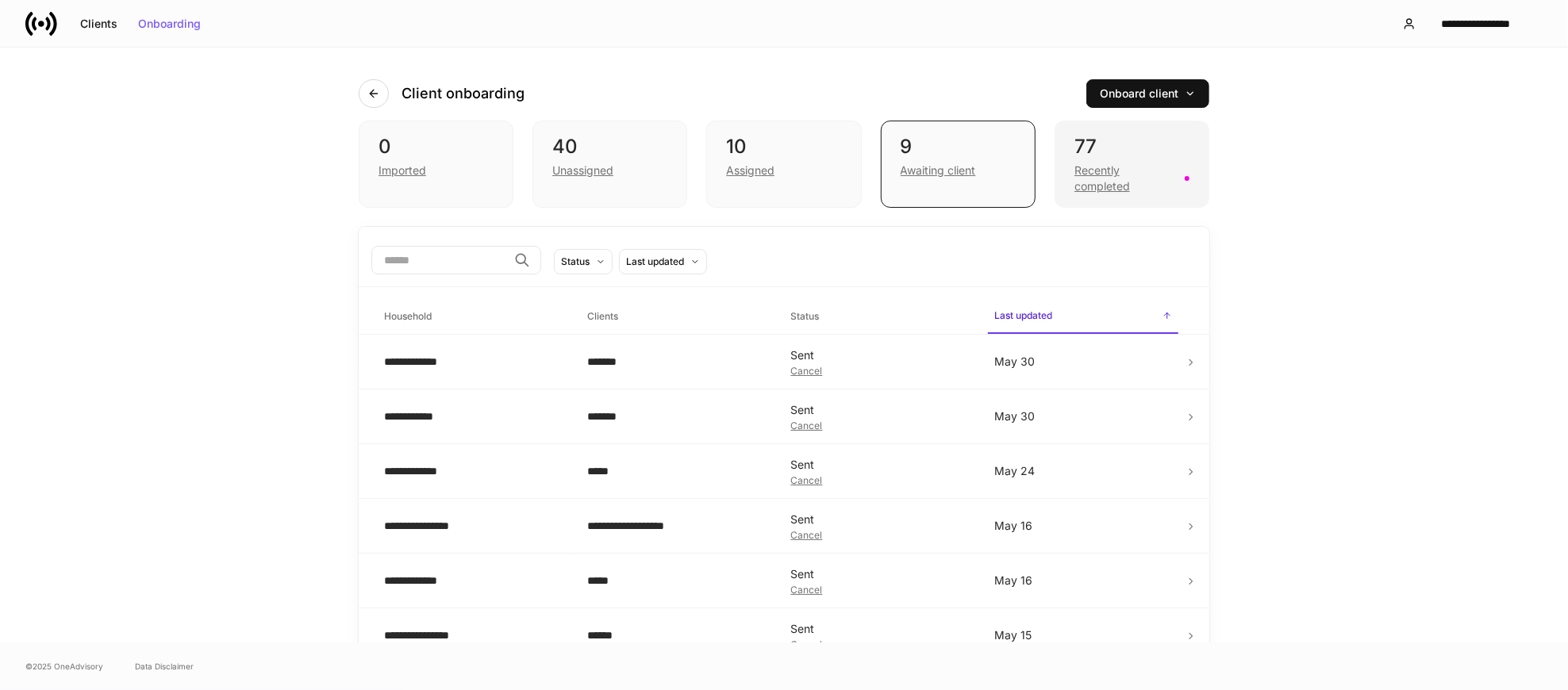 click on "Recently completed" at bounding box center [1124, 178] 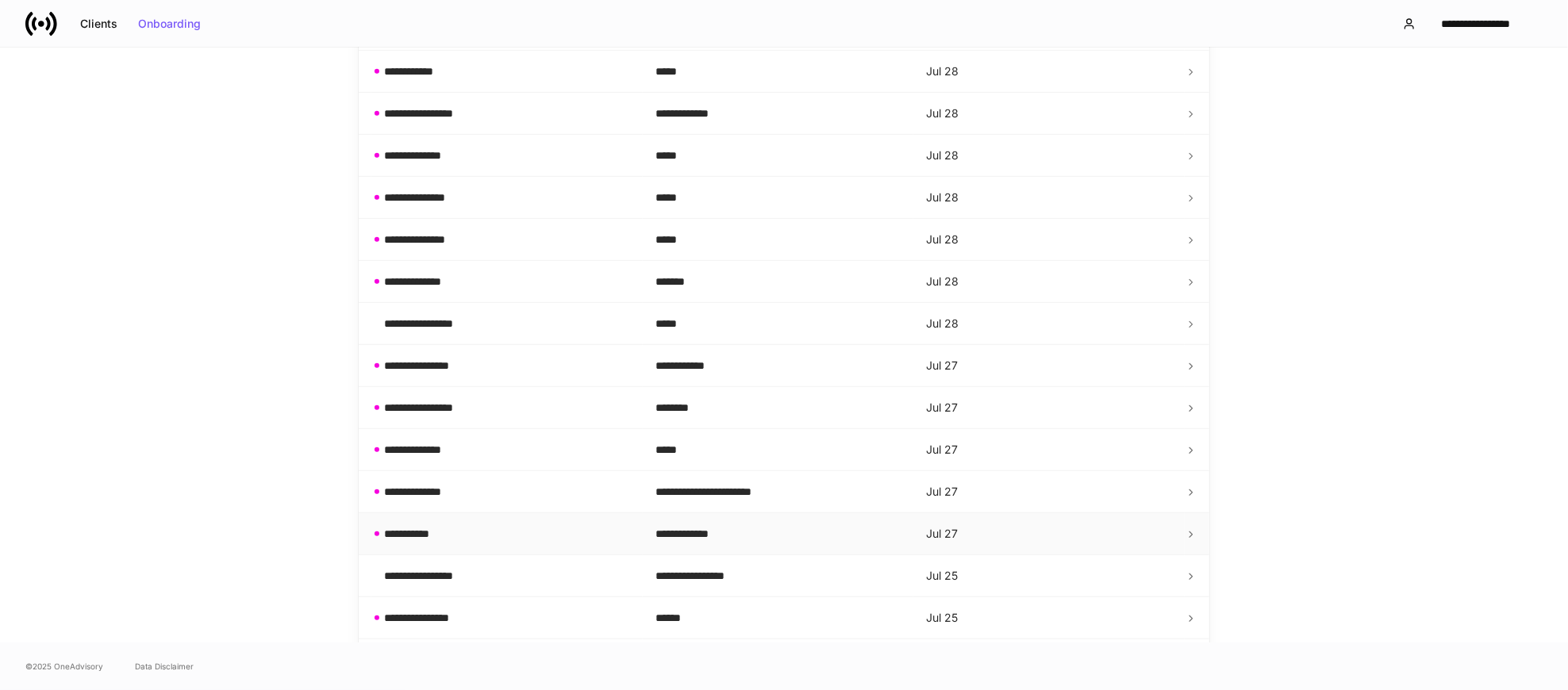 scroll, scrollTop: 782, scrollLeft: 0, axis: vertical 